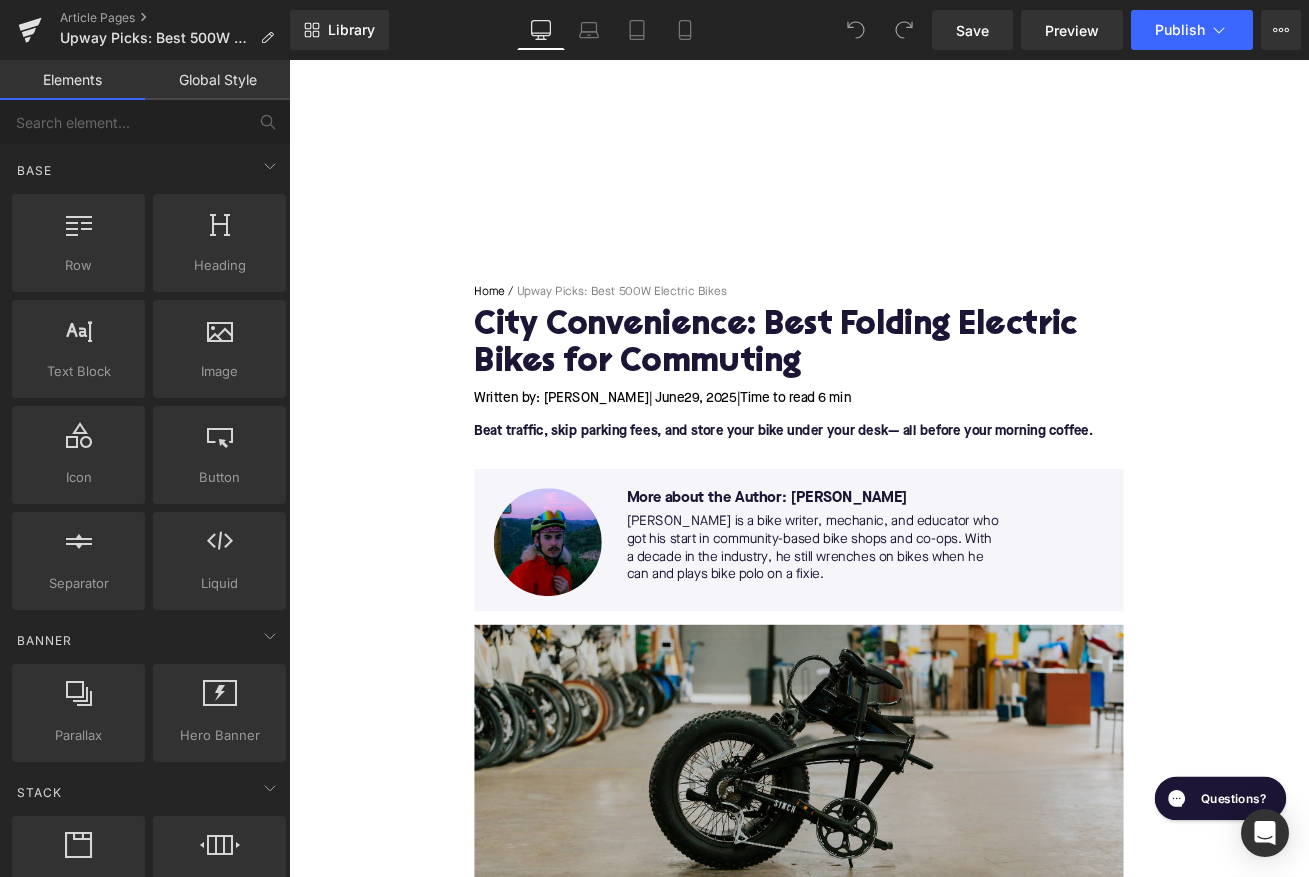 scroll, scrollTop: 0, scrollLeft: 0, axis: both 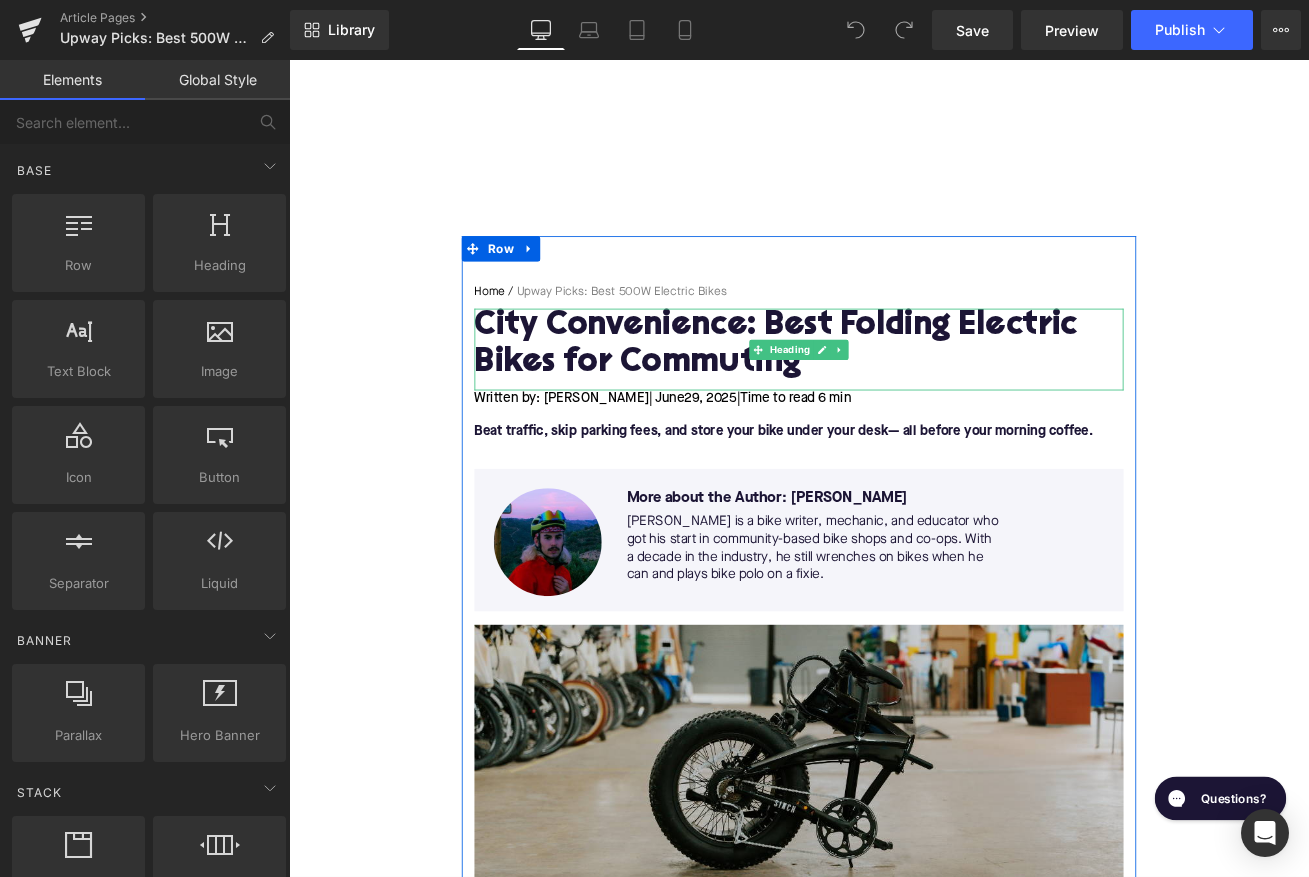 click on "City Convenience: Best Folding Electric Bikes for Commuting" at bounding box center [894, 398] 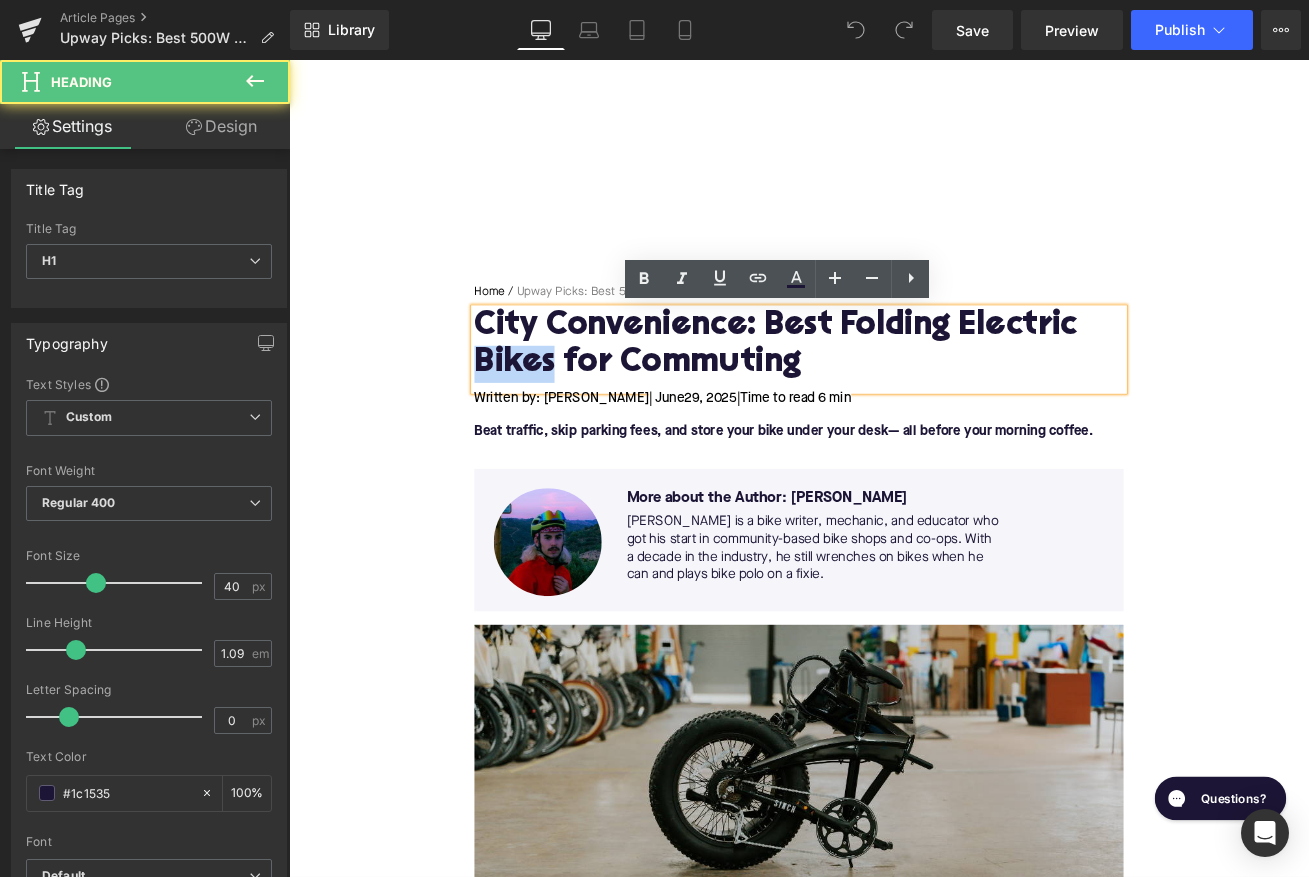click on "City Convenience: Best Folding Electric Bikes for Commuting" at bounding box center (894, 398) 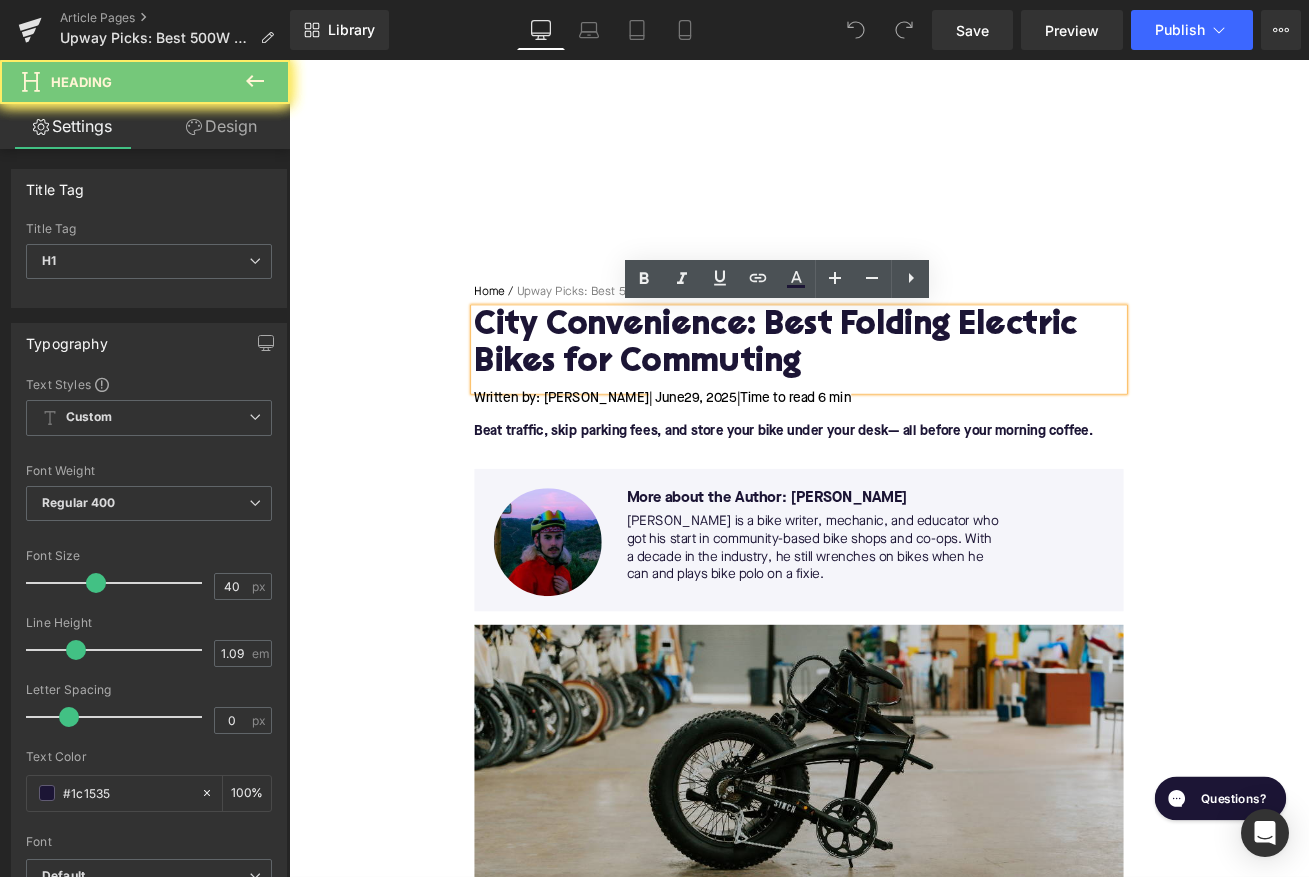 click on "City Convenience: Best Folding Electric Bikes for Commuting" at bounding box center [894, 398] 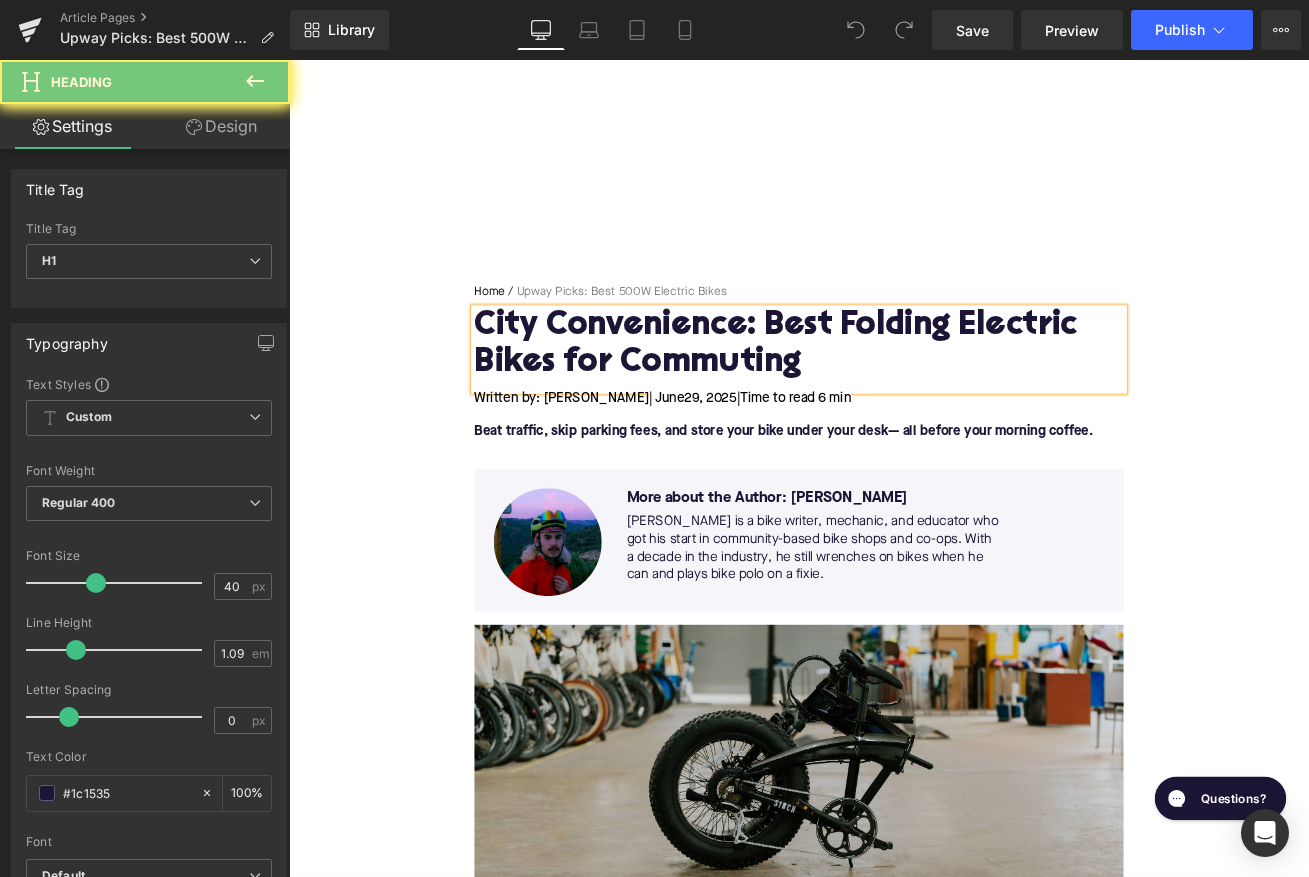 paste 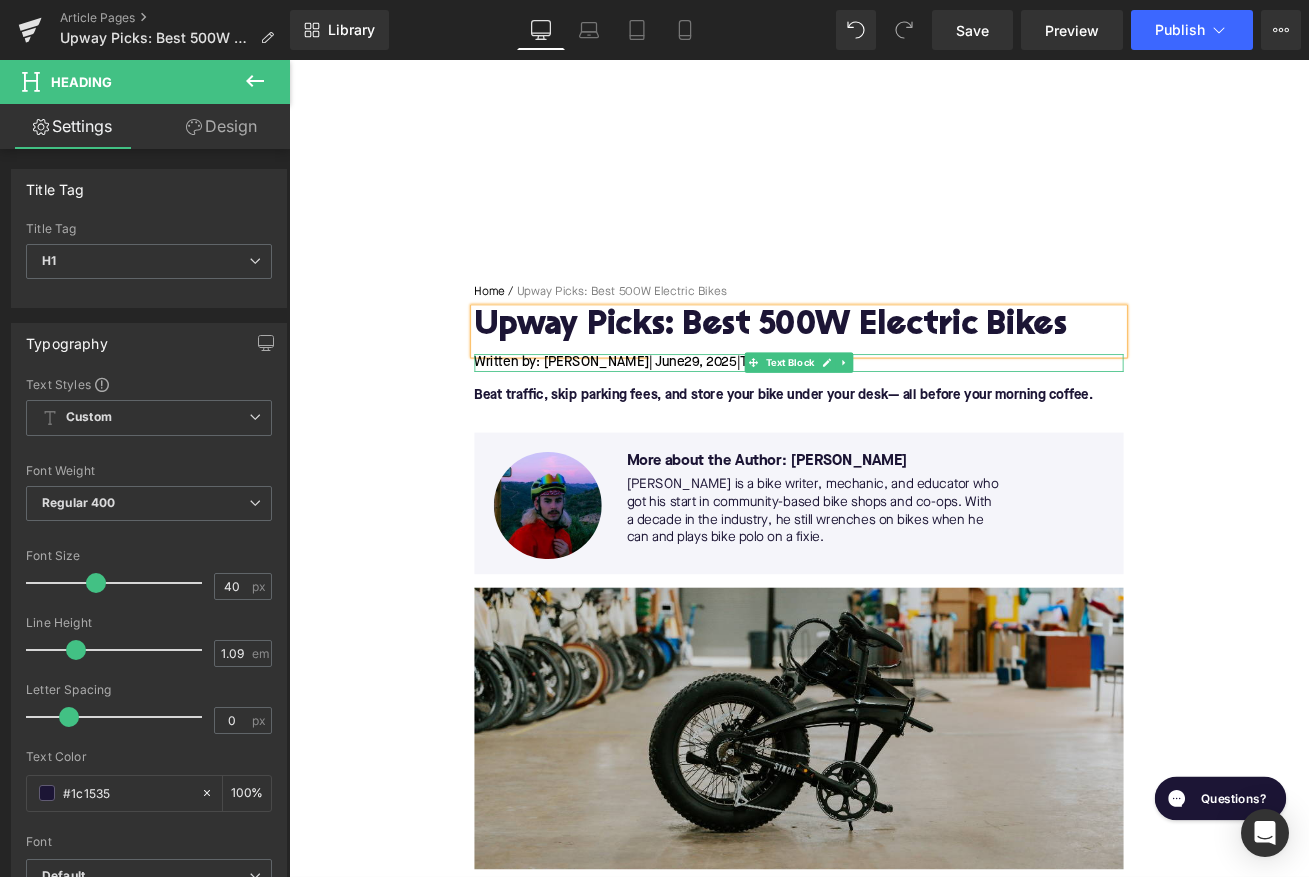 click on "| June" at bounding box center (737, 419) 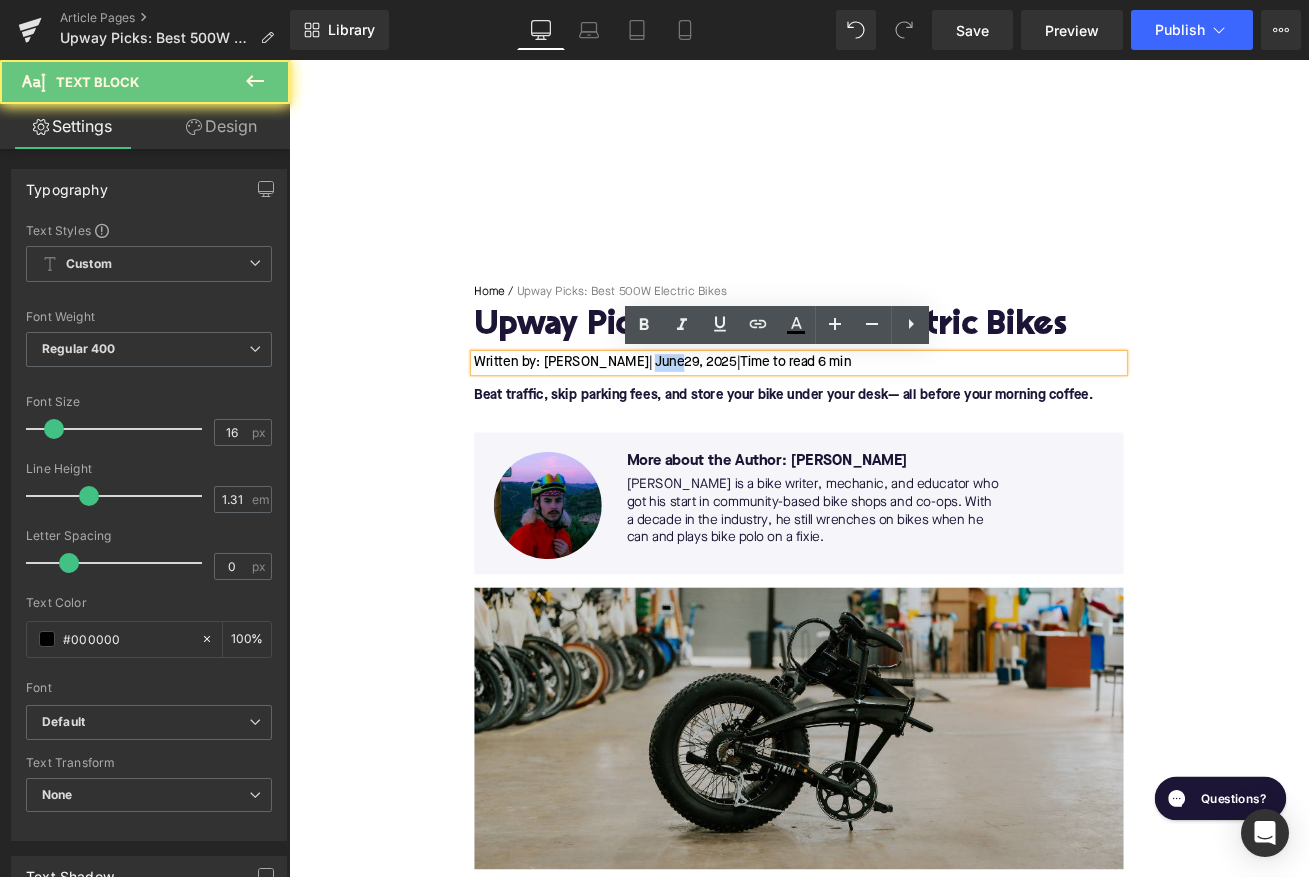 click on "| June" at bounding box center (737, 419) 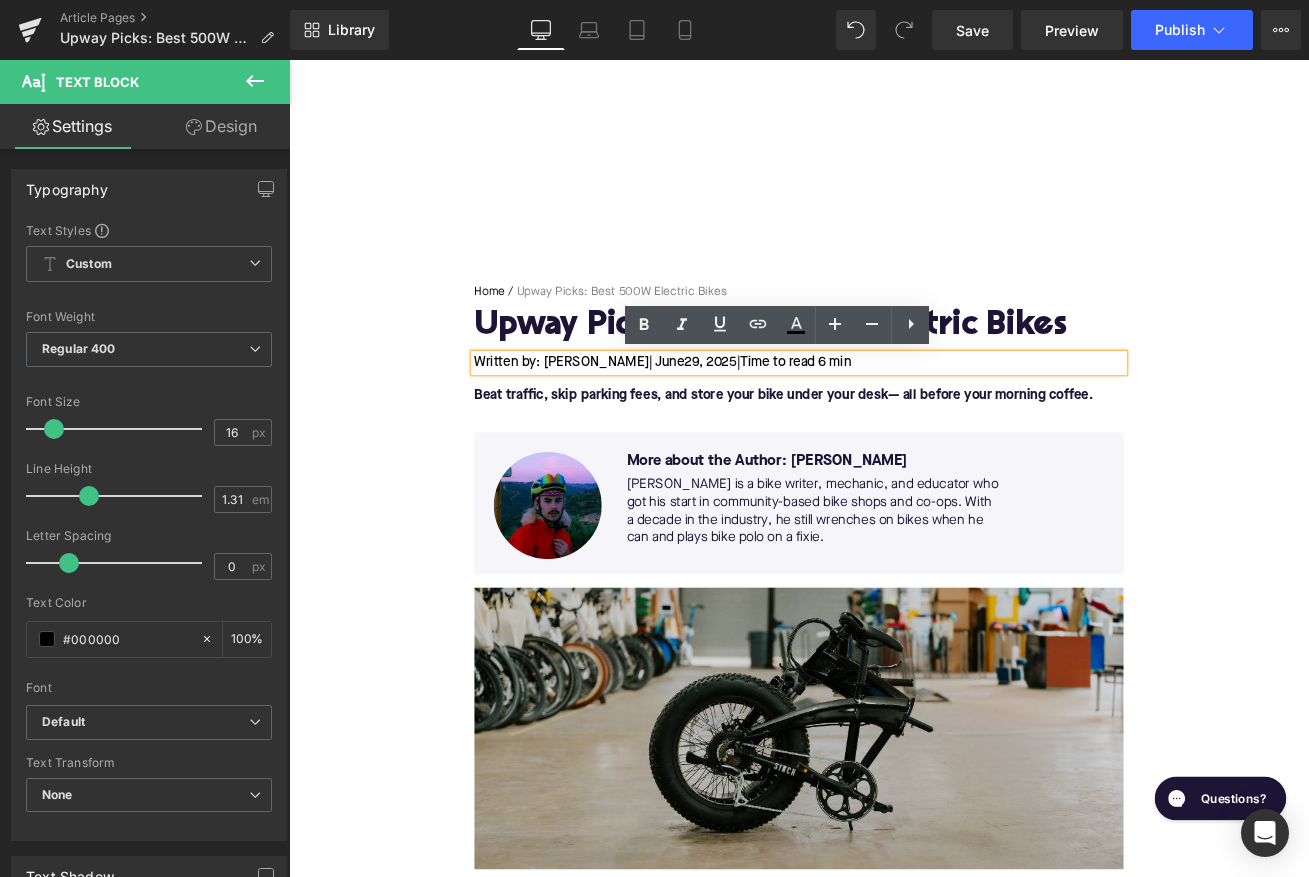 click on "29, 2025" at bounding box center [789, 419] 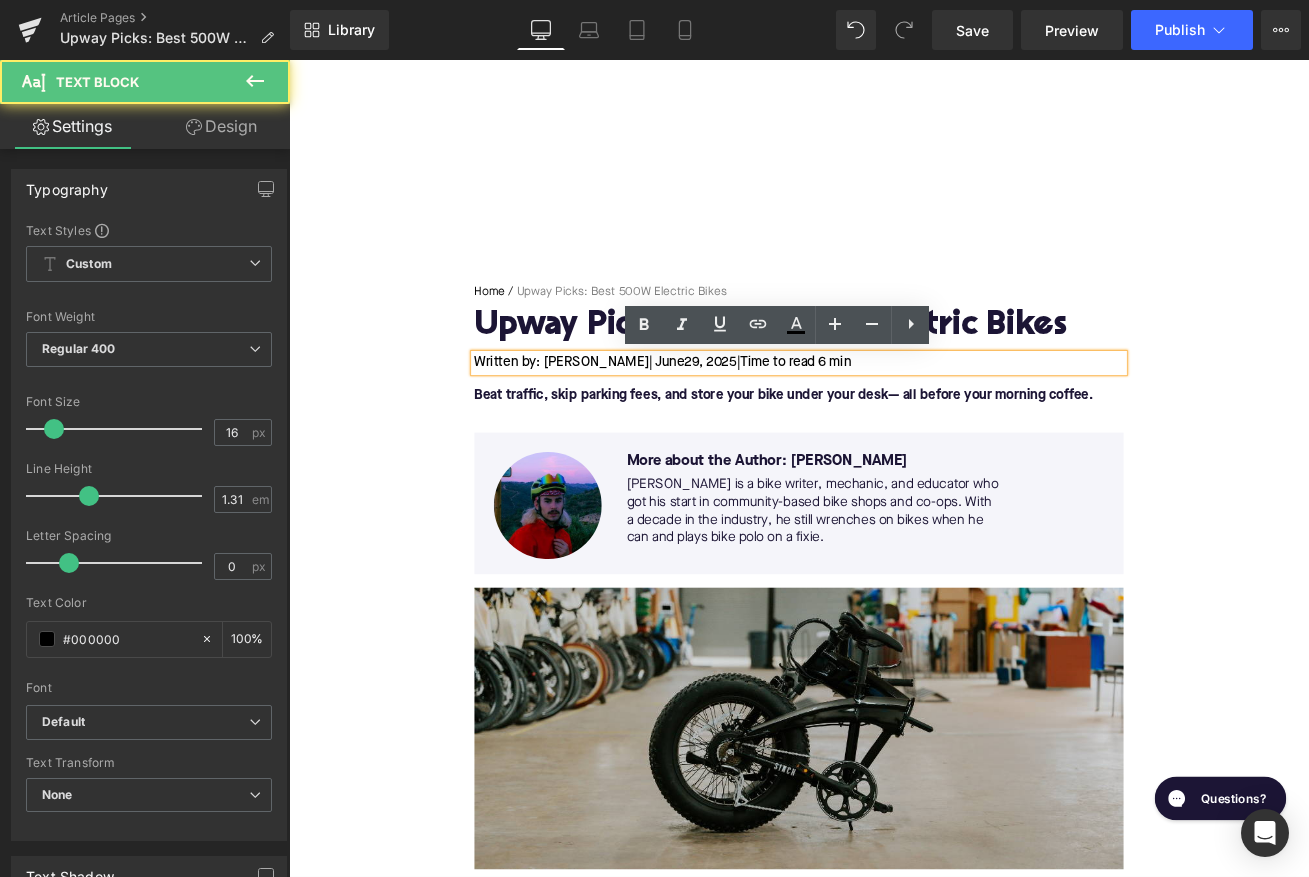 type 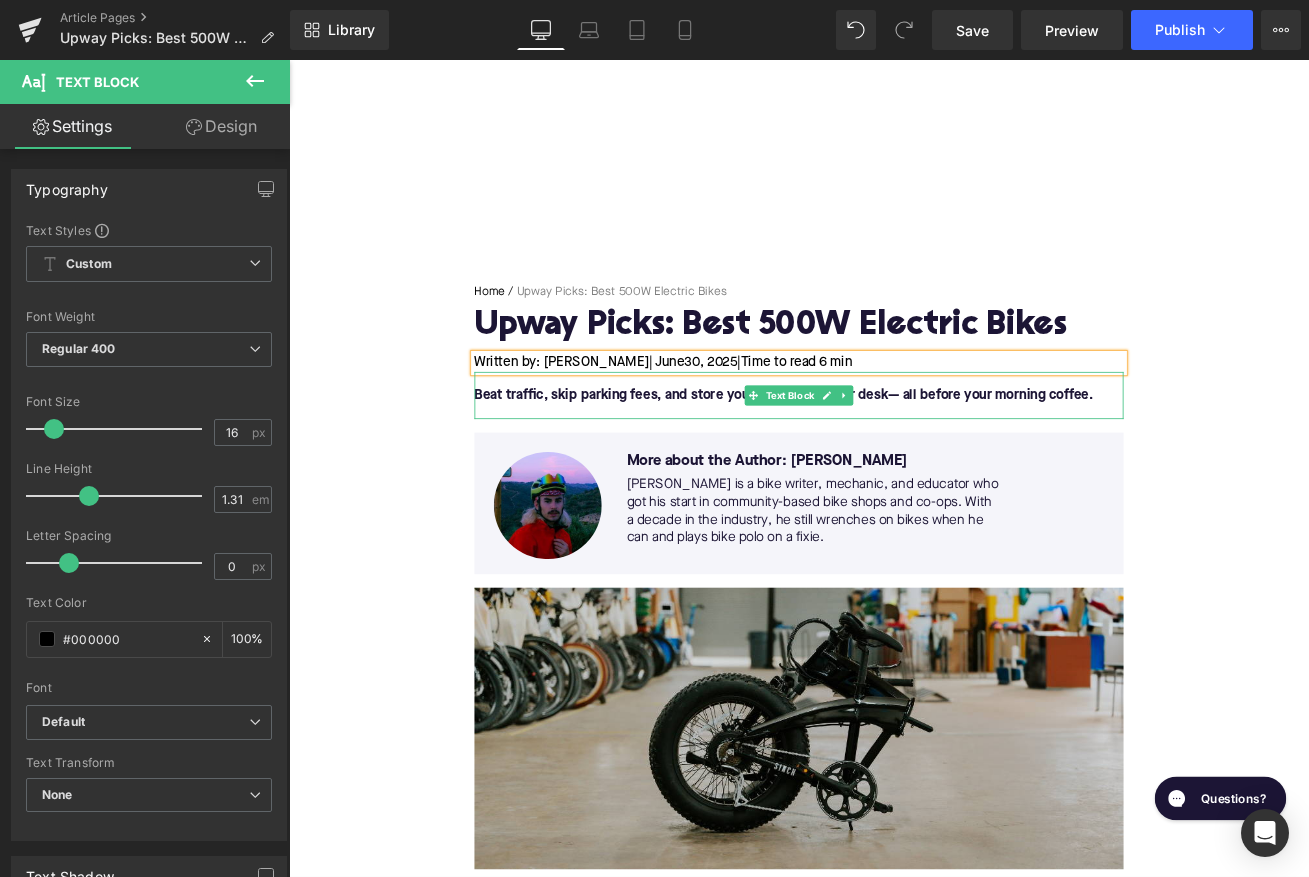 click on "Beat traffic, skip parking fees, and store your bike under your desk— all before your morning coffee." at bounding box center (876, 458) 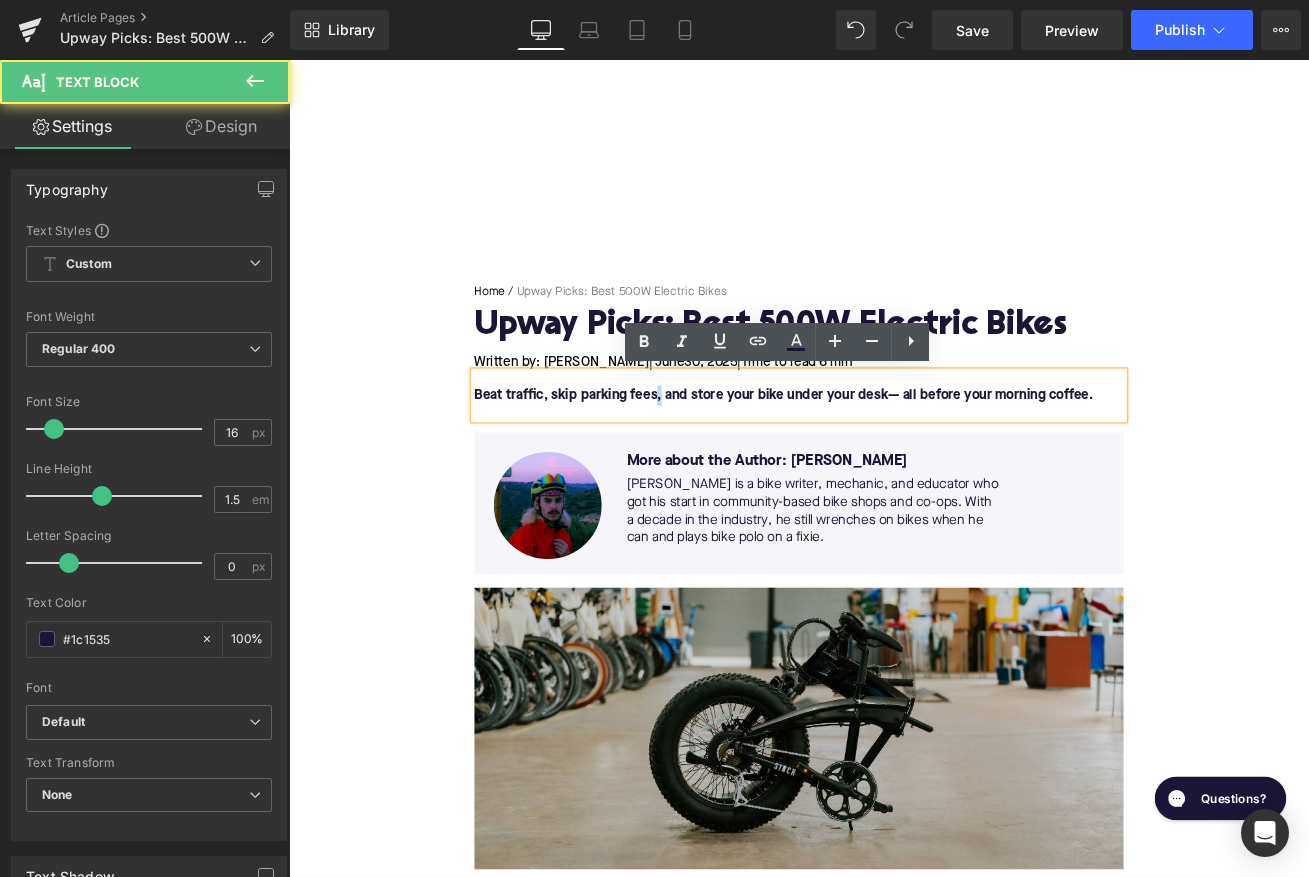 click on "Beat traffic, skip parking fees, and store your bike under your desk— all before your morning coffee." at bounding box center (876, 458) 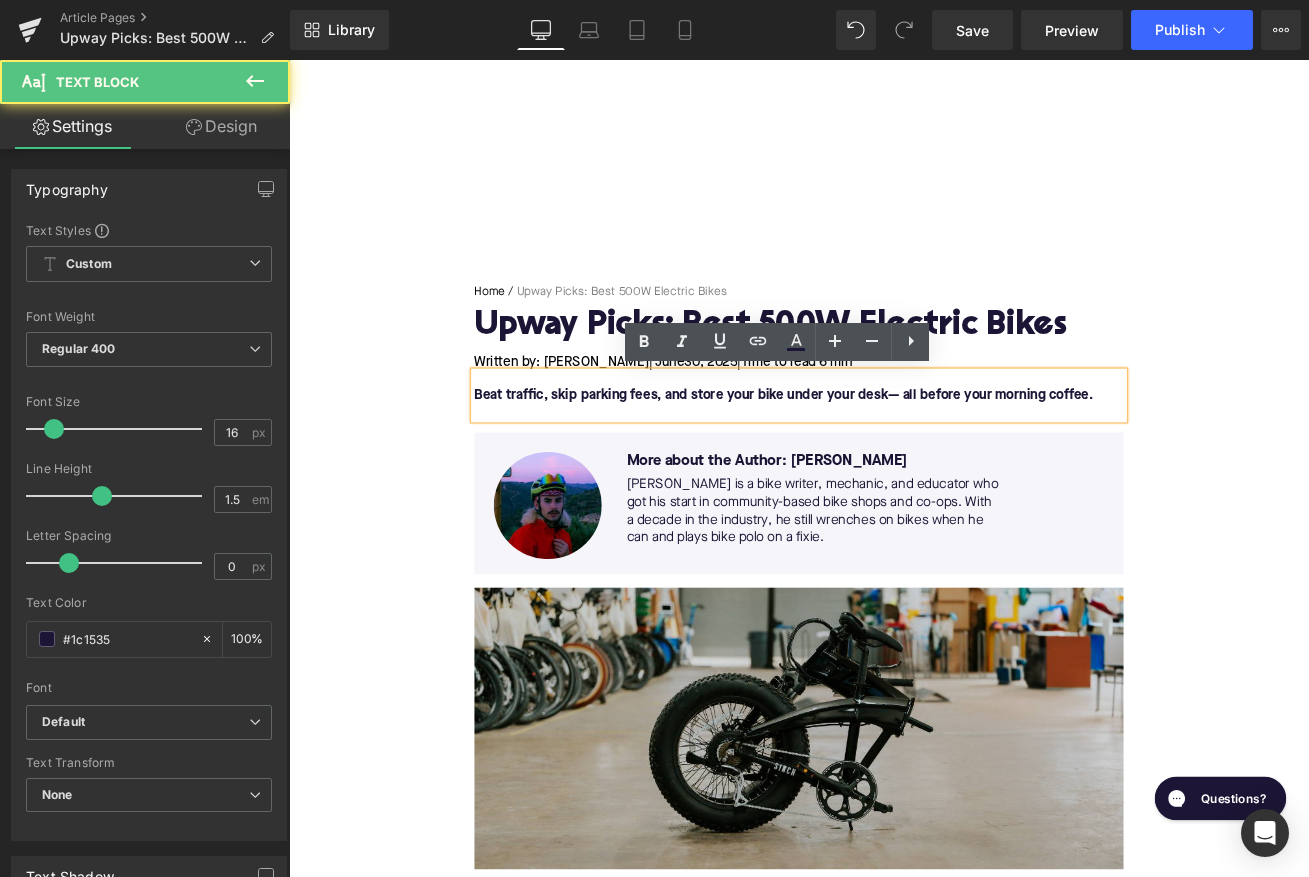 click on "Beat traffic, skip parking fees, and store your bike under your desk— all before your morning coffee." at bounding box center (876, 458) 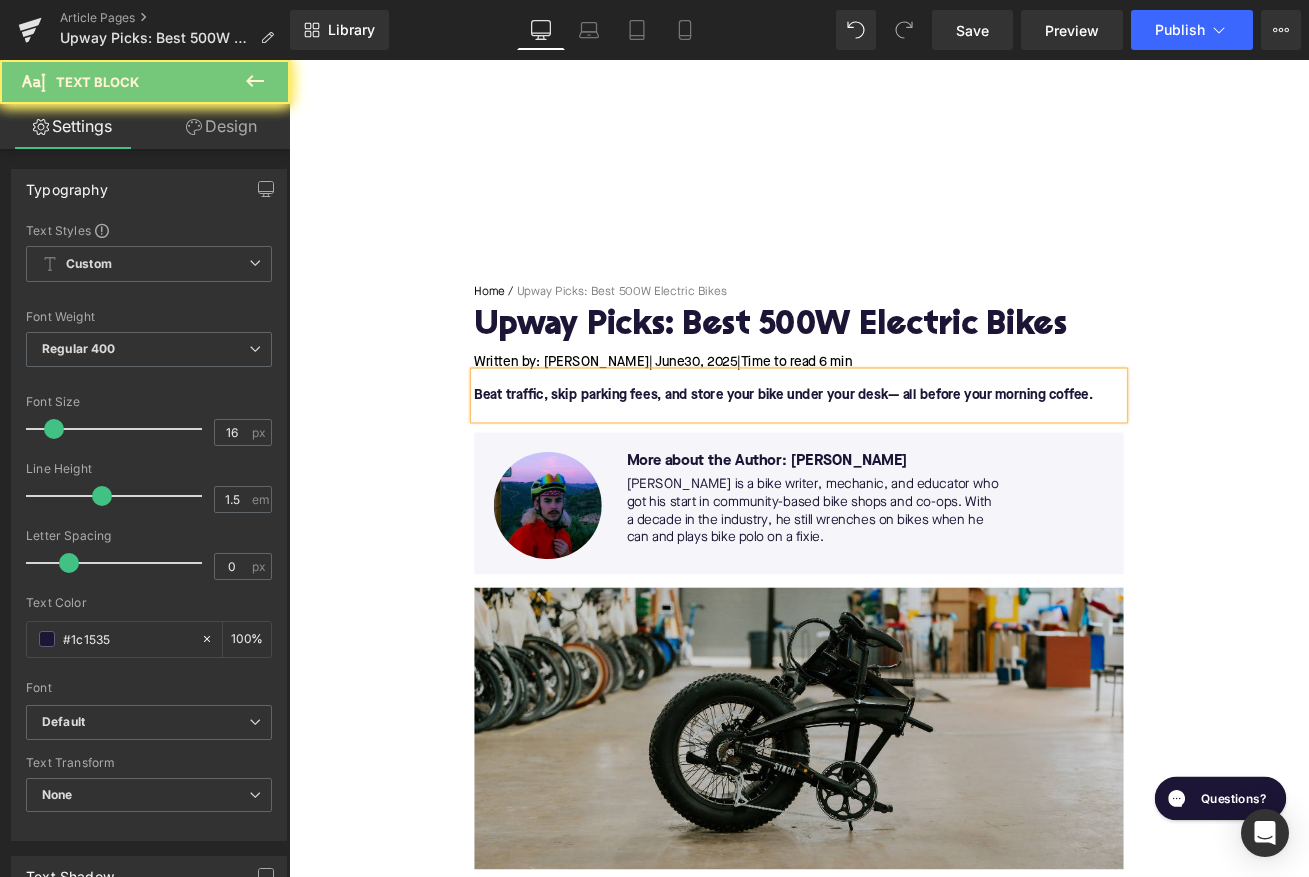 paste 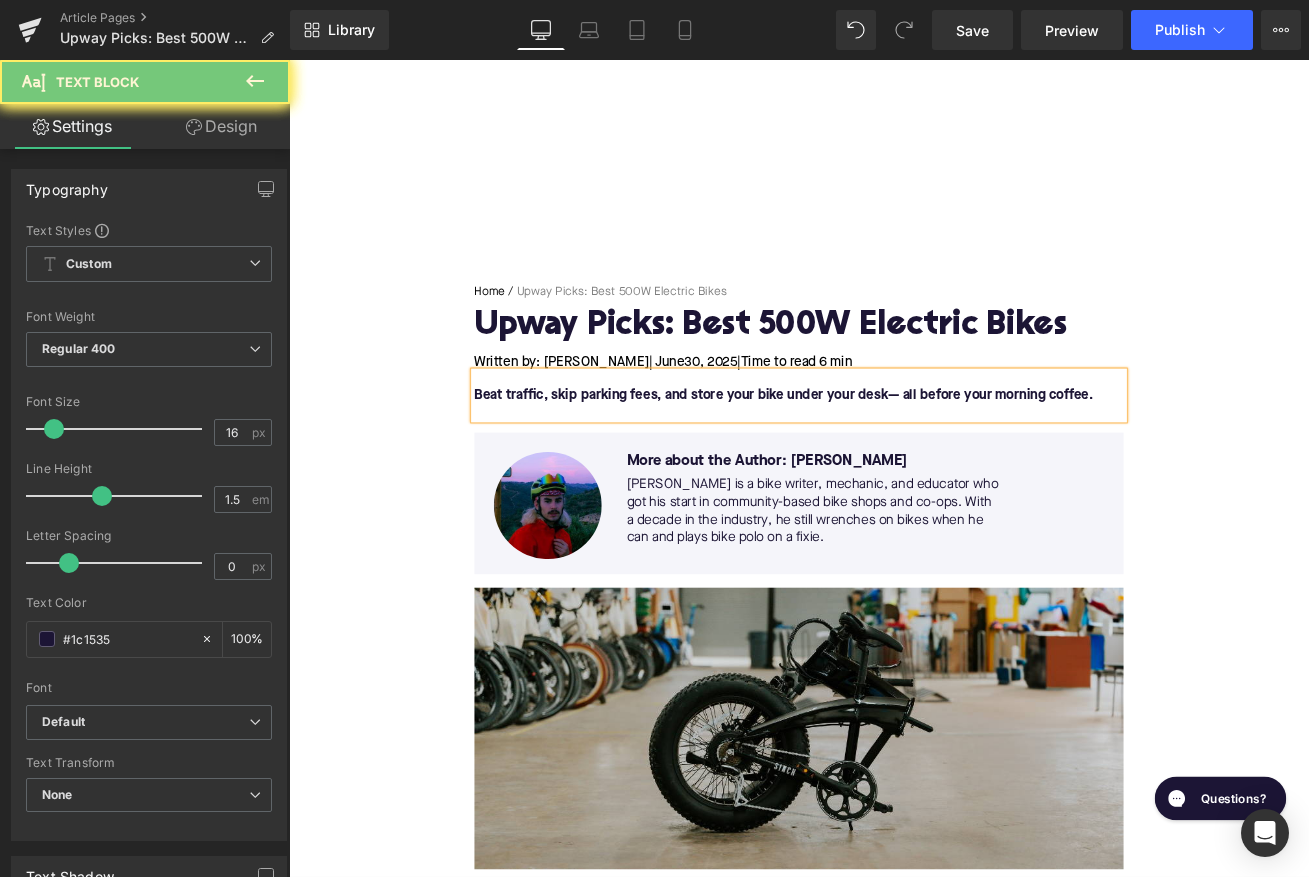 type 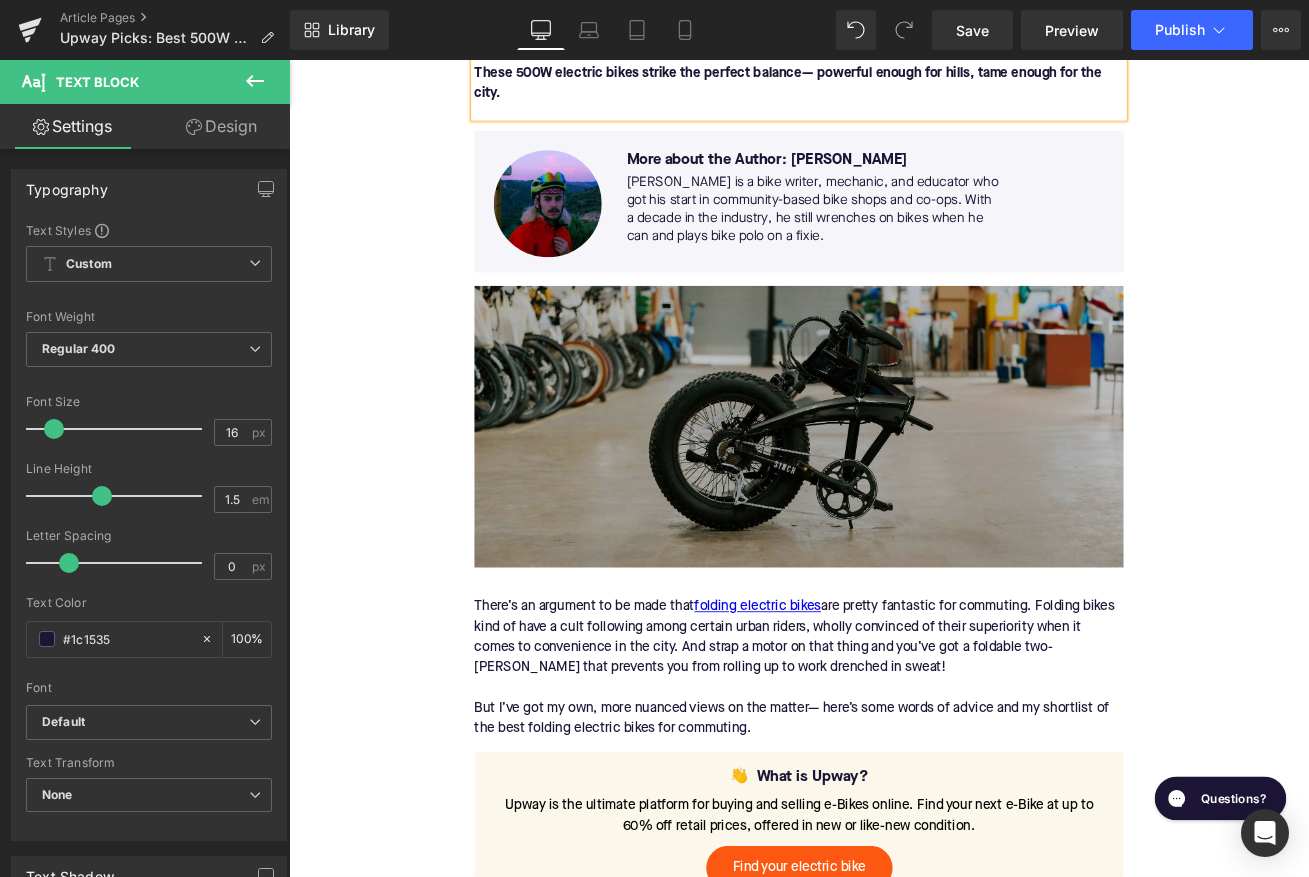 scroll, scrollTop: 397, scrollLeft: 0, axis: vertical 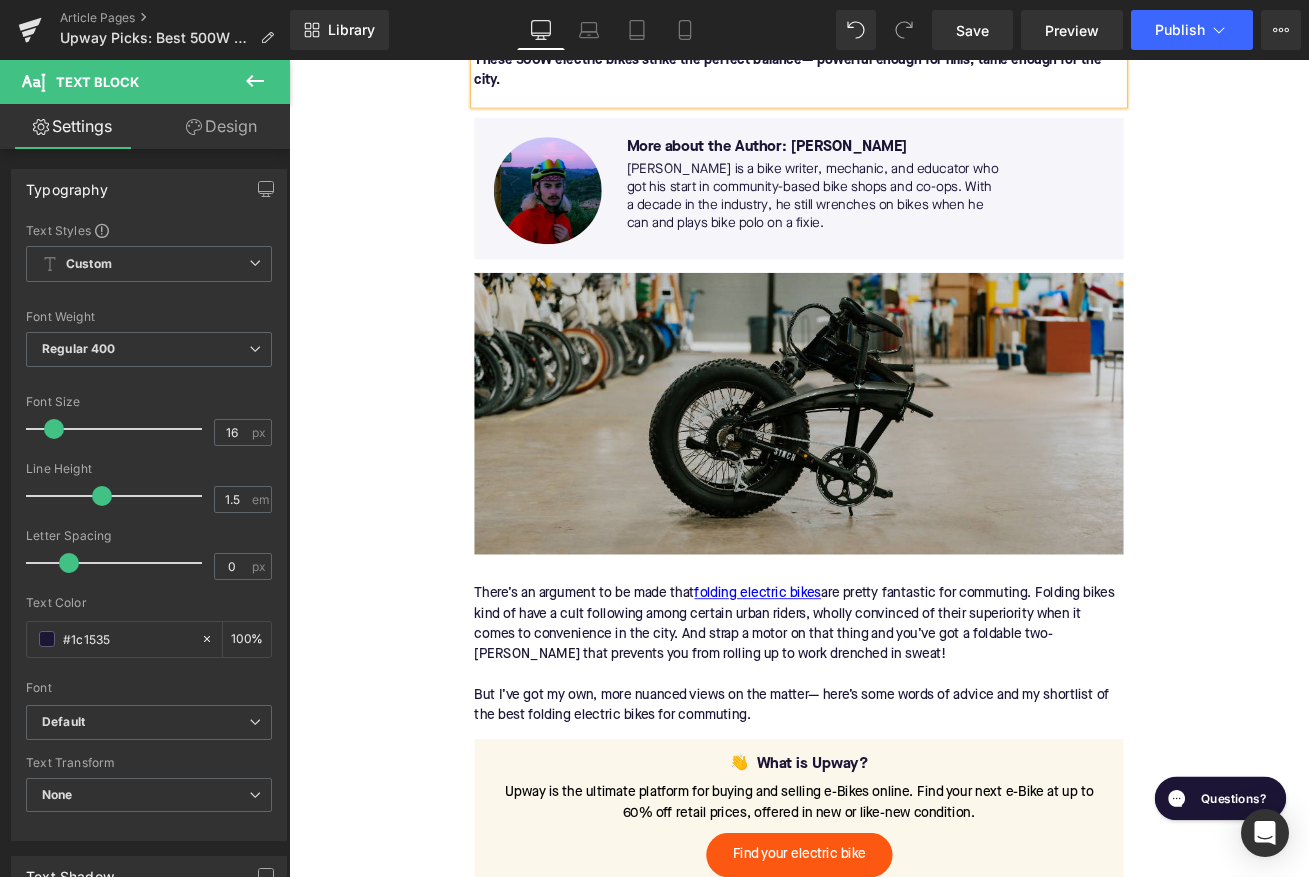 click on "There’s an argument to be made that  folding electric bikes  are pretty fantastic for commuting. Folding bikes kind of have a cult following among certain urban riders, wholly convinced of their superiority when it comes to convenience in the city. And strap a motor on that thing and you’ve got a foldable two-wheeler that prevents you from rolling up to work drenched in sweat!" at bounding box center (894, 730) 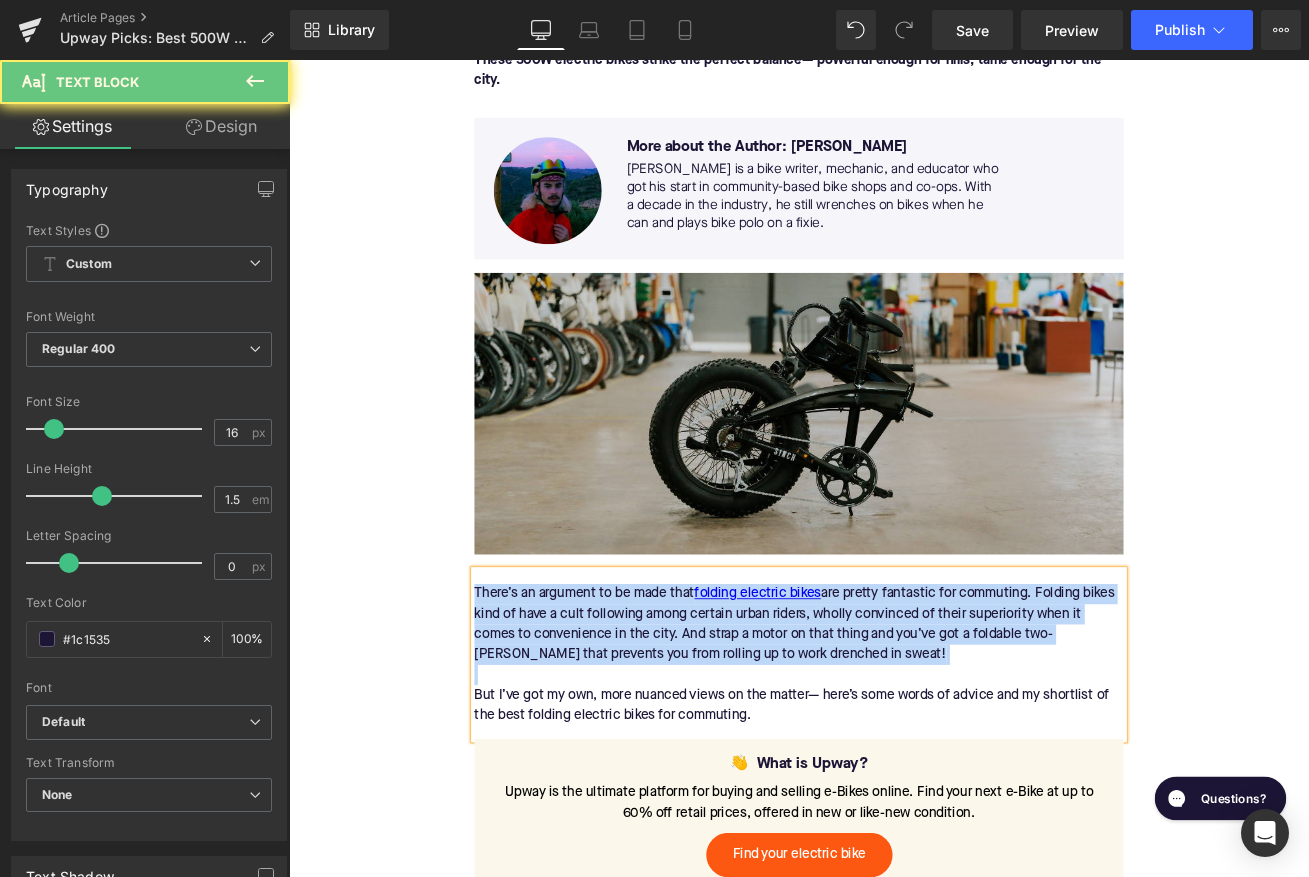 paste 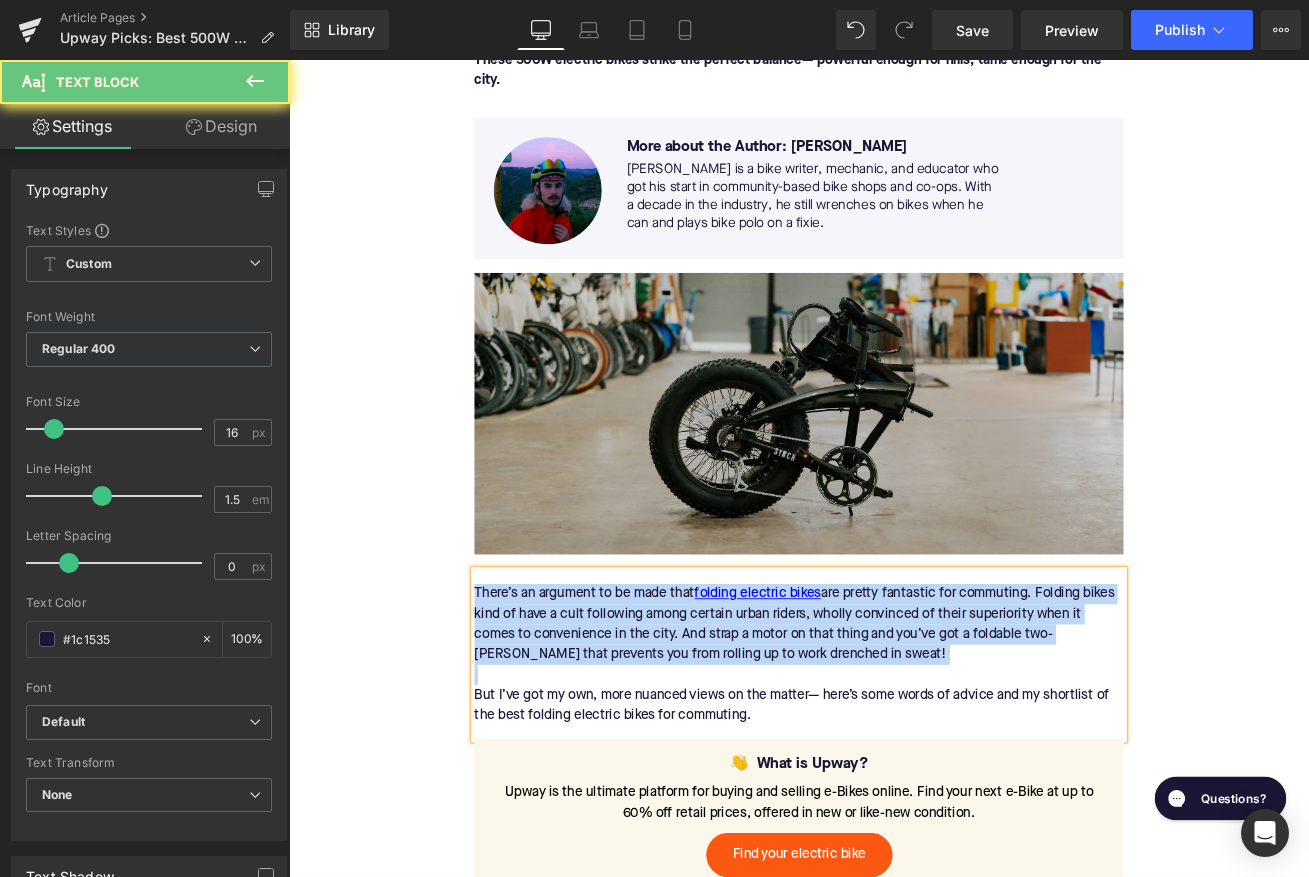 type 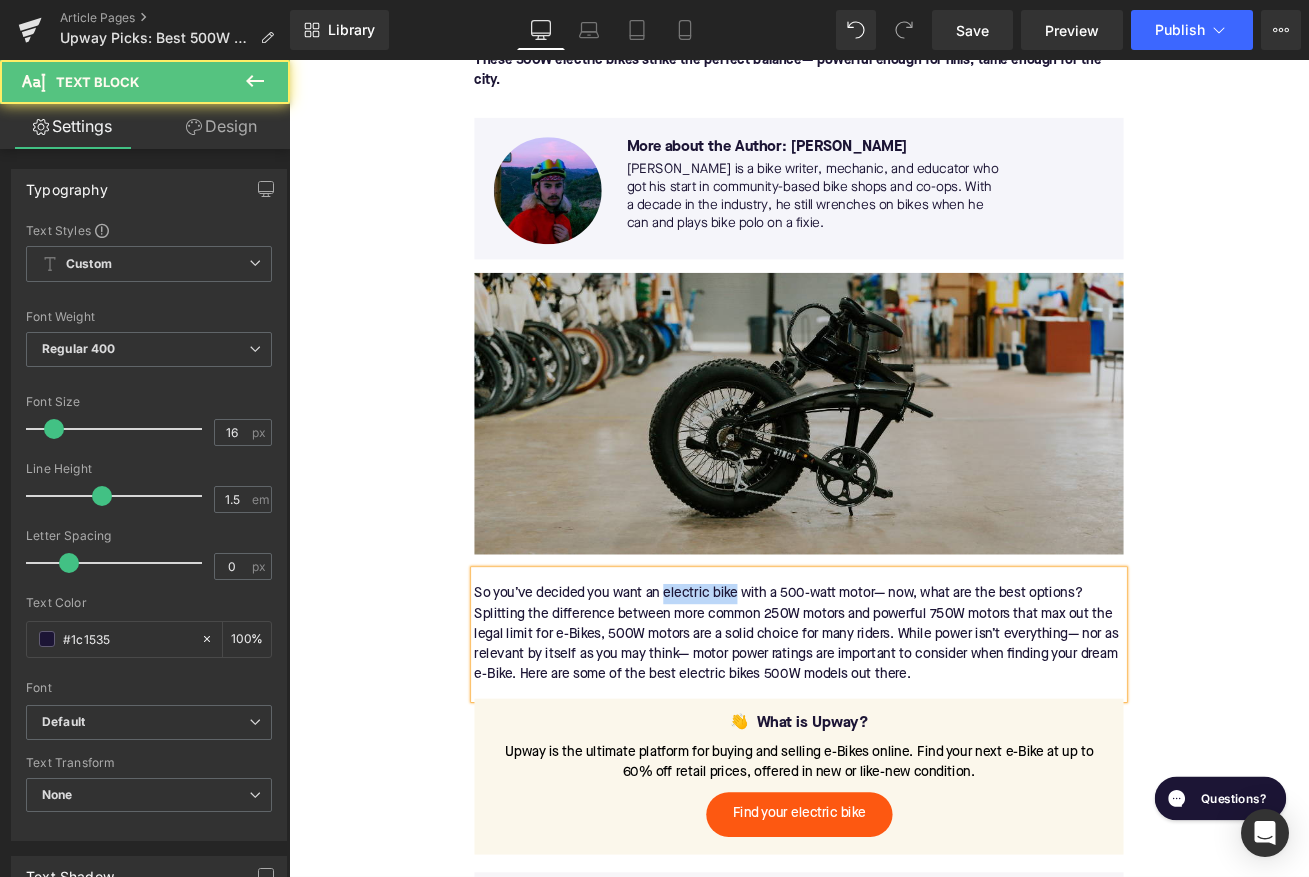 drag, startPoint x: 819, startPoint y: 689, endPoint x: 735, endPoint y: 685, distance: 84.095184 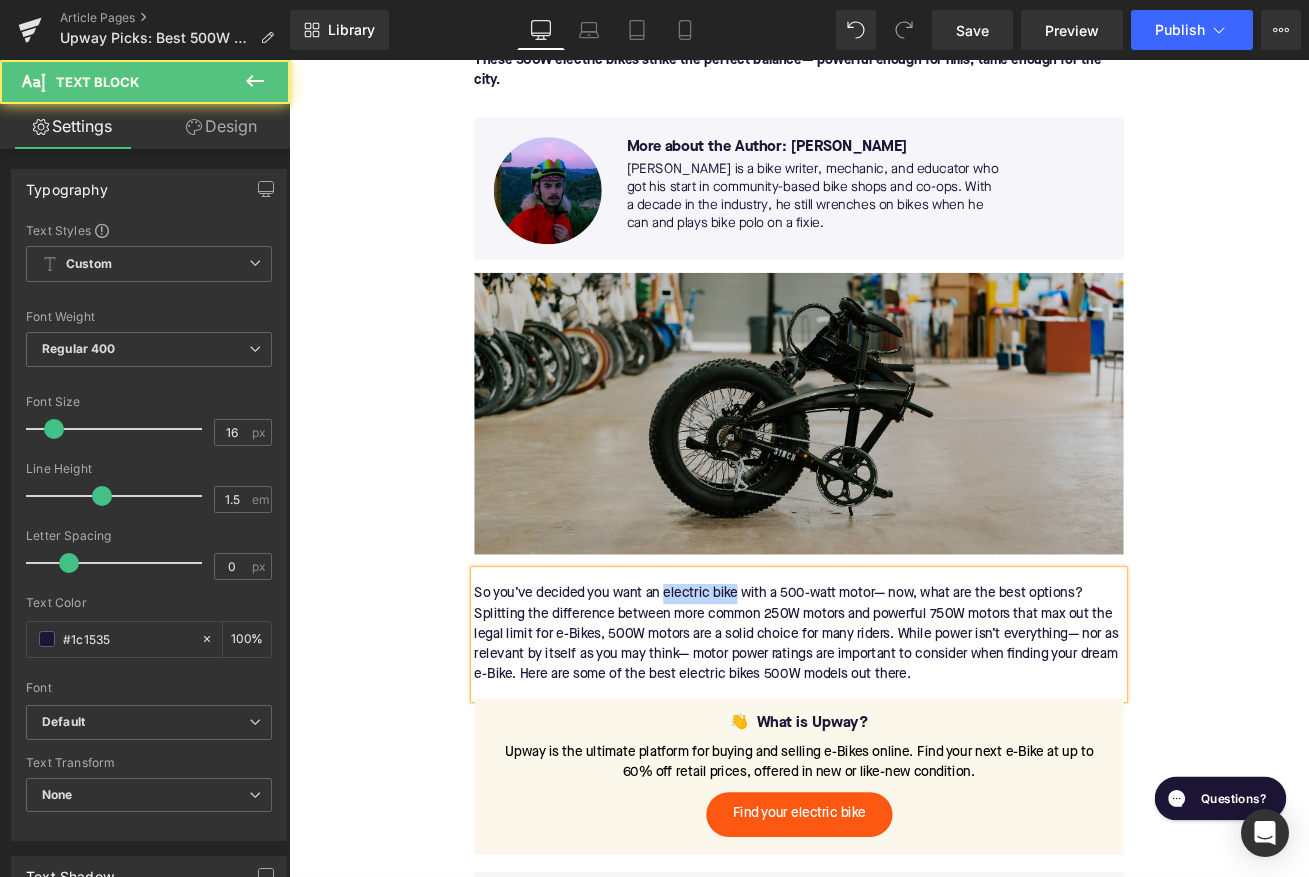 click on "So you’ve decided you want an electric bike with a 500-watt motor— now, what are the best options? Splitting the difference between more common 250W motors and powerful 750W motors that max out the legal limit for e-Bikes, 500W motors are a solid choice for many riders. While power isn’t everything— nor as relevant by itself as you may think— motor power ratings are important to consider when finding your dream e-Bike. Here are some of the best electric bikes 500 W models out there." at bounding box center [894, 742] 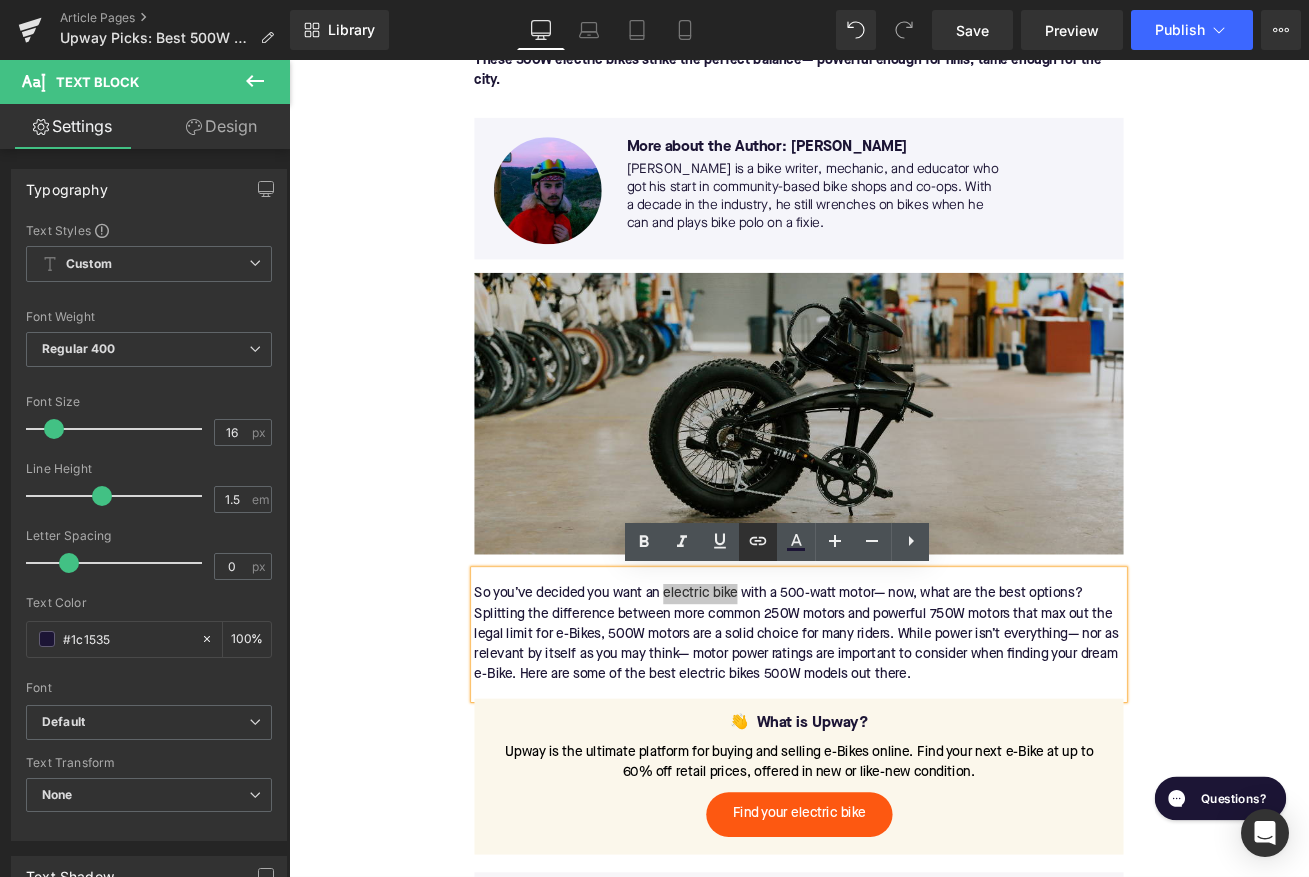 click at bounding box center (758, 542) 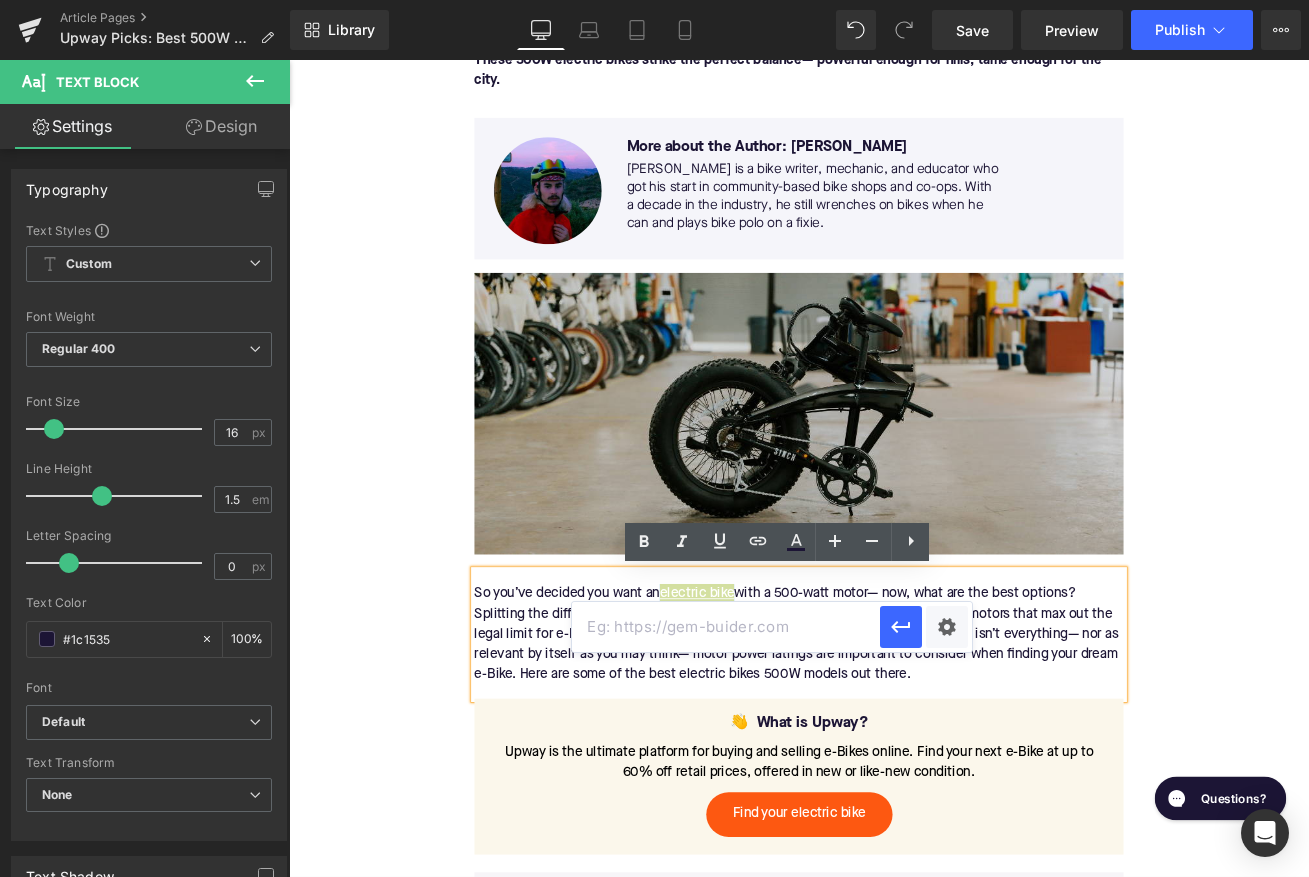 click at bounding box center [726, 627] 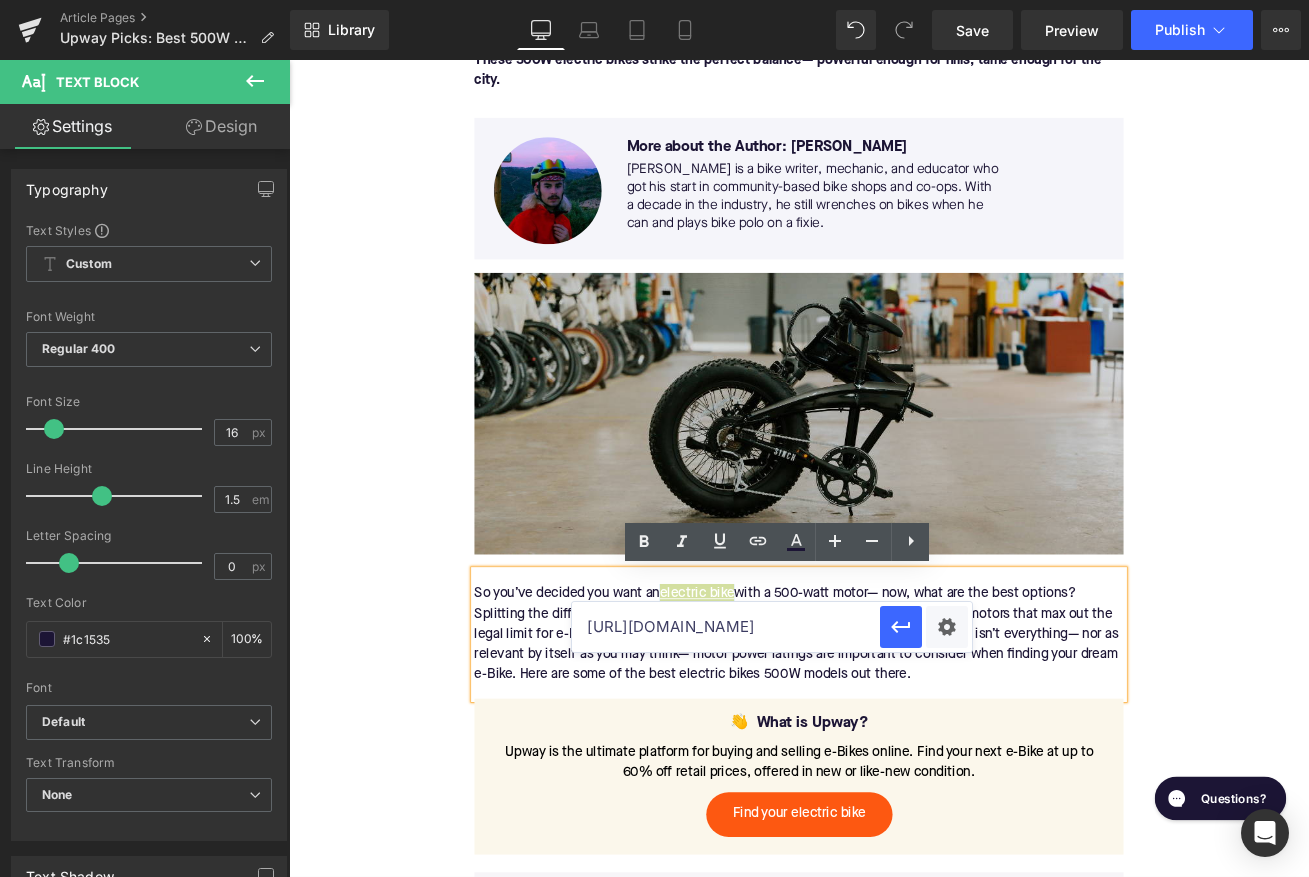 scroll, scrollTop: 0, scrollLeft: 37, axis: horizontal 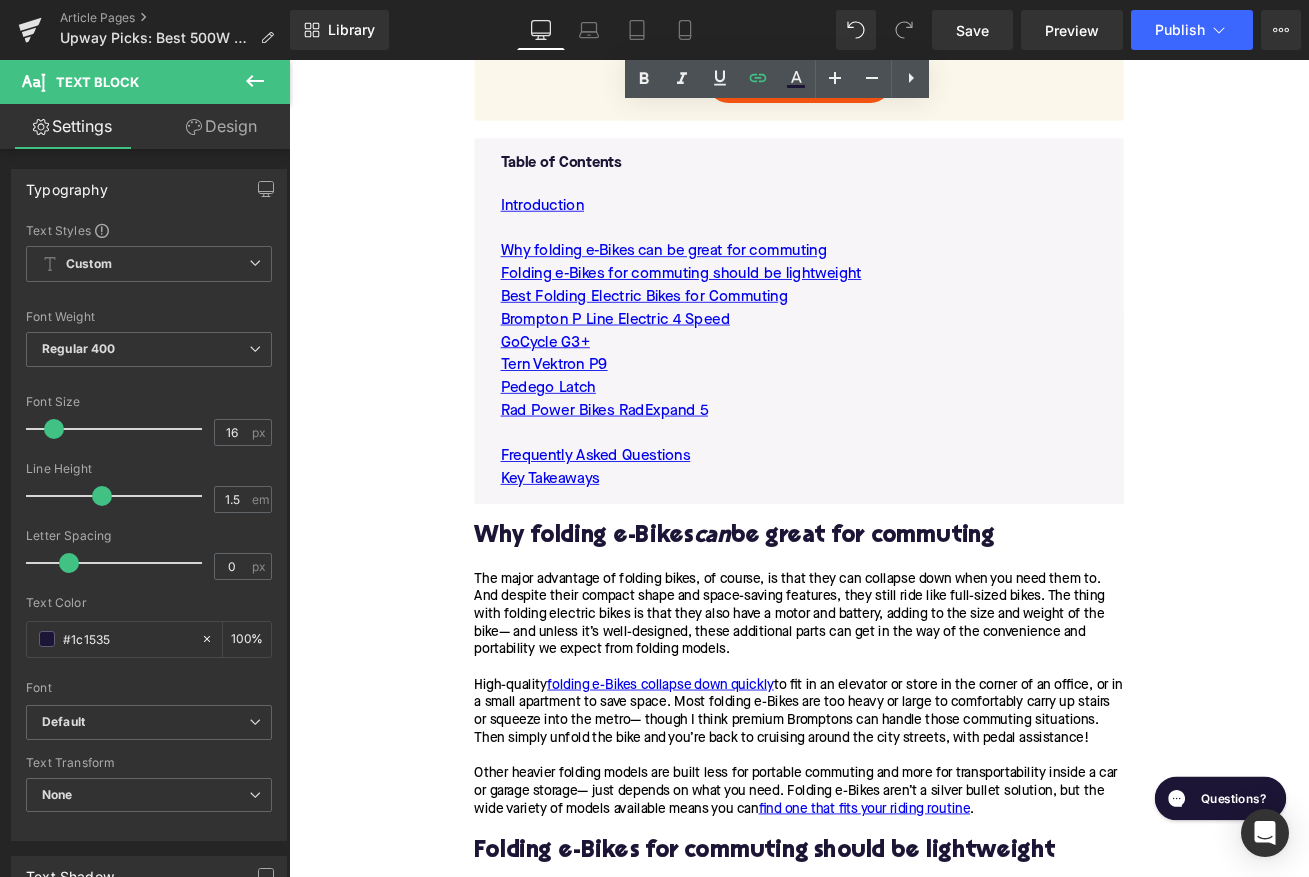 click on "Why folding e-Bikes  can  be great for commuting" at bounding box center (894, 626) 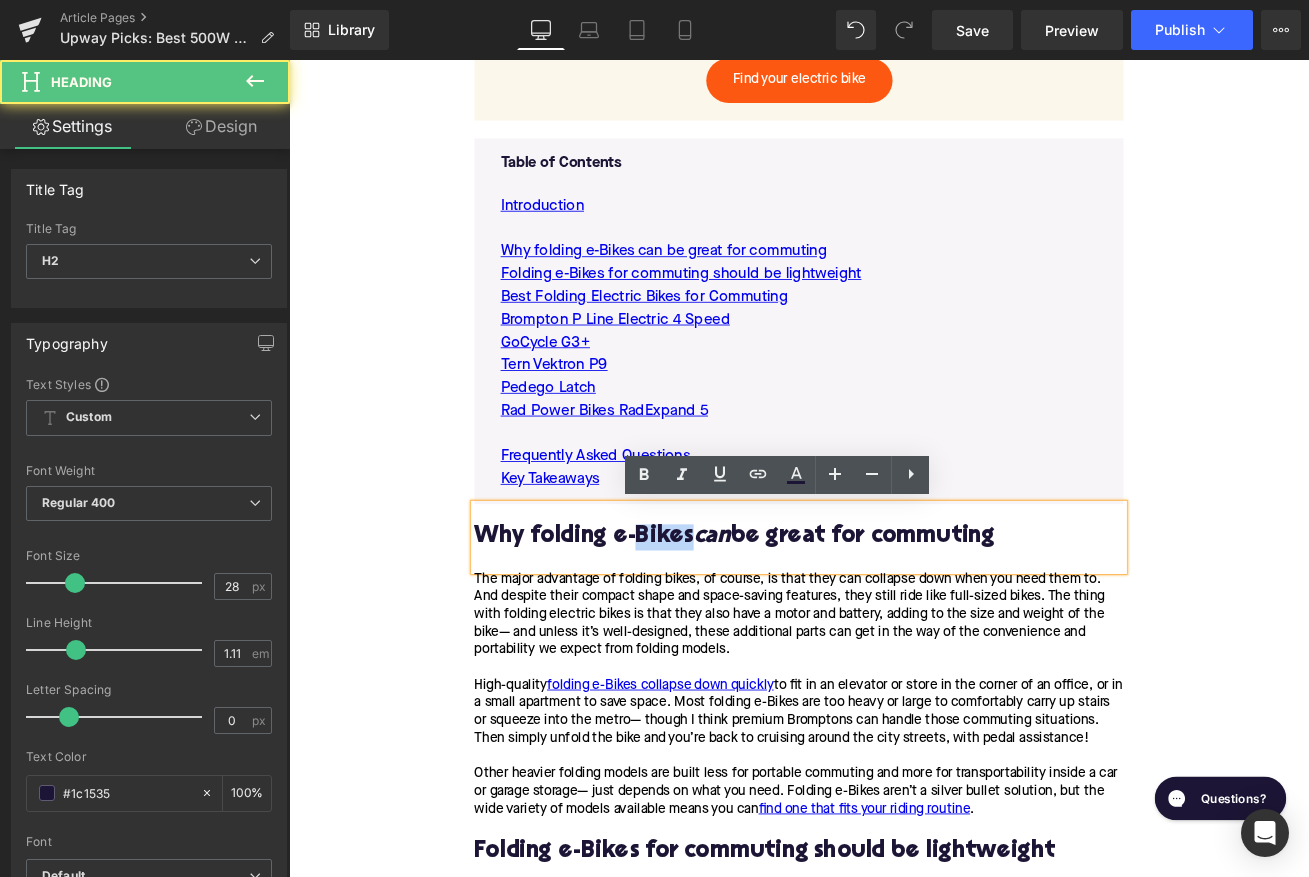 click on "Why folding e-Bikes  can  be great for commuting" at bounding box center [894, 626] 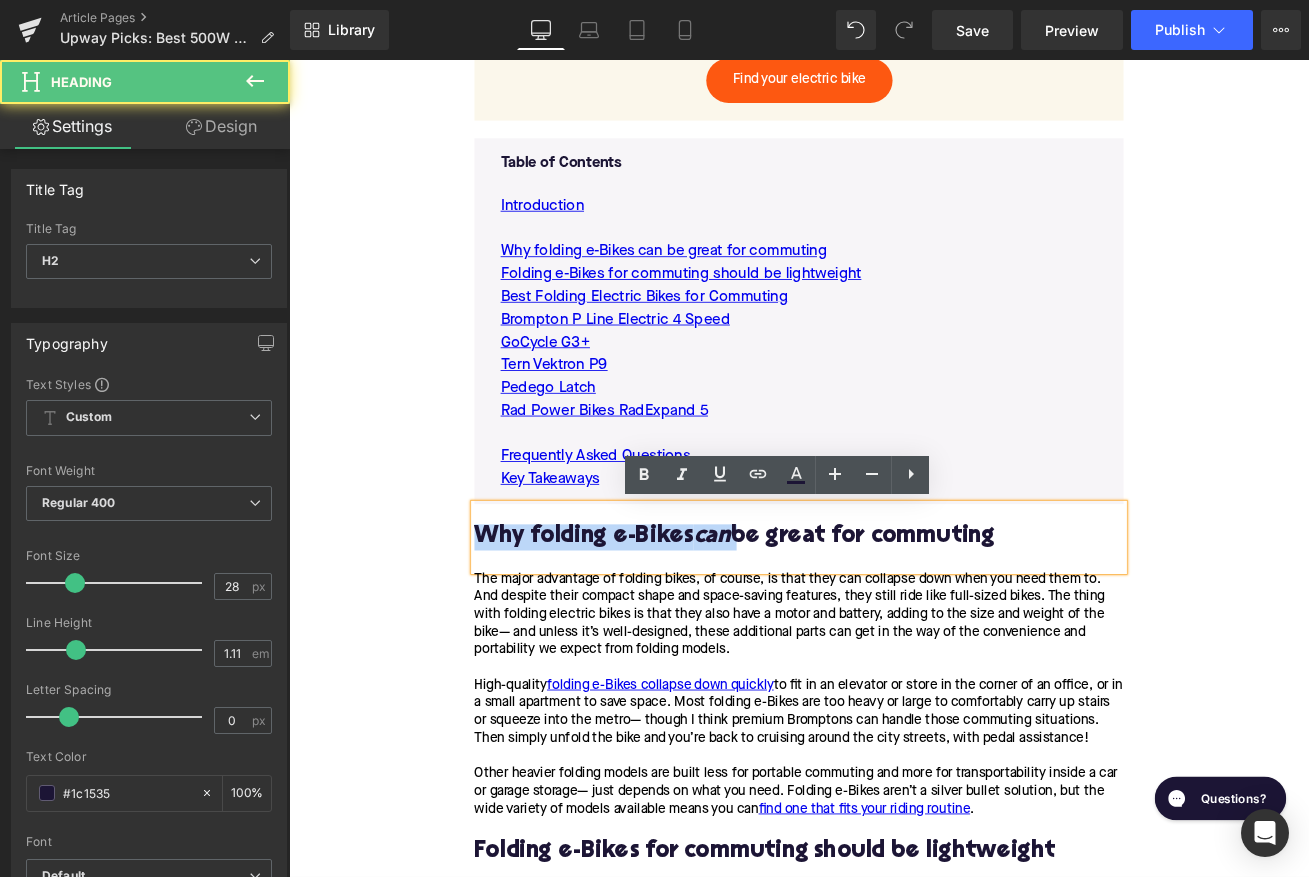 click on "Why folding e-Bikes  can  be great for commuting" at bounding box center [894, 626] 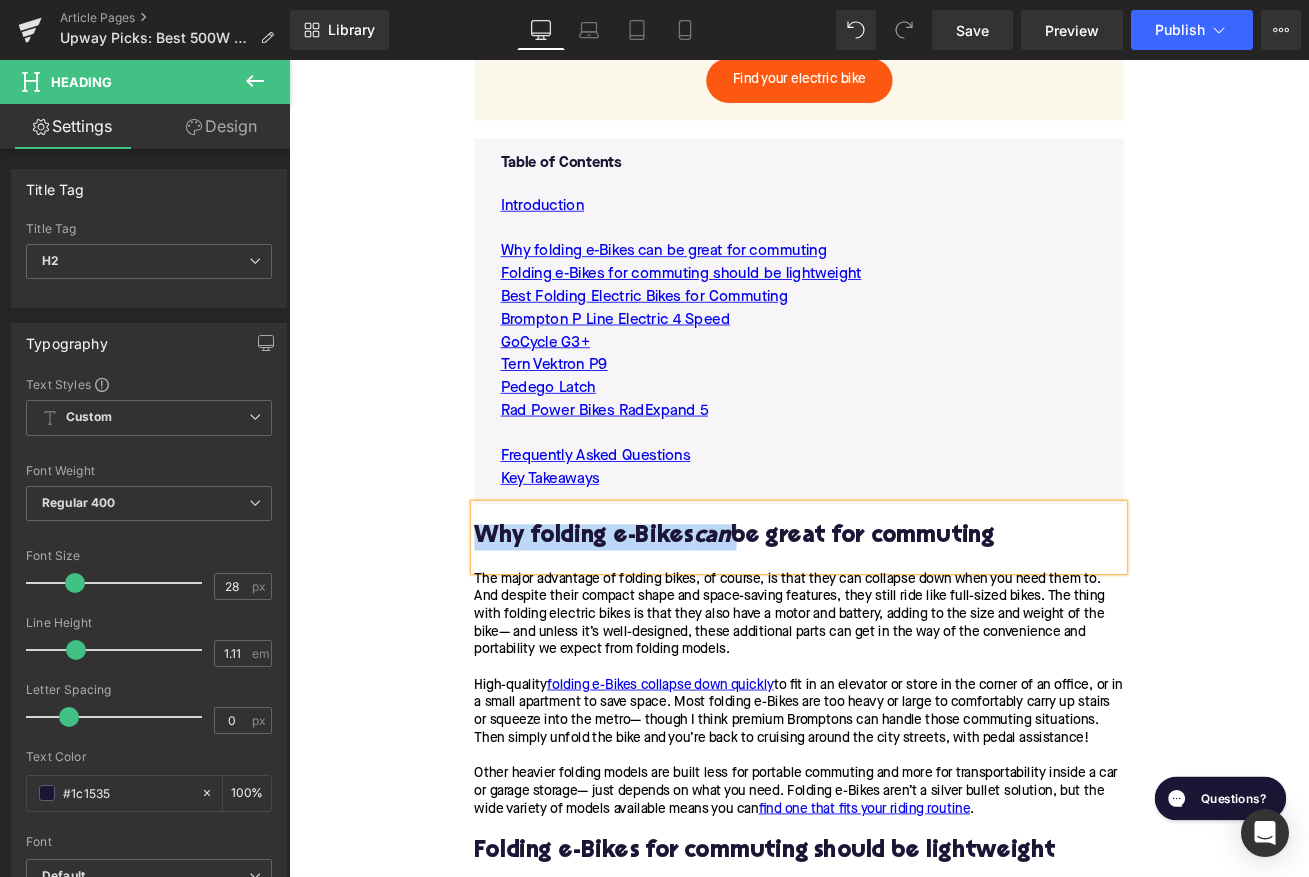 paste 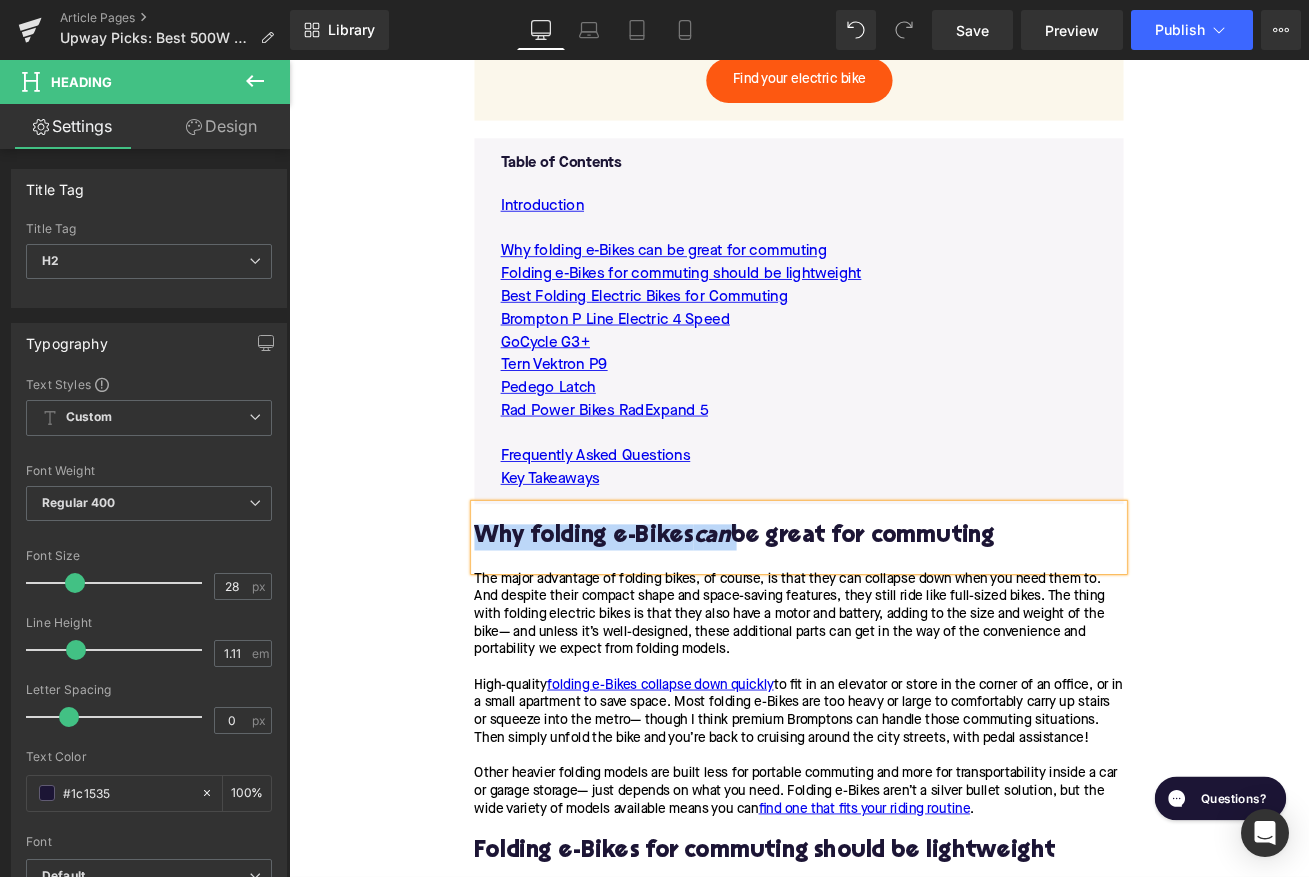 type 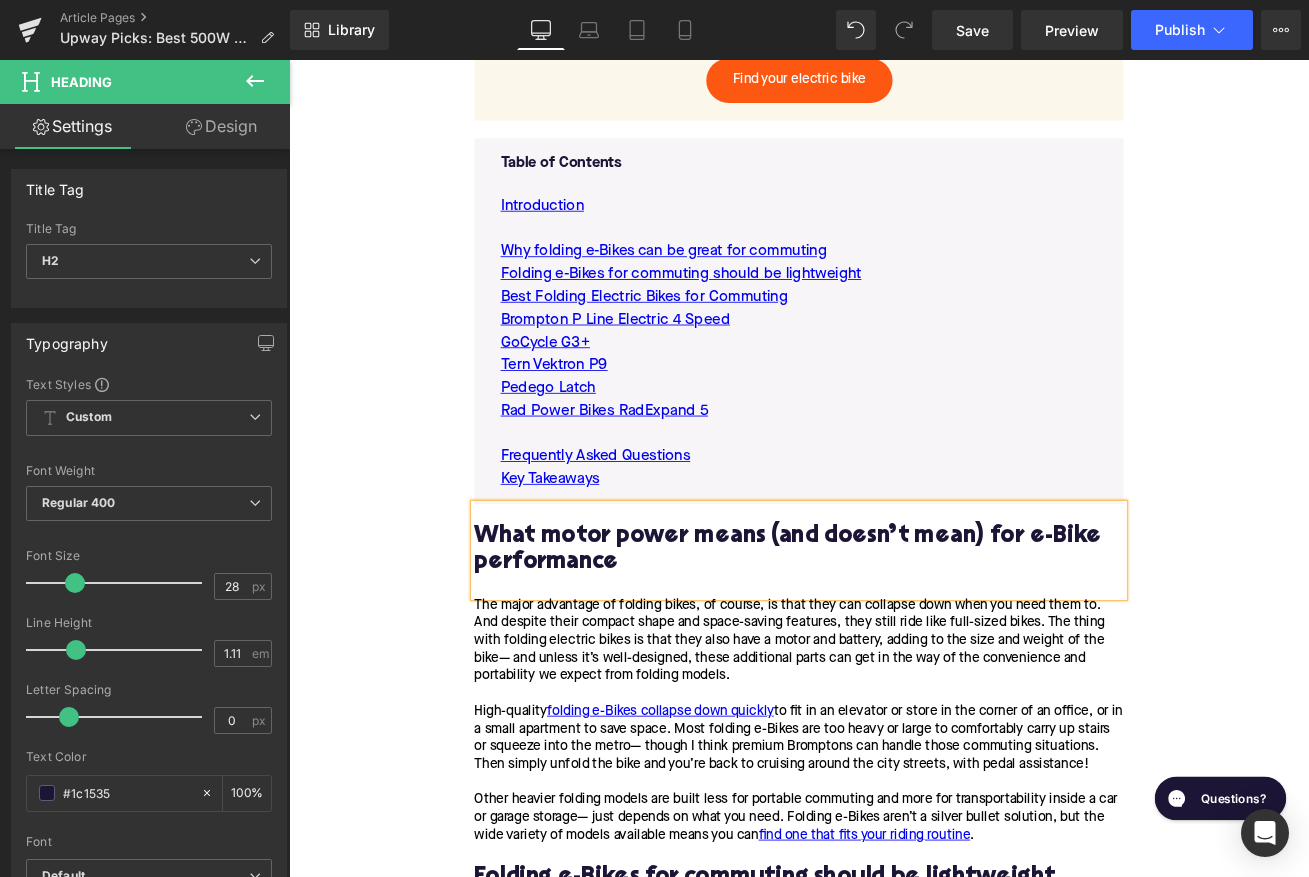 click on "The major advantage of folding bikes, of course, is that they can collapse down when you need them to. And despite their compact shape and space-saving features, they still ride like full-sized bikes. The thing with folding electric bikes is that they also have a motor and battery, adding to the size and weight of the bike— and unless it’s well-designed, these additional parts can get in the way of the convenience and portability we expect from folding models.  High-quality  folding e-Bikes collapse down quickly  to fit in an elevator or store in the corner of an office, or in a small apartment to save space. Most folding e-Bikes are too heavy or large to comfortably carry up stairs or squeeze into the metro— though I think premium Bromptons can handle those commuting situations. Then simply unfold the bike and you’re back to cruising around the city streets, with pedal assistance! find one that fits your riding routine ." at bounding box center [894, 844] 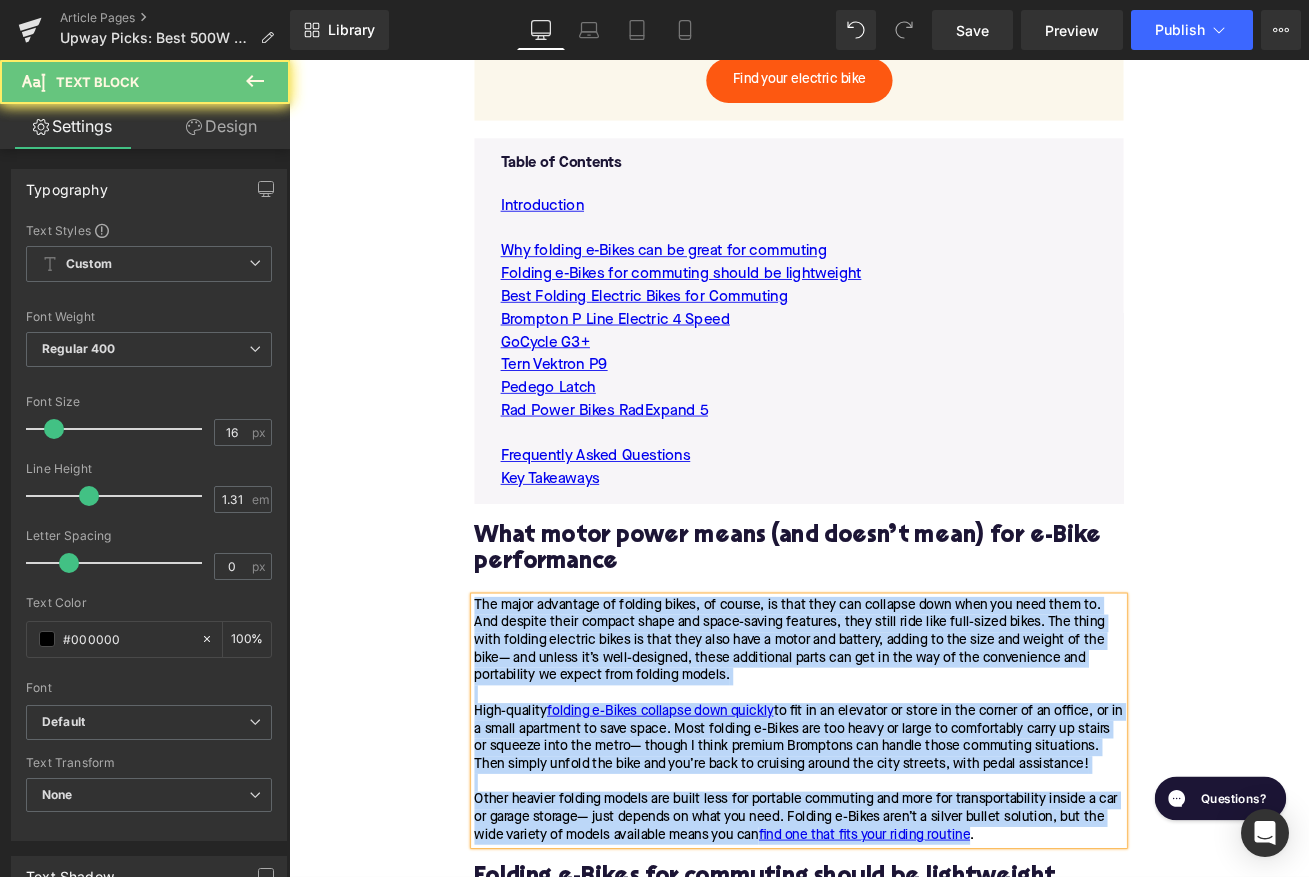 paste 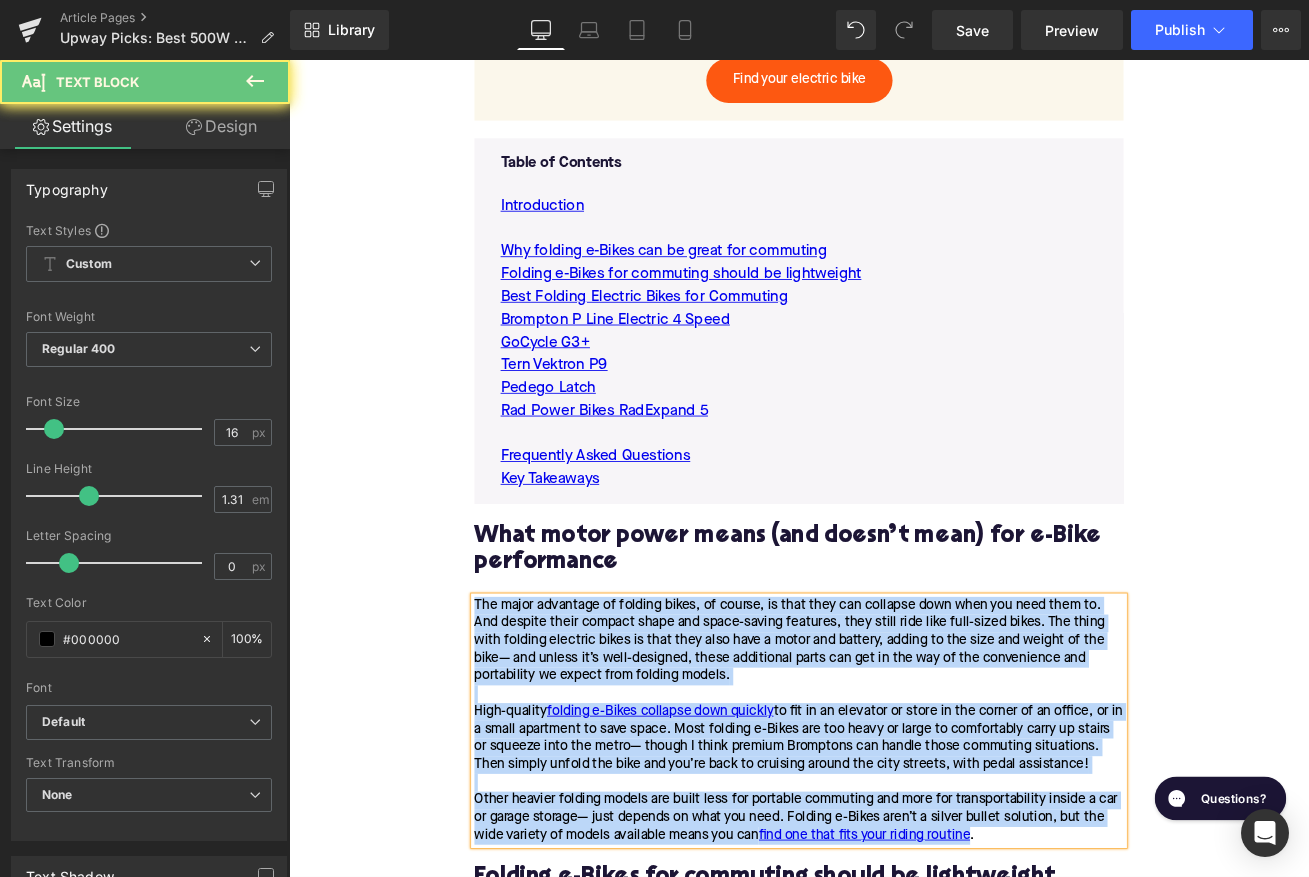 type 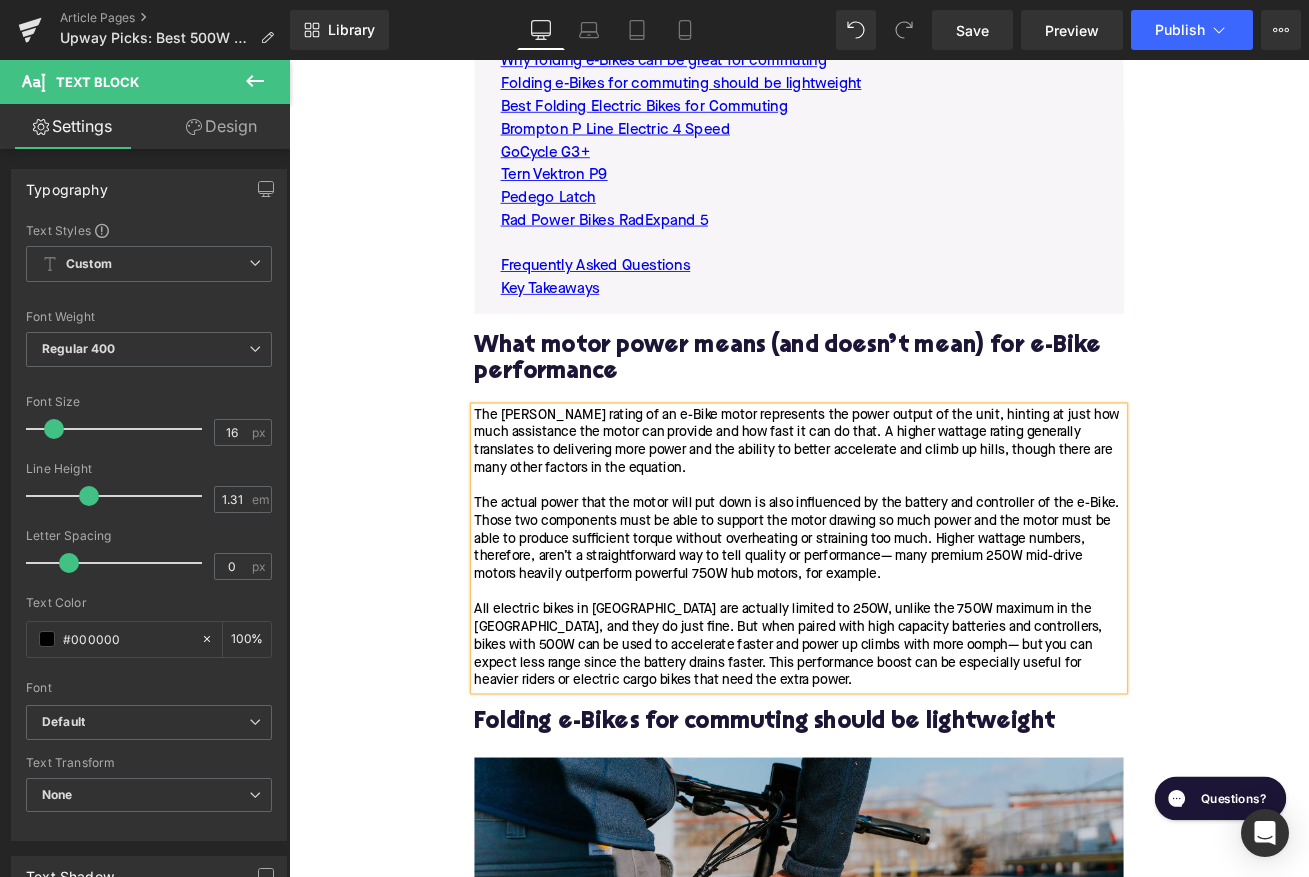 scroll, scrollTop: 1571, scrollLeft: 0, axis: vertical 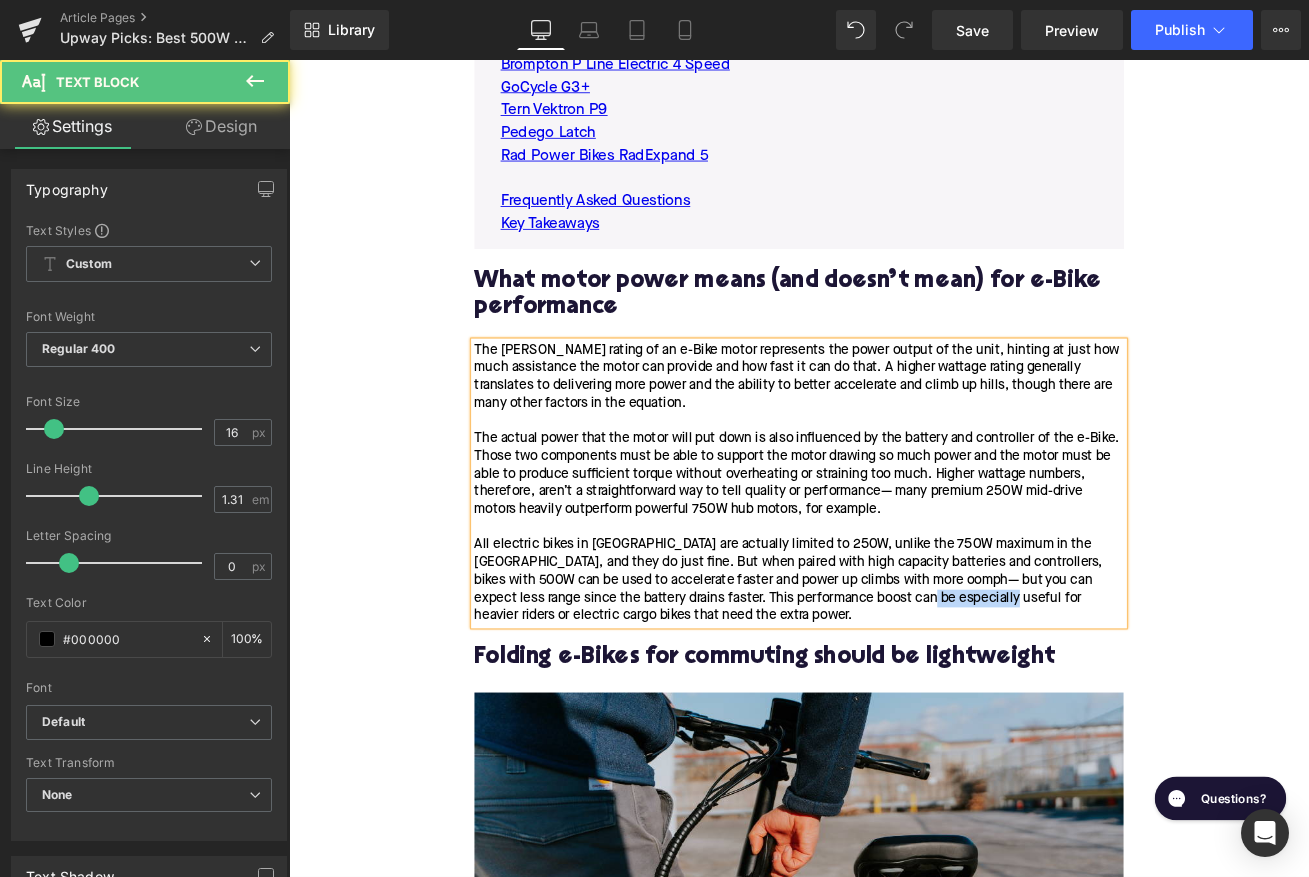 drag, startPoint x: 978, startPoint y: 701, endPoint x: 1074, endPoint y: 701, distance: 96 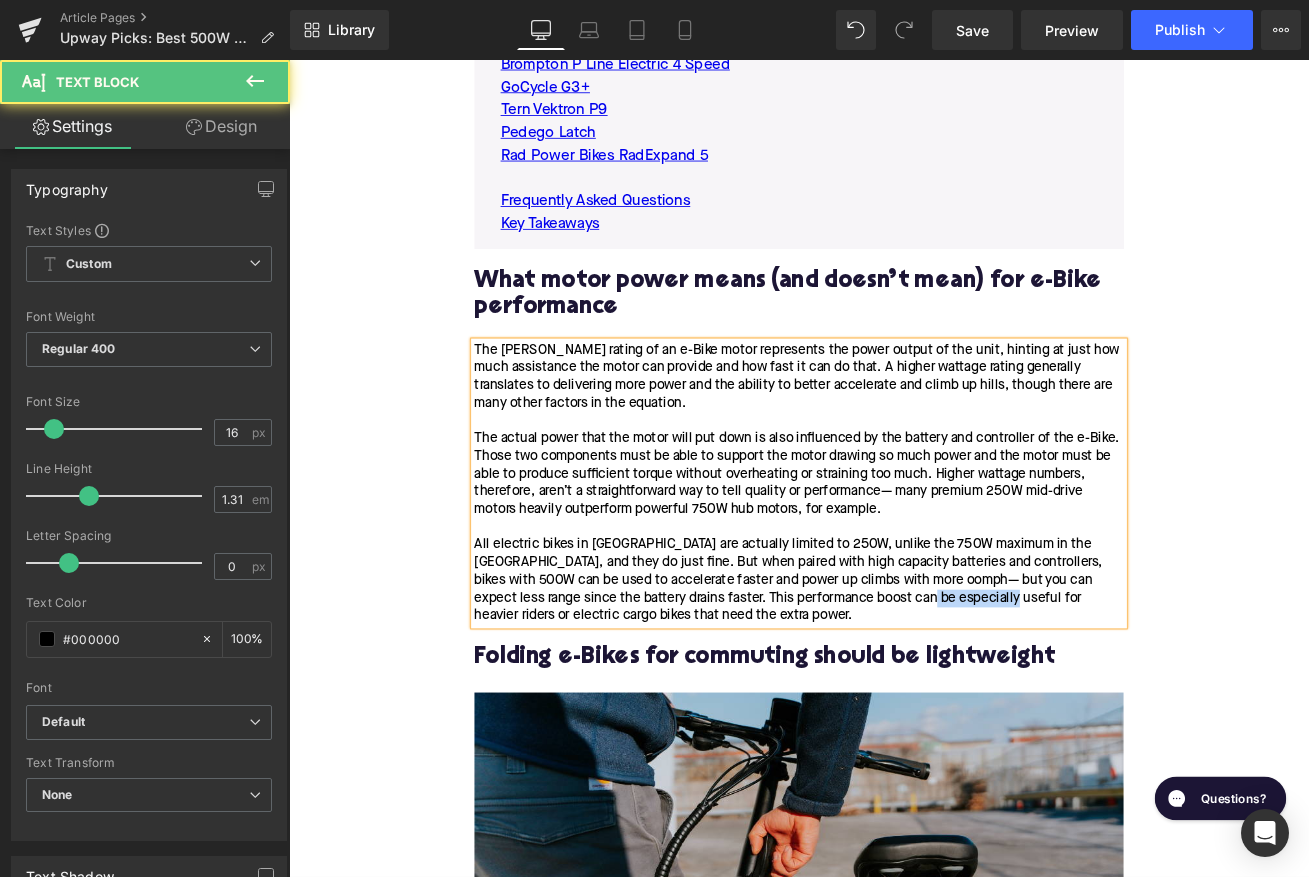 click on "The watts rating of an e-Bike motor represents the power output of the unit, hinting at just how much assistance the motor can provide and how fast it can do that. A higher wattage rating generally translates to delivering more power and the ability to better accelerate and climb up hills, though there are many other factors in the equation.   The actual power that the motor will put down is also influenced by the battery and controller of the e-Bike. Those two components must be able to support the motor drawing so much power and the motor must be able to produce sufficient torque without overheating or straining too much. Higher wattage numbers, therefore, aren’t a straightforward way to tell quality or performance— many premium 250W mid-drive motors heavily outperform powerful 750W hub motors, for example." at bounding box center [894, 562] 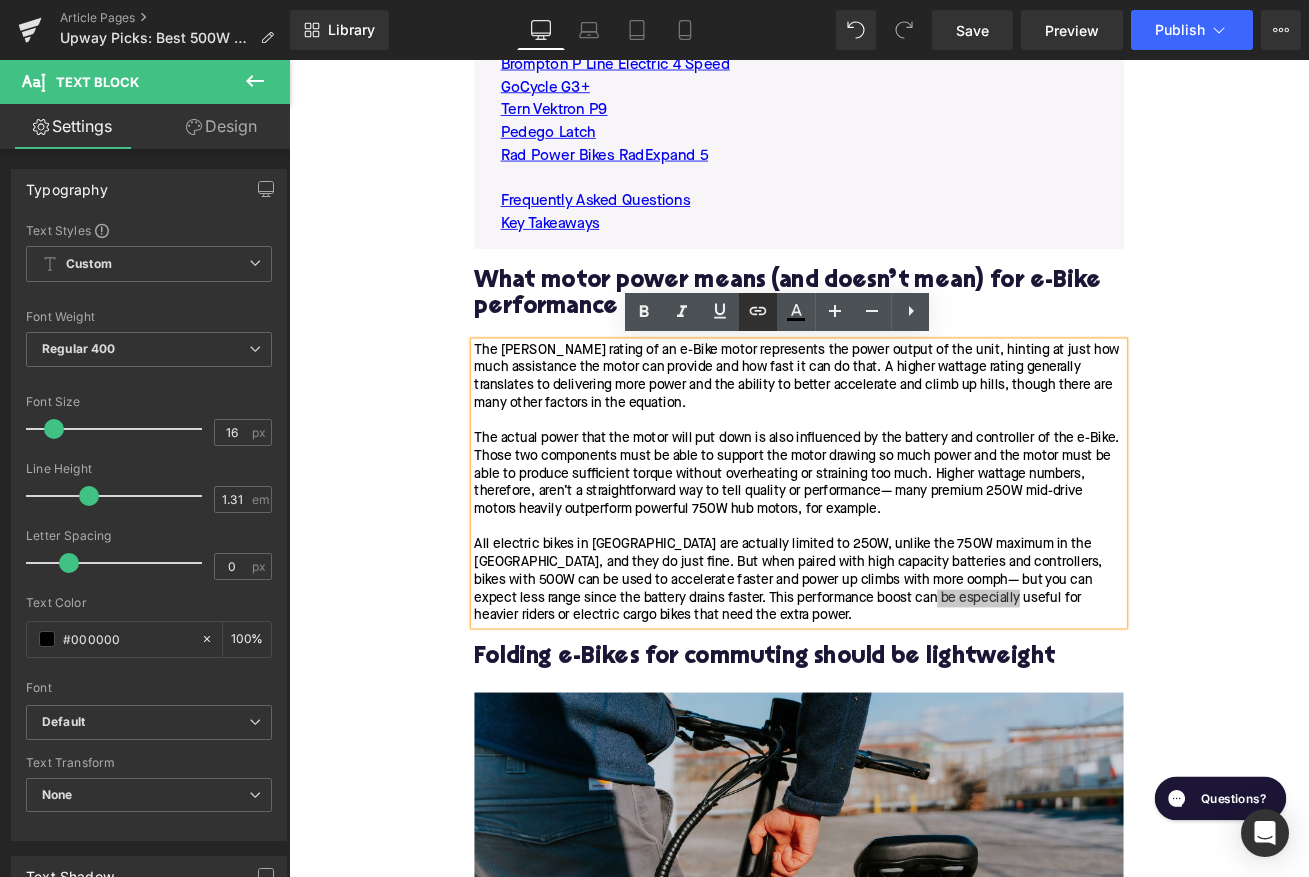 click 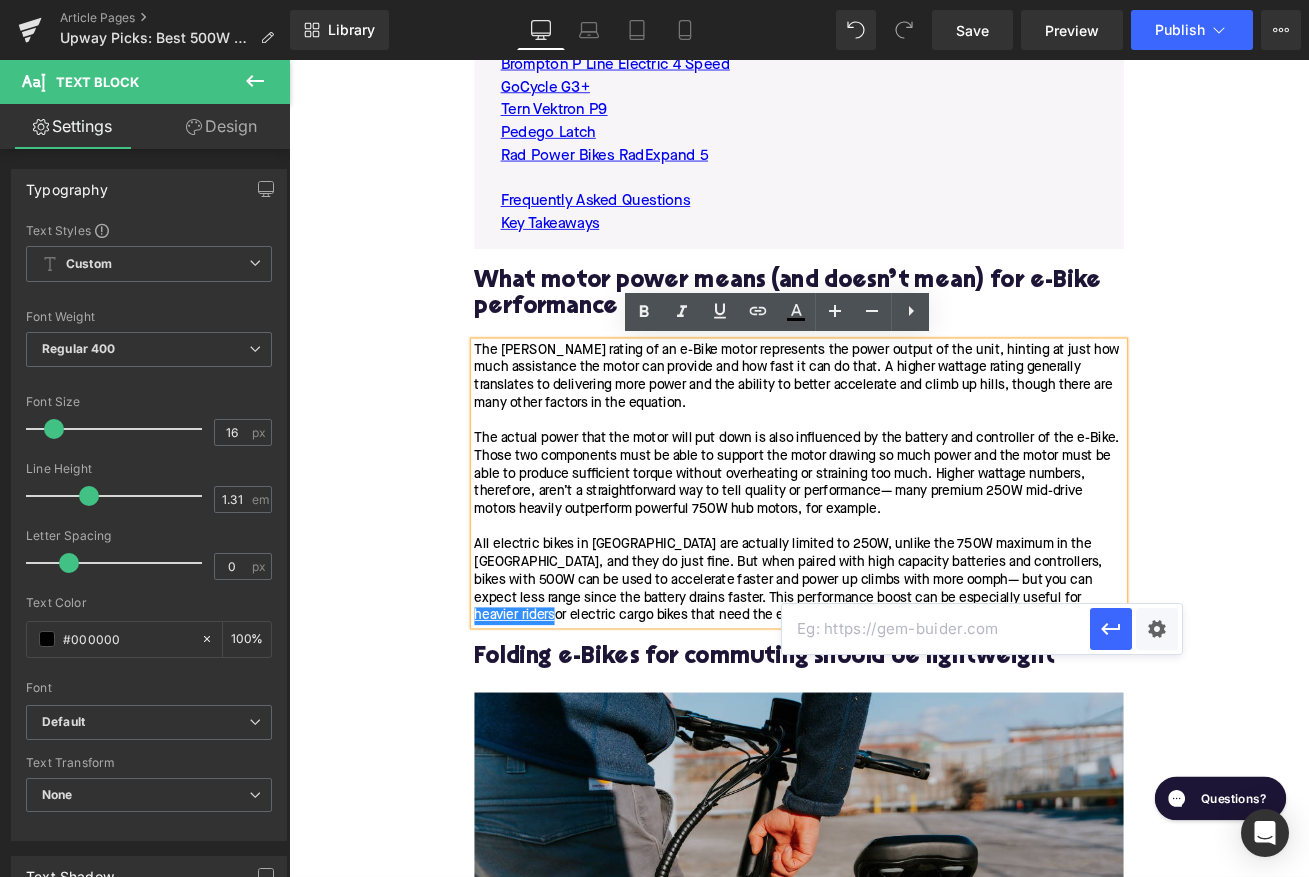 click at bounding box center (936, 629) 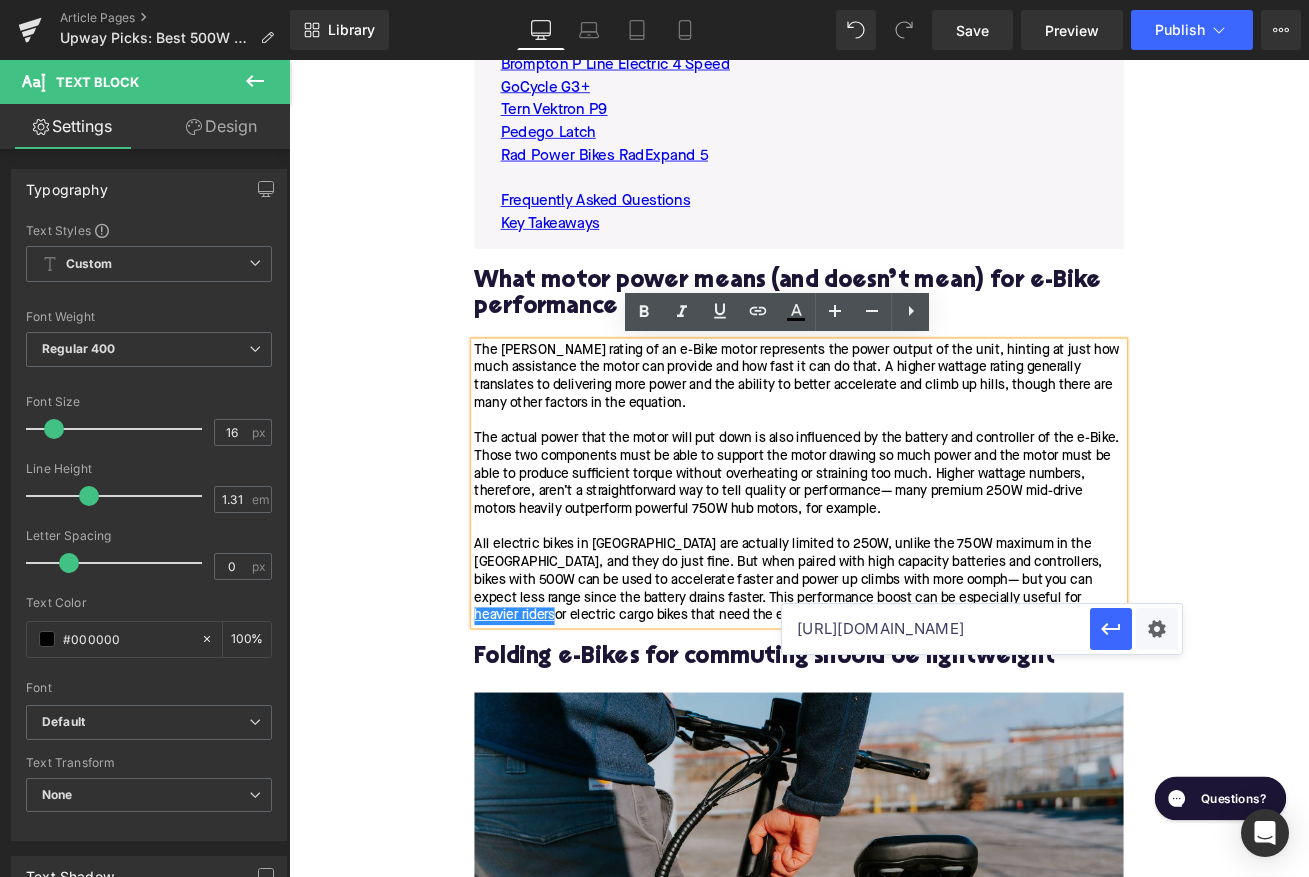 scroll, scrollTop: 0, scrollLeft: 358, axis: horizontal 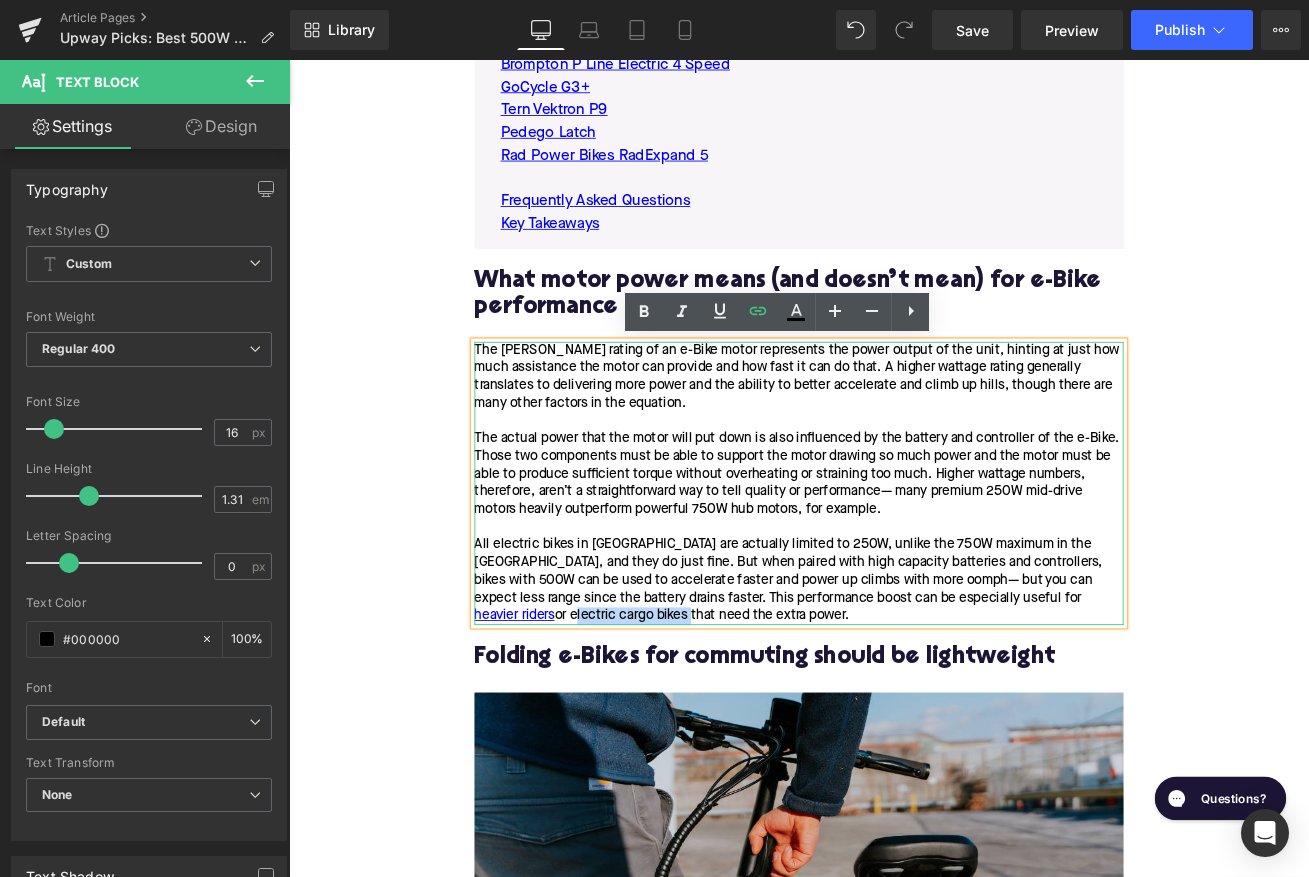 drag, startPoint x: 1098, startPoint y: 704, endPoint x: 1240, endPoint y: 704, distance: 142 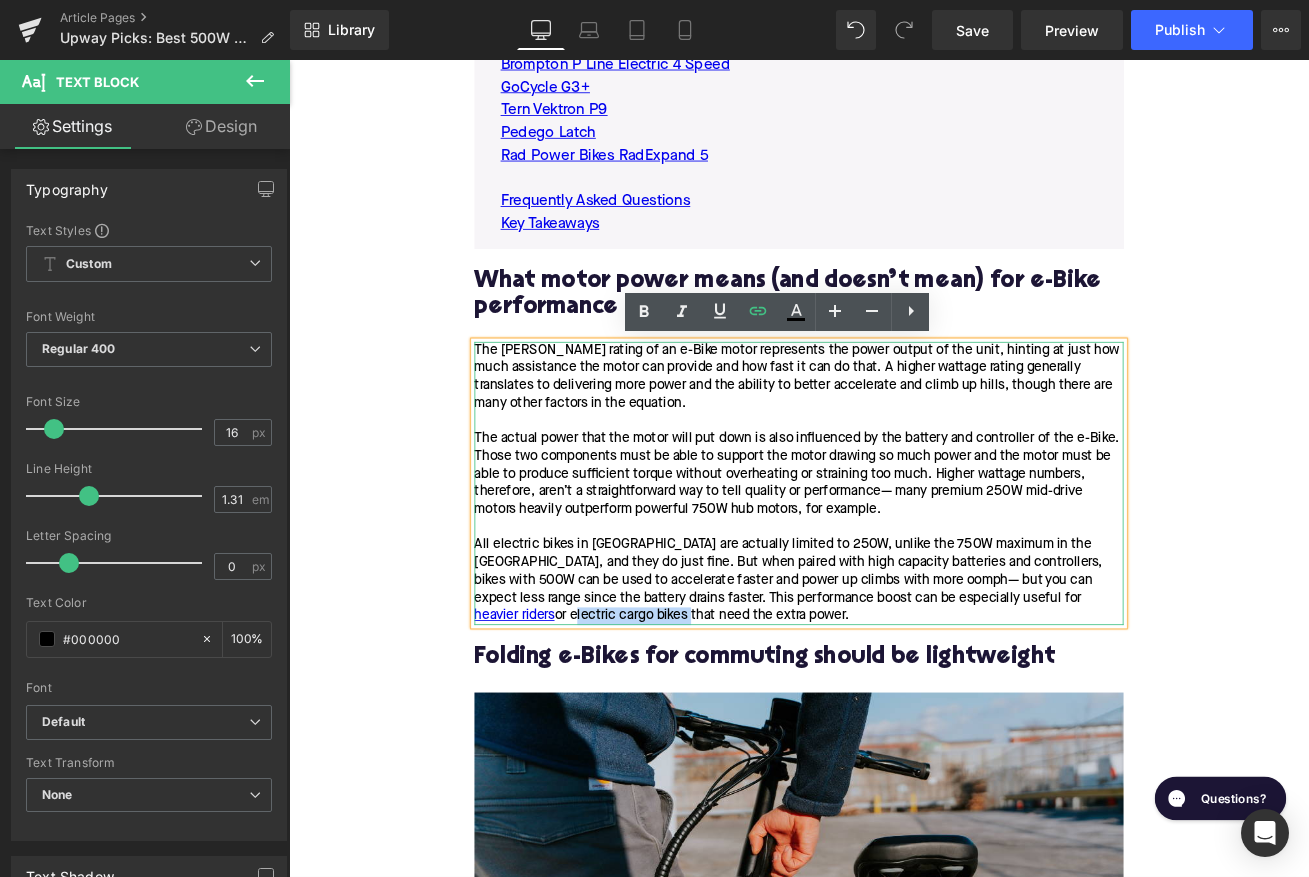 click on "The watts rating of an e-Bike motor represents the power output of the unit, hinting at just how much assistance the motor can provide and how fast it can do that. A higher wattage rating generally translates to delivering more power and the ability to better accelerate and climb up hills, though there are many other factors in the equation.   The actual power that the motor will put down is also influenced by the battery and controller of the e-Bike. Those two components must be able to support the motor drawing so much power and the motor must be able to produce sufficient torque without overheating or straining too much. Higher wattage numbers, therefore, aren’t a straightforward way to tell quality or performance— many premium 250W mid-drive motors heavily outperform powerful 750W hub motors, for example.   heavier riders  or electric cargo bikes that need the extra power." at bounding box center [894, 562] 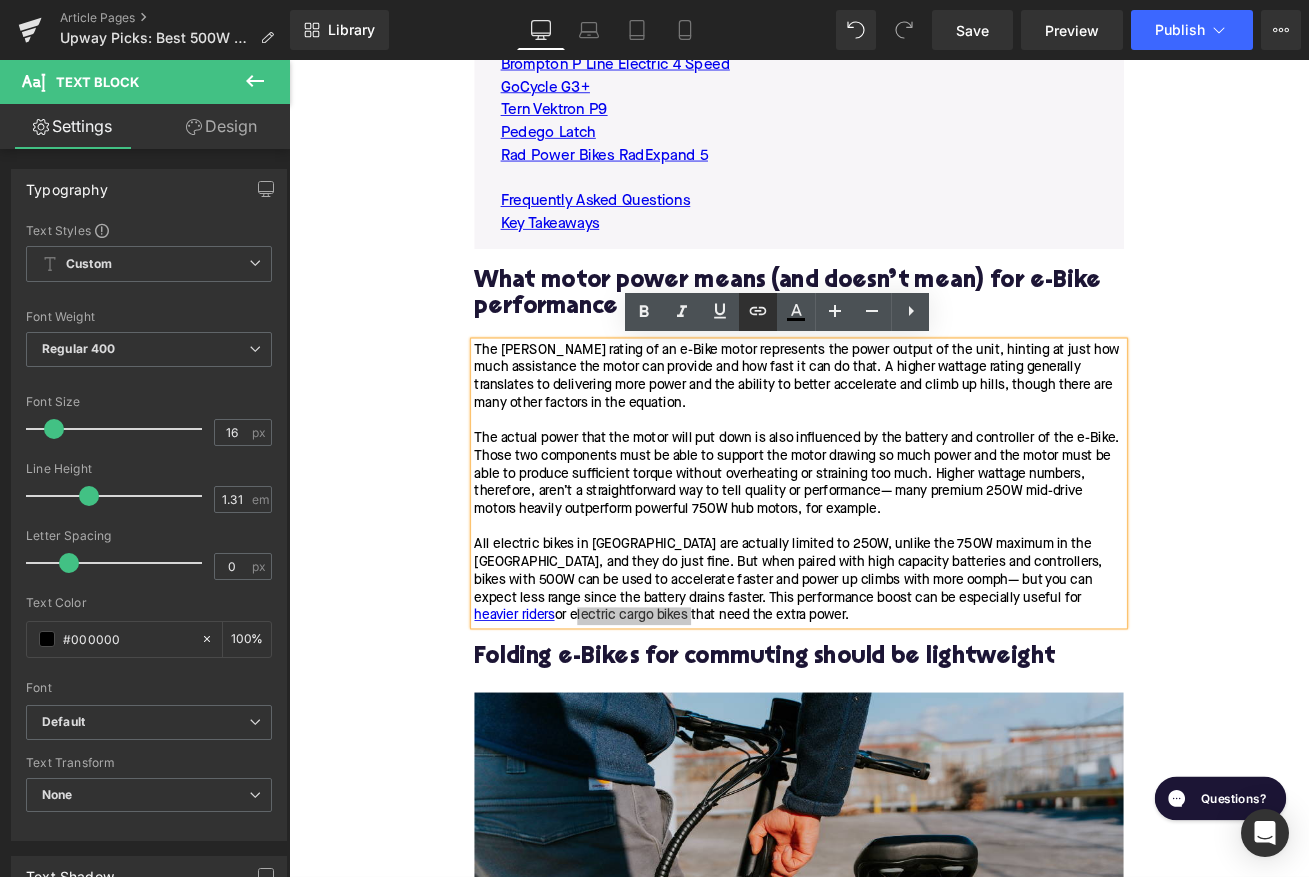 click 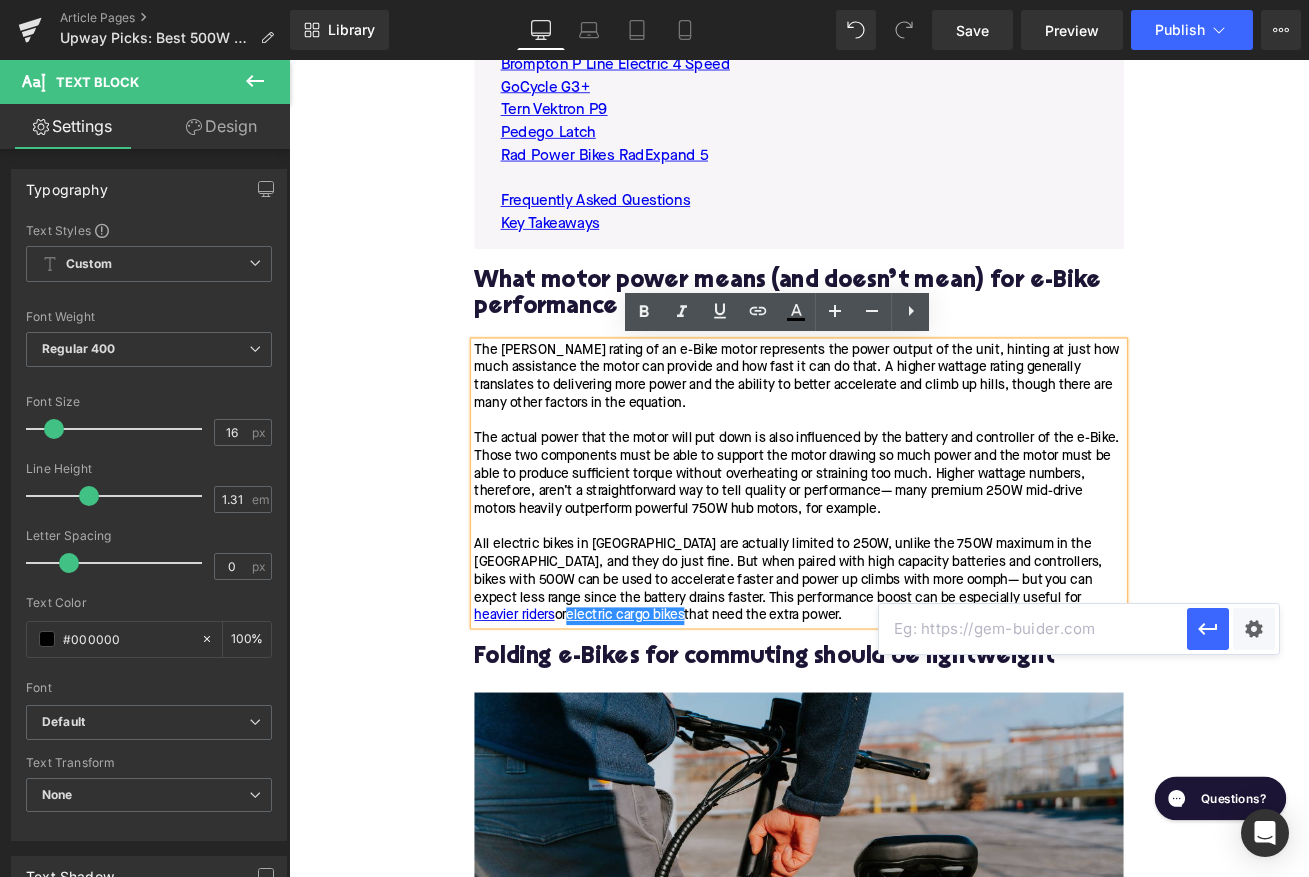 click at bounding box center [1033, 629] 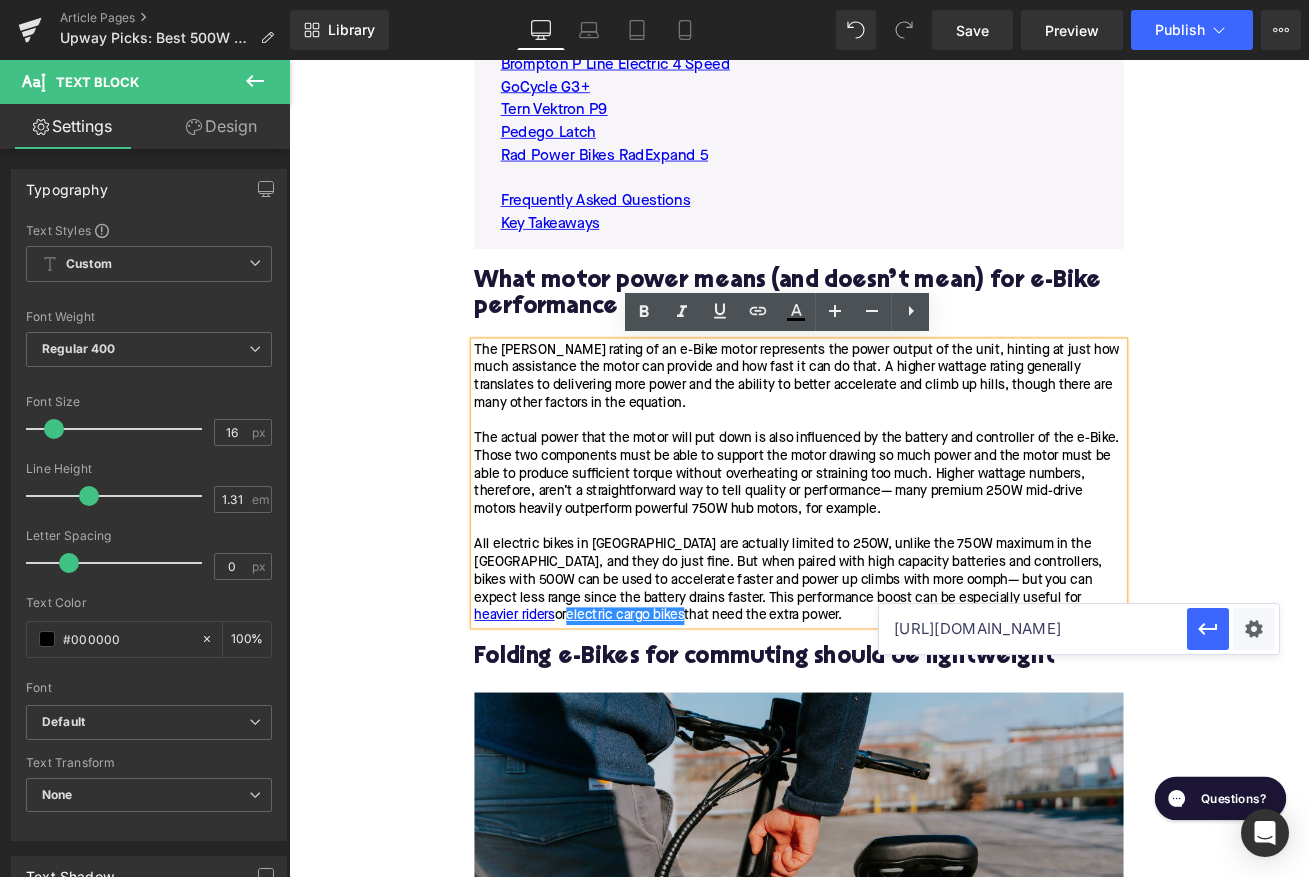 scroll, scrollTop: 0, scrollLeft: 78, axis: horizontal 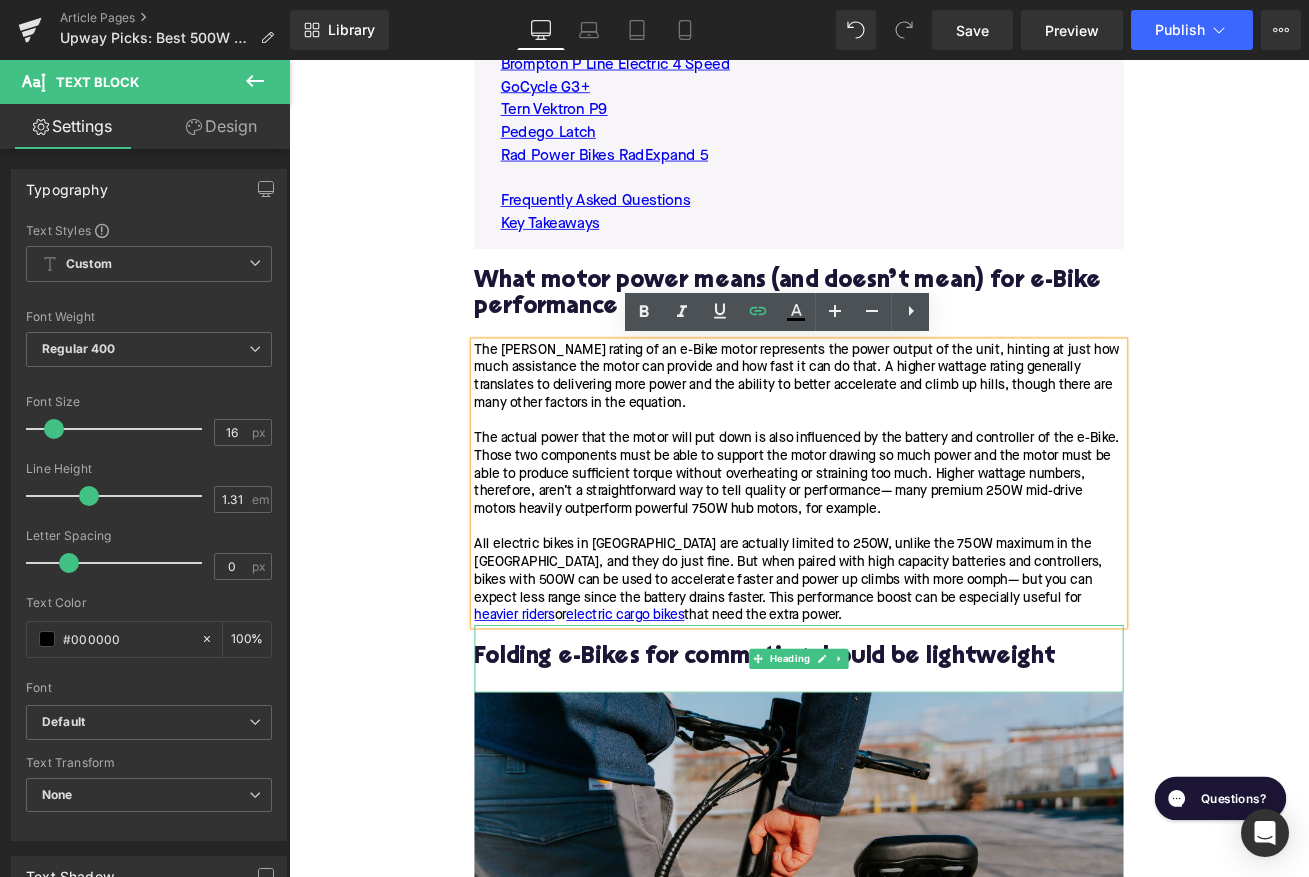 click on "Folding e-Bikes for commuting should be lightweight" at bounding box center (894, 769) 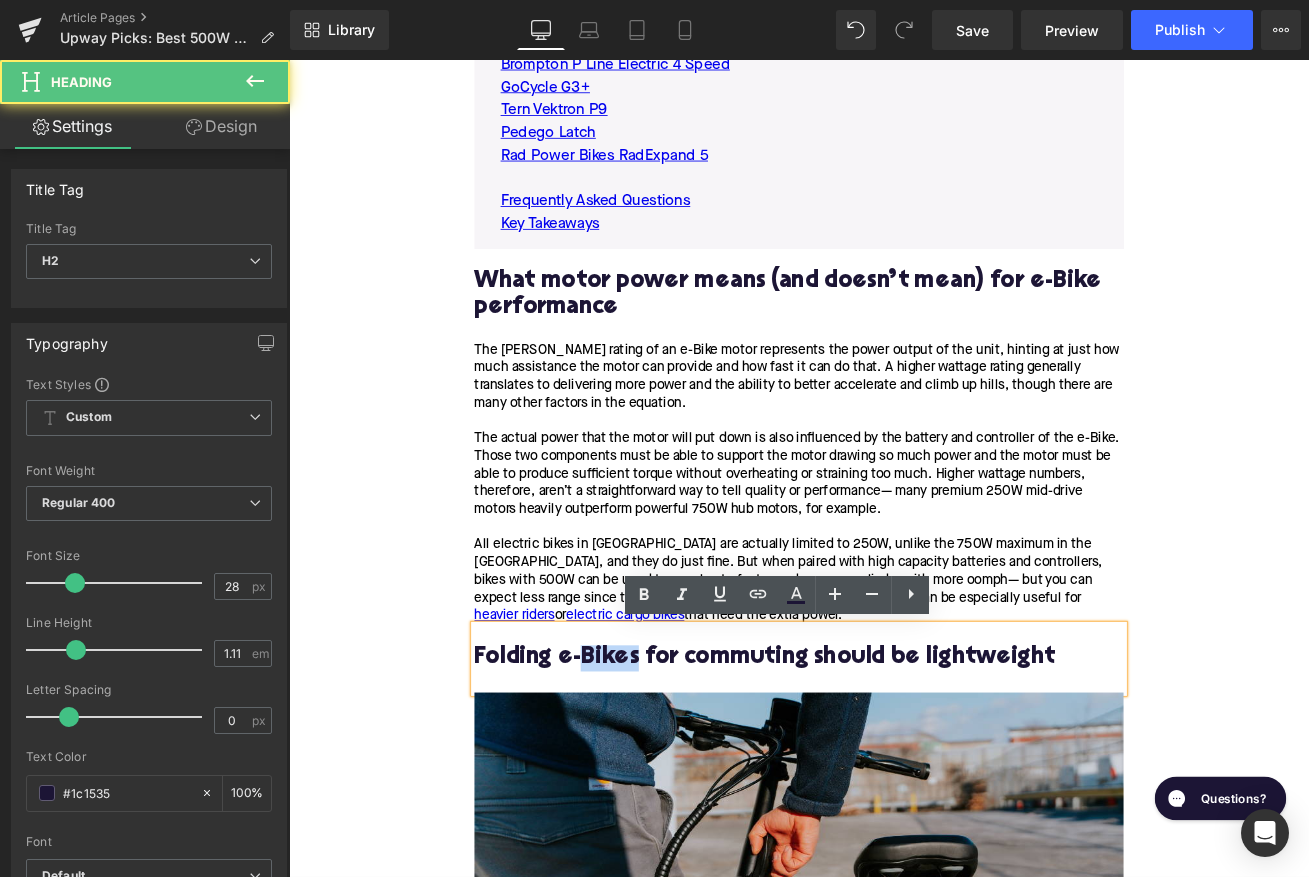 click on "Folding e-Bikes for commuting should be lightweight" at bounding box center [894, 769] 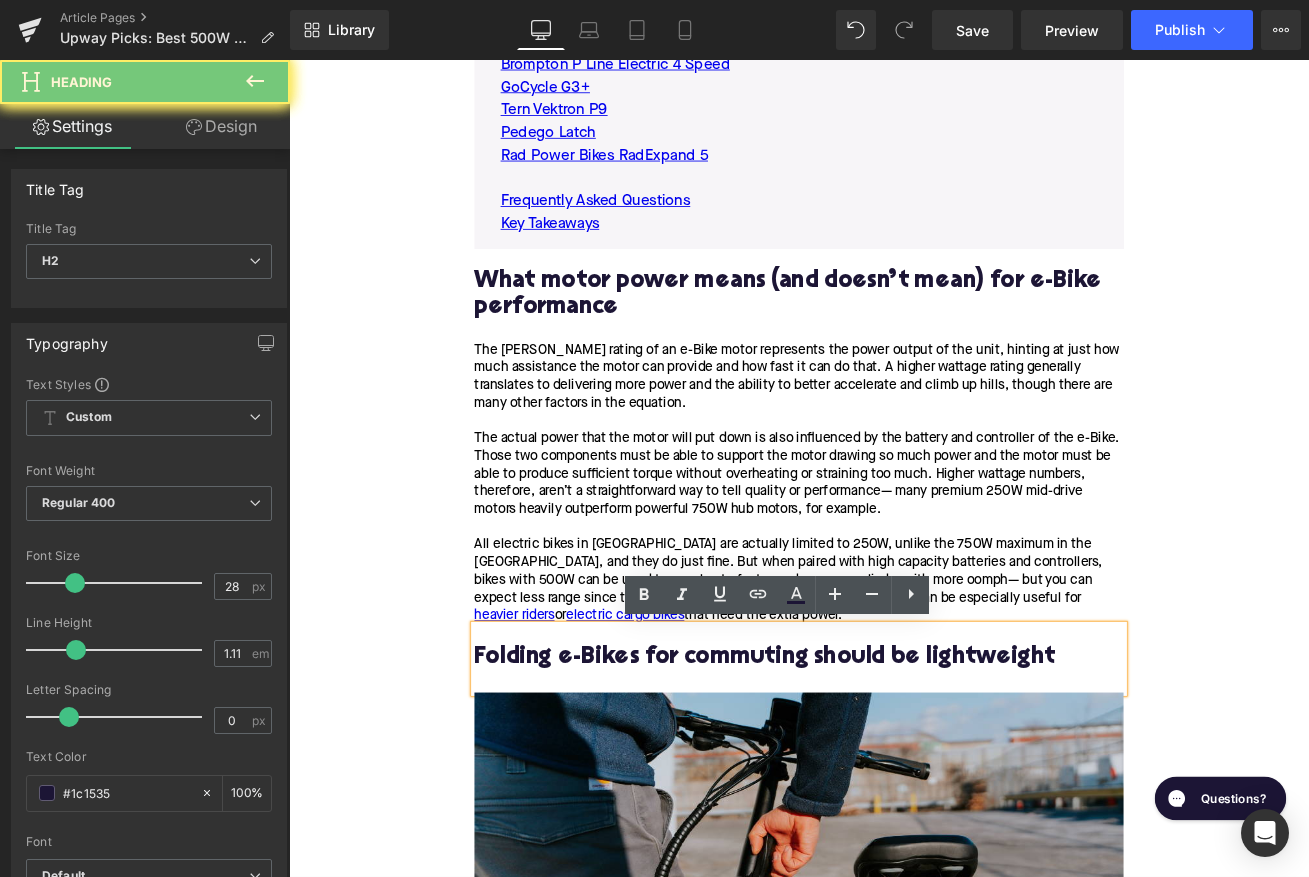 click on "Folding e-Bikes for commuting should be lightweight" at bounding box center (894, 769) 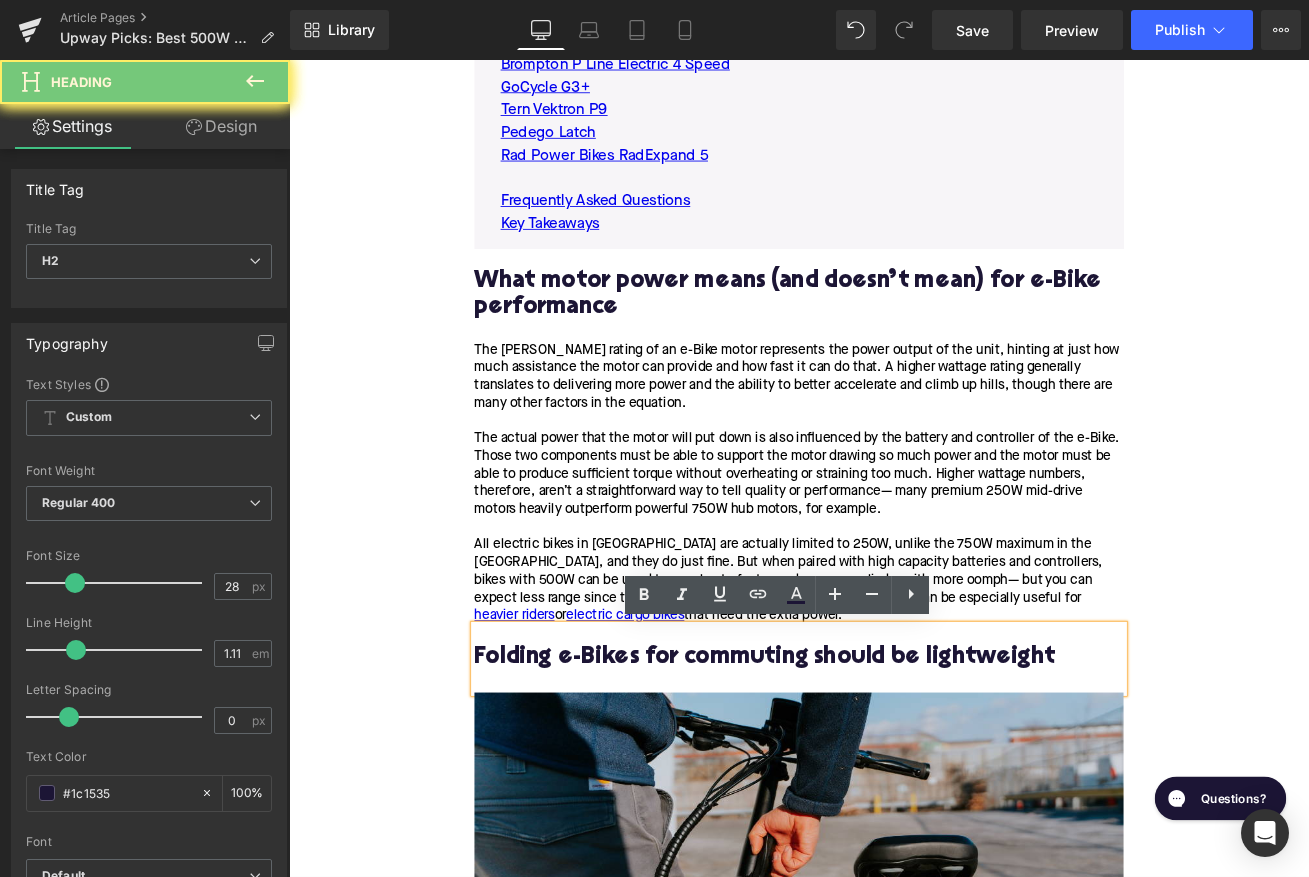 paste 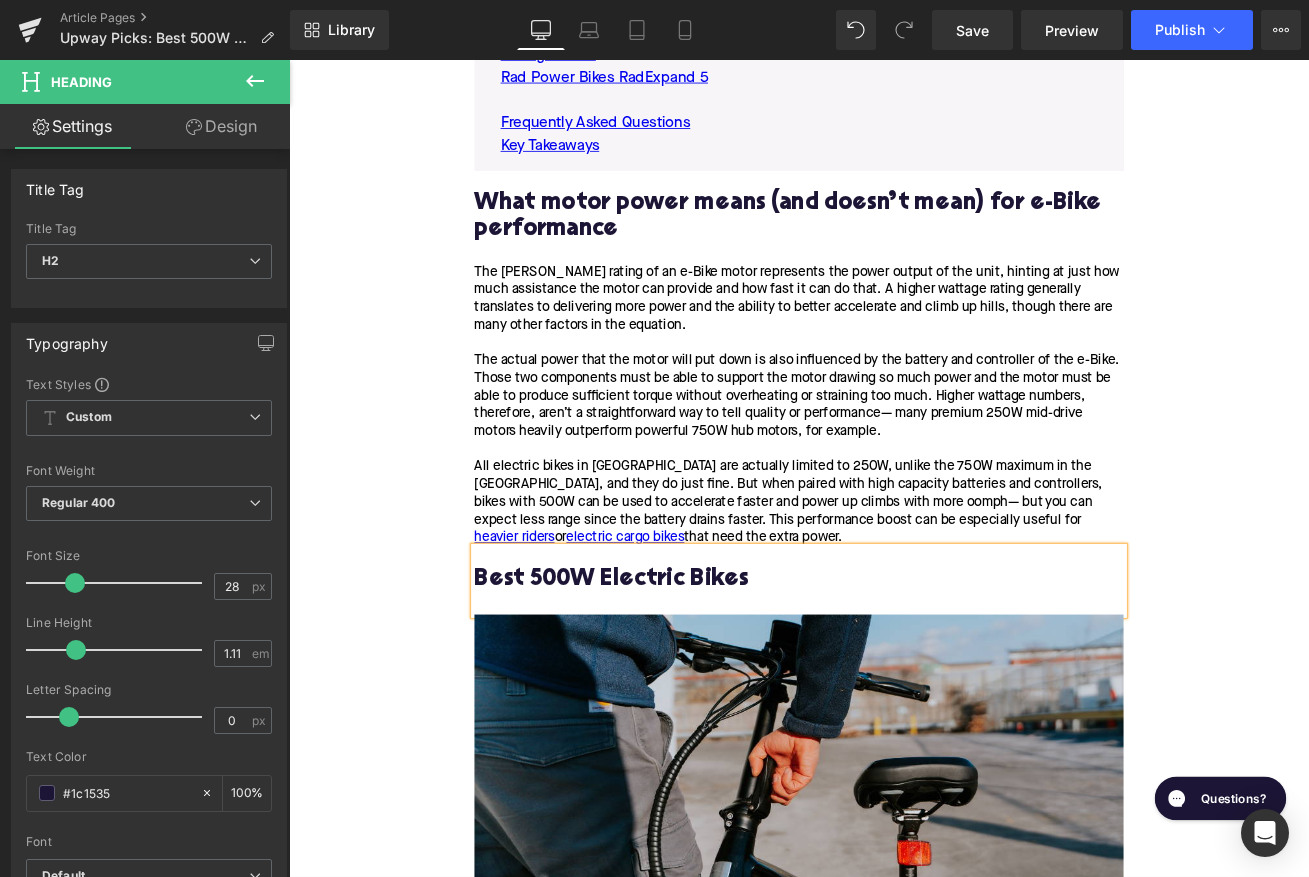 scroll, scrollTop: 1826, scrollLeft: 0, axis: vertical 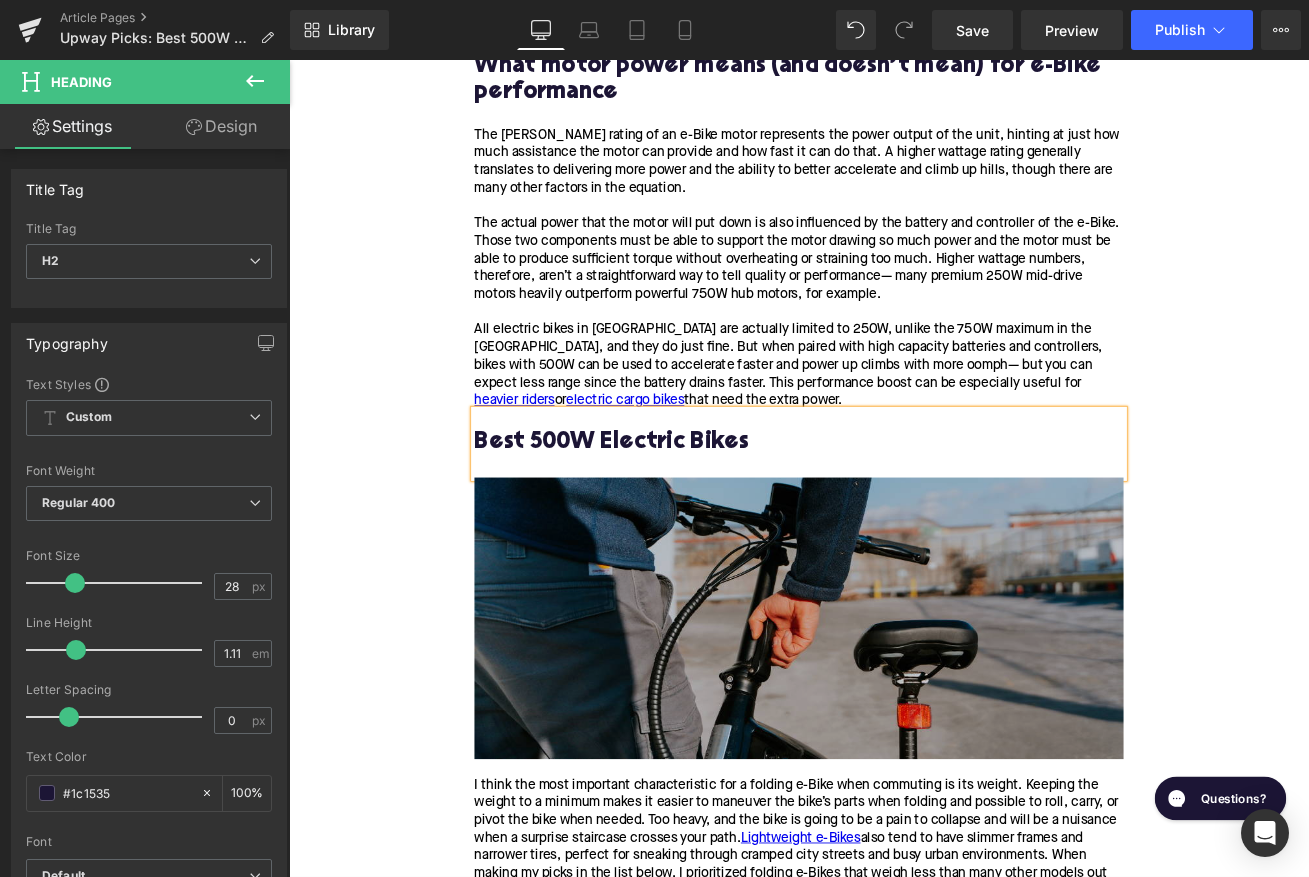 click on "Image" at bounding box center (894, 722) 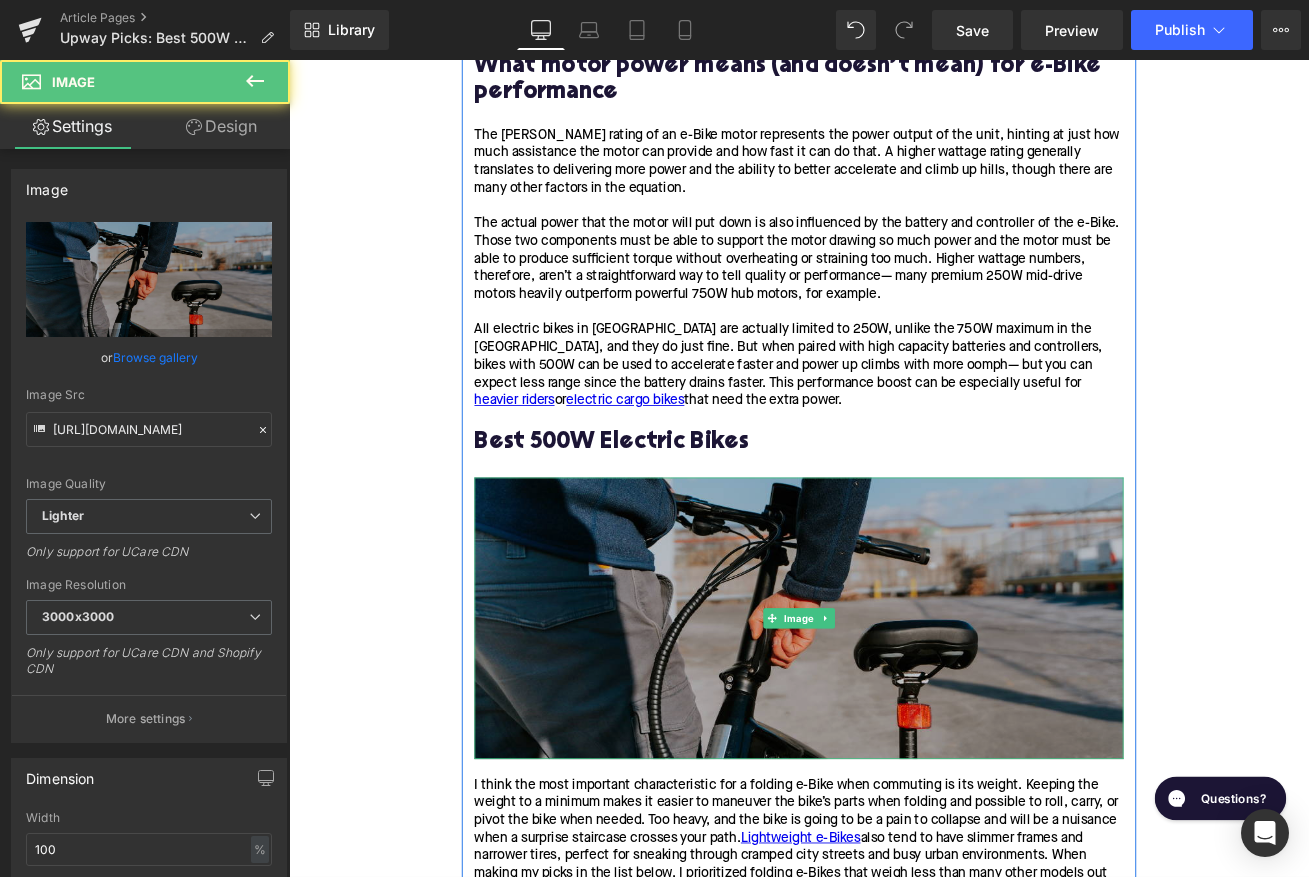 click 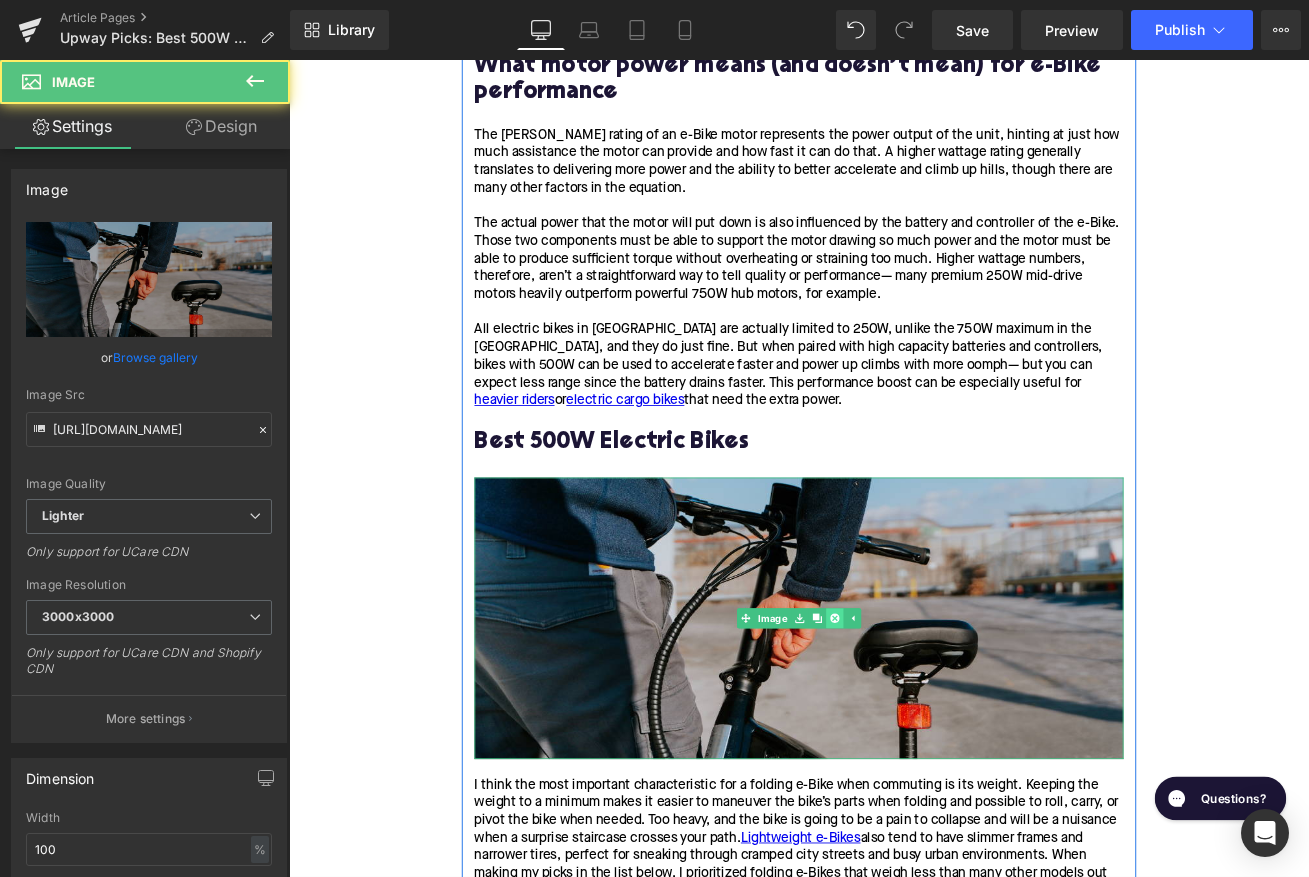 click at bounding box center (936, 722) 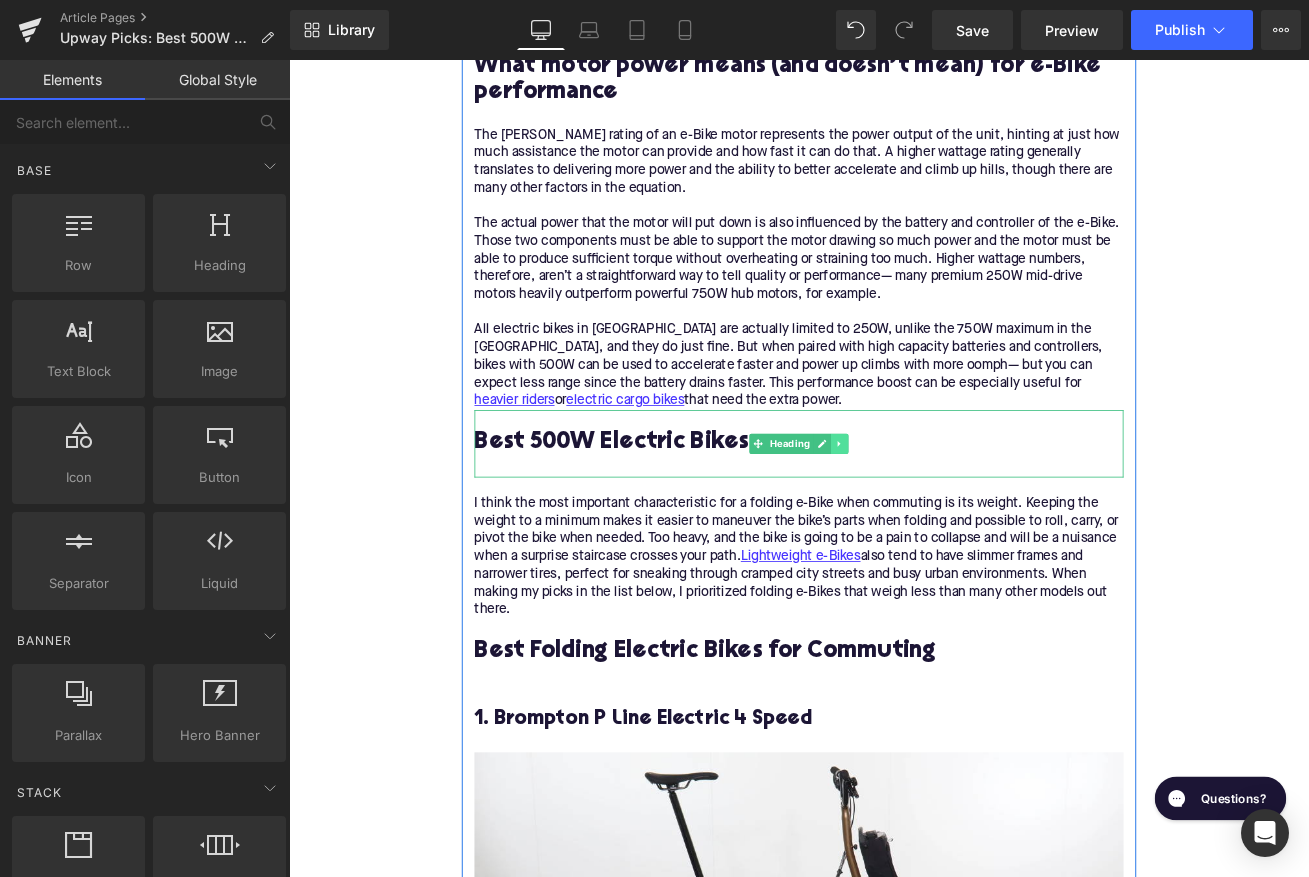 click 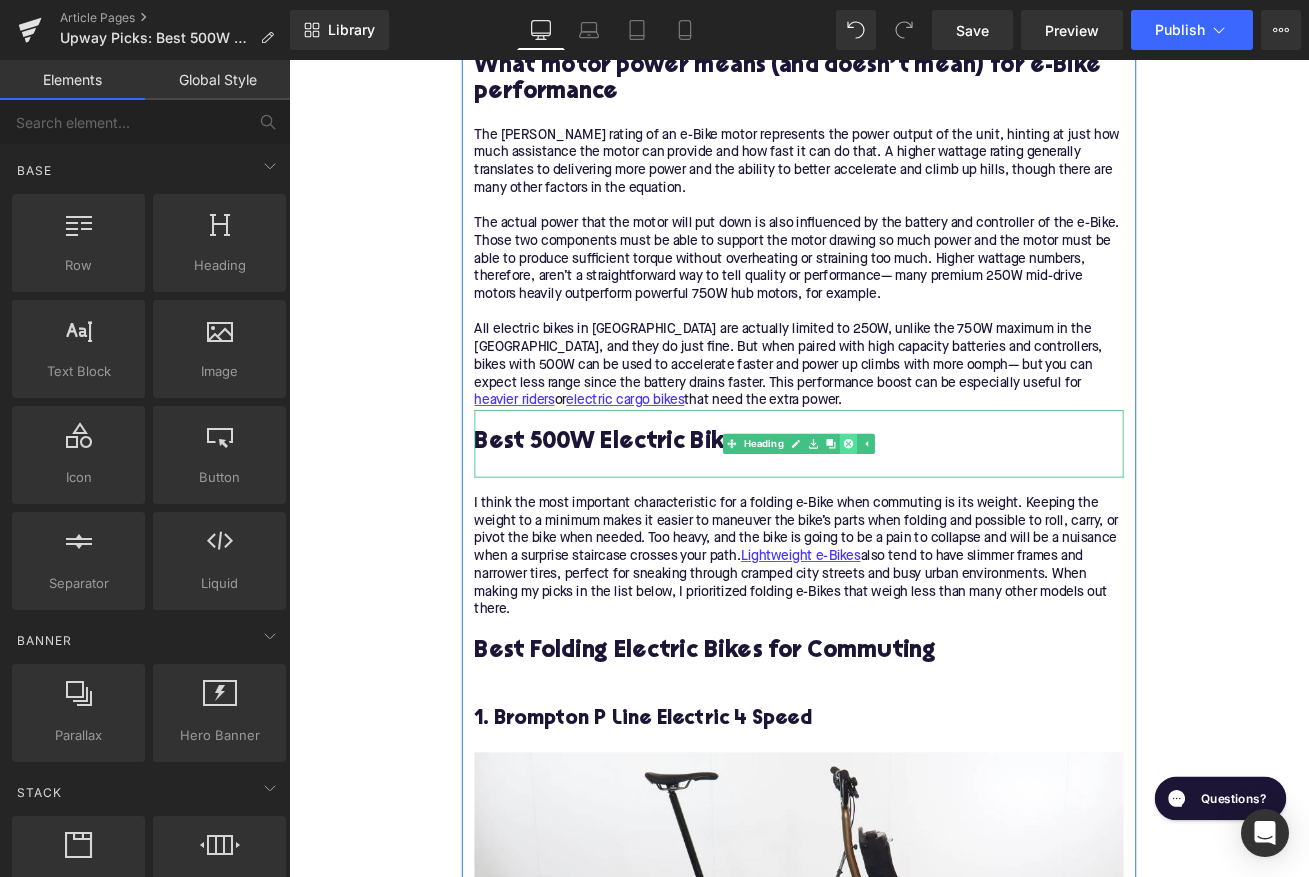 click 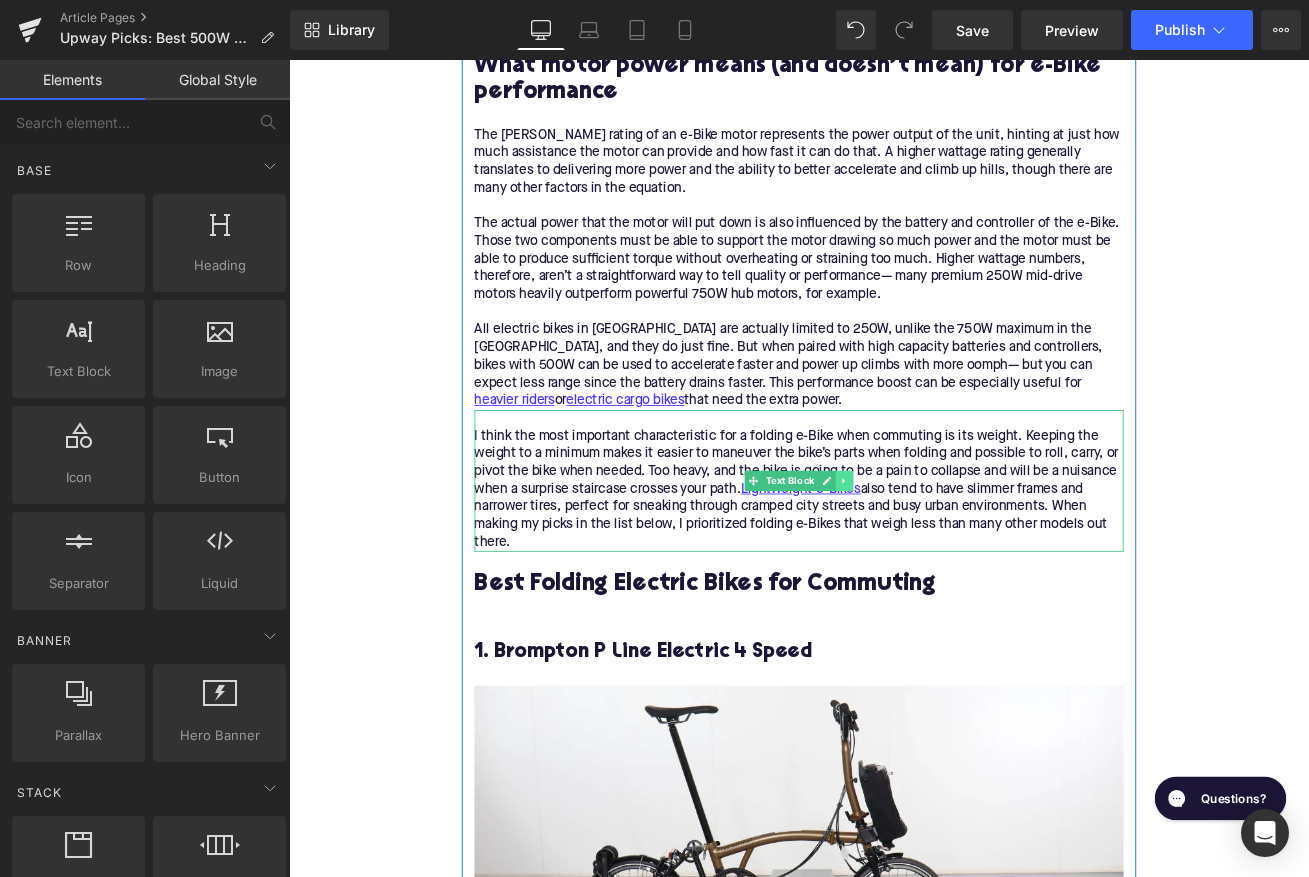 click at bounding box center [948, 559] 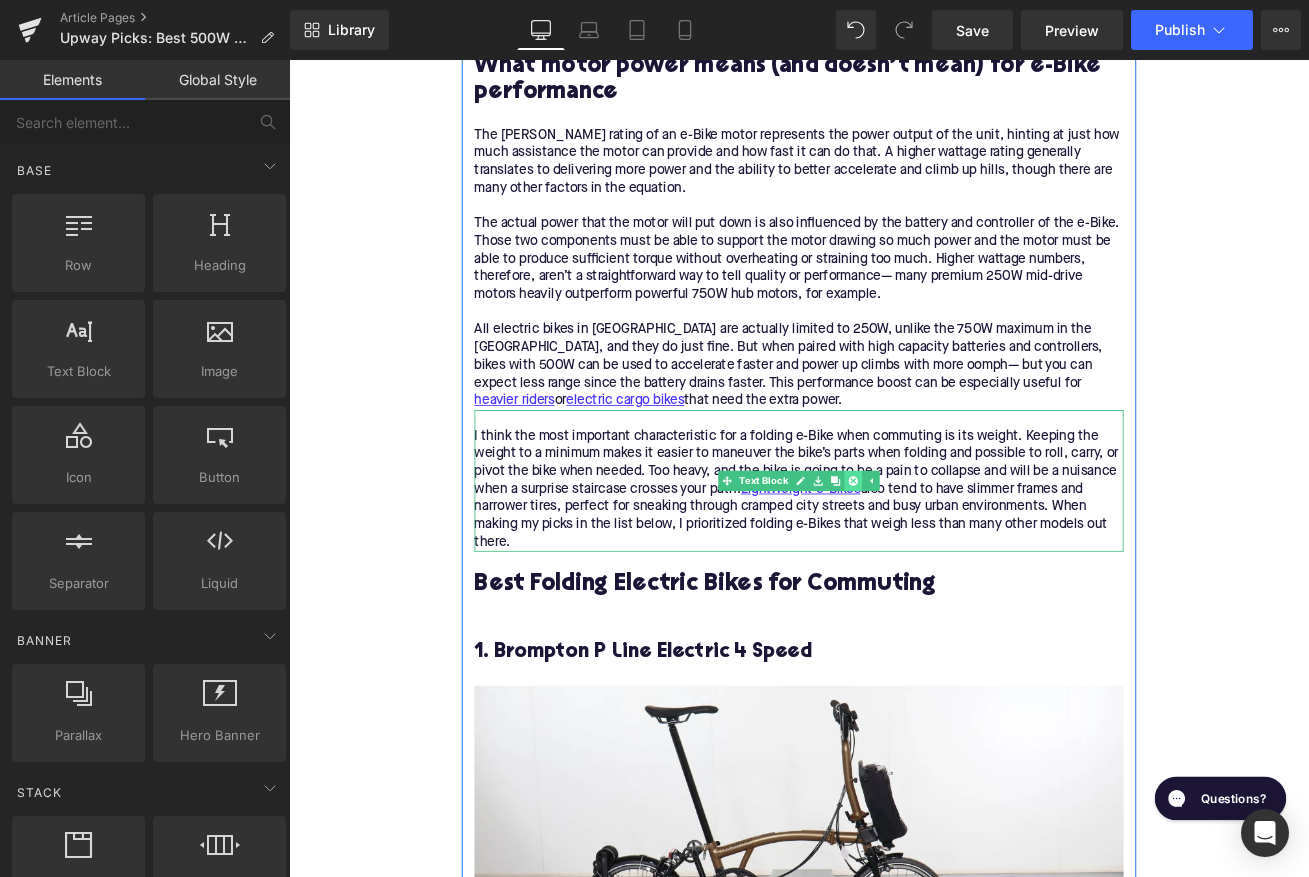click 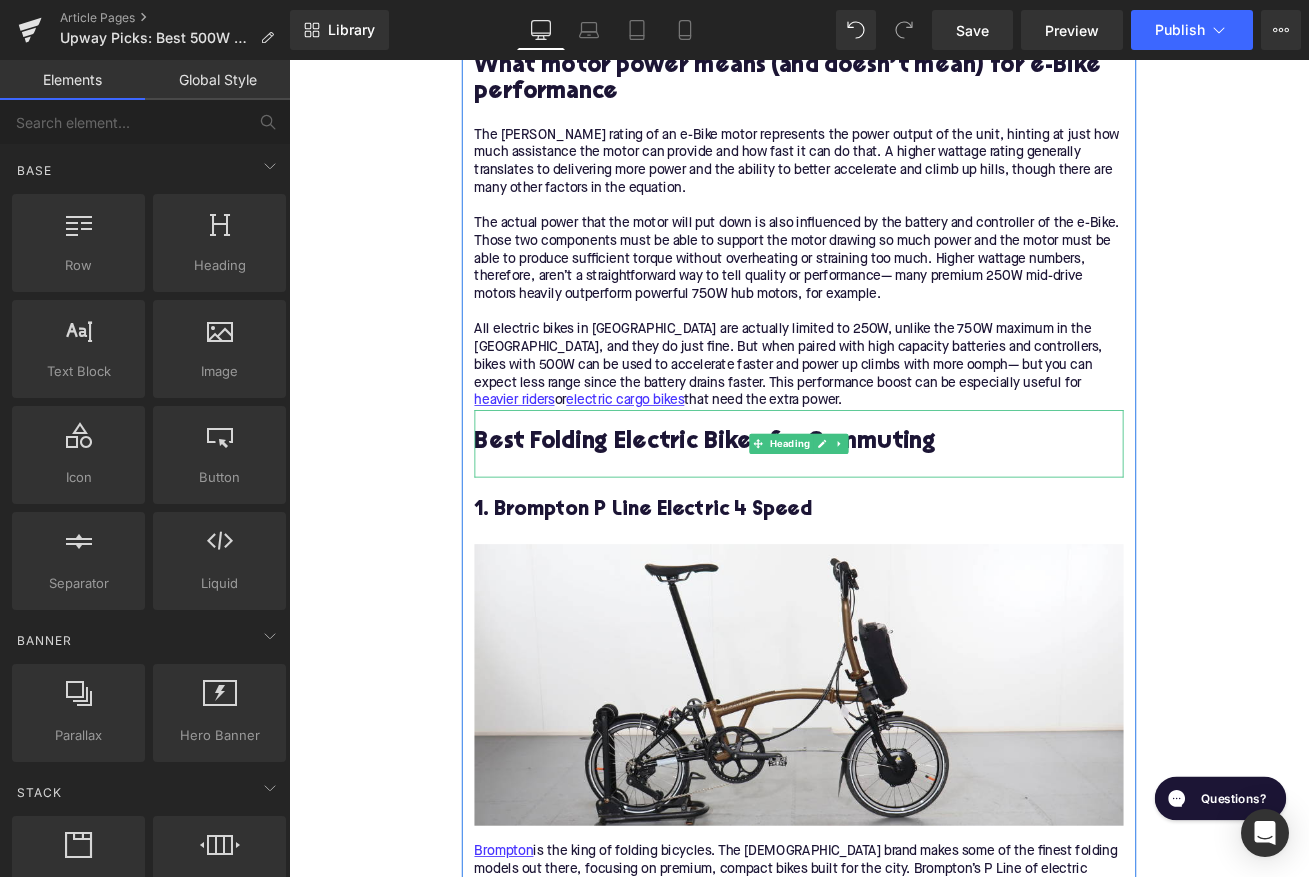 click on "Best Folding Electric Bikes for Commuting" at bounding box center [894, 514] 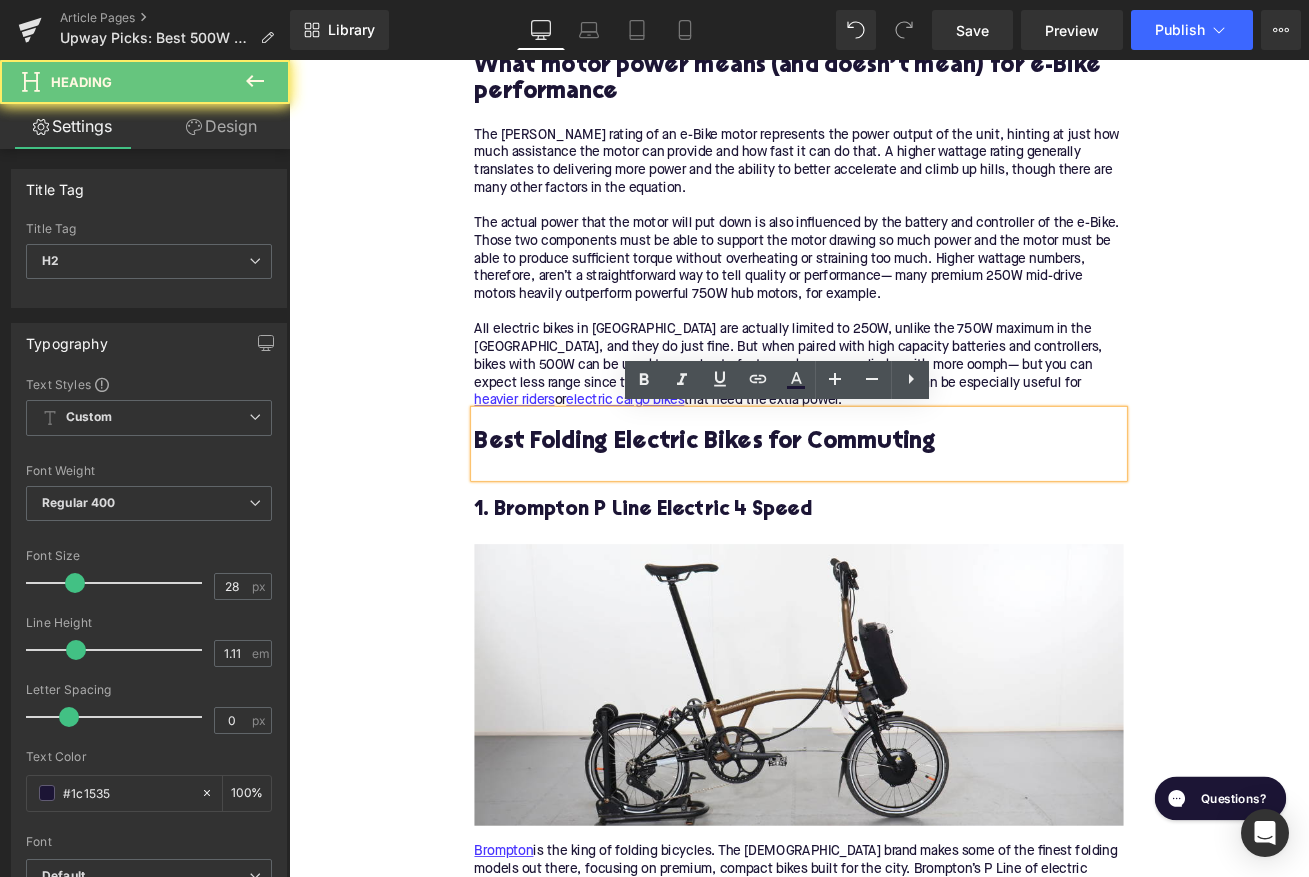 click on "Best Folding Electric Bikes for Commuting" at bounding box center [894, 514] 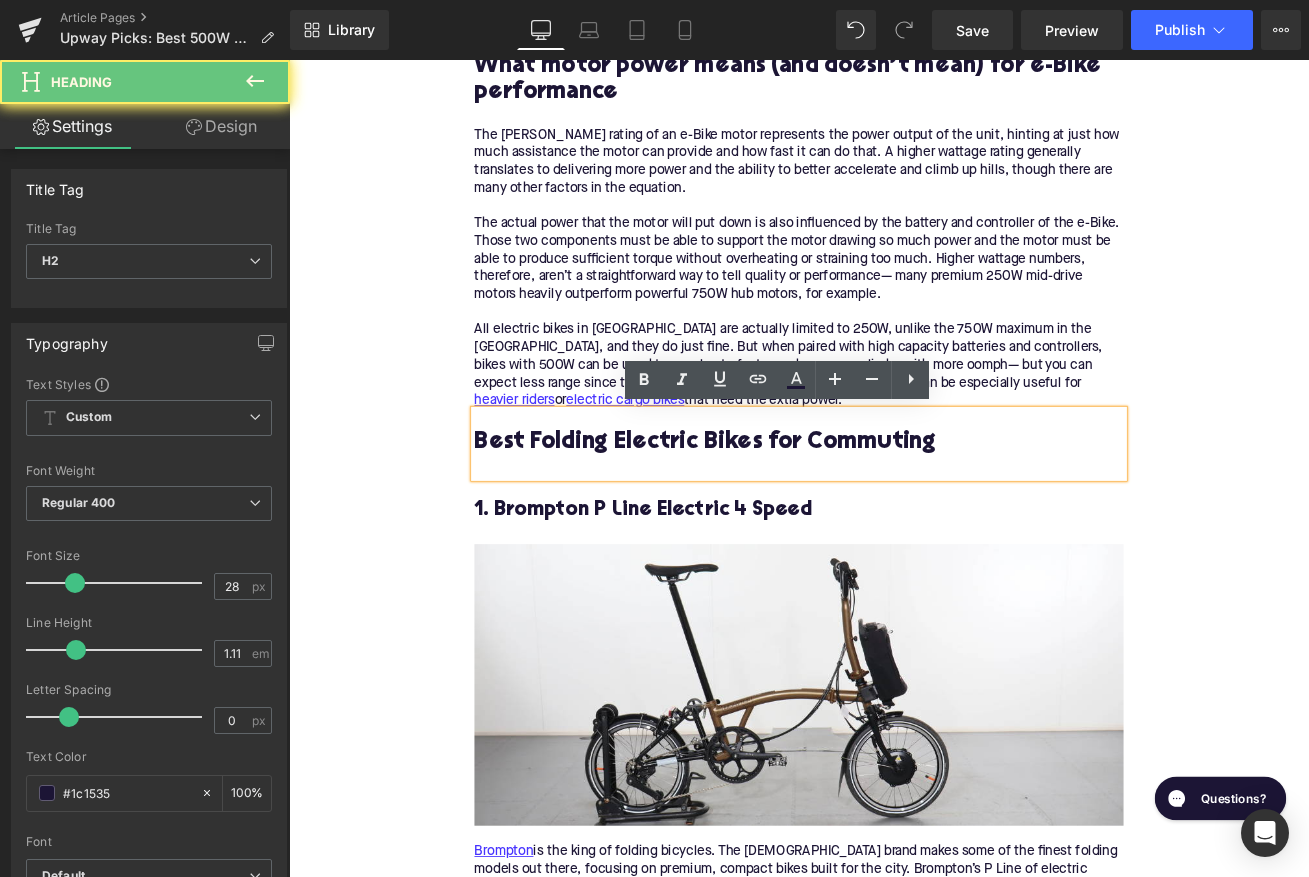 click on "Best Folding Electric Bikes for Commuting" at bounding box center (894, 514) 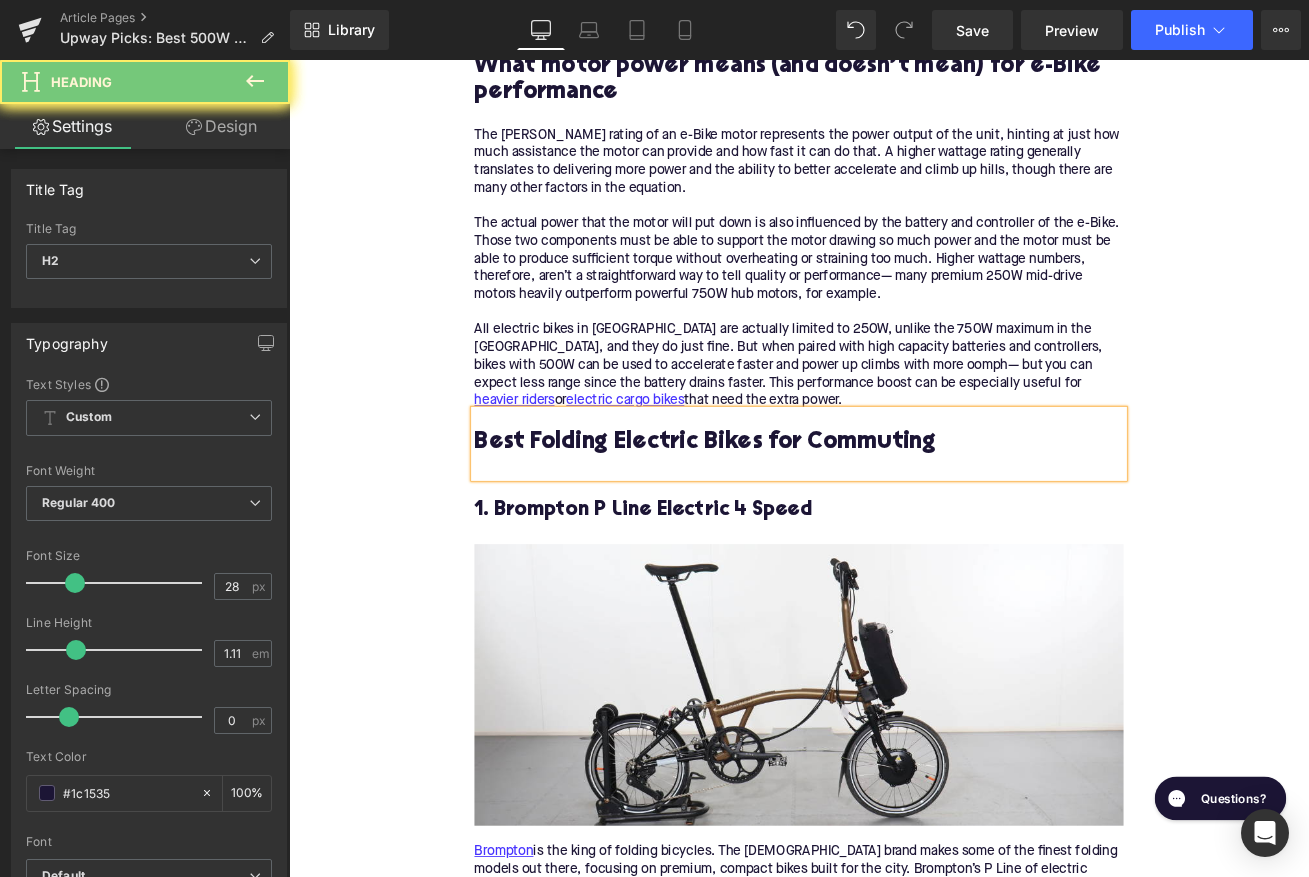 paste 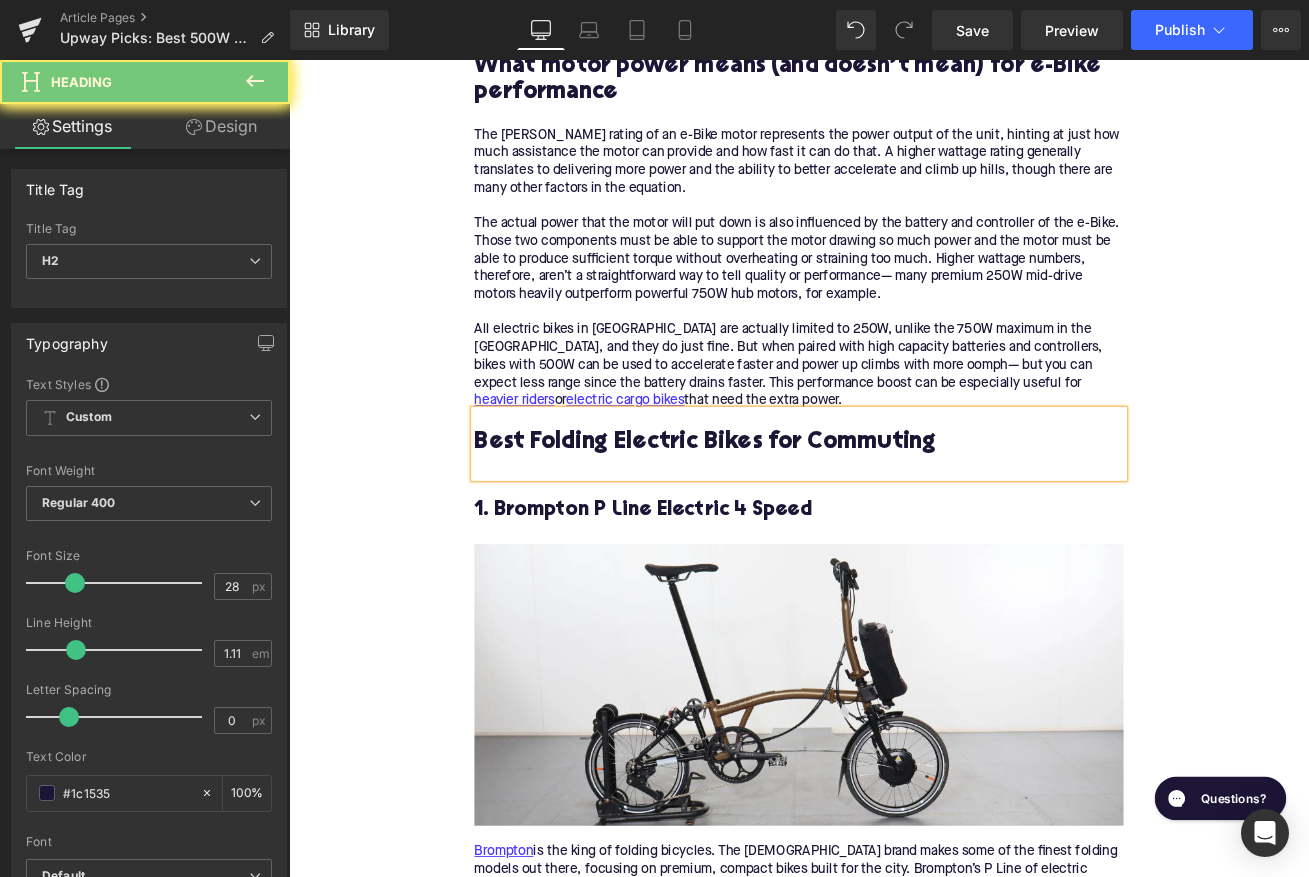 type 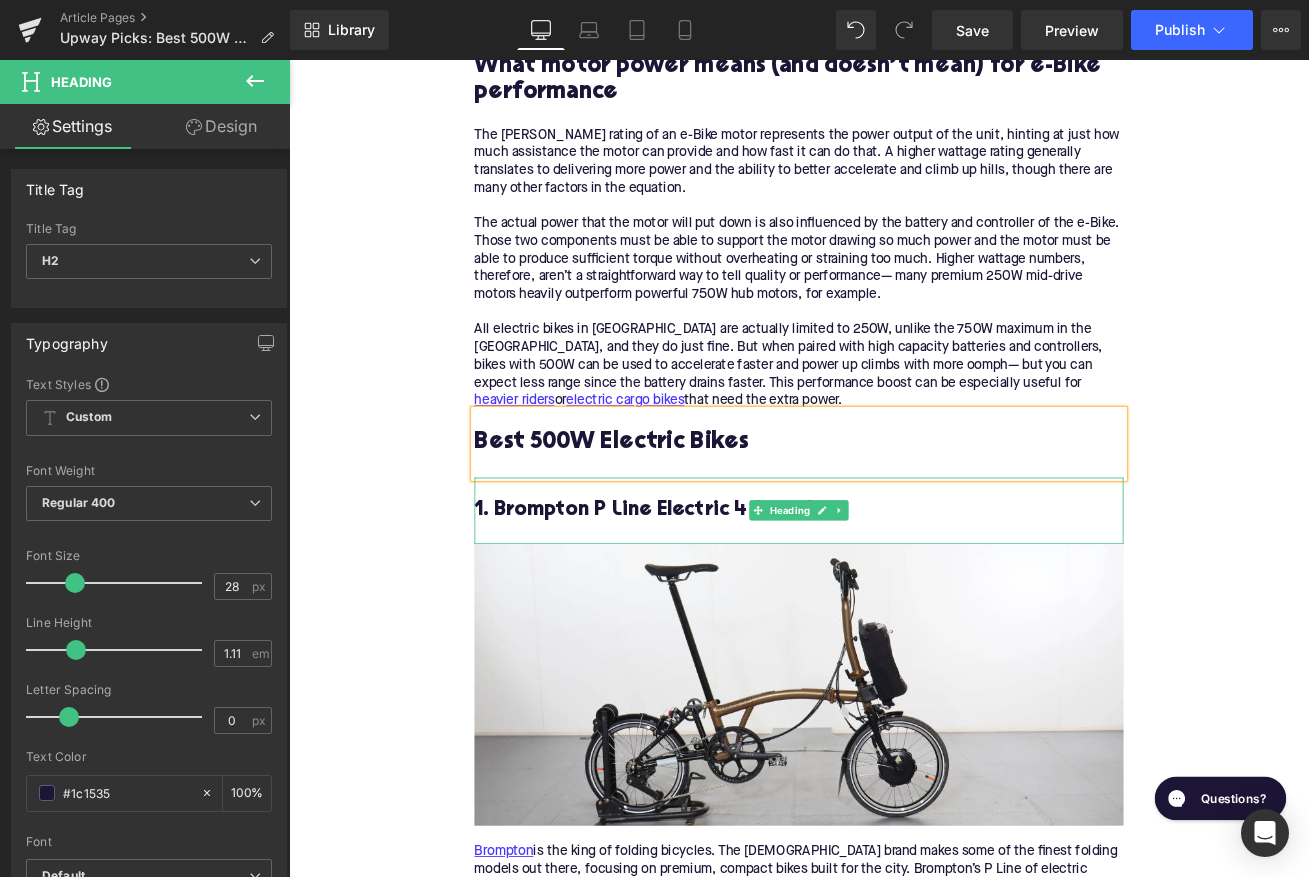 click on "1. Brompton P Line Electric 4 Speed" at bounding box center [894, 594] 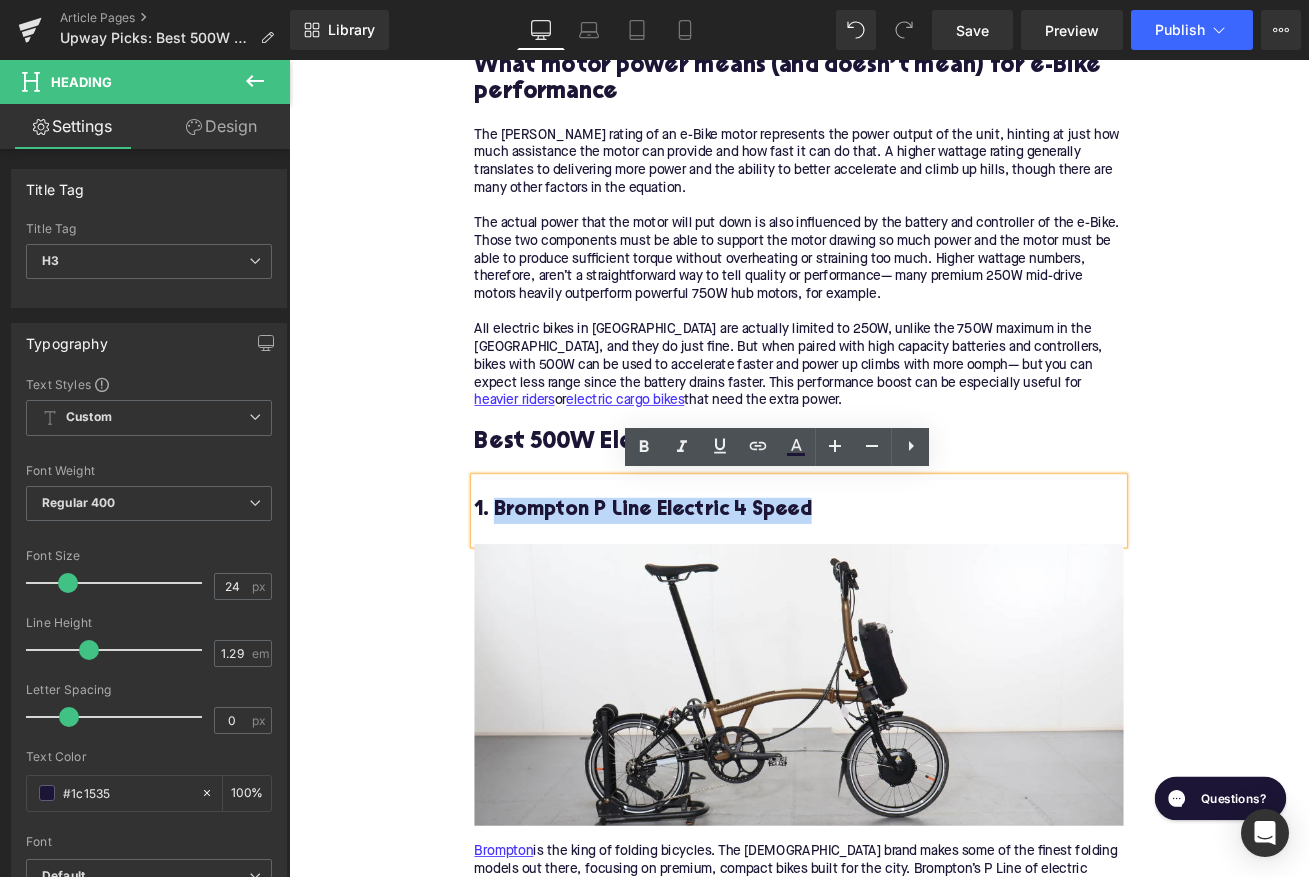 drag, startPoint x: 964, startPoint y: 594, endPoint x: 532, endPoint y: 584, distance: 432.11572 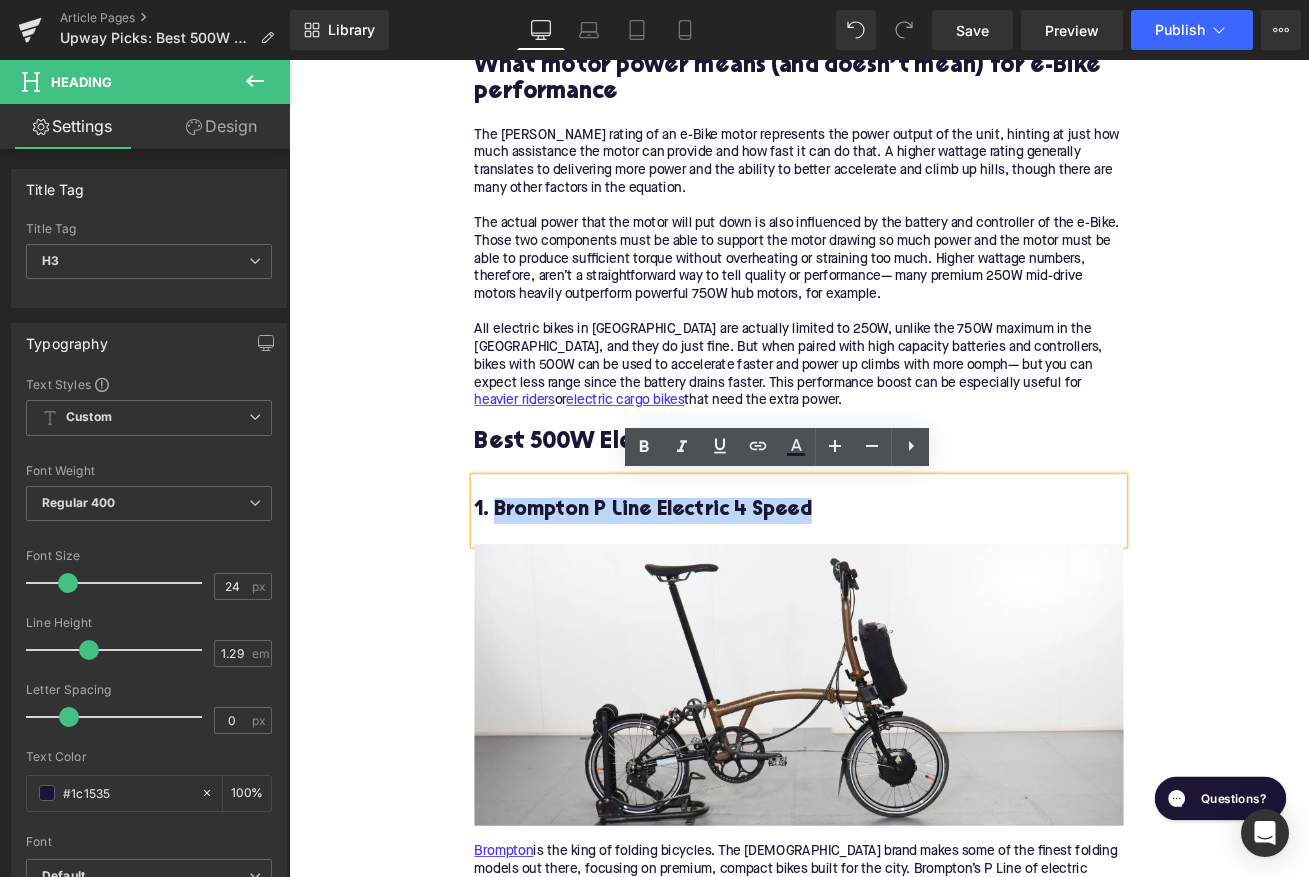 click on "1. Brompton P Line Electric 4 Speed" at bounding box center [894, 594] 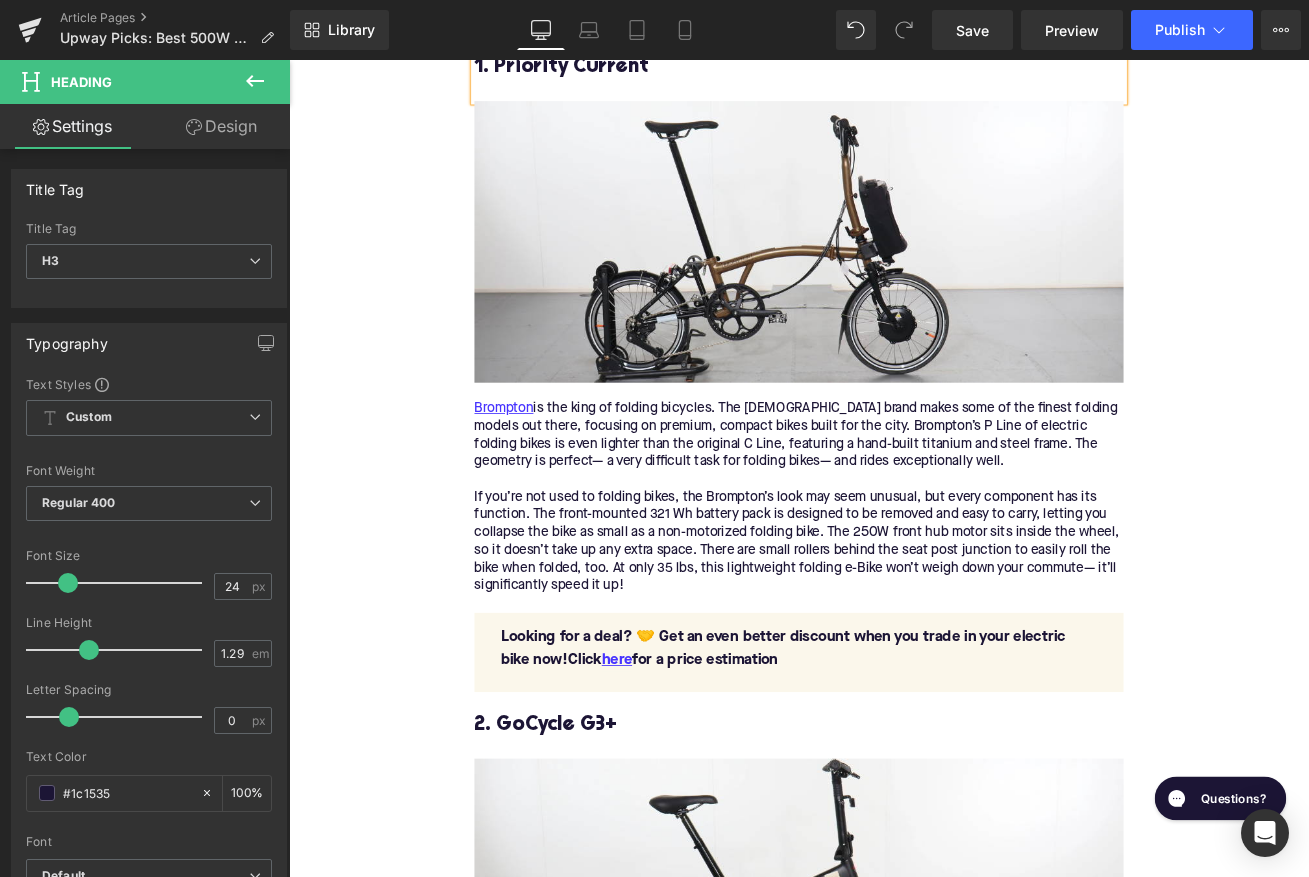 scroll, scrollTop: 2366, scrollLeft: 0, axis: vertical 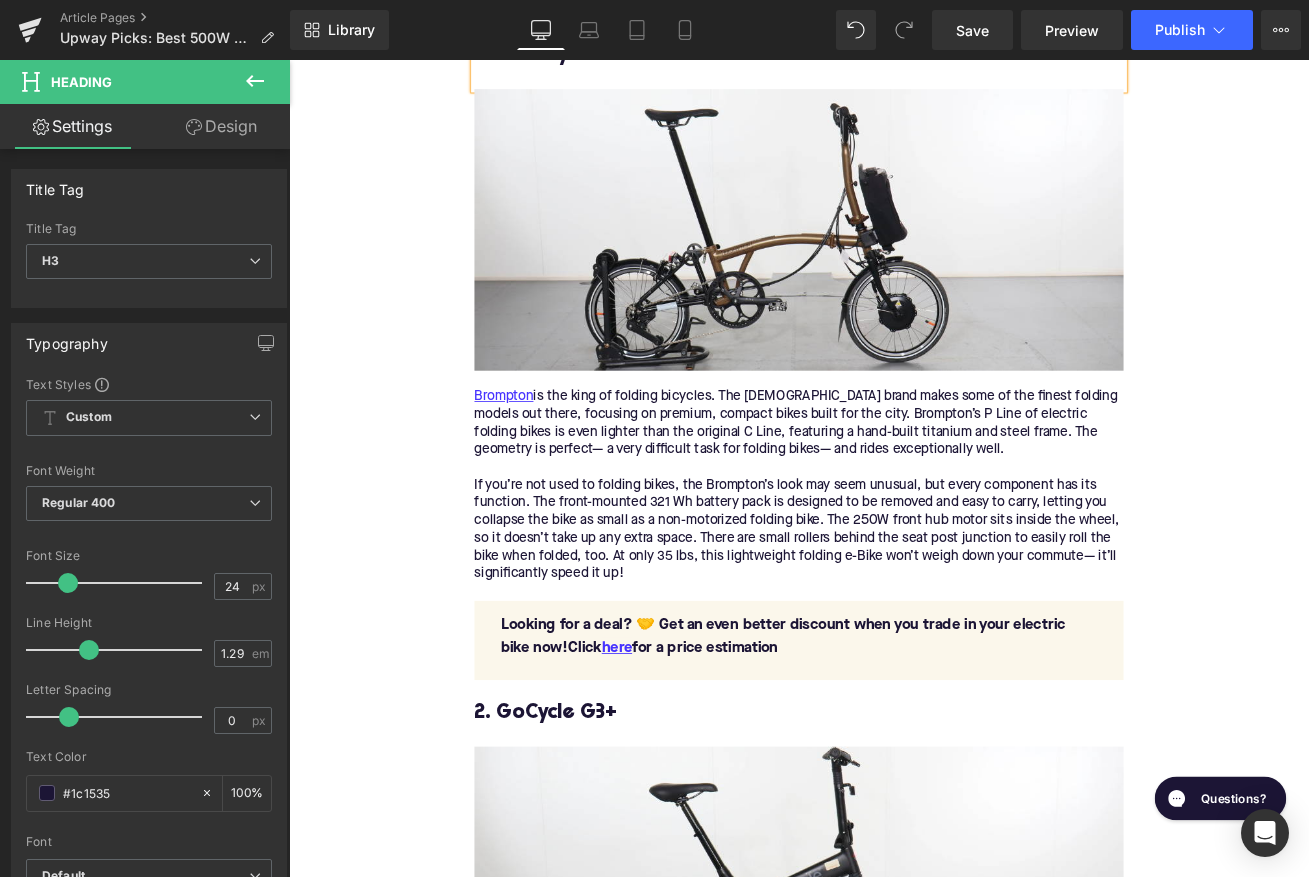 click on "Brompton  is the king of folding bicycles. The British-born brand makes some of the finest folding models out there, focusing on premium, compact bikes built for the city. Brompton’s P Line of electric folding bikes is even lighter than the original C Line, featuring a hand-built titanium and steel frame. The geometry is perfect— a very difficult task for folding bikes— and rides exceptionally well. If you’re not used to folding bikes, the Brompton’s look may seem unusual, but every component has its function. The front-mounted 321 Wh battery pack is designed to be removed and easy to carry, letting you collapse the bike as small as a non-motorized folding bike. The 250W front hub motor sits inside the wheel, so it doesn’t take up any extra space. There are small rollers behind the seat post junction to easily roll the bike when folded, too. At only 35 lbs, this lightweight folding e-Bike won’t weigh down your commute— it’ll significantly speed it up!" at bounding box center [894, 564] 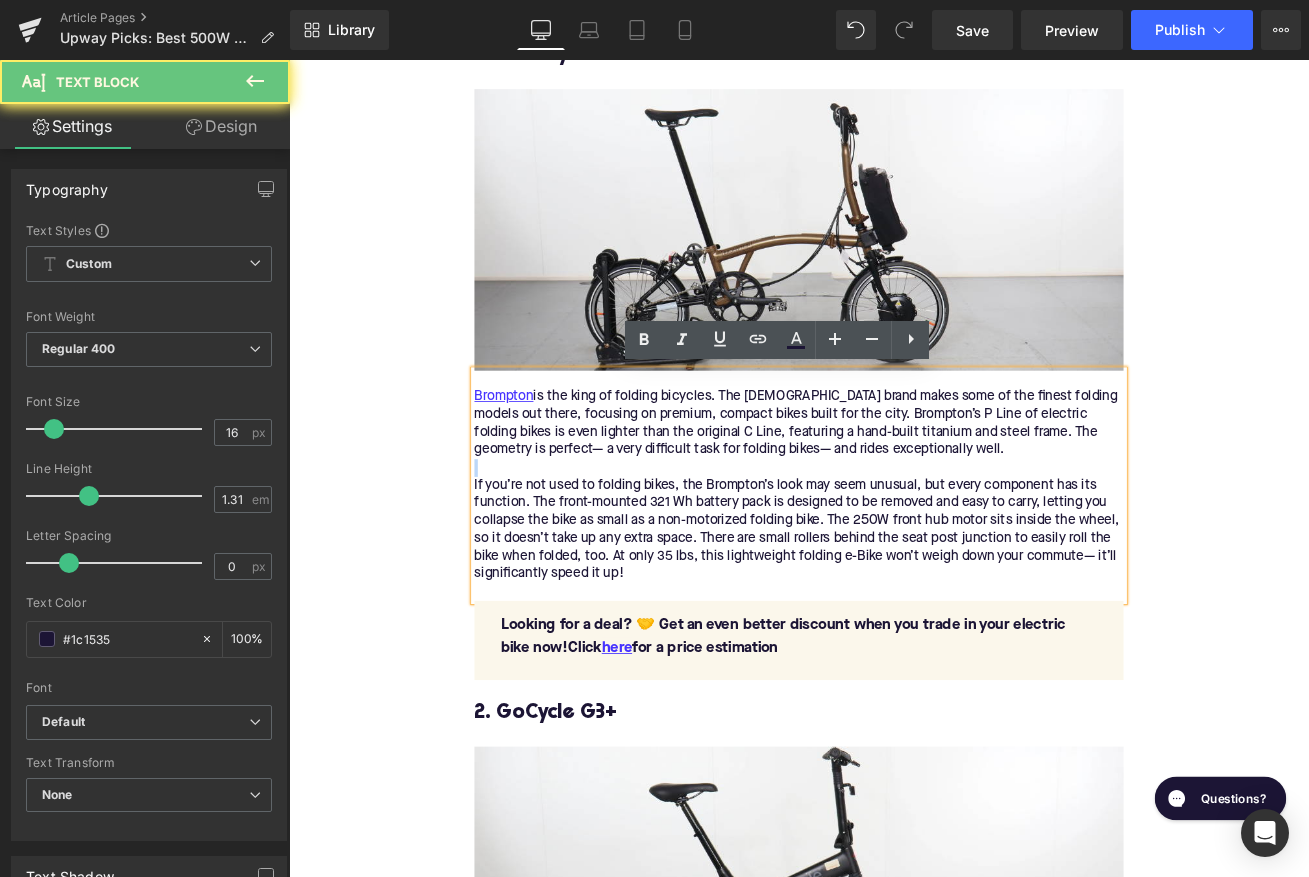 click on "Brompton  is the king of folding bicycles. The British-born brand makes some of the finest folding models out there, focusing on premium, compact bikes built for the city. Brompton’s P Line of electric folding bikes is even lighter than the original C Line, featuring a hand-built titanium and steel frame. The geometry is perfect— a very difficult task for folding bikes— and rides exceptionally well. If you’re not used to folding bikes, the Brompton’s look may seem unusual, but every component has its function. The front-mounted 321 Wh battery pack is designed to be removed and easy to carry, letting you collapse the bike as small as a non-motorized folding bike. The 250W front hub motor sits inside the wheel, so it doesn’t take up any extra space. There are small rollers behind the seat post junction to easily roll the bike when folded, too. At only 35 lbs, this lightweight folding e-Bike won’t weigh down your commute— it’ll significantly speed it up!" at bounding box center (894, 564) 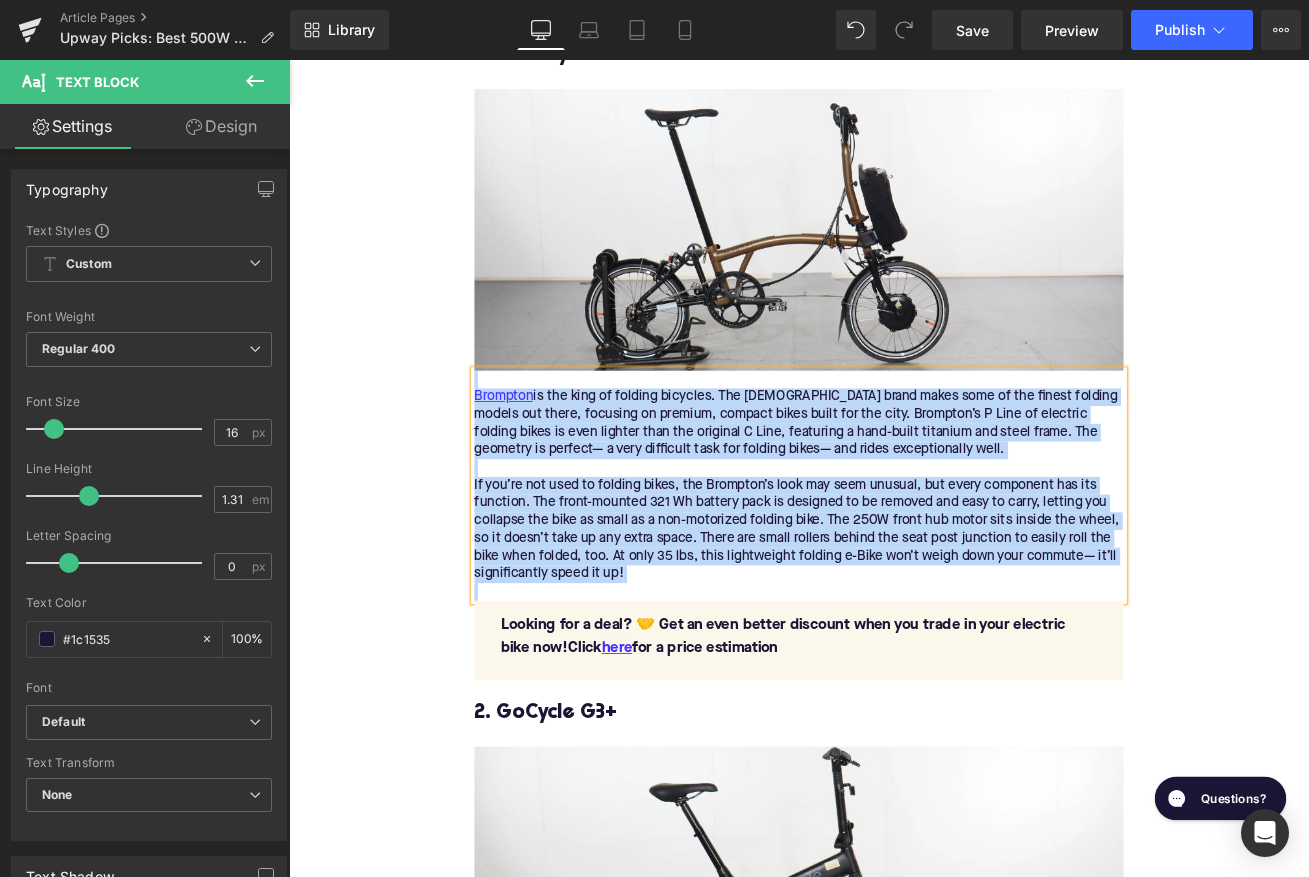 paste 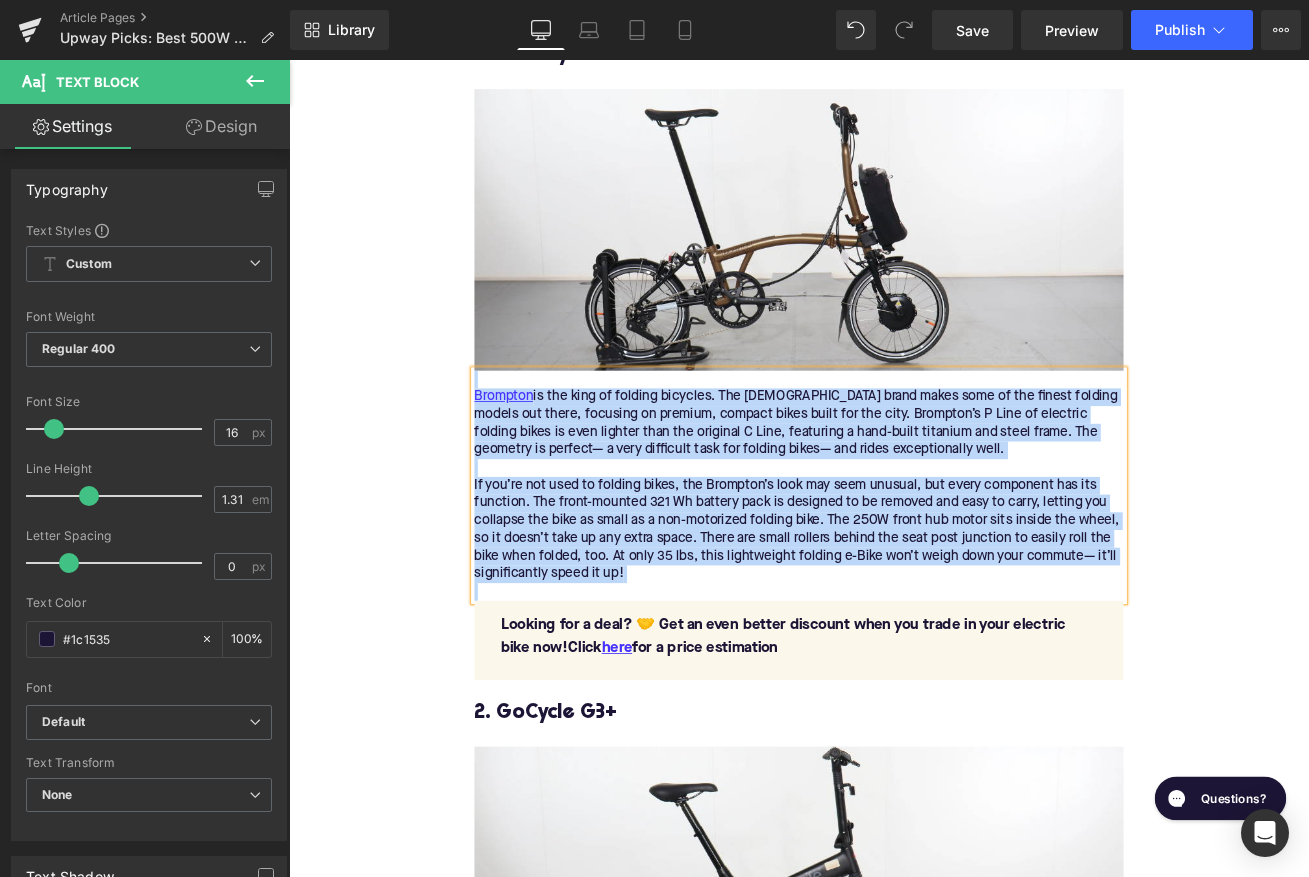type 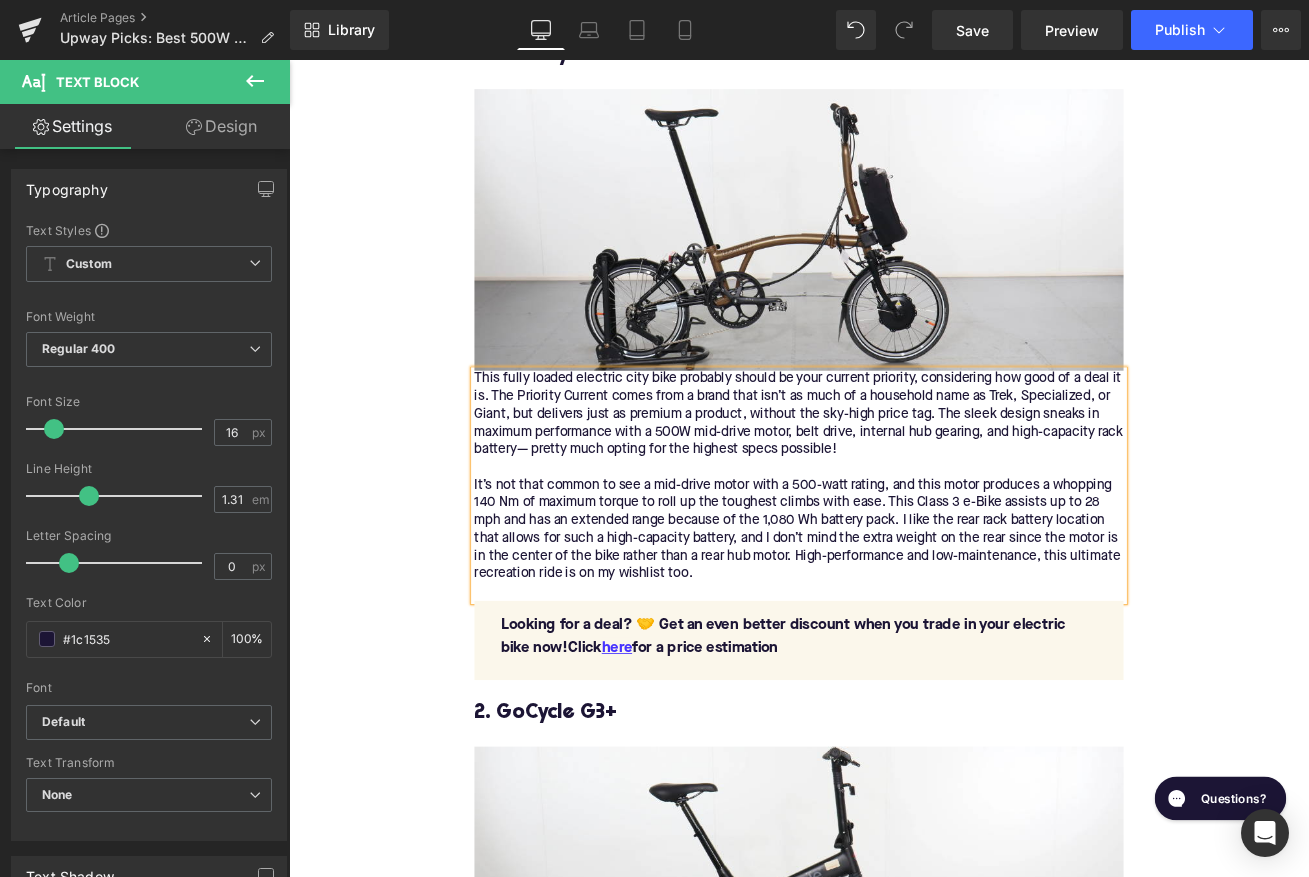 click on "This fully loaded electric city bike probably should be your current priority, considering how good of a deal it is. The Priority Current comes from a brand that isn’t as much of a household name as Trek, Specialized, or Giant, but delivers just as premium a product, without the sky-high price tag. The sleek design sneaks in maximum performance with a 500W mid-drive motor, belt drive, internal hub gearing, and high-capacity rack battery— pretty much opting for the highest specs possible!" at bounding box center (894, 564) 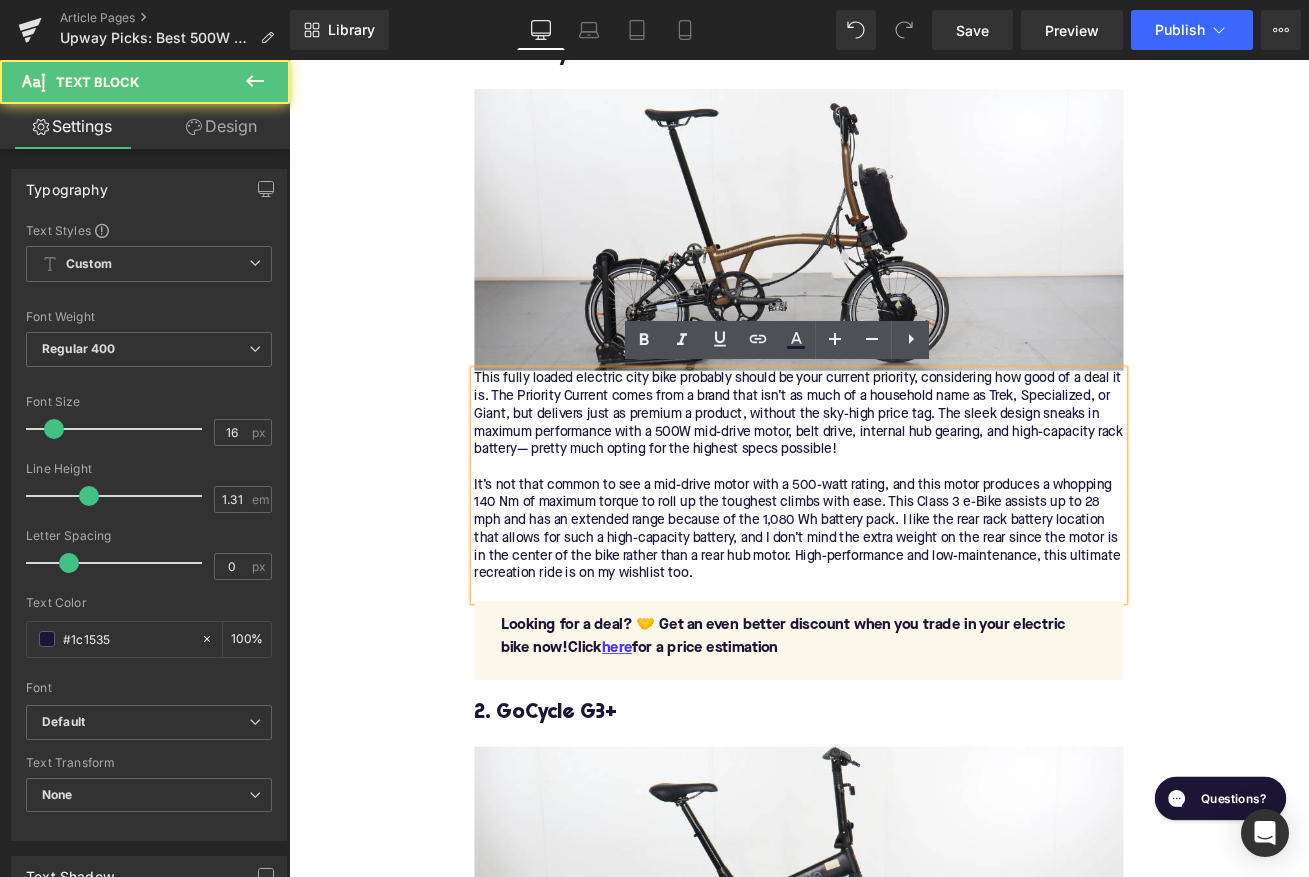 click on "This fully loaded electric city bike probably should be your current priority, considering how good of a deal it is. The Priority Current comes from a brand that isn’t as much of a household name as Trek, Specialized, or Giant, but delivers just as premium a product, without the sky-high price tag. The sleek design sneaks in maximum performance with a 500W mid-drive motor, belt drive, internal hub gearing, and high-capacity rack battery— pretty much opting for the highest specs possible!" at bounding box center [894, 564] 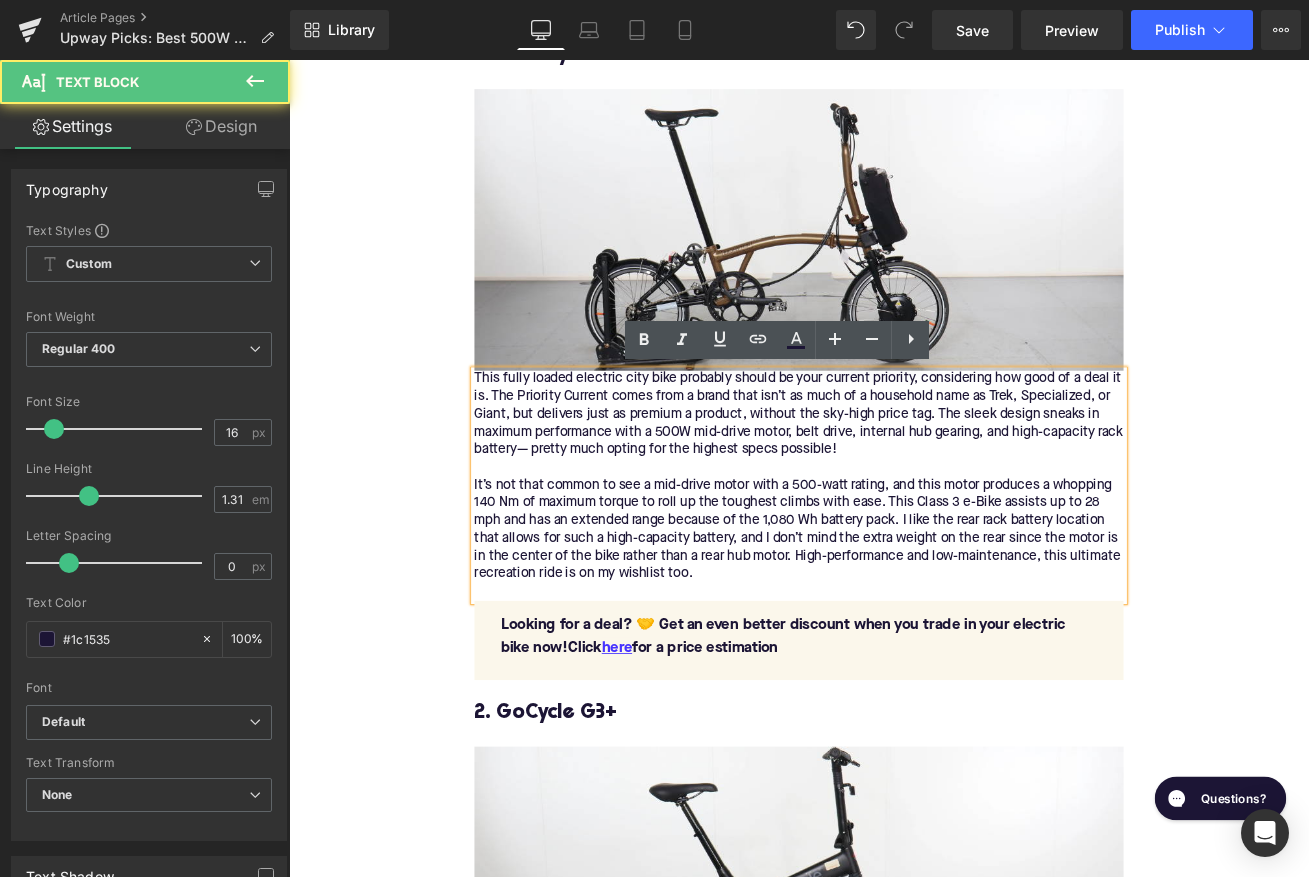 click on "This fully loaded electric city bike probably should be your current priority, considering how good of a deal it is. The Priority Current comes from a brand that isn’t as much of a household name as Trek, Specialized, or Giant, but delivers just as premium a product, without the sky-high price tag. The sleek design sneaks in maximum performance with a 500W mid-drive motor, belt drive, internal hub gearing, and high-capacity rack battery— pretty much opting for the highest specs possible!" at bounding box center [894, 564] 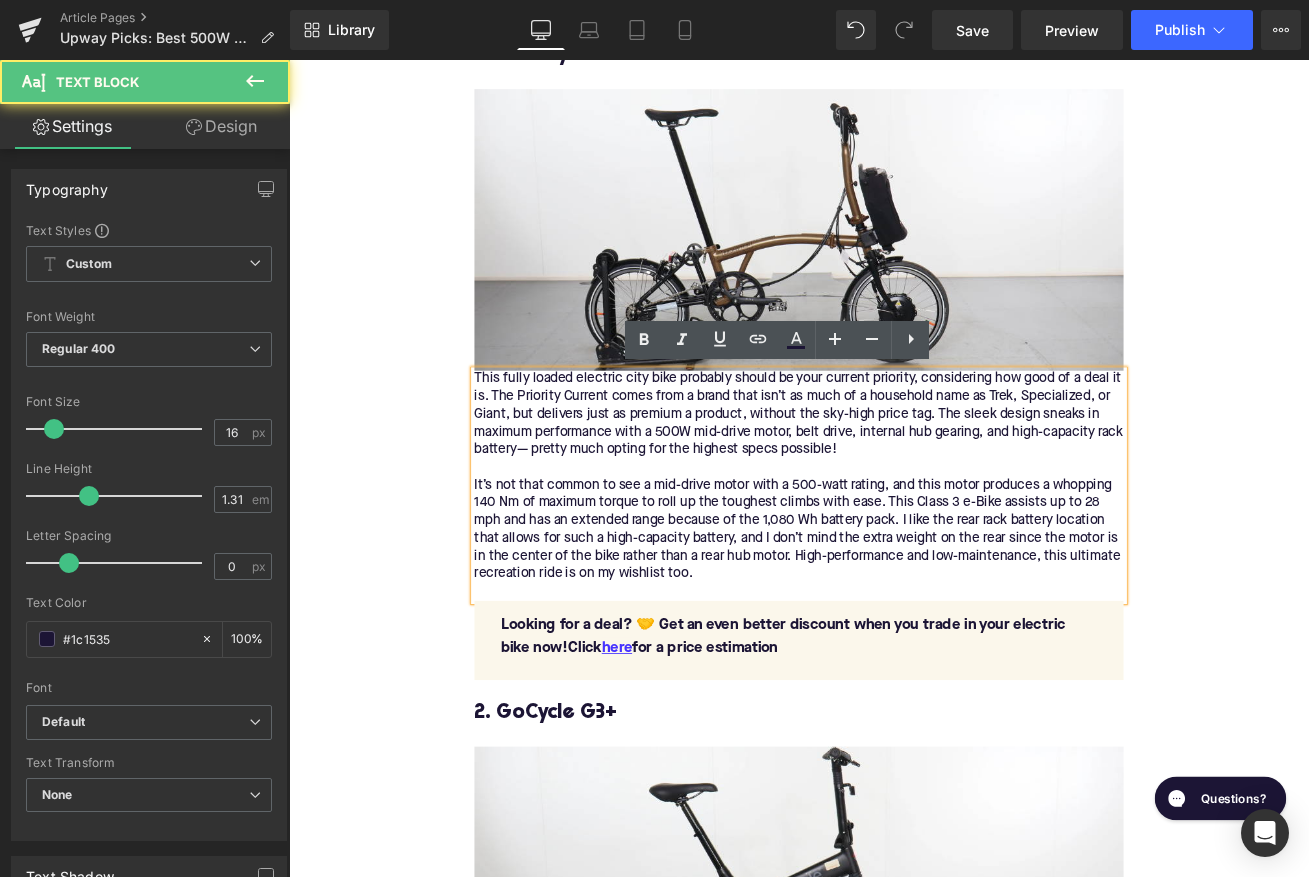 click on "This fully loaded electric city bike probably should be your current priority, considering how good of a deal it is. The Priority Current comes from a brand that isn’t as much of a household name as Trek, Specialized, or Giant, but delivers just as premium a product, without the sky-high price tag. The sleek design sneaks in maximum performance with a 500W mid-drive motor, belt drive, internal hub gearing, and high-capacity rack battery— pretty much opting for the highest specs possible!" at bounding box center [894, 564] 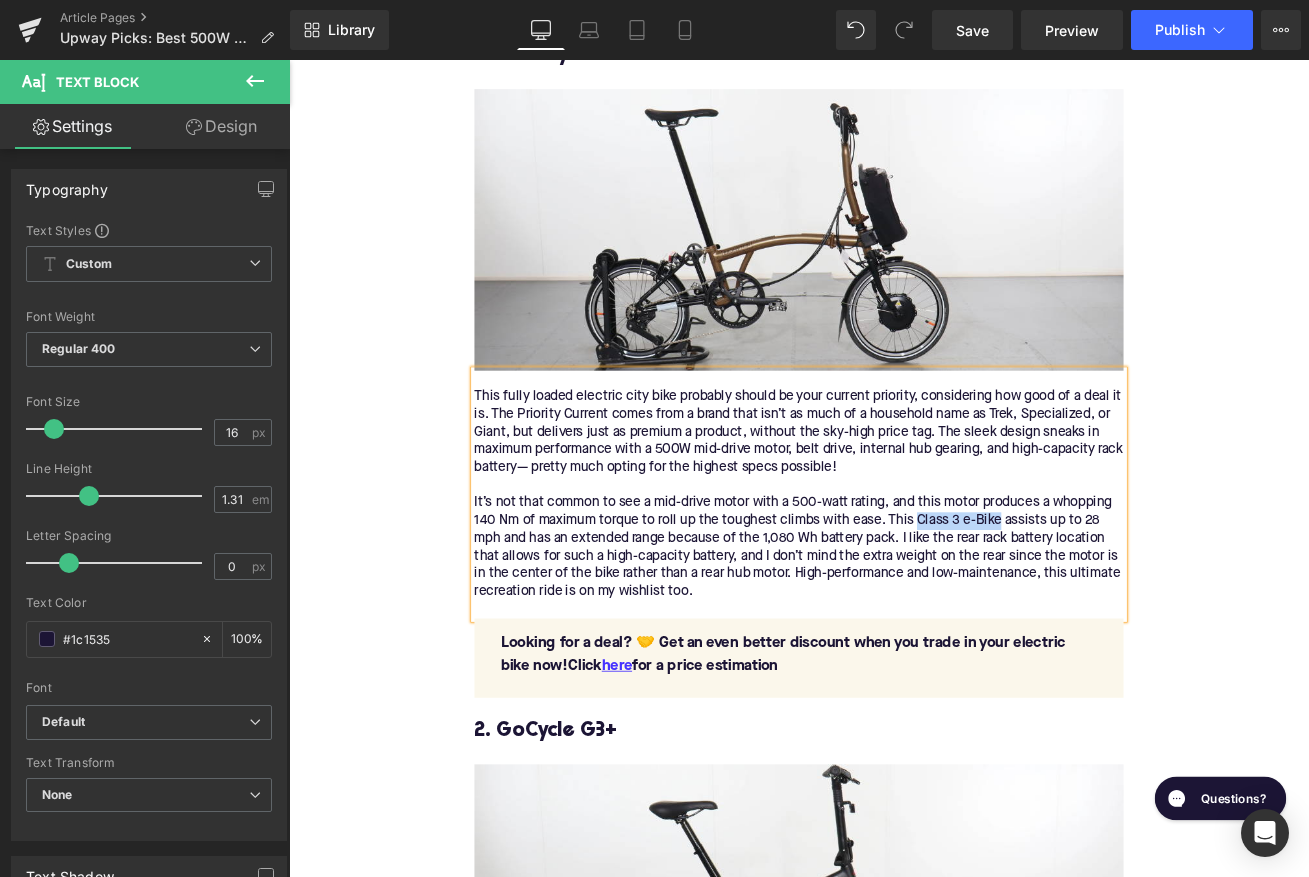 drag, startPoint x: 1028, startPoint y: 605, endPoint x: 1128, endPoint y: 605, distance: 100 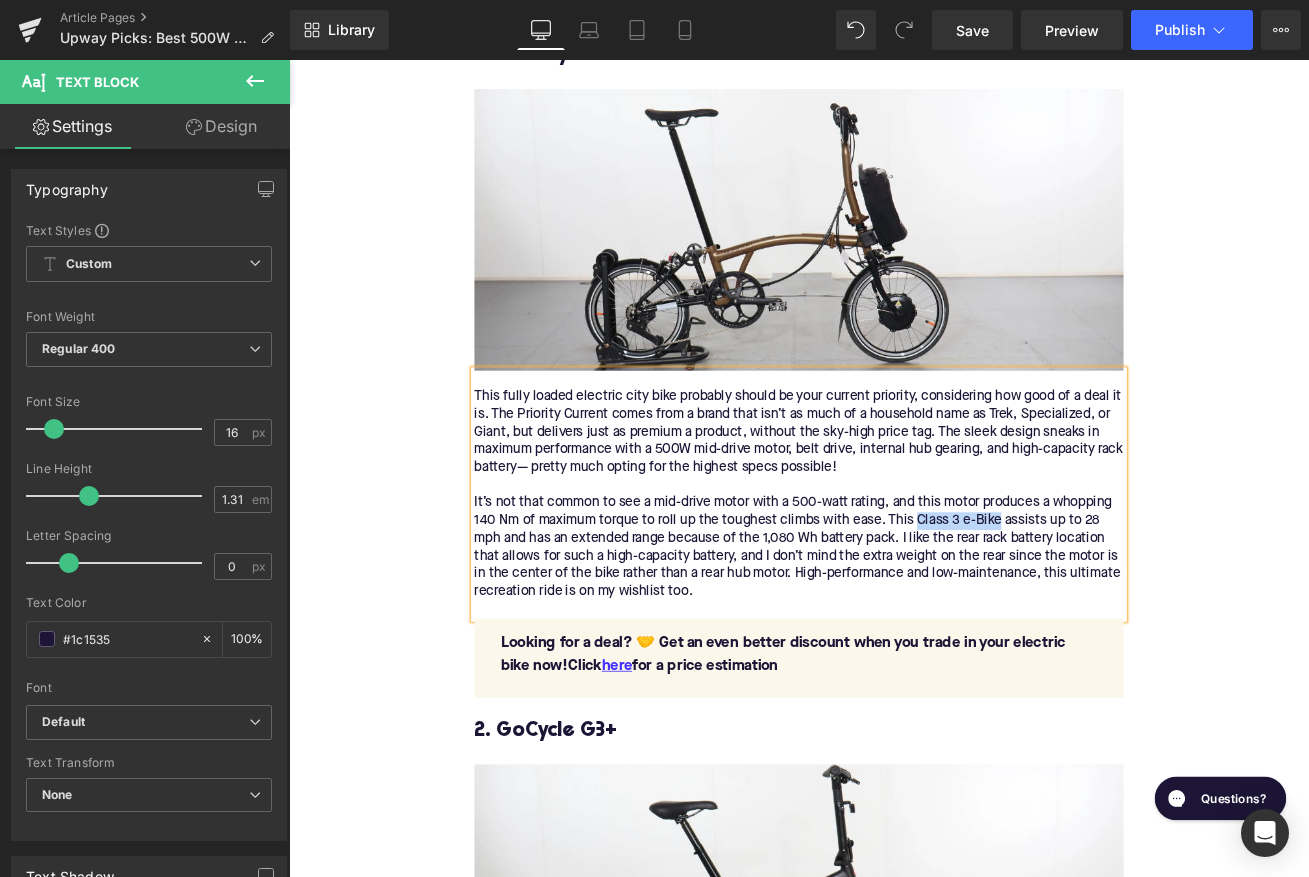 click on "It’s not that common to see a mid-drive motor with a 500-watt rating, and this motor produces a whopping 140 Nm of maximum torque to roll up the toughest climbs with ease. This Class 3 e-Bike assists up to 28 mph and has an extended range because of the 1,080 Wh battery pack. I like the rear rack battery location that allows for such a high-capacity battery, and I don’t mind the extra weight on the rear since the motor is in the center of the bike rather than a rear hub motor. High-performance and low-maintenance, this ultimate recreation ride is on my wishlist too." at bounding box center (894, 638) 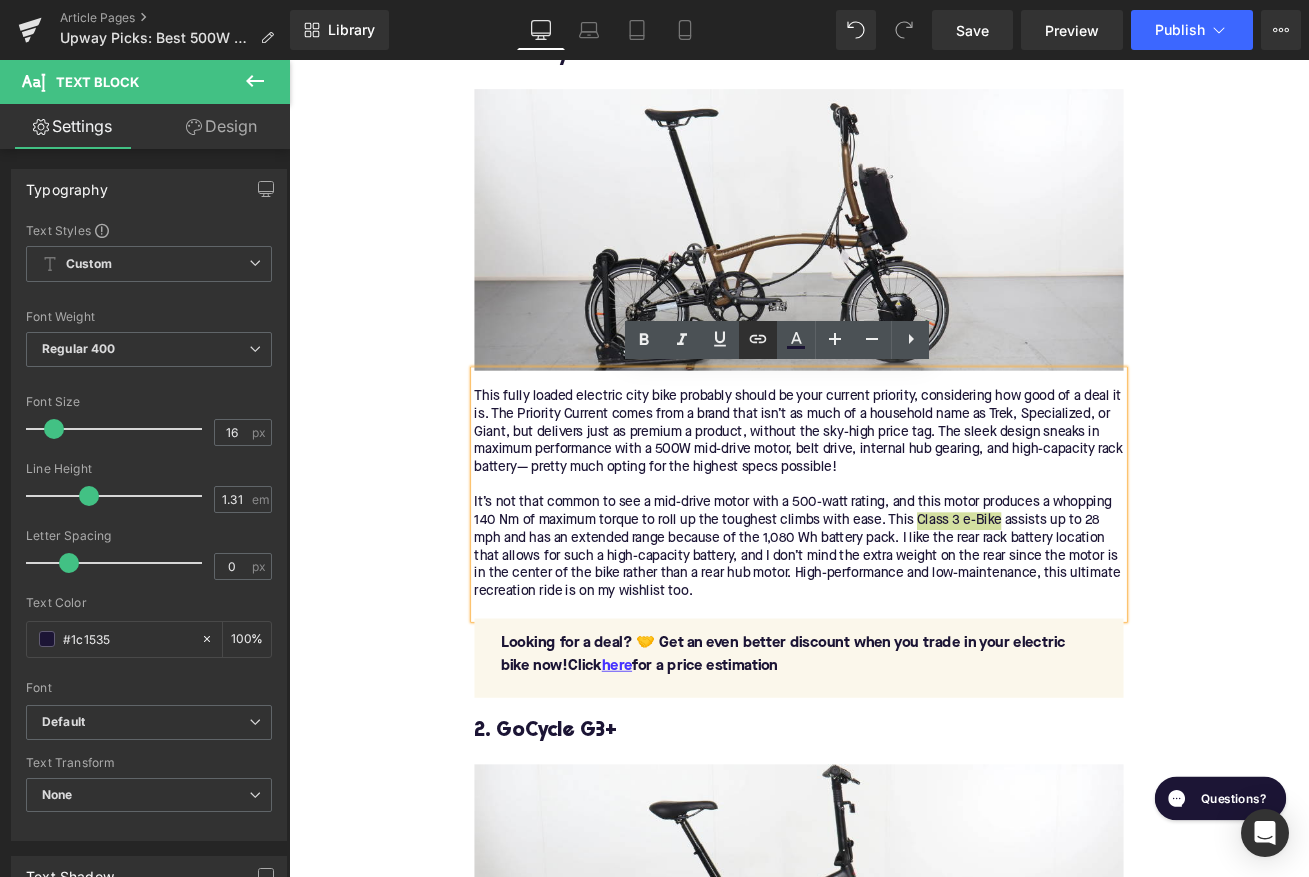 click 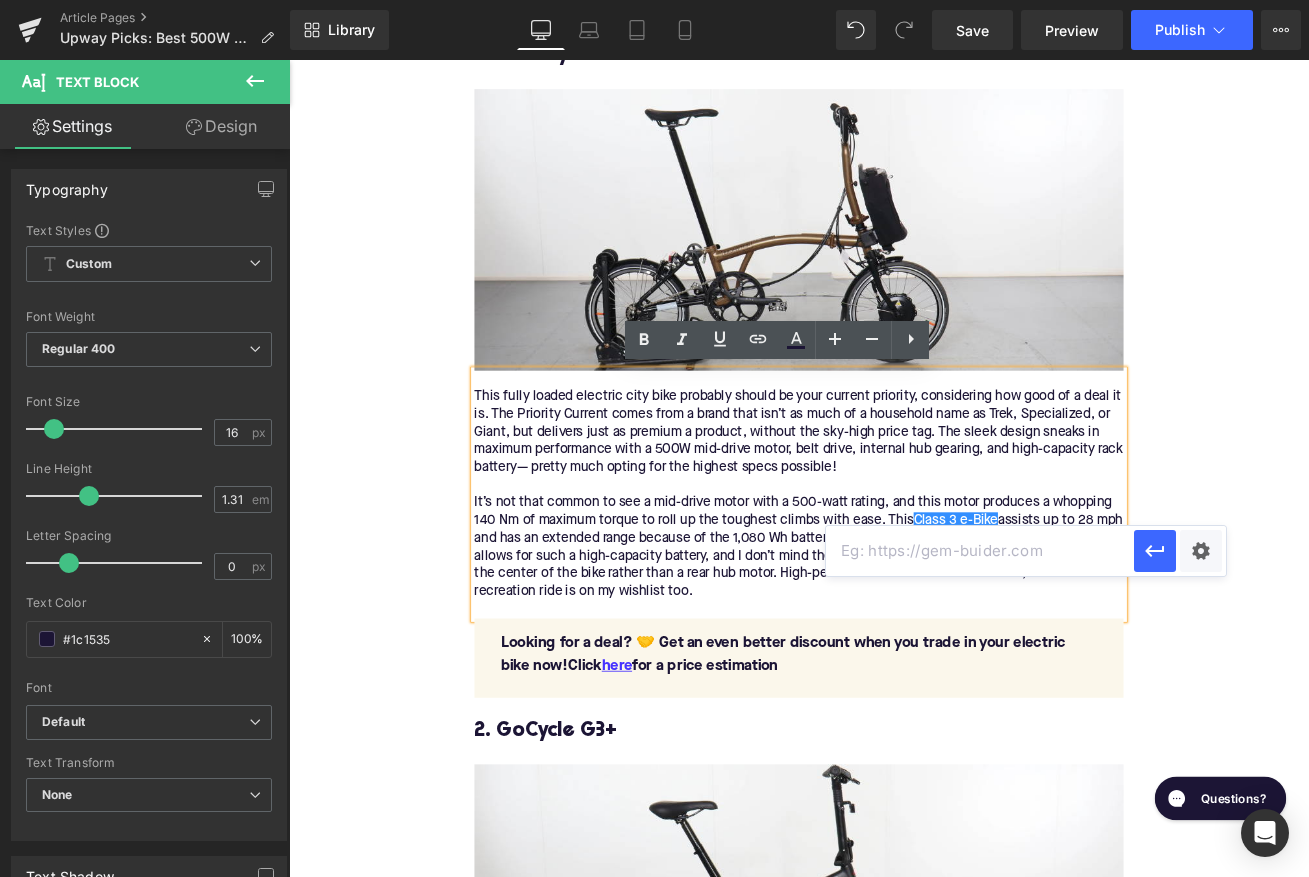 click at bounding box center [980, 551] 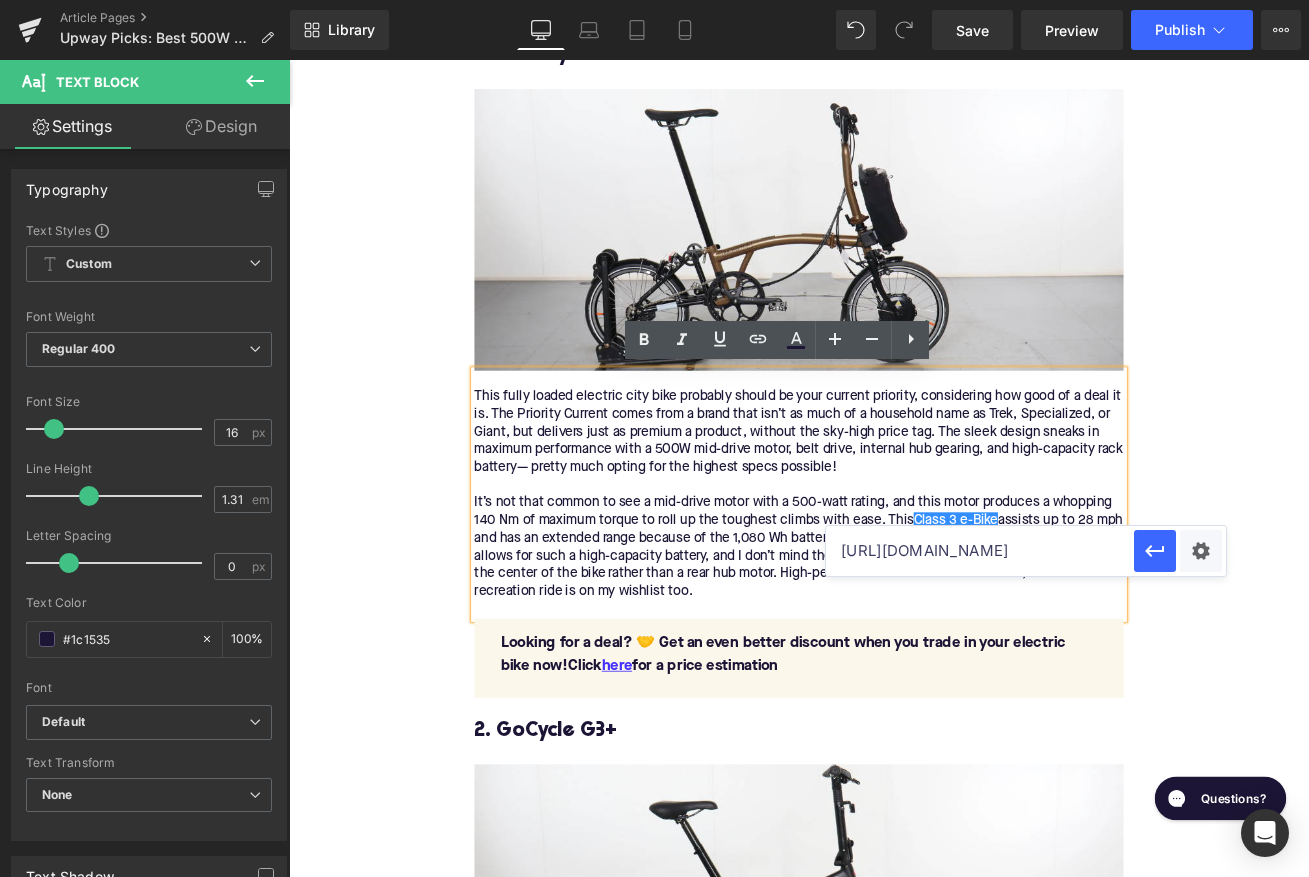 scroll, scrollTop: 0, scrollLeft: 91, axis: horizontal 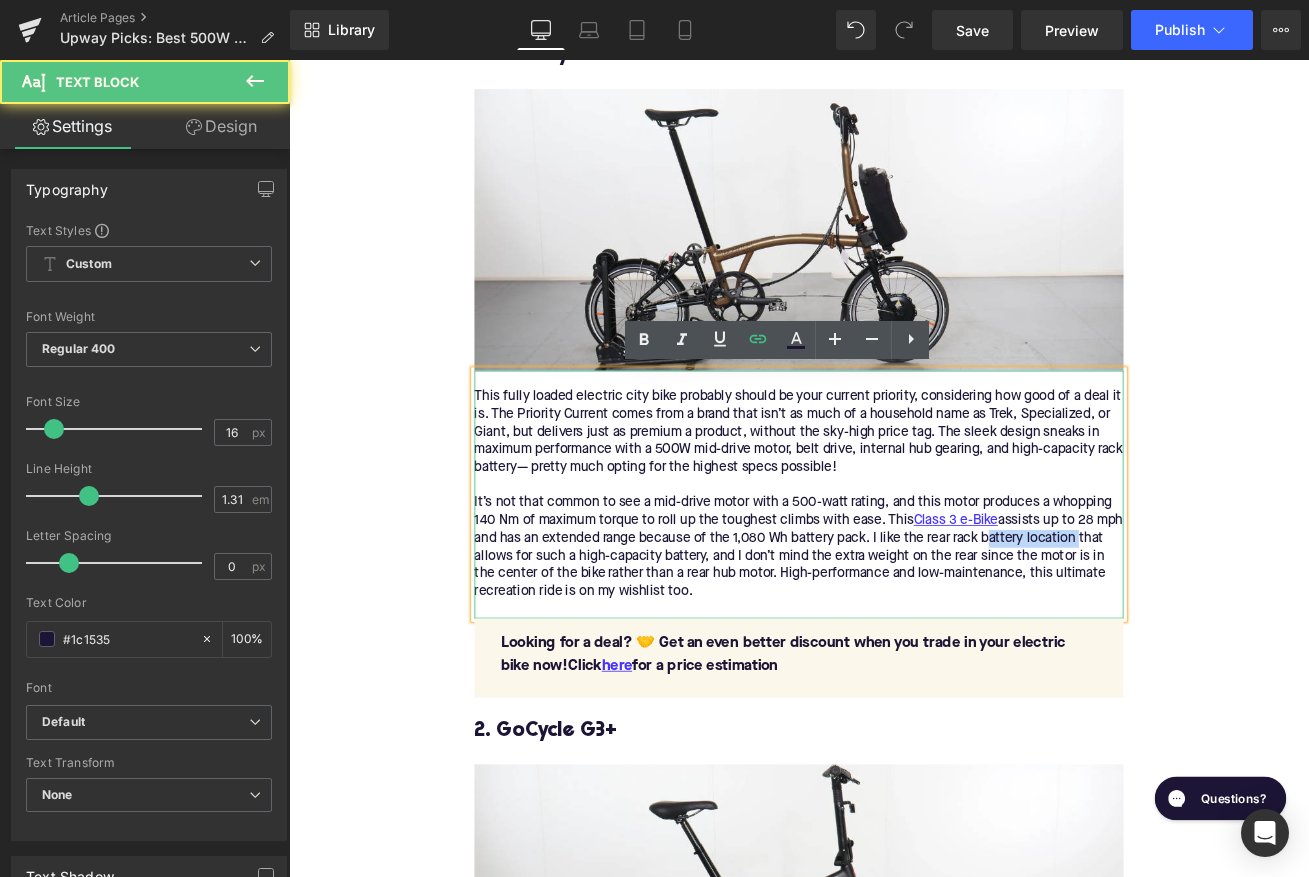 drag, startPoint x: 1155, startPoint y: 625, endPoint x: 1264, endPoint y: 626, distance: 109.004585 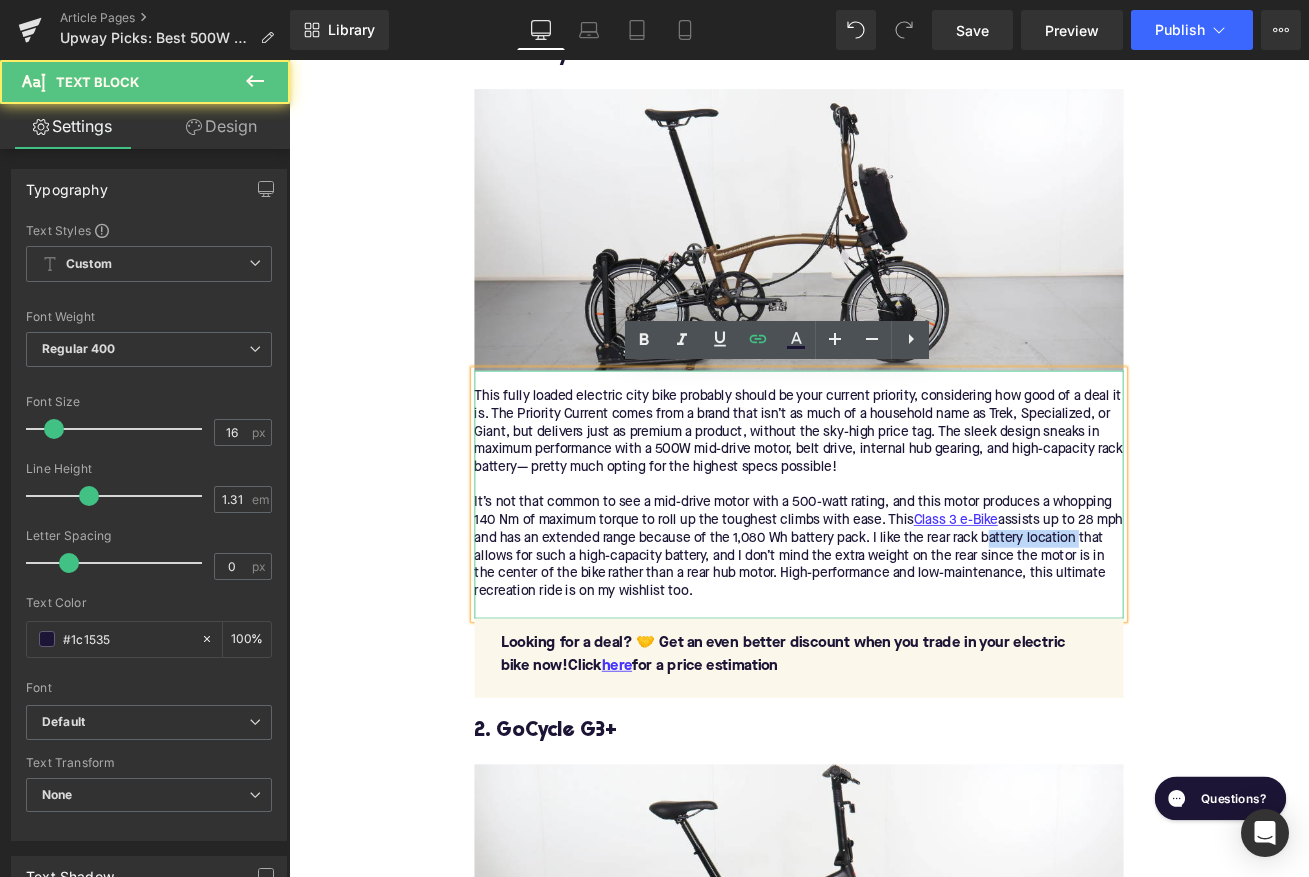 click on "It’s not that common to see a mid-drive motor with a 500-watt rating, and this motor produces a whopping 140 Nm of maximum torque to roll up the toughest climbs with ease. This  Class 3 e-Bike  assists up to 28 mph and has an extended range because of the 1,080 Wh battery pack. I like the rear rack battery location that allows for such a high-capacity battery, and I don’t mind the extra weight on the rear since the motor is in the center of the bike rather than a rear hub motor. High-performance and low-maintenance, this ultimate recreation ride is on my wishlist too." at bounding box center (894, 638) 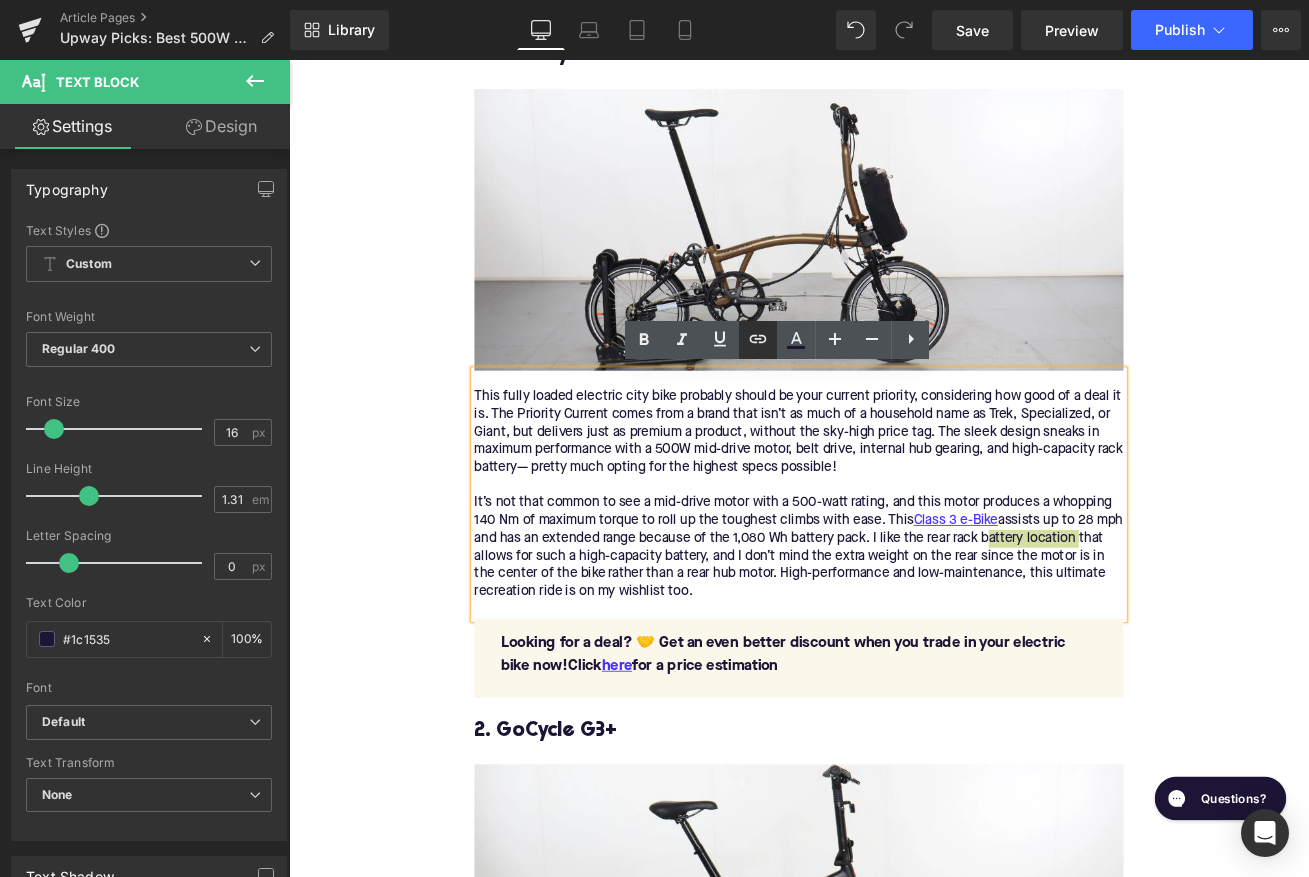 click 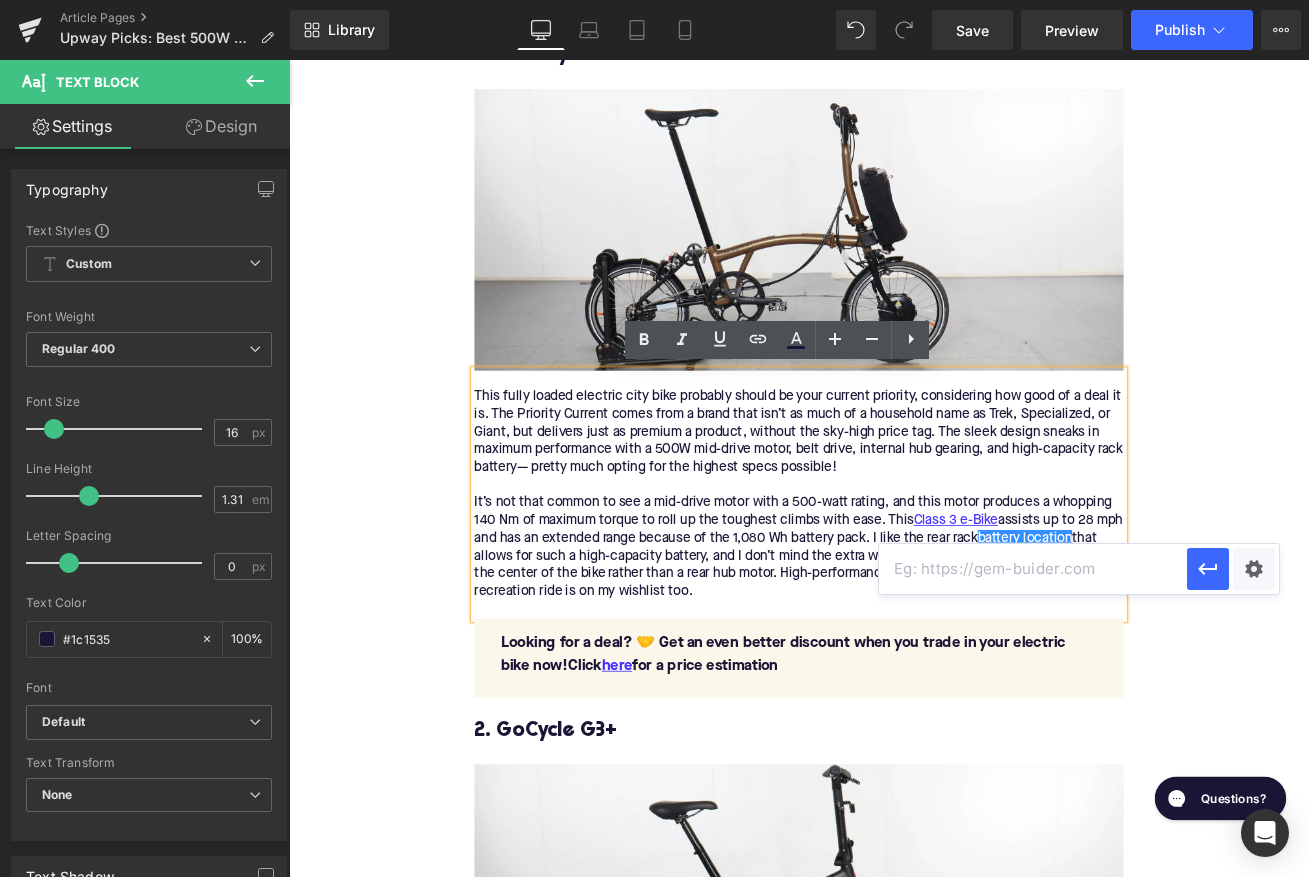 click at bounding box center (1033, 569) 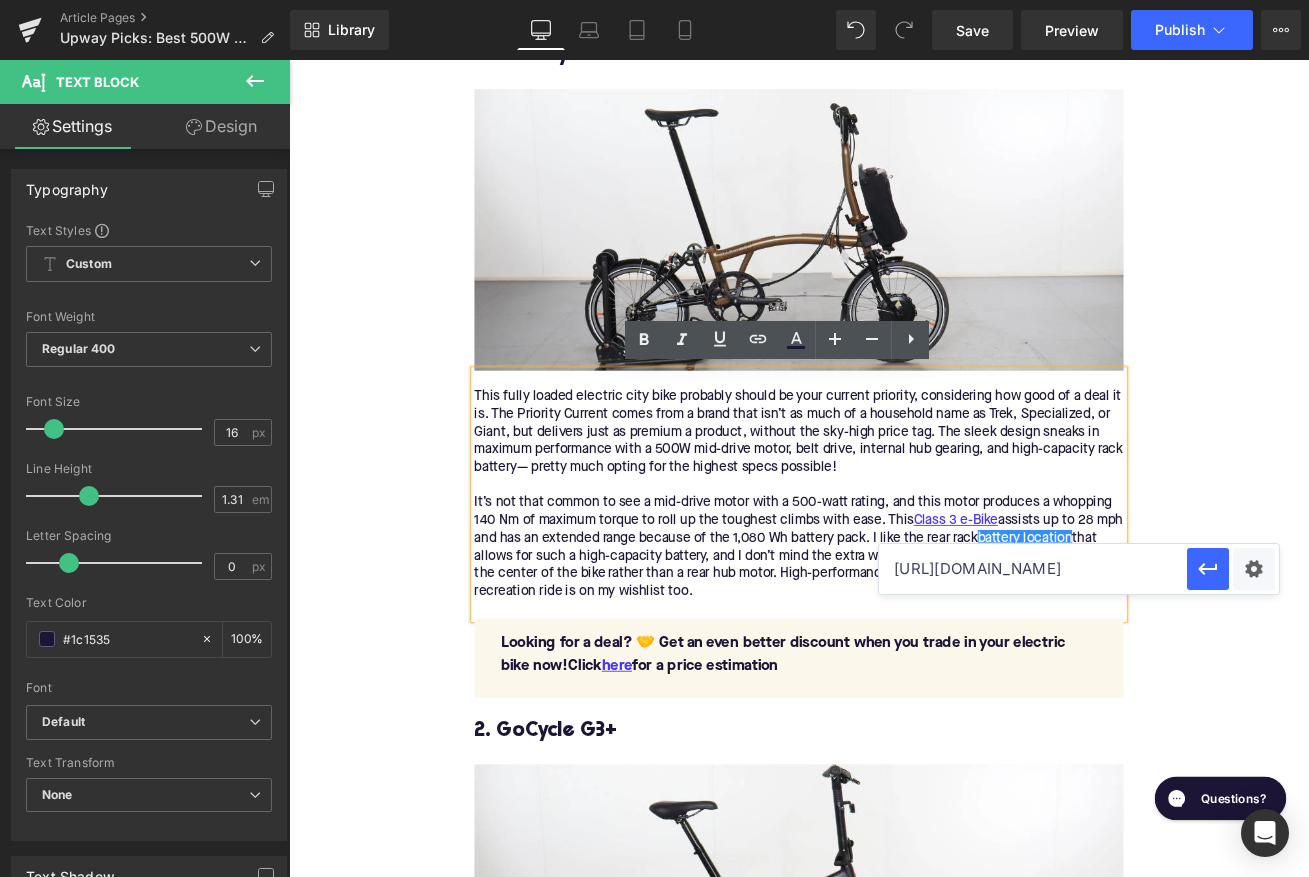 scroll, scrollTop: 0, scrollLeft: 216, axis: horizontal 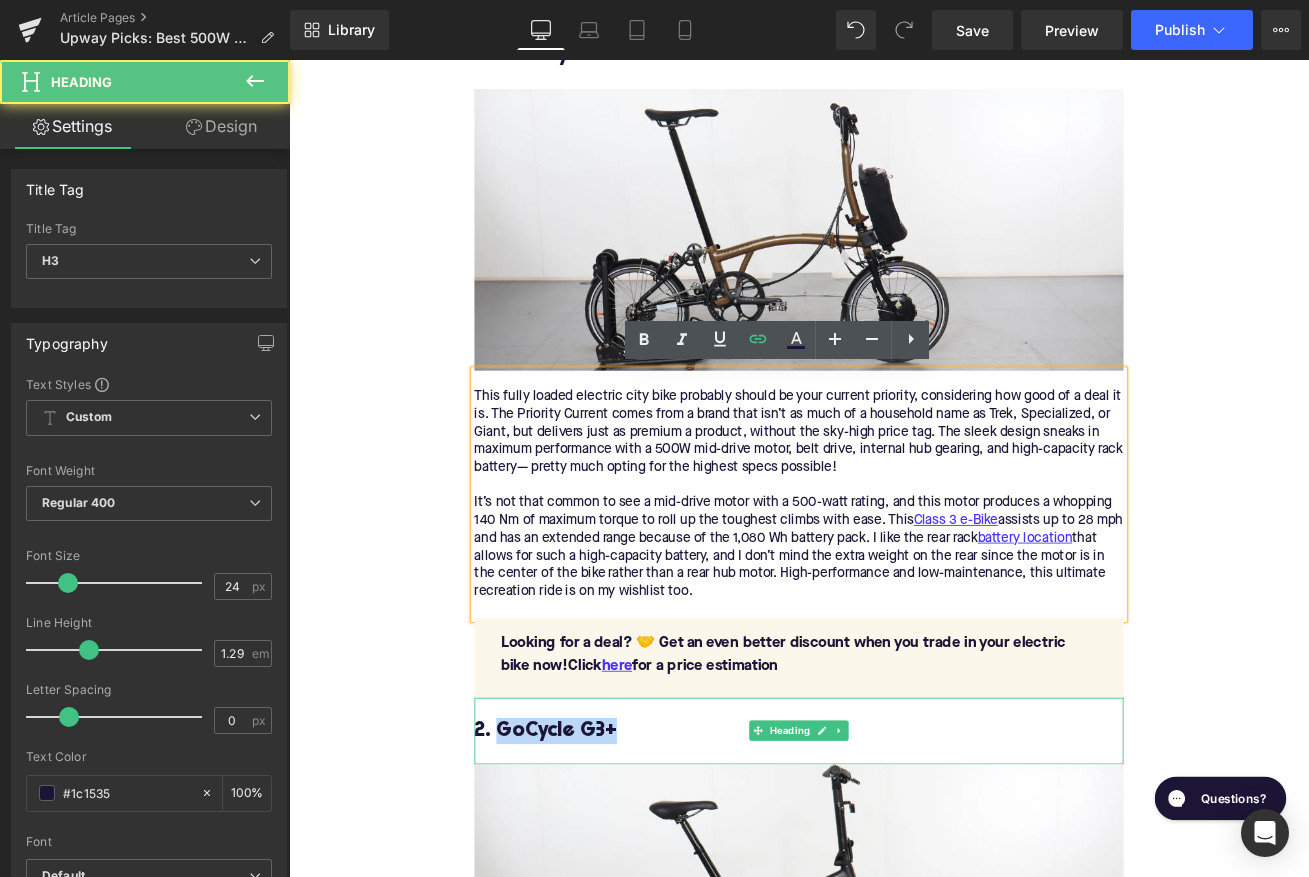 drag, startPoint x: 691, startPoint y: 851, endPoint x: 542, endPoint y: 849, distance: 149.01343 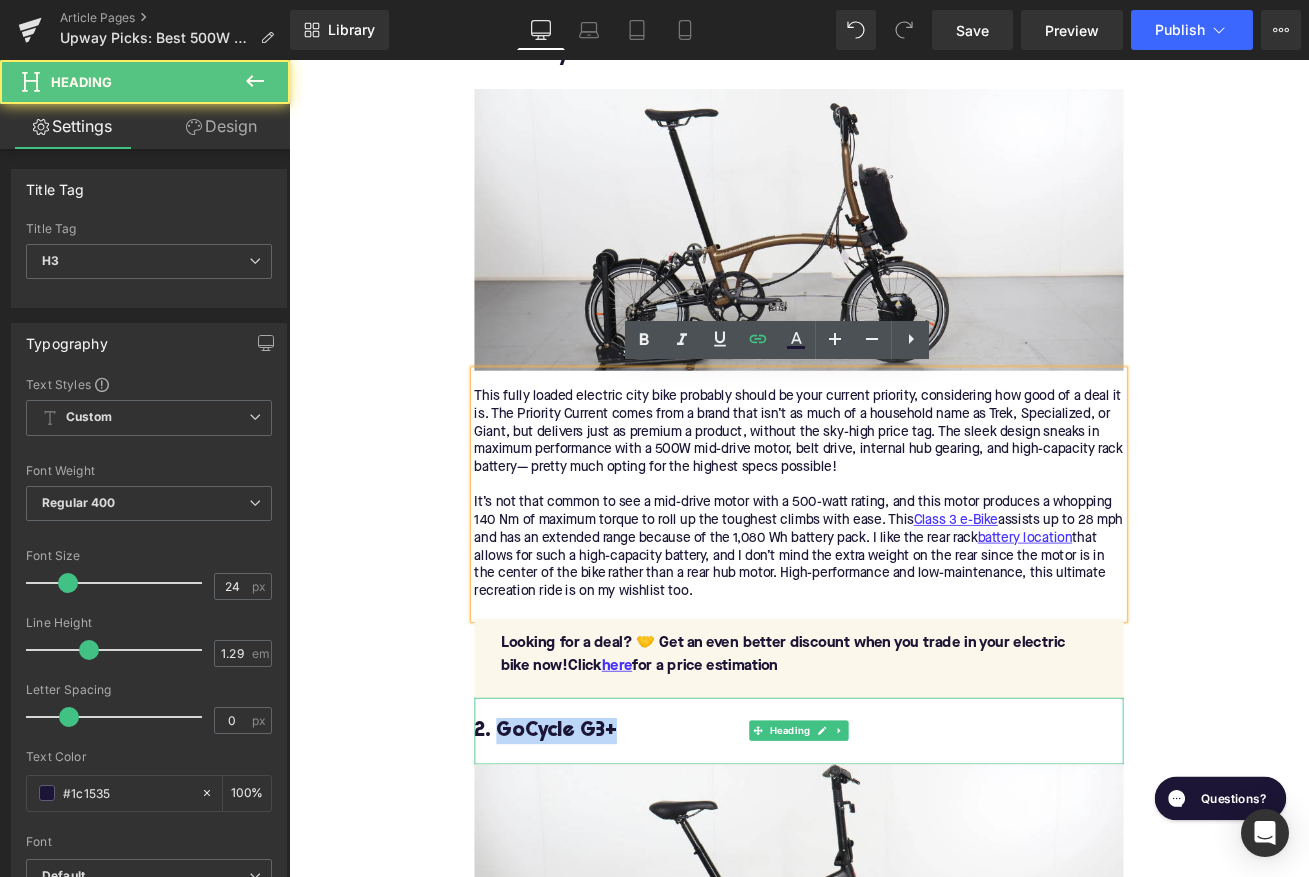 click on "2. GoCycle G3+" at bounding box center (894, 855) 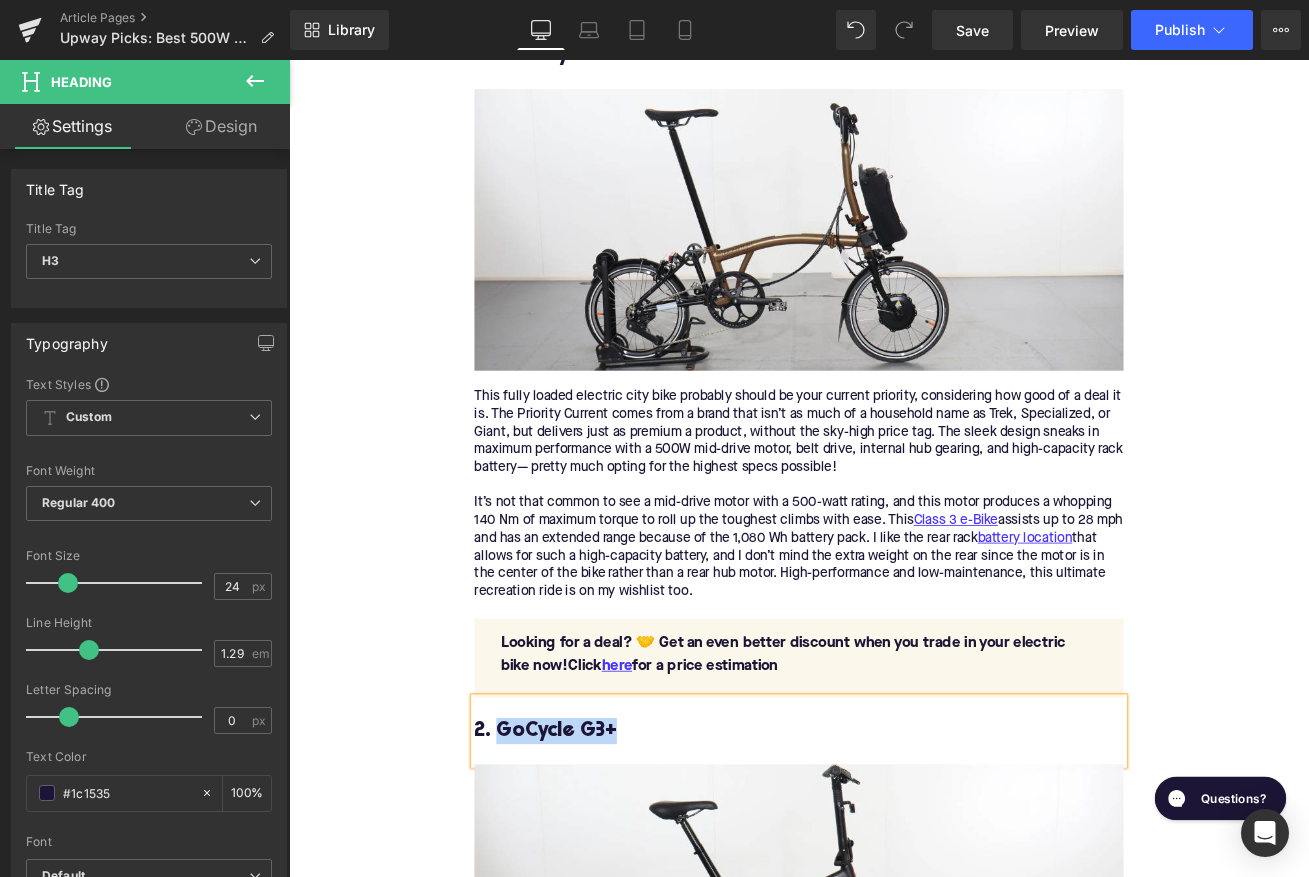 type 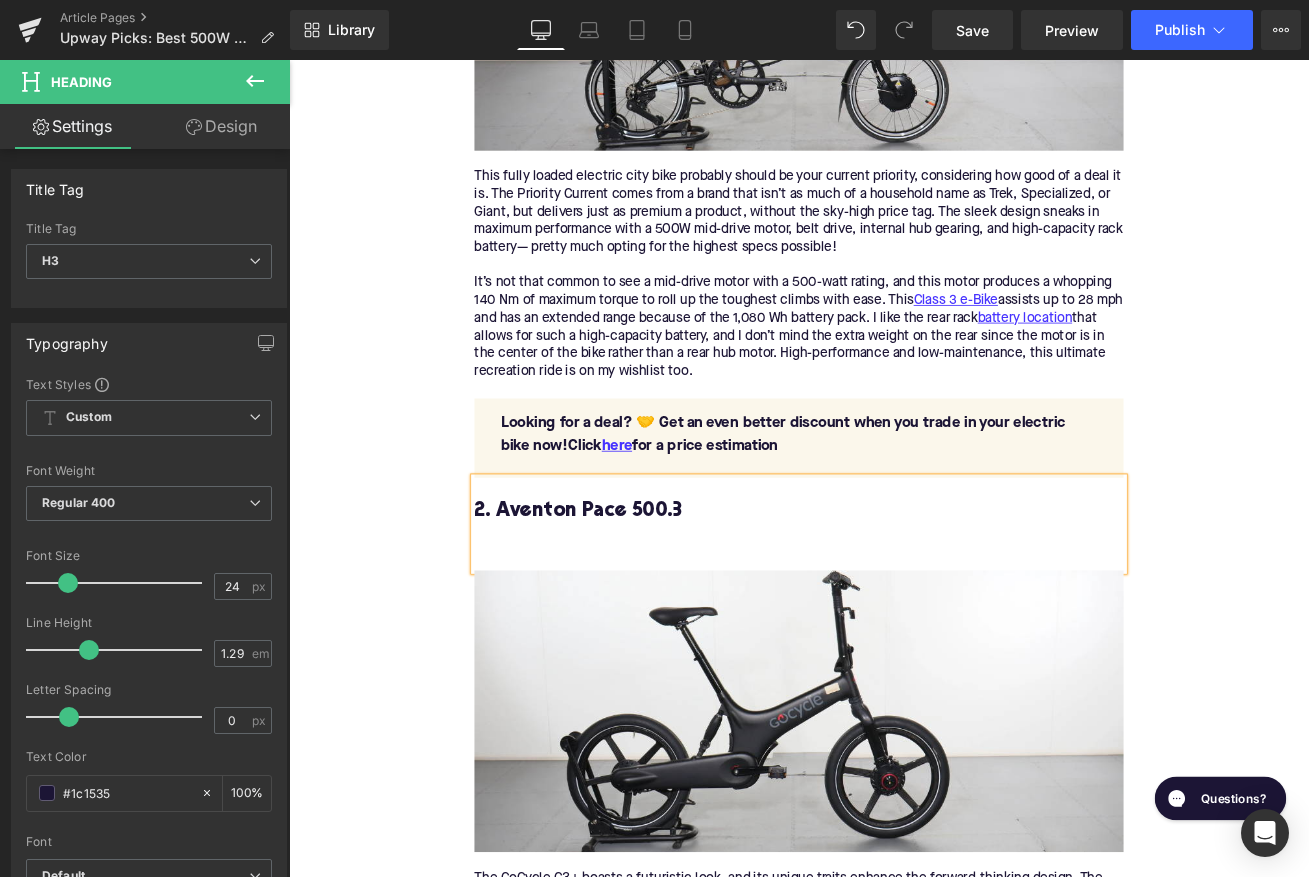 scroll, scrollTop: 2629, scrollLeft: 0, axis: vertical 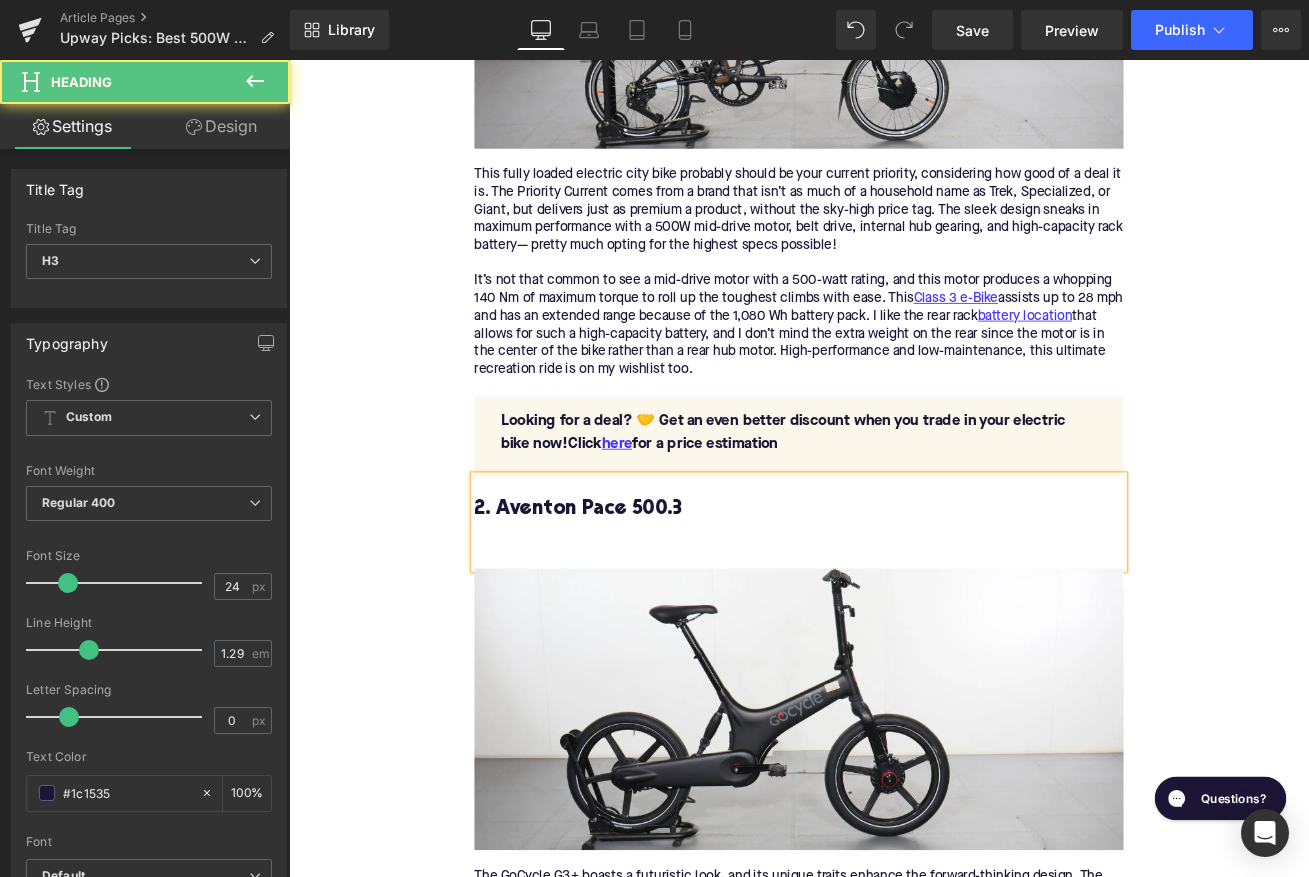 click on "2. Aventon Pace 500.3" at bounding box center [894, 608] 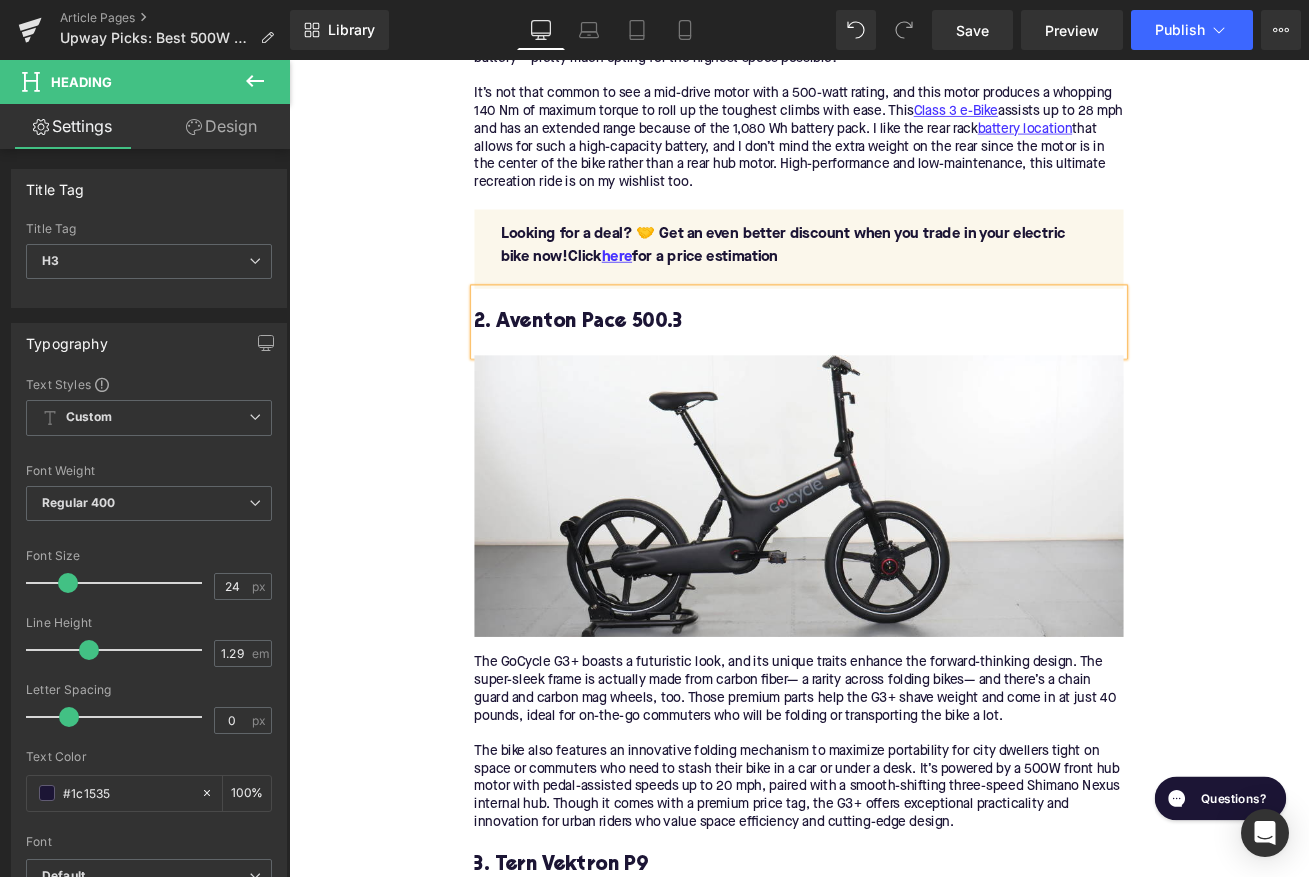 scroll, scrollTop: 2850, scrollLeft: 0, axis: vertical 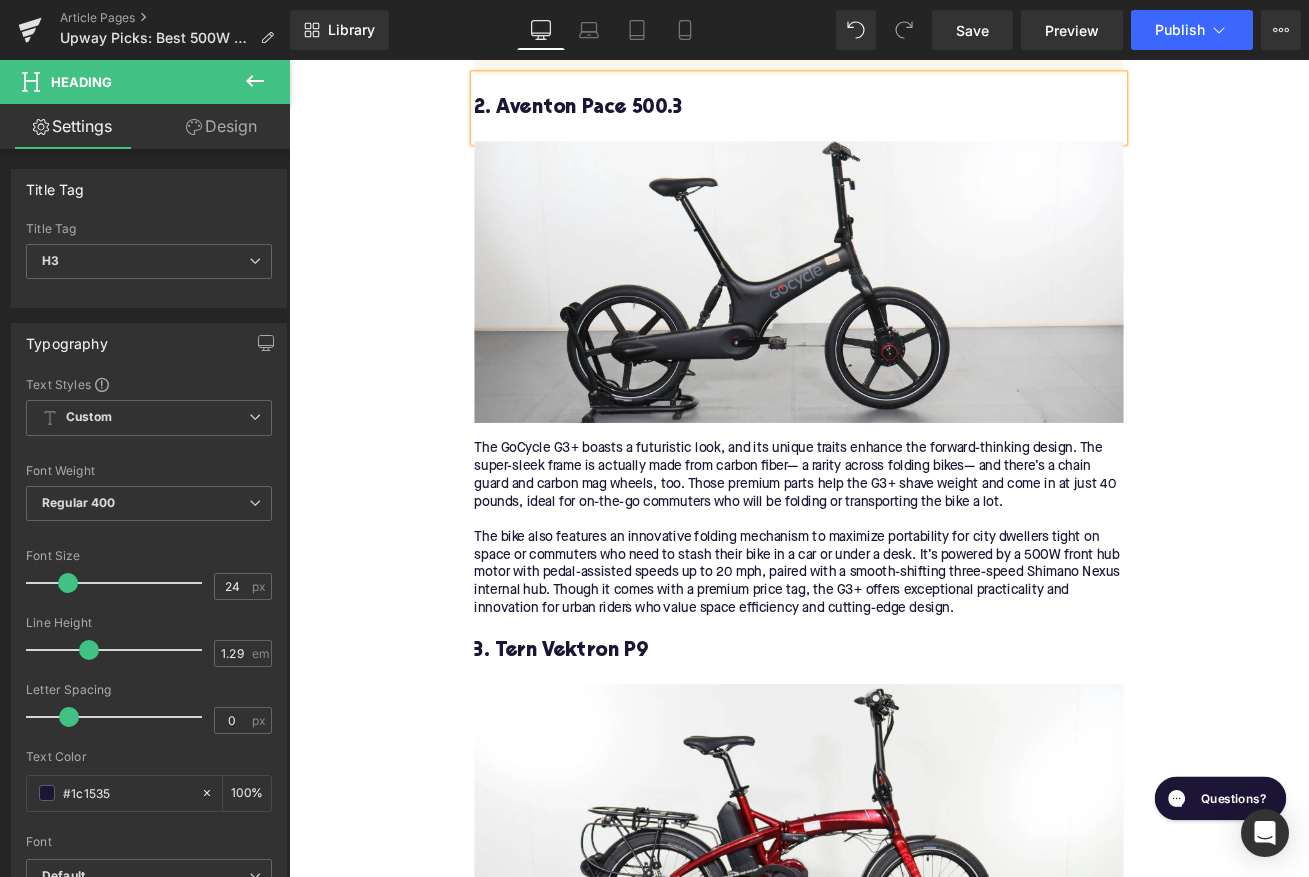 click on "The bike also features an innovative folding mechanism to maximize portability for city dwellers tight on space or commuters who need to stash their bike in a car or under a desk. It’s powered by a 500W front hub motor with pedal-assisted speeds up to 20 mph, paired with a smooth-shifting three-speed Shimano Nexus internal hub. Though it comes with a premium price tag, the G3+ offers exceptional practicality and innovation for urban riders who value space efficiency and cutting-edge design." at bounding box center (894, 668) 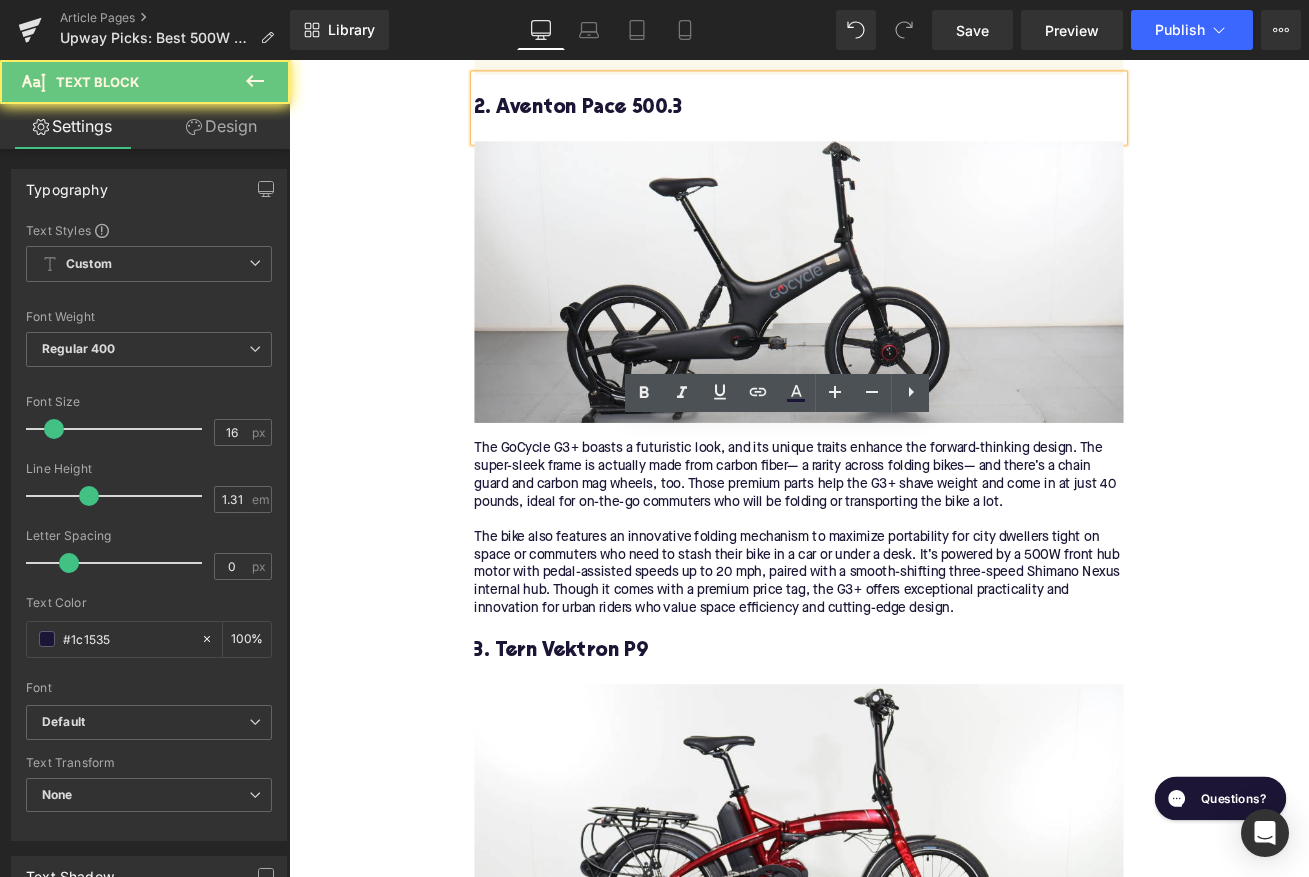 click on "The bike also features an innovative folding mechanism to maximize portability for city dwellers tight on space or commuters who need to stash their bike in a car or under a desk. It’s powered by a 500W front hub motor with pedal-assisted speeds up to 20 mph, paired with a smooth-shifting three-speed Shimano Nexus internal hub. Though it comes with a premium price tag, the G3+ offers exceptional practicality and innovation for urban riders who value space efficiency and cutting-edge design." at bounding box center (894, 668) 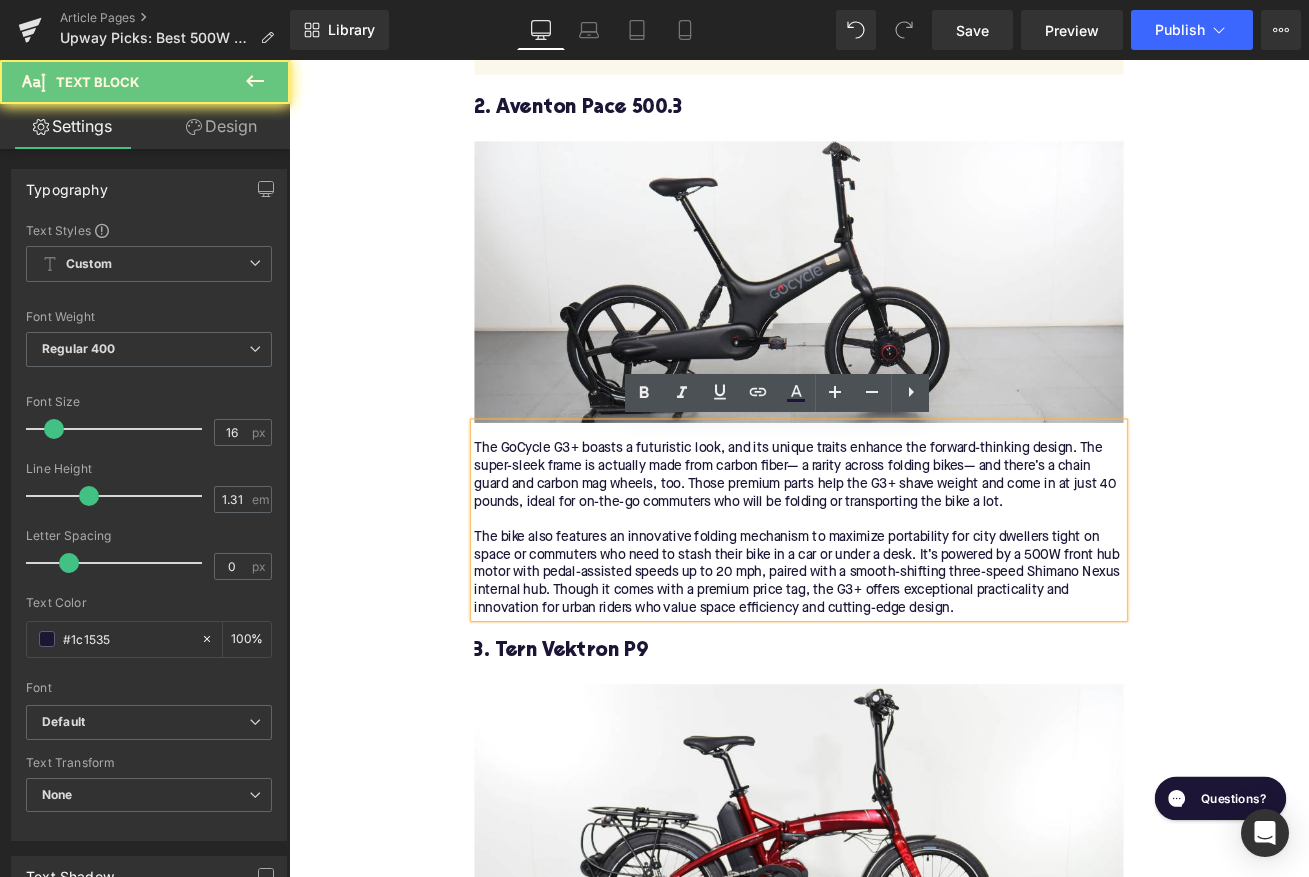 click on "The bike also features an innovative folding mechanism to maximize portability for city dwellers tight on space or commuters who need to stash their bike in a car or under a desk. It’s powered by a 500W front hub motor with pedal-assisted speeds up to 20 mph, paired with a smooth-shifting three-speed Shimano Nexus internal hub. Though it comes with a premium price tag, the G3+ offers exceptional practicality and innovation for urban riders who value space efficiency and cutting-edge design." at bounding box center [894, 668] 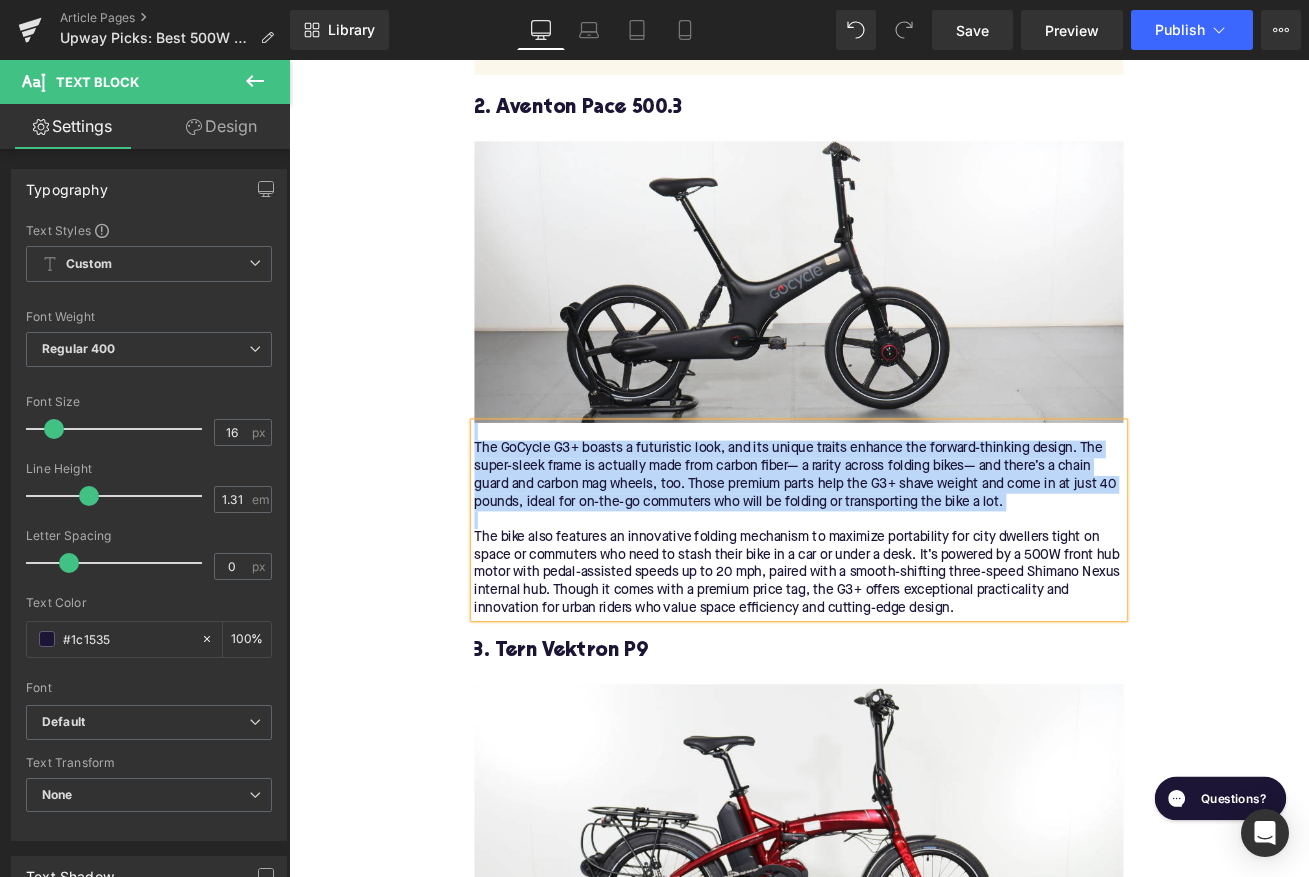 paste 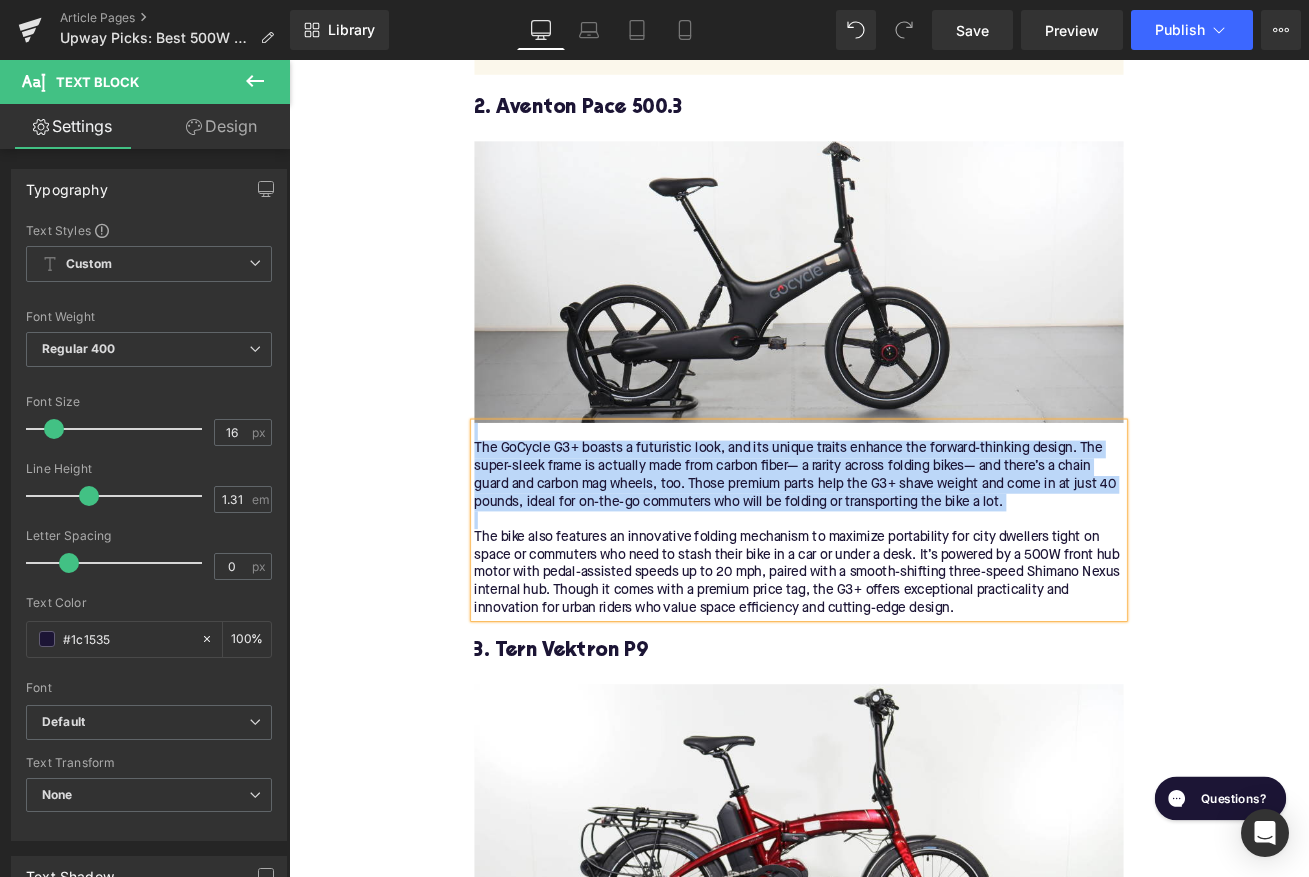 type 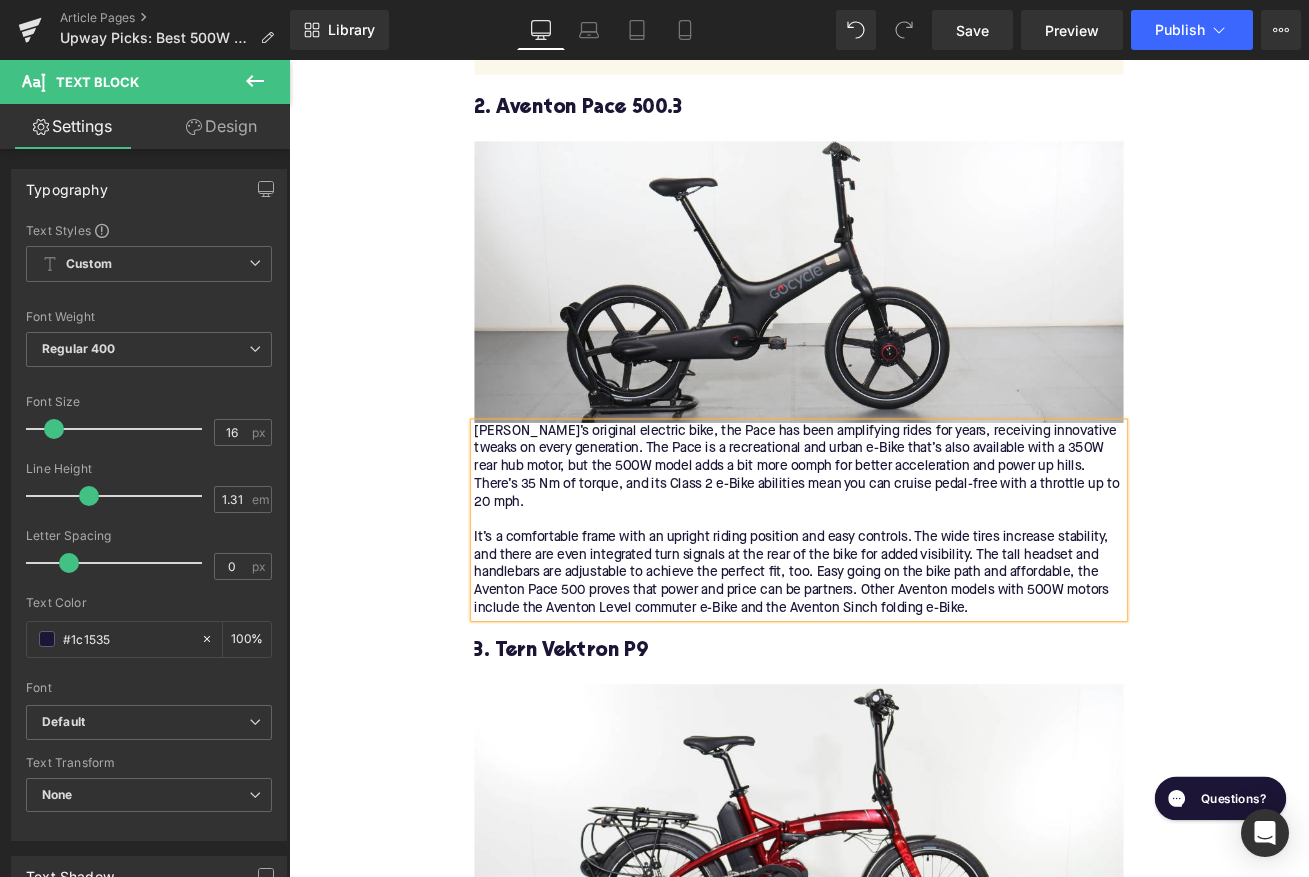click on "Aventon’s original electric bike, the Pace has been amplifying rides for years, receiving innovative tweaks on every generation. The Pace is a recreational and urban e-Bike that’s also available with a 350W rear hub motor, but the 500W model adds a bit more oomph for better acceleration and power up hills. There’s 35 Nm of torque, and its Class 2 e-Bike abilities mean you can cruise pedal-free with a throttle up to 20 mph.  It’s a comfortable frame with an upright riding position and easy controls. The wide tires increase stability, and there are even integrated turn signals at the rear of the bike for added visibility. The tall headset and handlebars are adjustable to achieve the perfect fit, too. Easy going on the bike path and affordable, the Aventon Pace 500 proves that power and price can be partners. Other Aventon models with 500W motors include the Aventon Level commuter e-Bike and the Aventon Sinch folding e-Bike." at bounding box center [894, 605] 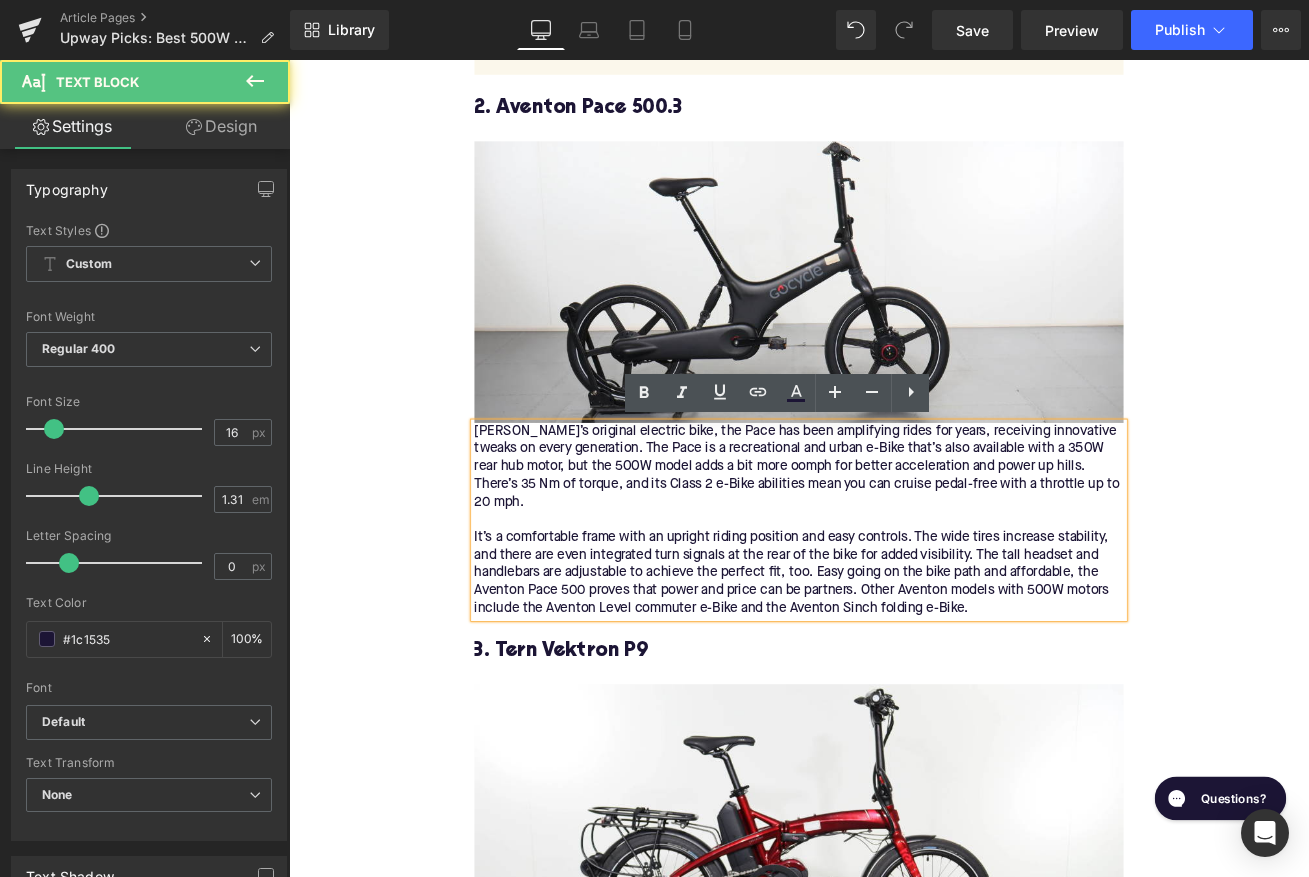 click on "Aventon’s original electric bike, the Pace has been amplifying rides for years, receiving innovative tweaks on every generation. The Pace is a recreational and urban e-Bike that’s also available with a 350W rear hub motor, but the 500W model adds a bit more oomph for better acceleration and power up hills. There’s 35 Nm of torque, and its Class 2 e-Bike abilities mean you can cruise pedal-free with a throttle up to 20 mph.  It’s a comfortable frame with an upright riding position and easy controls. The wide tires increase stability, and there are even integrated turn signals at the rear of the bike for added visibility. The tall headset and handlebars are adjustable to achieve the perfect fit, too. Easy going on the bike path and affordable, the Aventon Pace 500 proves that power and price can be partners. Other Aventon models with 500W motors include the Aventon Level commuter e-Bike and the Aventon Sinch folding e-Bike." at bounding box center (894, 605) 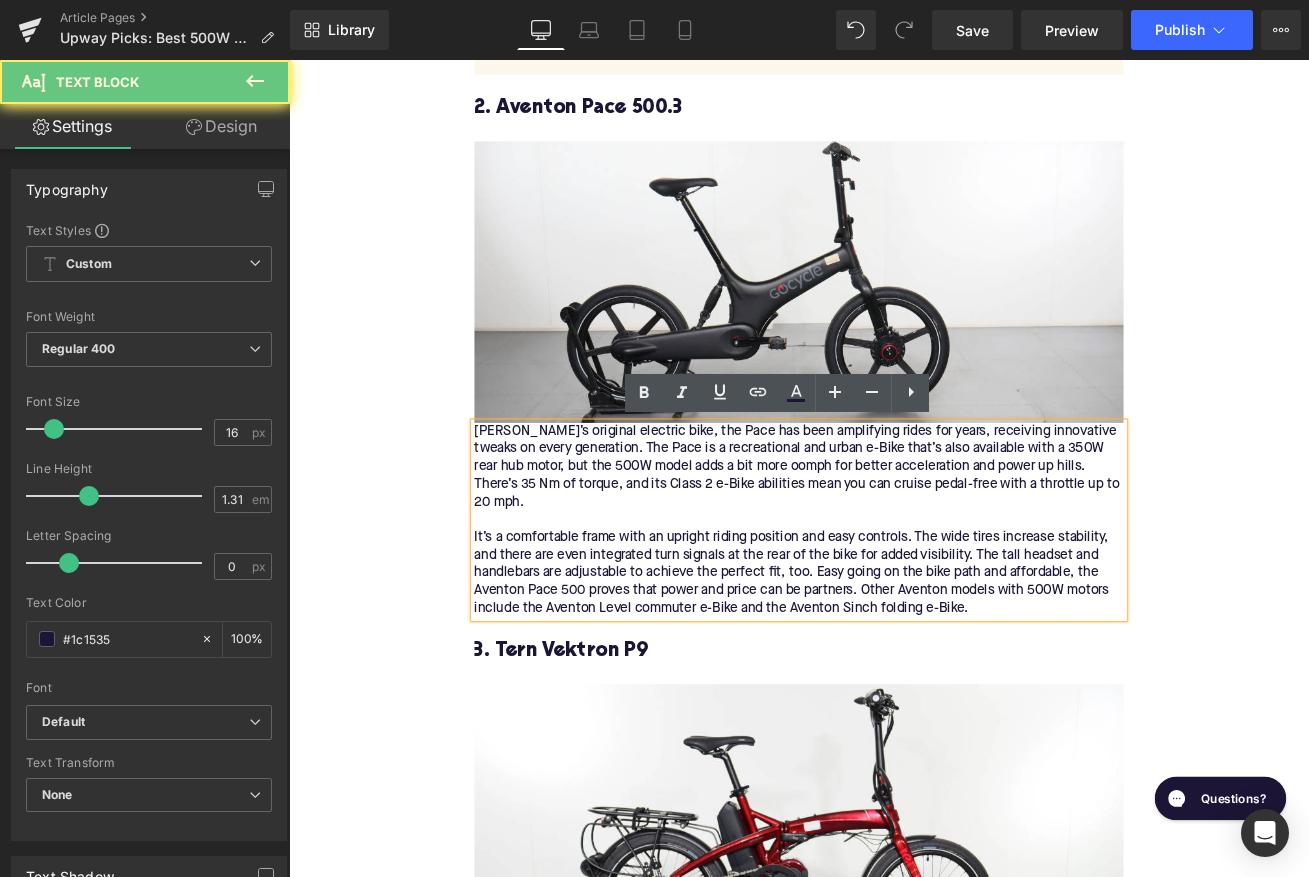 click on "Aventon’s original electric bike, the Pace has been amplifying rides for years, receiving innovative tweaks on every generation. The Pace is a recreational and urban e-Bike that’s also available with a 350W rear hub motor, but the 500W model adds a bit more oomph for better acceleration and power up hills. There’s 35 Nm of torque, and its Class 2 e-Bike abilities mean you can cruise pedal-free with a throttle up to 20 mph.  It’s a comfortable frame with an upright riding position and easy controls. The wide tires increase stability, and there are even integrated turn signals at the rear of the bike for added visibility. The tall headset and handlebars are adjustable to achieve the perfect fit, too. Easy going on the bike path and affordable, the Aventon Pace 500 proves that power and price can be partners. Other Aventon models with 500W motors include the Aventon Level commuter e-Bike and the Aventon Sinch folding e-Bike." at bounding box center [894, 605] 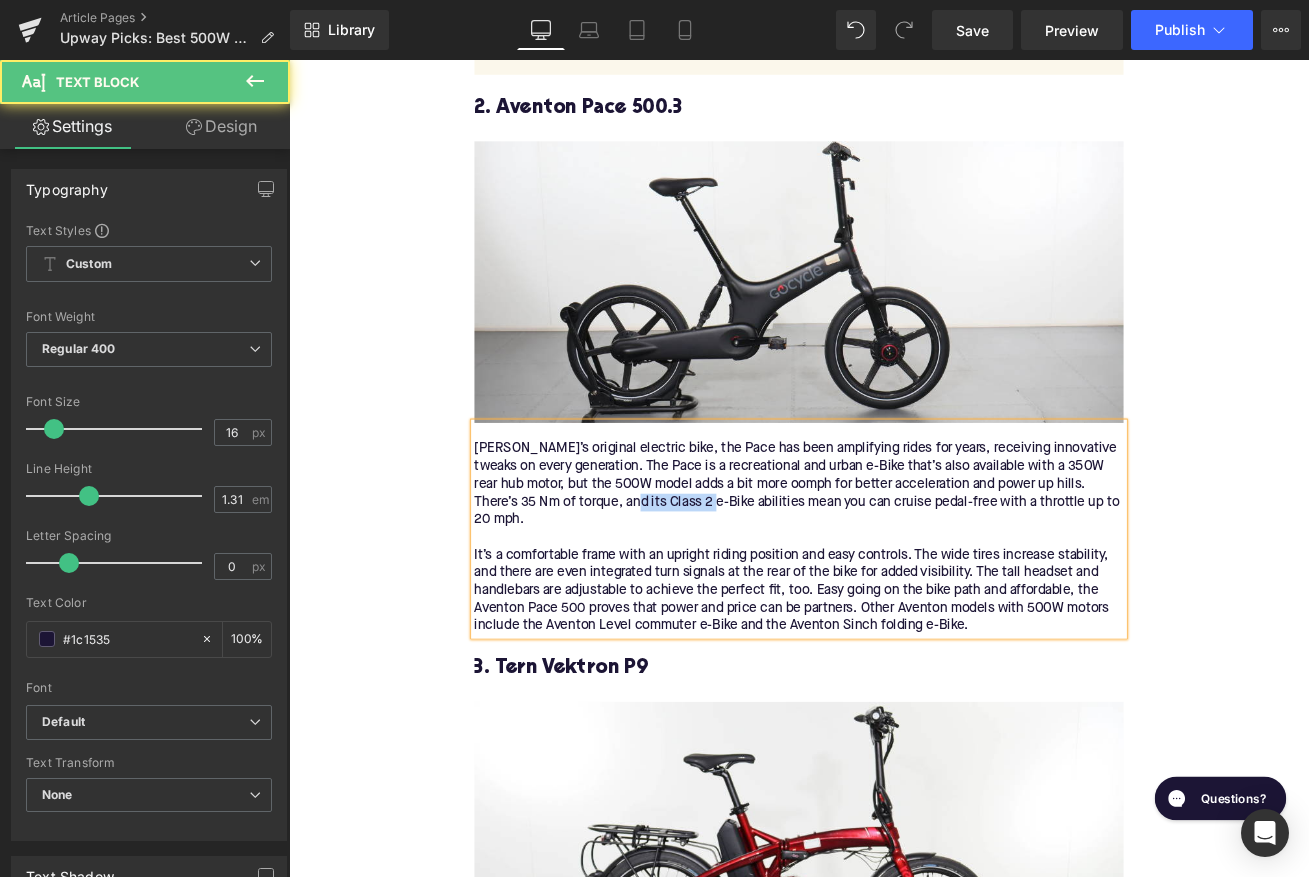 drag, startPoint x: 665, startPoint y: 586, endPoint x: 762, endPoint y: 584, distance: 97.020615 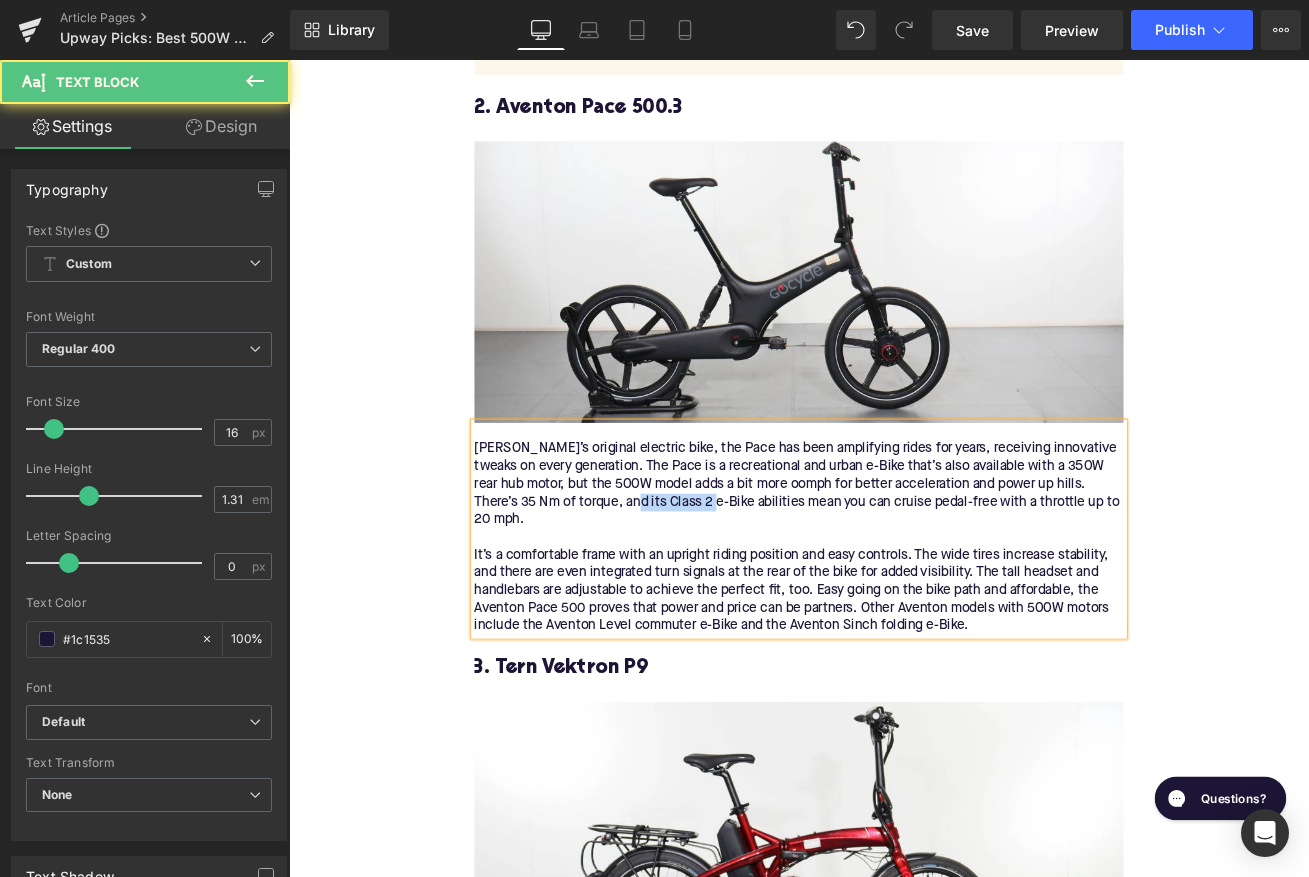 click on "Aventon’s original electric bike, the Pace has been amplifying rides for years, receiving innovative tweaks on every generation. The Pace is a recreational and urban e-Bike that’s also available with a 350W rear hub motor, but the 500W model adds a bit more oomph for better acceleration and power up hills. There’s 35 Nm of torque, and its Class 2 e-Bike abilities mean you can cruise pedal-free with a throttle up to 20 mph." at bounding box center (894, 563) 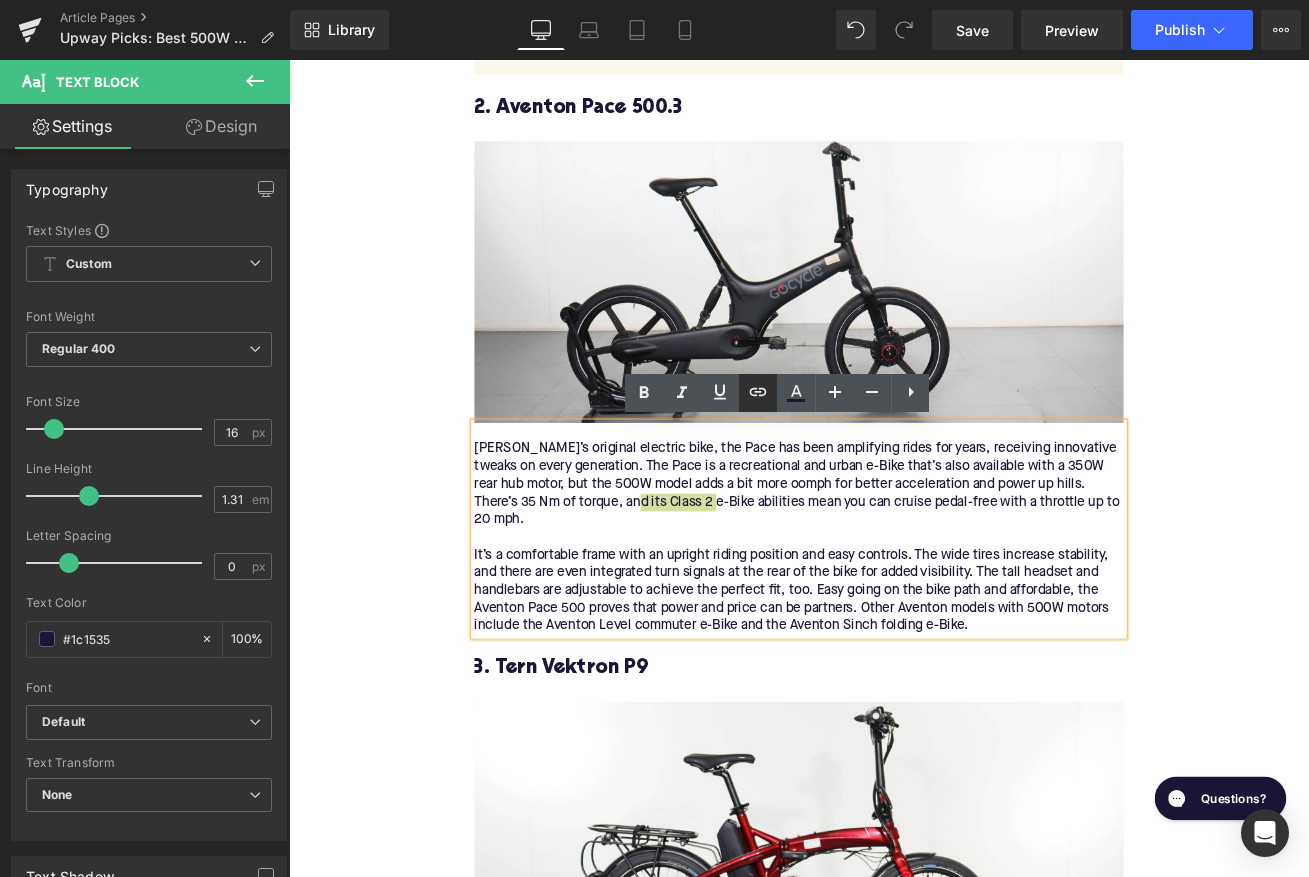 click 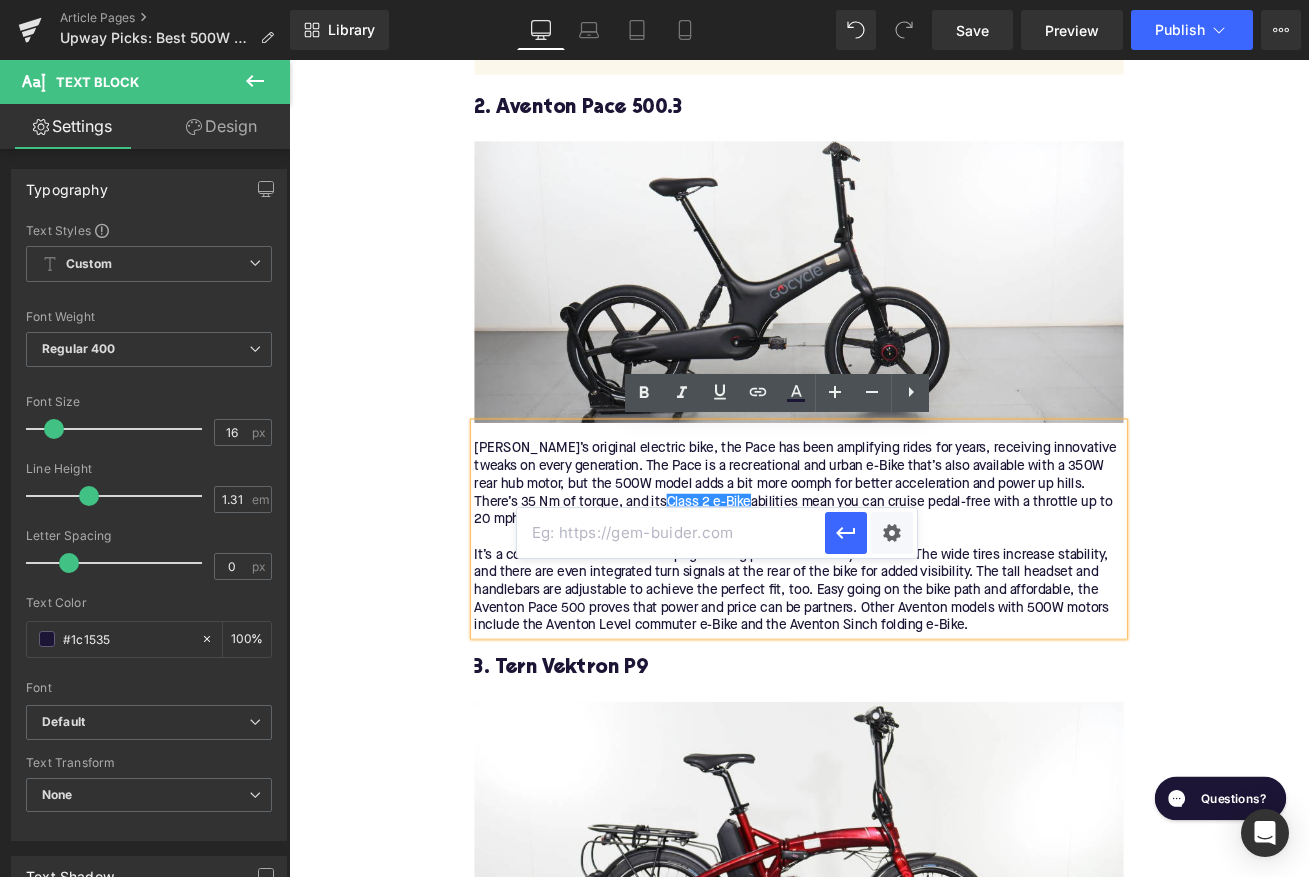 click at bounding box center [671, 533] 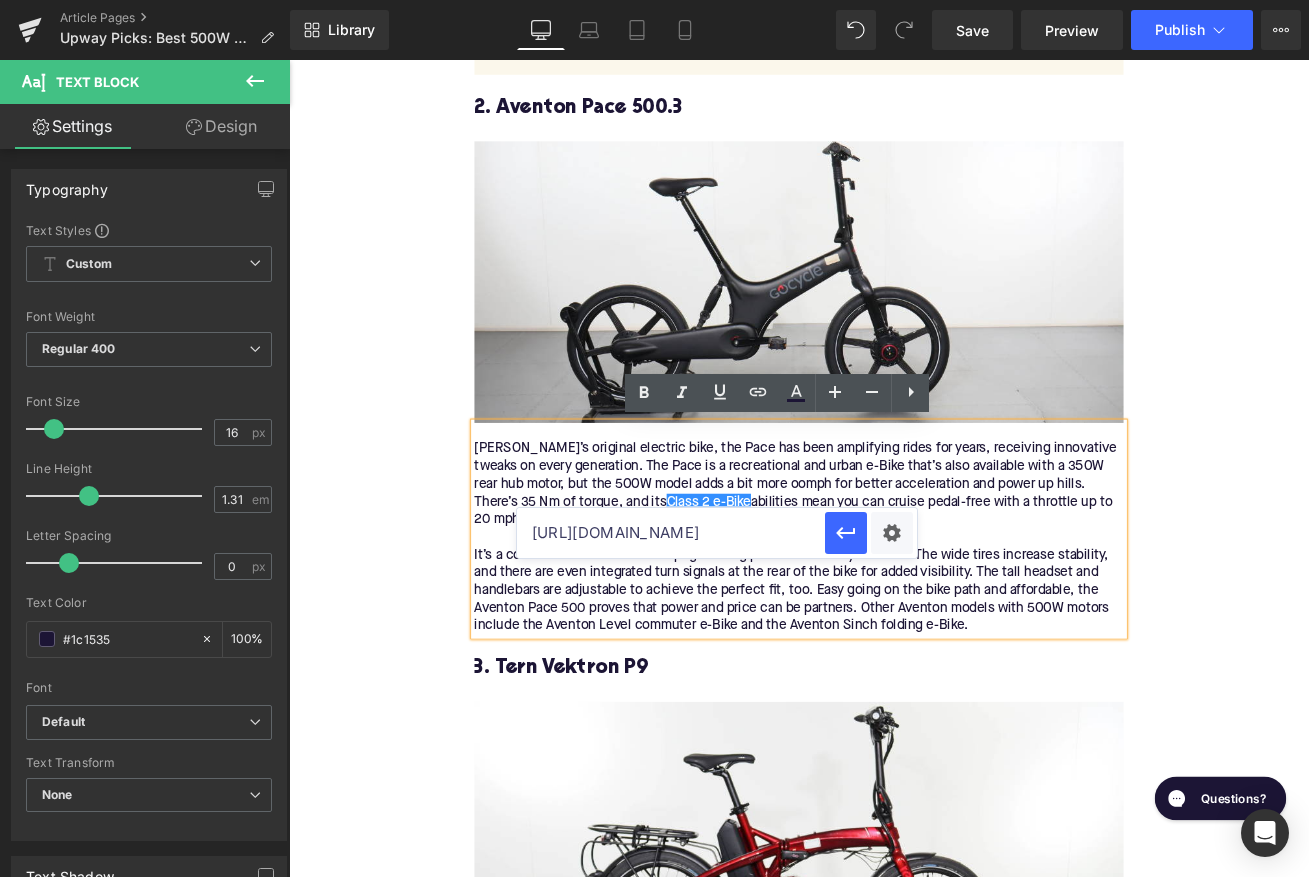 scroll, scrollTop: 0, scrollLeft: 90, axis: horizontal 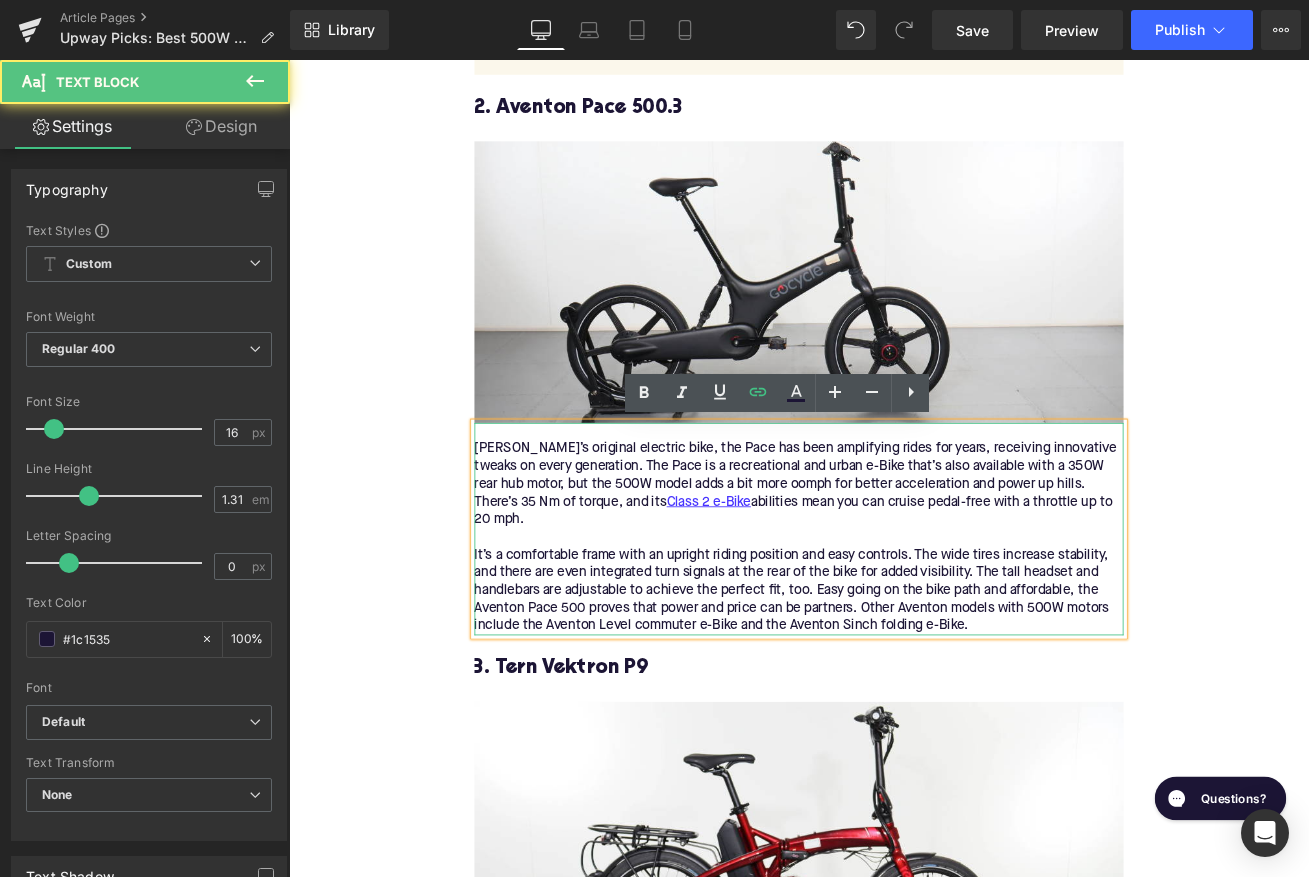 click on "Aventon’s original electric bike, the Pace has been amplifying rides for years, receiving innovative tweaks on every generation. The Pace is a recreational and urban e-Bike that’s also available with a 350W rear hub motor, but the 500W model adds a bit more oomph for better acceleration and power up hills. There’s 35 Nm of torque, and its  Class 2 e-Bike  abilities mean you can cruise pedal-free with a throttle up to 20 mph." at bounding box center (894, 563) 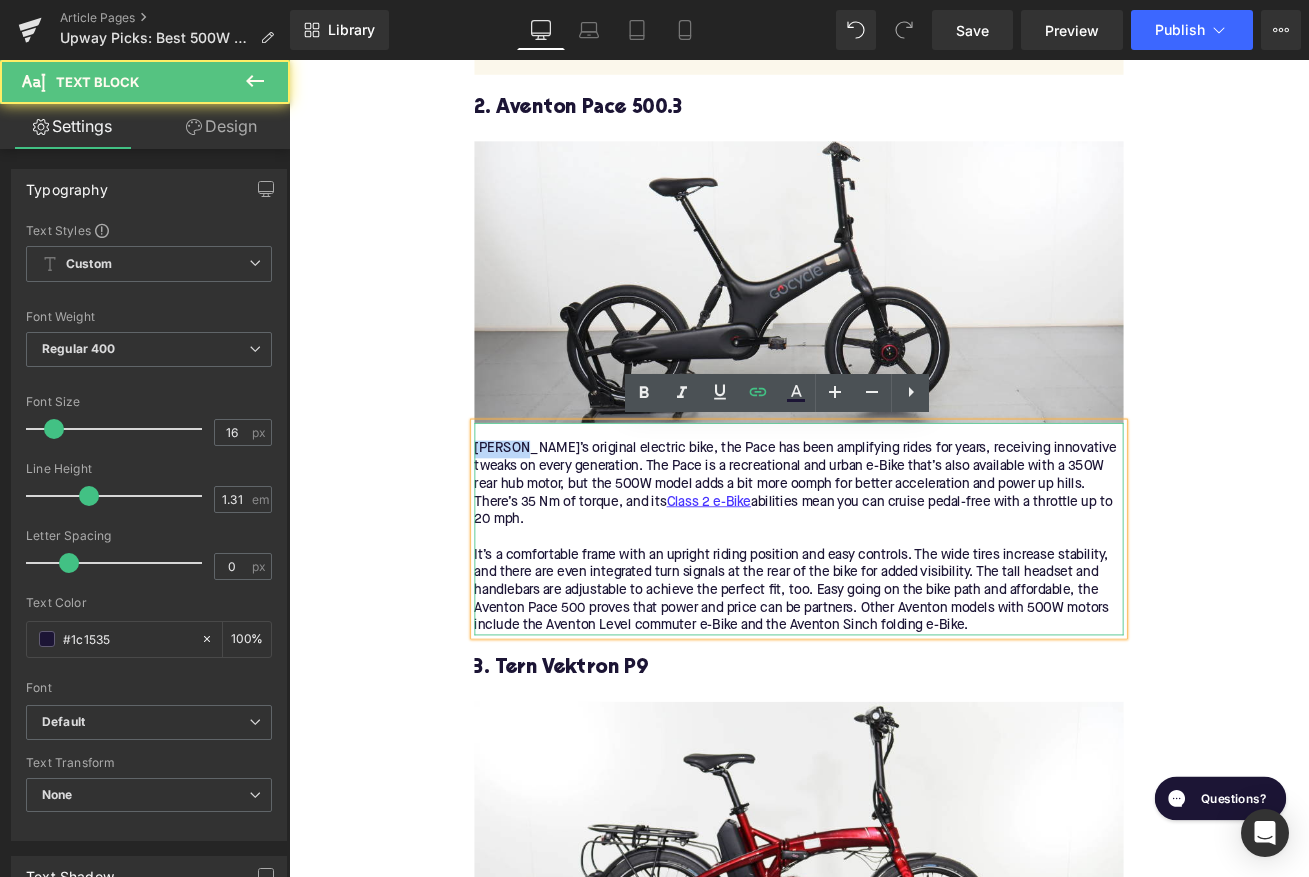 click on "Aventon’s original electric bike, the Pace has been amplifying rides for years, receiving innovative tweaks on every generation. The Pace is a recreational and urban e-Bike that’s also available with a 350W rear hub motor, but the 500W model adds a bit more oomph for better acceleration and power up hills. There’s 35 Nm of torque, and its  Class 2 e-Bike  abilities mean you can cruise pedal-free with a throttle up to 20 mph." at bounding box center [894, 563] 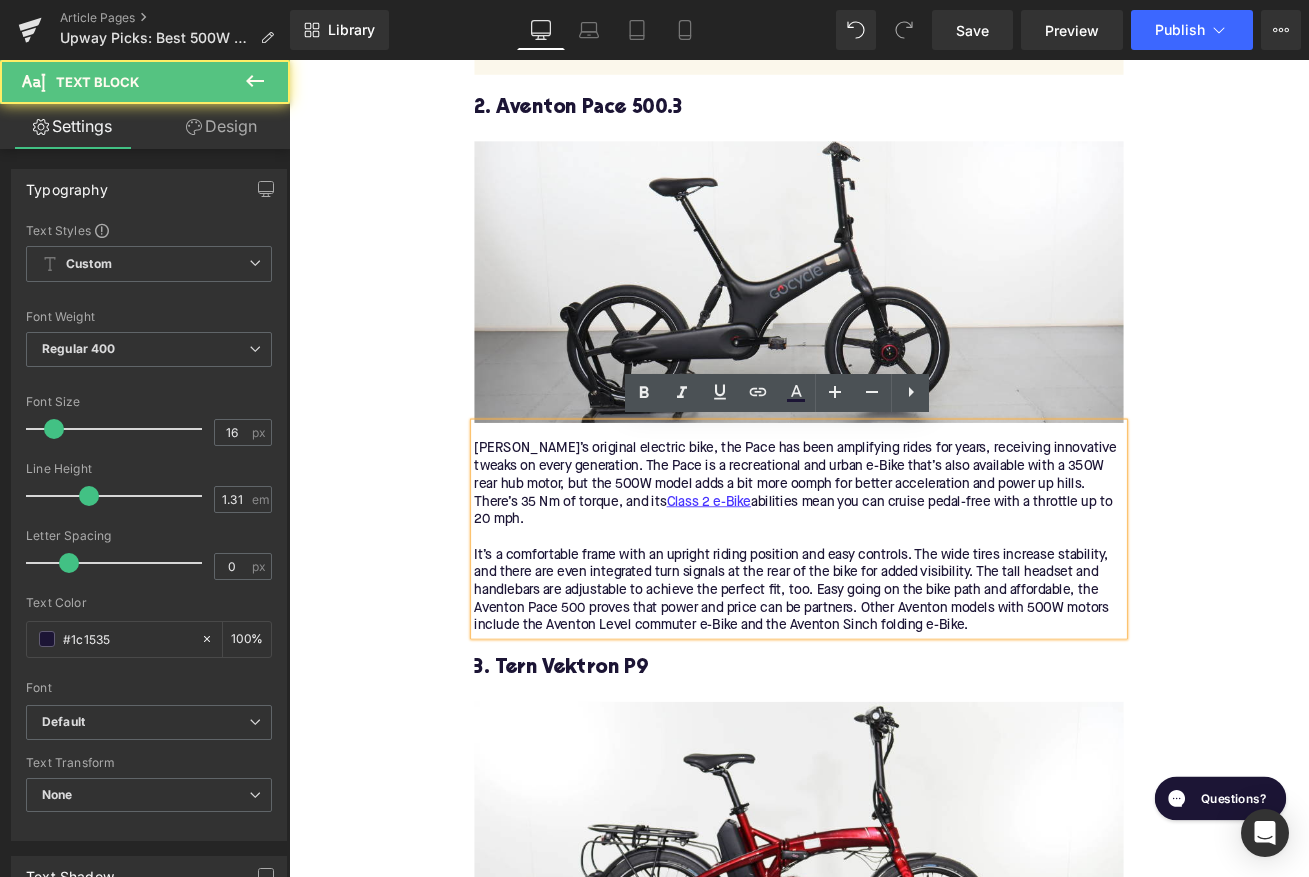 click on "Aventon’s original electric bike, the Pace has been amplifying rides for years, receiving innovative tweaks on every generation. The Pace is a recreational and urban e-Bike that’s also available with a 350W rear hub motor, but the 500W model adds a bit more oomph for better acceleration and power up hills. There’s 35 Nm of torque, and its  Class 2 e-Bike  abilities mean you can cruise pedal-free with a throttle up to 20 mph." at bounding box center (894, 563) 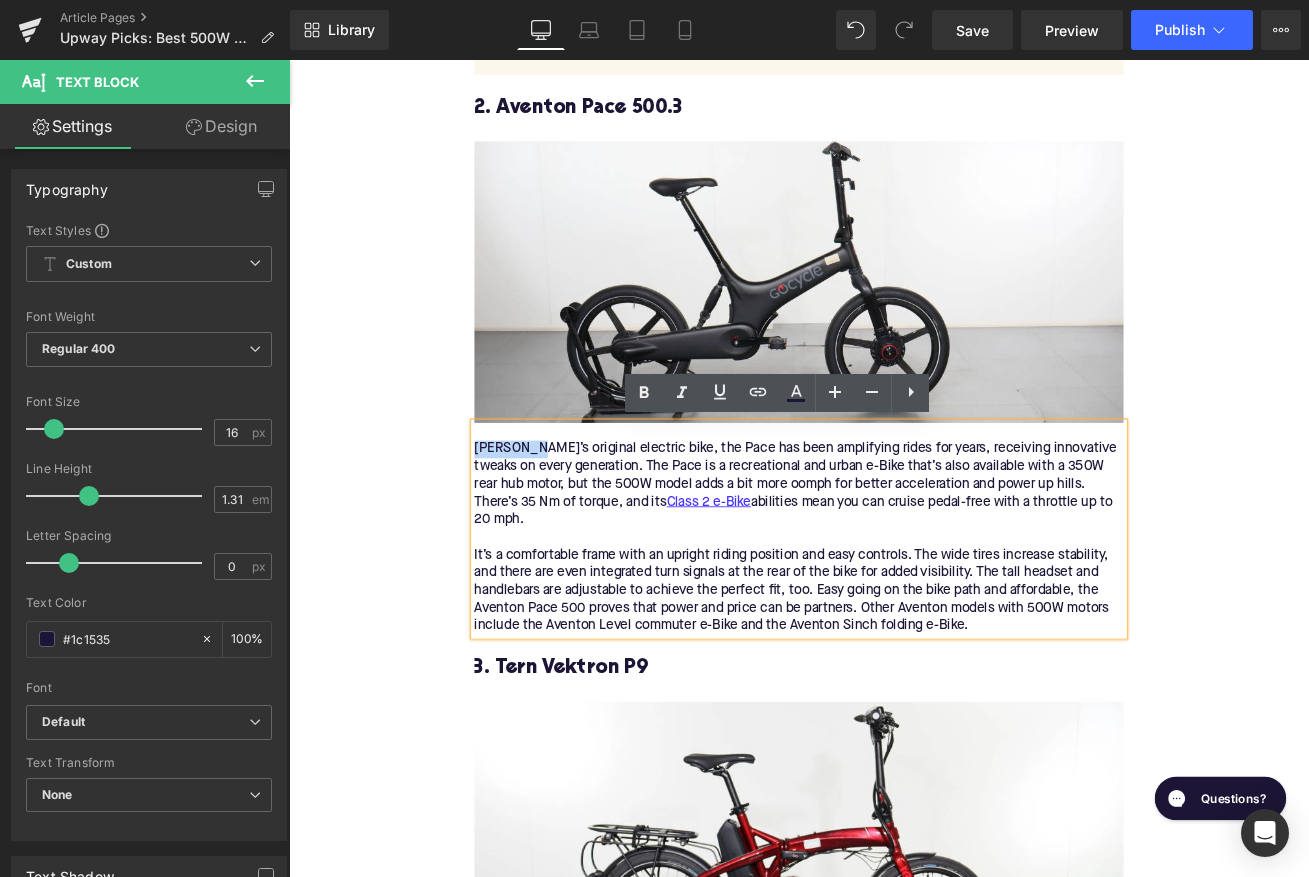drag, startPoint x: 578, startPoint y: 519, endPoint x: 512, endPoint y: 519, distance: 66 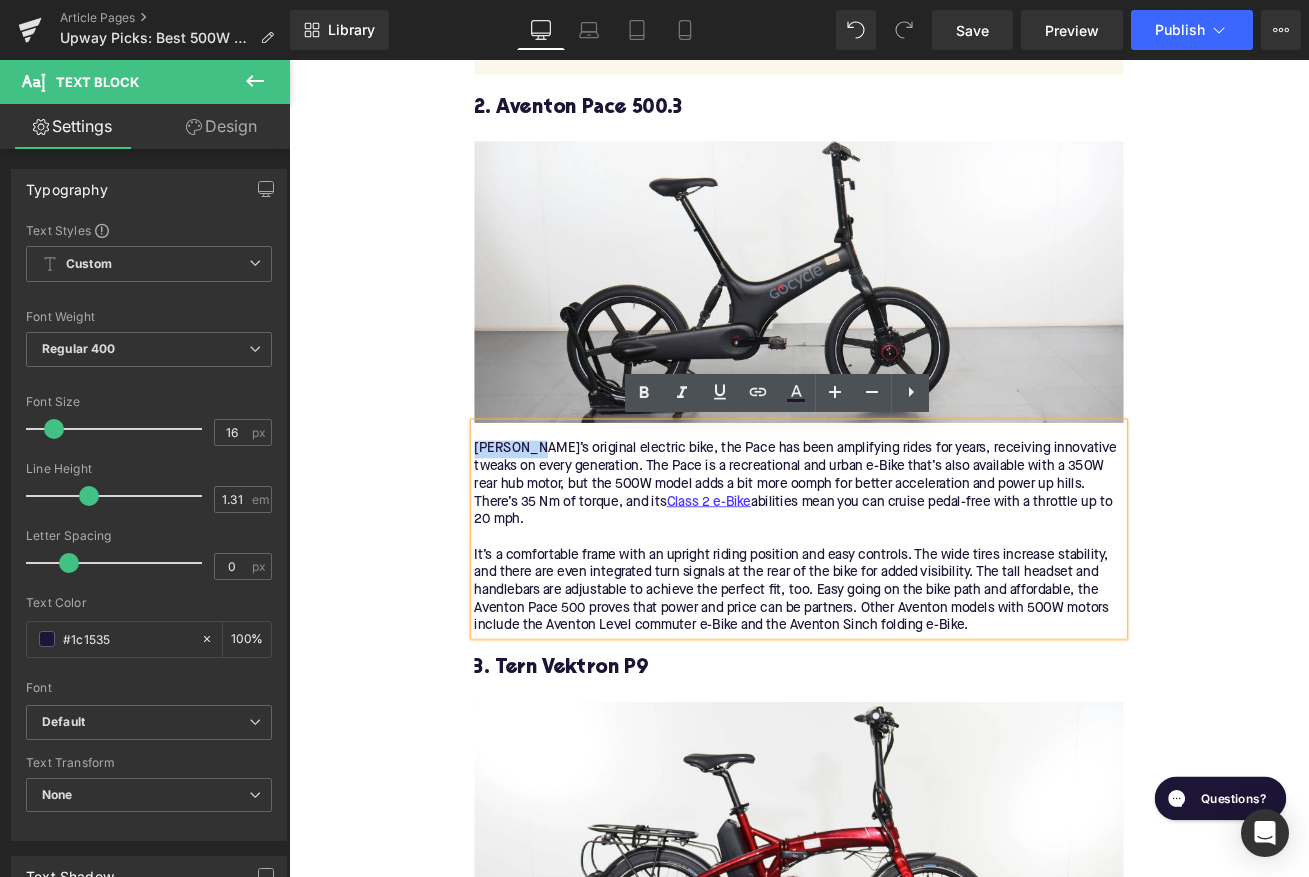 click on "Aventon’s original electric bike, the Pace has been amplifying rides for years, receiving innovative tweaks on every generation. The Pace is a recreational and urban e-Bike that’s also available with a 350W rear hub motor, but the 500W model adds a bit more oomph for better acceleration and power up hills. There’s 35 Nm of torque, and its  Class 2 e-Bike  abilities mean you can cruise pedal-free with a throttle up to 20 mph." at bounding box center (894, 563) 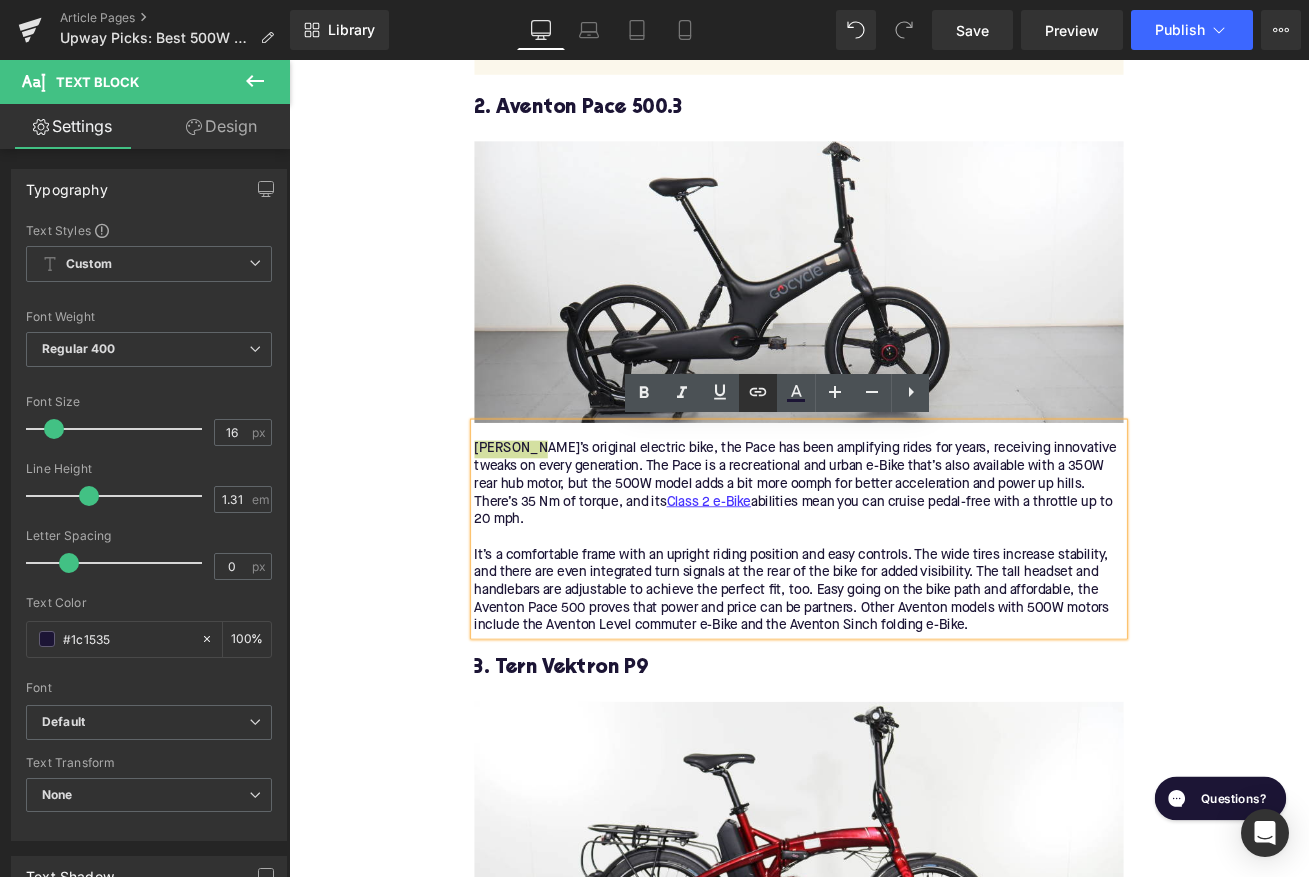 click 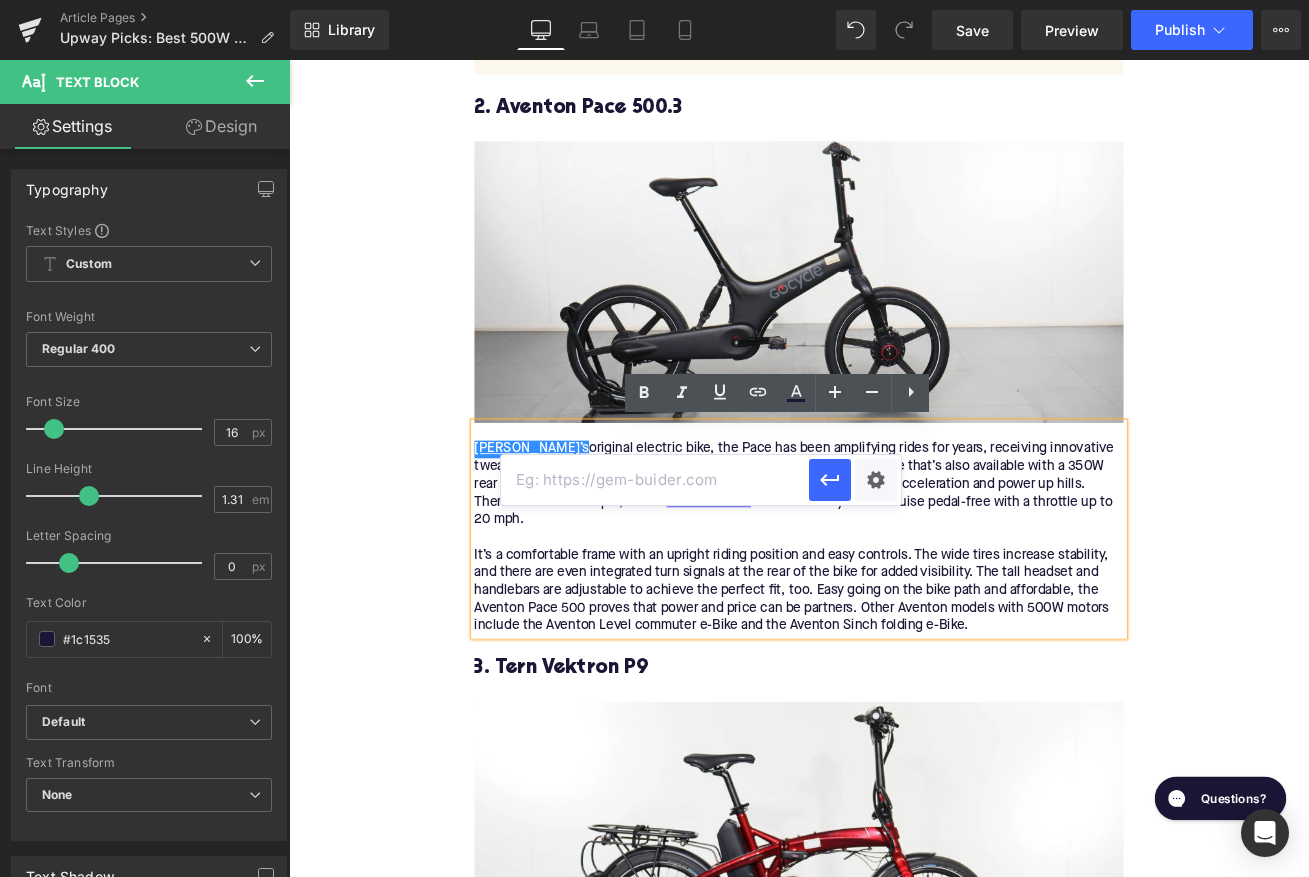 click at bounding box center [655, 480] 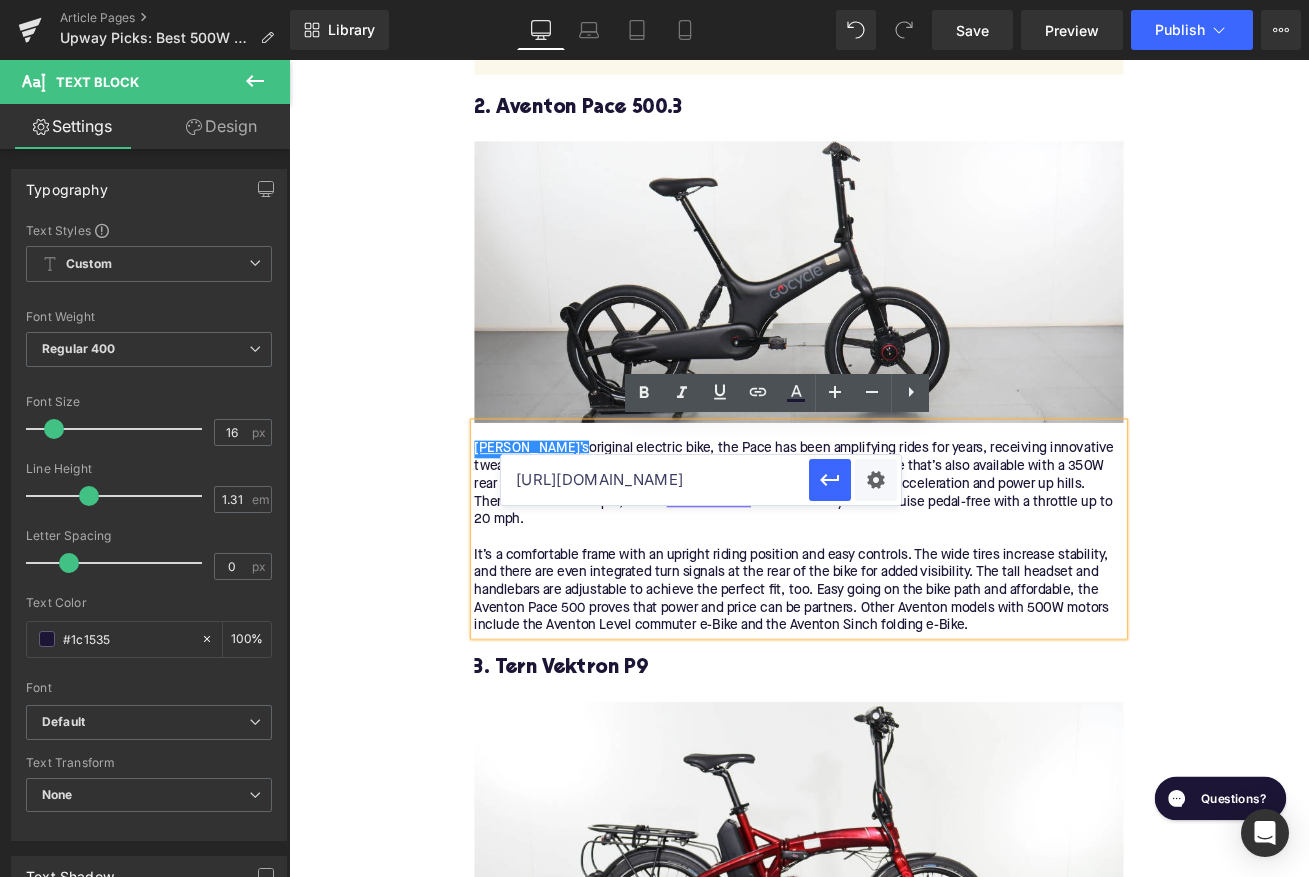 scroll, scrollTop: 0, scrollLeft: 95, axis: horizontal 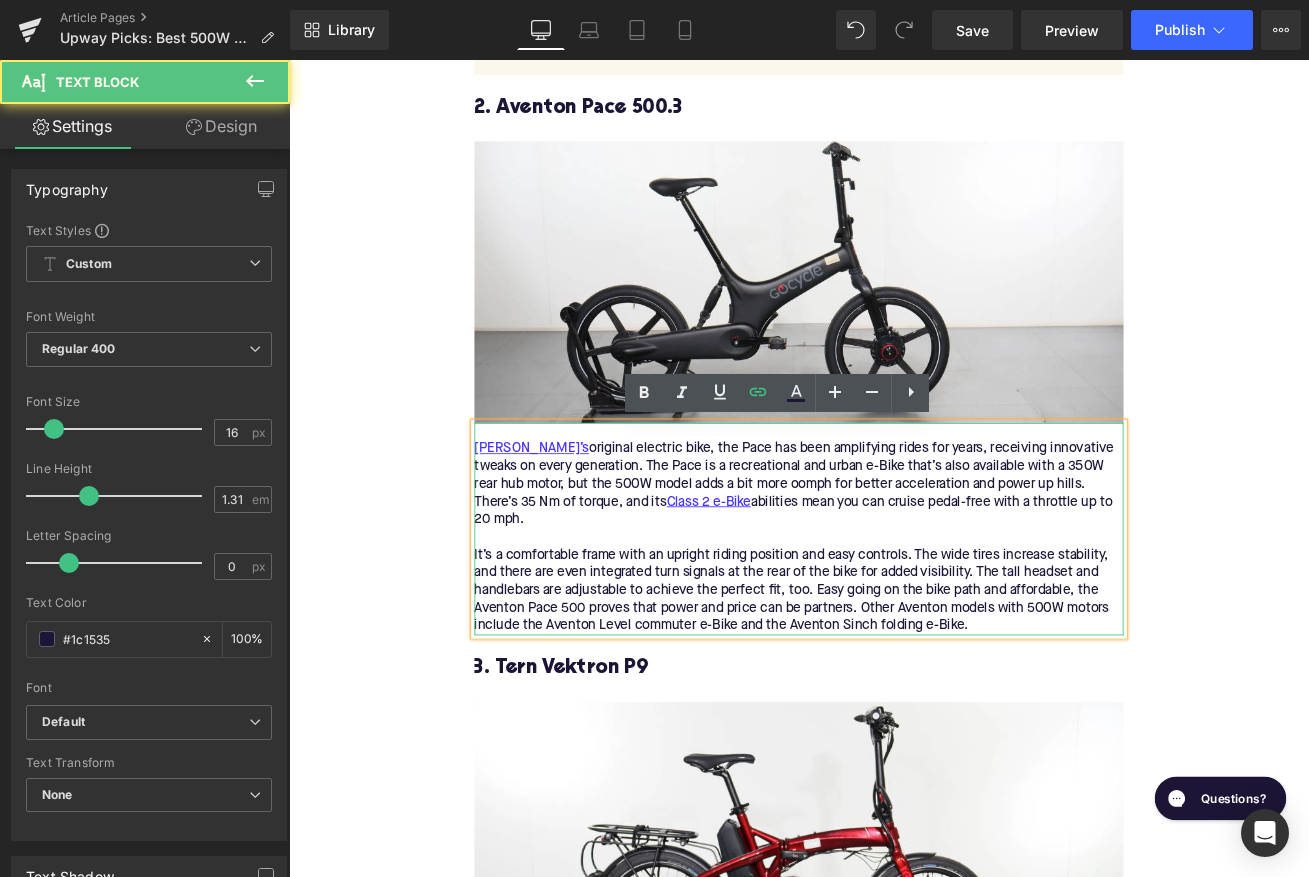 click on "Aventon’s  original electric bike, the Pace has been amplifying rides for years, receiving innovative tweaks on every generation. The Pace is a recreational and urban e-Bike that’s also available with a 350W rear hub motor, but the 500W model adds a bit more oomph for better acceleration and power up hills. There’s 35 Nm of torque, and its  Class 2 e-Bike  abilities mean you can cruise pedal-free with a throttle up to 20 mph.  It’s a comfortable frame with an upright riding position and easy controls. The wide tires increase stability, and there are even integrated turn signals at the rear of the bike for added visibility. The tall headset and handlebars are adjustable to achieve the perfect fit, too. Easy going on the bike path and affordable, the Aventon Pace 500 proves that power and price can be partners. Other Aventon models with 500W motors include the Aventon Level commuter e-Bike and the Aventon Sinch folding e-Bike." at bounding box center [894, 616] 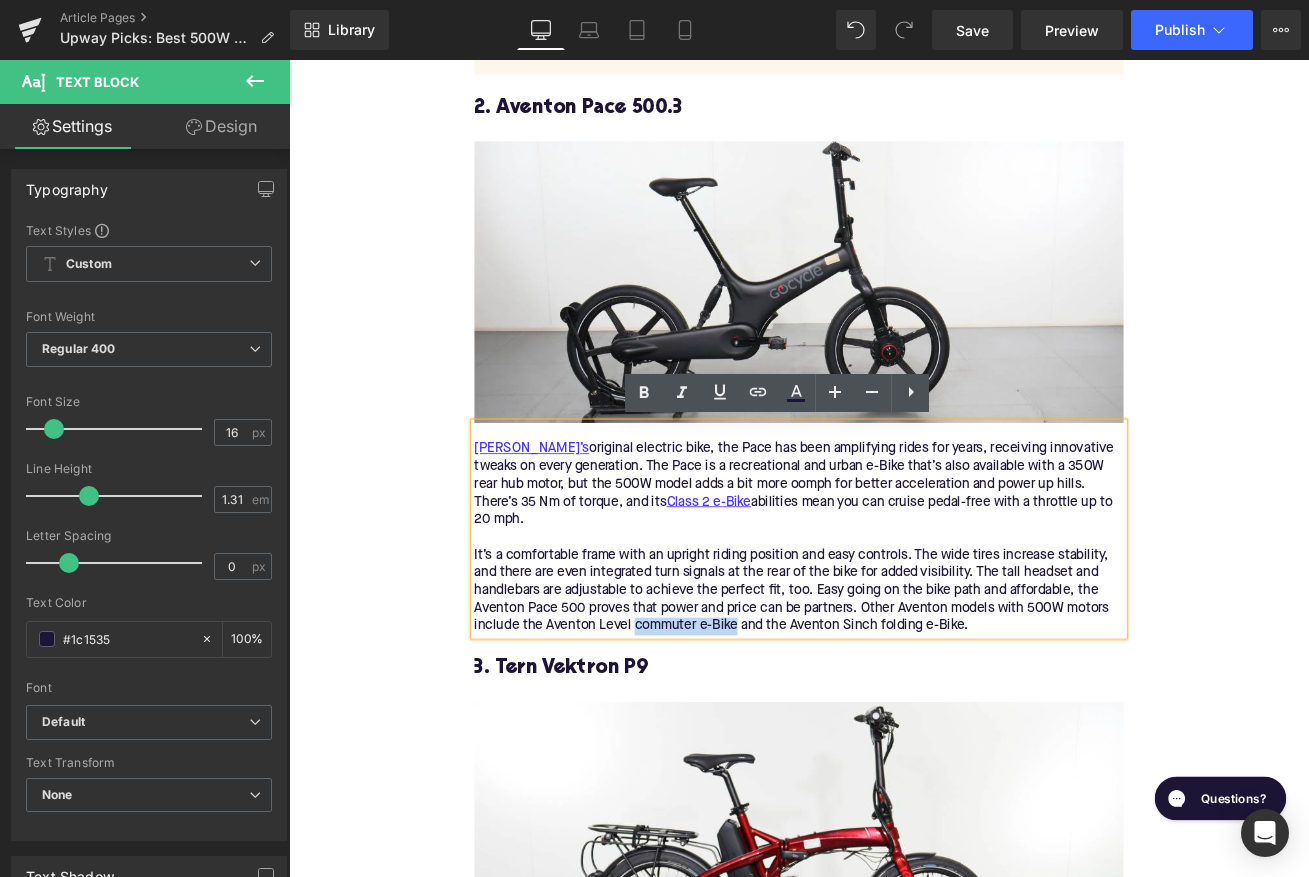 drag, startPoint x: 819, startPoint y: 712, endPoint x: 696, endPoint y: 716, distance: 123.065025 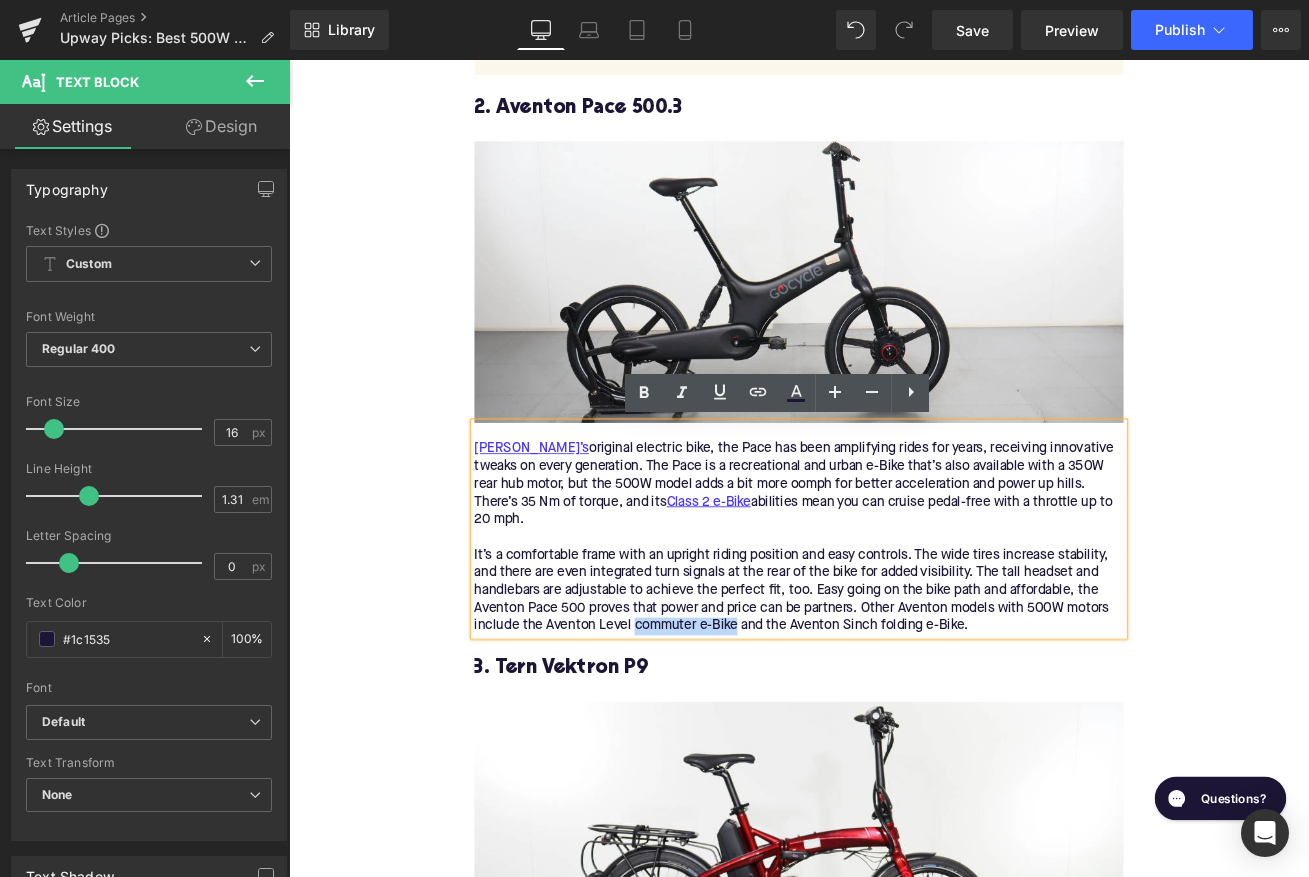click on "Aventon’s  original electric bike, the Pace has been amplifying rides for years, receiving innovative tweaks on every generation. The Pace is a recreational and urban e-Bike that’s also available with a 350W rear hub motor, but the 500W model adds a bit more oomph for better acceleration and power up hills. There’s 35 Nm of torque, and its  Class 2 e-Bike  abilities mean you can cruise pedal-free with a throttle up to 20 mph.  It’s a comfortable frame with an upright riding position and easy controls. The wide tires increase stability, and there are even integrated turn signals at the rear of the bike for added visibility. The tall headset and handlebars are adjustable to achieve the perfect fit, too. Easy going on the bike path and affordable, the Aventon Pace 500 proves that power and price can be partners. Other Aventon models with 500W motors include the Aventon Level commuter e-Bike and the Aventon Sinch folding e-Bike." at bounding box center [894, 616] 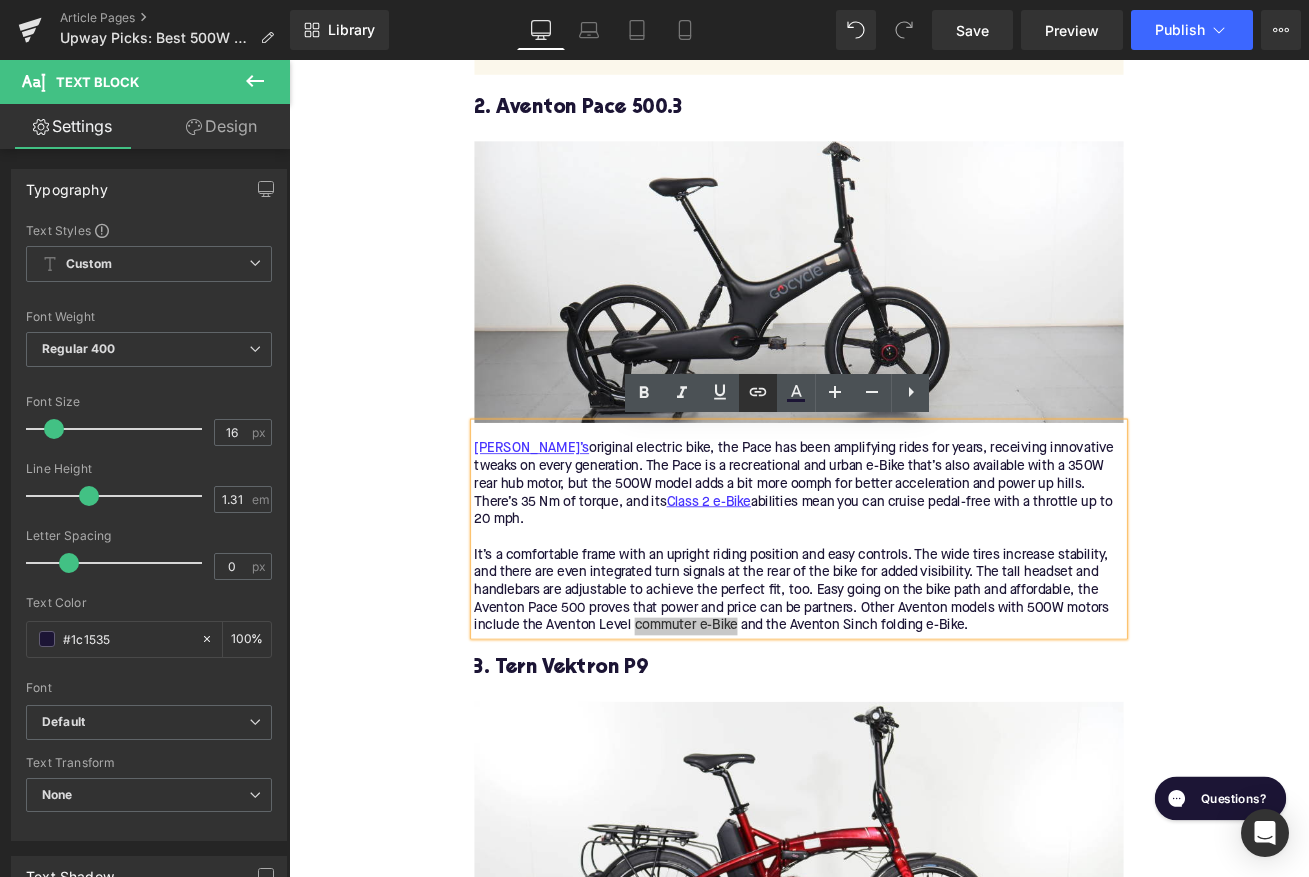 click at bounding box center (758, 393) 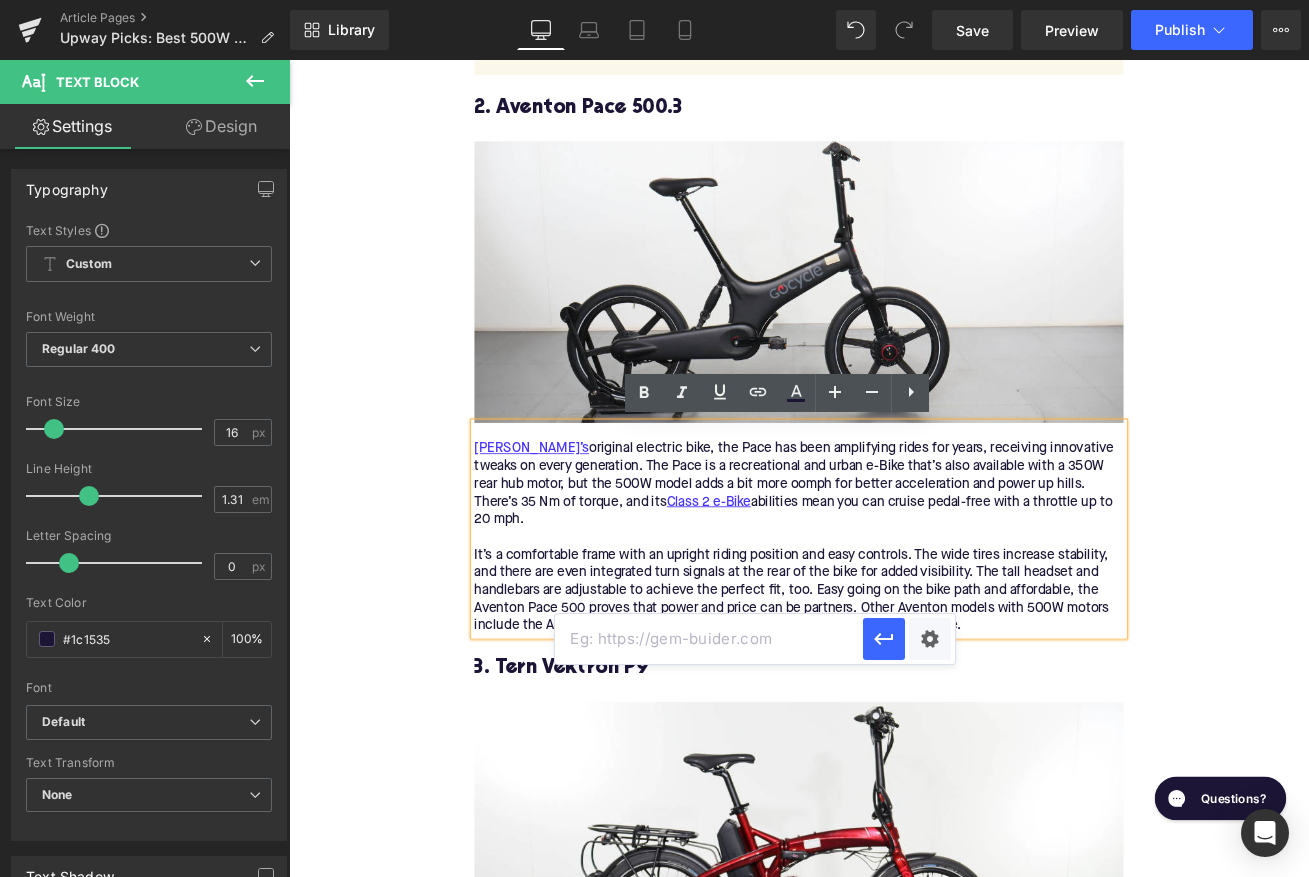 click at bounding box center (709, 639) 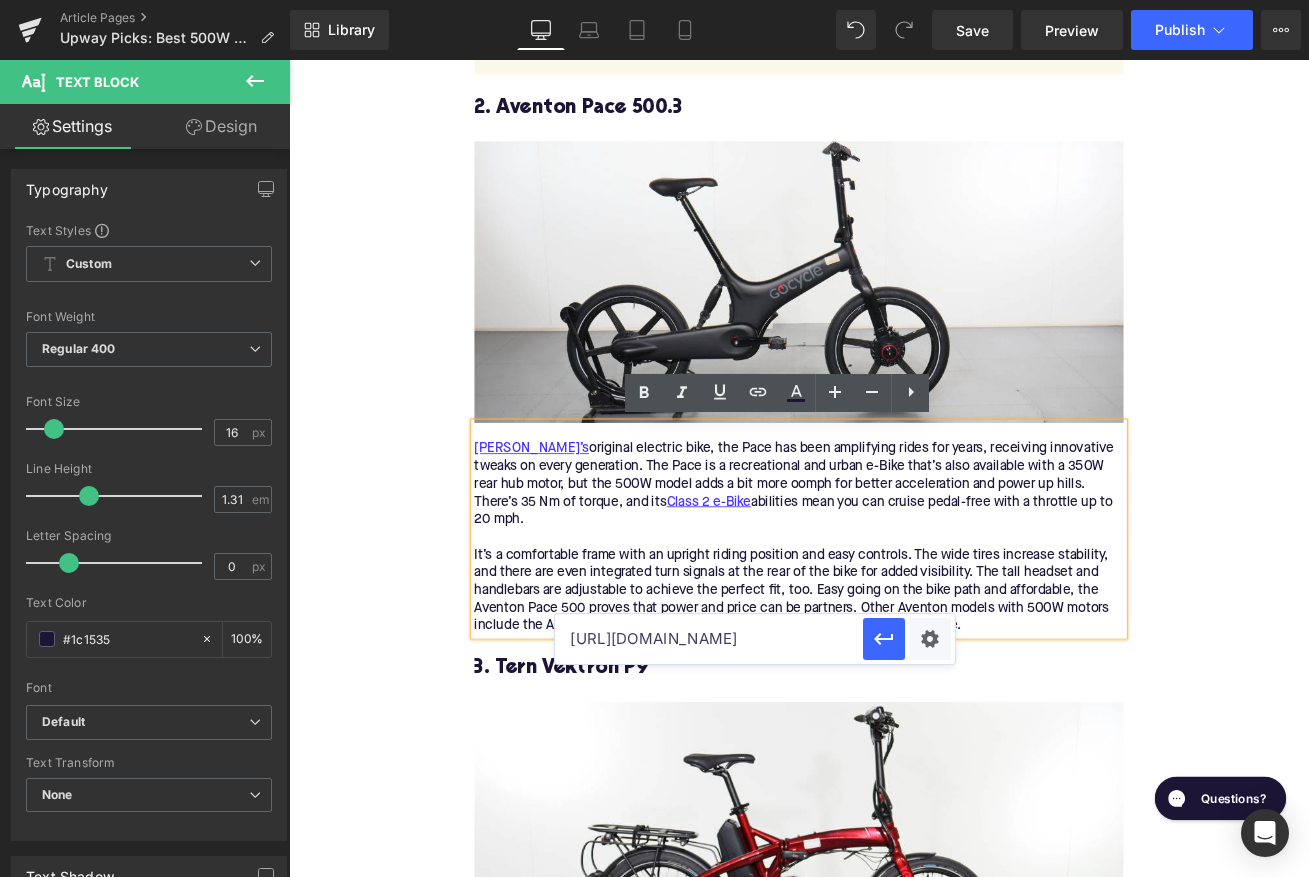 scroll, scrollTop: 0, scrollLeft: 63, axis: horizontal 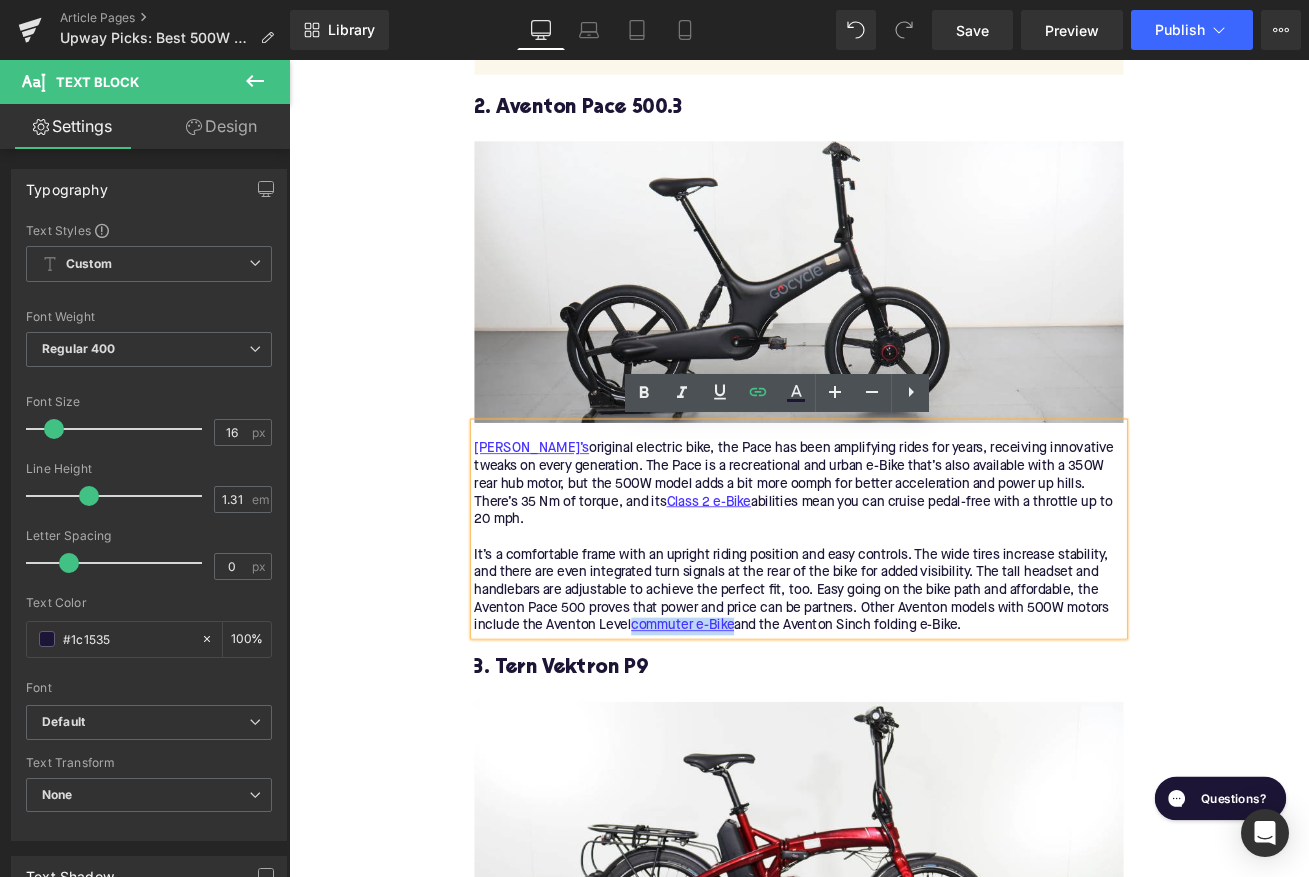 click on "Home / Upway Picks: Best 500W Electric Bikes Breadcrumbs         Upway Picks: Best 500W Electric Bikes Heading         Written by: Rémy Rossi  | June  30, 2025  |  Time to read 6 min Text Block         These 500W electric bikes strike the perfect balance— powerful enough for hills, tame enough for the city. Text Block         Image         More about the Author: Remy Rossi Text Block         Rémy Rossi is a bike writer, mechanic, and educator who got his start in community-based bike shops and co-ops. With a decade in the industry, he still wrenches on bikes when he can and plays bike polo on a fixie. Text Block         Row         Image         Row         So you’ve decided you want an  electric bike Text Block         👋  What is Upway? Text Block         Upway is the ultimate platform for buying and selling e-Bikes online. Find your next e-Bike at up to 60% off retail prices, offered in new or like-new condition. Text Block         Find your electric bike Button         Text Block" at bounding box center (894, 761) 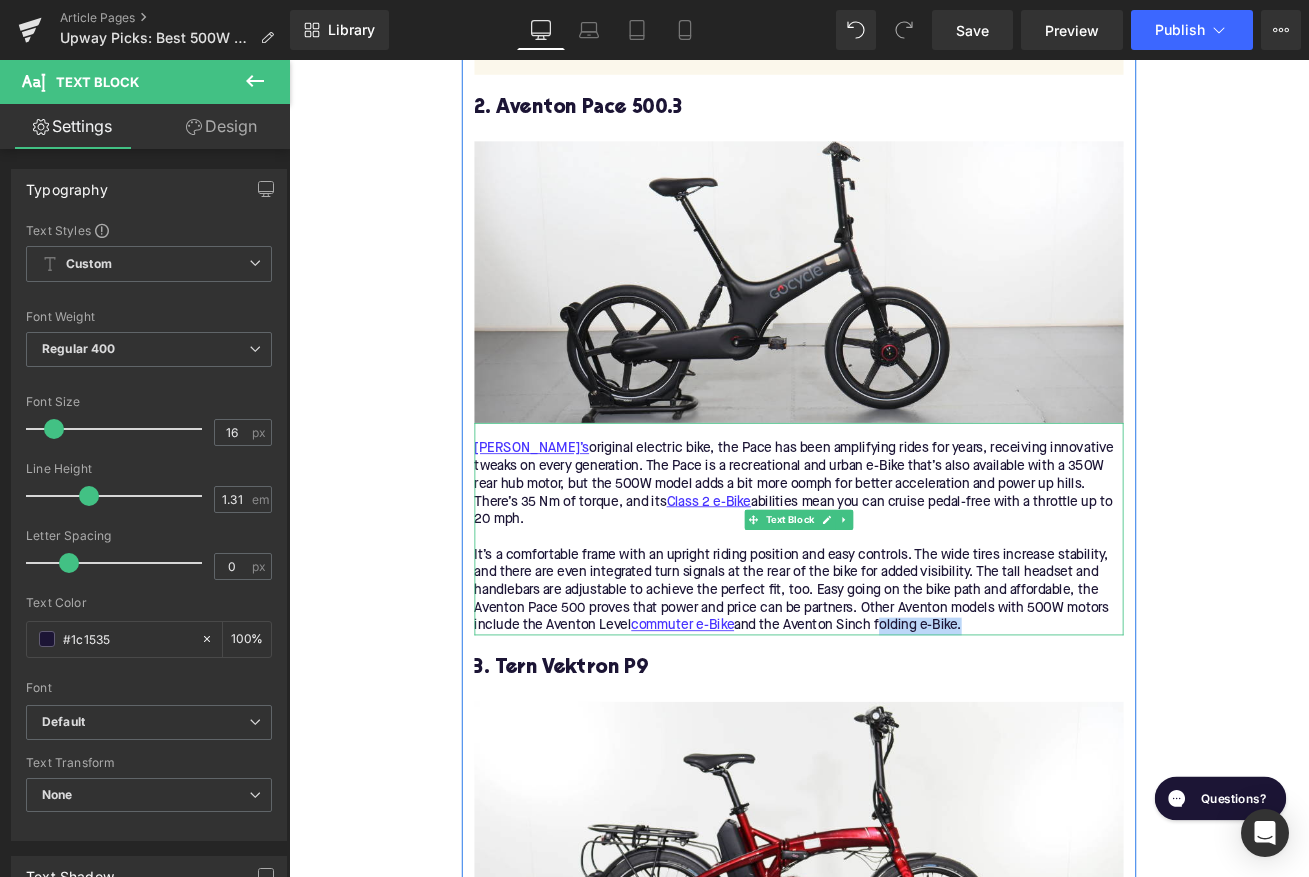 drag, startPoint x: 990, startPoint y: 705, endPoint x: 1089, endPoint y: 705, distance: 99 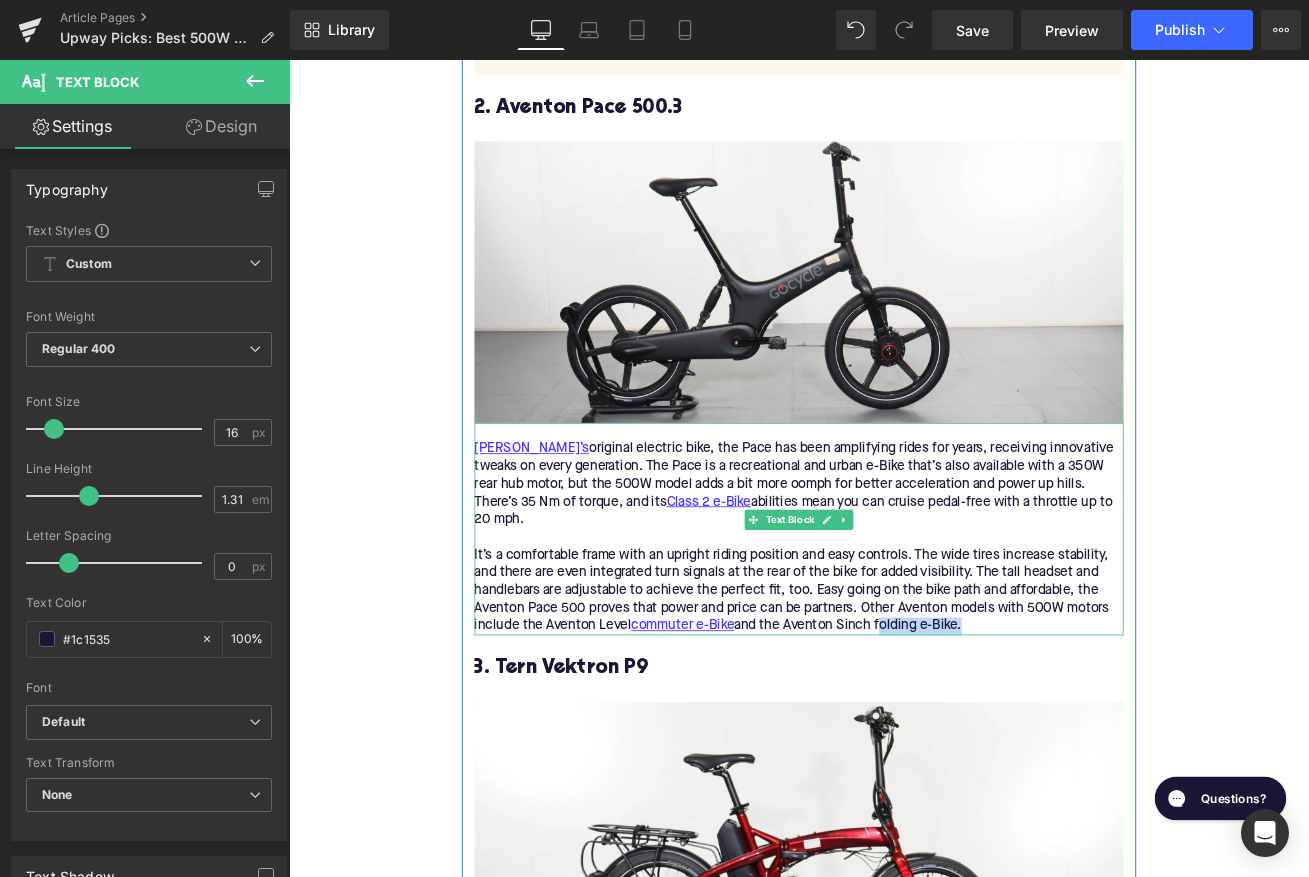 click on "Aventon’s  original electric bike, the Pace has been amplifying rides for years, receiving innovative tweaks on every generation. The Pace is a recreational and urban e-Bike that’s also available with a 350W rear hub motor, but the 500W model adds a bit more oomph for better acceleration and power up hills. There’s 35 Nm of torque, and its  Class 2 e-Bike  abilities mean you can cruise pedal-free with a throttle up to 20 mph.  It’s a comfortable frame with an upright riding position and easy controls. The wide tires increase stability, and there are even integrated turn signals at the rear of the bike for added visibility. The tall headset and handlebars are adjustable to achieve the perfect fit, too. Easy going on the bike path and affordable, the Aventon Pace 500 proves that power and price can be partners. Other Aventon models with 500W motors include the Aventon Level  commuter e-Bike  and the Aventon Sinch folding e-Bike." at bounding box center (894, 616) 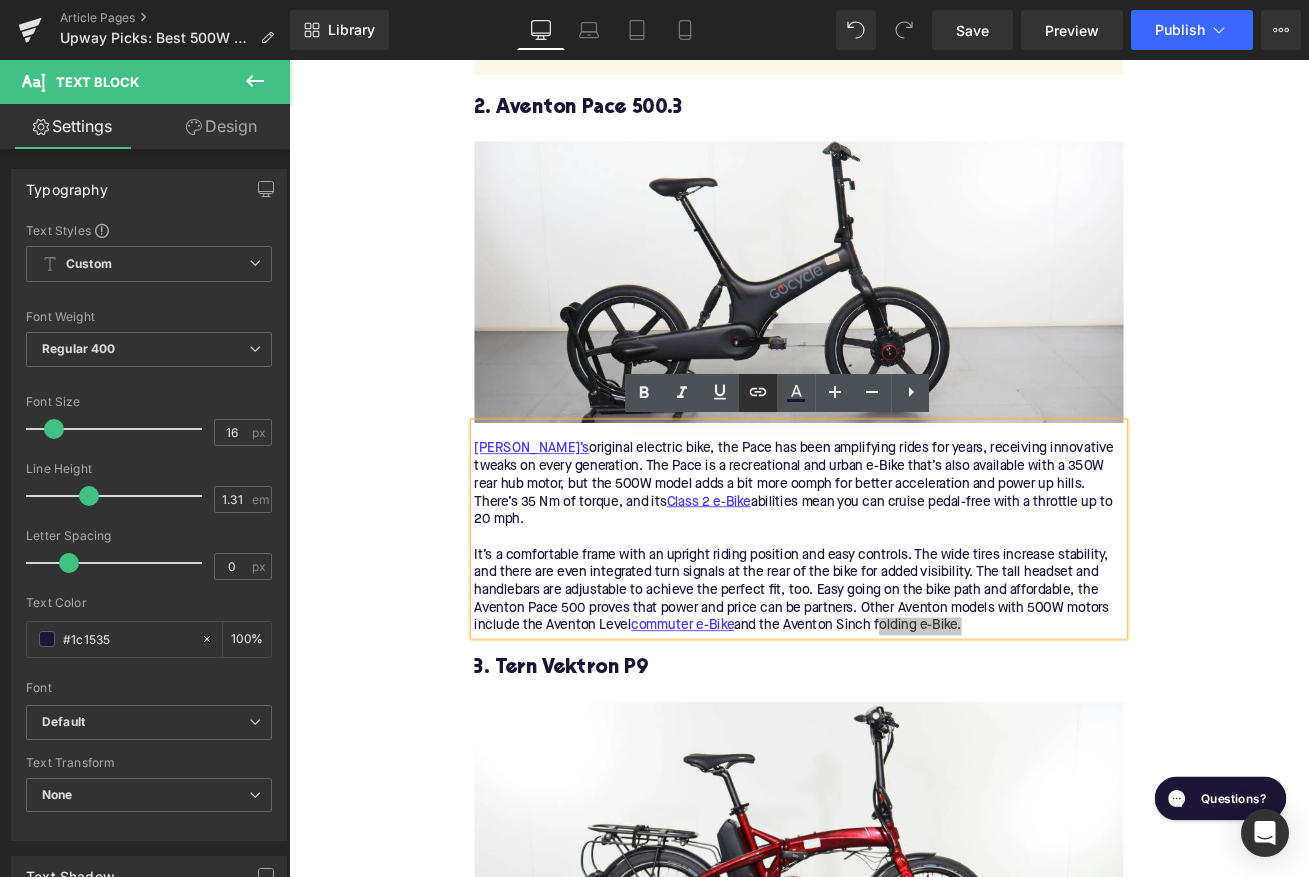 click at bounding box center (758, 393) 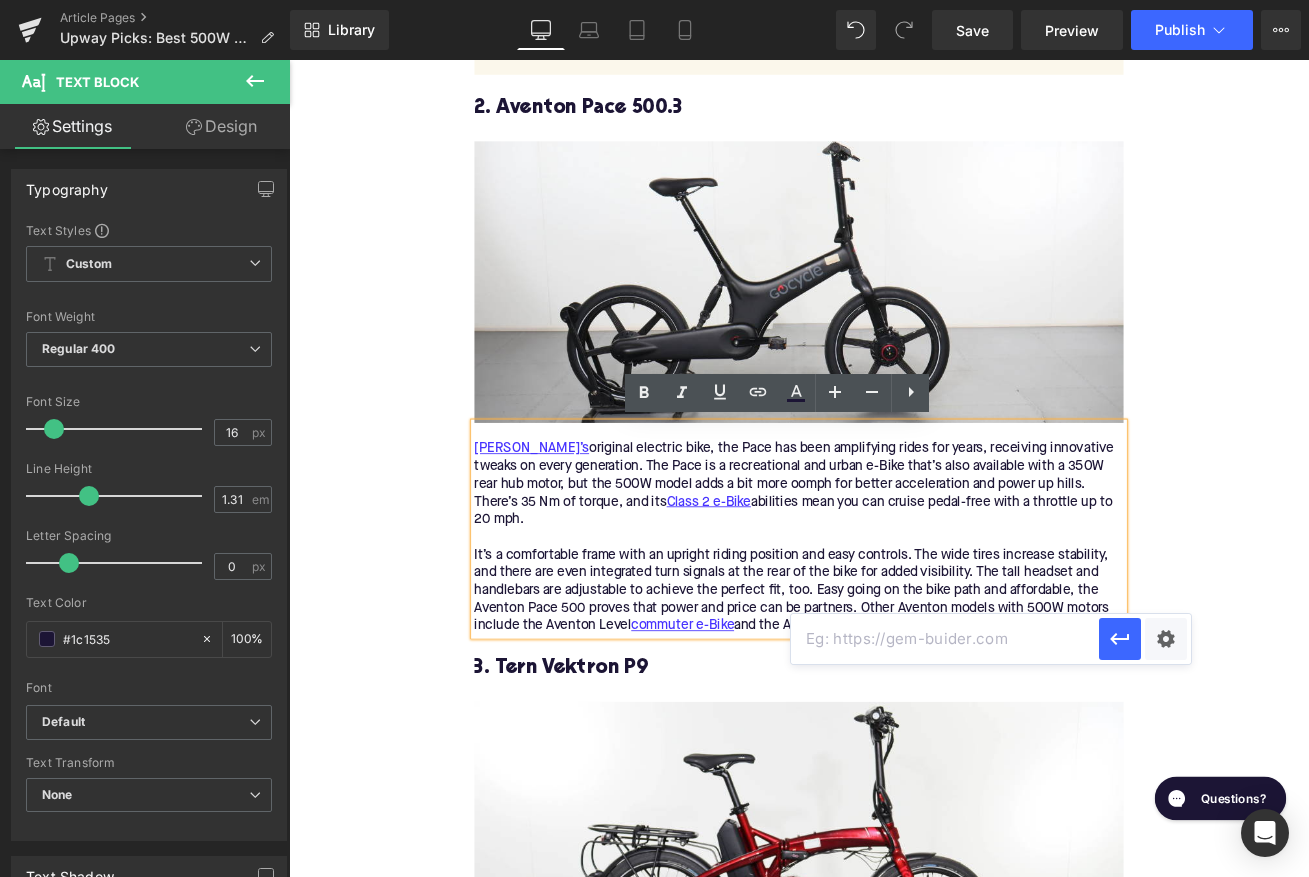 click at bounding box center (945, 639) 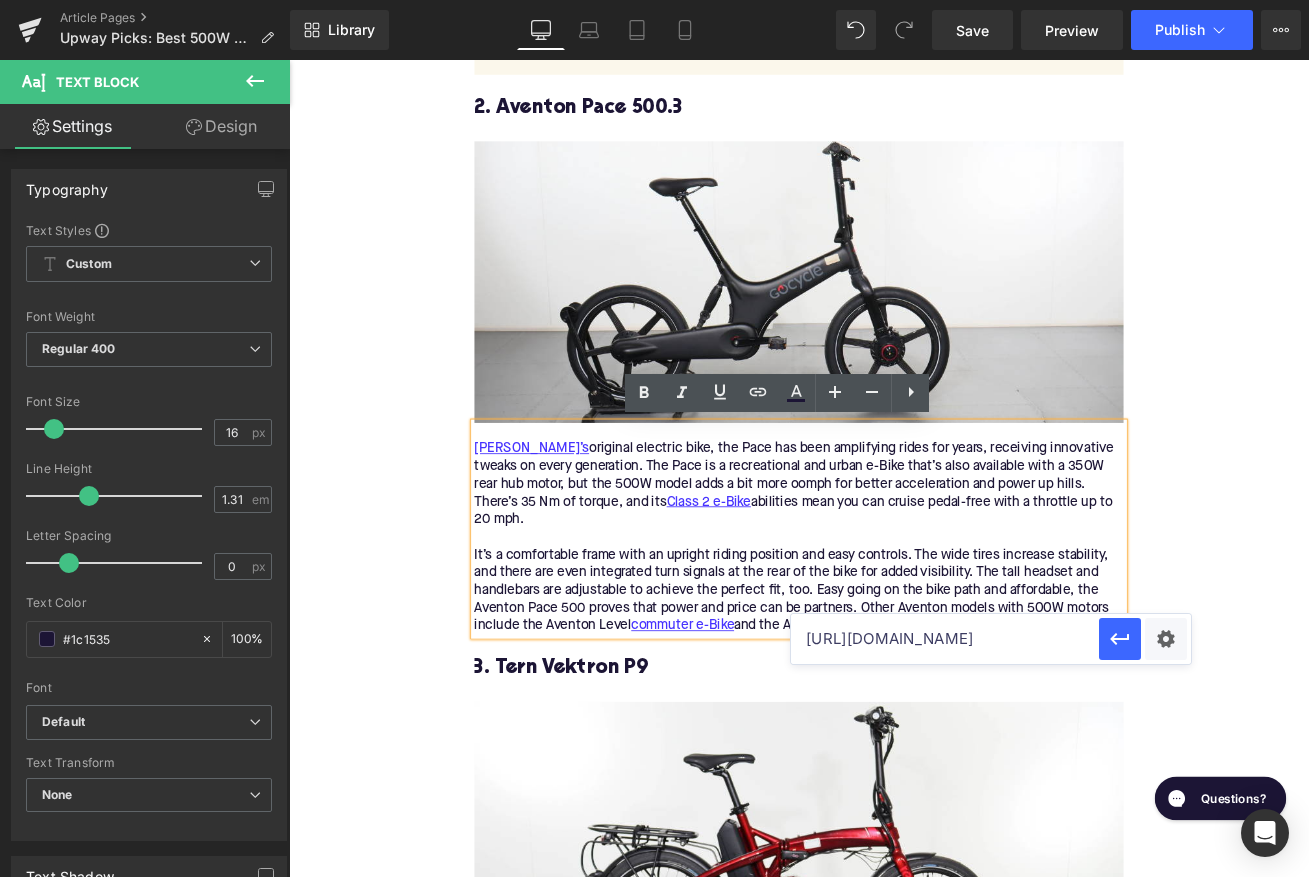 scroll, scrollTop: 0, scrollLeft: 87, axis: horizontal 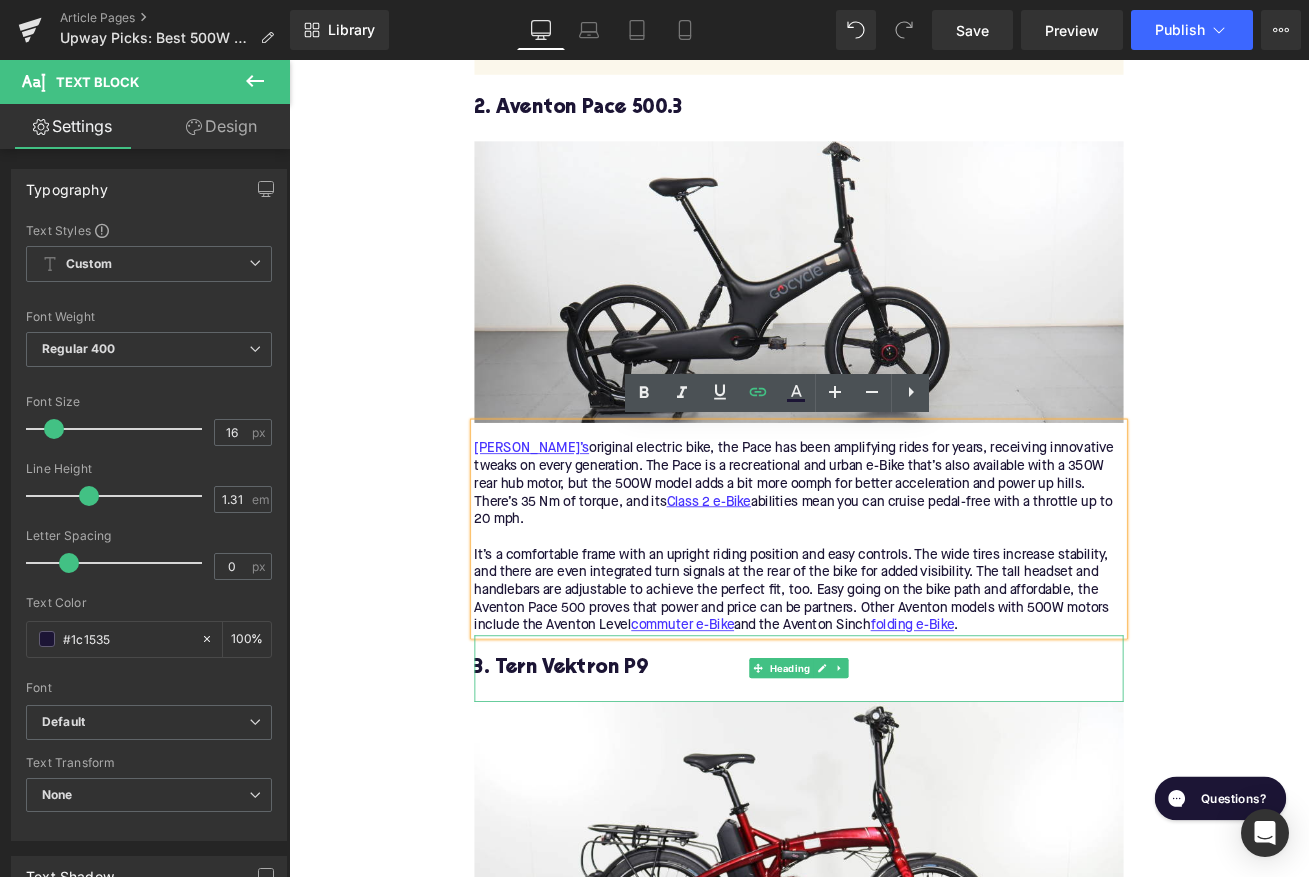 click on "3. Tern Vektron P9" at bounding box center (894, 781) 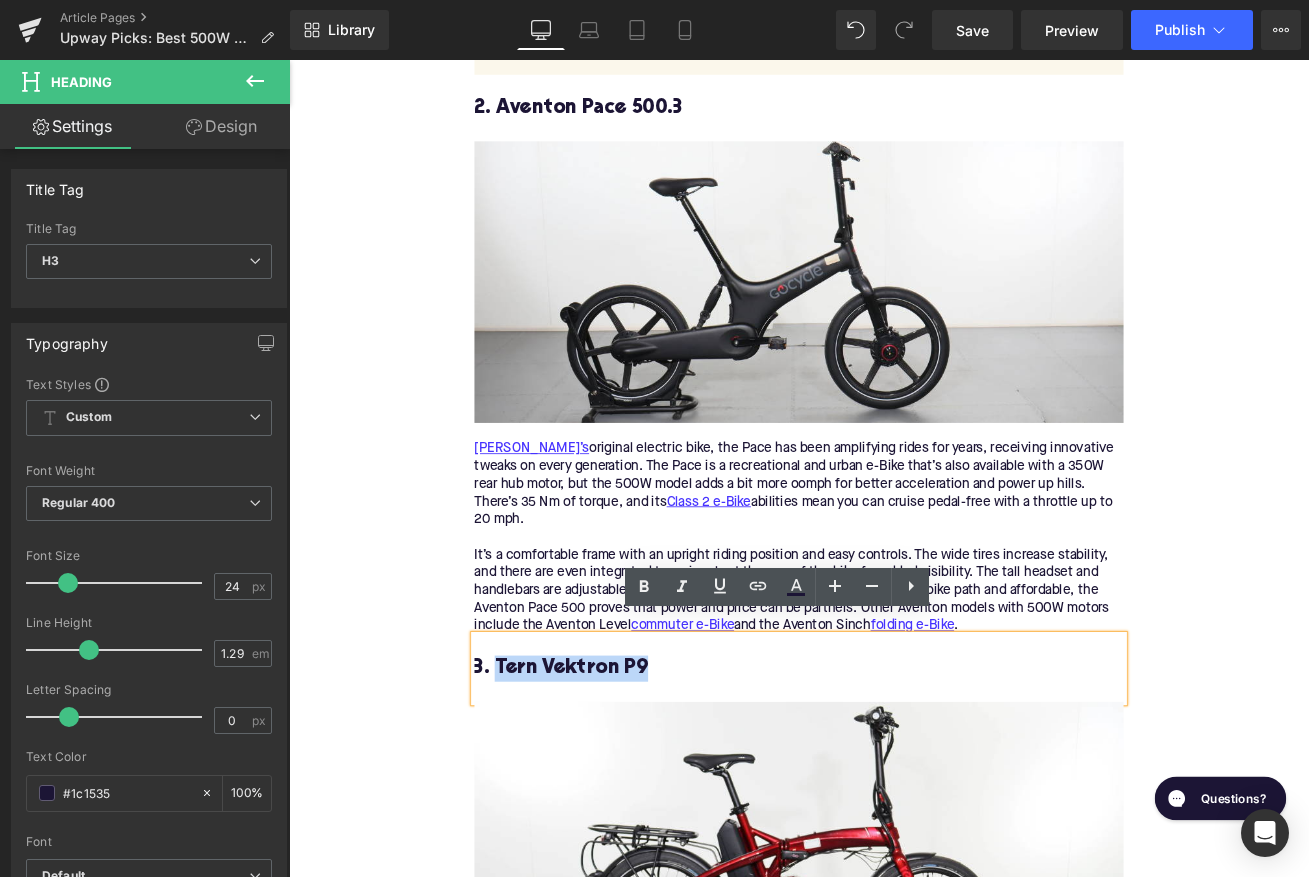 drag, startPoint x: 716, startPoint y: 756, endPoint x: 537, endPoint y: 760, distance: 179.0447 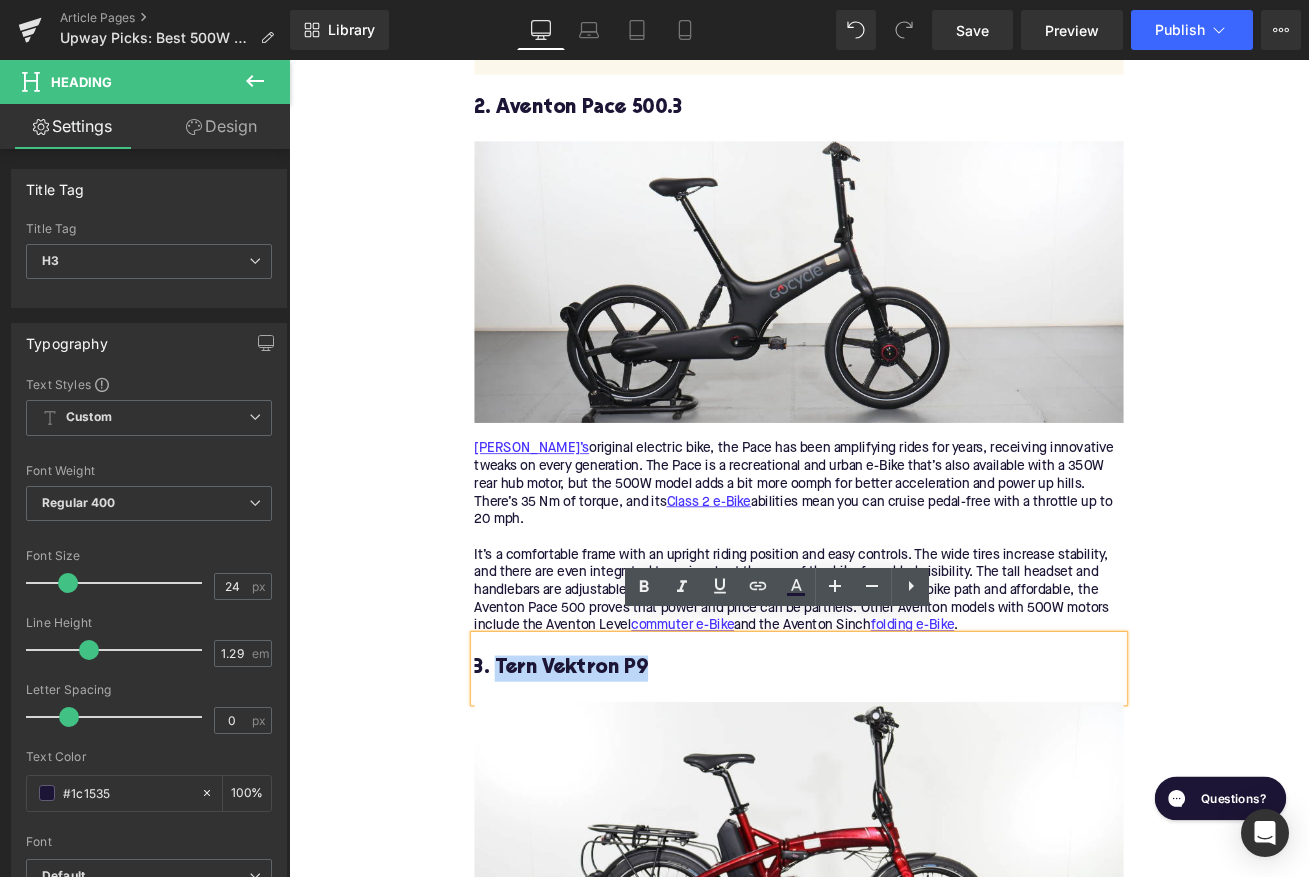 click on "3. Tern Vektron P9" at bounding box center [894, 781] 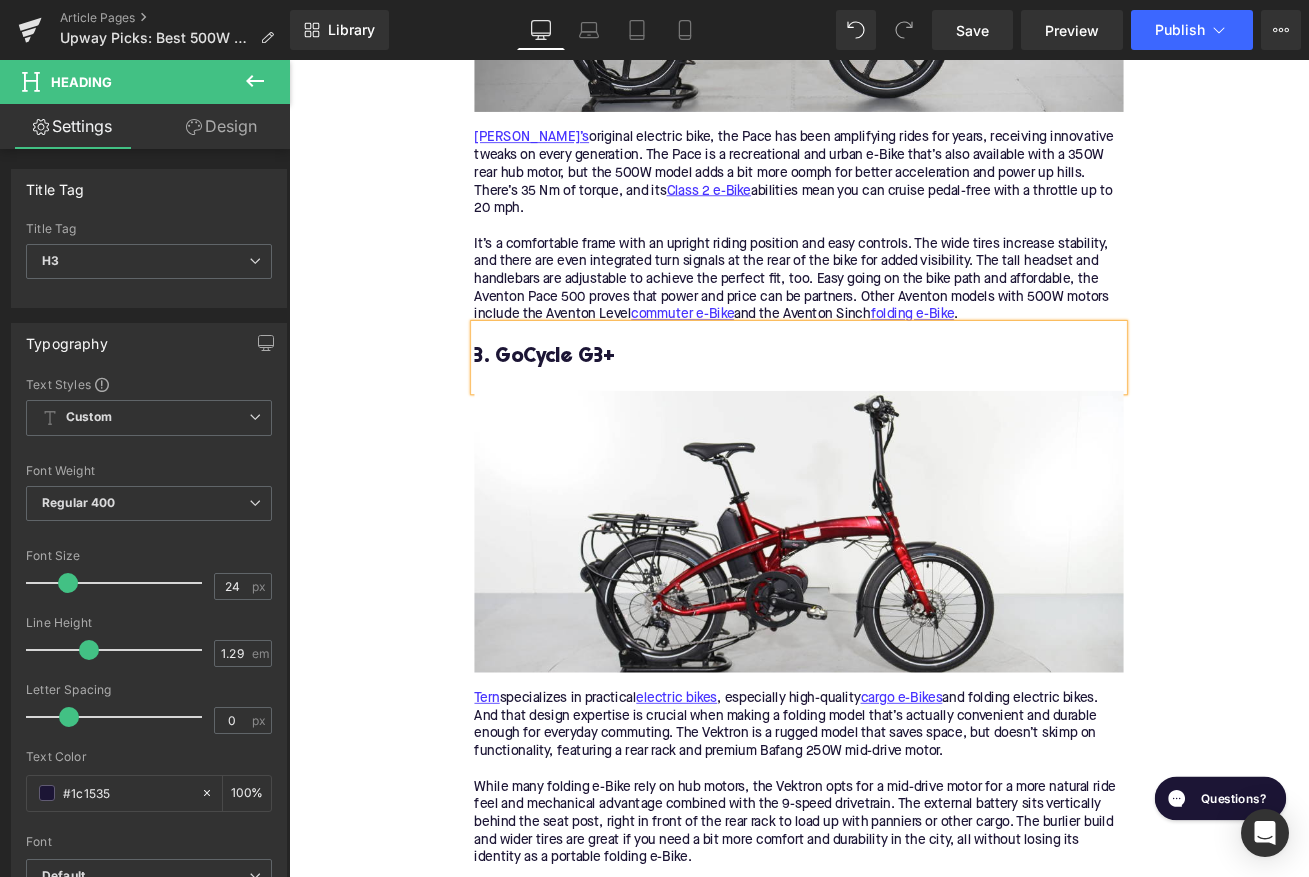 scroll, scrollTop: 3520, scrollLeft: 0, axis: vertical 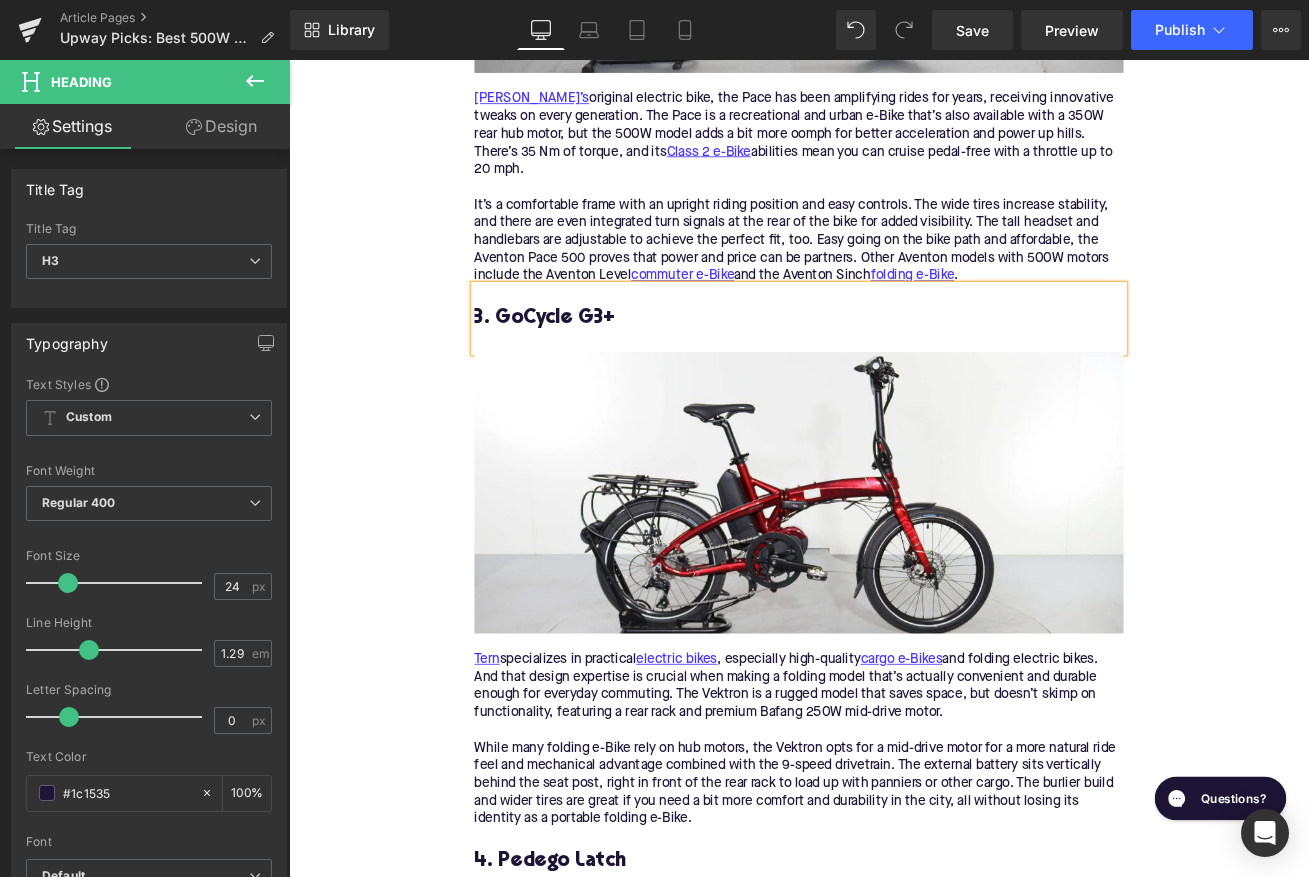 click on "Tern  specializes in practical  electric bikes , especially high-quality  cargo e-Bikes  and folding electric bikes. And that design expertise is crucial when making a folding model that’s actually convenient and durable enough for everyday commuting. The Vektron is a rugged model that saves space, but doesn’t skimp on functionality, featuring a rear rack and premium Bafang 250W mid-drive motor.  While many folding e-Bike rely on hub motors, the Vektron opts for a mid-drive motor for a more natural ride feel and mechanical advantage combined with the 9-speed drivetrain. The external battery sits vertically behind the seat post, right in front of the rear rack to load up with panniers or other cargo. The burlier build and wider tires are great if you need a bit more comfort and durability in the city, all without losing its identity as a portable folding e-Bike." at bounding box center (894, 866) 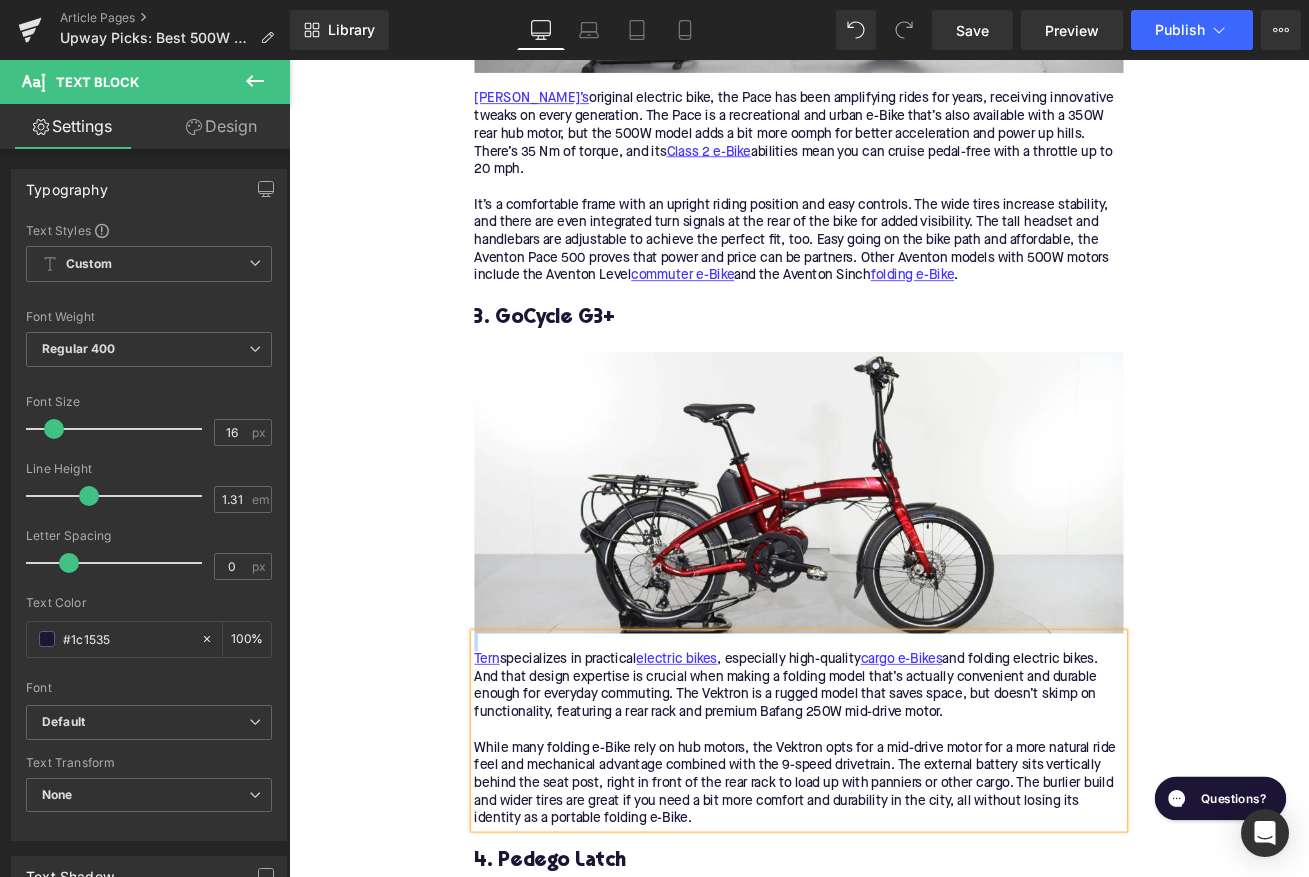 paste 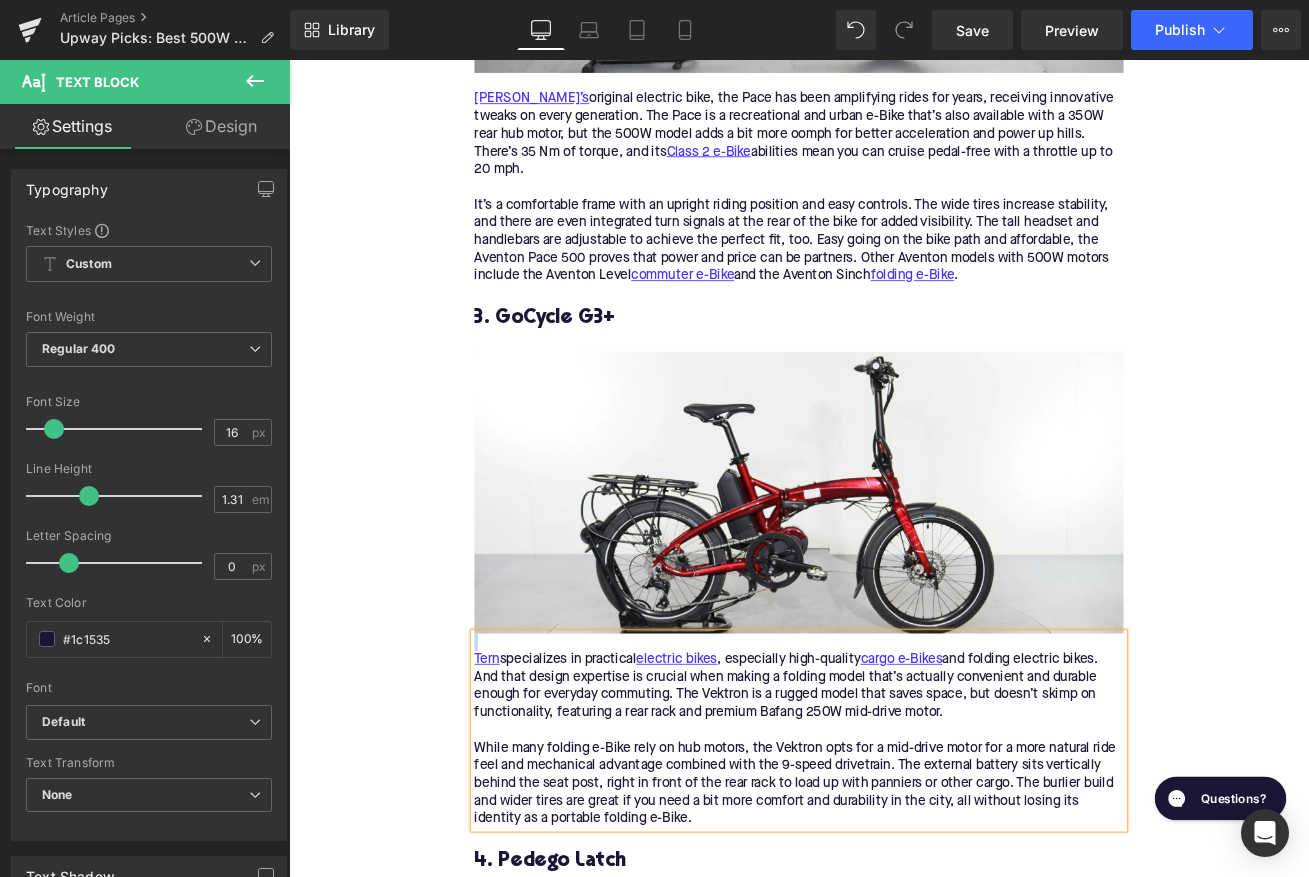type 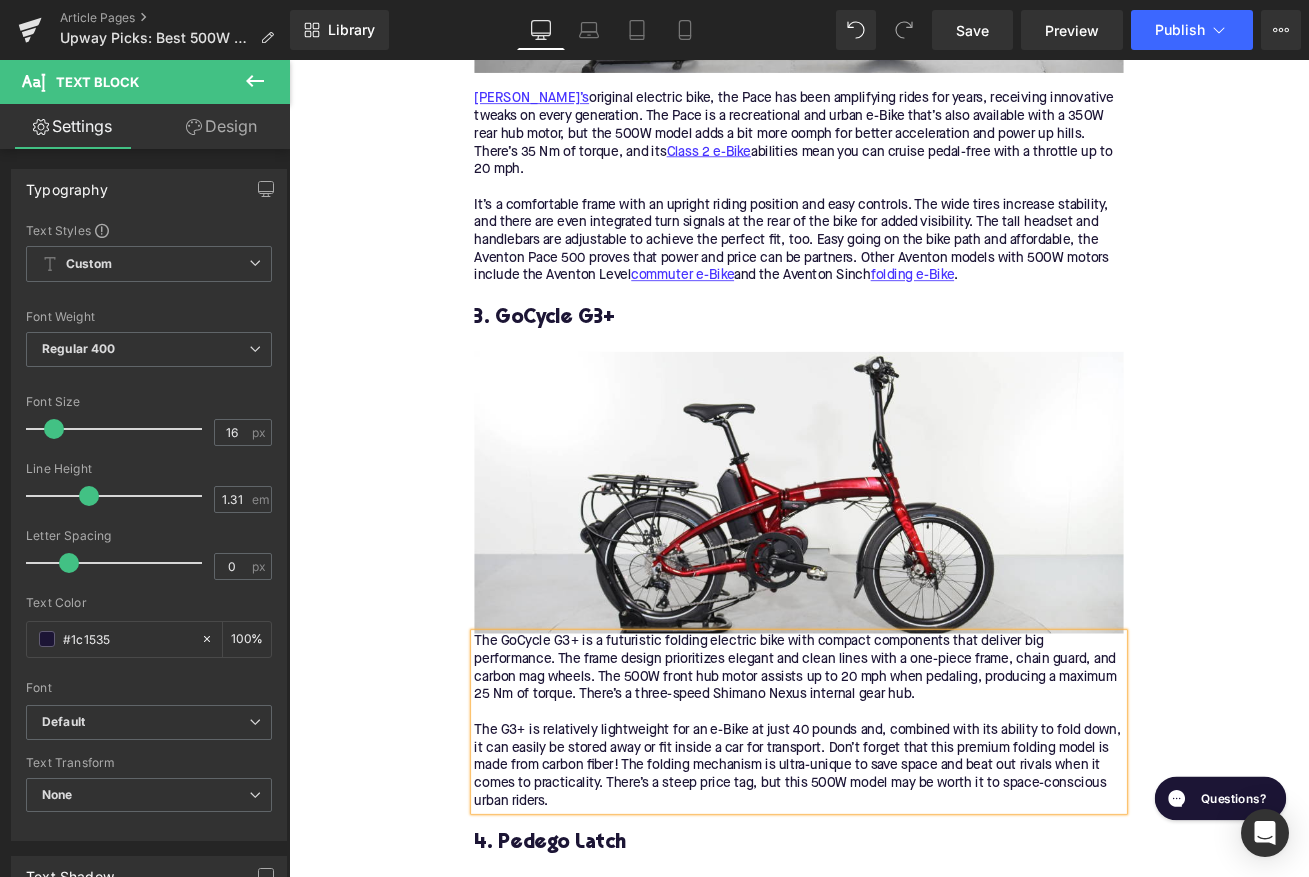 click on "The GoCycle G3+ is a futuristic folding electric bike with compact components that deliver big performance. The frame design prioritizes elegant and clean lines with a one-piece frame, chain guard, and carbon mag wheels. The 500W front hub motor assists up to 20 mph when pedaling, producing a maximum 25 Nm of torque. There’s a three-speed Shimano Nexus internal gear hub. The G3+ is relatively lightweight for an e-Bike at just 40 pounds and, combined with its ability to fold down, it can easily be stored away or fit inside a car for transport. Don’t forget that this premium folding model is made from carbon fiber! The folding mechanism is ultra-unique to save space and beat out rivals when it comes to practicality. There’s a steep price tag, but this 500W model may be worth it to space-conscious urban riders." at bounding box center [894, 845] 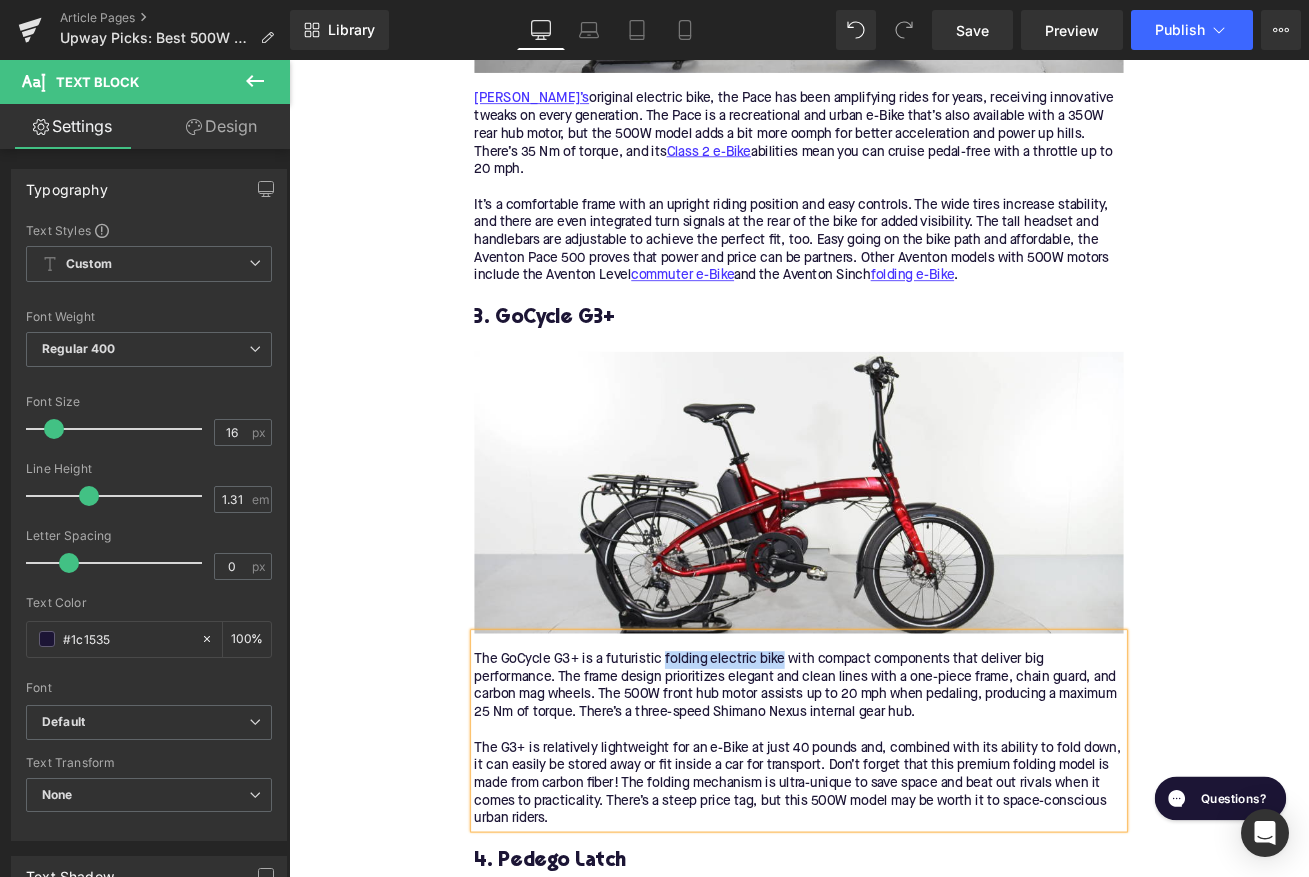 drag, startPoint x: 875, startPoint y: 748, endPoint x: 734, endPoint y: 744, distance: 141.05673 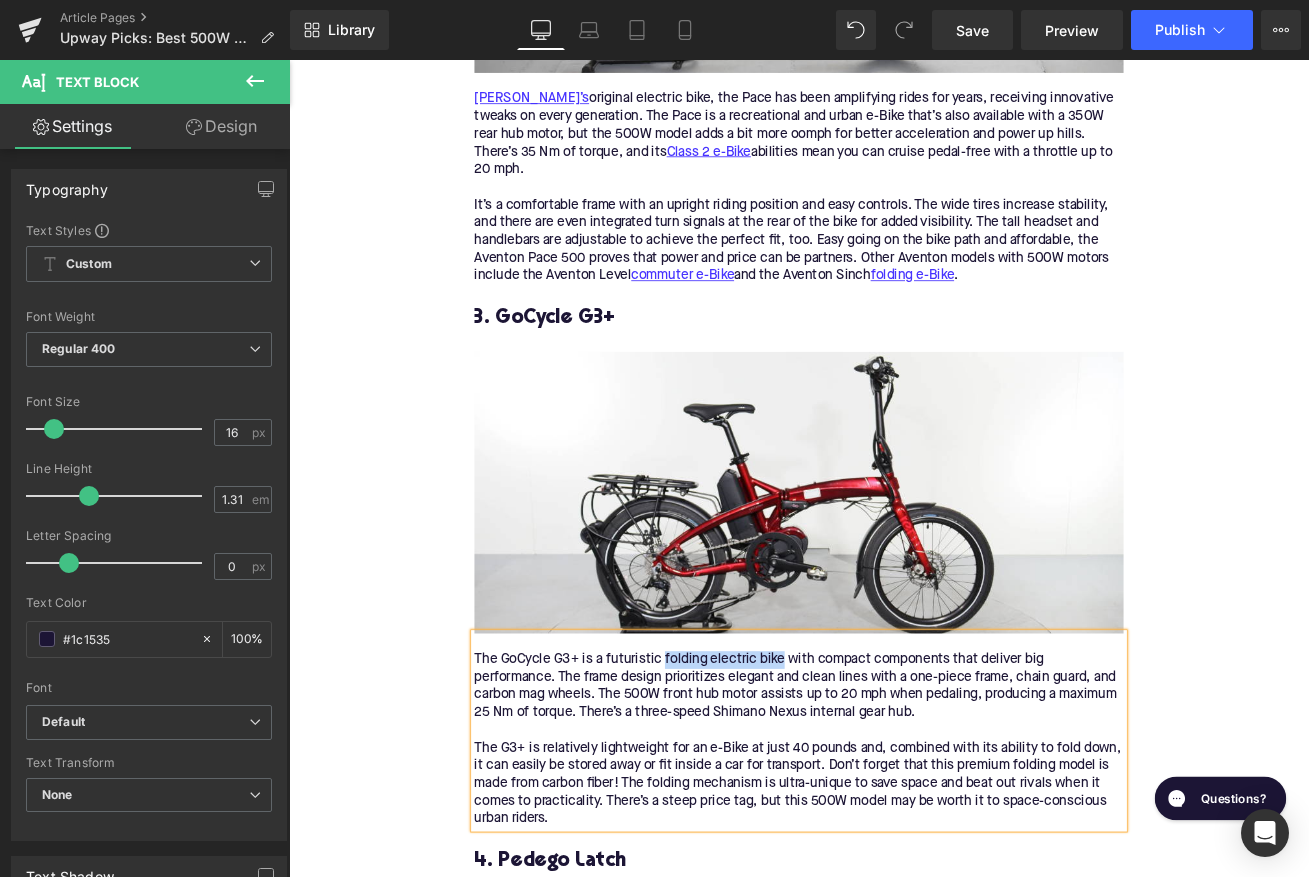 click on "The GoCycle G3+ is a futuristic folding electric bike with compact components that deliver big performance. The frame design prioritizes elegant and clean lines with a one-piece frame, chain guard, and carbon mag wheels. The 500W front hub motor assists up to 20 mph when pedaling, producing a maximum 25 Nm of torque. There’s a three-speed Shimano Nexus internal gear hub." at bounding box center [894, 803] 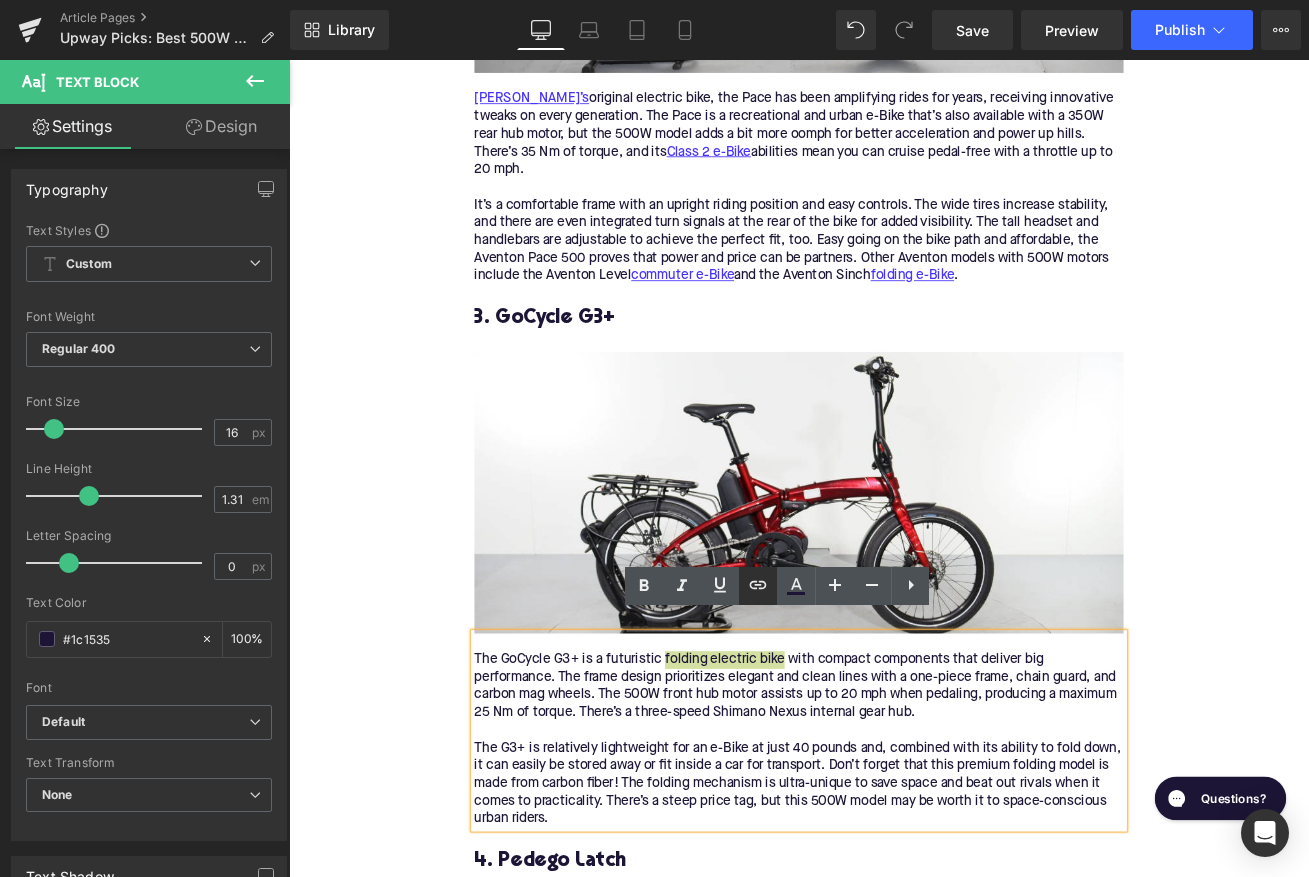 click 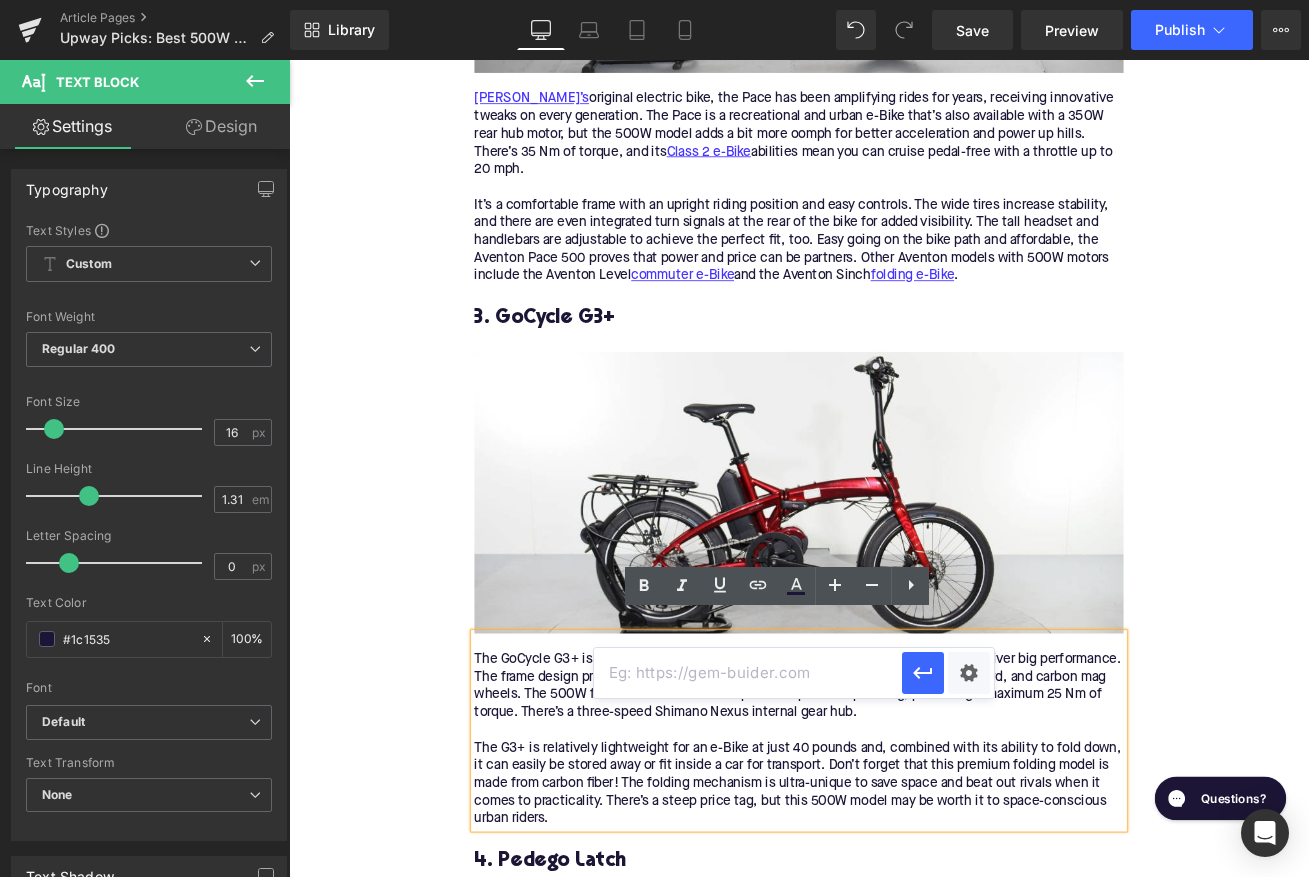 click at bounding box center (748, 673) 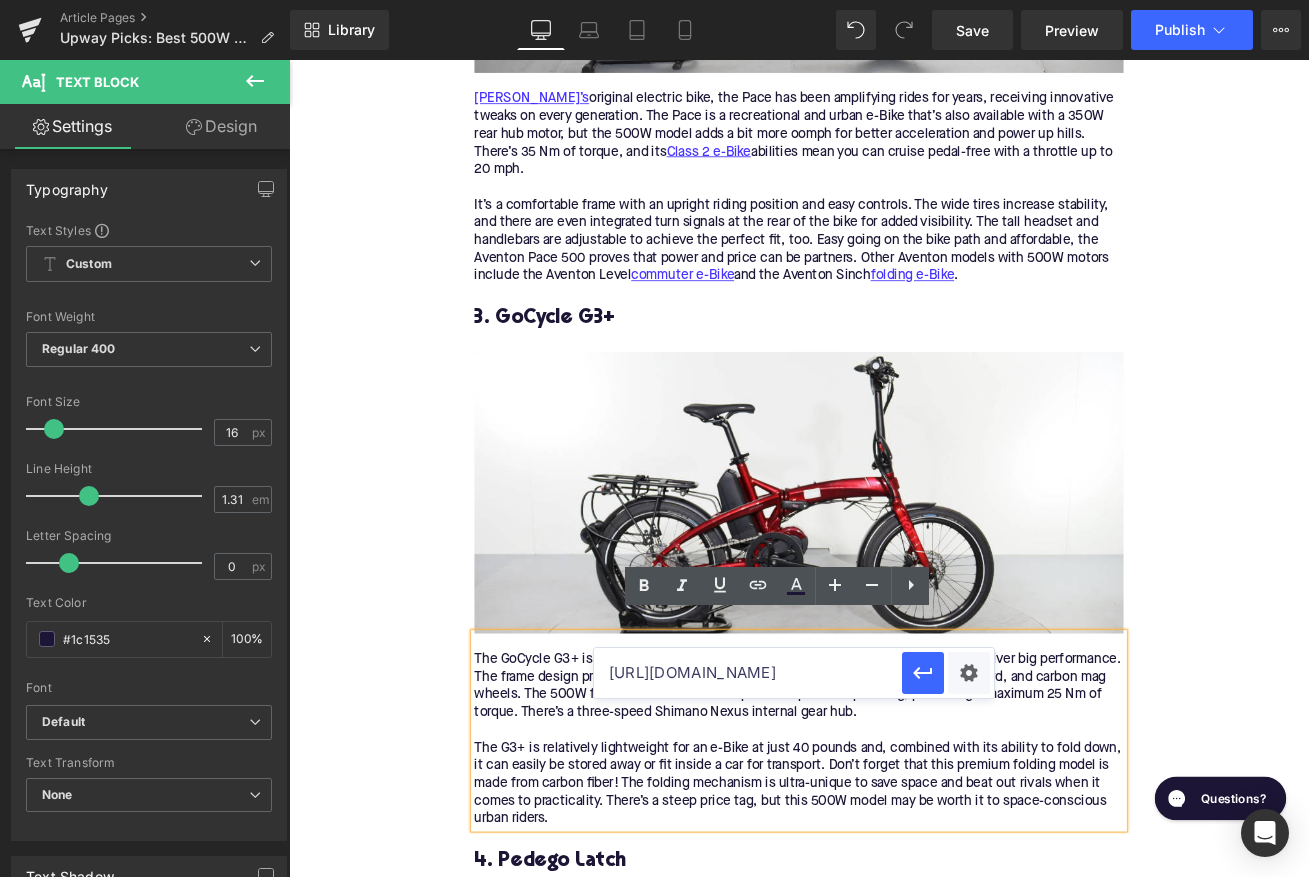 scroll, scrollTop: 0, scrollLeft: 86, axis: horizontal 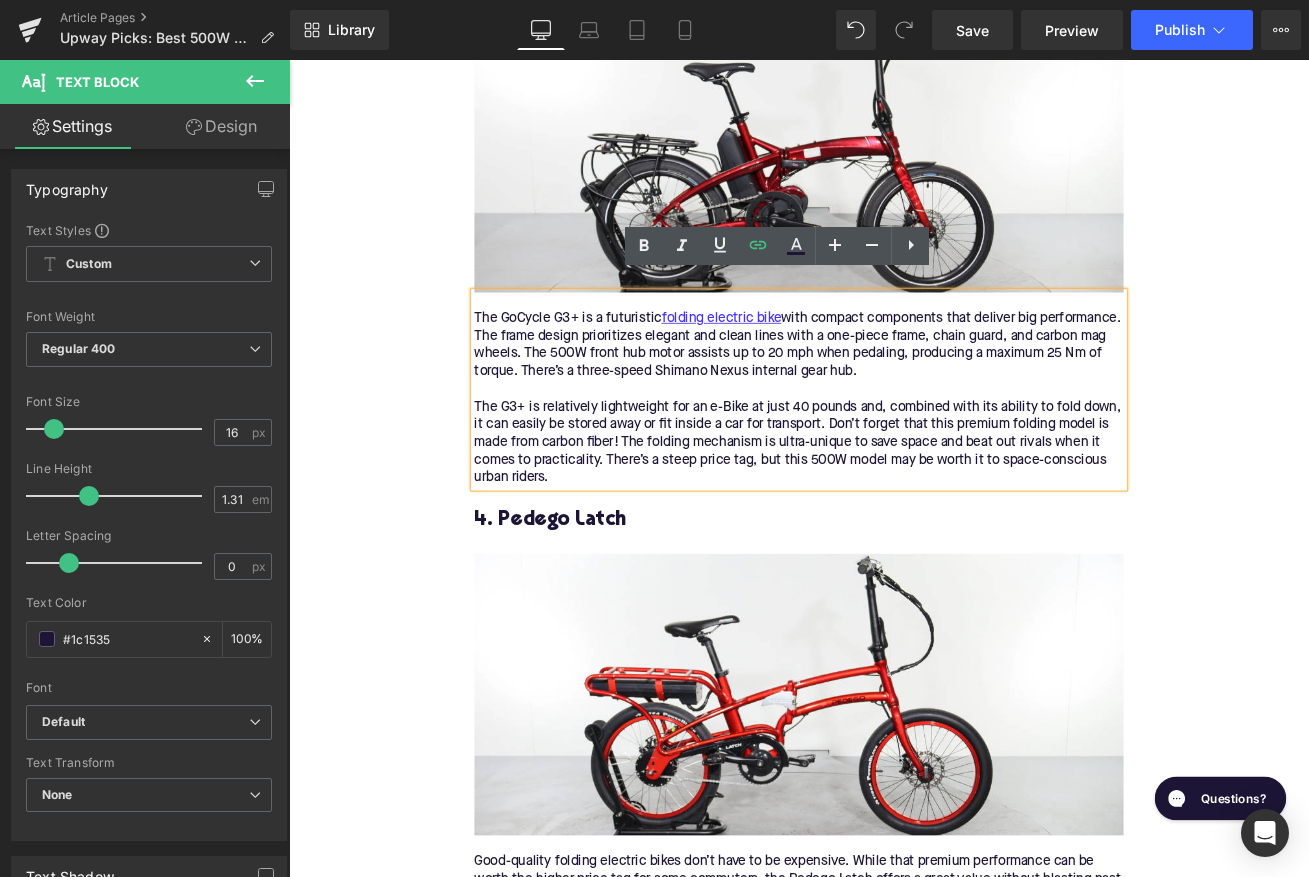 click on "4. Pedego Latch" at bounding box center [894, 606] 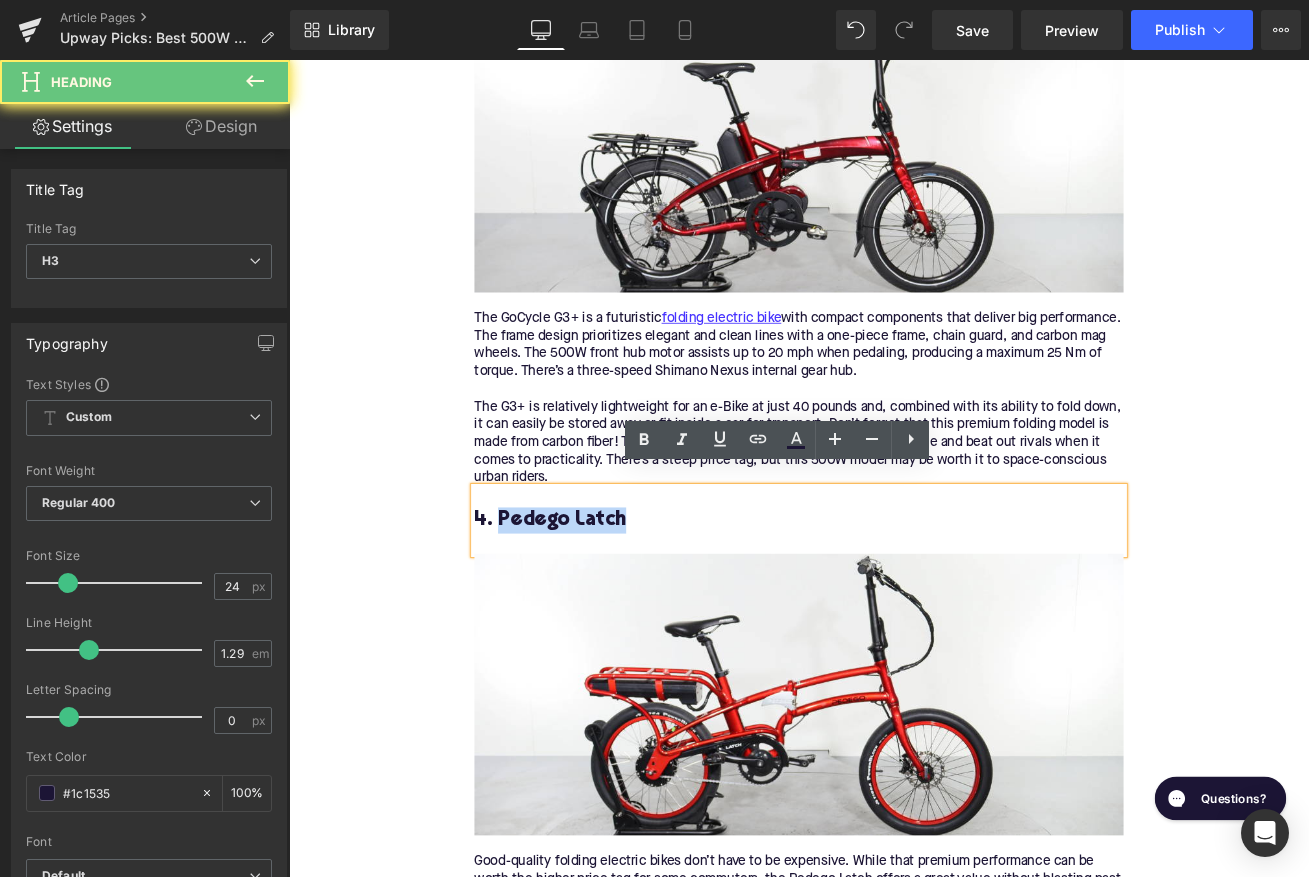 drag, startPoint x: 679, startPoint y: 586, endPoint x: 538, endPoint y: 581, distance: 141.08862 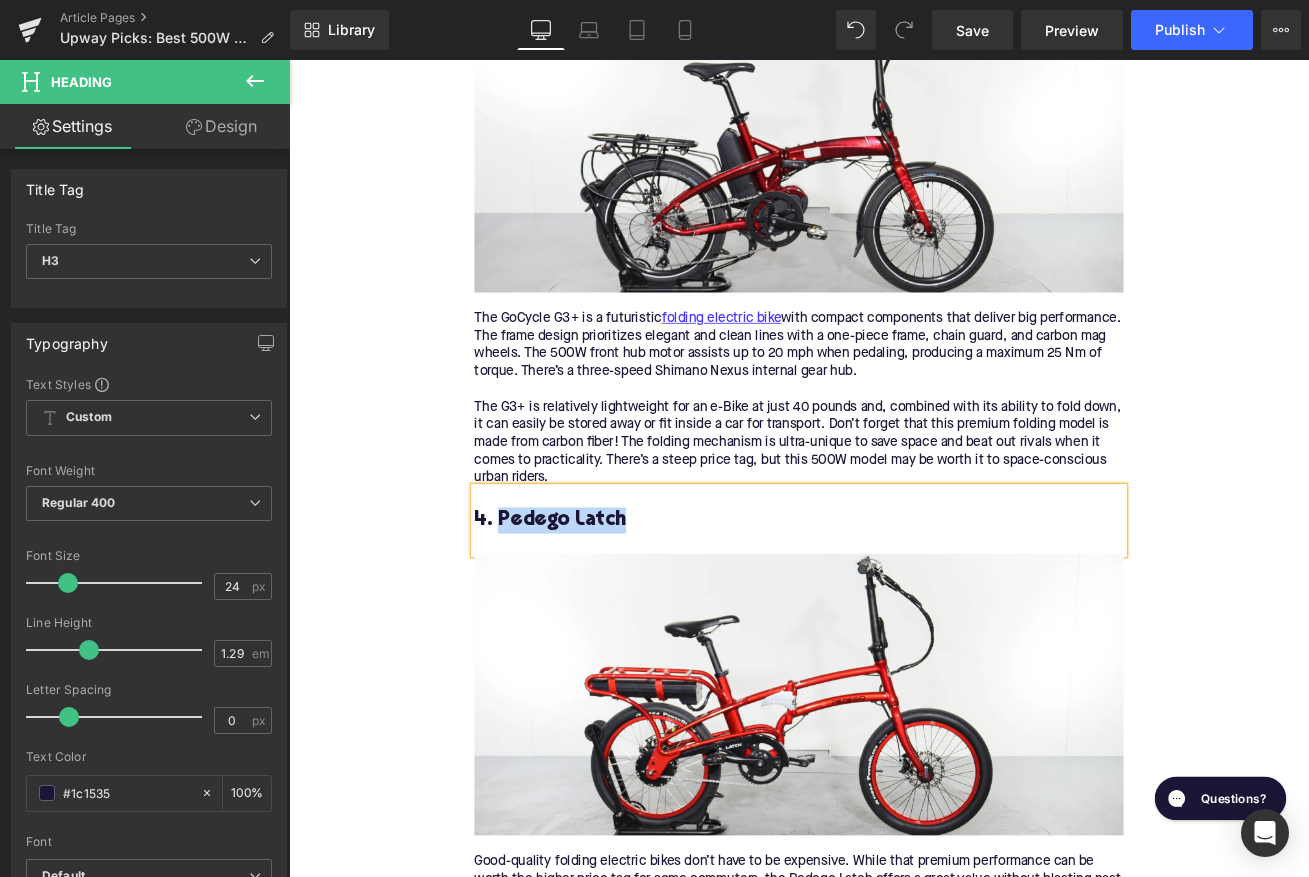 paste 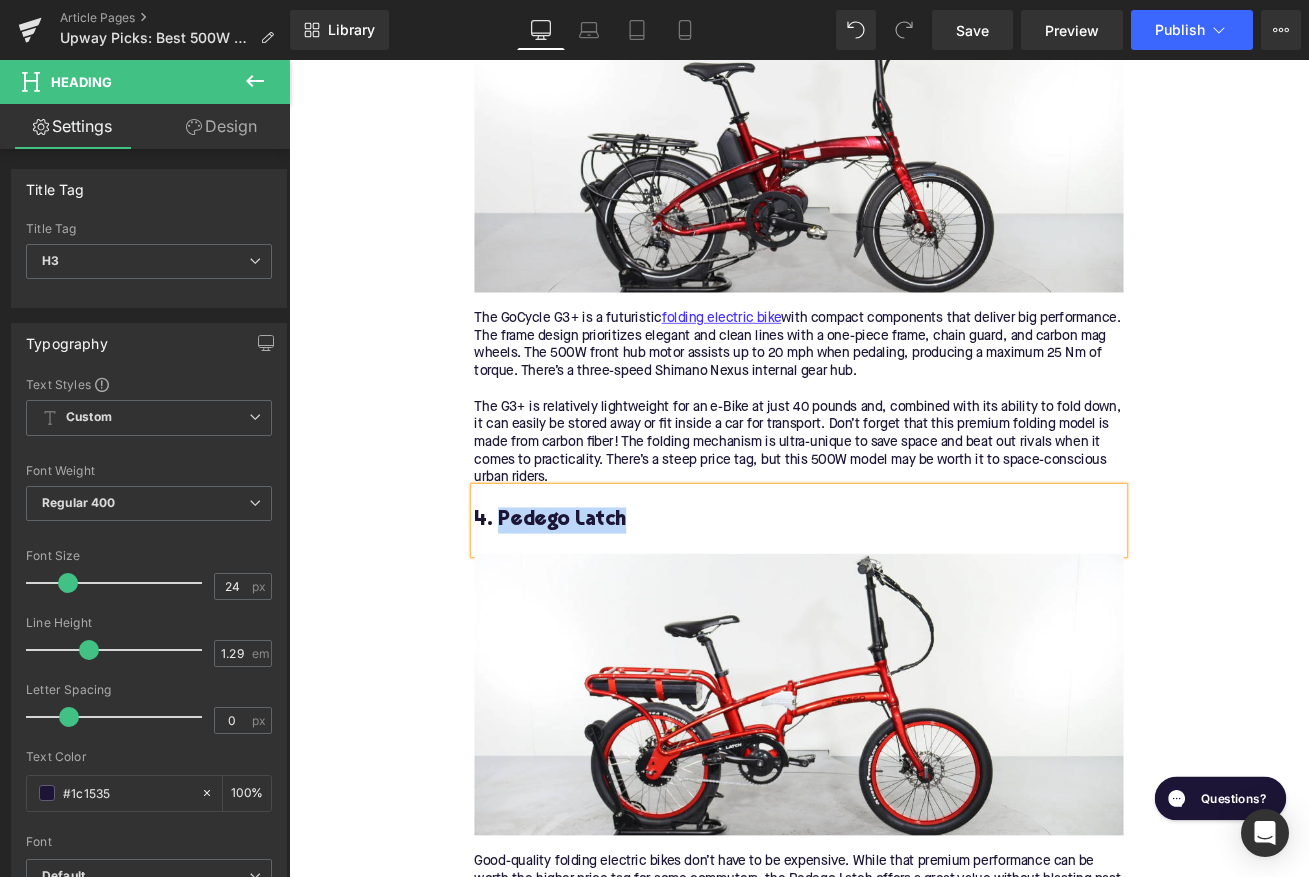 type 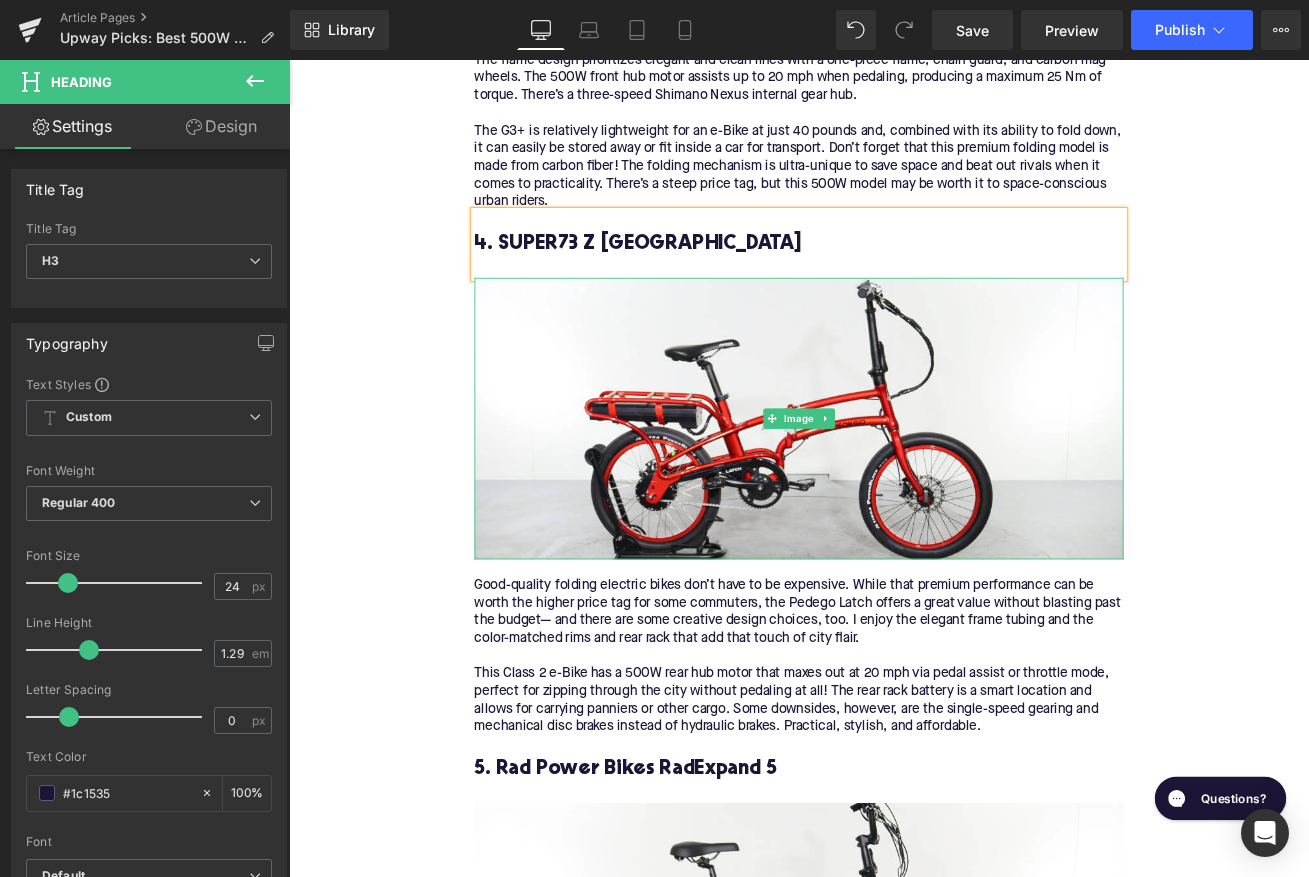 scroll, scrollTop: 4409, scrollLeft: 0, axis: vertical 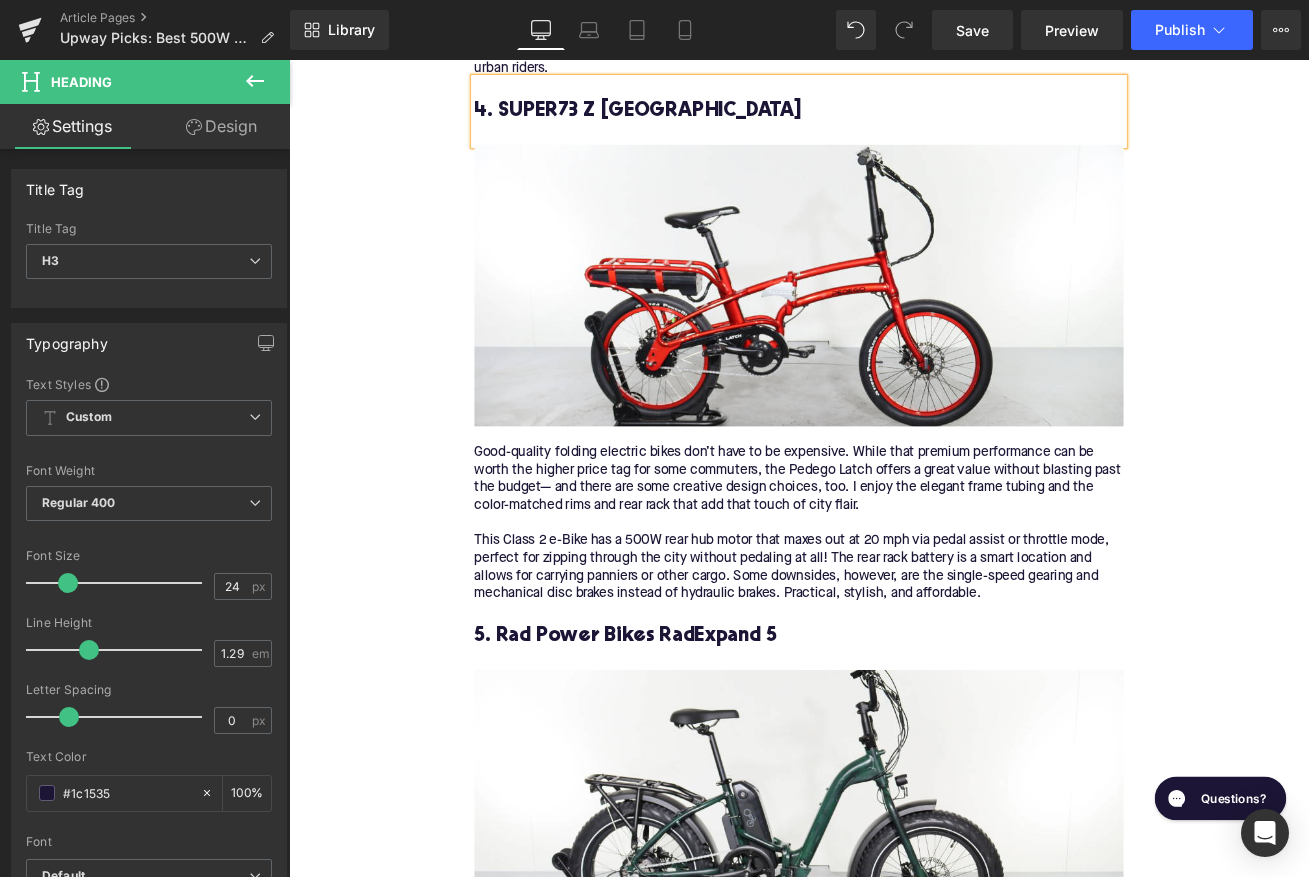 click on "Good-quality folding electric bikes don’t have to be expensive. While that premium performance can be worth the higher price tag for some commuters, the Pedego Latch offers a great value without blasting past the budget— and there are some creative design choices, too. I enjoy the elegant frame tubing and the color-matched rims and rear rack that add that touch of city flair.  This Class 2 e-Bike has a 500W rear hub motor that maxes out at 20 mph via pedal assist or throttle mode, perfect for zipping through the city without pedaling at all! The rear rack battery is a smart location and allows for carrying panniers or other cargo. Some downsides, however, are the single-speed gearing and mechanical disc brakes instead of hydraulic brakes. Practical, stylish, and affordable." at bounding box center [894, 610] 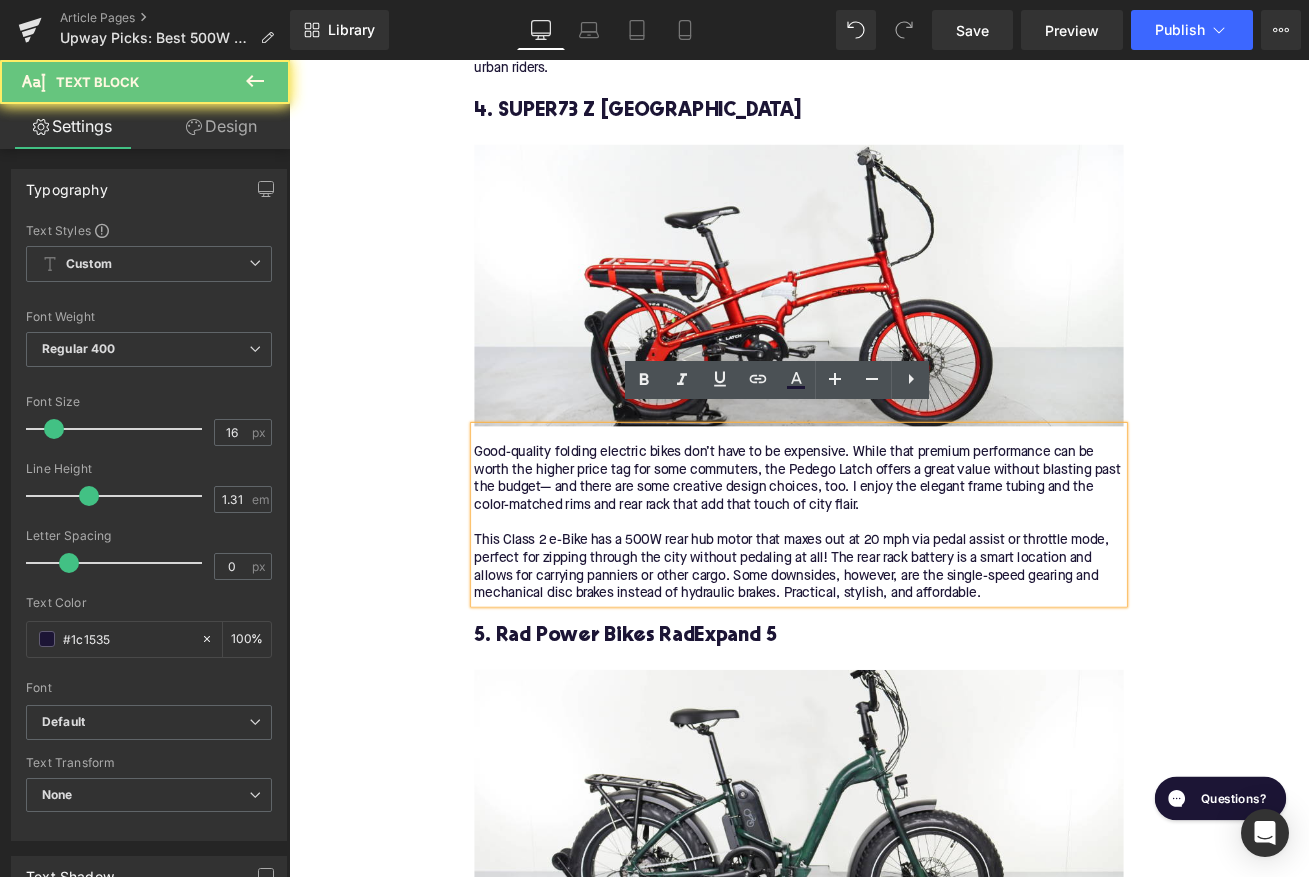 click on "Good-quality folding electric bikes don’t have to be expensive. While that premium performance can be worth the higher price tag for some commuters, the Pedego Latch offers a great value without blasting past the budget— and there are some creative design choices, too. I enjoy the elegant frame tubing and the color-matched rims and rear rack that add that touch of city flair.  This Class 2 e-Bike has a 500W rear hub motor that maxes out at 20 mph via pedal assist or throttle mode, perfect for zipping through the city without pedaling at all! The rear rack battery is a smart location and allows for carrying panniers or other cargo. Some downsides, however, are the single-speed gearing and mechanical disc brakes instead of hydraulic brakes. Practical, stylish, and affordable." at bounding box center [894, 610] 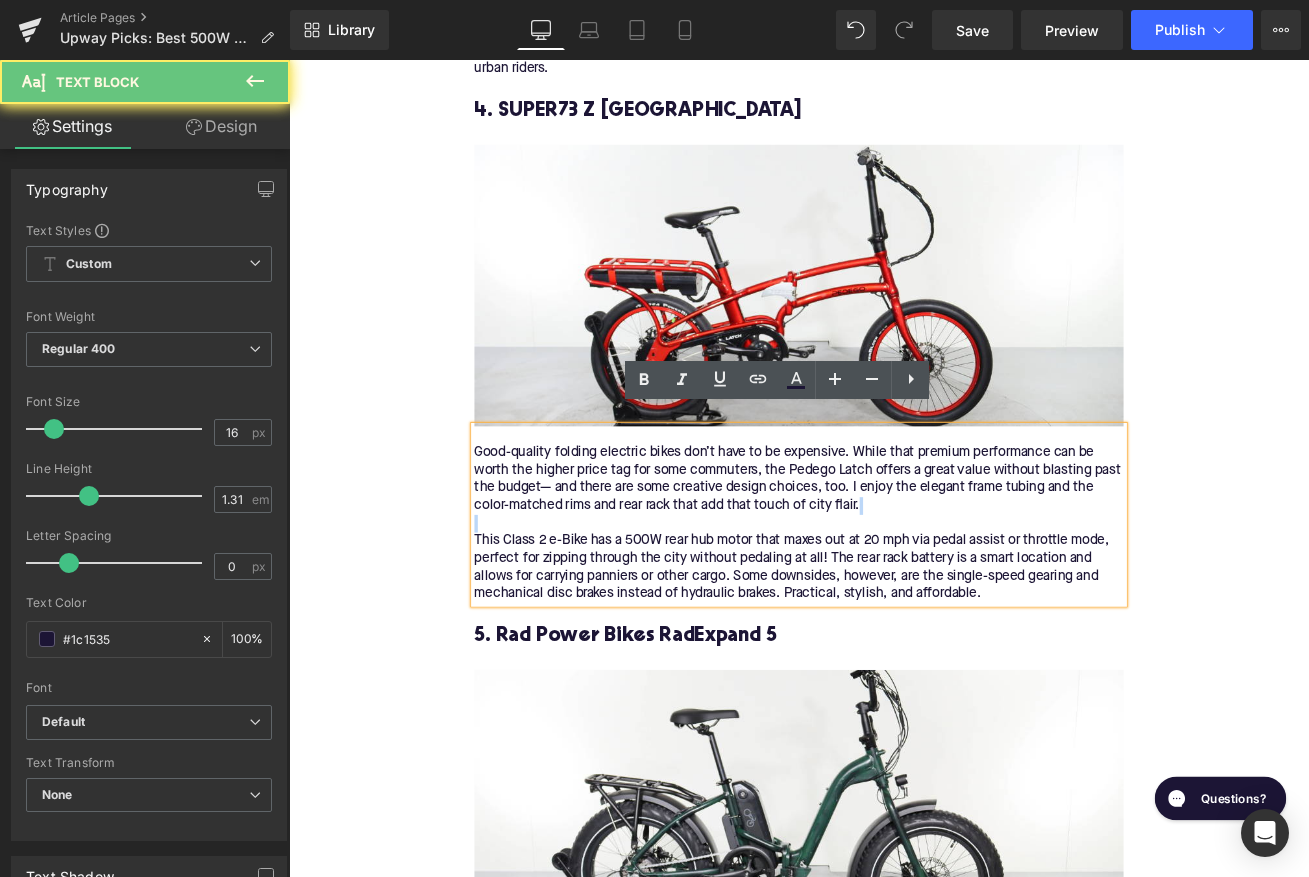click on "Good-quality folding electric bikes don’t have to be expensive. While that premium performance can be worth the higher price tag for some commuters, the Pedego Latch offers a great value without blasting past the budget— and there are some creative design choices, too. I enjoy the elegant frame tubing and the color-matched rims and rear rack that add that touch of city flair.  This Class 2 e-Bike has a 500W rear hub motor that maxes out at 20 mph via pedal assist or throttle mode, perfect for zipping through the city without pedaling at all! The rear rack battery is a smart location and allows for carrying panniers or other cargo. Some downsides, however, are the single-speed gearing and mechanical disc brakes instead of hydraulic brakes. Practical, stylish, and affordable." at bounding box center [894, 610] 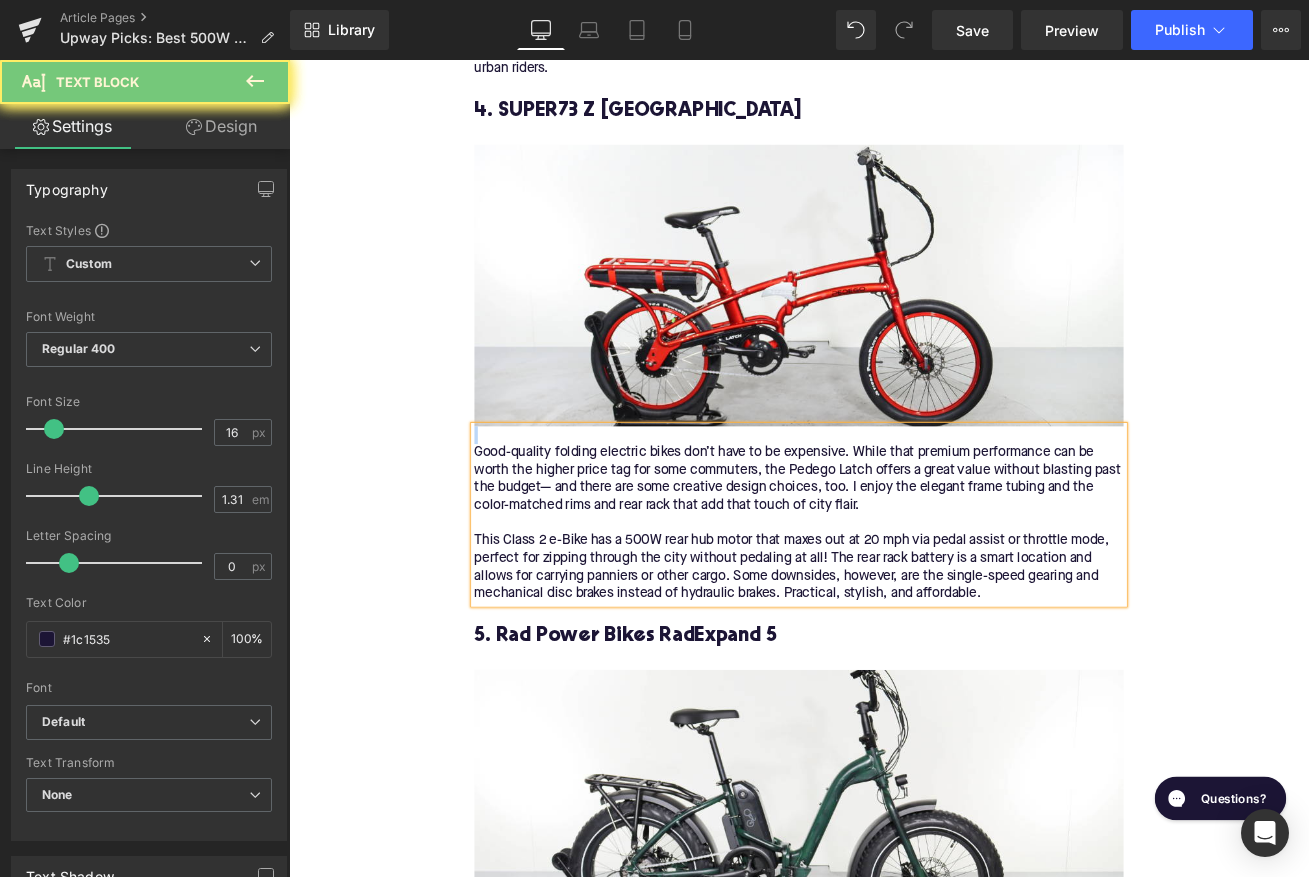 paste 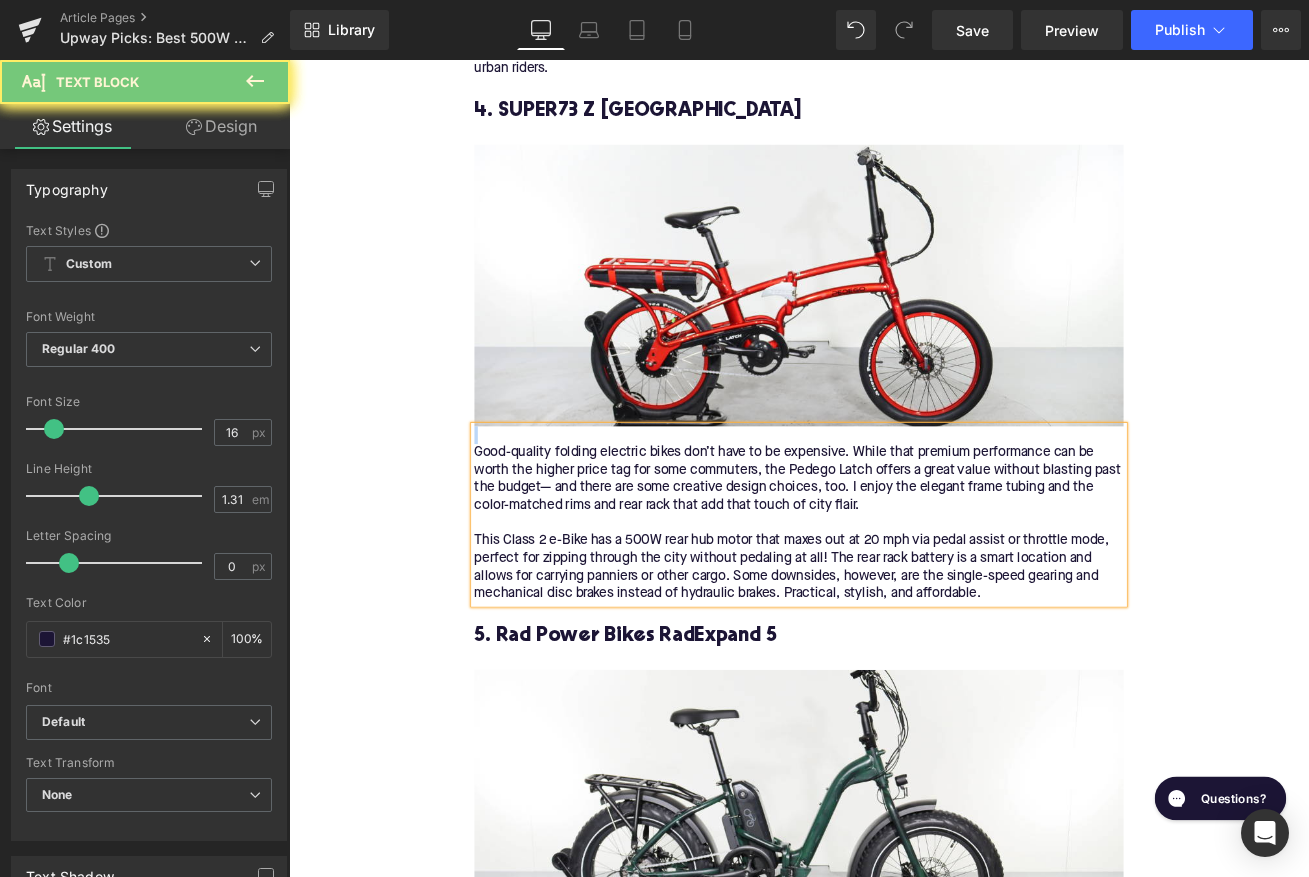 type 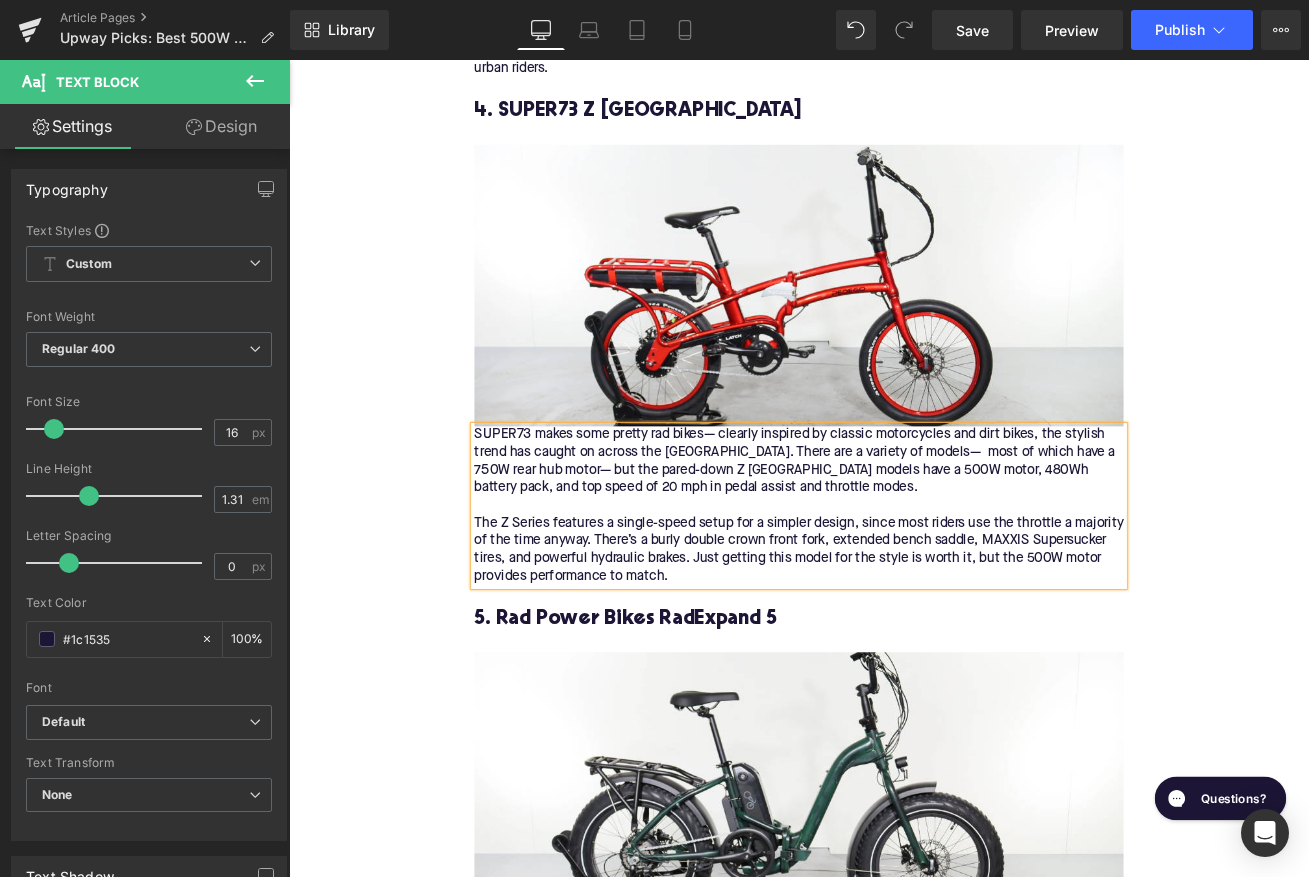 click on "SUPER73 makes some pretty rad bikes— clearly inspired by classic motorcycles and dirt bikes, the stylish trend has caught on across the US. There are a variety of models—  most of which have a 750W rear hub motor— but the pared-down Z Miami models have a 500W motor, 480Wh battery pack, and top speed of 20 mph in pedal assist and throttle modes. The Z Series features a single-speed setup for a simpler design, since most riders use the throttle a majority of the time anyway. There’s a burly double crown front fork, extended bench saddle, MAXXIS Supersucker tires, and powerful hydraulic brakes. Just getting this model for the style is worth it, but the 500W motor provides performance to match." at bounding box center (894, 589) 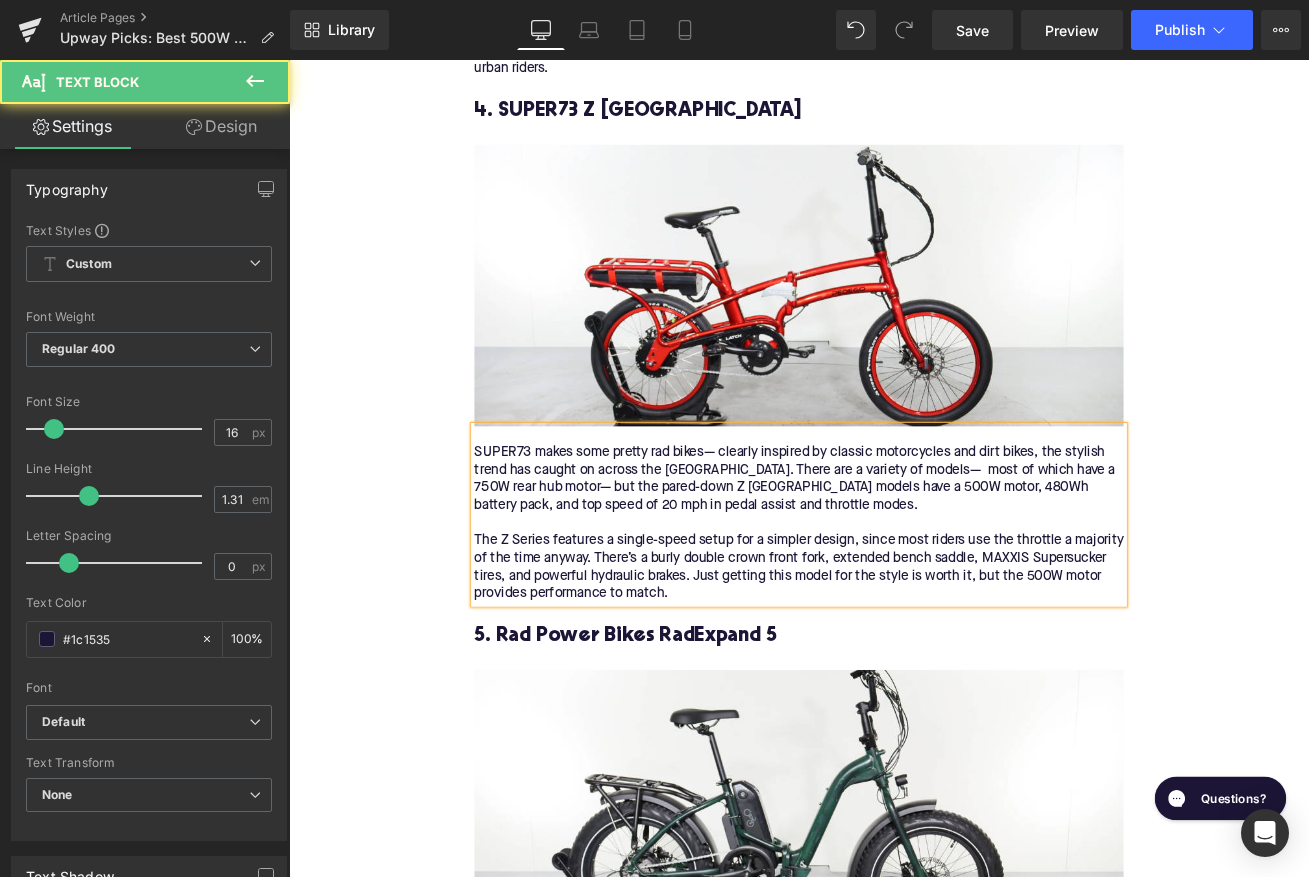 click on "SUPER73 makes some pretty rad bikes— clearly inspired by classic motorcycles and dirt bikes, the stylish trend has caught on across the US. There are a variety of models—  most of which have a 750W rear hub motor— but the pared-down Z Miami models have a 500W motor, 480Wh battery pack, and top speed of 20 mph in pedal assist and throttle modes." at bounding box center (894, 558) 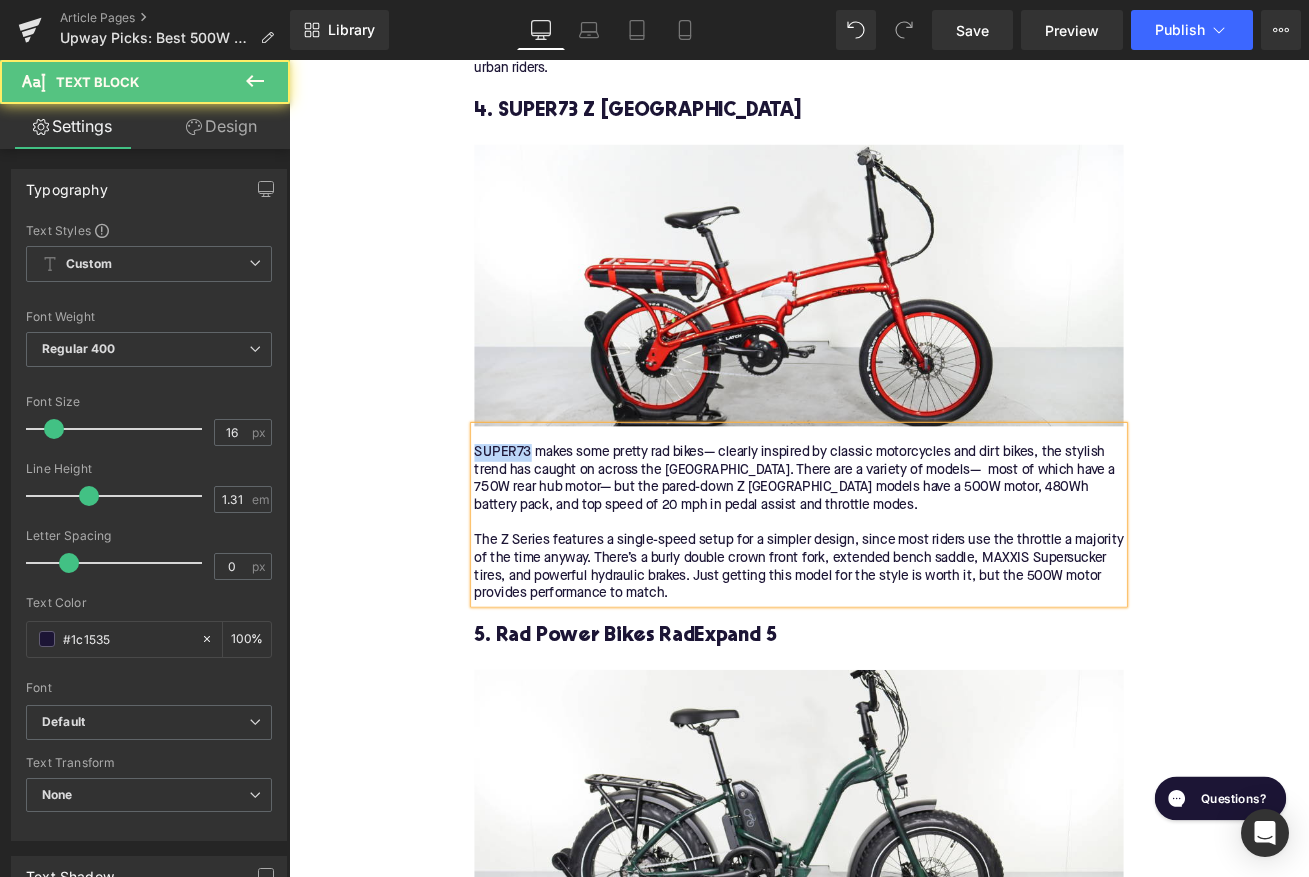 click on "SUPER73 makes some pretty rad bikes— clearly inspired by classic motorcycles and dirt bikes, the stylish trend has caught on across the US. There are a variety of models—  most of which have a 750W rear hub motor— but the pared-down Z Miami models have a 500W motor, 480Wh battery pack, and top speed of 20 mph in pedal assist and throttle modes." at bounding box center (894, 558) 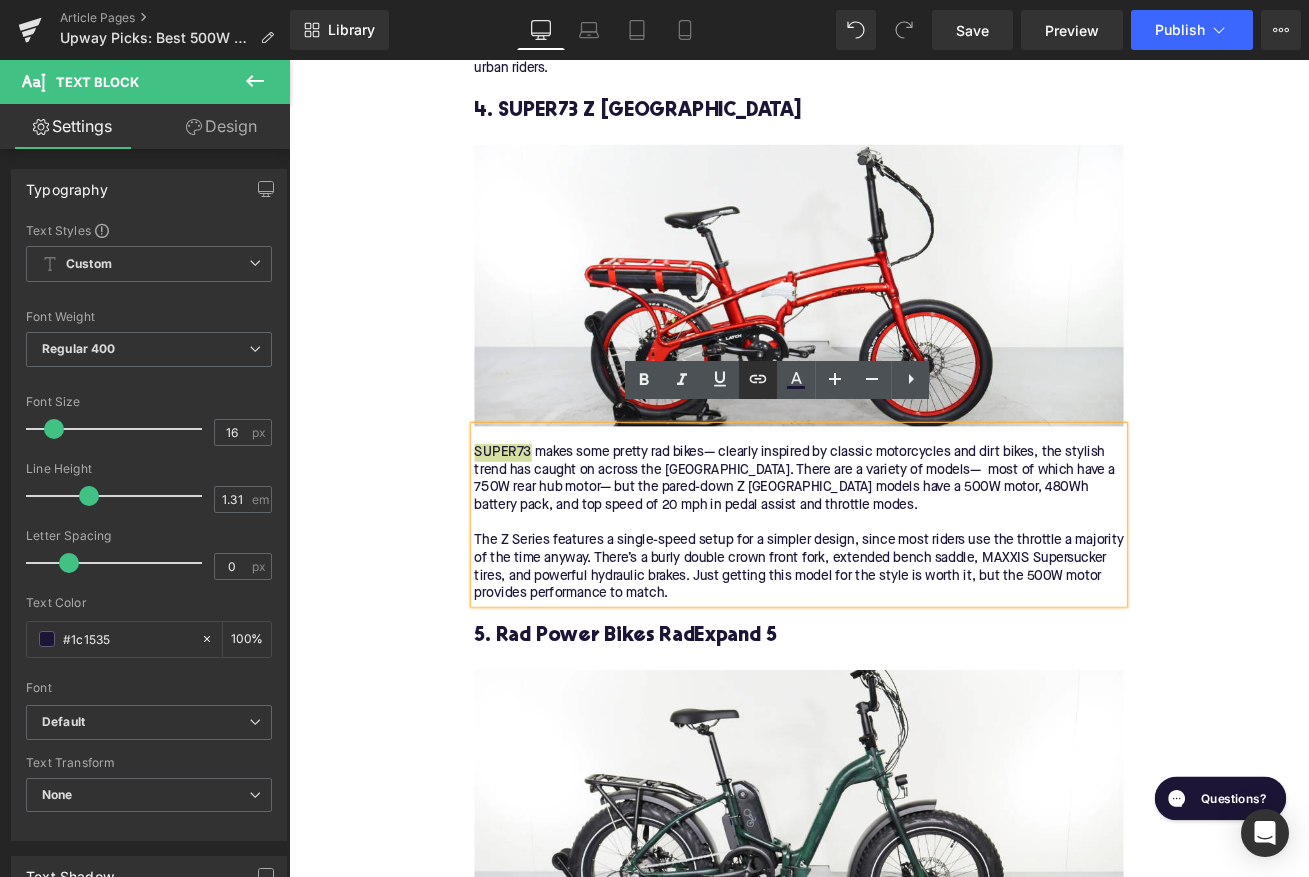 click 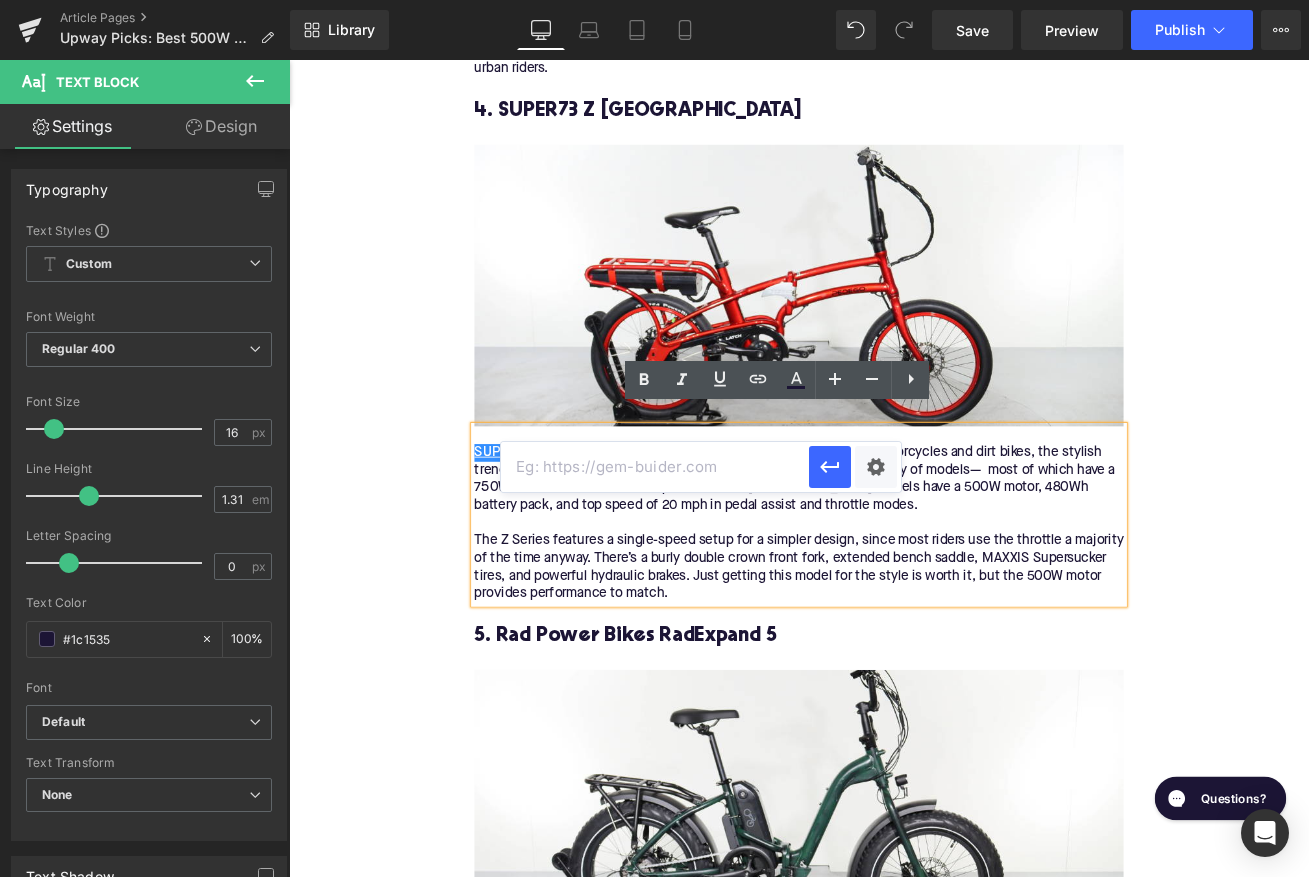 click at bounding box center (655, 467) 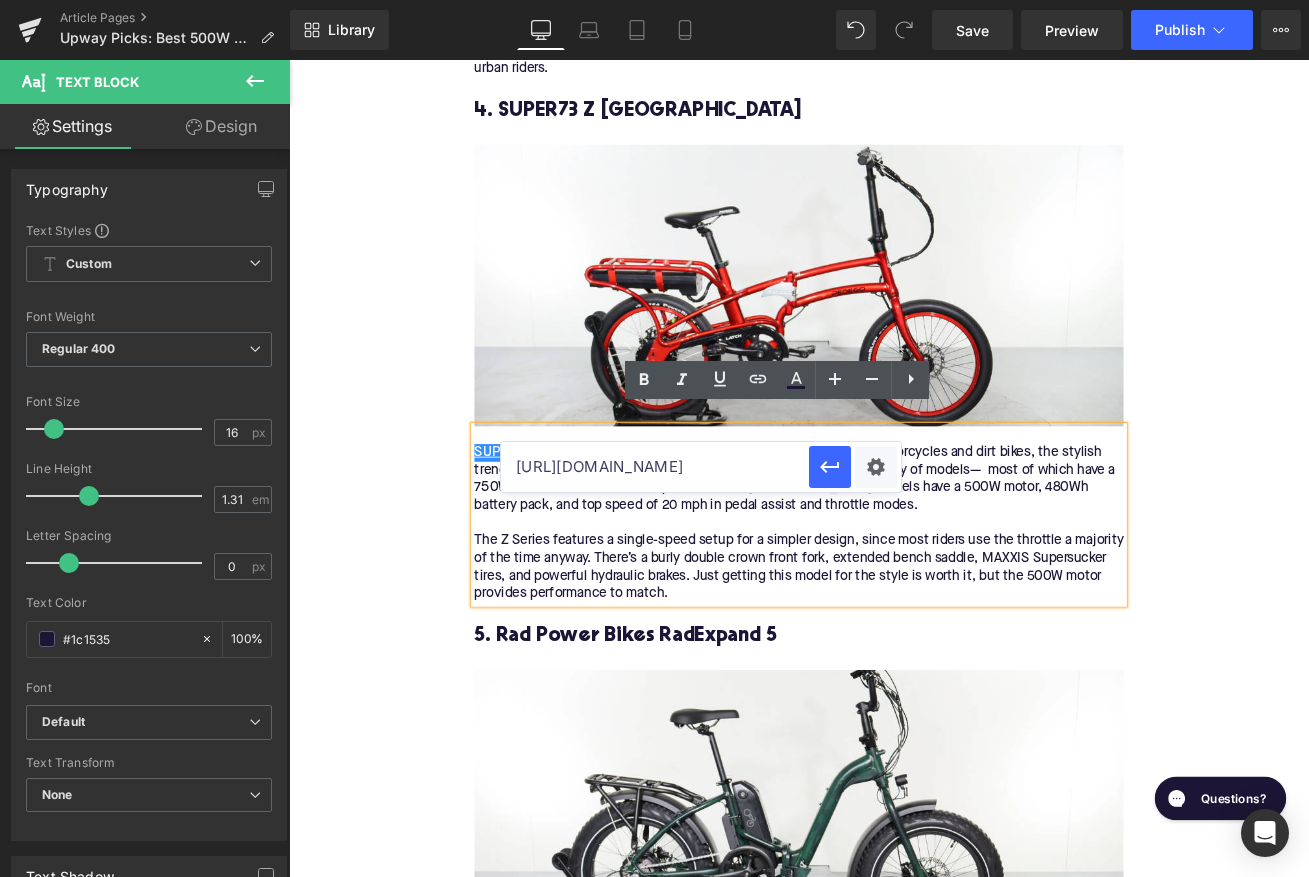 scroll, scrollTop: 0, scrollLeft: 96, axis: horizontal 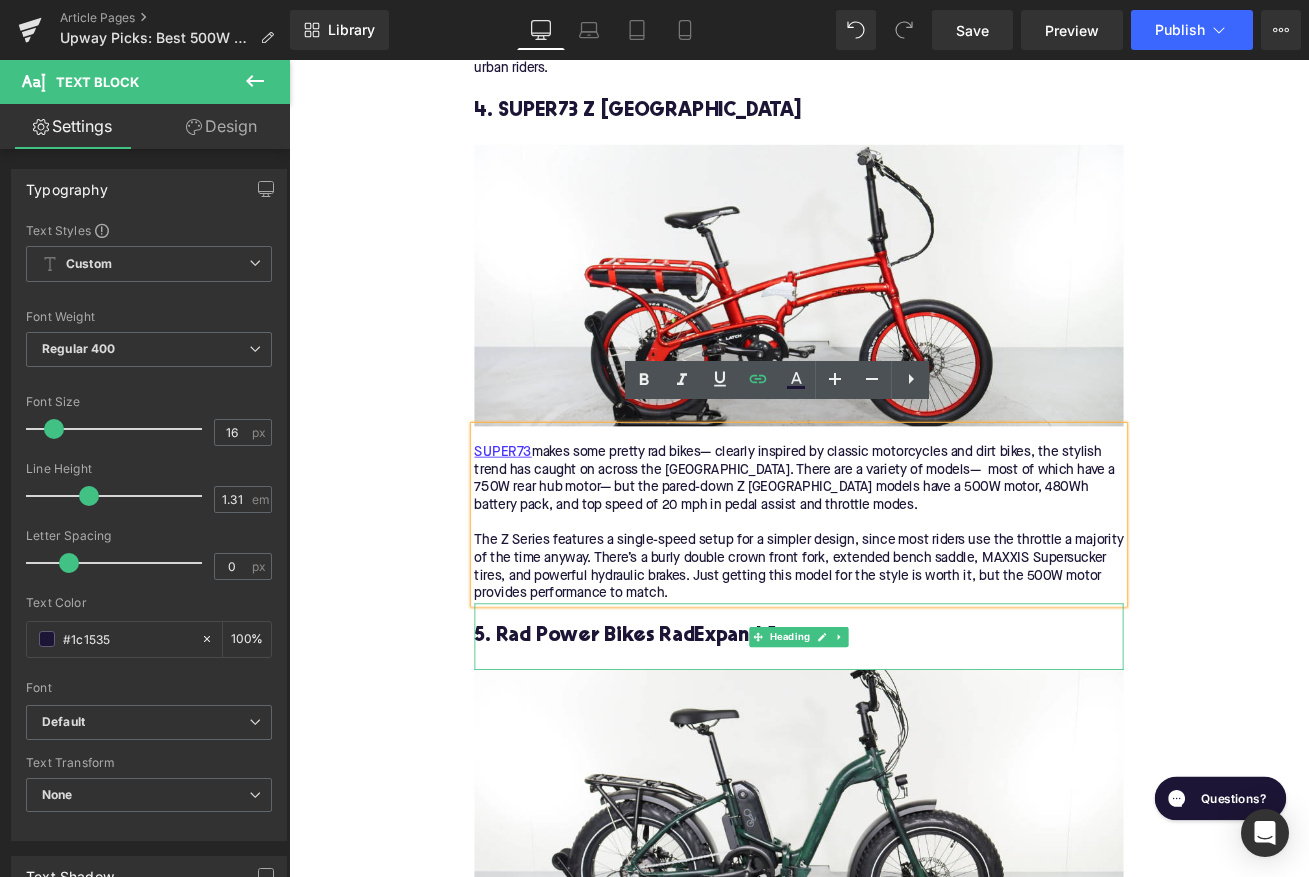 click on "5. Rad Power Bikes RadExpand 5" at bounding box center [894, 744] 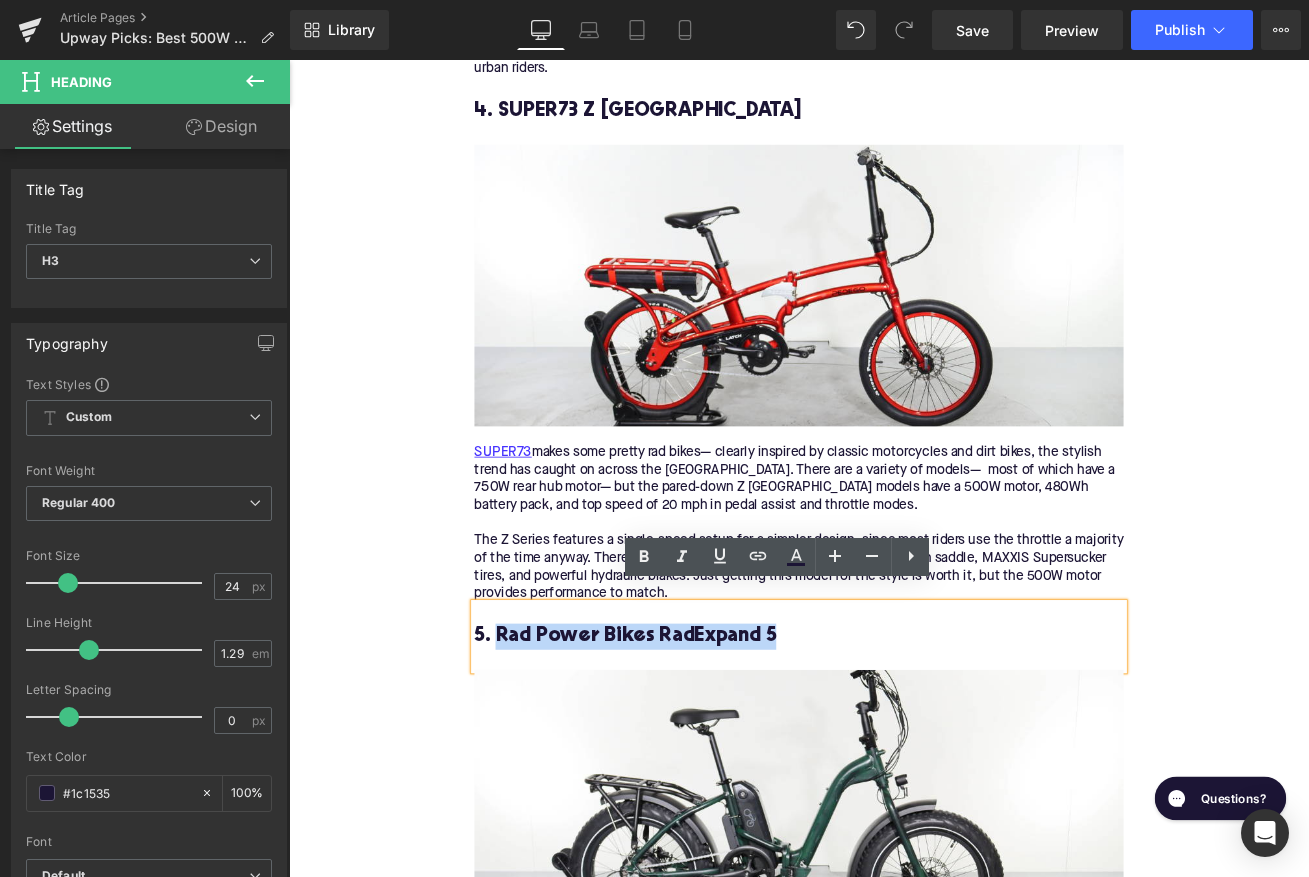 drag, startPoint x: 893, startPoint y: 721, endPoint x: 538, endPoint y: 718, distance: 355.01266 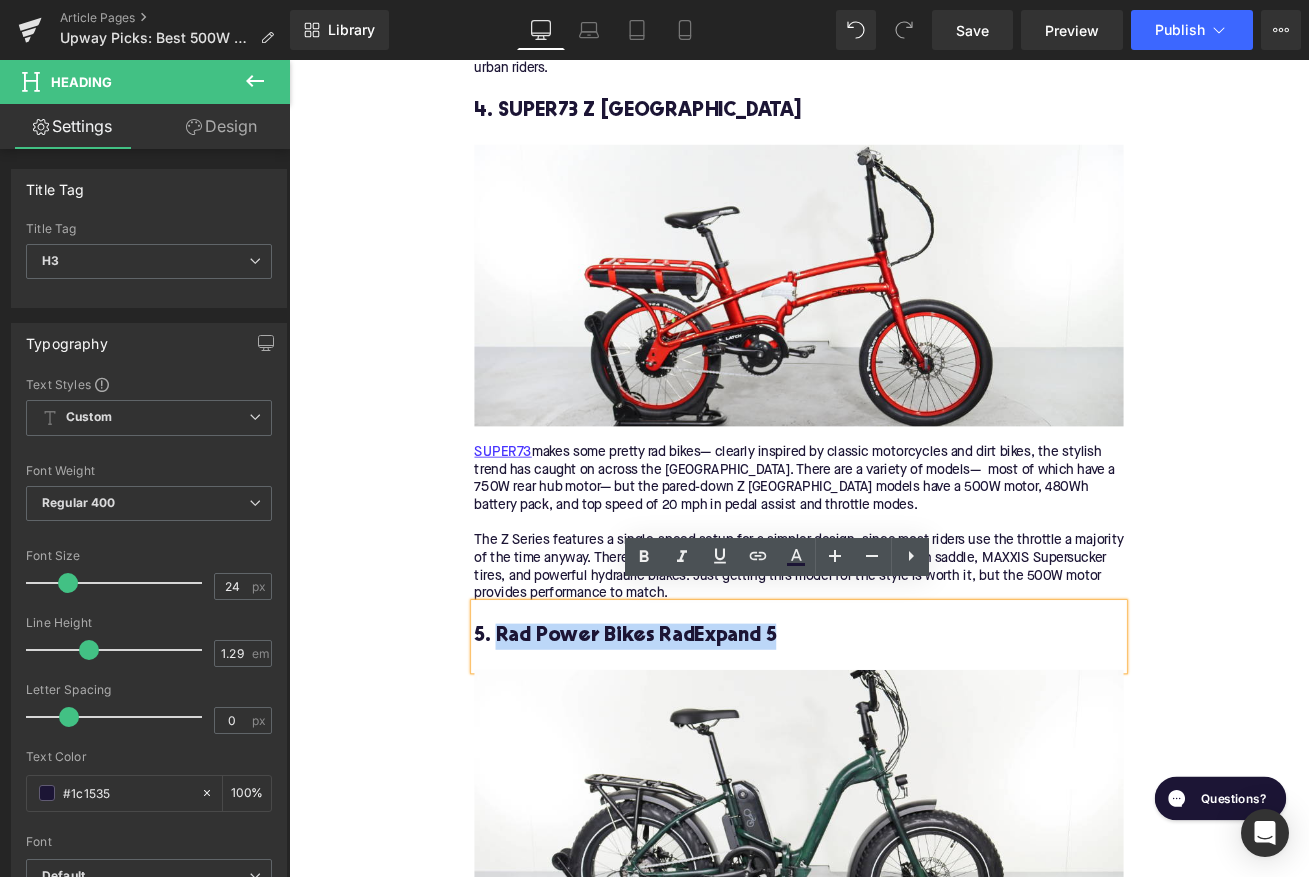 click on "5. Rad Power Bikes RadExpand 5" at bounding box center [894, 744] 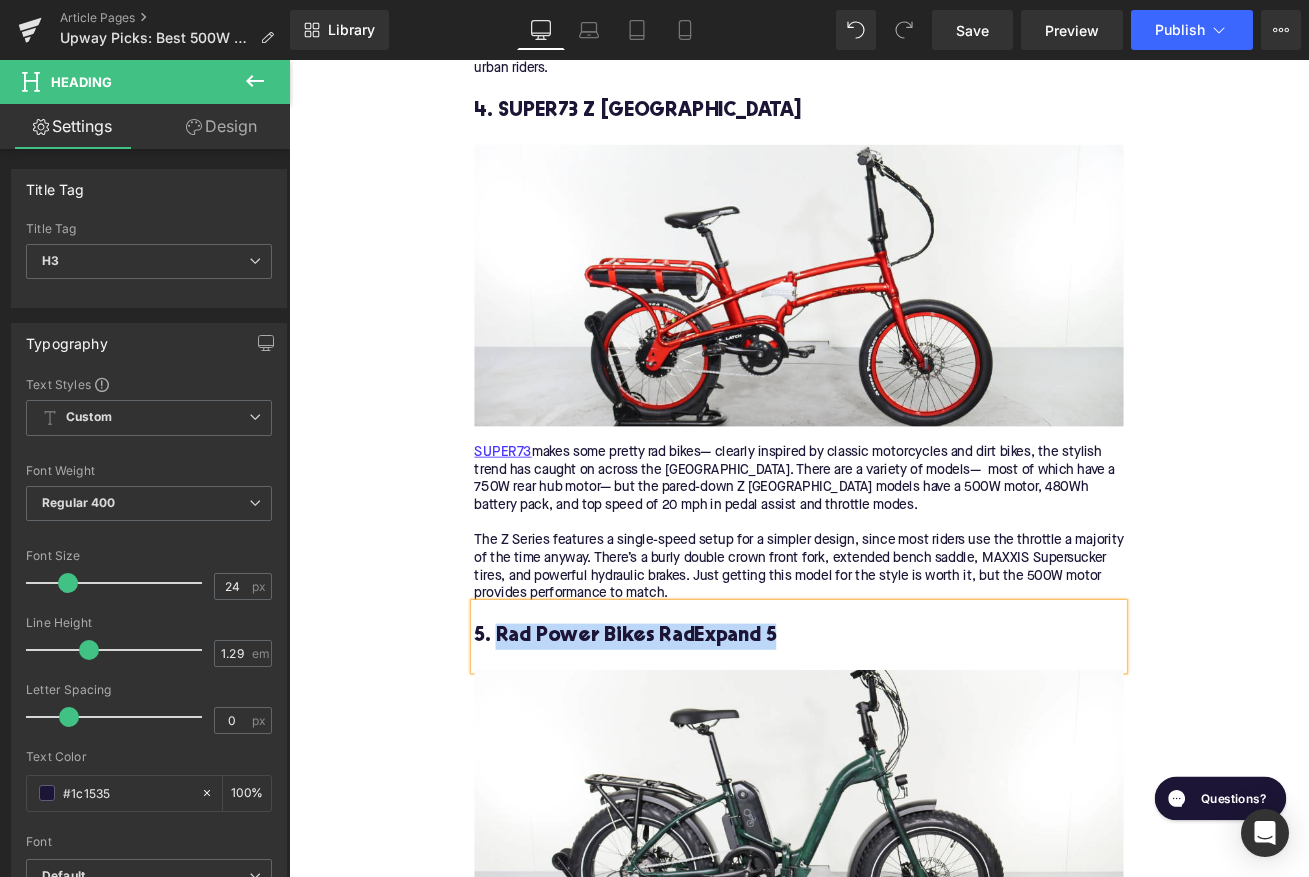 paste 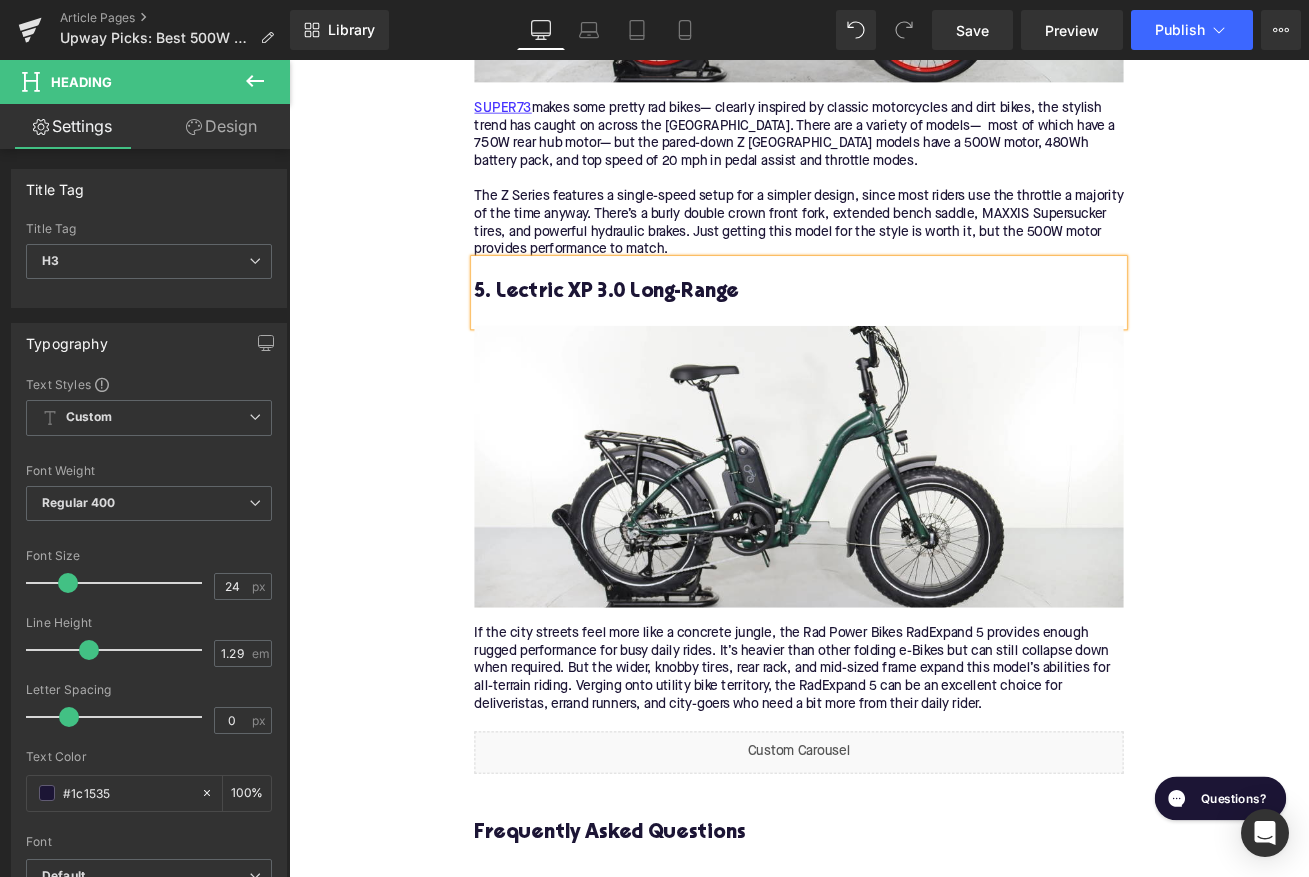 scroll, scrollTop: 4885, scrollLeft: 0, axis: vertical 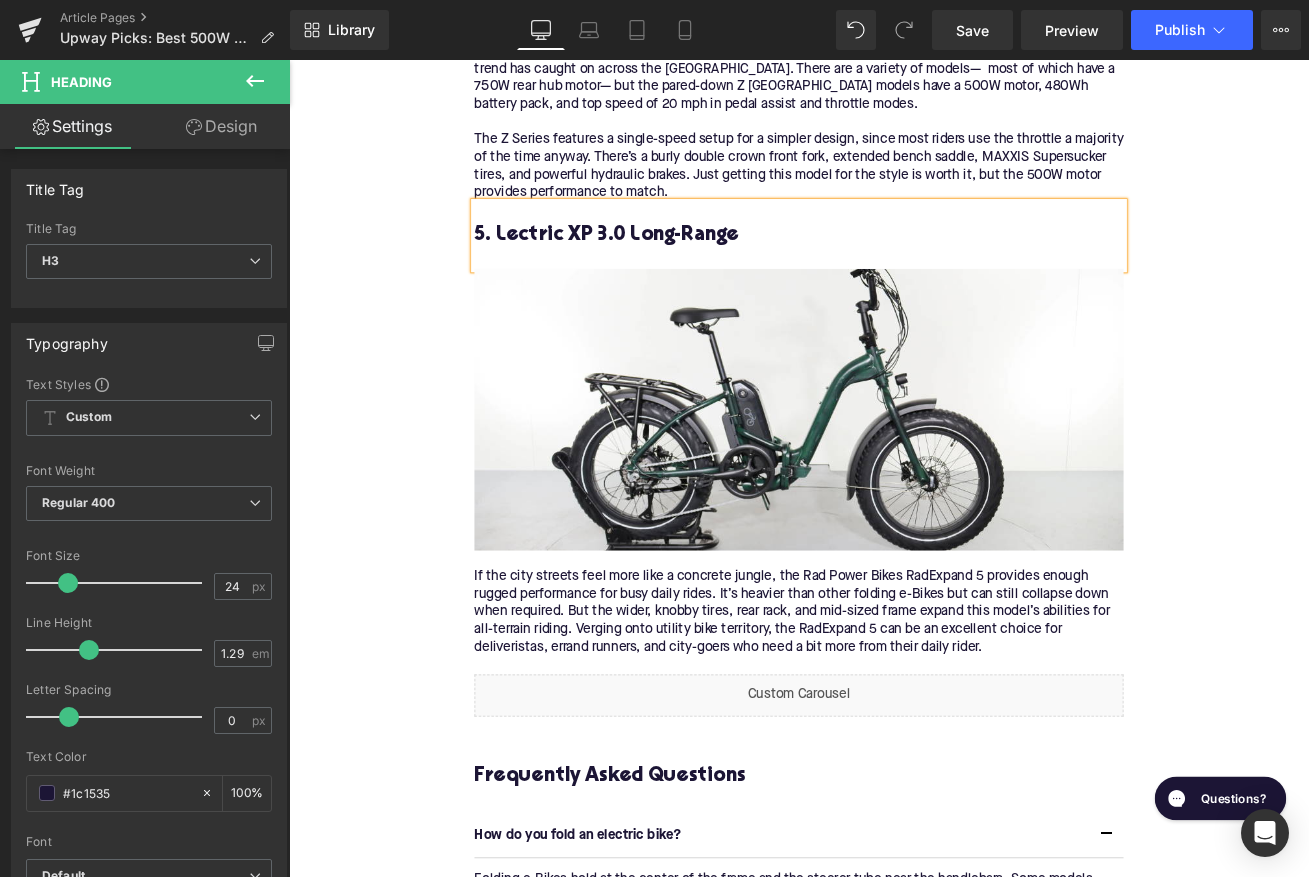 click on "If the city streets feel more like a concrete jungle, the Rad Power Bikes RadExpand 5 provides enough rugged performance for busy daily rides. It’s heavier than other folding e-Bikes but can still collapse down when required. But the wider, knobby tires, rear rack, and mid-sized frame expand this model’s abilities for all-terrain riding. Verging onto utility bike territory, the RadExpand 5 can be an excellent choice for deliveristas, errand runners, and city-goers who need a bit more from their daily rider." at bounding box center (894, 726) 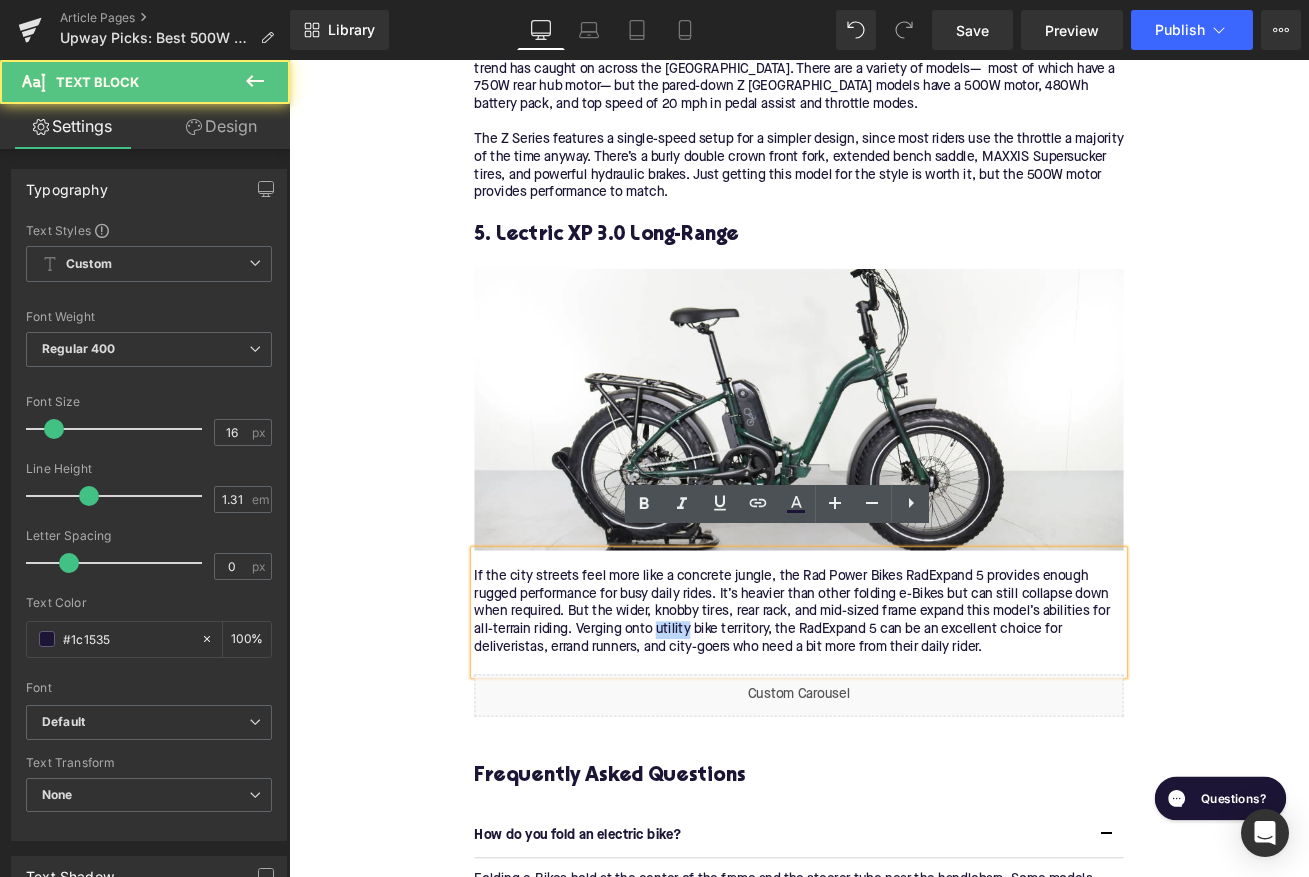 click on "If the city streets feel more like a concrete jungle, the Rad Power Bikes RadExpand 5 provides enough rugged performance for busy daily rides. It’s heavier than other folding e-Bikes but can still collapse down when required. But the wider, knobby tires, rear rack, and mid-sized frame expand this model’s abilities for all-terrain riding. Verging onto utility bike territory, the RadExpand 5 can be an excellent choice for deliveristas, errand runners, and city-goers who need a bit more from their daily rider." at bounding box center (894, 726) 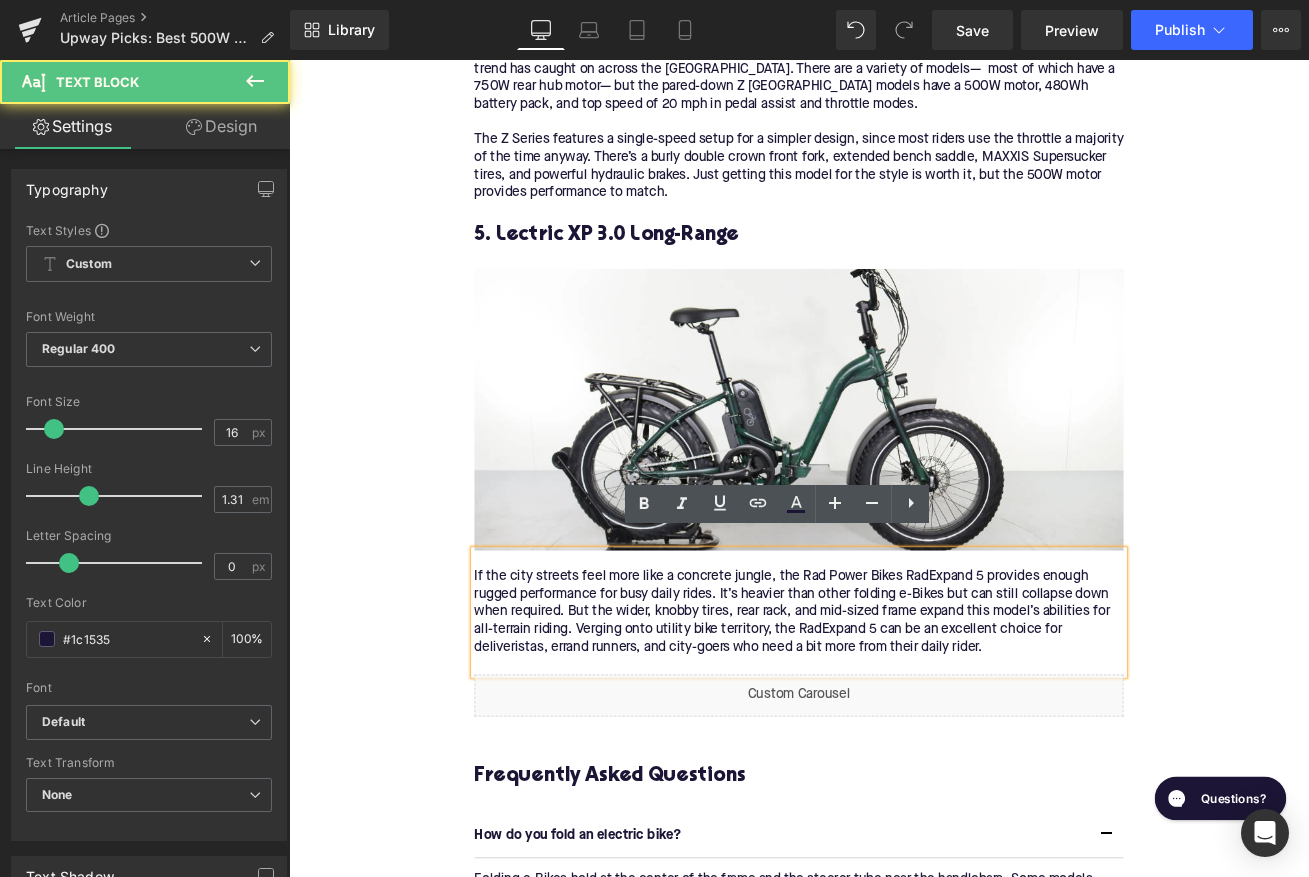 click on "If the city streets feel more like a concrete jungle, the Rad Power Bikes RadExpand 5 provides enough rugged performance for busy daily rides. It’s heavier than other folding e-Bikes but can still collapse down when required. But the wider, knobby tires, rear rack, and mid-sized frame expand this model’s abilities for all-terrain riding. Verging onto utility bike territory, the RadExpand 5 can be an excellent choice for deliveristas, errand runners, and city-goers who need a bit more from their daily rider." at bounding box center [894, 726] 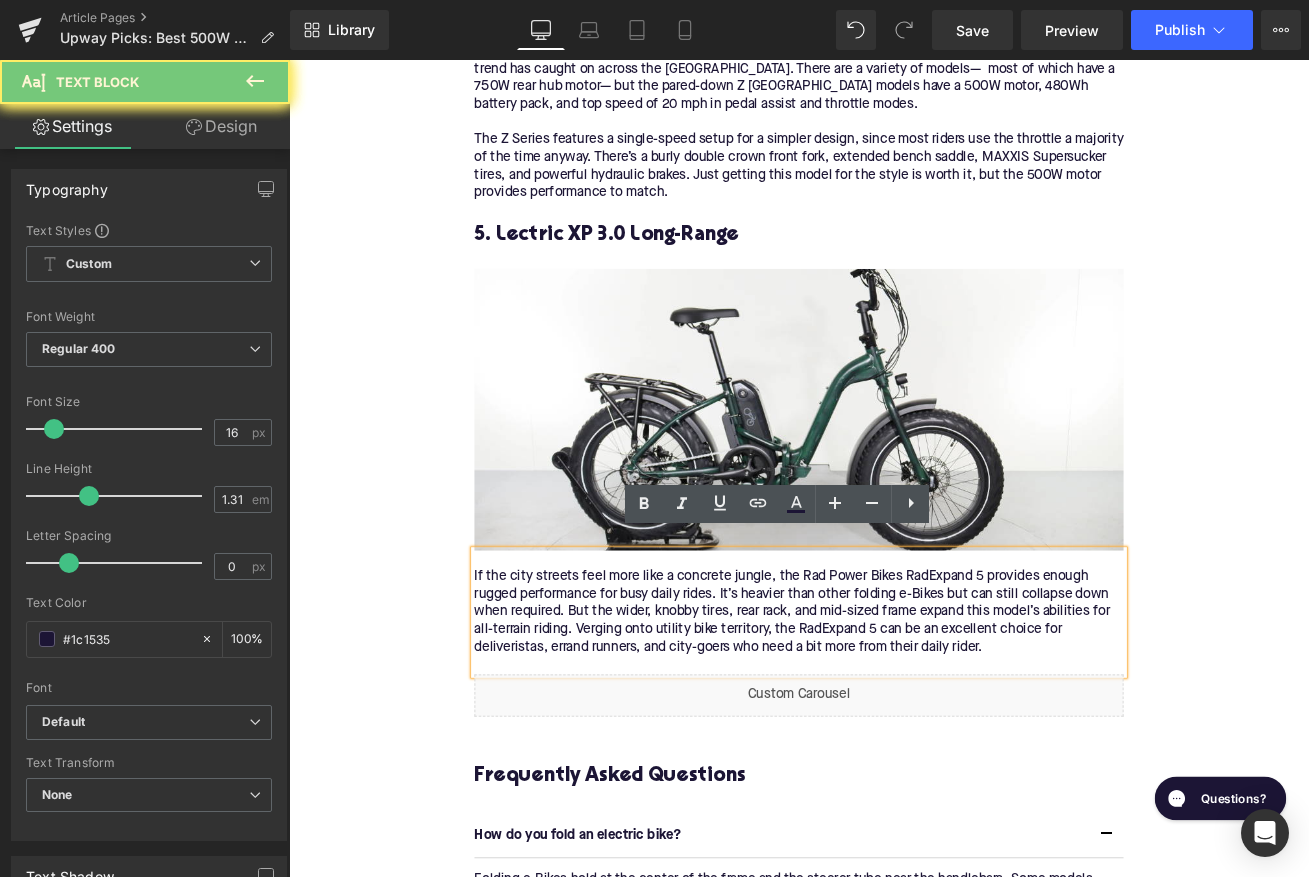 paste 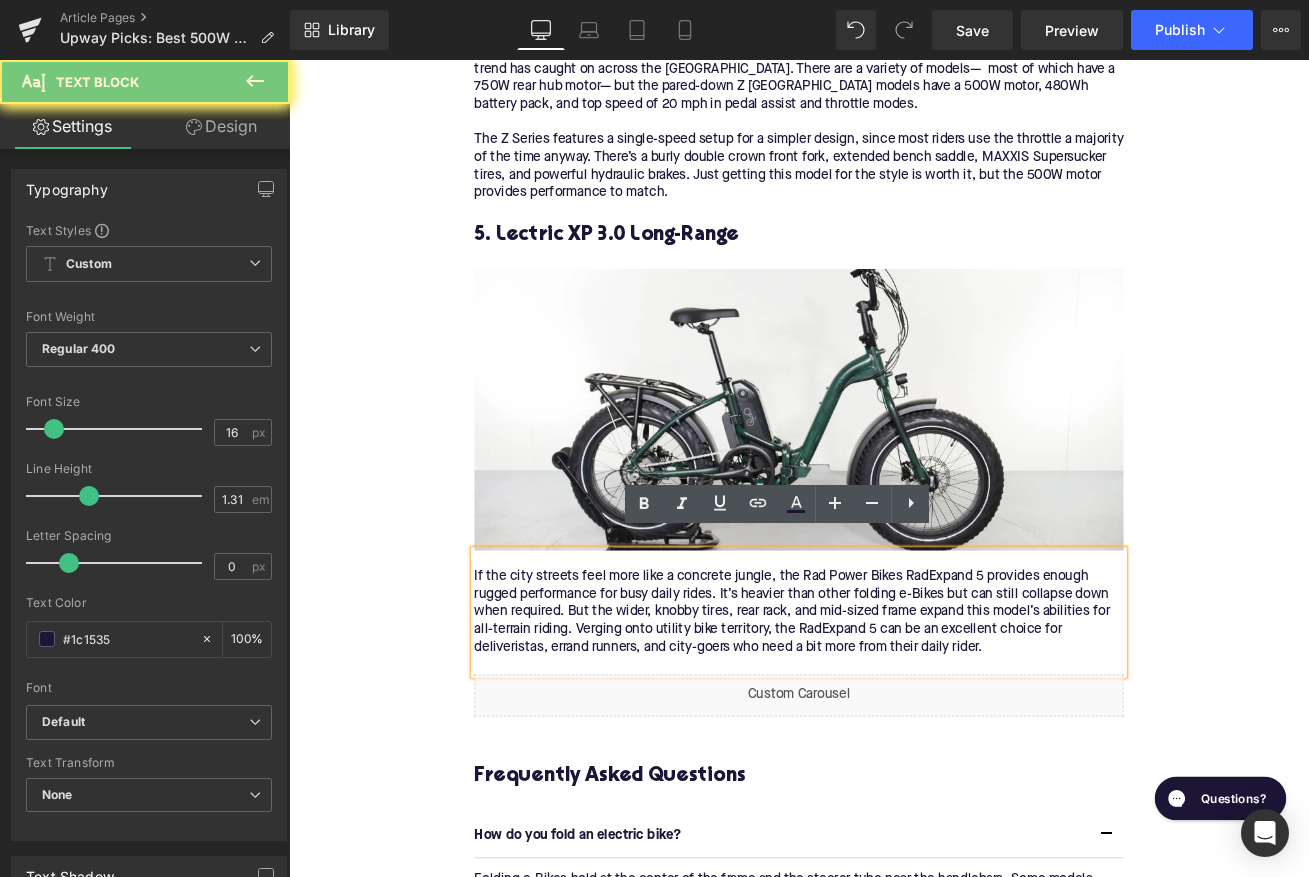 type 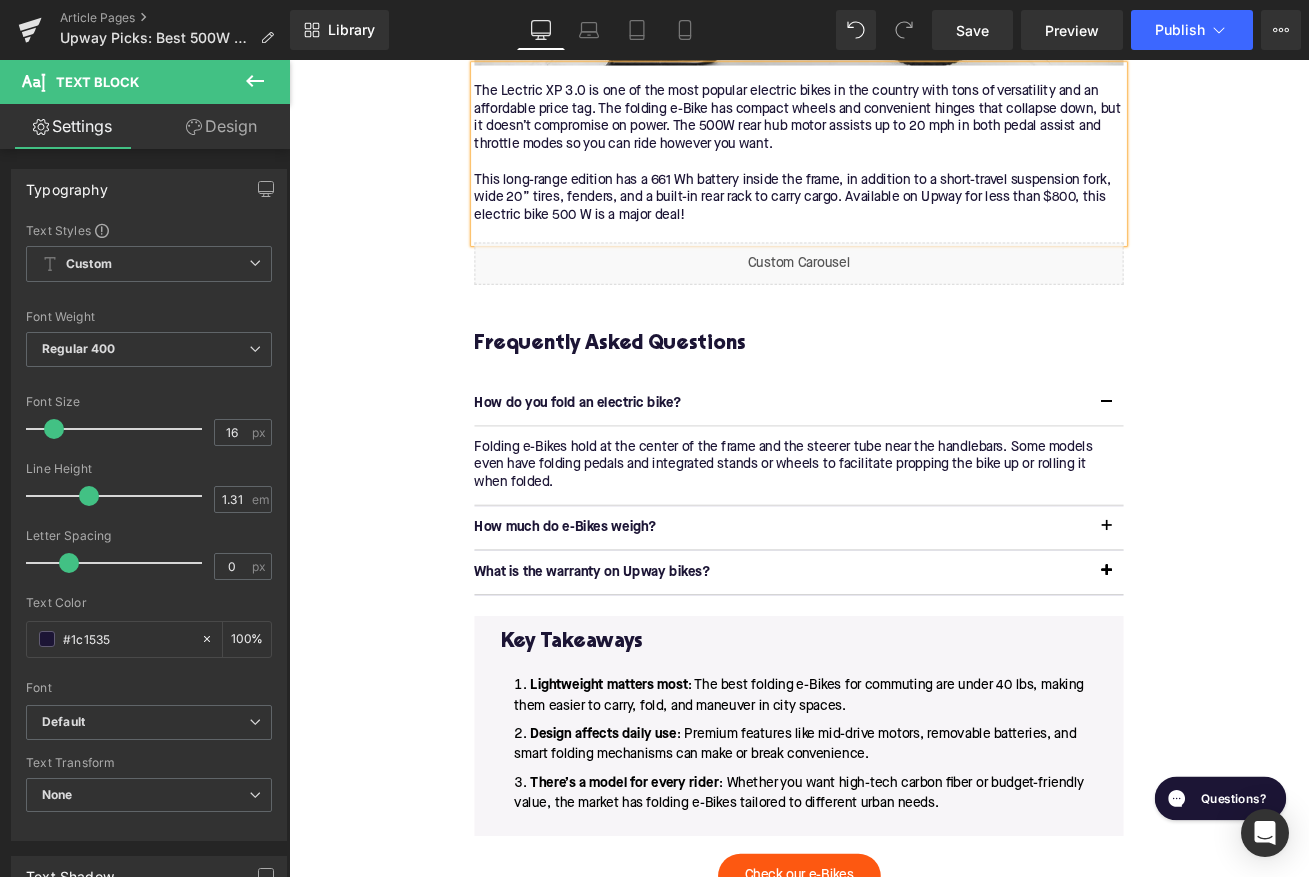 scroll, scrollTop: 5509, scrollLeft: 0, axis: vertical 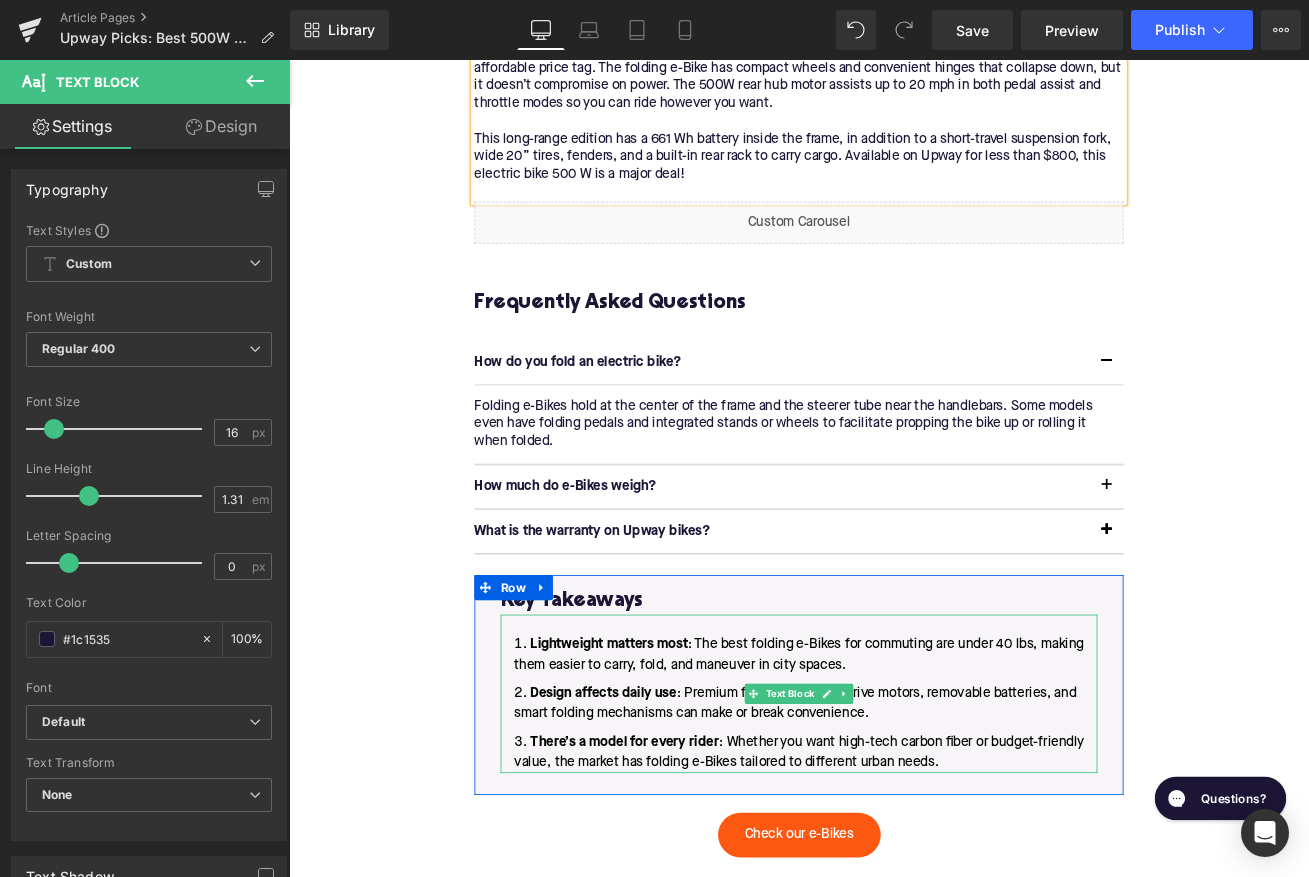 click on "There’s a model for every rider : Whether you want high-tech carbon fiber or budget-friendly value, the market has folding e-Bikes tailored to different urban needs." at bounding box center (894, 882) 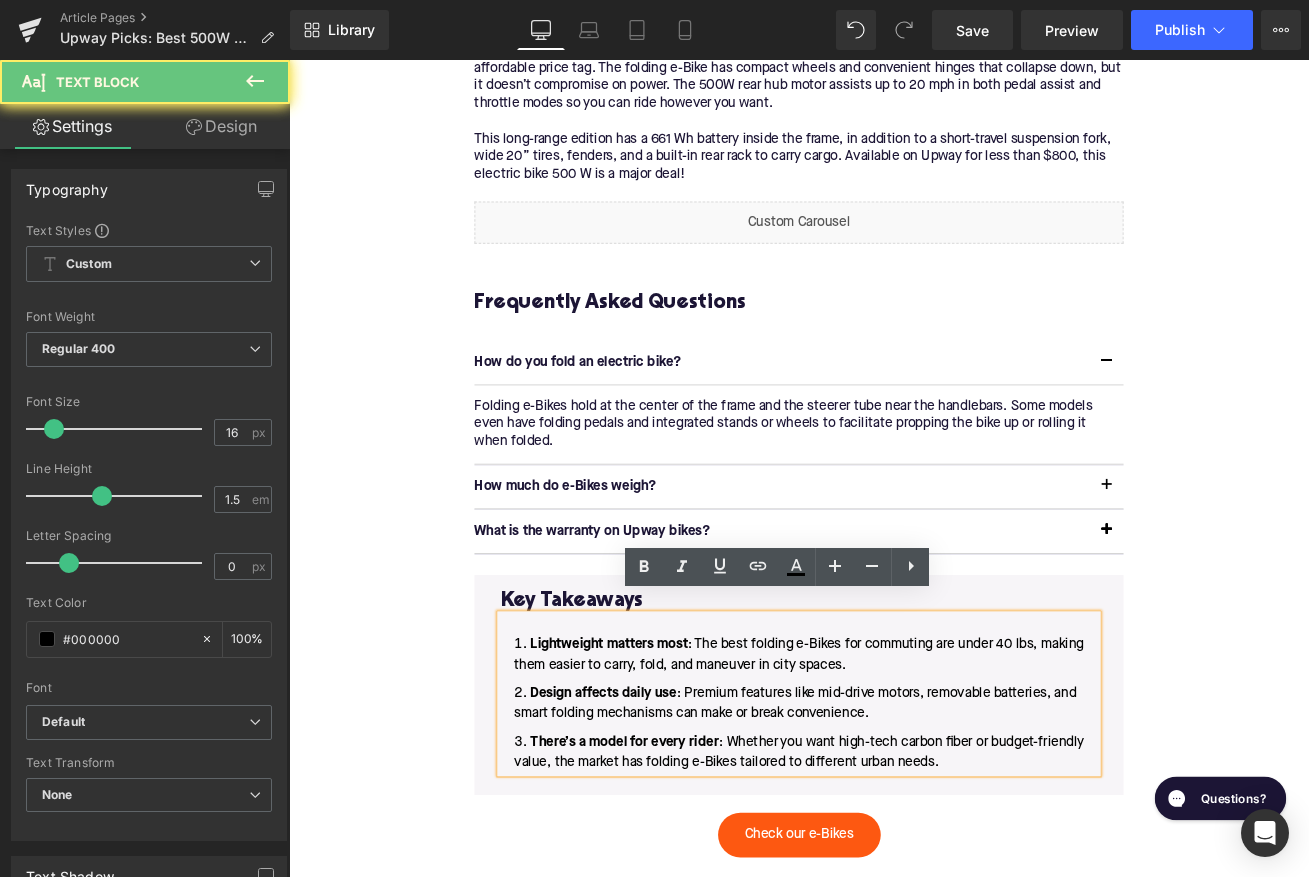 click on "There’s a model for every rider : Whether you want high-tech carbon fiber or budget-friendly value, the market has folding e-Bikes tailored to different urban needs." at bounding box center (894, 882) 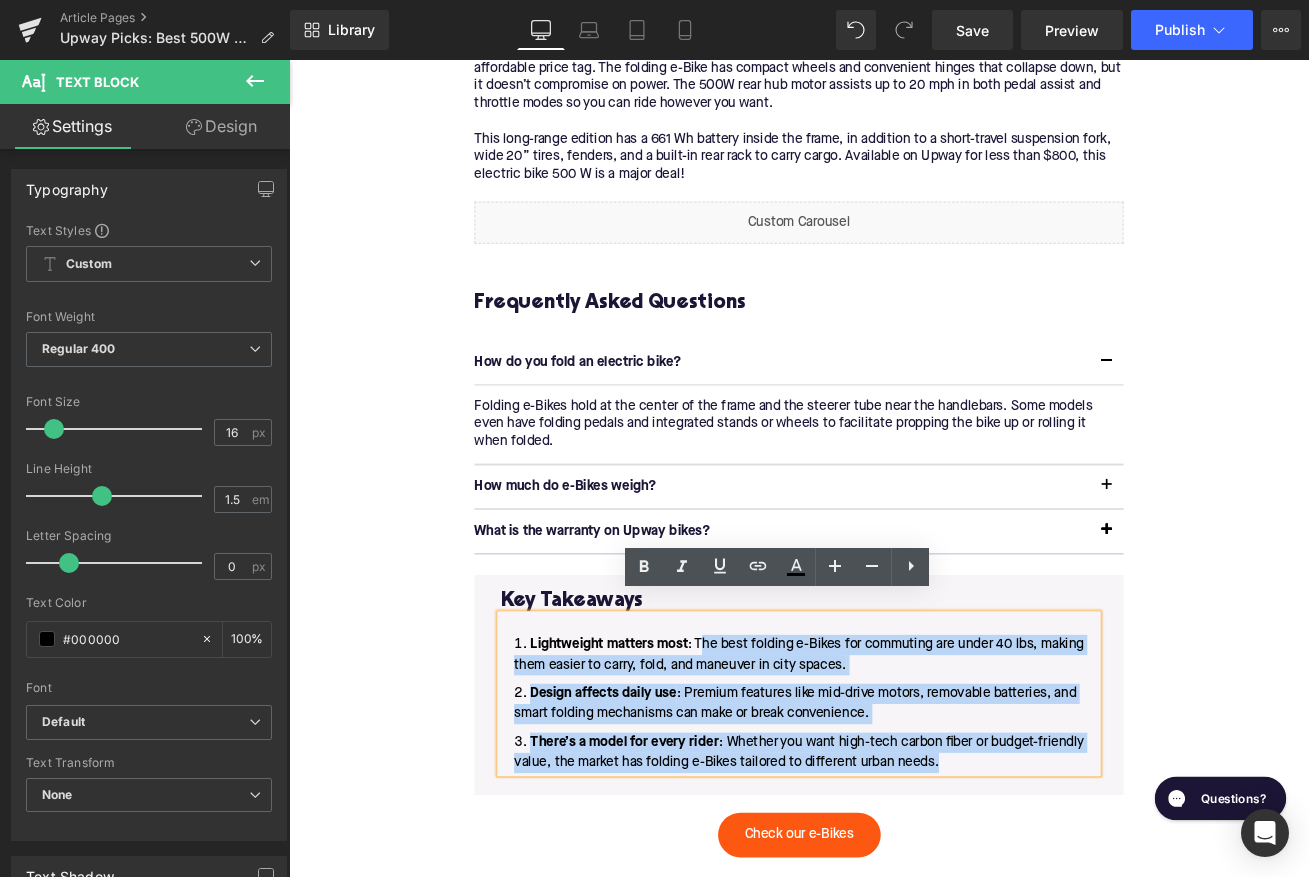 drag, startPoint x: 1083, startPoint y: 876, endPoint x: 777, endPoint y: 734, distance: 337.34256 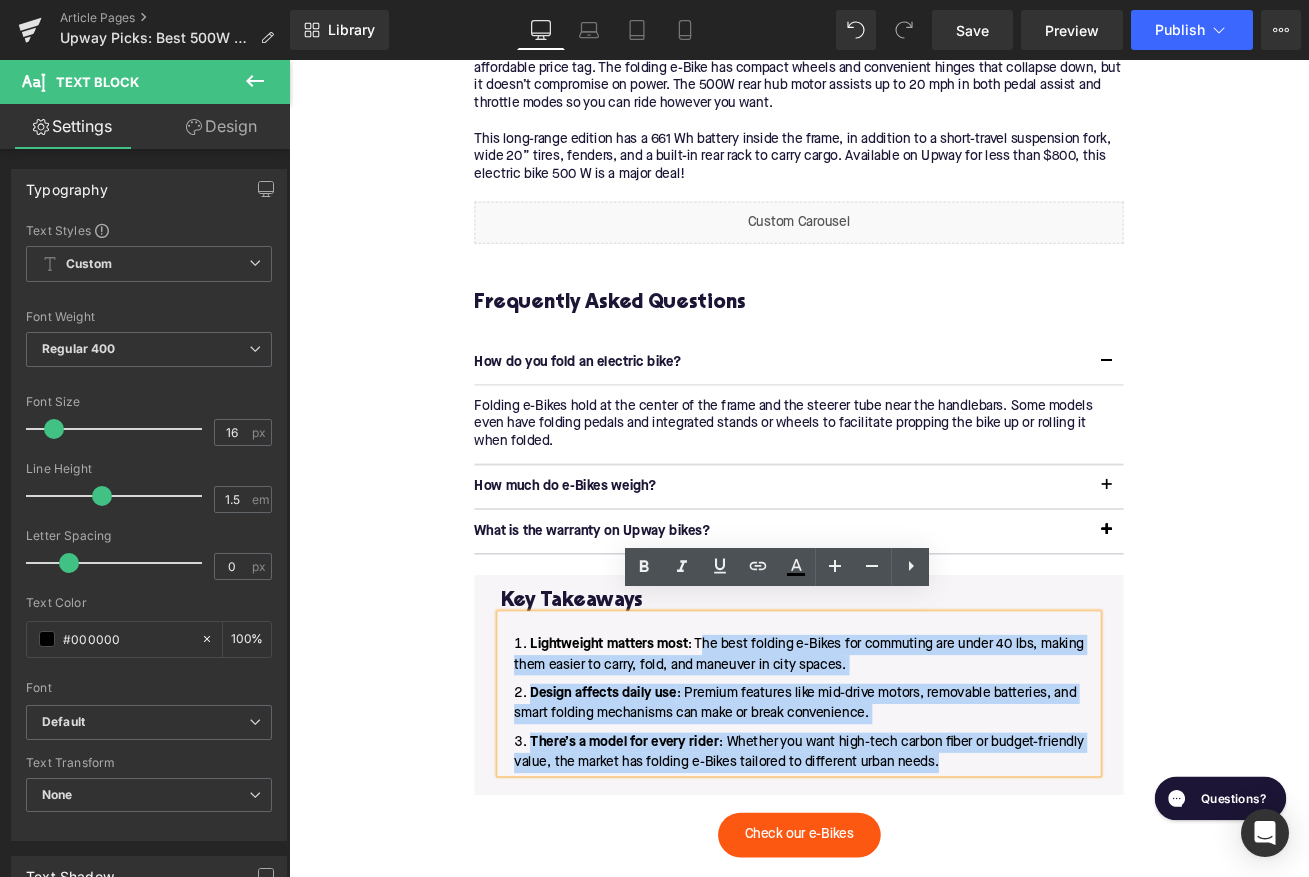 click on "L ightweight matters most : The best folding e-Bikes for commuting are under 40 lbs, making them easier to carry, fold, and maneuver in city spaces. Design affects daily use : Premium features like mid-drive motors, removable batteries, and smart folding mechanisms can make or break convenience. There’s a model for every rider : Whether you want high-tech carbon fiber or budget-friendly value, the market has folding e-Bikes tailored to different urban needs." at bounding box center (894, 824) 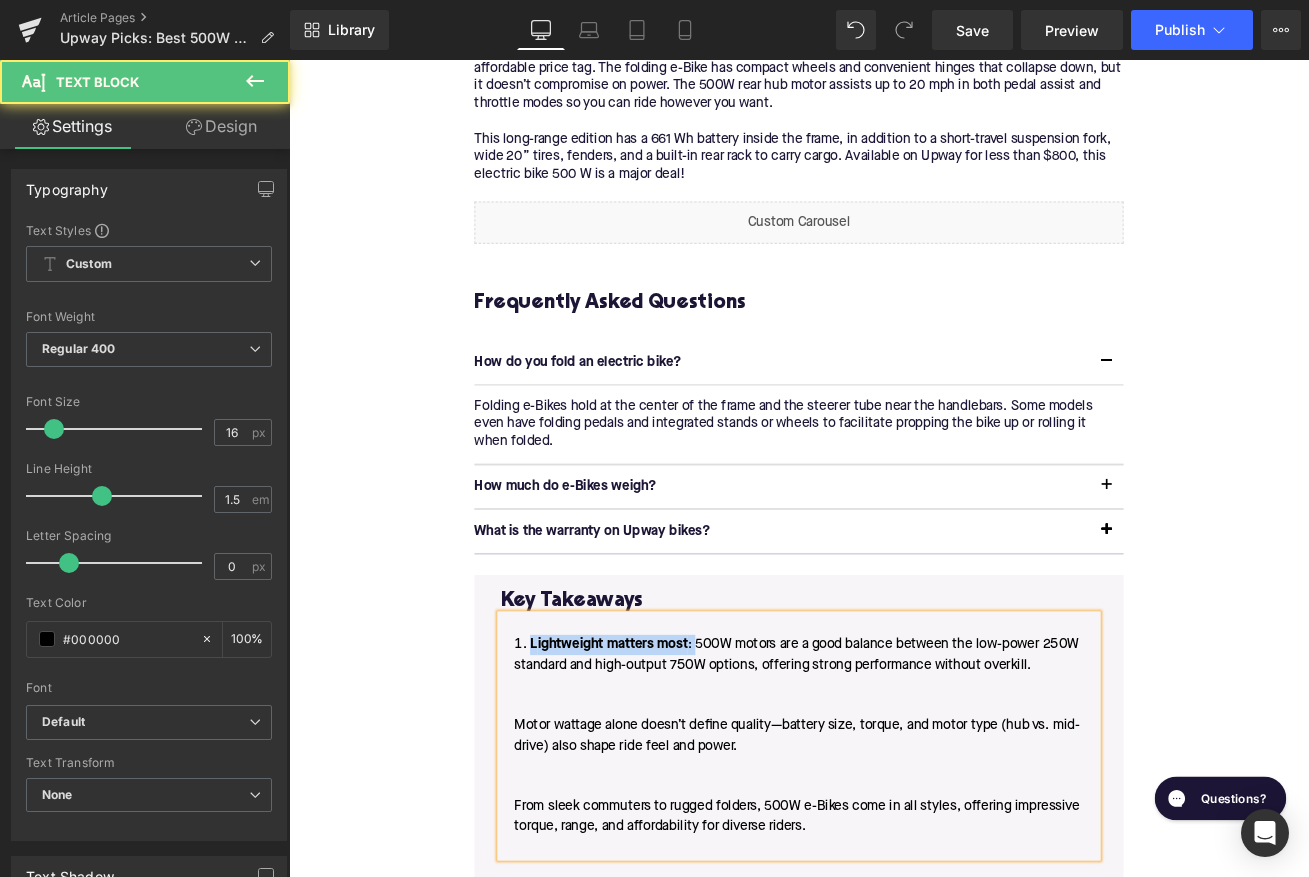 drag, startPoint x: 774, startPoint y: 727, endPoint x: 564, endPoint y: 727, distance: 210 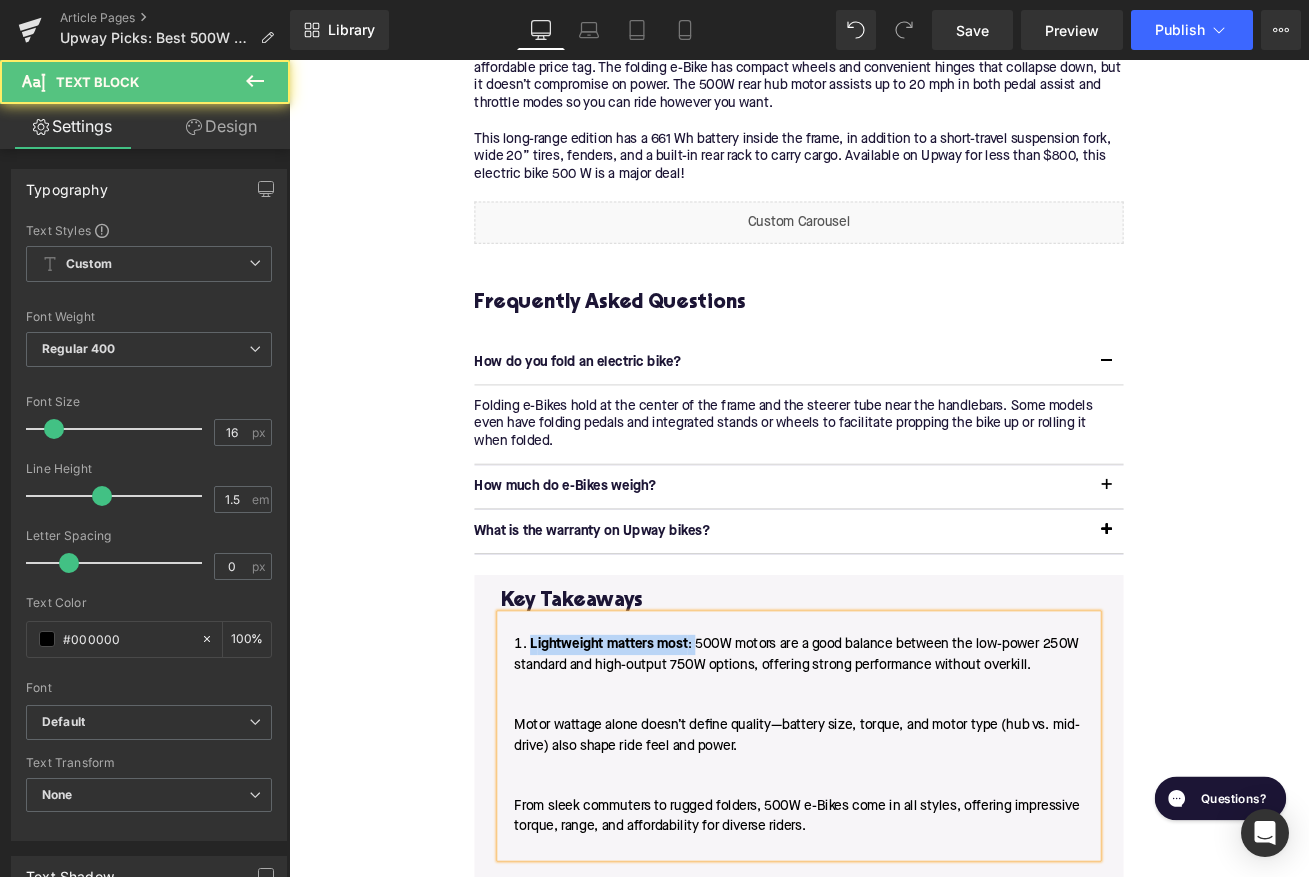 click on "L ightweight matters most : 500W motors are a good balance between the low-power 250W standard and high-output 750W options, offering strong performance without overkill. Motor wattage alone doesn’t define quality—battery size, torque, and motor type (hub vs. mid-drive) also shape ride feel and power. From sleek commuters to rugged folders, 500W e-Bikes come in all styles, offering impressive torque, range, and affordability for diverse riders." at bounding box center [894, 874] 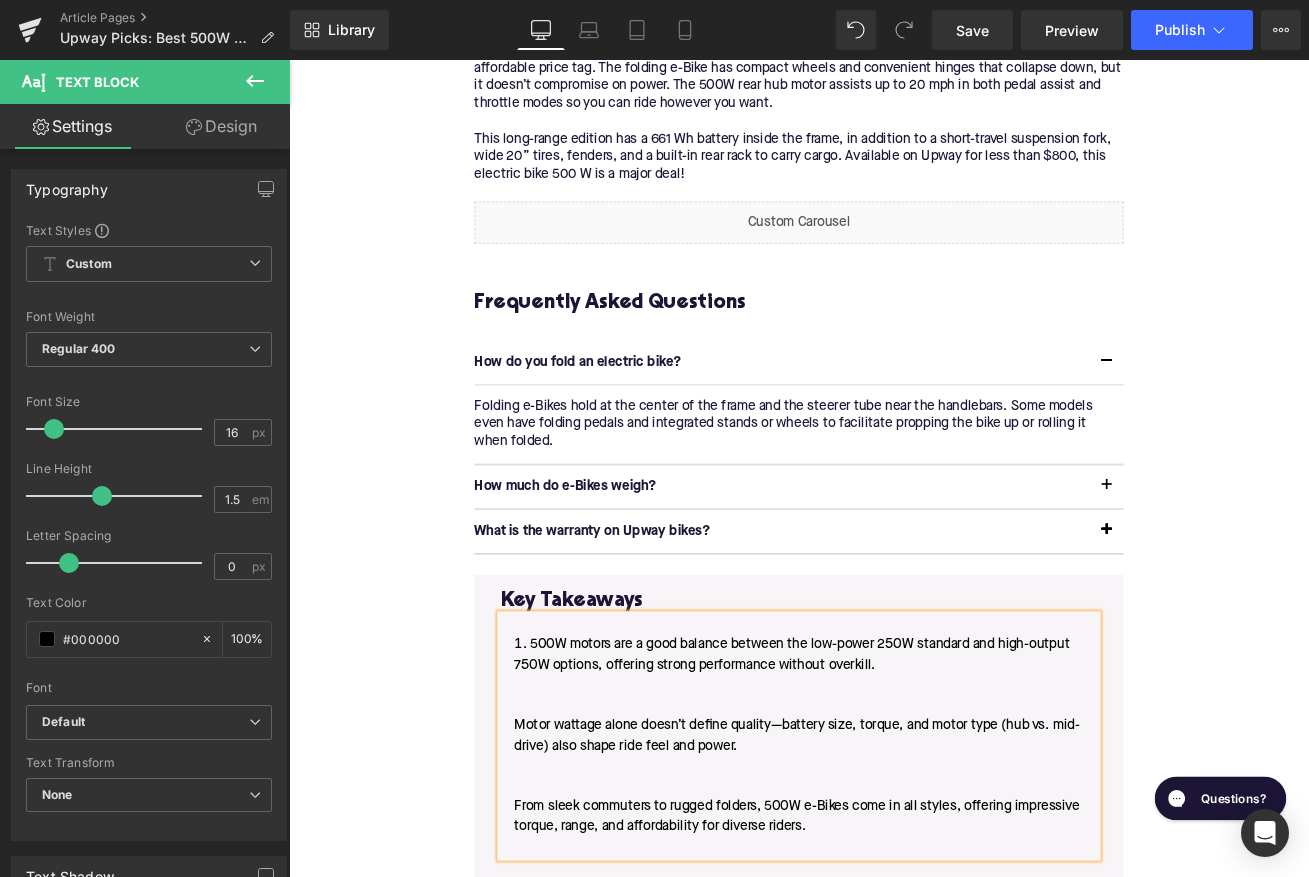 click on "500W motors are a good balance between the low-power 250W standard and high-output 750W options, offering strong performance without overkill. Motor wattage alone doesn’t define quality—battery size, torque, and motor type (hub vs. mid-drive) also shape ride feel and power. From sleek commuters to rugged folders, 500W e-Bikes come in all styles, offering impressive torque, range, and affordability for diverse riders." at bounding box center (894, 874) 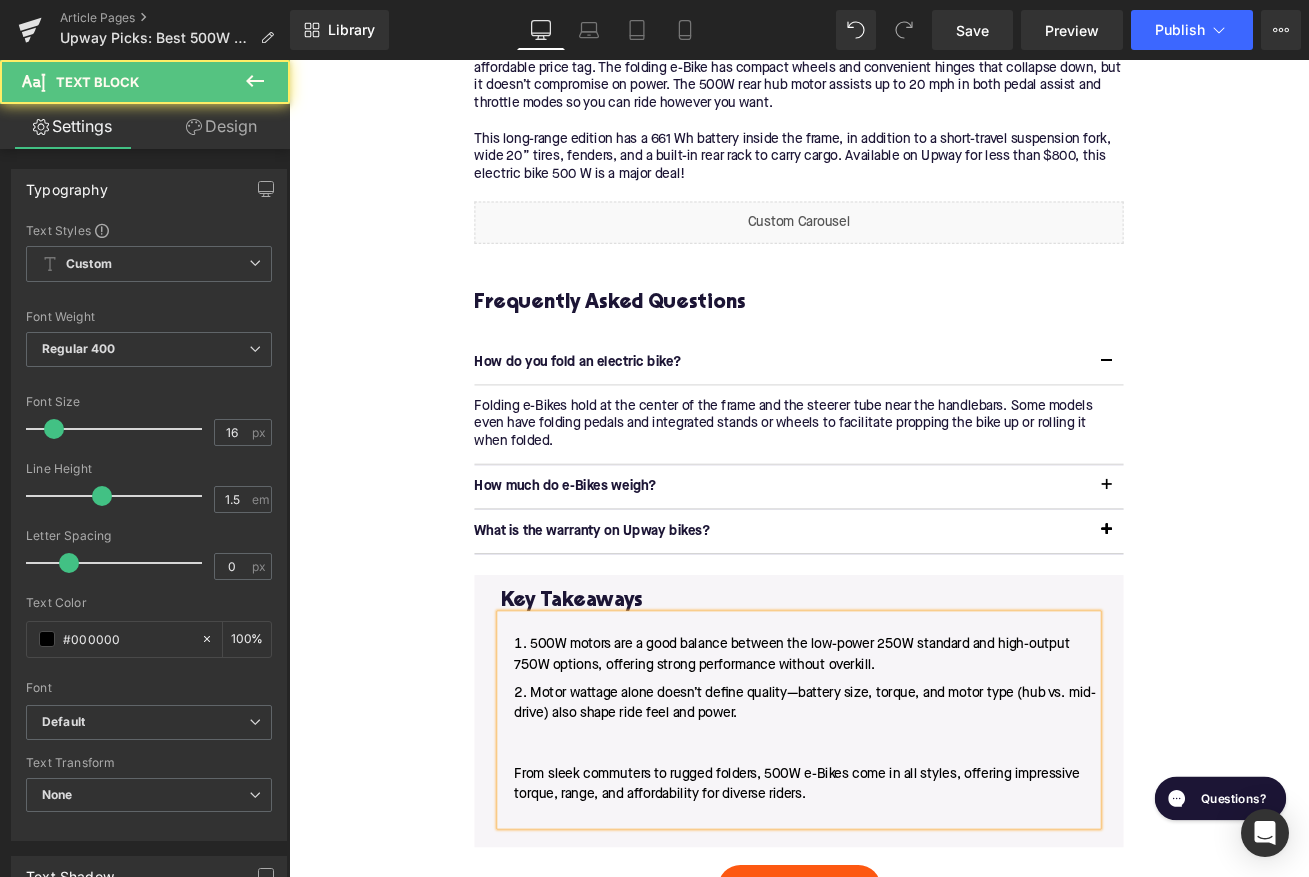 click on "Motor wattage alone doesn’t define quality—battery size, torque, and motor type (hub vs. mid-drive) also shape ride feel and power. From sleek commuters to rugged folders, 500W e-Bikes come in all styles, offering impressive torque, range, and affordability for diverse riders." at bounding box center (894, 884) 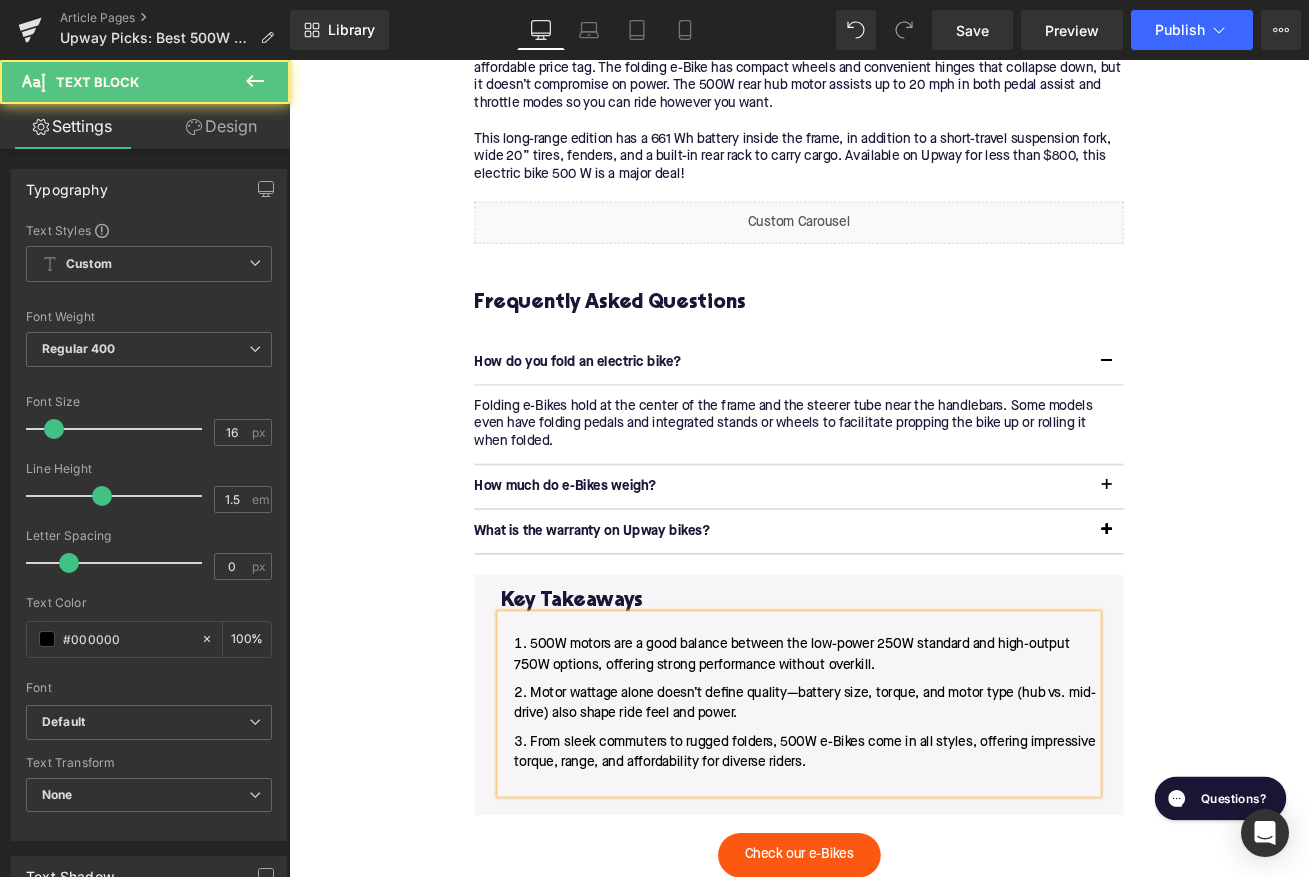 click on "From sleek commuters to rugged folders, 500W e-Bikes come in all styles, offering impressive torque, range, and affordability for diverse riders." at bounding box center (894, 894) 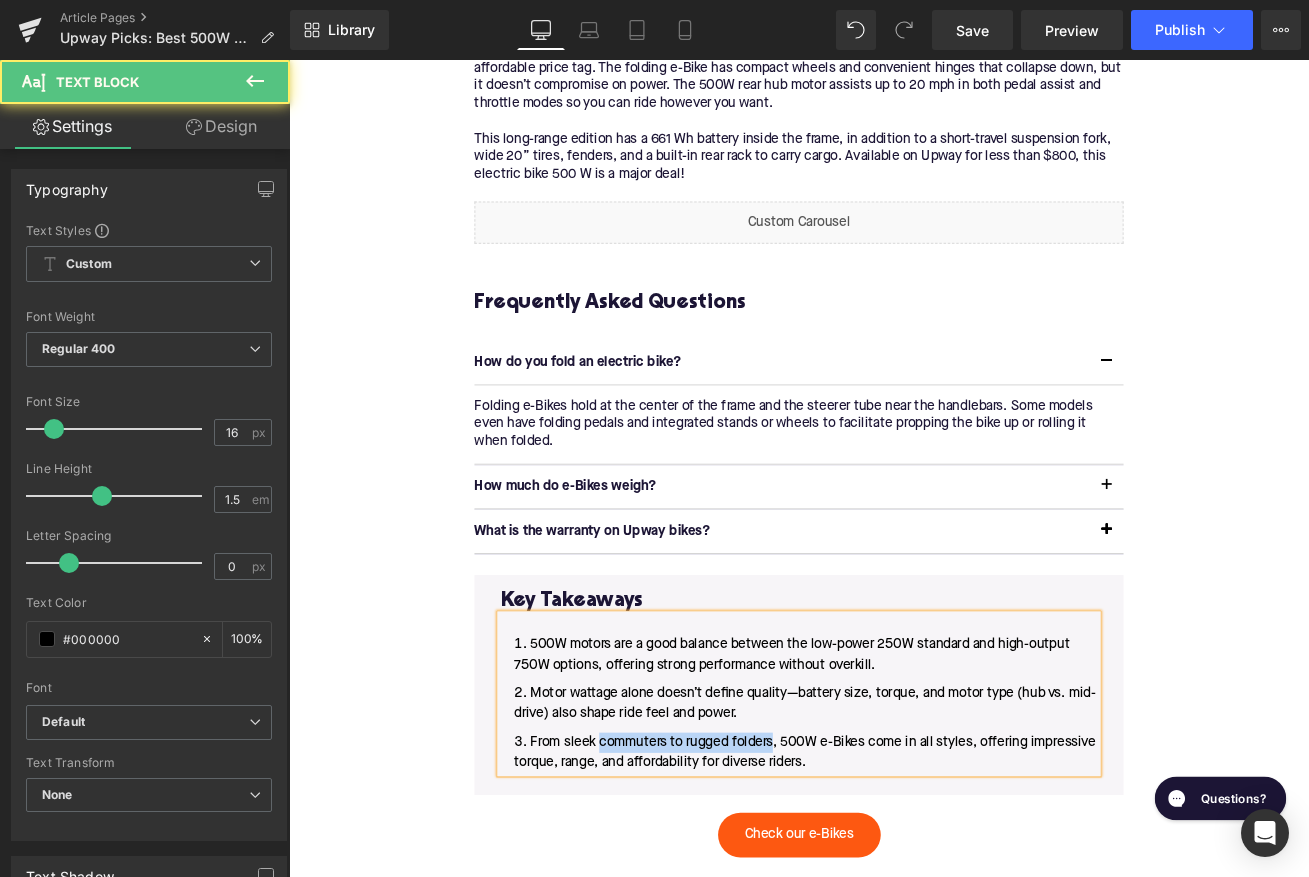 drag, startPoint x: 866, startPoint y: 847, endPoint x: 671, endPoint y: 835, distance: 195.36888 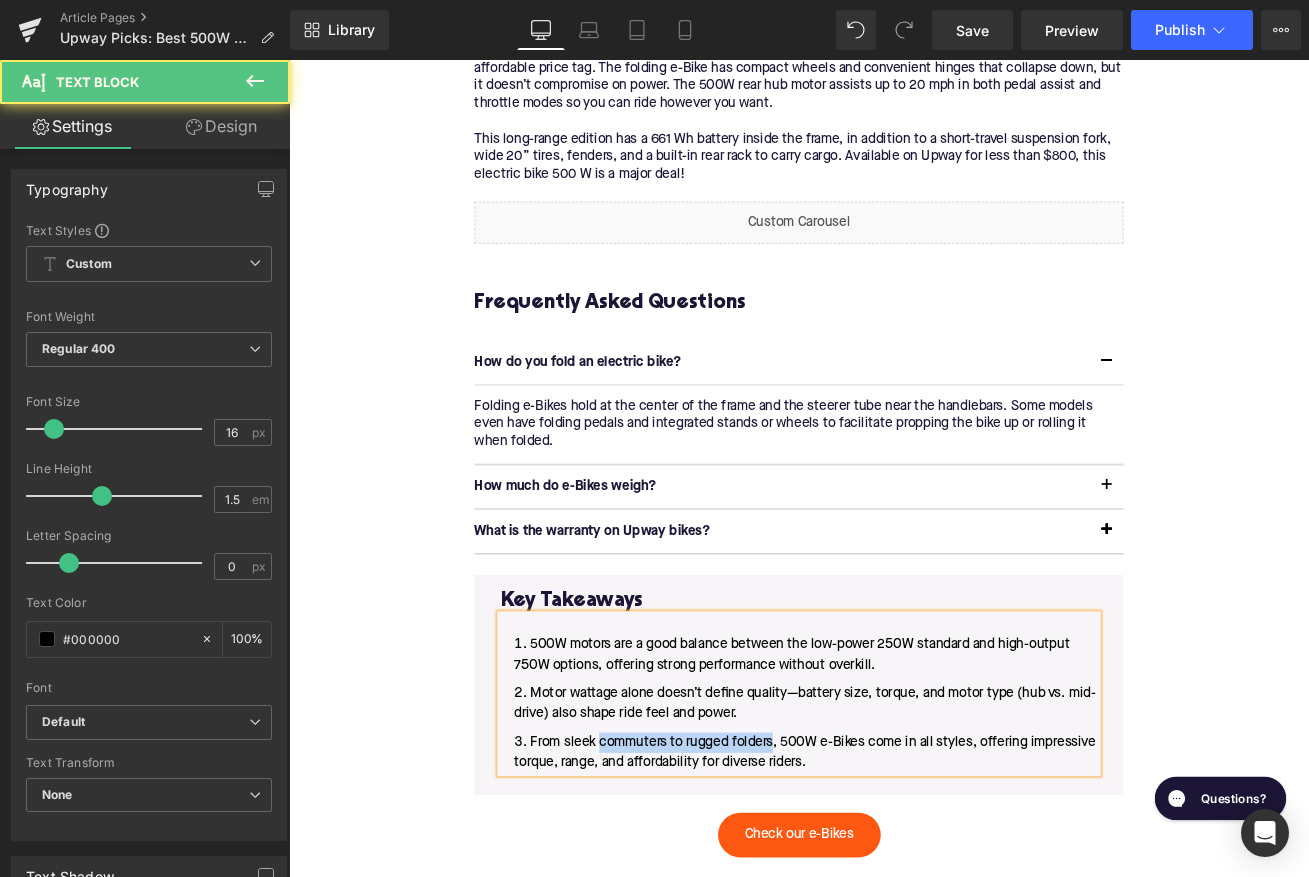 click on "500W motors are a good balance between the low-power 250W standard and high-output 750W options, offering strong performance without overkill. Motor wattage alone doesn’t define quality—battery size, torque, and motor type (hub vs. mid-drive) also shape ride feel and power. From sleek commuters to rugged folders, 500W e-Bikes come in all styles, offering impressive torque, range, and affordability for diverse riders." at bounding box center [894, 824] 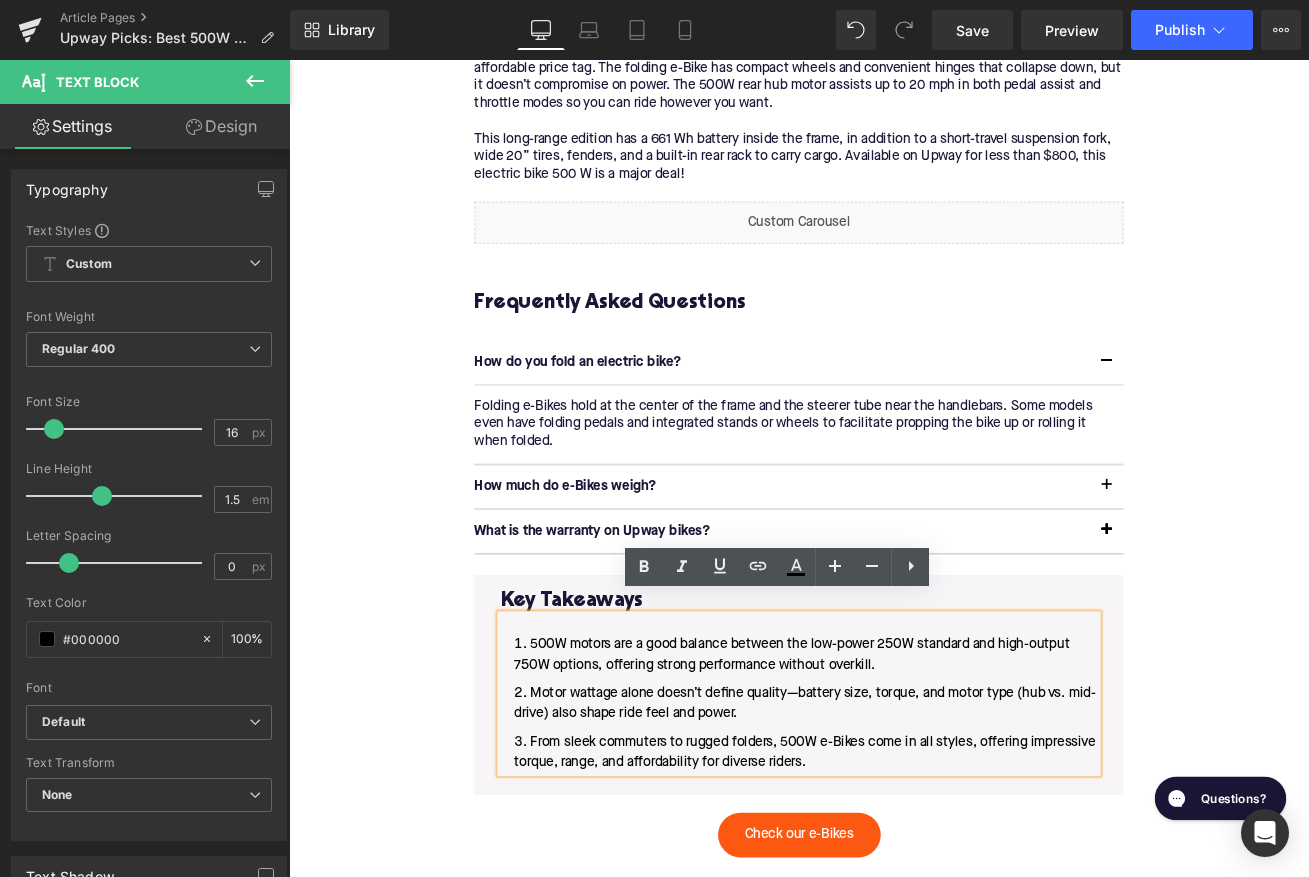 click on "500W motors are a good balance between the low-power 250W standard and high-output 750W options, offering strong performance without overkill. Motor wattage alone doesn’t define quality—battery size, torque, and motor type (hub vs. mid-drive) also shape ride feel and power. From sleek commuters to rugged folders, 500W e-Bikes come in all styles, offering impressive torque, range, and affordability for diverse riders." at bounding box center (894, 824) 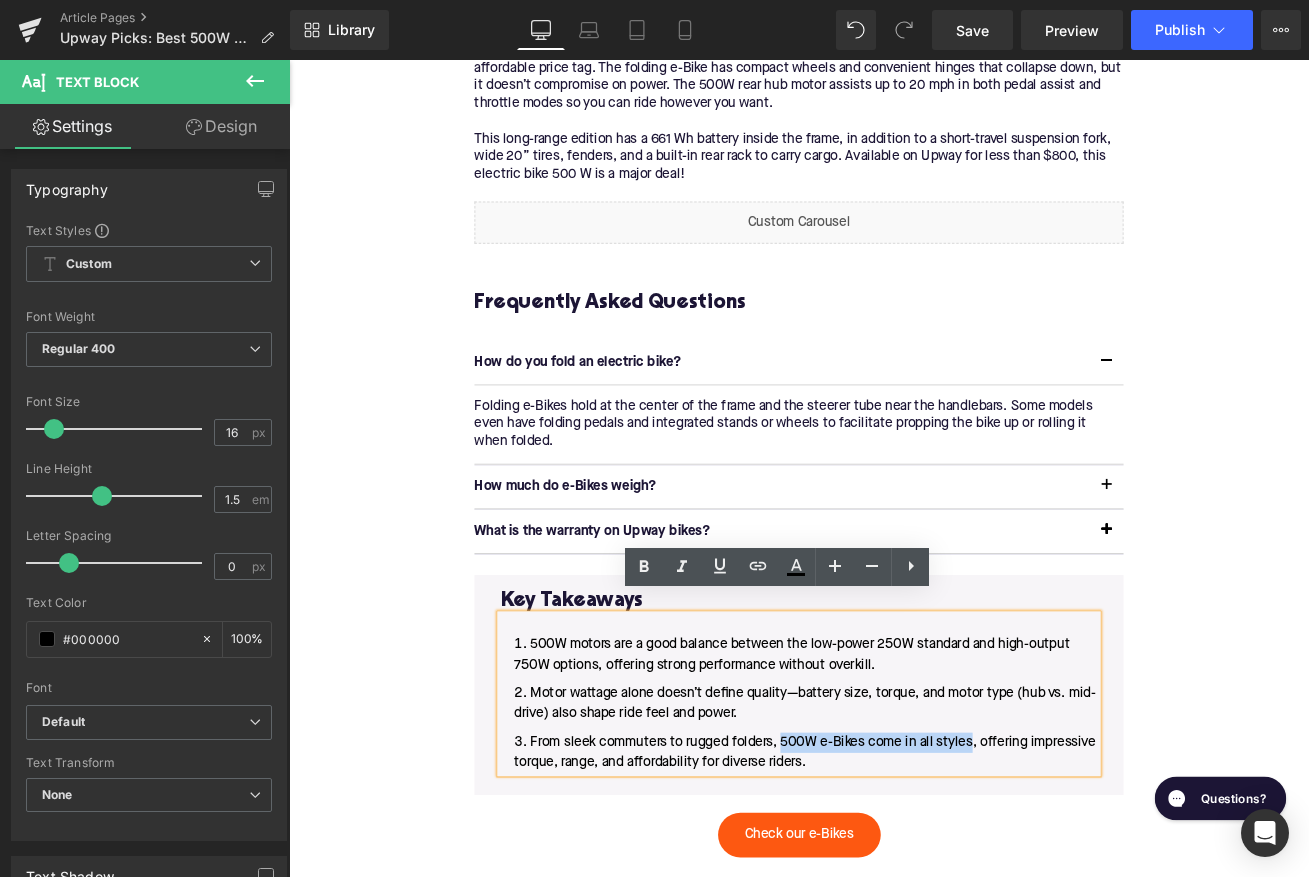 drag, startPoint x: 1103, startPoint y: 849, endPoint x: 876, endPoint y: 847, distance: 227.0088 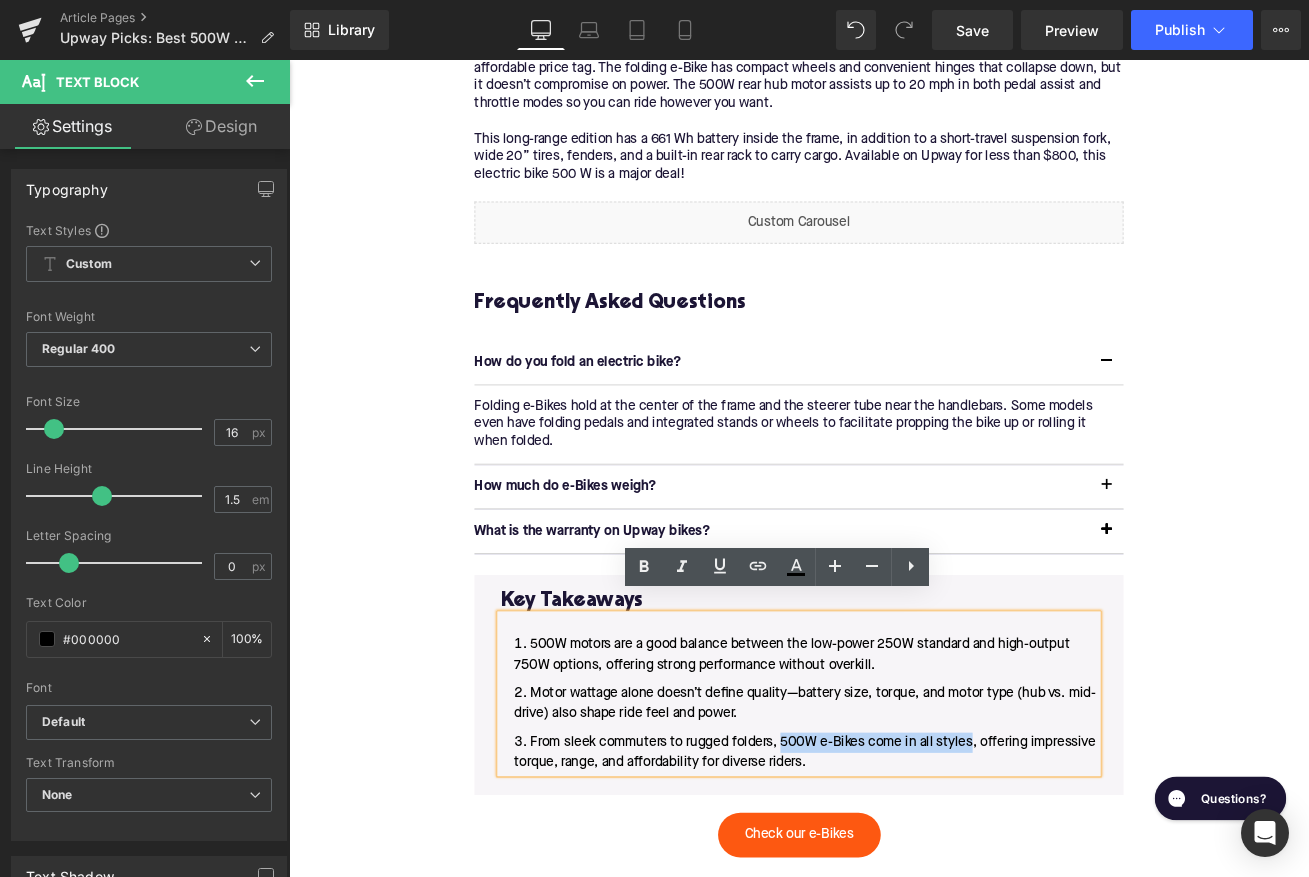 click on "From sleek commuters to rugged folders, 500W e-Bikes come in all styles, offering impressive torque, range, and affordability for diverse riders." at bounding box center (894, 882) 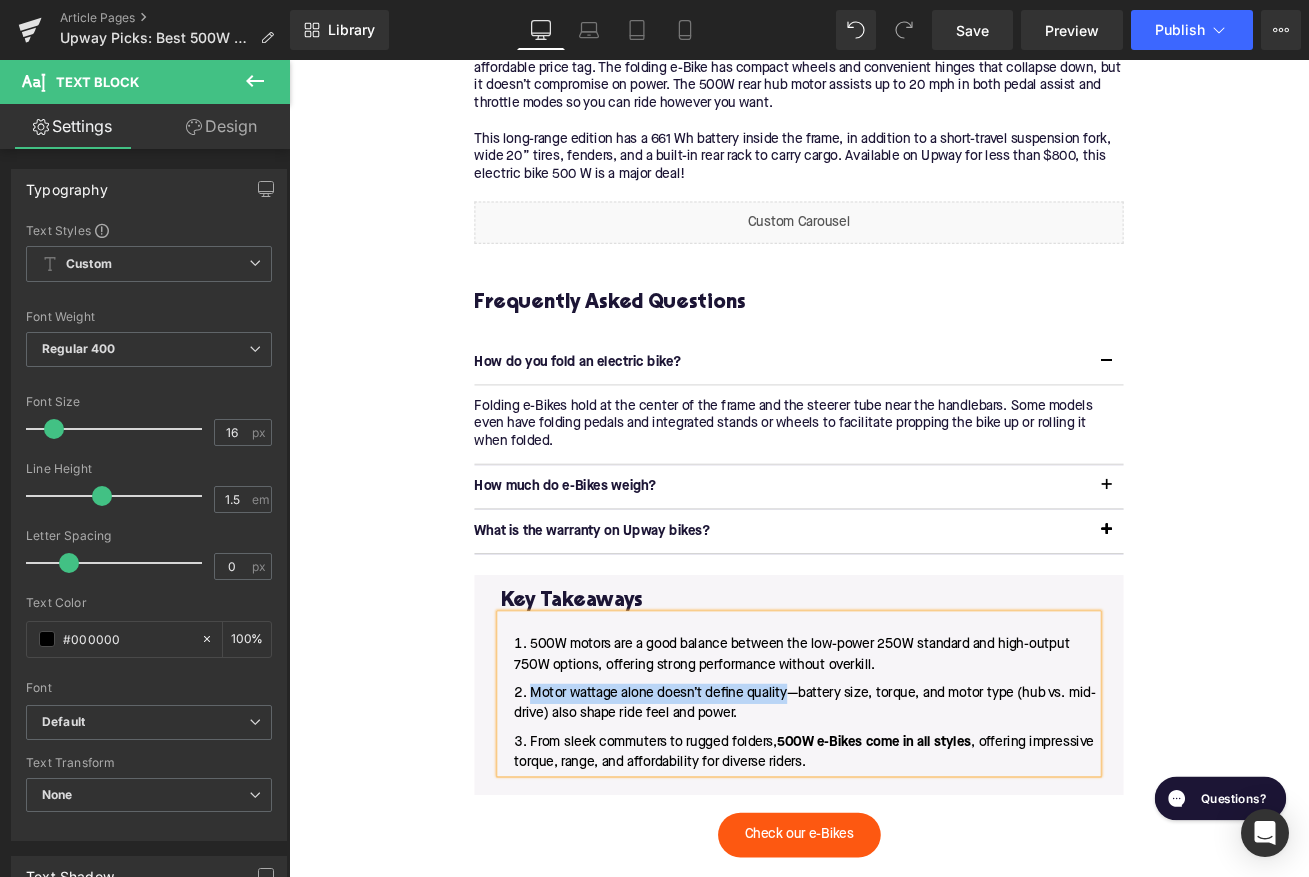 drag, startPoint x: 879, startPoint y: 790, endPoint x: 577, endPoint y: 790, distance: 302 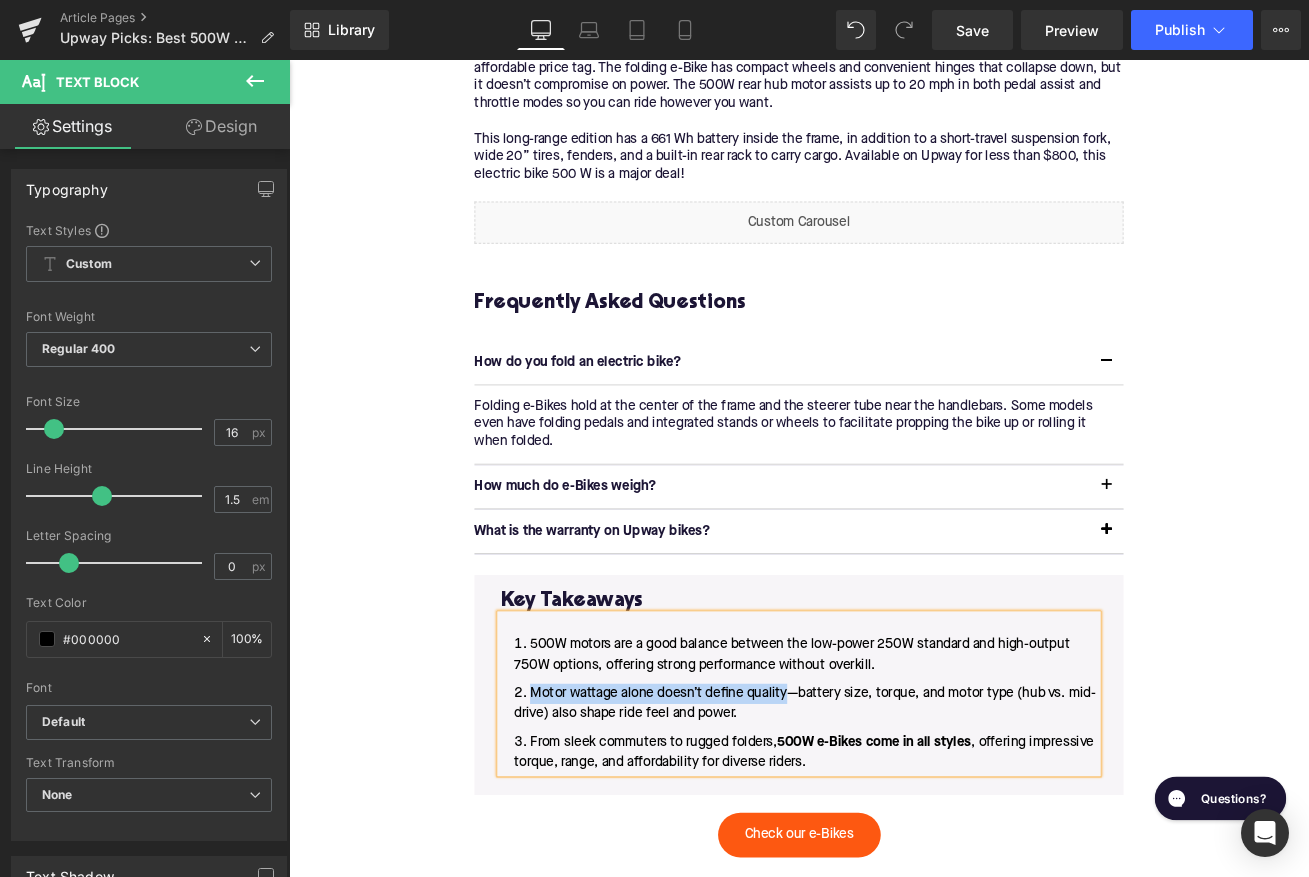 click on "Motor wattage alone doesn’t define quality—battery size, torque, and motor type (hub vs. mid-drive) also shape ride feel and power." at bounding box center (894, 824) 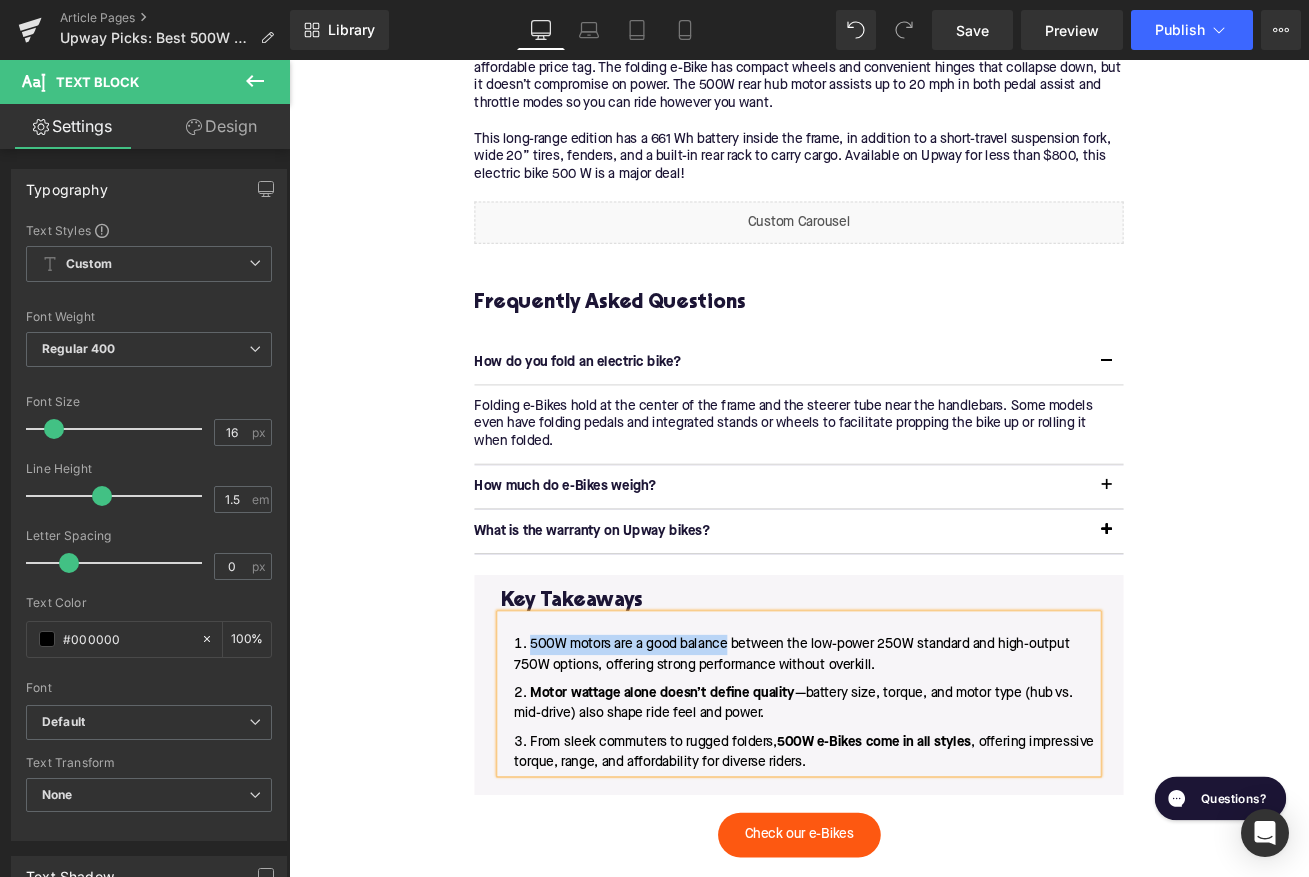 drag, startPoint x: 577, startPoint y: 731, endPoint x: 812, endPoint y: 726, distance: 235.05319 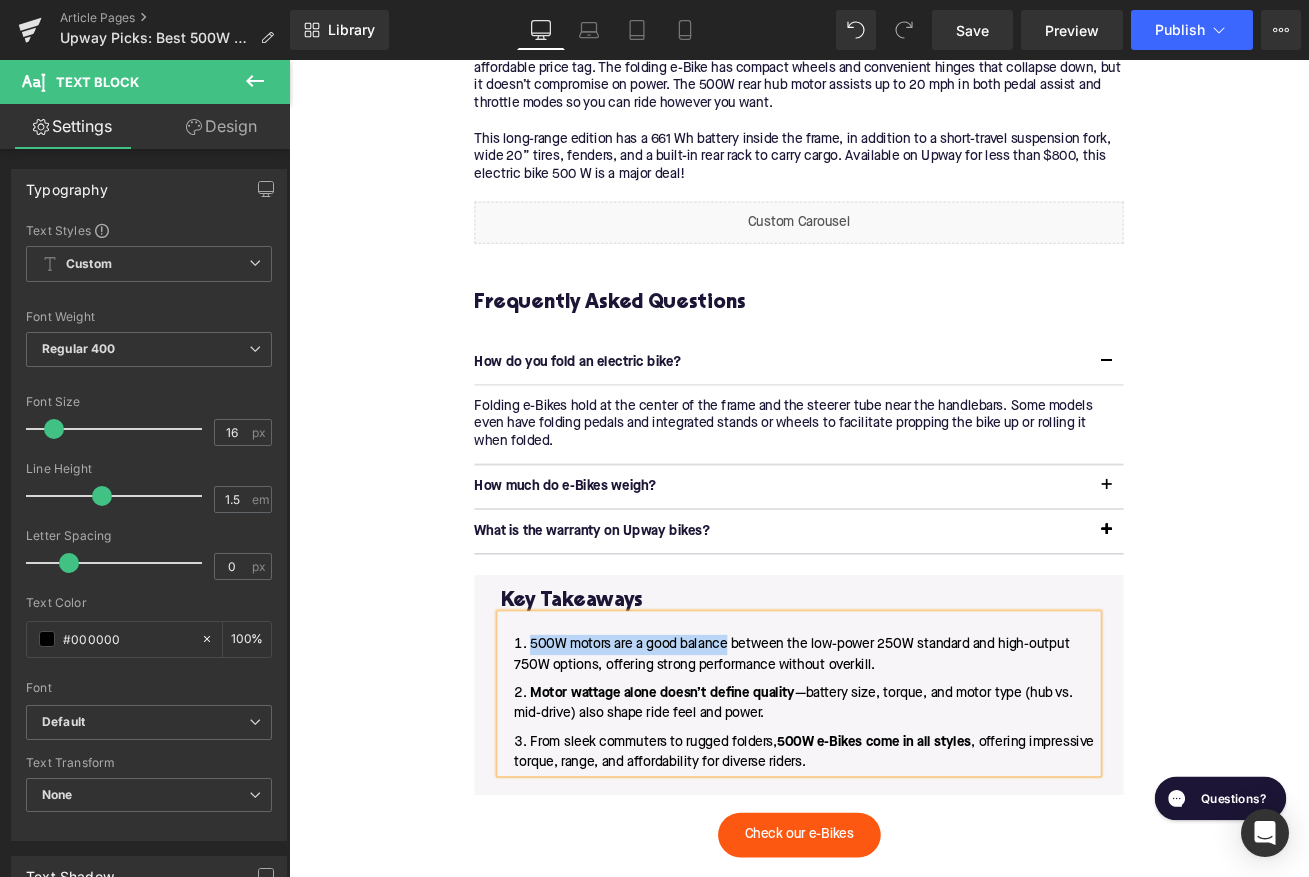 click on "500W motors are a good balance between the low-power 250W standard and high-output 750W options, offering strong performance without overkill." at bounding box center (894, 766) 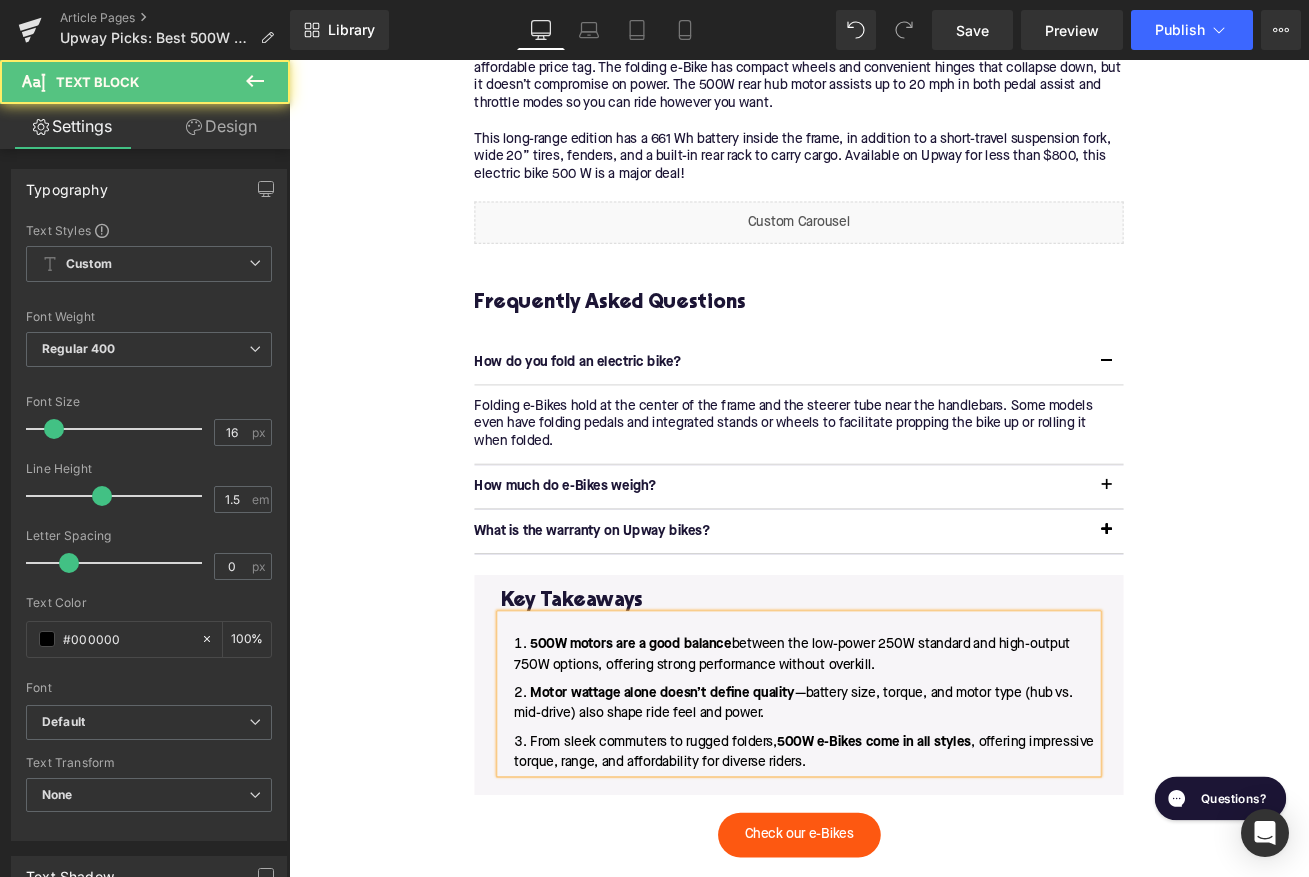 click on "Motor wattage alone doesn’t define quality —battery size, torque, and motor type (hub vs. mid-drive) also shape ride feel and power." at bounding box center [894, 824] 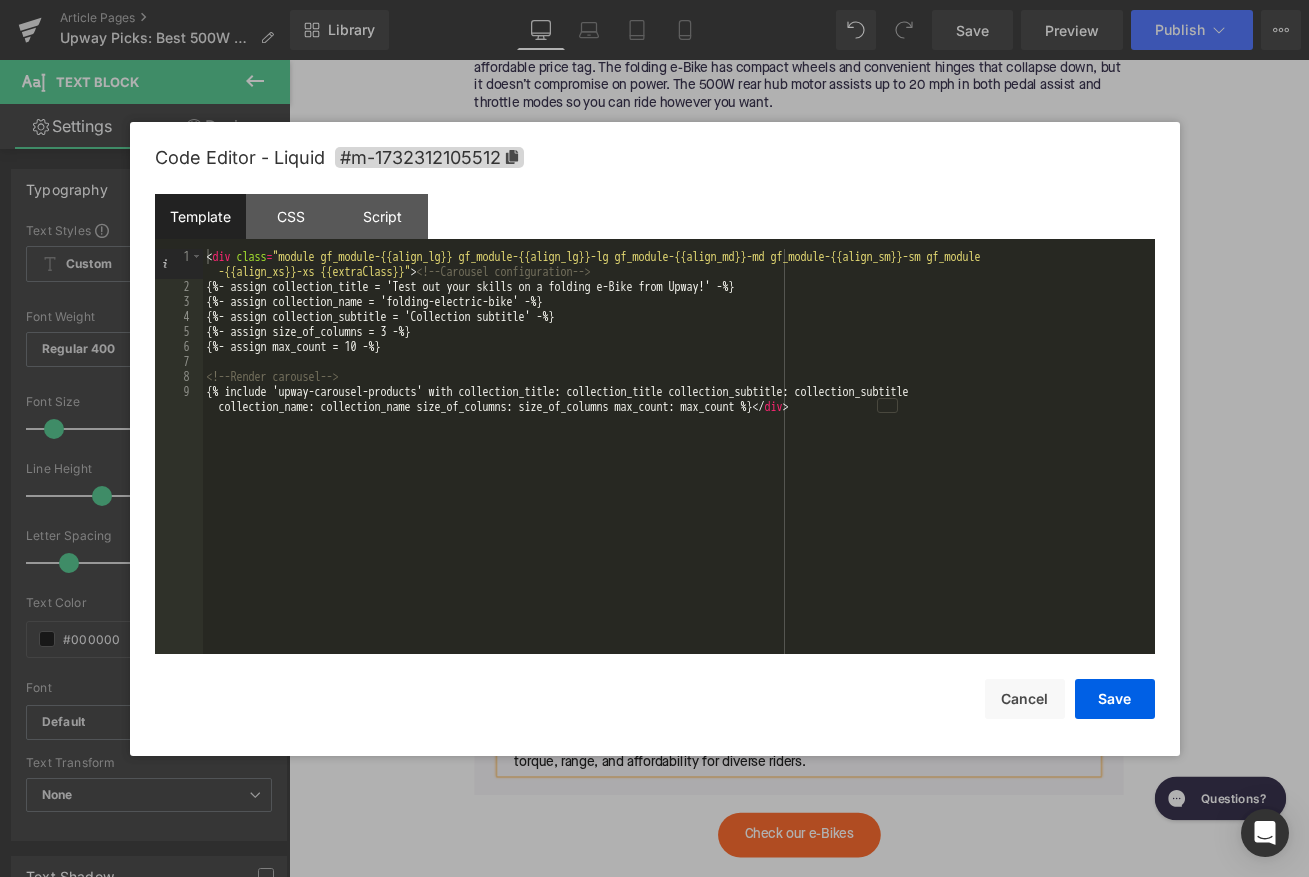 click on "< div   class = "module gf_module-{{align_lg}} gf_module-{{align_lg}}-lg gf_module-{{align_md}}-md gf_module-{{align_sm}}-sm gf_module    -{{align_xs}}-xs {{extraClass}}" > <!--  Carousel configuration  --> {%- assign collection_title = 'Test out your skills on a folding e-Bike from Upway!' -%} {%- assign collection_name = 'folding-electric-bike' -%} {%- assign collection_subtitle = 'Collection subtitle' -%} {%- assign size_of_columns = 3 -%} {%- assign max_count = 10 -%} <!--  Render carousel  --> {% include 'upway-carousel-products' with collection_title: collection_title collection_subtitle: collection_subtitle     collection_name: collection_name size_of_columns: size_of_columns max_count: max_count %} </ div >" at bounding box center (679, 481) 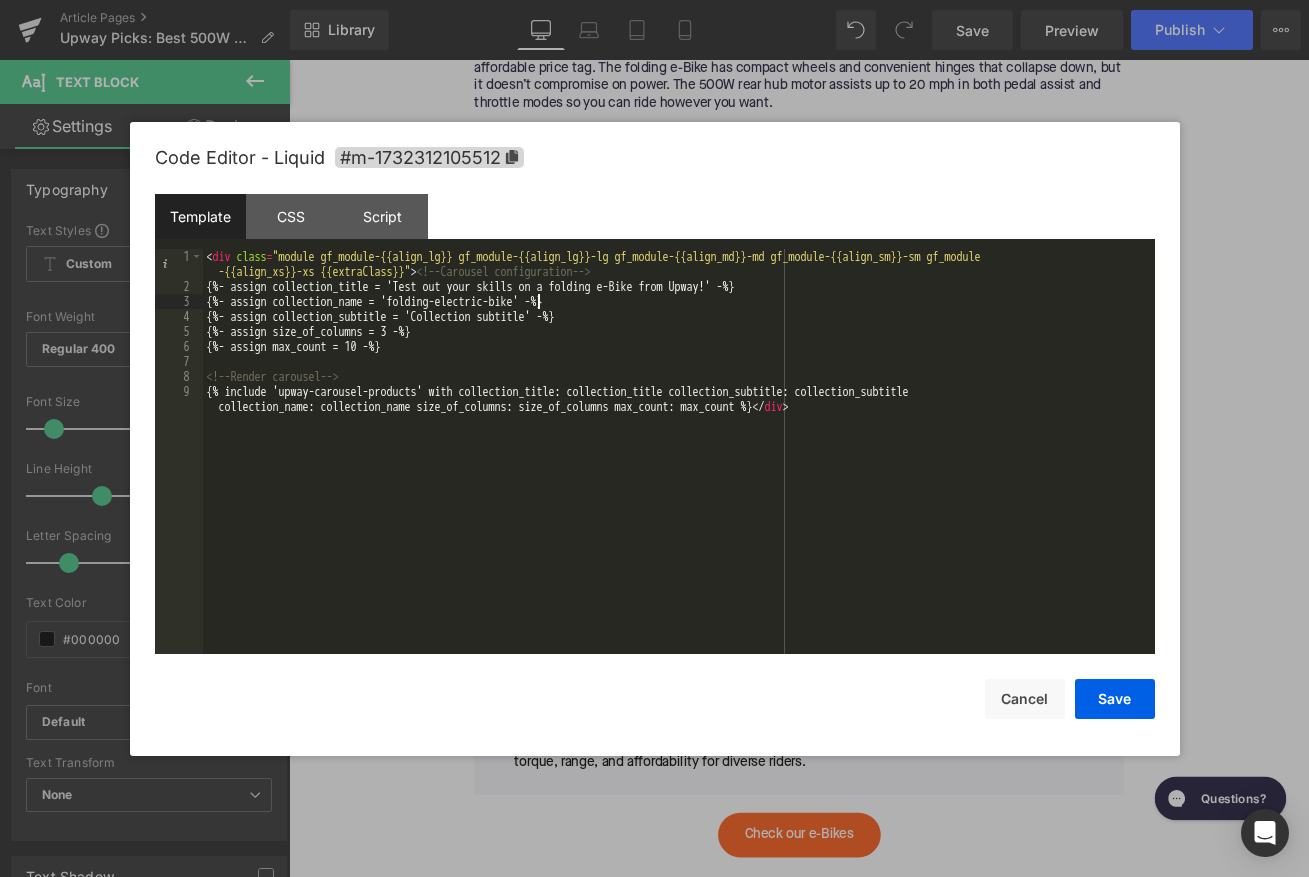click on "< div   class = "module gf_module-{{align_lg}} gf_module-{{align_lg}}-lg gf_module-{{align_md}}-md gf_module-{{align_sm}}-sm gf_module    -{{align_xs}}-xs {{extraClass}}" > <!--  Carousel configuration  --> {%- assign collection_title = 'Test out your skills on a folding e-Bike from Upway!' -%} {%- assign collection_name = 'folding-electric-bike' -%} {%- assign collection_subtitle = 'Collection subtitle' -%} {%- assign size_of_columns = 3 -%} {%- assign max_count = 10 -%} <!--  Render carousel  --> {% include 'upway-carousel-products' with collection_title: collection_title collection_subtitle: collection_subtitle     collection_name: collection_name size_of_columns: size_of_columns max_count: max_count %} </ div >" at bounding box center [679, 481] 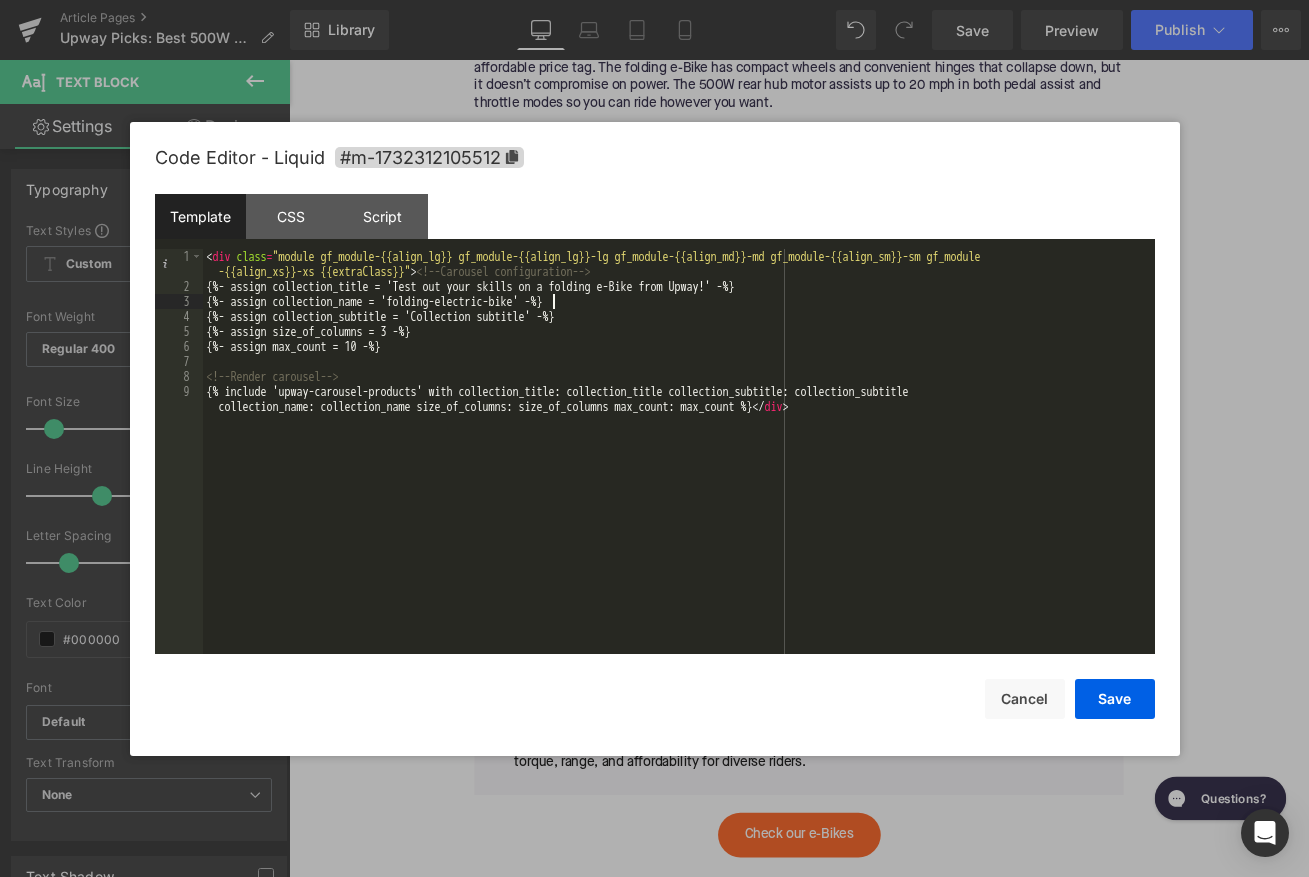 click on "< div   class = "module gf_module-{{align_lg}} gf_module-{{align_lg}}-lg gf_module-{{align_md}}-md gf_module-{{align_sm}}-sm gf_module    -{{align_xs}}-xs {{extraClass}}" > <!--  Carousel configuration  --> {%- assign collection_title = 'Test out your skills on a folding e-Bike from Upway!' -%} {%- assign collection_name = 'folding-electric-bike' -%} {%- assign collection_subtitle = 'Collection subtitle' -%} {%- assign size_of_columns = 3 -%} {%- assign max_count = 10 -%} <!--  Render carousel  --> {% include 'upway-carousel-products' with collection_title: collection_title collection_subtitle: collection_subtitle     collection_name: collection_name size_of_columns: size_of_columns max_count: max_count %} </ div >" at bounding box center [679, 481] 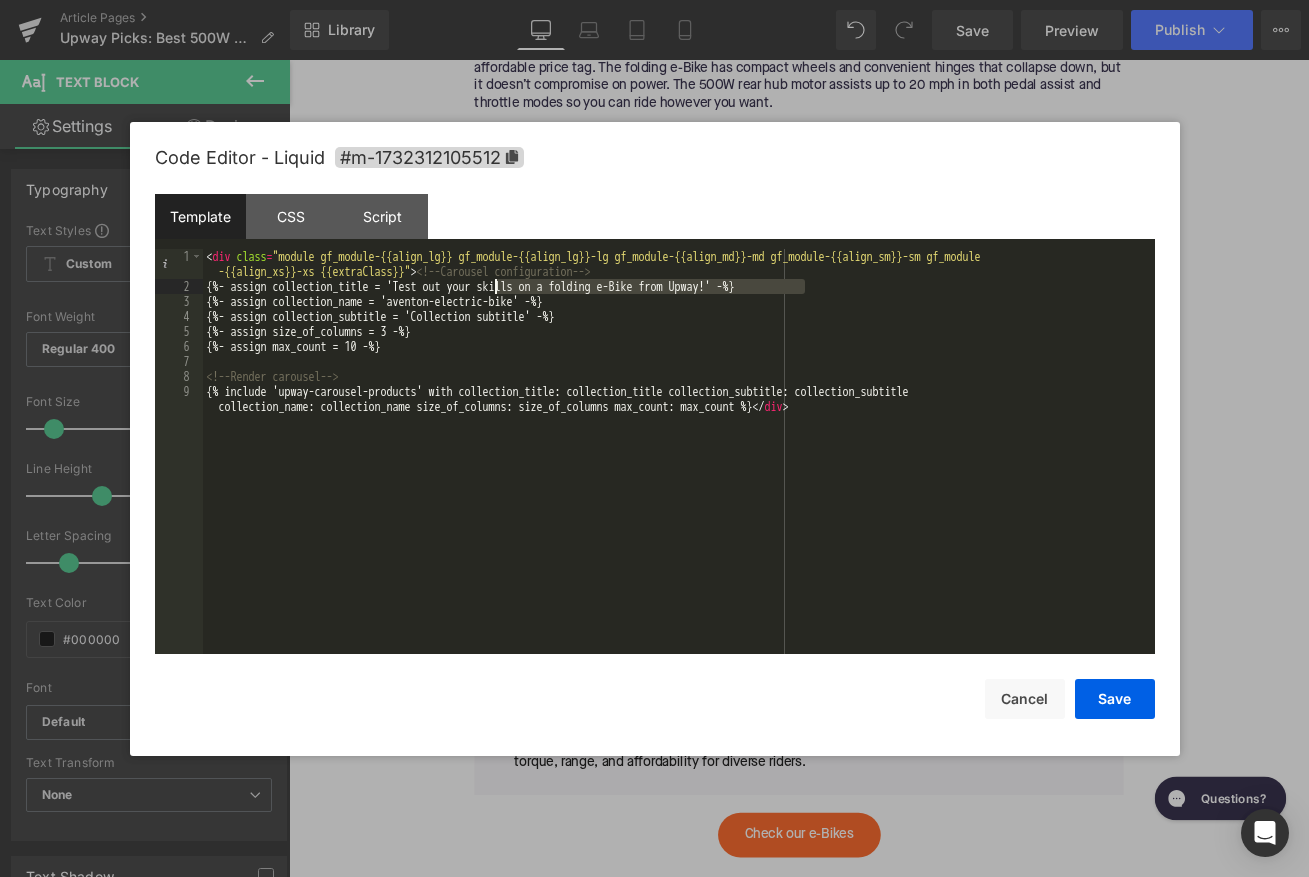 drag, startPoint x: 804, startPoint y: 289, endPoint x: 495, endPoint y: 290, distance: 309.00162 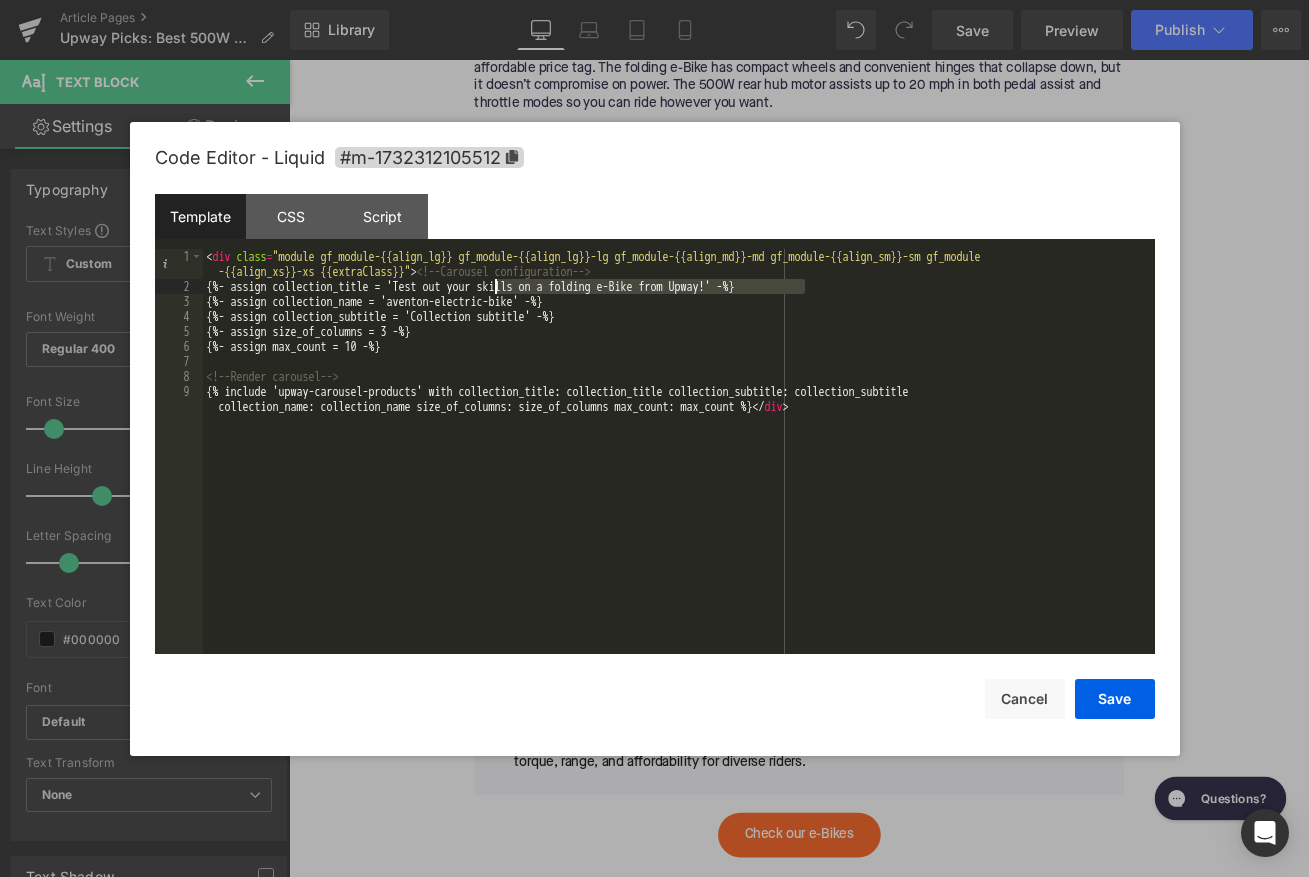 click on "< div   class = "module gf_module-{{align_lg}} gf_module-{{align_lg}}-lg gf_module-{{align_md}}-md gf_module-{{align_sm}}-sm gf_module    -{{align_xs}}-xs {{extraClass}}" > <!--  Carousel configuration  --> {%- assign collection_title = 'Test out your skills on a folding e-Bike from Upway!' -%} {%- assign collection_name = 'aventon-electric-bike' -%} {%- assign collection_subtitle = 'Collection subtitle' -%} {%- assign size_of_columns = 3 -%} {%- assign max_count = 10 -%} <!--  Render carousel  --> {% include 'upway-carousel-products' with collection_title: collection_title collection_subtitle: collection_subtitle     collection_name: collection_name size_of_columns: size_of_columns max_count: max_count %} </ div >" at bounding box center [679, 481] 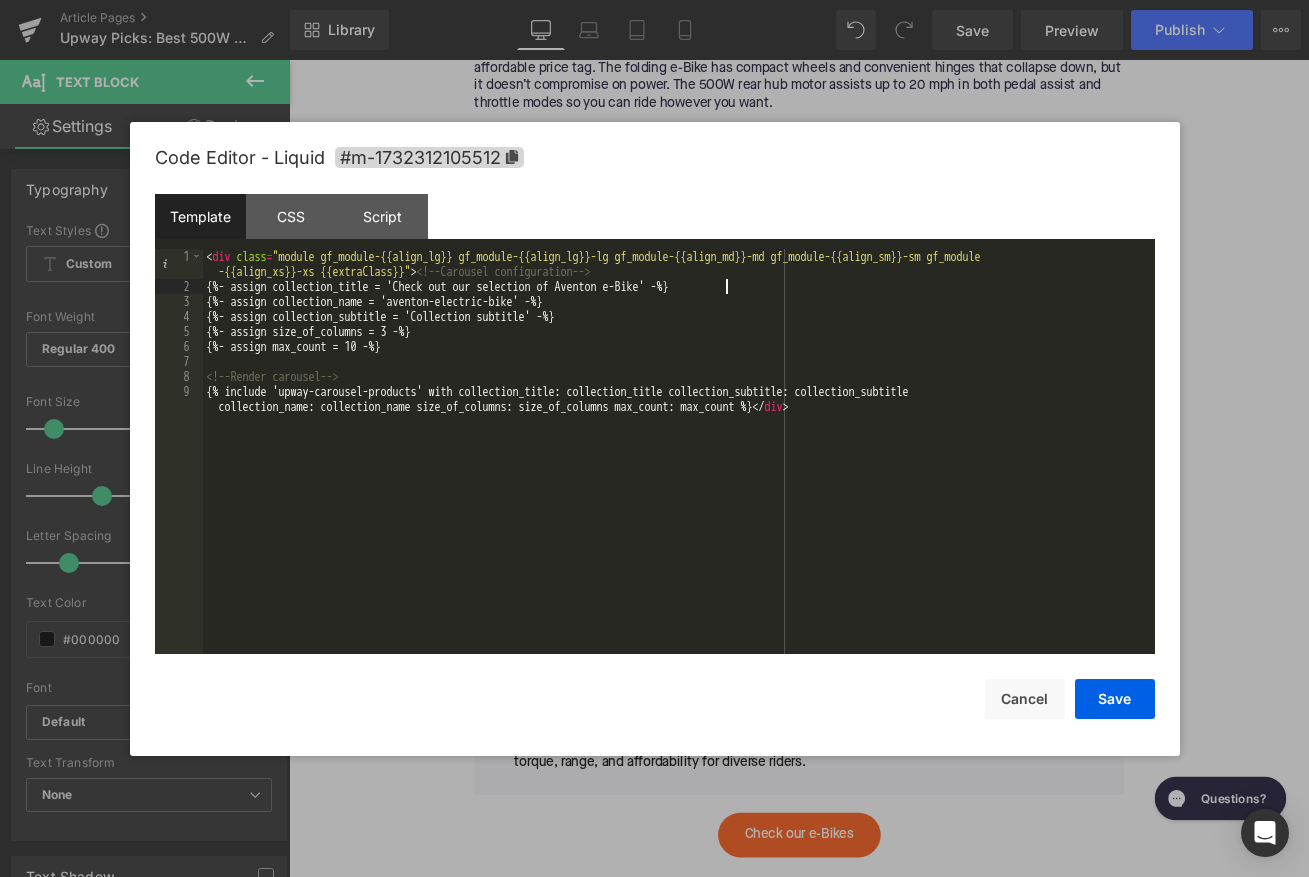 type 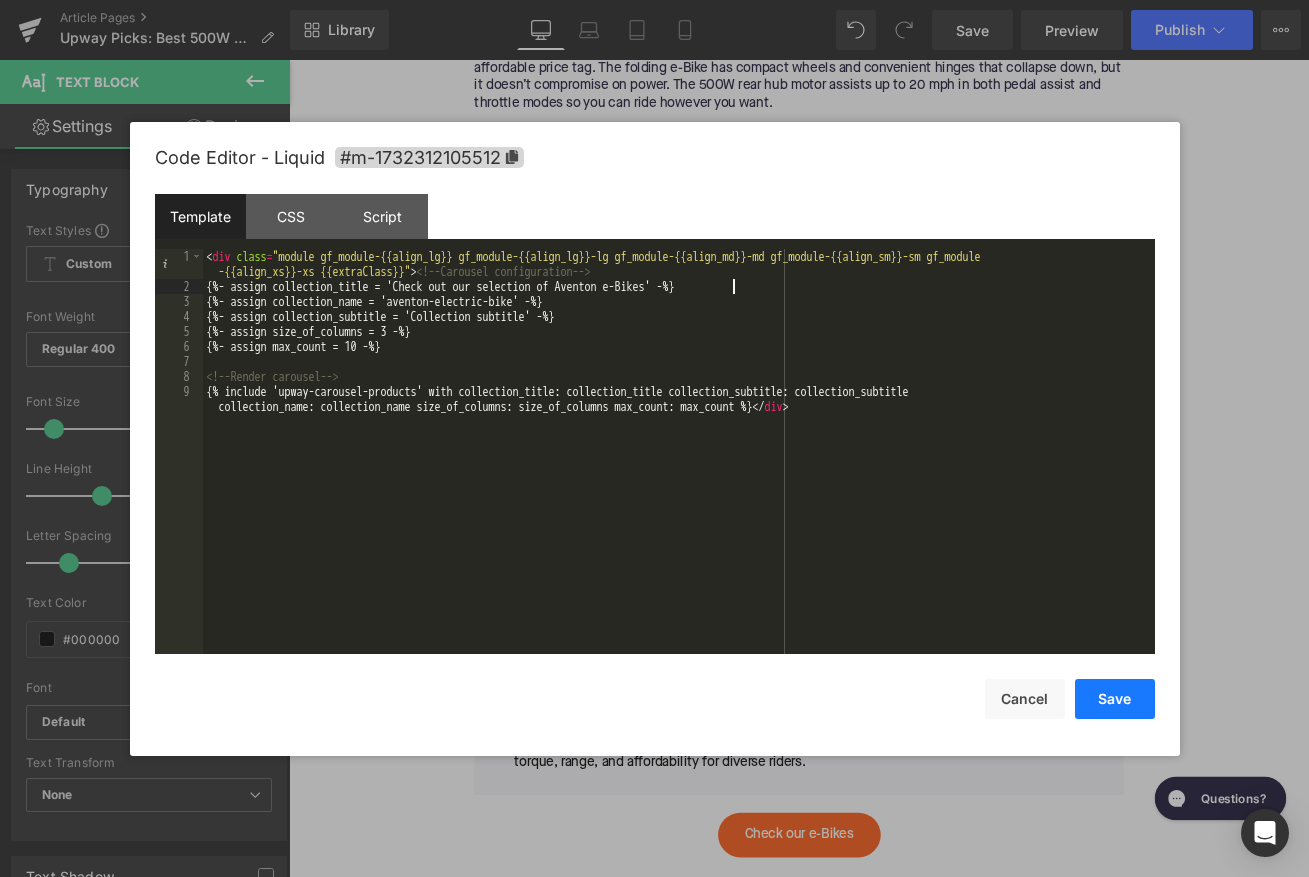 click on "Save" at bounding box center [1115, 699] 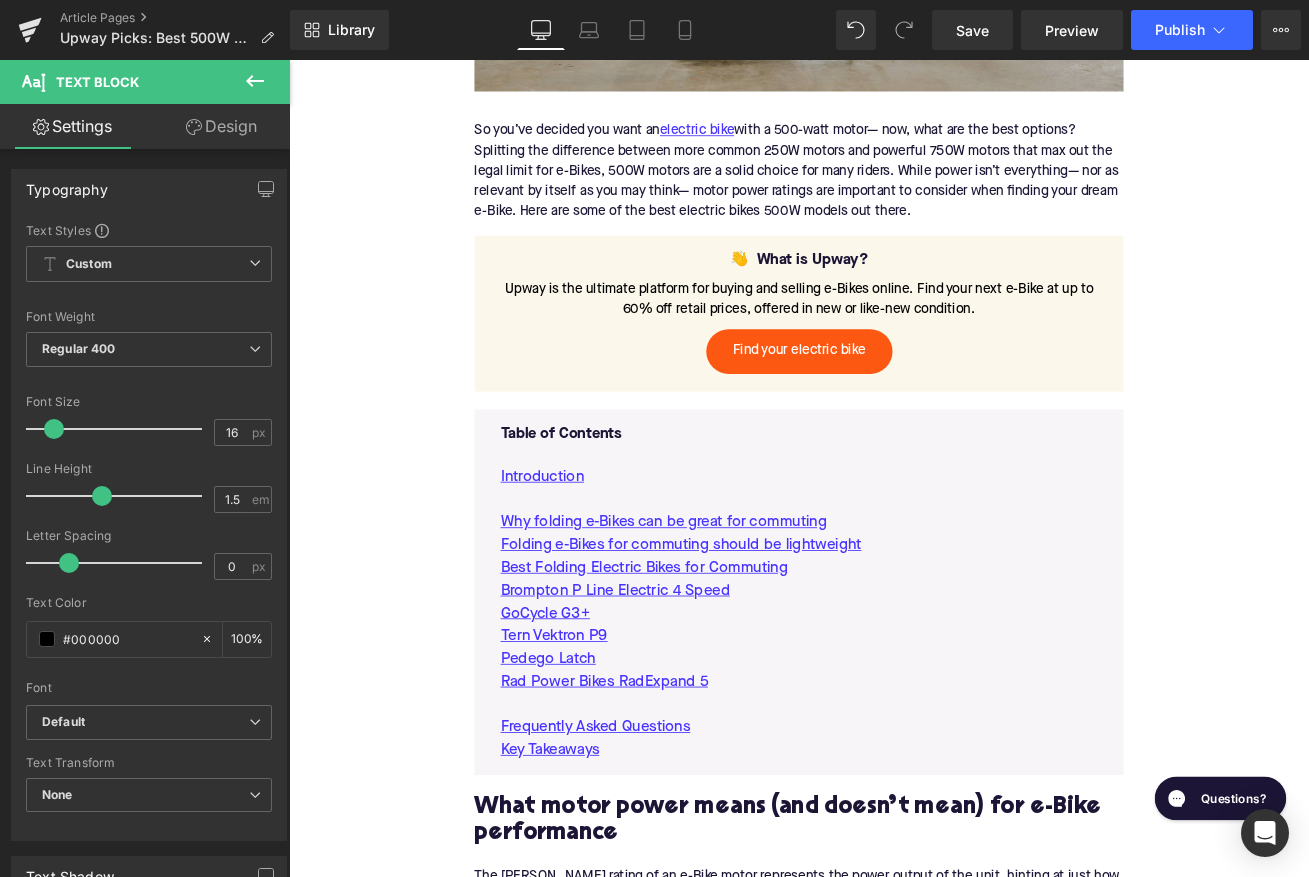 scroll, scrollTop: 984, scrollLeft: 0, axis: vertical 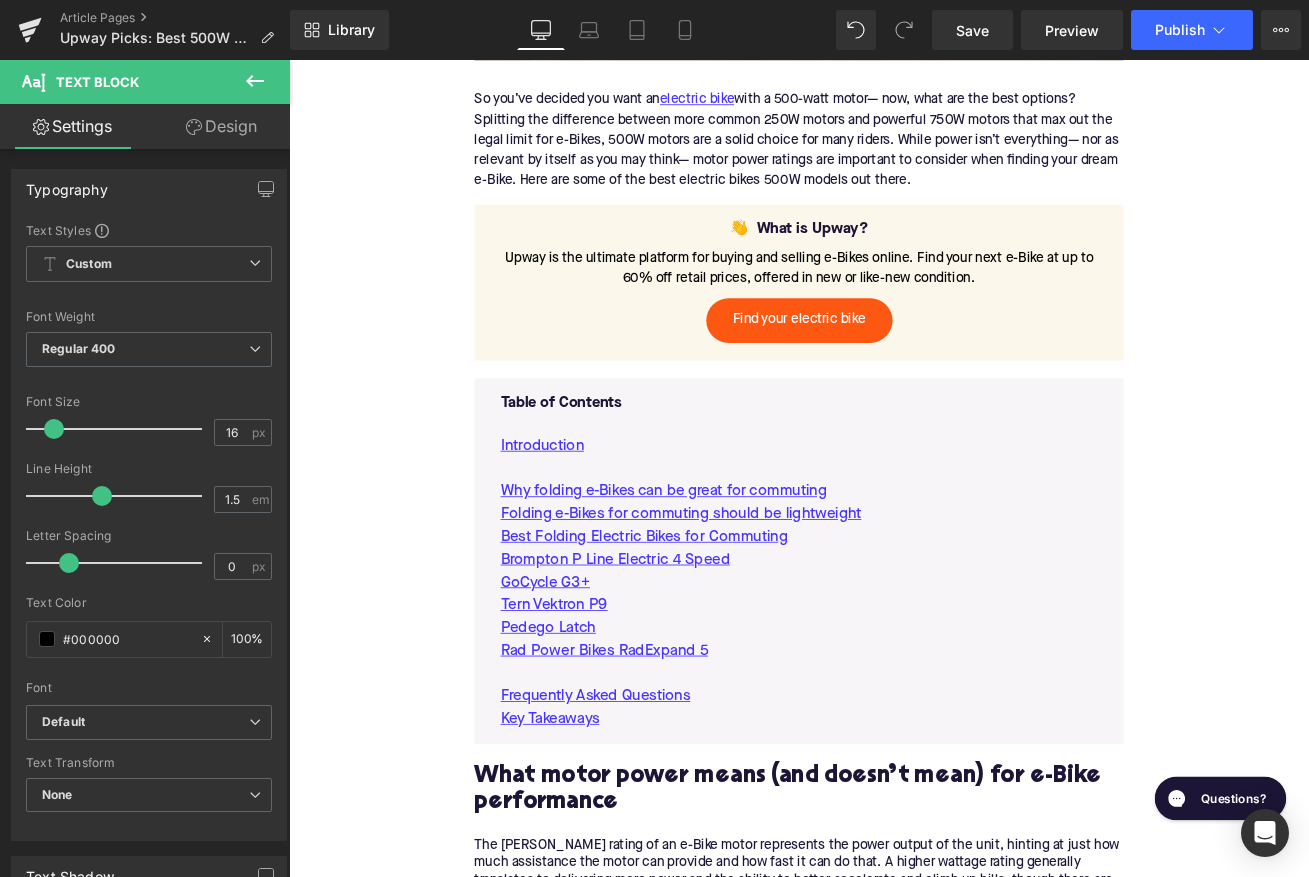 click on "Rad Power Bikes RadExpand 5" at bounding box center (894, 760) 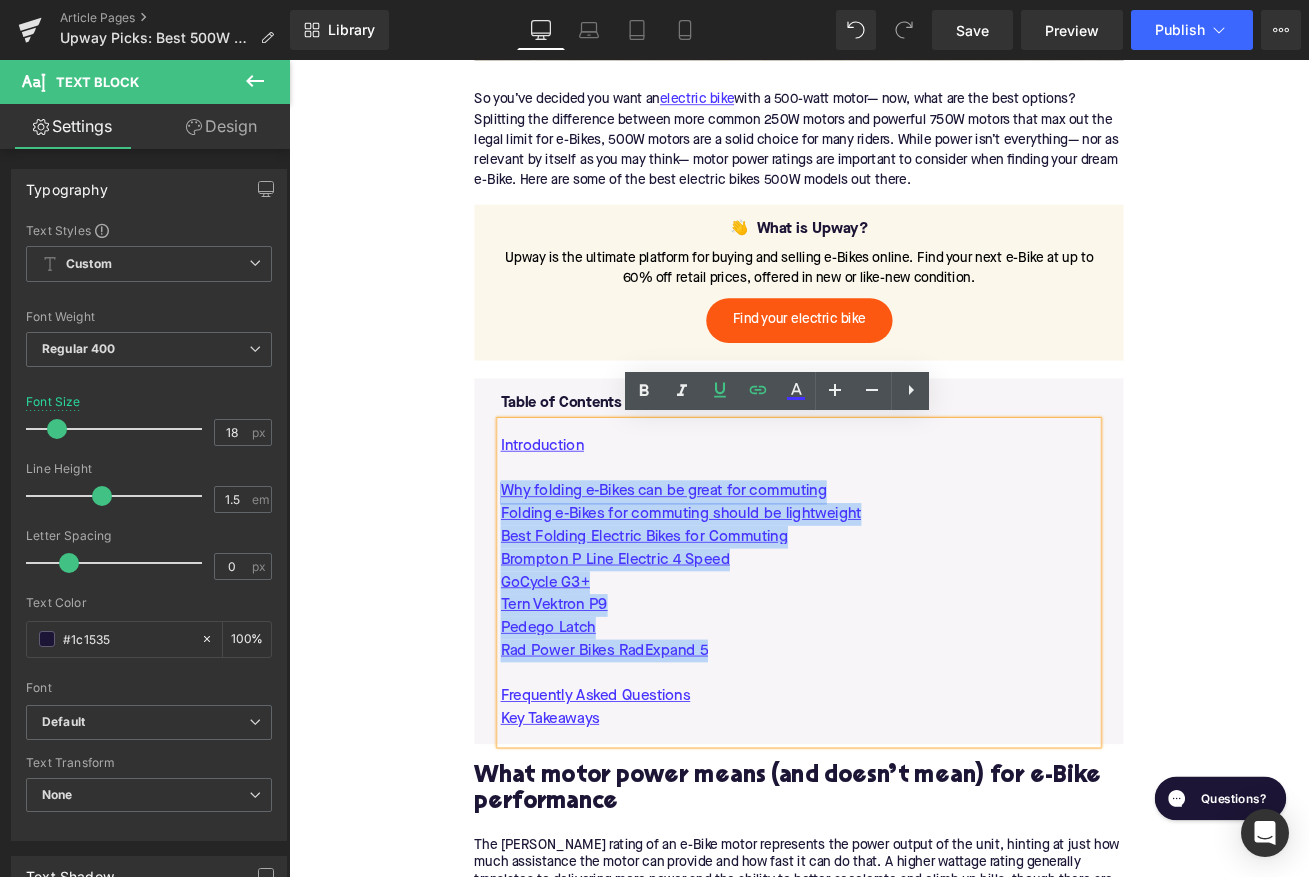 drag, startPoint x: 819, startPoint y: 762, endPoint x: 542, endPoint y: 571, distance: 336.46695 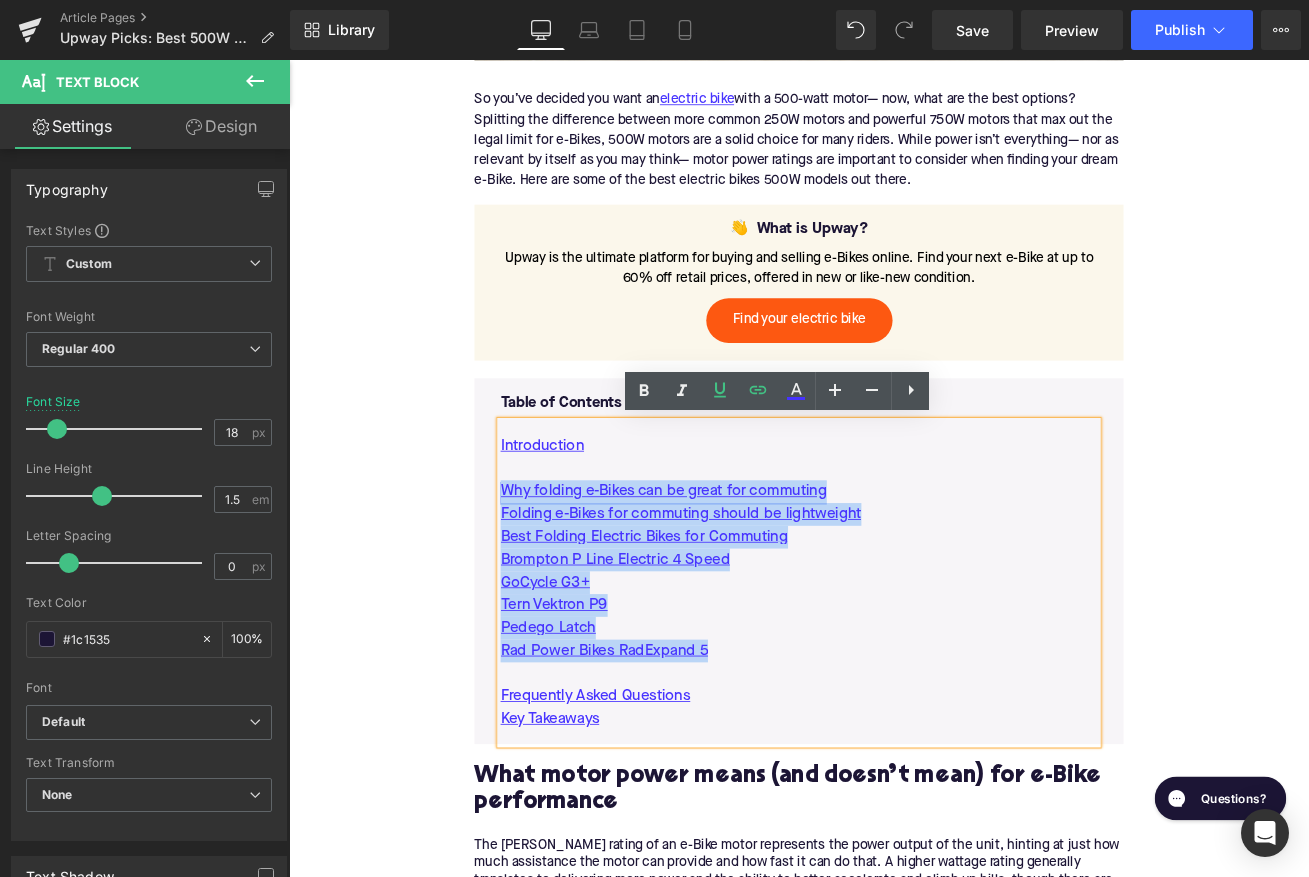 click on "Introduction Why folding e-Bikes can be great for commuting Folding e-Bikes for commuting should be lightweight Best Folding Electric Bikes for Commuting Brompton P Line Electric 4 Speed GoCycle G3+ Tern Vektron P9 Pedego Latch Rad Power Bikes RadExpand 5 Frequently Asked Questions Key Takeaways" at bounding box center (894, 679) 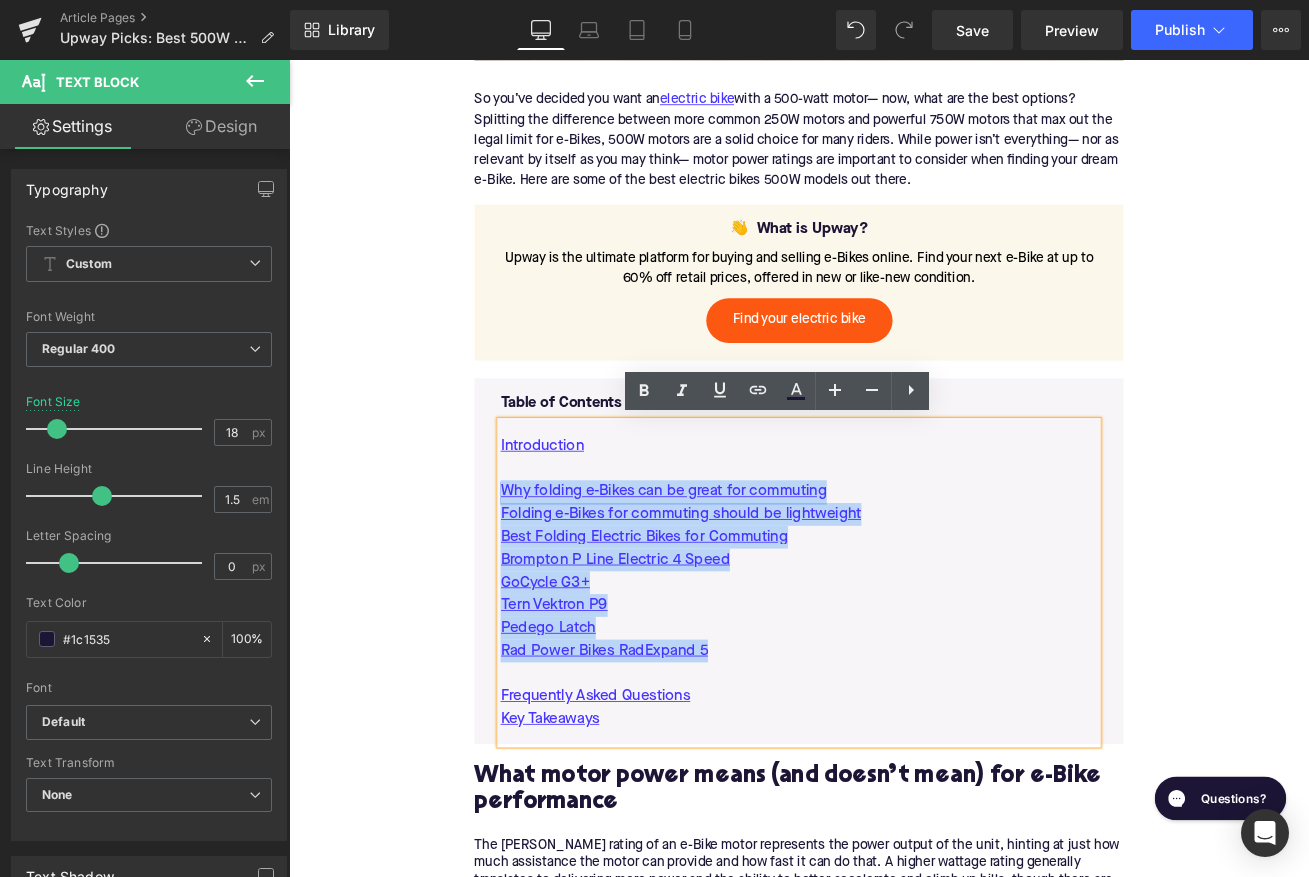 type 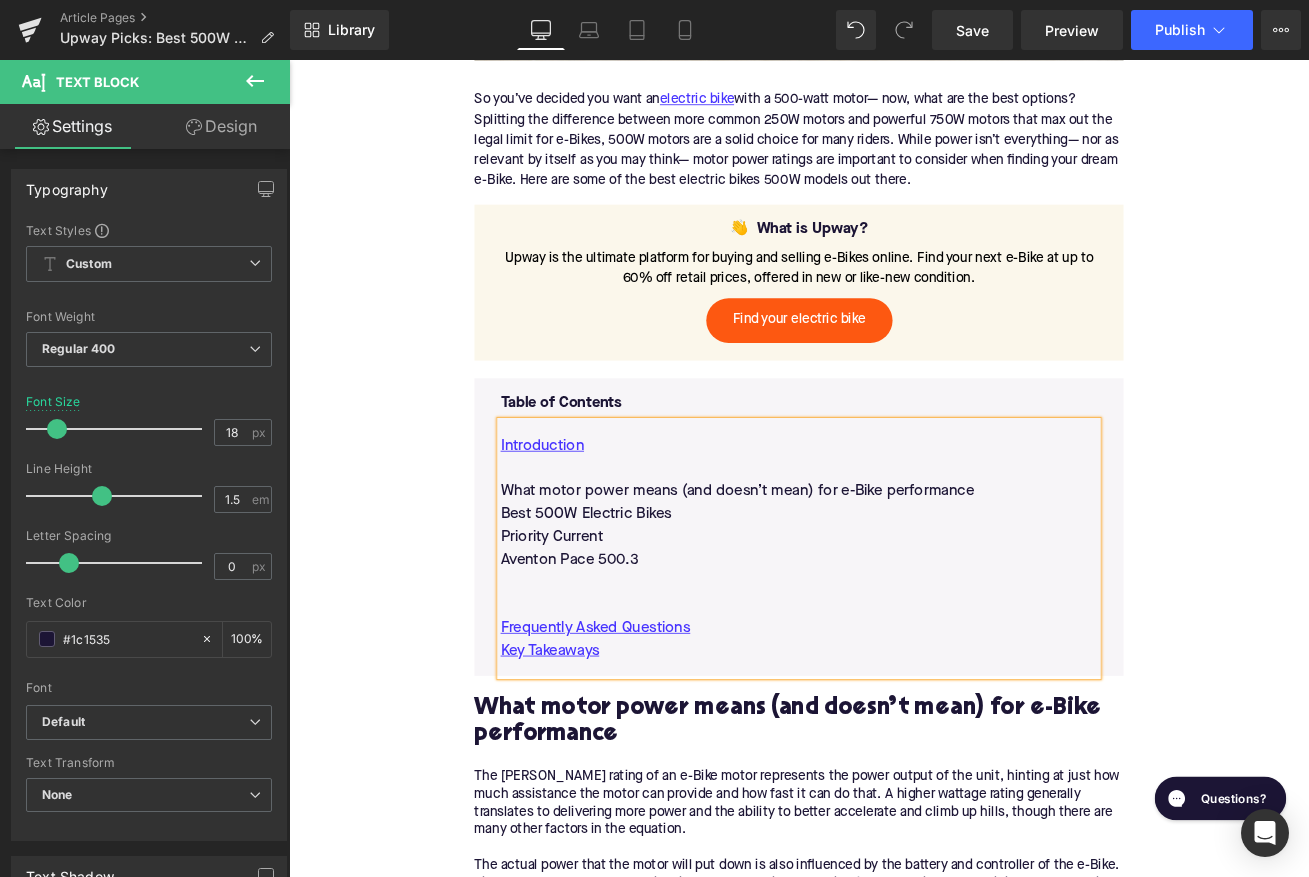 click on "Aventon Pace 500.3" at bounding box center [894, 666] 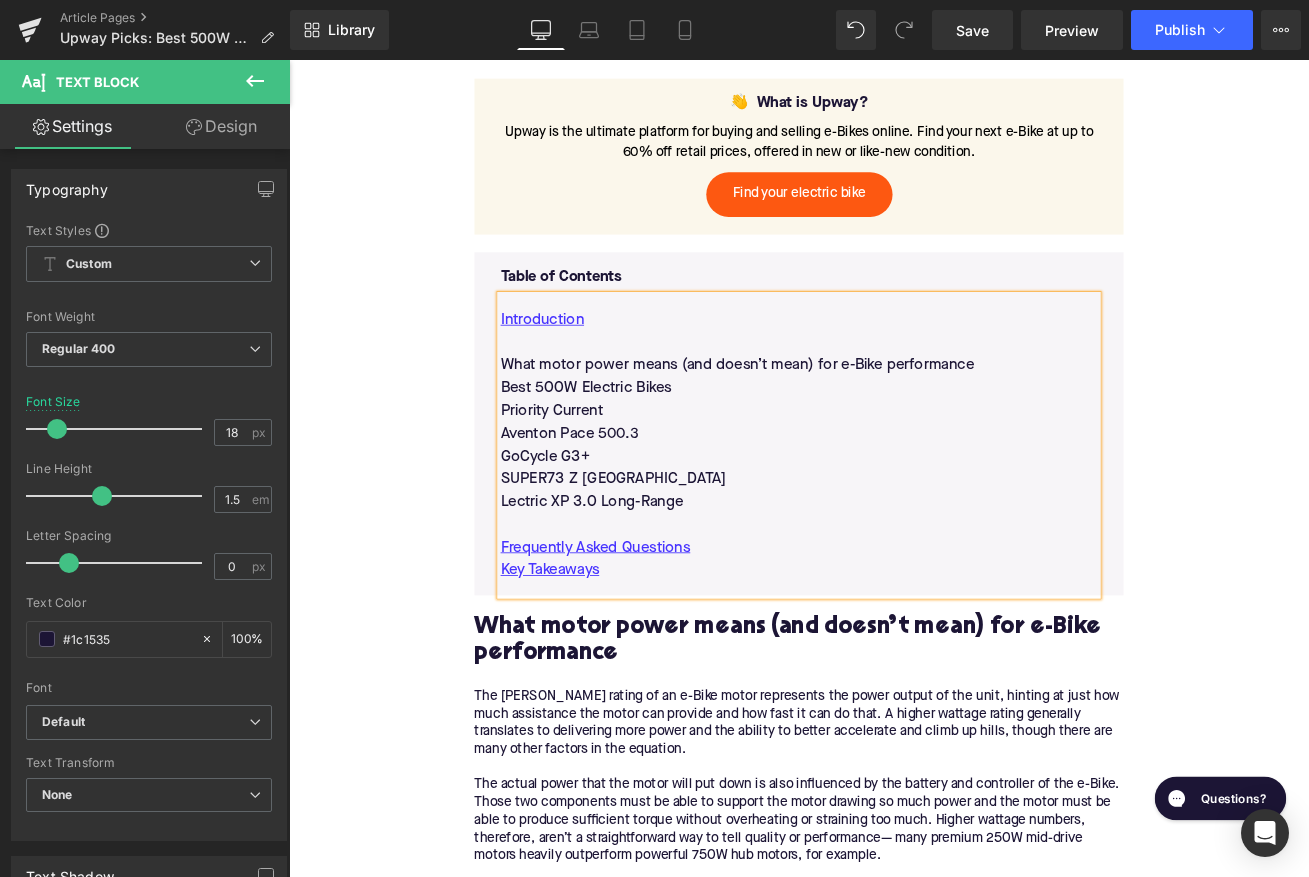 scroll, scrollTop: 1135, scrollLeft: 0, axis: vertical 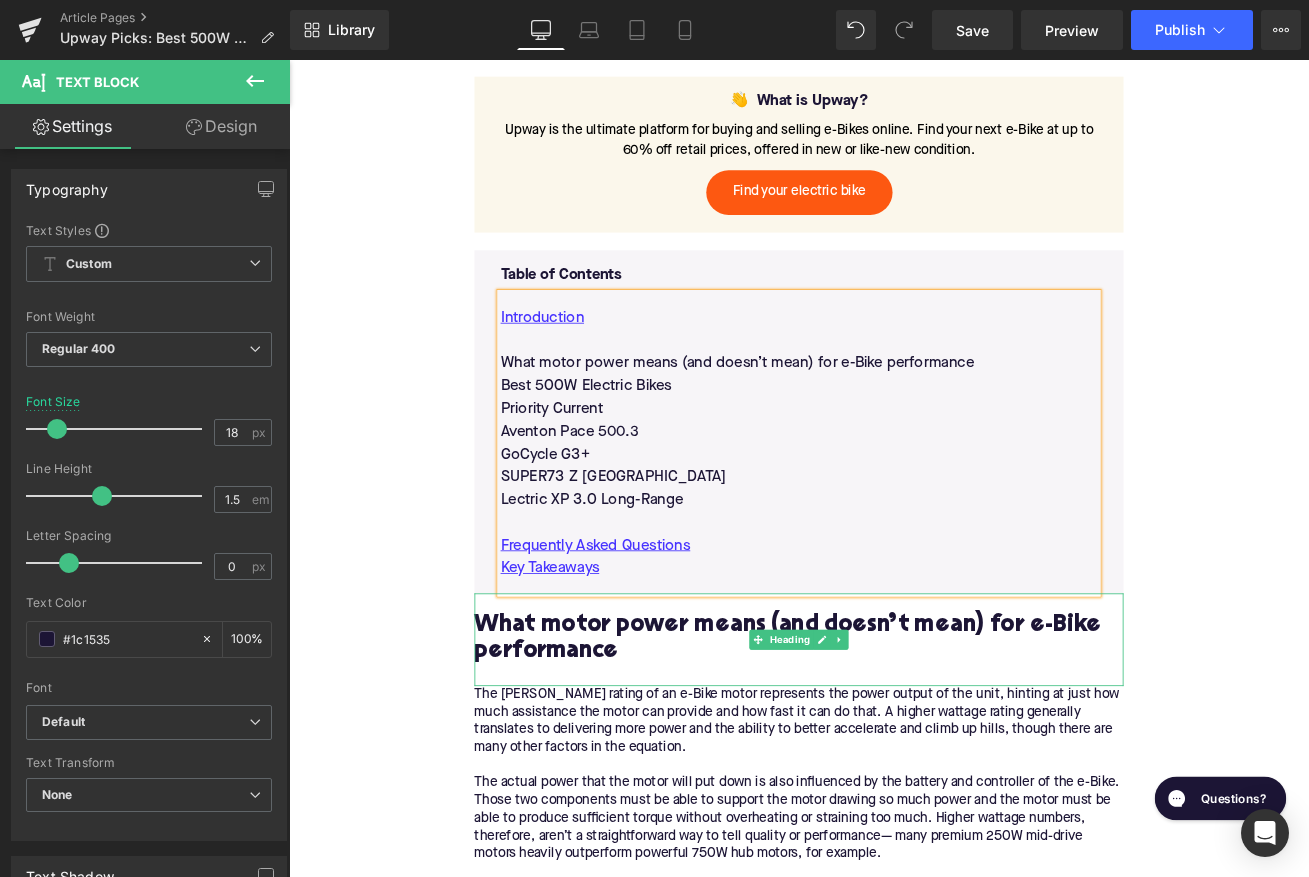 click on "What motor power means (and doesn’t mean) for e-Bike performance" at bounding box center [894, 748] 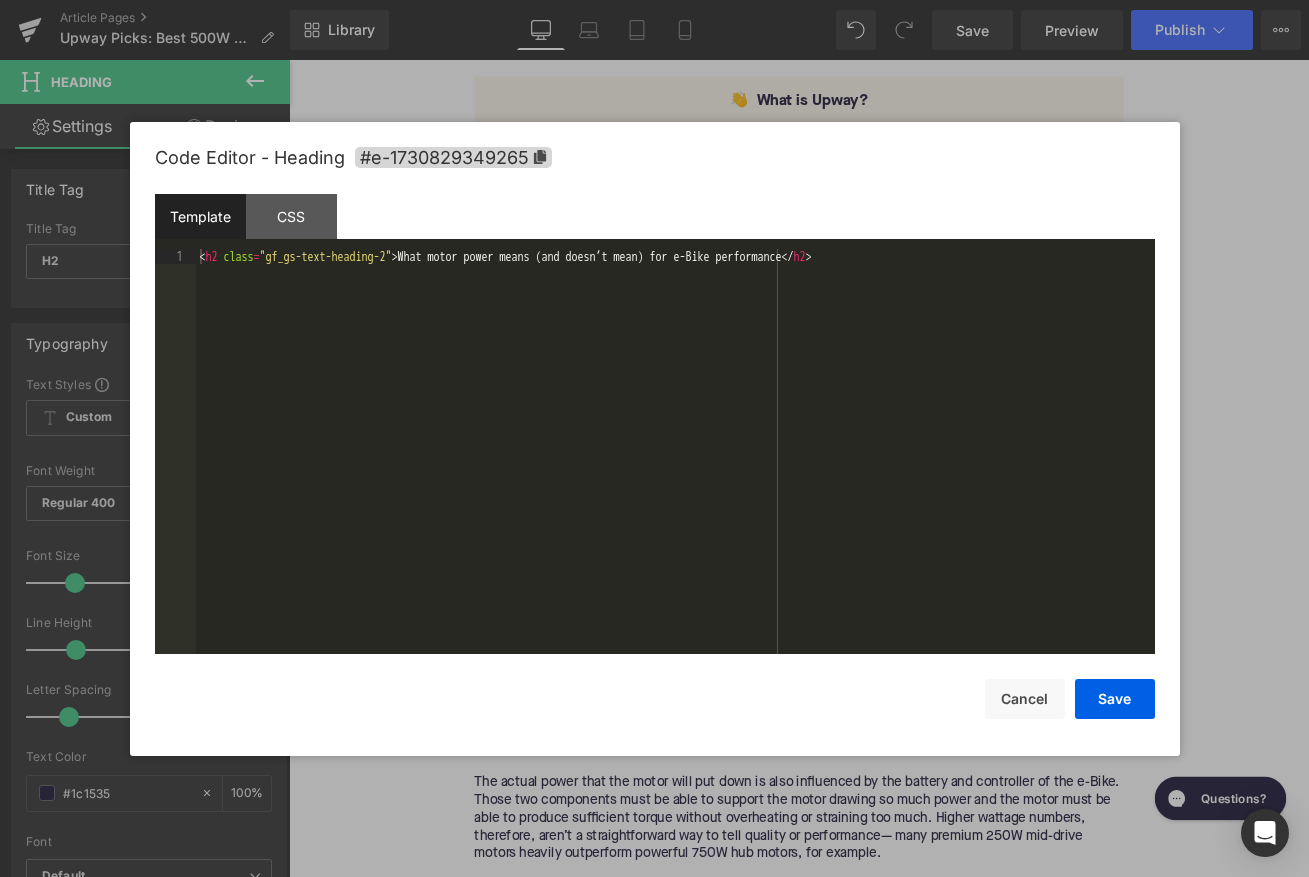 click on "You are previewing how the   will restyle your page. You can not edit Elements in Preset Preview Mode.  Article Pages Upway Picks: Best 500W Electric Bikes Library Desktop Desktop Laptop Tablet Mobile Save Preview Publish Scheduled View Live Page View with current Template Save Template to Library Schedule Publish  Optimize  Publish Settings Shortcuts  Your page can’t be published   You've reached the maximum number of published pages on your plan  (382/999999).  You need to upgrade your plan or unpublish all your pages to get 1 publish slot.   Unpublish pages   Upgrade plan  Elements Global Style Base Row  rows, columns, layouts, div Heading  headings, titles, h1,h2,h3,h4,h5,h6 Text Block  texts, paragraphs, contents, blocks Image  images, photos, alts, uploads Icon  icons, symbols Button  button, call to action, cta Separator  separators, dividers, horizontal lines Liquid  liquid, custom code, html, javascript, css, reviews, apps, applications, embeded, iframe Banner Parallax  Hero Banner  Stack Tabs" at bounding box center [654, 0] 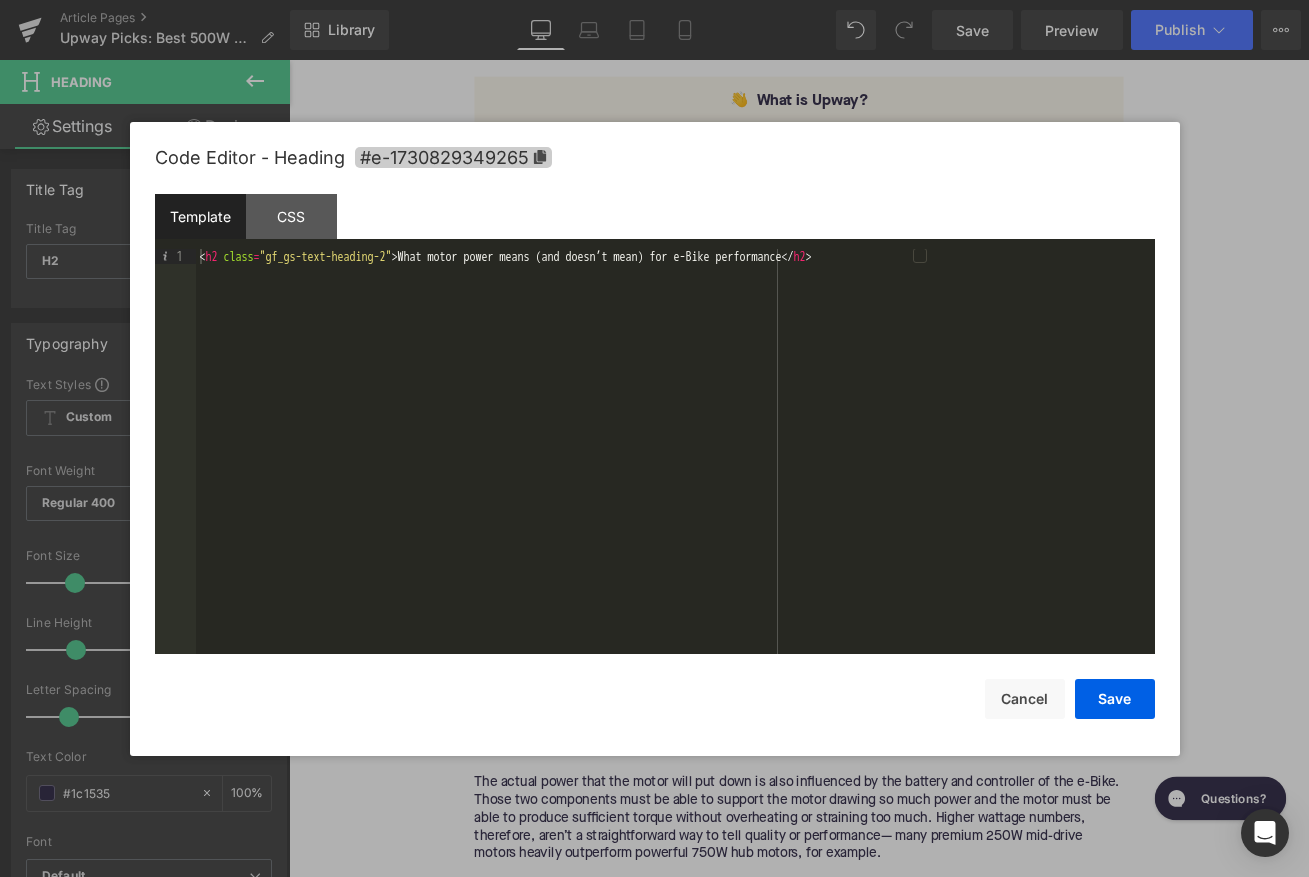 click on "#e-1730829349265" at bounding box center [453, 157] 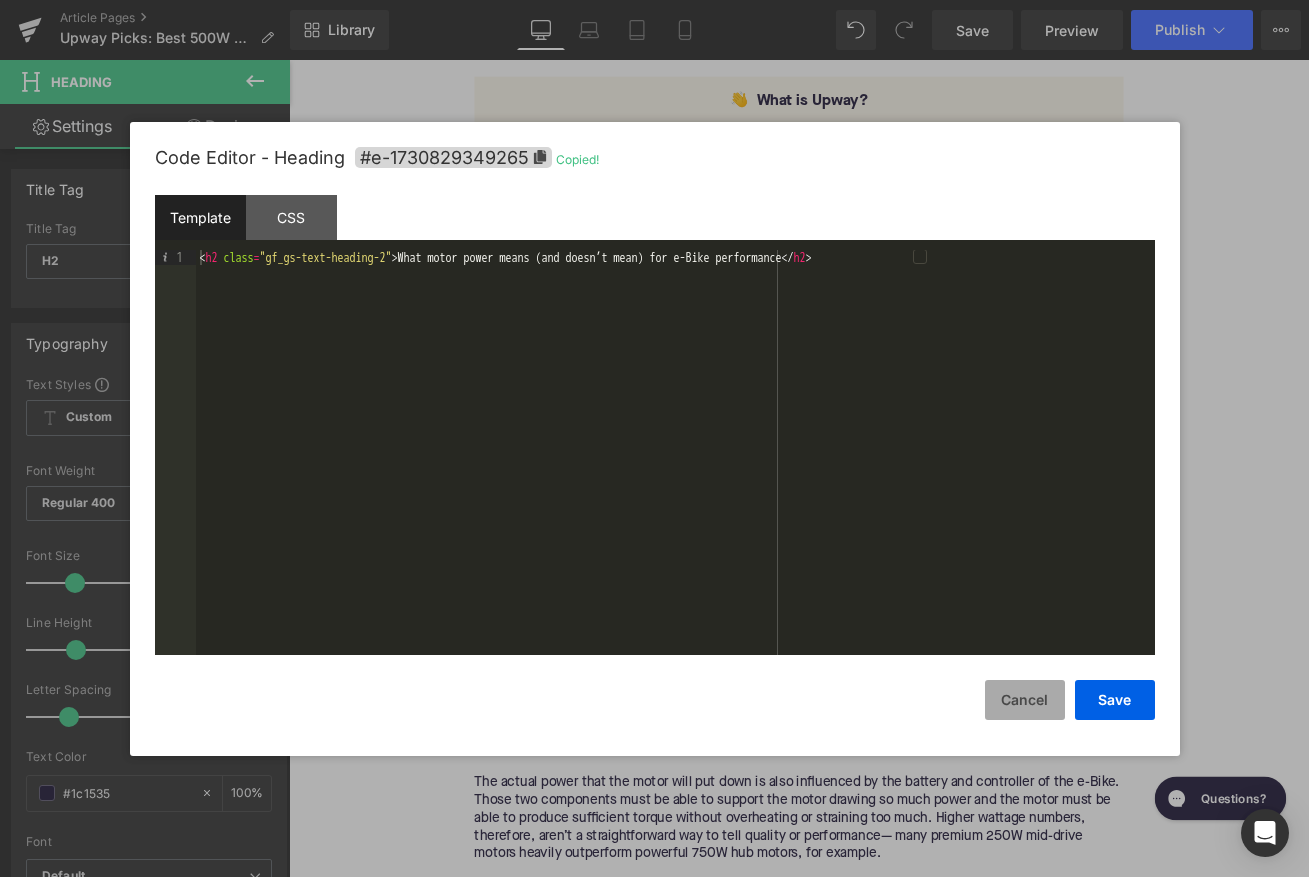 click on "Cancel" at bounding box center [1025, 700] 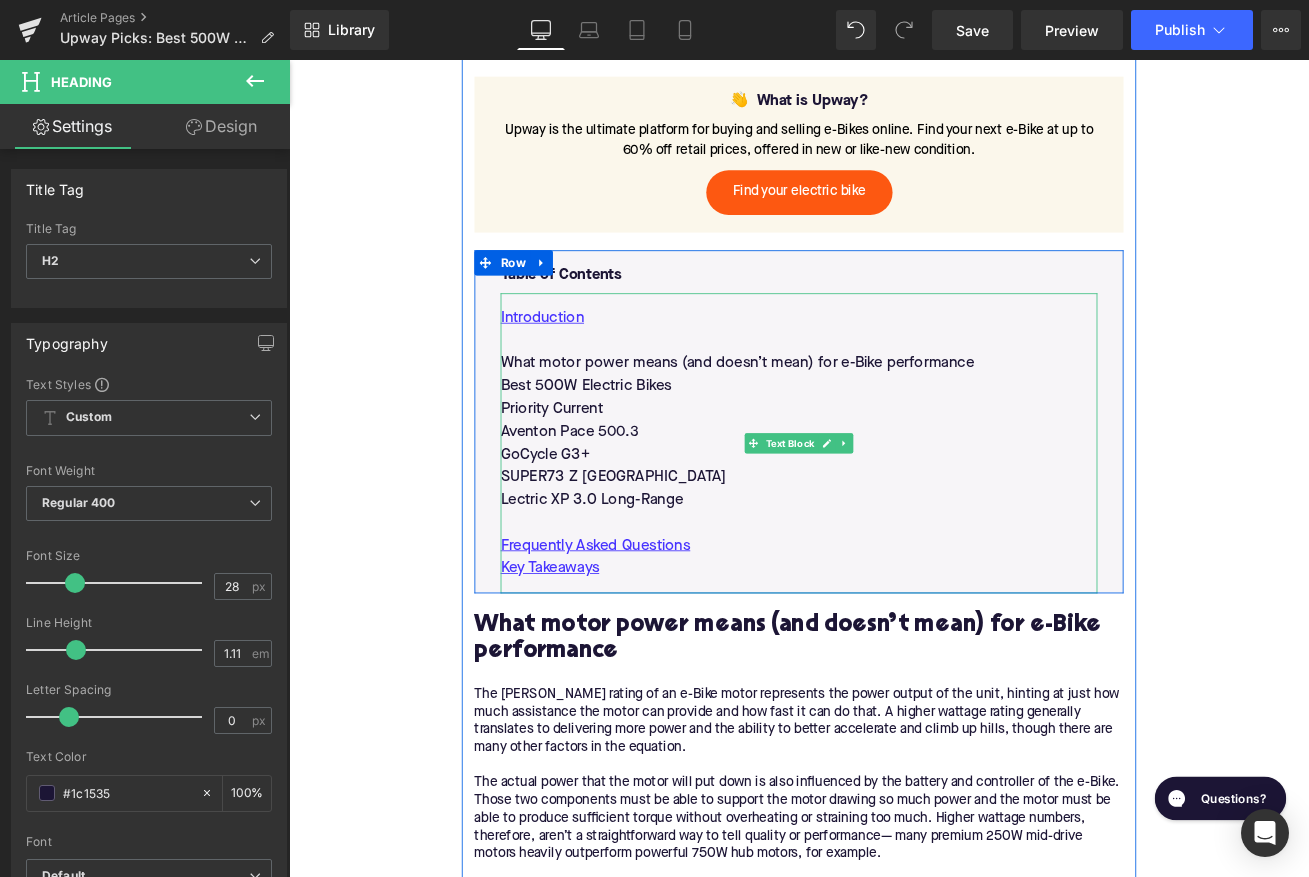 click on "What motor power means (and doesn’t mean) for e-Bike performance" at bounding box center (894, 420) 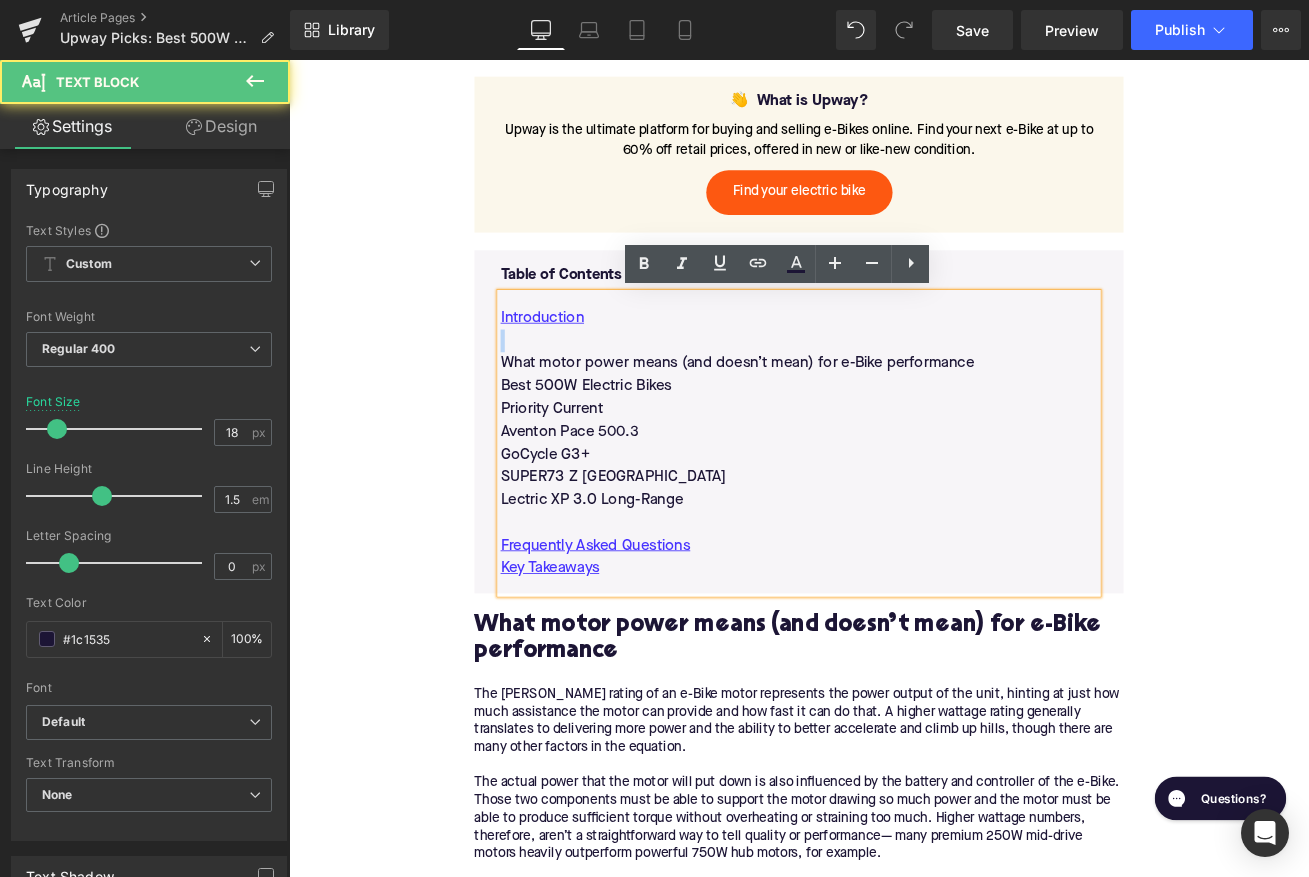 click on "What motor power means (and doesn’t mean) for e-Bike performance" at bounding box center (894, 420) 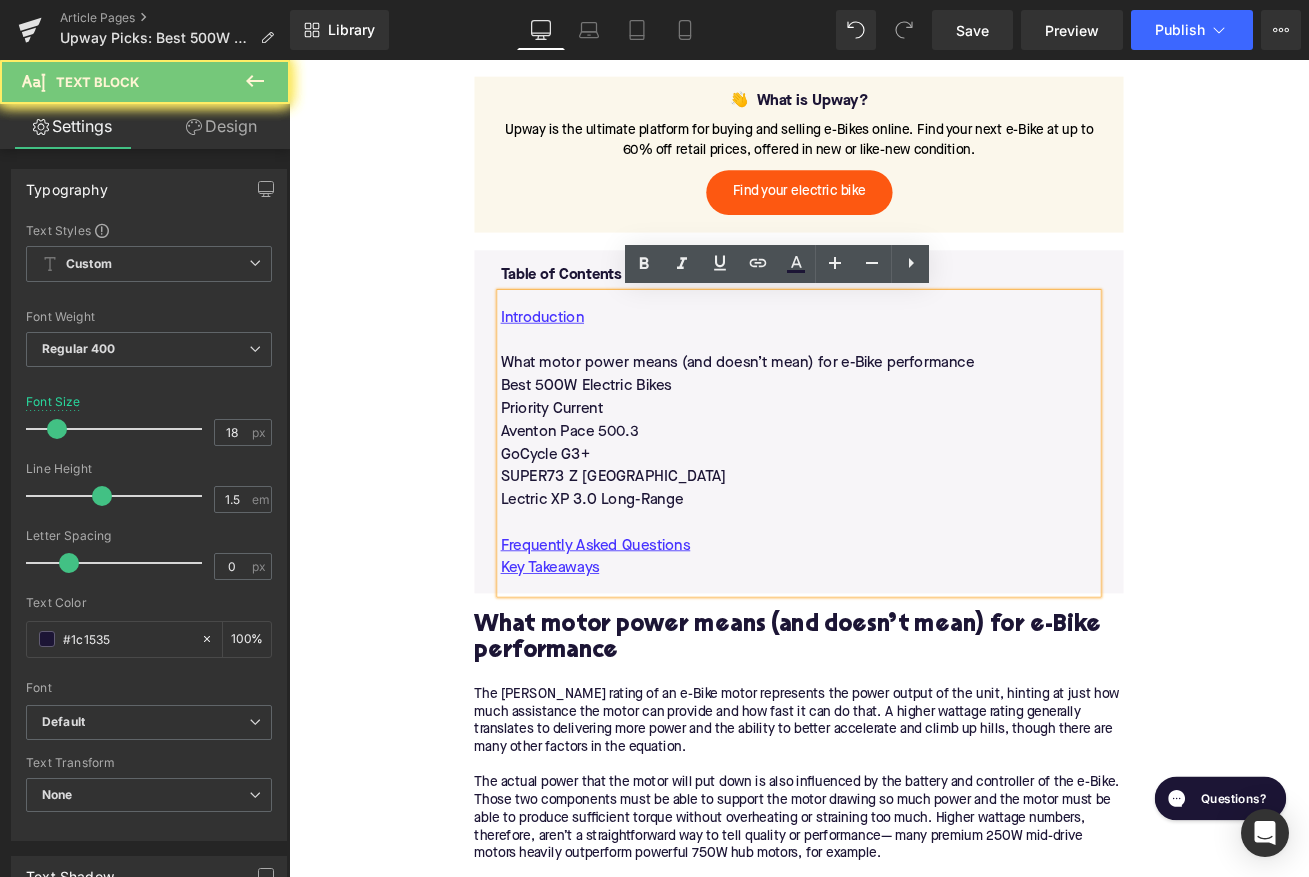 click on "What motor power means (and doesn’t mean) for e-Bike performance" at bounding box center [894, 420] 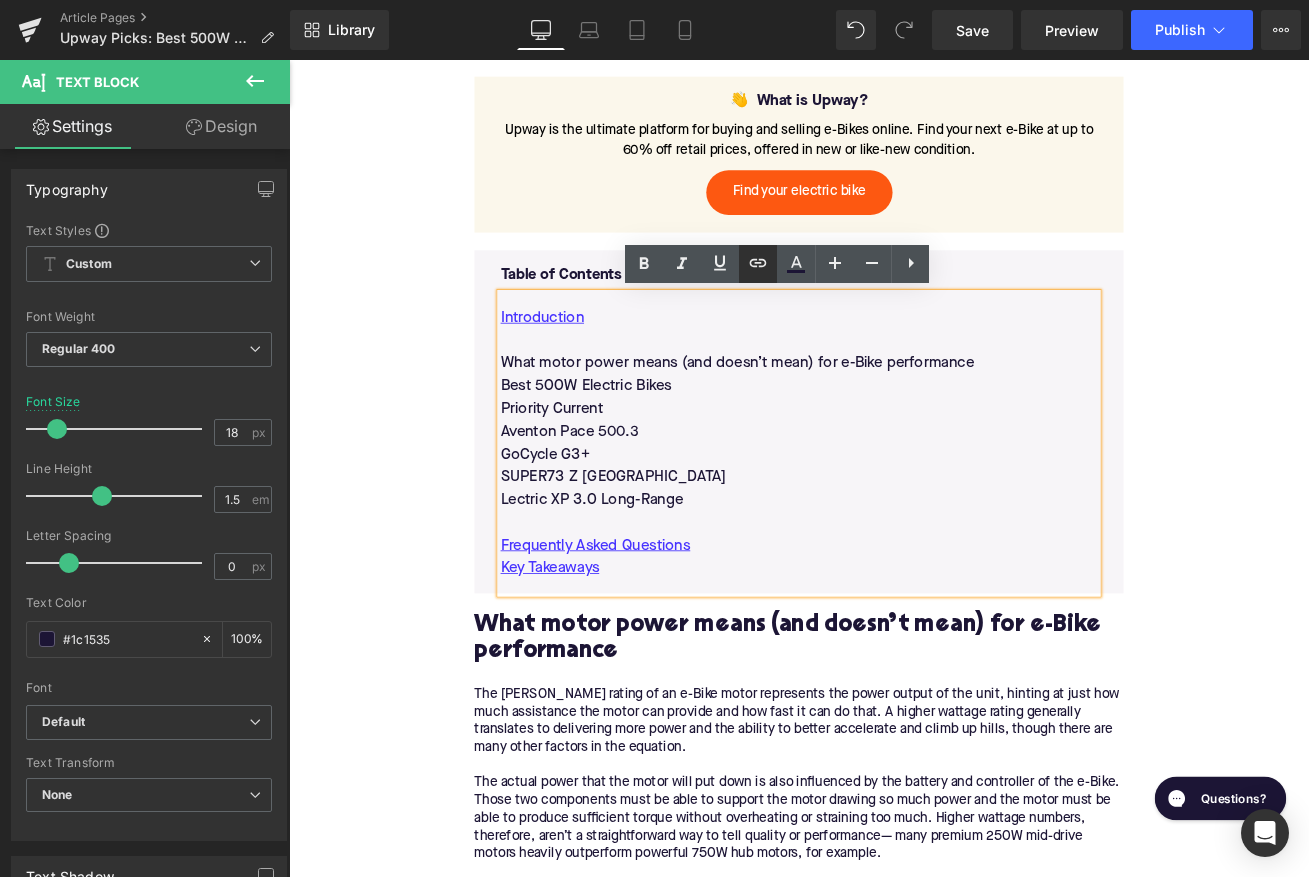 click 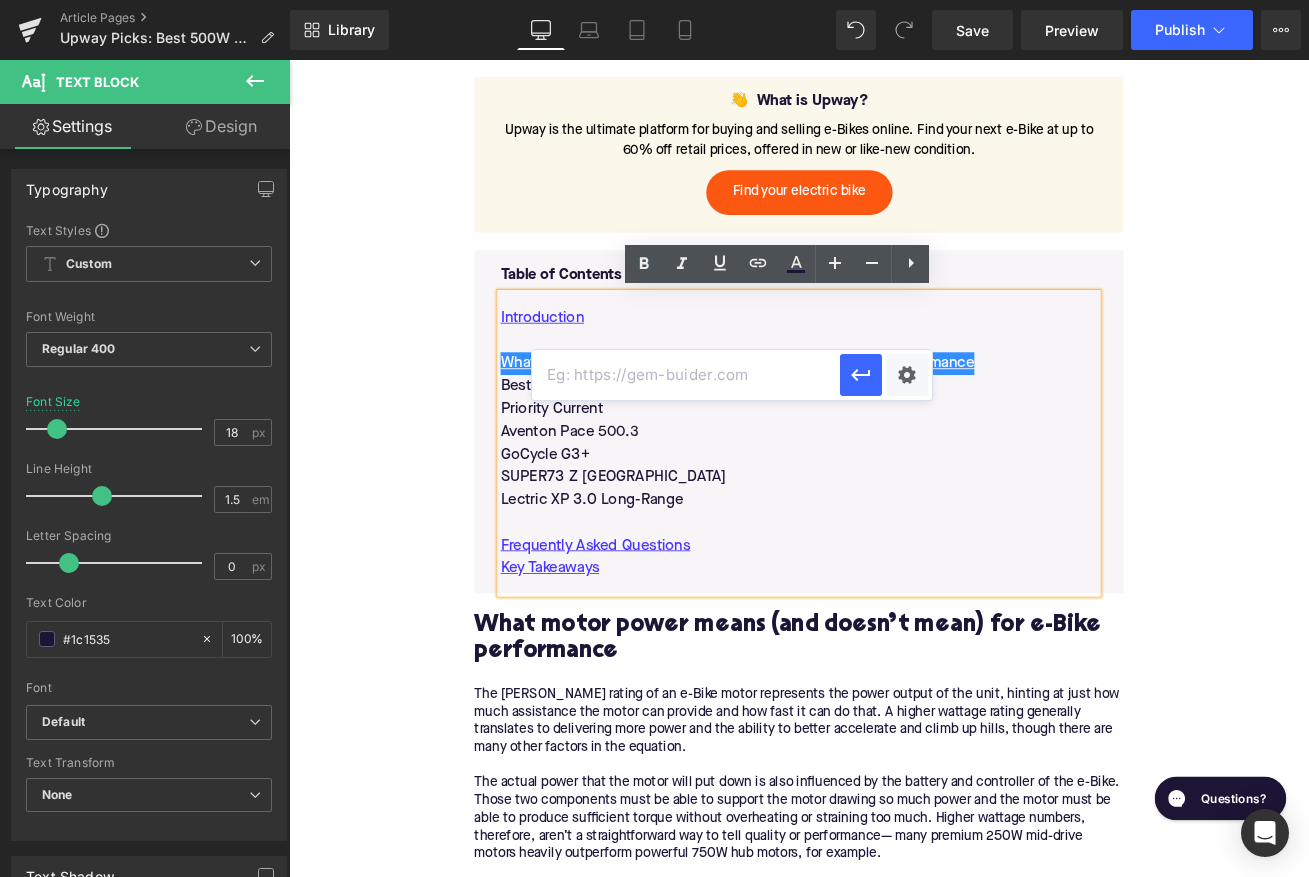 click at bounding box center (686, 375) 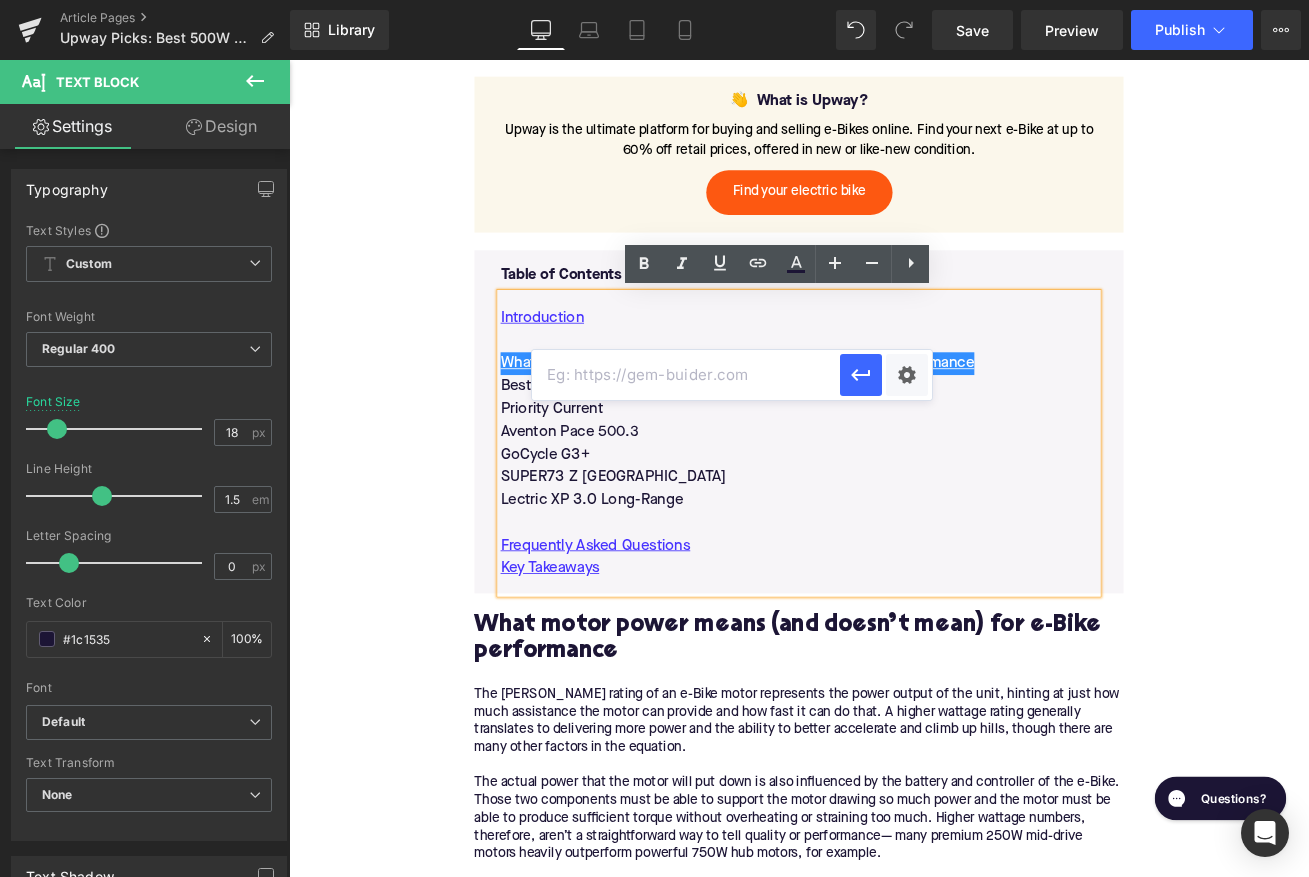 paste on "#e-1730829349265" 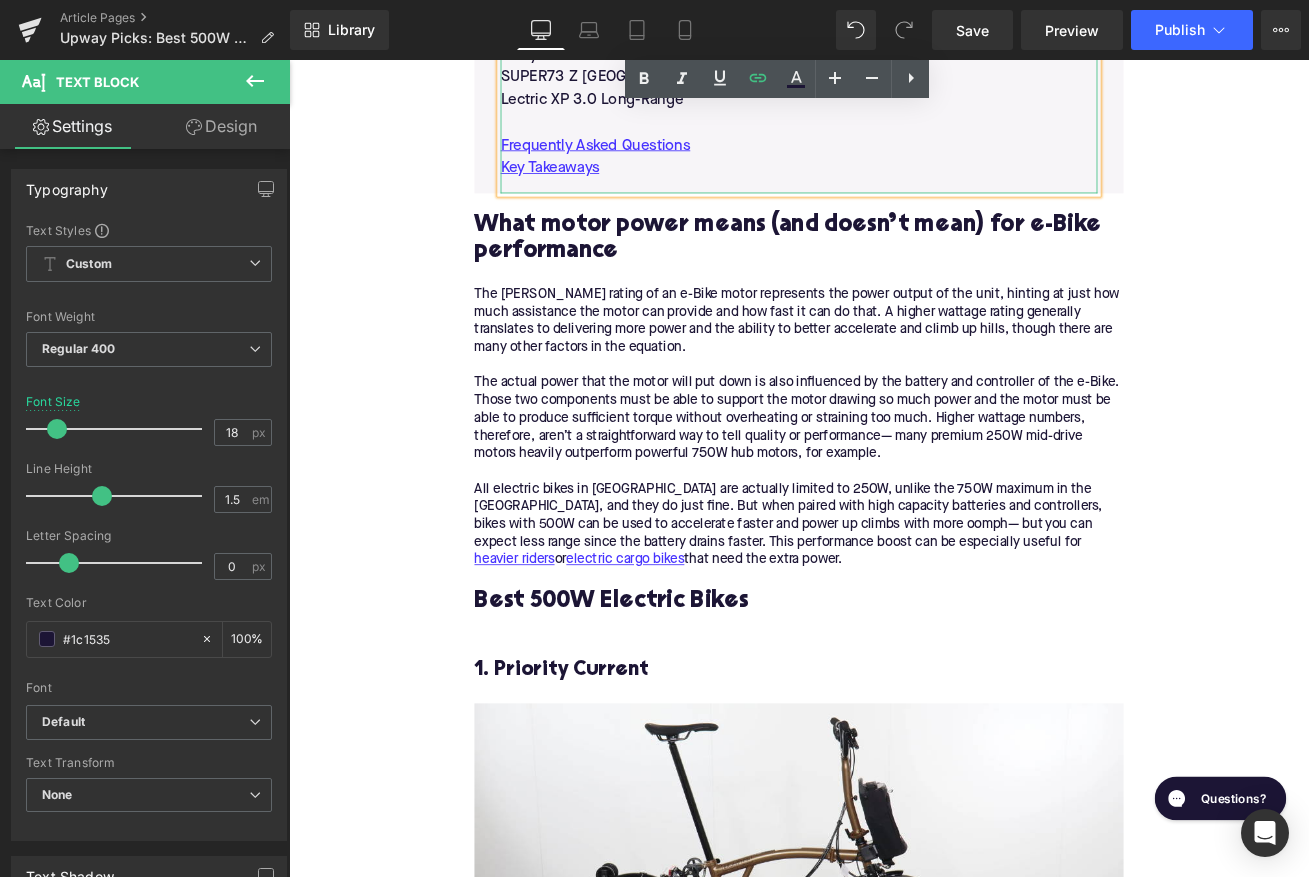 scroll, scrollTop: 1646, scrollLeft: 0, axis: vertical 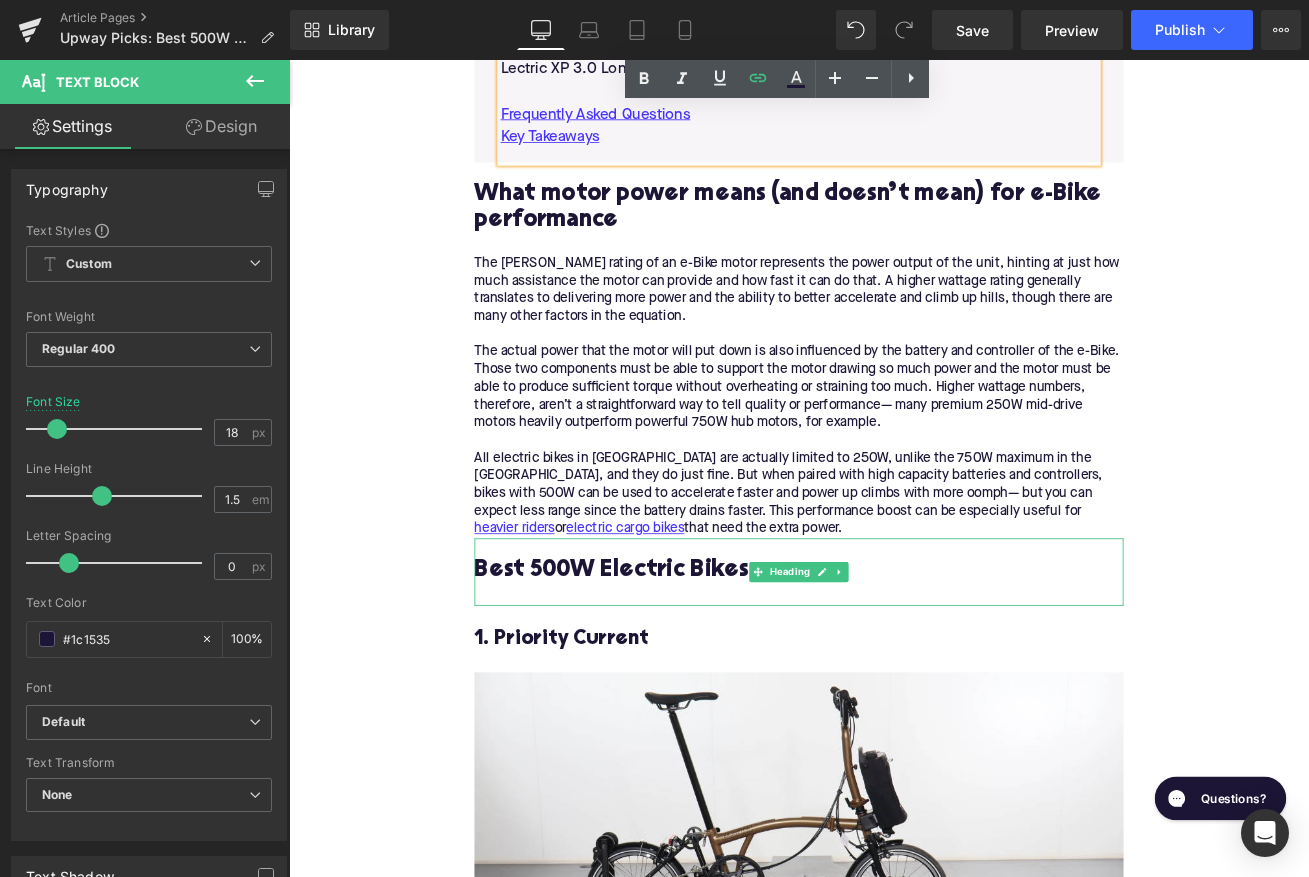 click on "Best 500W Electric Bikes" at bounding box center (894, 667) 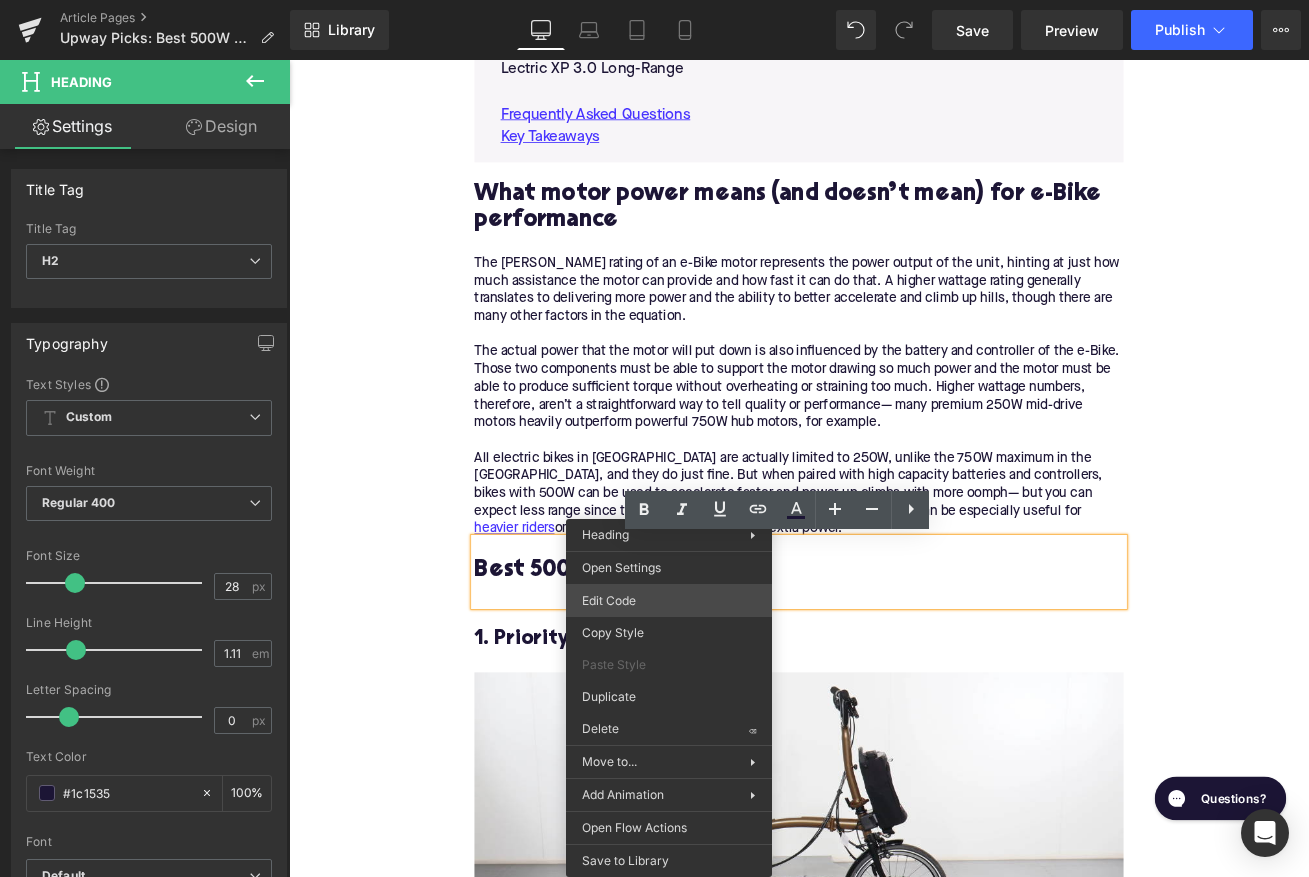 click on "You are previewing how the   will restyle your page. You can not edit Elements in Preset Preview Mode.  Article Pages Upway Picks: Best 500W Electric Bikes Library Desktop Desktop Laptop Tablet Mobile Save Preview Publish Scheduled View Live Page View with current Template Save Template to Library Schedule Publish  Optimize  Publish Settings Shortcuts  Your page can’t be published   You've reached the maximum number of published pages on your plan  (382/999999).  You need to upgrade your plan or unpublish all your pages to get 1 publish slot.   Unpublish pages   Upgrade plan  Elements Global Style Base Row  rows, columns, layouts, div Heading  headings, titles, h1,h2,h3,h4,h5,h6 Text Block  texts, paragraphs, contents, blocks Image  images, photos, alts, uploads Icon  icons, symbols Button  button, call to action, cta Separator  separators, dividers, horizontal lines Liquid  liquid, custom code, html, javascript, css, reviews, apps, applications, embeded, iframe Banner Parallax  Hero Banner  Stack Tabs" at bounding box center (654, 0) 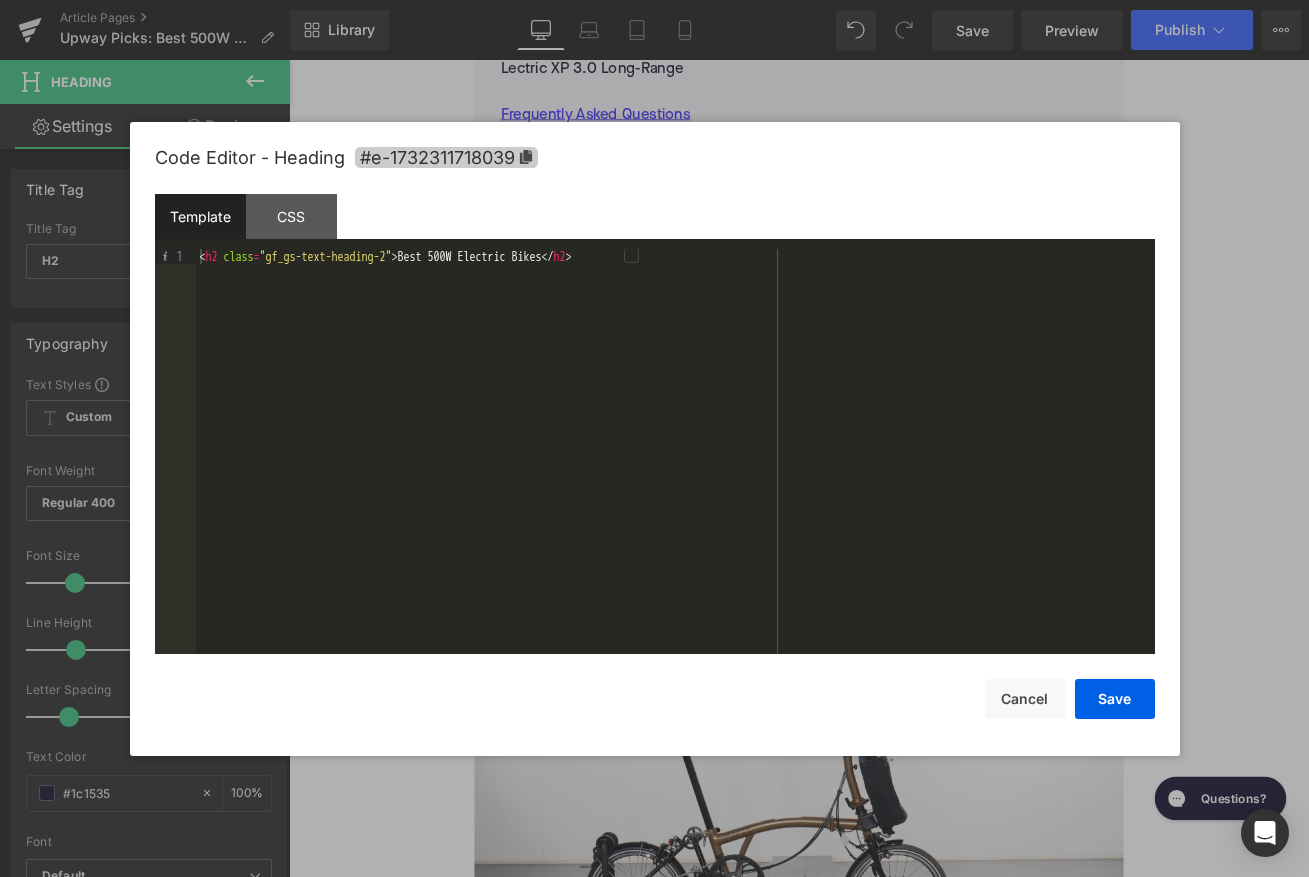 click on "#e-1732311718039" at bounding box center (446, 157) 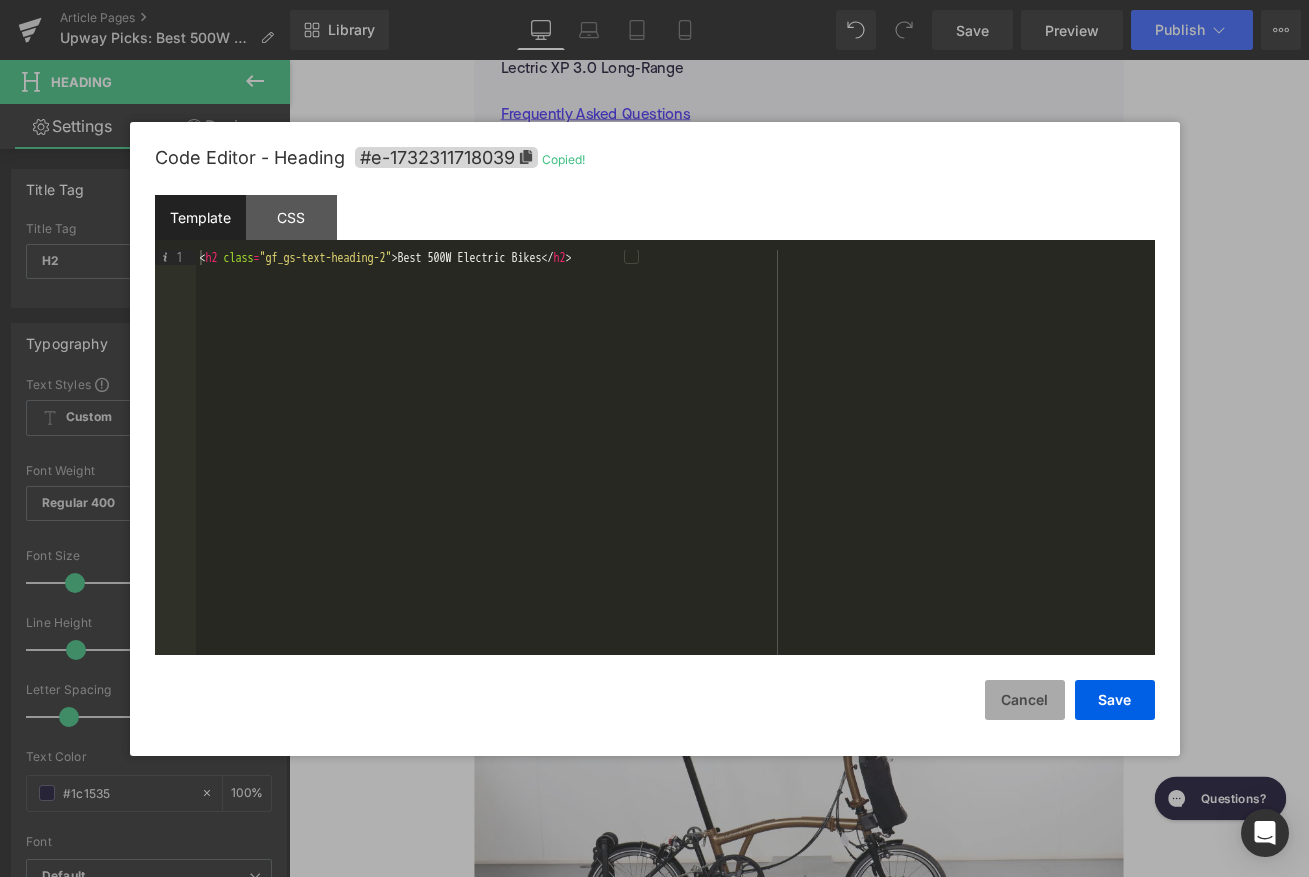 click on "Cancel" at bounding box center (1025, 700) 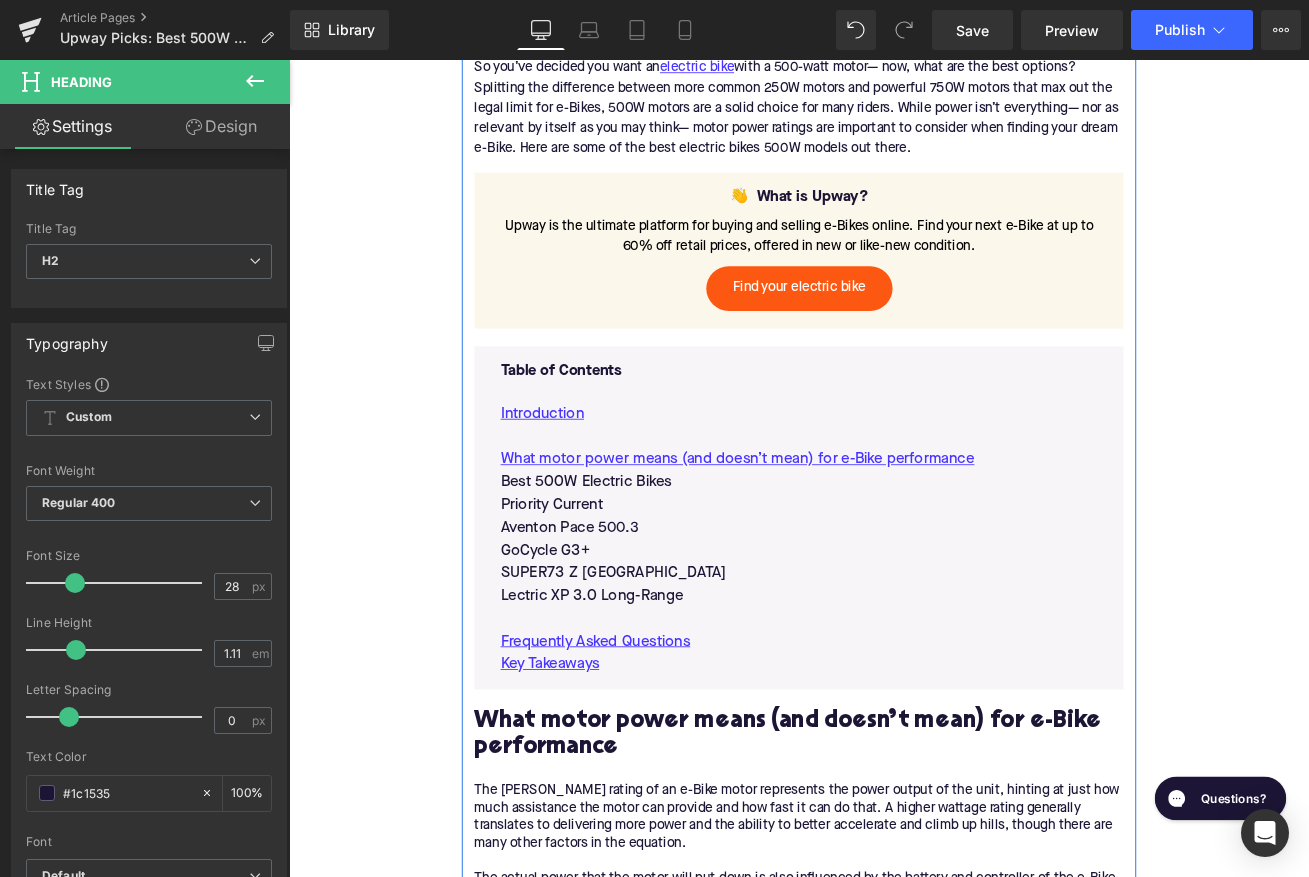 scroll, scrollTop: 1071, scrollLeft: 0, axis: vertical 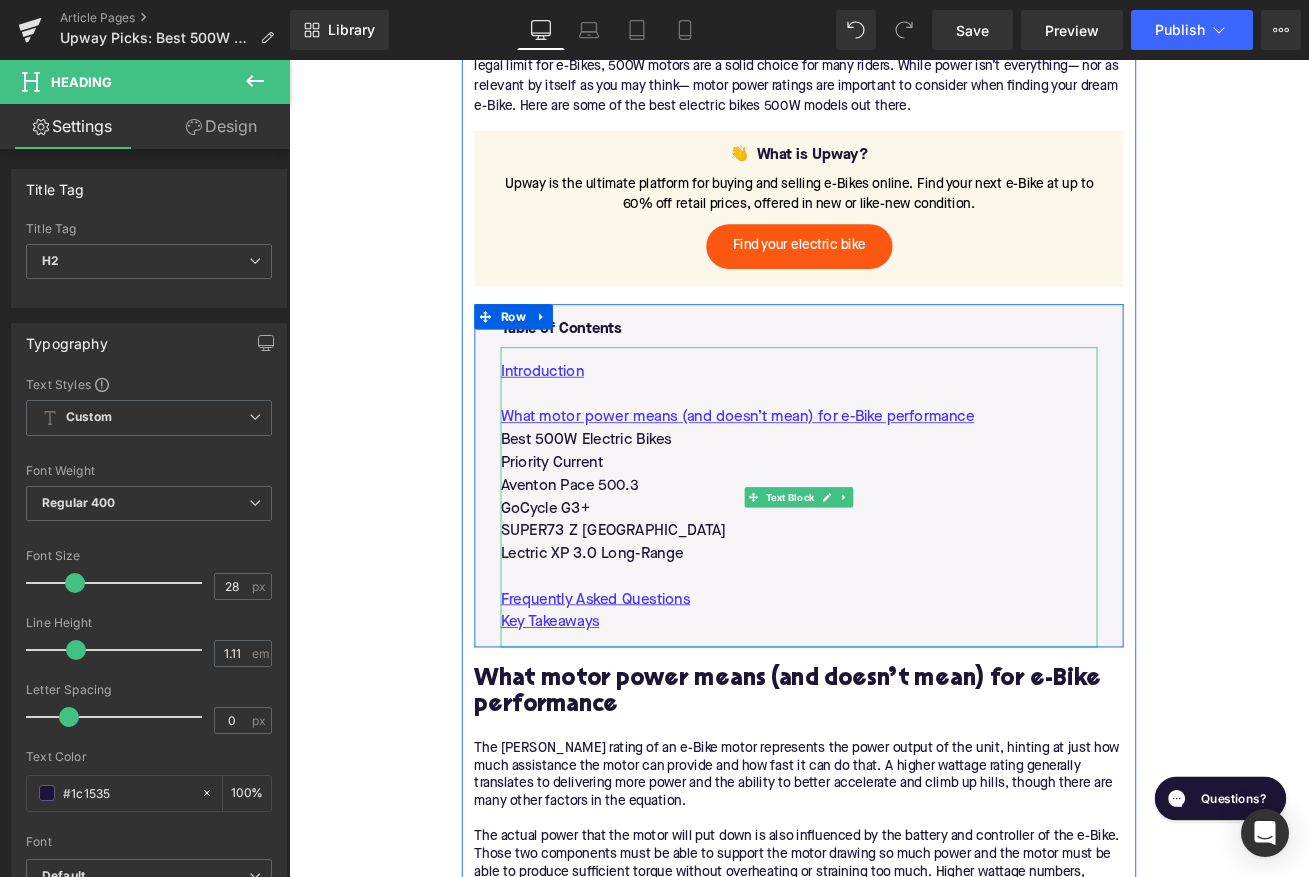 click on "Best 500W Electric Bikes" at bounding box center [894, 511] 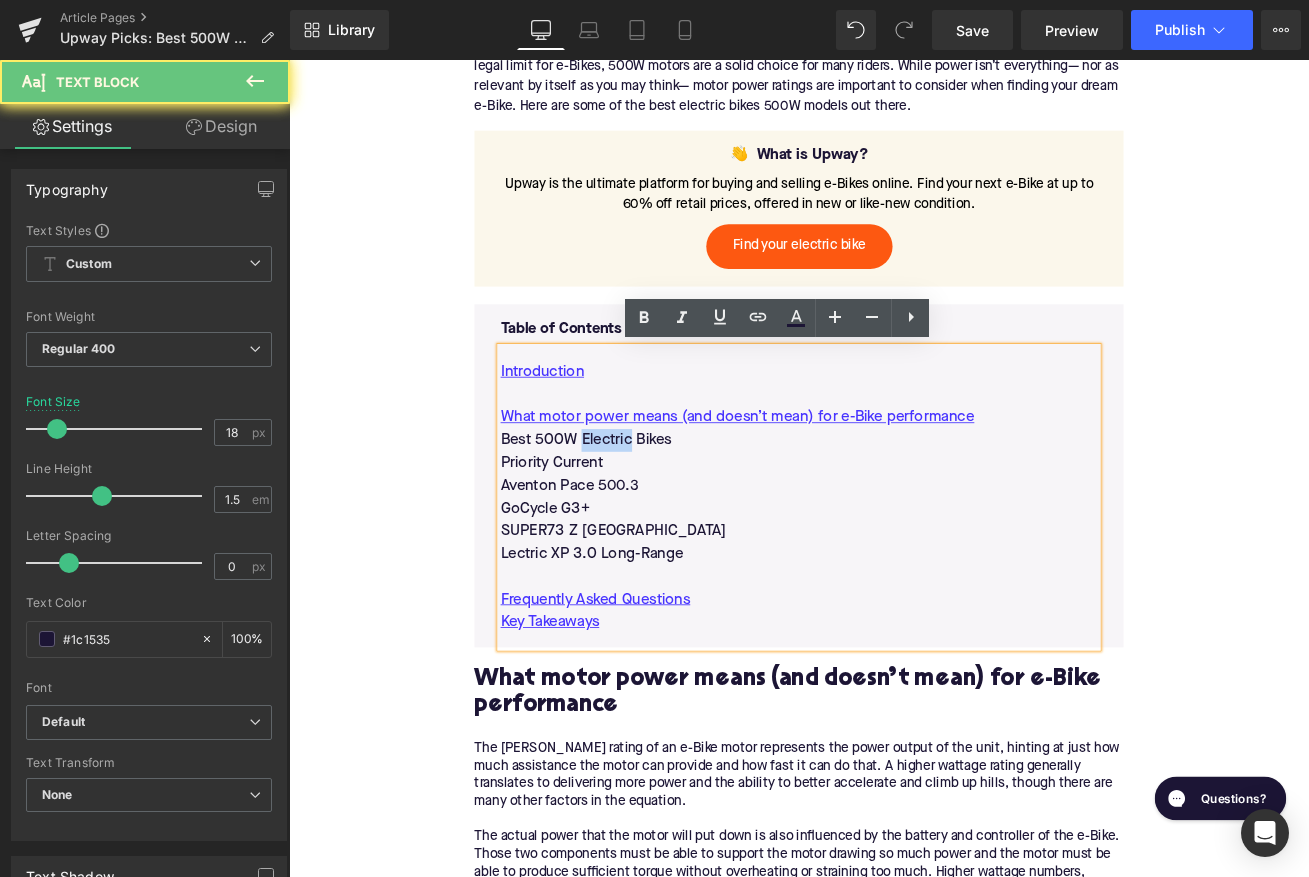 click on "Best 500W Electric Bikes" at bounding box center (894, 511) 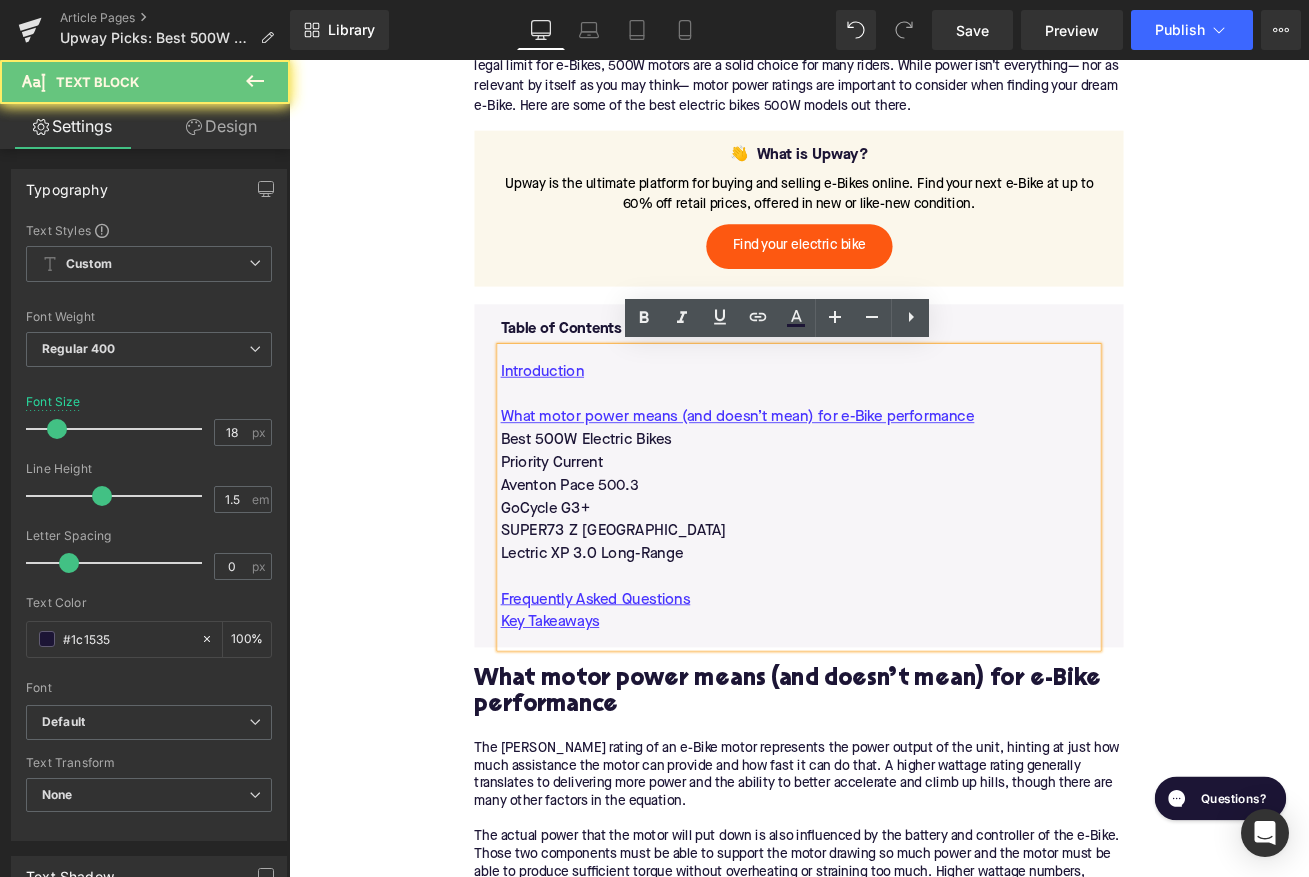 click on "Best 500W Electric Bikes" at bounding box center [894, 511] 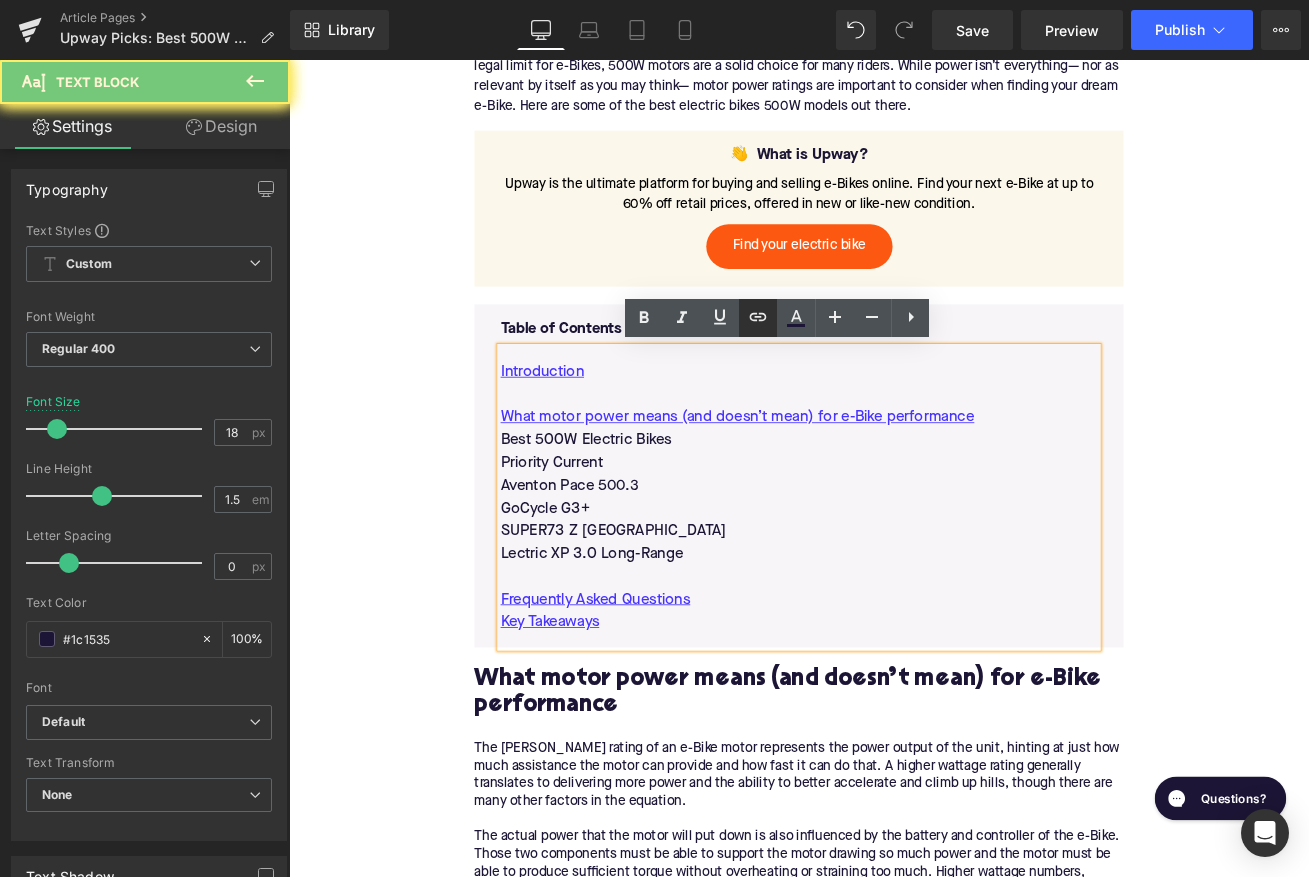click 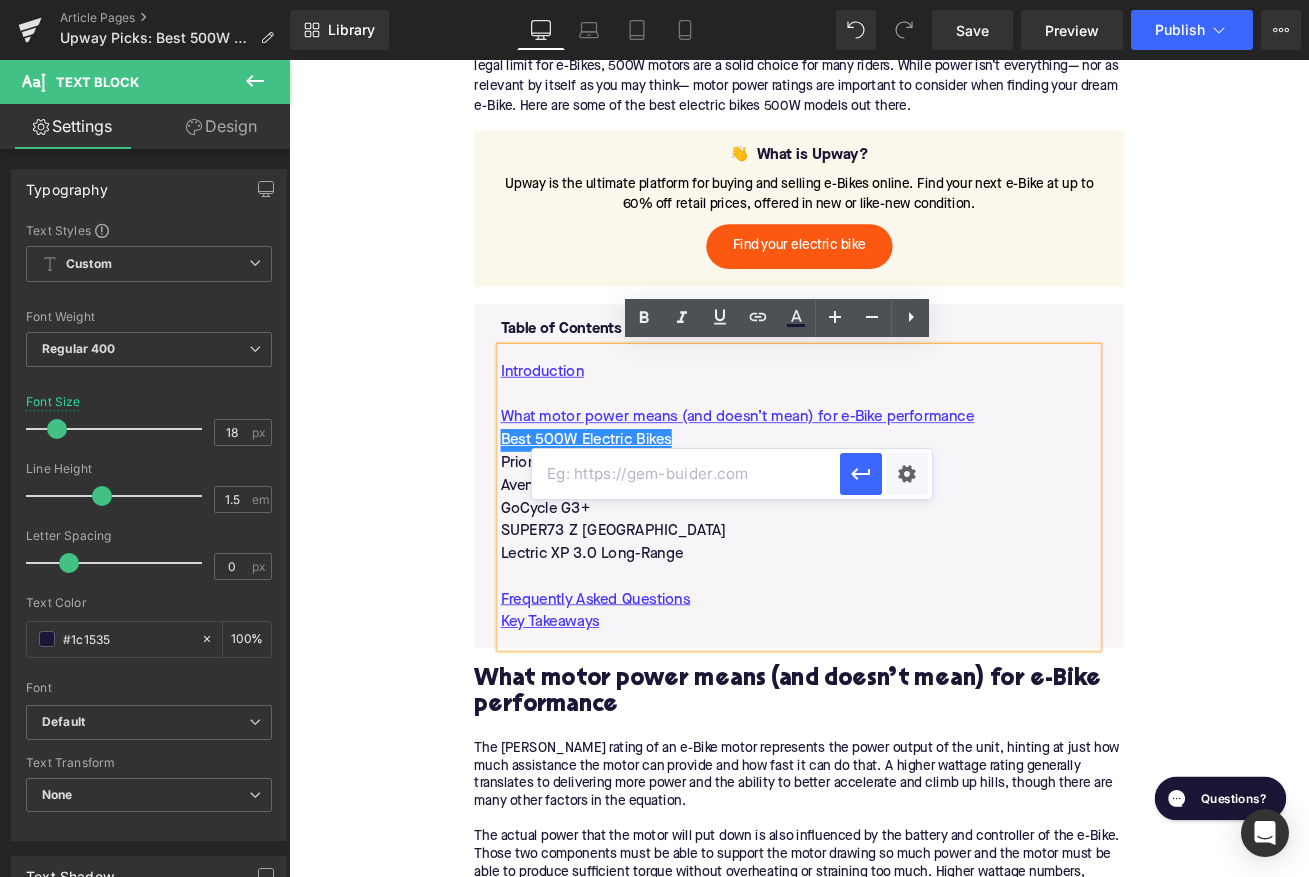 click at bounding box center (686, 474) 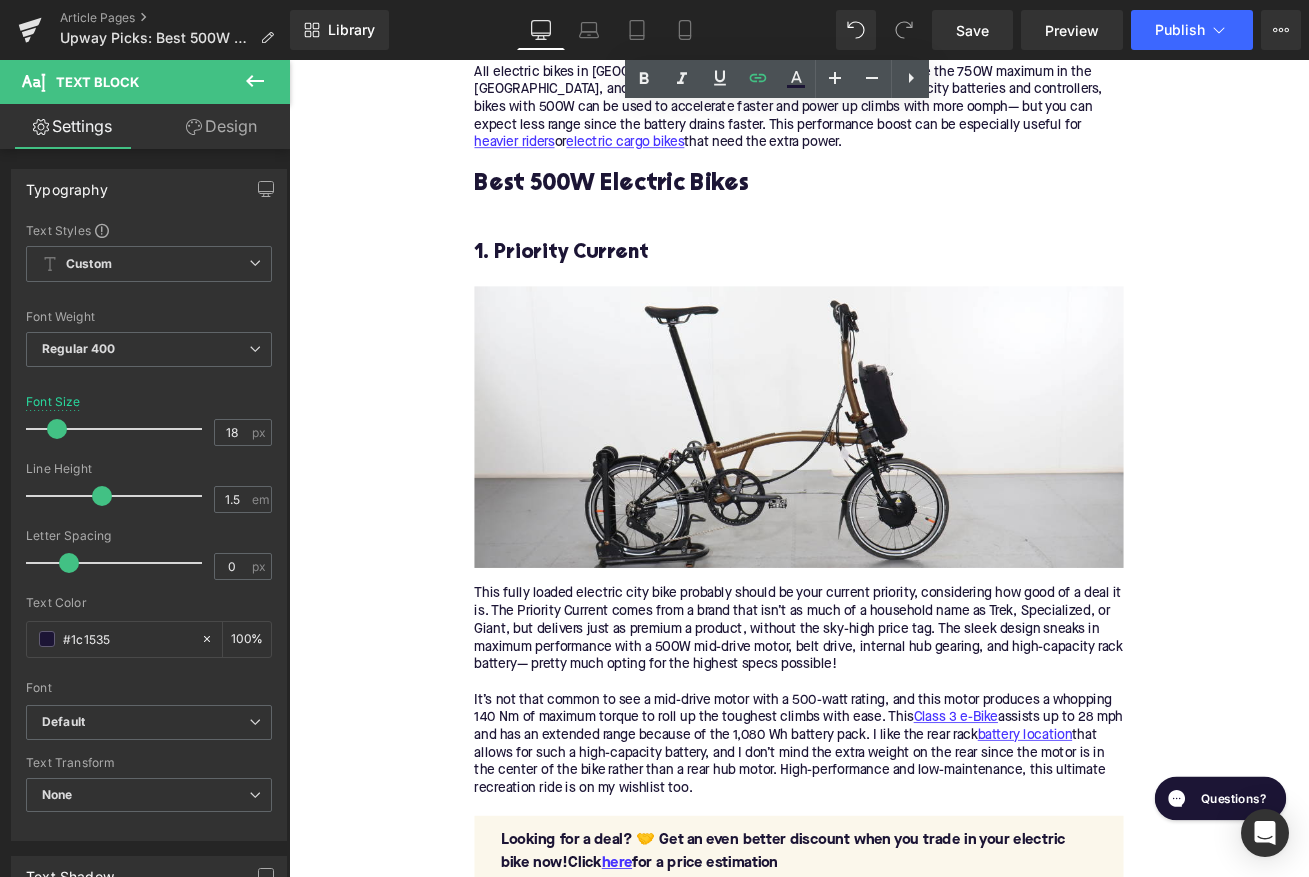 scroll, scrollTop: 2024, scrollLeft: 0, axis: vertical 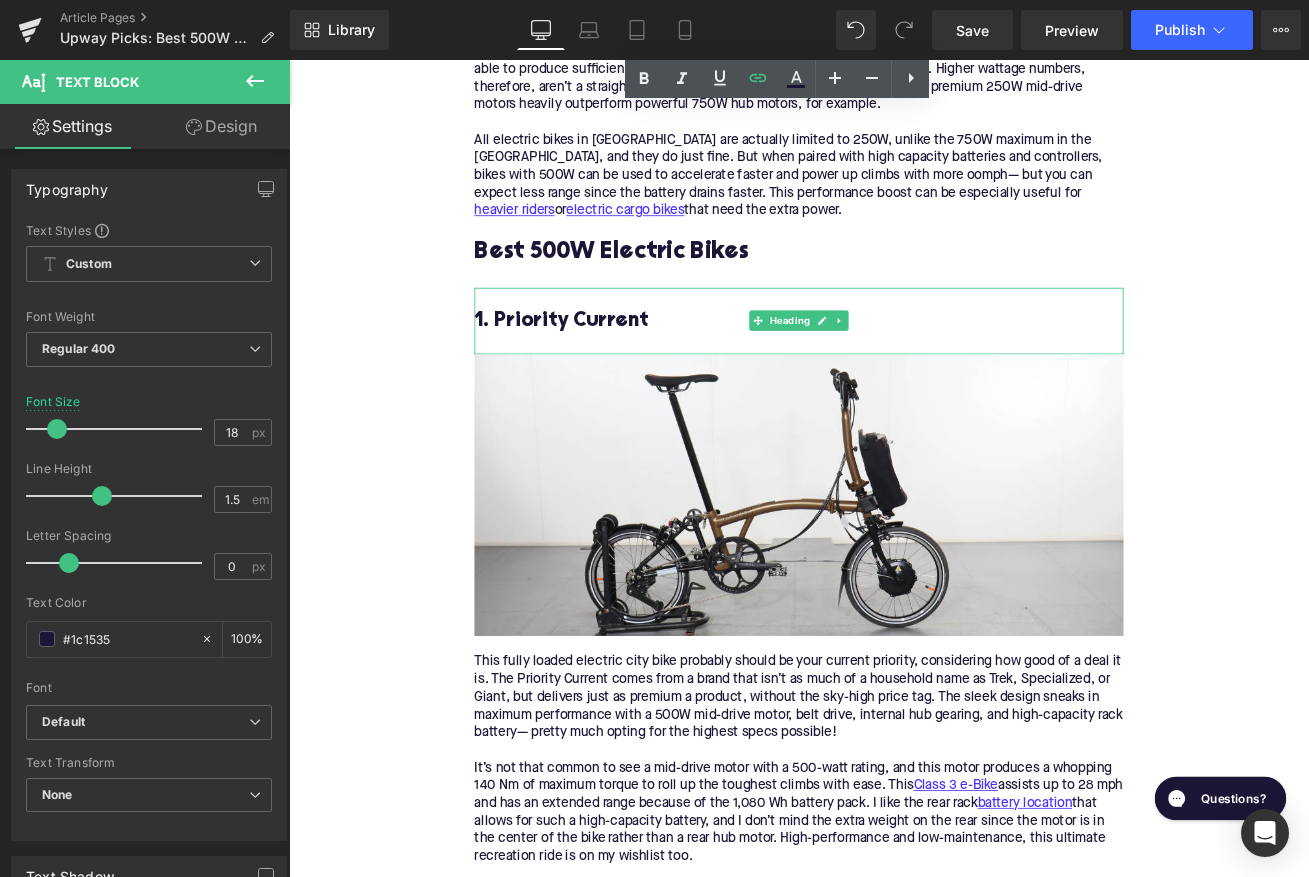click on "1. Priority Current" at bounding box center (894, 369) 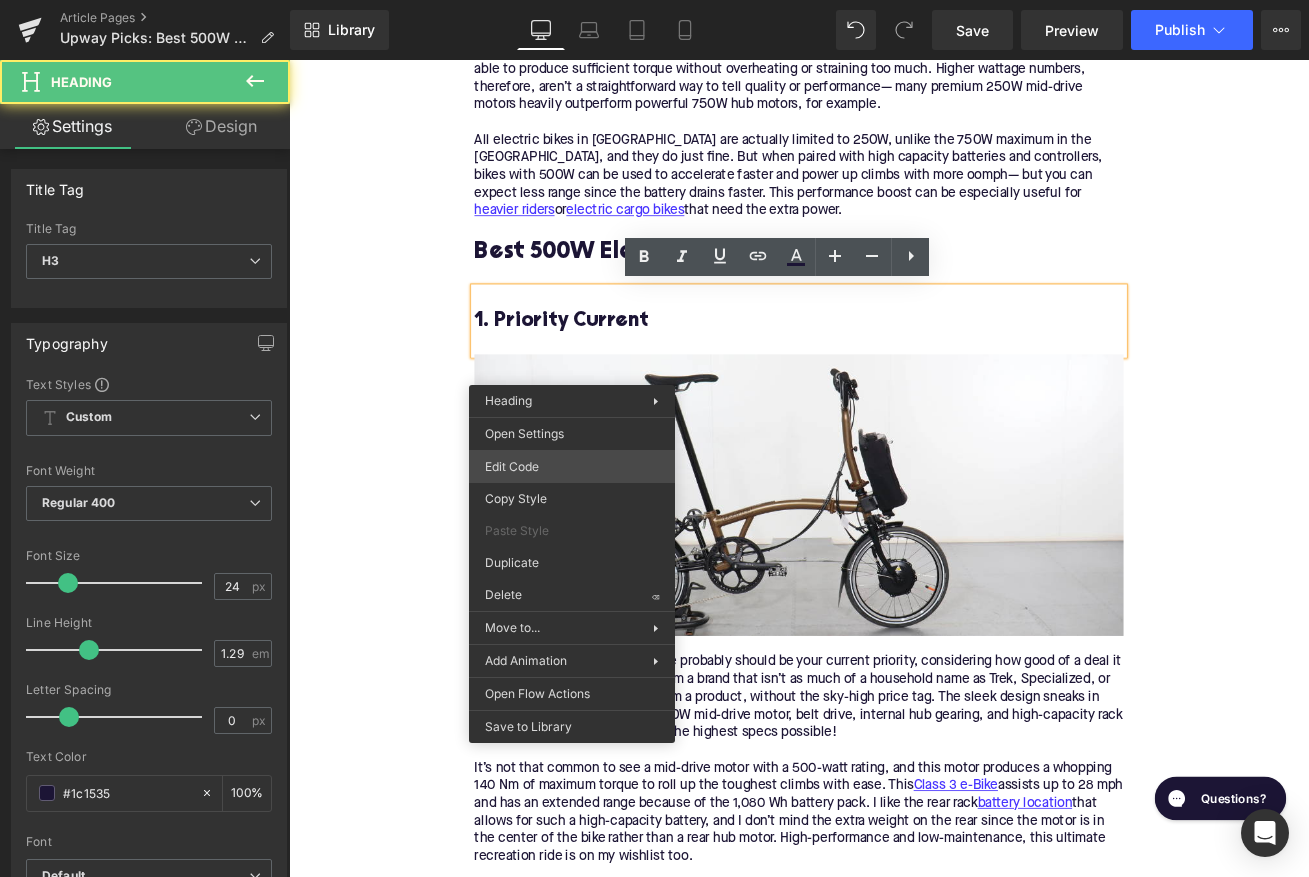 click on "You are previewing how the   will restyle your page. You can not edit Elements in Preset Preview Mode.  Article Pages Upway Picks: Best 500W Electric Bikes Library Desktop Desktop Laptop Tablet Mobile Save Preview Publish Scheduled View Live Page View with current Template Save Template to Library Schedule Publish  Optimize  Publish Settings Shortcuts  Your page can’t be published   You've reached the maximum number of published pages on your plan  (382/999999).  You need to upgrade your plan or unpublish all your pages to get 1 publish slot.   Unpublish pages   Upgrade plan  Elements Global Style Base Row  rows, columns, layouts, div Heading  headings, titles, h1,h2,h3,h4,h5,h6 Text Block  texts, paragraphs, contents, blocks Image  images, photos, alts, uploads Icon  icons, symbols Button  button, call to action, cta Separator  separators, dividers, horizontal lines Liquid  liquid, custom code, html, javascript, css, reviews, apps, applications, embeded, iframe Banner Parallax  Hero Banner  Stack Tabs" at bounding box center [654, 0] 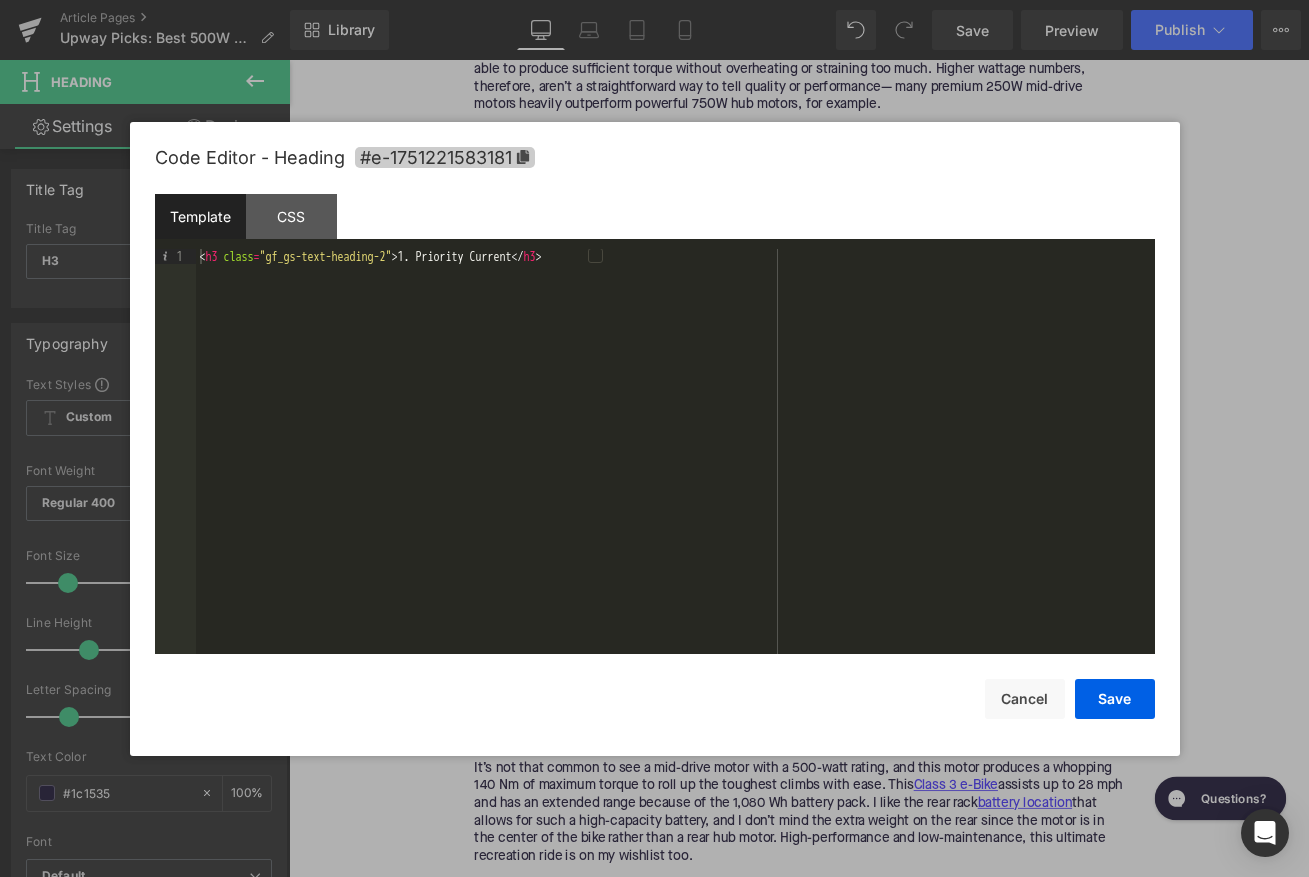 click on "#e-1751221583181" at bounding box center (445, 157) 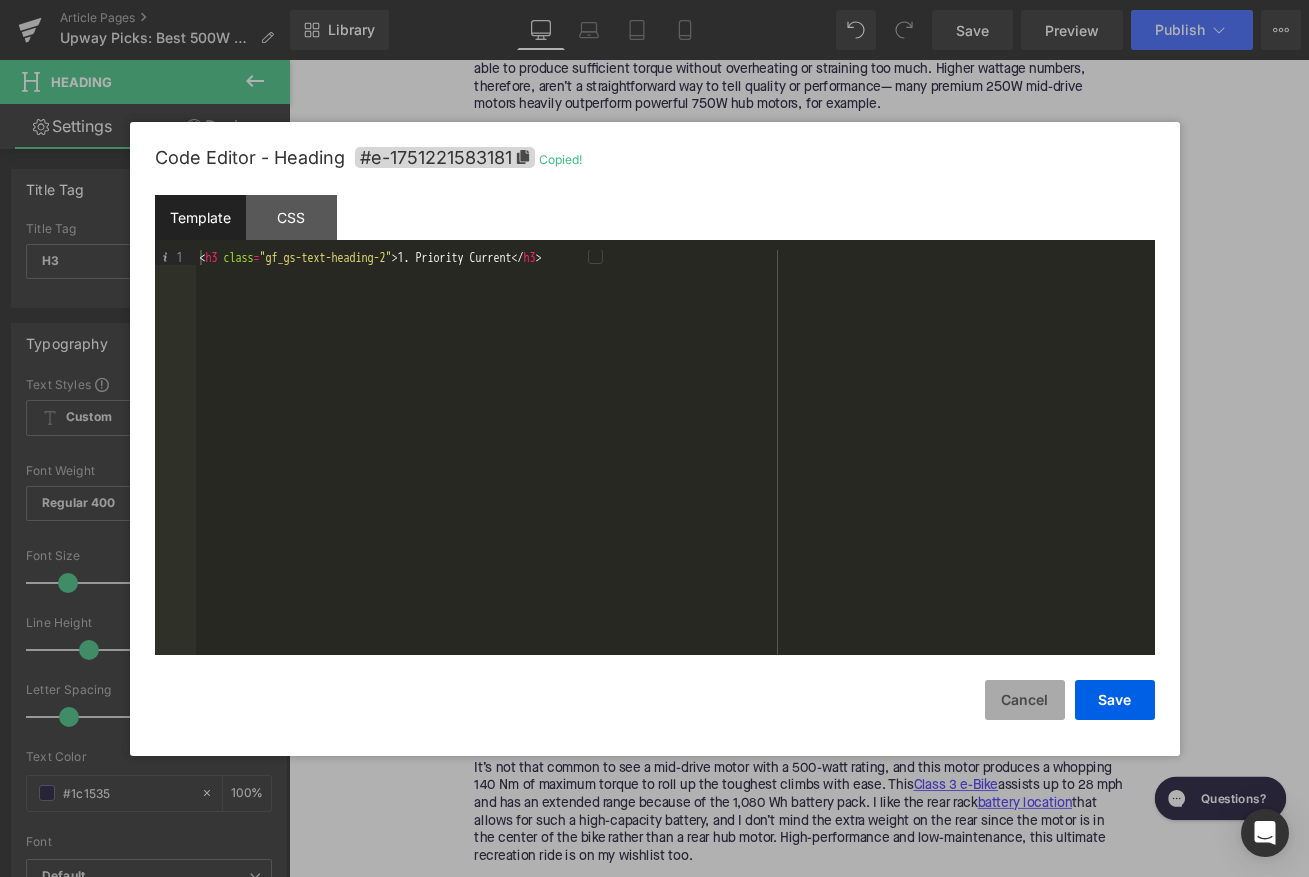 click on "Cancel" at bounding box center (1025, 700) 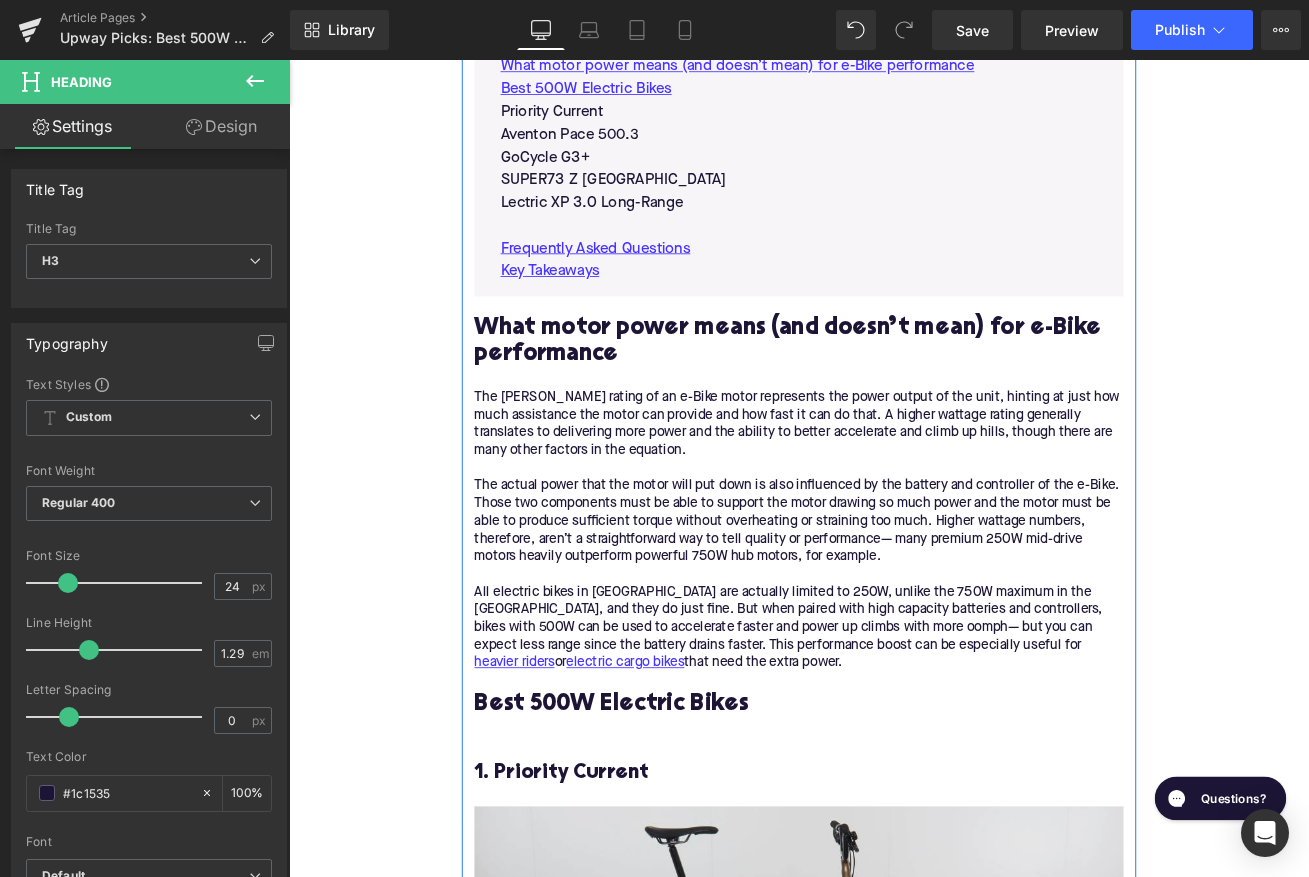 scroll, scrollTop: 1109, scrollLeft: 0, axis: vertical 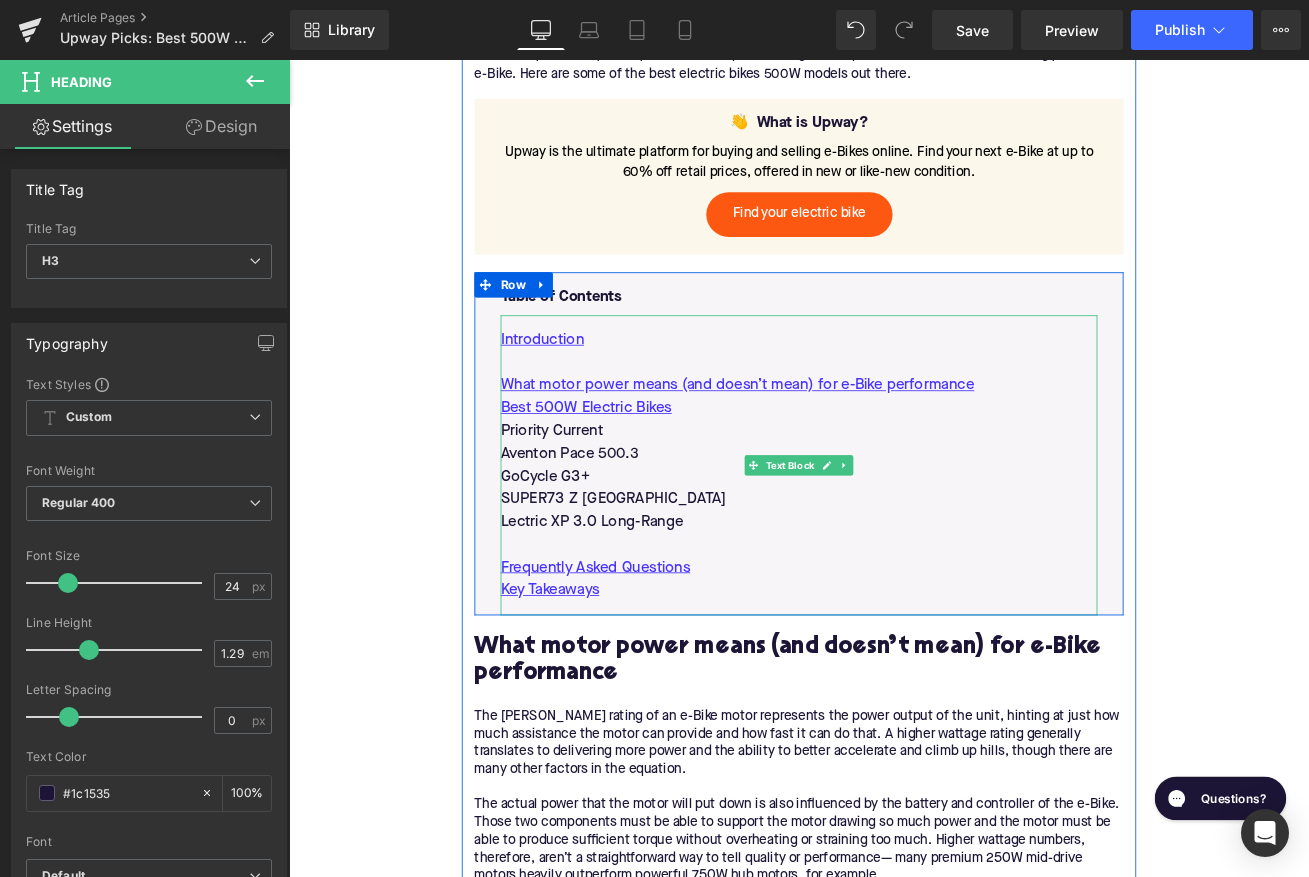 click on "Priority Current" at bounding box center (894, 500) 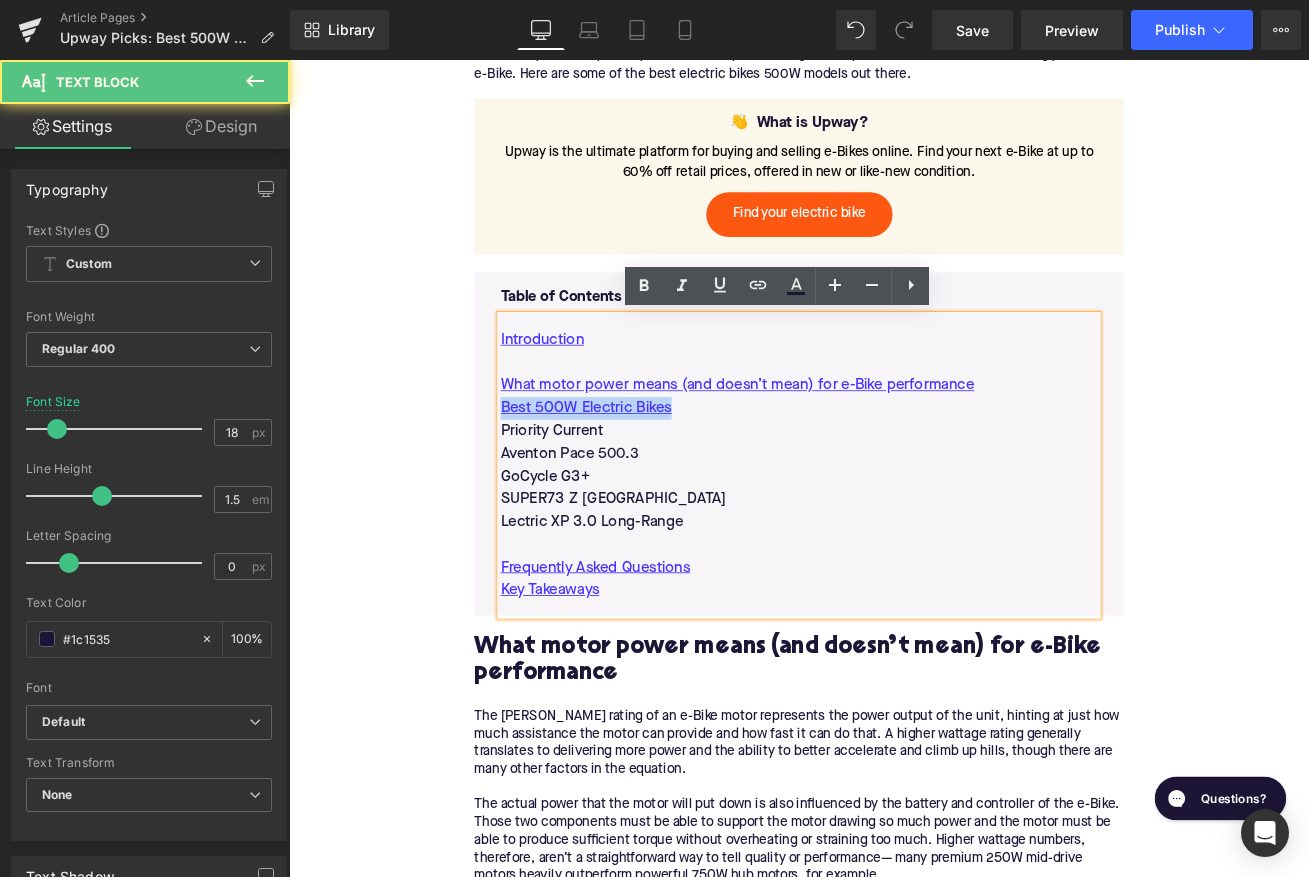 click on "Priority Current" at bounding box center [894, 500] 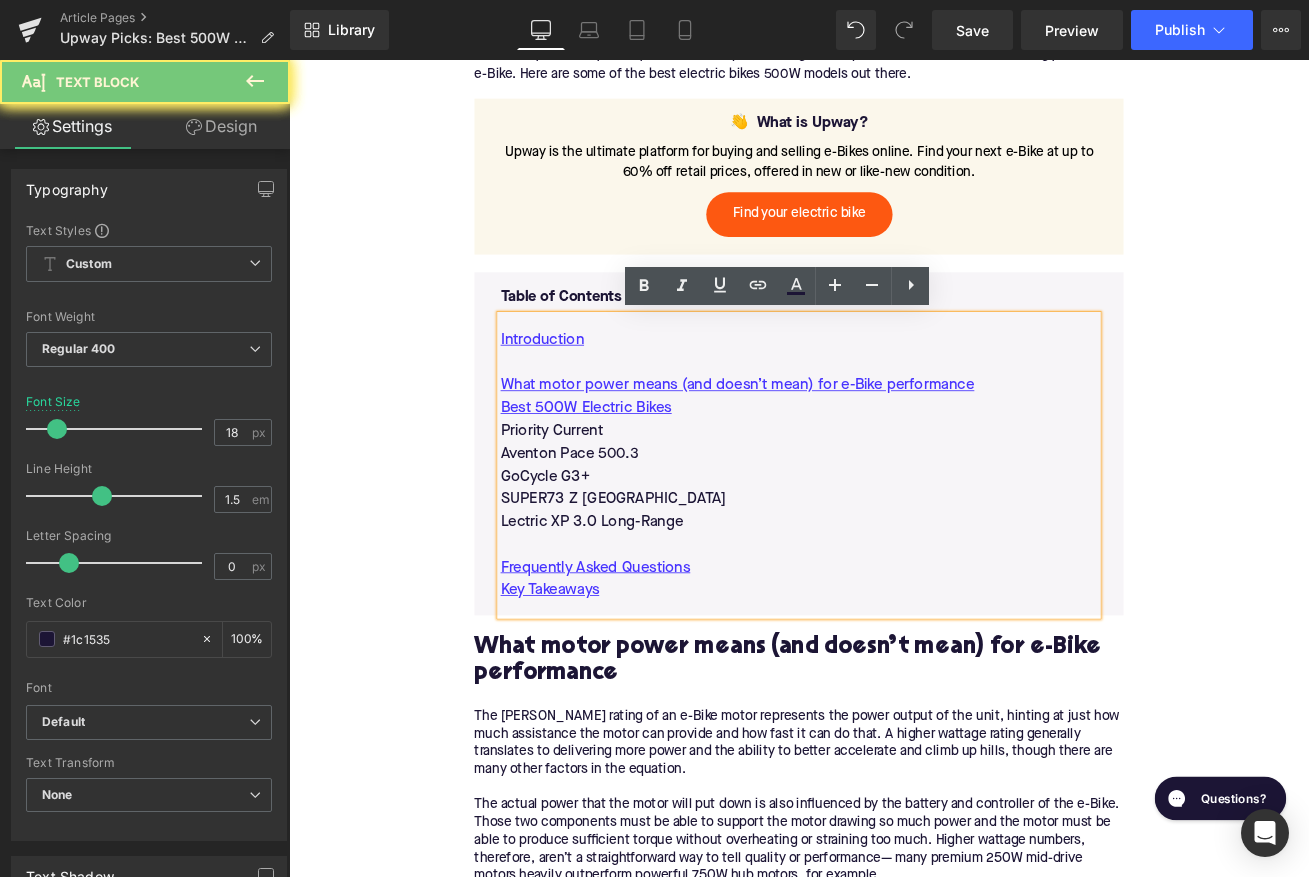 click on "Priority Current" at bounding box center [894, 500] 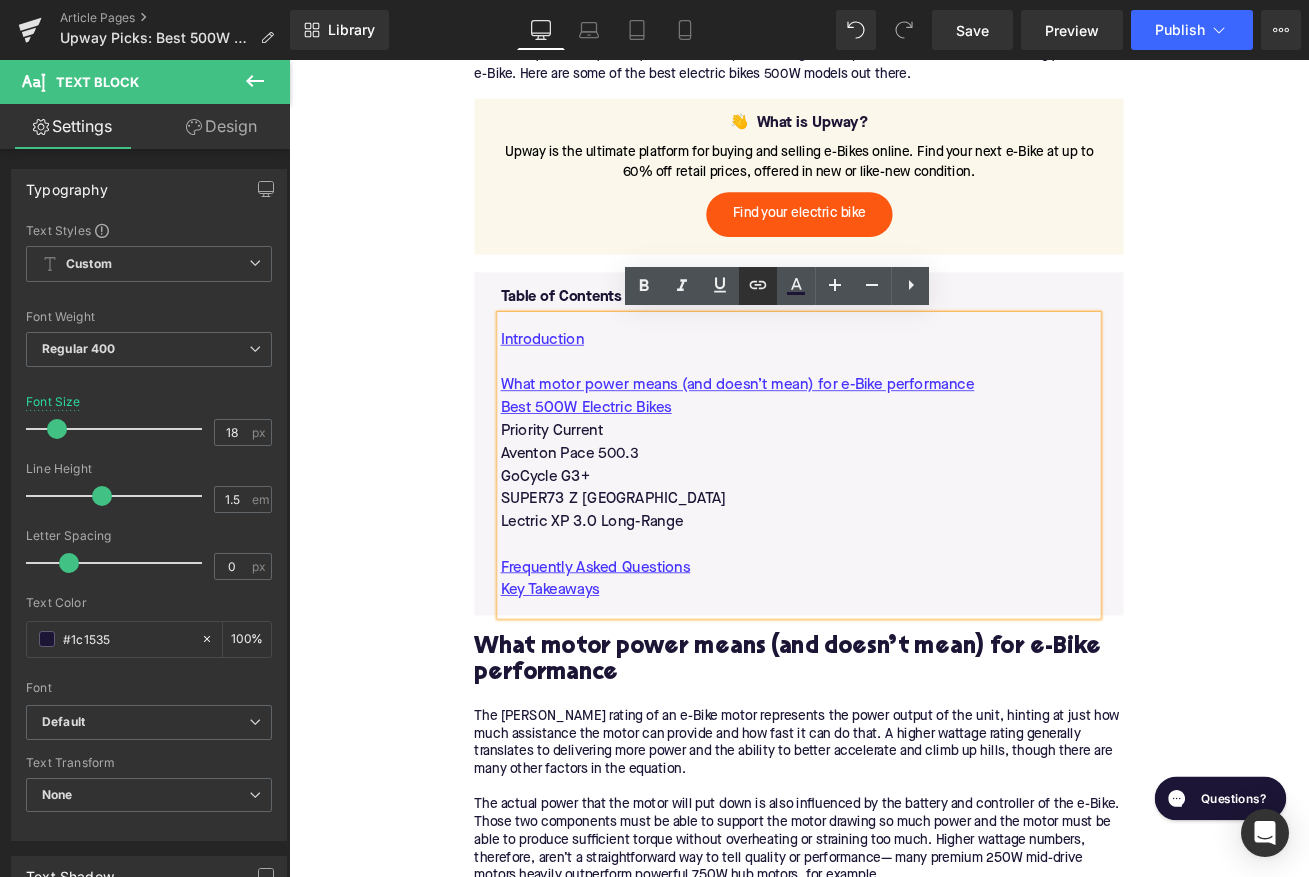 click 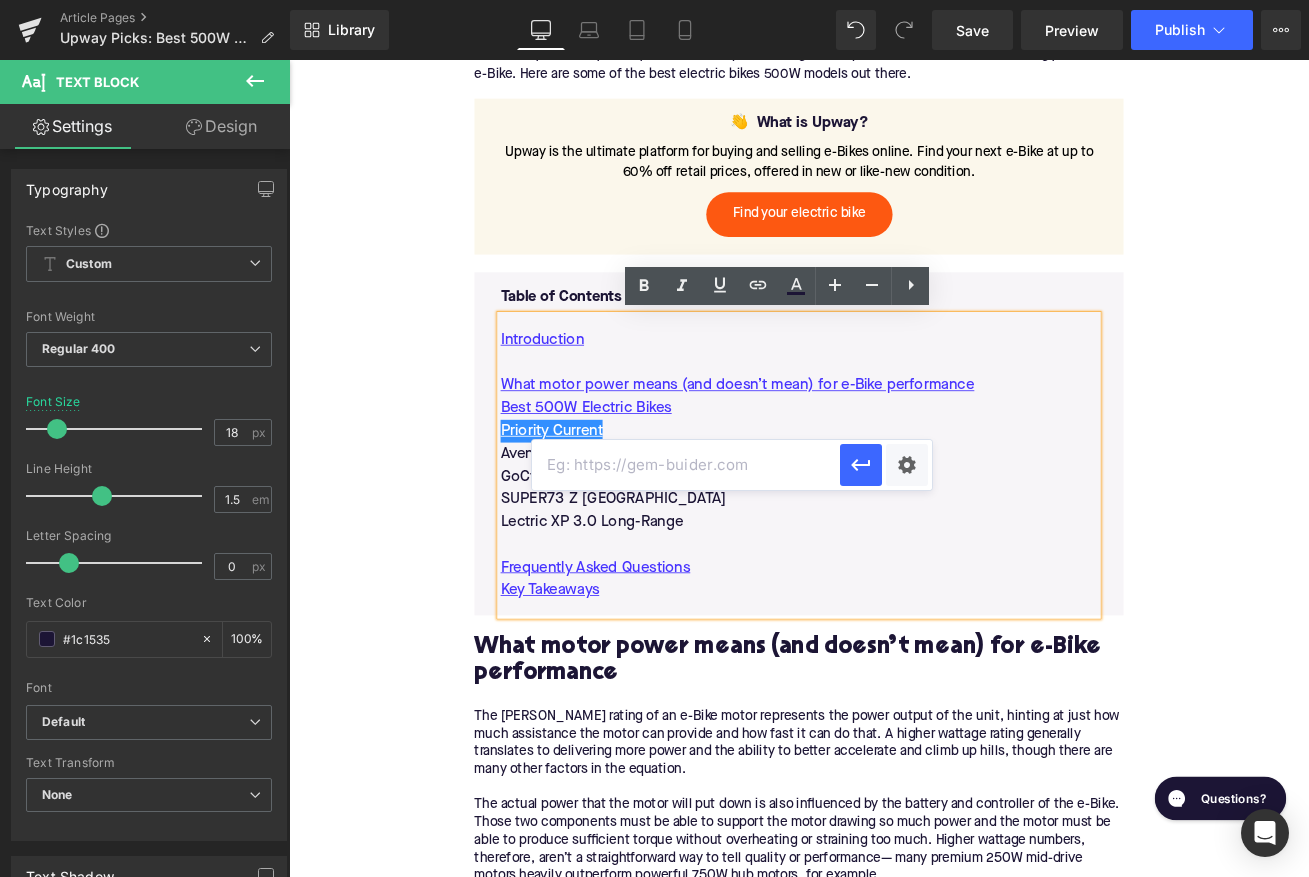 click at bounding box center (686, 465) 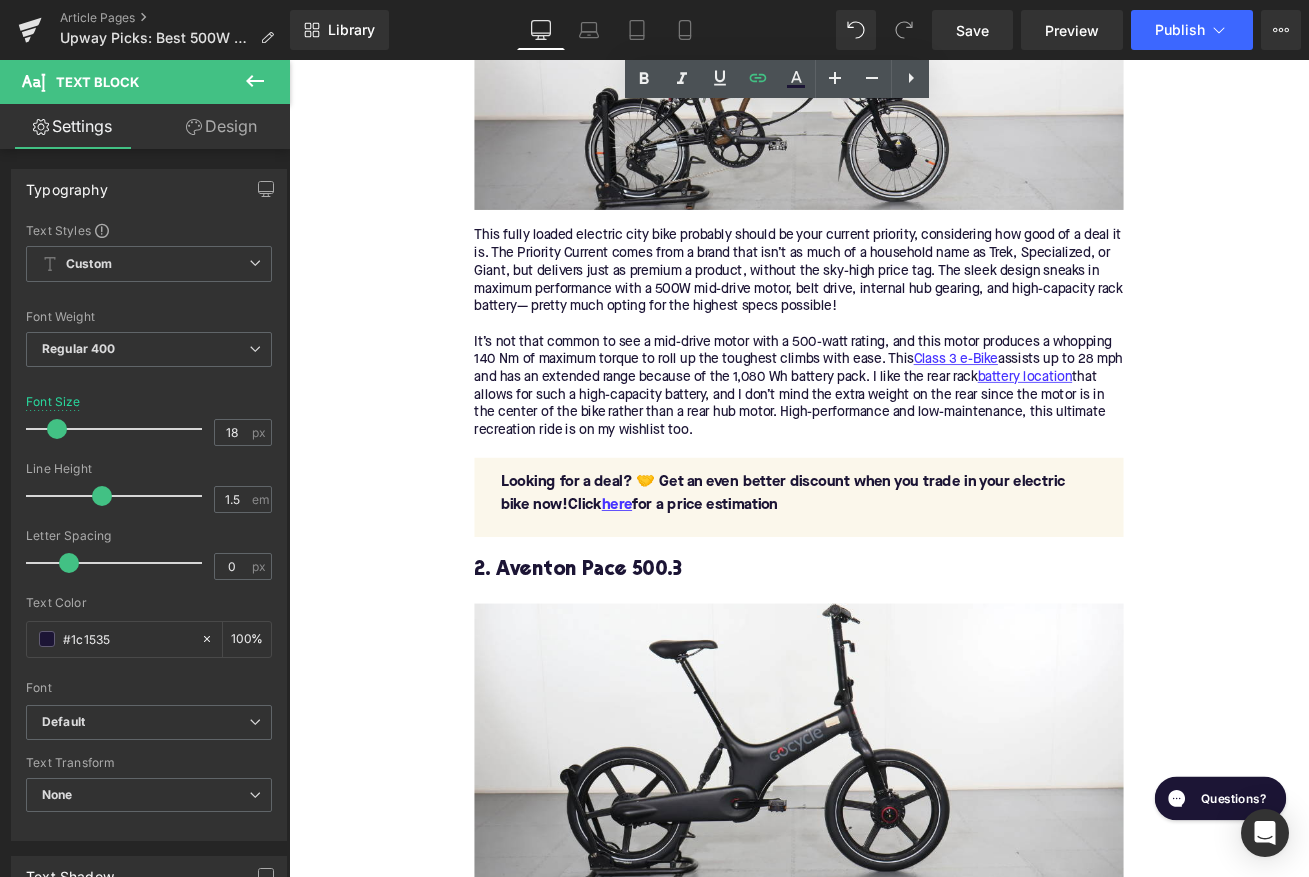 scroll, scrollTop: 2555, scrollLeft: 0, axis: vertical 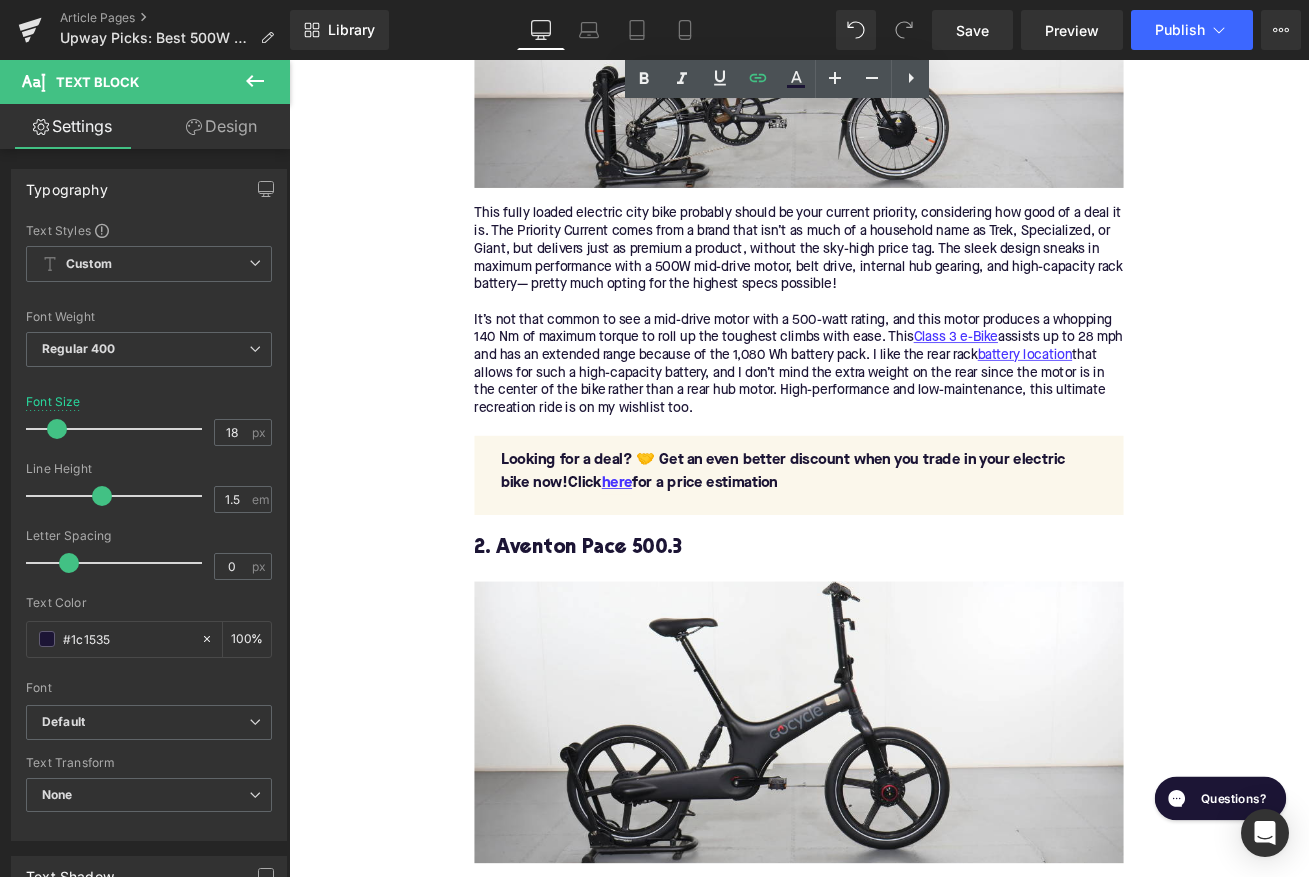 click on "2. Aventon Pace 500.3" at bounding box center (894, 639) 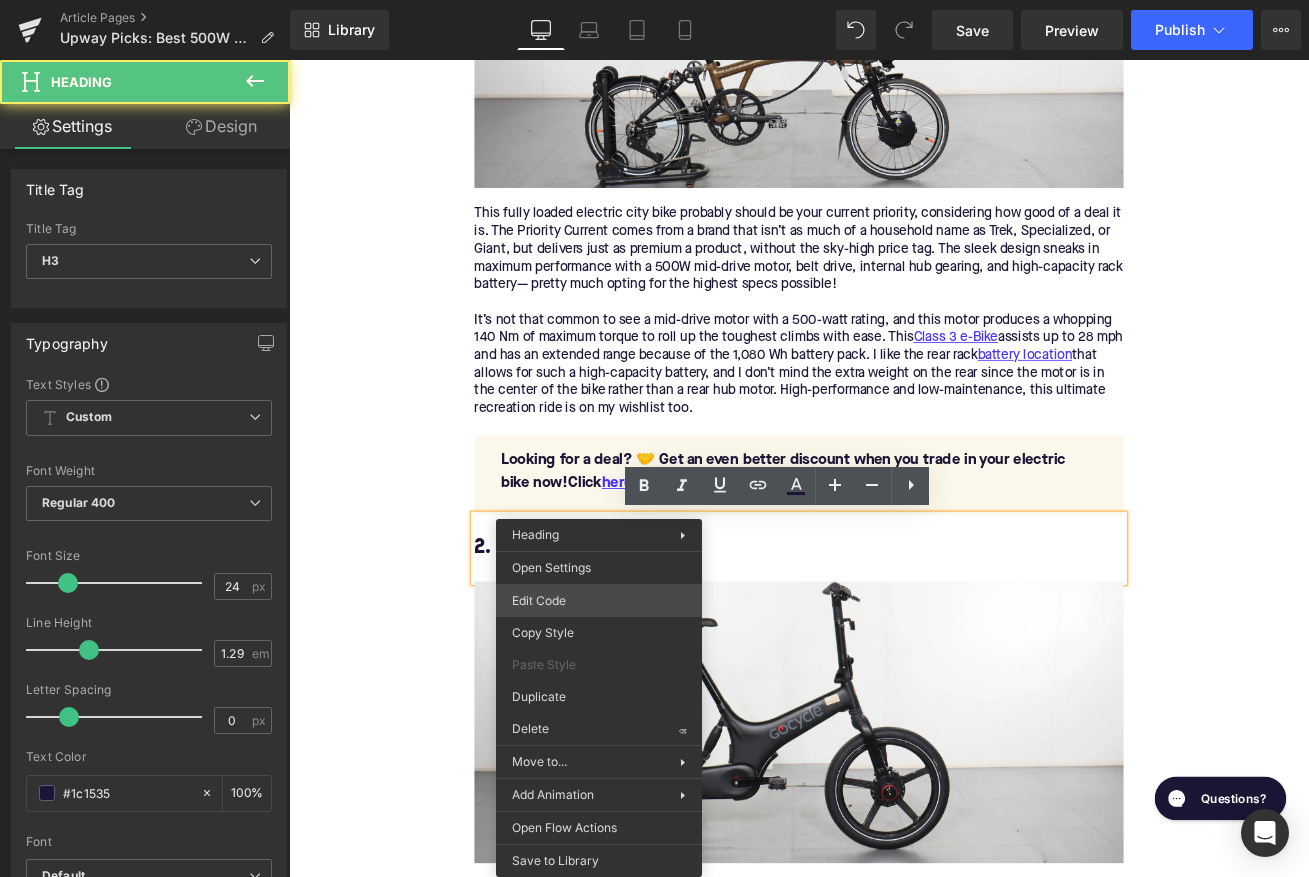 click on "You are previewing how the   will restyle your page. You can not edit Elements in Preset Preview Mode.  Article Pages Upway Picks: Best 500W Electric Bikes Library Desktop Desktop Laptop Tablet Mobile Save Preview Publish Scheduled View Live Page View with current Template Save Template to Library Schedule Publish  Optimize  Publish Settings Shortcuts  Your page can’t be published   You've reached the maximum number of published pages on your plan  (382/999999).  You need to upgrade your plan or unpublish all your pages to get 1 publish slot.   Unpublish pages   Upgrade plan  Elements Global Style Base Row  rows, columns, layouts, div Heading  headings, titles, h1,h2,h3,h4,h5,h6 Text Block  texts, paragraphs, contents, blocks Image  images, photos, alts, uploads Icon  icons, symbols Button  button, call to action, cta Separator  separators, dividers, horizontal lines Liquid  liquid, custom code, html, javascript, css, reviews, apps, applications, embeded, iframe Banner Parallax  Hero Banner  Stack Tabs" at bounding box center [654, 0] 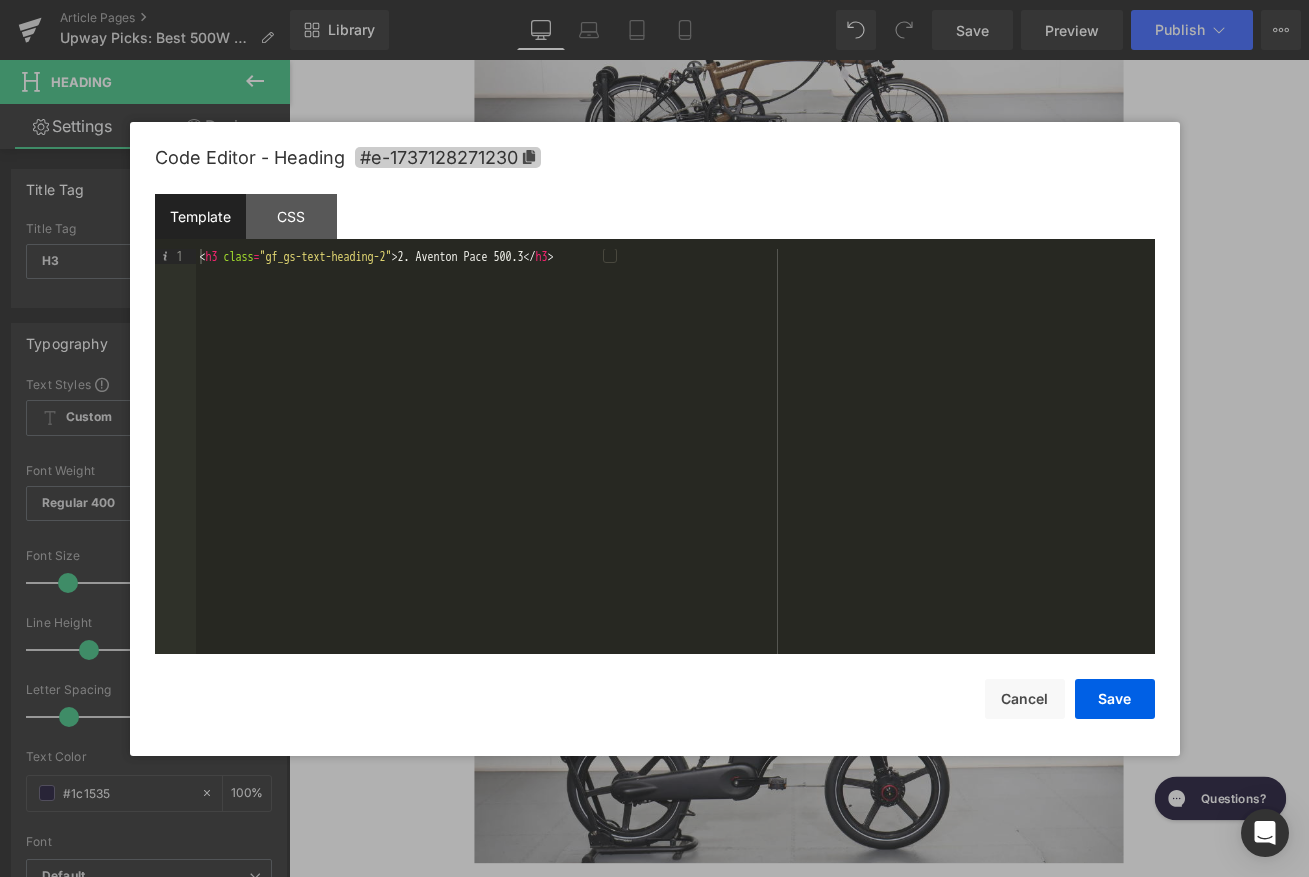 click on "#e-1737128271230" at bounding box center [448, 157] 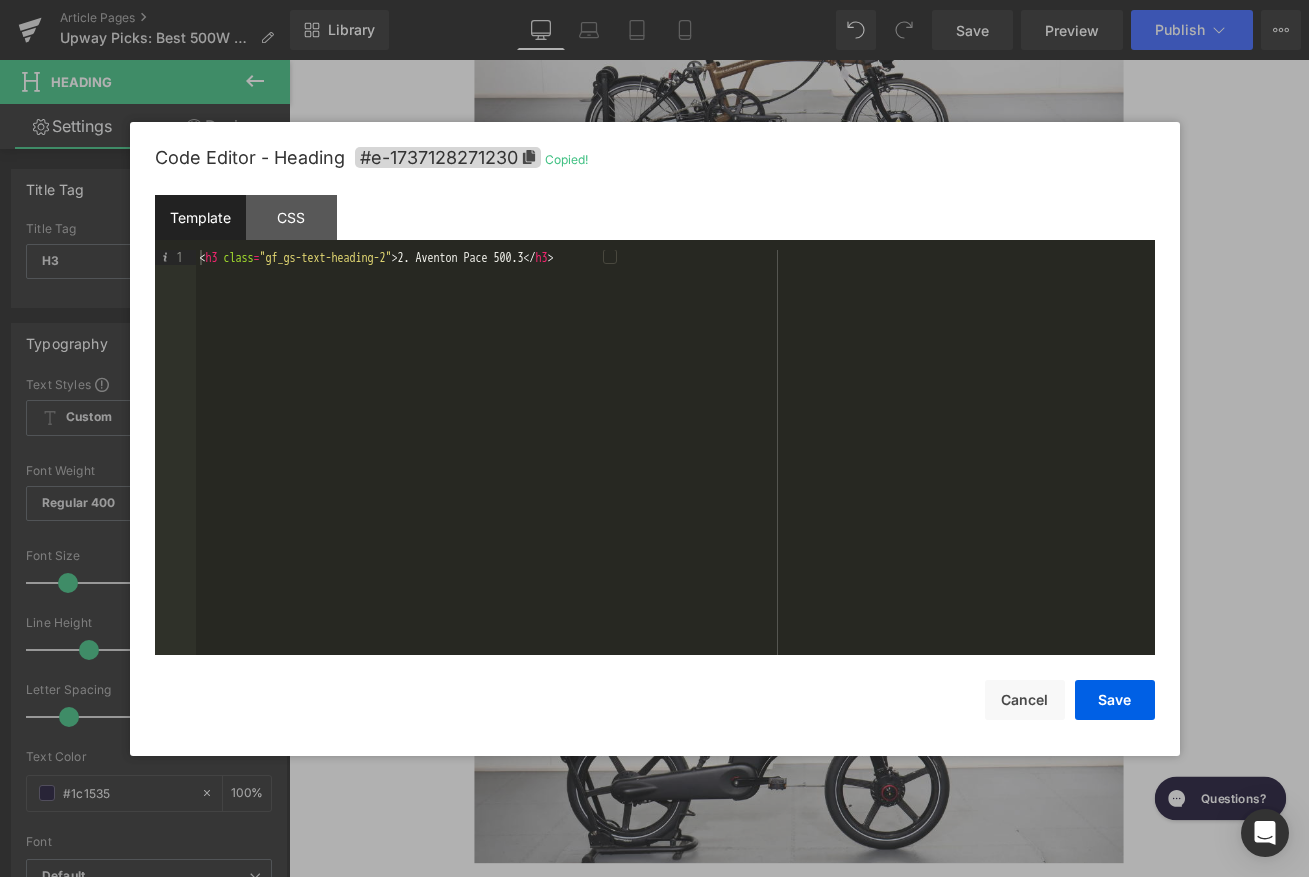 click on "Code Editor - Heading #e-1737128271230 Copied! Template CSS 1 < h3   class = "gf_gs-text-heading-2" > 2. Aventon Pace 500.3 </ h3 > XXXXXXXXXXXXXXXXXXXXXXXXXXXXXXXXXXXXXXXXXXXXXXXXXX Save Cancel" at bounding box center [655, 439] 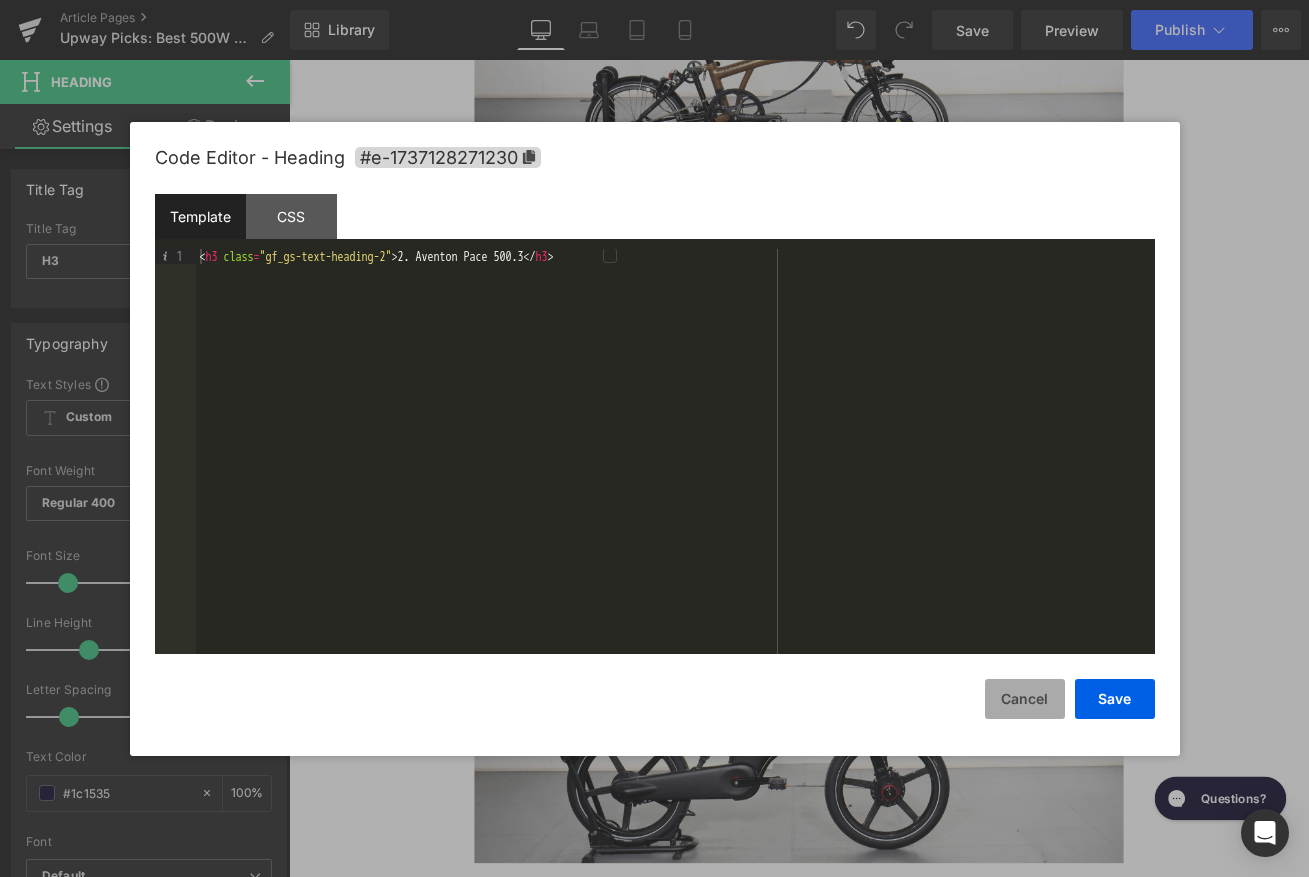 click on "Cancel" at bounding box center (1025, 699) 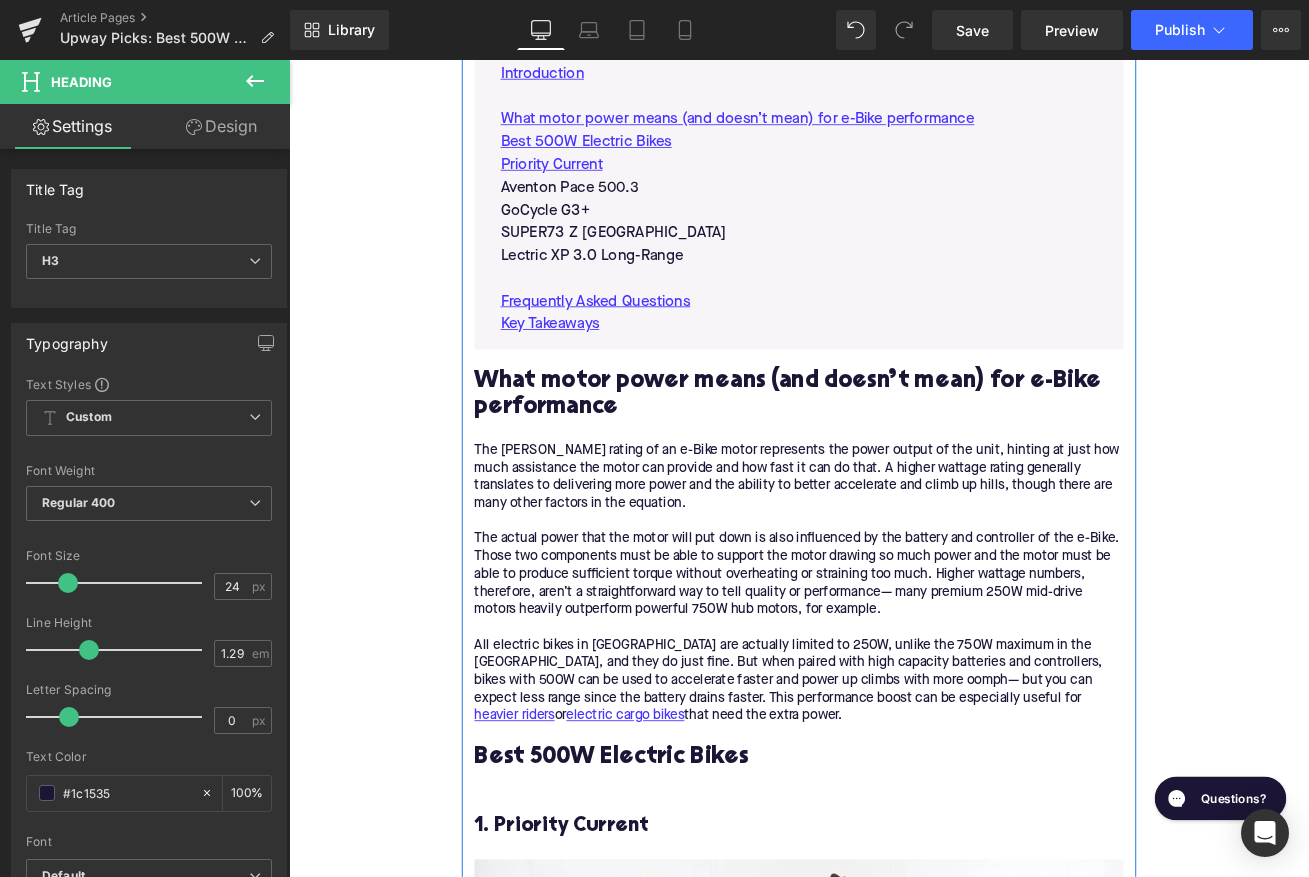 scroll, scrollTop: 1375, scrollLeft: 0, axis: vertical 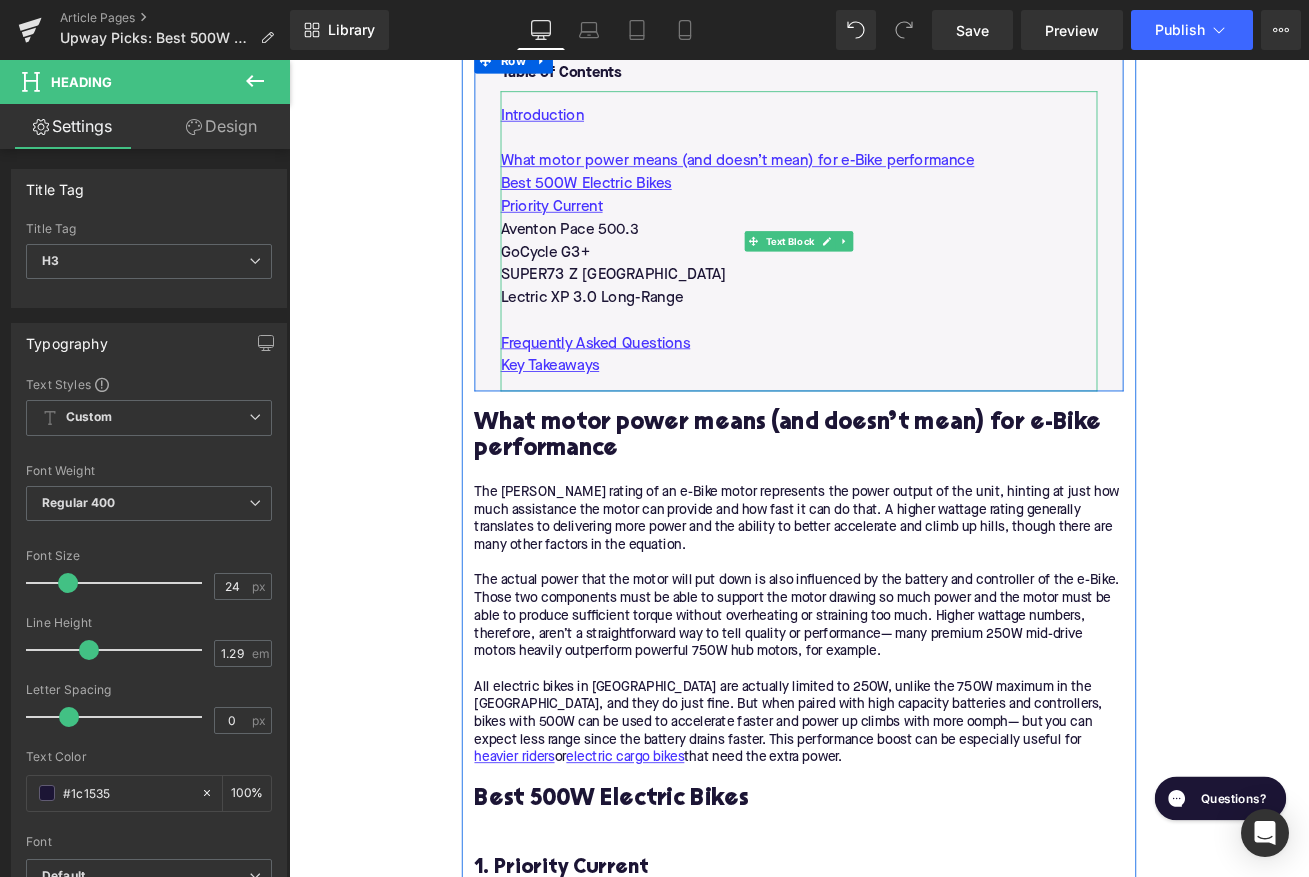 click on "Aventon Pace 500.3" at bounding box center [894, 261] 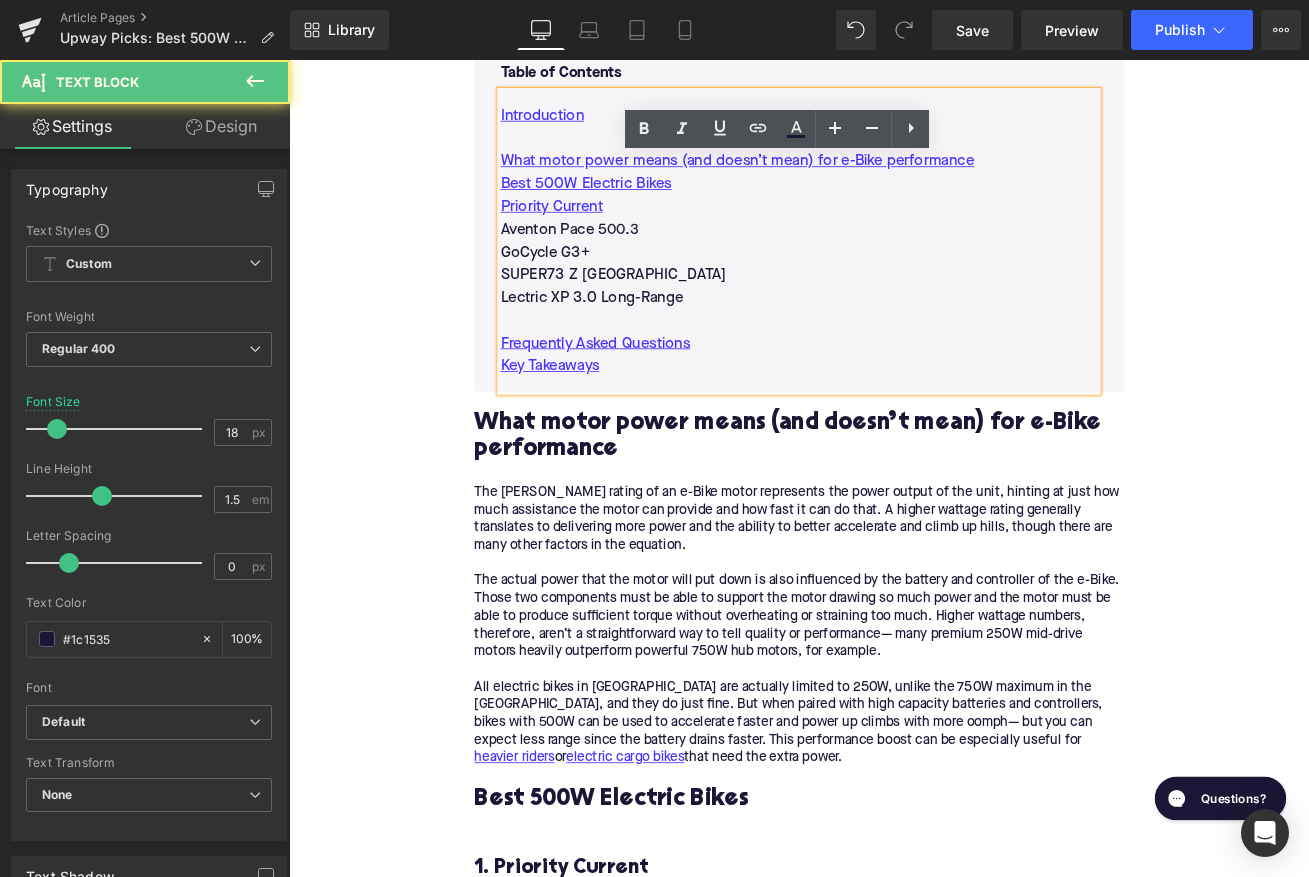 click on "Aventon Pace 500.3" at bounding box center [894, 261] 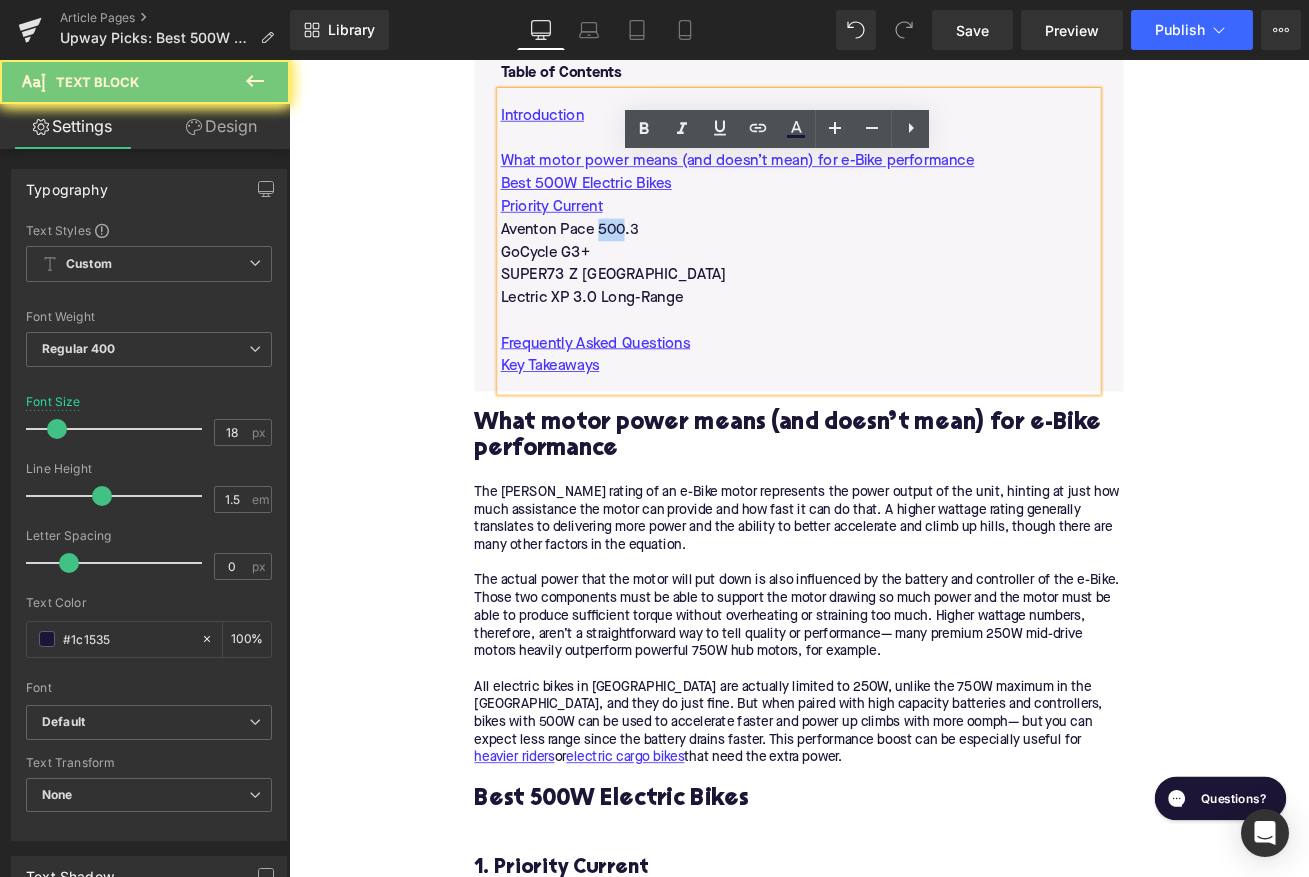 click on "Aventon Pace 500.3" at bounding box center (894, 261) 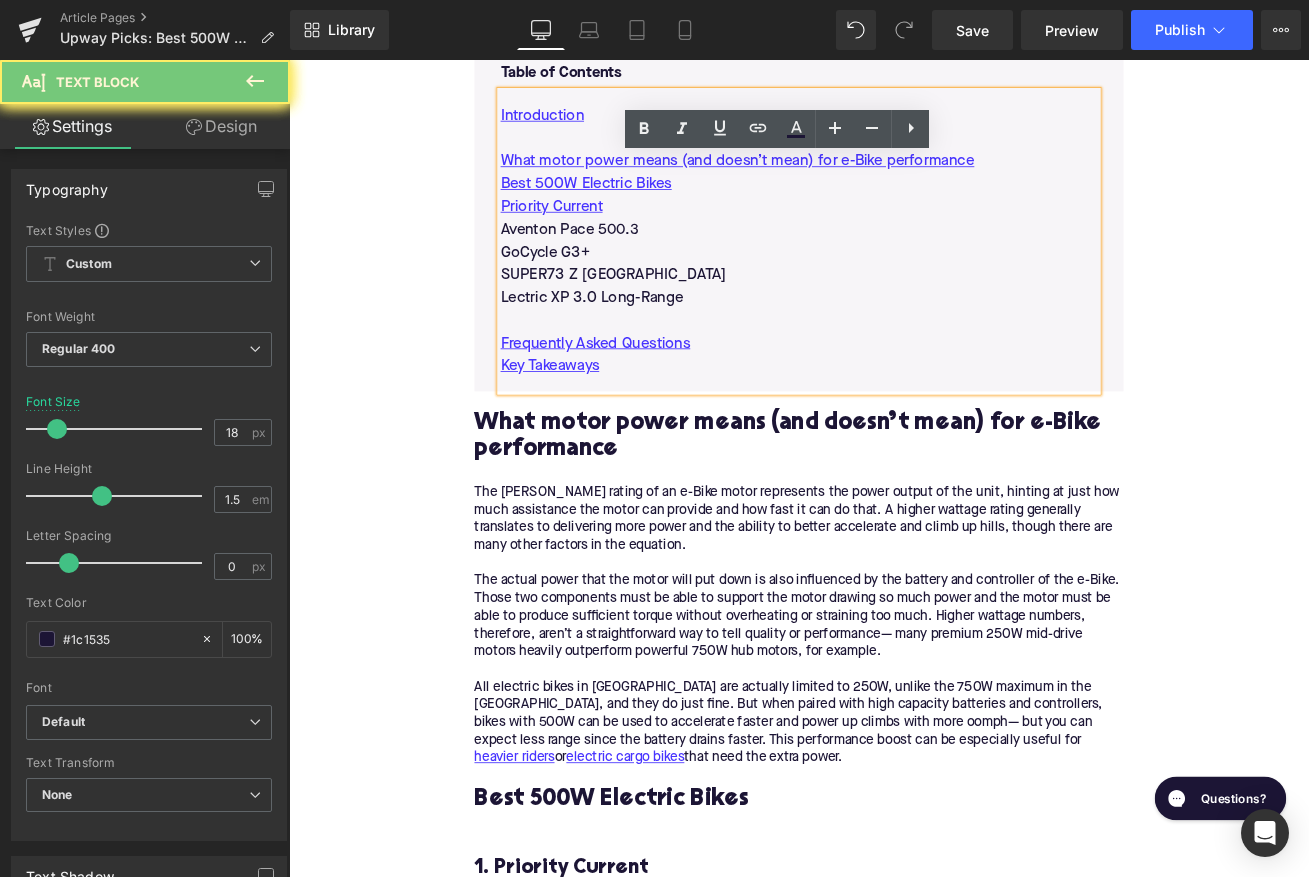 click on "Aventon Pace 500.3" at bounding box center (894, 261) 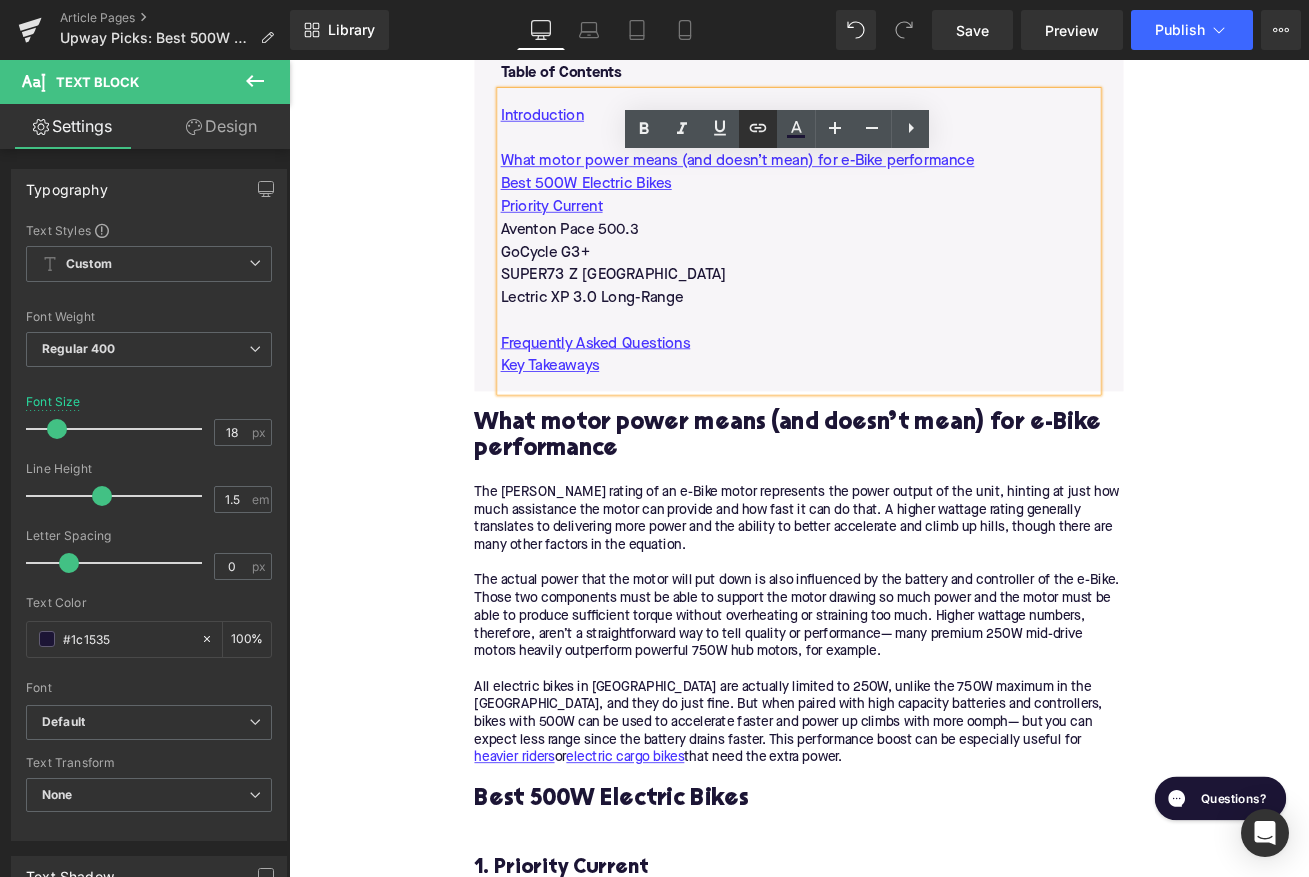click at bounding box center [758, 129] 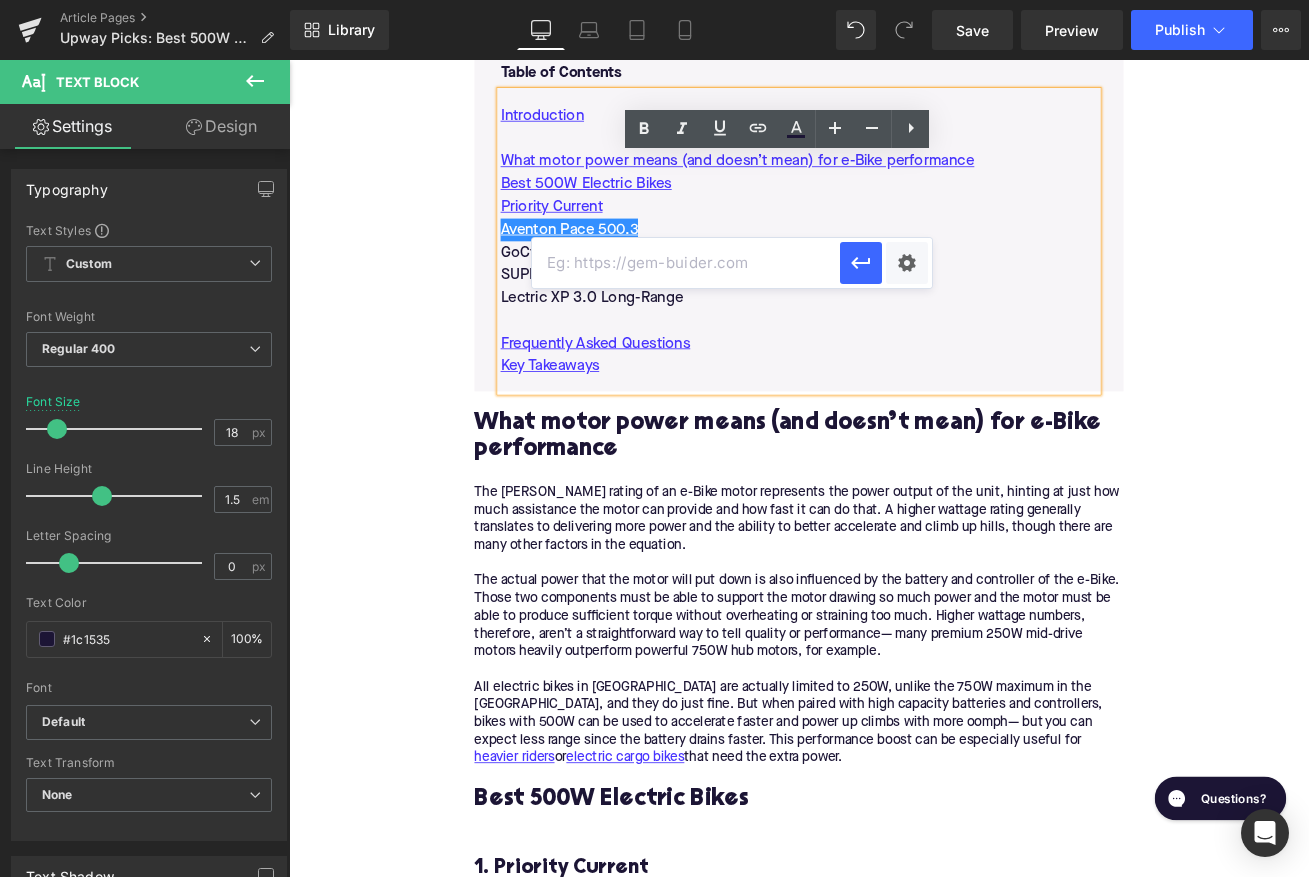 click at bounding box center (686, 263) 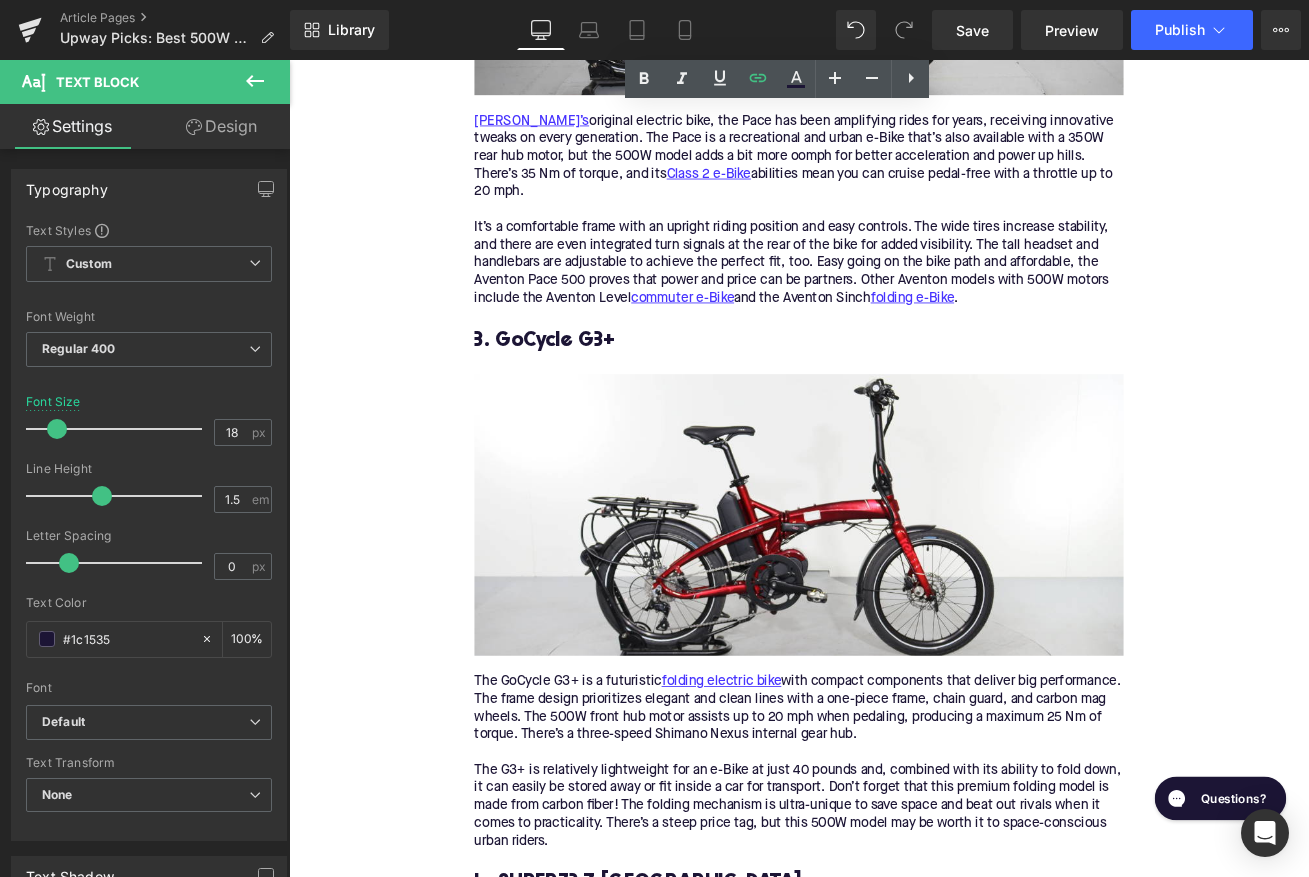 scroll, scrollTop: 3482, scrollLeft: 0, axis: vertical 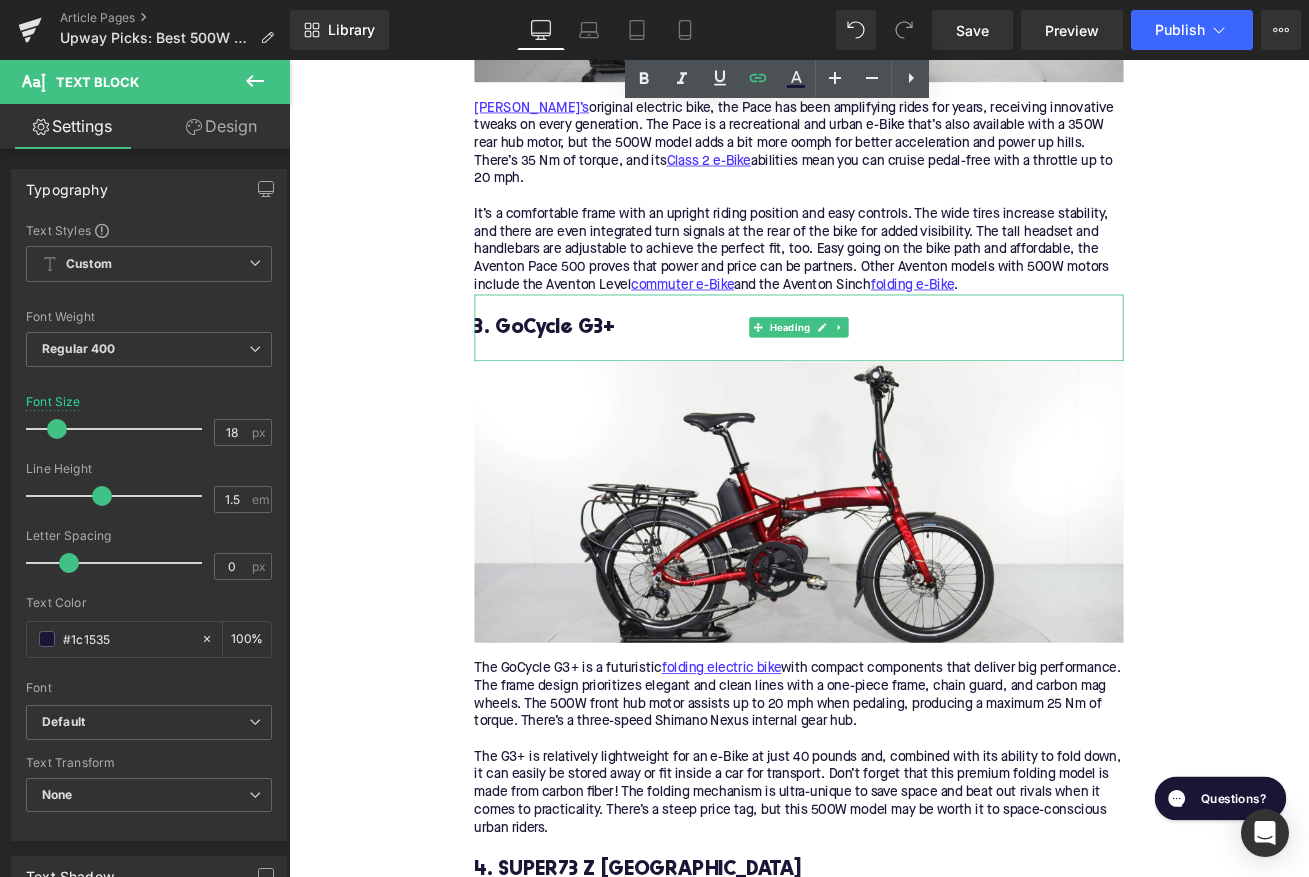 click on "3. GoCycle G3+" at bounding box center (894, 377) 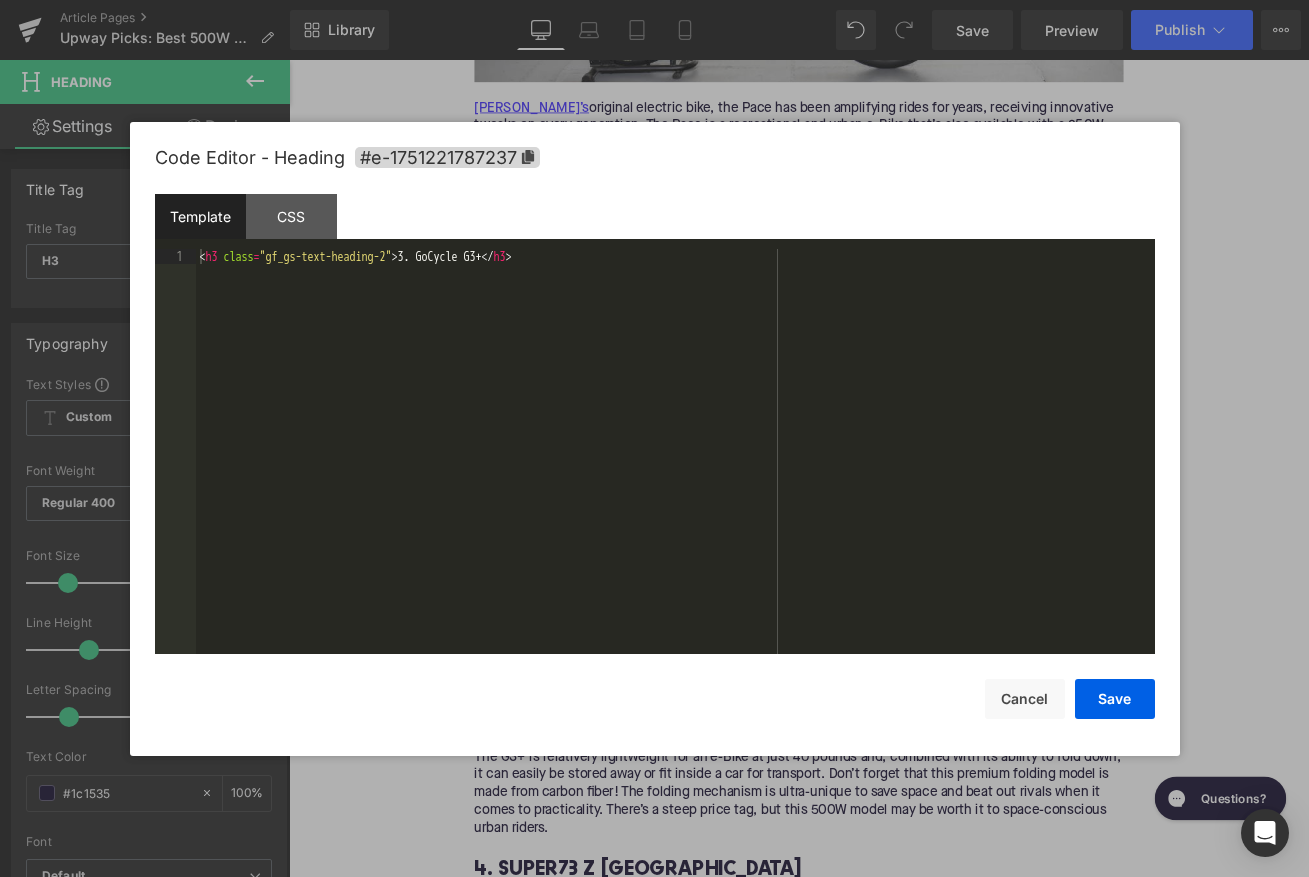 click on "You are previewing how the   will restyle your page. You can not edit Elements in Preset Preview Mode.  Article Pages Upway Picks: Best 500W Electric Bikes Library Desktop Desktop Laptop Tablet Mobile Save Preview Publish Scheduled View Live Page View with current Template Save Template to Library Schedule Publish  Optimize  Publish Settings Shortcuts  Your page can’t be published   You've reached the maximum number of published pages on your plan  (382/999999).  You need to upgrade your plan or unpublish all your pages to get 1 publish slot.   Unpublish pages   Upgrade plan  Elements Global Style Base Row  rows, columns, layouts, div Heading  headings, titles, h1,h2,h3,h4,h5,h6 Text Block  texts, paragraphs, contents, blocks Image  images, photos, alts, uploads Icon  icons, symbols Button  button, call to action, cta Separator  separators, dividers, horizontal lines Liquid  liquid, custom code, html, javascript, css, reviews, apps, applications, embeded, iframe Banner Parallax  Hero Banner  Stack Tabs" at bounding box center (654, 0) 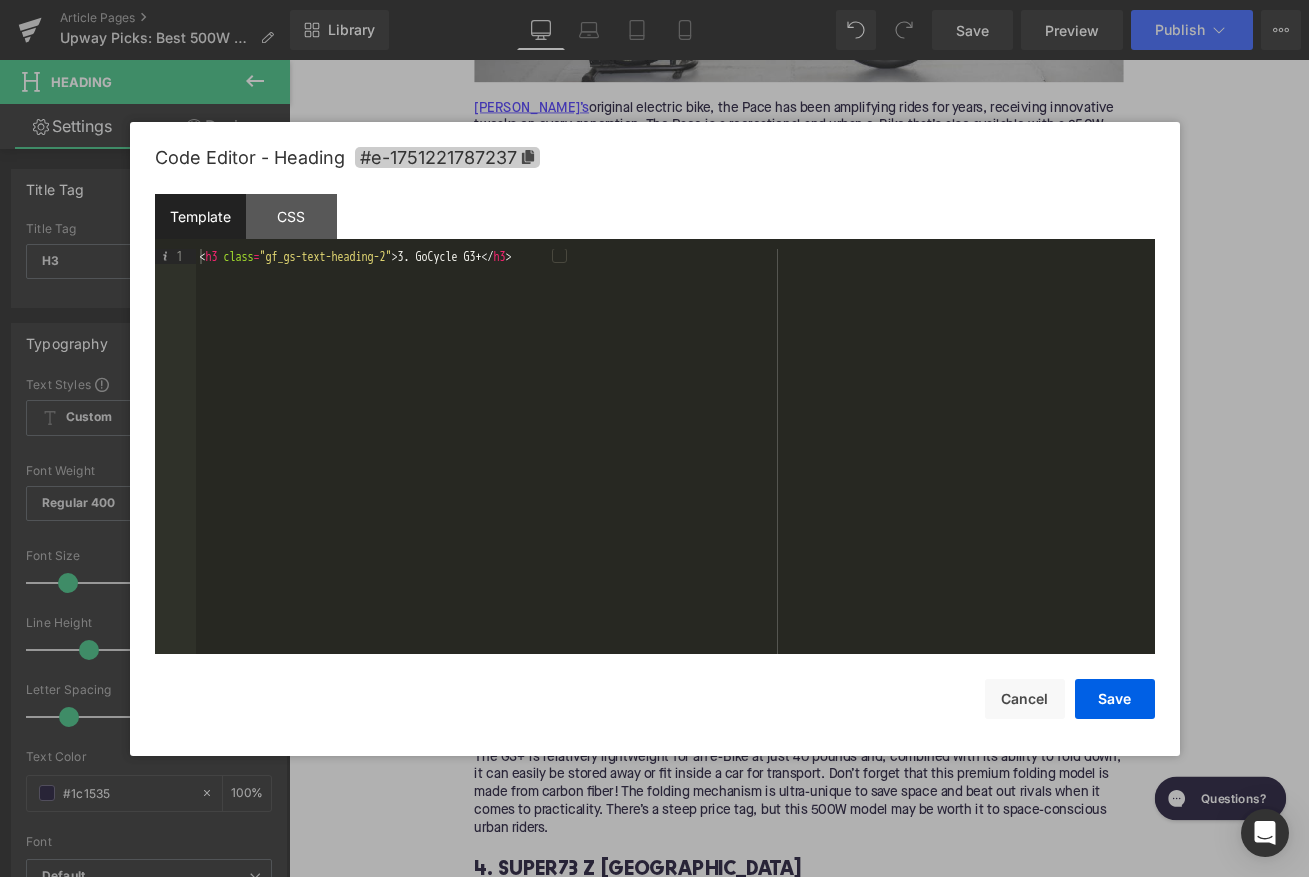 click on "#e-1751221787237" at bounding box center [447, 157] 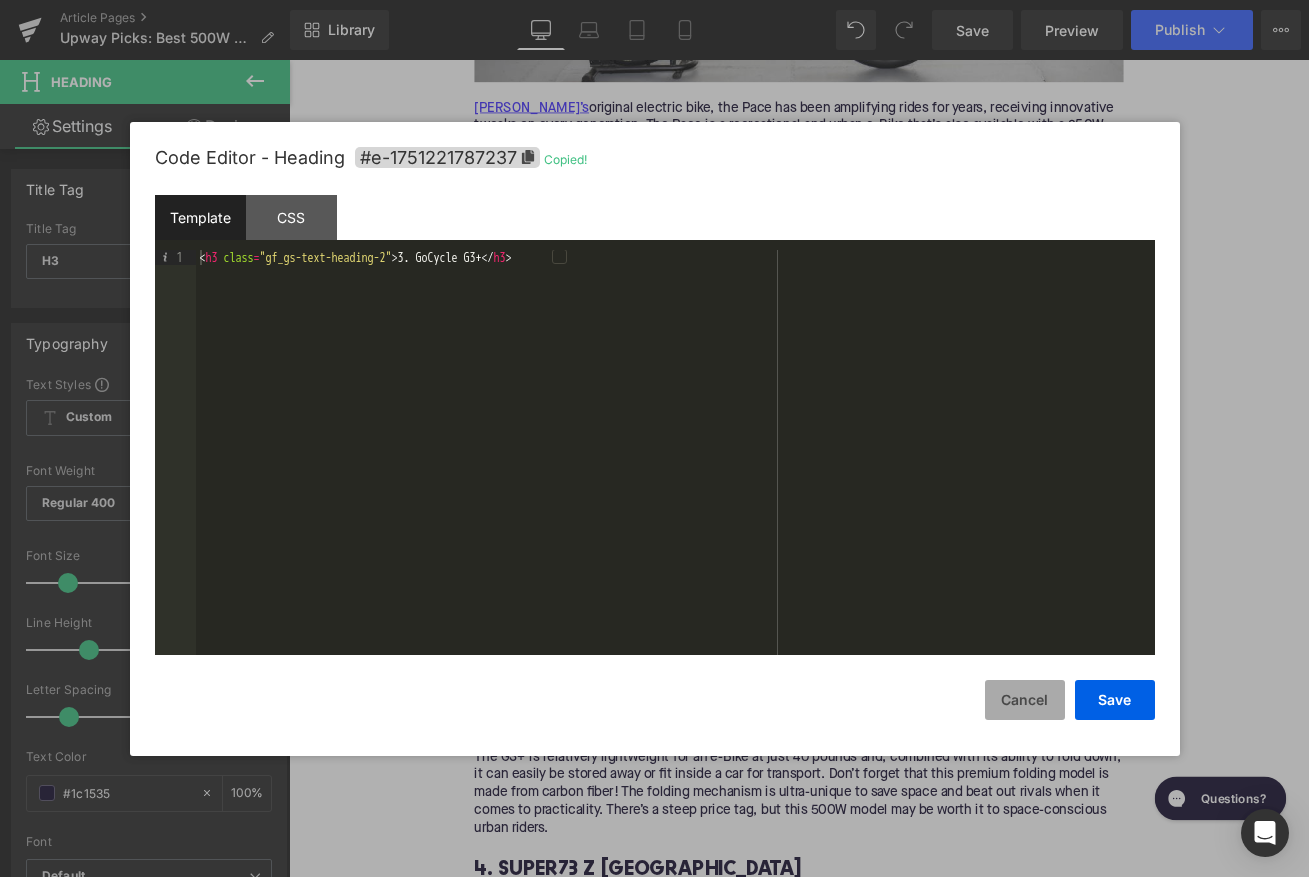click on "Cancel" at bounding box center [1025, 700] 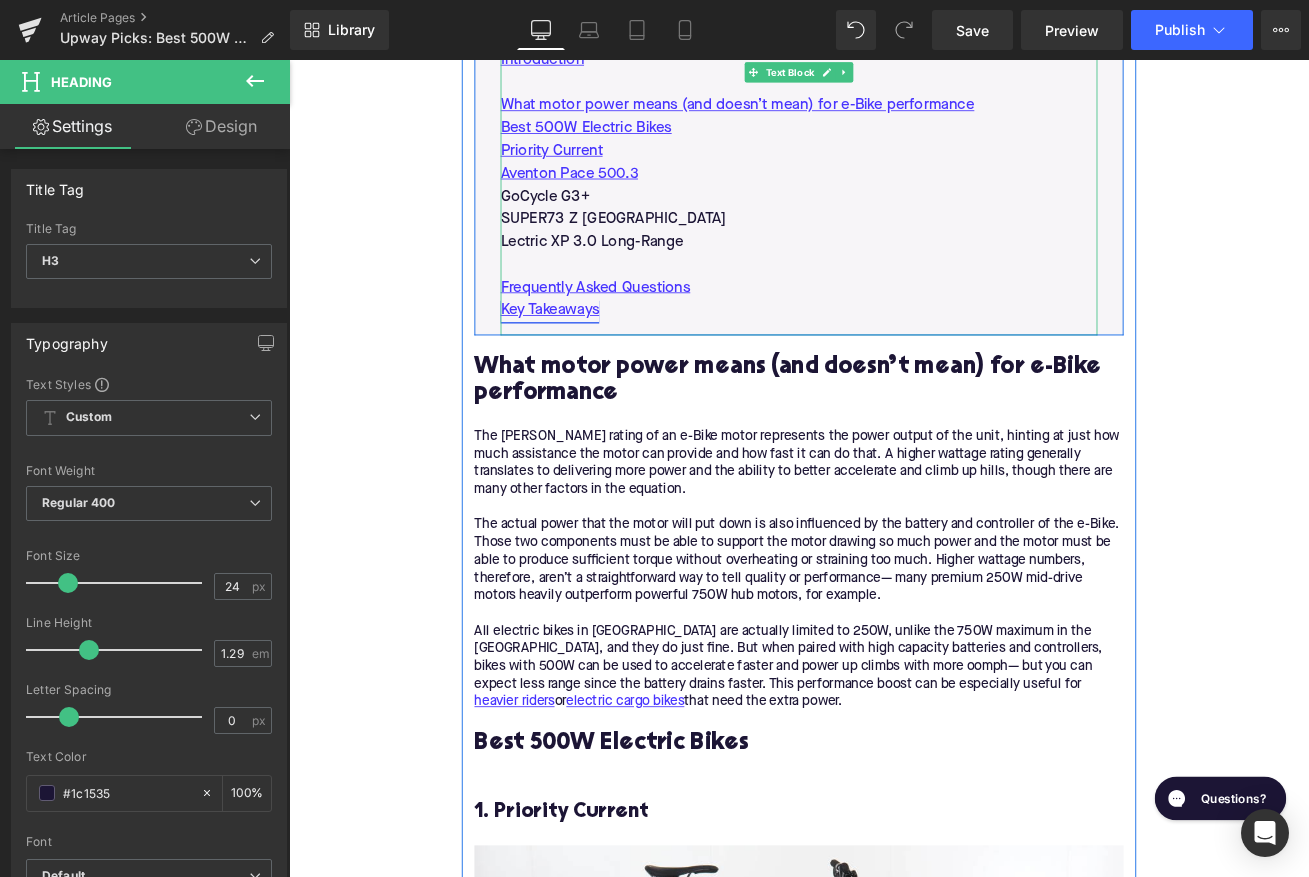 scroll, scrollTop: 1431, scrollLeft: 0, axis: vertical 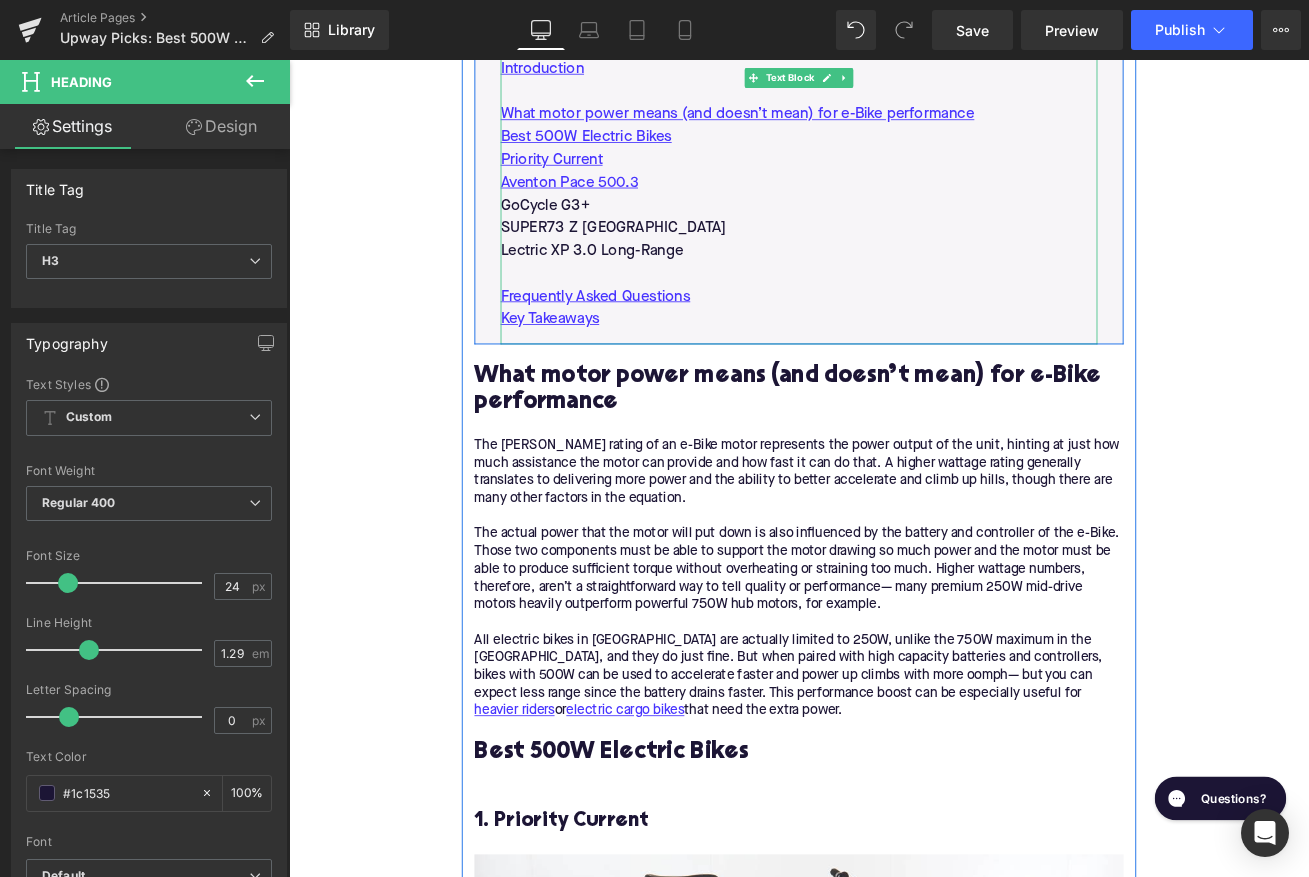 click on "GoCycle G3+" at bounding box center (894, 232) 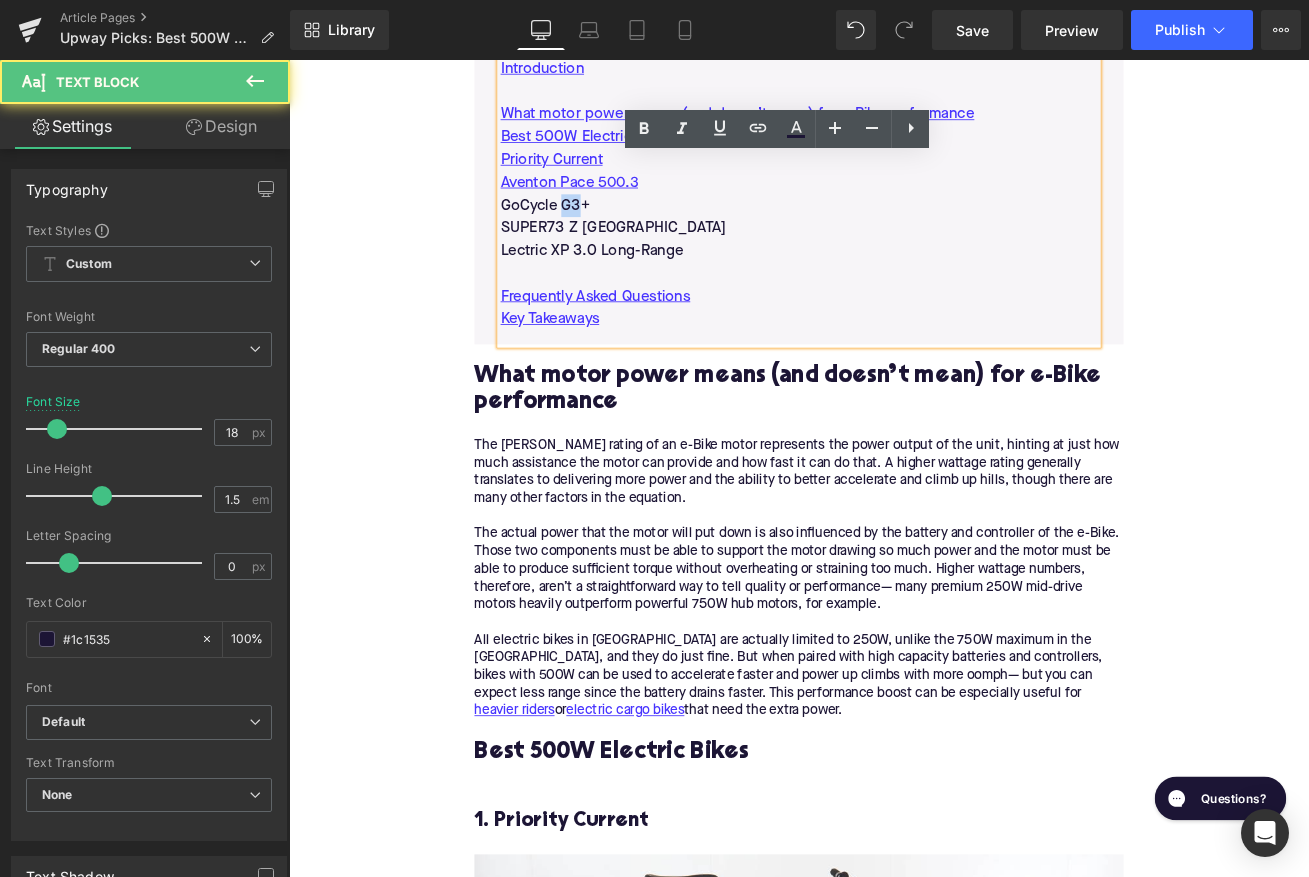 click on "GoCycle G3+" at bounding box center (894, 232) 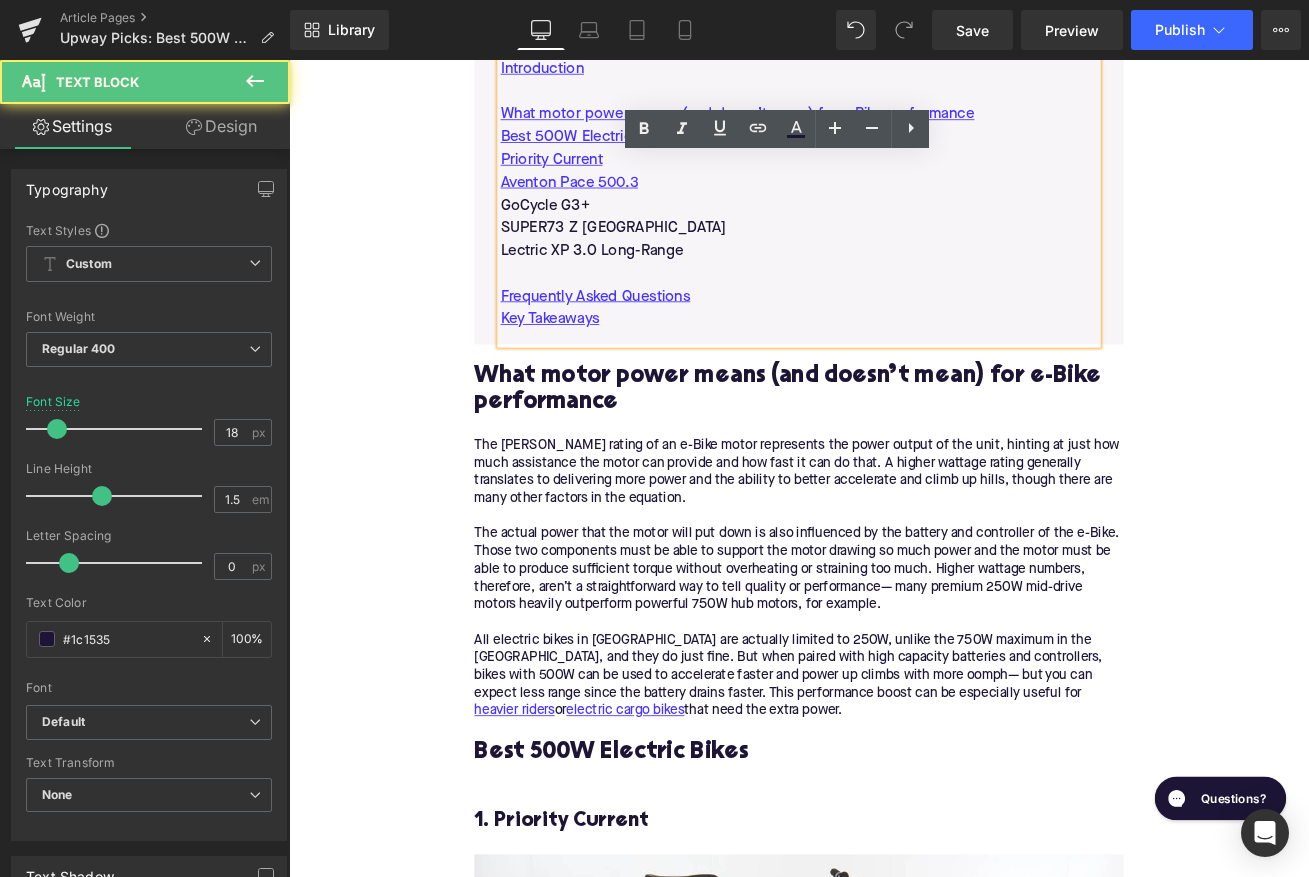 click on "GoCycle G3+" at bounding box center [894, 232] 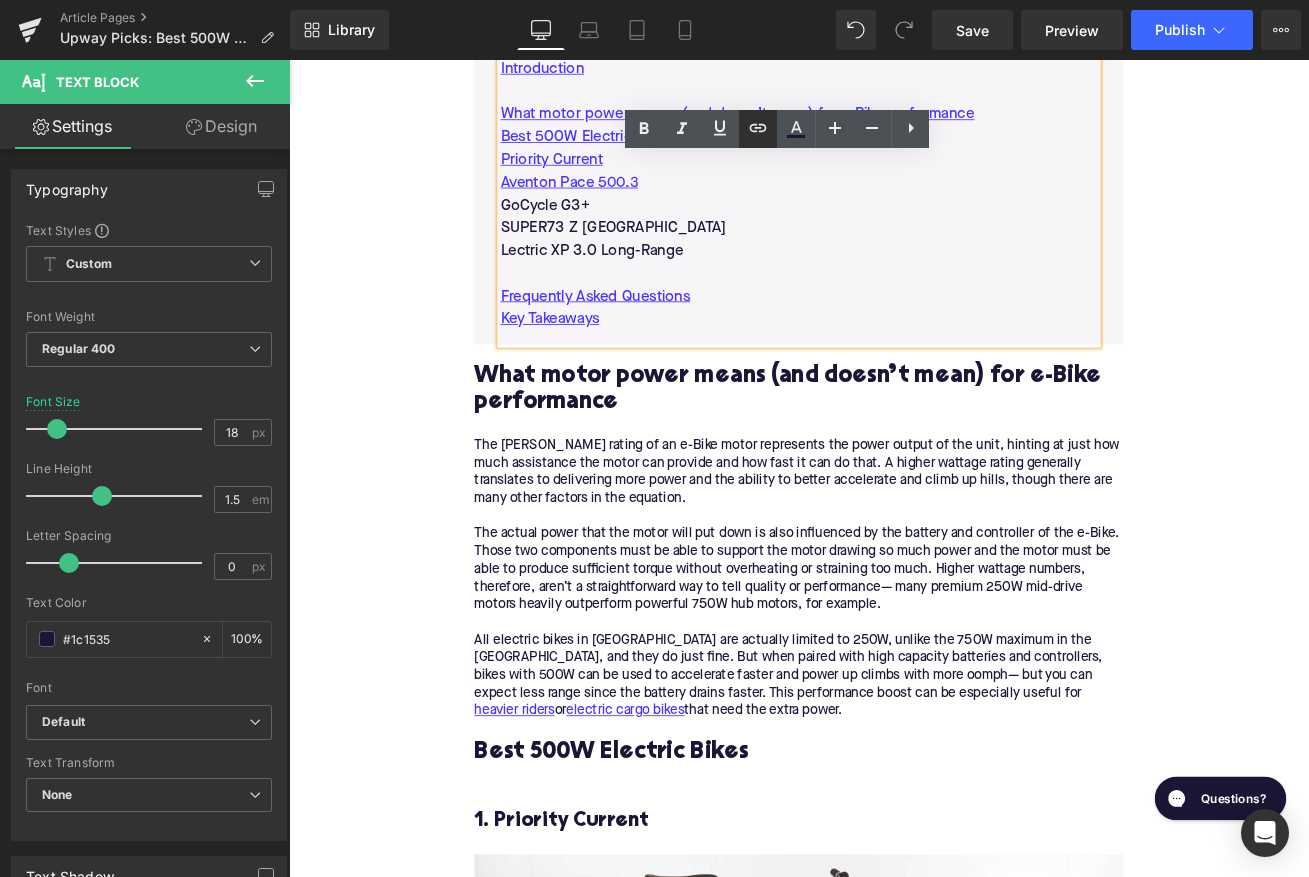 click 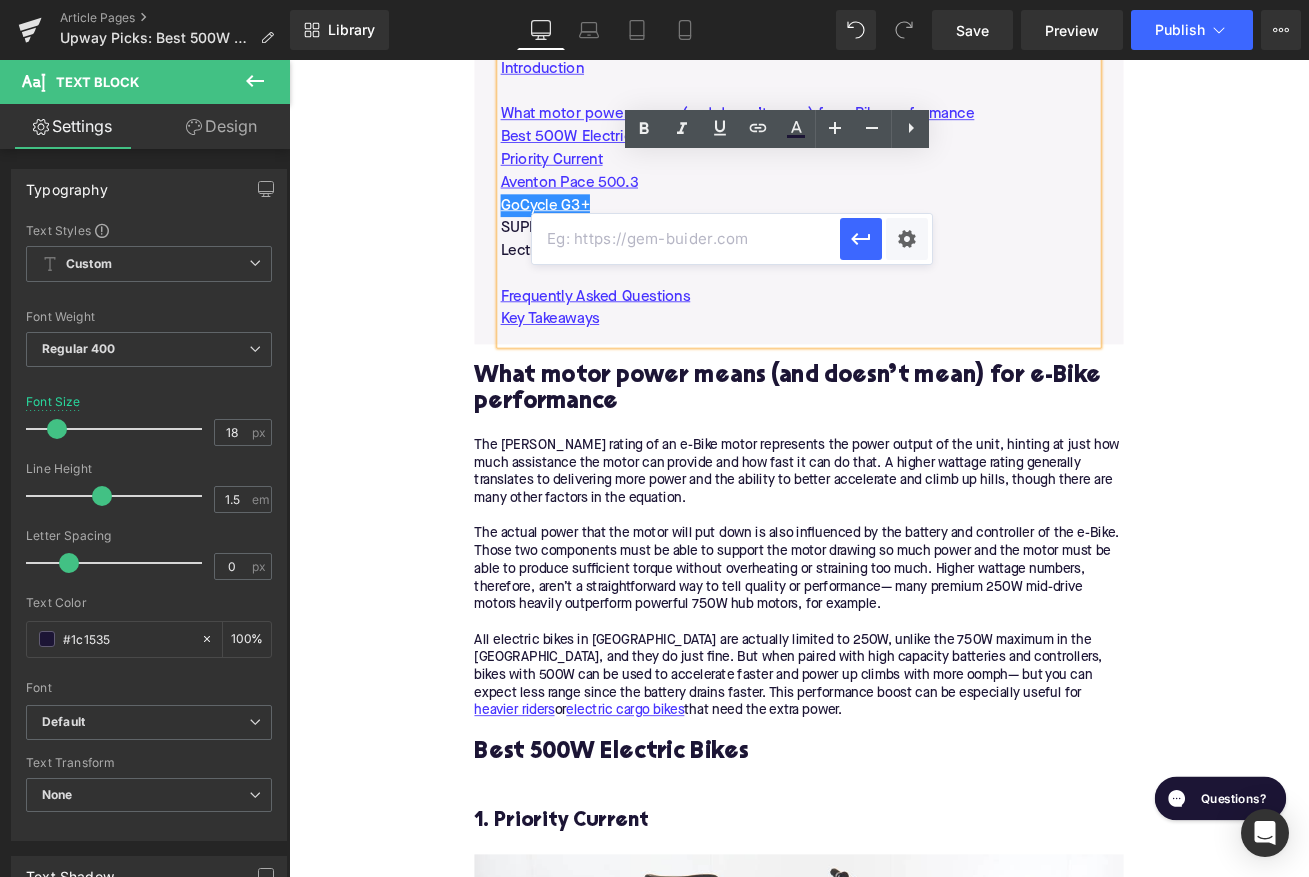 click at bounding box center (686, 239) 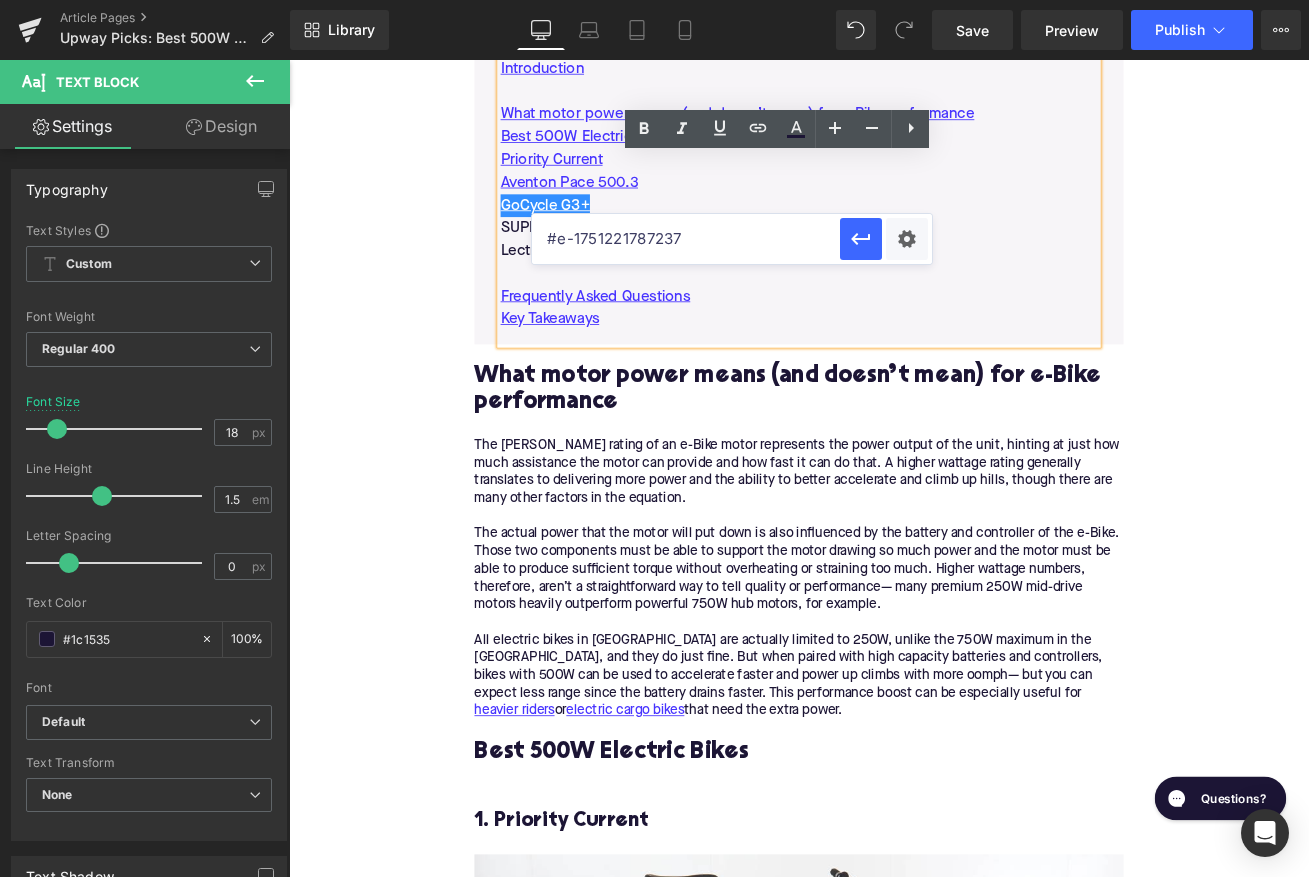 type on "#e-1751221787237" 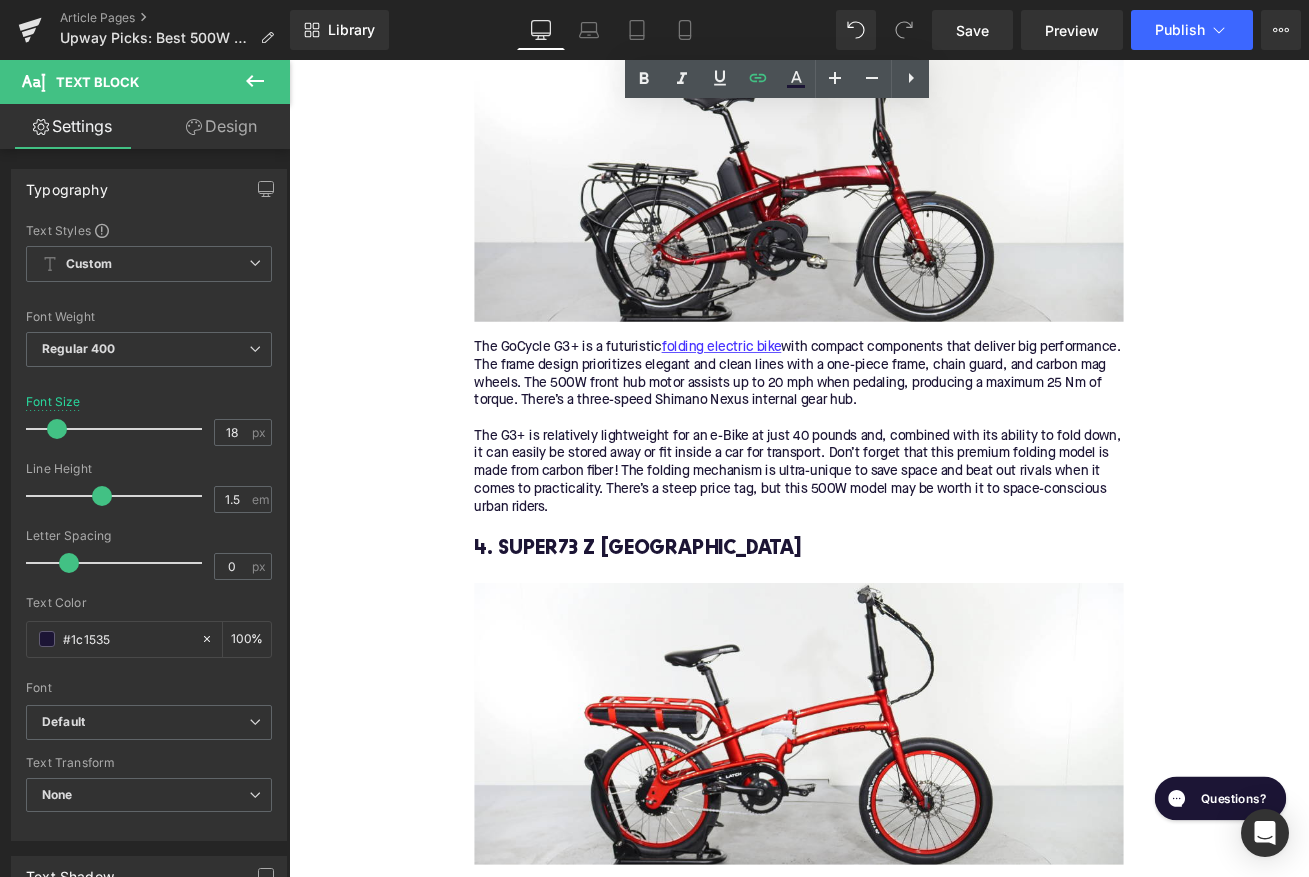 scroll, scrollTop: 3892, scrollLeft: 0, axis: vertical 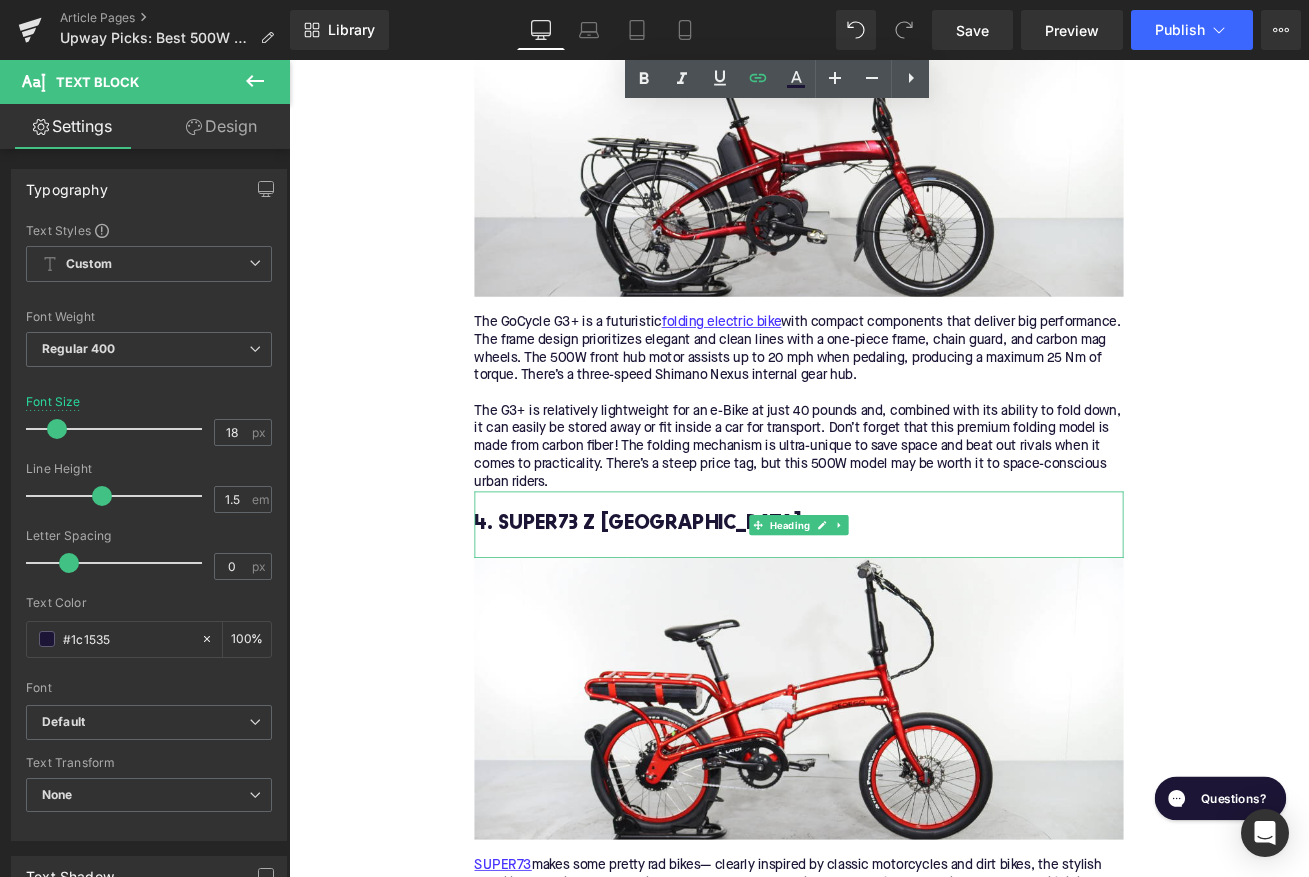 click on "4. SUPER73 Z Miami" at bounding box center [894, 611] 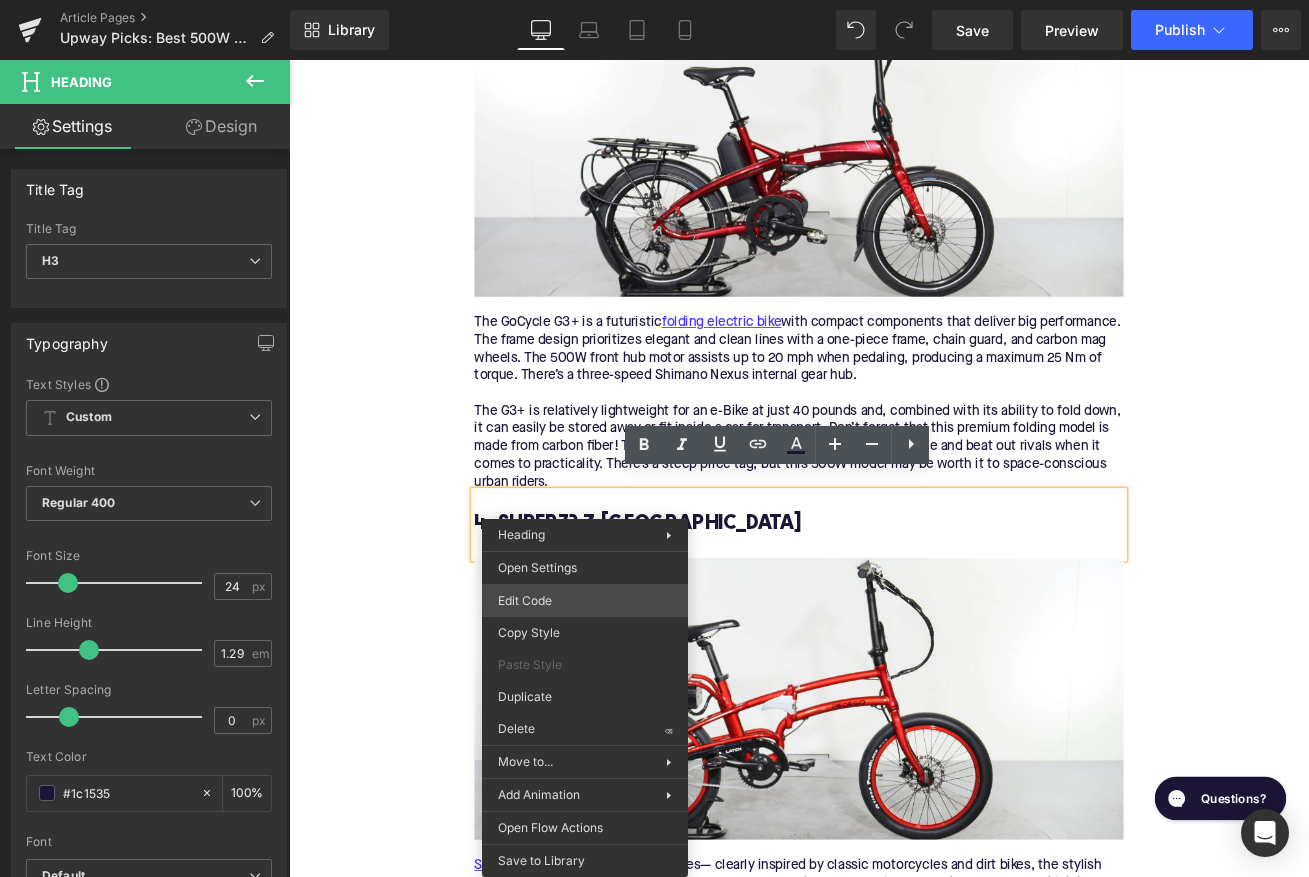 click on "You are previewing how the   will restyle your page. You can not edit Elements in Preset Preview Mode.  Article Pages Upway Picks: Best 500W Electric Bikes Library Desktop Desktop Laptop Tablet Mobile Save Preview Publish Scheduled View Live Page View with current Template Save Template to Library Schedule Publish  Optimize  Publish Settings Shortcuts  Your page can’t be published   You've reached the maximum number of published pages on your plan  (382/999999).  You need to upgrade your plan or unpublish all your pages to get 1 publish slot.   Unpublish pages   Upgrade plan  Elements Global Style Base Row  rows, columns, layouts, div Heading  headings, titles, h1,h2,h3,h4,h5,h6 Text Block  texts, paragraphs, contents, blocks Image  images, photos, alts, uploads Icon  icons, symbols Button  button, call to action, cta Separator  separators, dividers, horizontal lines Liquid  liquid, custom code, html, javascript, css, reviews, apps, applications, embeded, iframe Banner Parallax  Hero Banner  Stack Tabs" at bounding box center [654, 0] 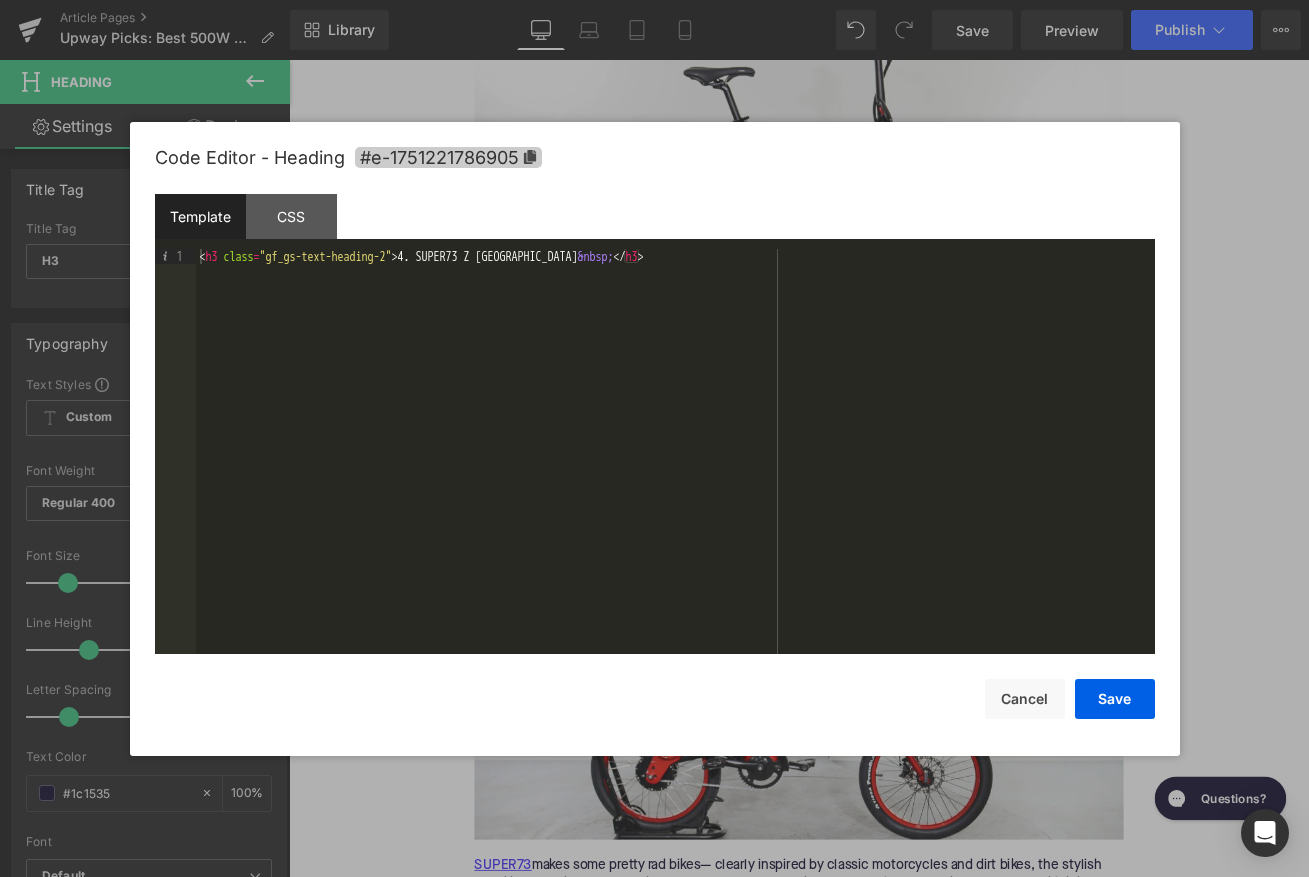 click on "#e-1751221786905" at bounding box center [448, 157] 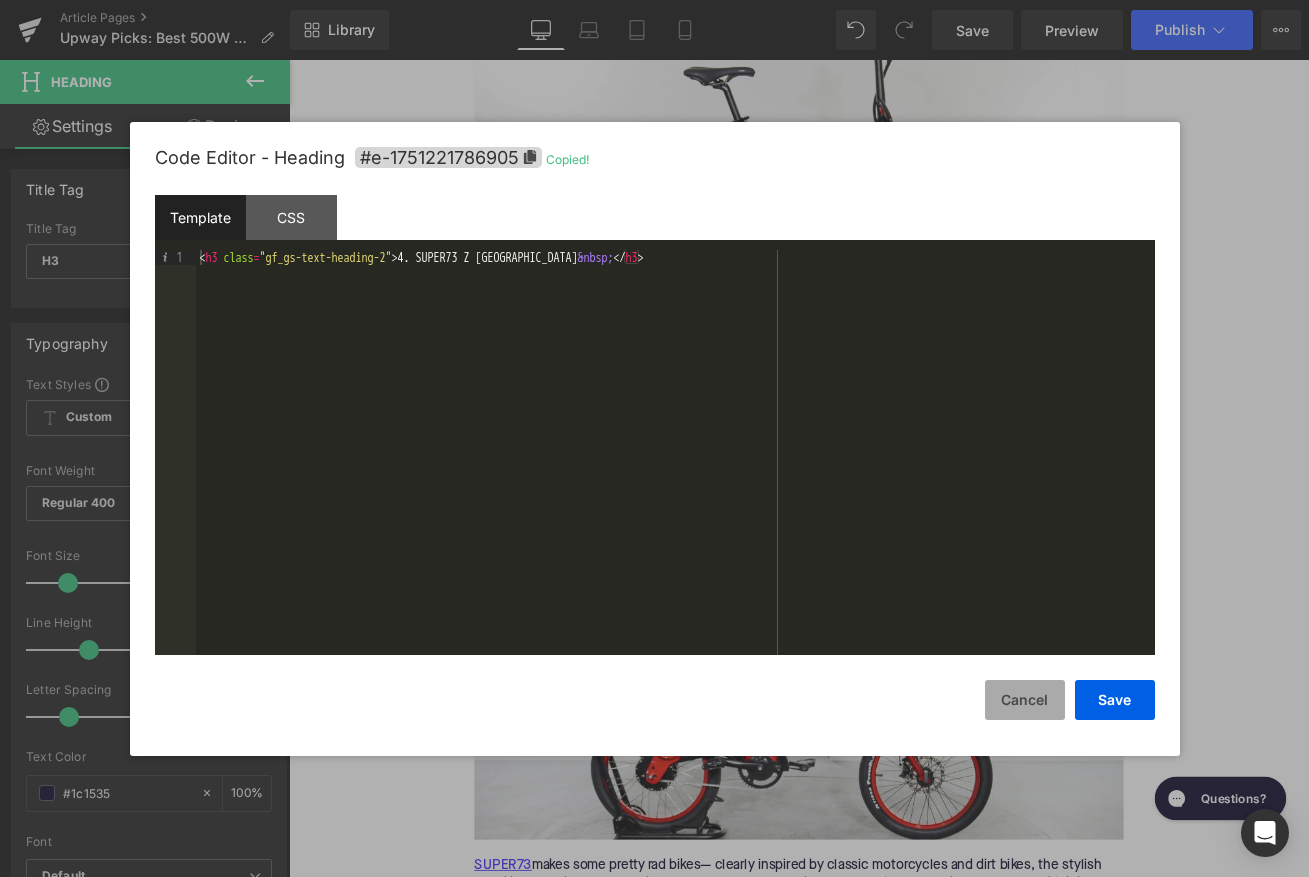 click on "Cancel" at bounding box center [1025, 700] 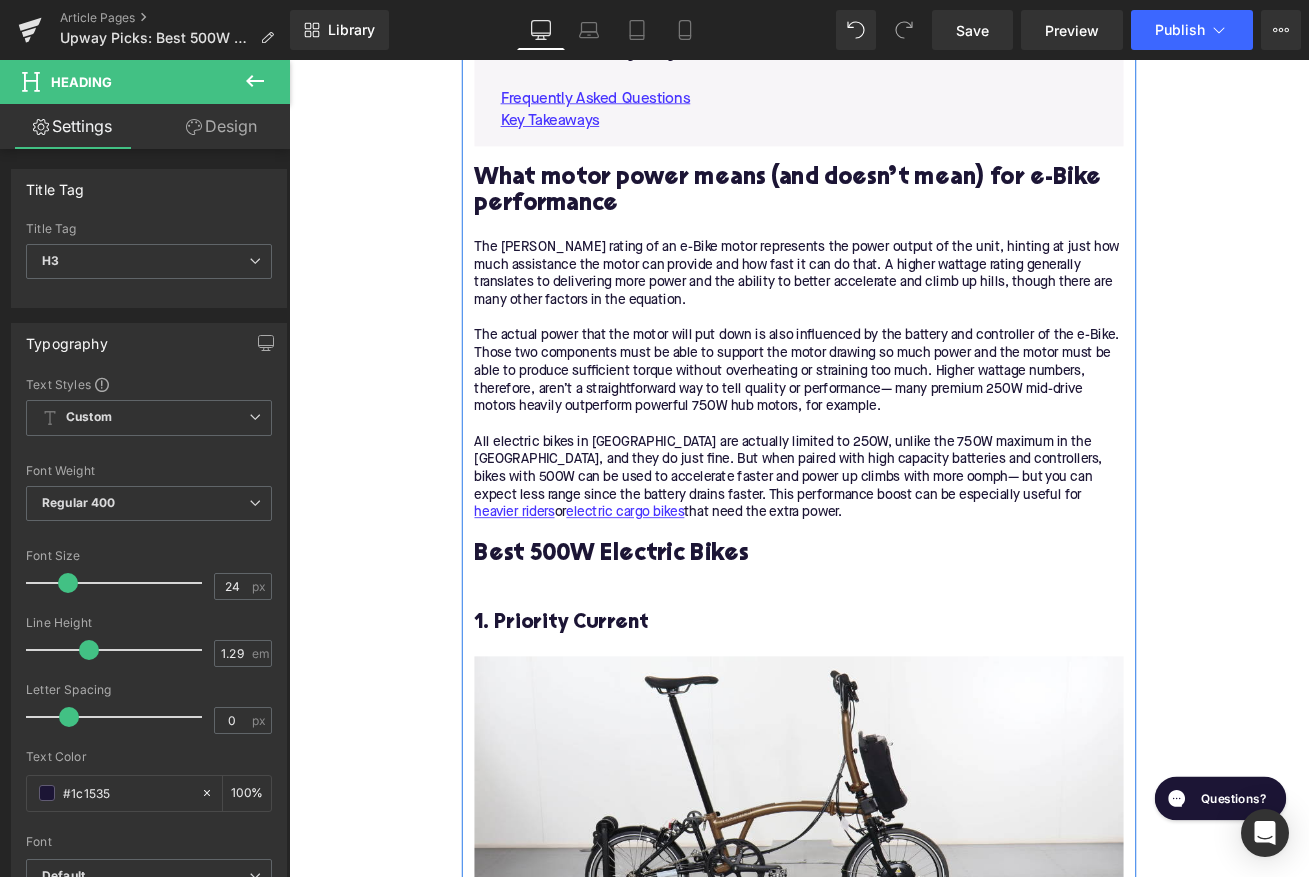 scroll, scrollTop: 1304, scrollLeft: 0, axis: vertical 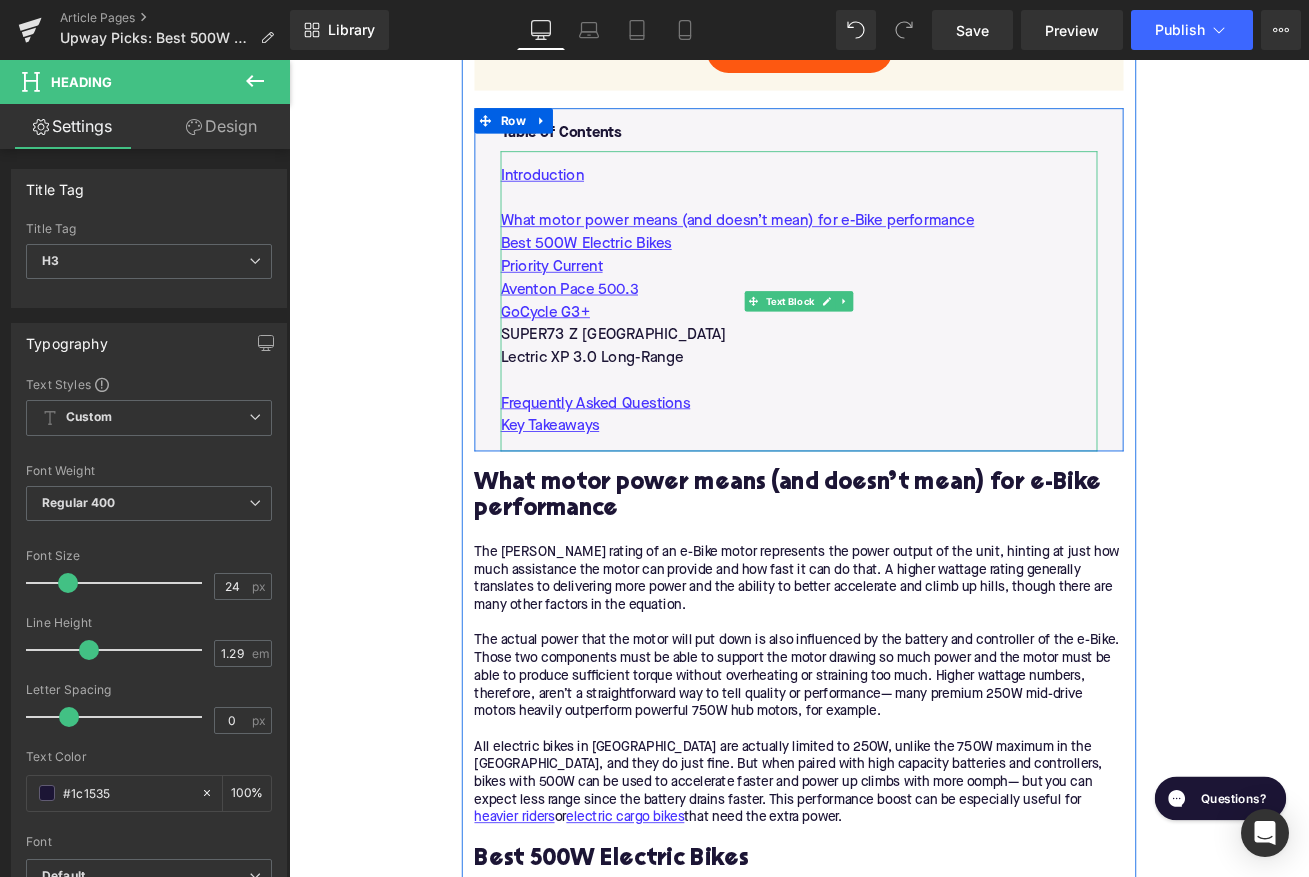 click on "SUPER73 Z Miami" at bounding box center [894, 386] 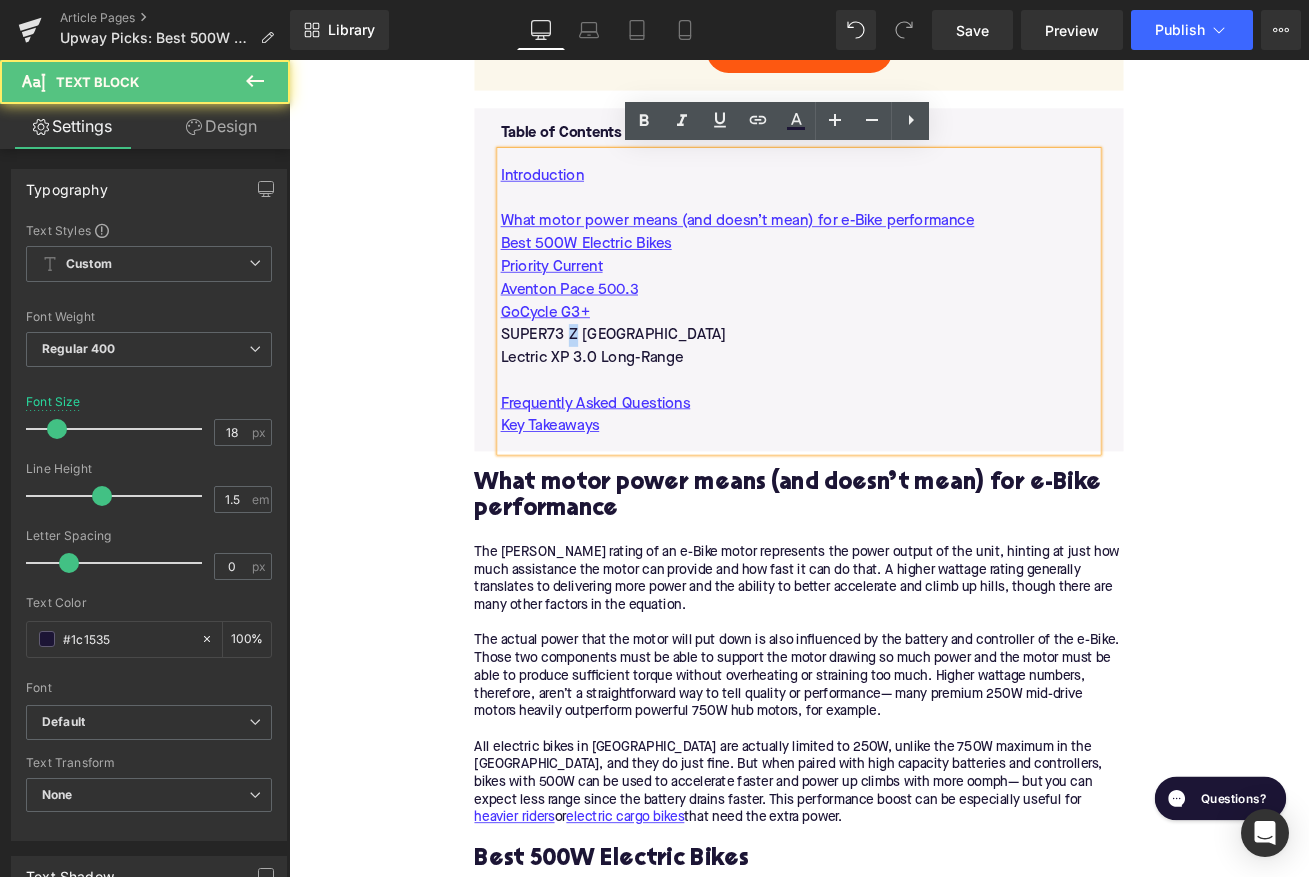 click on "SUPER73 Z Miami" at bounding box center (894, 386) 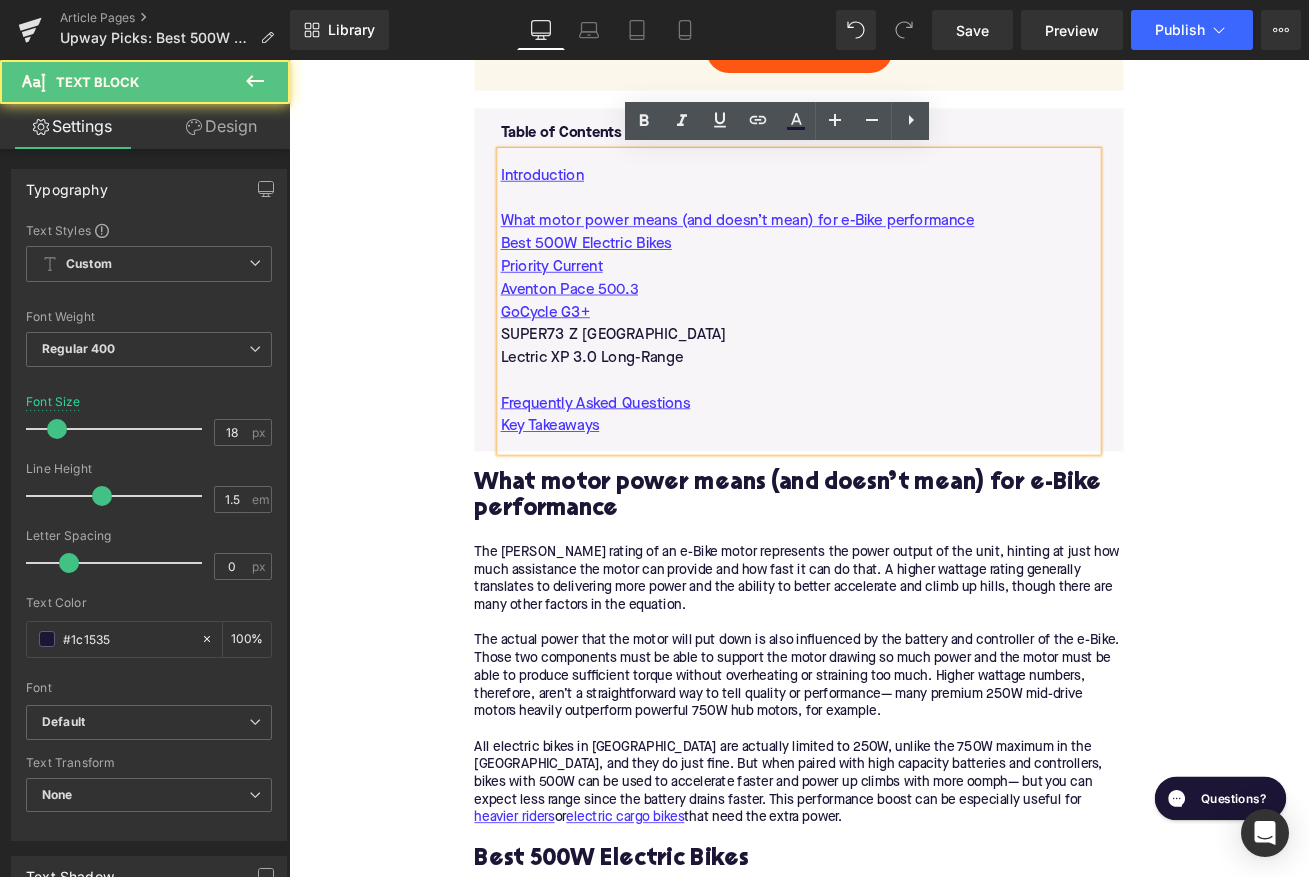 click on "SUPER73 Z Miami" at bounding box center [894, 386] 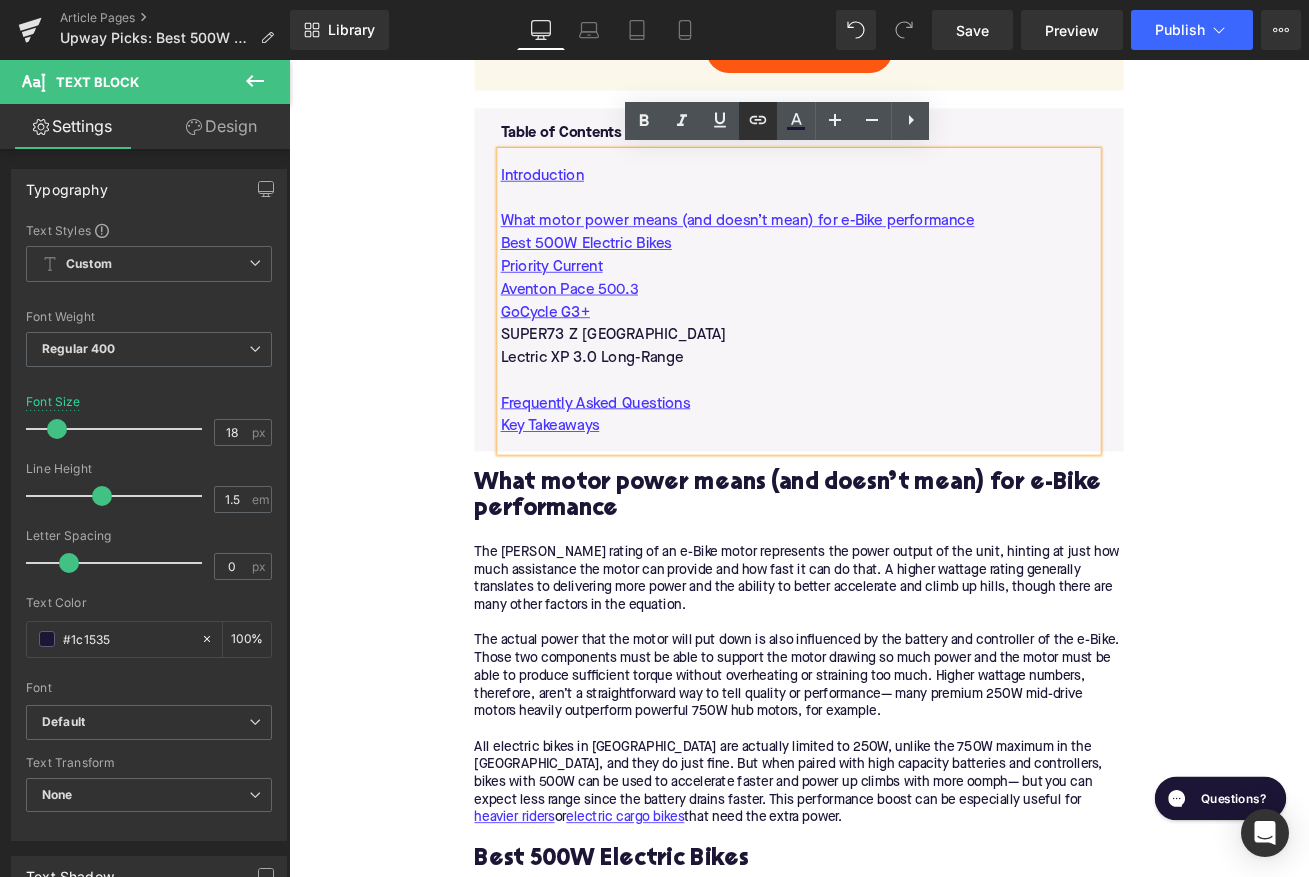 click 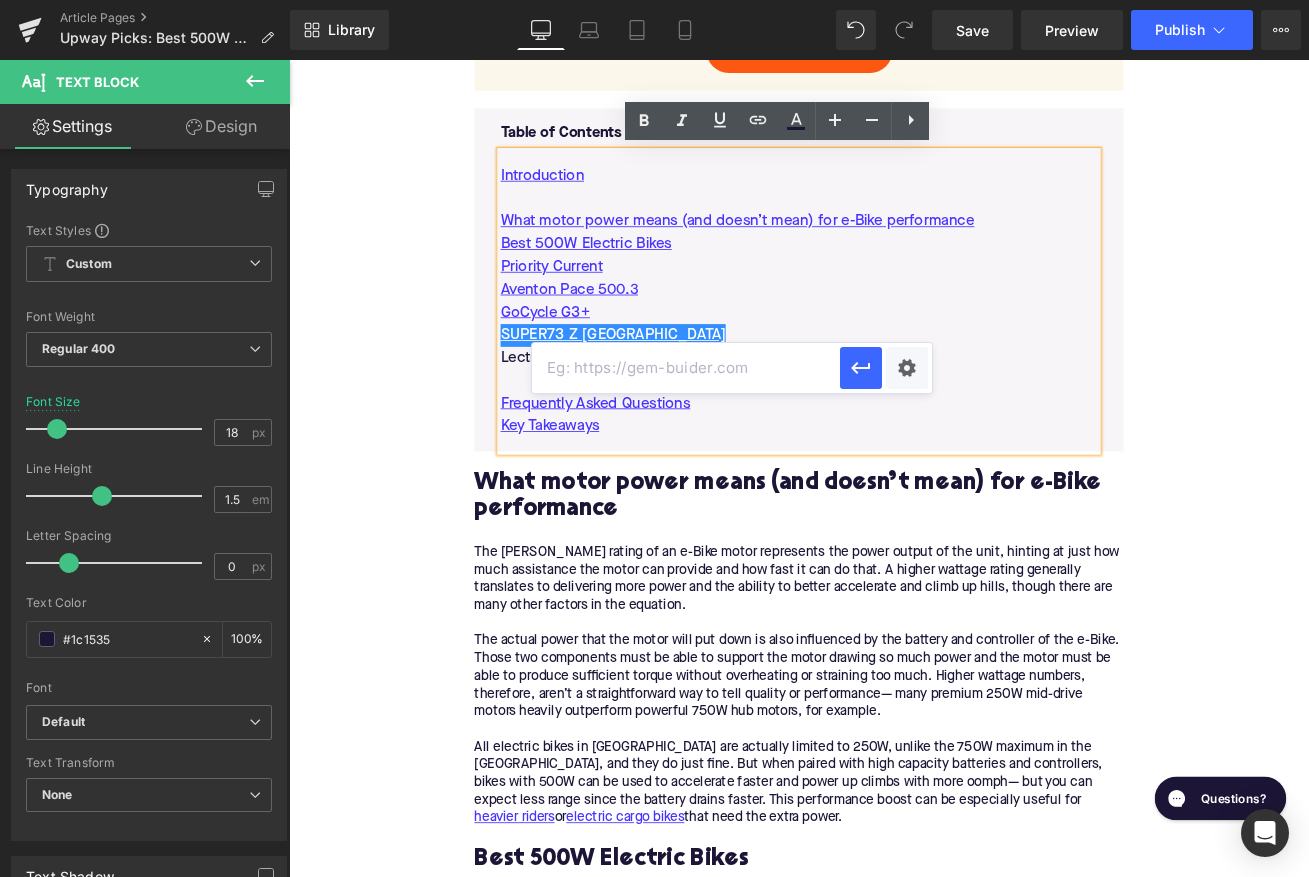 click at bounding box center (686, 368) 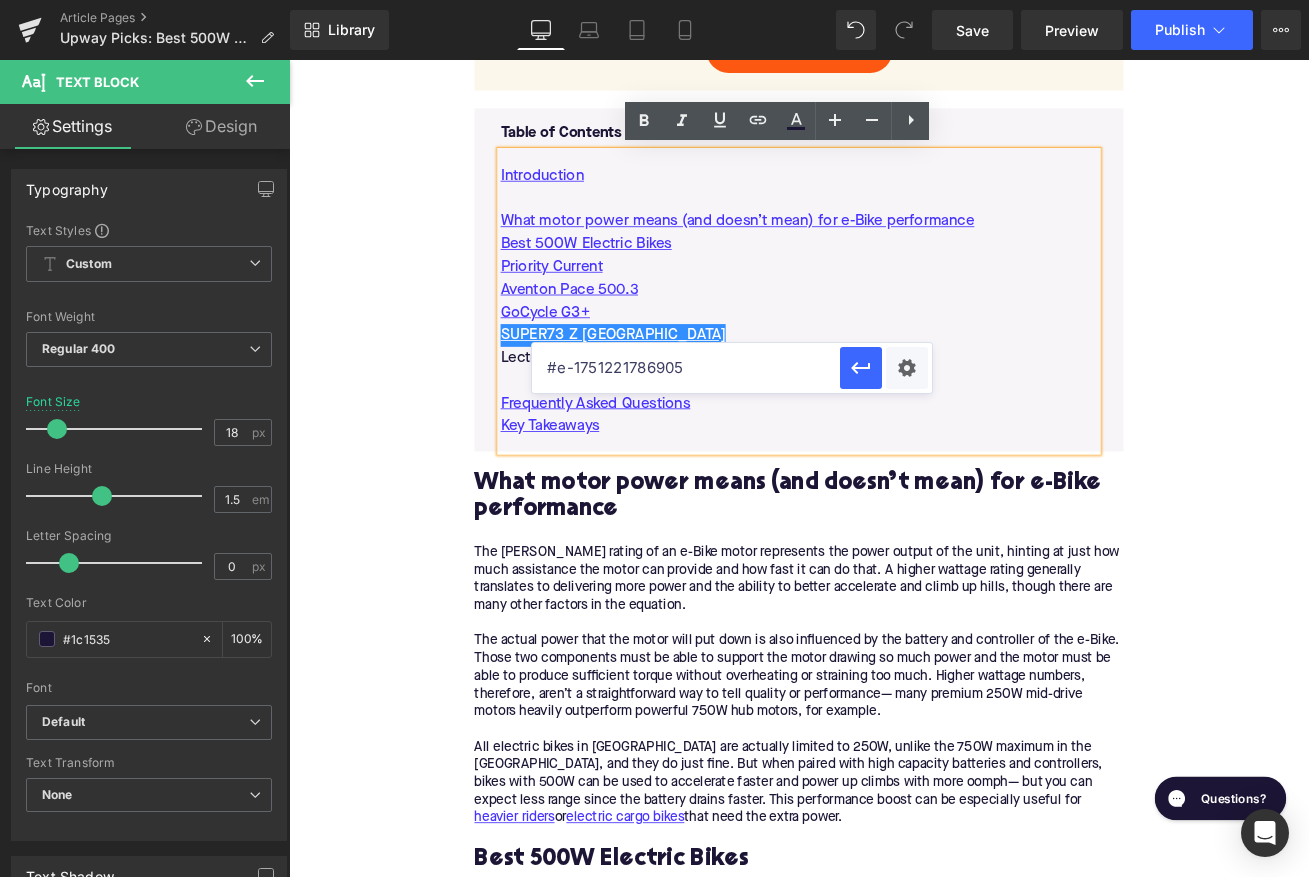 type on "#e-1751221786905" 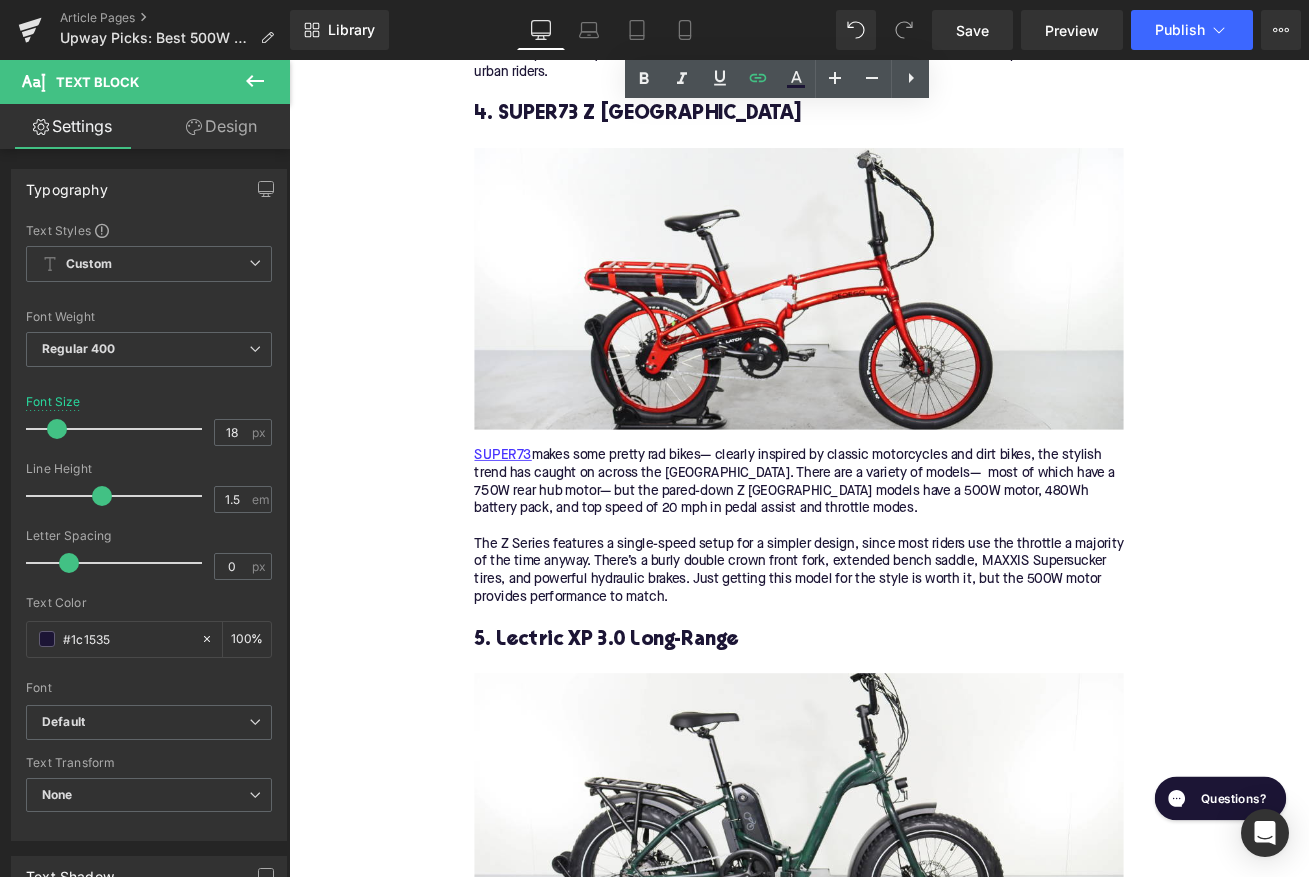 scroll, scrollTop: 4391, scrollLeft: 0, axis: vertical 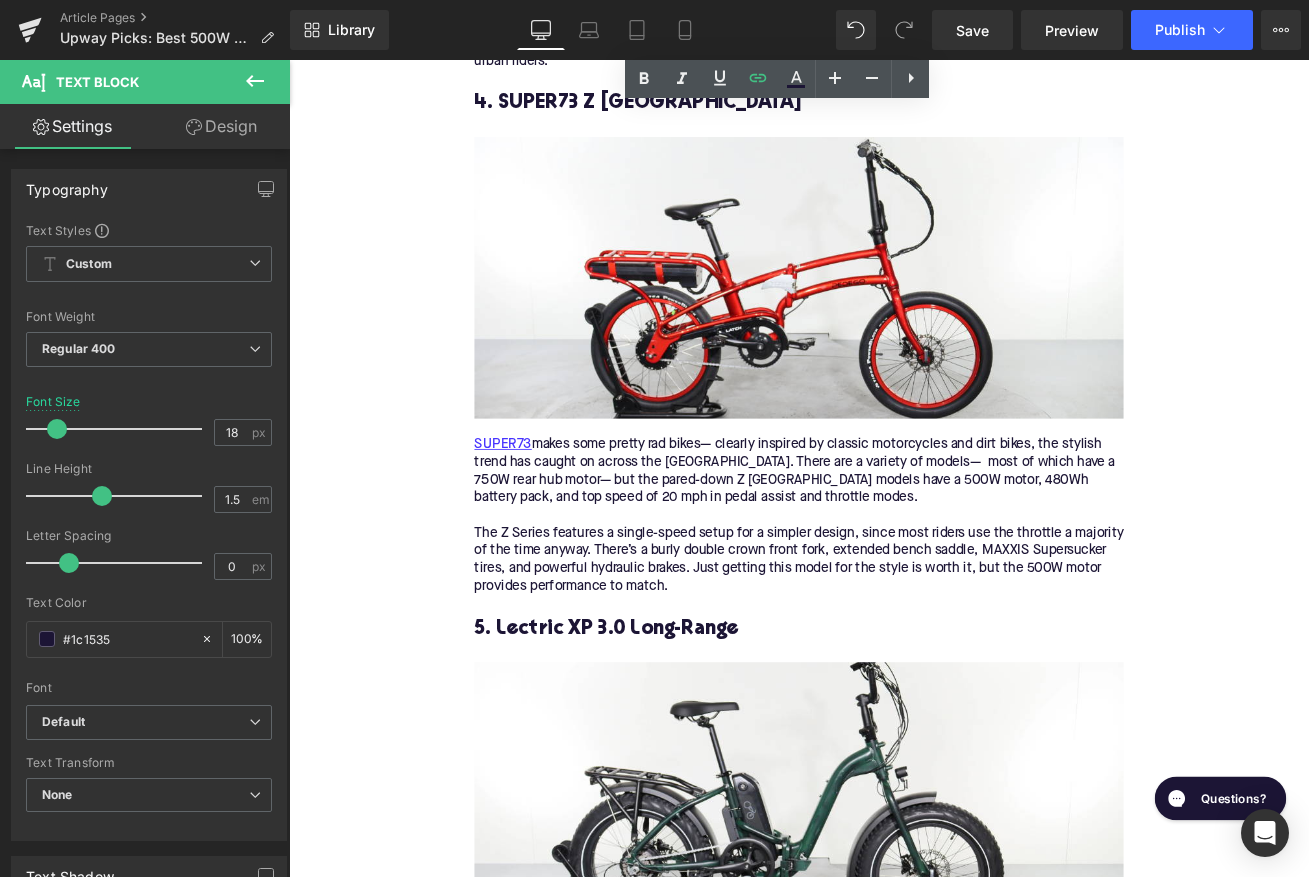 click on "5. Lectric XP 3.0 Long-Range" at bounding box center [894, 735] 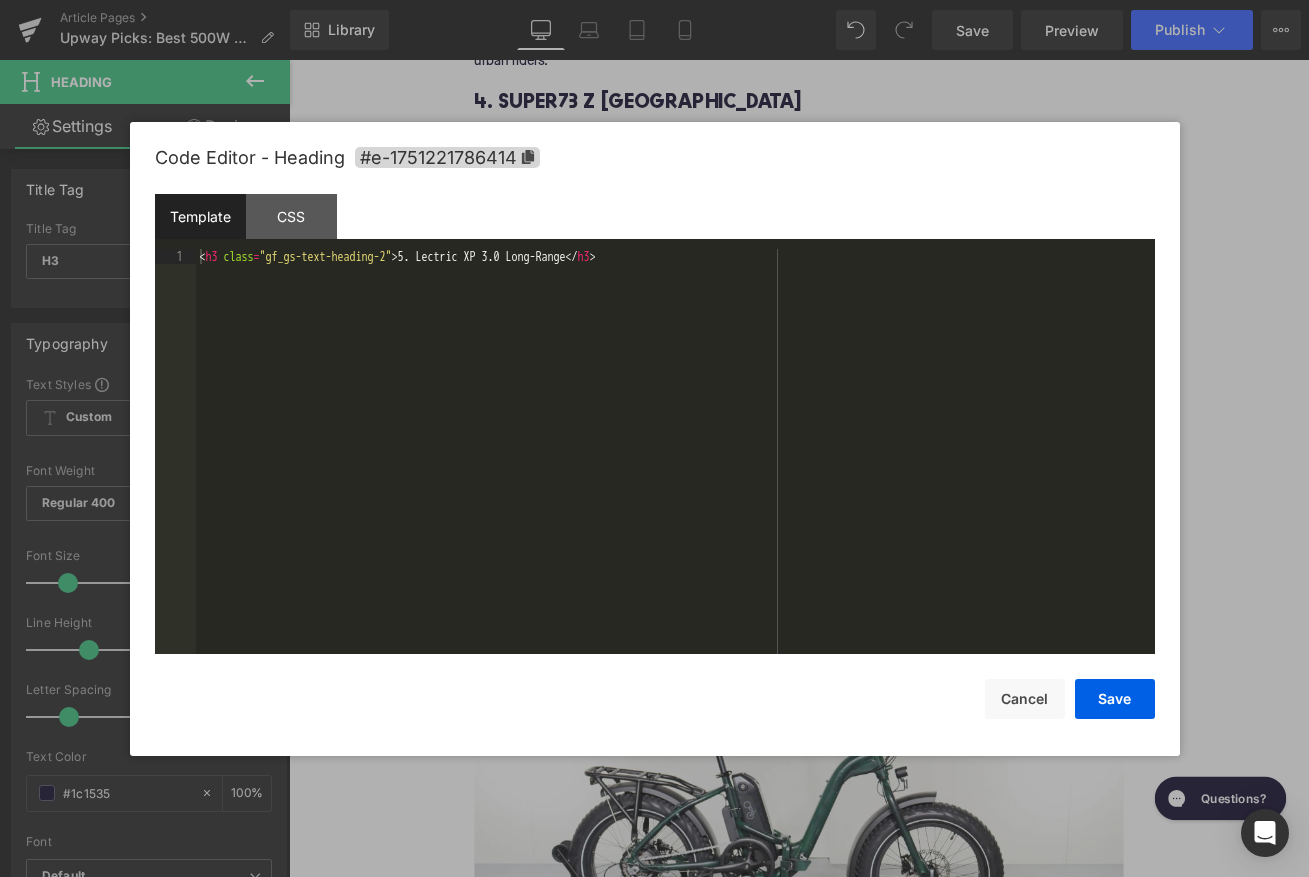 click on "You are previewing how the   will restyle your page. You can not edit Elements in Preset Preview Mode.  Article Pages Upway Picks: Best 500W Electric Bikes Library Desktop Desktop Laptop Tablet Mobile Save Preview Publish Scheduled View Live Page View with current Template Save Template to Library Schedule Publish  Optimize  Publish Settings Shortcuts  Your page can’t be published   You've reached the maximum number of published pages on your plan  (382/999999).  You need to upgrade your plan or unpublish all your pages to get 1 publish slot.   Unpublish pages   Upgrade plan  Elements Global Style Base Row  rows, columns, layouts, div Heading  headings, titles, h1,h2,h3,h4,h5,h6 Text Block  texts, paragraphs, contents, blocks Image  images, photos, alts, uploads Icon  icons, symbols Button  button, call to action, cta Separator  separators, dividers, horizontal lines Liquid  liquid, custom code, html, javascript, css, reviews, apps, applications, embeded, iframe Banner Parallax  Hero Banner  Stack Tabs" at bounding box center [654, 0] 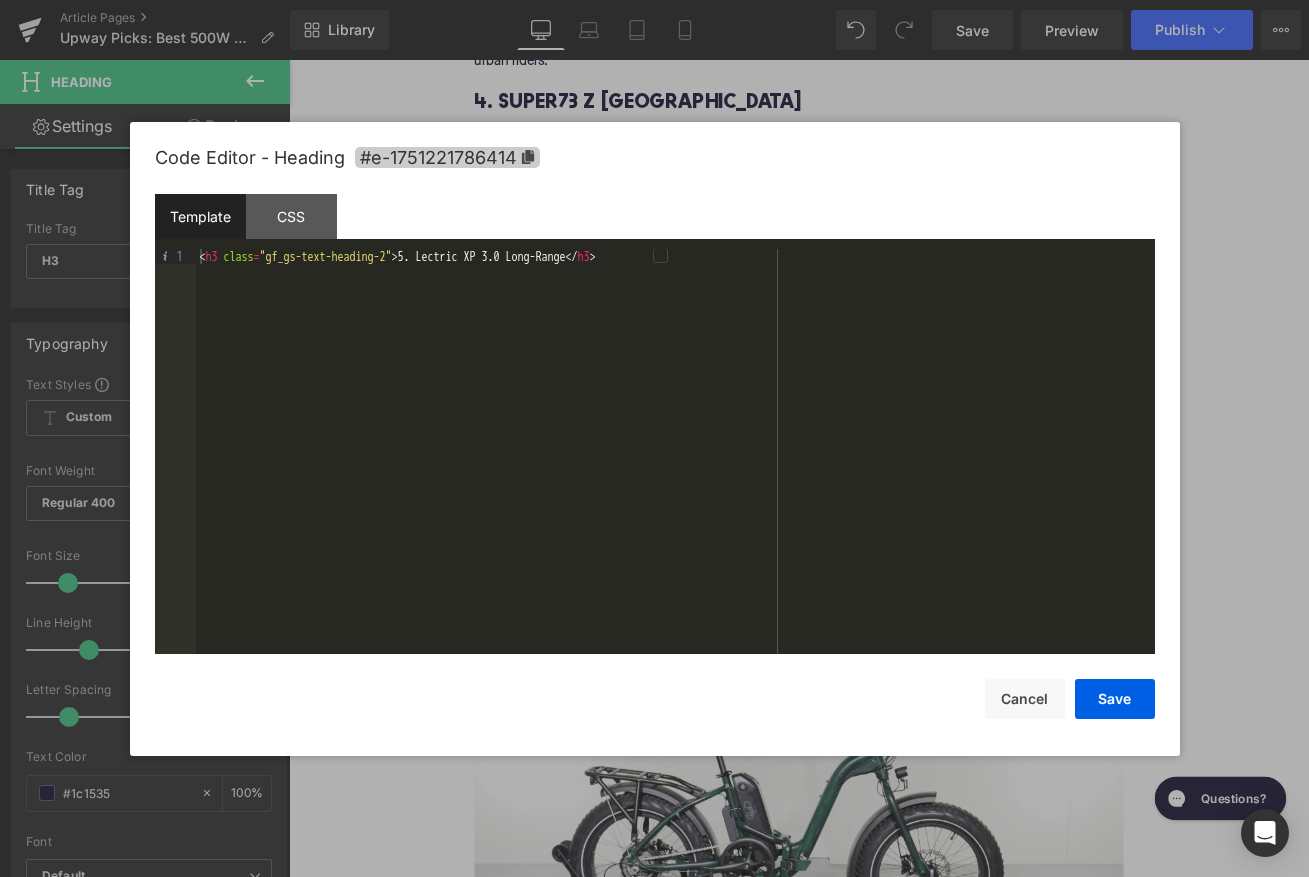 click on "#e-1751221786414" at bounding box center (447, 157) 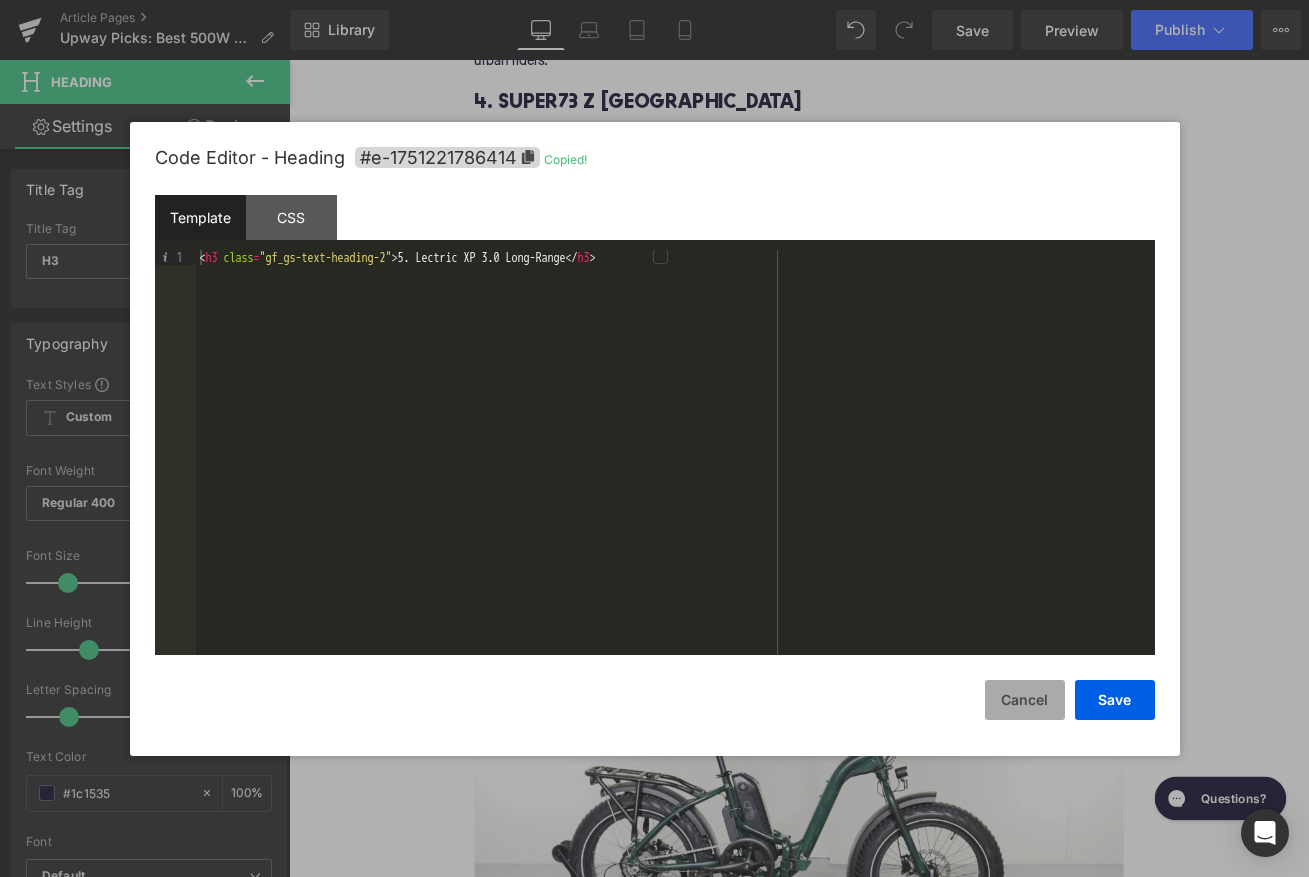 click on "Cancel" at bounding box center [1025, 700] 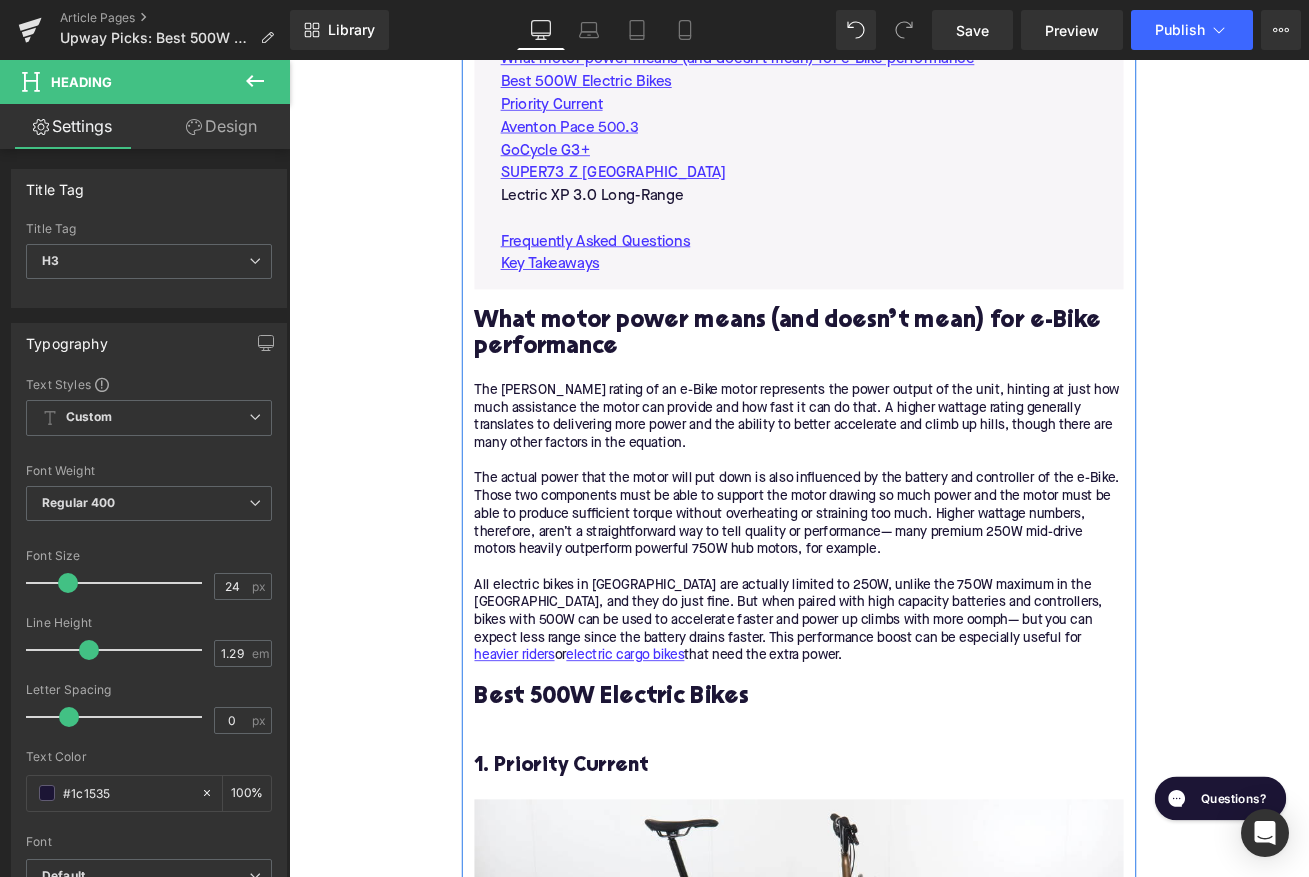 scroll, scrollTop: 1403, scrollLeft: 0, axis: vertical 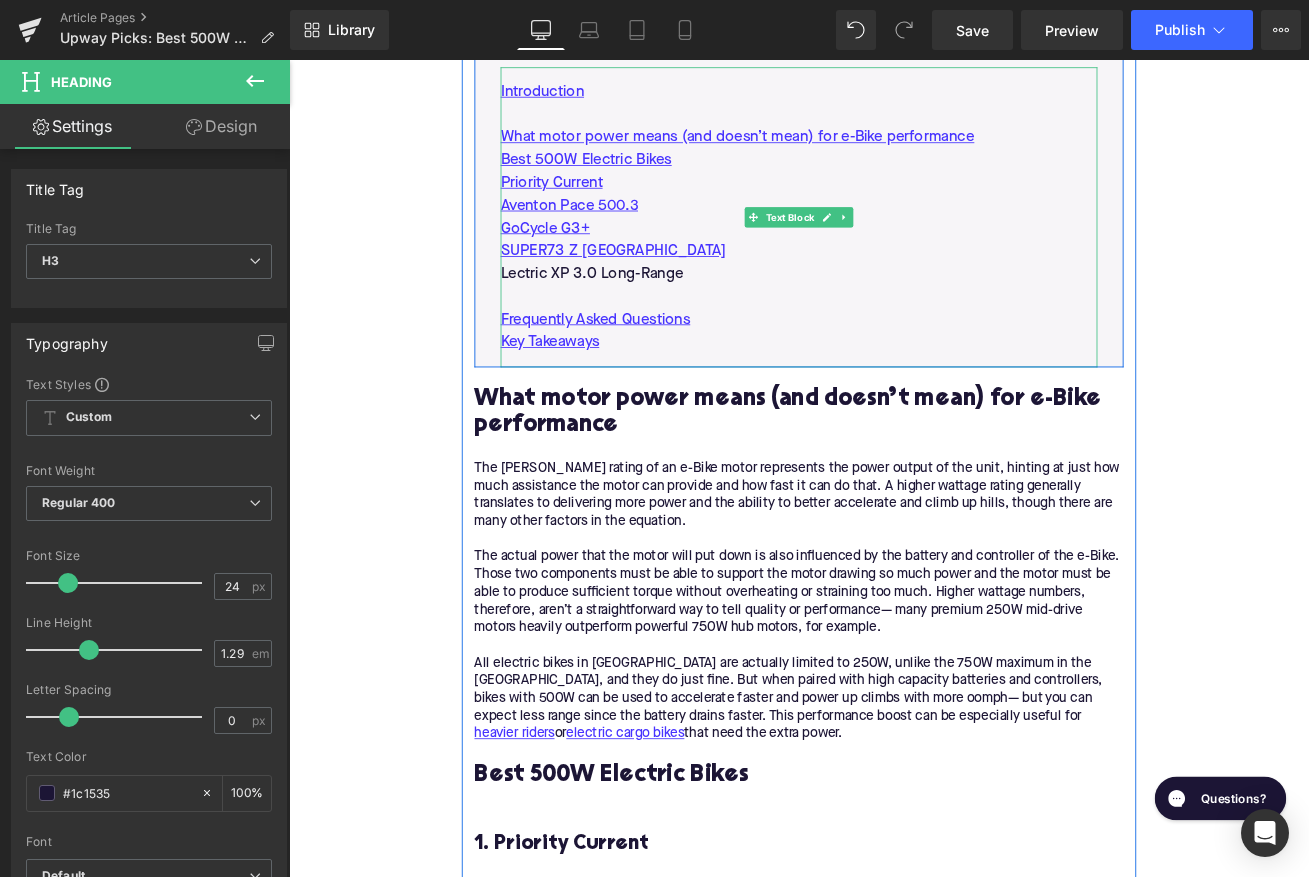 click on "Lectric XP 3.0 Long-Range" at bounding box center (894, 314) 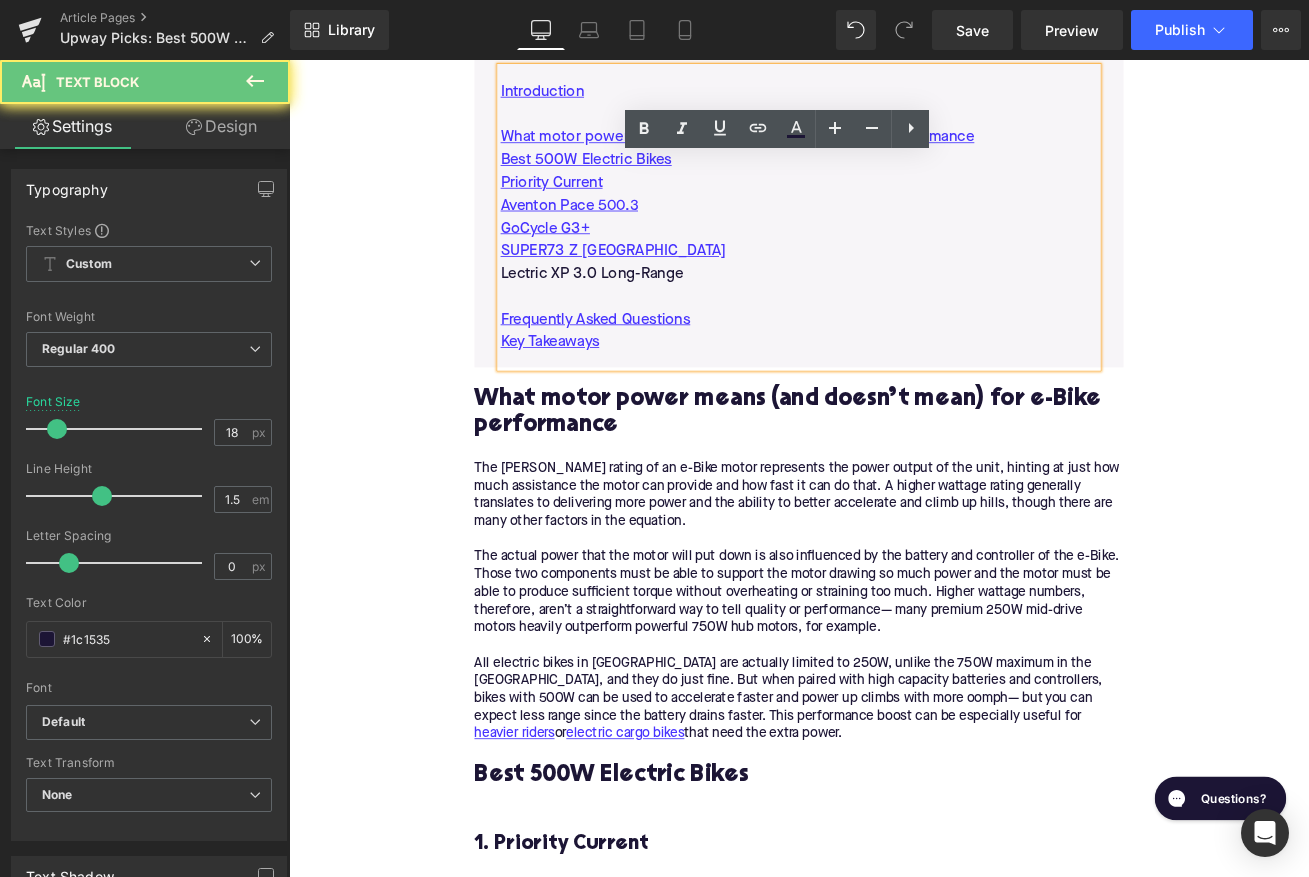 click on "Lectric XP 3.0 Long-Range" at bounding box center (894, 314) 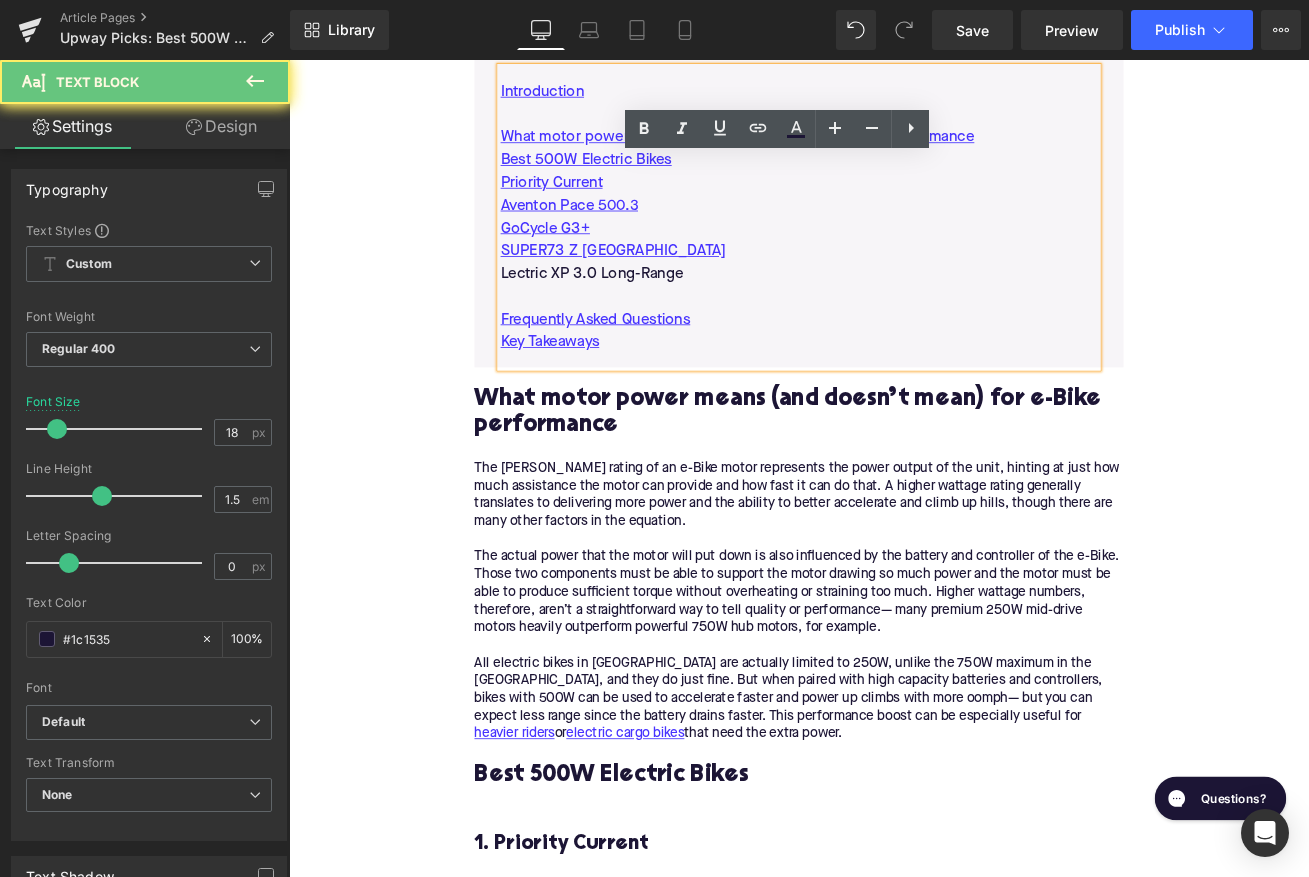click on "Lectric XP 3.0 Long-Range" at bounding box center (894, 314) 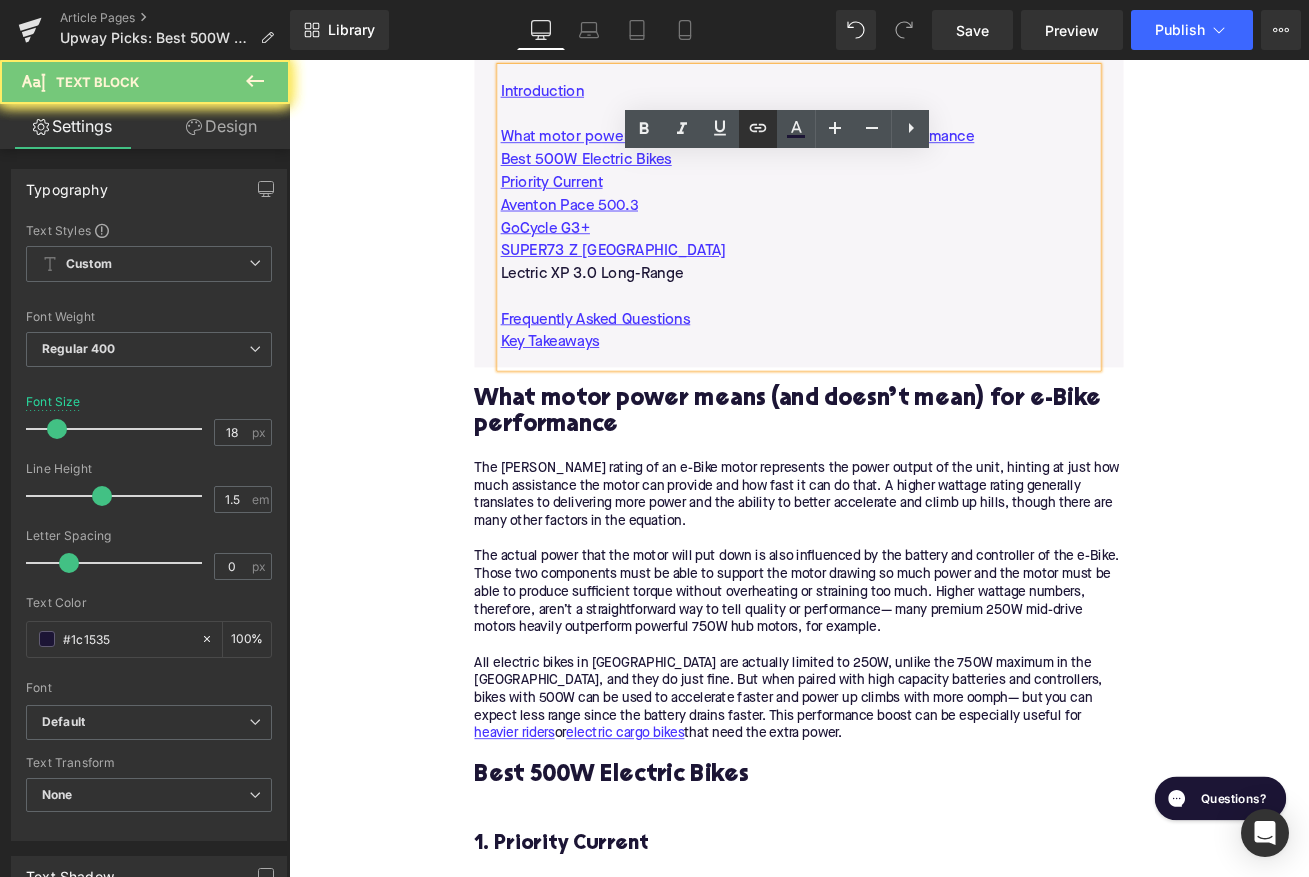 click 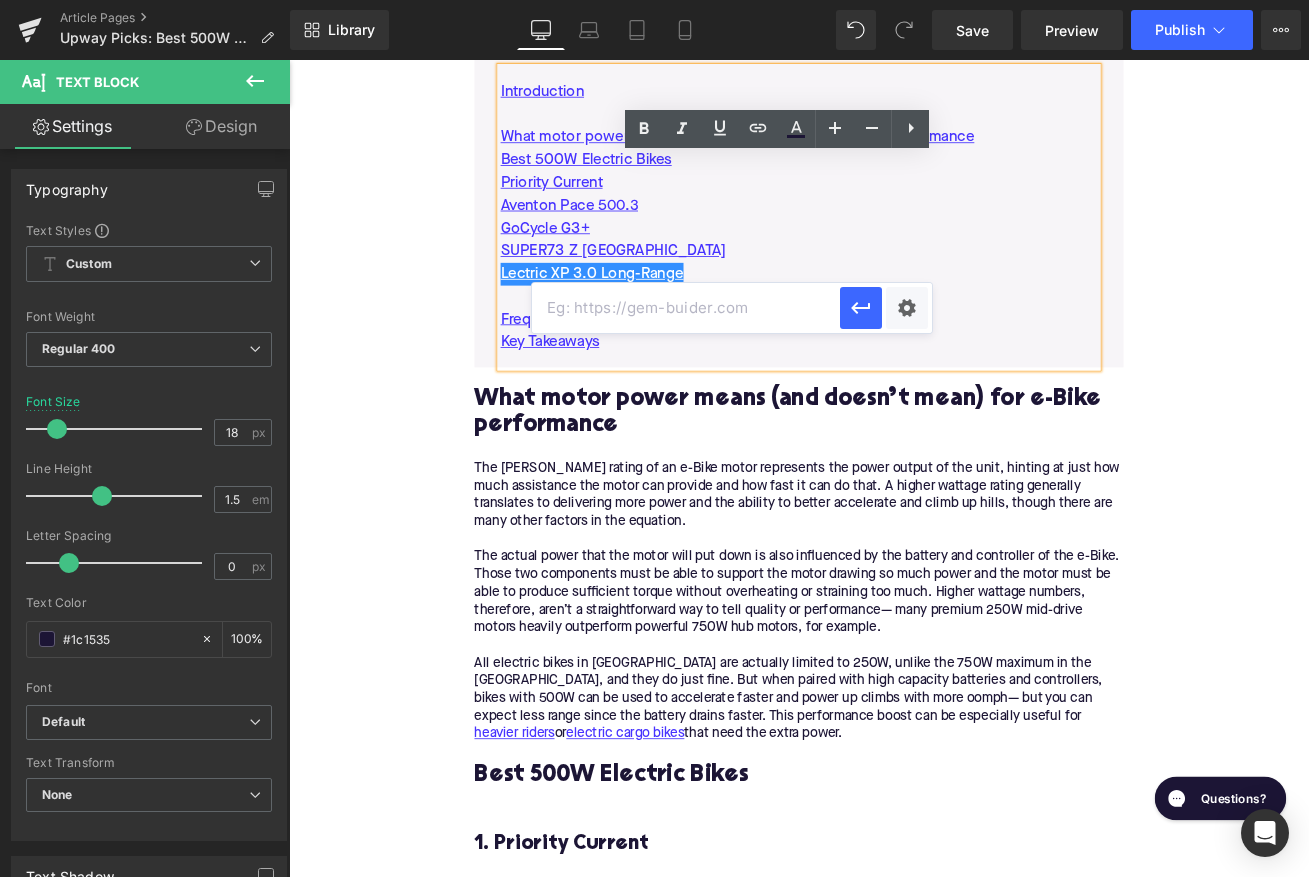 click at bounding box center [686, 308] 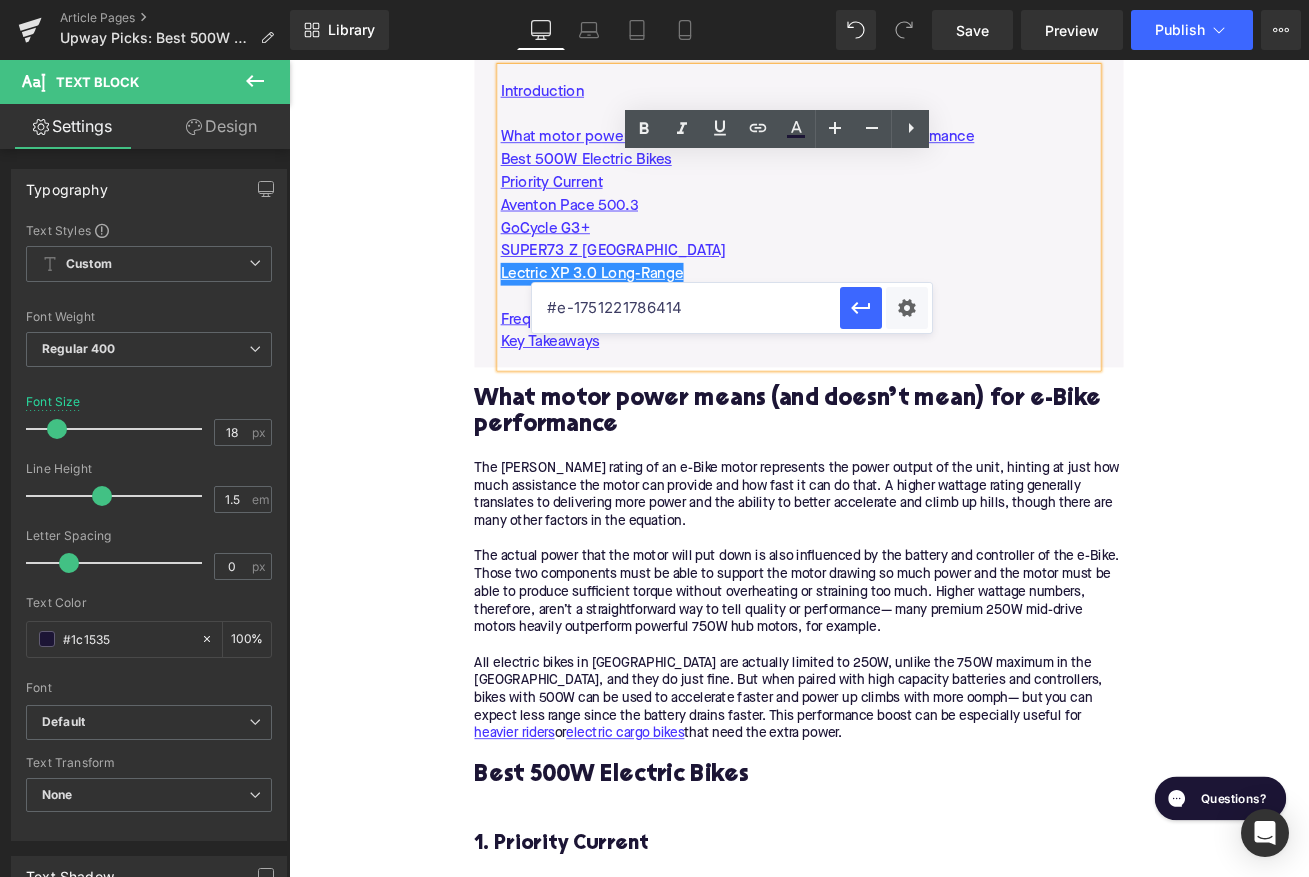 type on "#e-1751221786414" 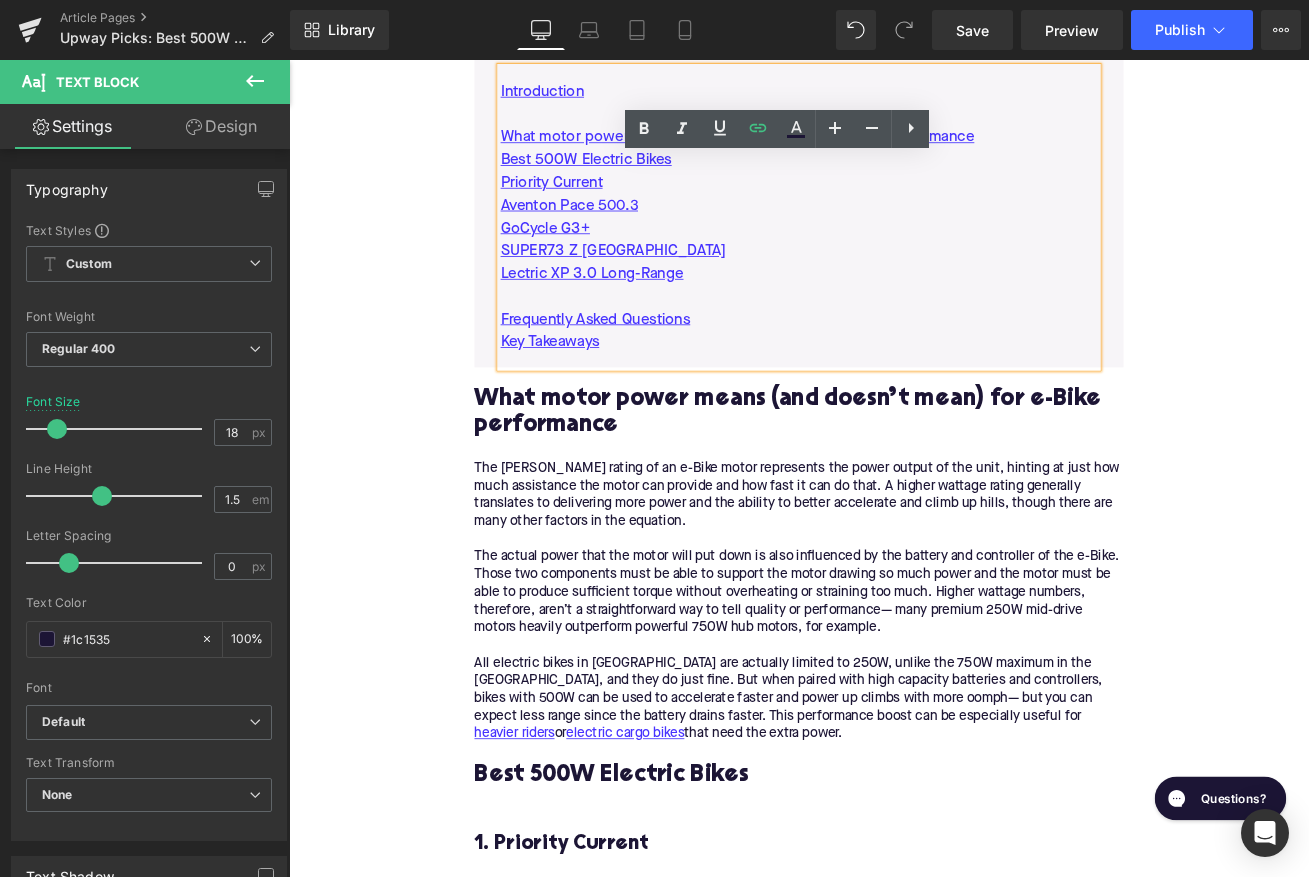 click on "Home / Upway Picks: Best 500W Electric Bikes Breadcrumbs         Upway Picks: Best 500W Electric Bikes Heading         Written by: Rémy Rossi  | June  30, 2025  |  Time to read 6 min Text Block         These 500W electric bikes strike the perfect balance— powerful enough for hills, tame enough for the city. Text Block         Image         More about the Author: Remy Rossi Text Block         Rémy Rossi is a bike writer, mechanic, and educator who got his start in community-based bike shops and co-ops. With a decade in the industry, he still wrenches on bikes when he can and plays bike polo on a fixie. Text Block         Row         Image         Row         So you’ve decided you want an  electric bike Text Block         👋  What is Upway? Text Block         Upway is the ultimate platform for buying and selling e-Bikes online. Find your next e-Bike at up to 60% off retail prices, offered in new or like-new condition. Text Block         Find your electric bike Button         Text Block" at bounding box center [894, 2481] 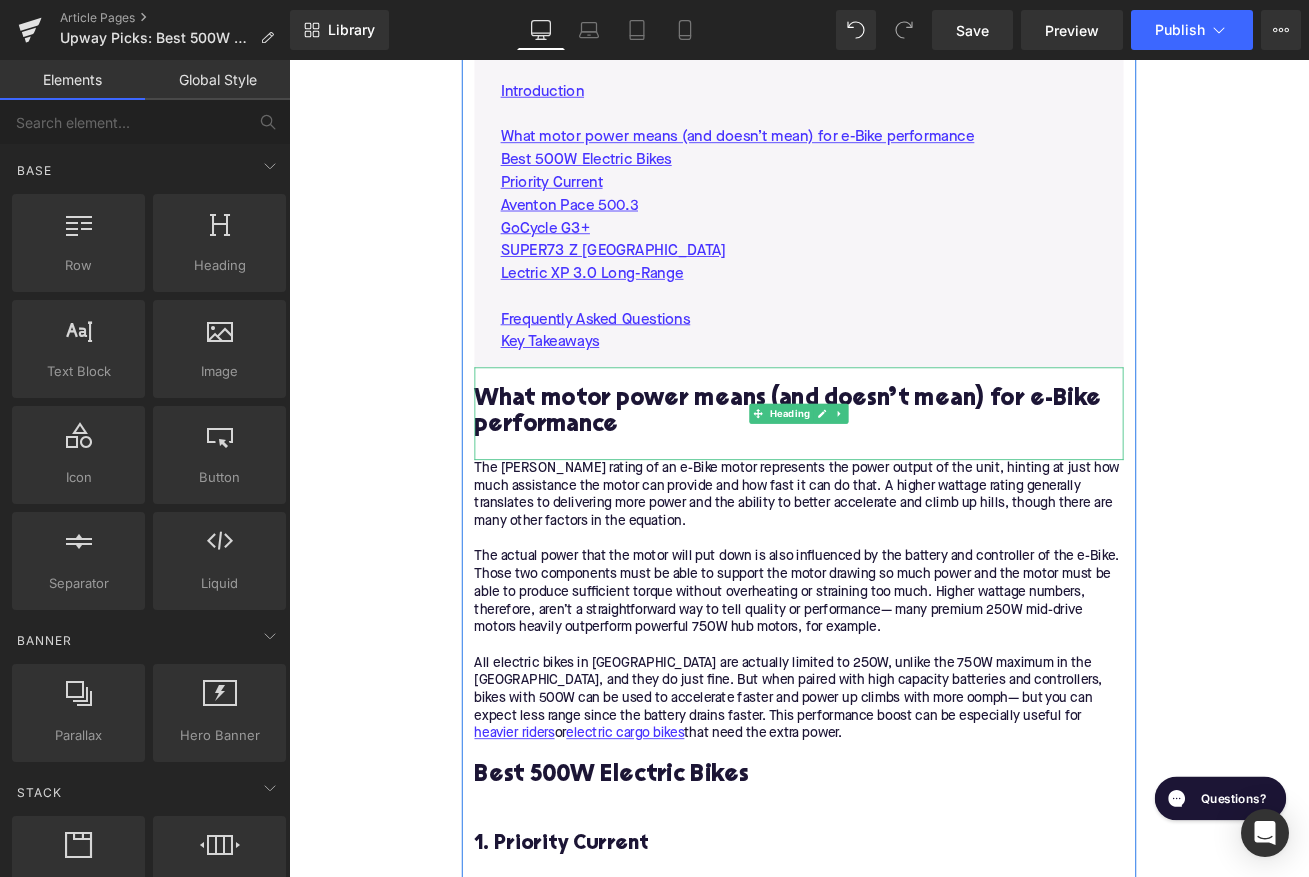 click on "What motor power means (and doesn’t mean) for e-Bike performance" at bounding box center (894, 480) 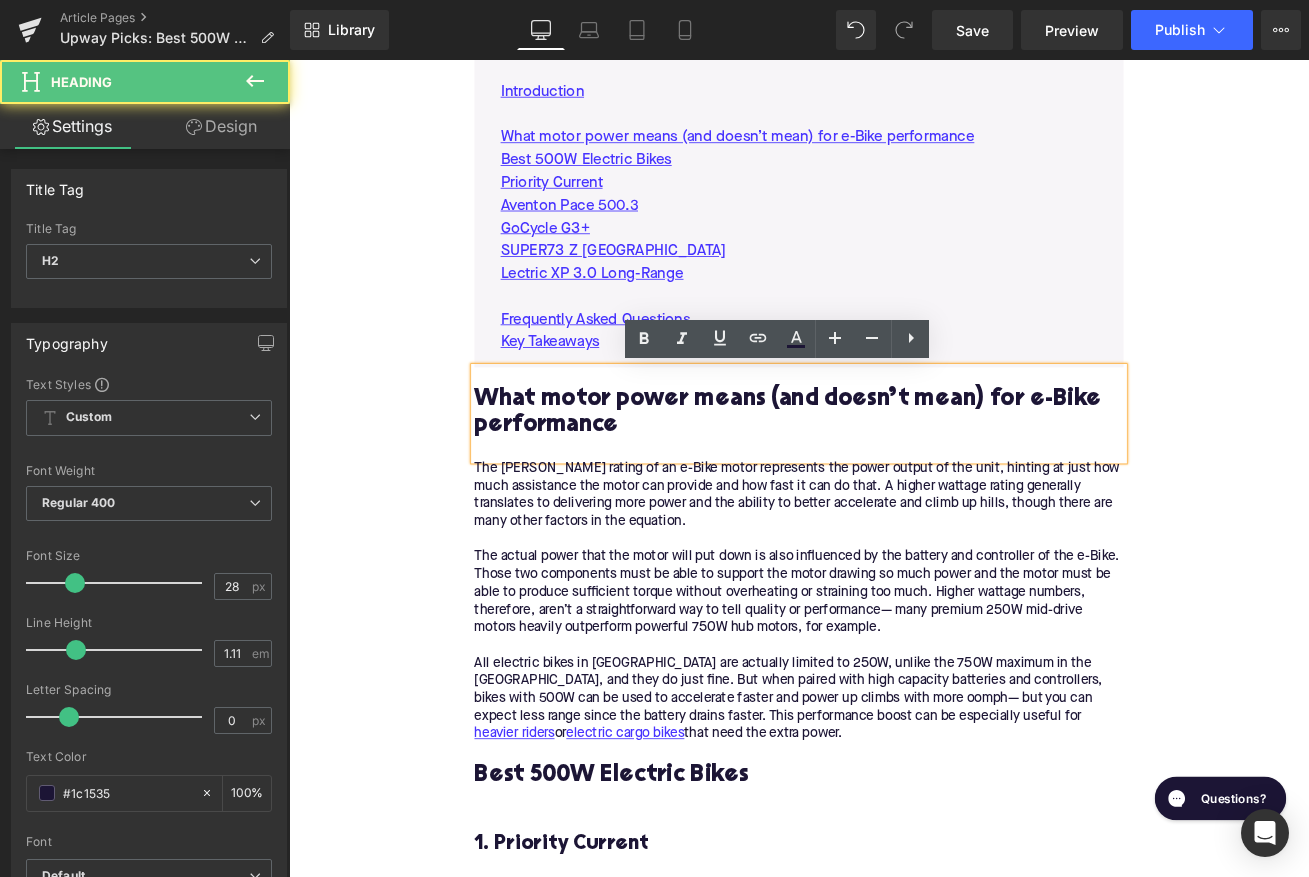 click on "The watts rating of an e-Bike motor represents the power output of the unit, hinting at just how much assistance the motor can provide and how fast it can do that. A higher wattage rating generally translates to delivering more power and the ability to better accelerate and climb up hills, though there are many other factors in the equation.   The actual power that the motor will put down is also influenced by the battery and controller of the e-Bike. Those two components must be able to support the motor drawing so much power and the motor must be able to produce sufficient torque without overheating or straining too much. Higher wattage numbers, therefore, aren’t a straightforward way to tell quality or performance— many premium 250W mid-drive motors heavily outperform powerful 750W hub motors, for example.   heavier riders  or  electric cargo bikes  that need the extra power." at bounding box center [894, 703] 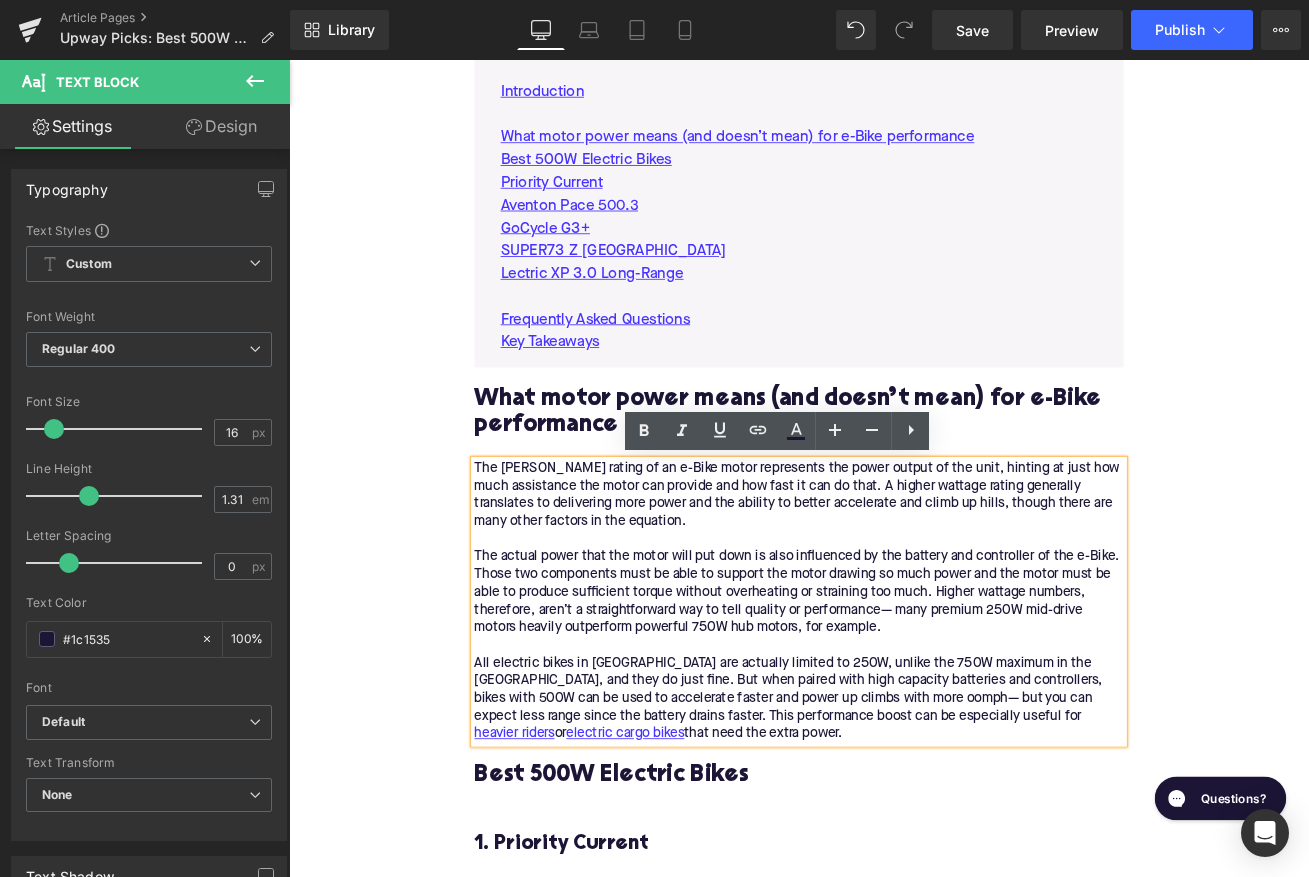 click on "Home / Upway Picks: Best 500W Electric Bikes Breadcrumbs         Upway Picks: Best 500W Electric Bikes Heading         Written by: Rémy Rossi  | June  30, 2025  |  Time to read 6 min Text Block         These 500W electric bikes strike the perfect balance— powerful enough for hills, tame enough for the city. Text Block         Image         More about the Author: Remy Rossi Text Block         Rémy Rossi is a bike writer, mechanic, and educator who got his start in community-based bike shops and co-ops. With a decade in the industry, he still wrenches on bikes when he can and plays bike polo on a fixie. Text Block         Row         Image         Row         So you’ve decided you want an  electric bike Text Block         👋  What is Upway? Text Block         Upway is the ultimate platform for buying and selling e-Bikes online. Find your next e-Bike at up to 60% off retail prices, offered in new or like-new condition. Text Block         Find your electric bike Button         Text Block" at bounding box center (894, 2481) 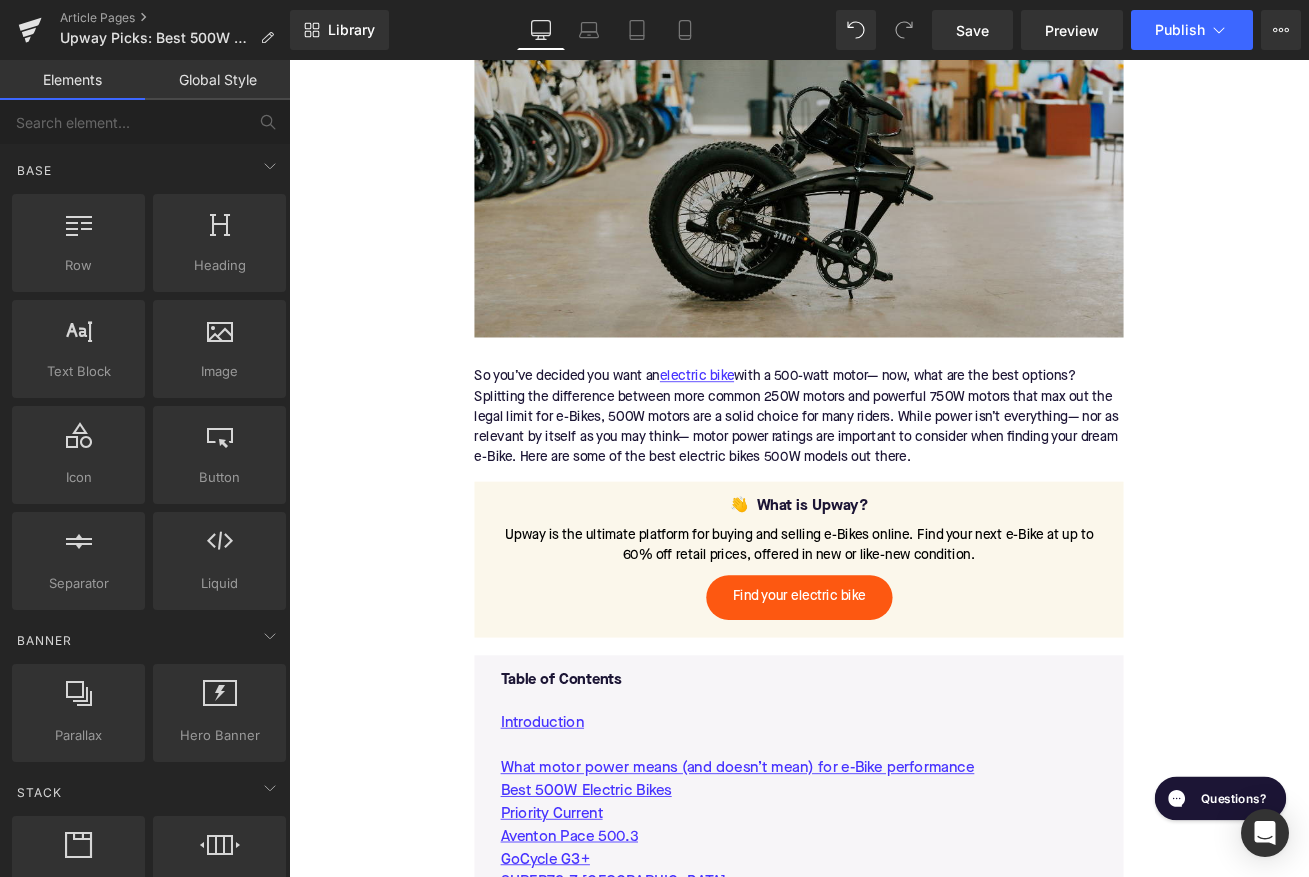 scroll, scrollTop: 409, scrollLeft: 0, axis: vertical 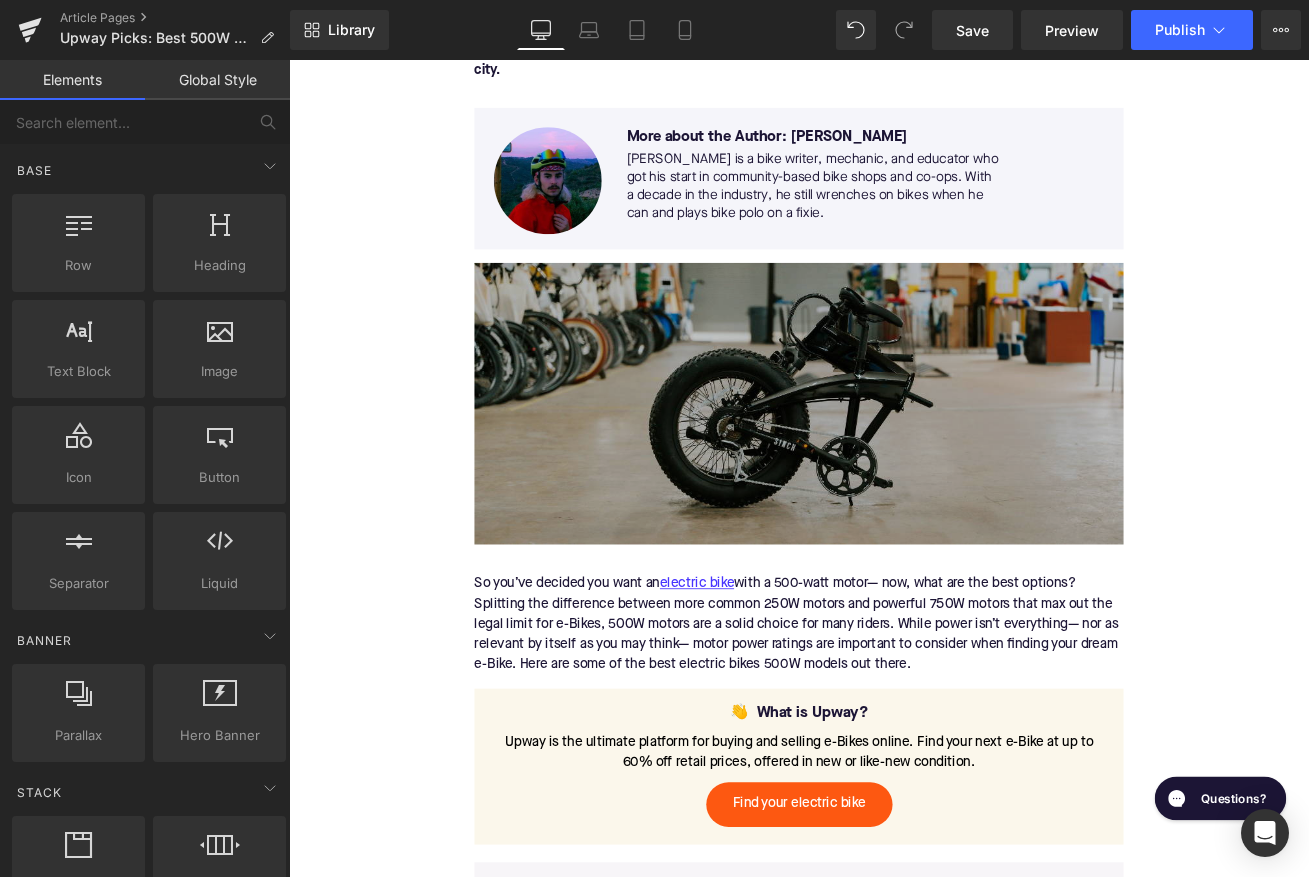 click at bounding box center (894, 468) 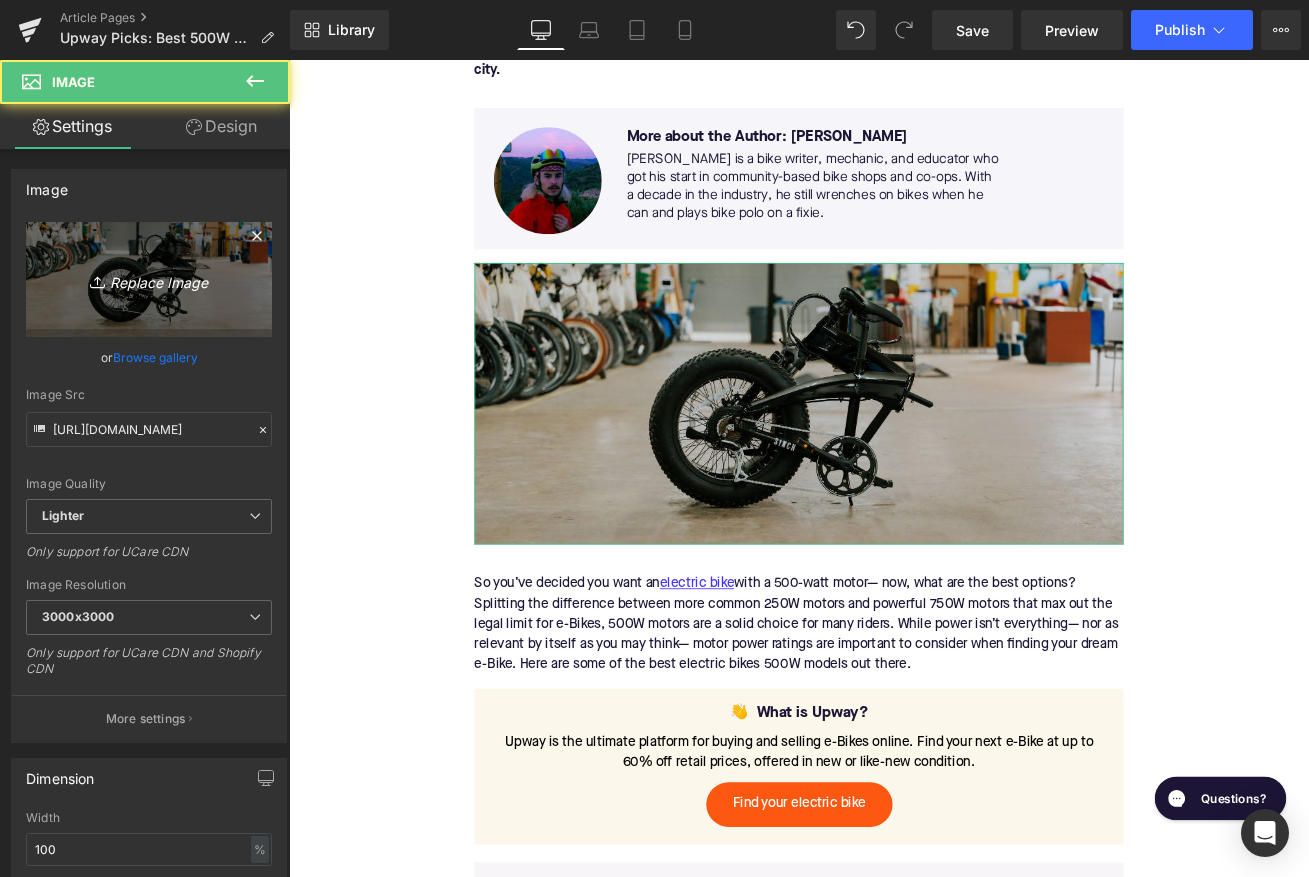 click on "Replace Image" at bounding box center [149, 279] 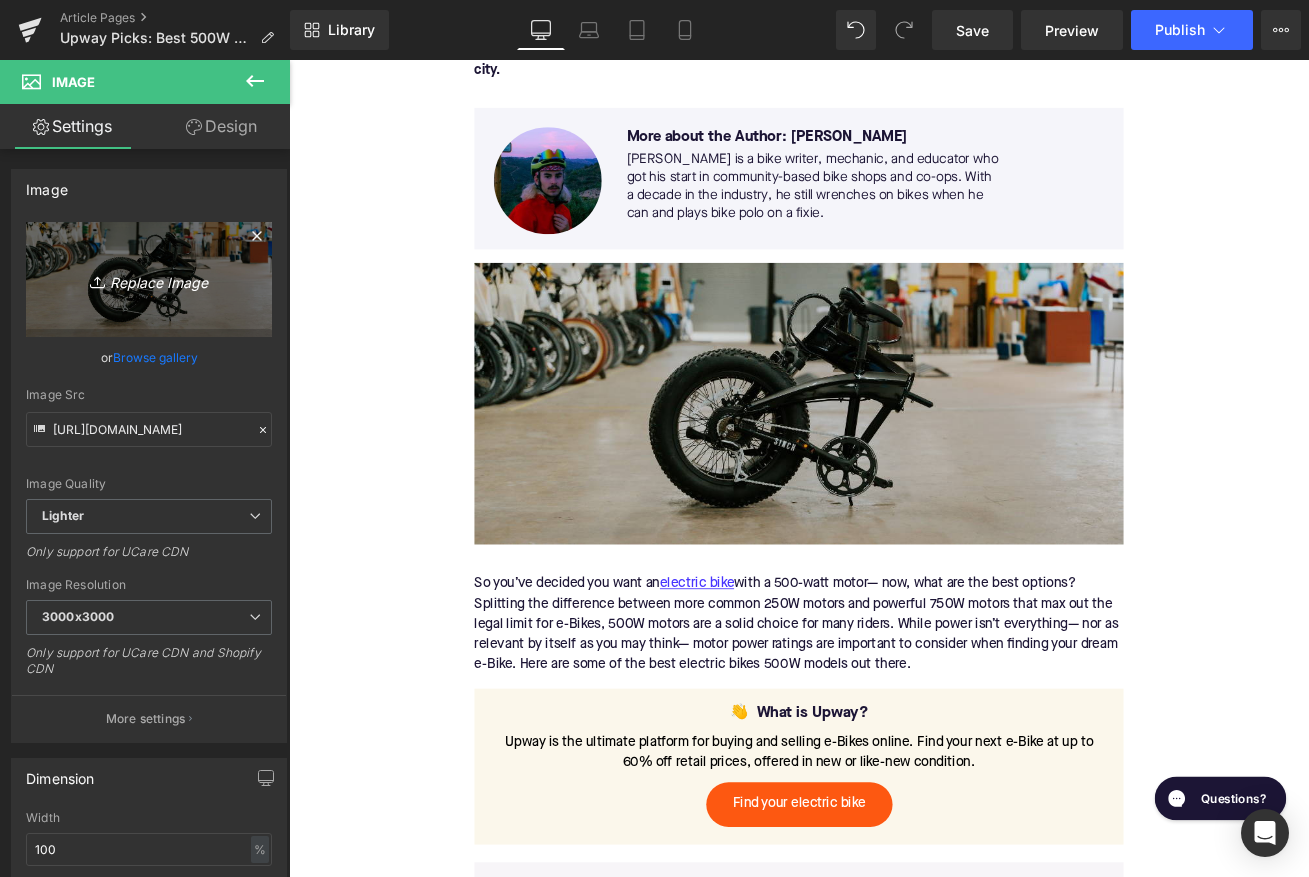 type on "C:\fakepath\300.png" 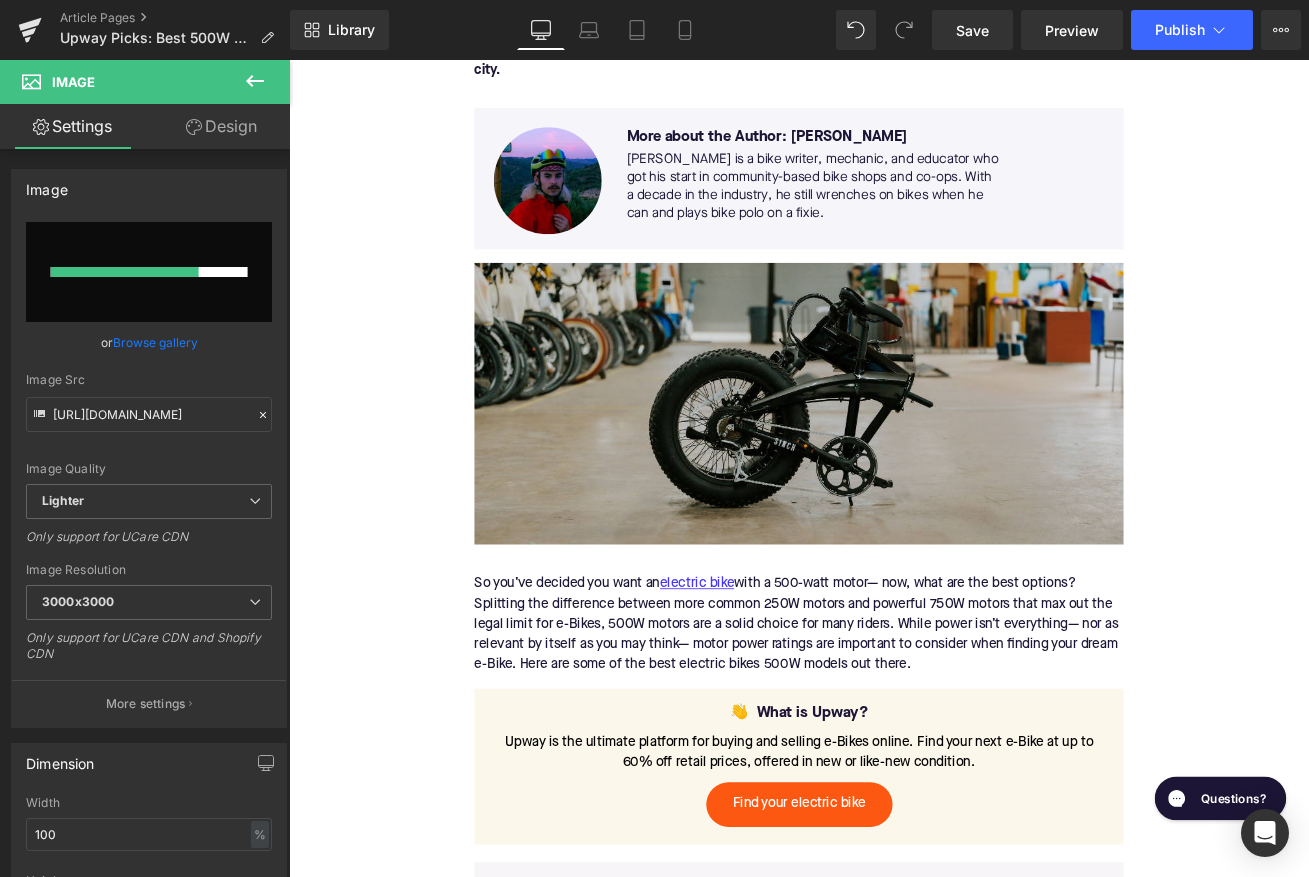type 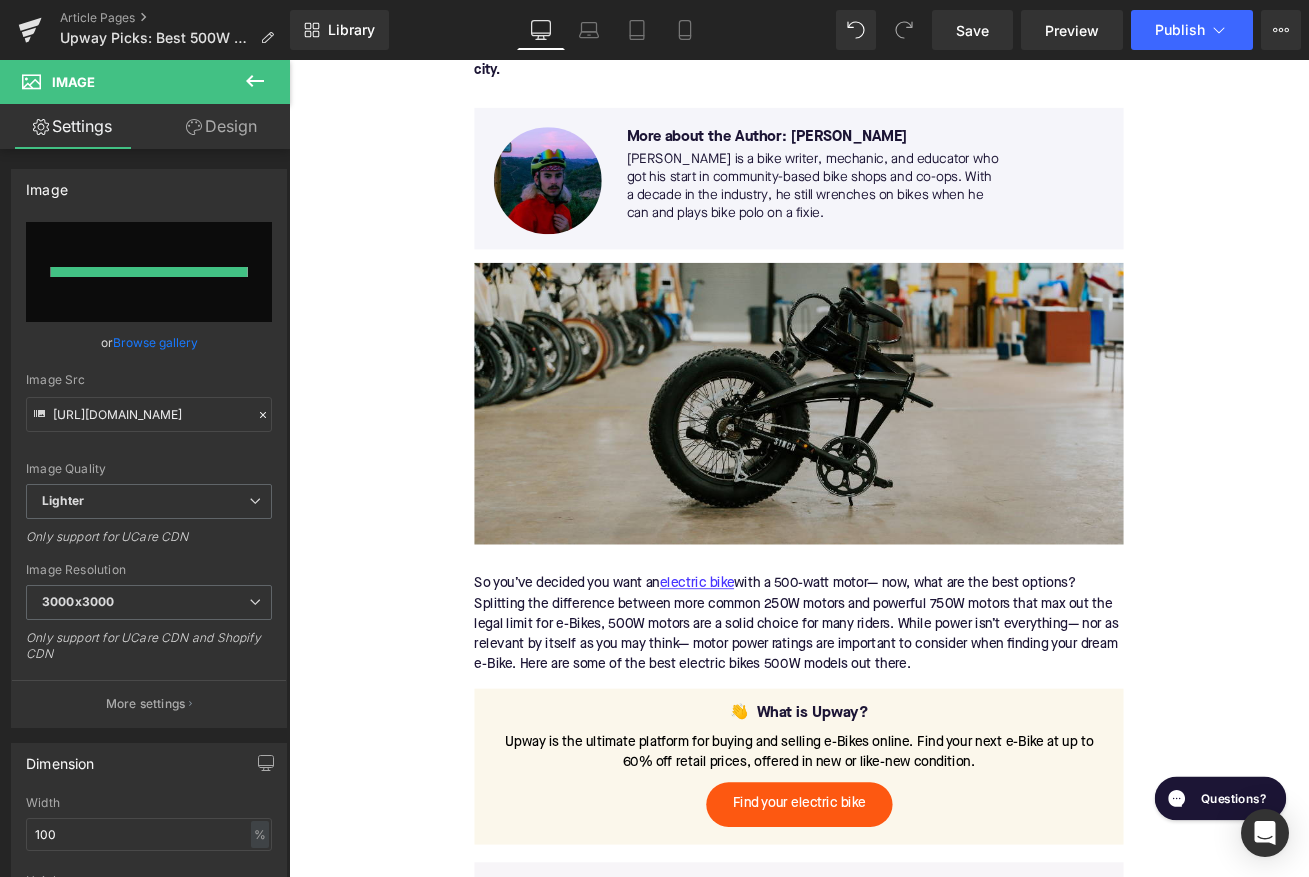 type on "https://ucarecdn.com/1c191899-0c86-4263-b319-311ee9f9dc31/-/format/auto/-/preview/3000x3000/-/quality/lighter/300.png" 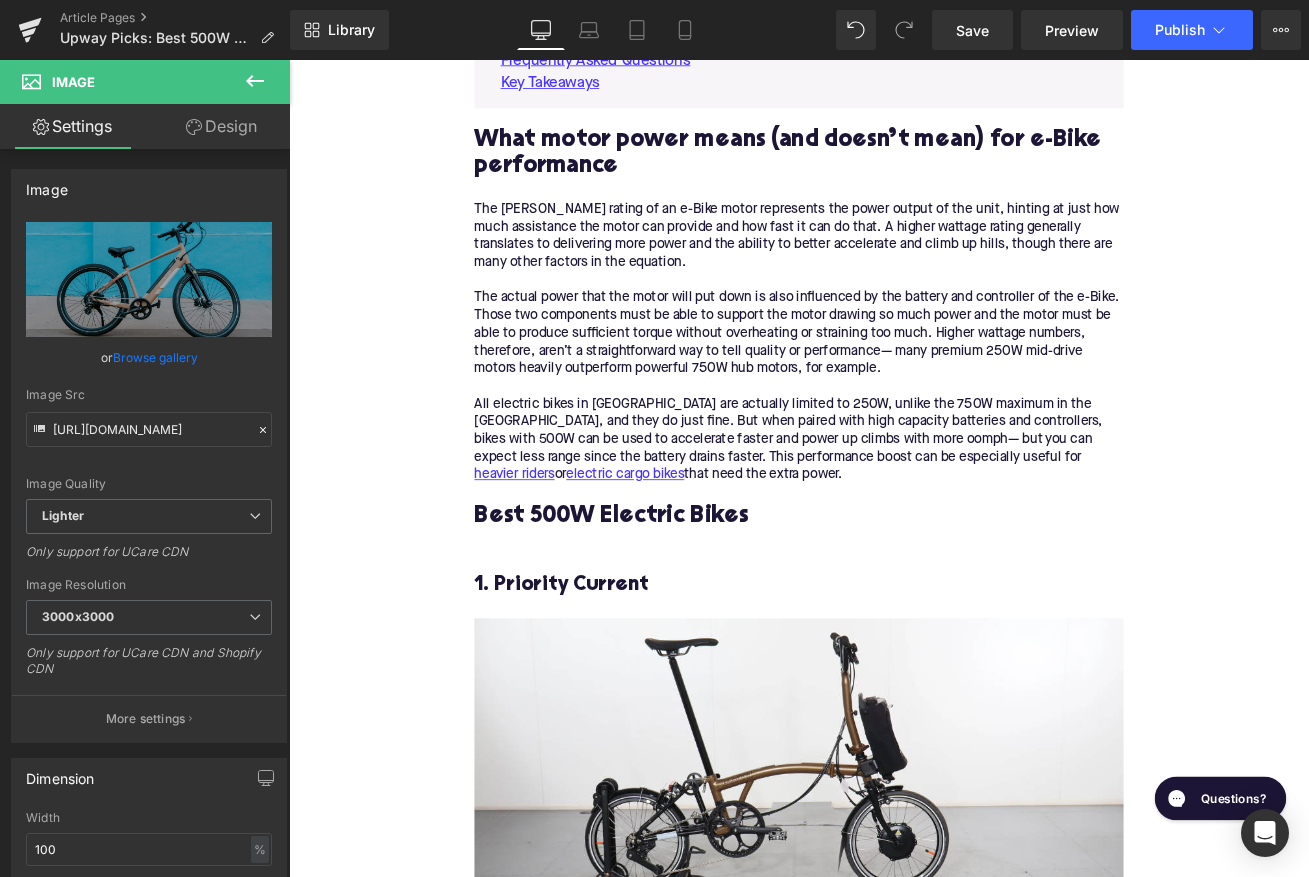 scroll, scrollTop: 1939, scrollLeft: 0, axis: vertical 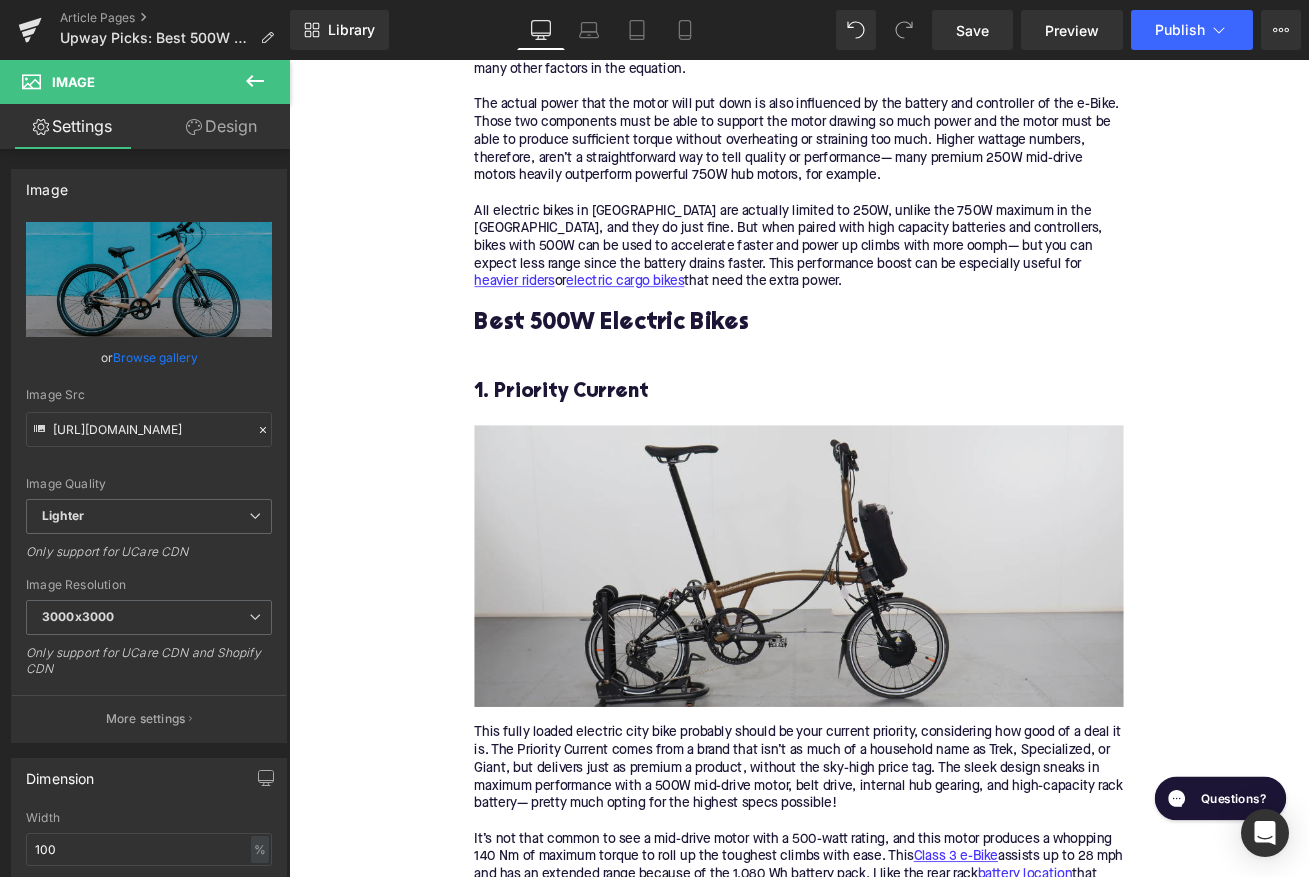 click on "Image" at bounding box center [894, 661] 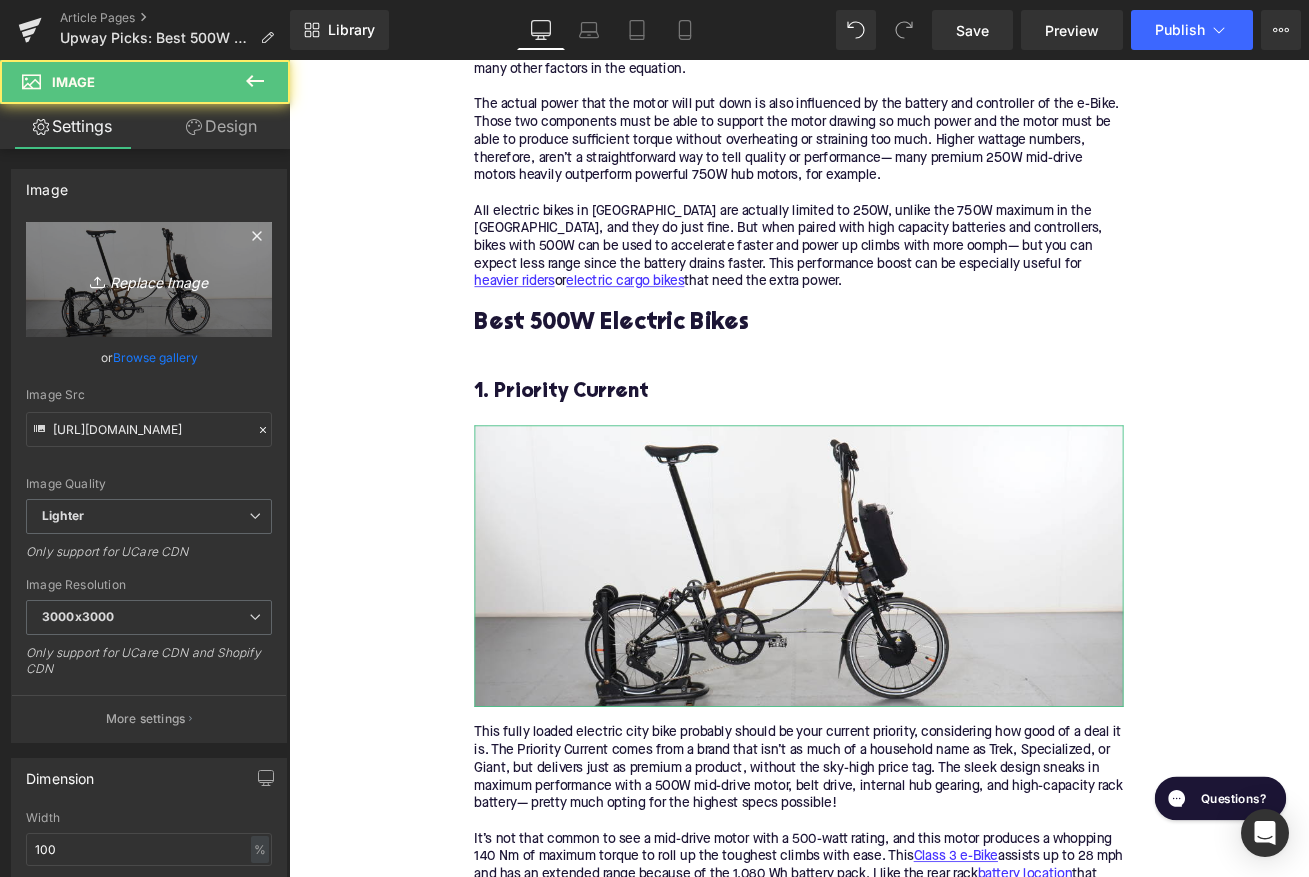 click on "Replace Image" at bounding box center (149, 279) 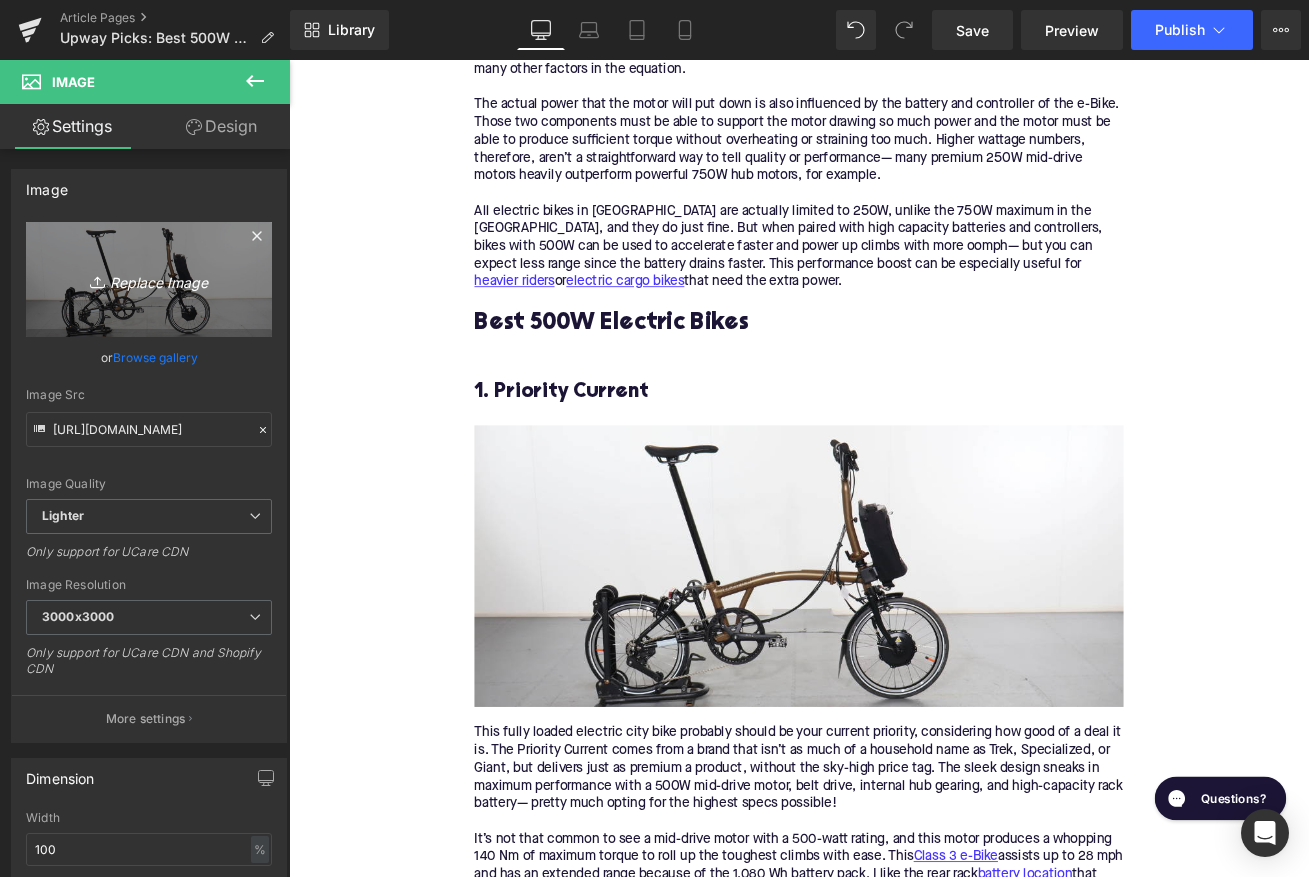 type on "C:\fakepath\297.png" 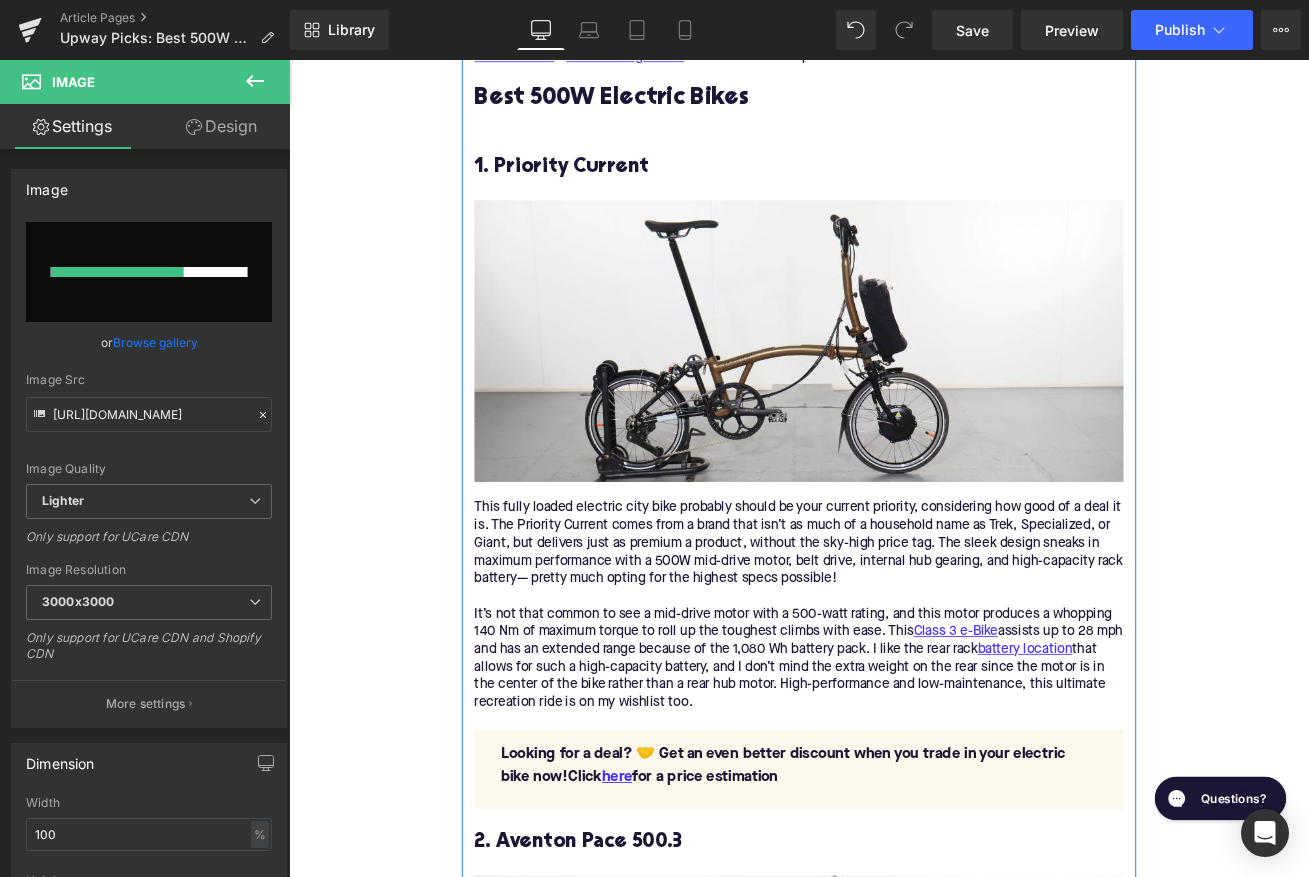 type 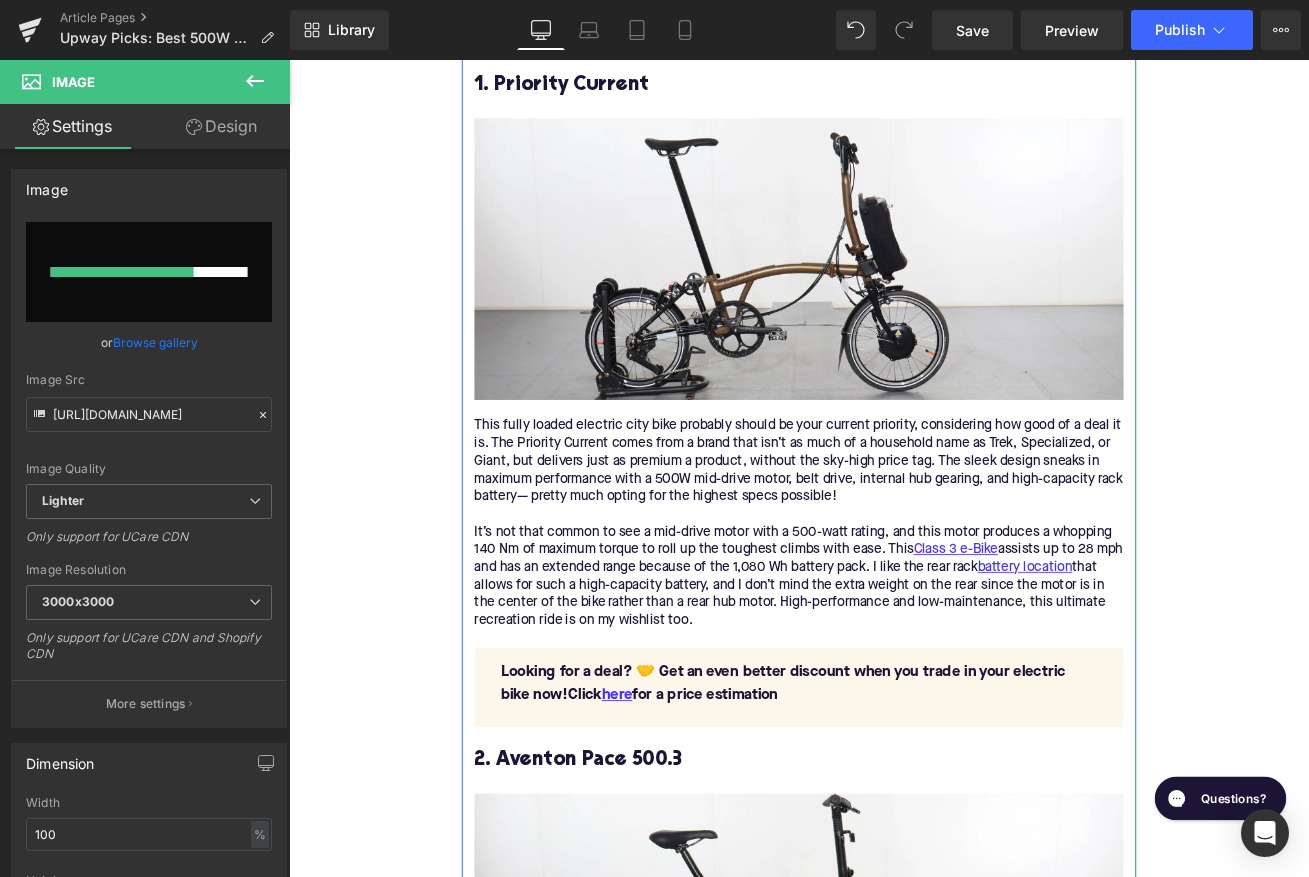scroll, scrollTop: 2305, scrollLeft: 0, axis: vertical 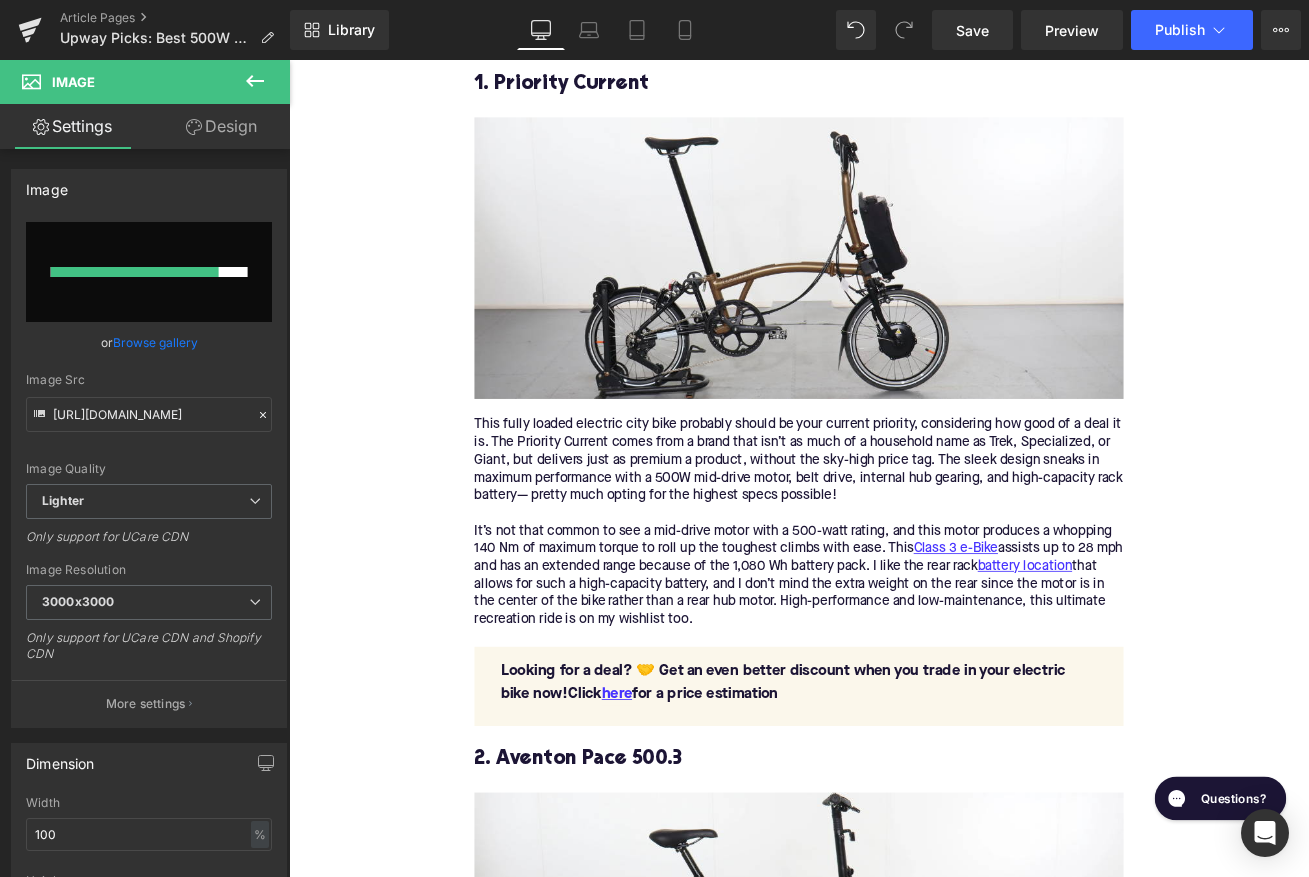 click on "Home / Upway Picks: Best 500W Electric Bikes Breadcrumbs         Upway Picks: Best 500W Electric Bikes Heading         Written by: Rémy Rossi  | June  30, 2025  |  Time to read 6 min Text Block         These 500W electric bikes strike the perfect balance— powerful enough for hills, tame enough for the city. Text Block         Image         More about the Author: Remy Rossi Text Block         Rémy Rossi is a bike writer, mechanic, and educator who got his start in community-based bike shops and co-ops. With a decade in the industry, he still wrenches on bikes when he can and plays bike polo on a fixie. Text Block         Row         Image         Row         So you’ve decided you want an  electric bike Text Block         👋  What is Upway? Text Block         Upway is the ultimate platform for buying and selling e-Bikes online. Find your next e-Bike at up to 60% off retail prices, offered in new or like-new condition. Text Block         Find your electric bike Button         Text Block" at bounding box center (894, 1579) 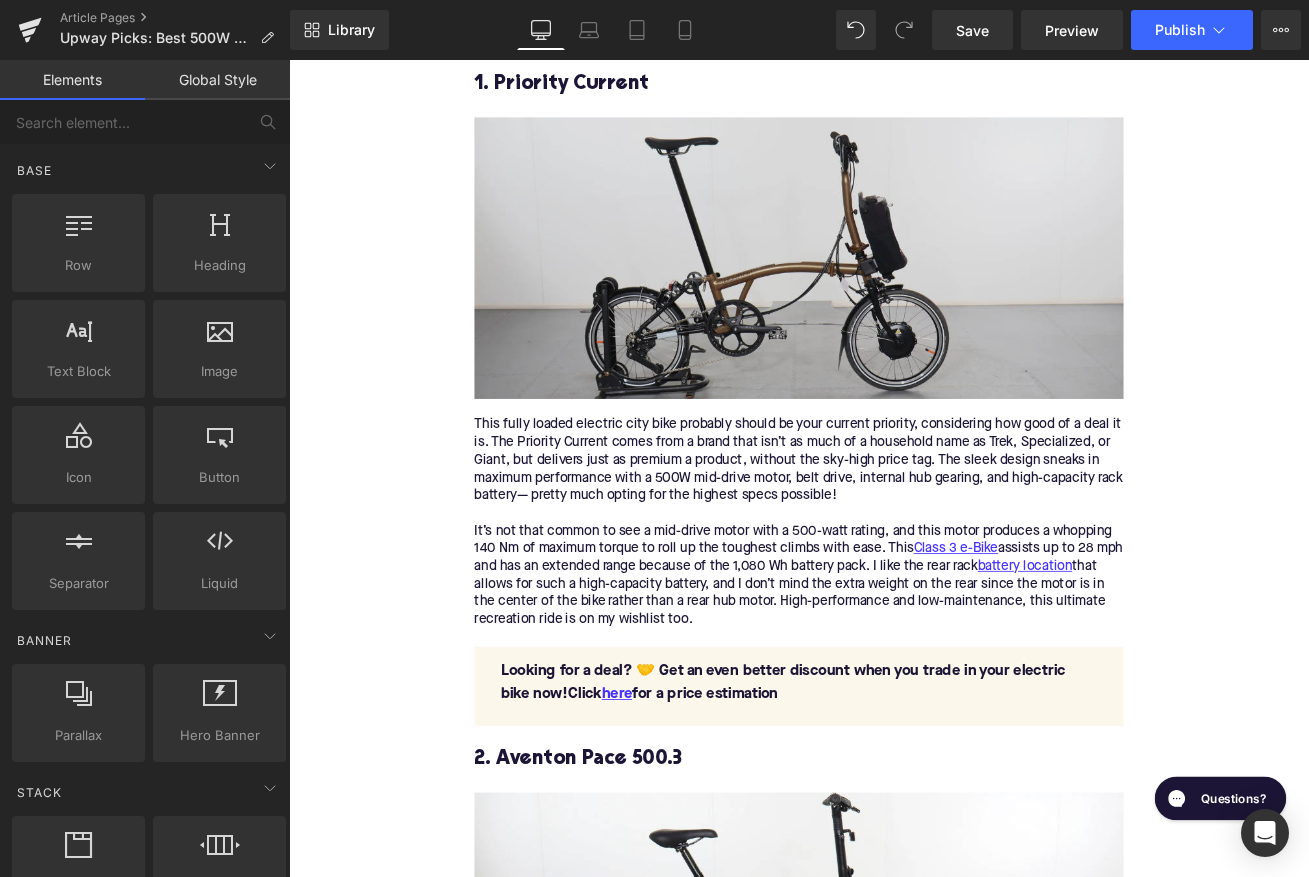 click at bounding box center [894, 295] 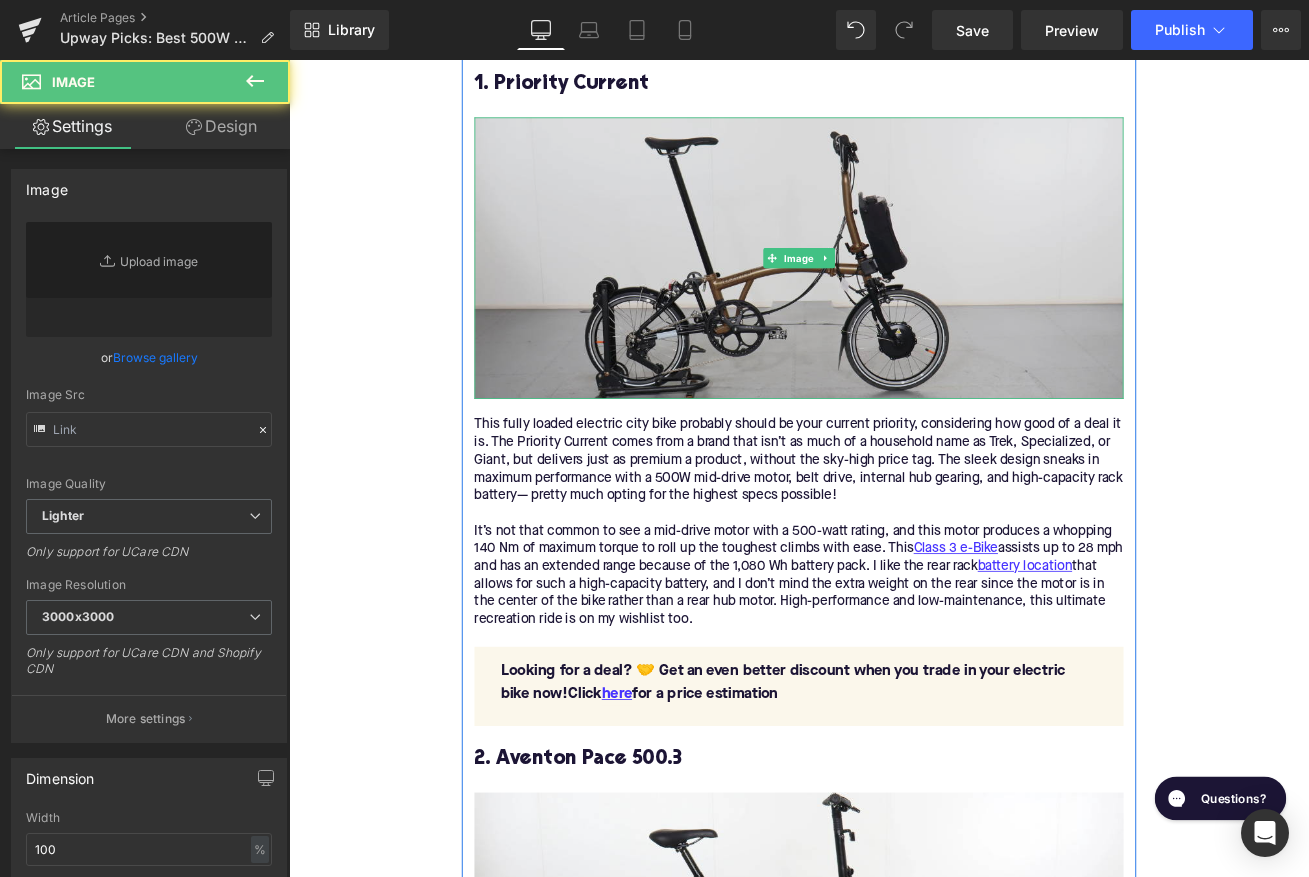 type on "https://ucarecdn.com/4a6eef6f-a8c9-4995-a915-27e8e9099780/-/format/auto/-/preview/3000x3000/-/quality/lighter/287.png" 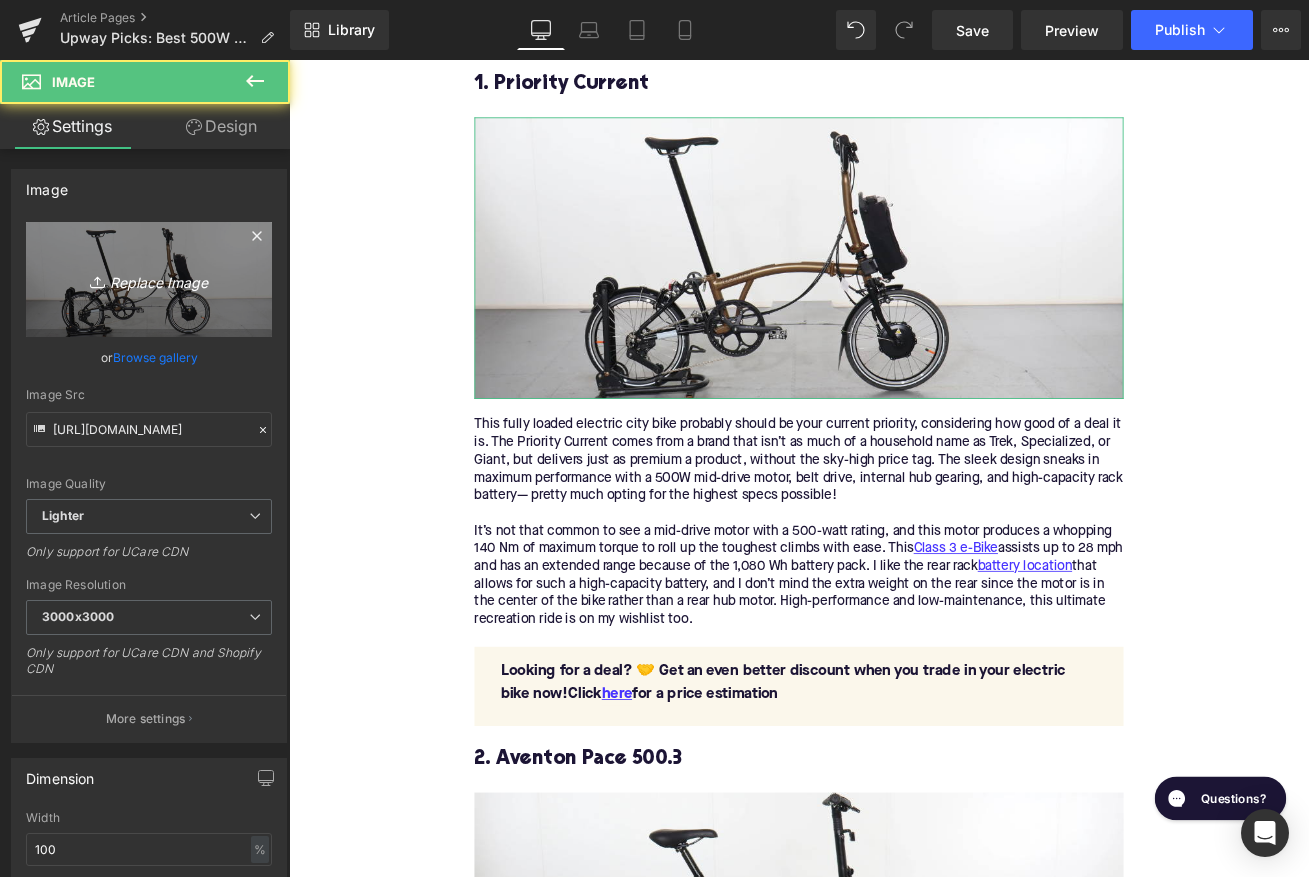 click on "Replace Image" at bounding box center (149, 279) 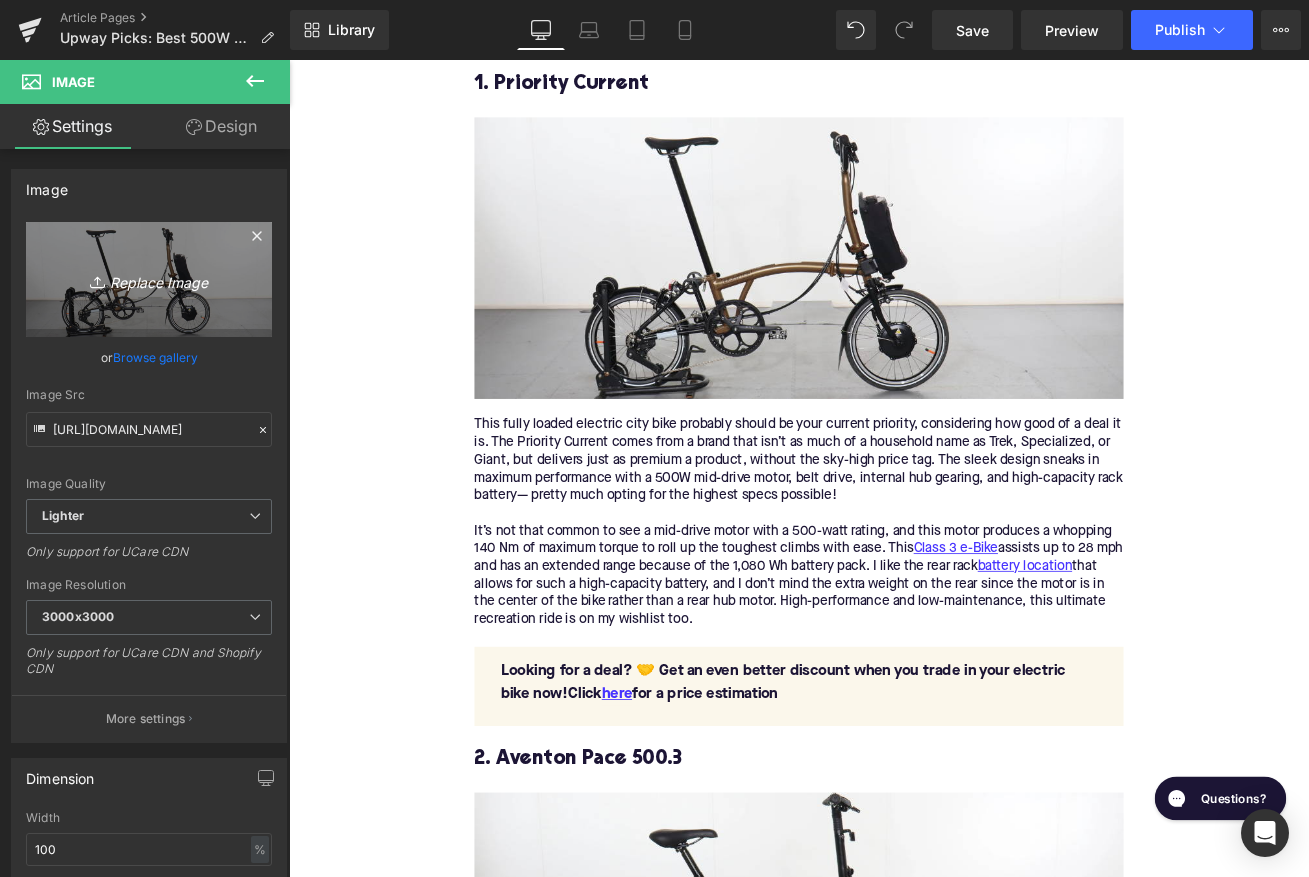 type on "C:\fakepath\297.png" 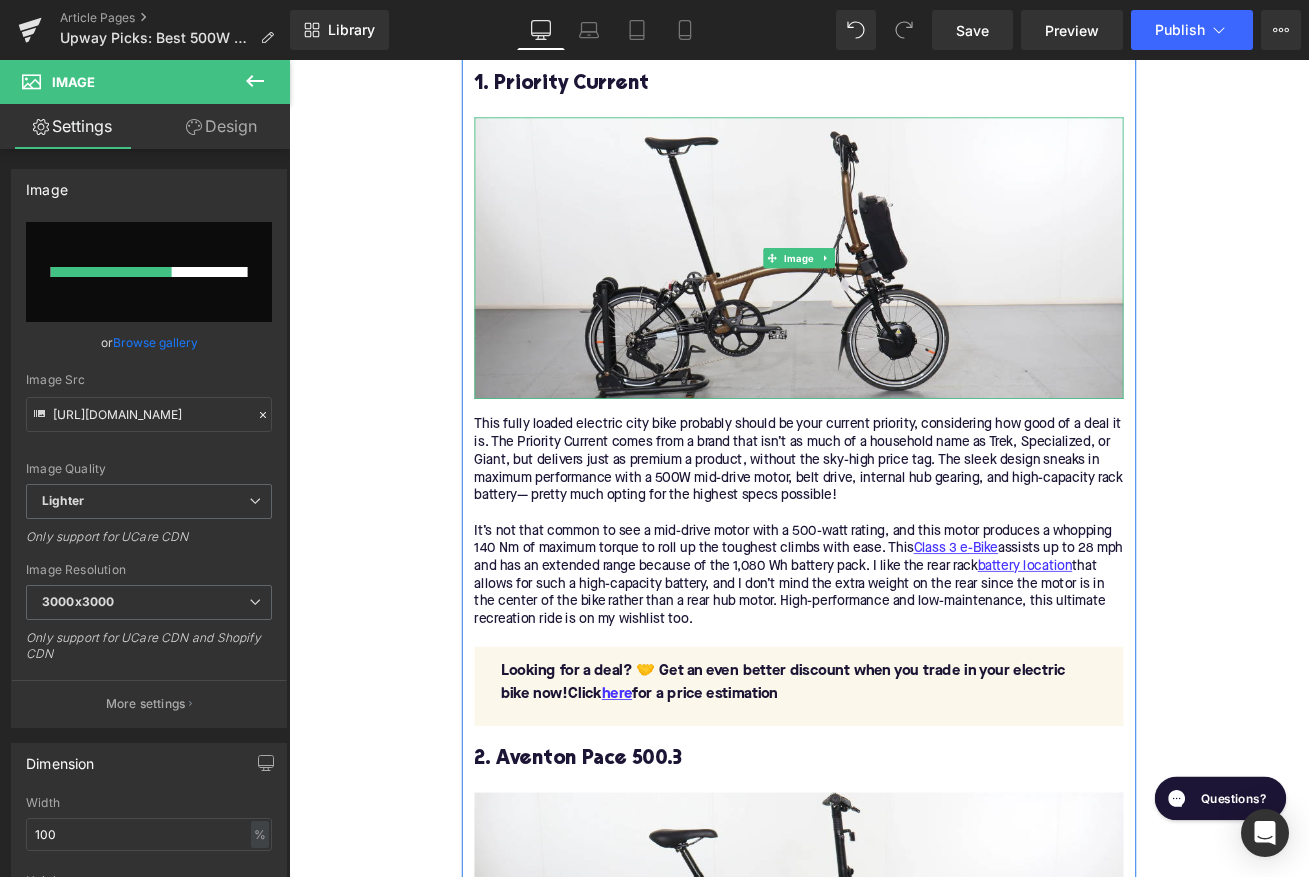 type 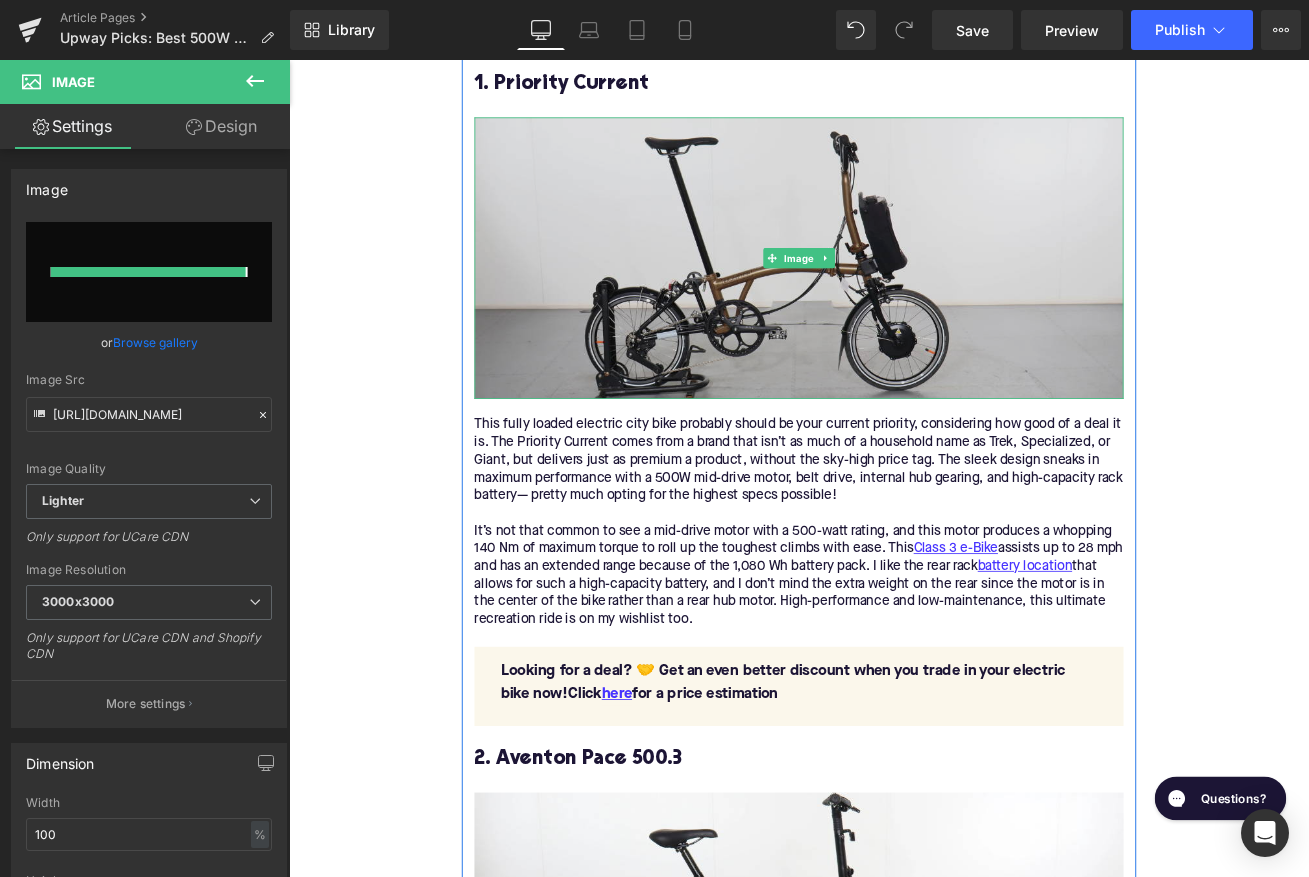type on "https://ucarecdn.com/679f23d4-231f-4ca7-a91c-c4b92fef1f8b/-/format/auto/-/preview/3000x3000/-/quality/lighter/297.png" 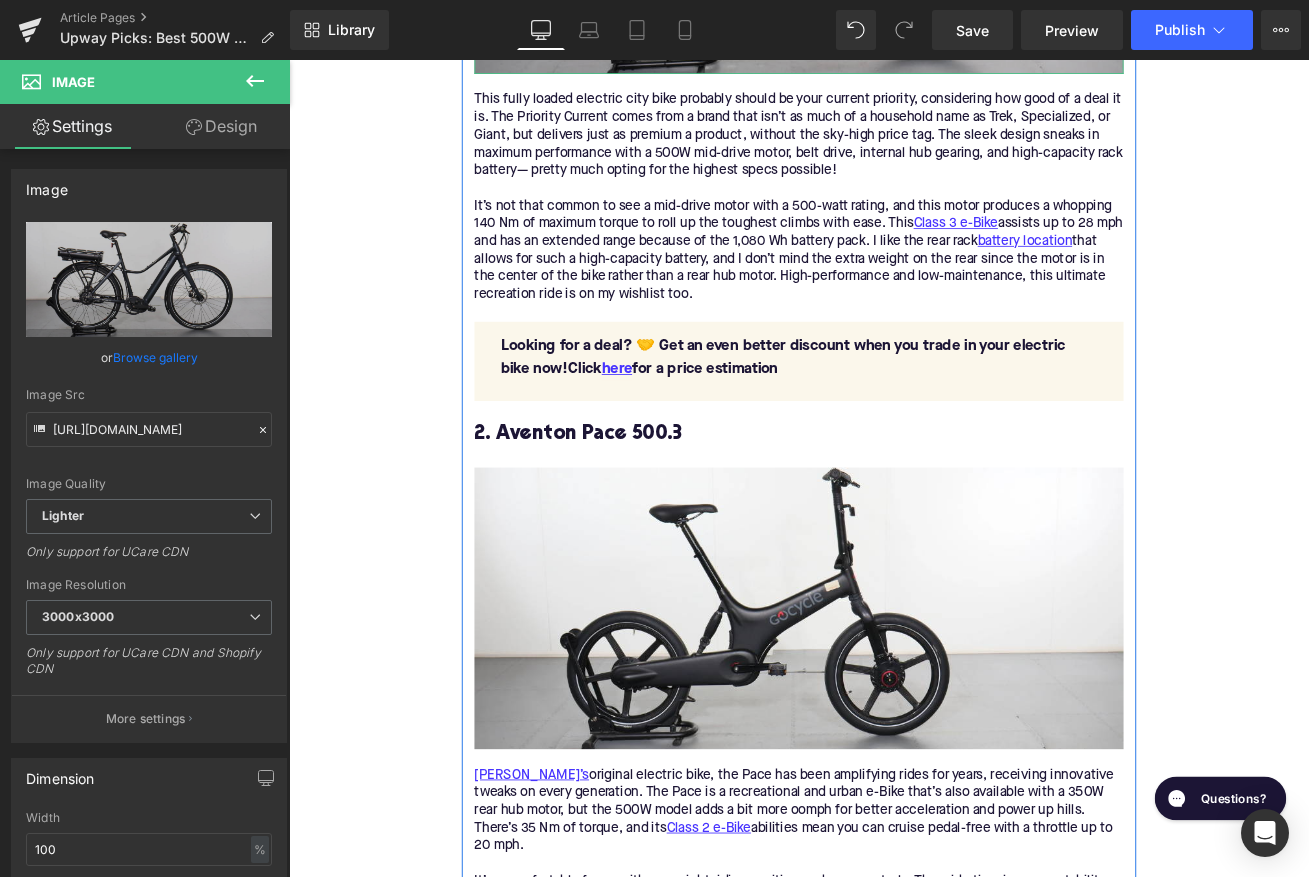scroll, scrollTop: 2874, scrollLeft: 0, axis: vertical 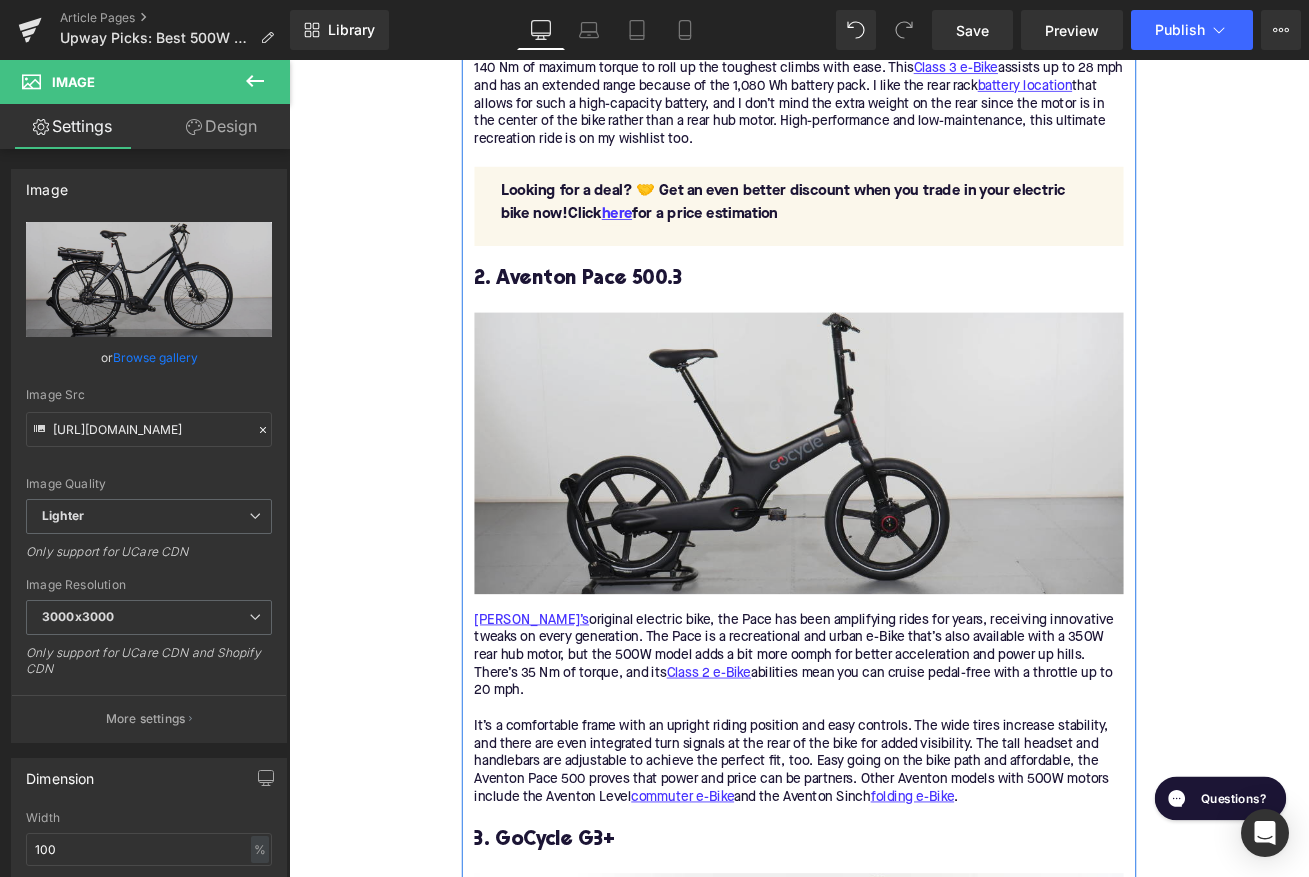 click at bounding box center [894, 527] 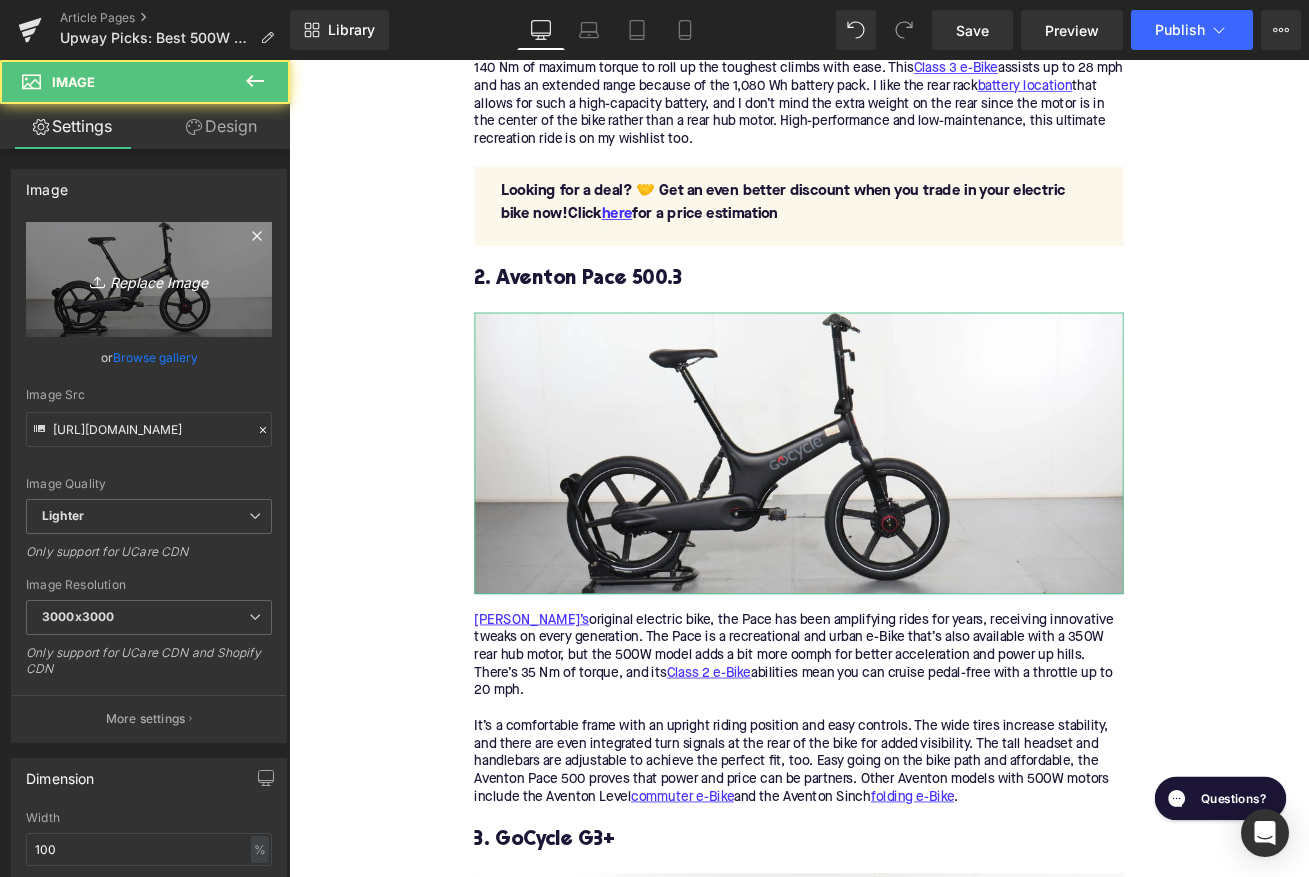 click on "Replace Image" at bounding box center [149, 279] 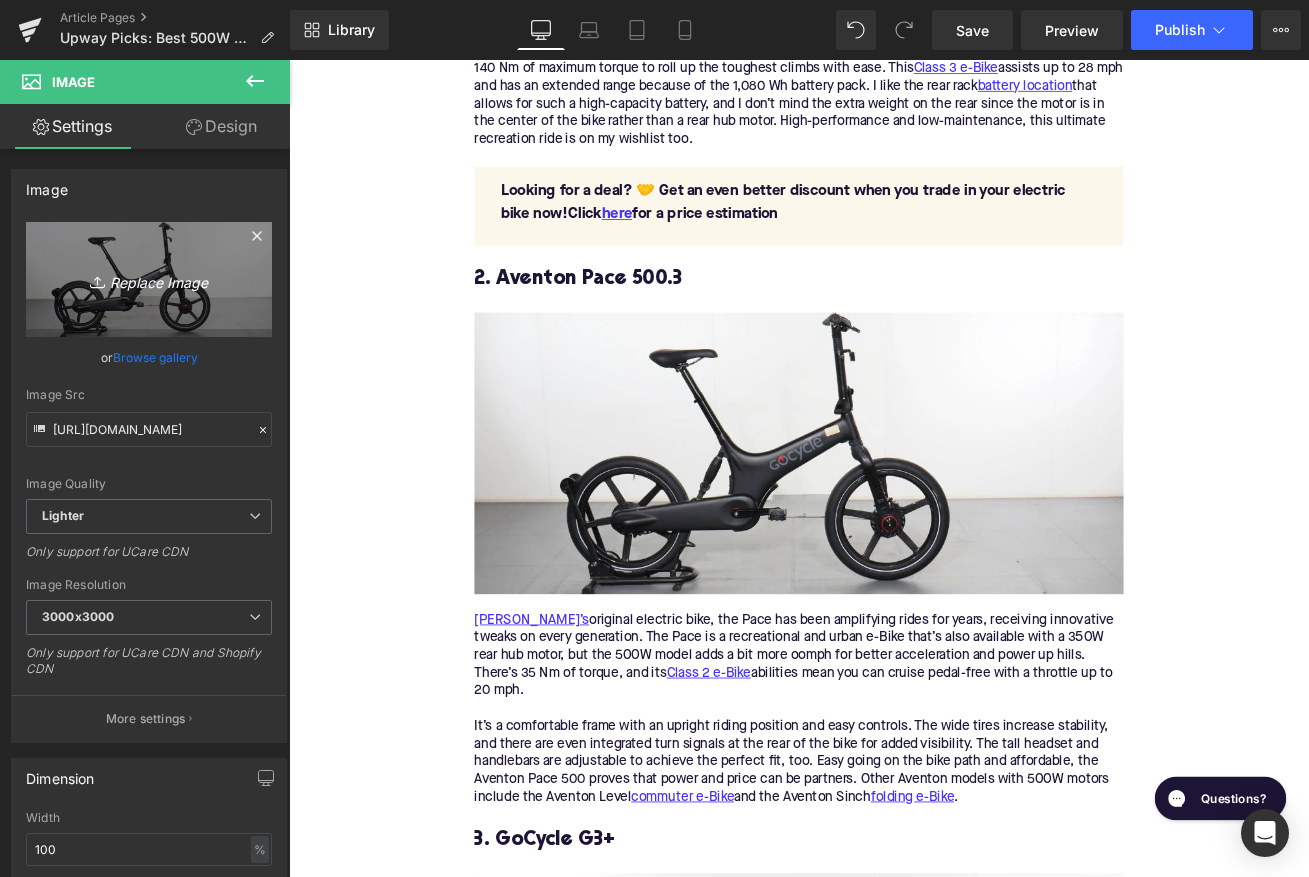 type on "C:\fakepath\298.png" 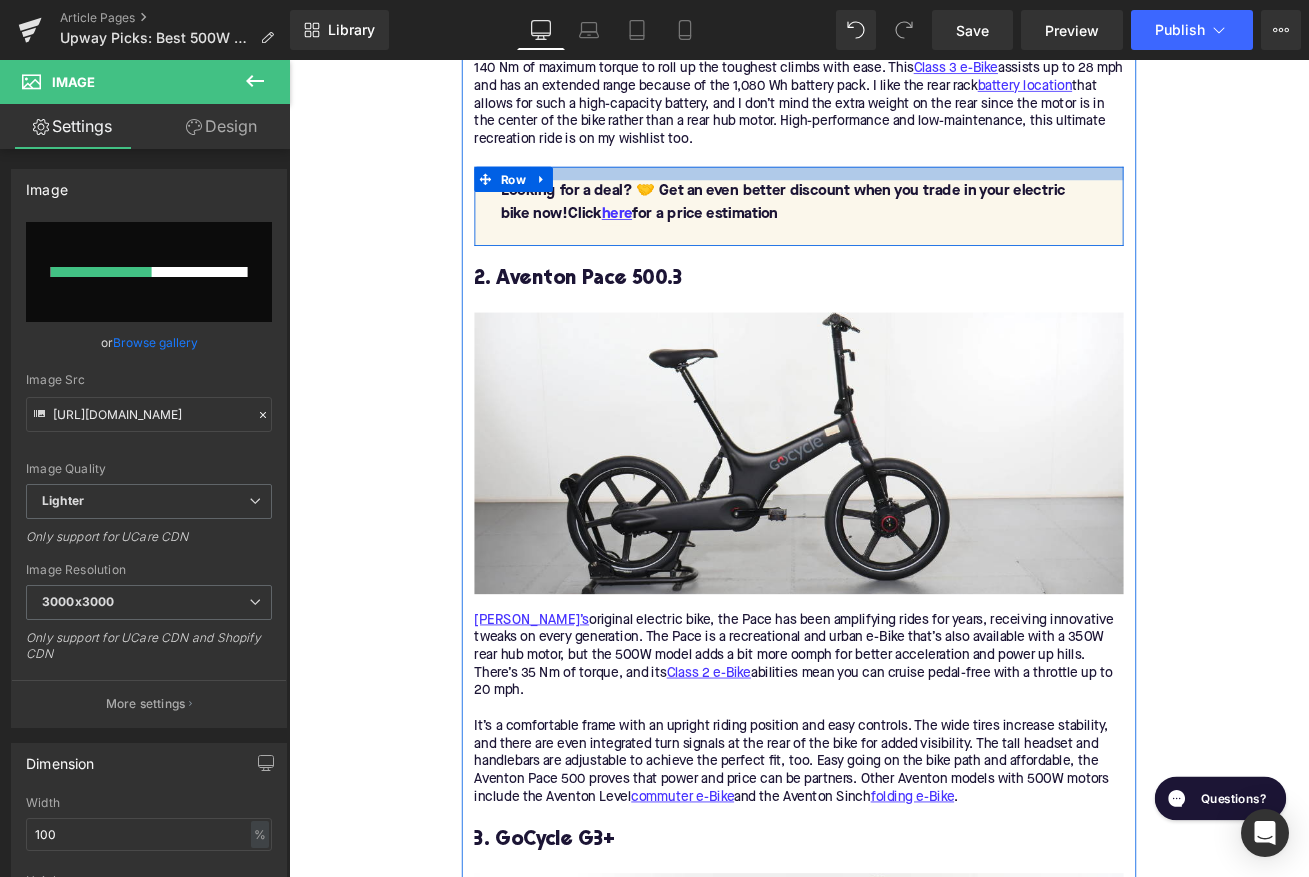 type 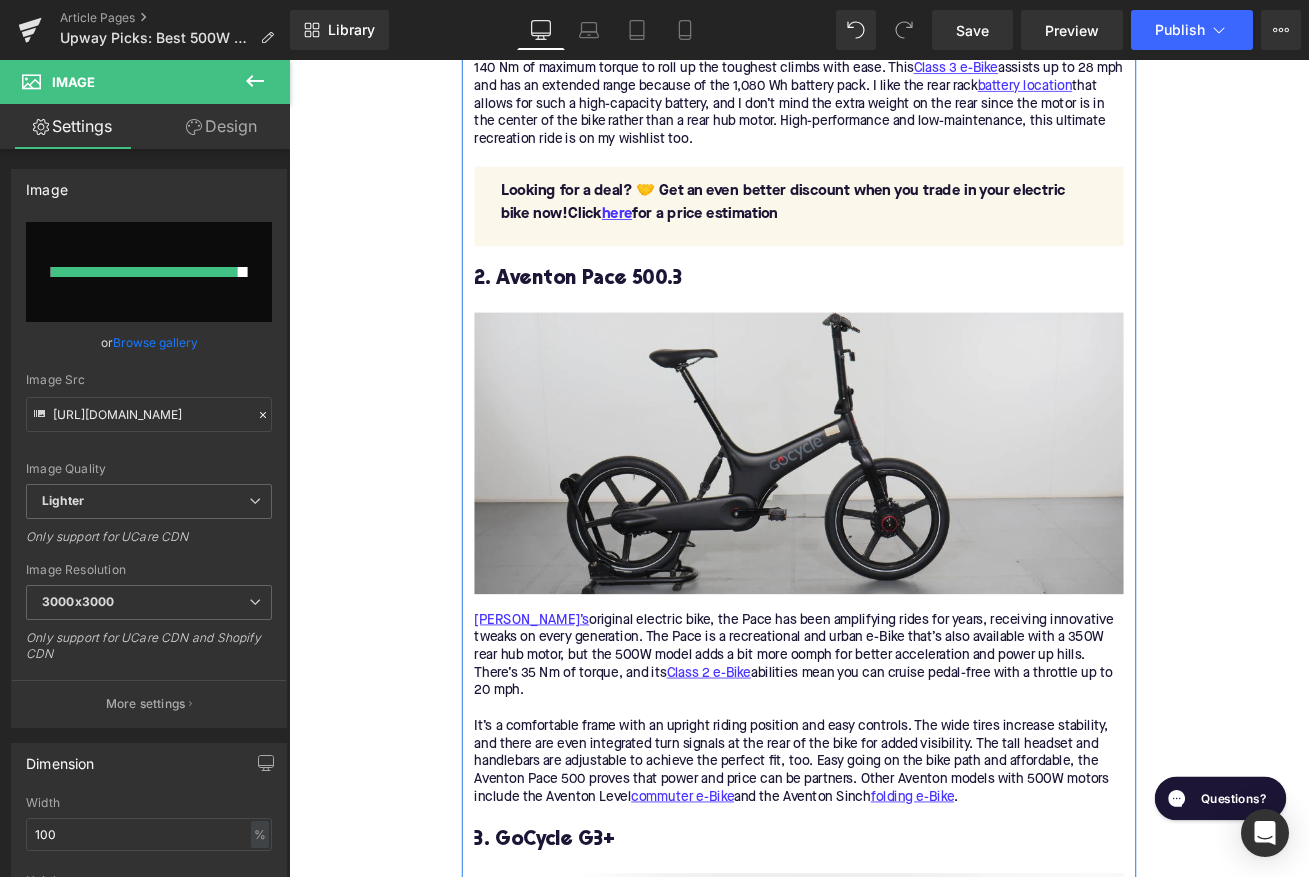 type on "https://ucarecdn.com/638f7794-4115-4cee-a31c-77e7c06e4eed/-/format/auto/-/preview/3000x3000/-/quality/lighter/298.png" 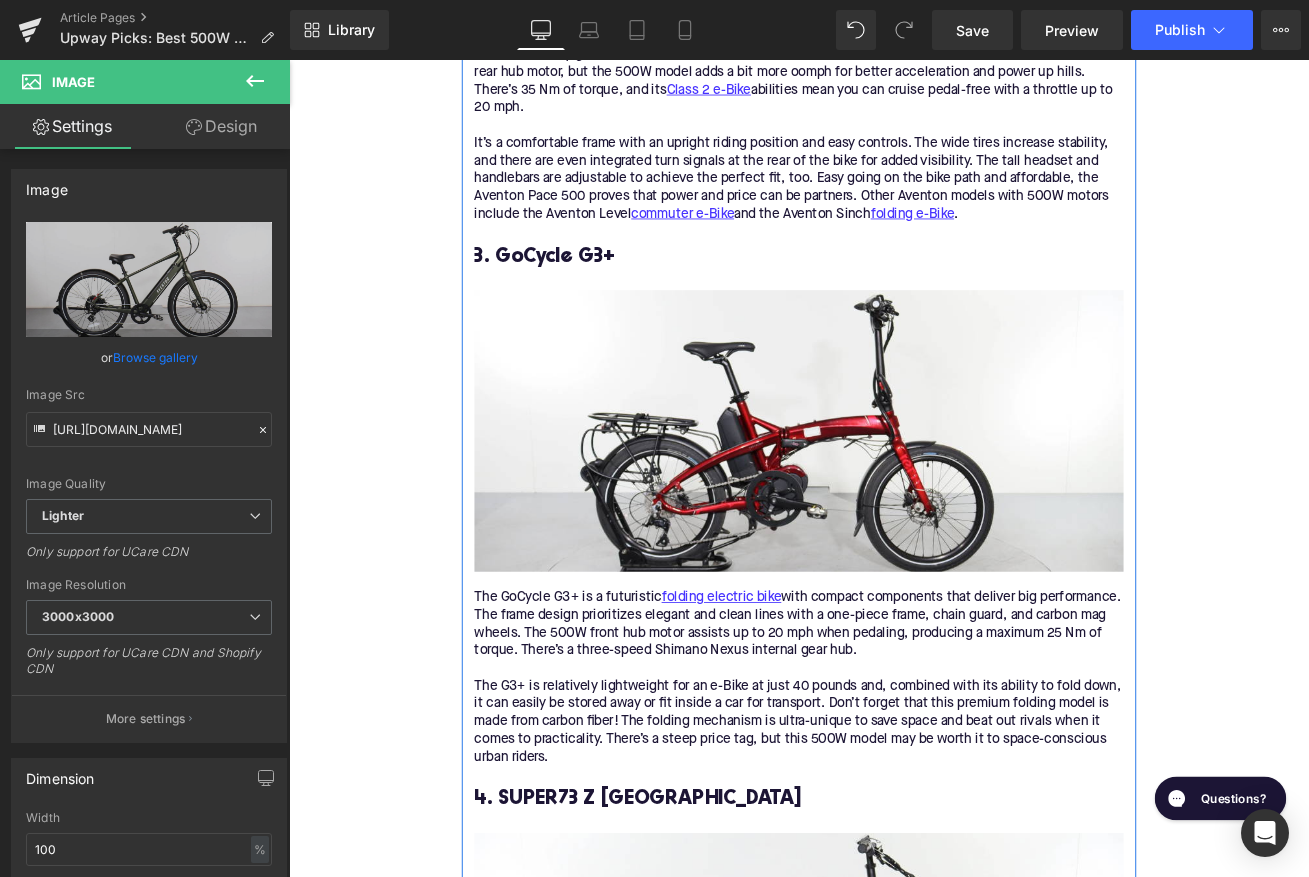 scroll, scrollTop: 3602, scrollLeft: 0, axis: vertical 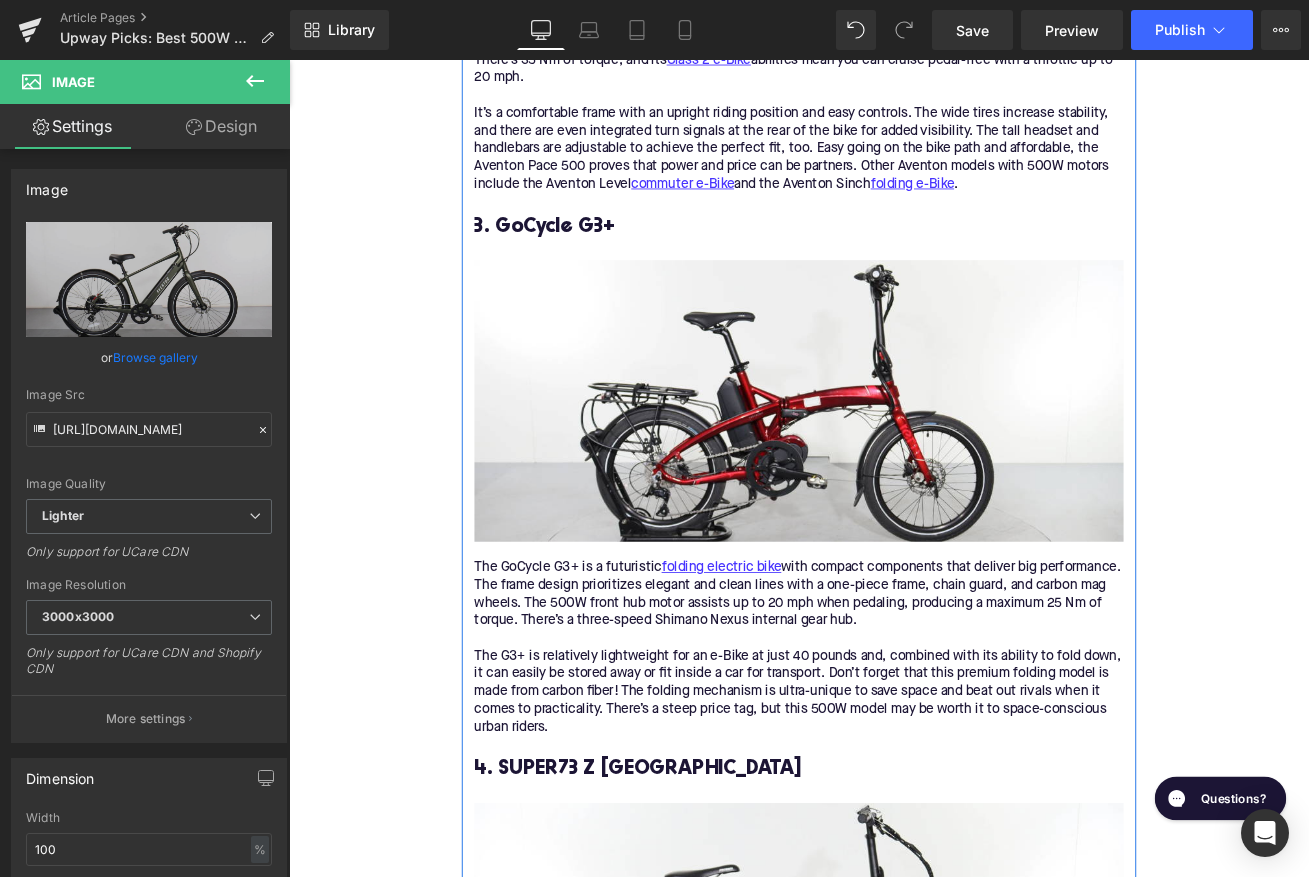 click at bounding box center [894, 464] 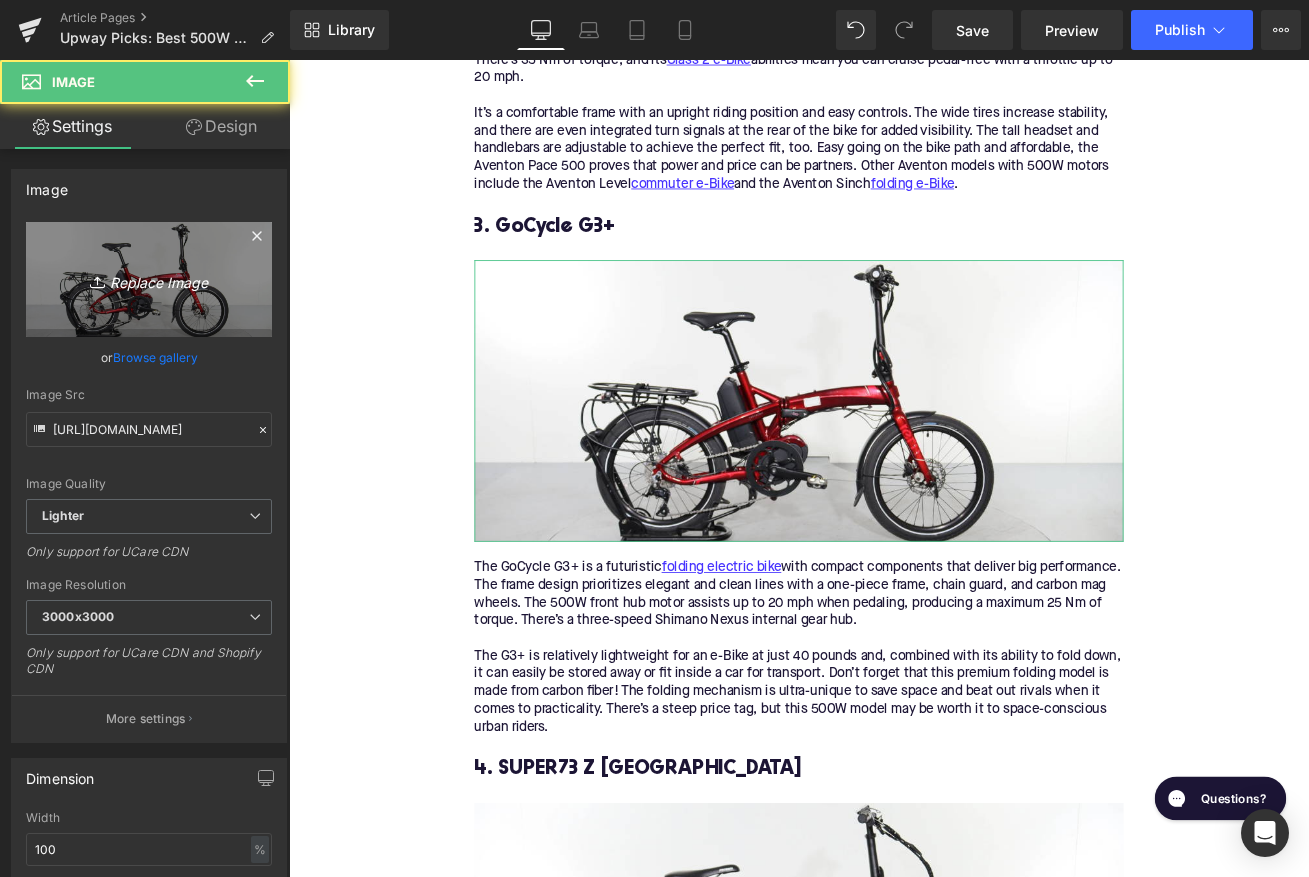click on "Replace Image" at bounding box center [149, 279] 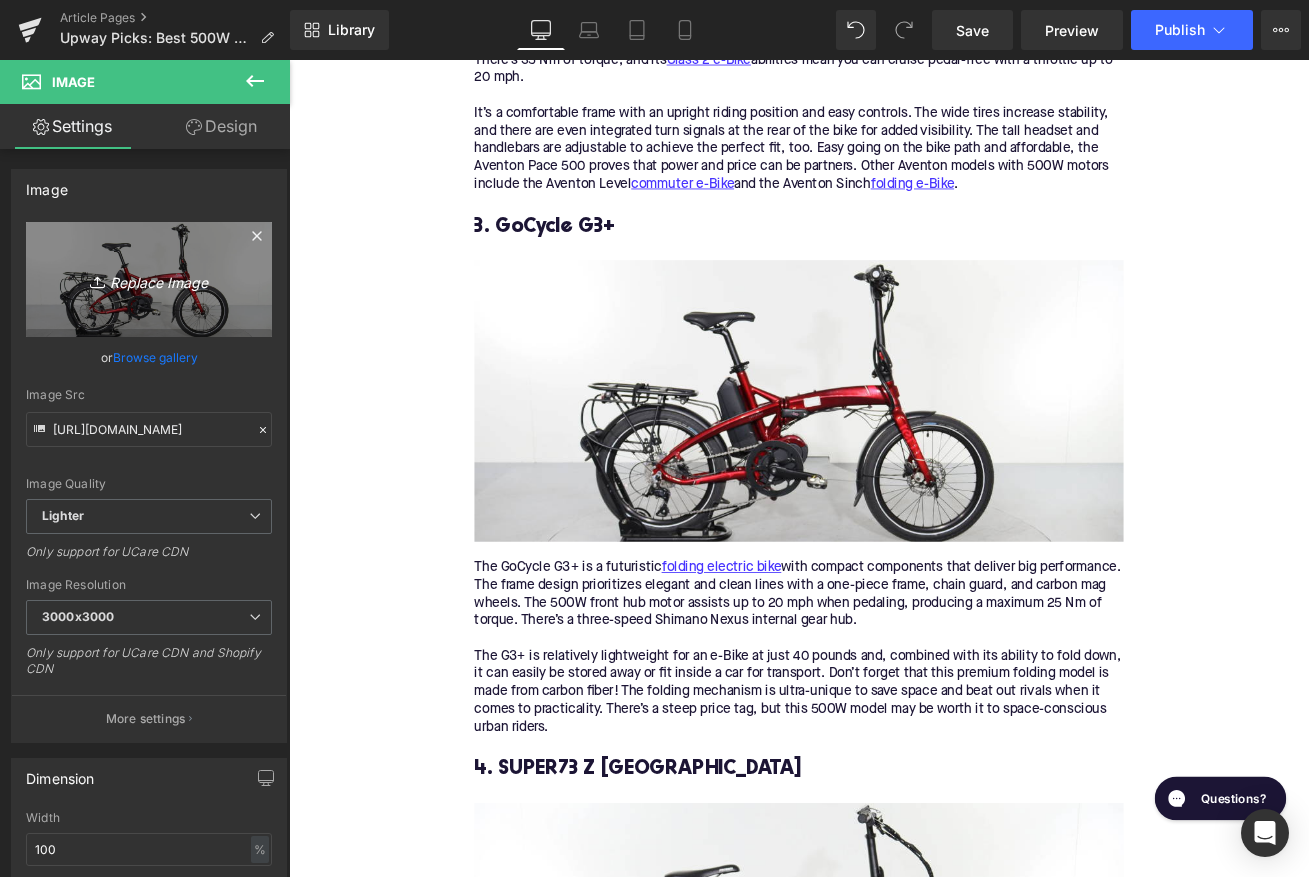 type on "C:\fakepath\295.png" 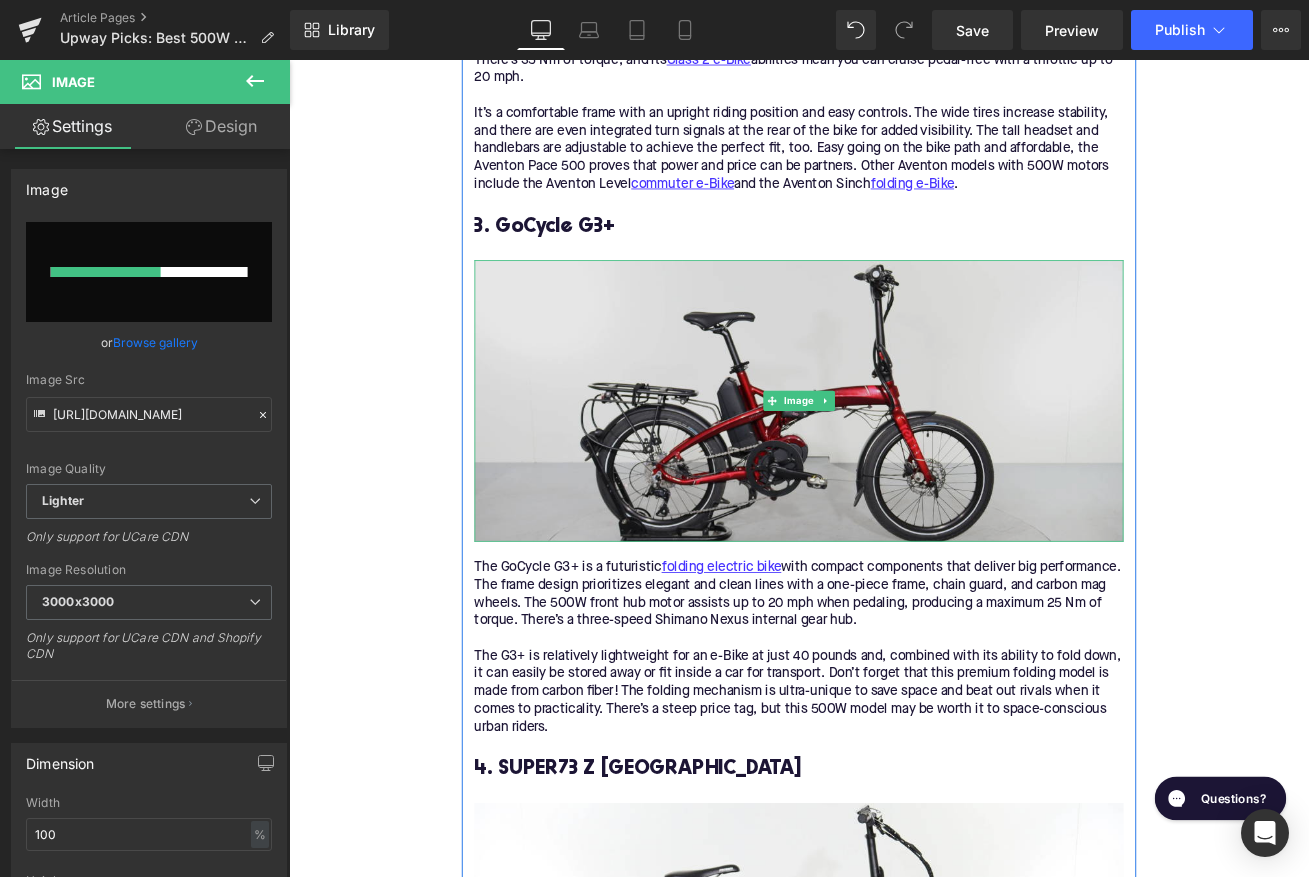 type 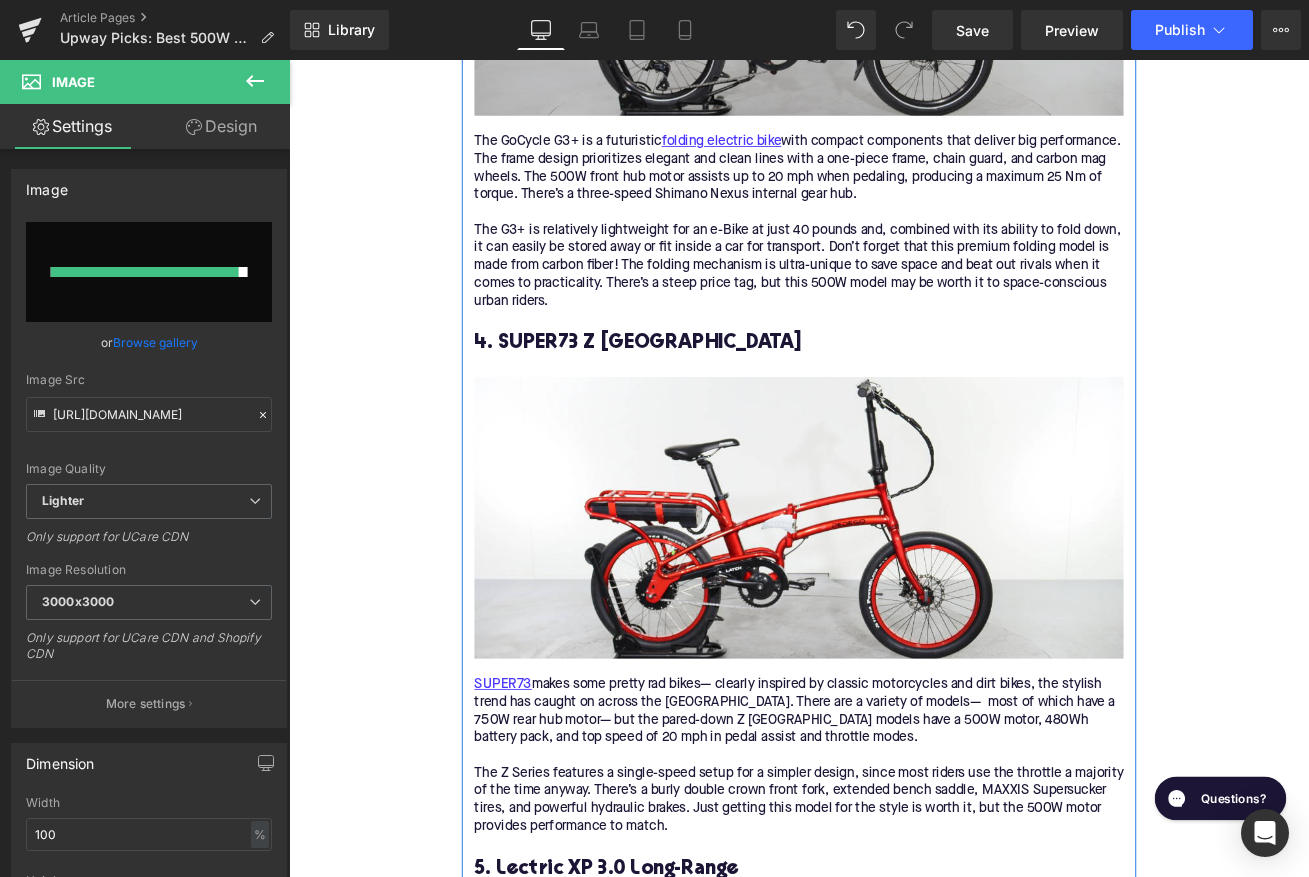 scroll, scrollTop: 4113, scrollLeft: 0, axis: vertical 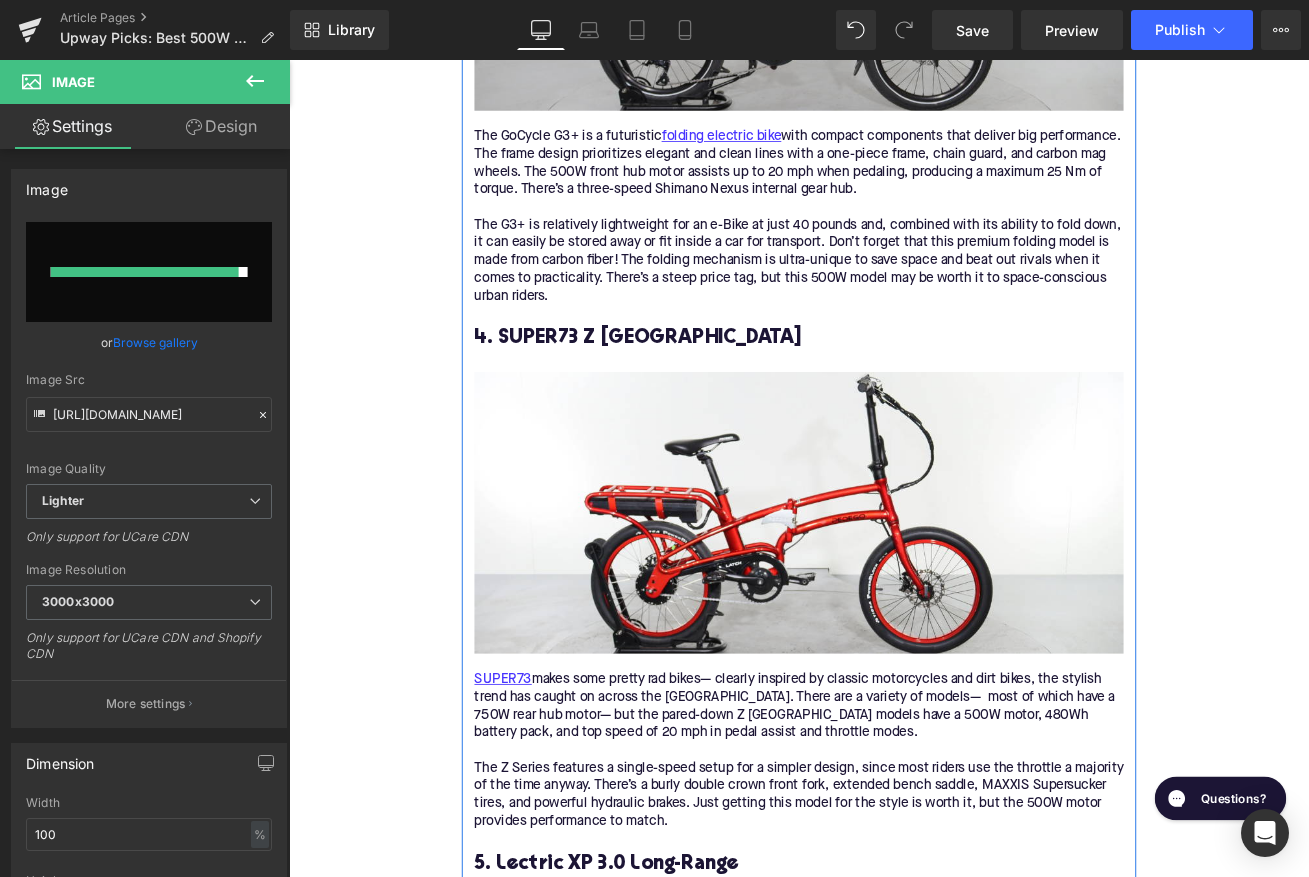 type on "https://ucarecdn.com/b0adcccb-d81a-4a2b-a5a0-dd6354e927a5/-/format/auto/-/preview/3000x3000/-/quality/lighter/295.png" 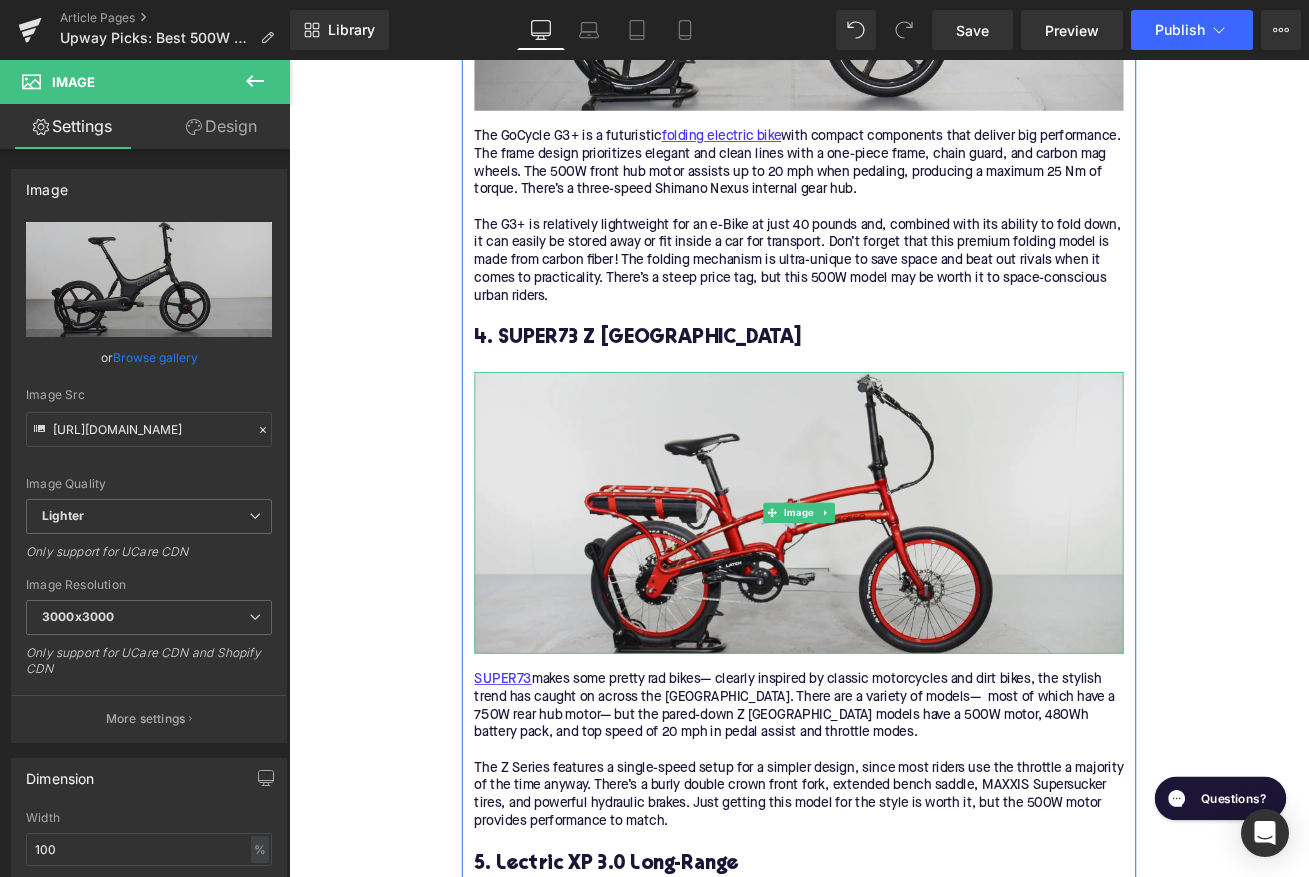 click at bounding box center (894, 597) 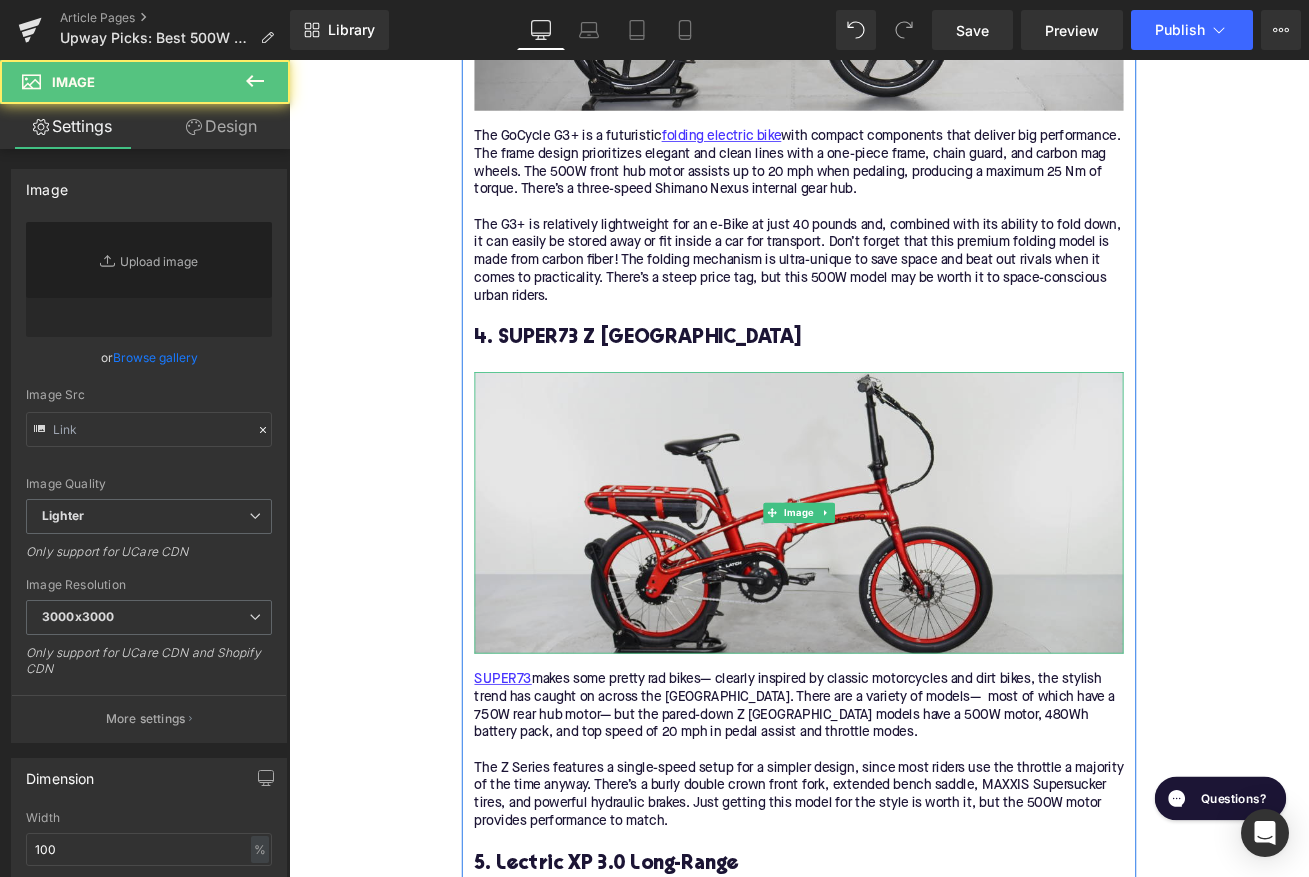type on "https://ucarecdn.com/24a4b195-588b-4853-a293-ad6c83031f9d/-/format/auto/-/preview/3000x3000/-/quality/lighter/286.png" 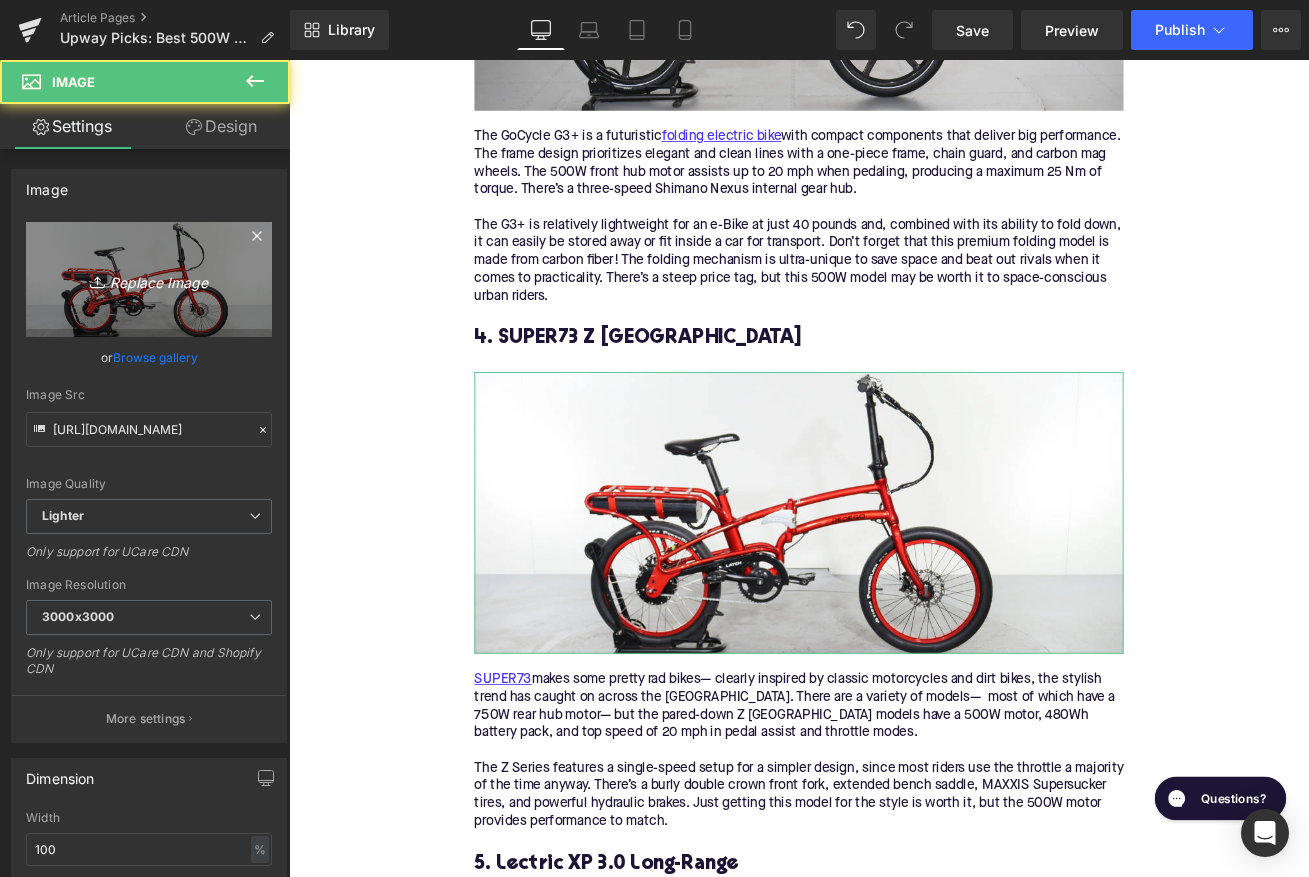 click on "Replace Image" at bounding box center (149, 279) 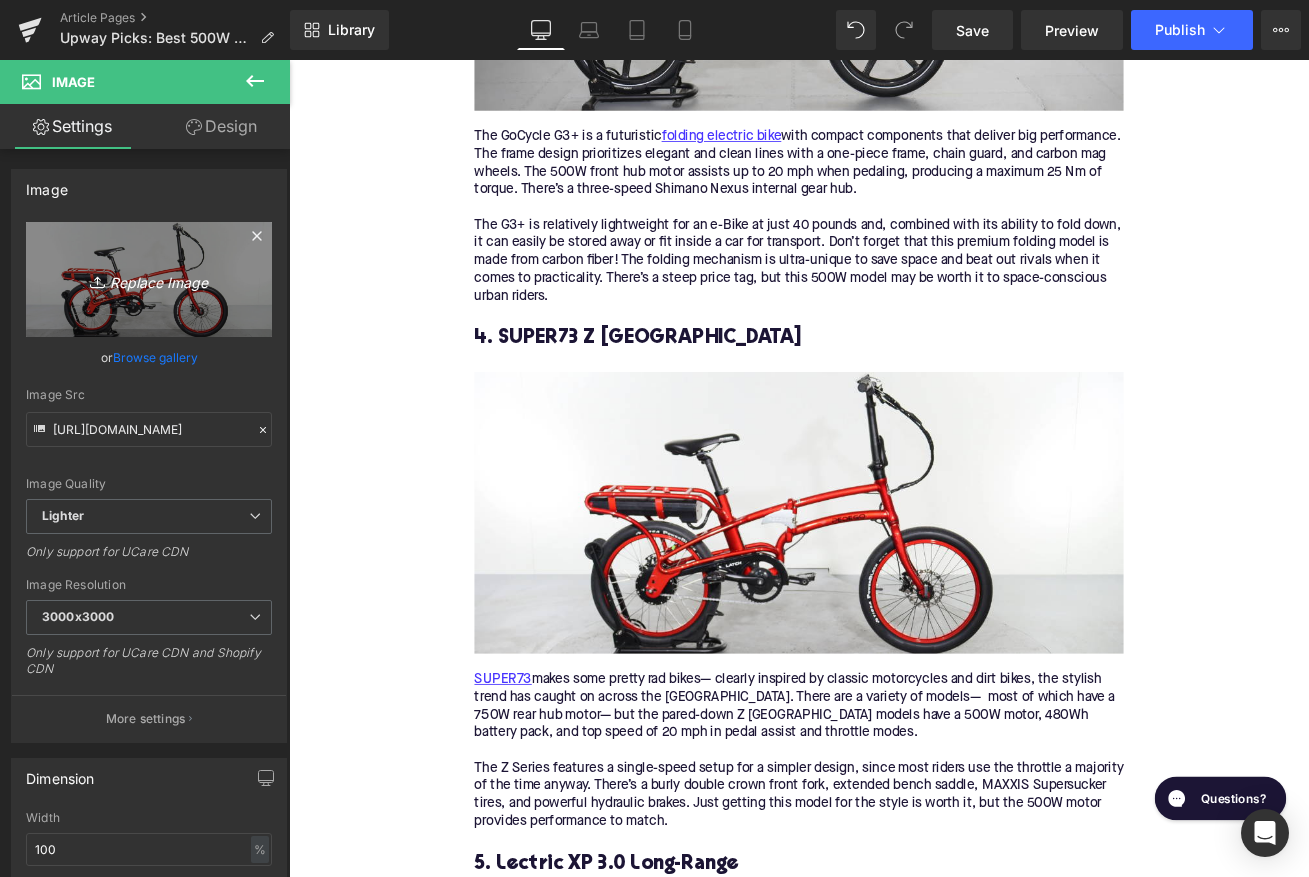type on "C:\fakepath\296.png" 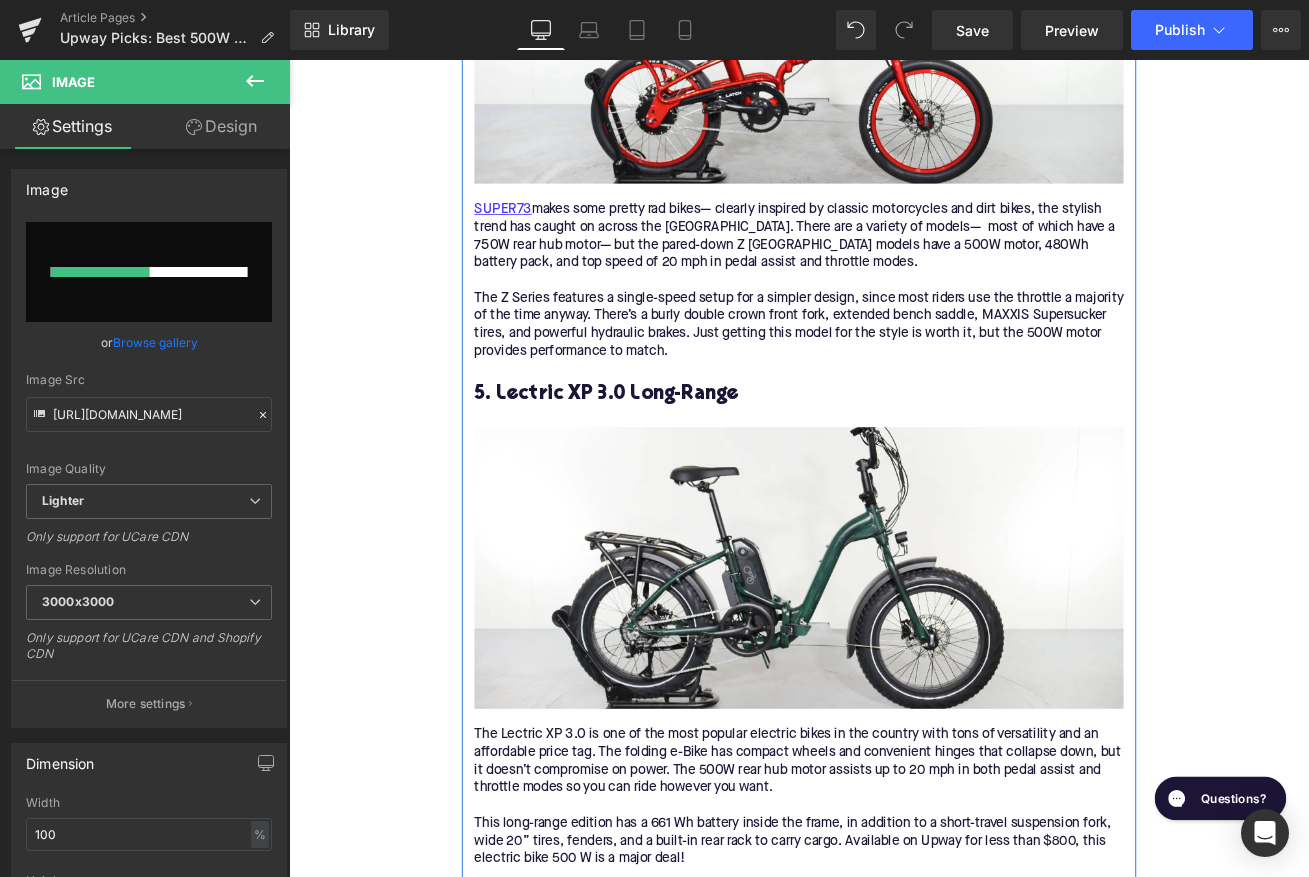 type 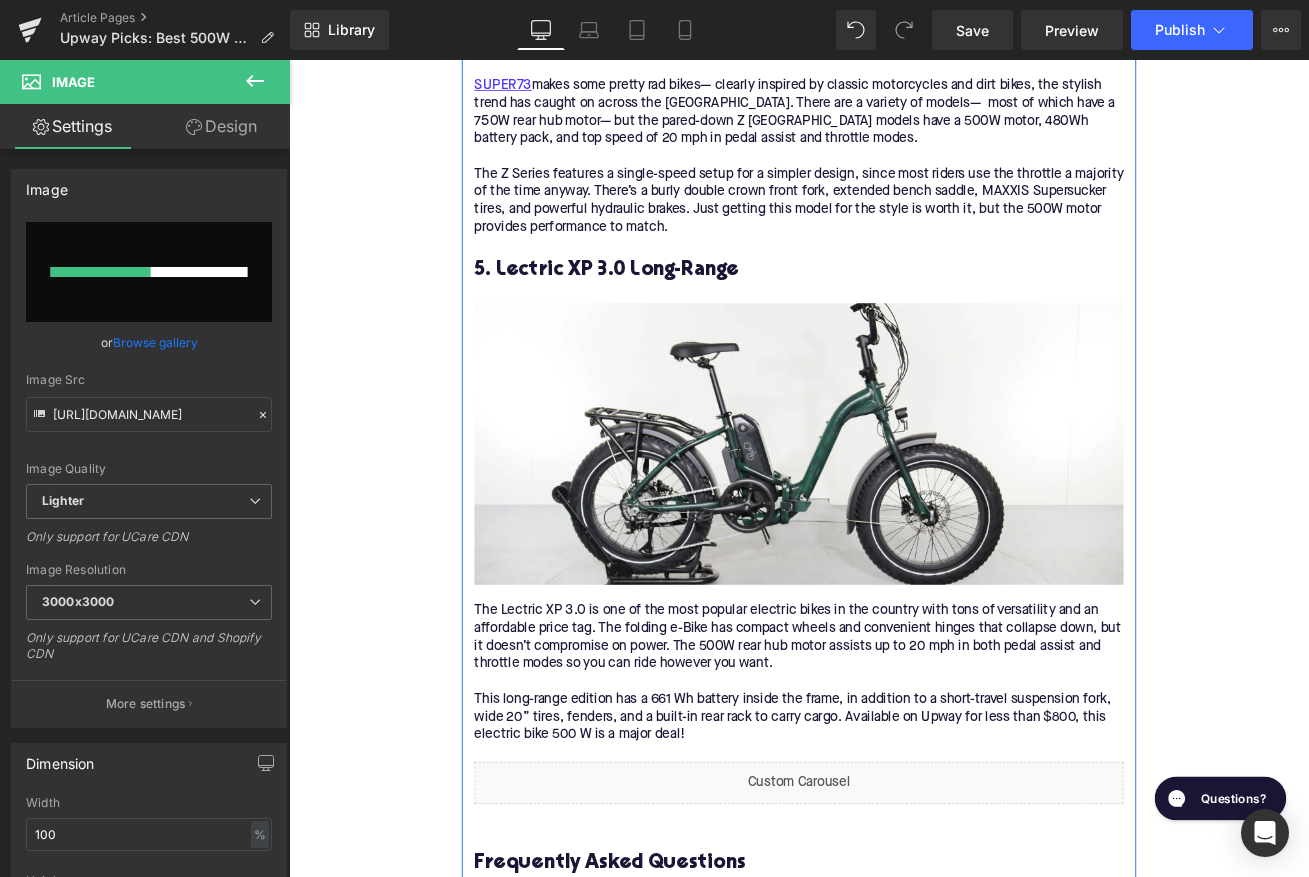 scroll, scrollTop: 4831, scrollLeft: 0, axis: vertical 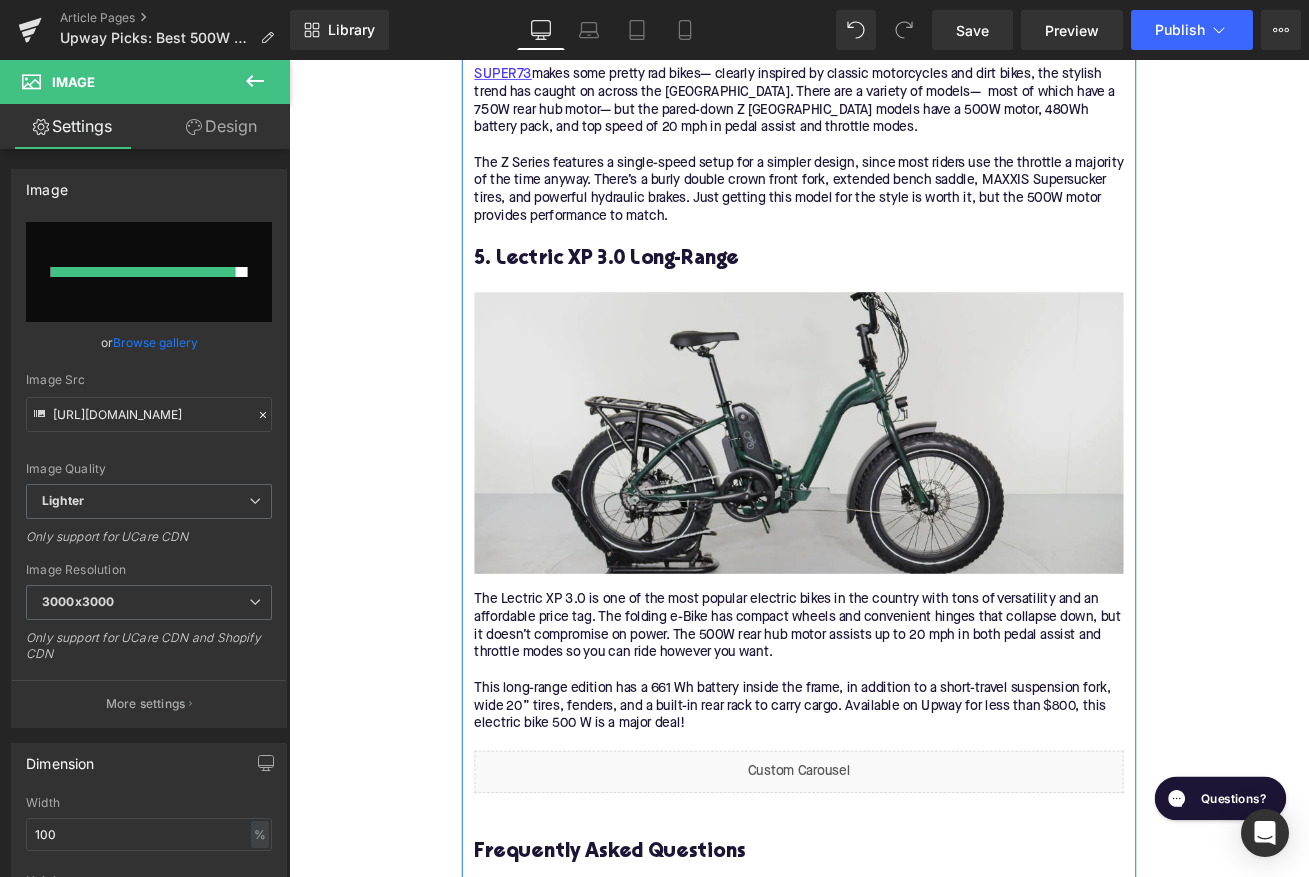 type on "https://ucarecdn.com/9b1dc3ed-c9a8-4e36-a3c1-ef1c291dd10b/-/format/auto/-/preview/3000x3000/-/quality/lighter/296.png" 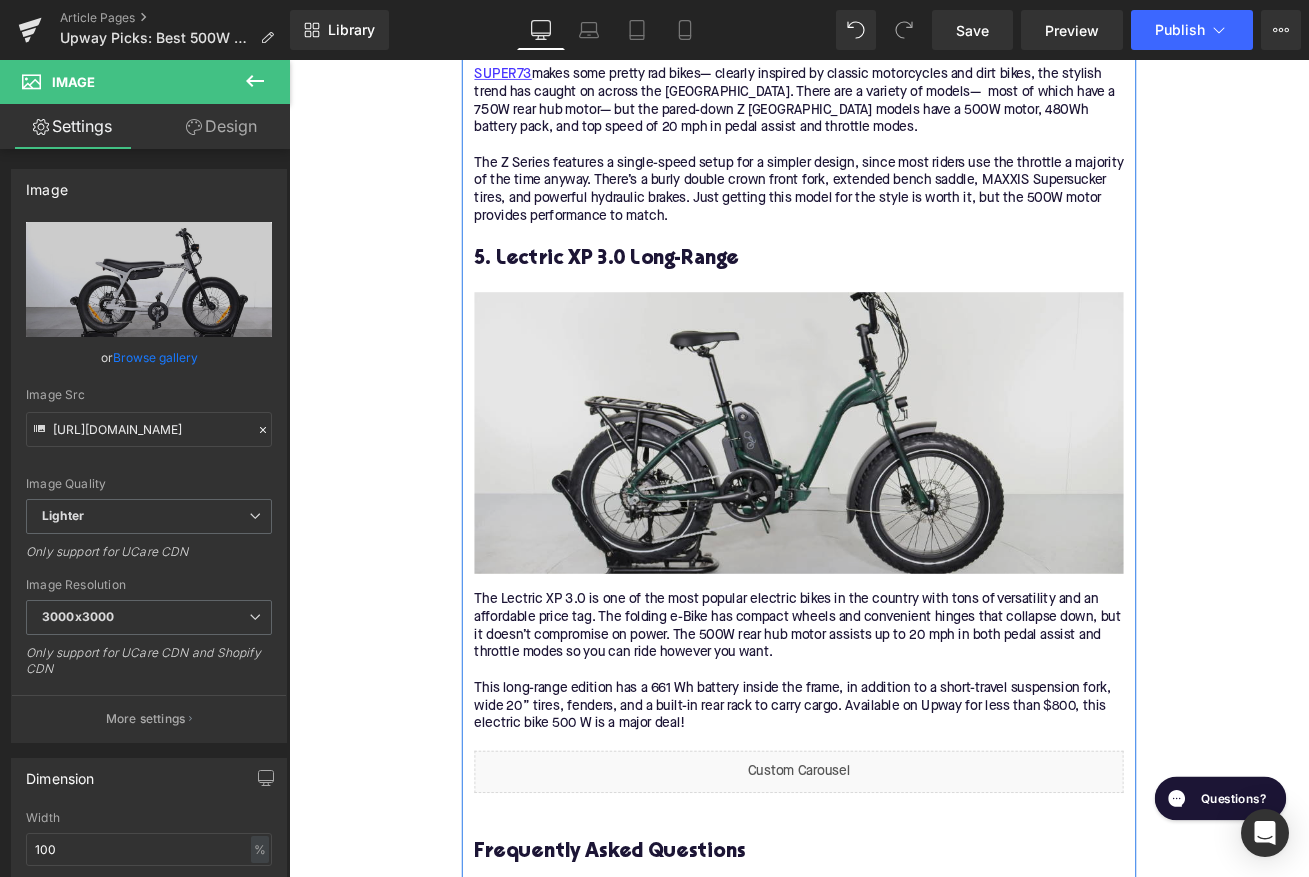 click at bounding box center [894, 502] 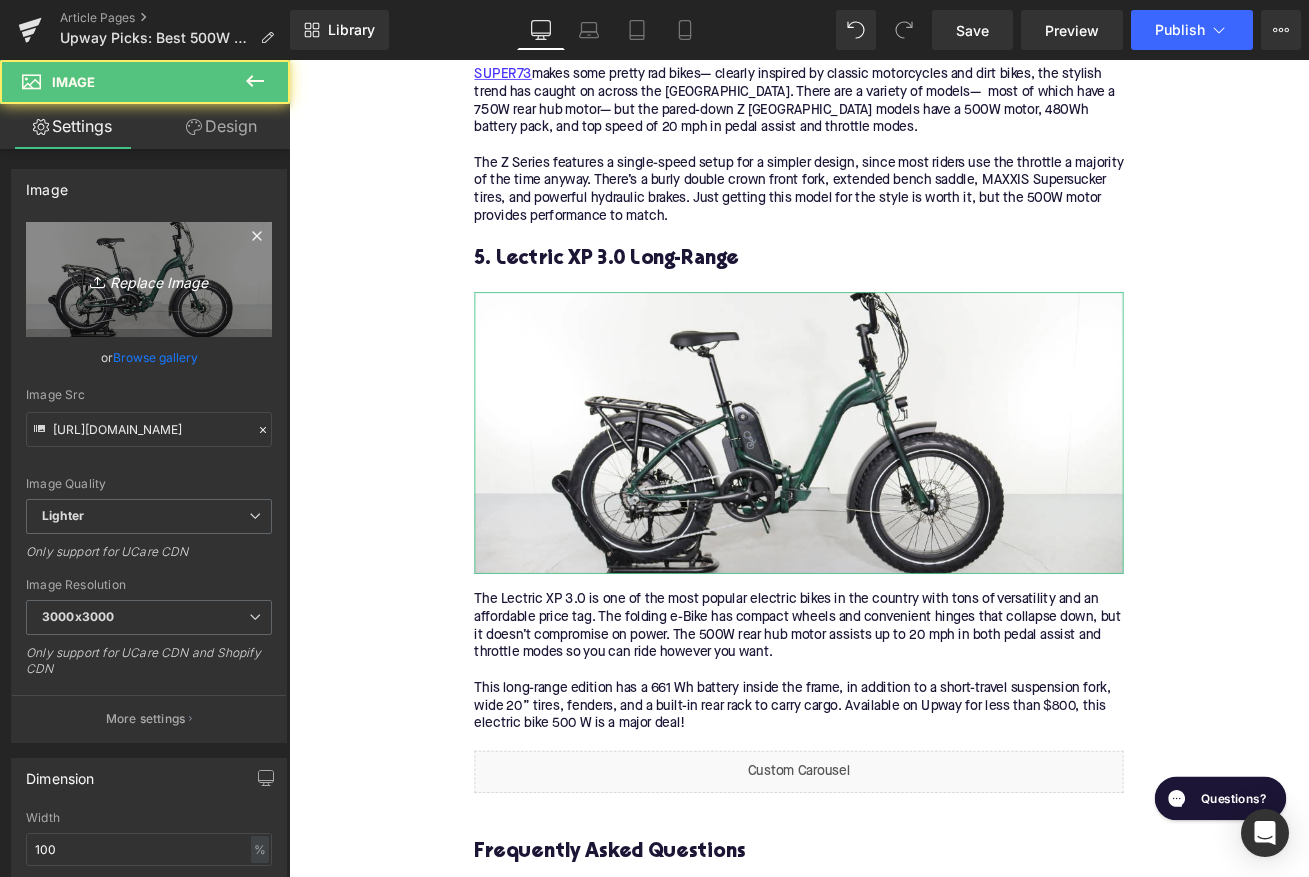 click on "Replace Image" at bounding box center [149, 279] 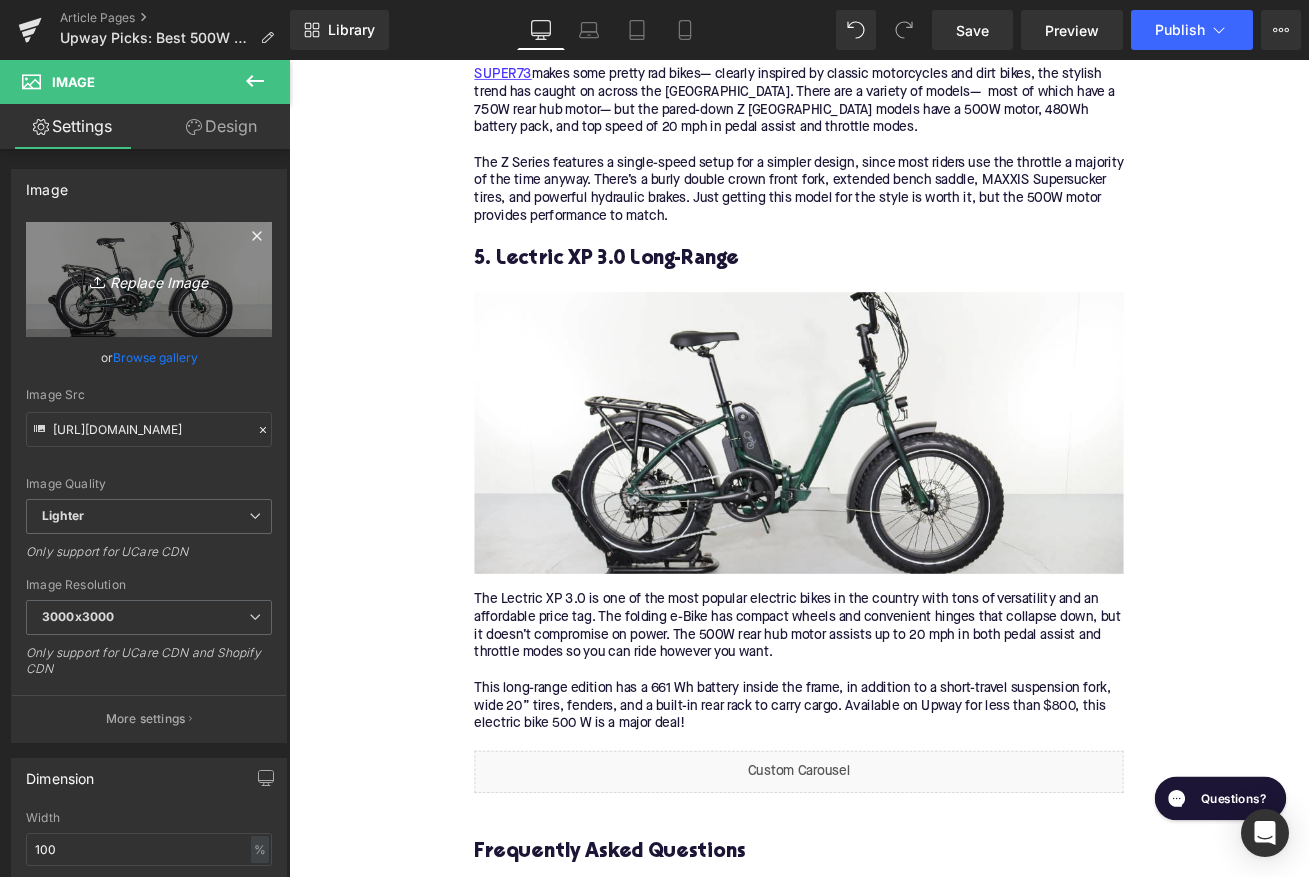 type on "C:\fakepath\299.png" 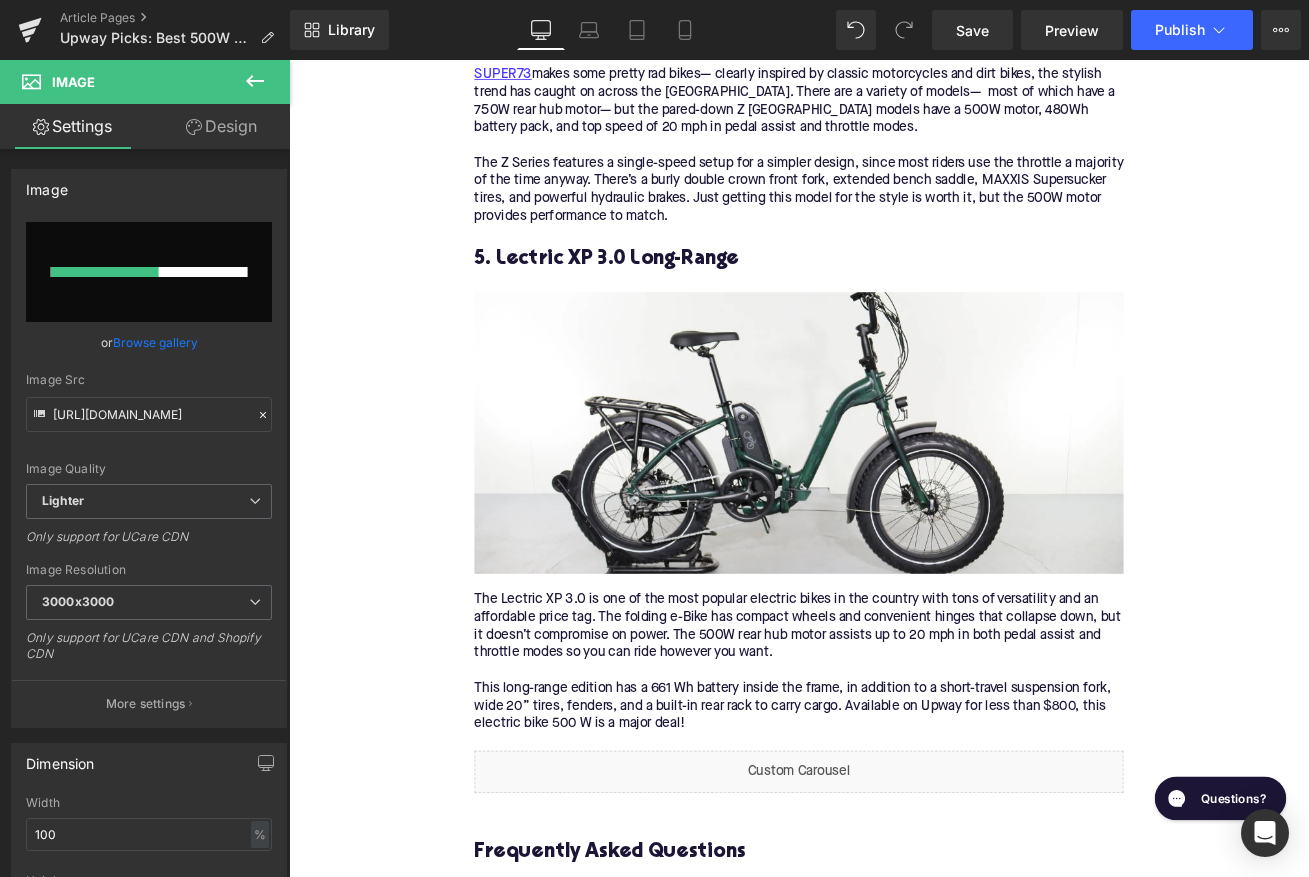 type 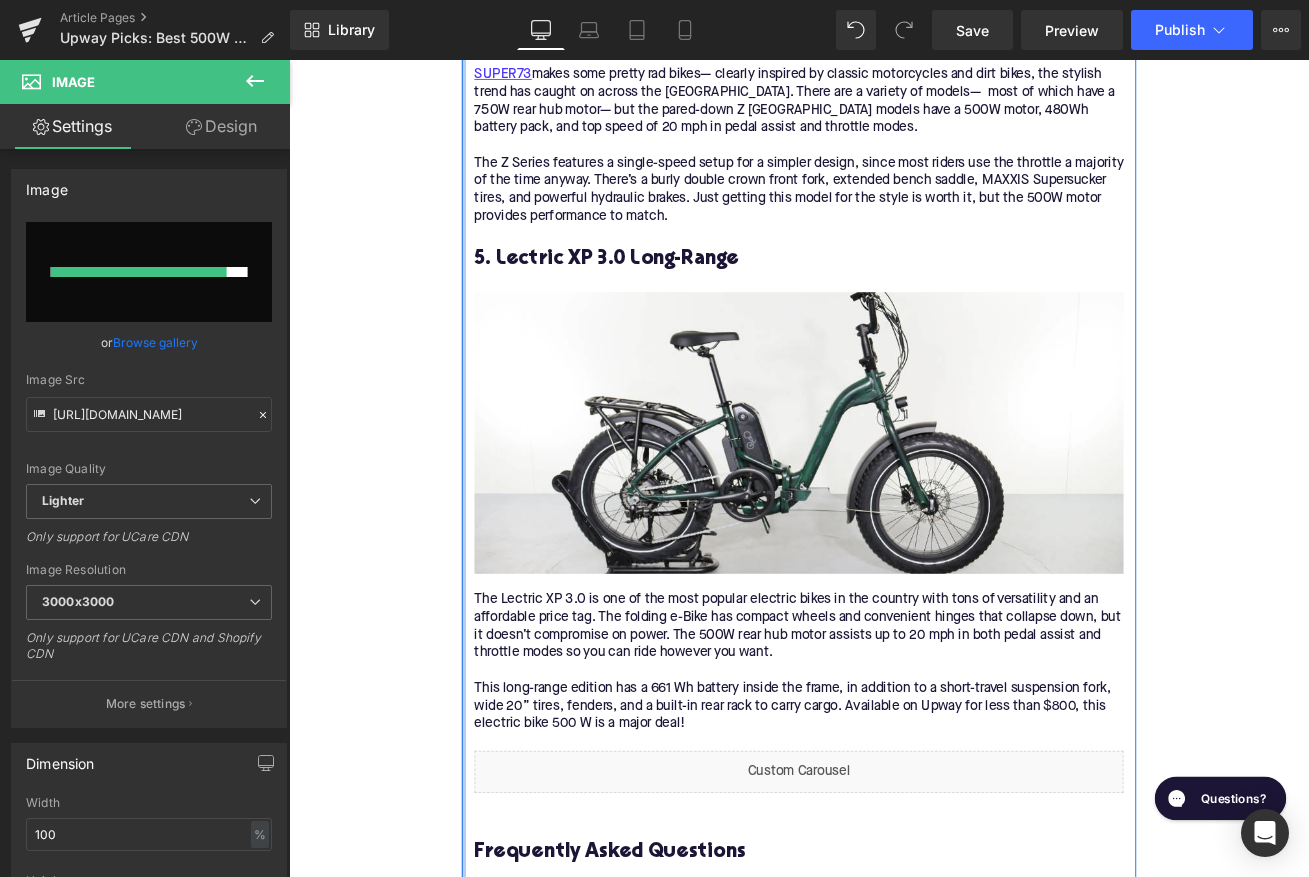 click on "Home / Upway Picks: Best 500W Electric Bikes Breadcrumbs         Upway Picks: Best 500W Electric Bikes Heading         Written by: Rémy Rossi  | June  30, 2025  |  Time to read 6 min Text Block         These 500W electric bikes strike the perfect balance— powerful enough for hills, tame enough for the city. Text Block         Image         More about the Author: Remy Rossi Text Block         Rémy Rossi is a bike writer, mechanic, and educator who got his start in community-based bike shops and co-ops. With a decade in the industry, he still wrenches on bikes when he can and plays bike polo on a fixie. Text Block         Row         Image         Row         So you’ve decided you want an  electric bike Text Block         👋  What is Upway? Text Block         Upway is the ultimate platform for buying and selling e-Bikes online. Find your next e-Bike at up to 60% off retail prices, offered in new or like-new condition. Text Block         Find your electric bike Button         Text Block" at bounding box center (894, -947) 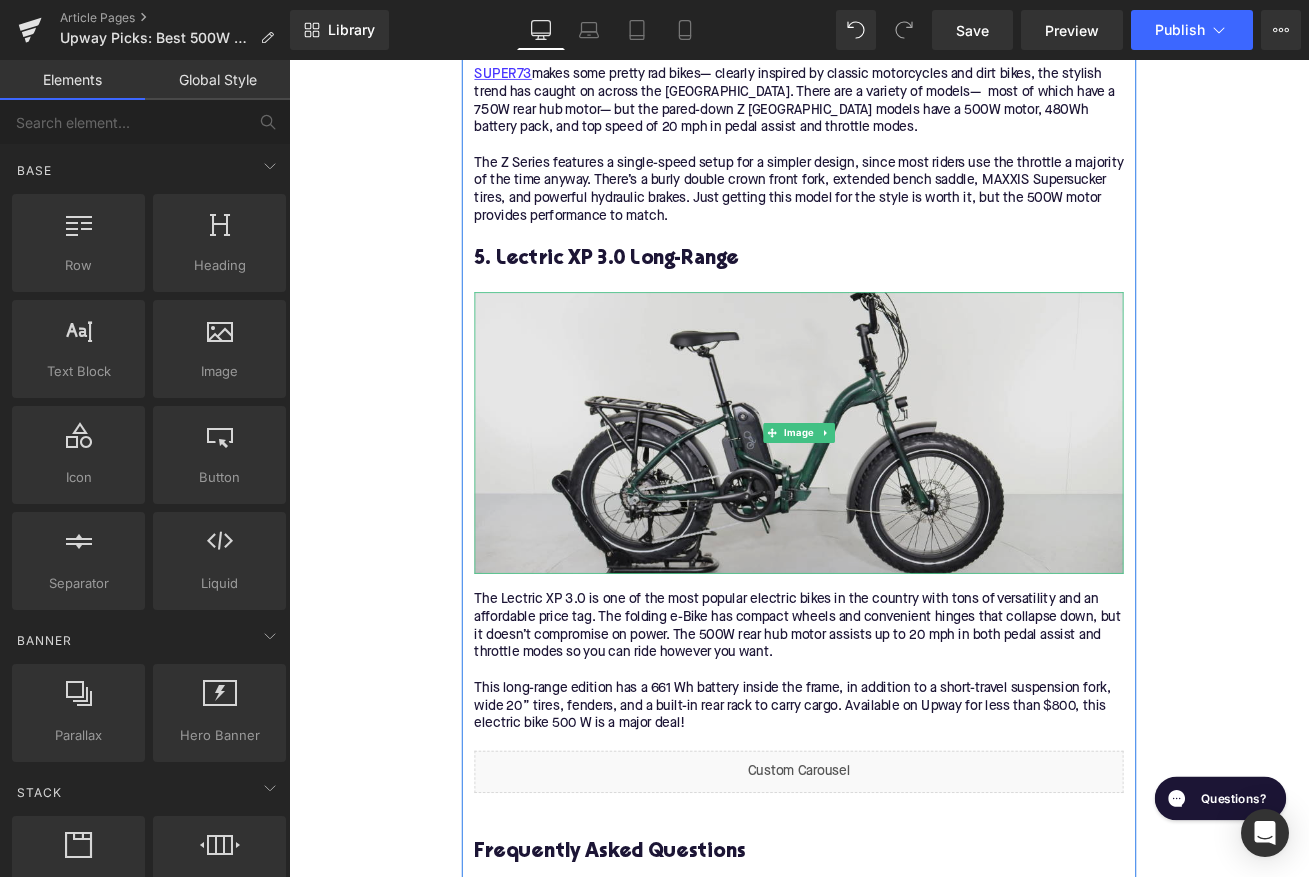 click at bounding box center [894, 502] 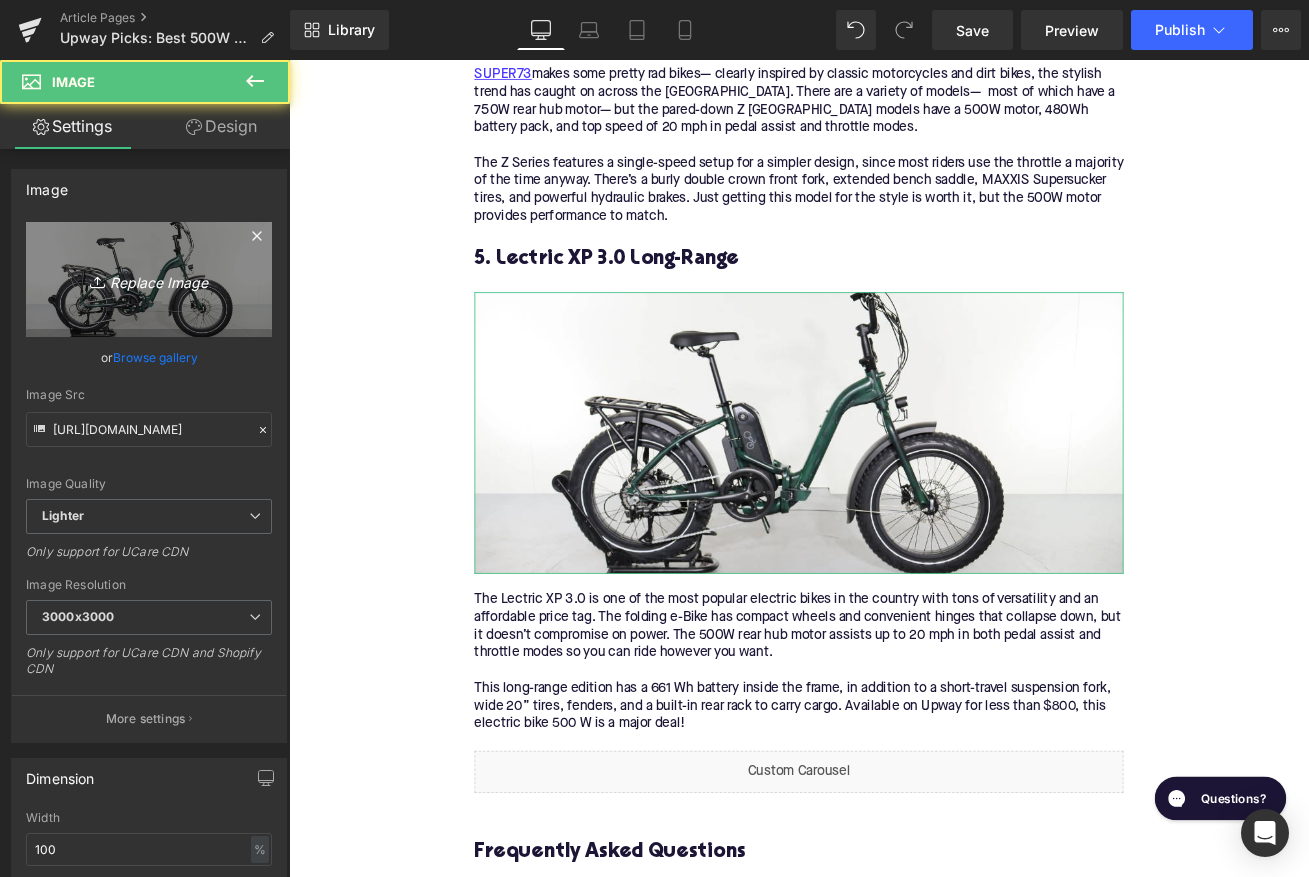click on "Replace Image" at bounding box center (149, 279) 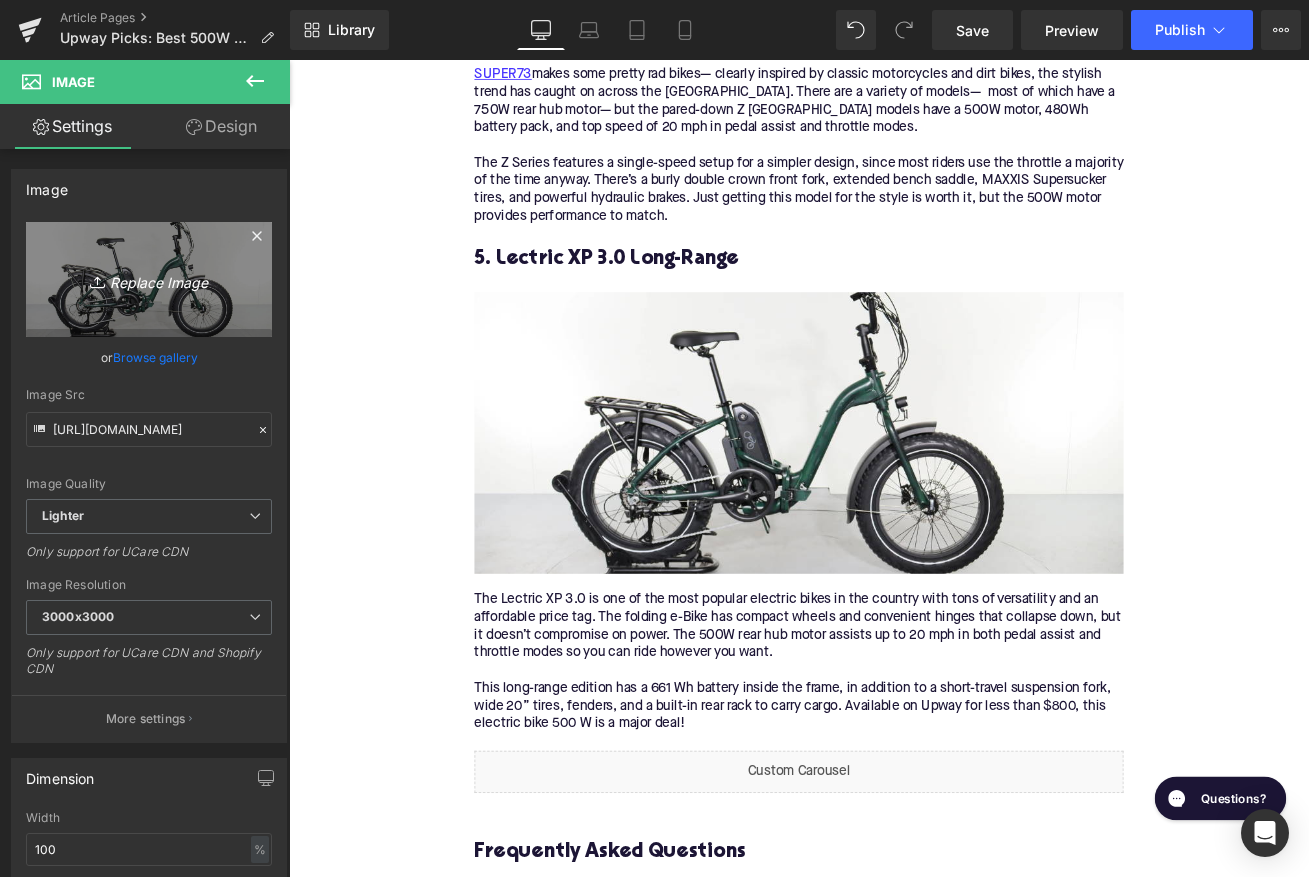 type on "C:\fakepath\299.png" 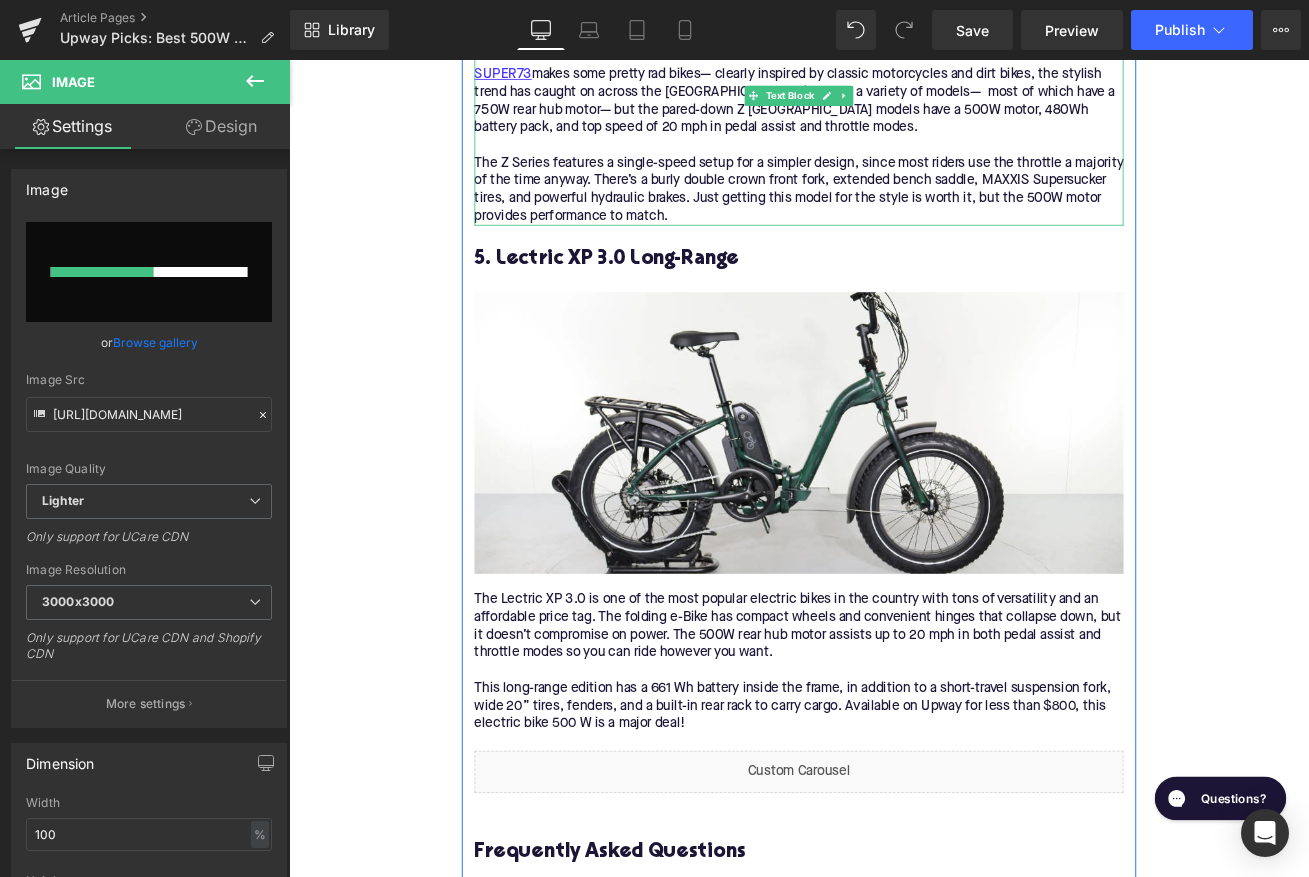 type 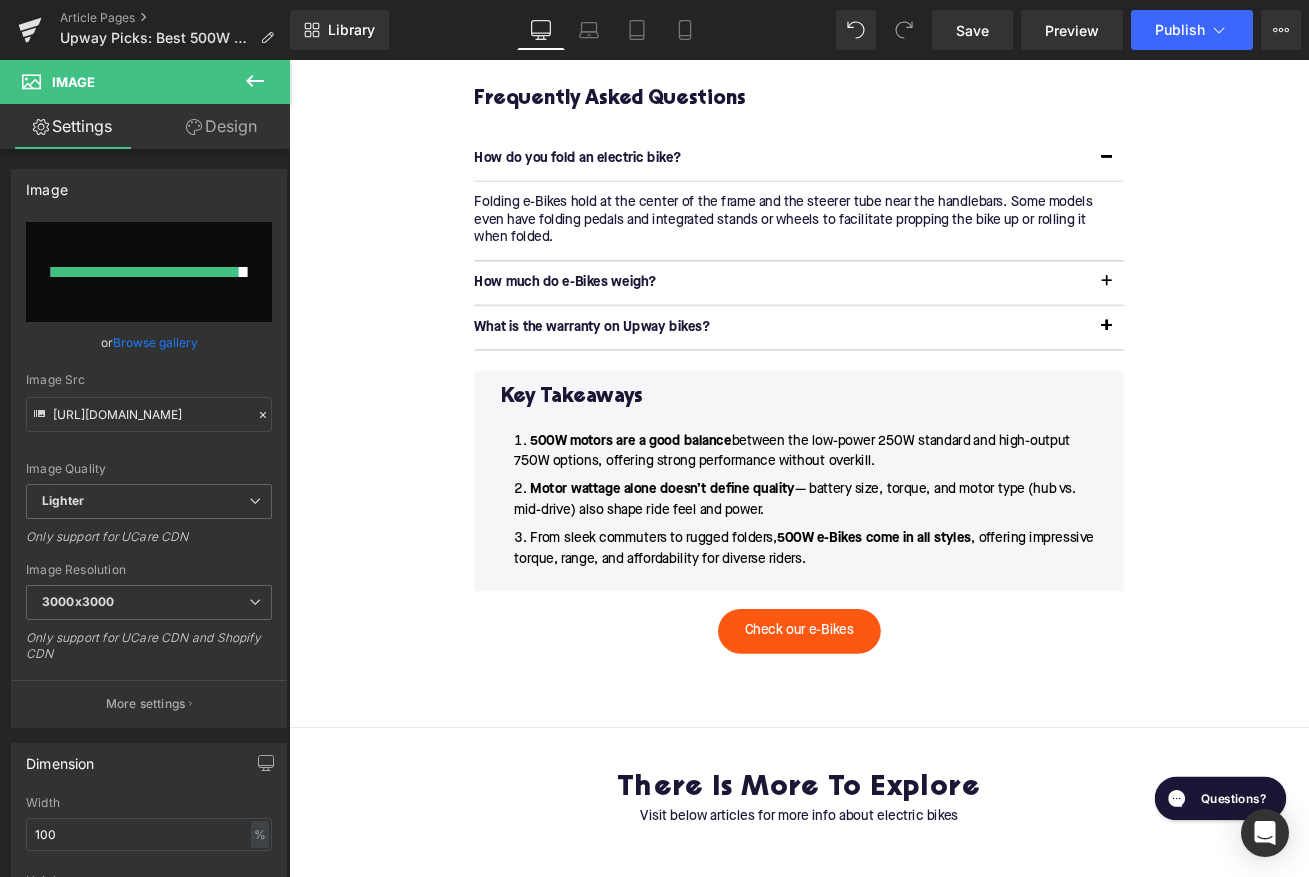 type on "https://ucarecdn.com/3eea825e-d33f-4c90-9fcf-a7b0019d3b40/-/format/auto/-/preview/3000x3000/-/quality/lighter/299.png" 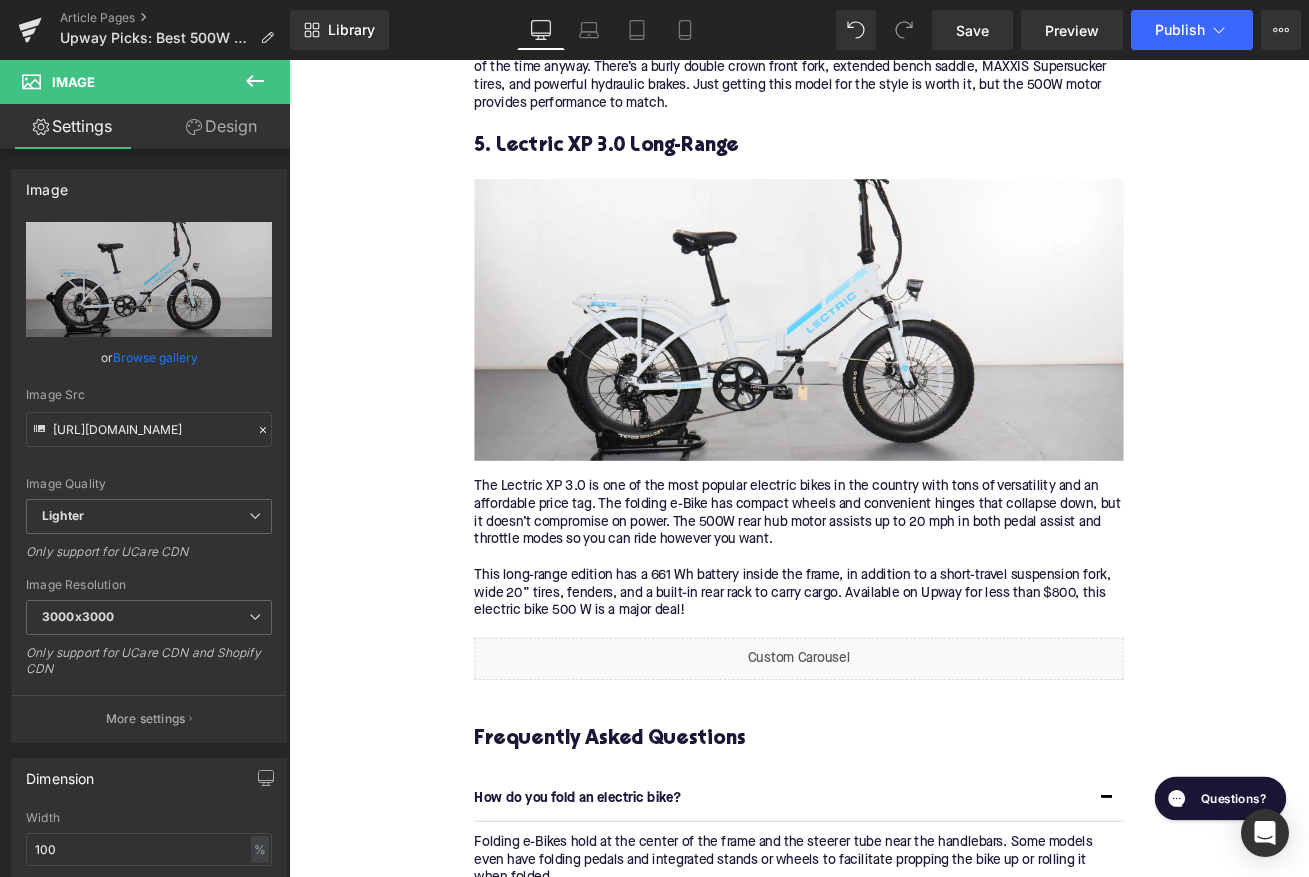 scroll, scrollTop: 4667, scrollLeft: 0, axis: vertical 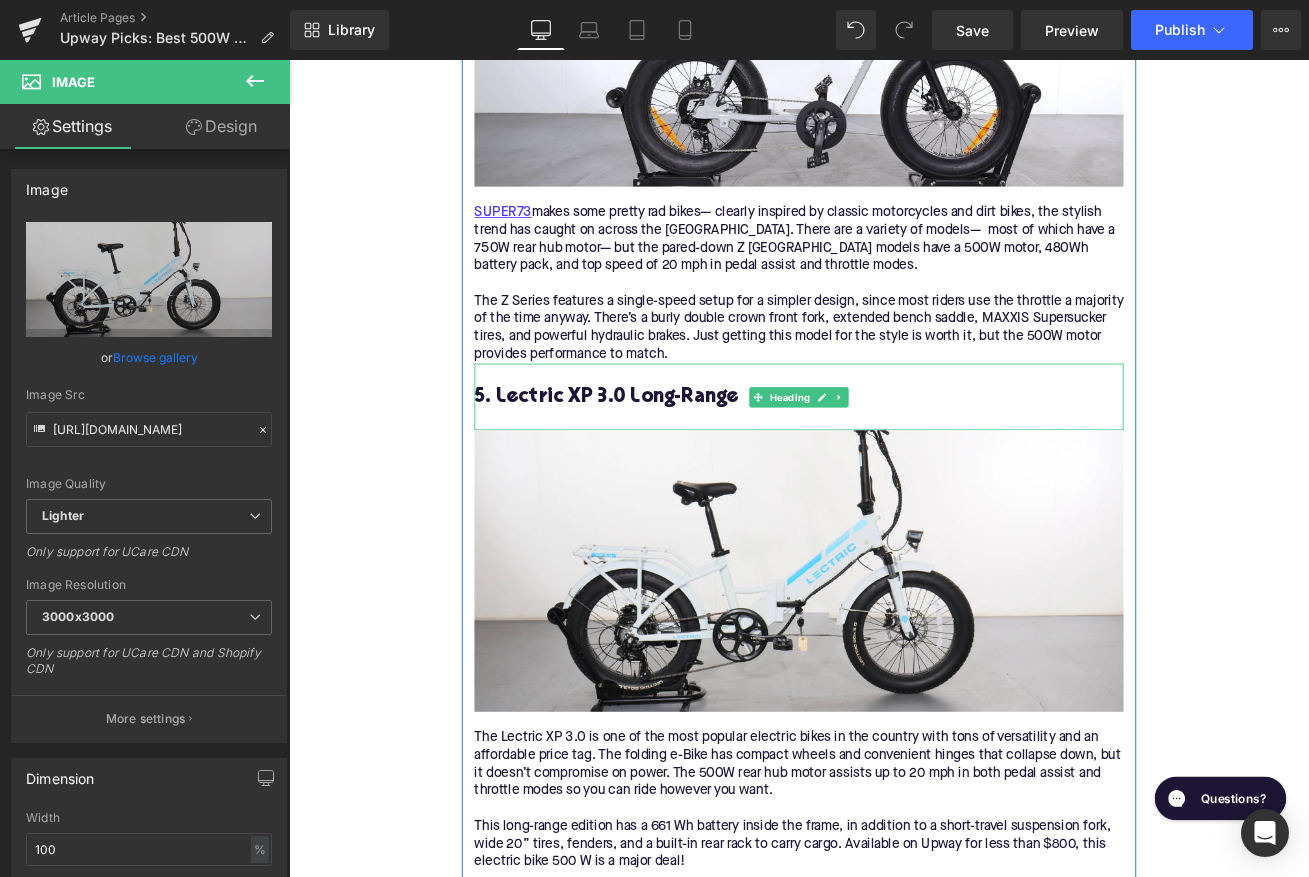 click on "5. Lectric XP 3.0 Long-Range" at bounding box center (894, 459) 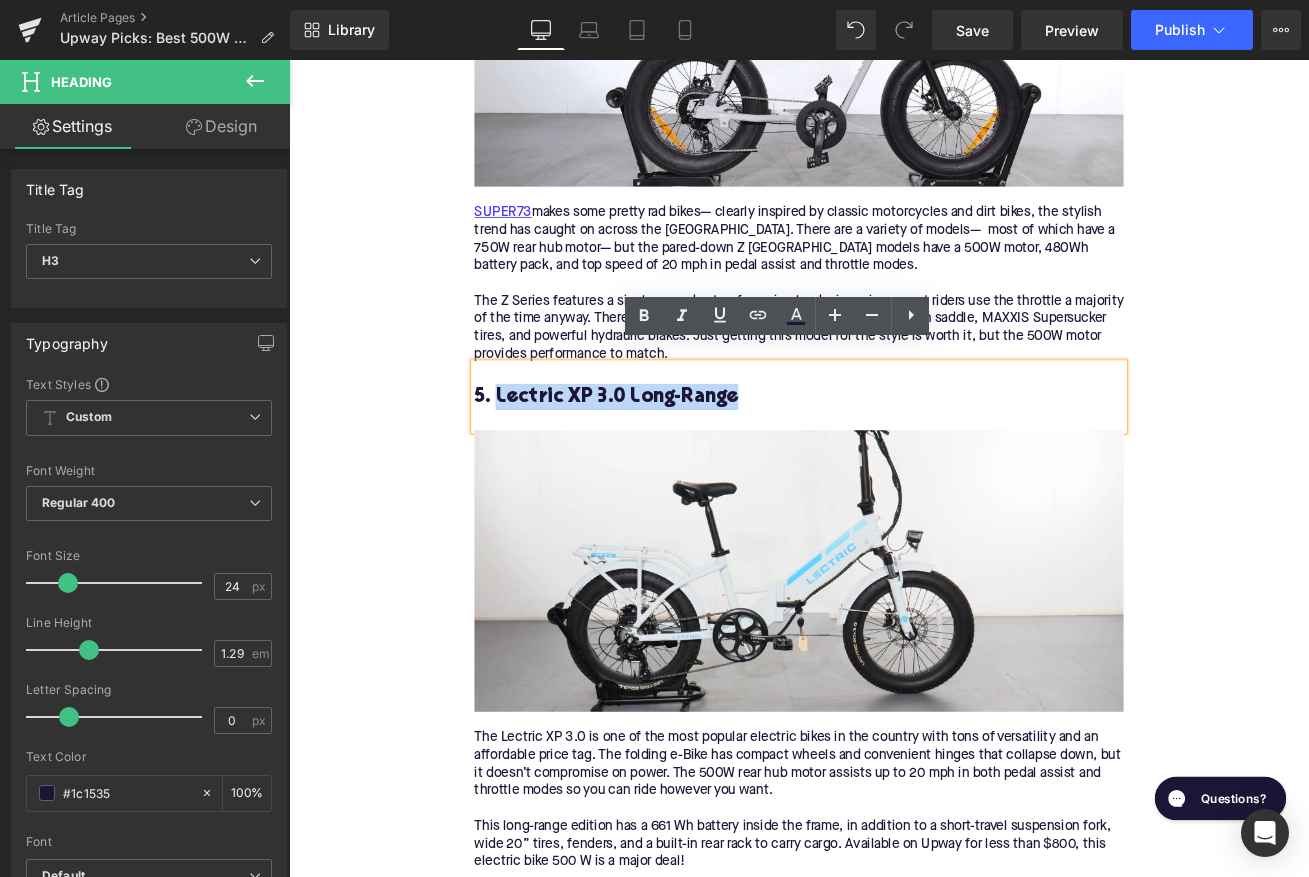 drag, startPoint x: 812, startPoint y: 441, endPoint x: 533, endPoint y: 429, distance: 279.25793 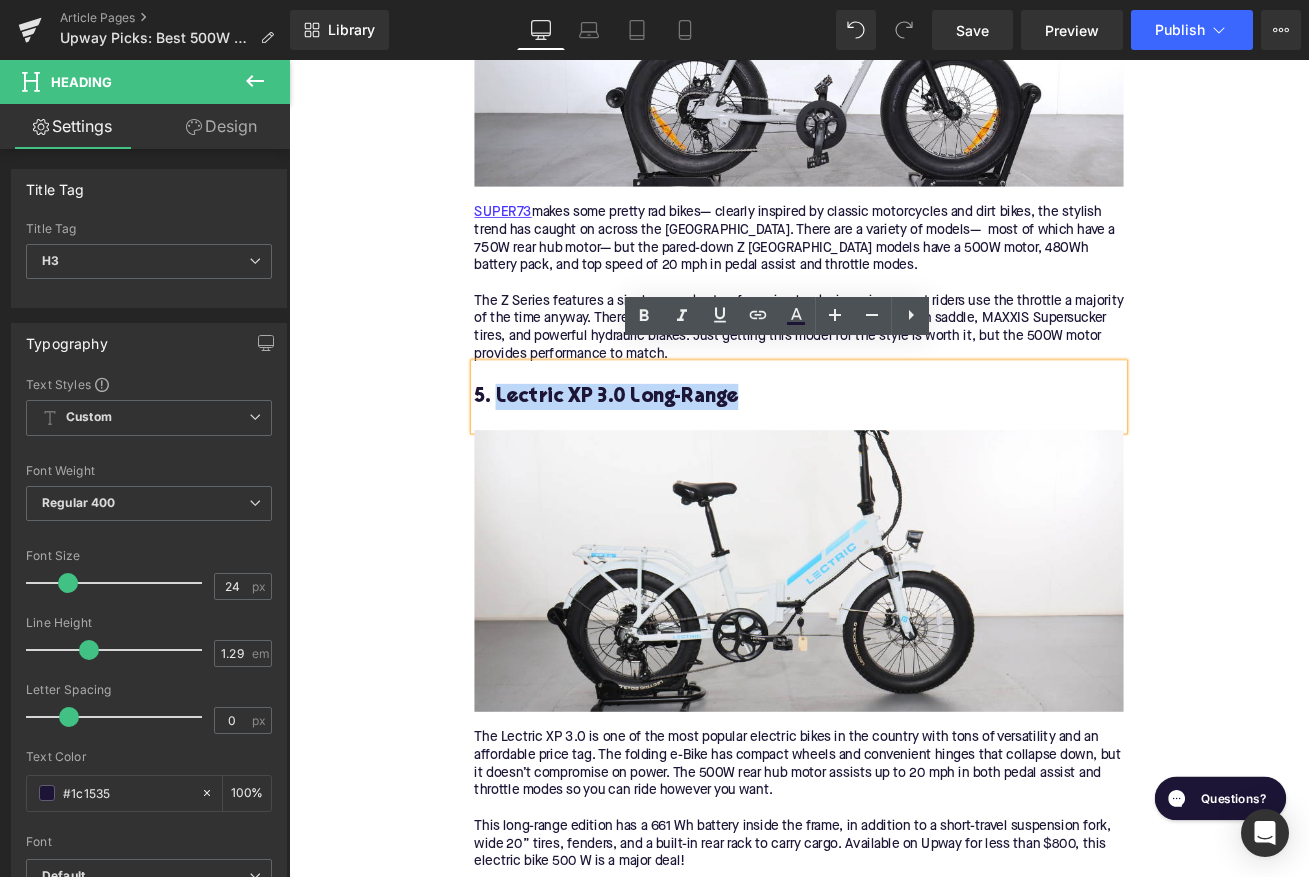 click on "5. Lectric XP 3.0 Long-Range" at bounding box center [894, 459] 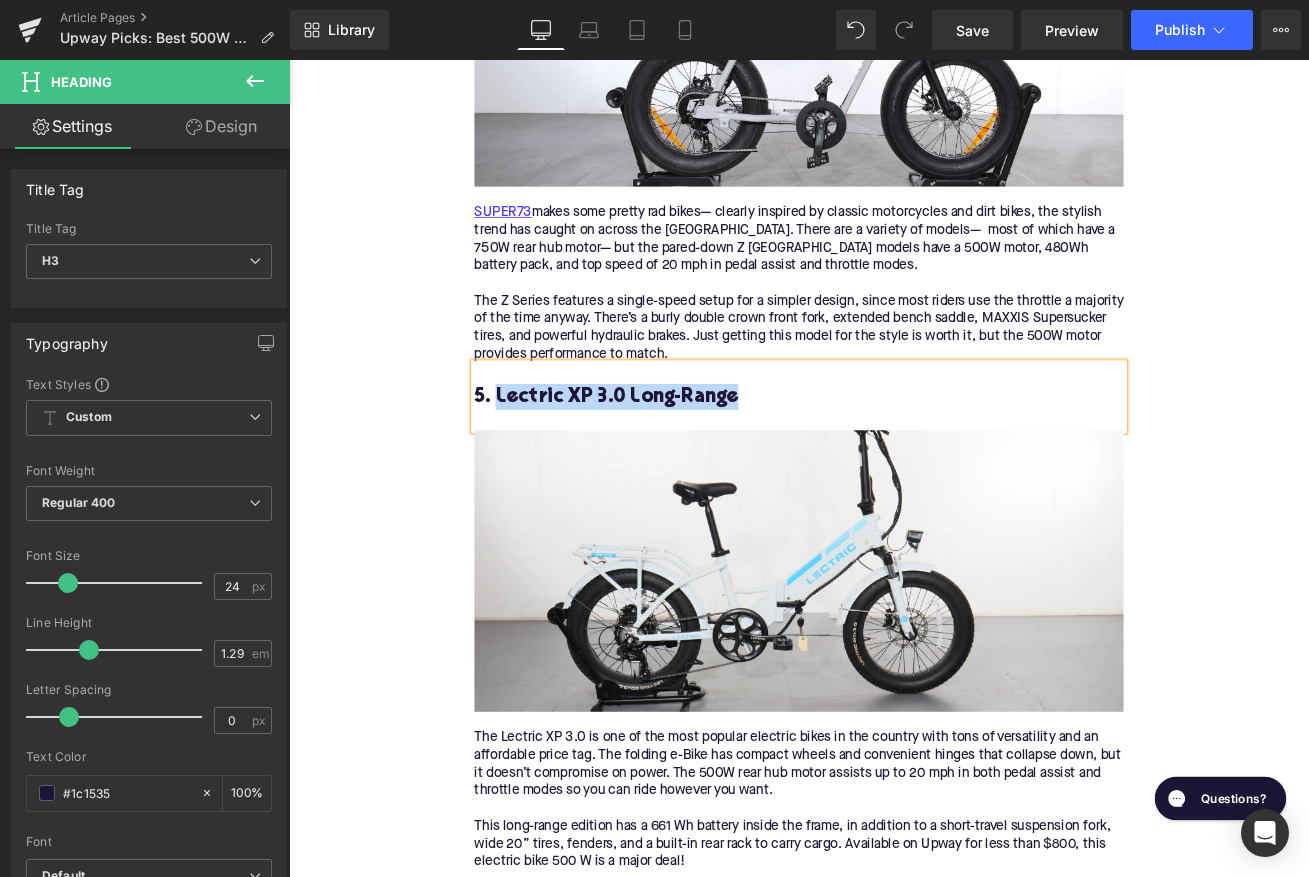 copy on "Lectric XP 3.0 Long-Range" 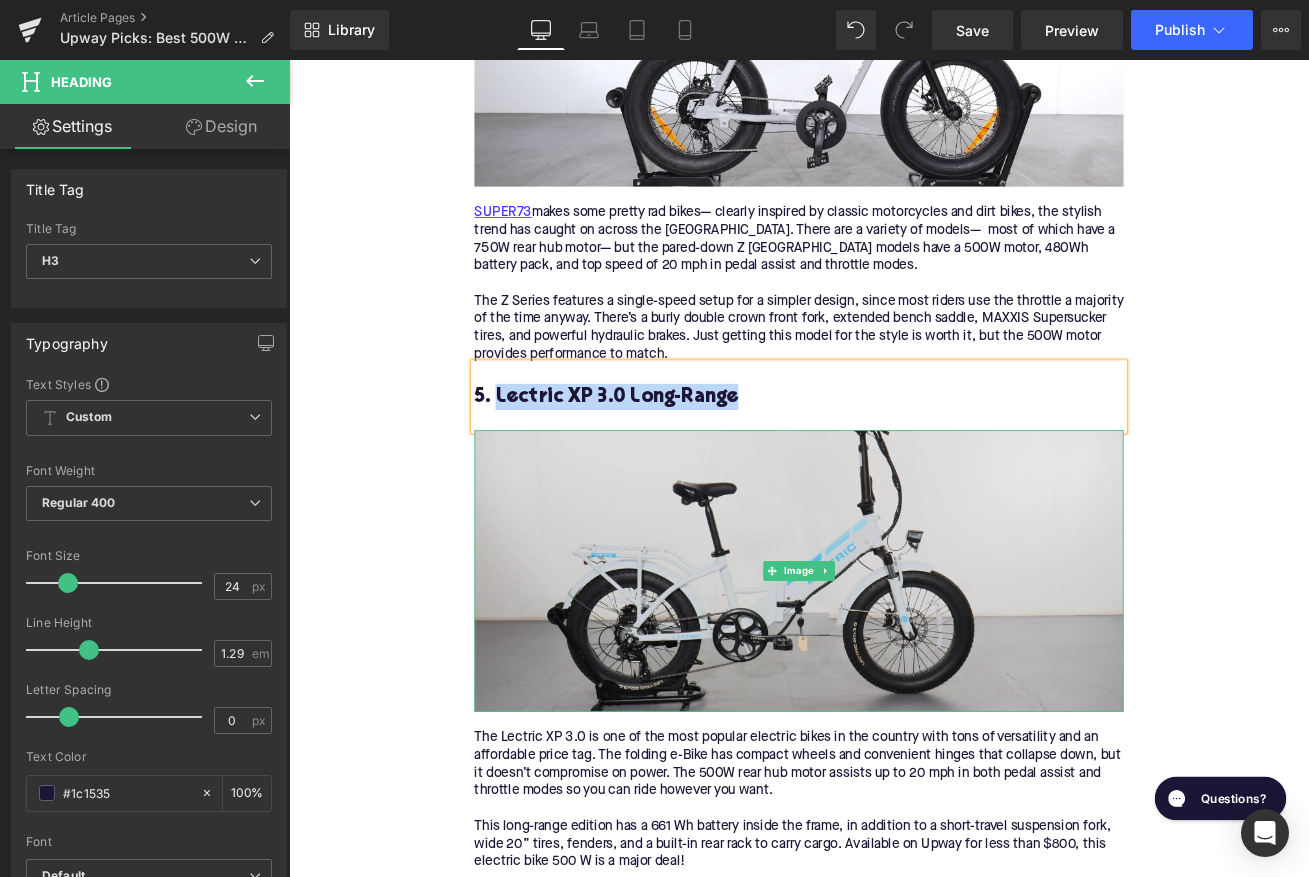 click at bounding box center [894, 666] 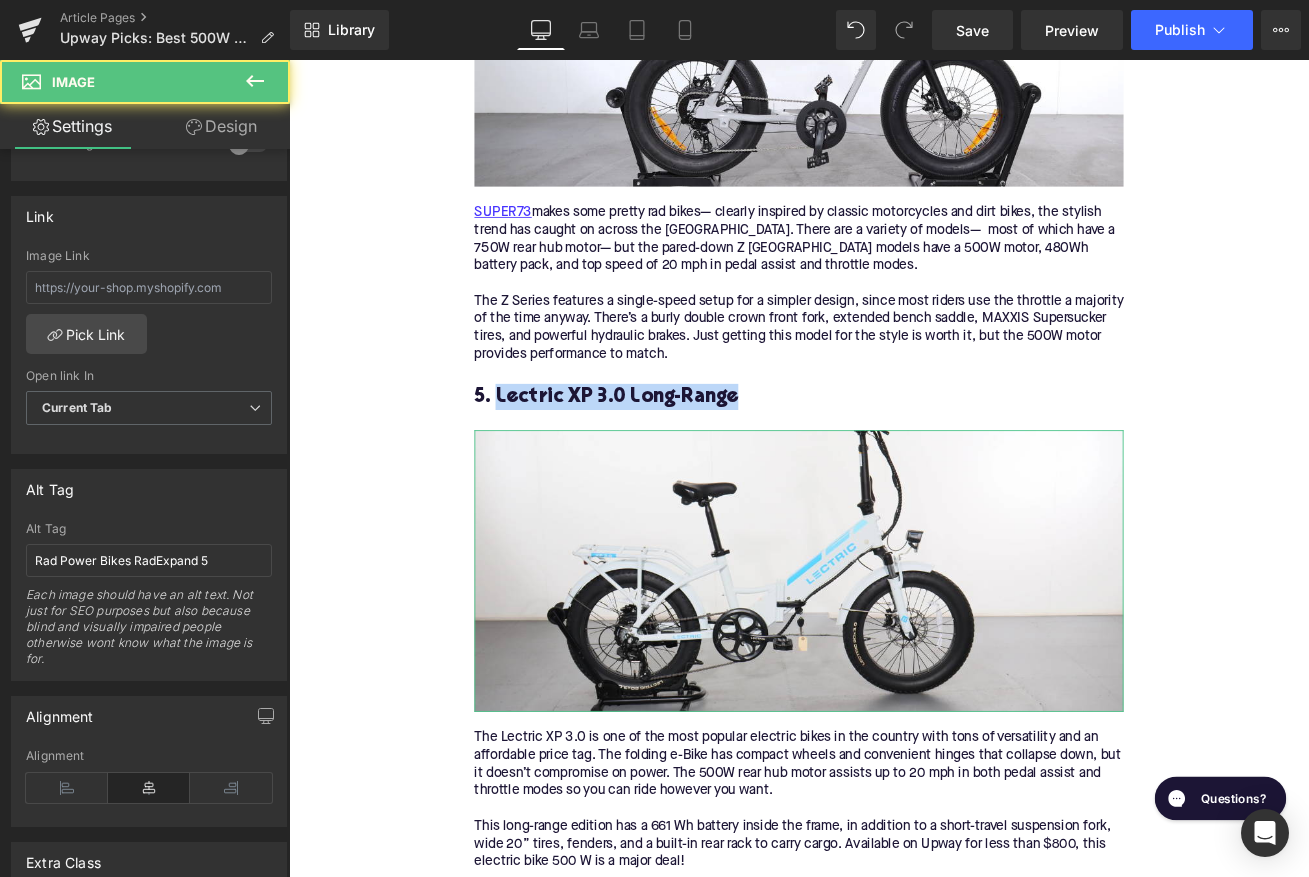 scroll, scrollTop: 1033, scrollLeft: 0, axis: vertical 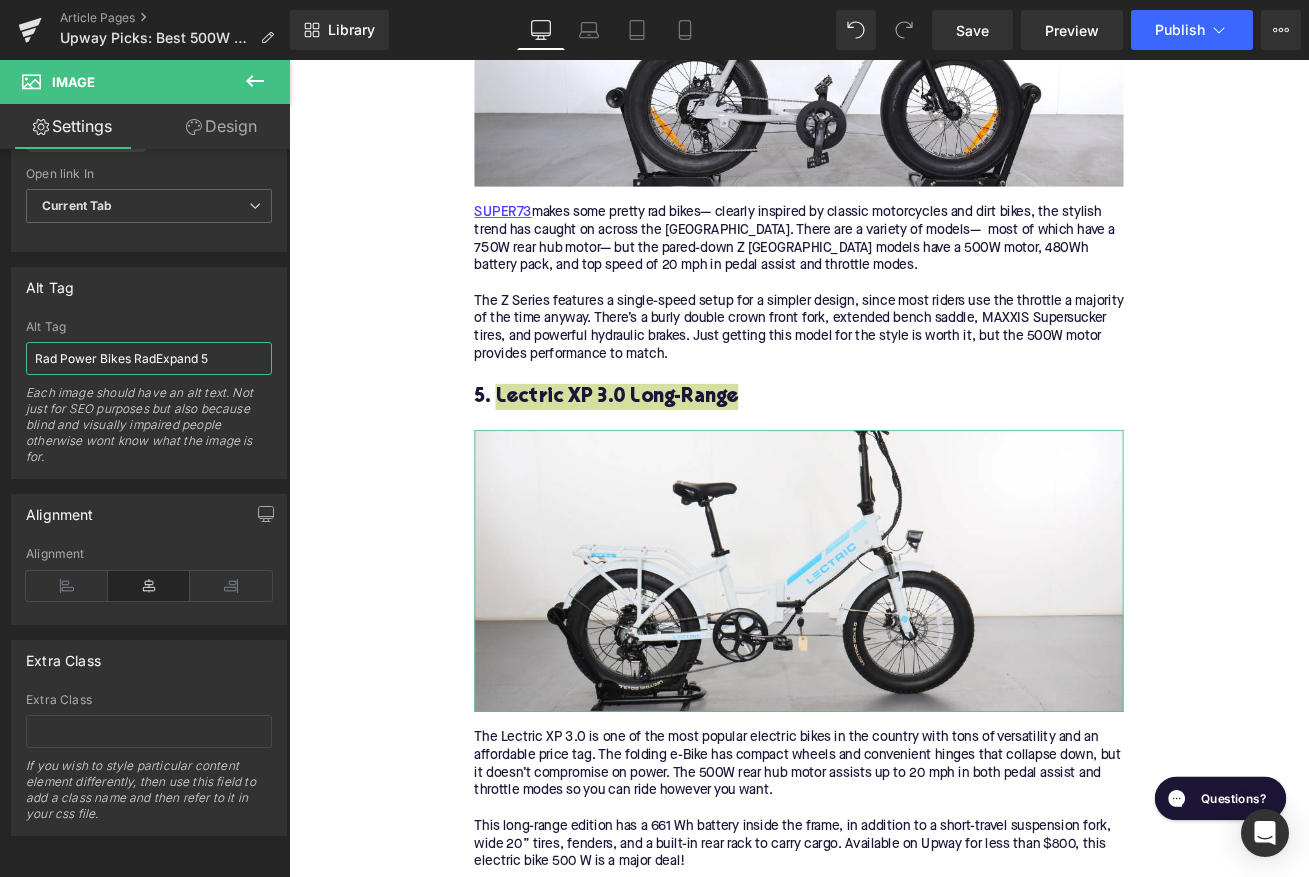 drag, startPoint x: 226, startPoint y: 354, endPoint x: 6, endPoint y: 351, distance: 220.02045 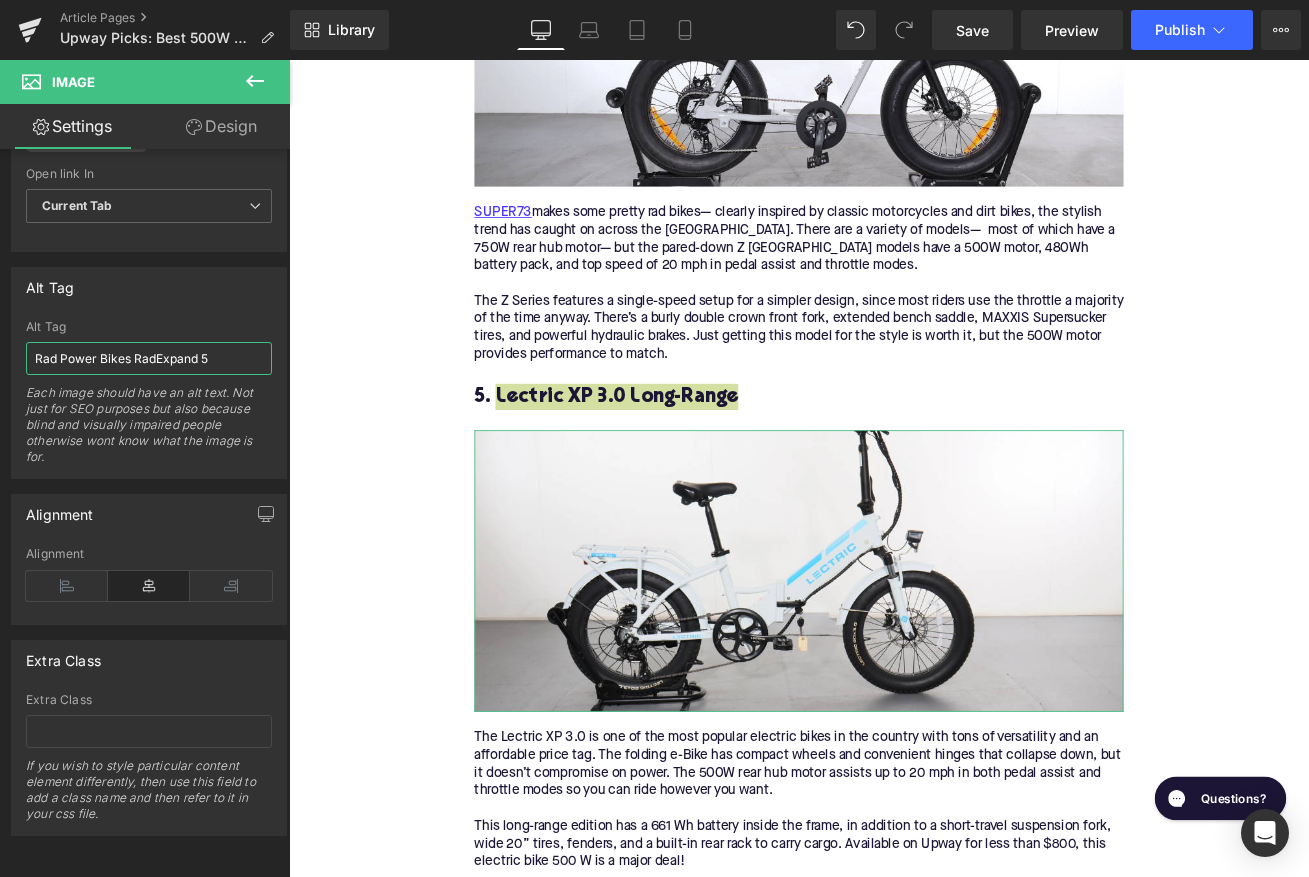 type on "Lectric XP 3.0 Long-Range" 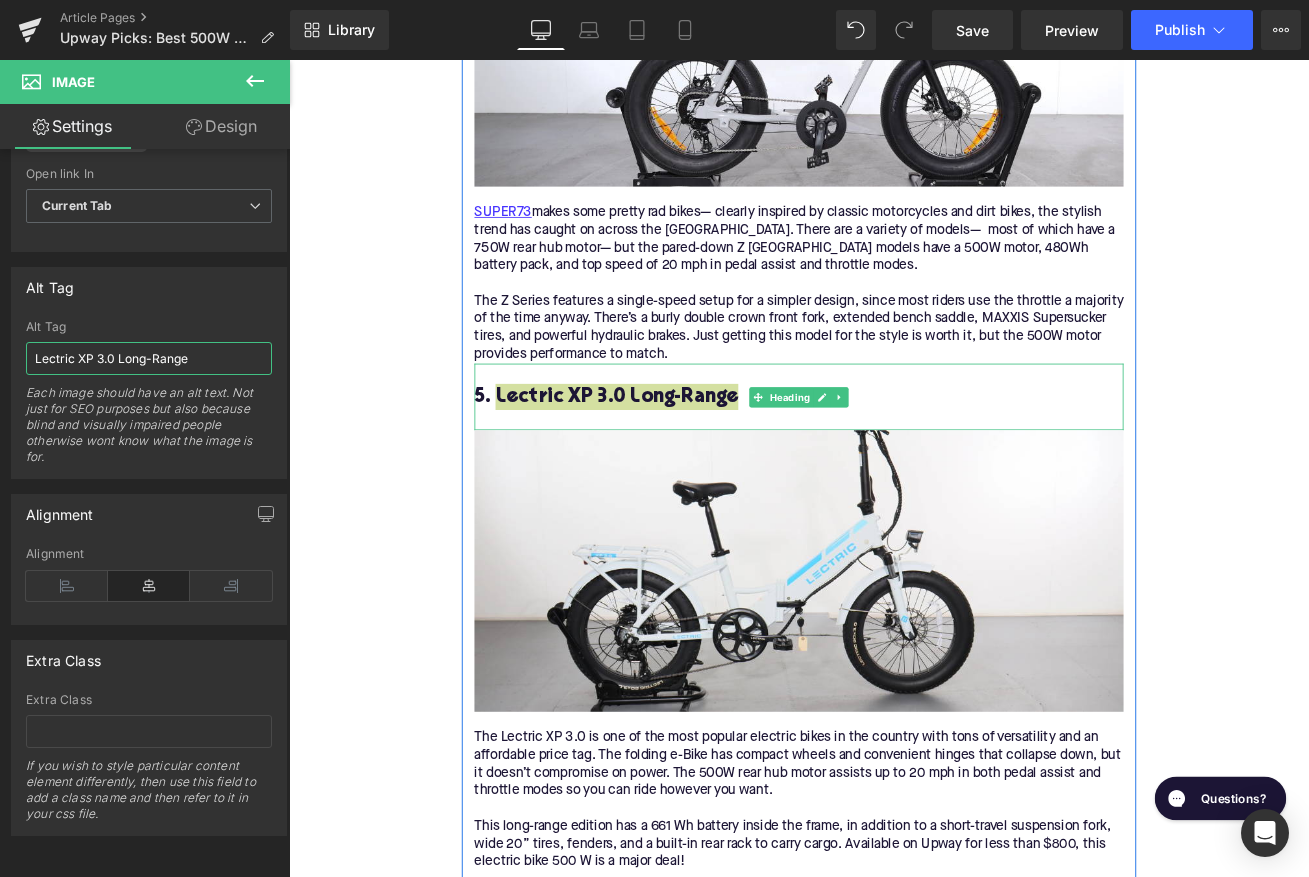 scroll, scrollTop: 4297, scrollLeft: 0, axis: vertical 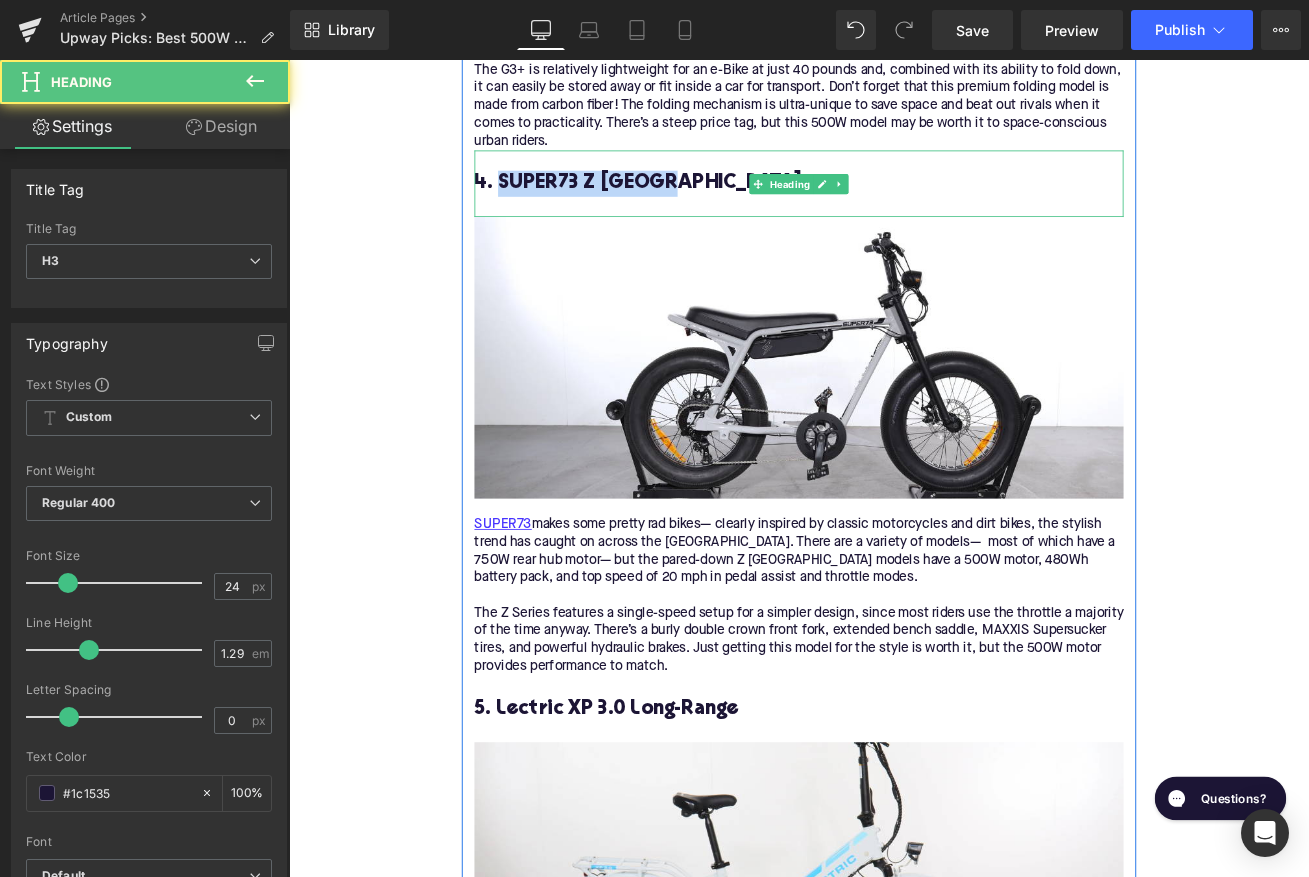 drag, startPoint x: 602, startPoint y: 187, endPoint x: 539, endPoint y: 183, distance: 63.126858 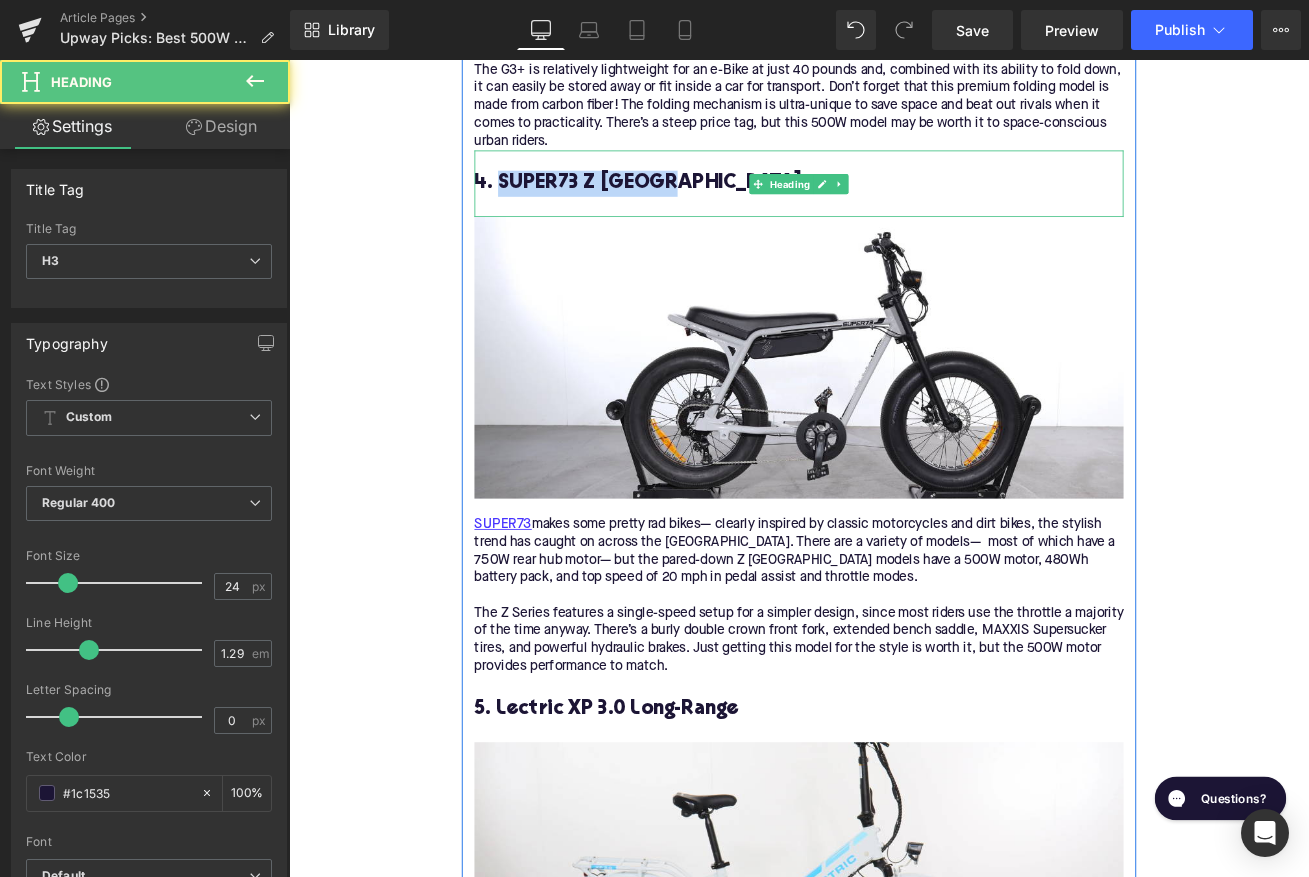 click on "4. SUPER73 Z Miami" at bounding box center (894, 206) 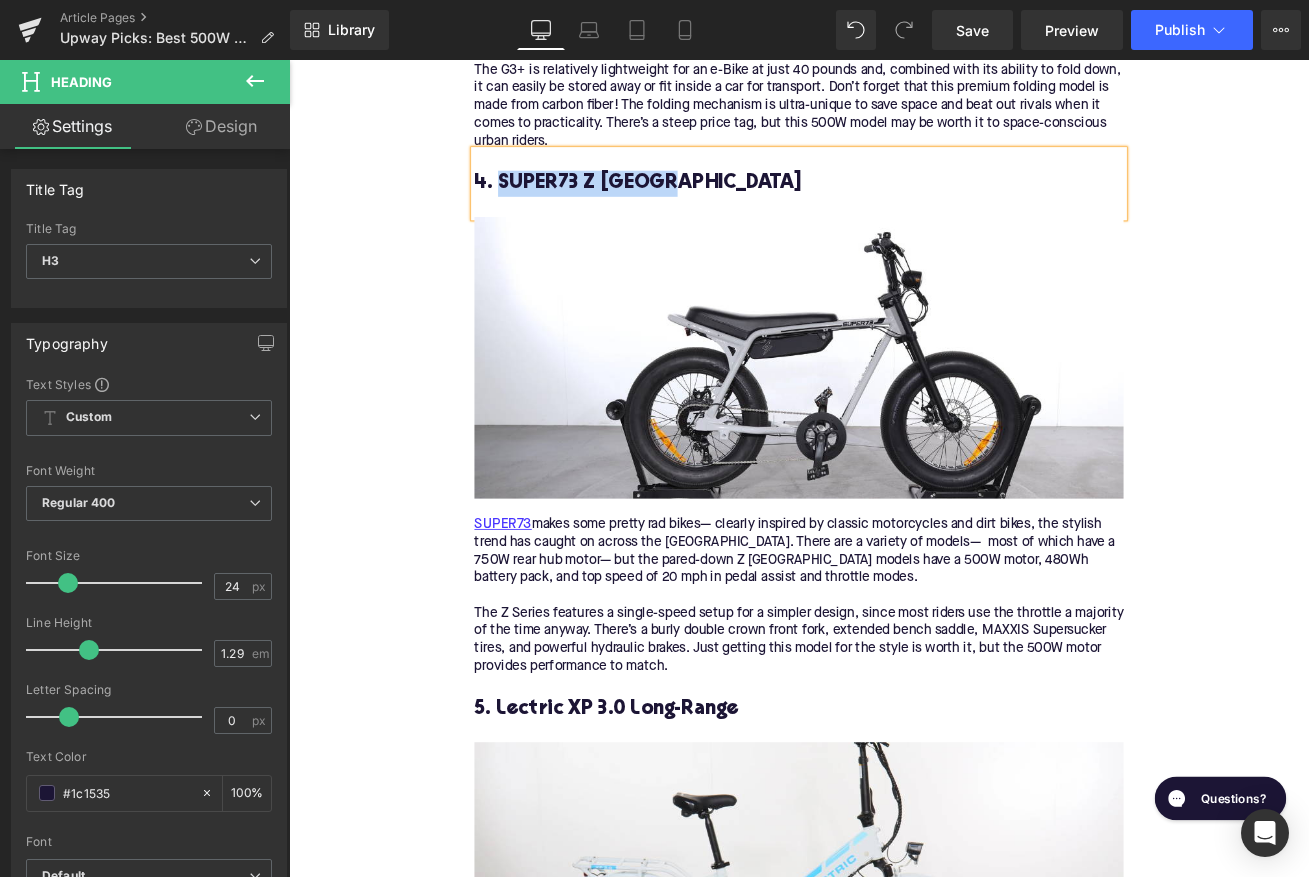 copy on "SUPER73 Z Miami" 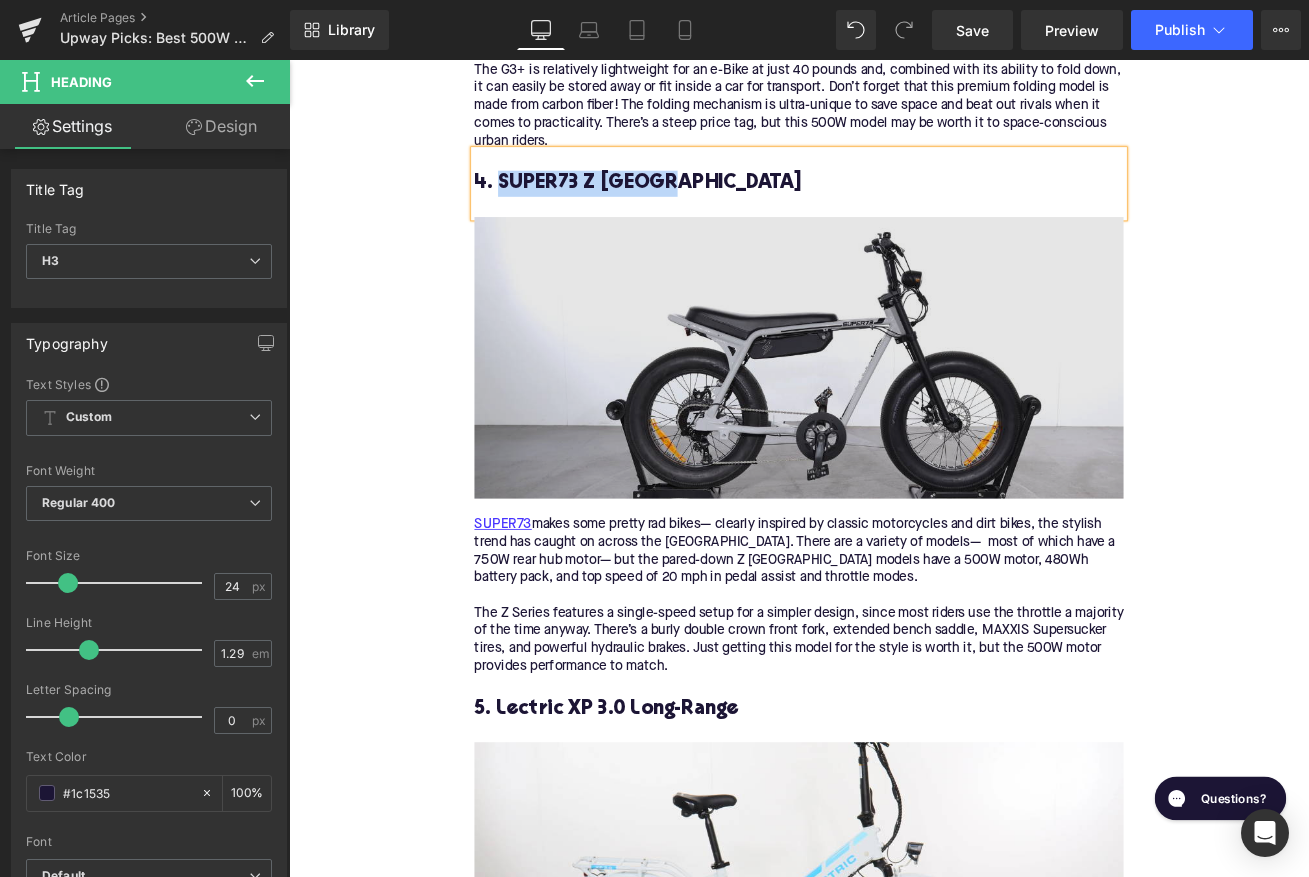 click at bounding box center [894, 413] 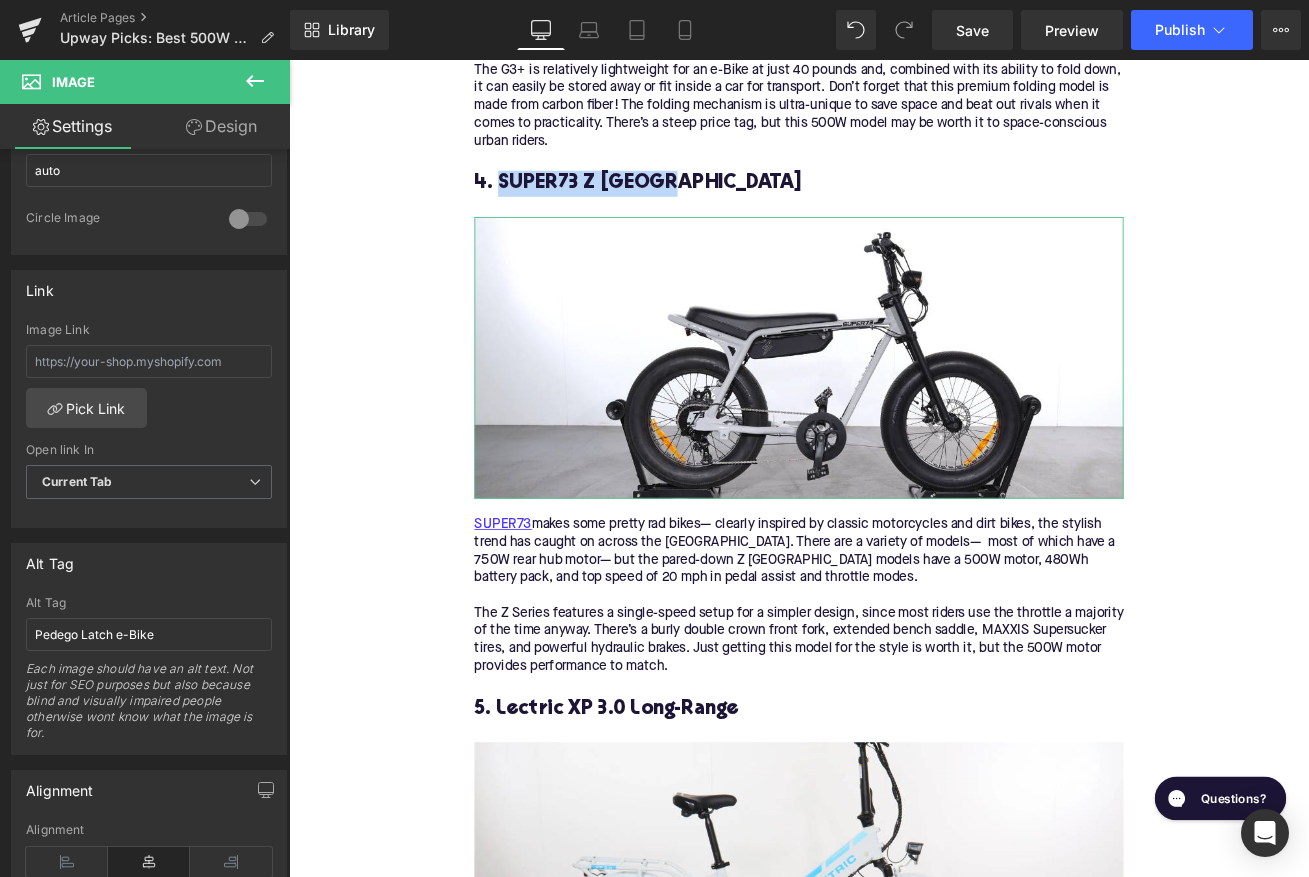 scroll, scrollTop: 778, scrollLeft: 0, axis: vertical 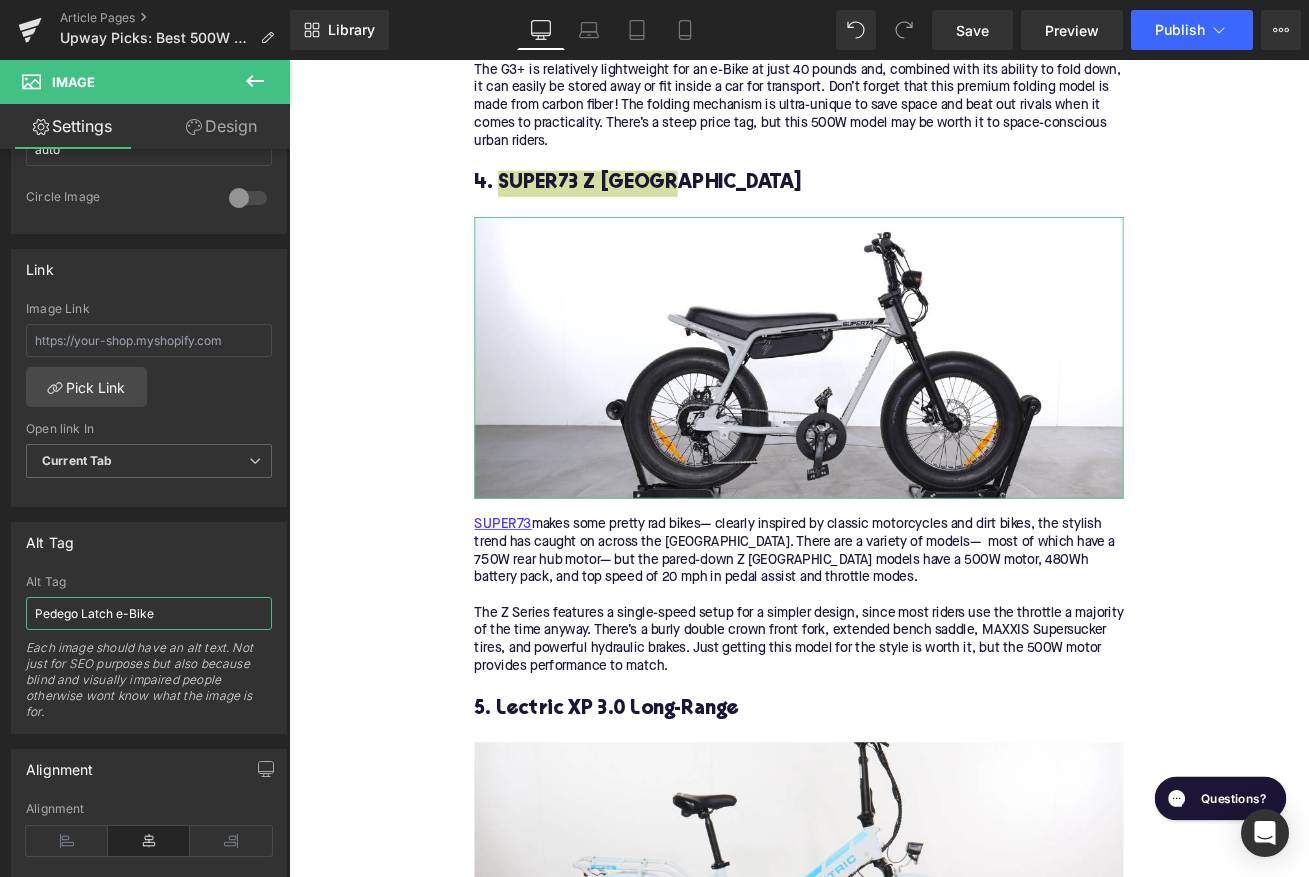 drag, startPoint x: 113, startPoint y: 615, endPoint x: 28, endPoint y: 613, distance: 85.02353 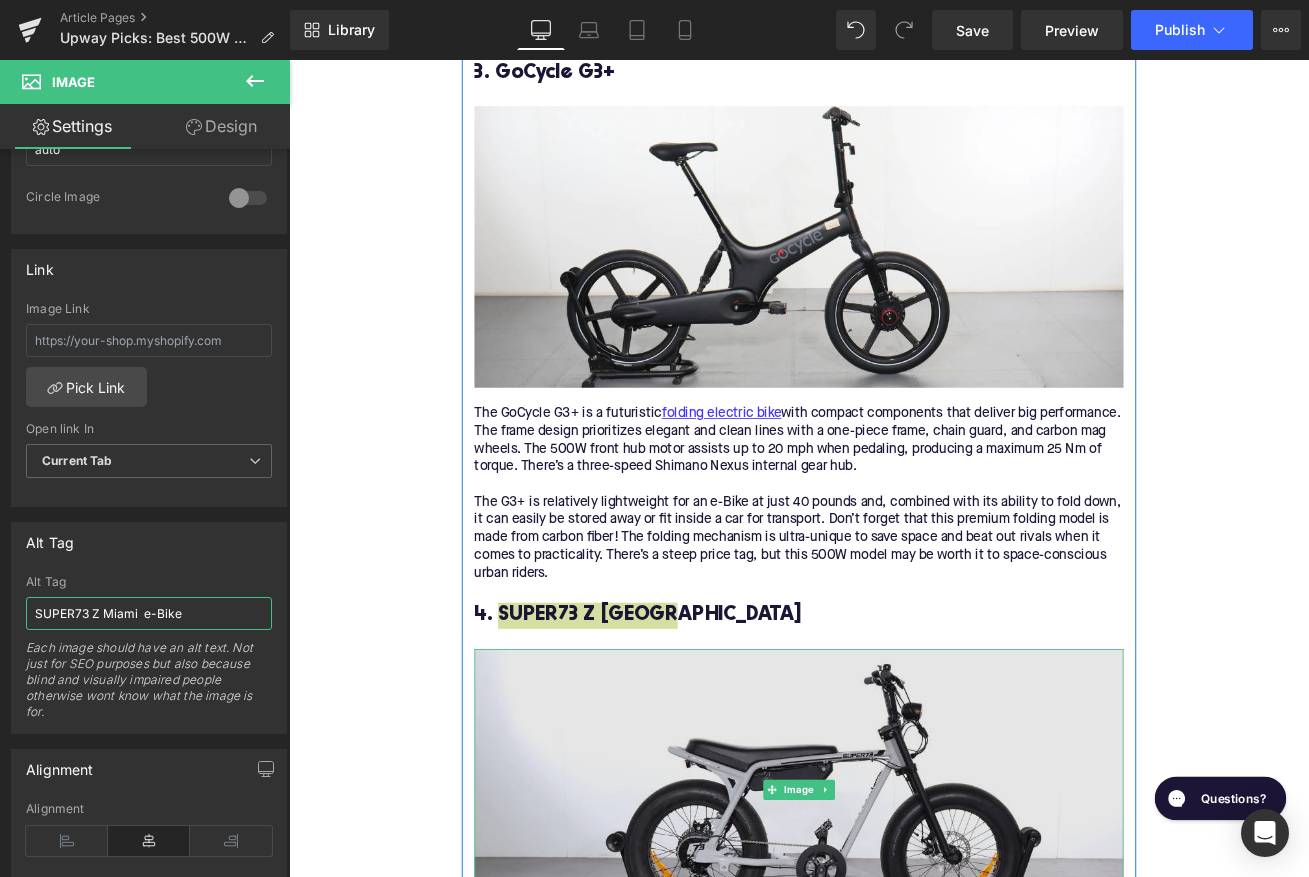 scroll, scrollTop: 3693, scrollLeft: 0, axis: vertical 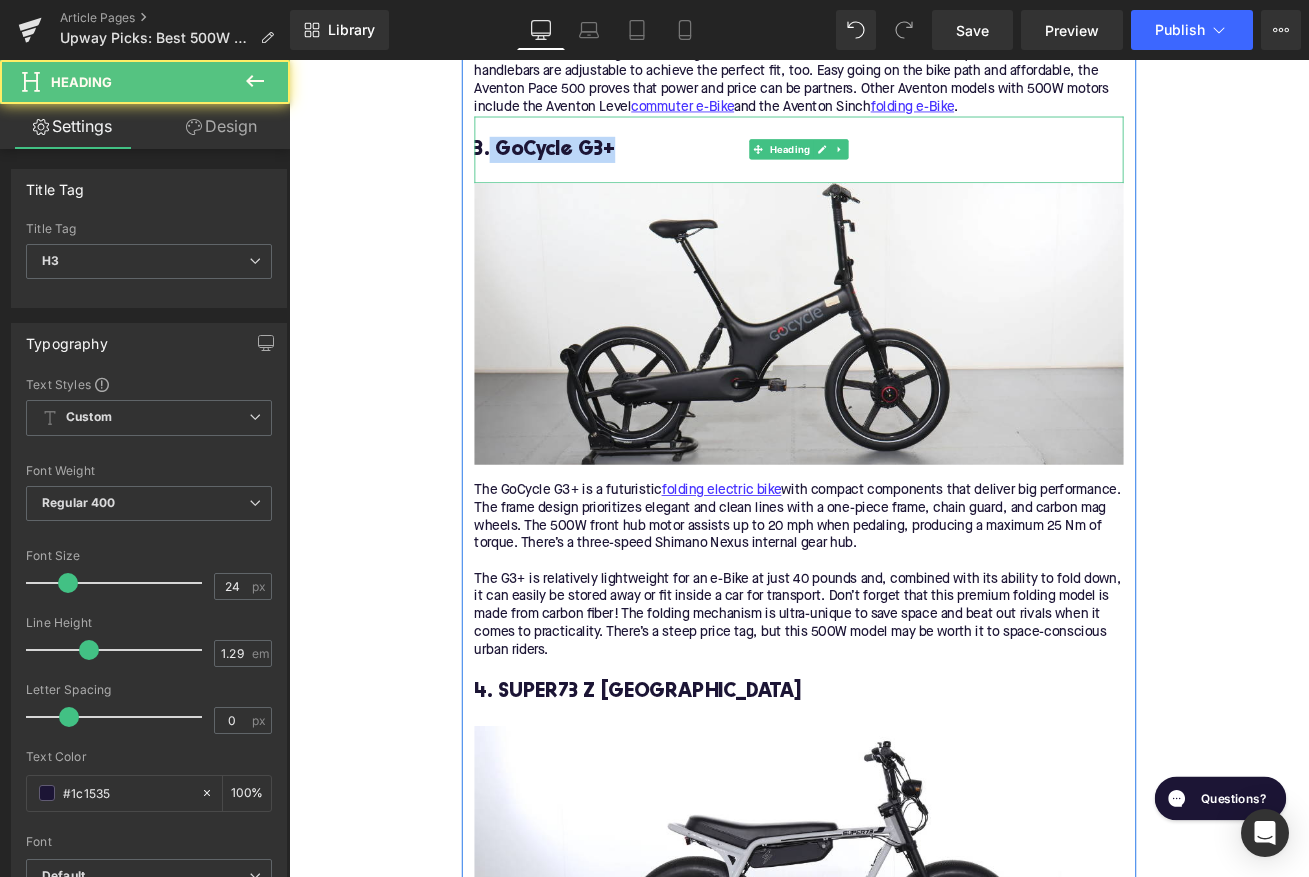drag, startPoint x: 685, startPoint y: 134, endPoint x: 529, endPoint y: 134, distance: 156 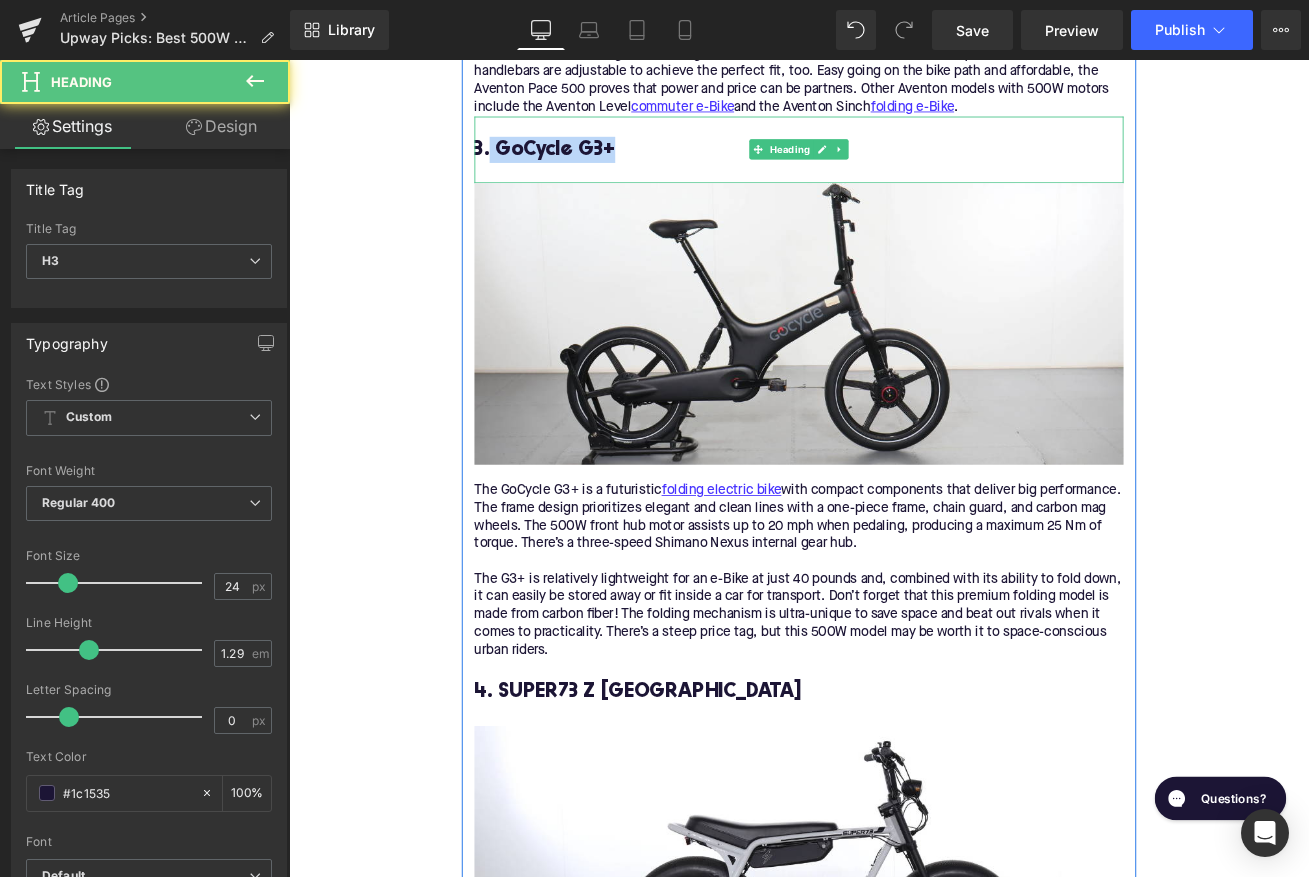 click on "3. GoCycle G3+" at bounding box center (894, 166) 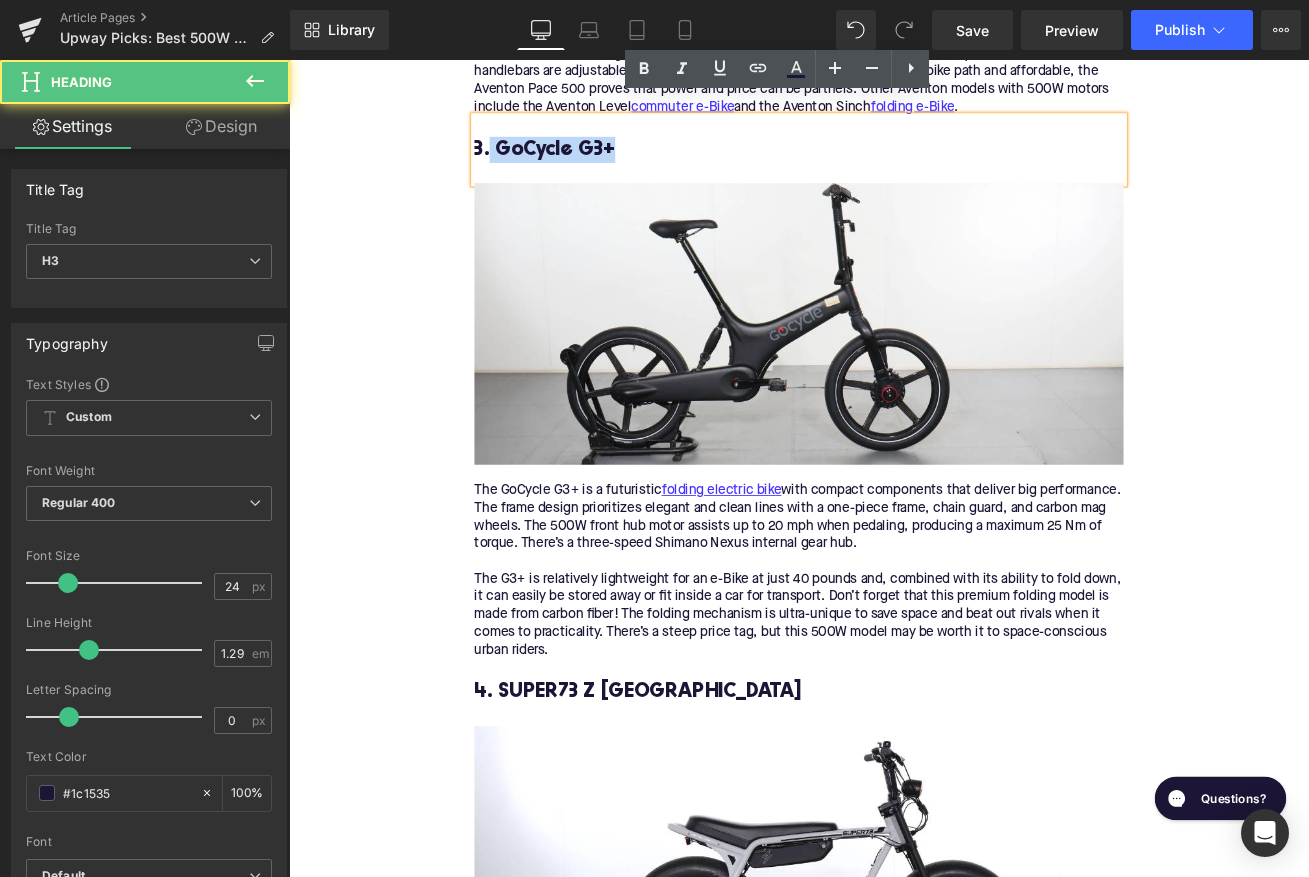 copy on "GoCycle G3+" 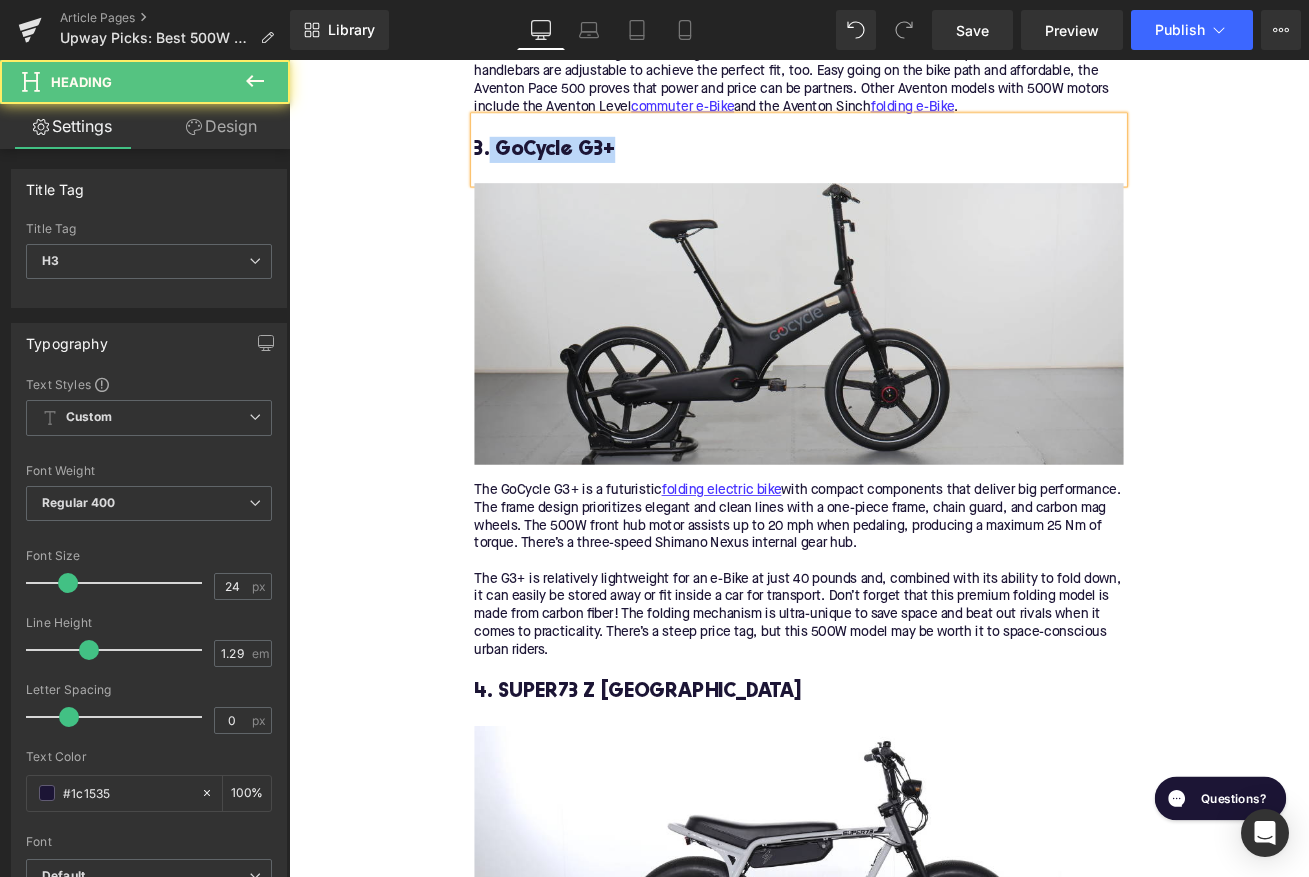 click at bounding box center (894, 373) 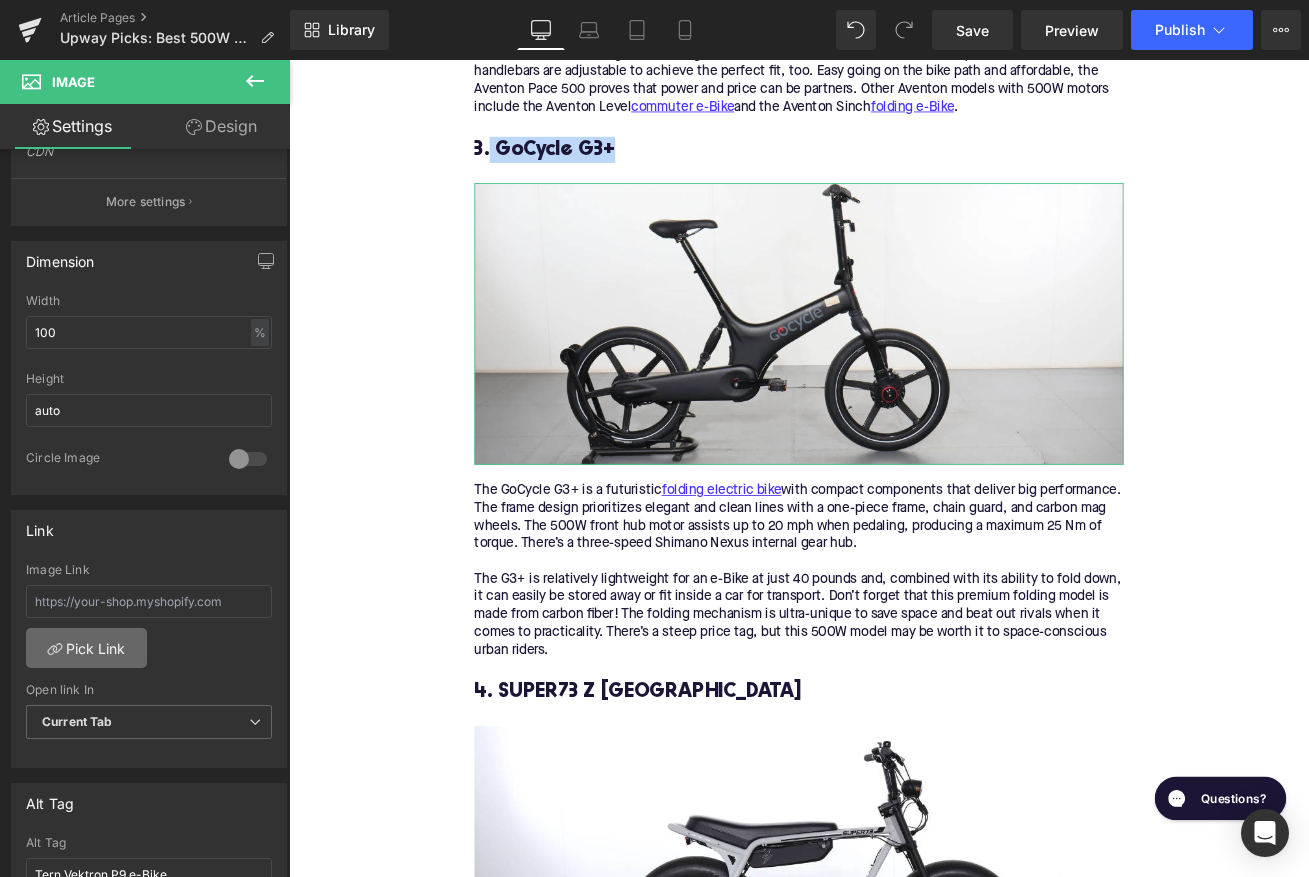 scroll, scrollTop: 700, scrollLeft: 0, axis: vertical 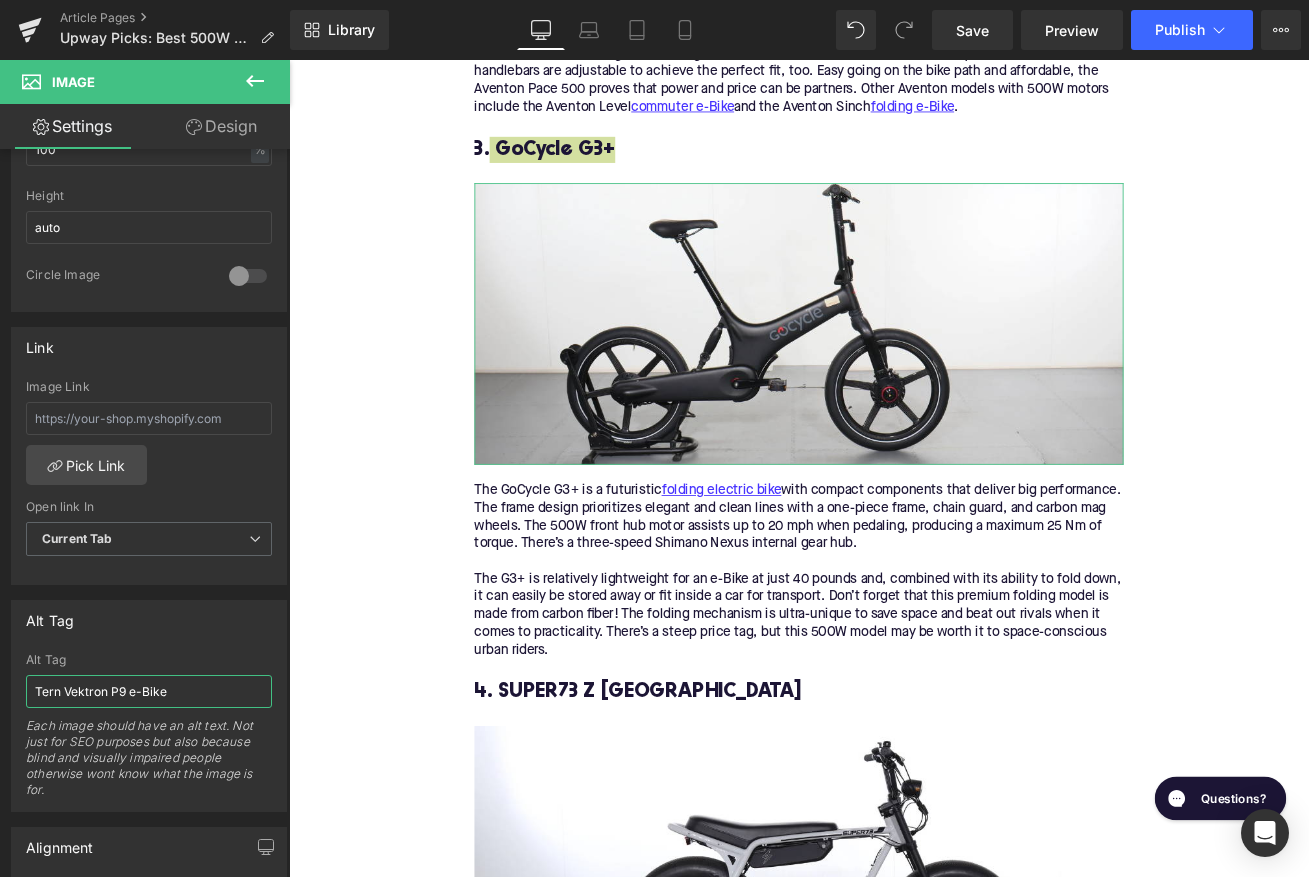 drag, startPoint x: 126, startPoint y: 693, endPoint x: 0, endPoint y: 691, distance: 126.01587 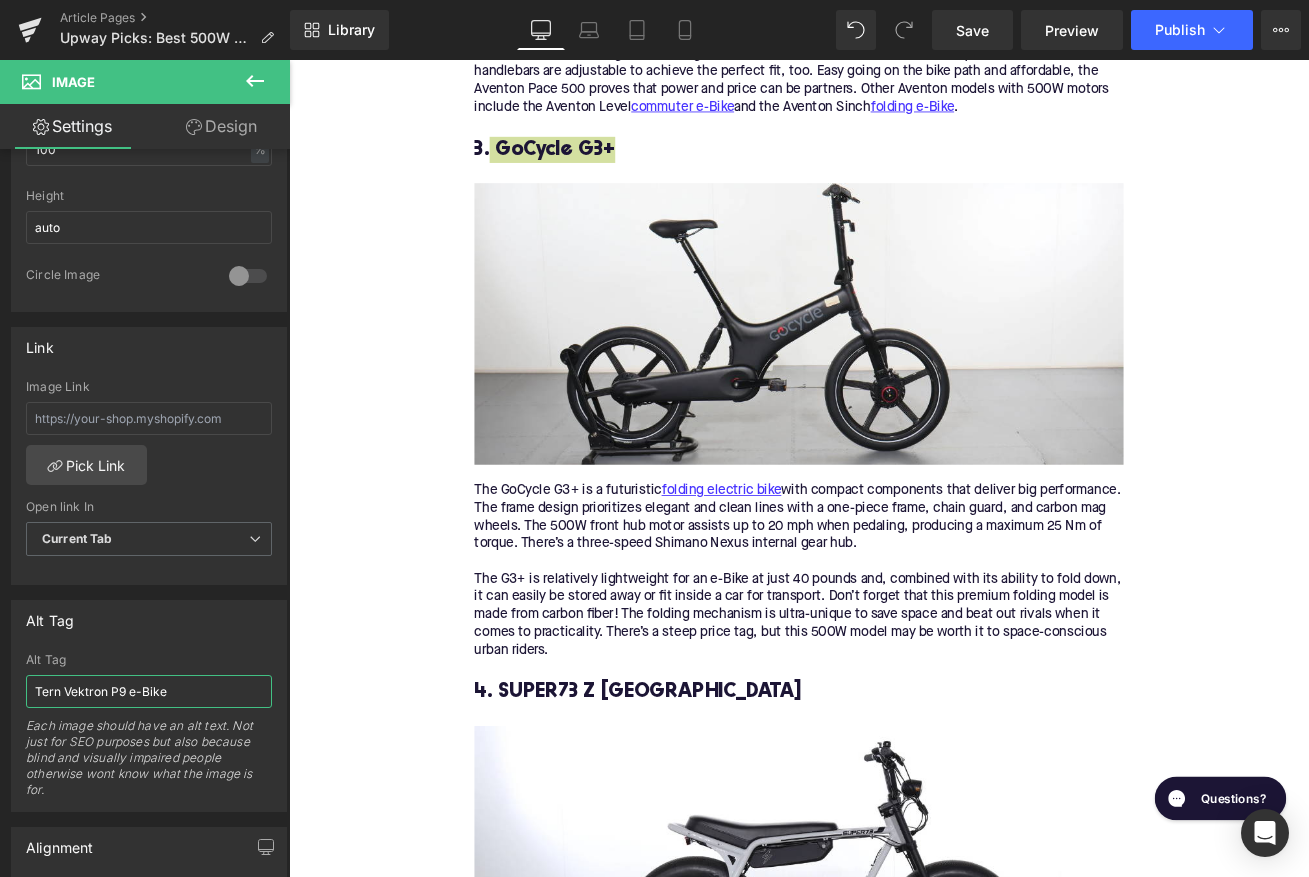 type on "GoCycle G3+ e-Bike" 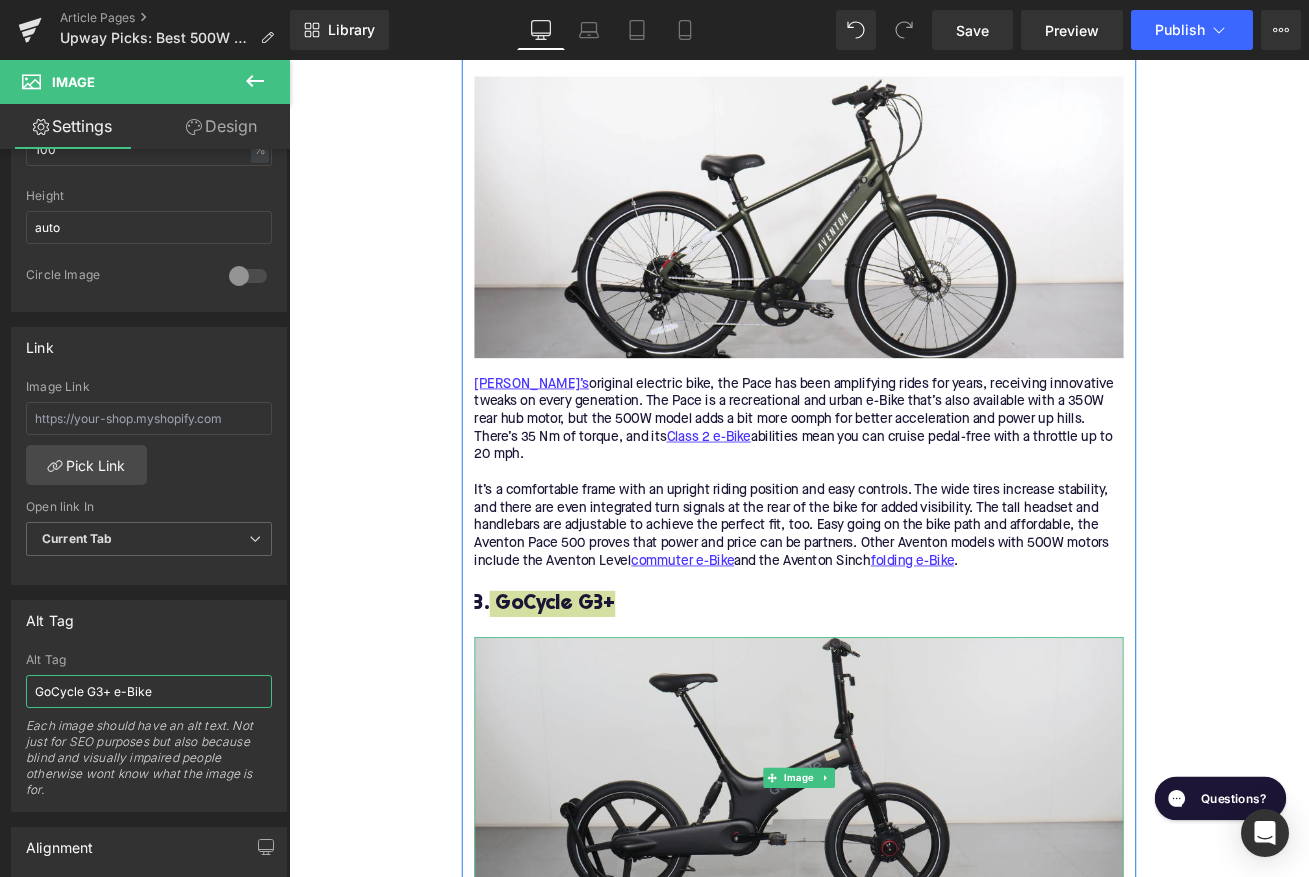 scroll, scrollTop: 2948, scrollLeft: 0, axis: vertical 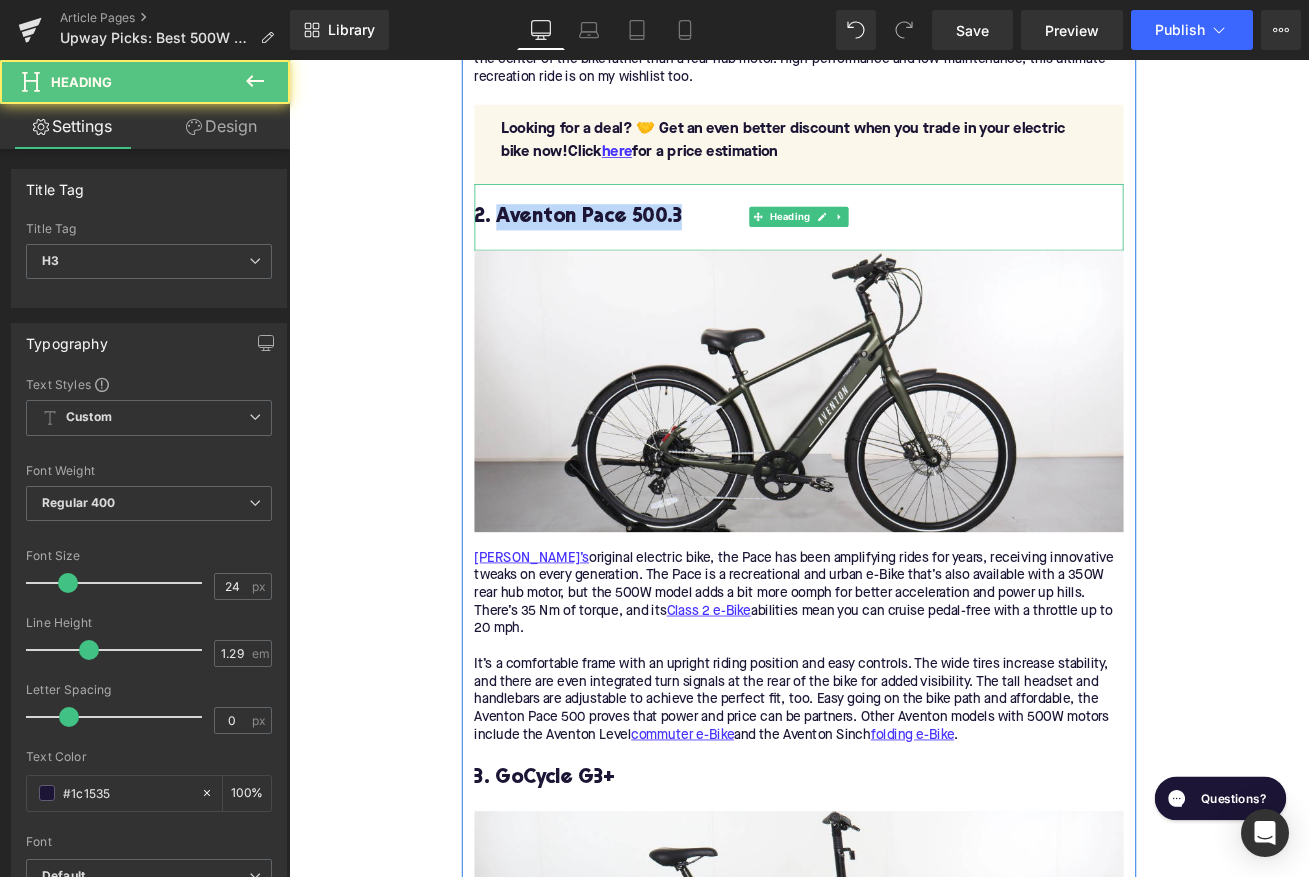 drag, startPoint x: 754, startPoint y: 251, endPoint x: 536, endPoint y: 243, distance: 218.14674 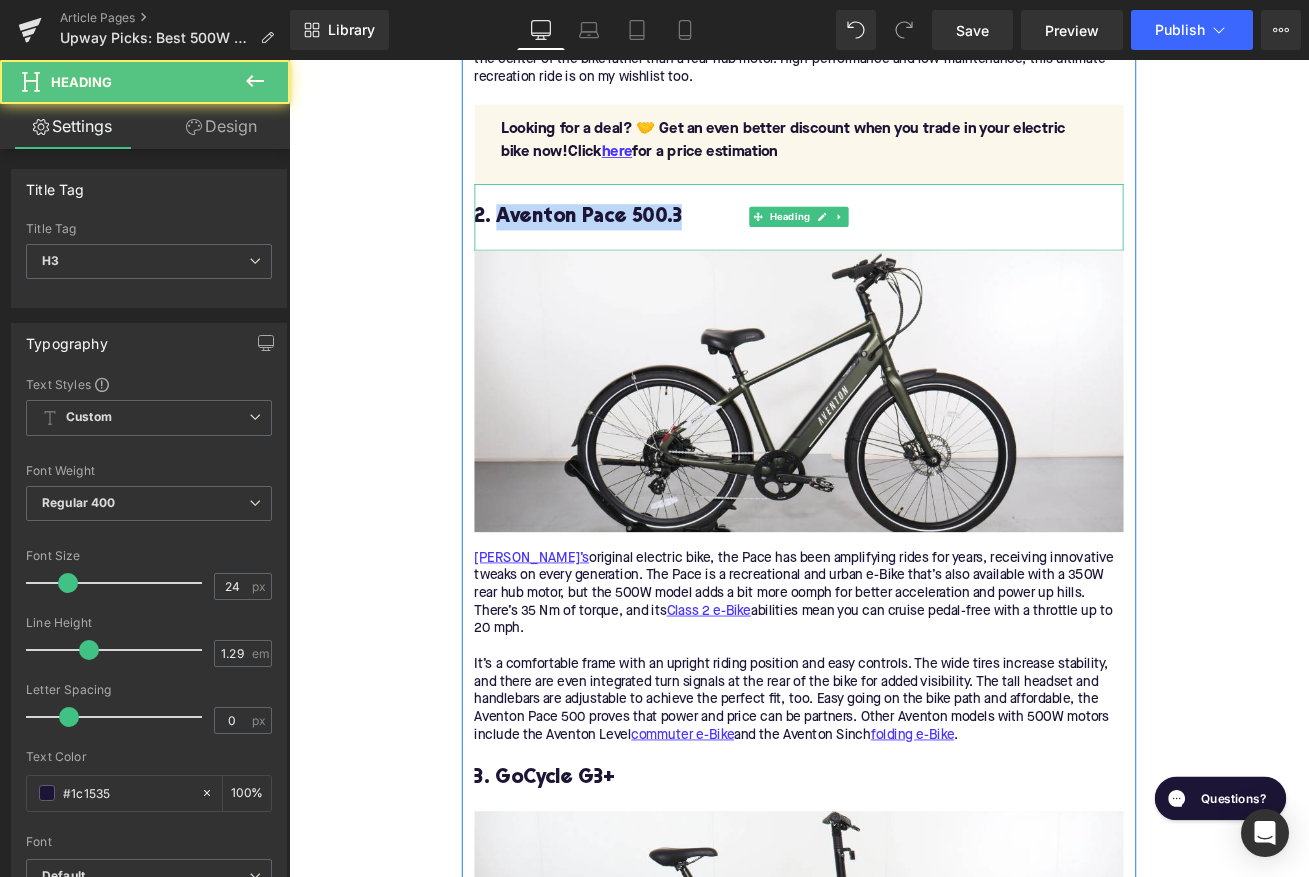 click on "2. Aventon Pace 500.3" at bounding box center [894, 246] 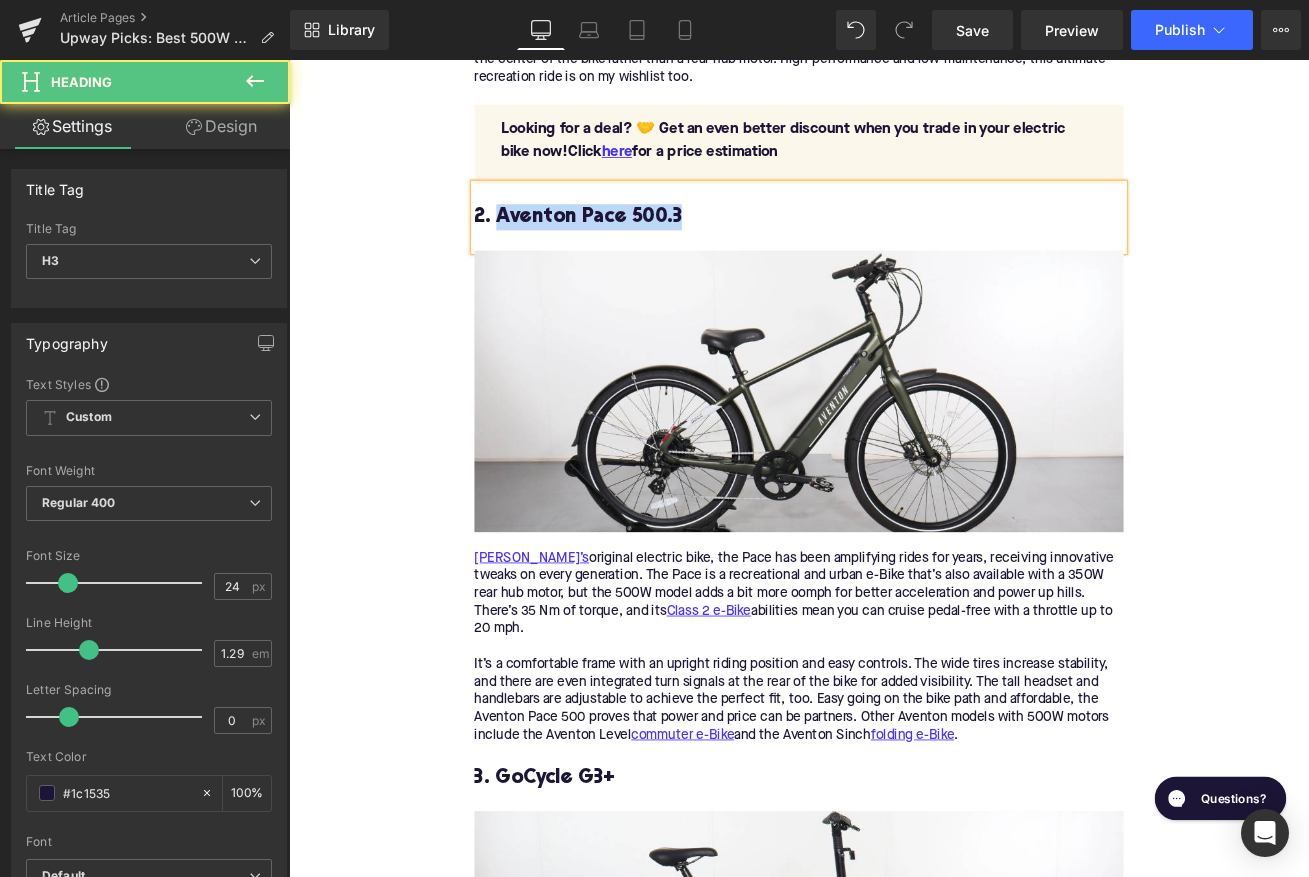 copy on "Aventon Pace 500.3" 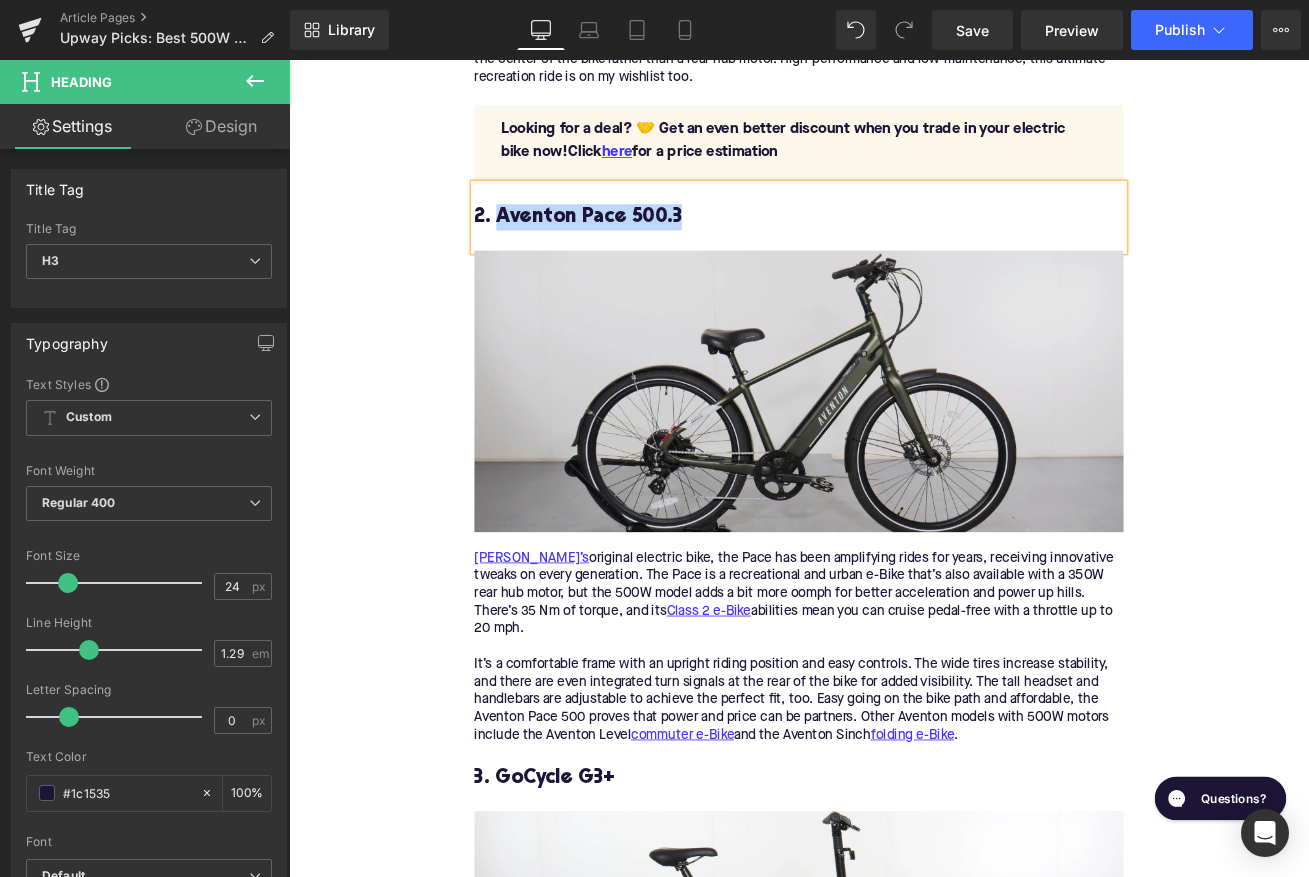 click at bounding box center (894, 453) 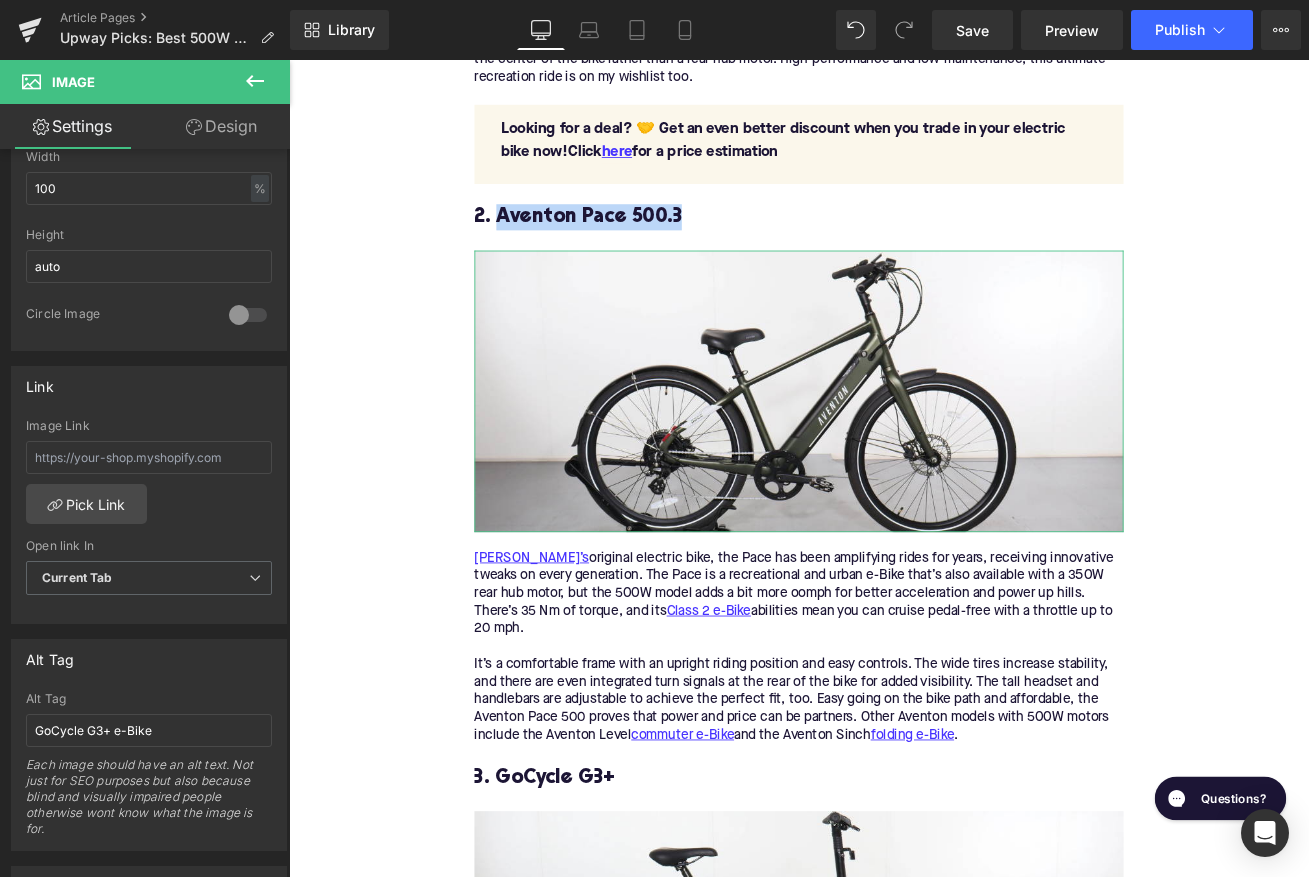 scroll, scrollTop: 659, scrollLeft: 0, axis: vertical 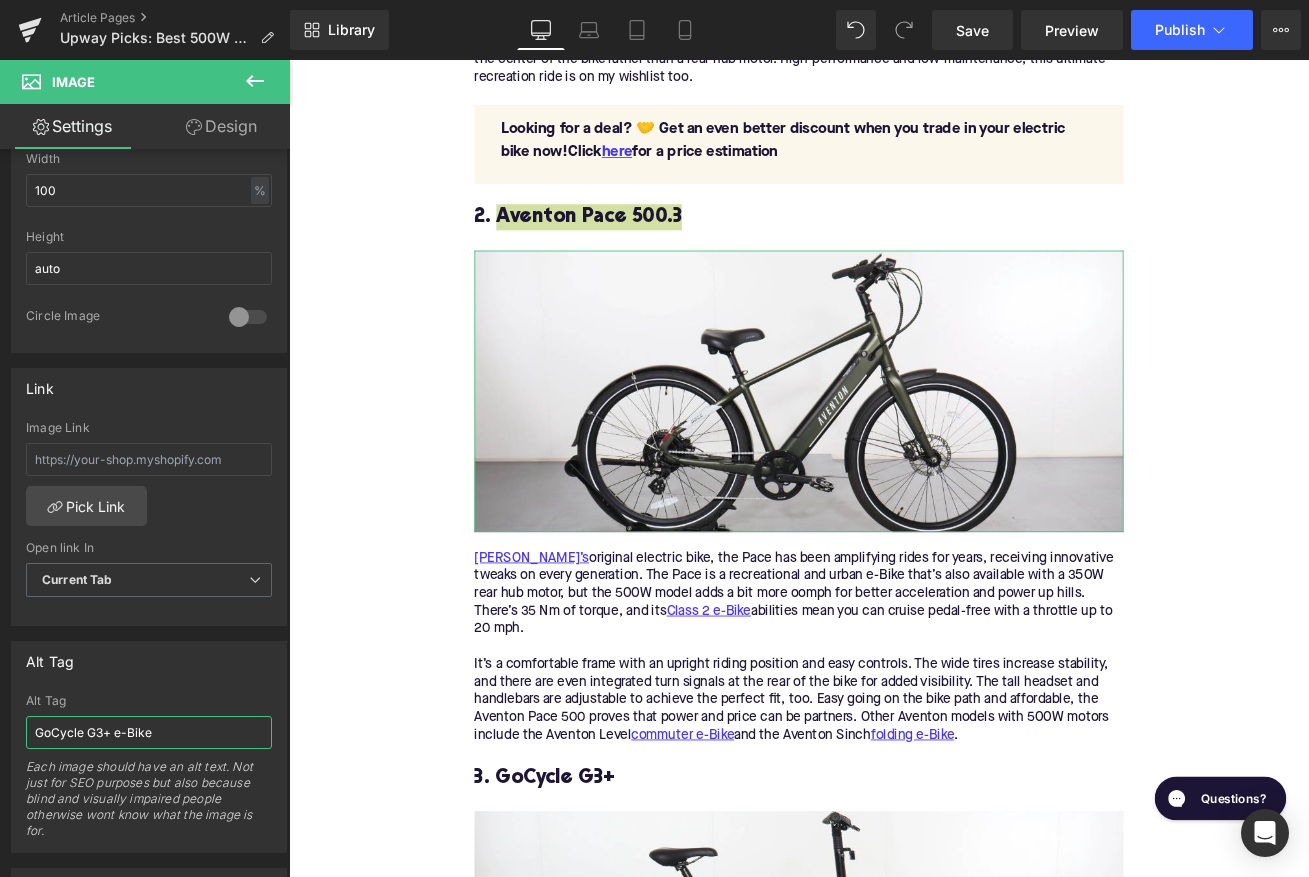 drag, startPoint x: 109, startPoint y: 733, endPoint x: 2, endPoint y: 733, distance: 107 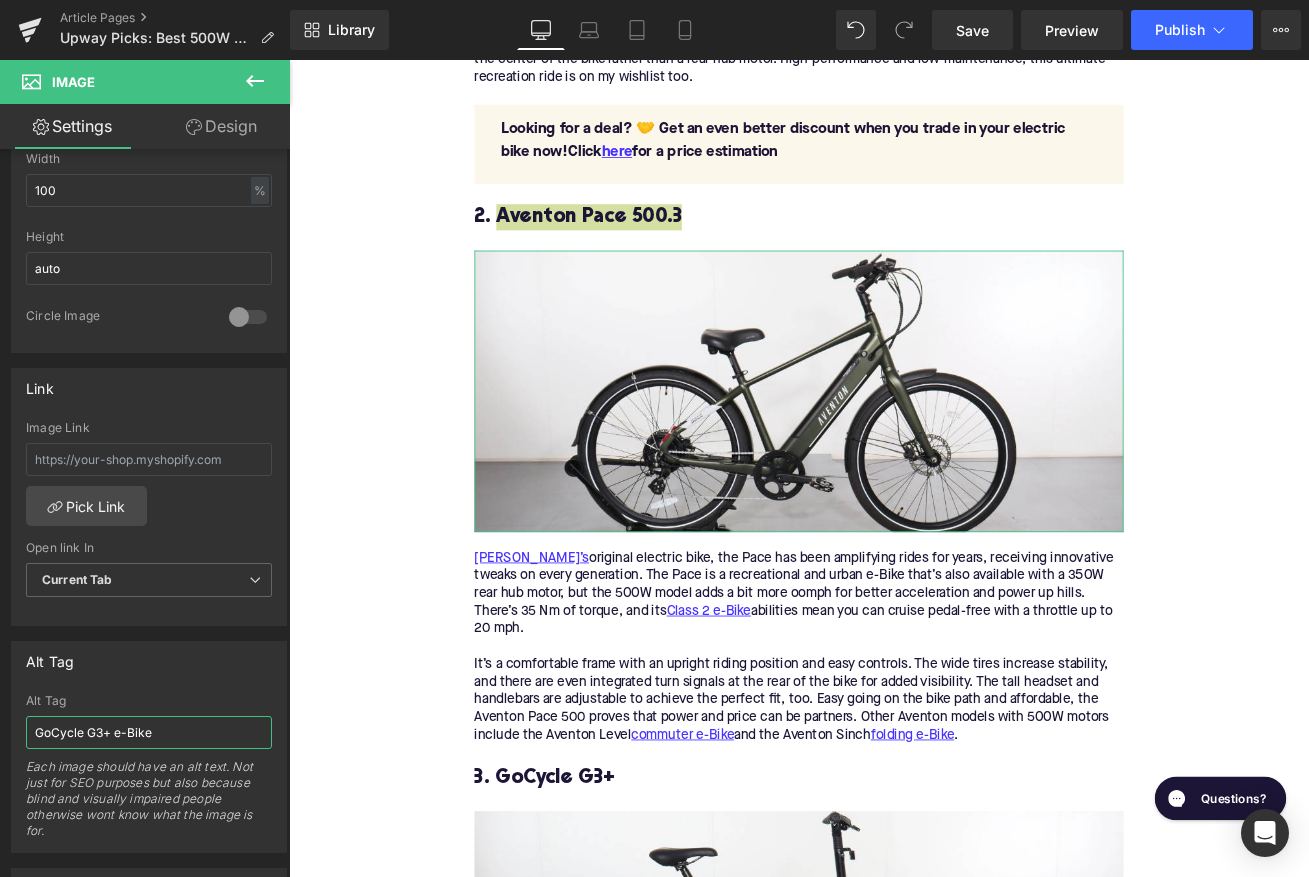 type on "Aventon Pace 500.3 e-Bike" 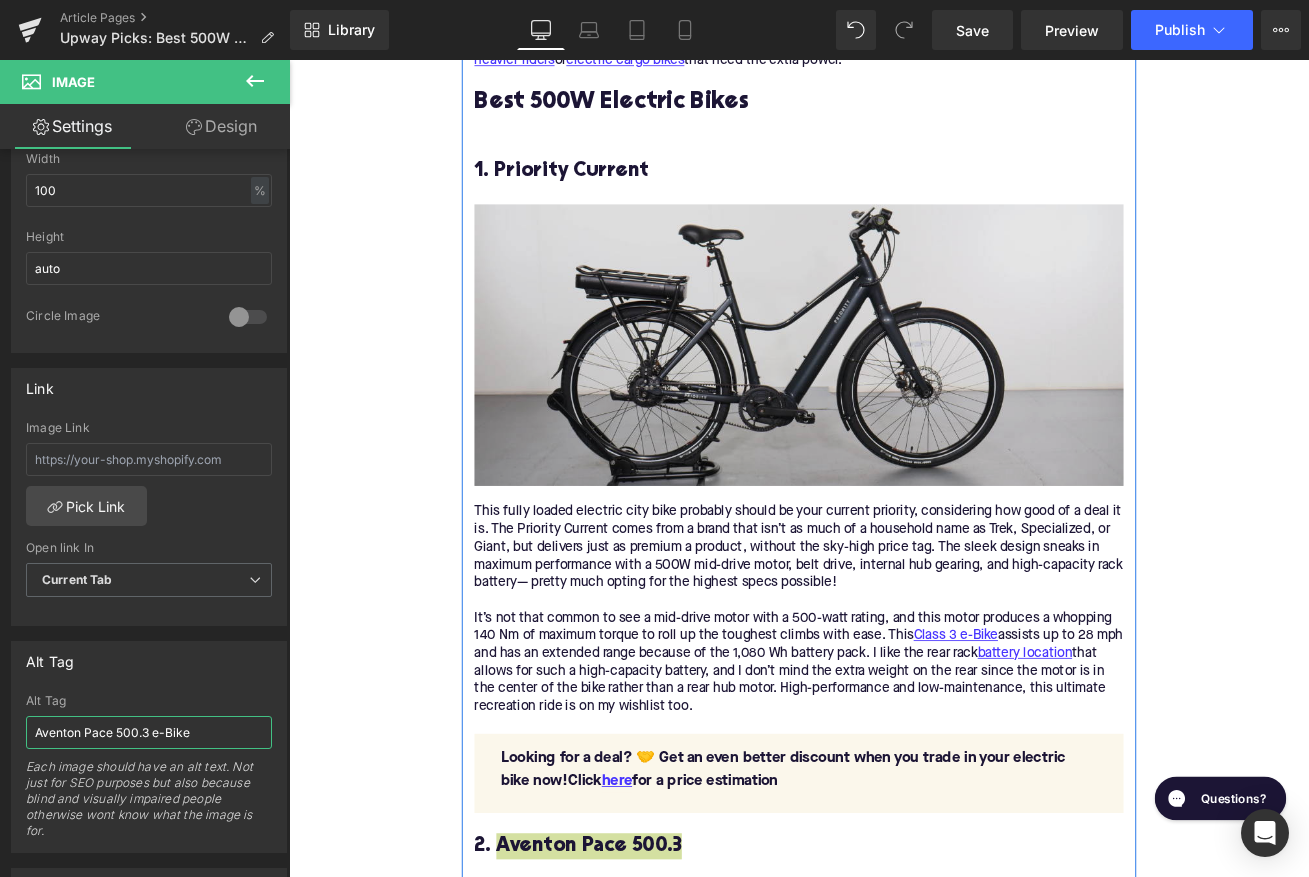 scroll, scrollTop: 2067, scrollLeft: 0, axis: vertical 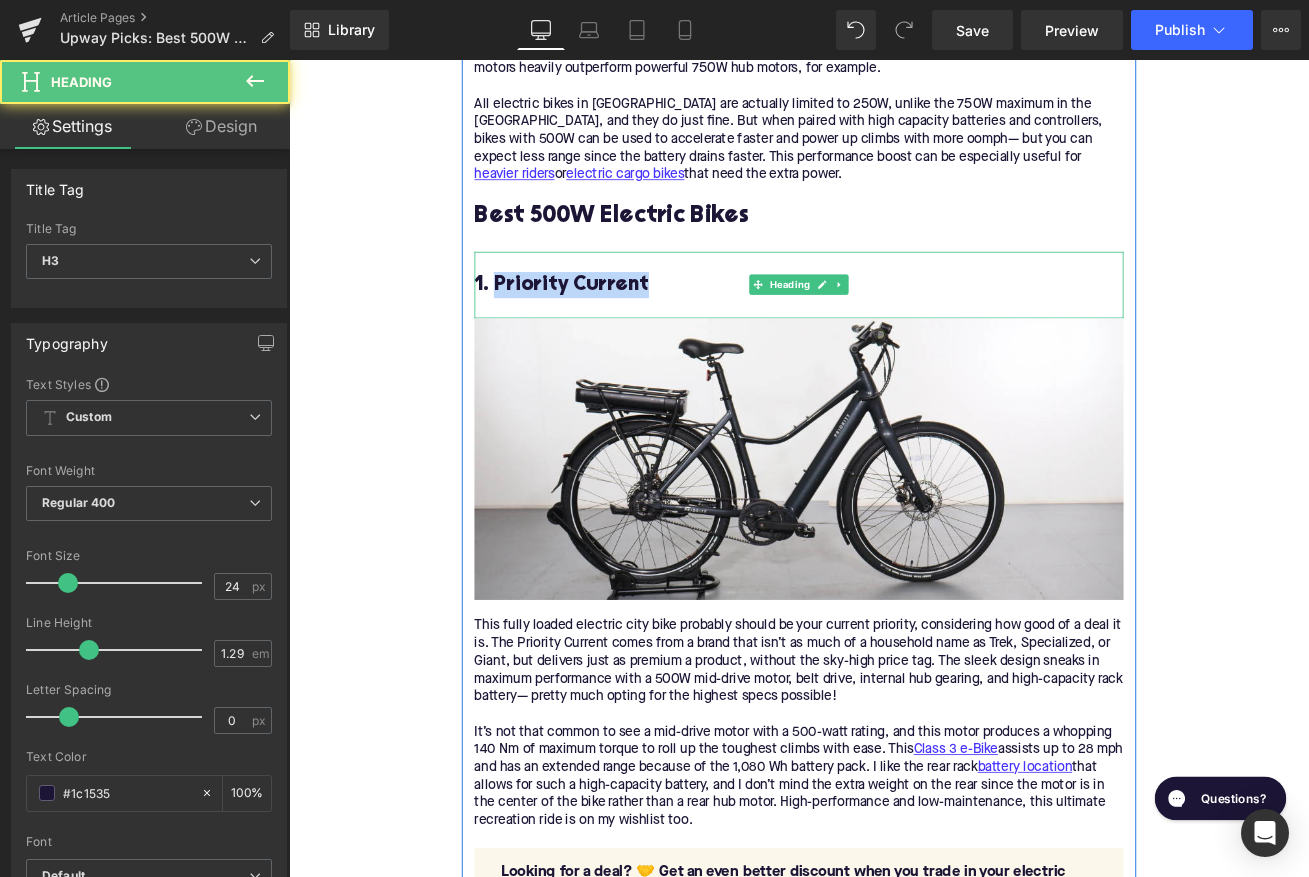 drag, startPoint x: 724, startPoint y: 326, endPoint x: 536, endPoint y: 326, distance: 188 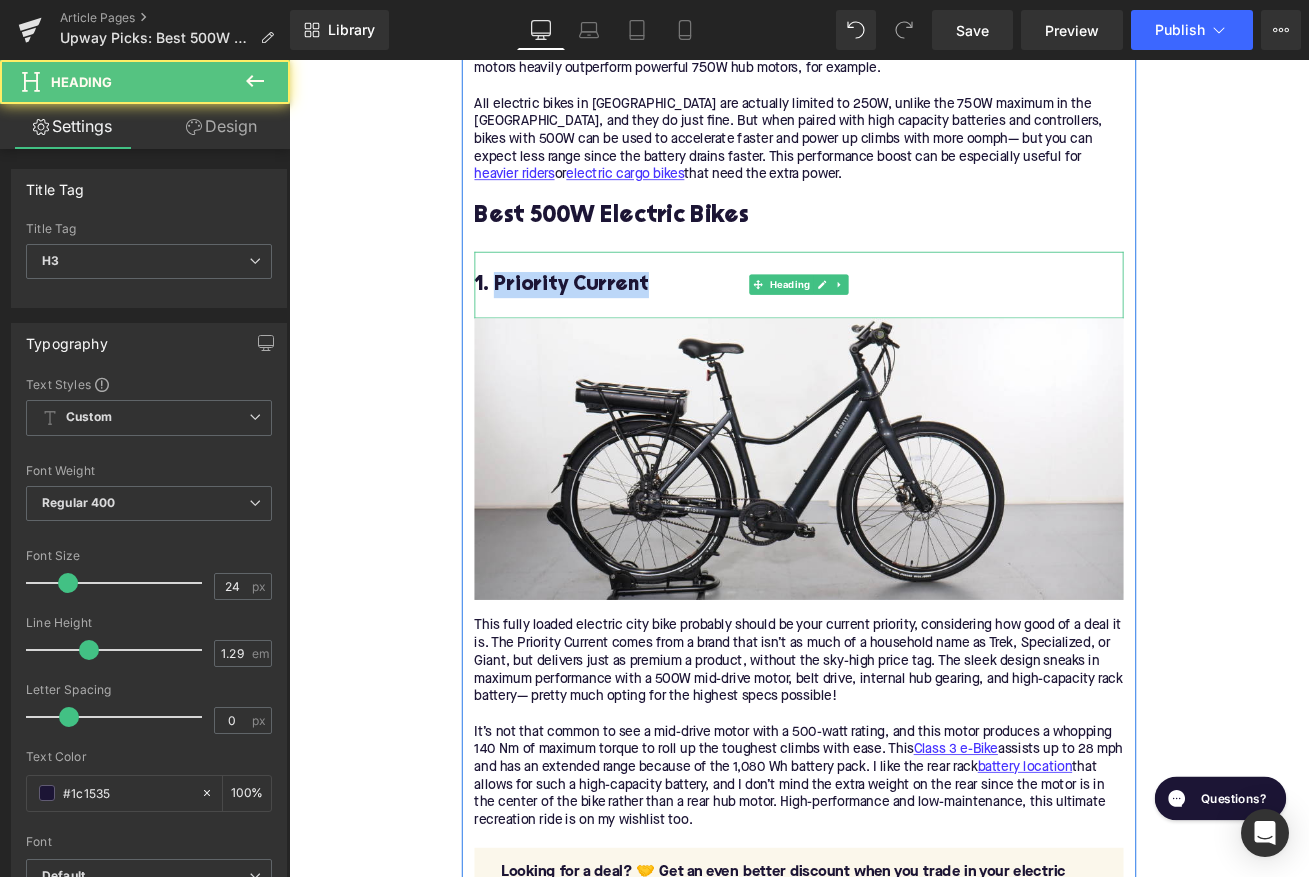 click on "1. Priority Current" at bounding box center (894, 326) 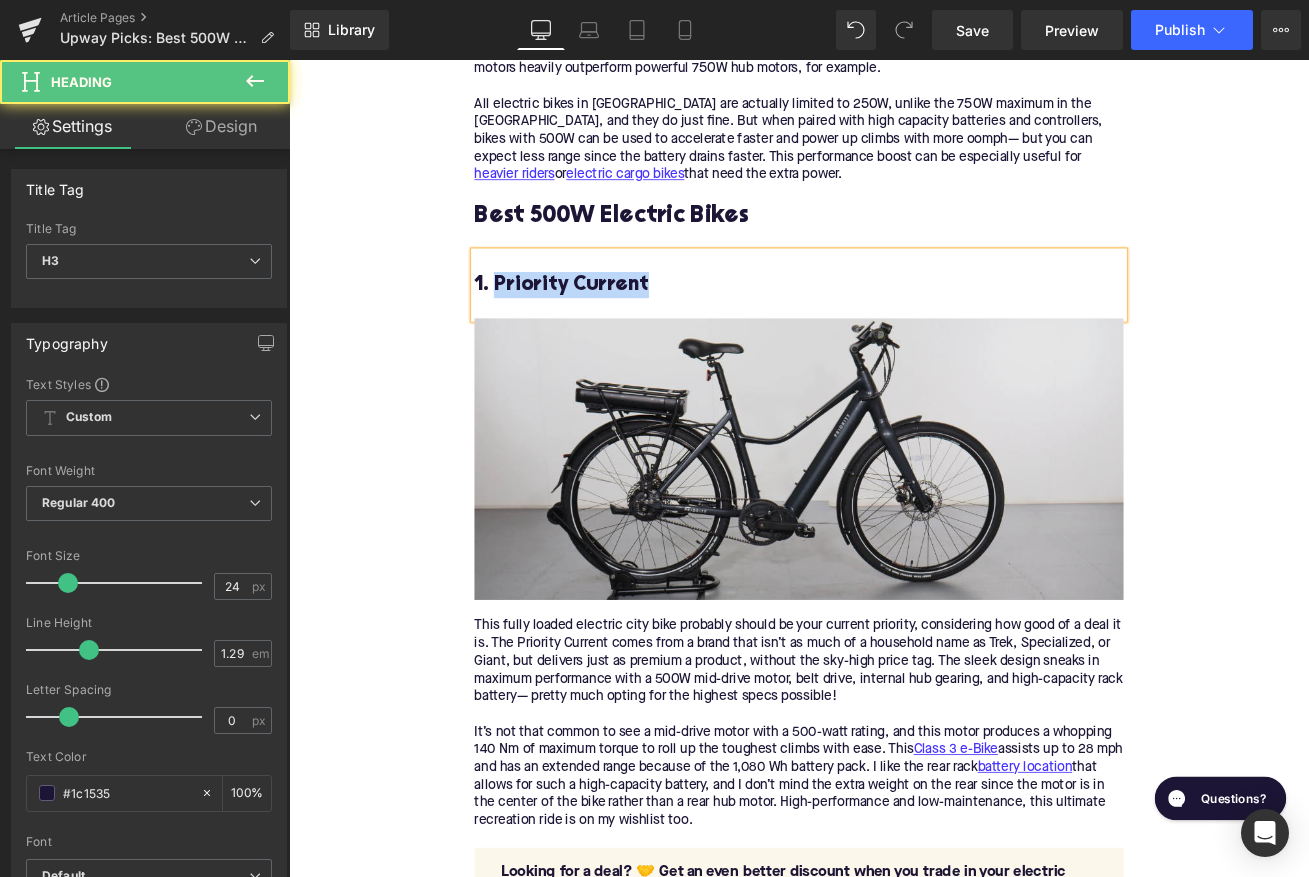 click at bounding box center (894, 533) 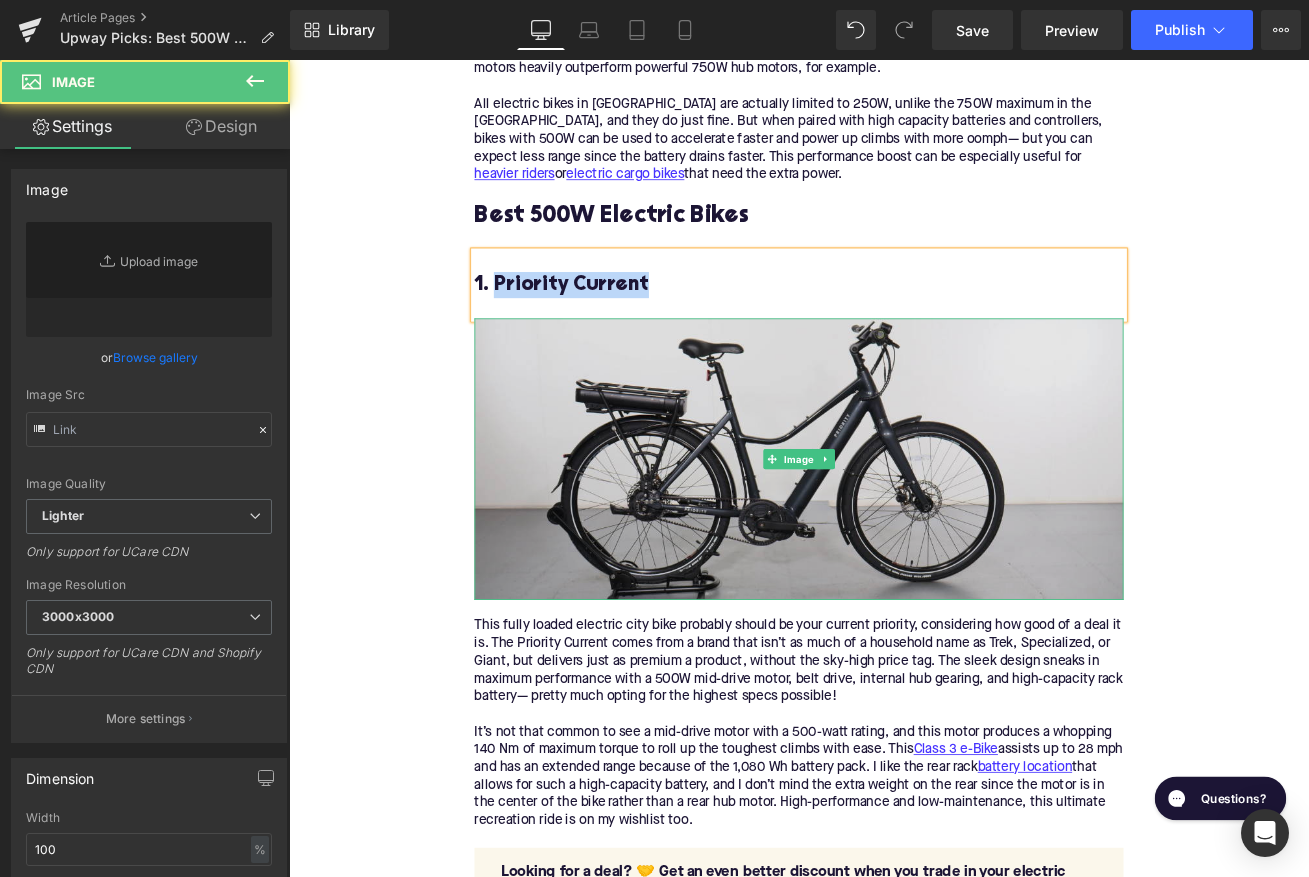 type on "https://ucarecdn.com/679f23d4-231f-4ca7-a91c-c4b92fef1f8b/-/format/auto/-/preview/3000x3000/-/quality/lighter/297.png" 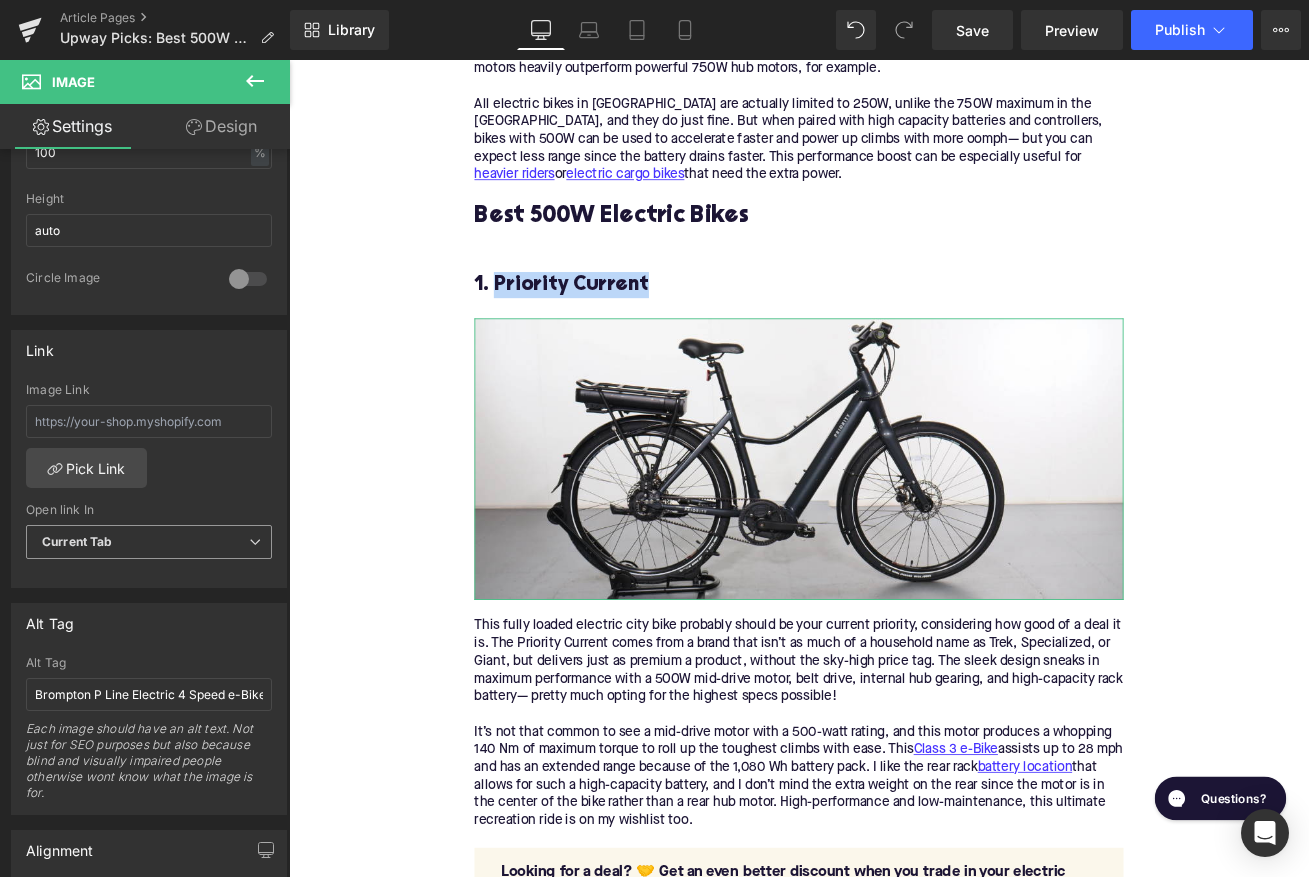 scroll, scrollTop: 761, scrollLeft: 0, axis: vertical 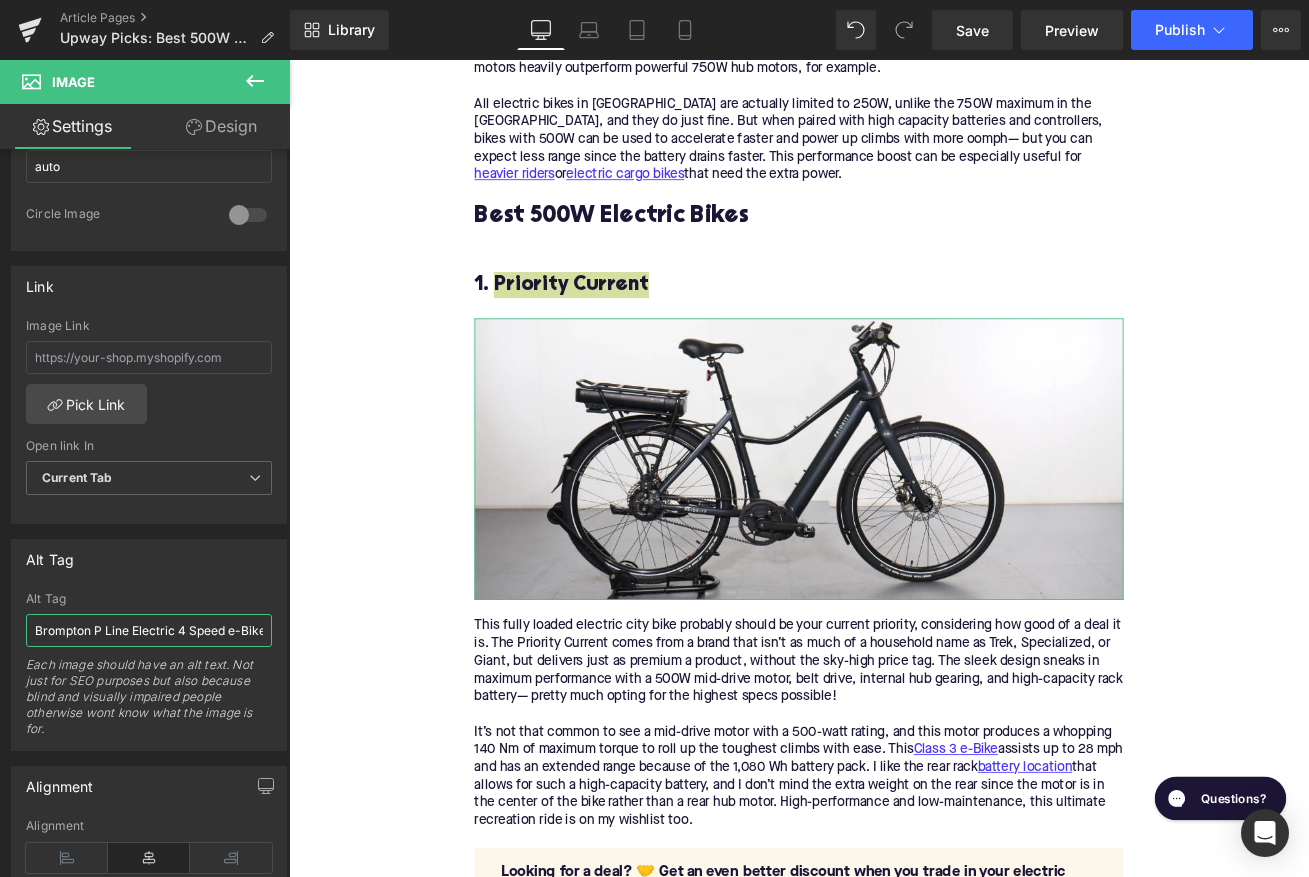 drag, startPoint x: 224, startPoint y: 632, endPoint x: 0, endPoint y: 632, distance: 224 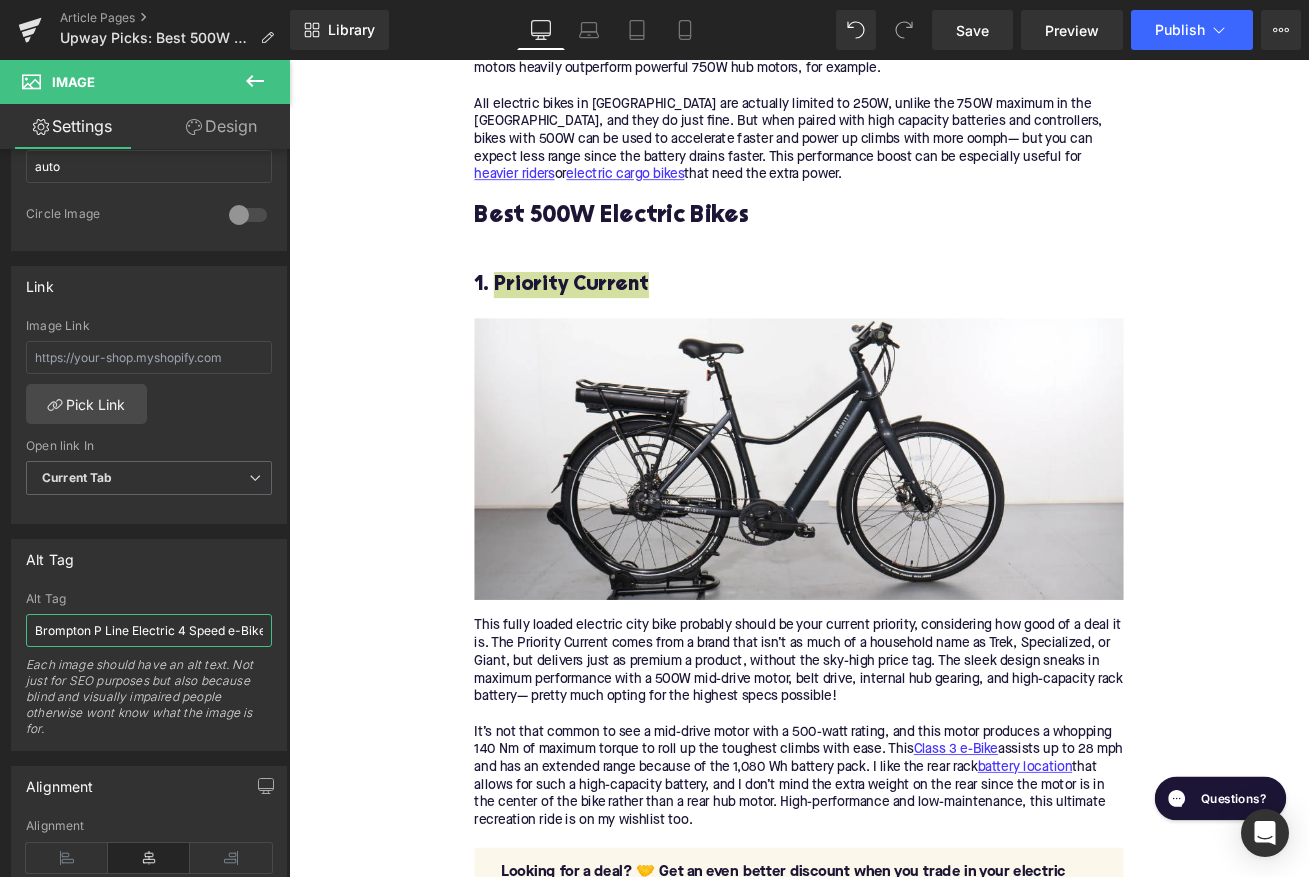 type on "Priority Current e-Bike" 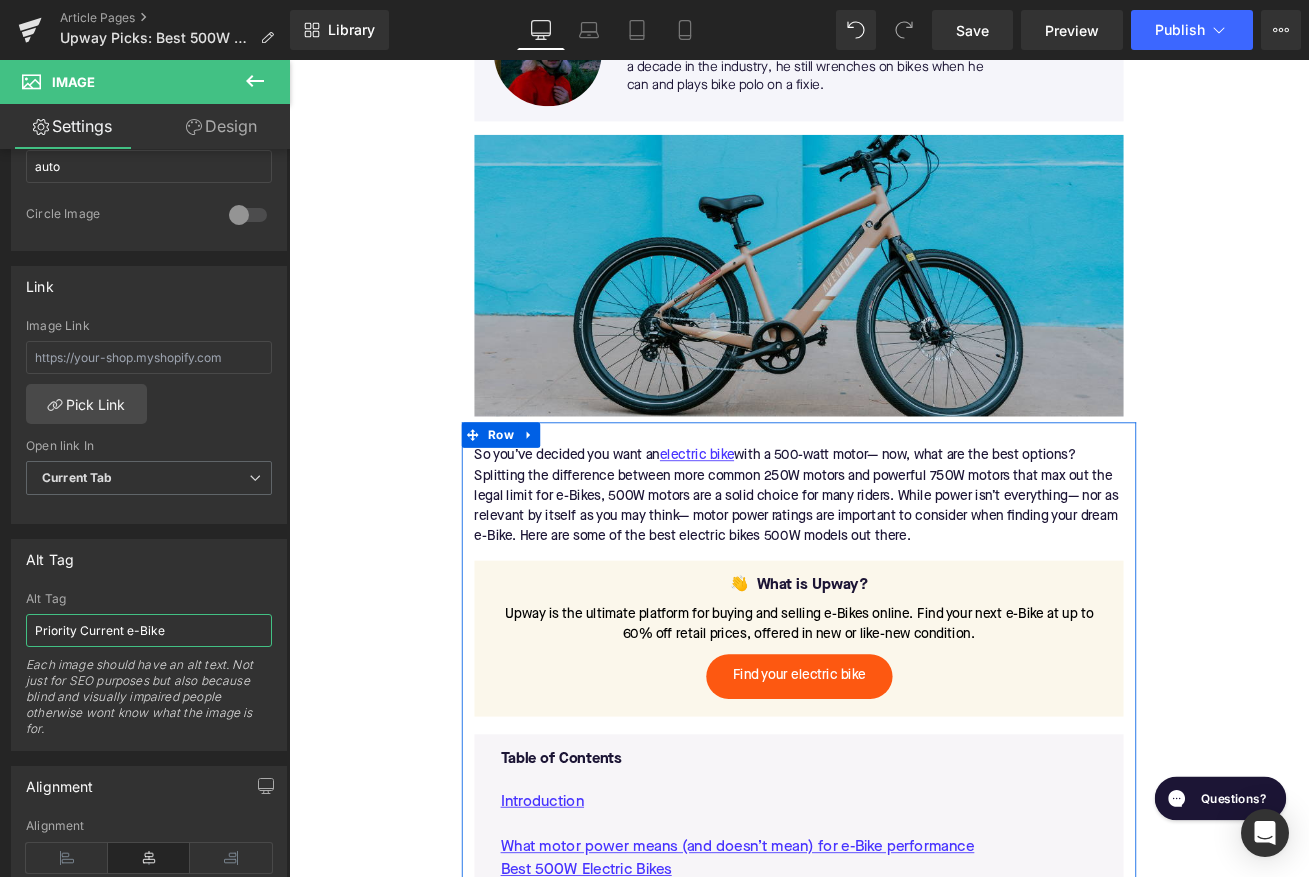 scroll, scrollTop: 416, scrollLeft: 0, axis: vertical 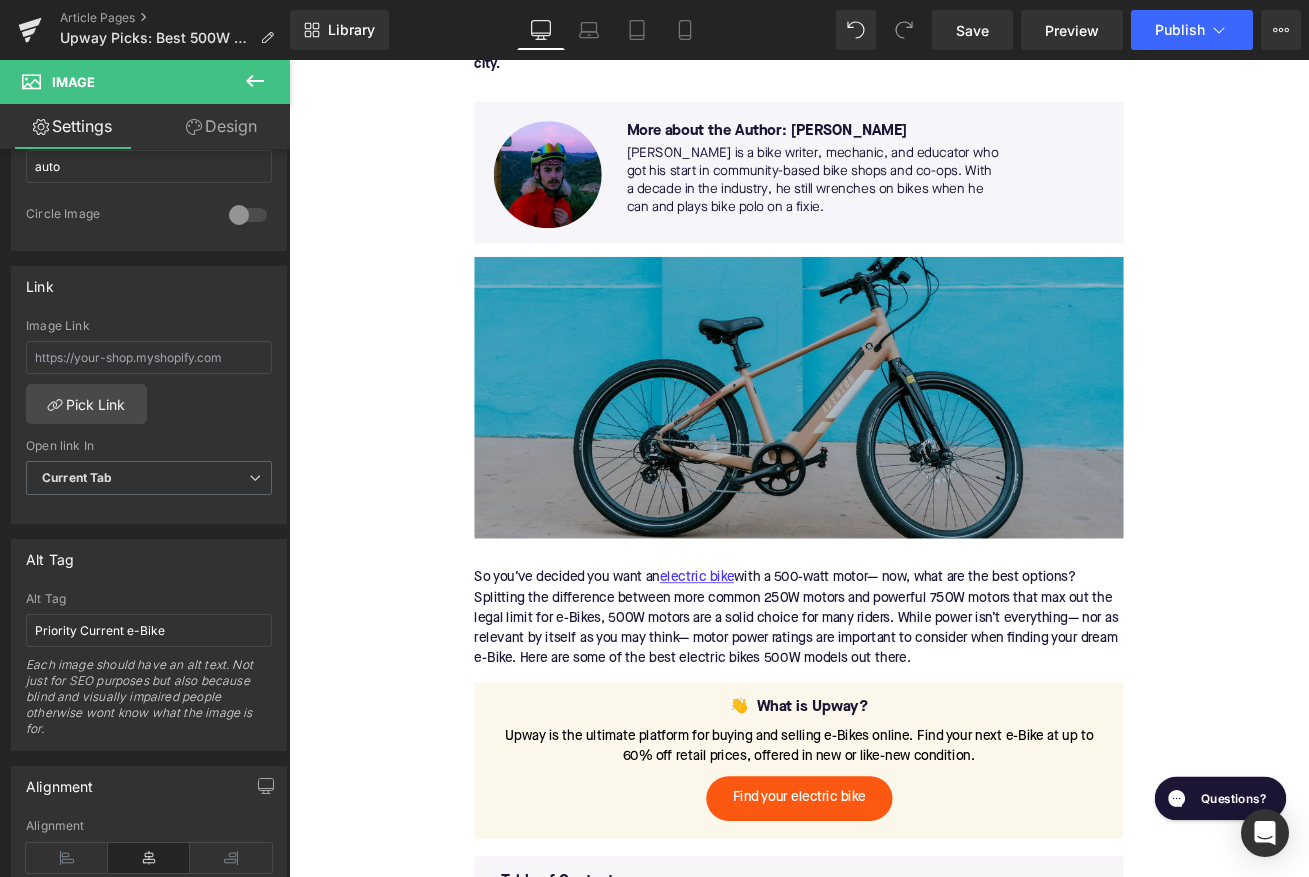 click at bounding box center (894, 461) 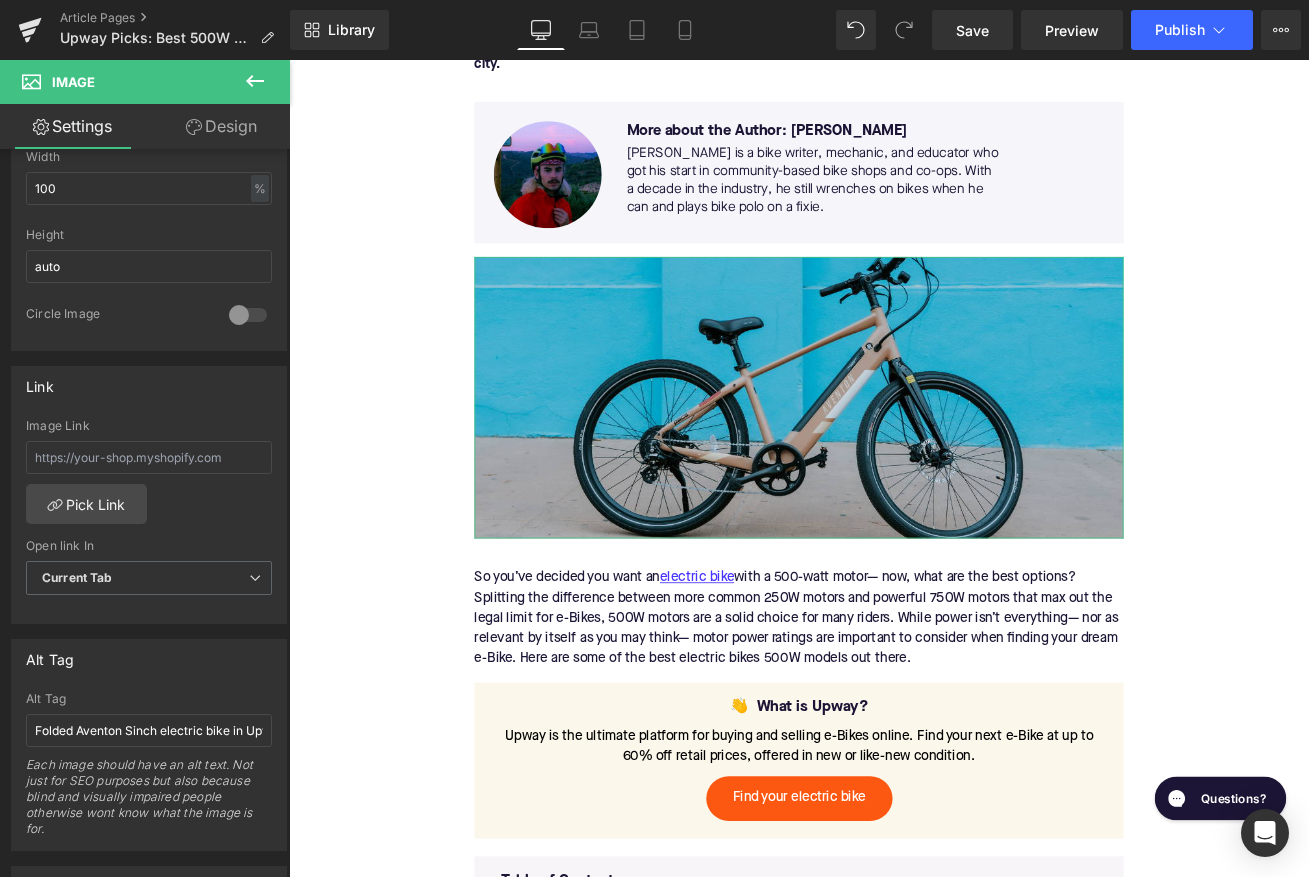 scroll, scrollTop: 718, scrollLeft: 0, axis: vertical 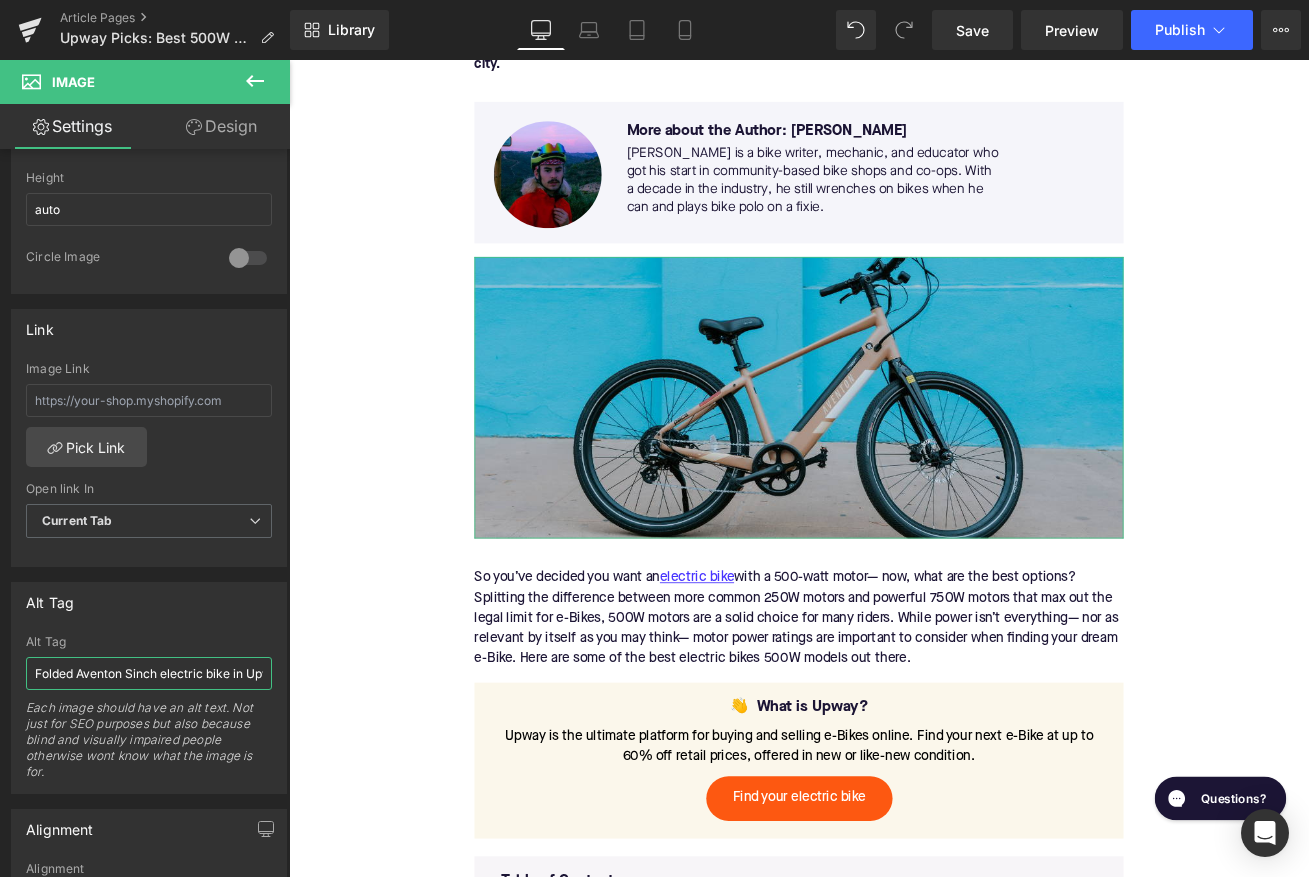 click on "Folded Aventon Sinch electric bike in Upway UpCenter" at bounding box center [149, 673] 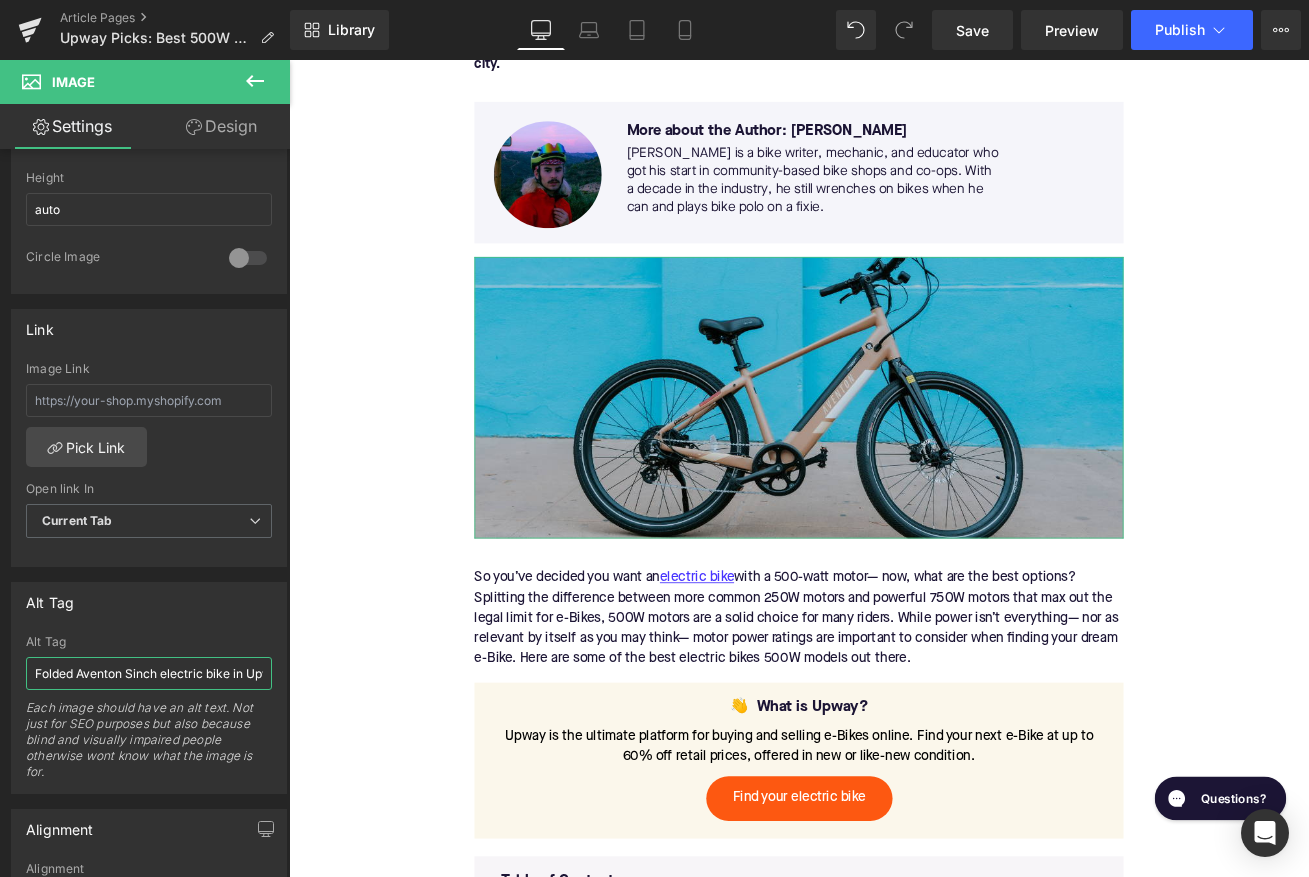 click on "Folded Aventon Sinch electric bike in Upway UpCenter" at bounding box center [149, 673] 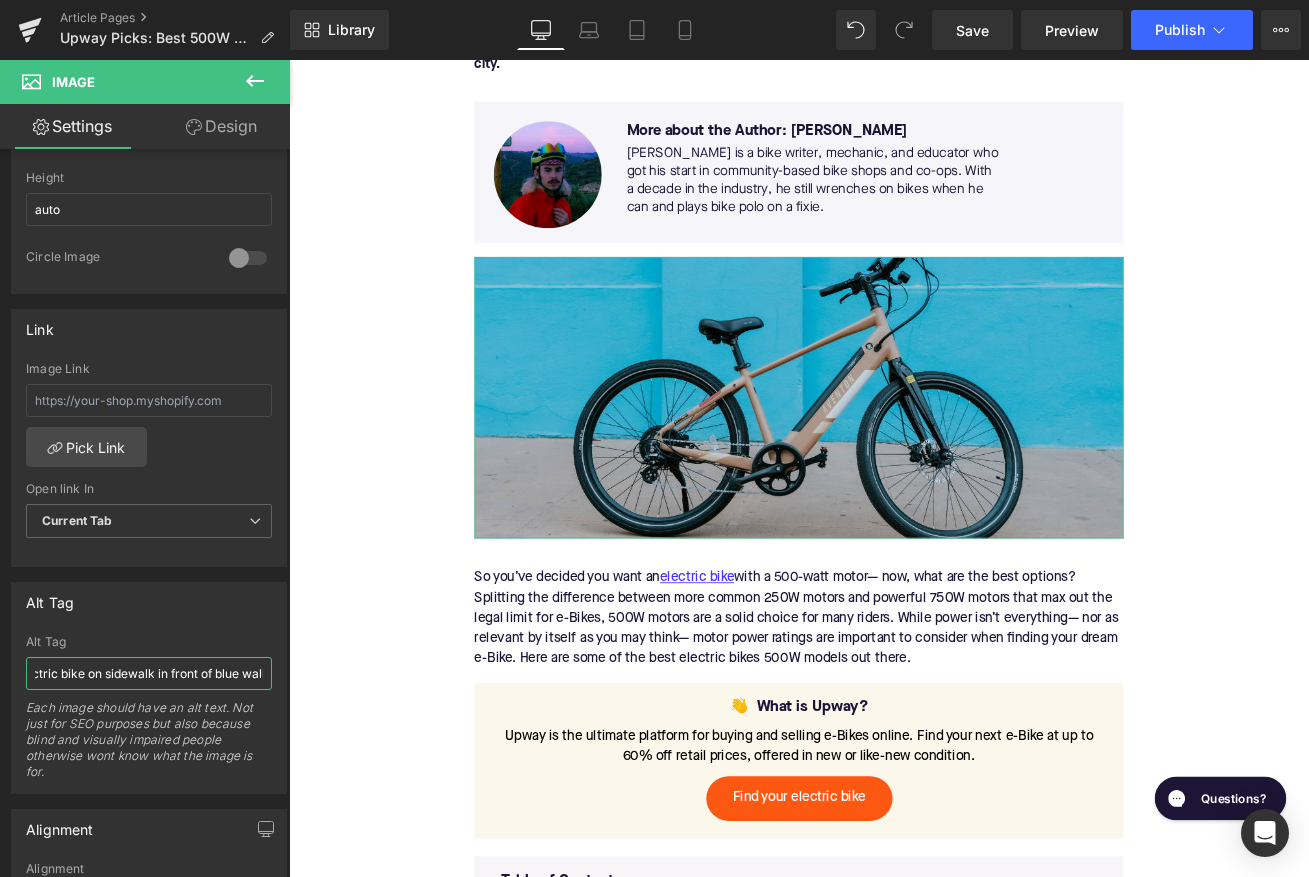 scroll, scrollTop: 0, scrollLeft: 104, axis: horizontal 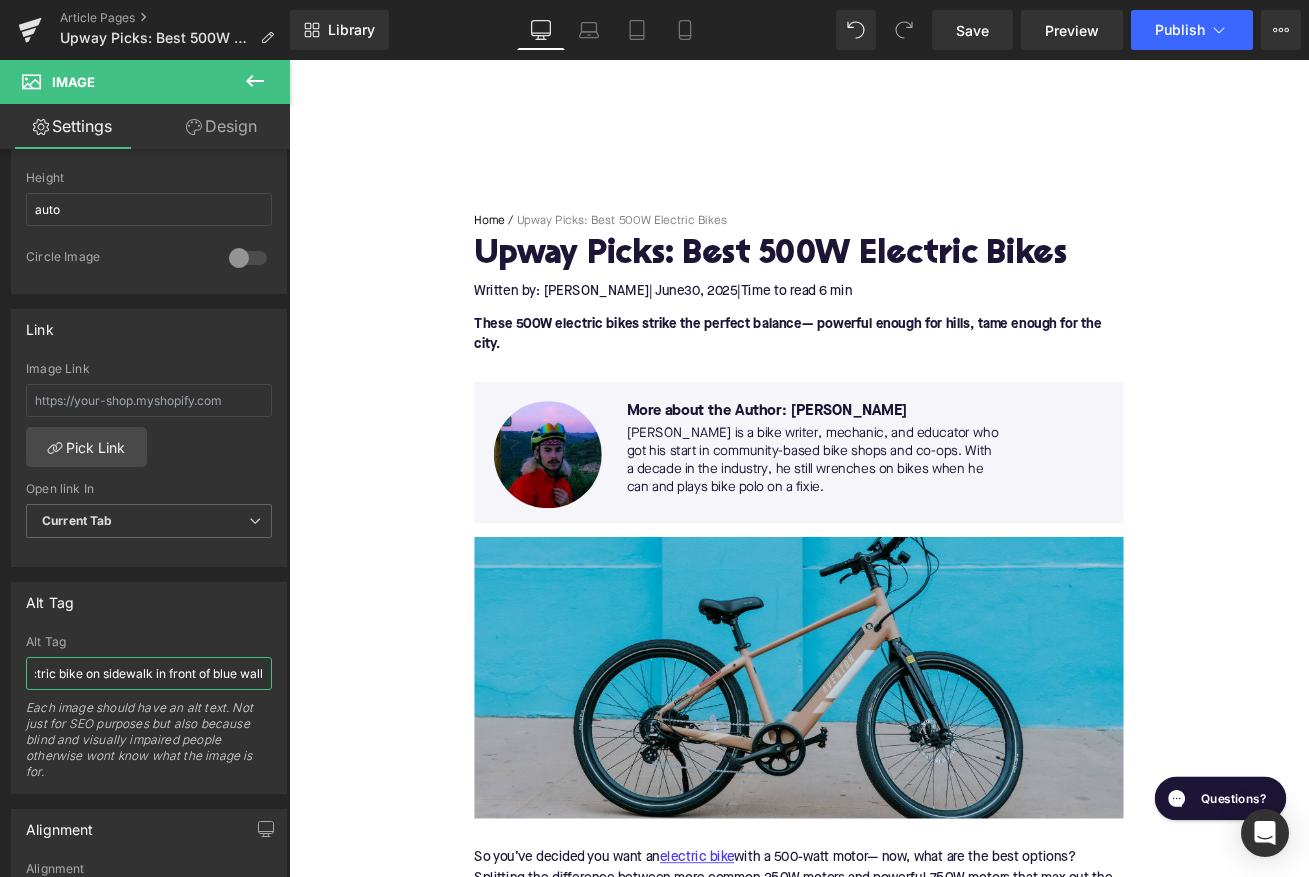 type on "Aventon Pace electric bike on sidewalk in front of blue wall" 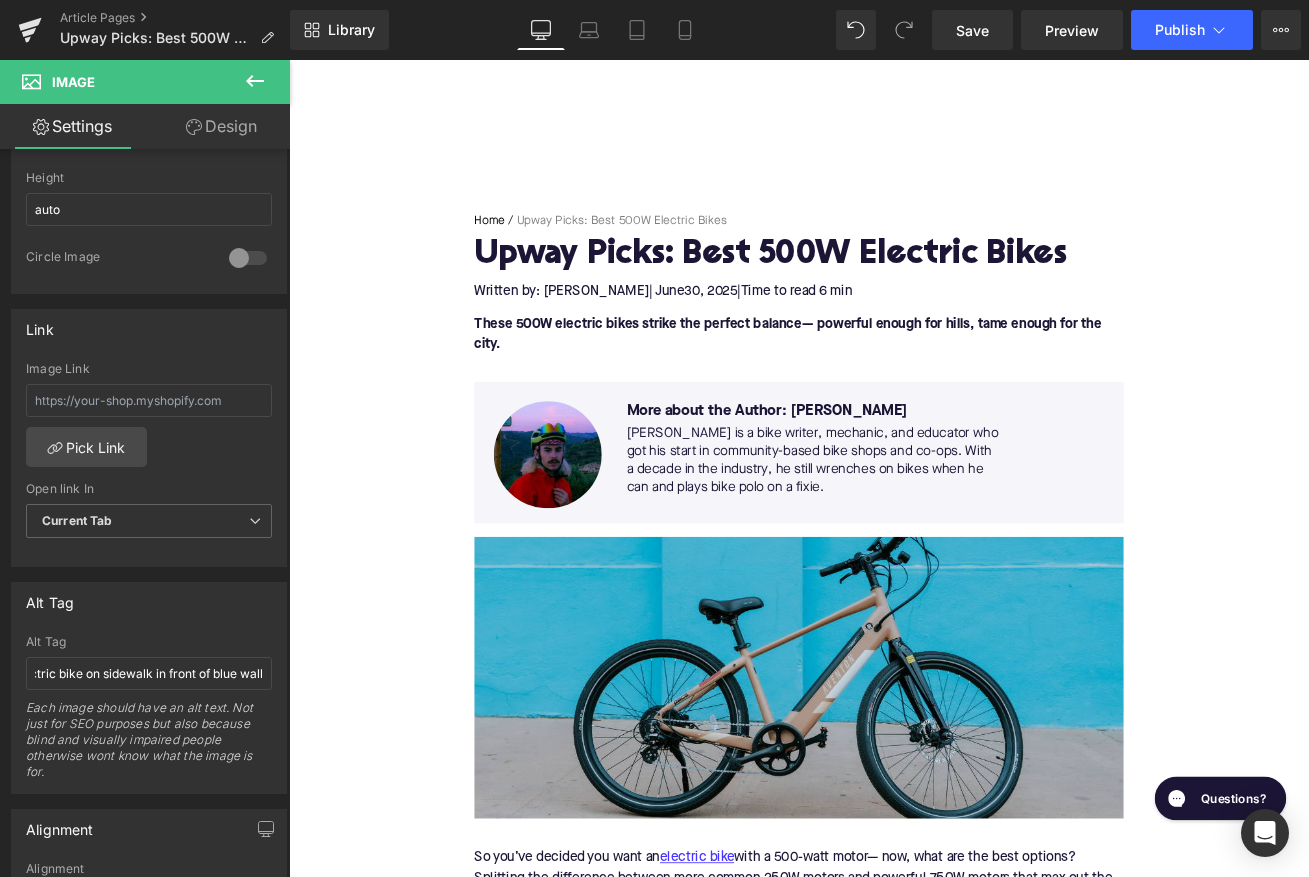 click on "Library Desktop Desktop Laptop Tablet Mobile Save Preview Publish Scheduled View Live Page View with current Template Save Template to Library Schedule Publish  Optimize  Publish Settings Shortcuts  Your page can’t be published   You've reached the maximum number of published pages on your plan  (382/999999).  You need to upgrade your plan or unpublish all your pages to get 1 publish slot.   Unpublish pages   Upgrade plan" at bounding box center (799, 30) 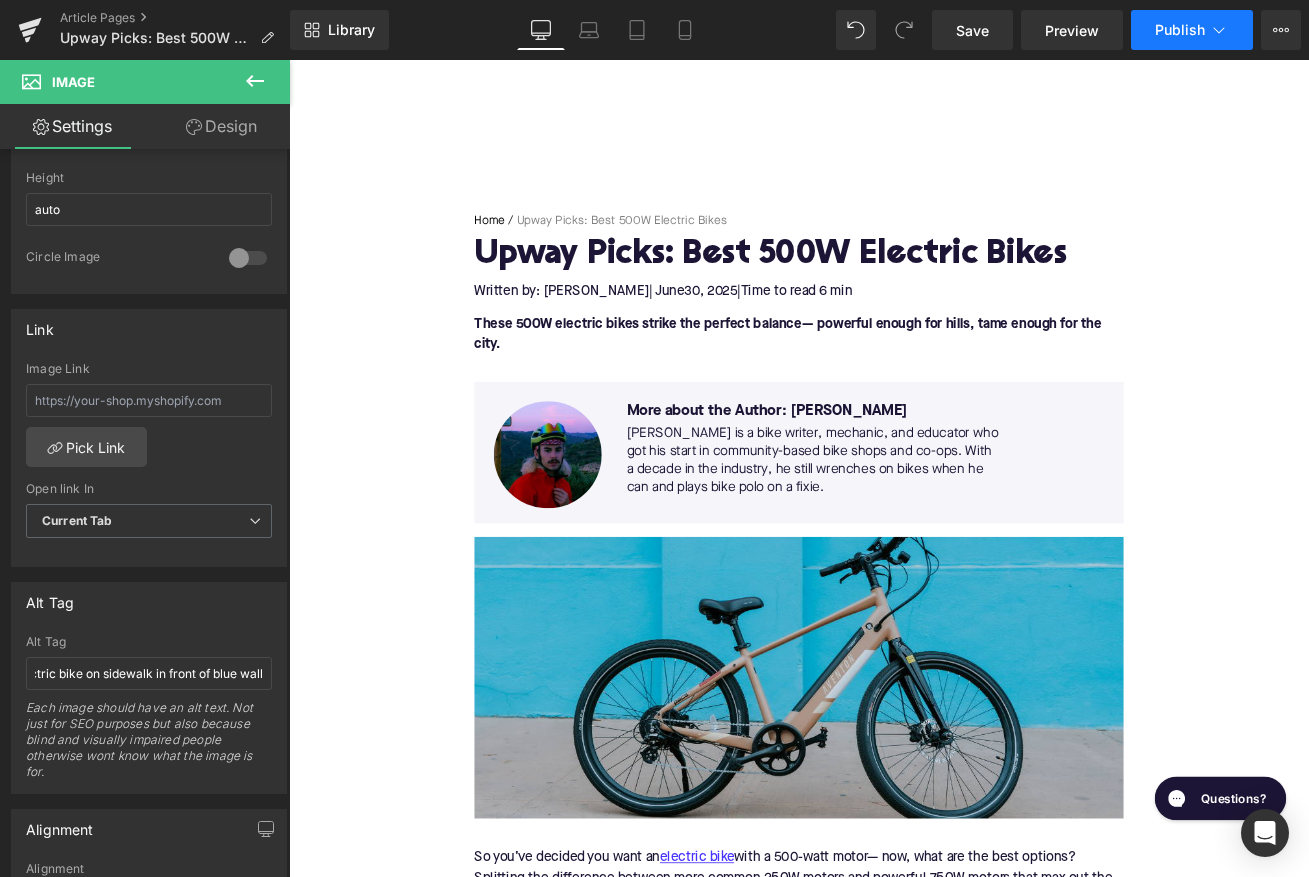 click on "Publish" at bounding box center (1180, 30) 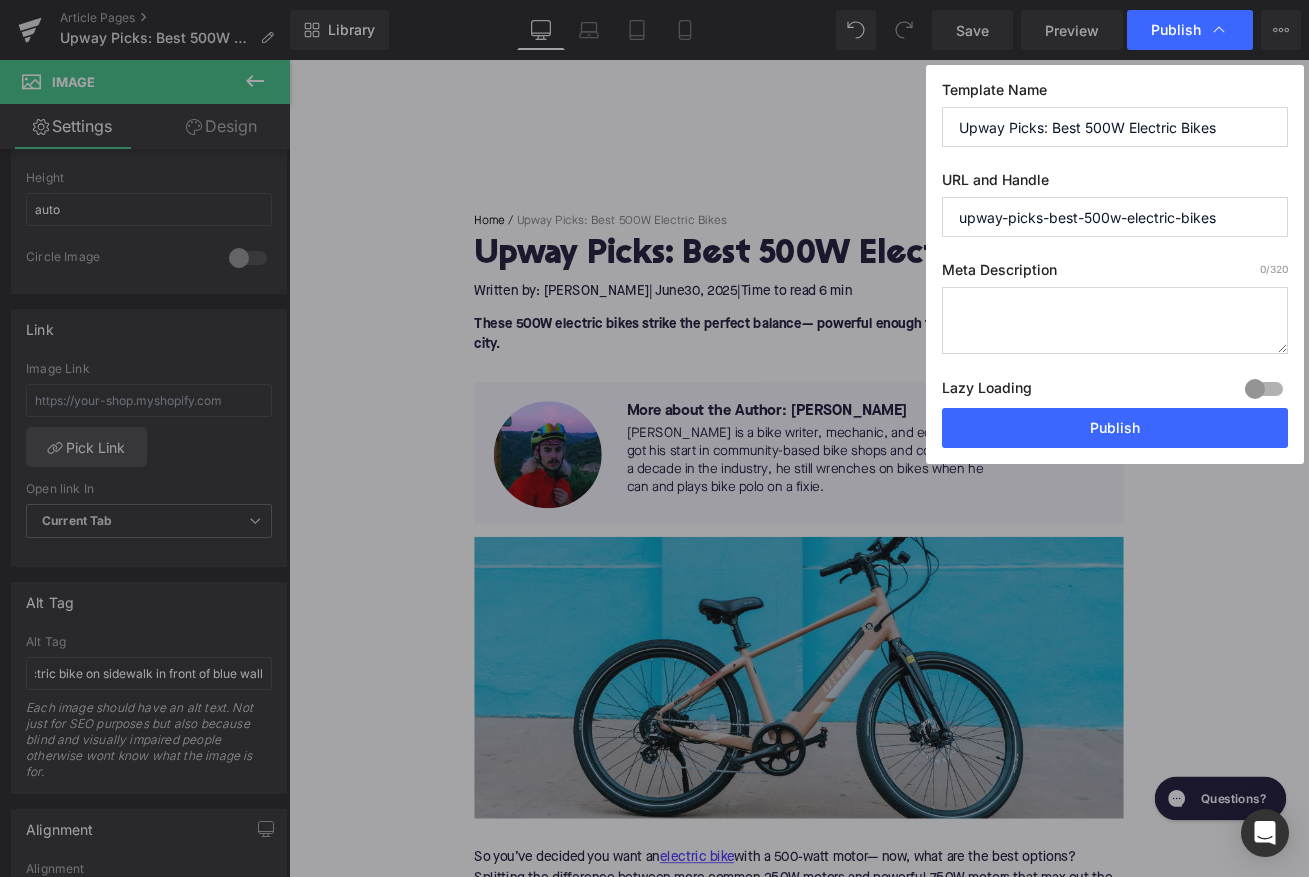 click at bounding box center [1115, 320] 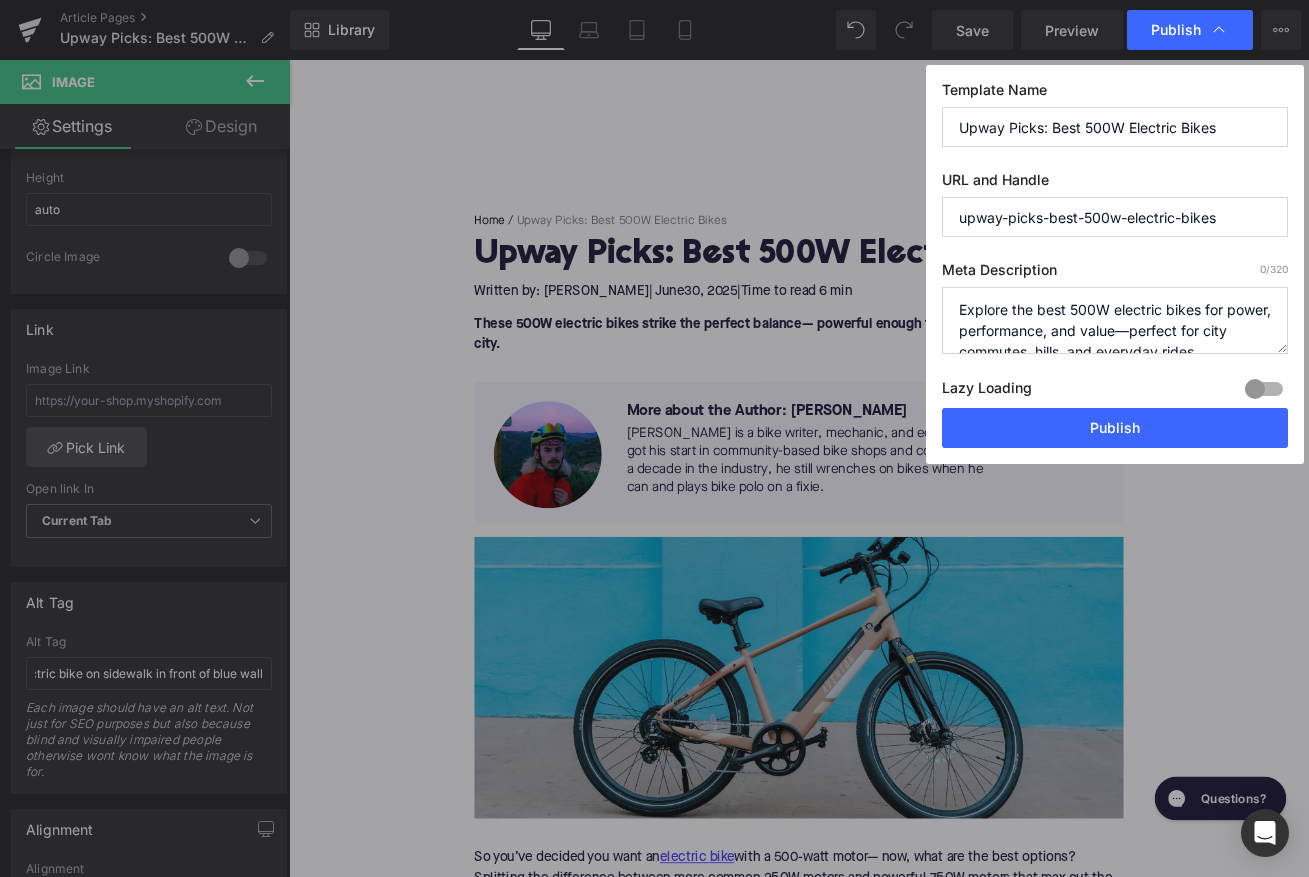 scroll, scrollTop: 8, scrollLeft: 0, axis: vertical 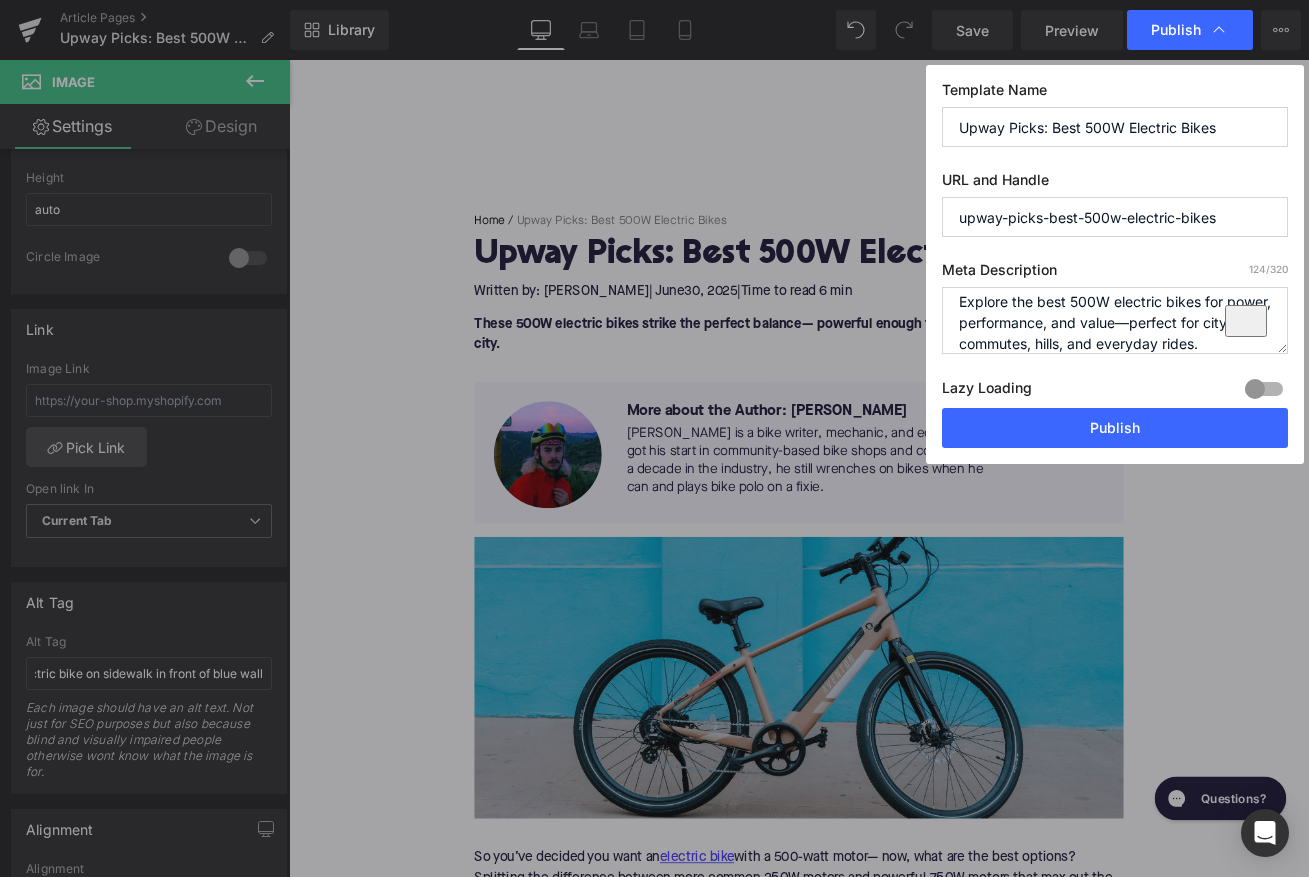 type on "Explore the best 500W electric bikes for power, performance, and value—perfect for city commutes, hills, and everyday rides." 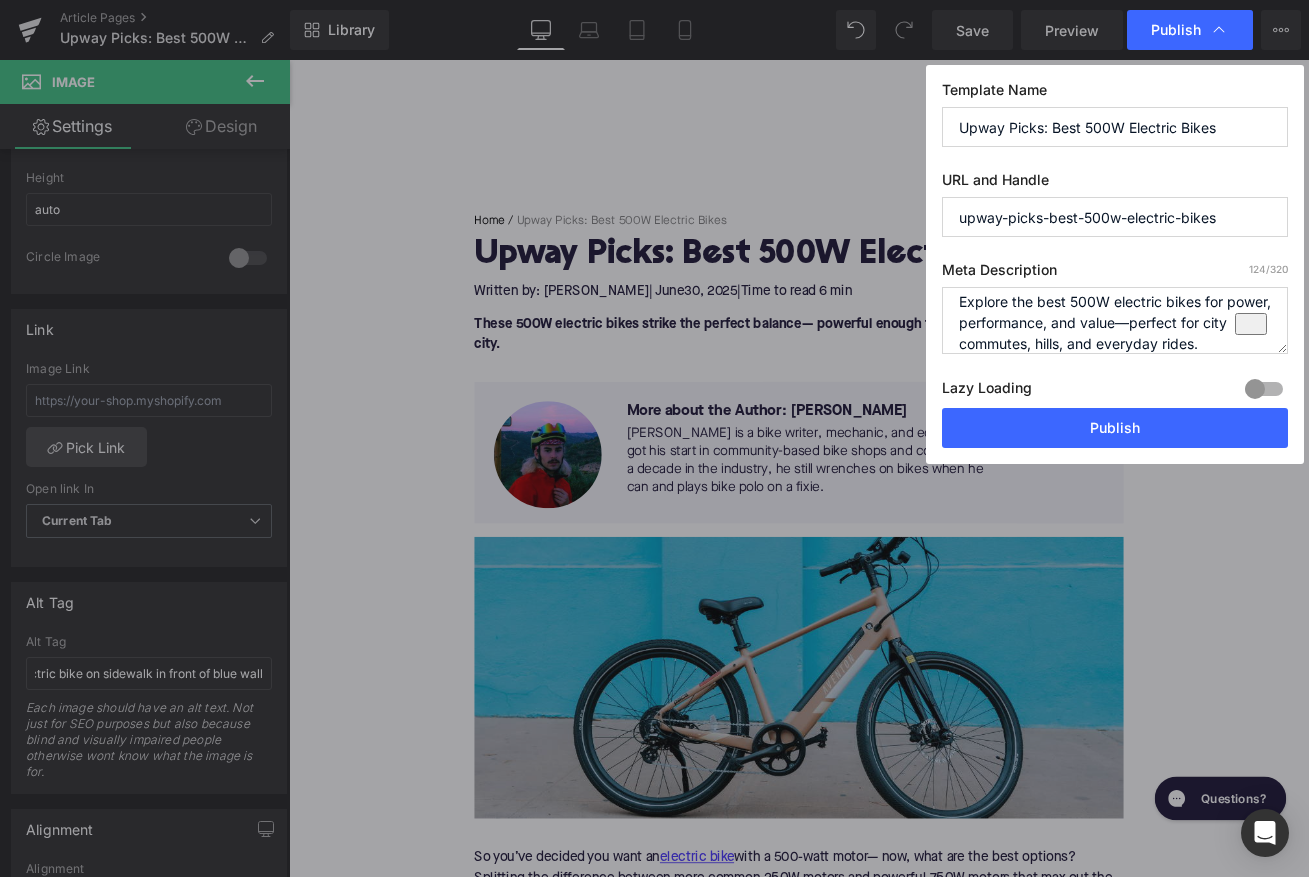 drag, startPoint x: 1052, startPoint y: 225, endPoint x: 935, endPoint y: 224, distance: 117.00427 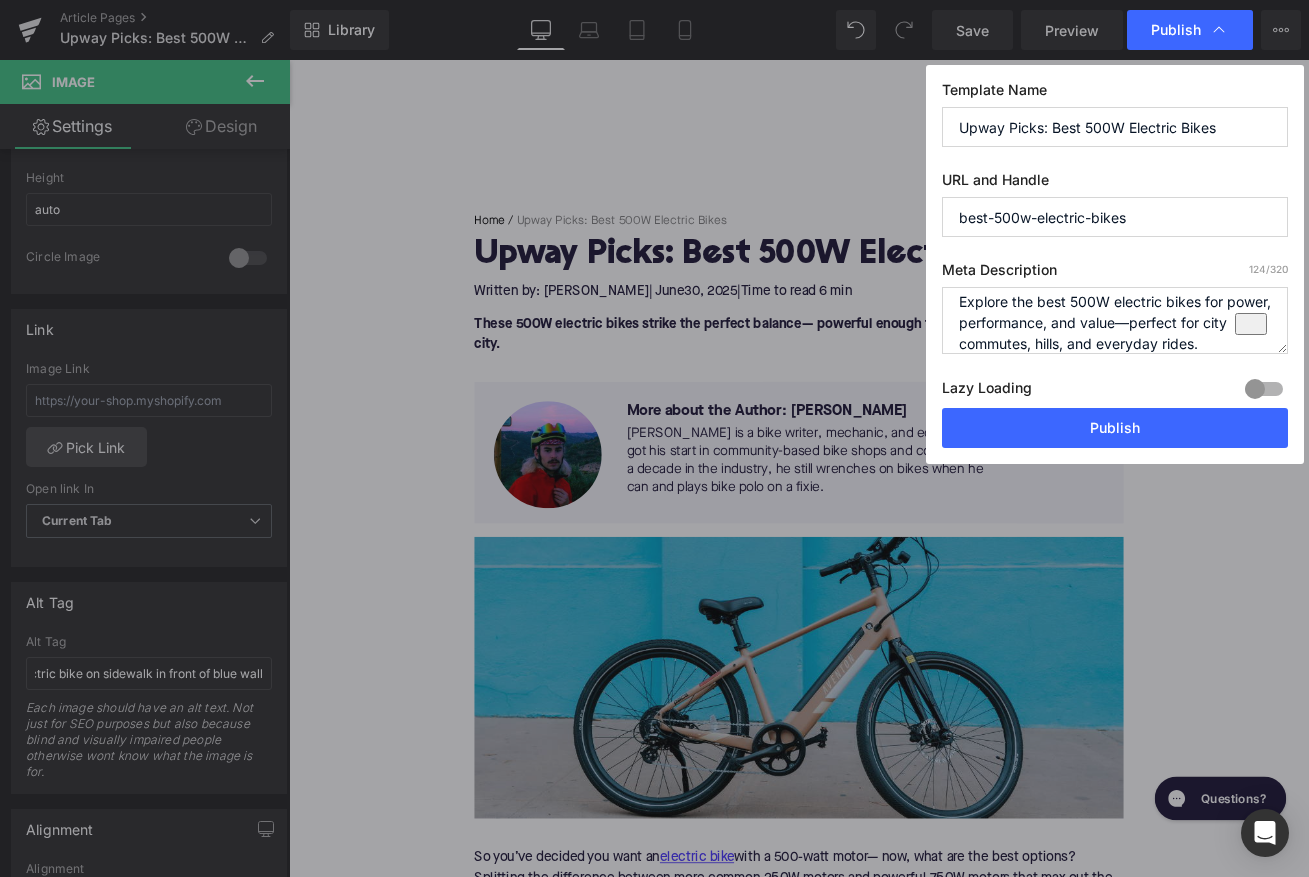 click on "best-500w-electric-bikes" at bounding box center [1115, 217] 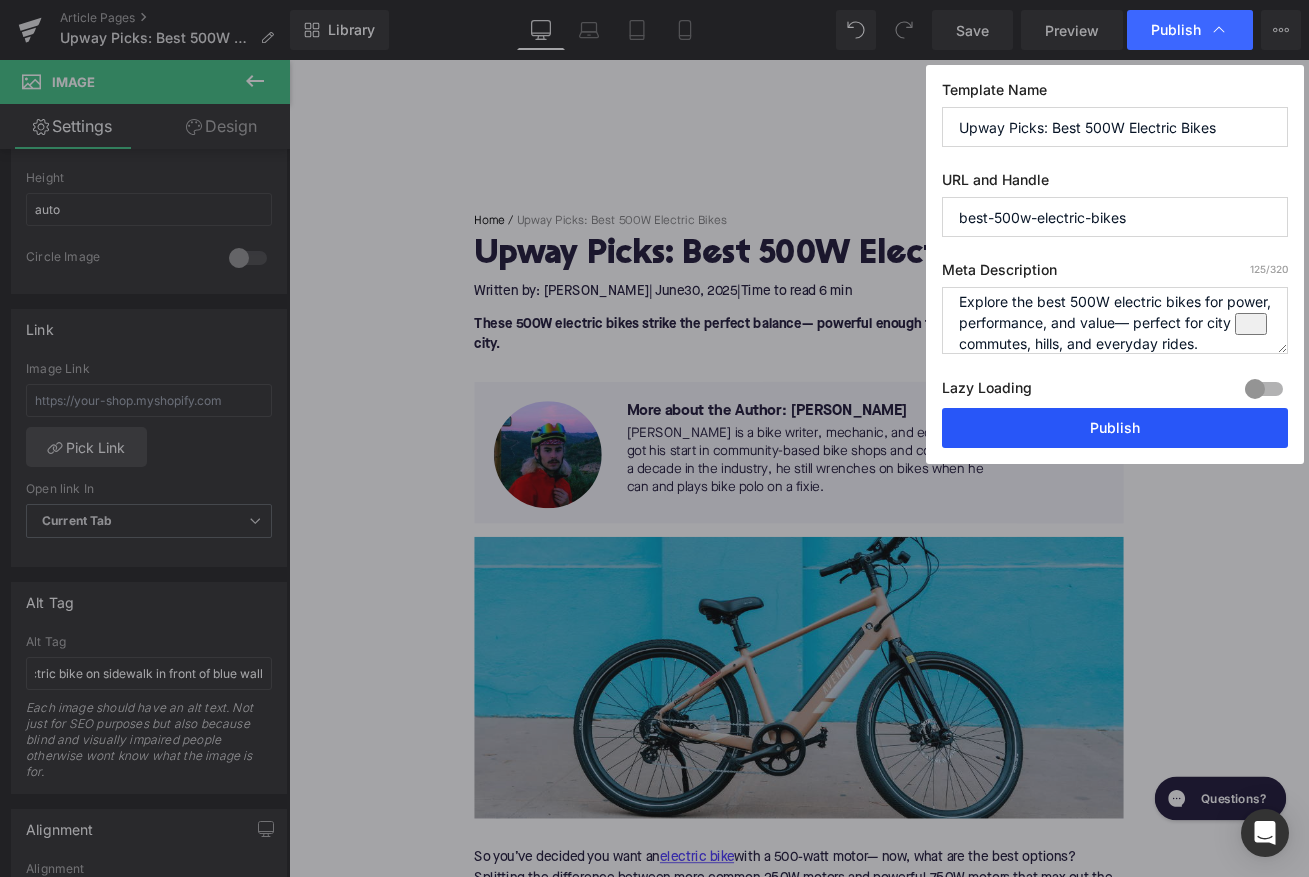 type on "Explore the best 500W electric bikes for power, performance, and value— perfect for city commutes, hills, and everyday rides." 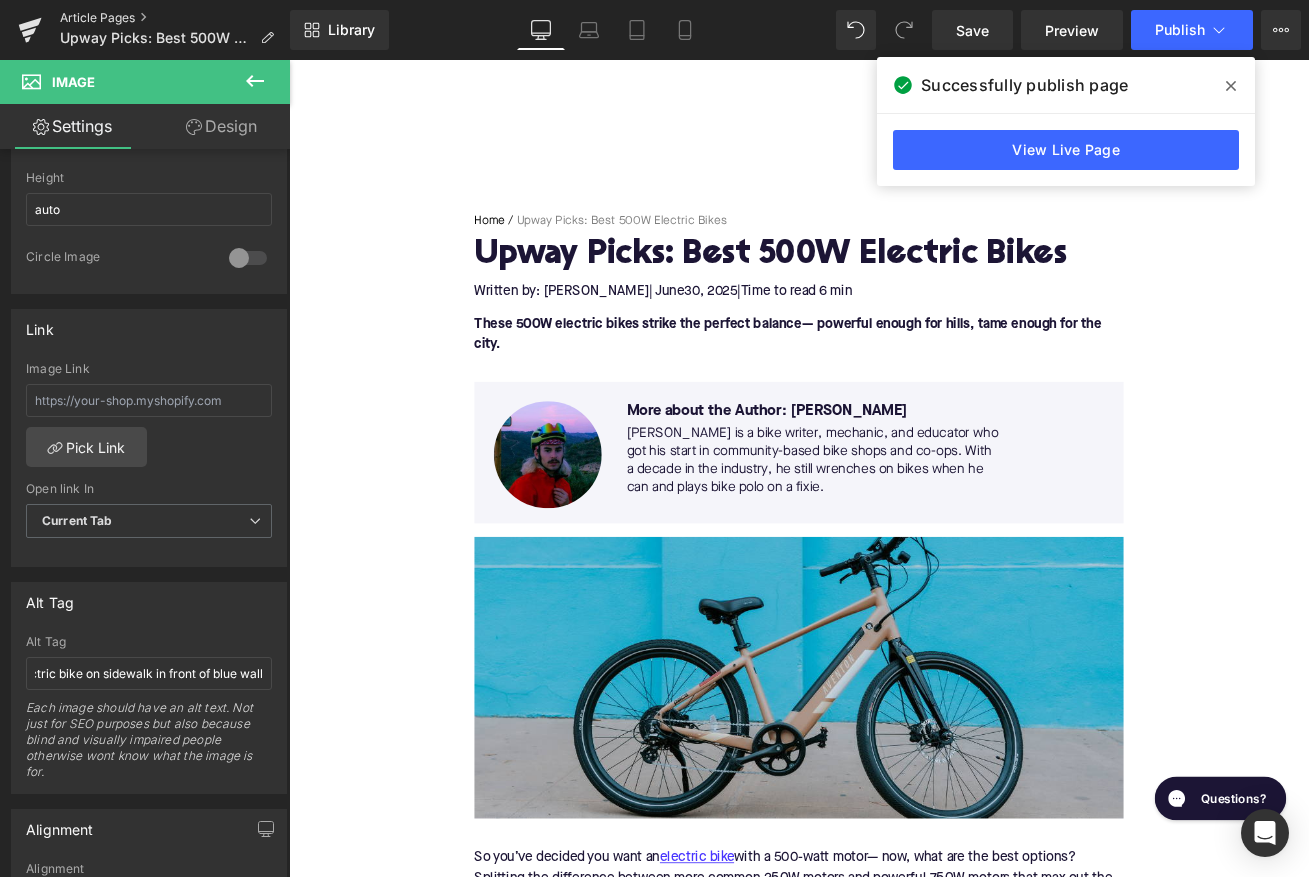 click on "Article Pages" at bounding box center (175, 18) 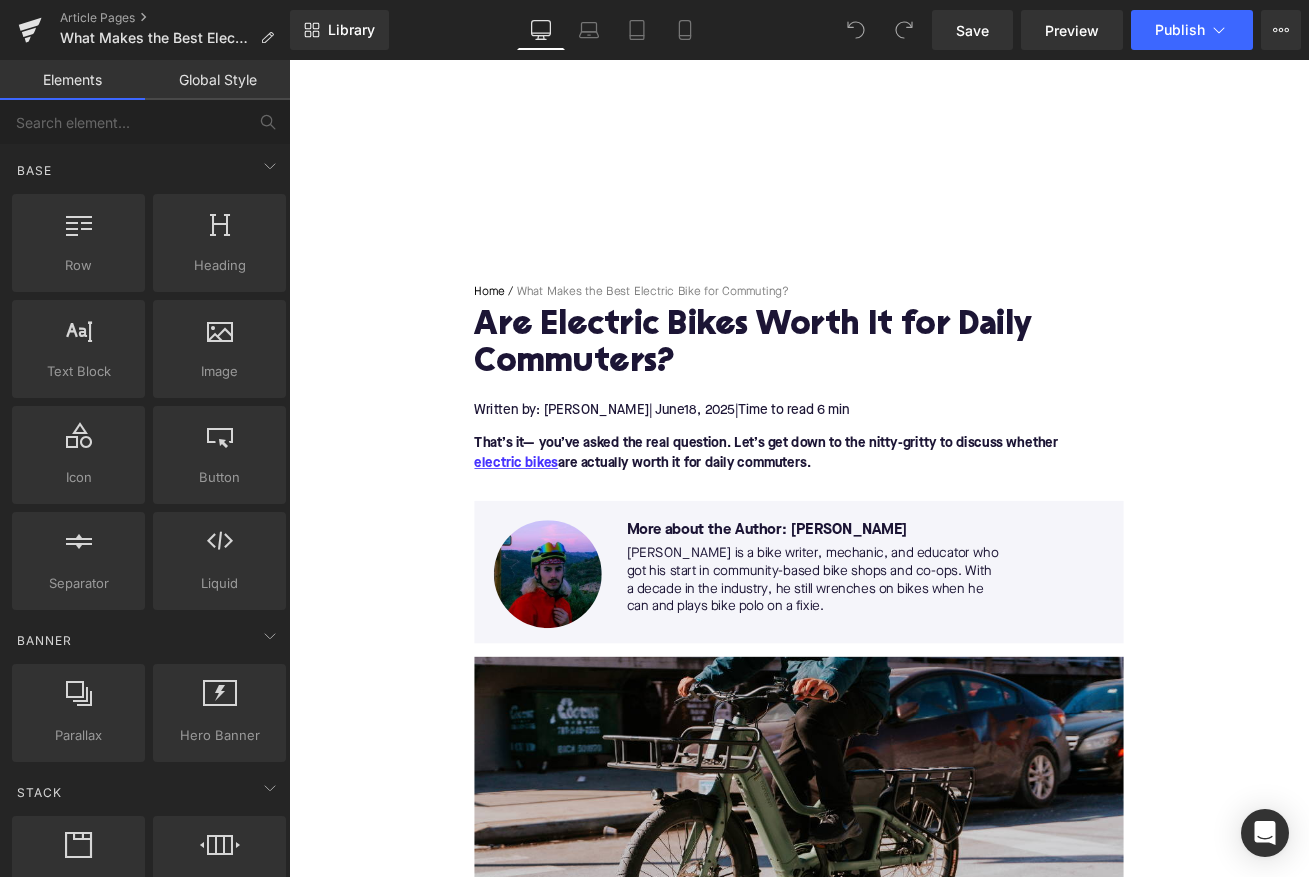 scroll, scrollTop: 0, scrollLeft: 0, axis: both 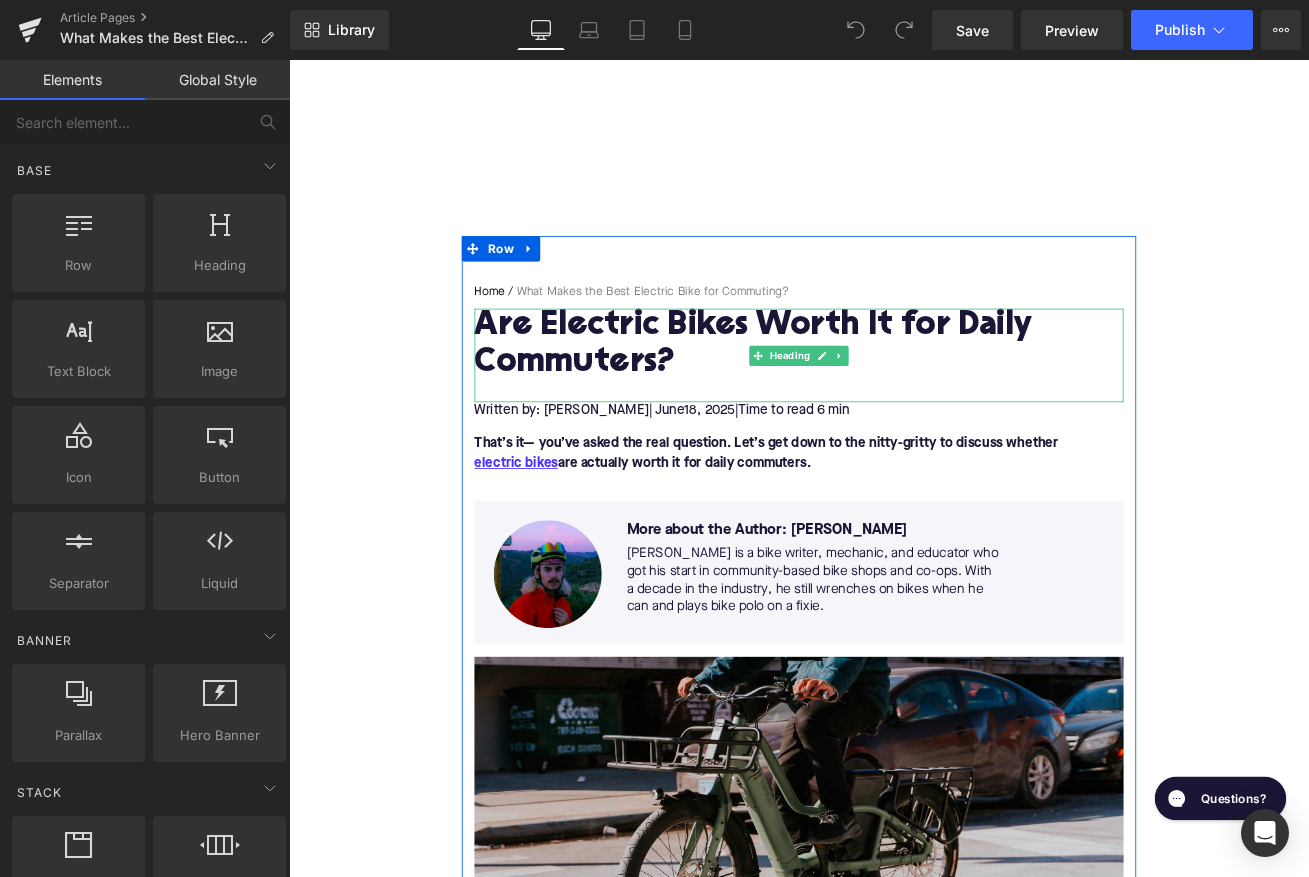 click on "Are Electric Bikes Worth It for Daily Commuters?" at bounding box center [894, 398] 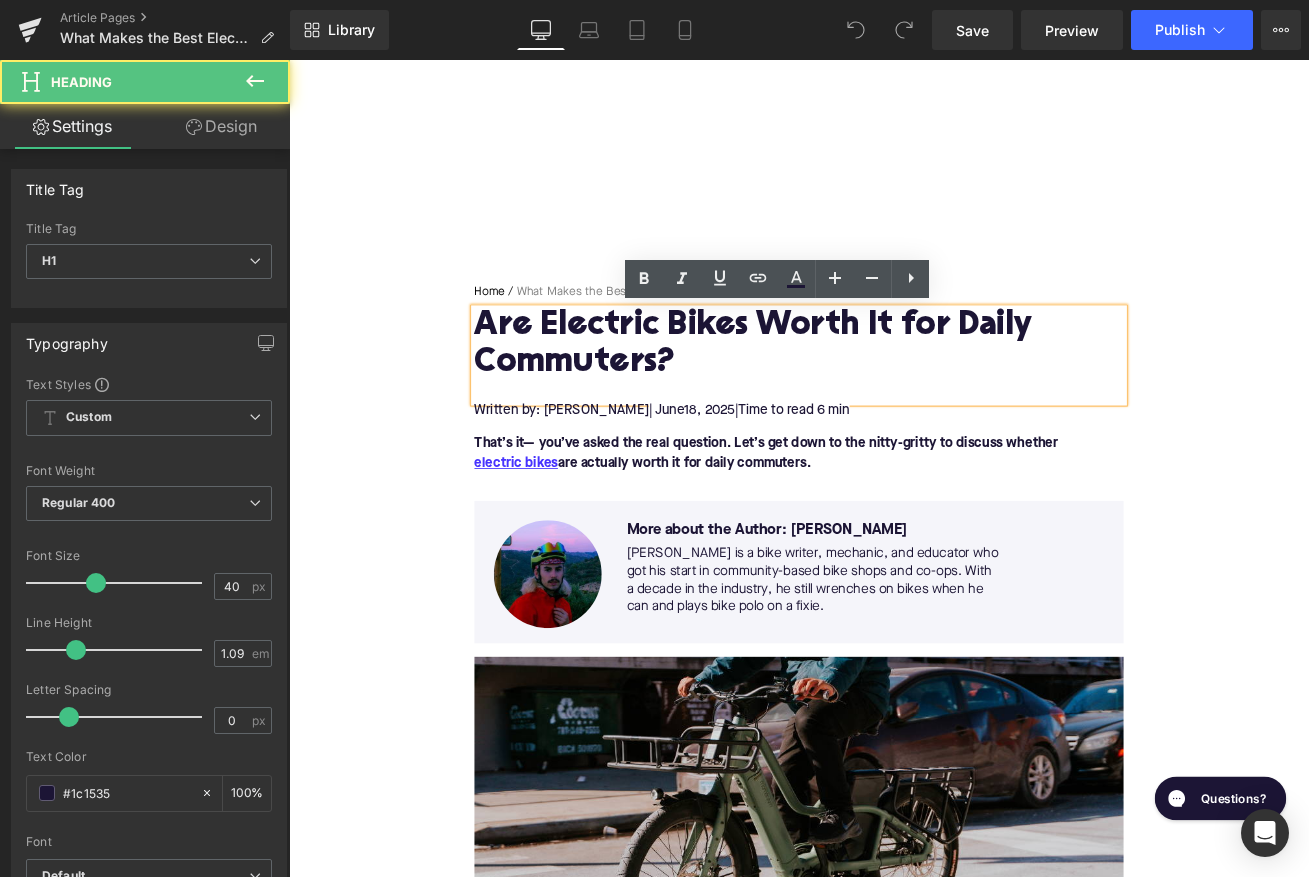 click on "Are Electric Bikes Worth It for Daily Commuters?" at bounding box center (894, 398) 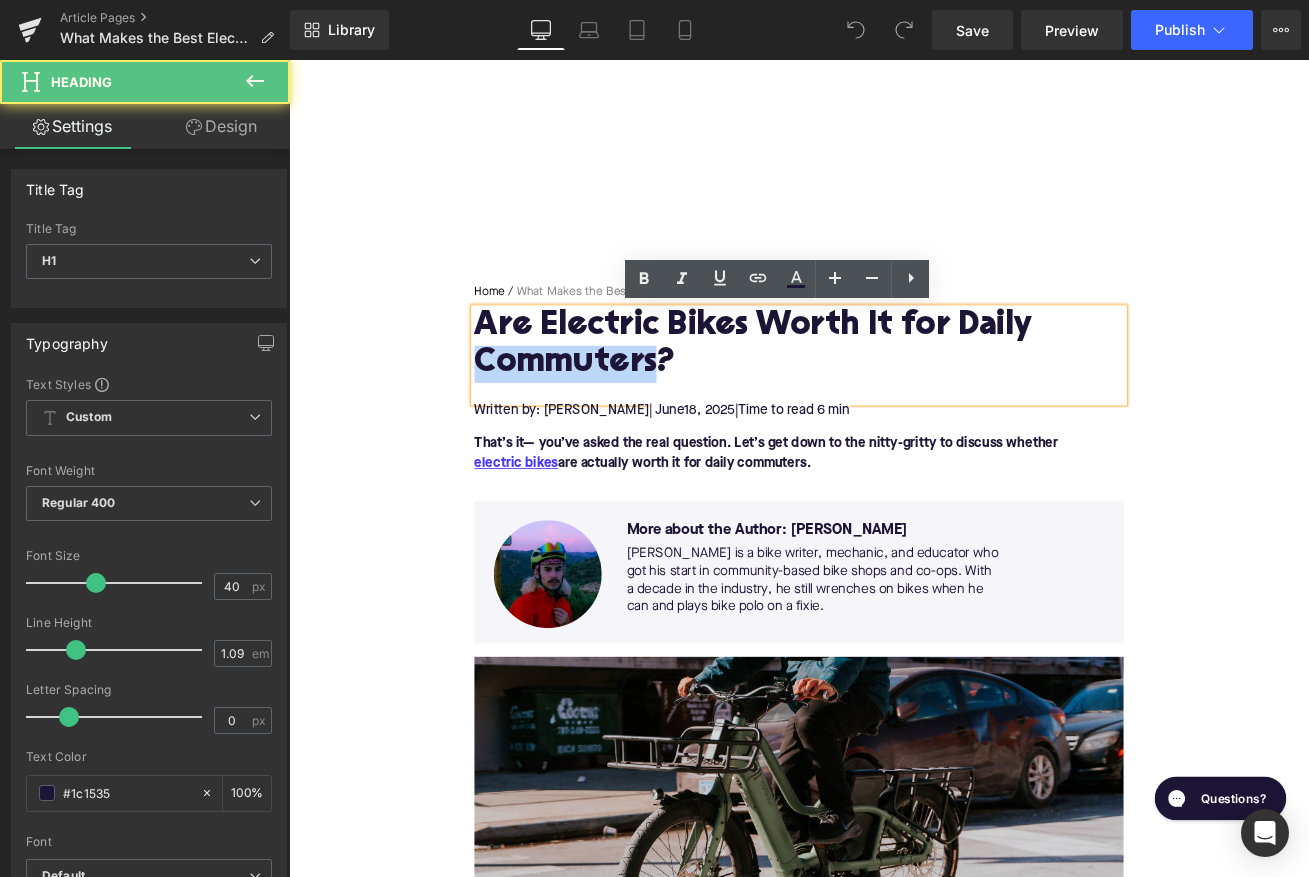 click on "Are Electric Bikes Worth It for Daily Commuters?" at bounding box center (894, 398) 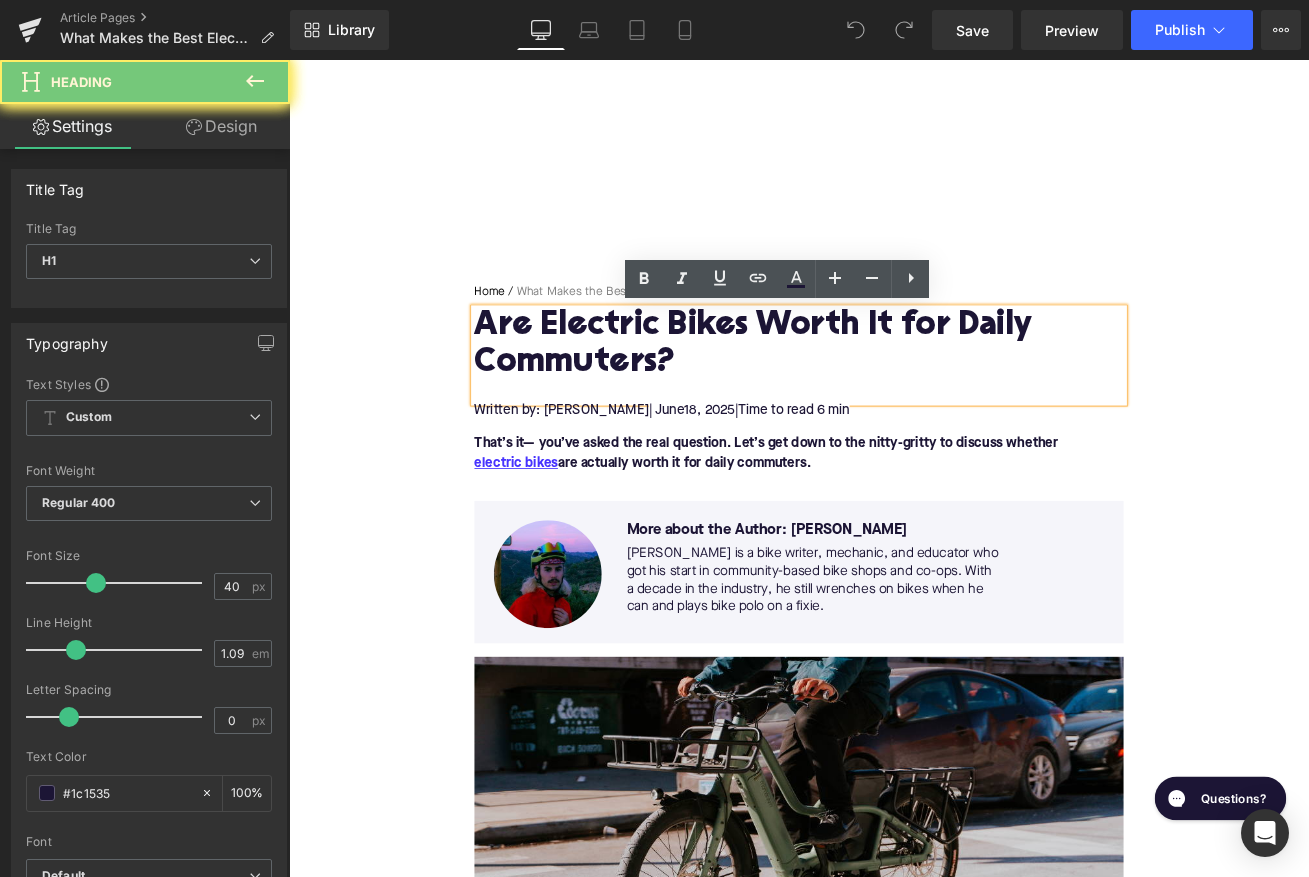 scroll, scrollTop: 0, scrollLeft: 0, axis: both 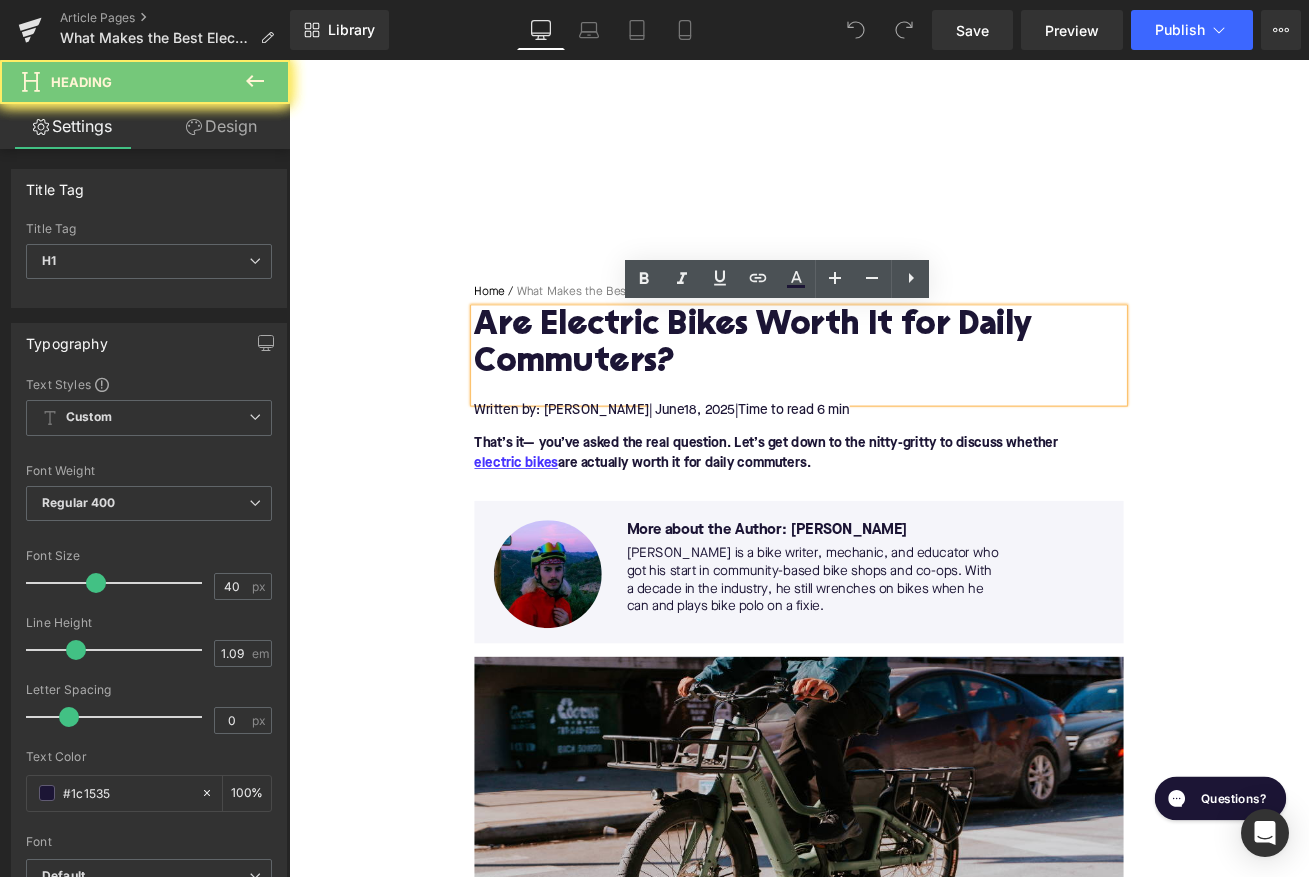 paste 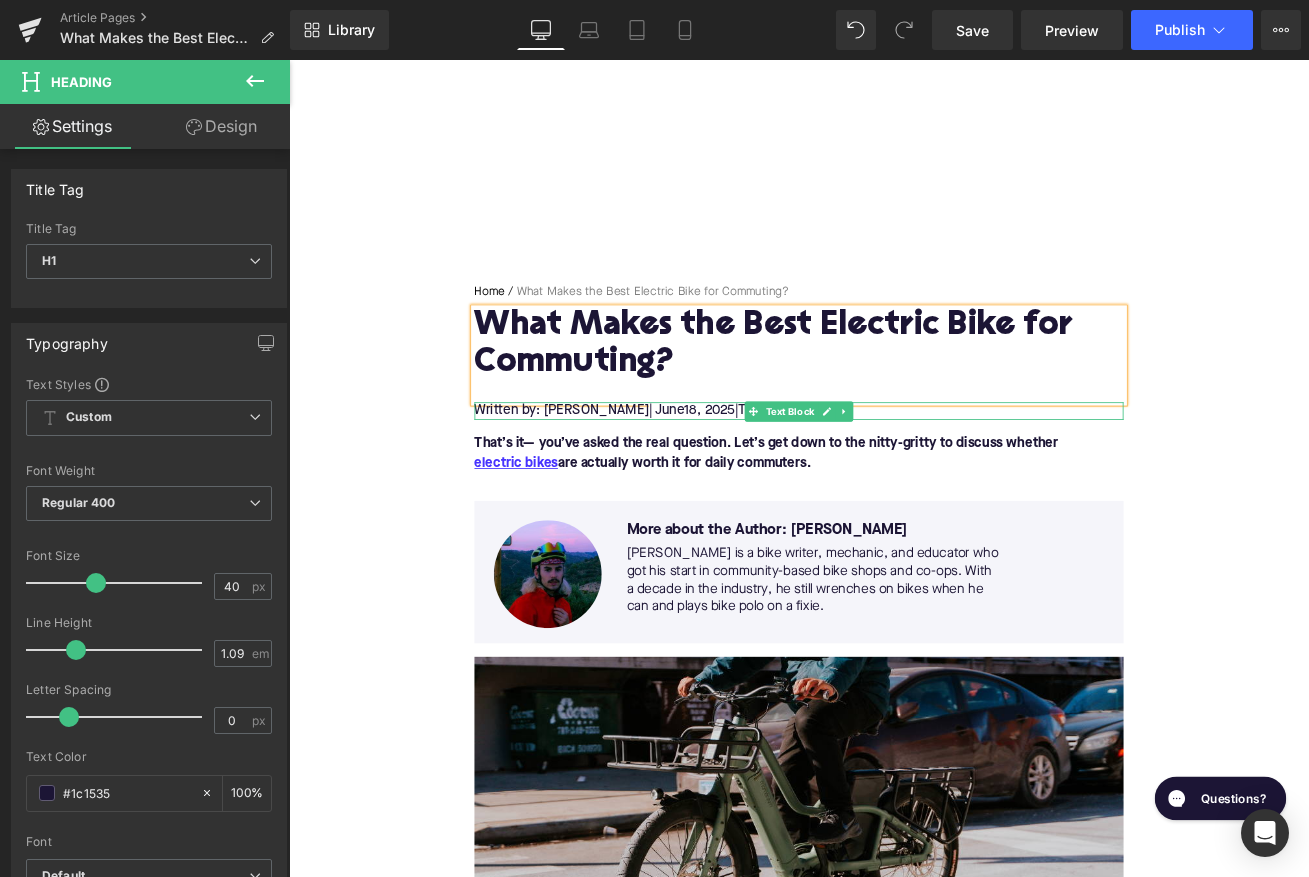 click on "| June" at bounding box center (737, 476) 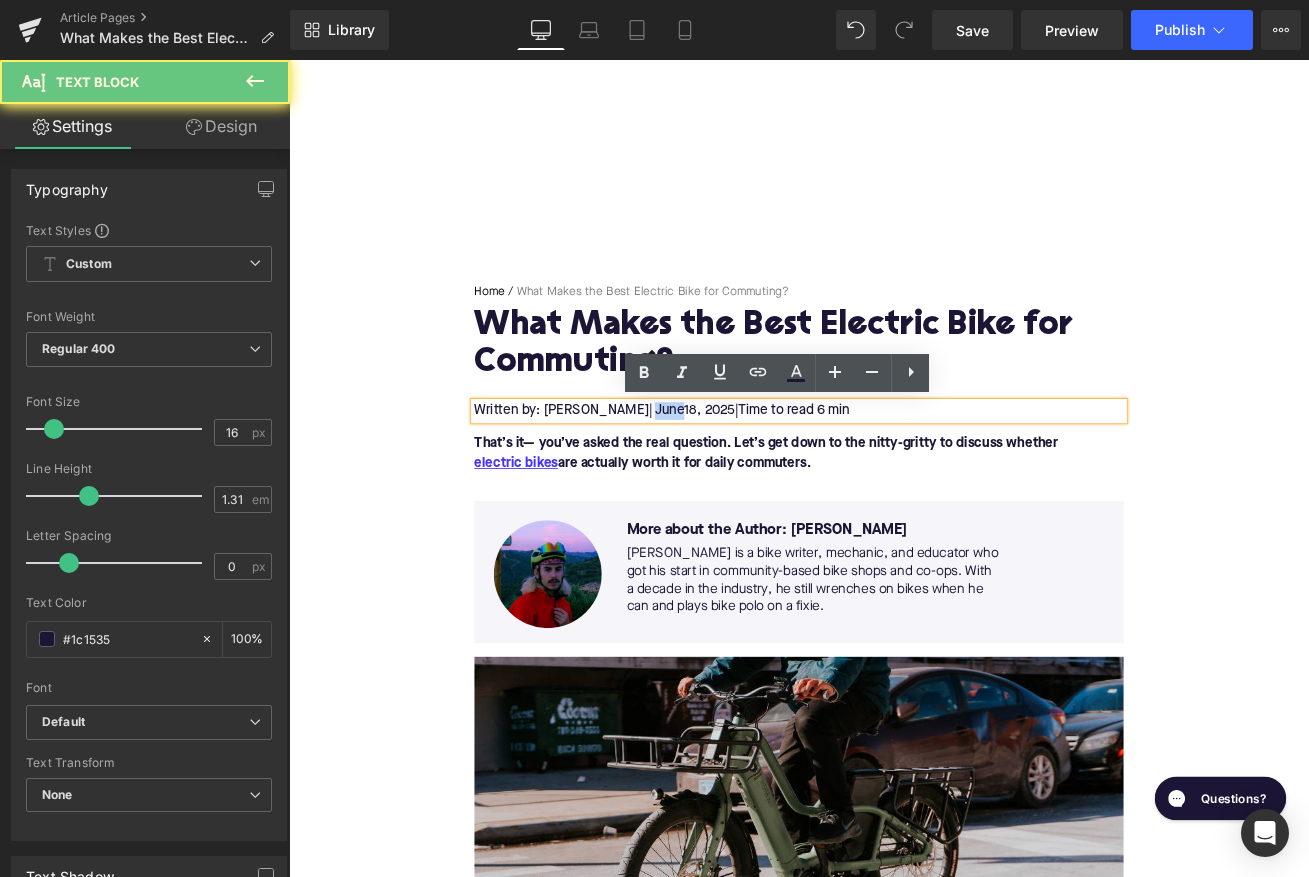 type 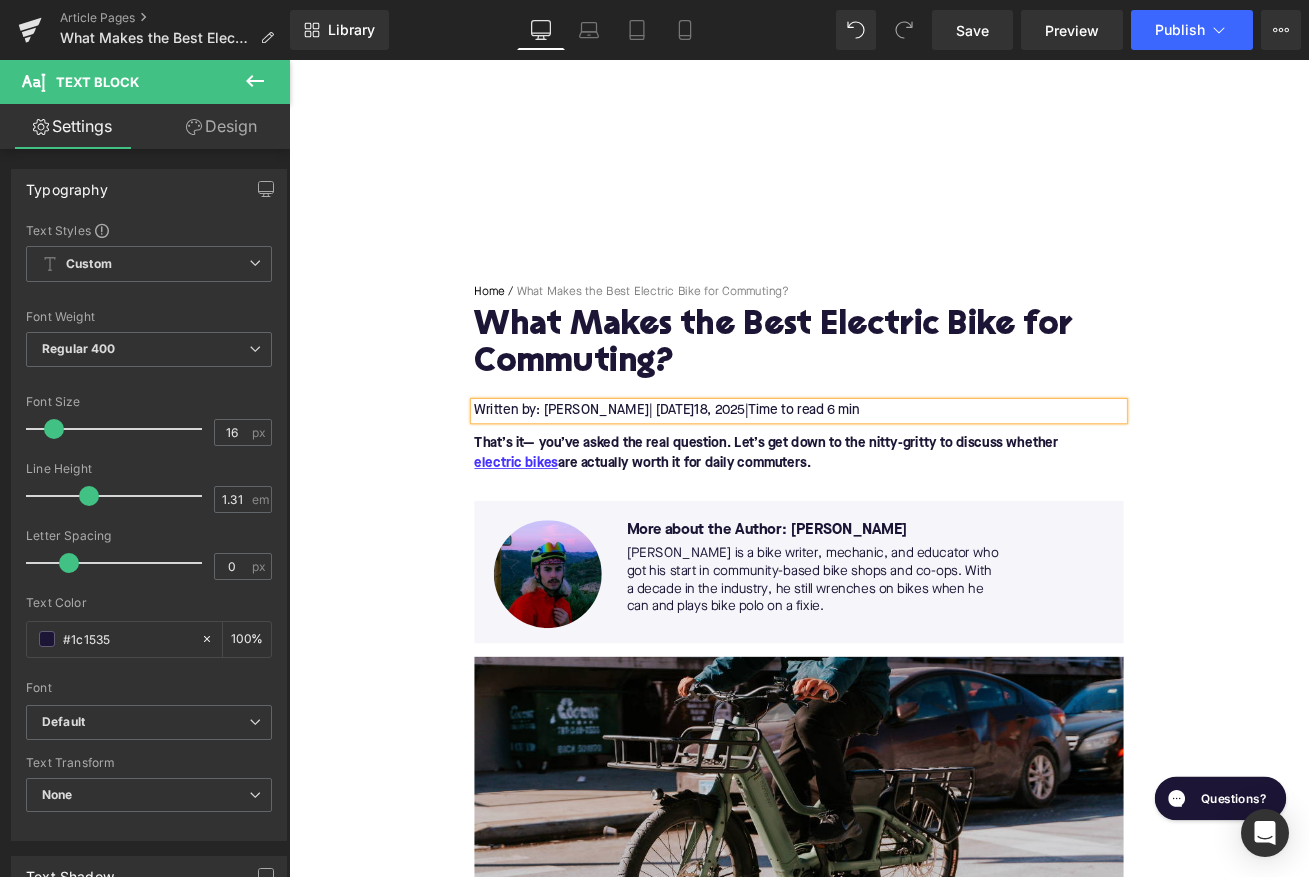 click on "| [DATE]" at bounding box center [743, 476] 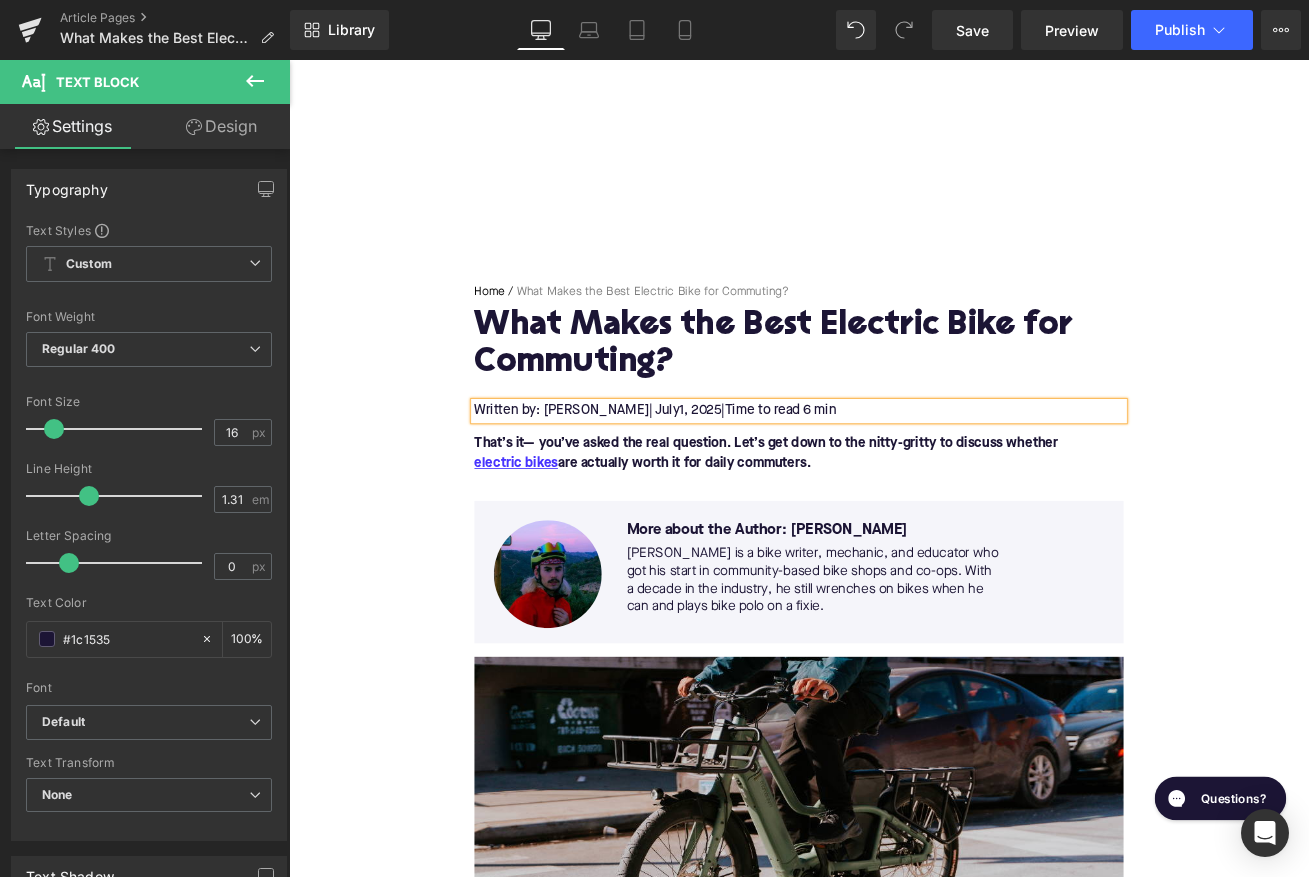 click on "That’s it— you’ve asked the real question. Let’s get down to the nitty-gritty to discuss whether  electric bikes  are actually worth it for daily commuters." at bounding box center (855, 527) 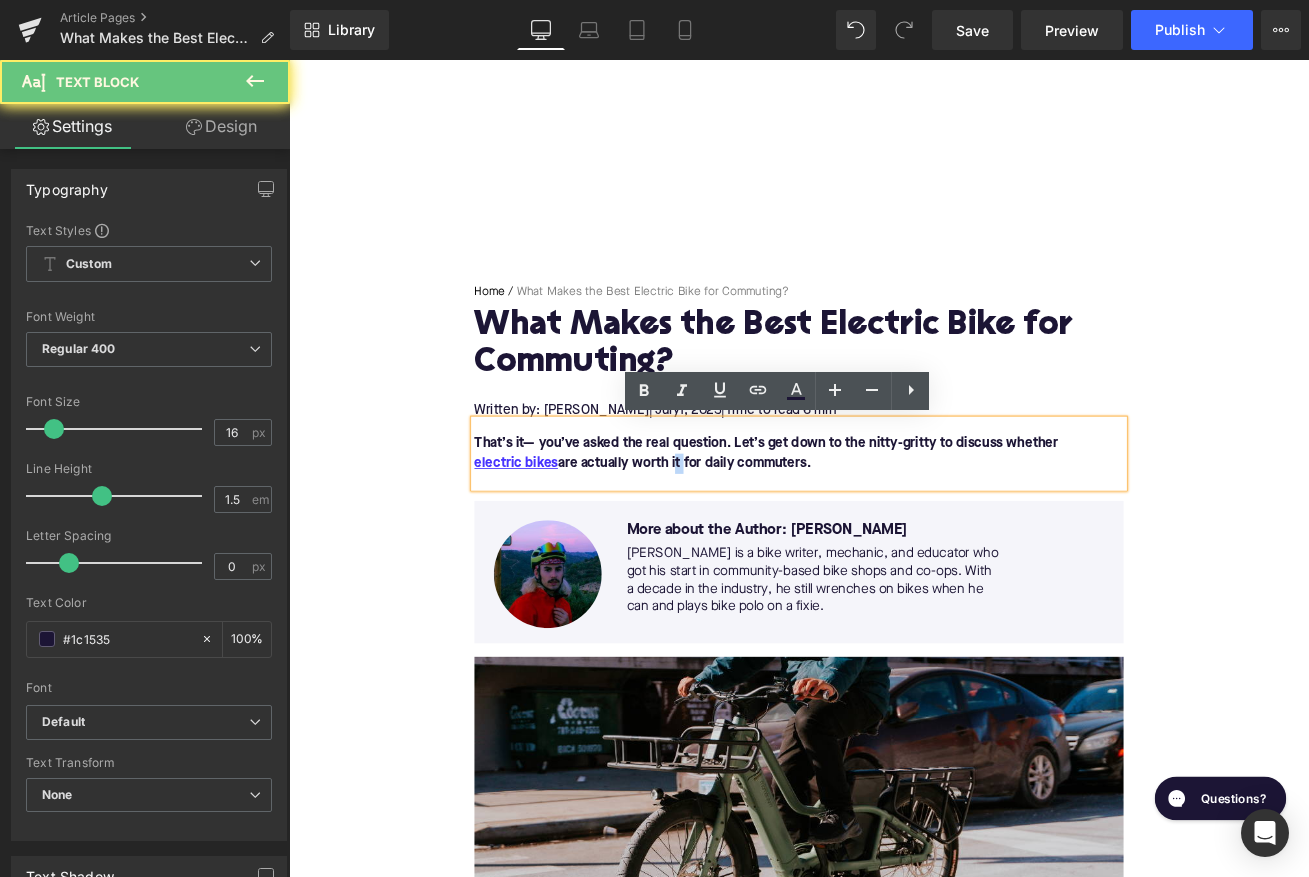 click on "That’s it— you’ve asked the real question. Let’s get down to the nitty-gritty to discuss whether  electric bikes  are actually worth it for daily commuters." at bounding box center [855, 527] 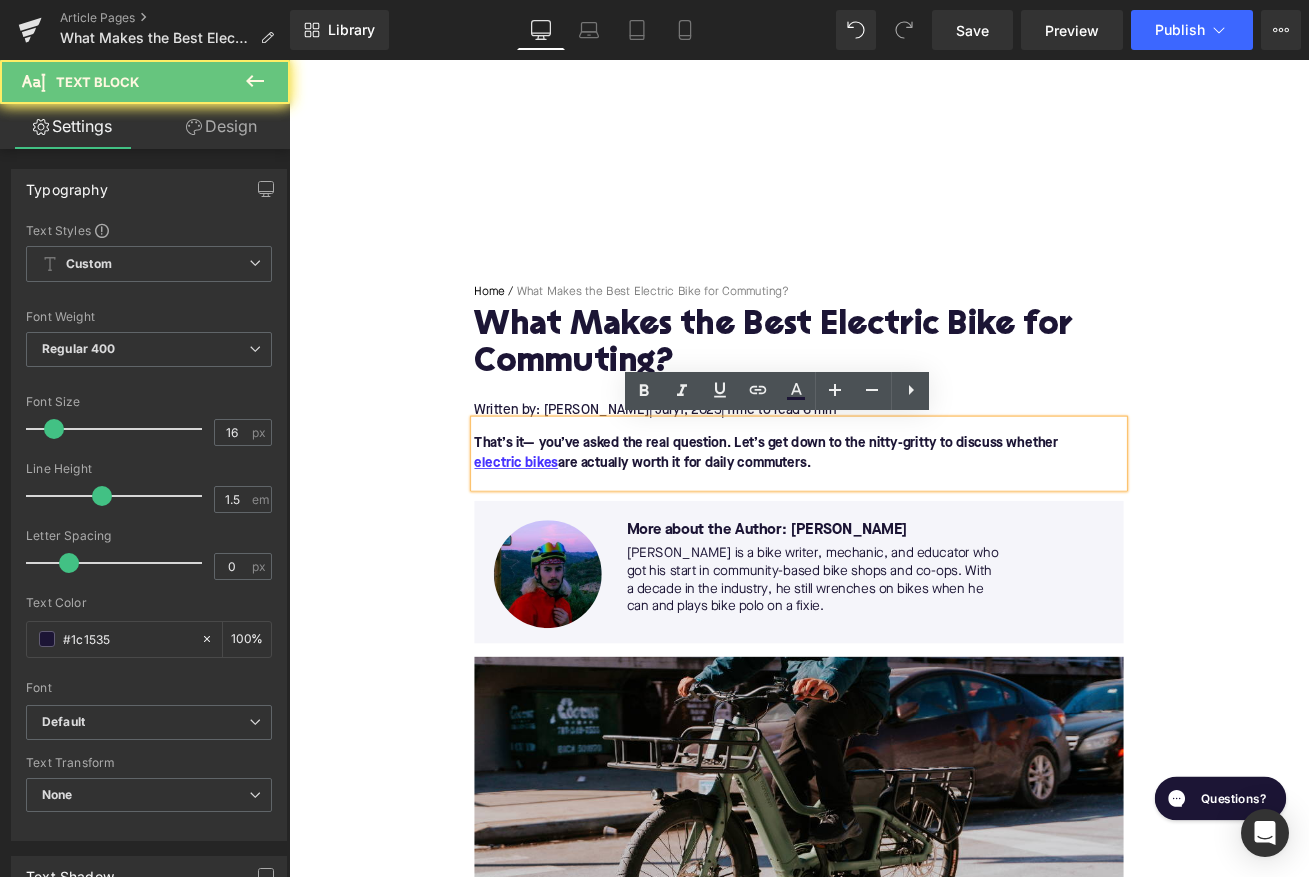 click on "That’s it— you’ve asked the real question. Let’s get down to the nitty-gritty to discuss whether  electric bikes  are actually worth it for daily commuters." at bounding box center (855, 527) 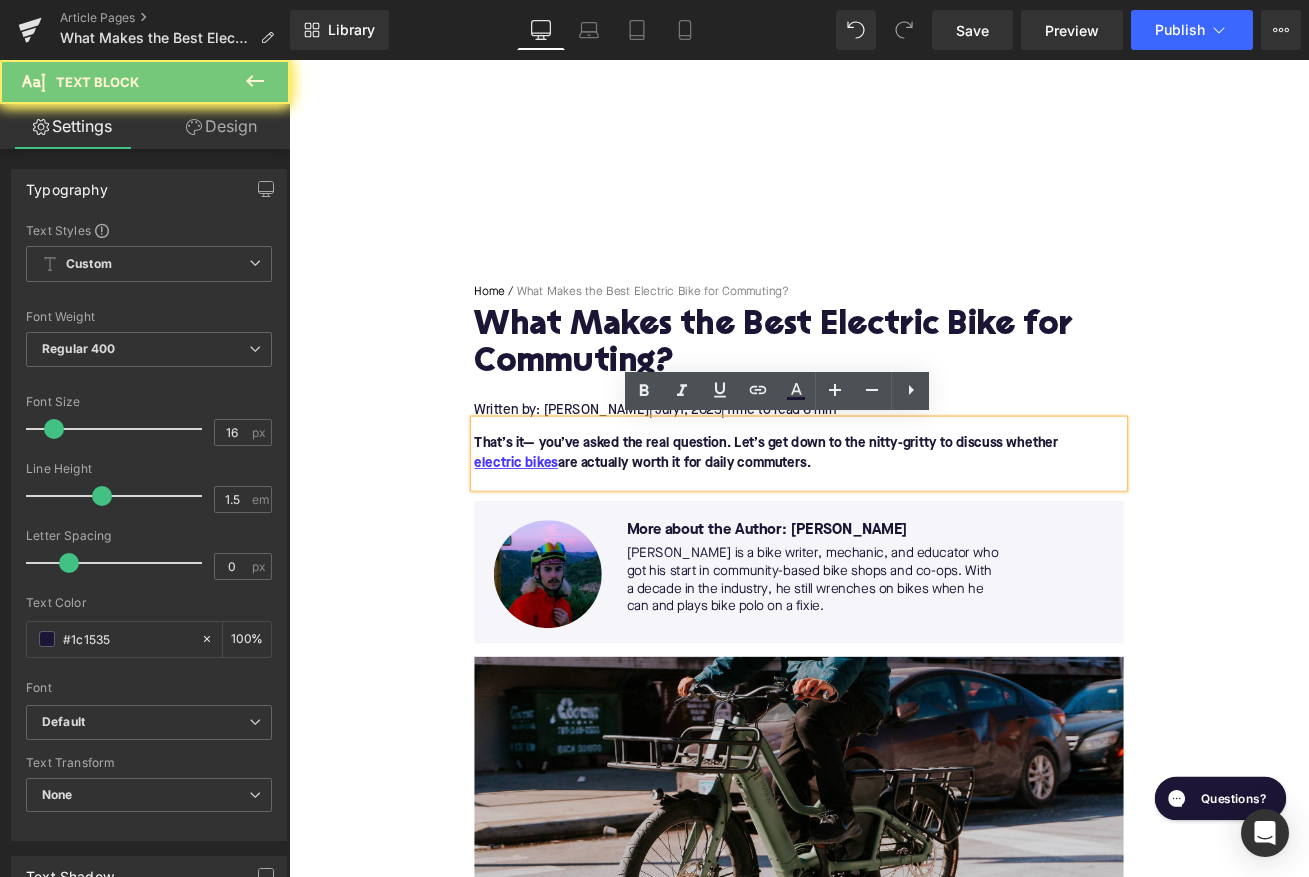 paste 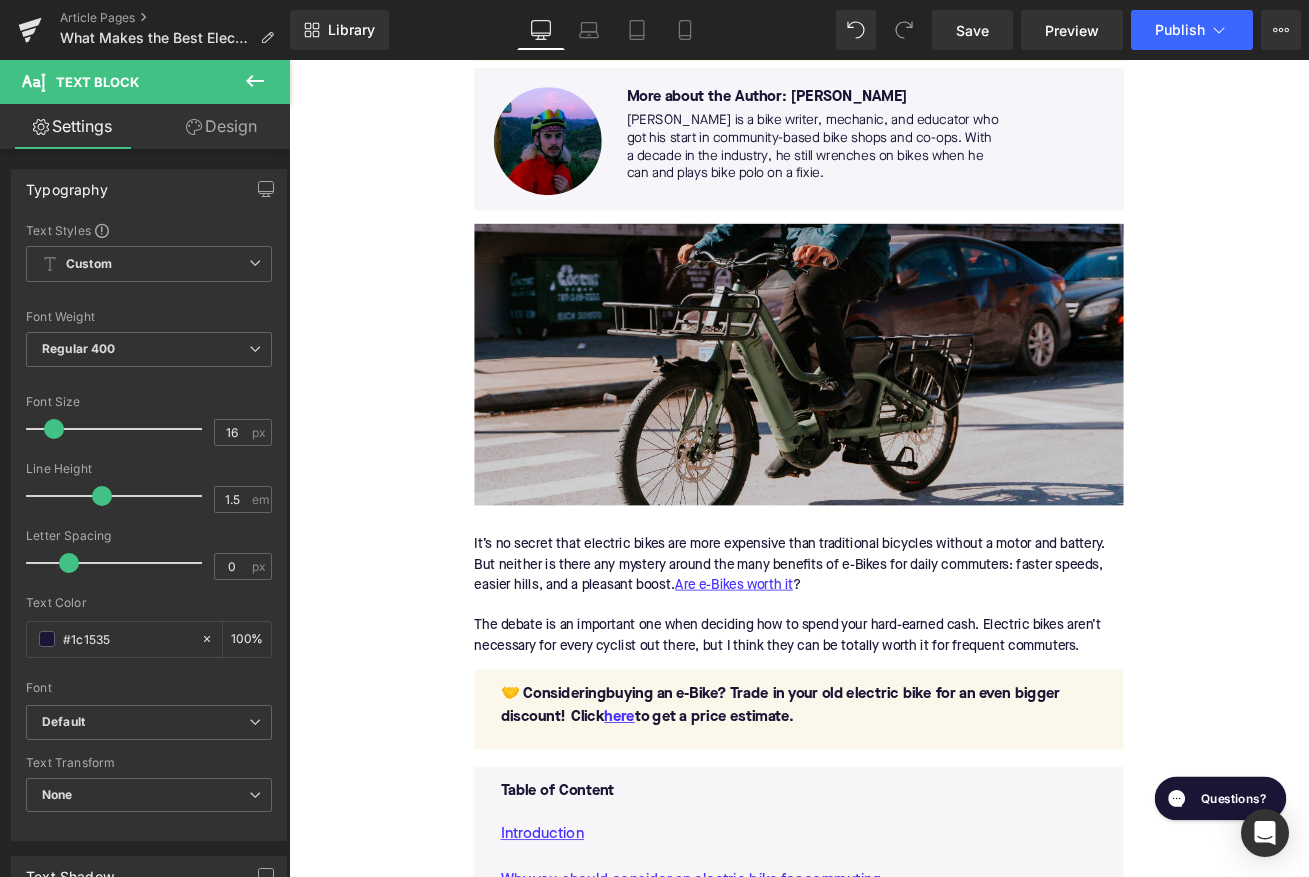 scroll, scrollTop: 554, scrollLeft: 0, axis: vertical 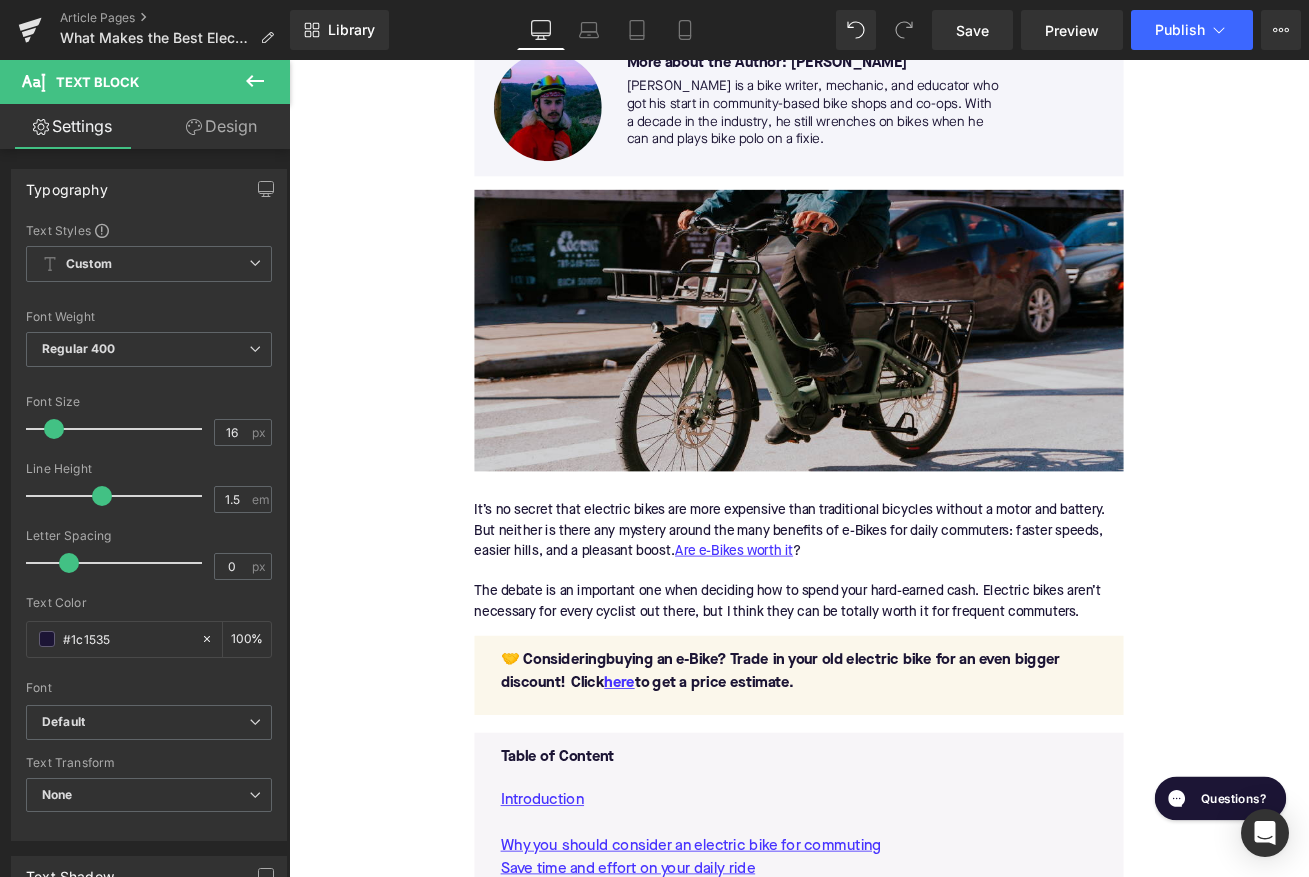 click on "It’s no secret that electric bikes are more expensive than traditional bicycles without a motor and battery. But neither is there any mystery around the many benefits of e-Bikes for daily commuters: faster speeds, easier hills, and a pleasant boost.  Are e-Bikes worth it ? The debate is an important one when deciding how to spend your hard-earned cash. Electric bikes aren’t necessary for every cyclist out there, but I think they can be totally worth it for frequent commuters." at bounding box center (894, 655) 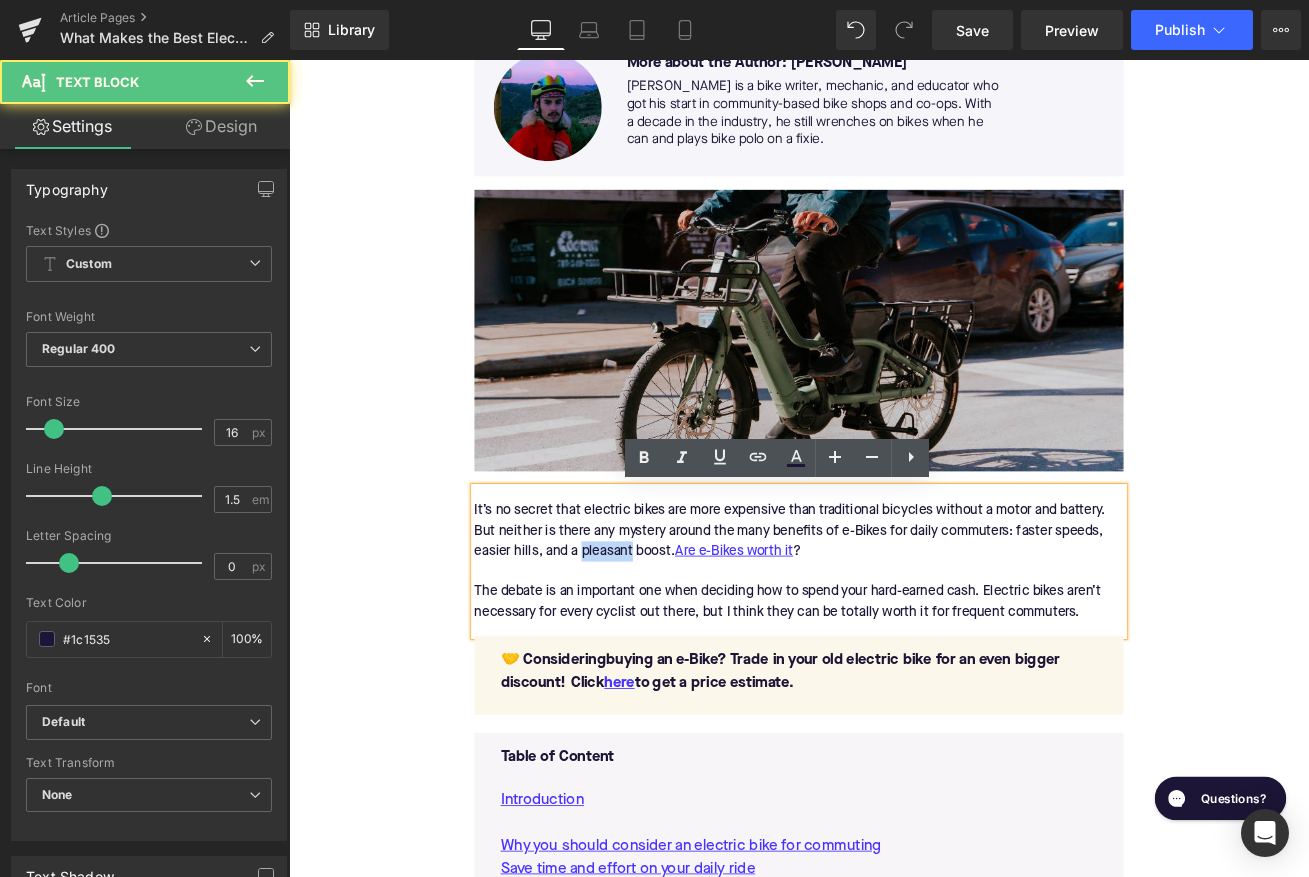 click on "It’s no secret that electric bikes are more expensive than traditional bicycles without a motor and battery. But neither is there any mystery around the many benefits of e-Bikes for daily commuters: faster speeds, easier hills, and a pleasant boost.  Are e-Bikes worth it ? The debate is an important one when deciding how to spend your hard-earned cash. Electric bikes aren’t necessary for every cyclist out there, but I think they can be totally worth it for frequent commuters." at bounding box center [894, 655] 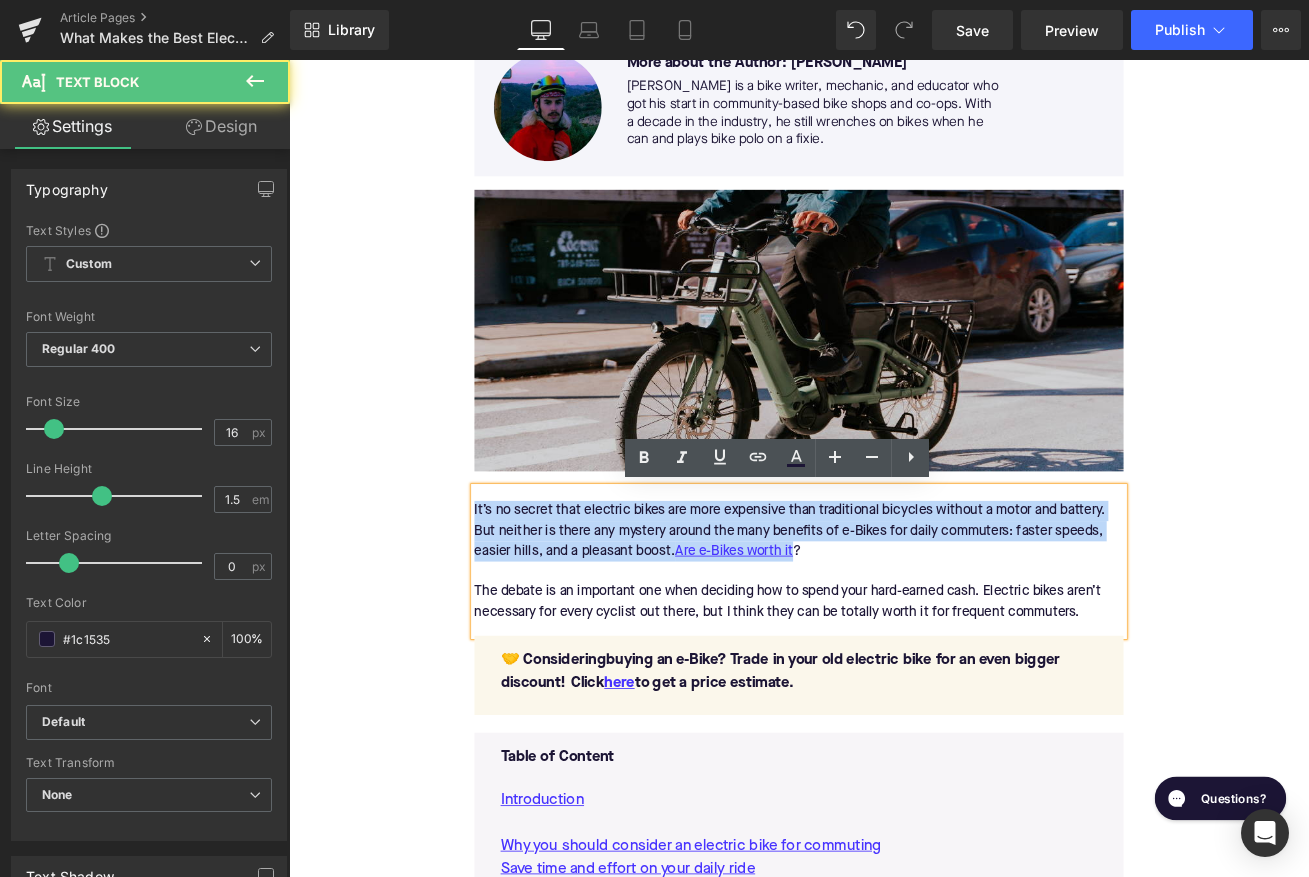 click on "It’s no secret that electric bikes are more expensive than traditional bicycles without a motor and battery. But neither is there any mystery around the many benefits of e-Bikes for daily commuters: faster speeds, easier hills, and a pleasant boost.  Are e-Bikes worth it ? The debate is an important one when deciding how to spend your hard-earned cash. Electric bikes aren’t necessary for every cyclist out there, but I think they can be totally worth it for frequent commuters." at bounding box center (894, 655) 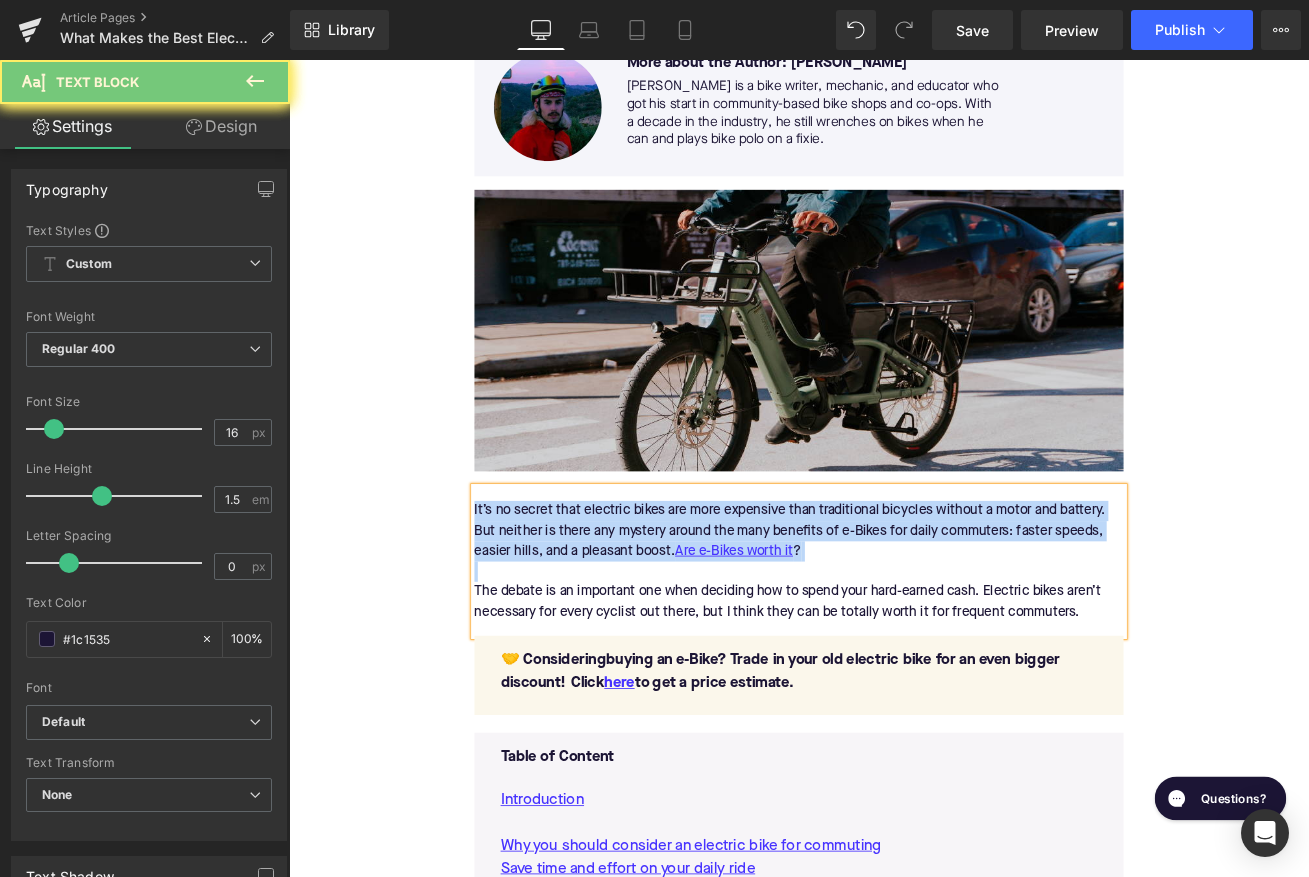 paste 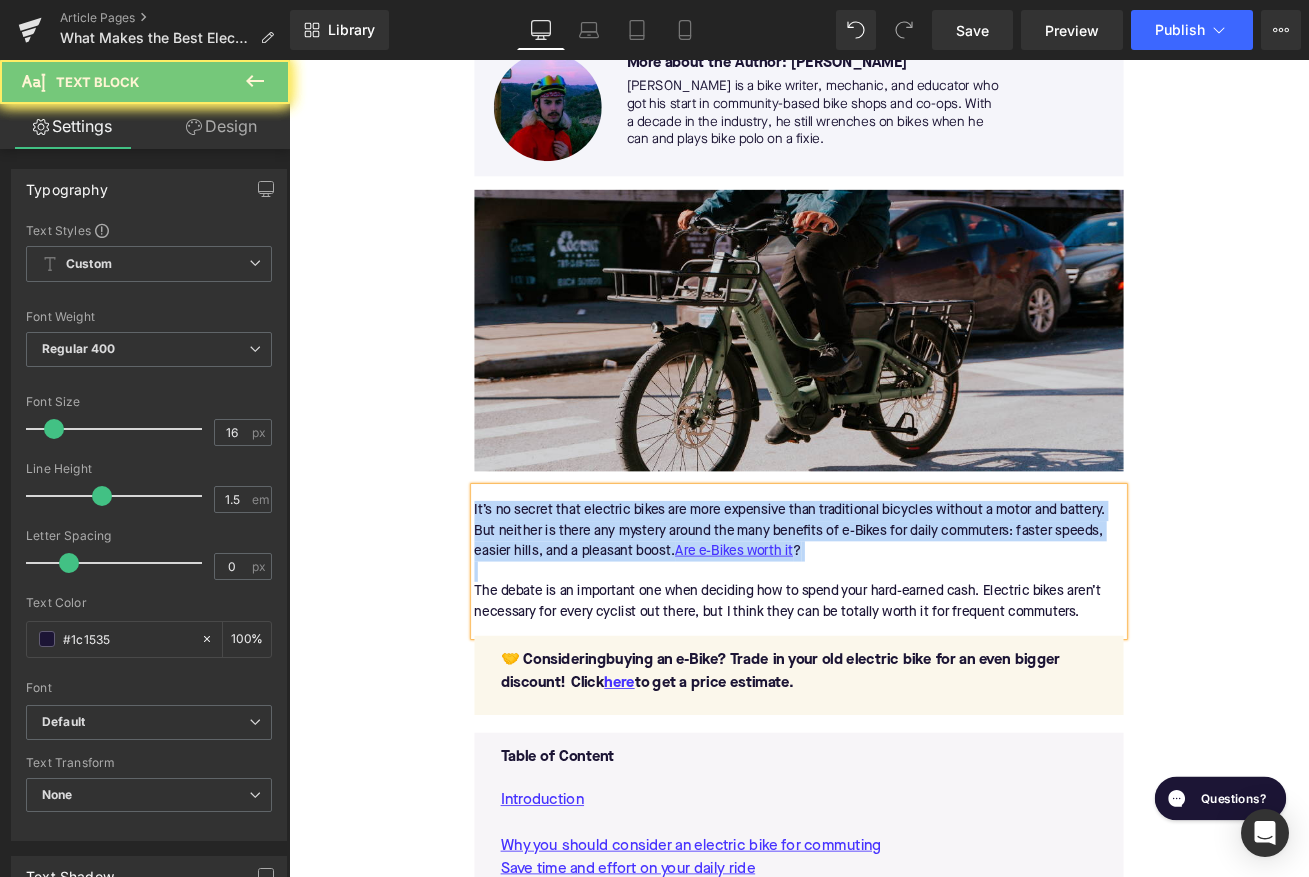 type 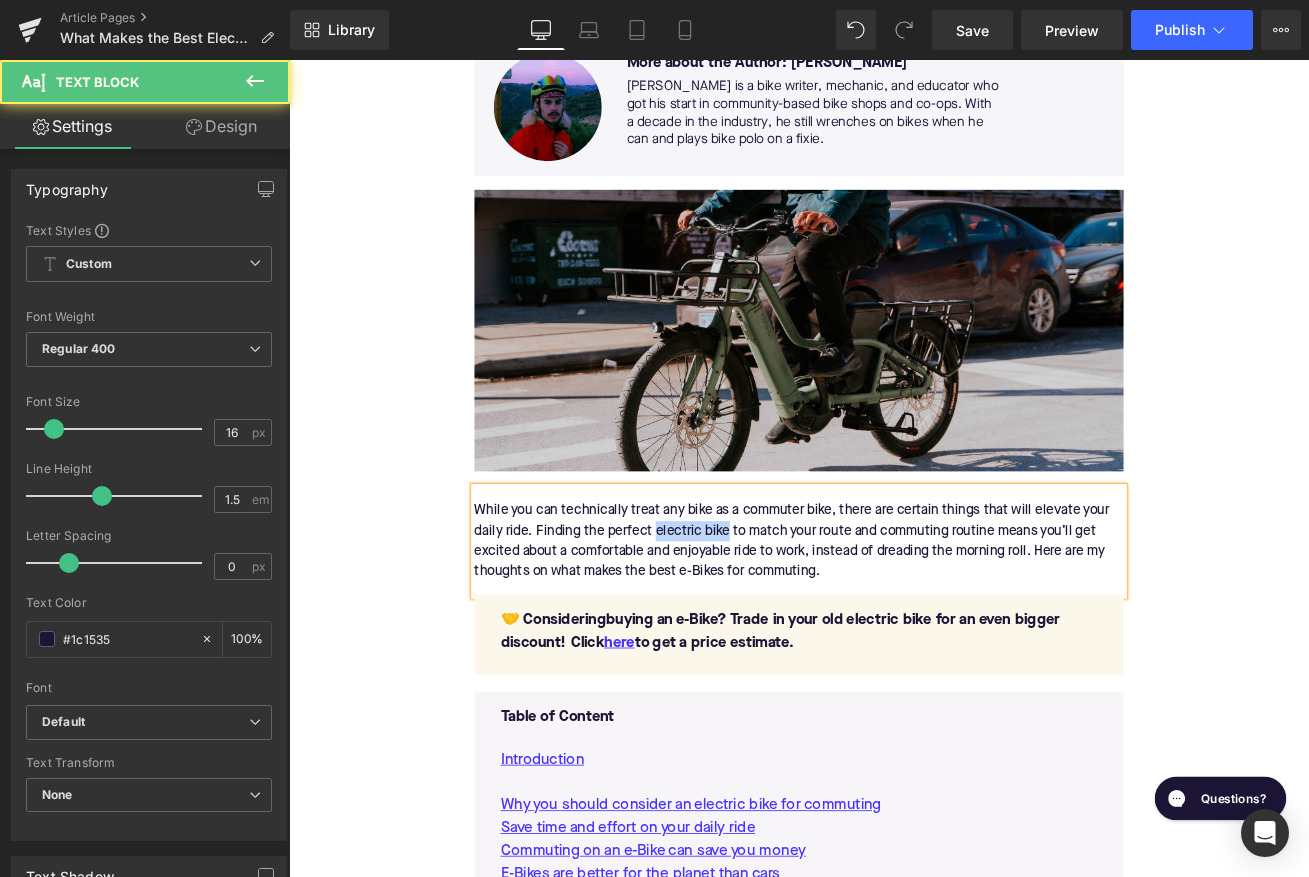 drag, startPoint x: 727, startPoint y: 618, endPoint x: 810, endPoint y: 616, distance: 83.02409 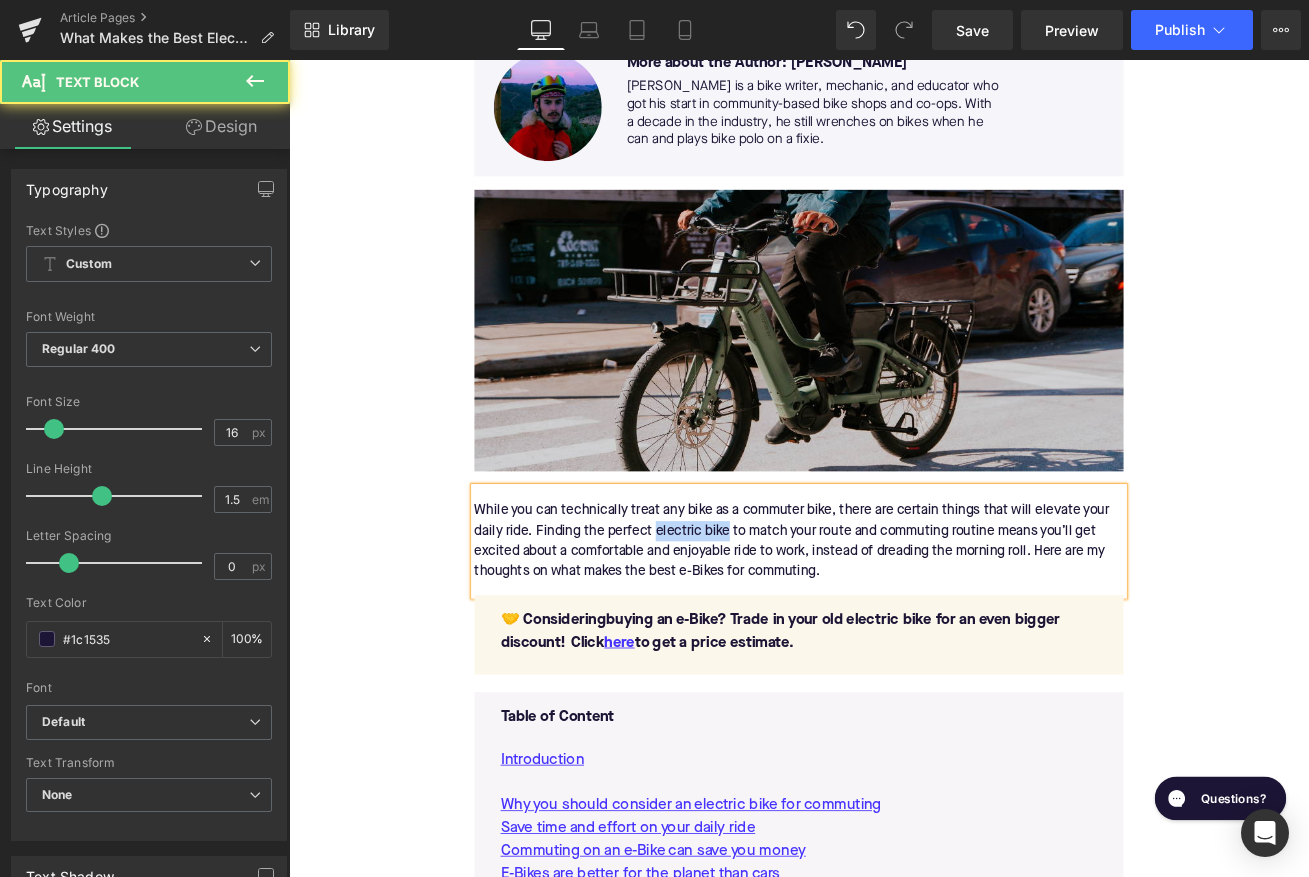 click on "While you can technically treat any bike as a commuter bike, there are certain things that will elevate your daily ride. Finding the perfect electric bike to match your route and commuting routine means you’ll get excited about a comfortable and enjoyable ride to work, instead of dreading the morning roll. Here are my thoughts on what makes the best e-Bikes for commuting." at bounding box center [894, 631] 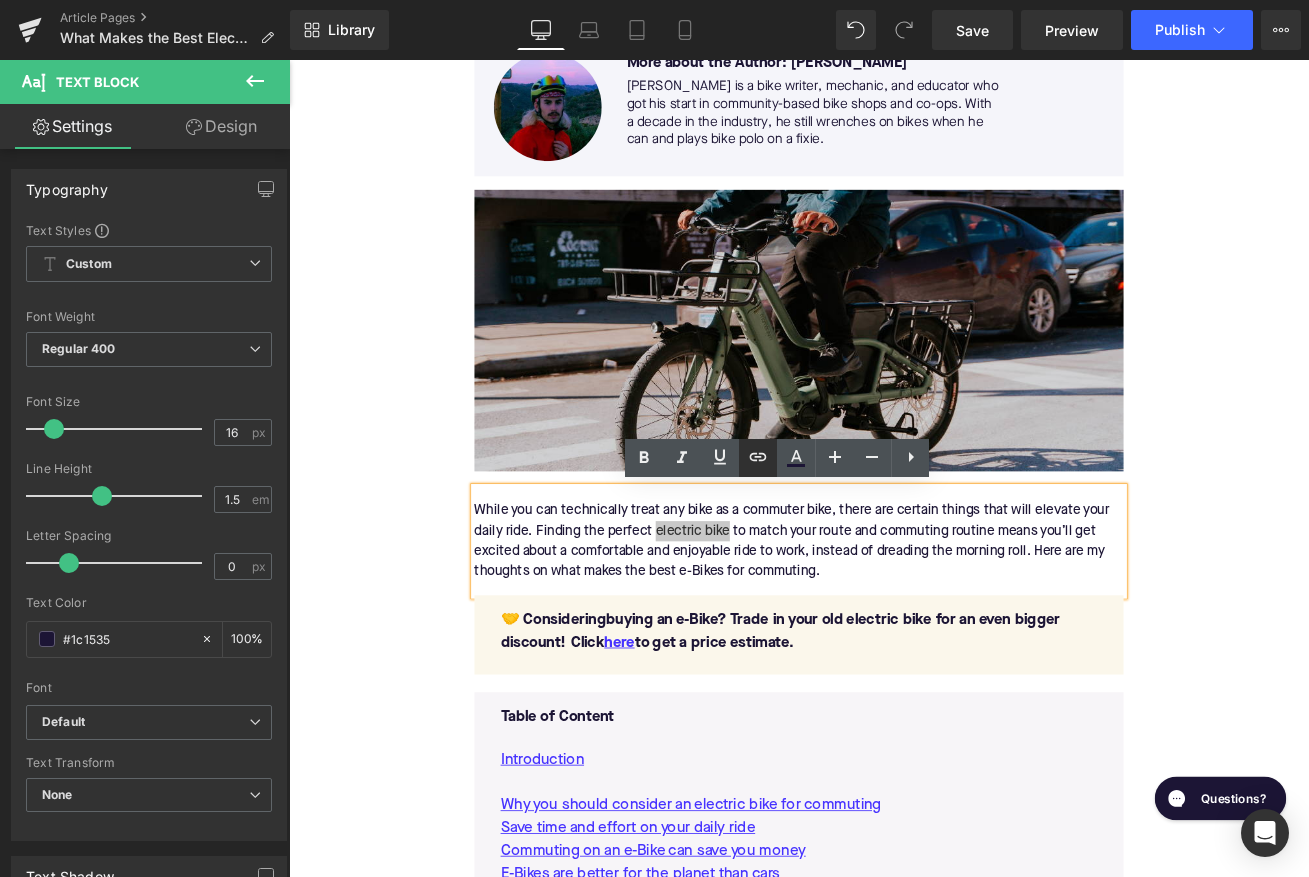 click 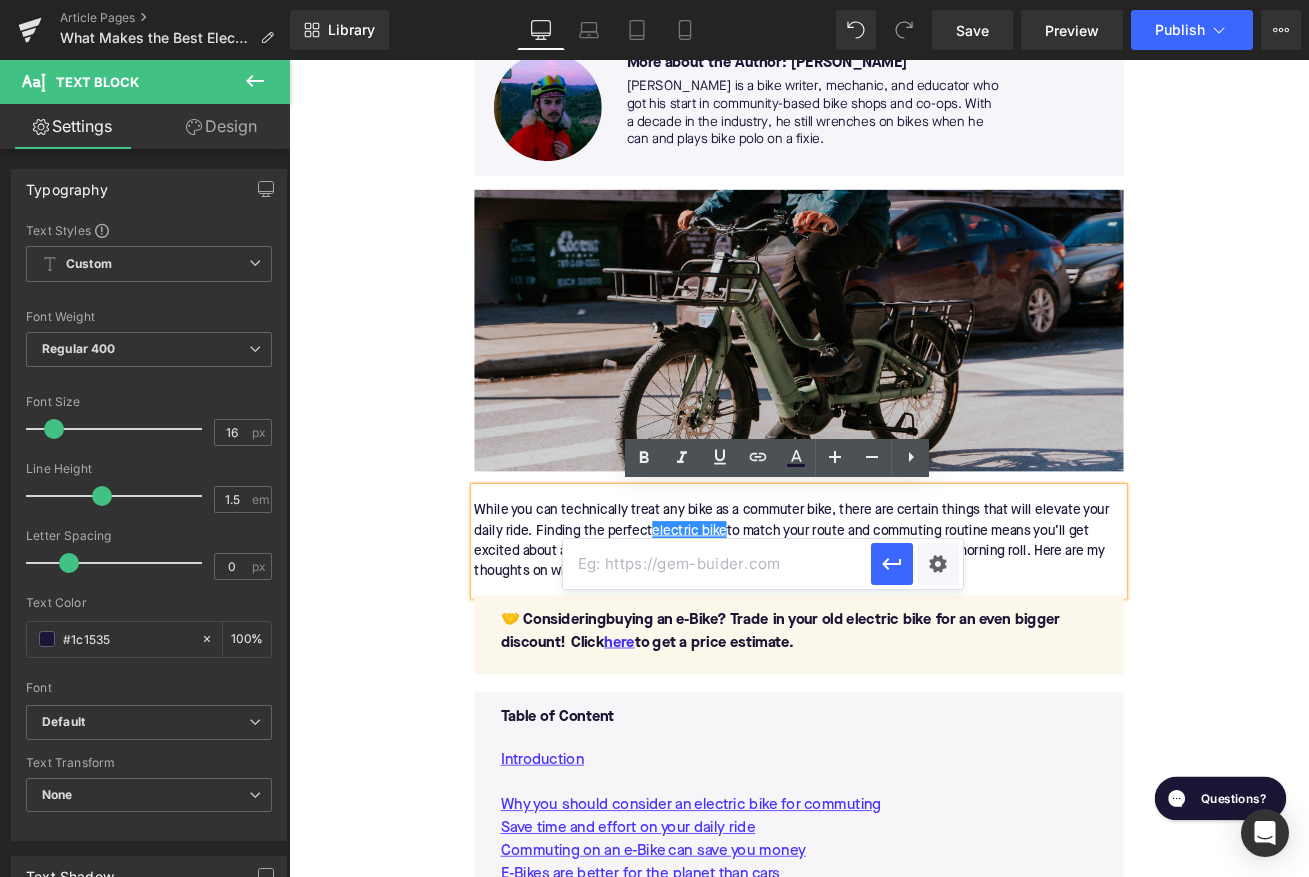 click at bounding box center [717, 564] 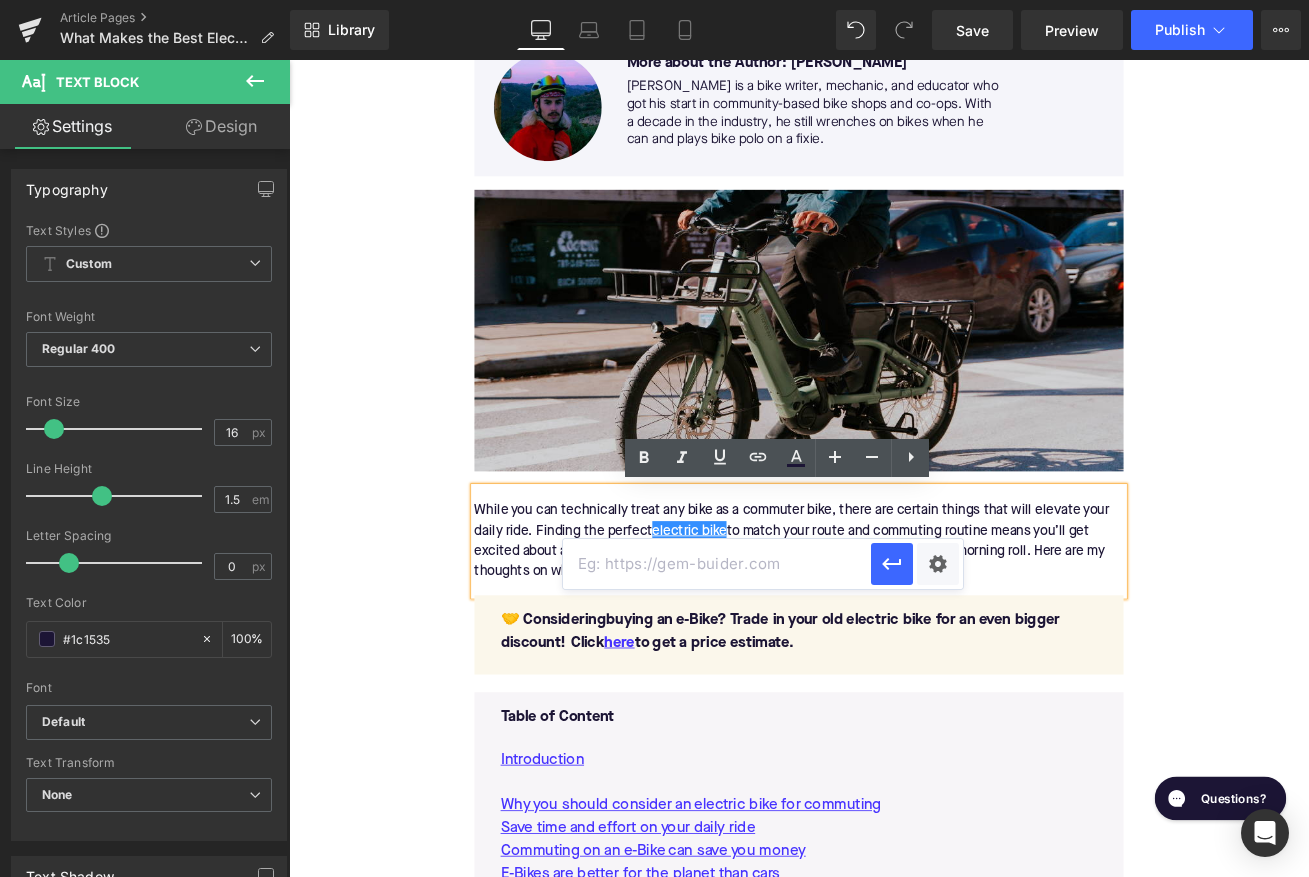 paste on "[URL][DOMAIN_NAME]" 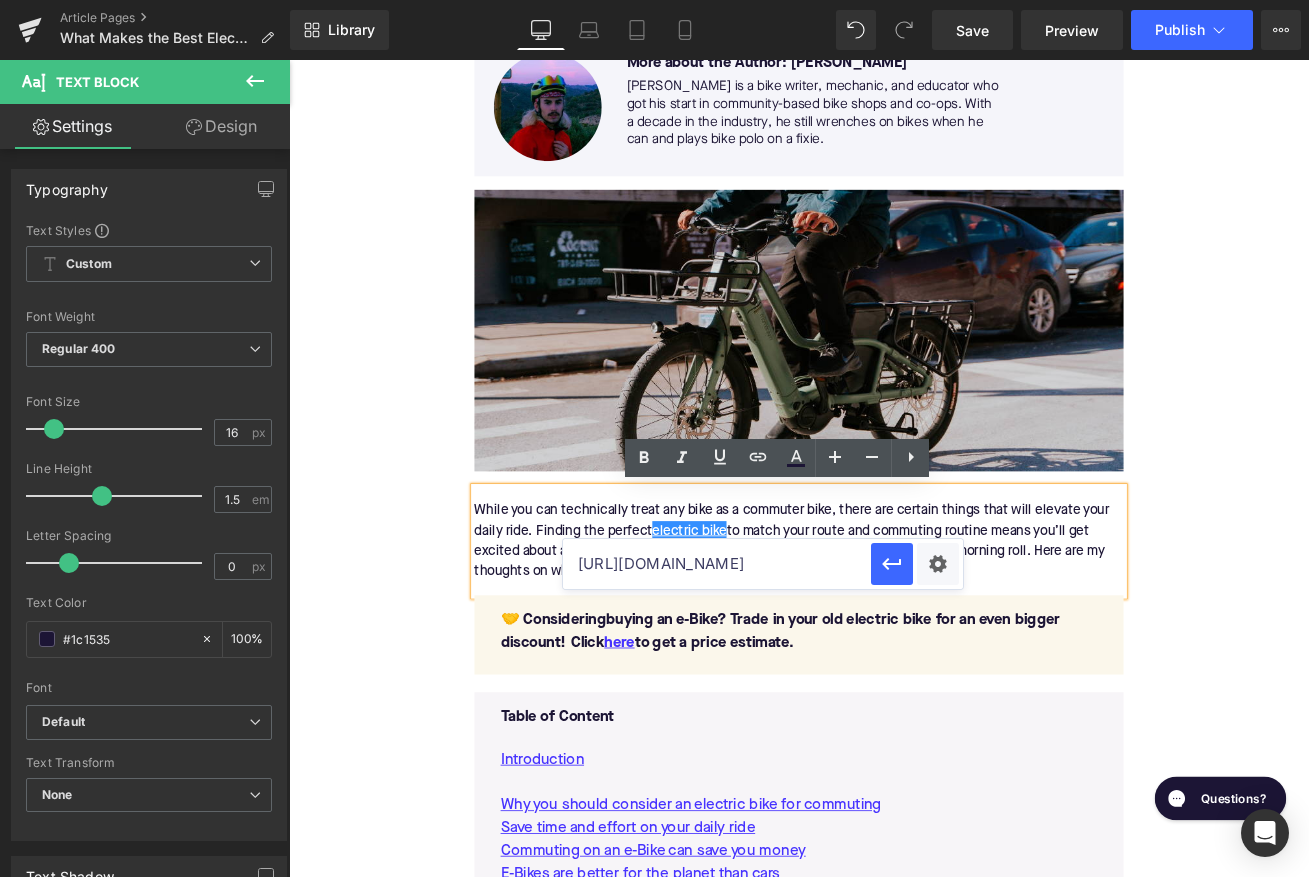 scroll, scrollTop: 0, scrollLeft: 37, axis: horizontal 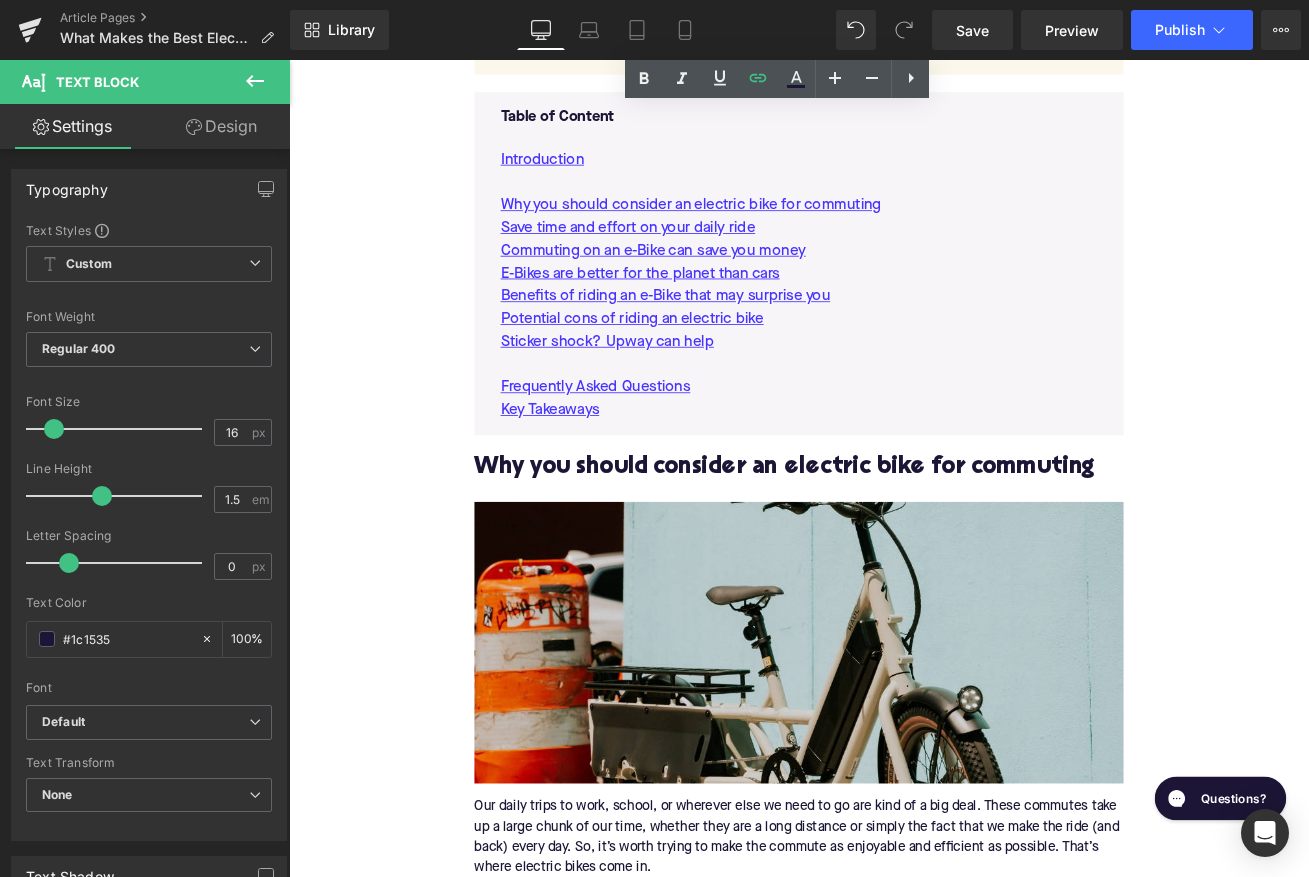 click on "Why you should consider an electric bike for commuting" at bounding box center (894, 544) 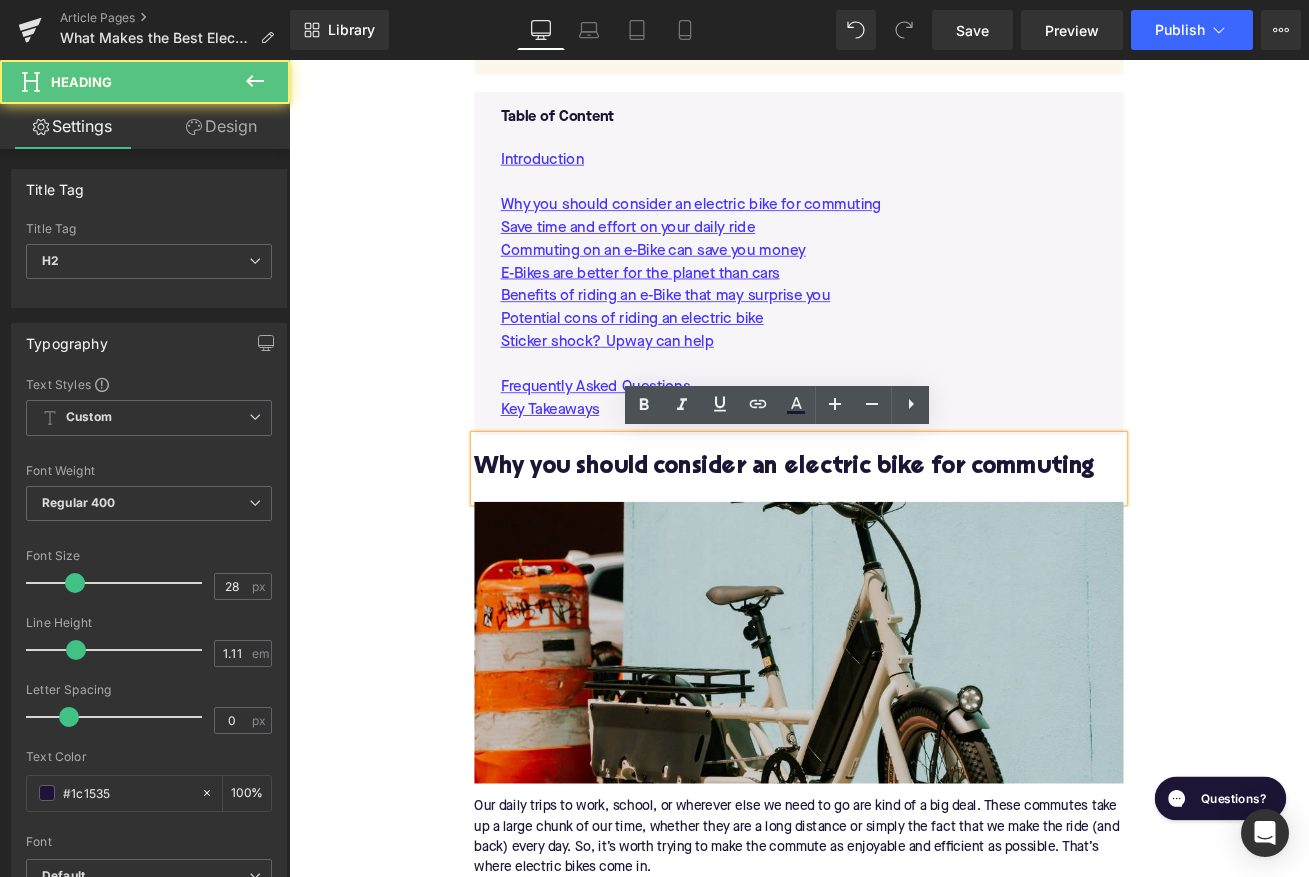 click on "Why you should consider an electric bike for commuting" at bounding box center [894, 544] 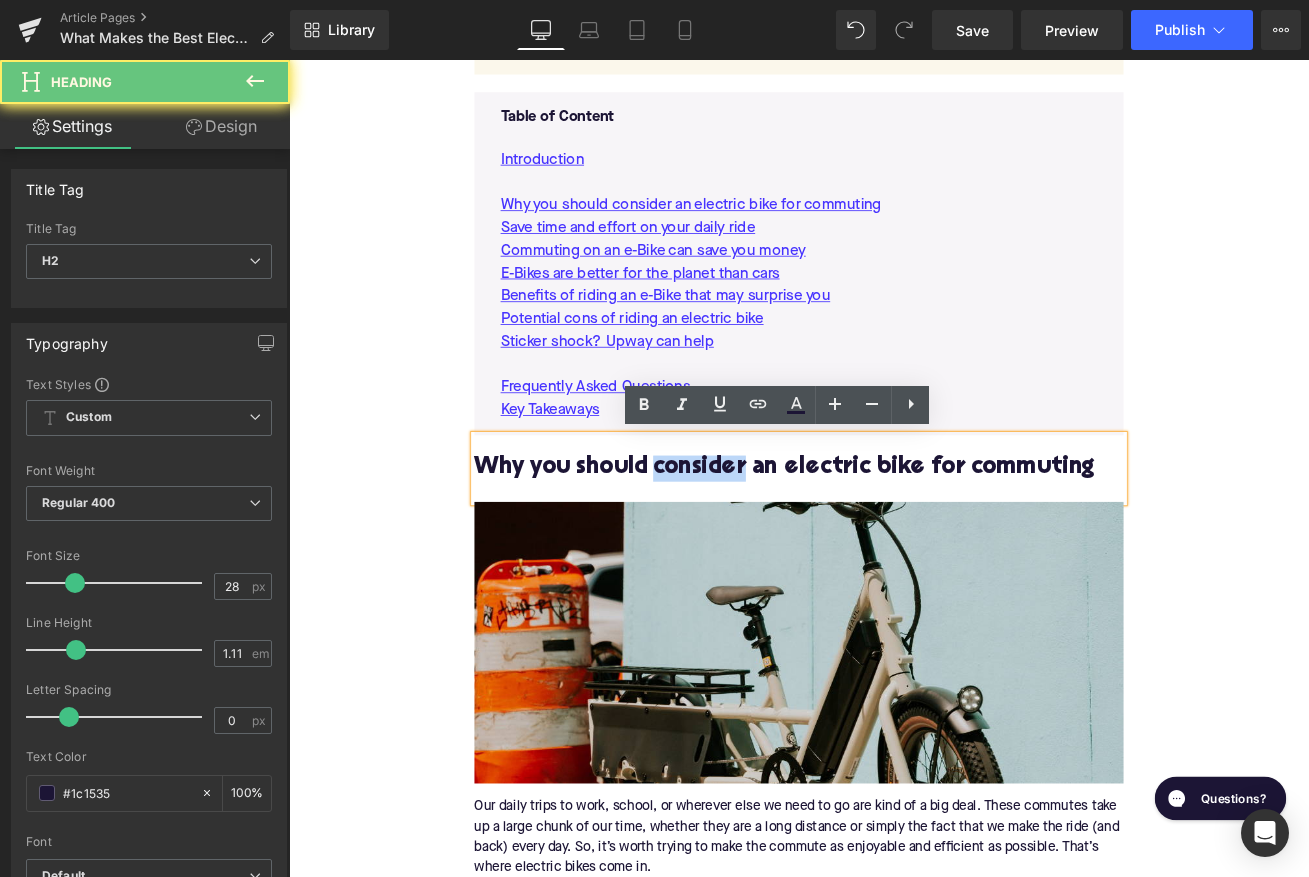 click on "Why you should consider an electric bike for commuting" at bounding box center (894, 544) 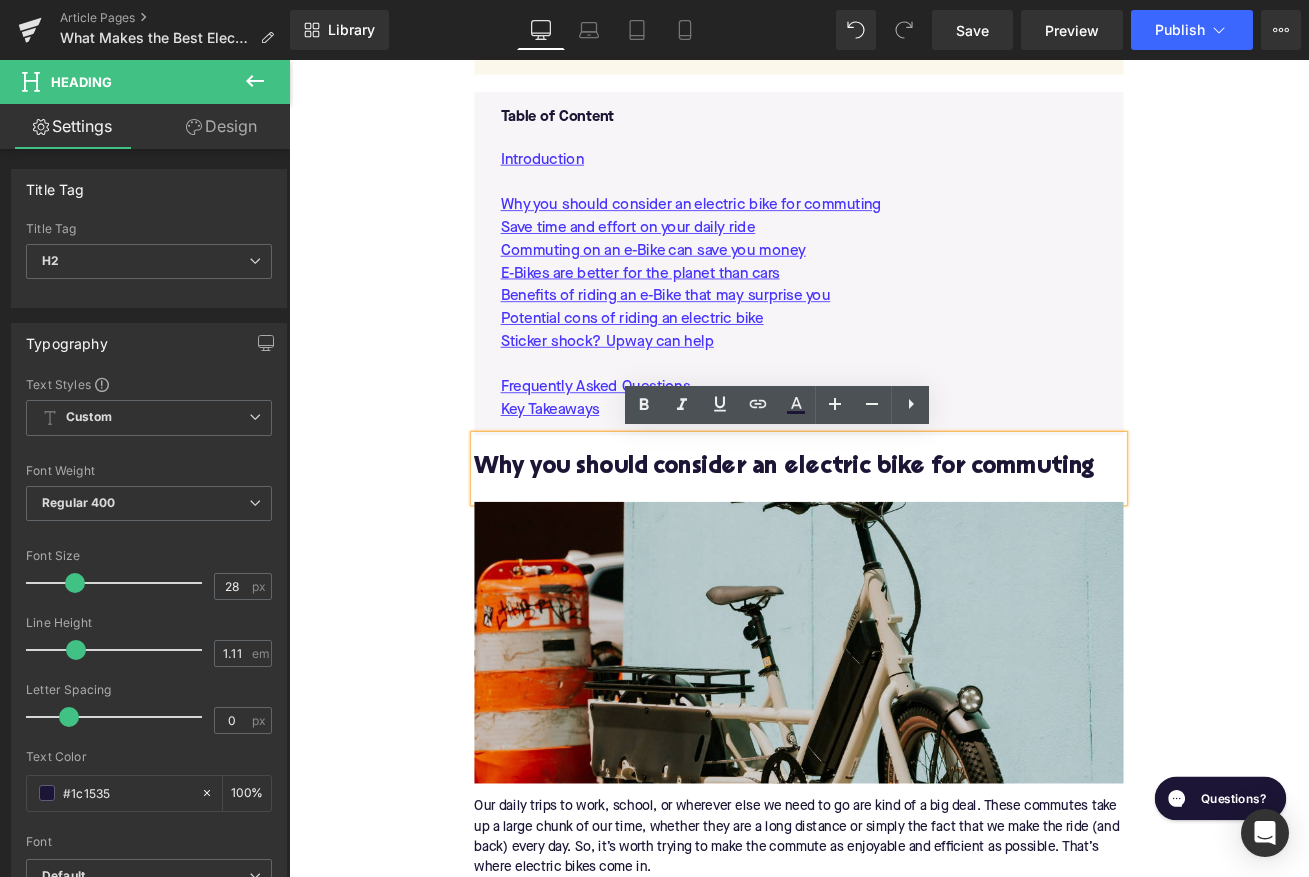 click on "Why you should consider an electric bike for commuting" at bounding box center [894, 544] 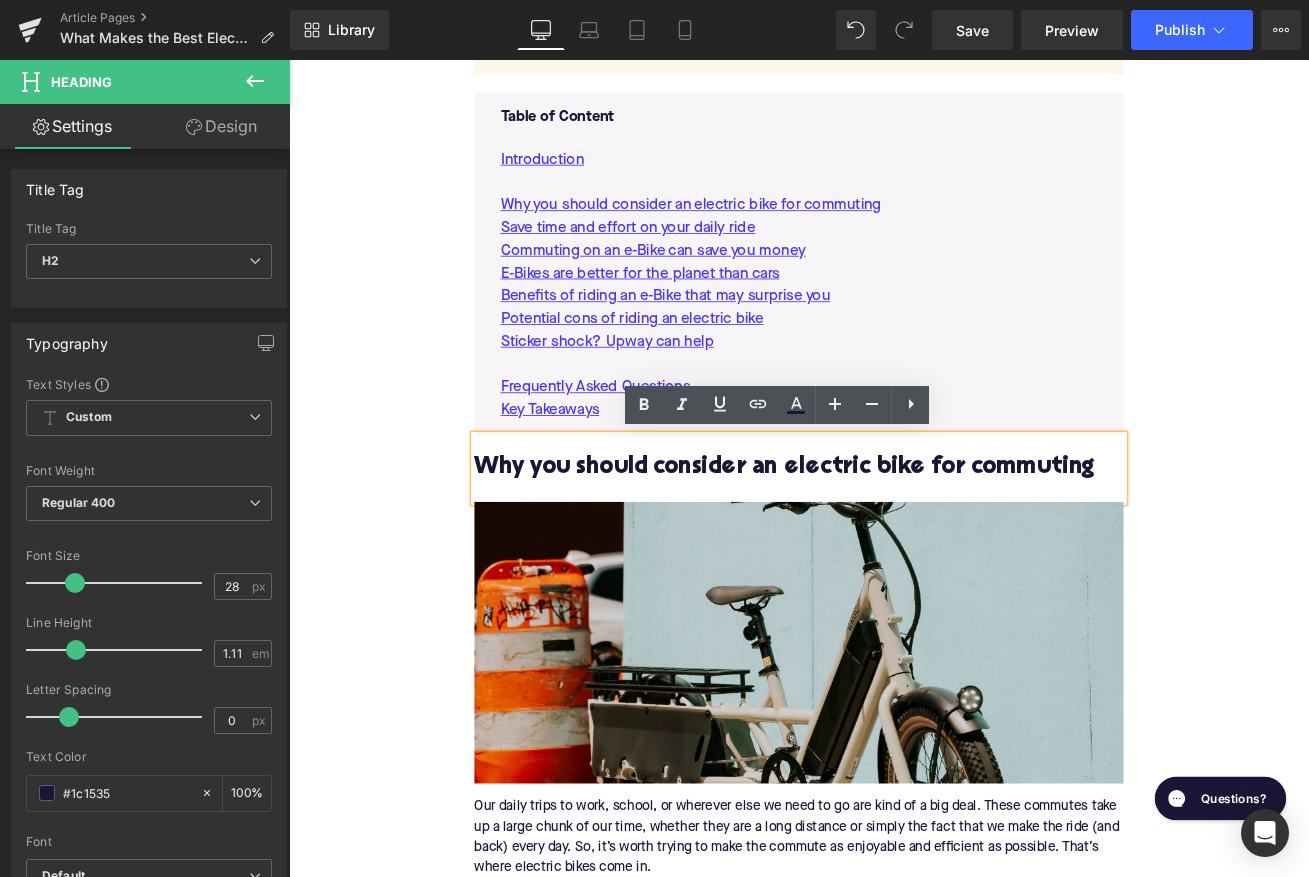 paste 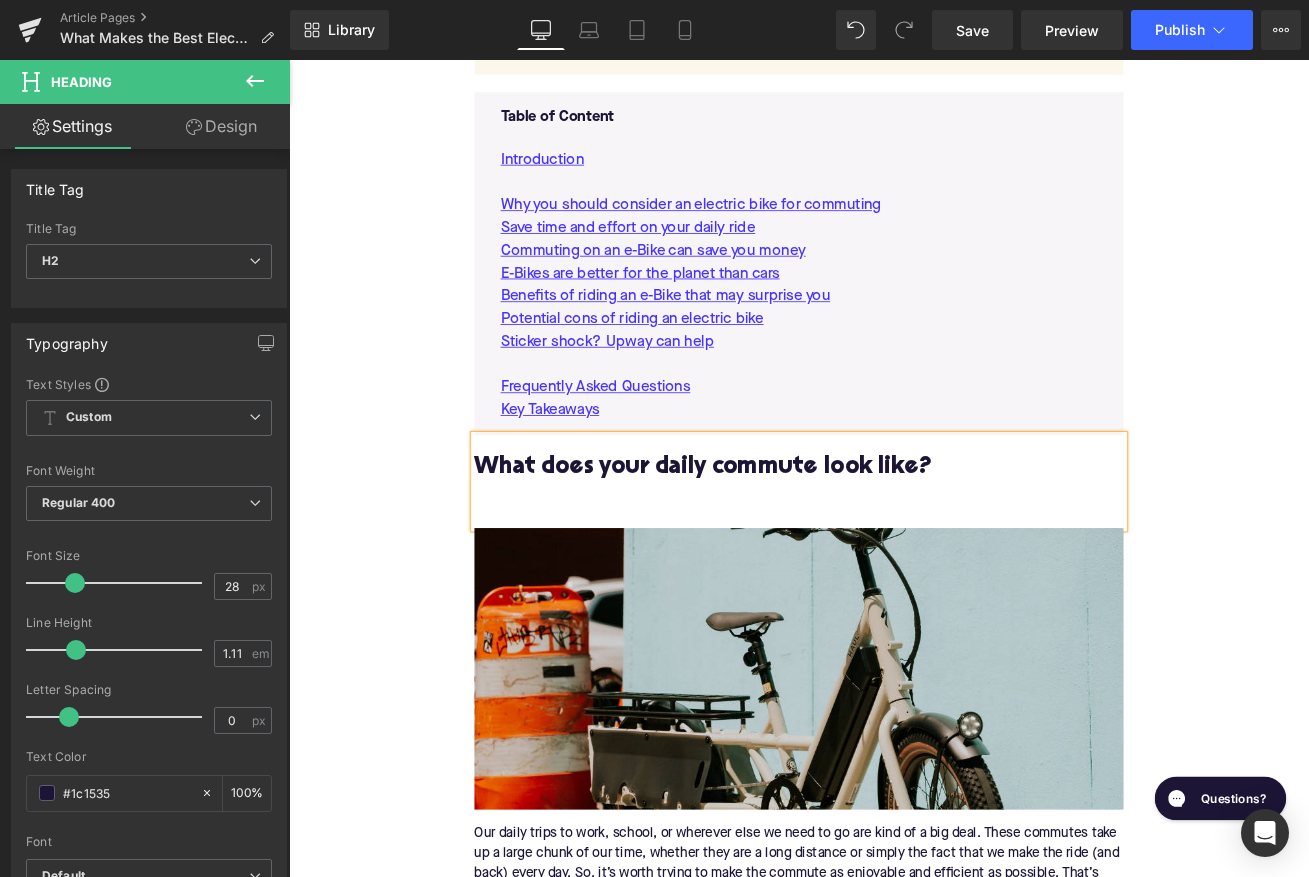 type 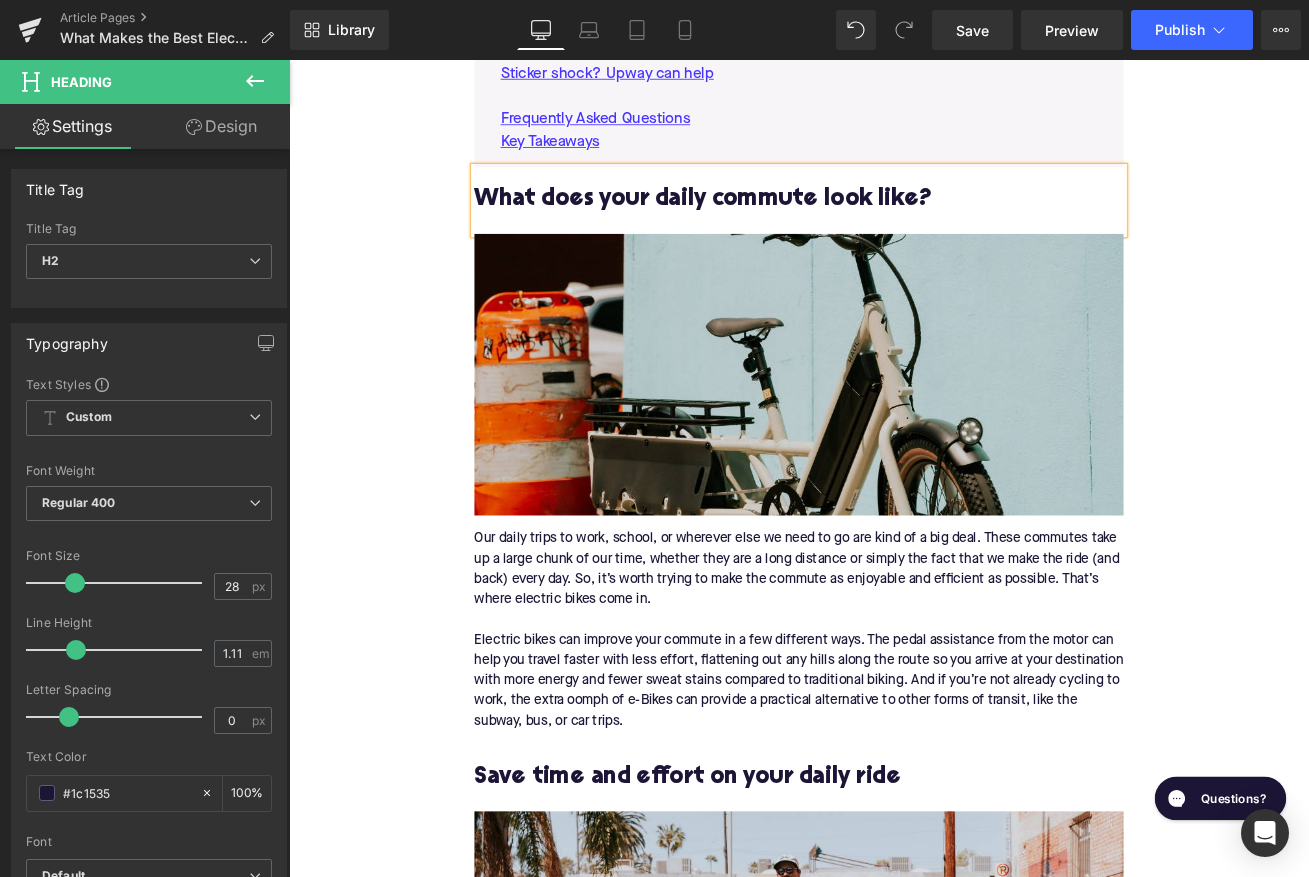 scroll, scrollTop: 1606, scrollLeft: 0, axis: vertical 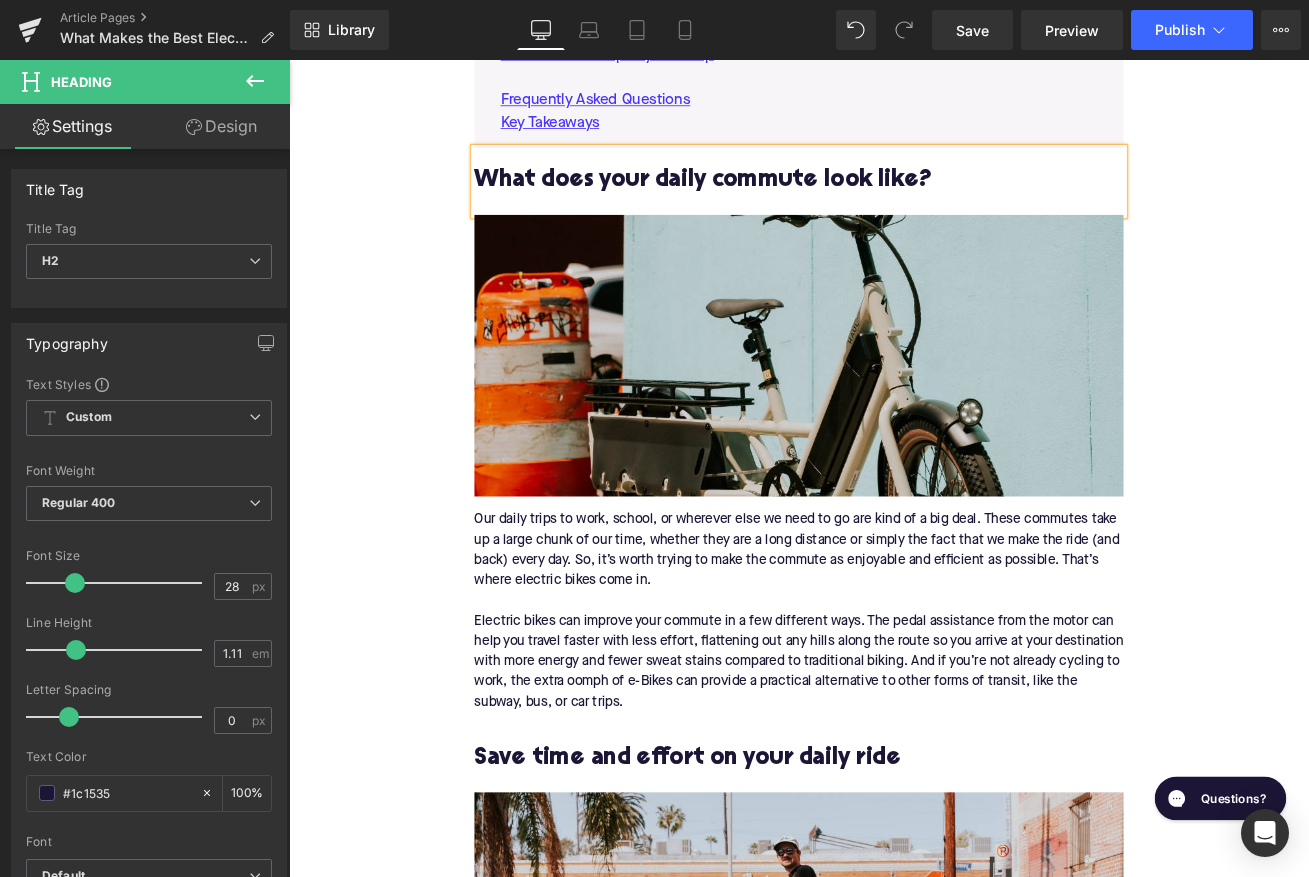 click on "Our daily trips to work, school, or wherever else we need to go are kind of a big deal. These commutes take up a large chunk of our time, whether they are a long distance or simply the fact that we make the ride (and back) every day. So, it’s worth trying to make the commute as enjoyable and efficient as possible. That’s where electric bikes come in.  Electric bikes can improve your commute in a few different ways. The pedal assistance from the motor can help you travel faster with less effort, flattening out any hills along the route so you arrive at your destination with more energy and fewer sweat stains compared to traditional biking. And if you’re not already cycling to work, the extra oomph of e-Bikes can provide a practical alternative to other forms of transit, like the subway, bus, or car trips." at bounding box center (894, 714) 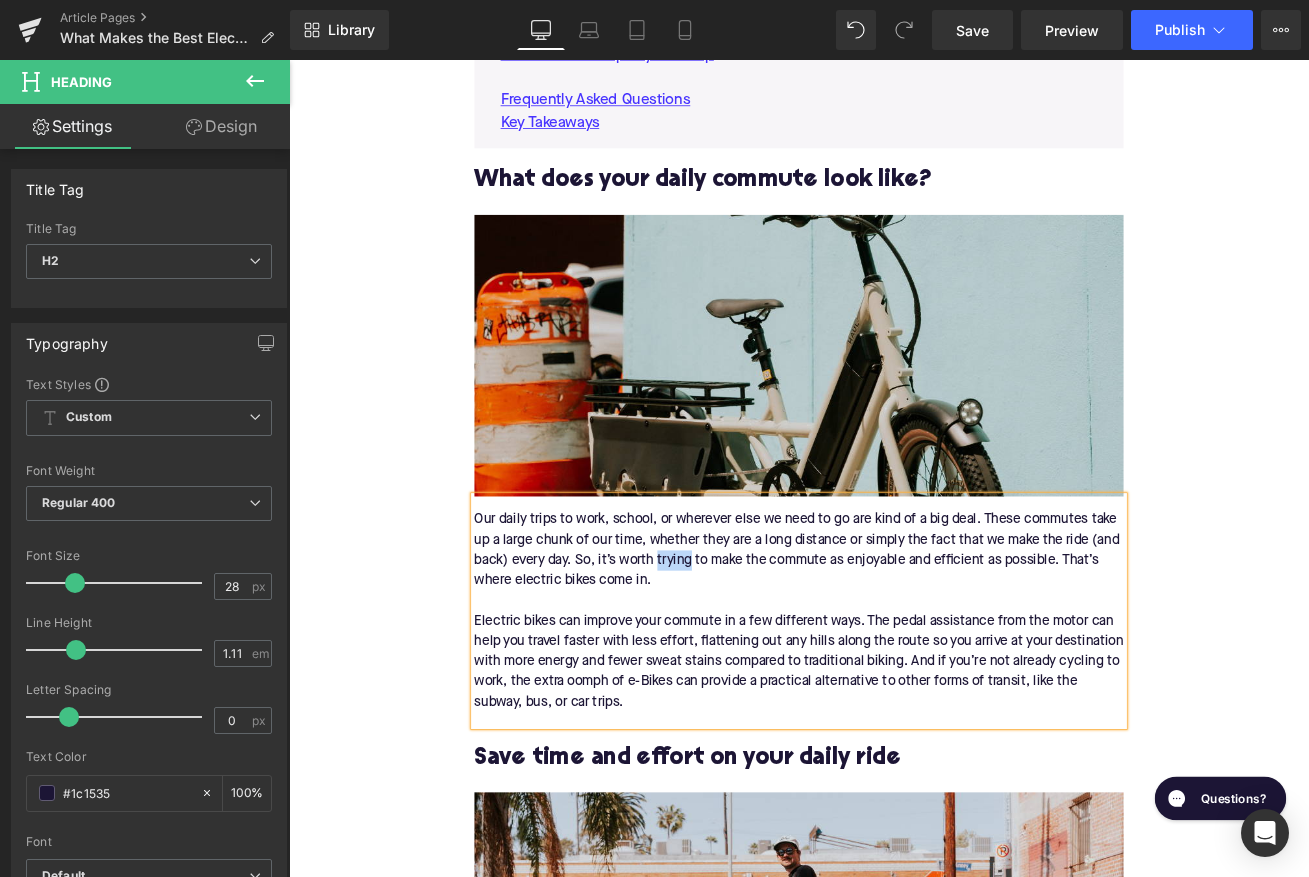 click on "Our daily trips to work, school, or wherever else we need to go are kind of a big deal. These commutes take up a large chunk of our time, whether they are a long distance or simply the fact that we make the ride (and back) every day. So, it’s worth trying to make the commute as enjoyable and efficient as possible. That’s where electric bikes come in.  Electric bikes can improve your commute in a few different ways. The pedal assistance from the motor can help you travel faster with less effort, flattening out any hills along the route so you arrive at your destination with more energy and fewer sweat stains compared to traditional biking. And if you’re not already cycling to work, the extra oomph of e-Bikes can provide a practical alternative to other forms of transit, like the subway, bus, or car trips." at bounding box center [894, 714] 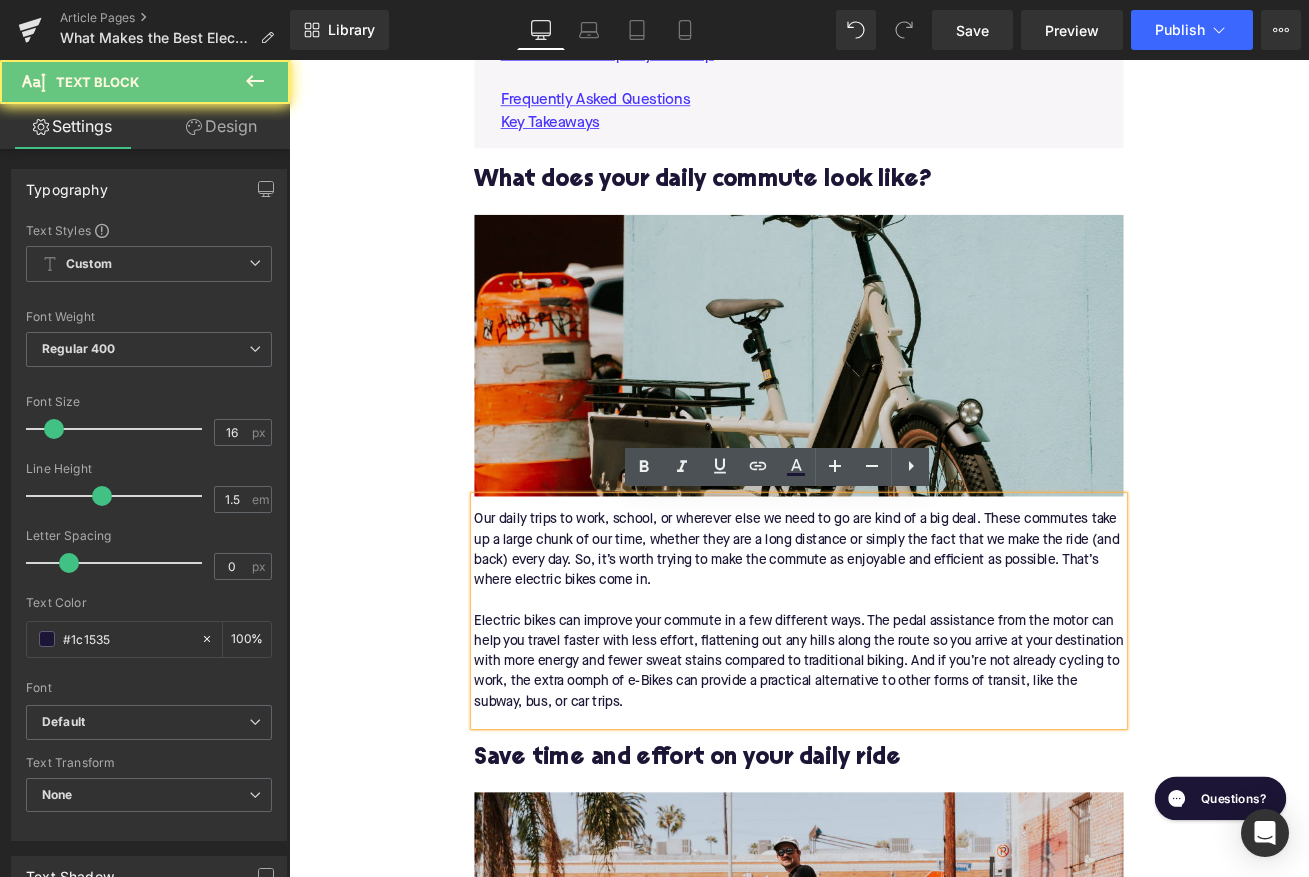 click on "Our daily trips to work, school, or wherever else we need to go are kind of a big deal. These commutes take up a large chunk of our time, whether they are a long distance or simply the fact that we make the ride (and back) every day. So, it’s worth trying to make the commute as enjoyable and efficient as possible. That’s where electric bikes come in.  Electric bikes can improve your commute in a few different ways. The pedal assistance from the motor can help you travel faster with less effort, flattening out any hills along the route so you arrive at your destination with more energy and fewer sweat stains compared to traditional biking. And if you’re not already cycling to work, the extra oomph of e-Bikes can provide a practical alternative to other forms of transit, like the subway, bus, or car trips." at bounding box center [894, 714] 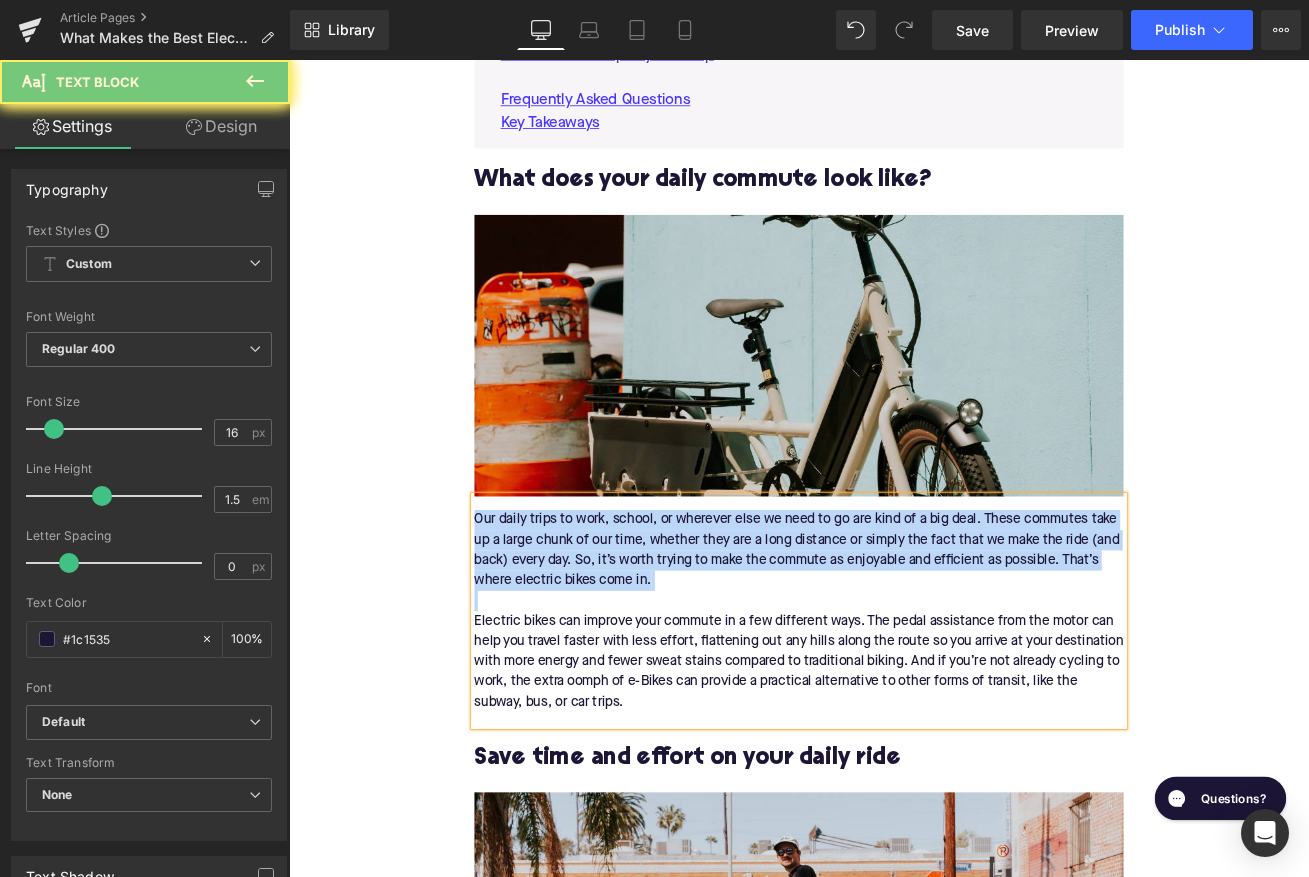 paste 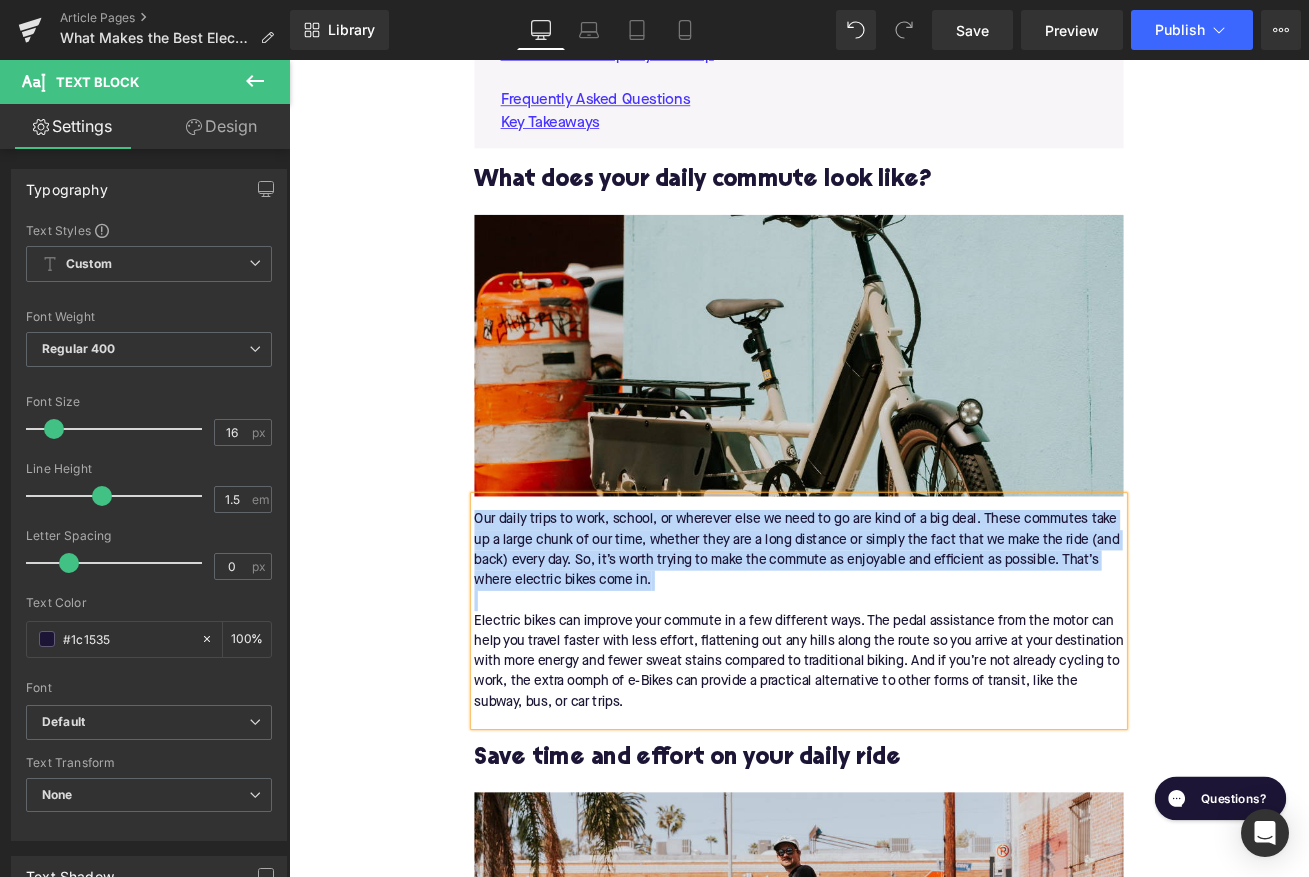 type 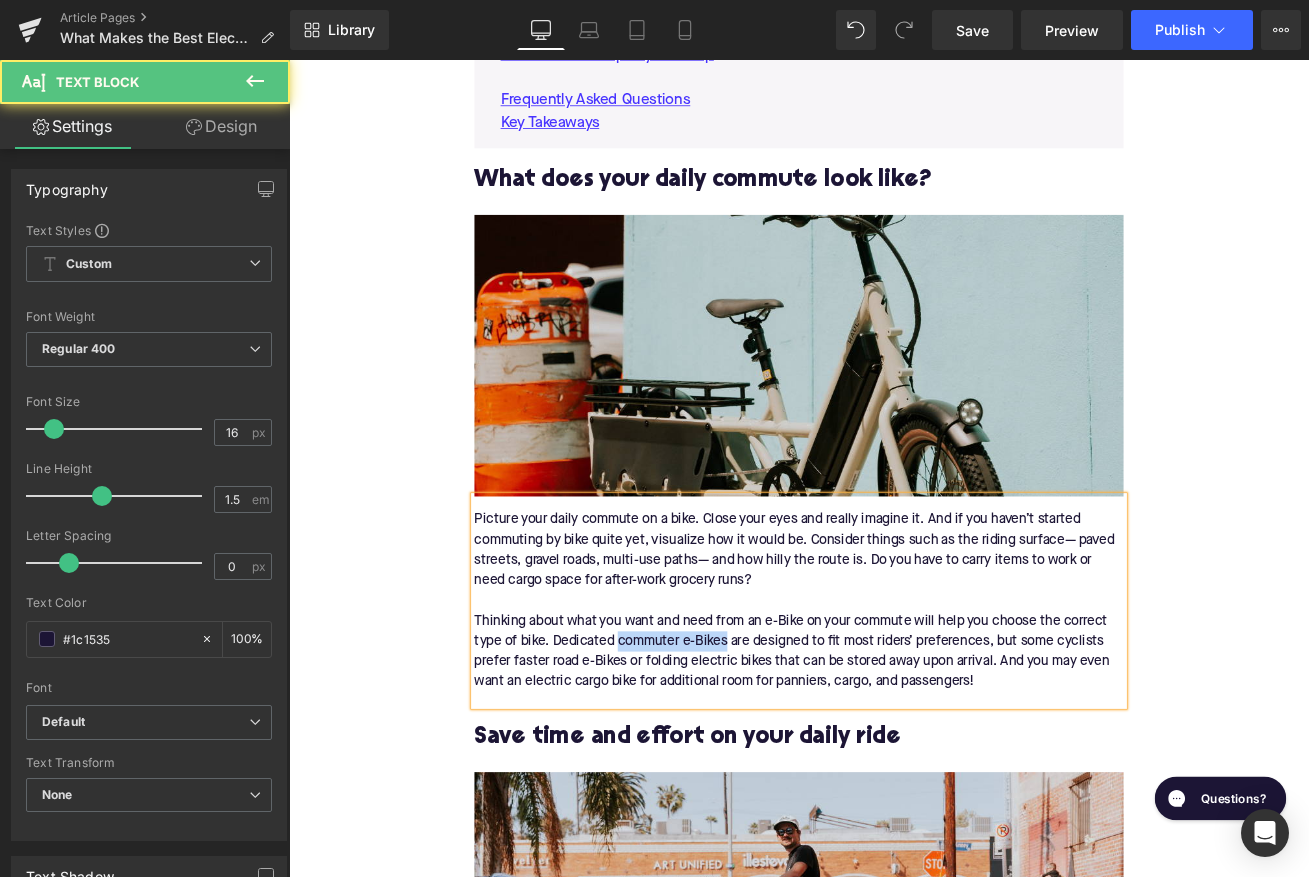 drag, startPoint x: 809, startPoint y: 749, endPoint x: 680, endPoint y: 748, distance: 129.00388 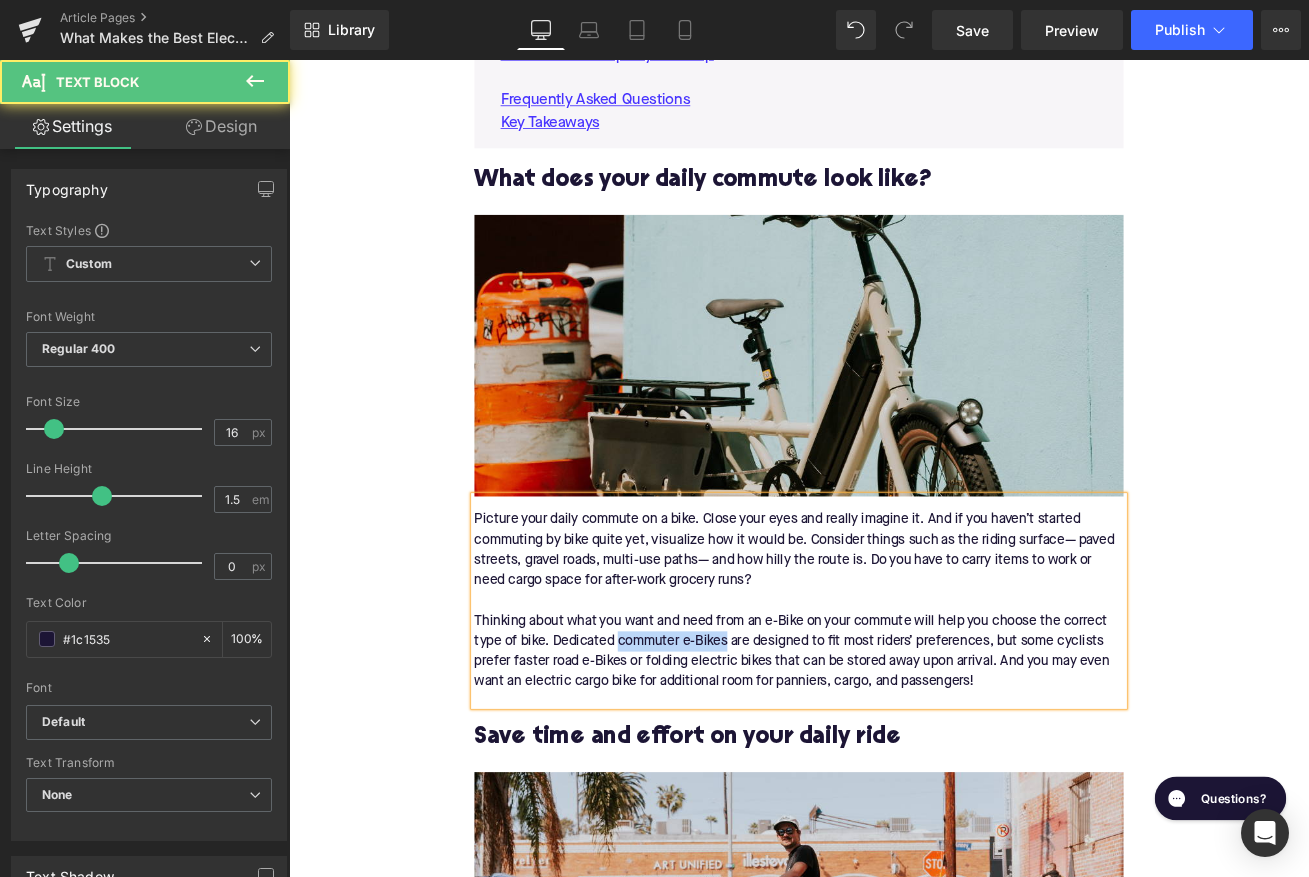 click on "Picture your daily commute on a bike. Close your eyes and really imagine it. And if you haven’t started commuting by bike quite yet, visualize how it would be. Consider things such as the riding surface— paved streets, gravel roads, multi-use paths— and how hilly the route is. Do you have to carry items to work or need cargo space for after-work grocery runs? Thinking about what you want and need from an e-Bike on your commute will help you choose the correct type of bike. Dedicated commuter e-Bikes are designed to fit most riders’ preferences, but some cyclists prefer faster road e-Bikes or folding electric bikes that can be stored away upon arrival. And you may even want an electric cargo bike for additional room for panniers, cargo, and passengers!" at bounding box center [894, 702] 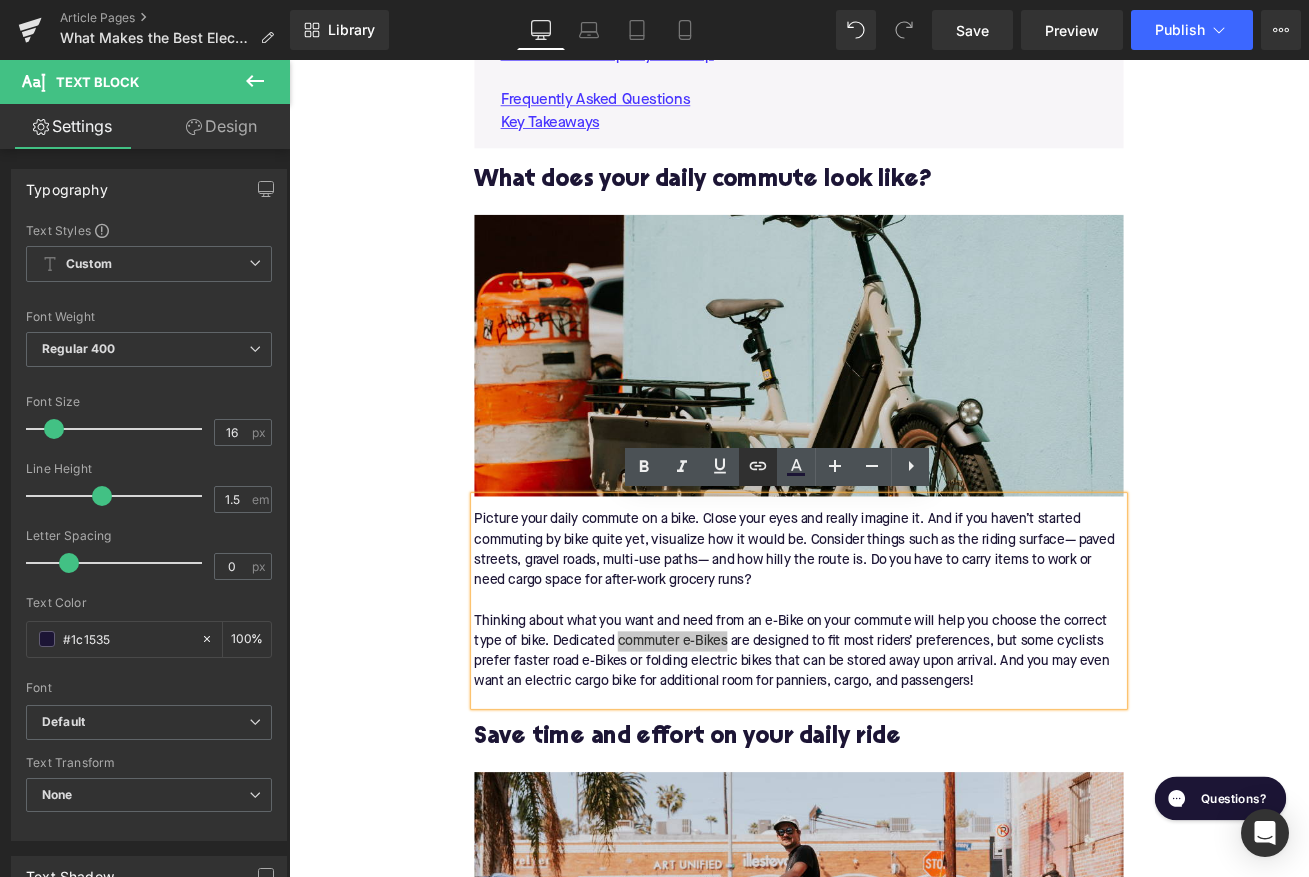 click 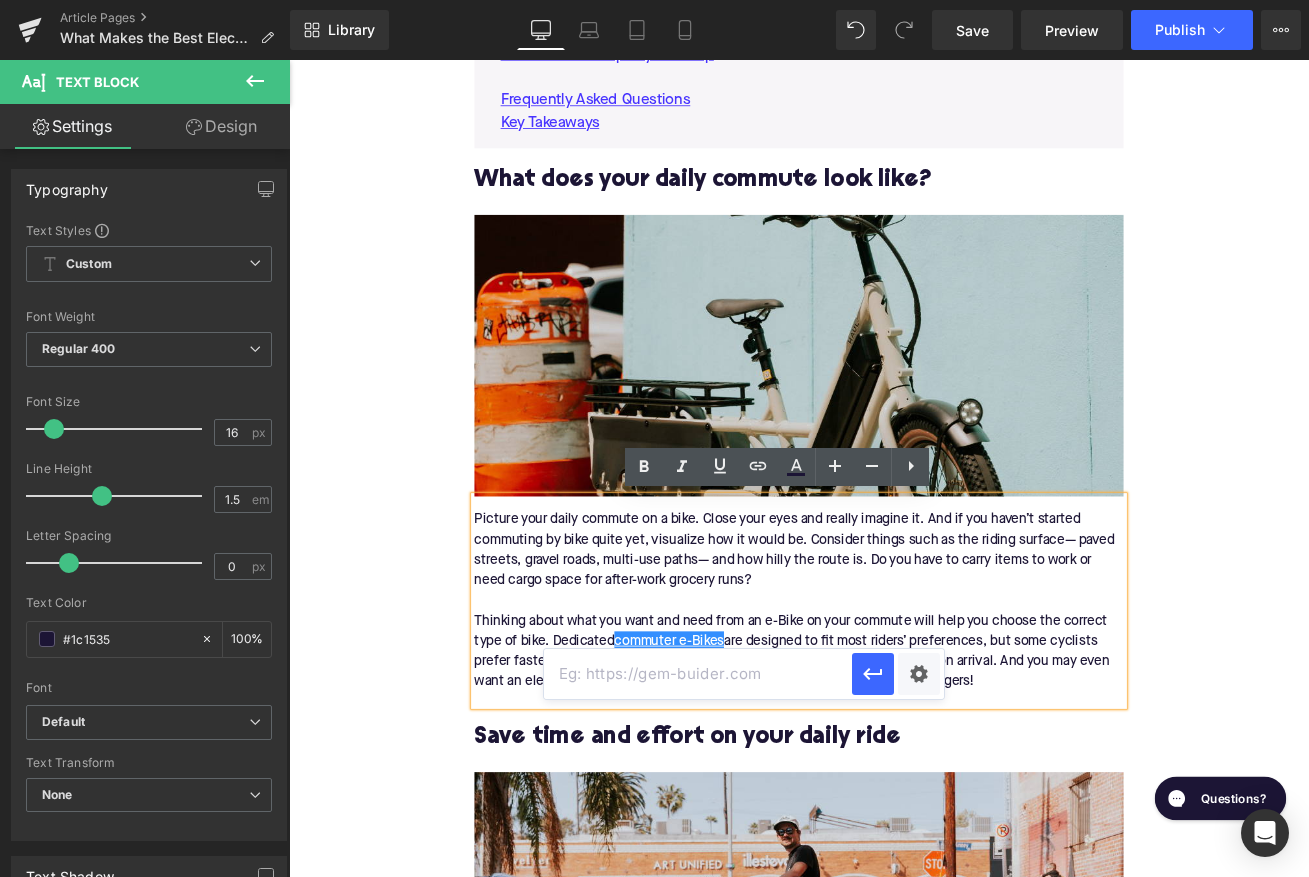 click at bounding box center (698, 674) 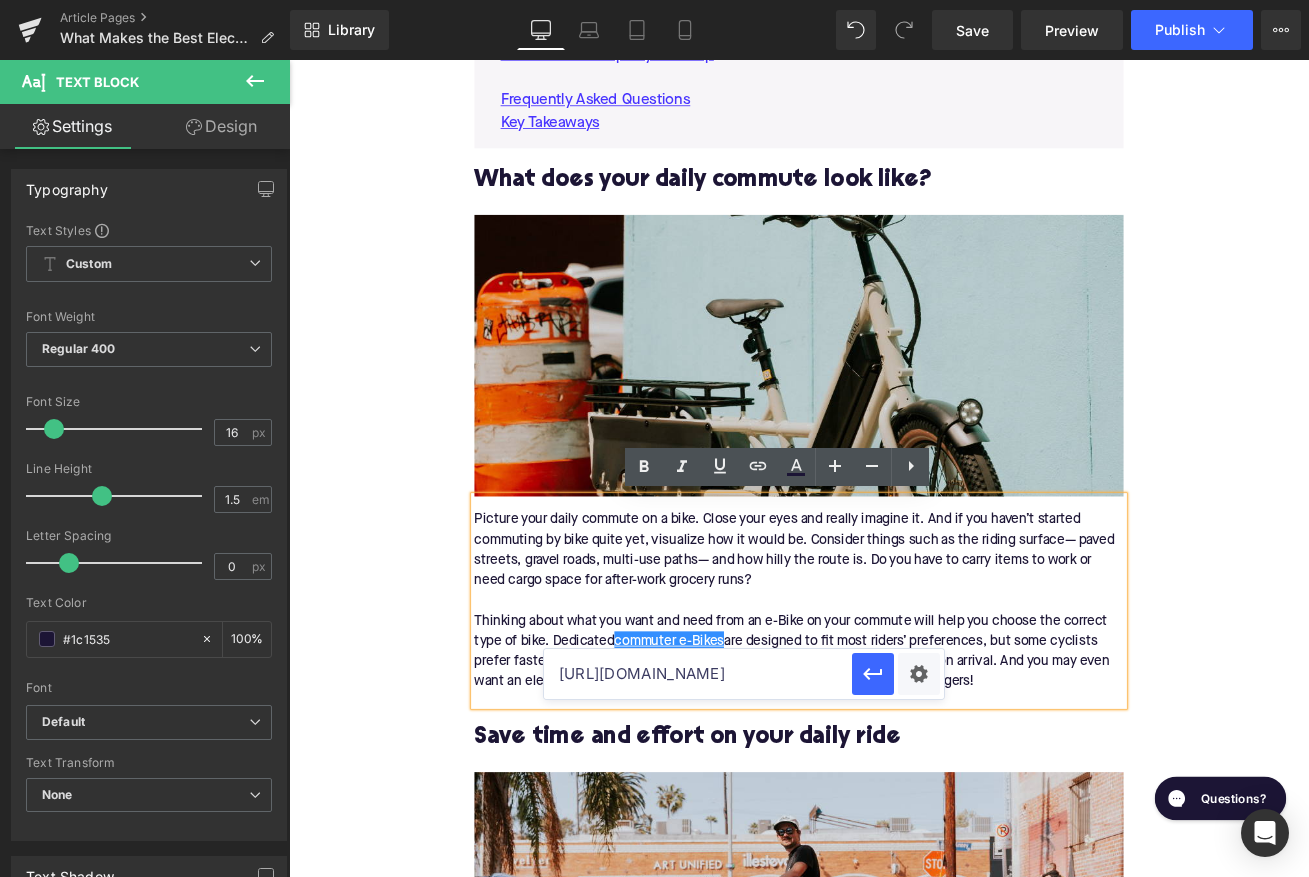 scroll, scrollTop: 0, scrollLeft: 63, axis: horizontal 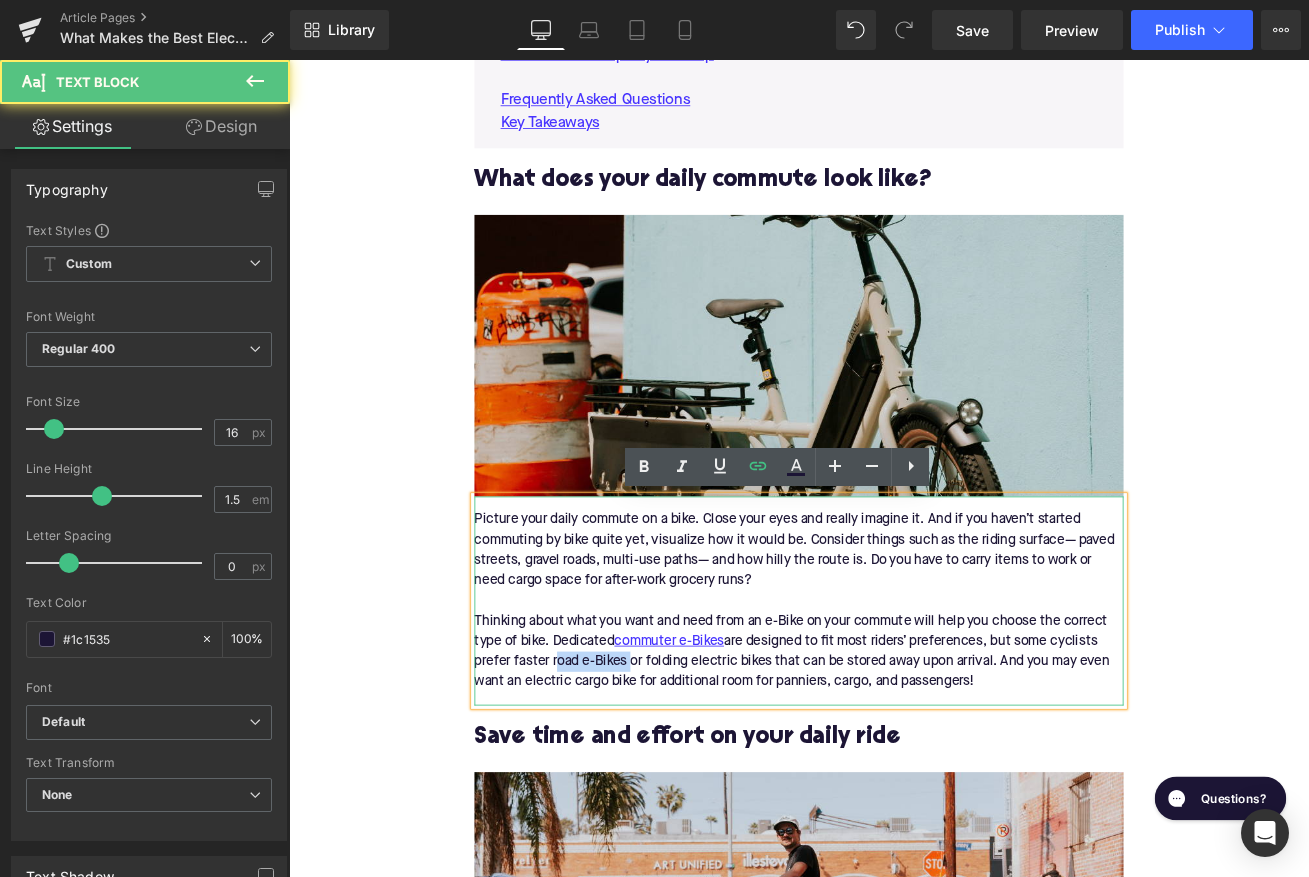 drag, startPoint x: 600, startPoint y: 772, endPoint x: 690, endPoint y: 771, distance: 90.005554 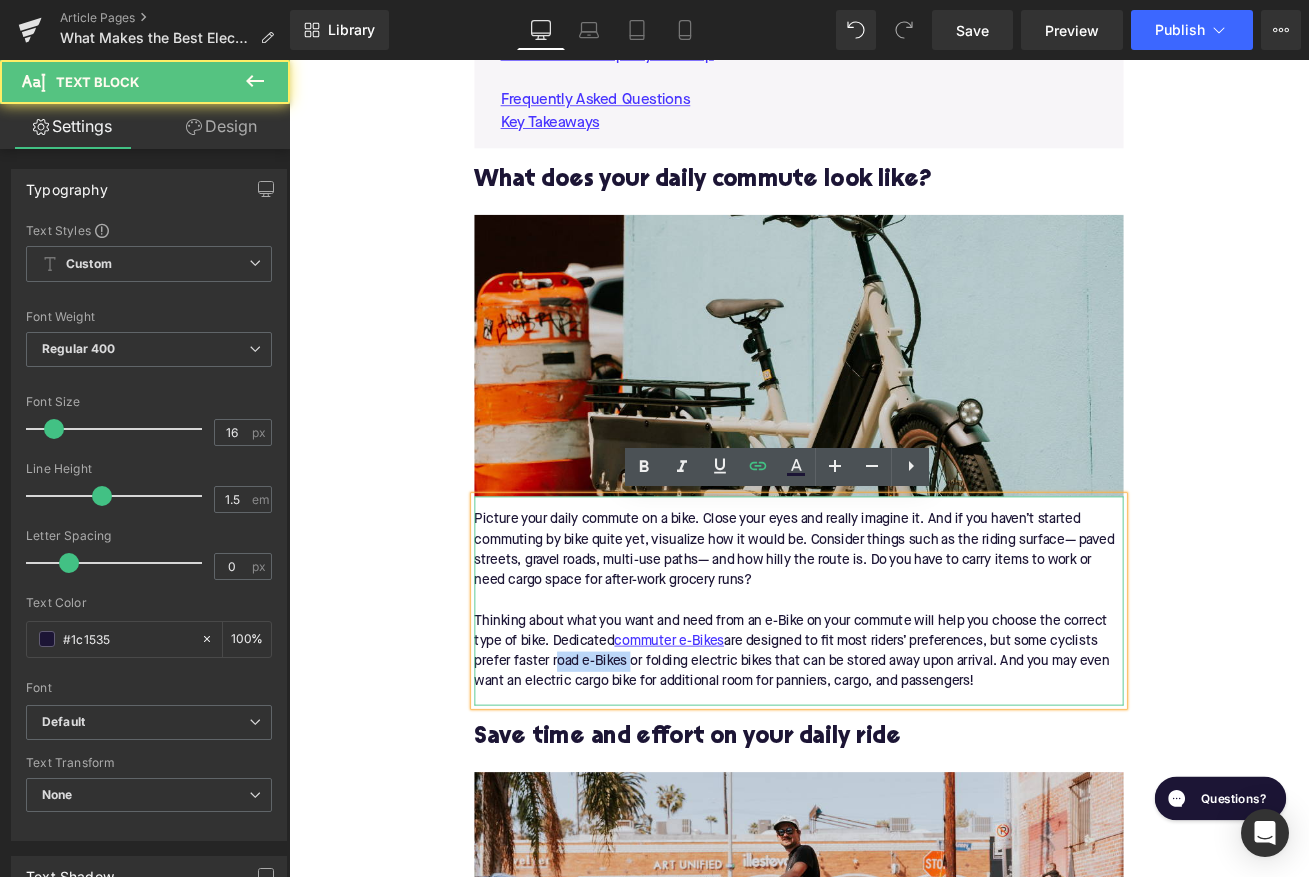 click on "Picture your daily commute on a bike. Close your eyes and really imagine it. And if you haven’t started commuting by bike quite yet, visualize how it would be. Consider things such as the riding surface— paved streets, gravel roads, multi-use paths— and how hilly the route is. Do you have to carry items to work or need cargo space for after-work grocery runs? Thinking about what you want and need from an e-Bike on your commute will help you choose the correct type of bike. Dedicated  commuter e-Bikes  are designed to fit most riders’ preferences, but some cyclists prefer faster road e-Bikes or folding electric bikes that can be stored away upon arrival. And you may even want an electric cargo bike for additional room for panniers, cargo, and passengers!" at bounding box center [894, 702] 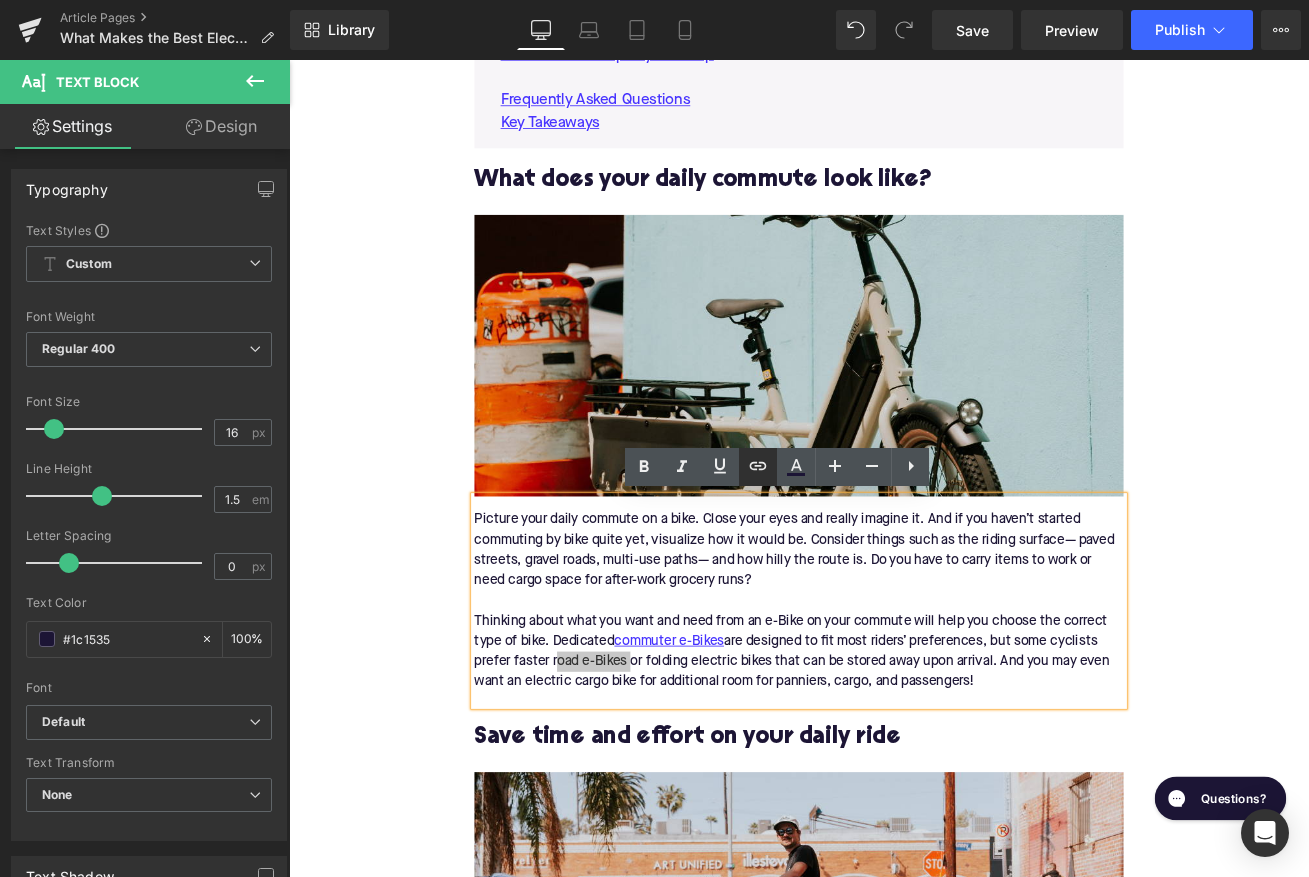 click 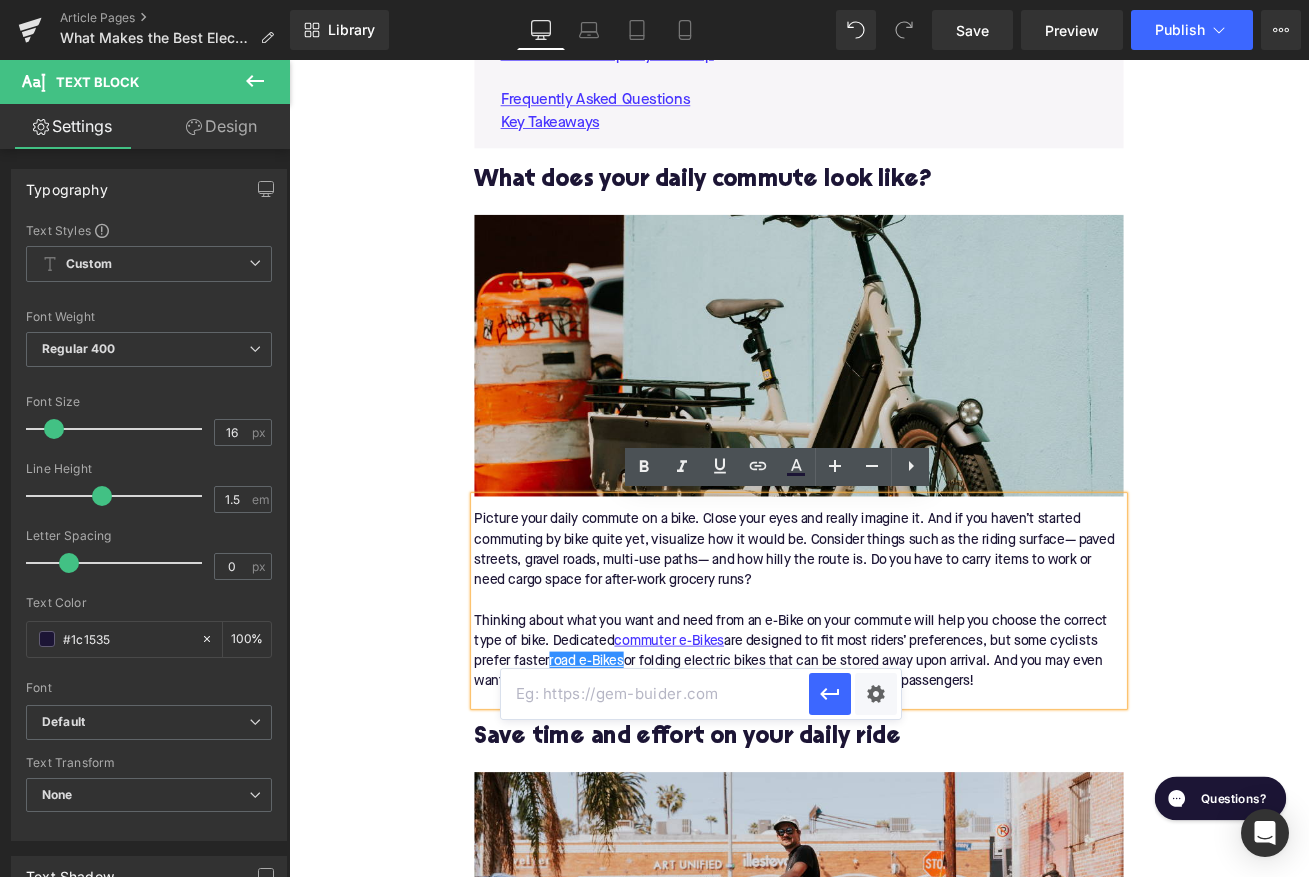 click at bounding box center (655, 694) 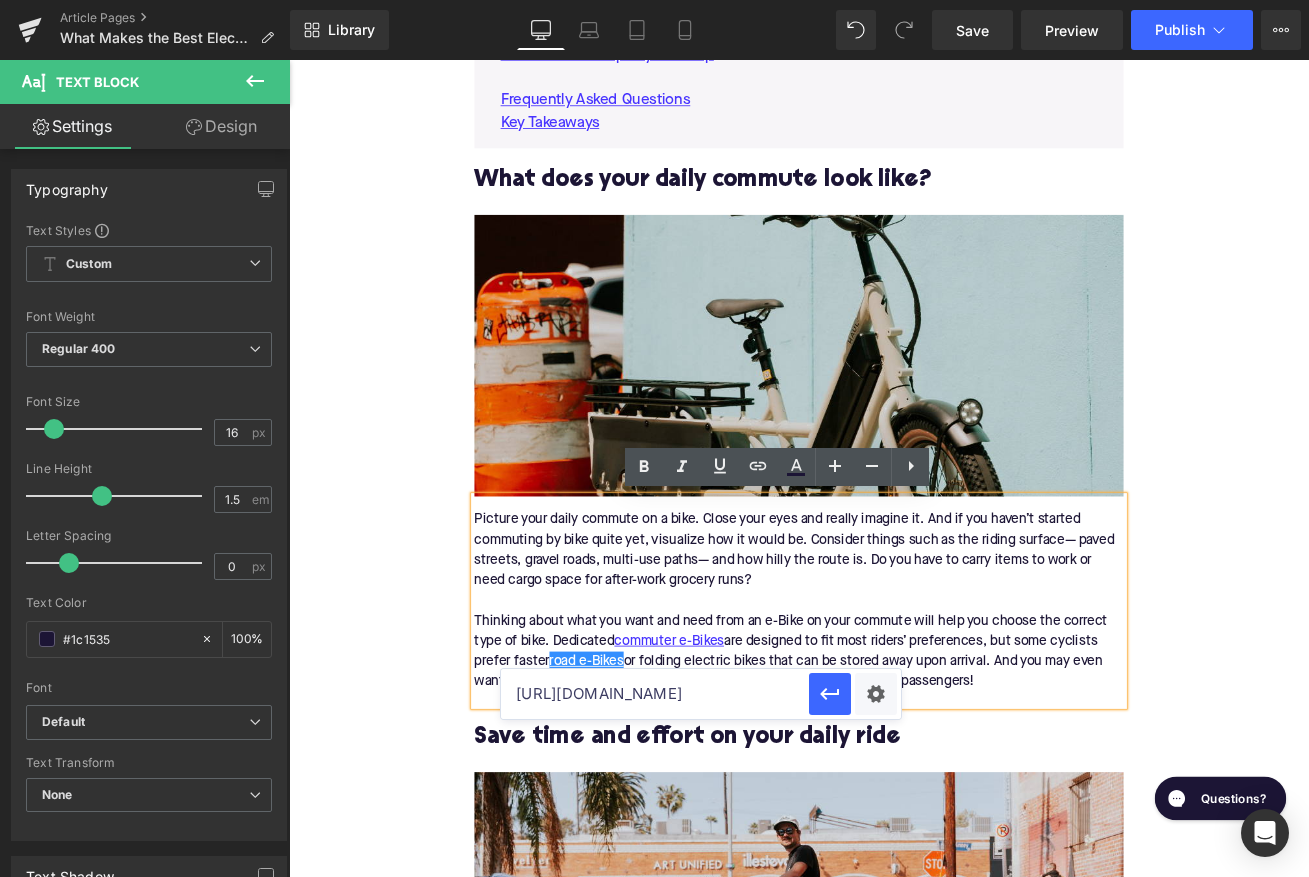scroll, scrollTop: 0, scrollLeft: 69, axis: horizontal 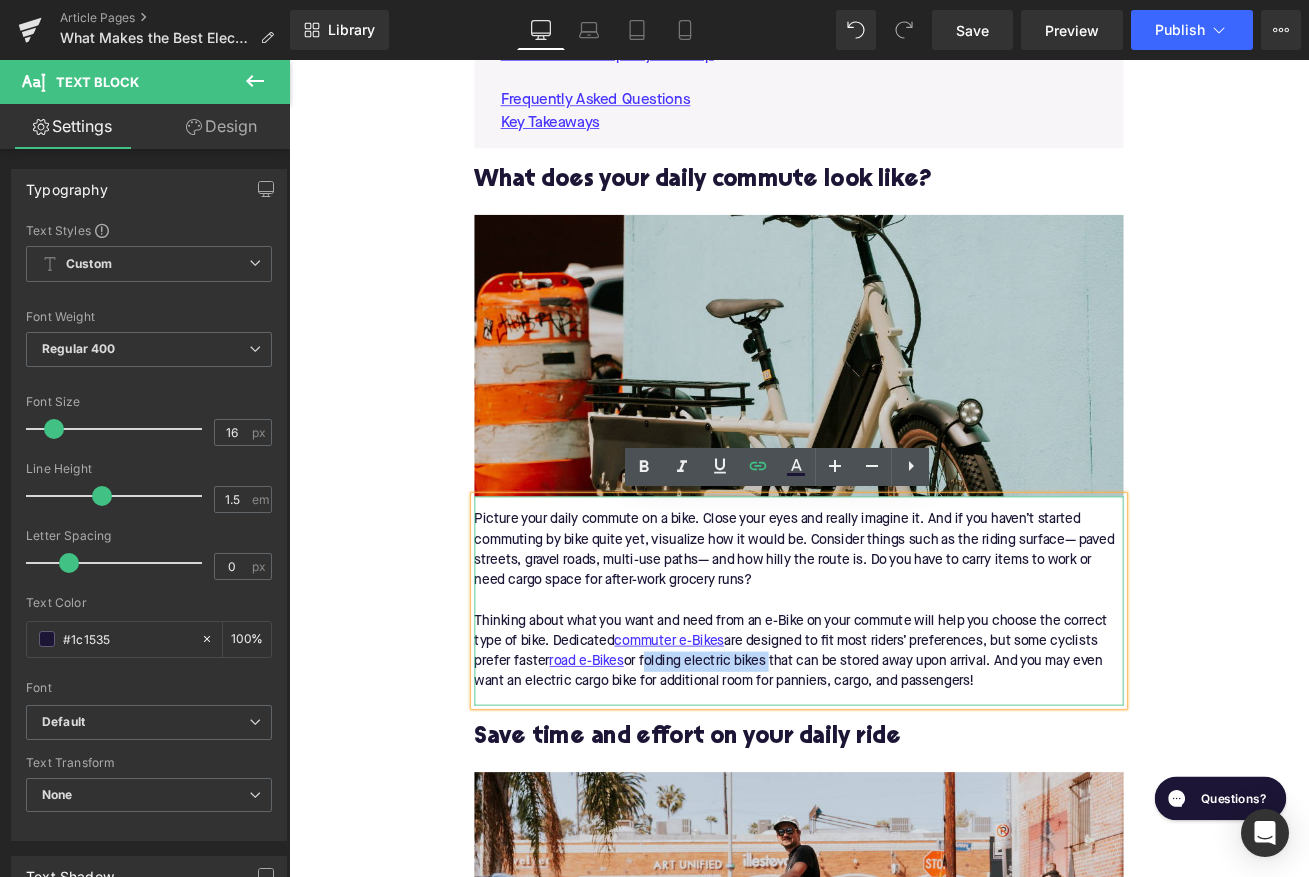 drag, startPoint x: 714, startPoint y: 774, endPoint x: 862, endPoint y: 774, distance: 148 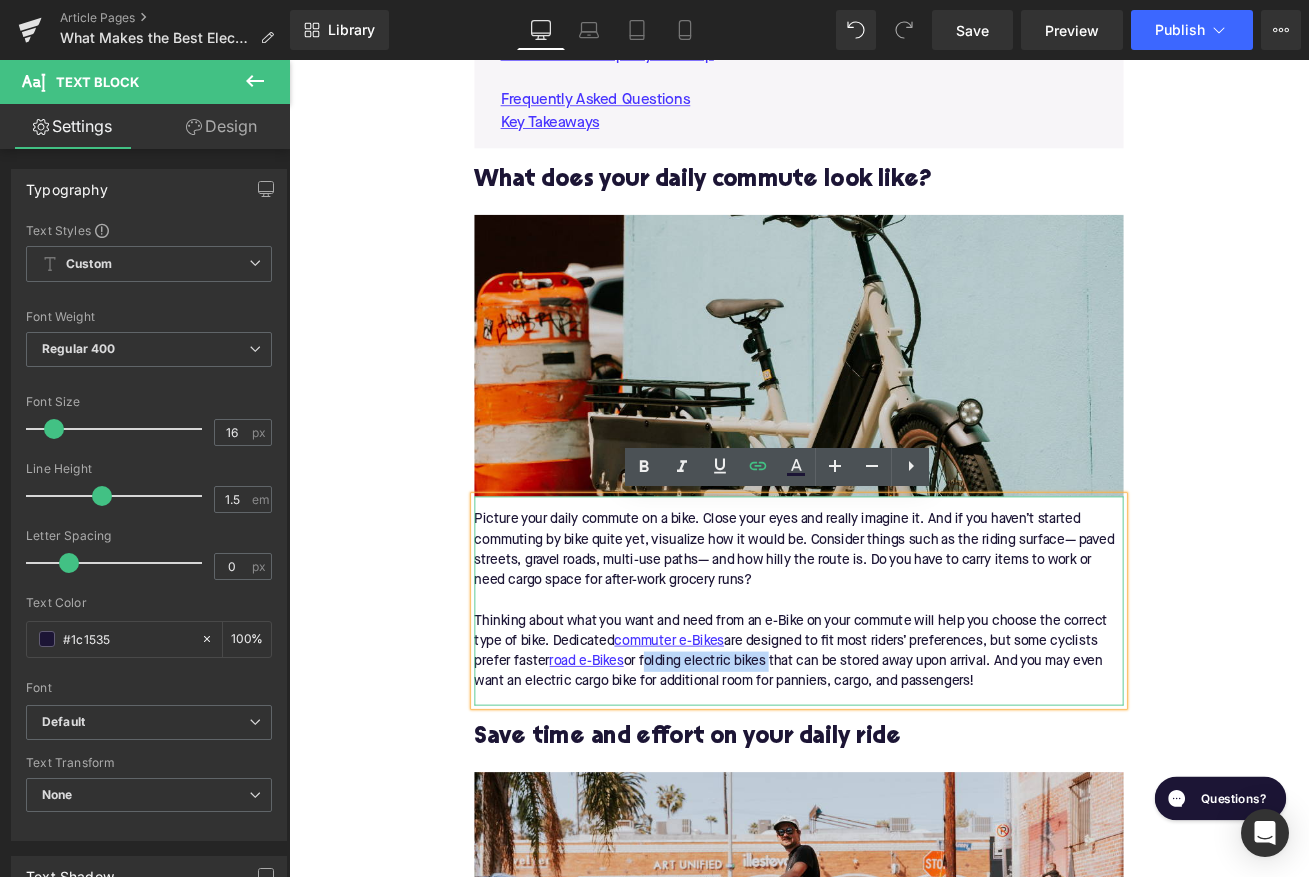 click on "Picture your daily commute on a bike. Close your eyes and really imagine it. And if you haven’t started commuting by bike quite yet, visualize how it would be. Consider things such as the riding surface— paved streets, gravel roads, multi-use paths— and how hilly the route is. Do you have to carry items to work or need cargo space for after-work grocery runs? Thinking about what you want and need from an e-Bike on your commute will help you choose the correct type of bike. Dedicated  commuter e-Bikes  are designed to fit most riders’ preferences, but some cyclists prefer faster  road e-Bikes  or folding electric bikes that can be stored away upon arrival. And you may even want an electric cargo bike for additional room for panniers, cargo, and passengers!" at bounding box center (894, 702) 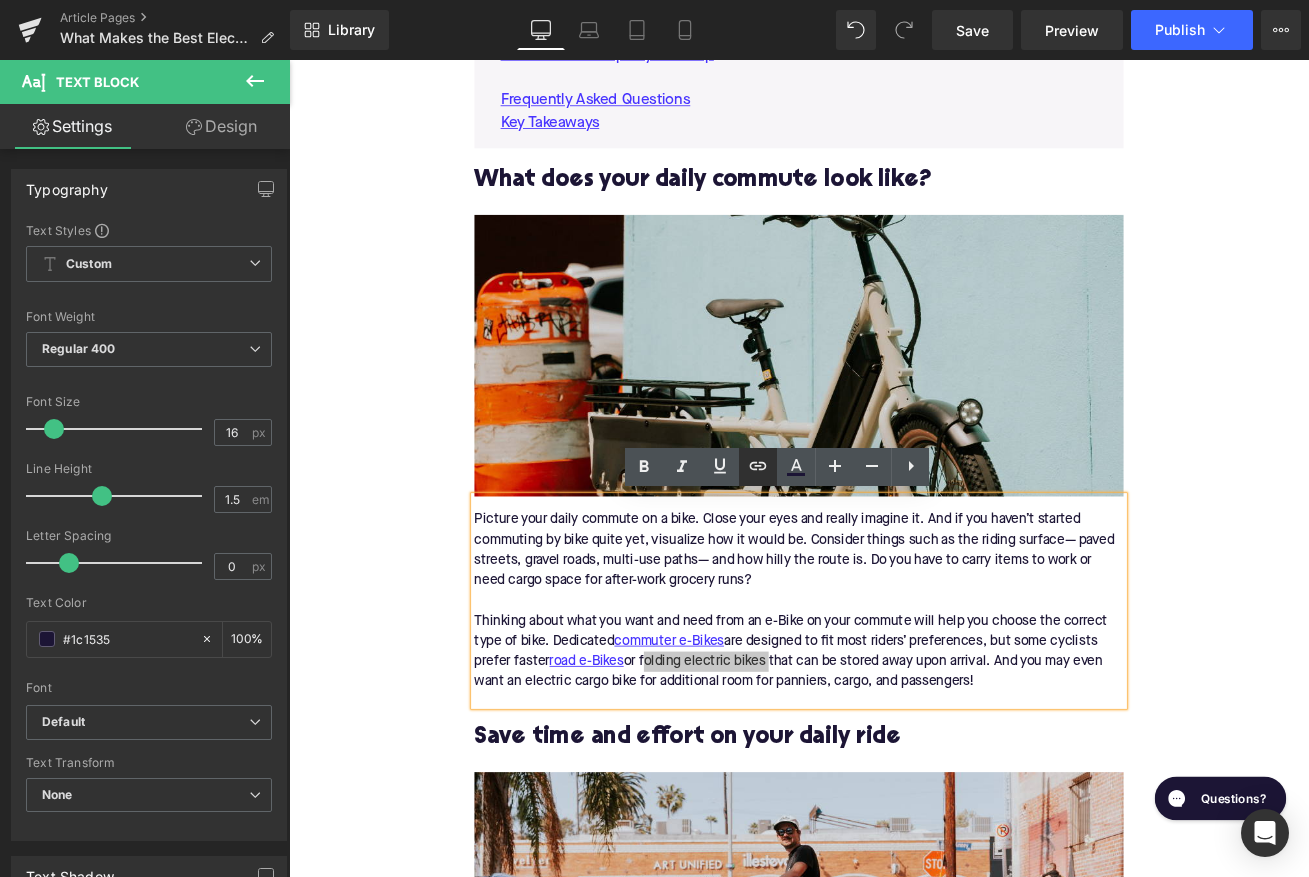 click 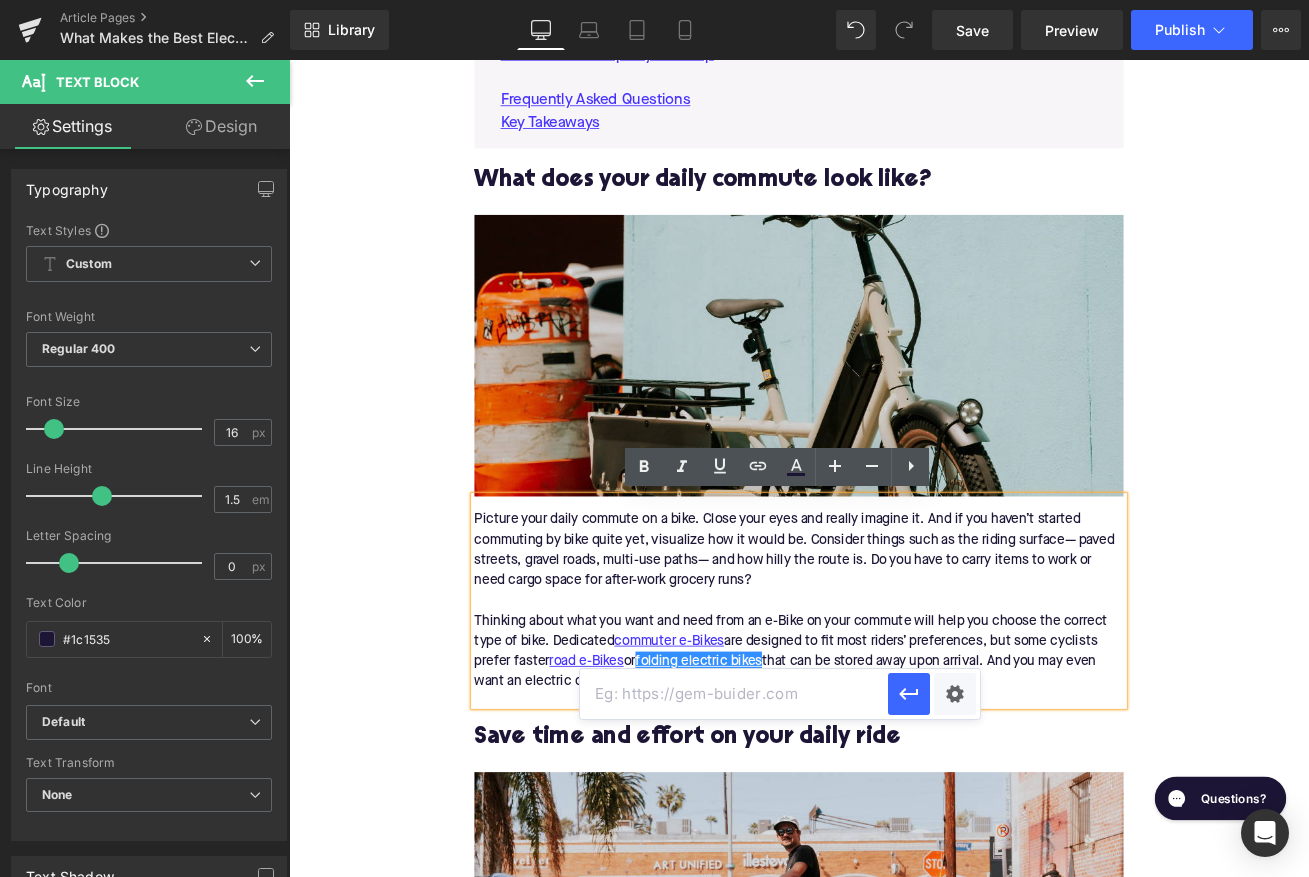 click at bounding box center [734, 694] 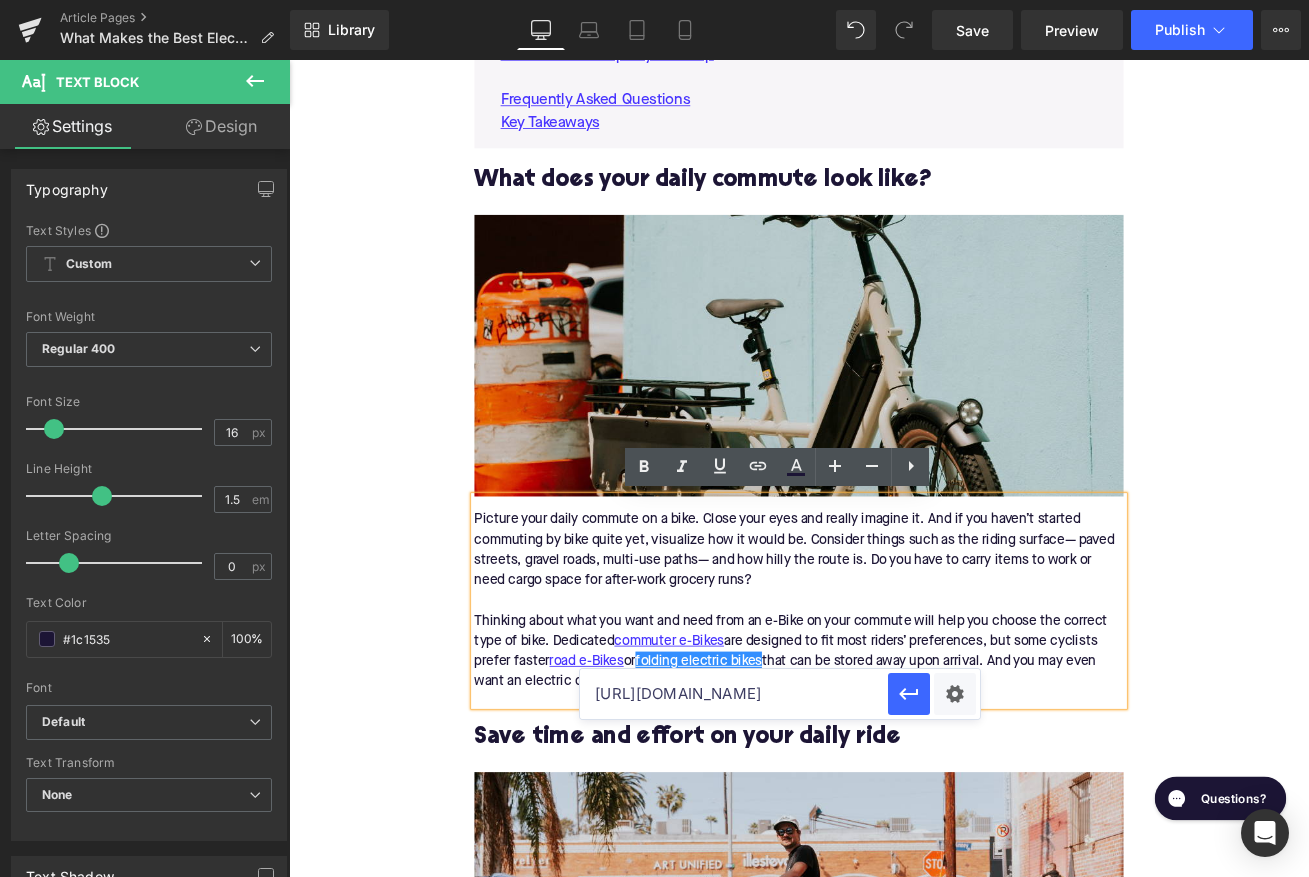 scroll, scrollTop: 0, scrollLeft: 87, axis: horizontal 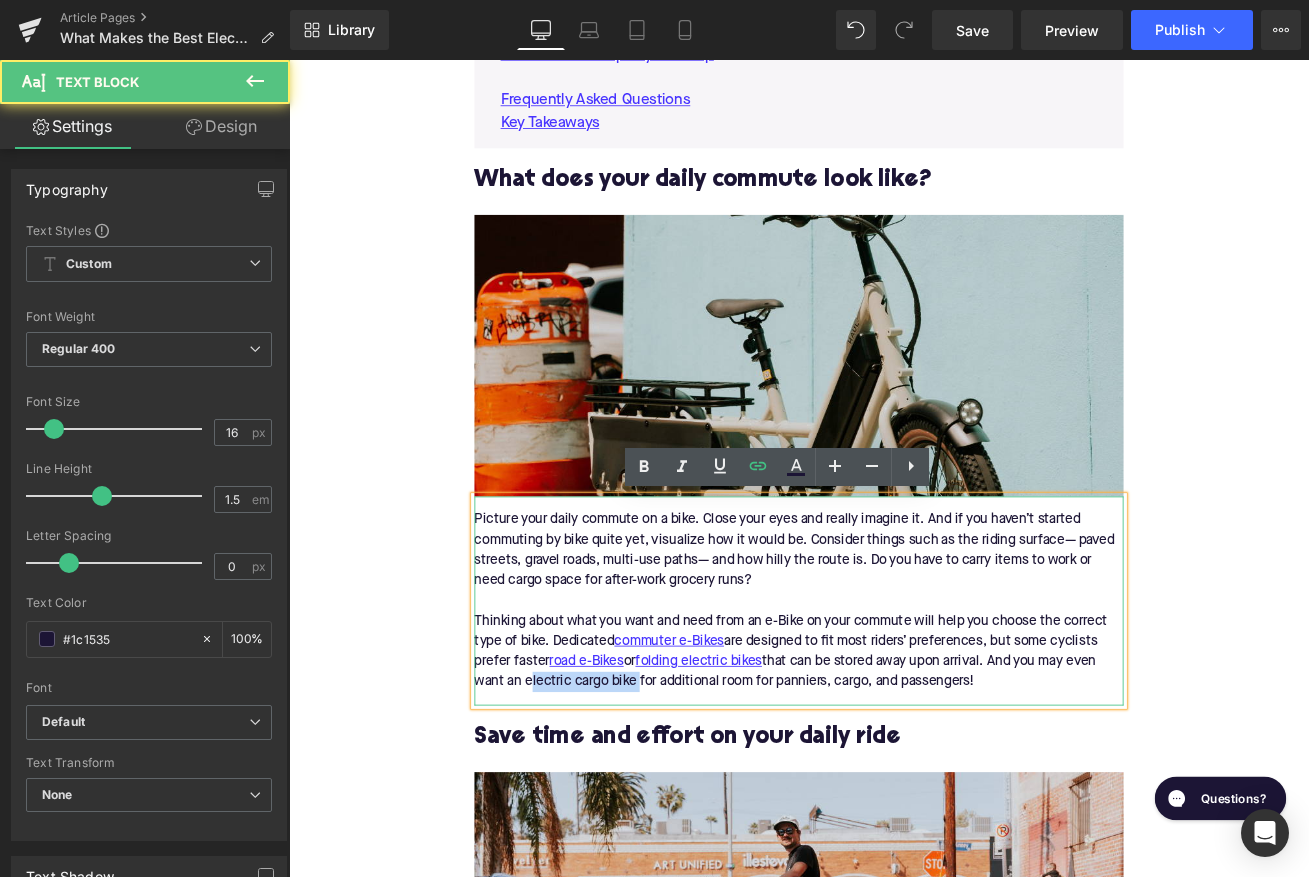 drag, startPoint x: 570, startPoint y: 798, endPoint x: 701, endPoint y: 795, distance: 131.03435 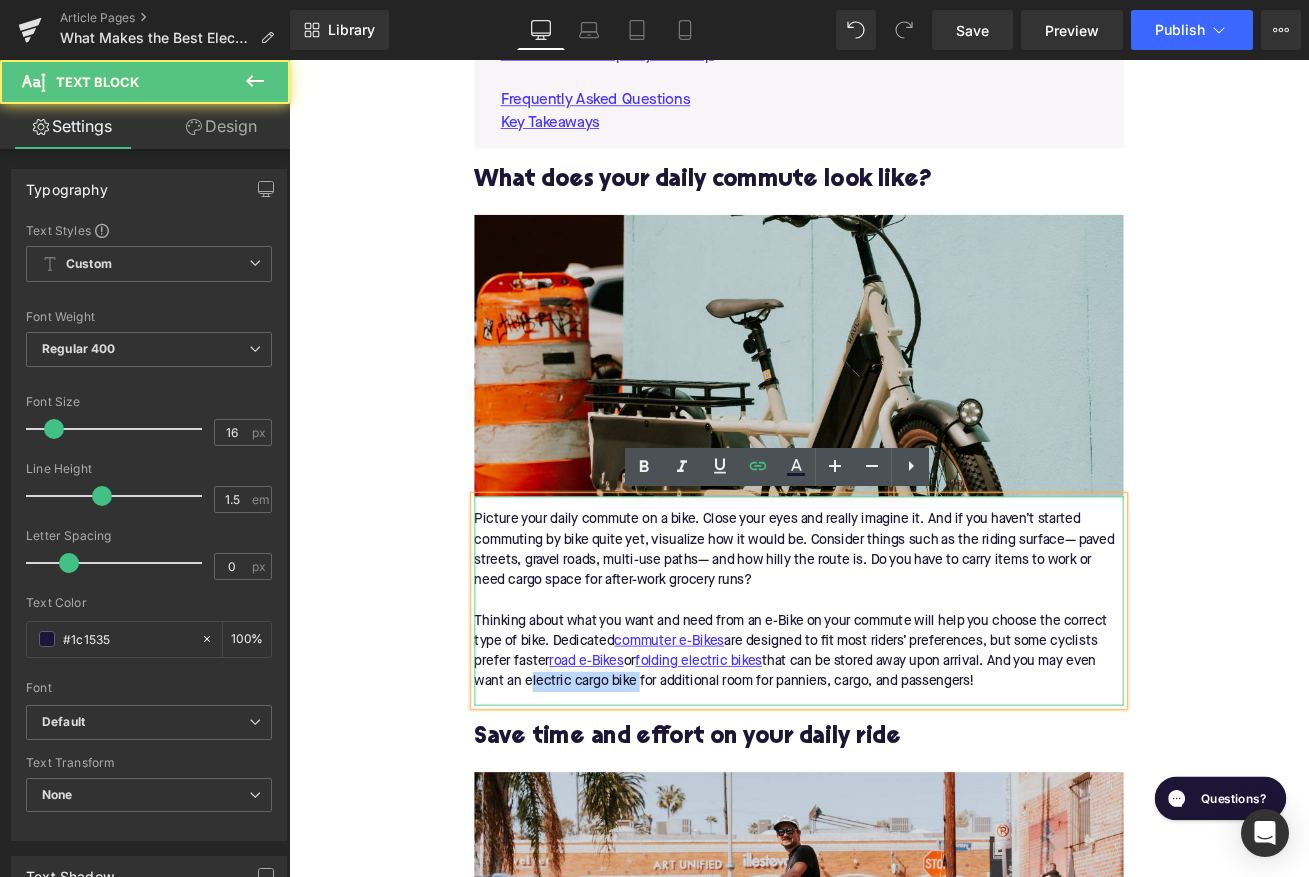 click on "Picture your daily commute on a bike. Close your eyes and really imagine it. And if you haven’t started commuting by bike quite yet, visualize how it would be. Consider things such as the riding surface— paved streets, gravel roads, multi-use paths— and how hilly the route is. Do you have to carry items to work or need cargo space for after-work grocery runs? Thinking about what you want and need from an e-Bike on your commute will help you choose the correct type of bike. Dedicated  commuter e-Bikes  are designed to fit most riders’ preferences, but some cyclists prefer faster  road e-Bikes  or  folding electric bikes  that can be stored away upon arrival. And you may even want an electric cargo bike for additional room for panniers, cargo, and passengers!" at bounding box center [894, 702] 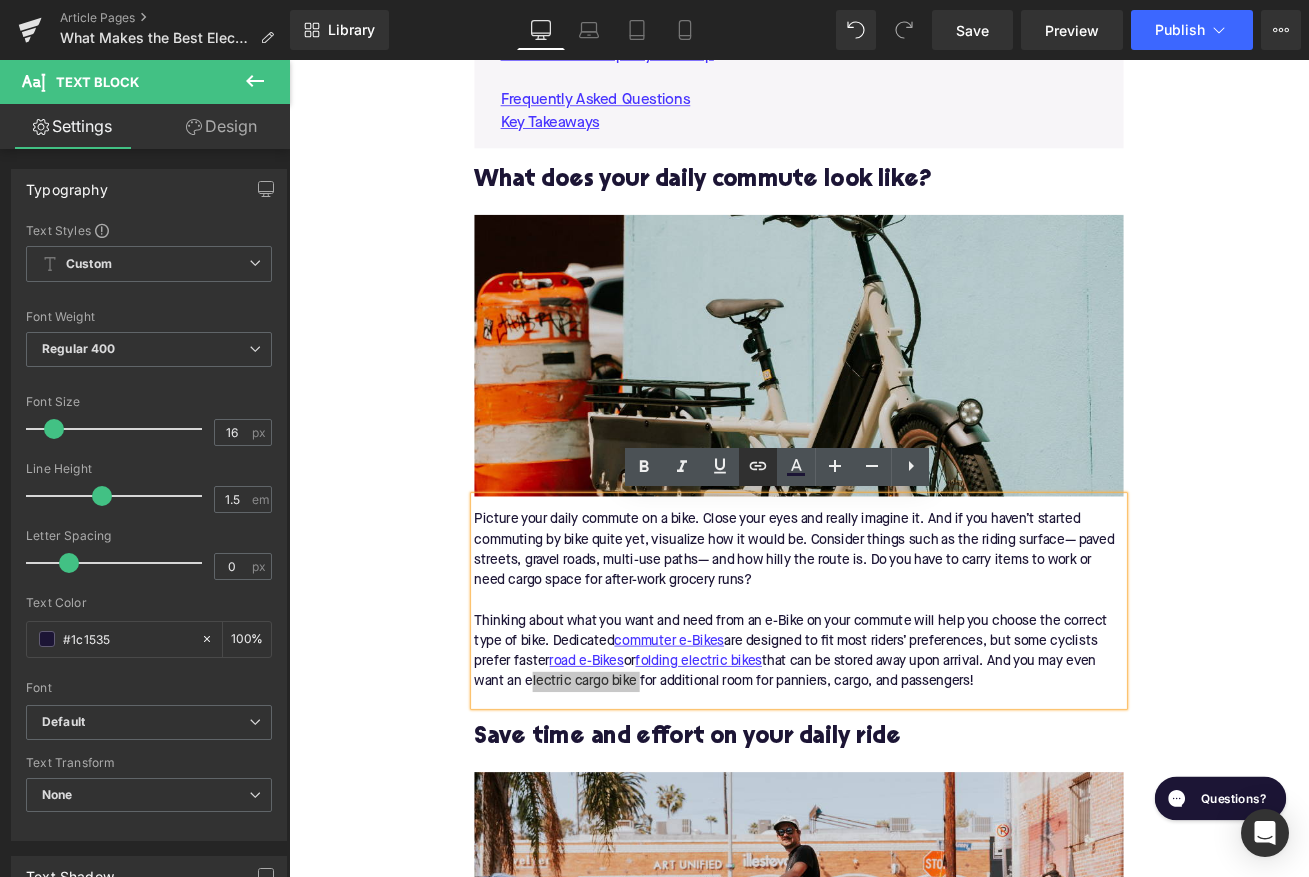 click at bounding box center [758, 467] 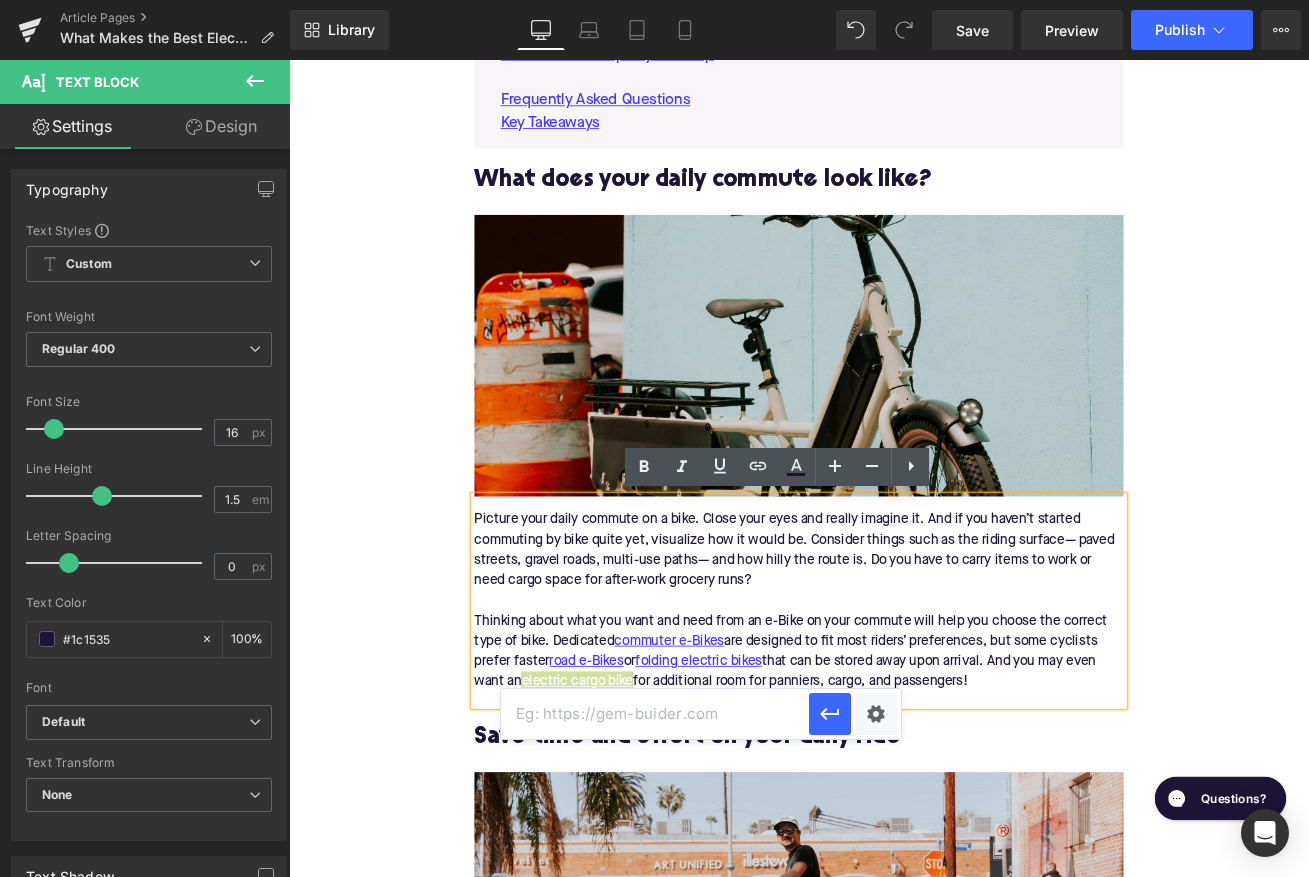 click at bounding box center [655, 714] 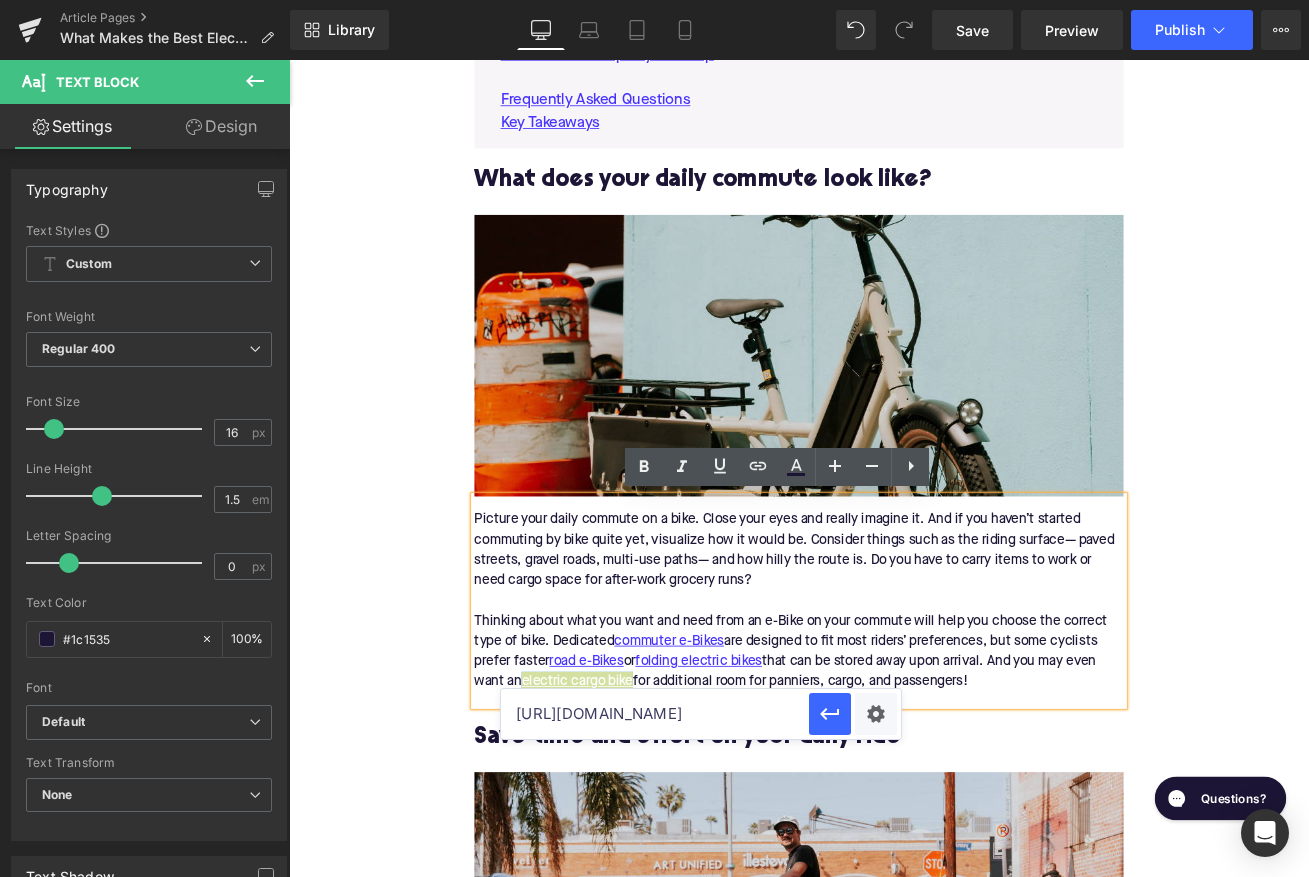 scroll, scrollTop: 0, scrollLeft: 78, axis: horizontal 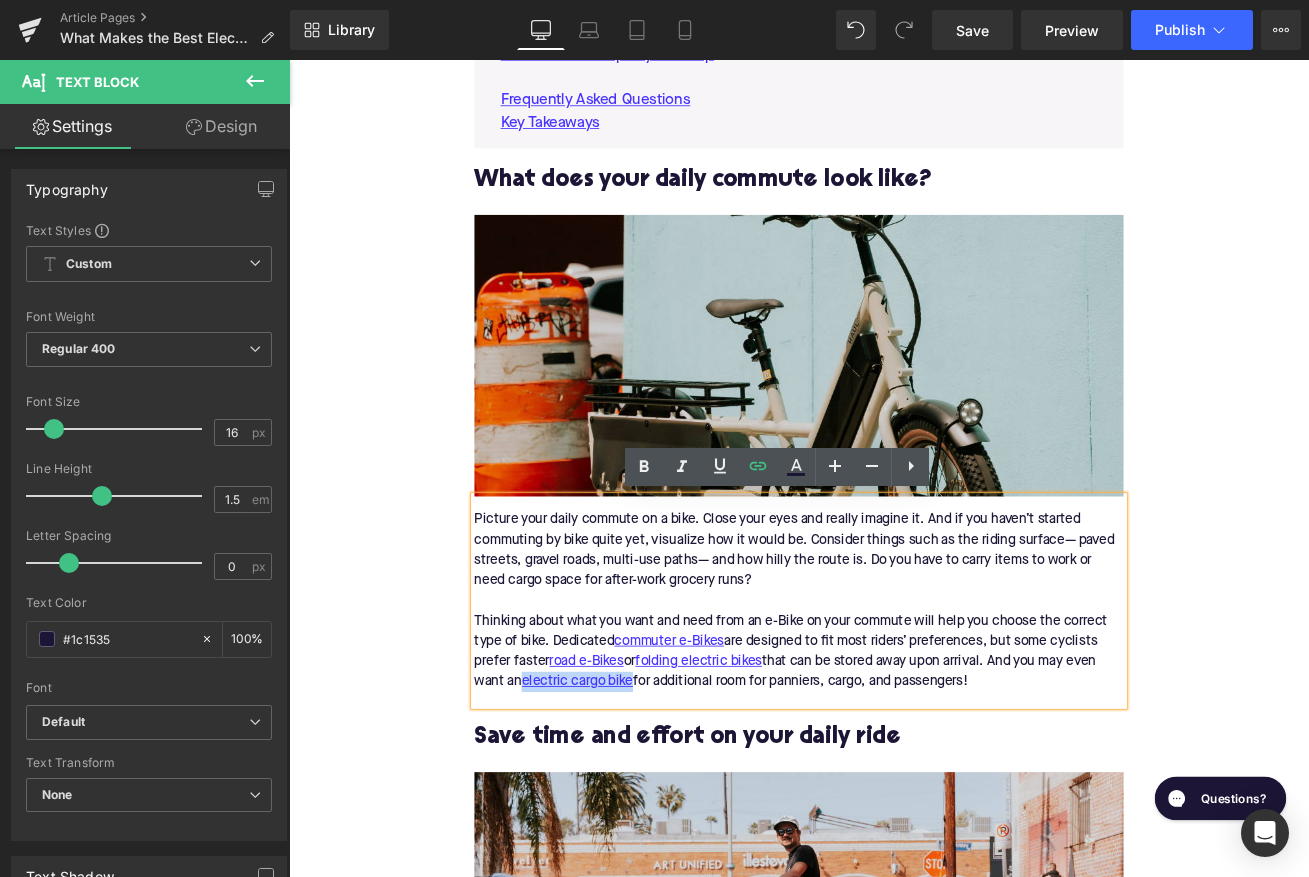 click on "Save time and effort on your daily ride" at bounding box center [894, 865] 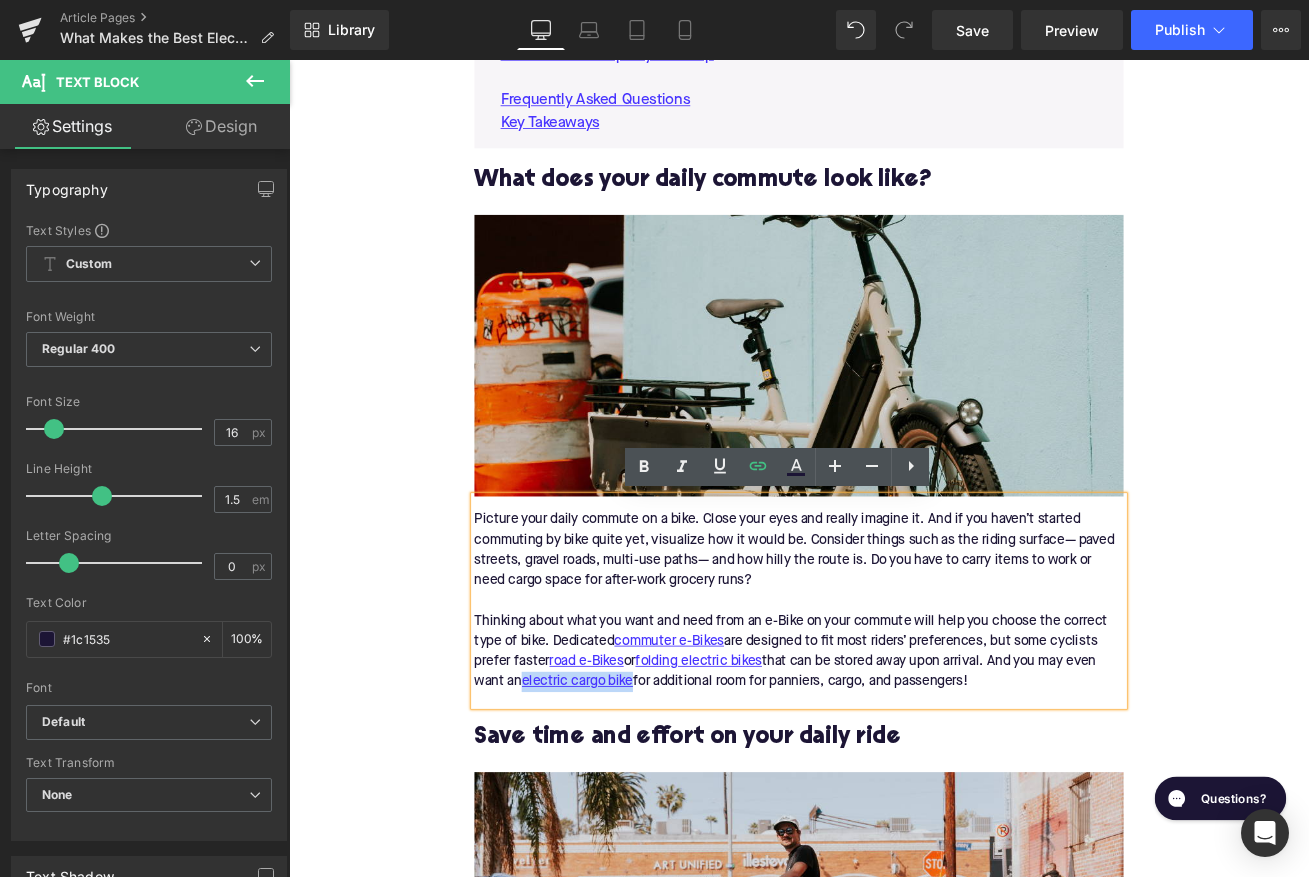 click on "Save time and effort on your daily ride" at bounding box center (894, 865) 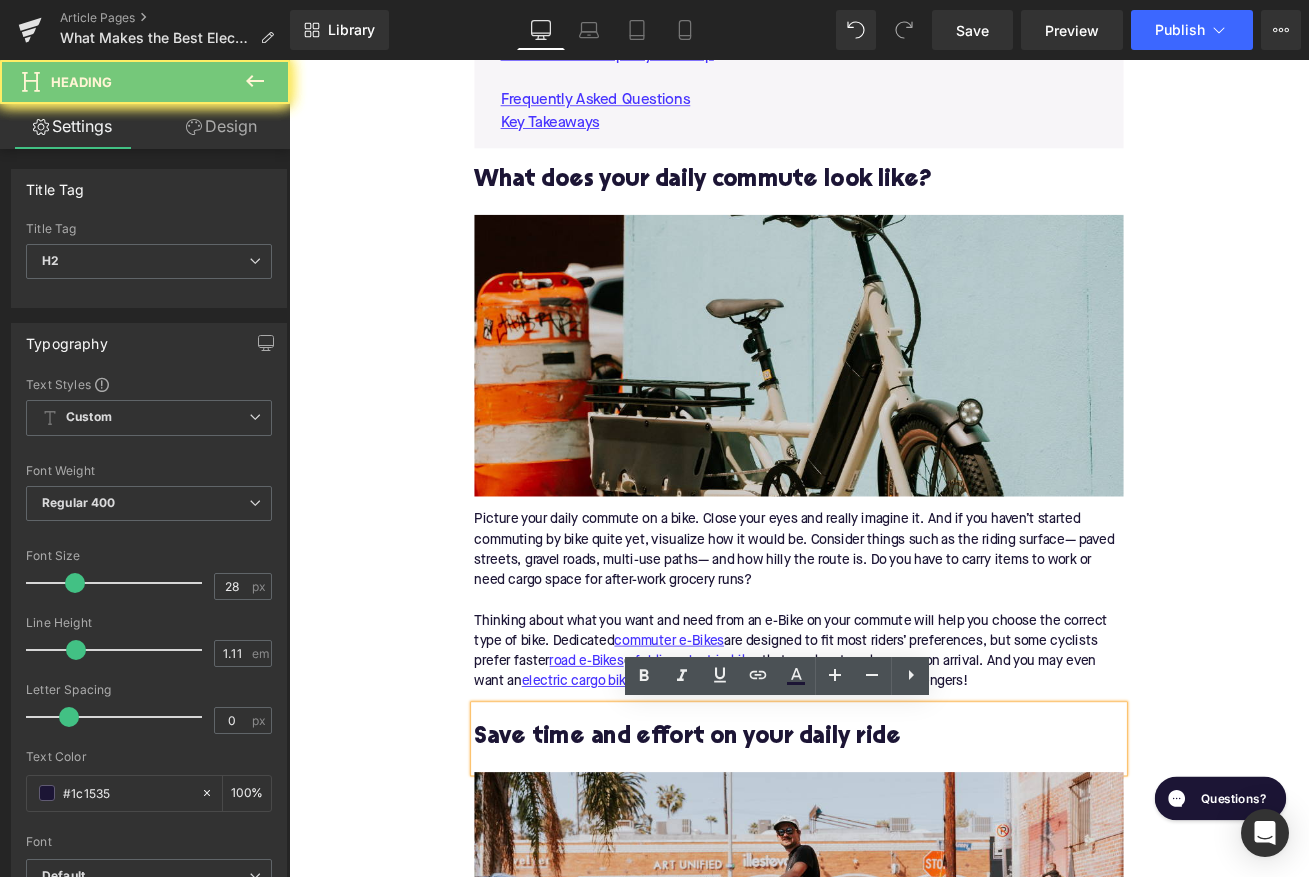 click on "Save time and effort on your daily ride" at bounding box center (894, 865) 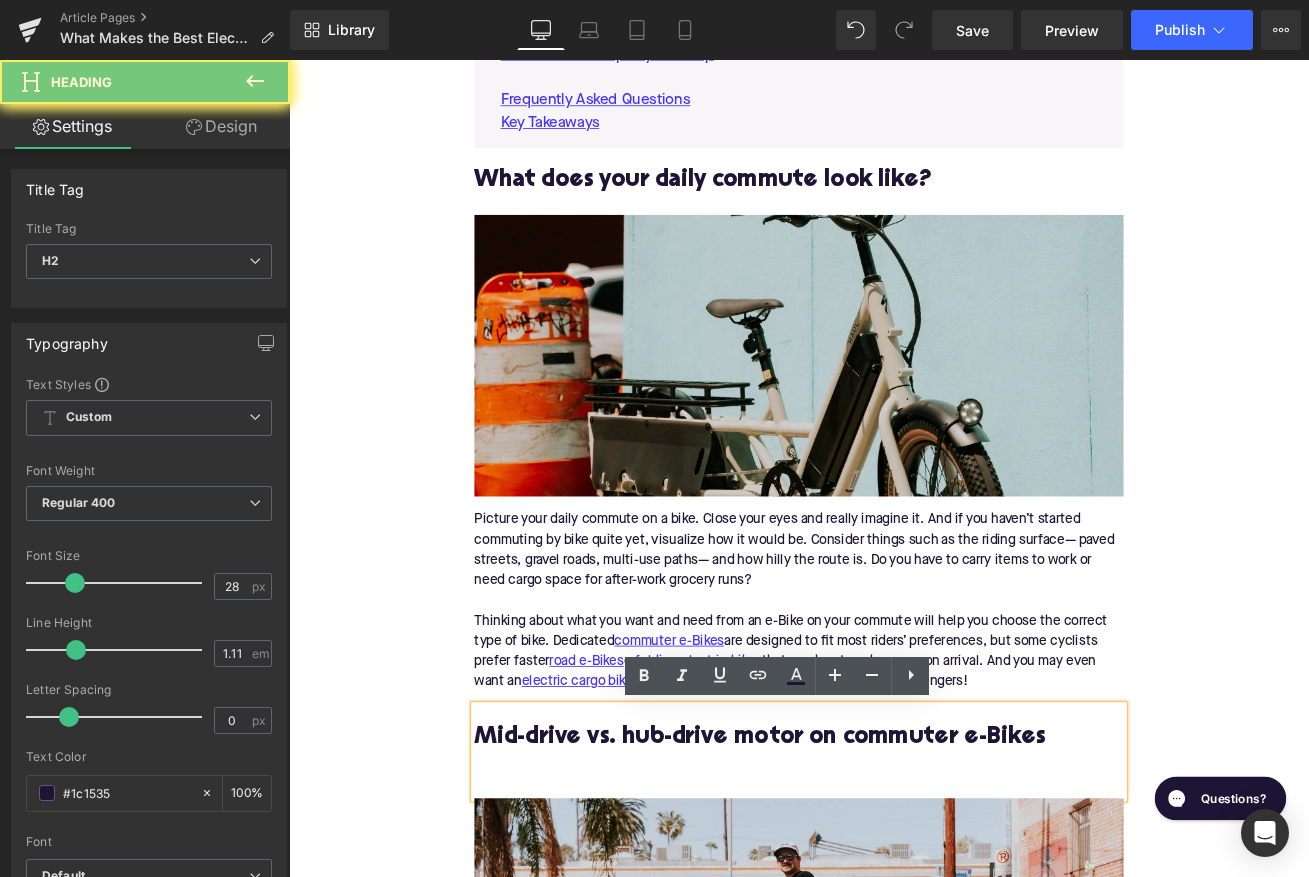 type 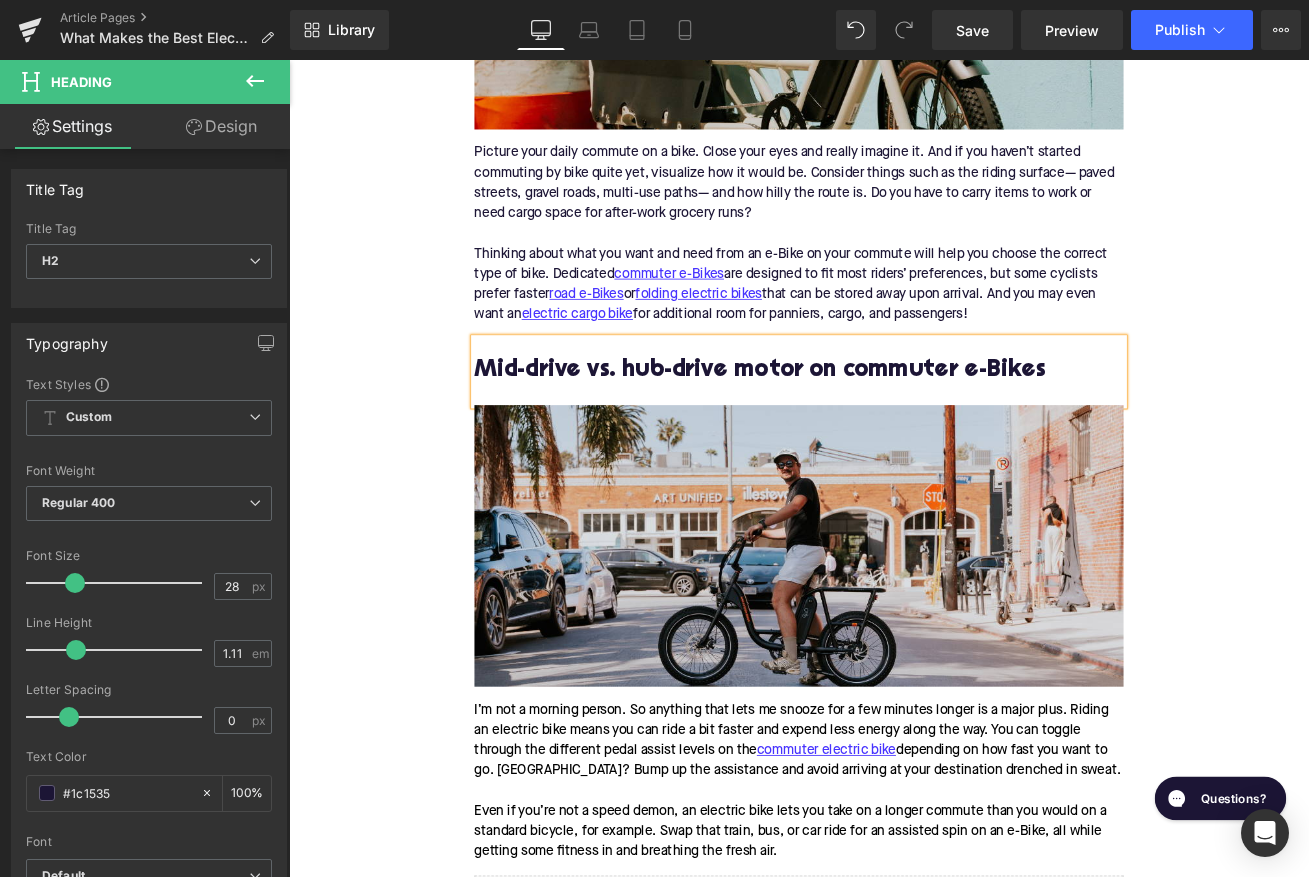 scroll, scrollTop: 2339, scrollLeft: 0, axis: vertical 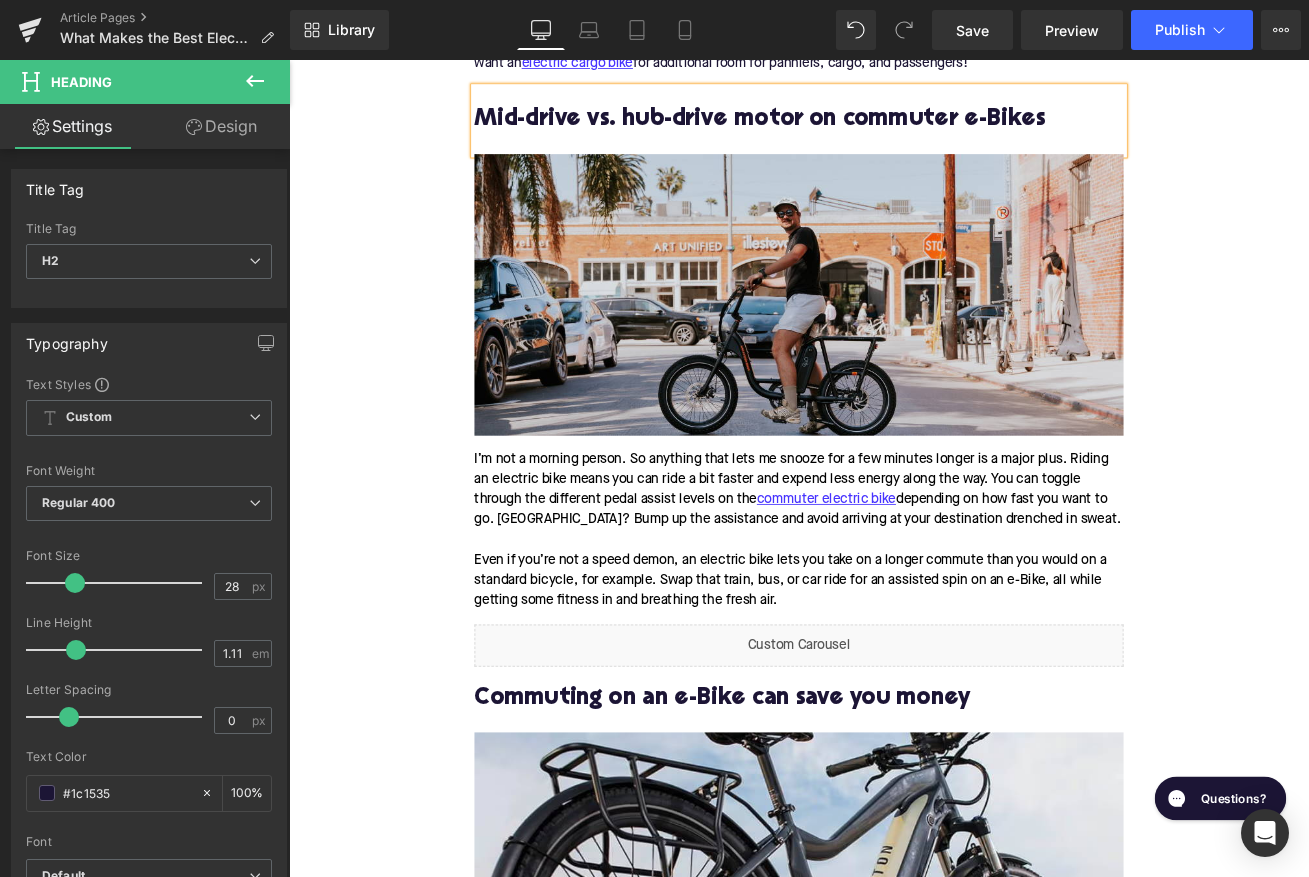 click on "I’m not a morning person. So anything that lets me snooze for a few minutes longer is a major plus. Riding an electric bike means you can ride a bit faster and expend less energy along the way. You can toggle through the different pedal assist levels on the  commuter electric bike  depending on how fast you want to go. [GEOGRAPHIC_DATA]? Bump up the assistance and avoid arriving at your destination drenched in sweat.  Even if you’re not a speed demon, an electric bike lets you take on a longer commute than you would on a standard bicycle, for example. Swap that train, bus, or car ride for an assisted spin on an e-Bike, all while getting some fitness in and breathing the fresh air." at bounding box center [894, 618] 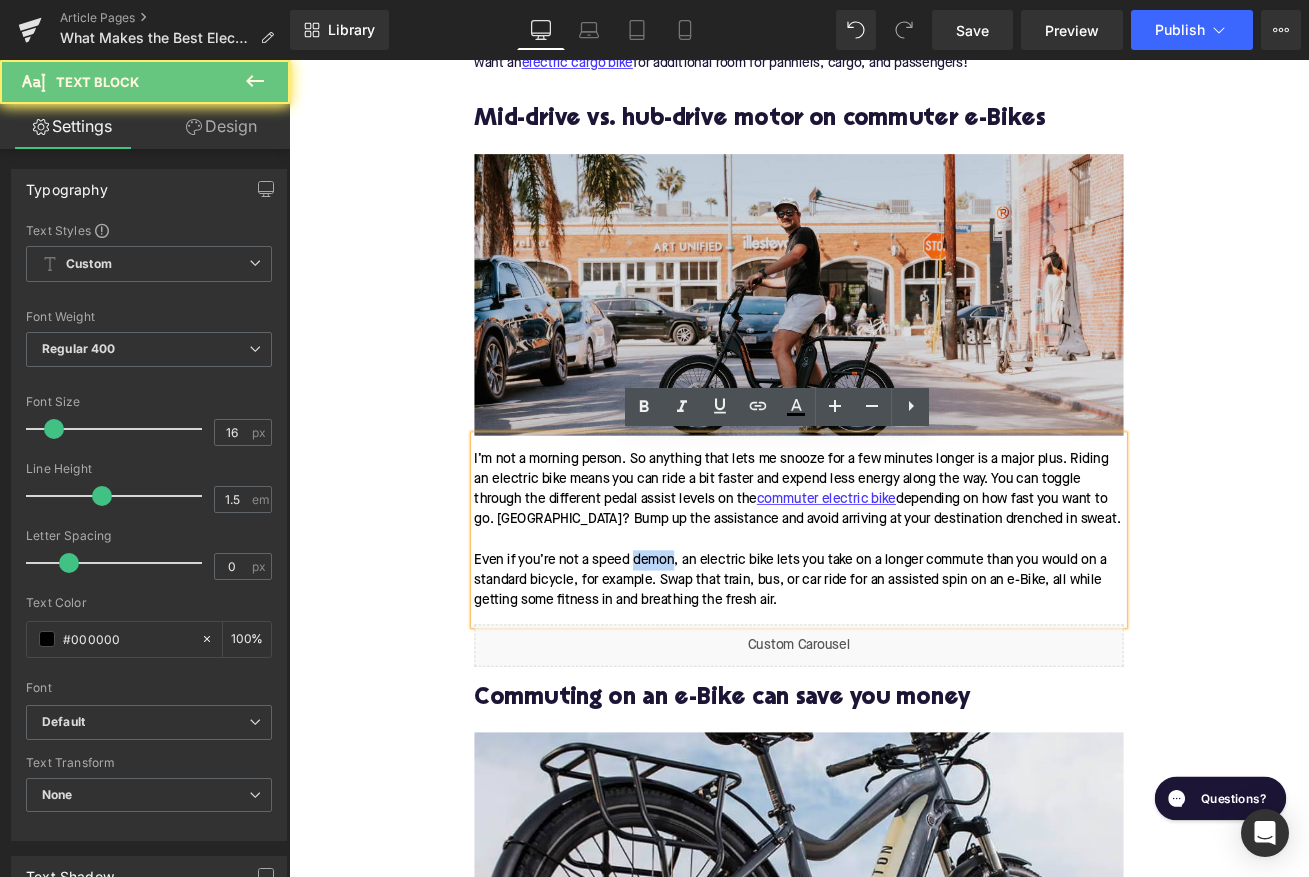 click on "I’m not a morning person. So anything that lets me snooze for a few minutes longer is a major plus. Riding an electric bike means you can ride a bit faster and expend less energy along the way. You can toggle through the different pedal assist levels on the  commuter electric bike  depending on how fast you want to go. [GEOGRAPHIC_DATA]? Bump up the assistance and avoid arriving at your destination drenched in sweat.  Even if you’re not a speed demon, an electric bike lets you take on a longer commute than you would on a standard bicycle, for example. Swap that train, bus, or car ride for an assisted spin on an e-Bike, all while getting some fitness in and breathing the fresh air." at bounding box center [894, 618] 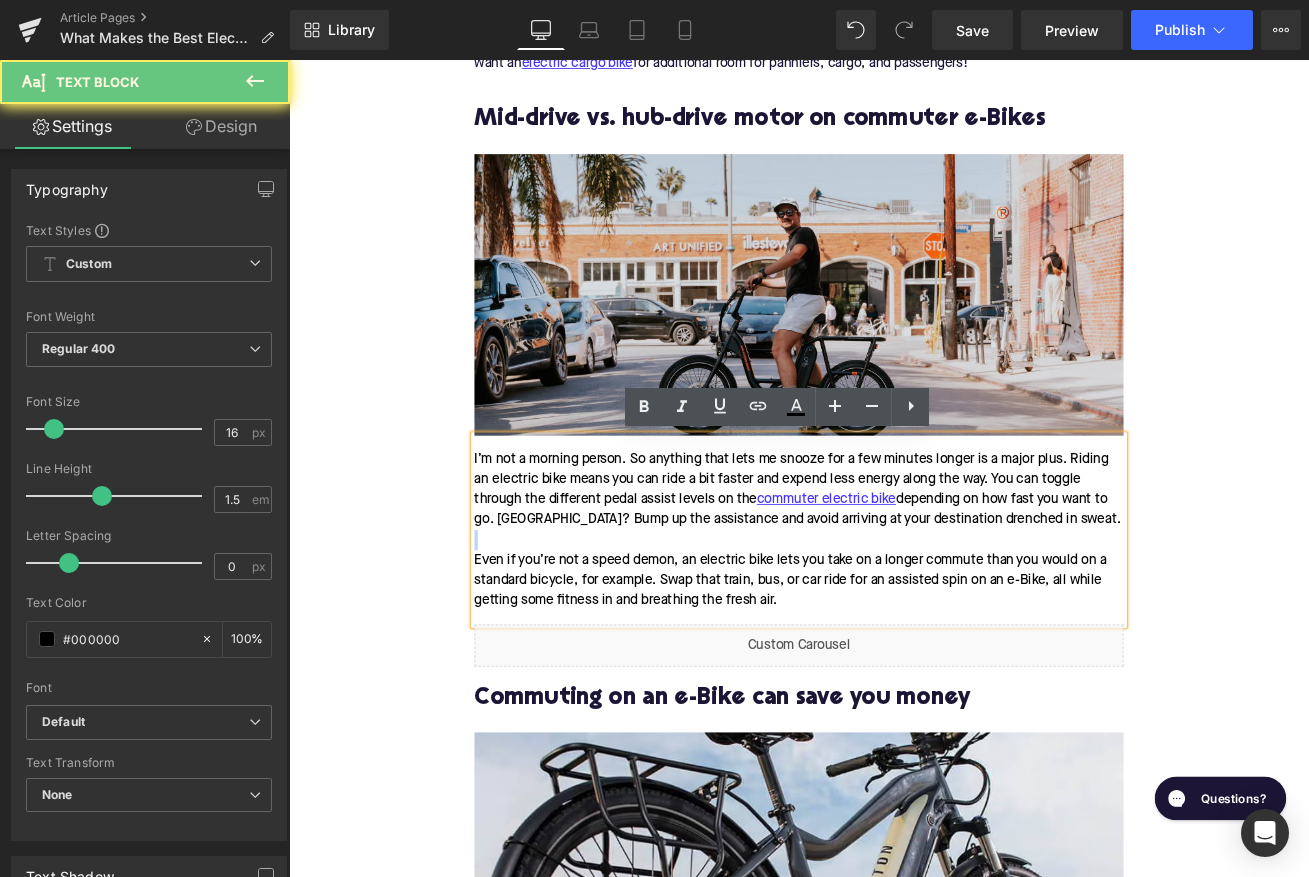 click on "I’m not a morning person. So anything that lets me snooze for a few minutes longer is a major plus. Riding an electric bike means you can ride a bit faster and expend less energy along the way. You can toggle through the different pedal assist levels on the  commuter electric bike  depending on how fast you want to go. [GEOGRAPHIC_DATA]? Bump up the assistance and avoid arriving at your destination drenched in sweat.  Even if you’re not a speed demon, an electric bike lets you take on a longer commute than you would on a standard bicycle, for example. Swap that train, bus, or car ride for an assisted spin on an e-Bike, all while getting some fitness in and breathing the fresh air." at bounding box center (894, 618) 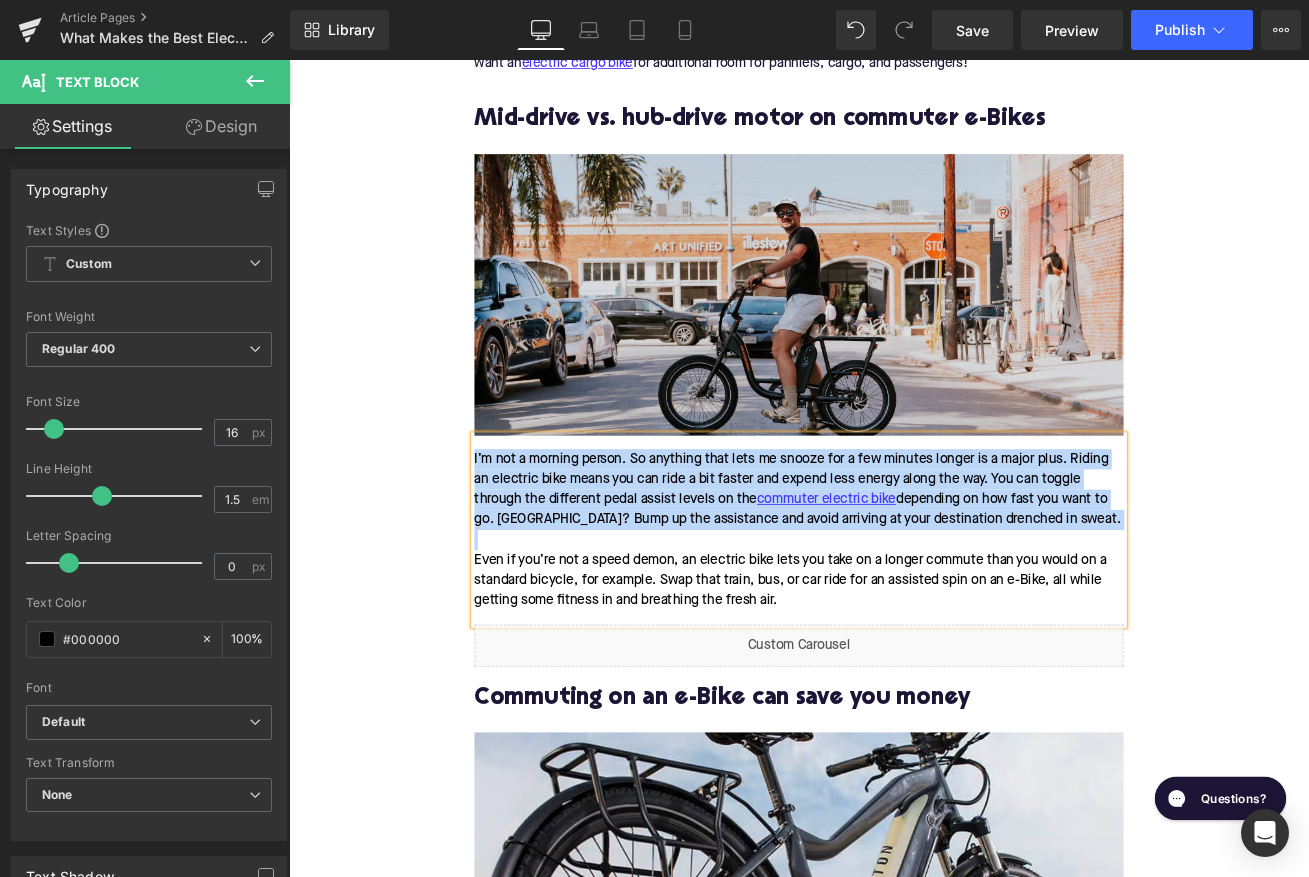 paste 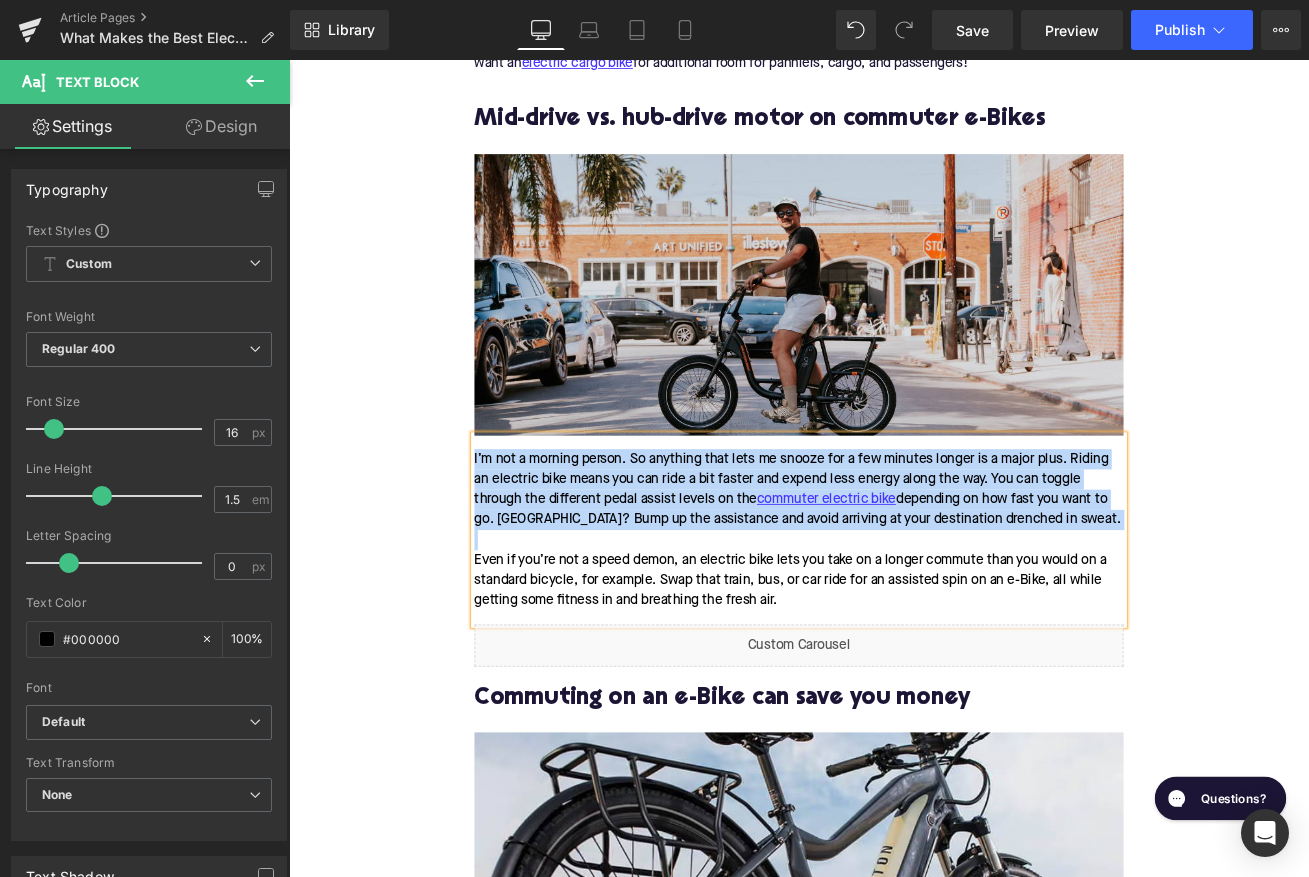 type 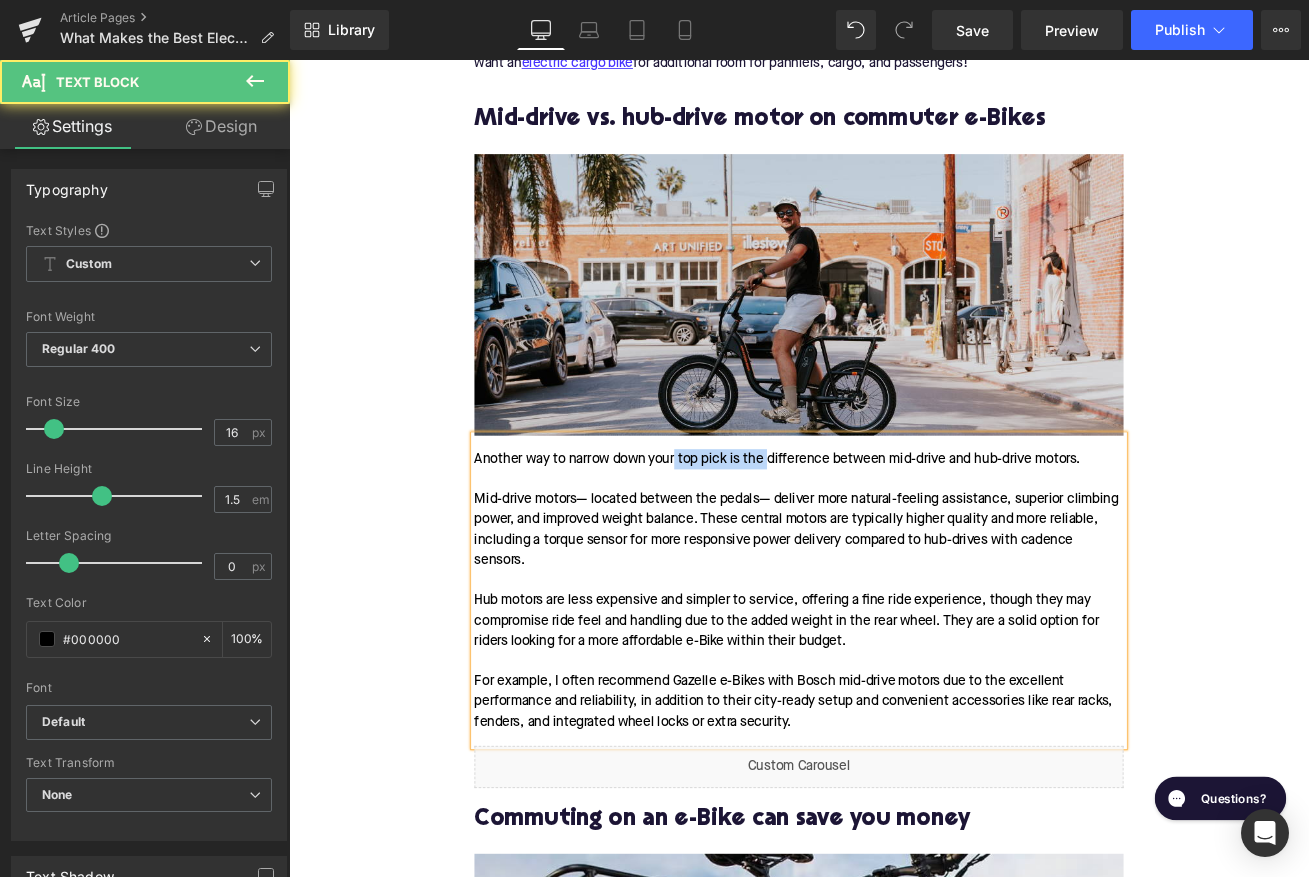 drag, startPoint x: 861, startPoint y: 537, endPoint x: 648, endPoint y: 553, distance: 213.6001 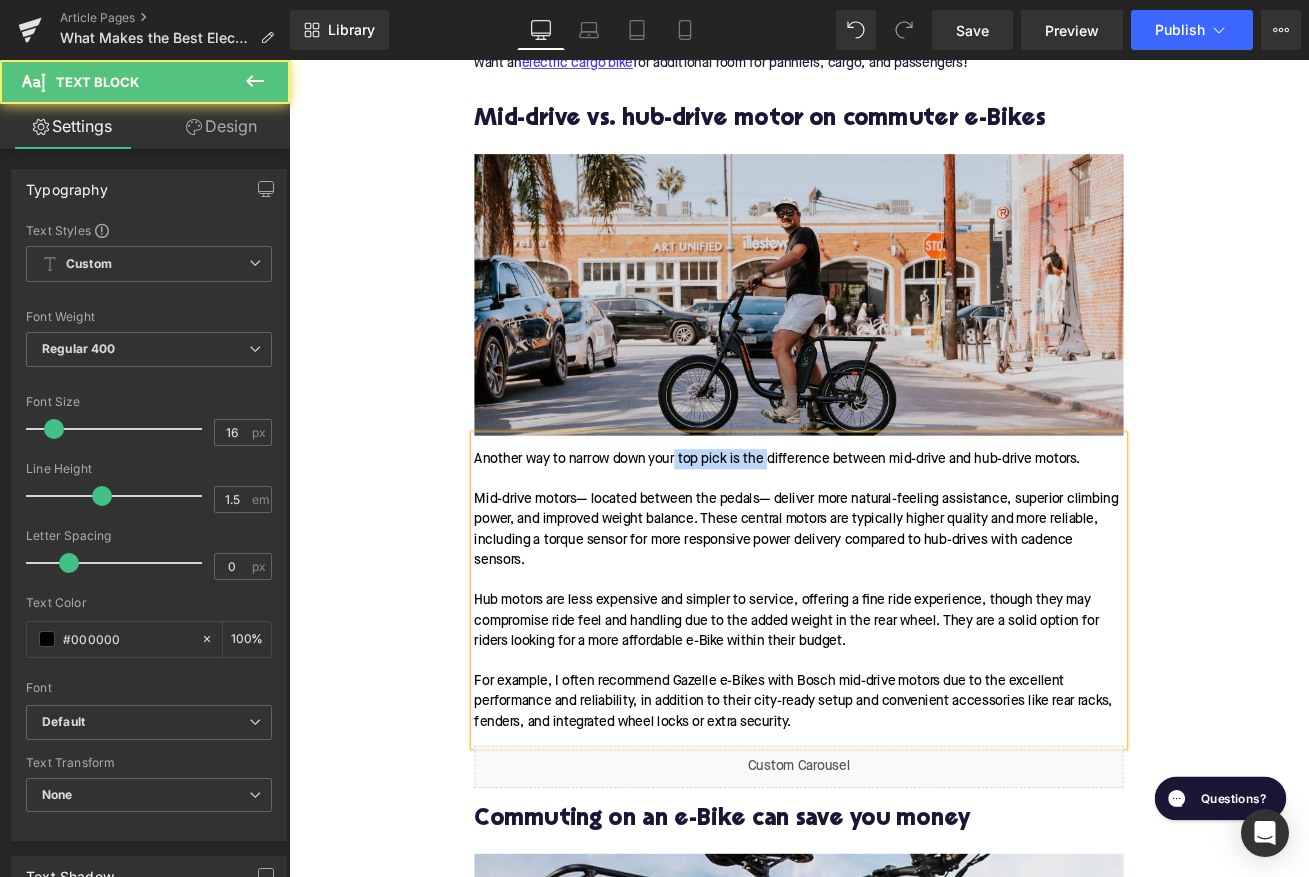 click on "Another way to narrow down your top pick is the difference between mid-drive and hub-drive motors.  Mid-drive motors— located between the pedals— deliver more natural-feeling assistance, superior climbing power, and improved weight balance. These central motors are typically higher quality and more reliable, including a torque sensor for more responsive power delivery compared to hub-drives with cadence sensors.  Hub motors are less expensive and simpler to service, offering a fine ride experience, though they may compromise ride feel and handling due to the added weight in the rear wheel. They are a solid option for riders looking for a more affordable e-Bike within their budget.  For example, I often recommend Gazelle e-Bikes with Bosch mid-drive motors due to the excellent performance and reliability, in addition to their city-ready setup and convenient accessories like rear racks, fenders, and integrated wheel locks or extra security." at bounding box center [894, 690] 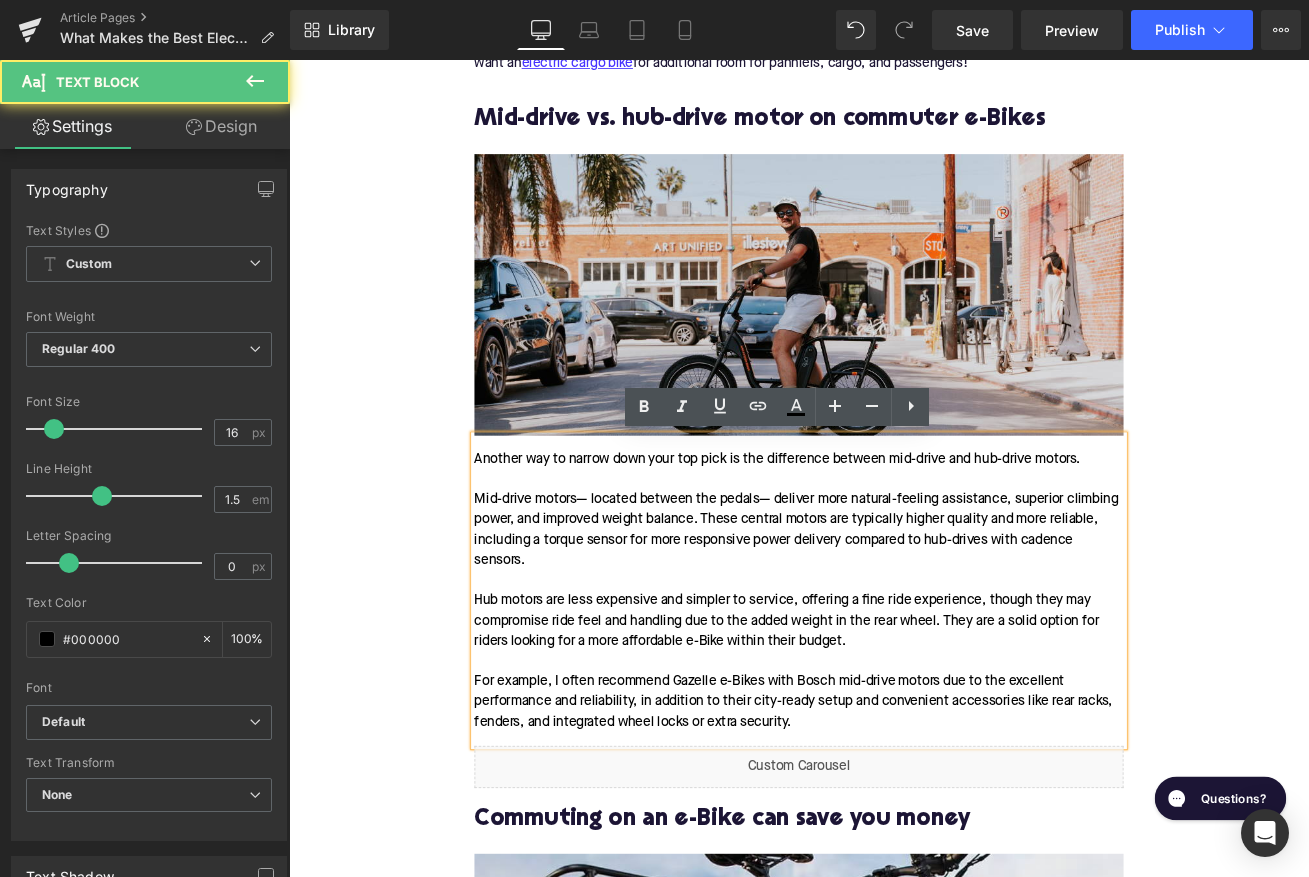 click on "Another way to narrow down your top pick is the difference between mid-drive and hub-drive motors.  Mid-drive motors— located between the pedals— deliver more natural-feeling assistance, superior climbing power, and improved weight balance. These central motors are typically higher quality and more reliable, including a torque sensor for more responsive power delivery compared to hub-drives with cadence sensors.  Hub motors are less expensive and simpler to service, offering a fine ride experience, though they may compromise ride feel and handling due to the added weight in the rear wheel. They are a solid option for riders looking for a more affordable e-Bike within their budget.  For example, I often recommend Gazelle e-Bikes with Bosch mid-drive motors due to the excellent performance and reliability, in addition to their city-ready setup and convenient accessories like rear racks, fenders, and integrated wheel locks or extra security." at bounding box center [894, 690] 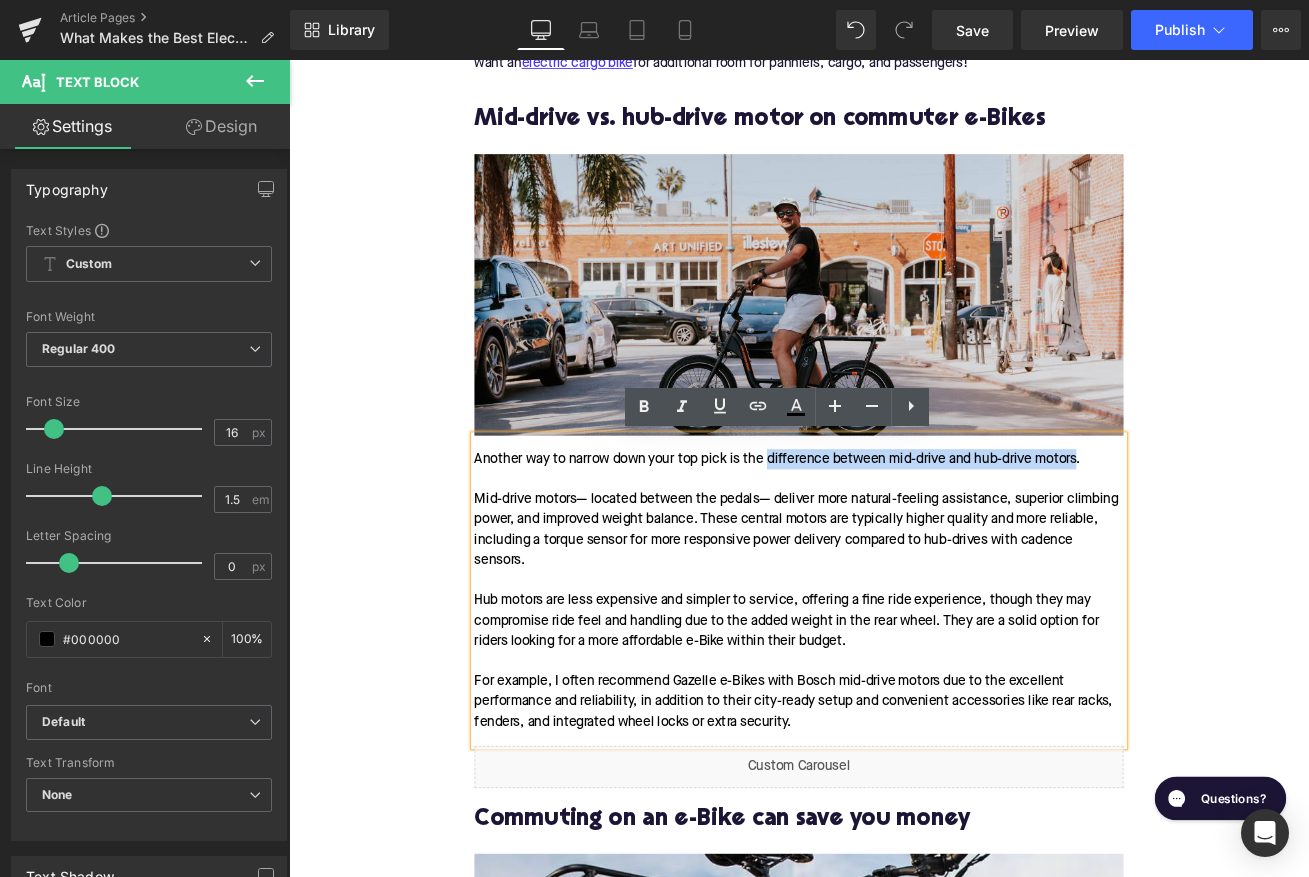 drag, startPoint x: 1229, startPoint y: 532, endPoint x: 862, endPoint y: 531, distance: 367.00137 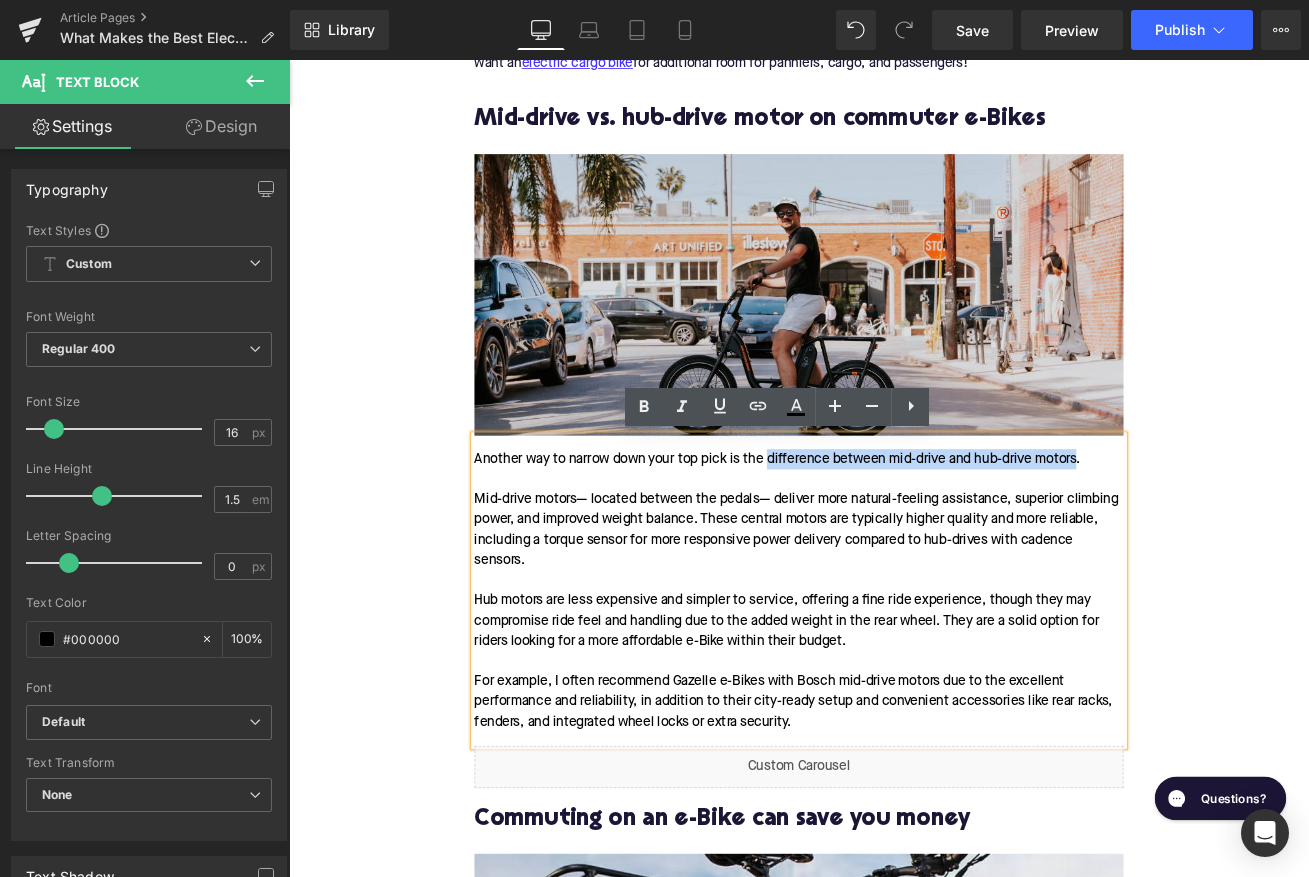 click on "Another way to narrow down your top pick is the difference between mid-drive and hub-drive motors.  Mid-drive motors— located between the pedals— deliver more natural-feeling assistance, superior climbing power, and improved weight balance. These central motors are typically higher quality and more reliable, including a torque sensor for more responsive power delivery compared to hub-drives with cadence sensors.  Hub motors are less expensive and simpler to service, offering a fine ride experience, though they may compromise ride feel and handling due to the added weight in the rear wheel. They are a solid option for riders looking for a more affordable e-Bike within their budget.  For example, I often recommend Gazelle e-Bikes with Bosch mid-drive motors due to the excellent performance and reliability, in addition to their city-ready setup and convenient accessories like rear racks, fenders, and integrated wheel locks or extra security." at bounding box center [894, 690] 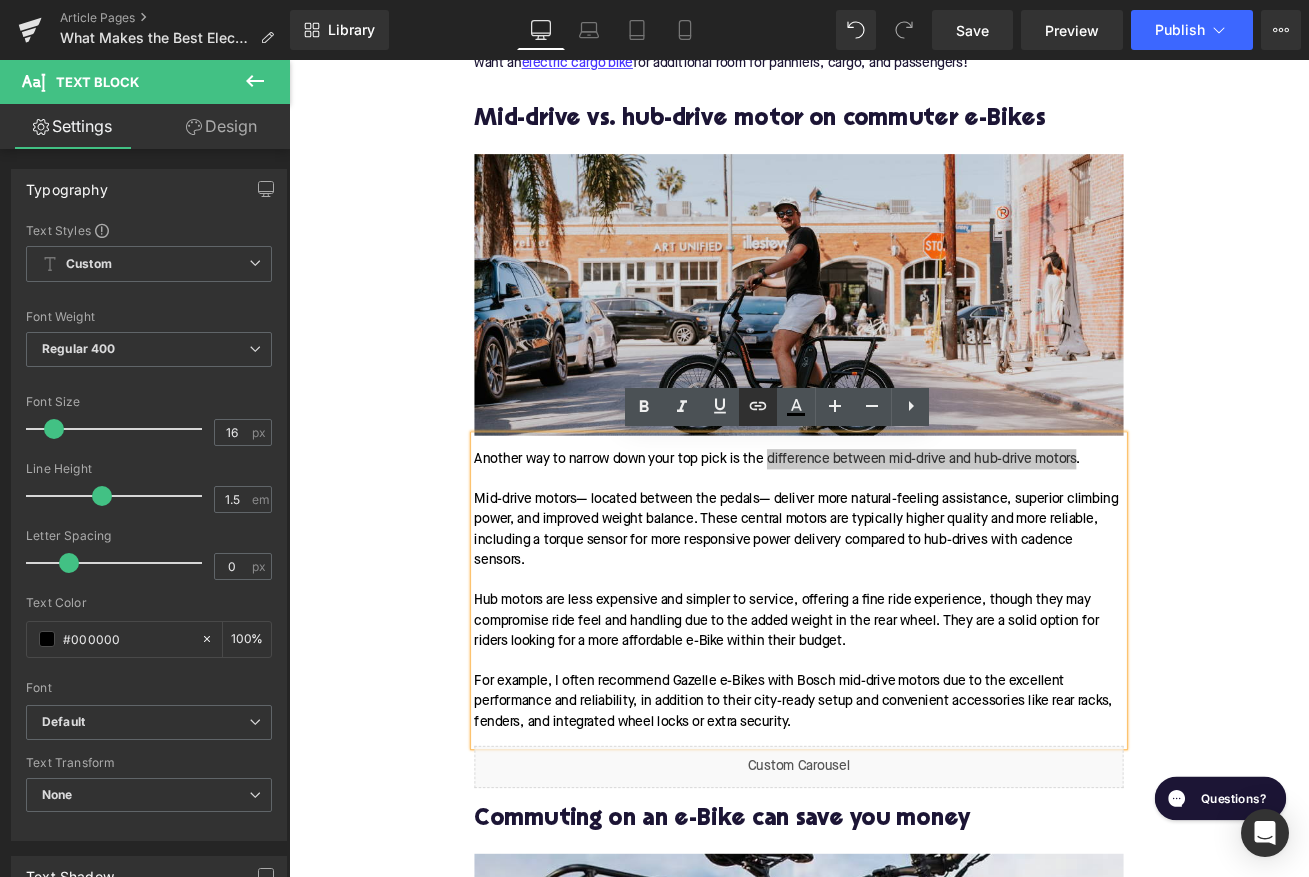 click 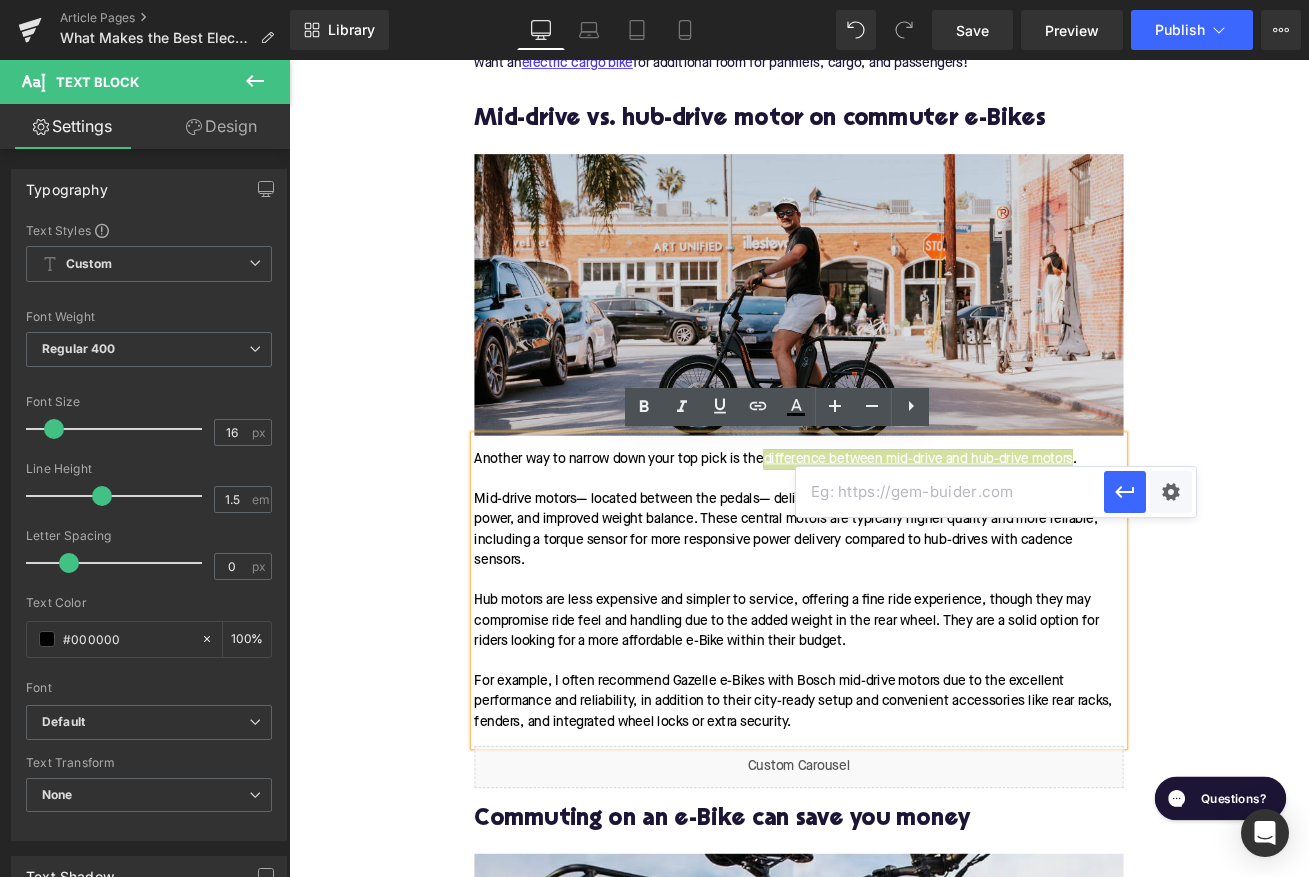 click at bounding box center [950, 492] 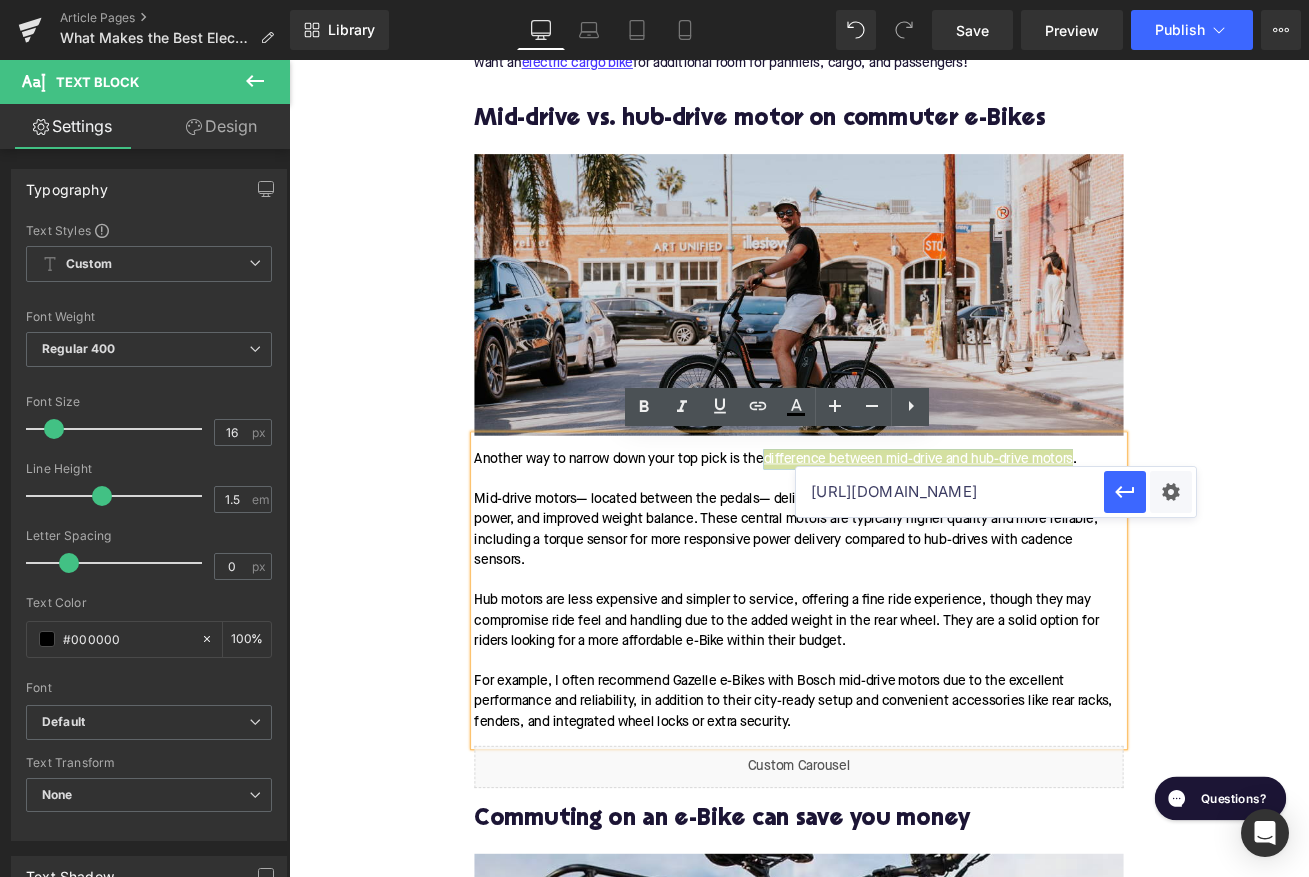 scroll, scrollTop: 0, scrollLeft: 253, axis: horizontal 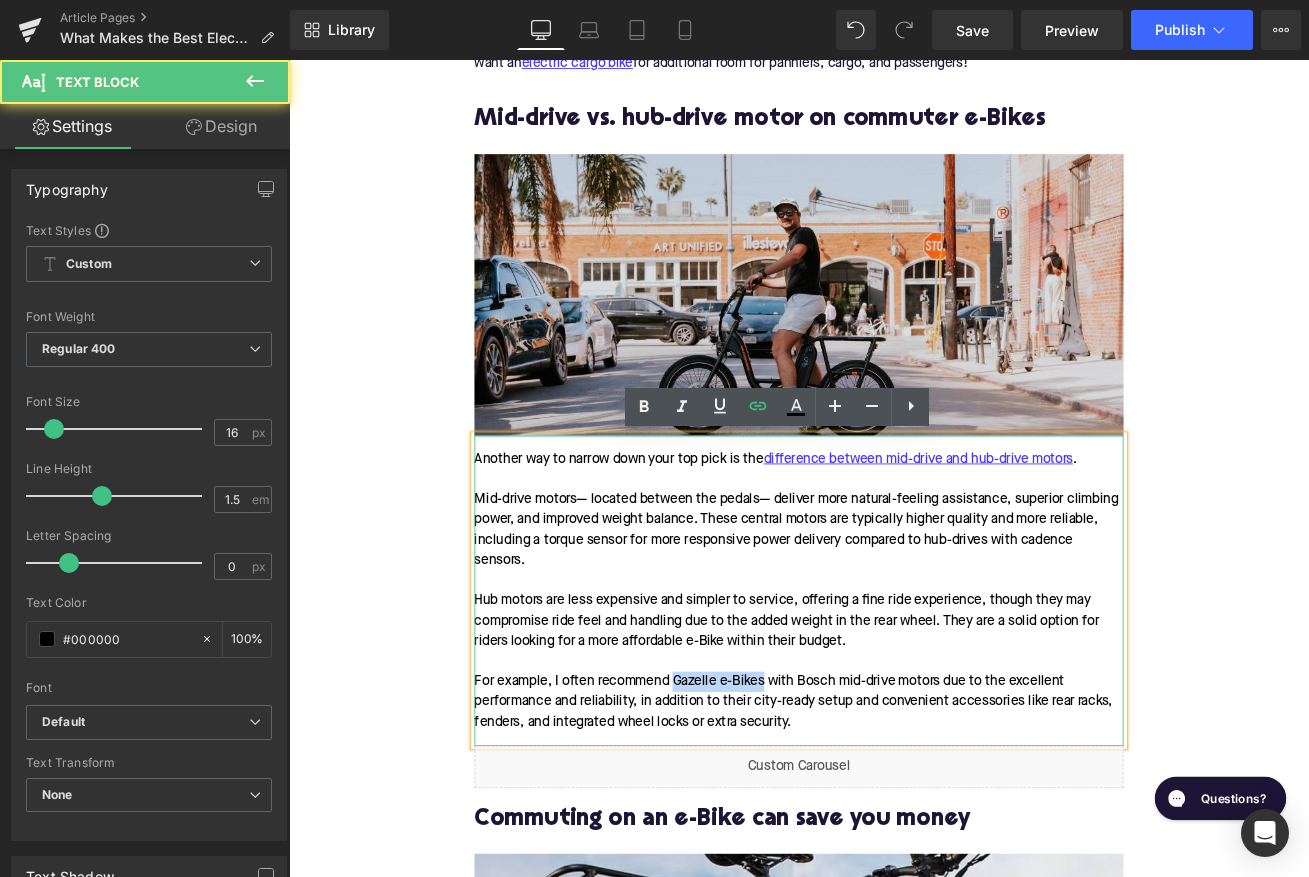 drag, startPoint x: 852, startPoint y: 799, endPoint x: 746, endPoint y: 798, distance: 106.004715 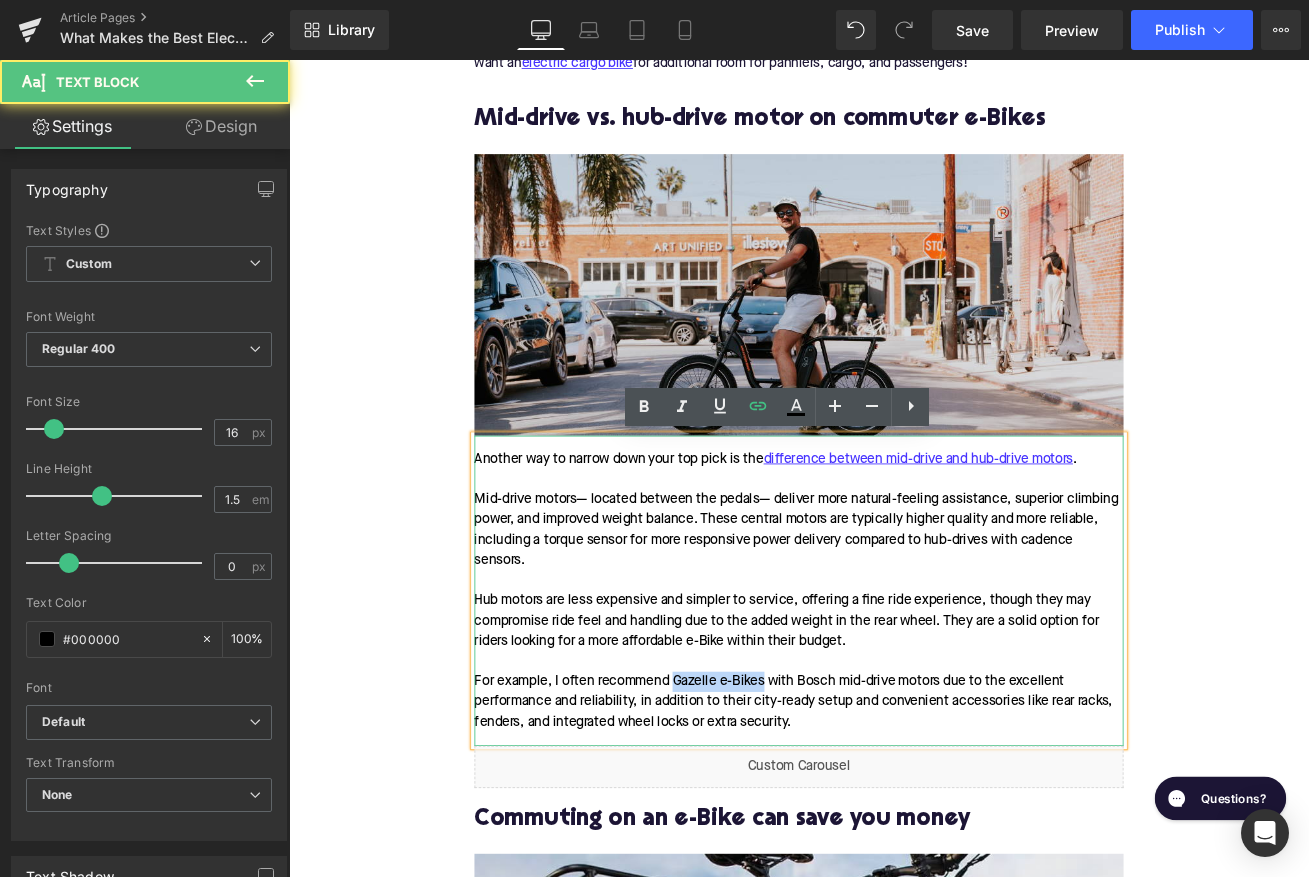click on "Another way to narrow down your top pick is the  difference between mid-drive and hub-drive motors .  Mid-drive motors— located between the pedals— deliver more natural-feeling assistance, superior climbing power, and improved weight balance. These central motors are typically higher quality and more reliable, including a torque sensor for more responsive power delivery compared to hub-drives with cadence sensors.  Hub motors are less expensive and simpler to service, offering a fine ride experience, though they may compromise ride feel and handling due to the added weight in the rear wheel. They are a solid option for riders looking for a more affordable e-Bike within their budget.  For example, I often recommend Gazelle e-Bikes with Bosch mid-drive motors due to the excellent performance and reliability, in addition to their city-ready setup and convenient accessories like rear racks, fenders, and integrated wheel locks or extra security." at bounding box center [894, 690] 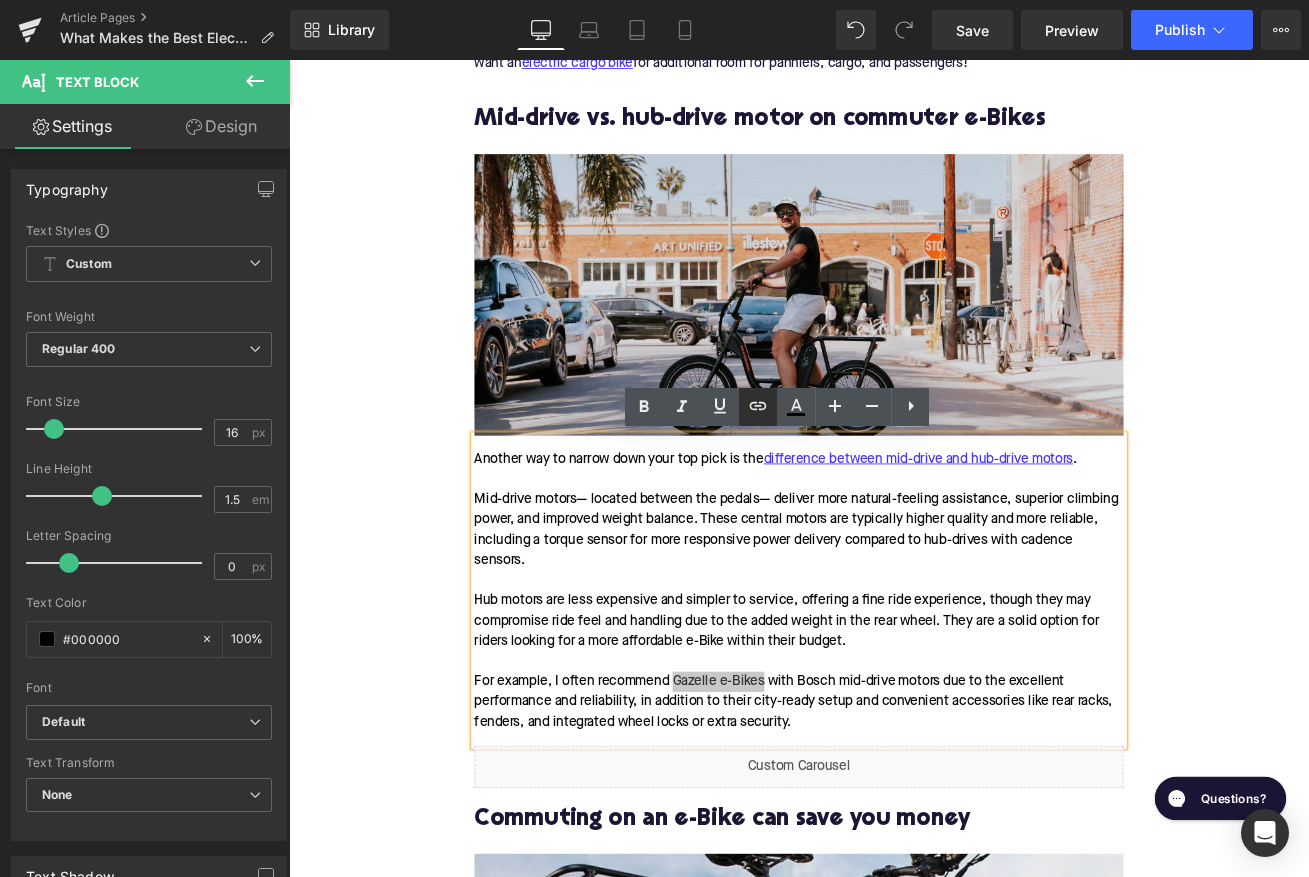 click 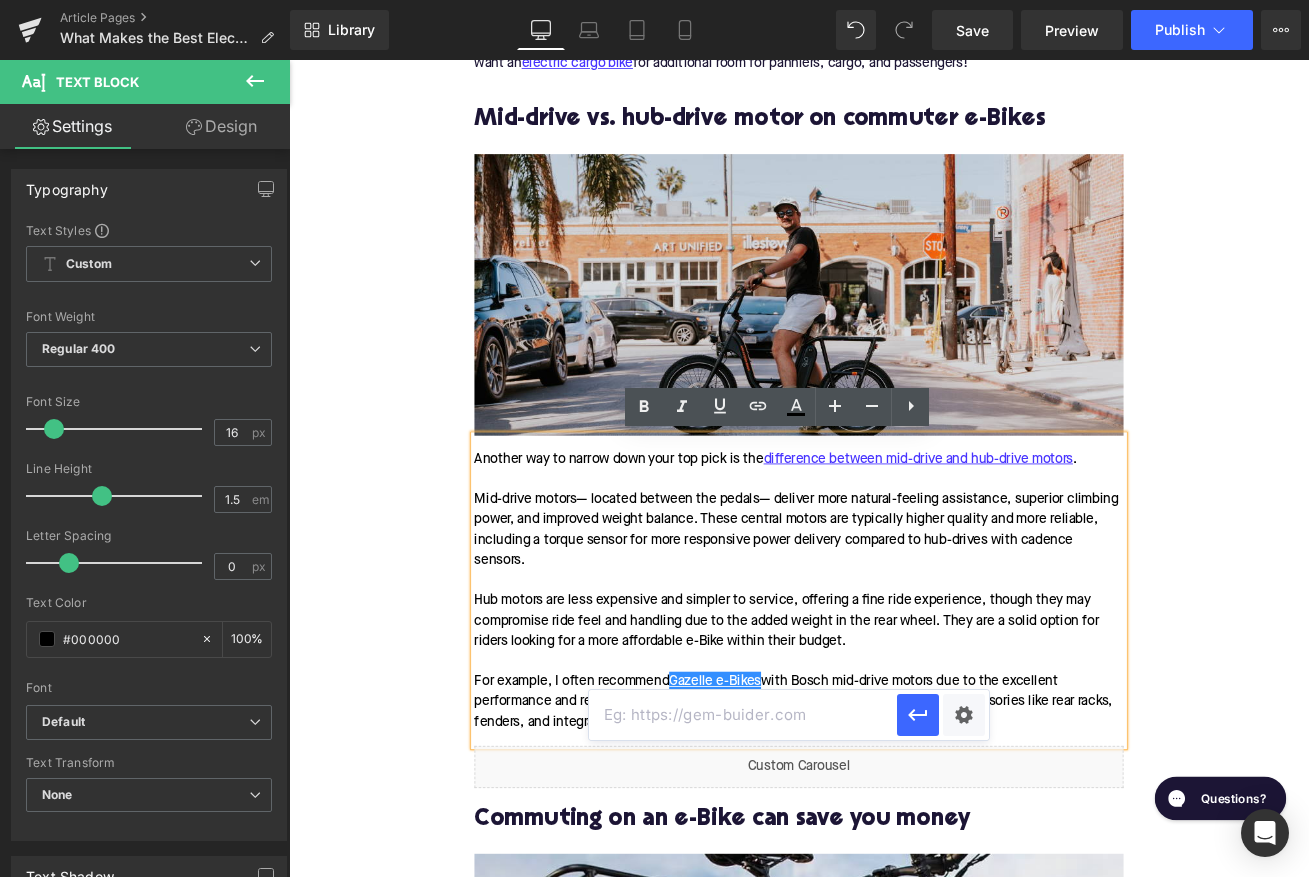 click at bounding box center (743, 715) 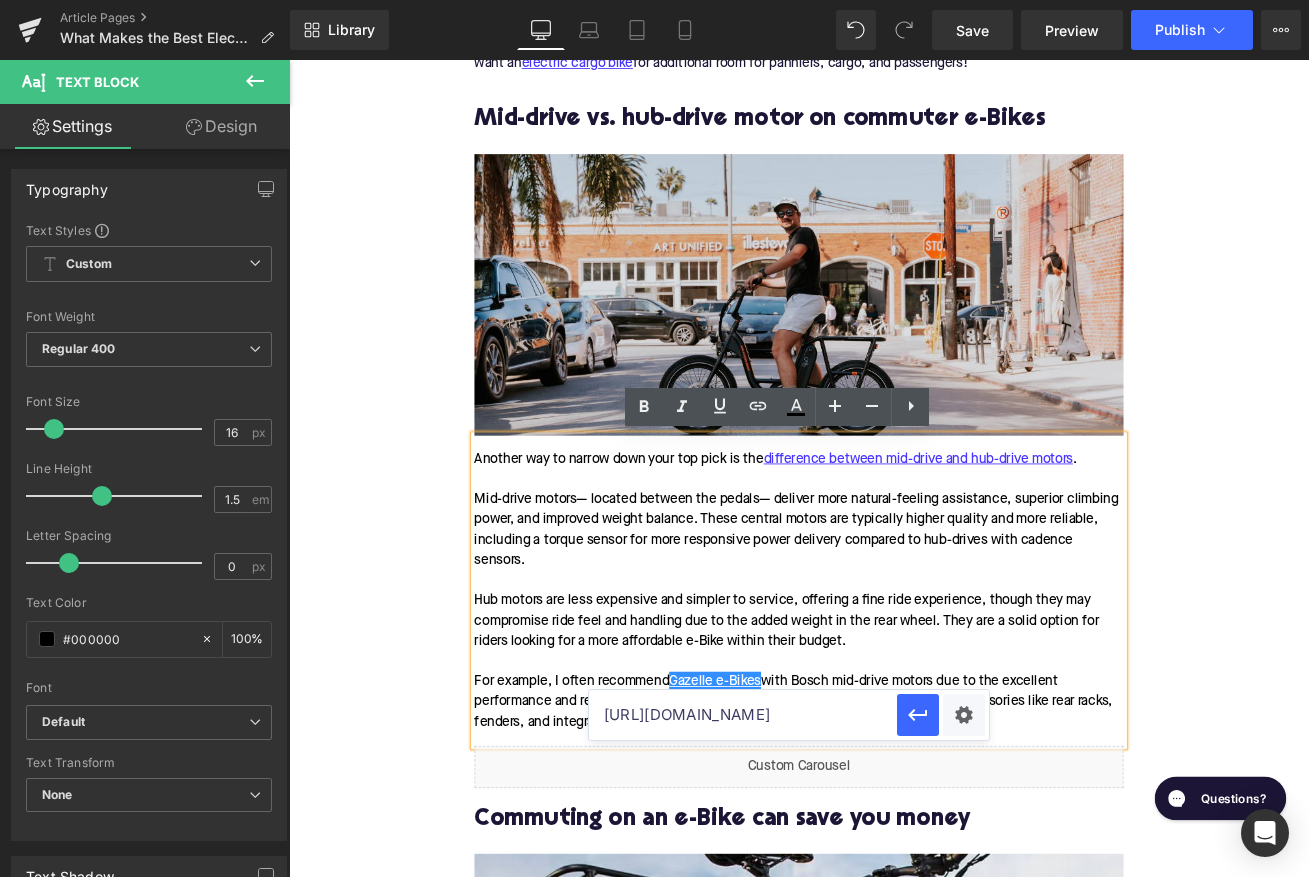 scroll, scrollTop: 0, scrollLeft: 88, axis: horizontal 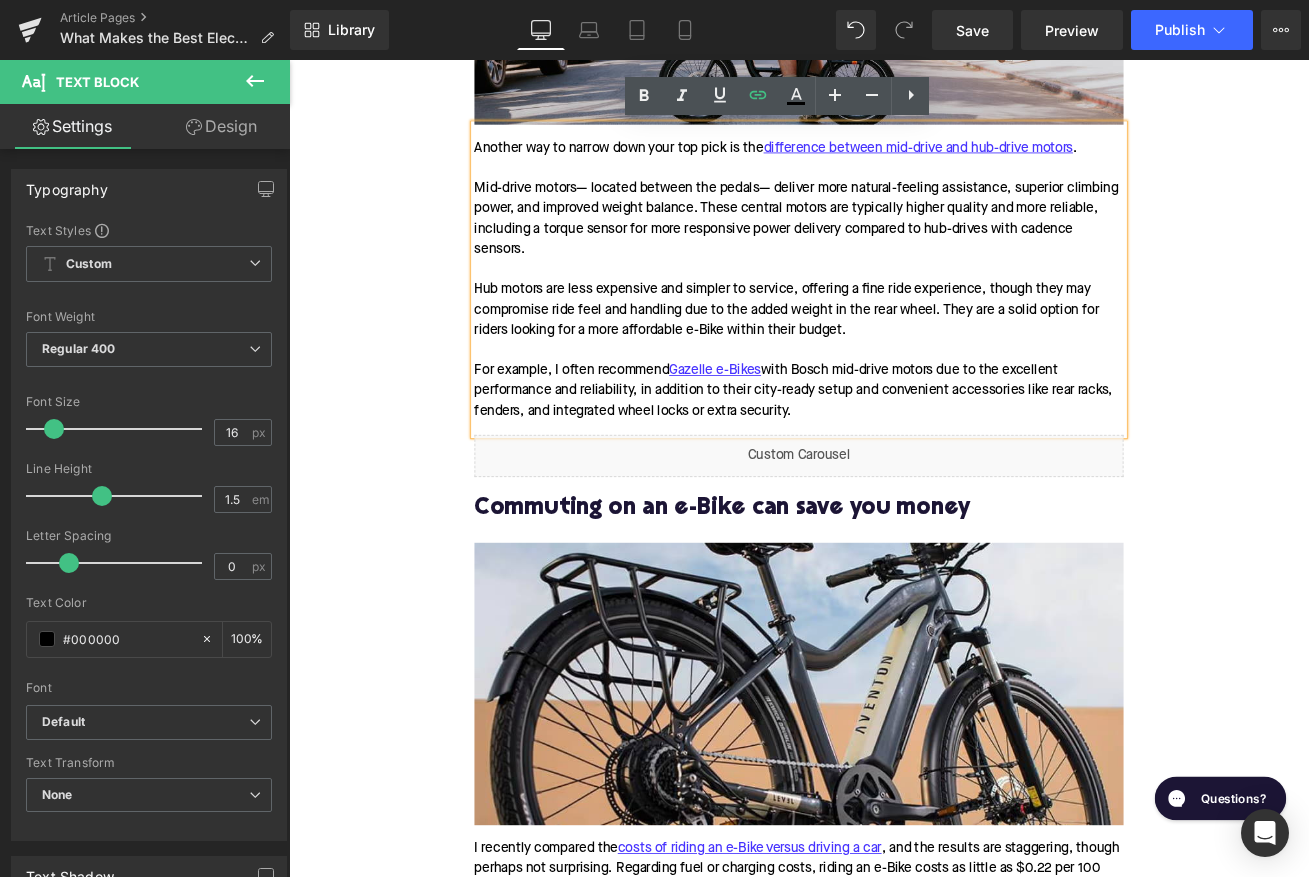 click on "Commuting on an e-Bike can save you money" at bounding box center (894, 593) 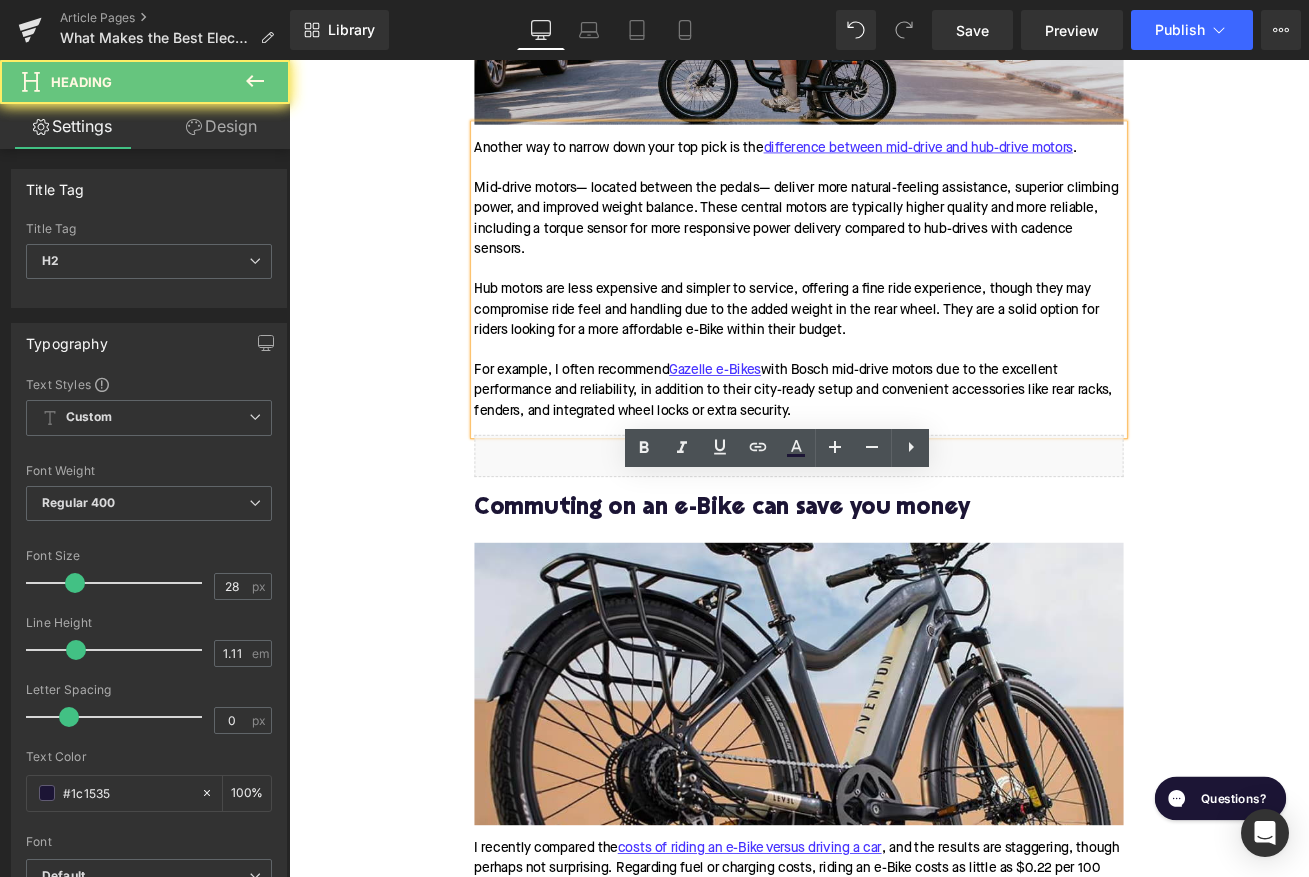 click on "Commuting on an e-Bike can save you money" at bounding box center [894, 593] 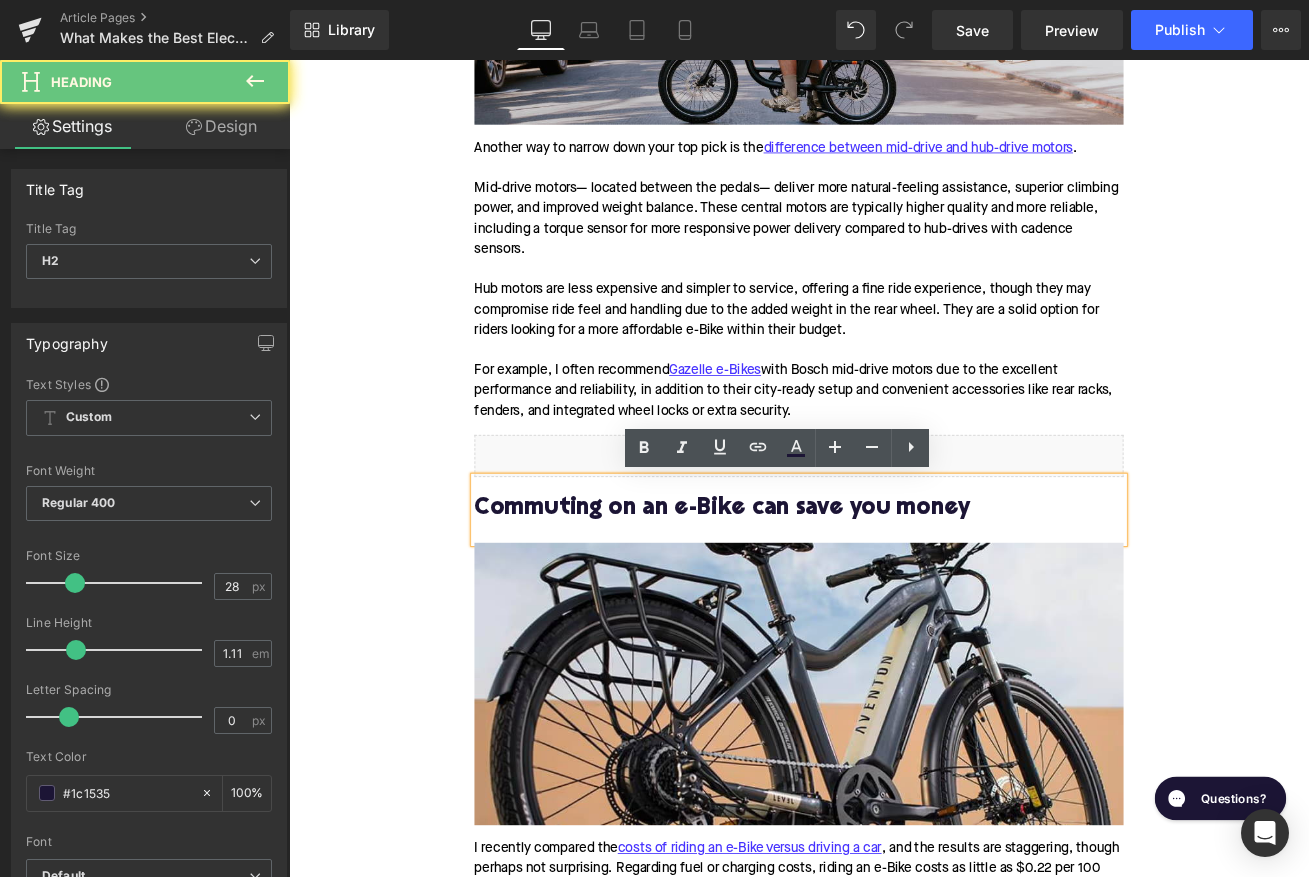 click on "Commuting on an e-Bike can save you money" at bounding box center [894, 593] 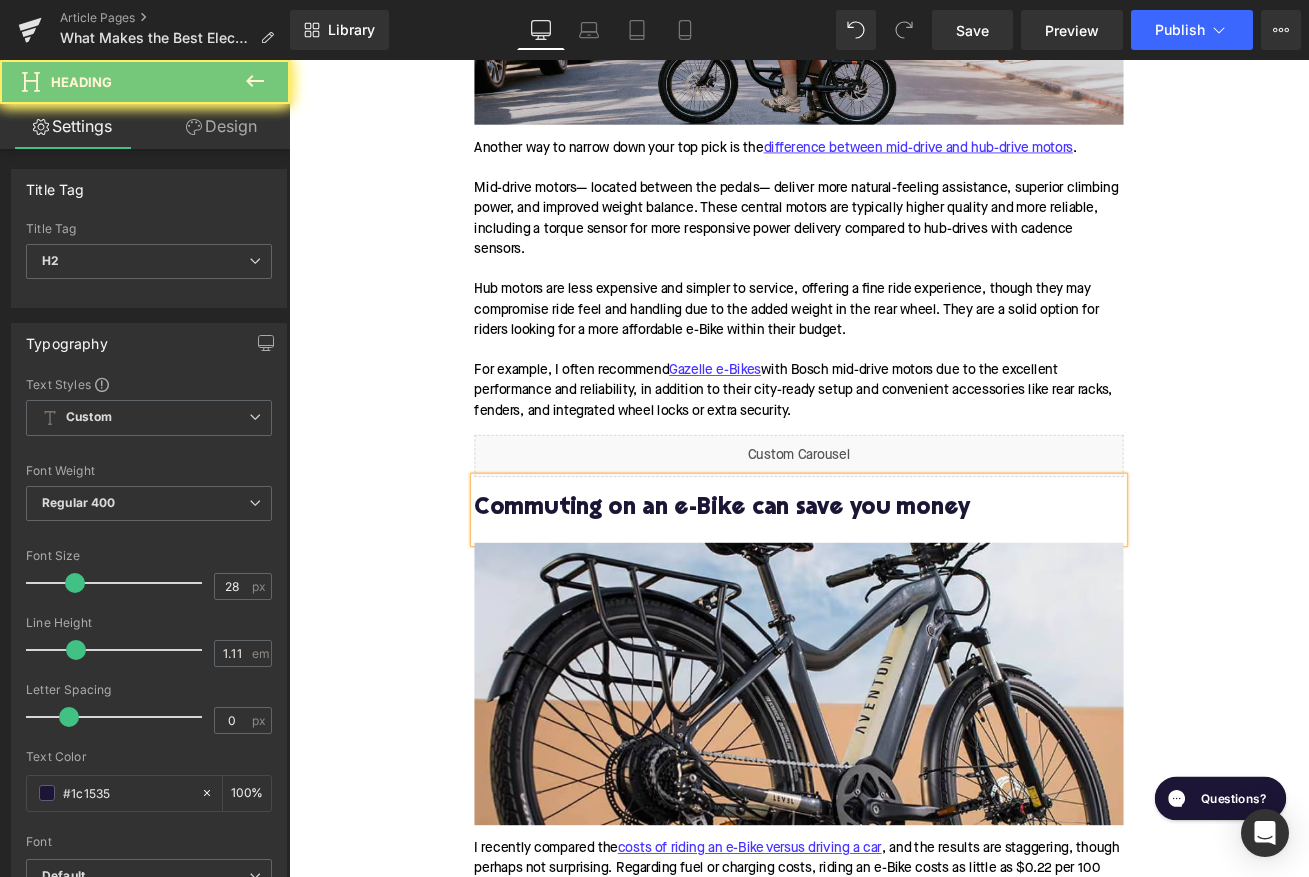 paste 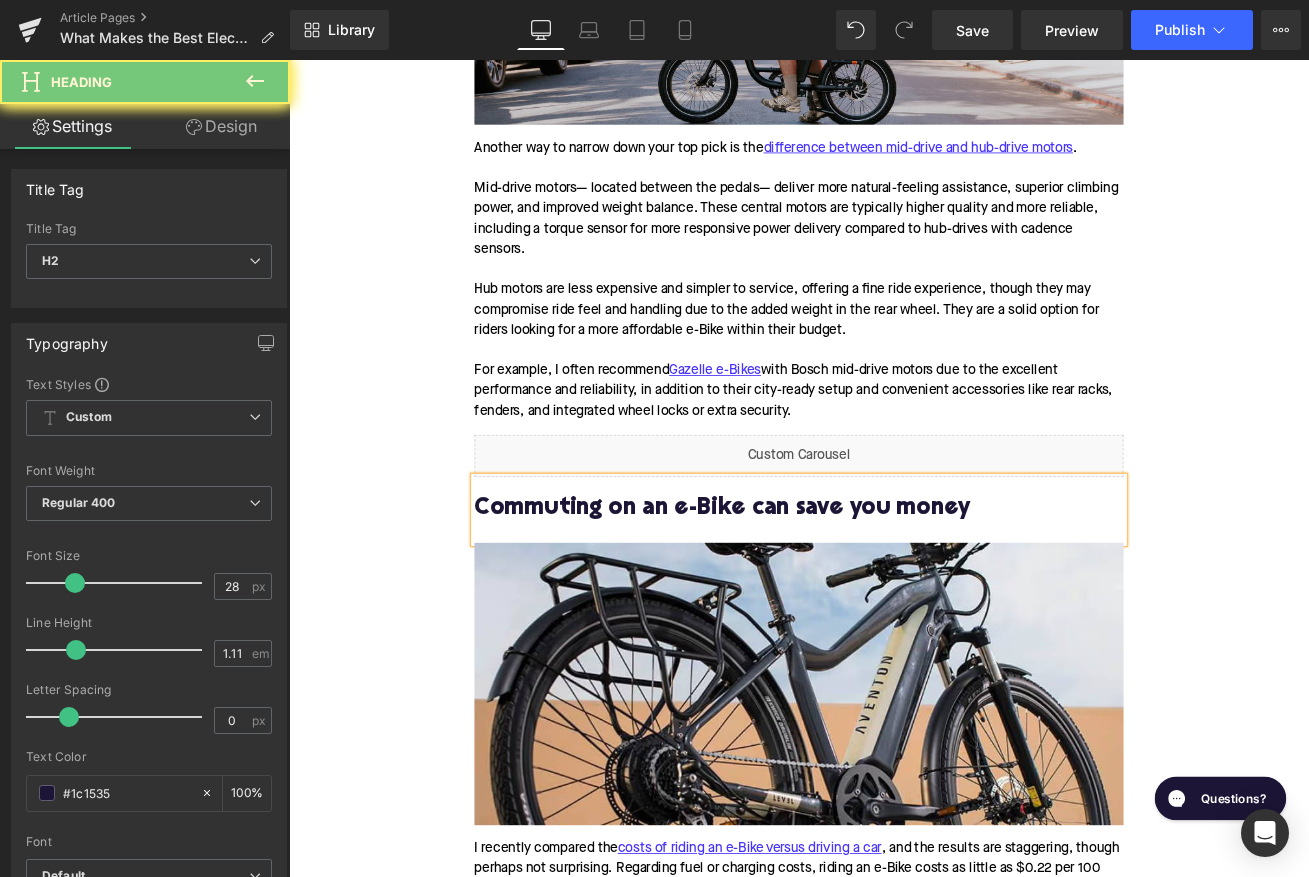 type 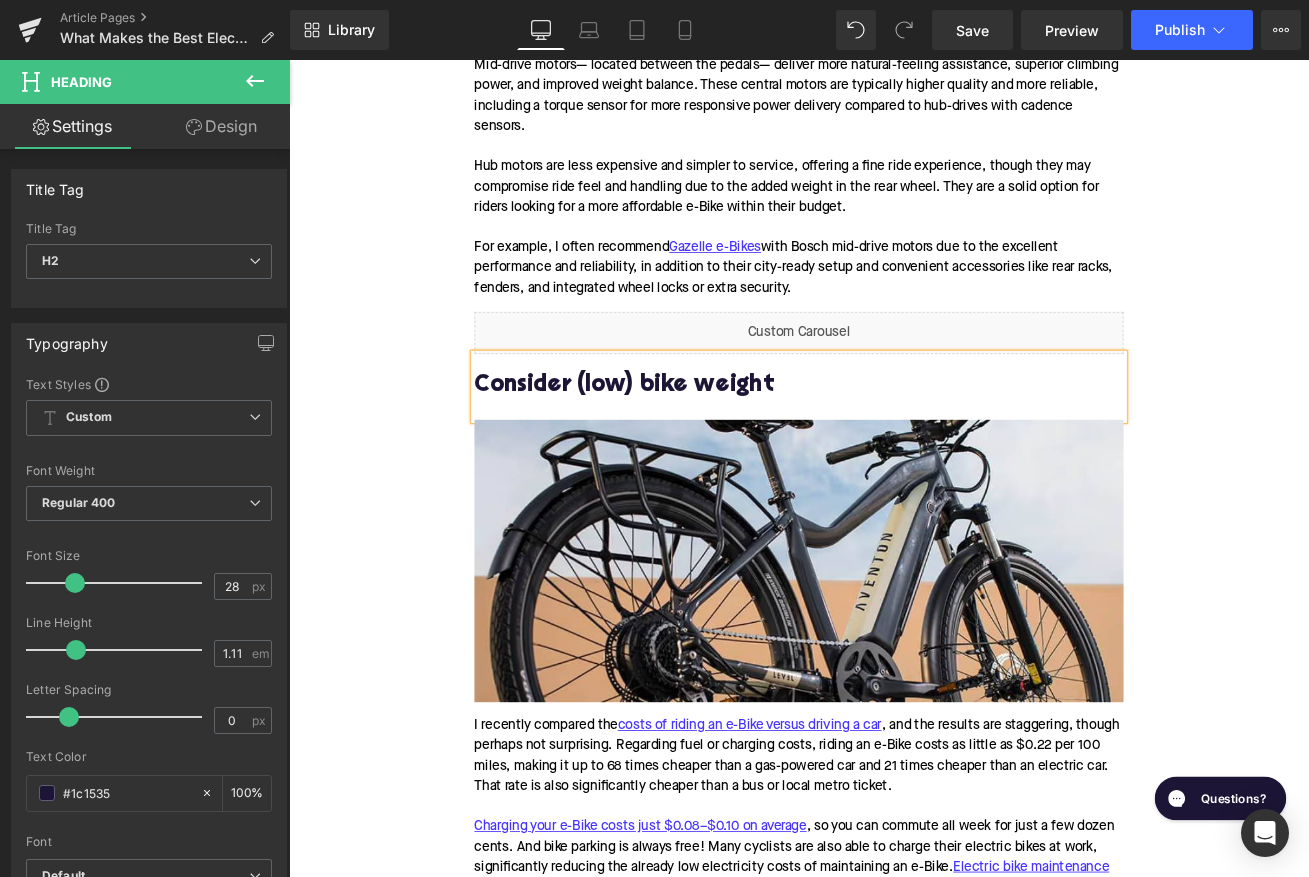 scroll, scrollTop: 3089, scrollLeft: 0, axis: vertical 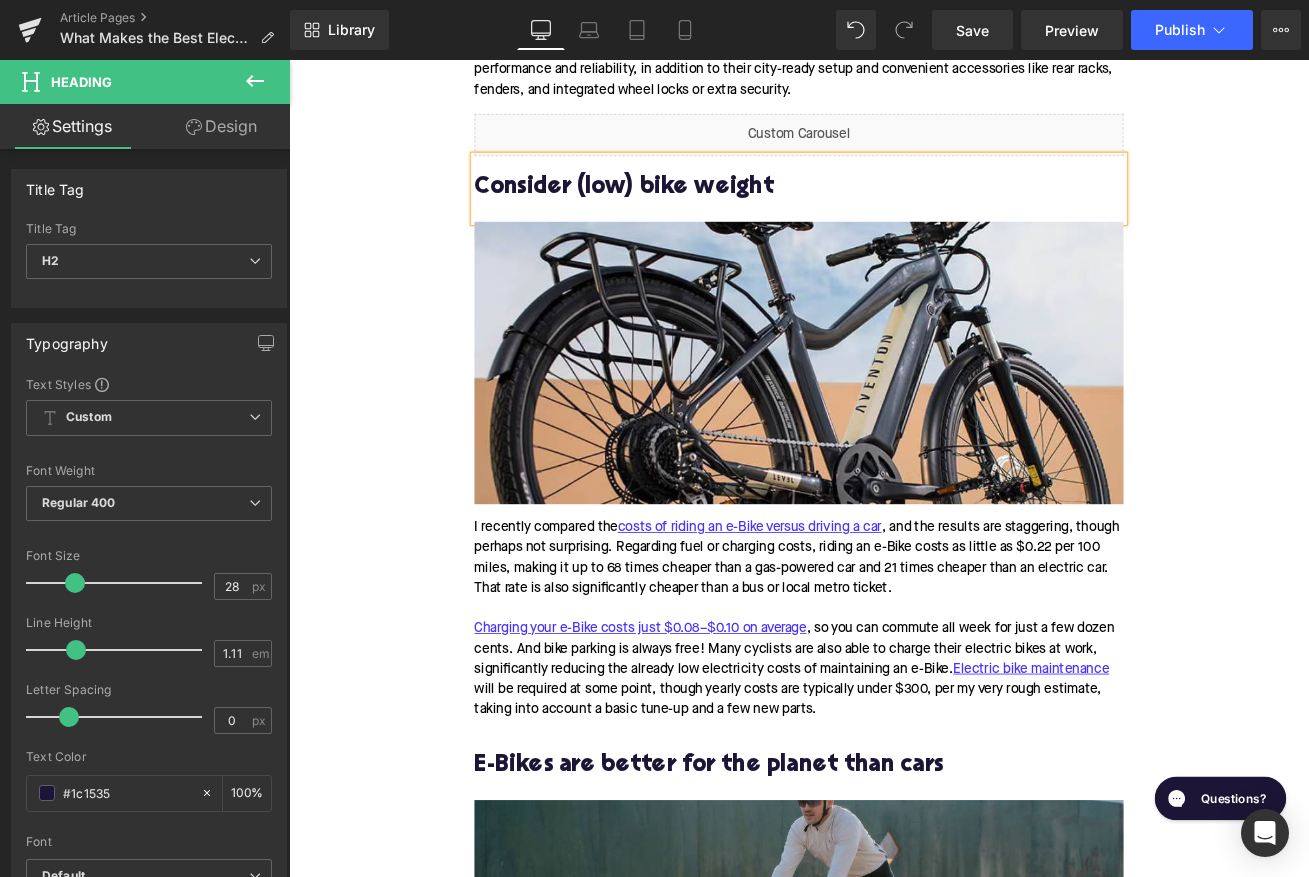 click on "I recently compared the  costs of riding an e-Bike versus driving a car , and the results are staggering, though perhaps not surprising. Regarding fuel or charging costs, riding an e-Bike costs as little as $0.22 per 100 miles, making it up to 68 times cheaper than a gas-powered car and 21 times cheaper than an electric car. That rate is also significantly cheaper than a bus or local metro ticket." at bounding box center (894, 651) 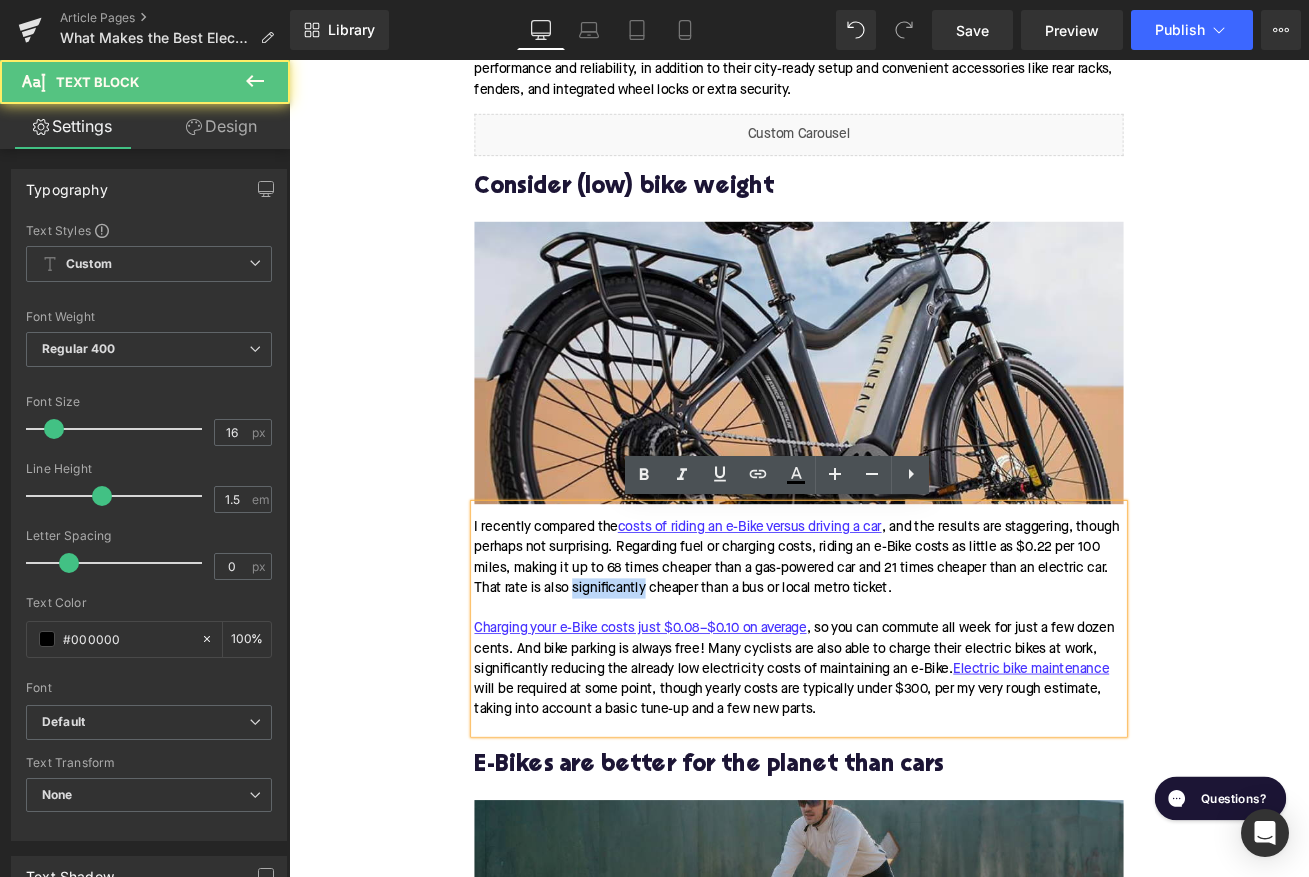 click on "I recently compared the  costs of riding an e-Bike versus driving a car , and the results are staggering, though perhaps not surprising. Regarding fuel or charging costs, riding an e-Bike costs as little as $0.22 per 100 miles, making it up to 68 times cheaper than a gas-powered car and 21 times cheaper than an electric car. That rate is also significantly cheaper than a bus or local metro ticket." at bounding box center [894, 651] 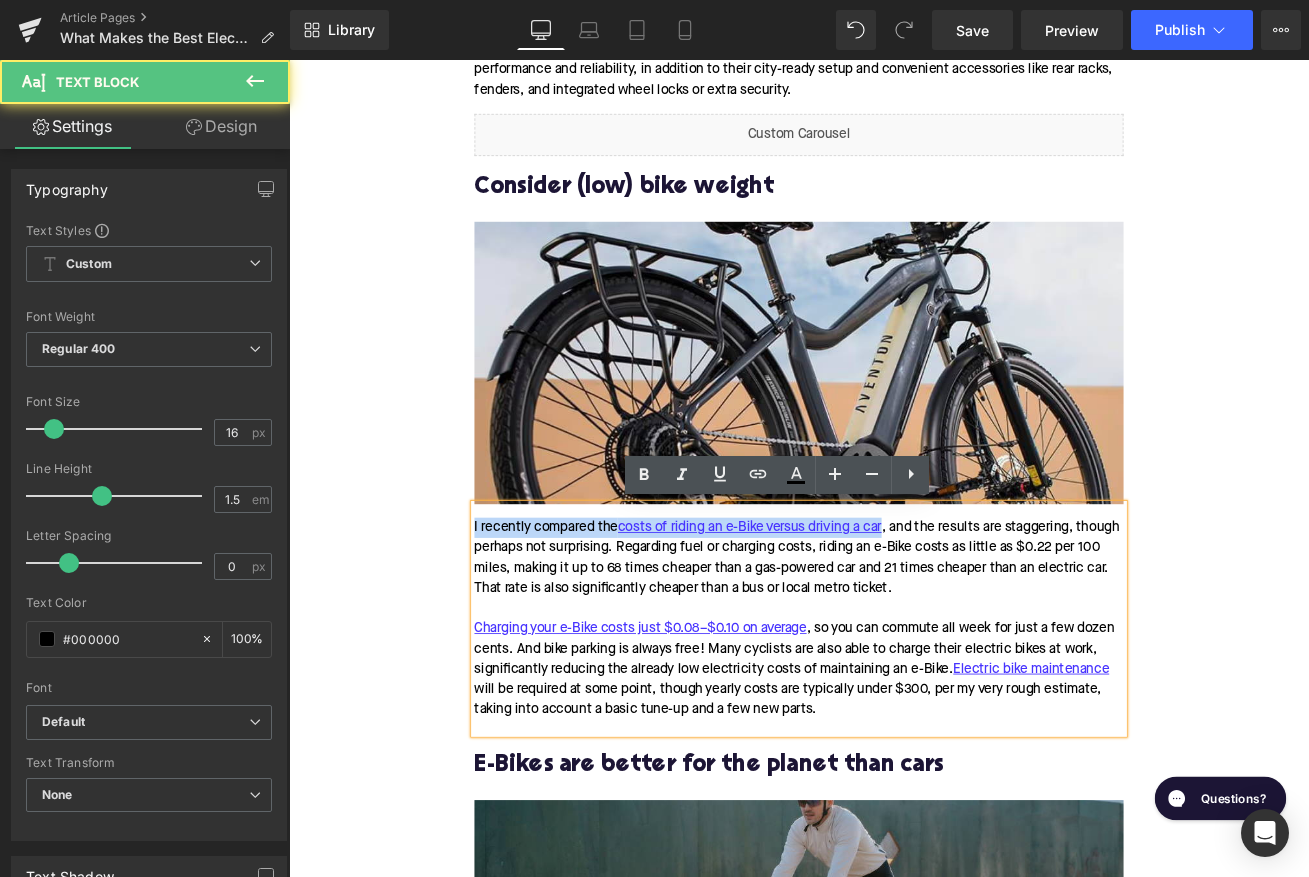 click on "I recently compared the  costs of riding an e-Bike versus driving a car , and the results are staggering, though perhaps not surprising. Regarding fuel or charging costs, riding an e-Bike costs as little as $0.22 per 100 miles, making it up to 68 times cheaper than a gas-powered car and 21 times cheaper than an electric car. That rate is also significantly cheaper than a bus or local metro ticket." at bounding box center [894, 651] 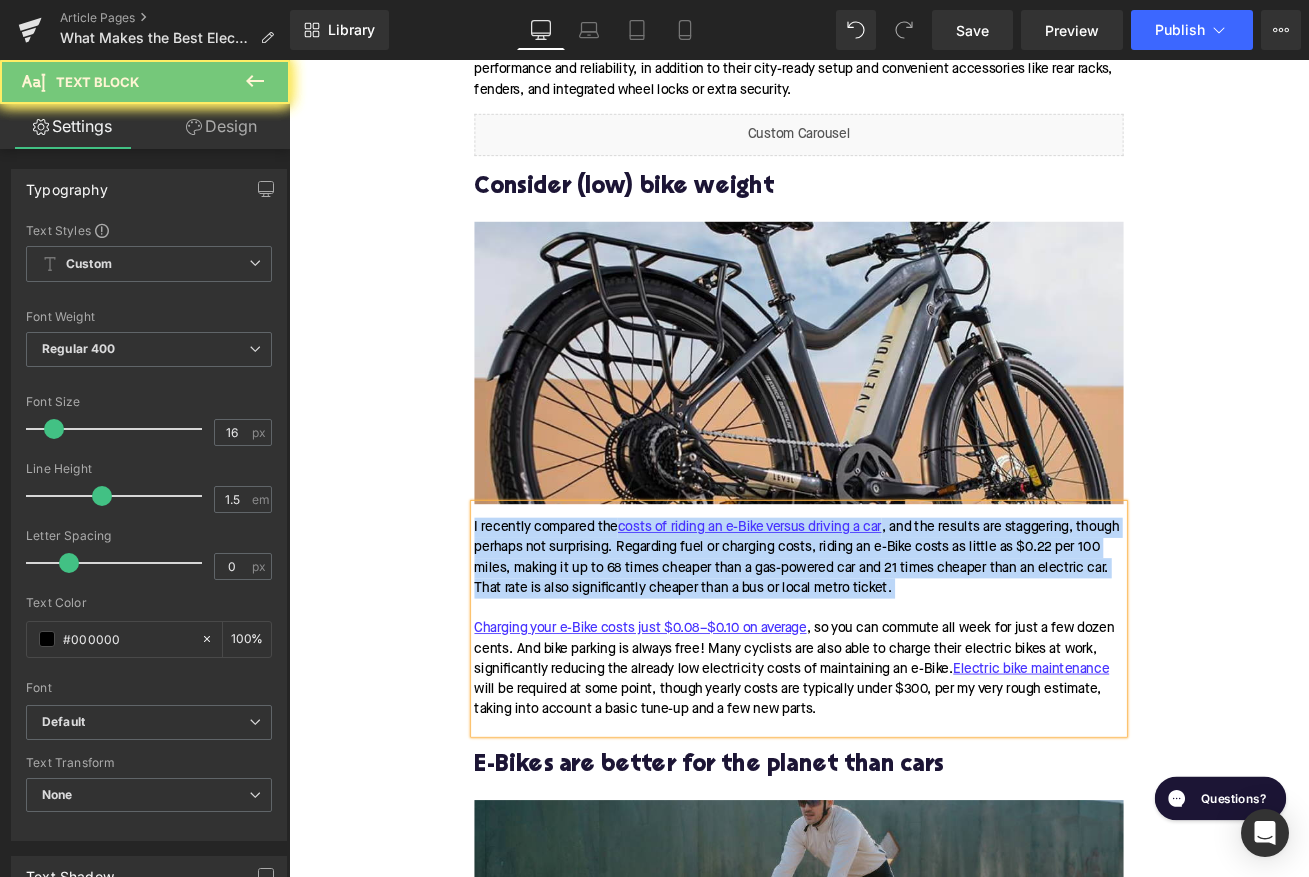 paste 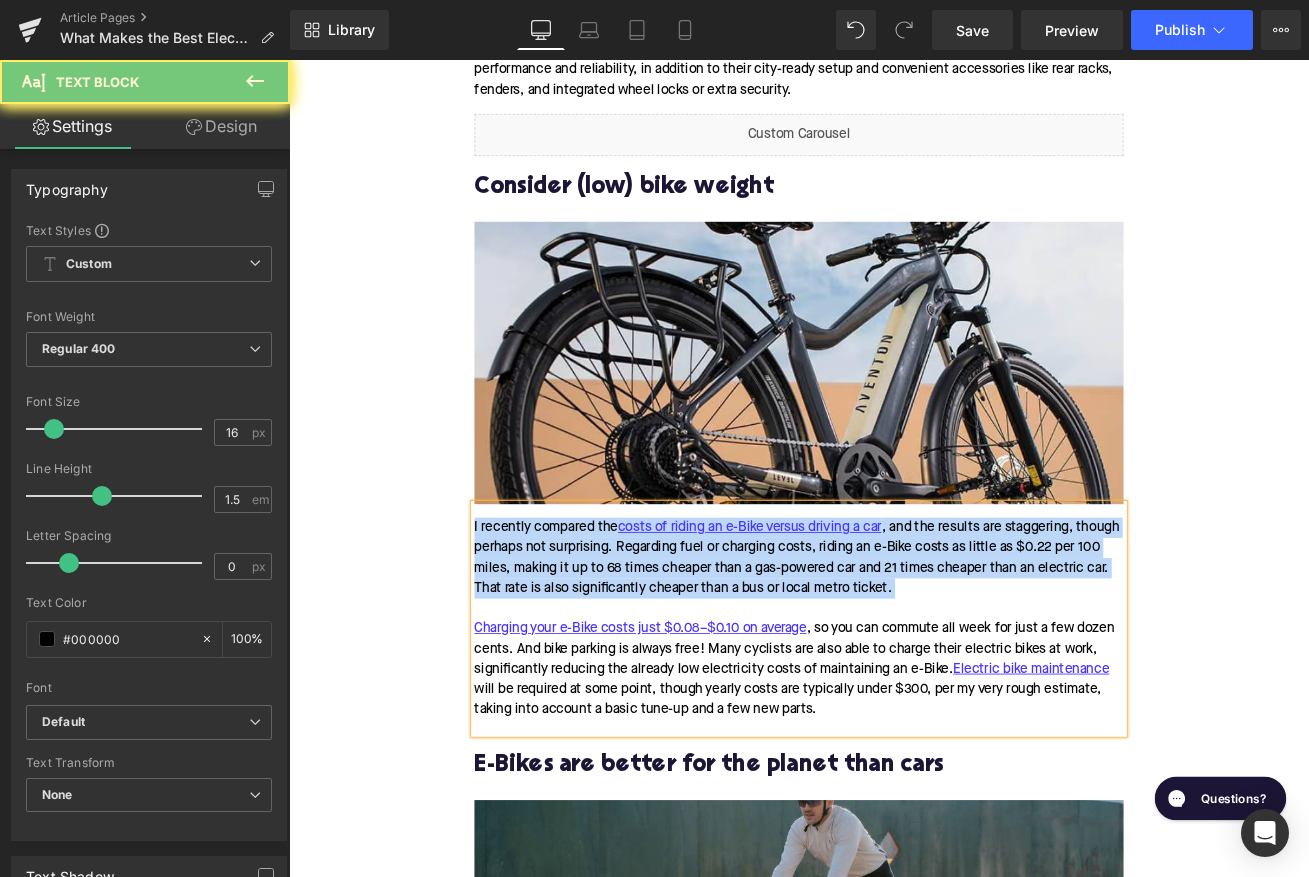 type 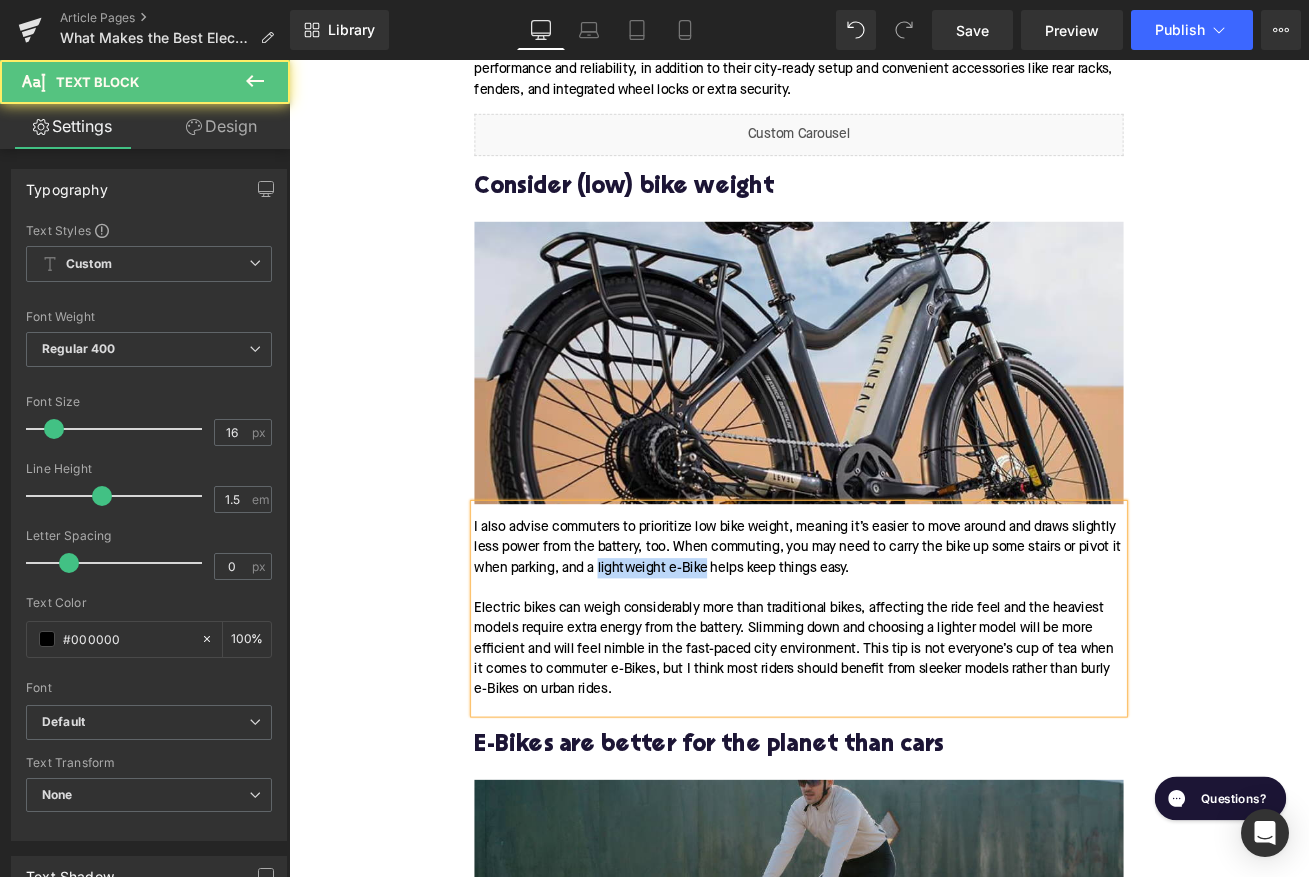 drag, startPoint x: 796, startPoint y: 660, endPoint x: 671, endPoint y: 654, distance: 125.14392 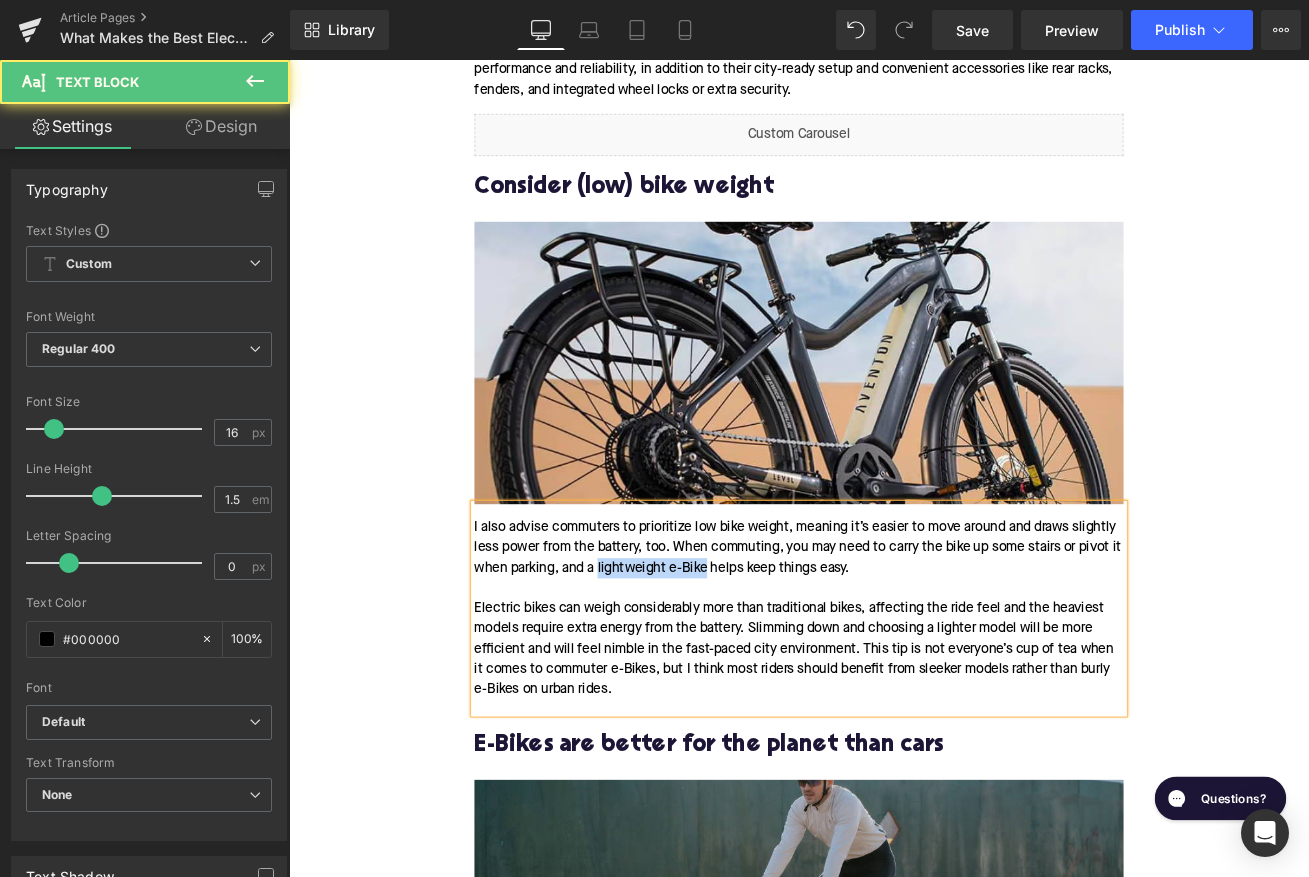 click on "I also advise commuters to prioritize low bike weight, meaning it’s easier to move around and draws slightly less power from the battery, too. When commuting, you may need to carry the bike up some stairs or pivot it when parking, and a lightweight e-Bike helps keep things easy.  Electric bikes can weigh considerably more than traditional bikes, affecting the ride feel and the heaviest models require extra energy from the battery. Slimming down and choosing a lighter model will be more efficient and will feel nimble in the fast-paced city environment. This tip is not everyone’s cup of tea when it comes to commuter e-Bikes, but I think most riders should benefit from sleeker models rather than burly e-Bikes on urban rides." at bounding box center (894, 711) 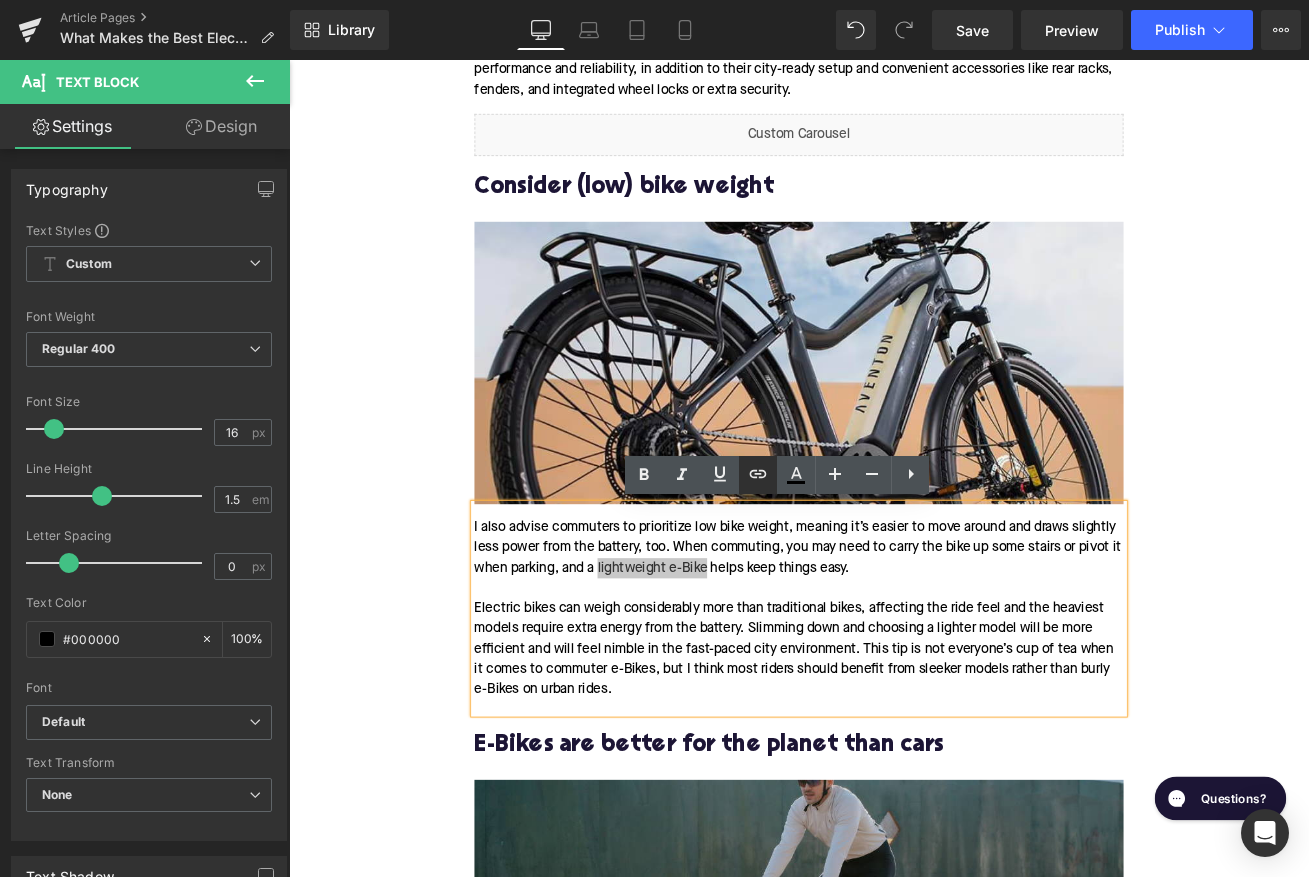 click 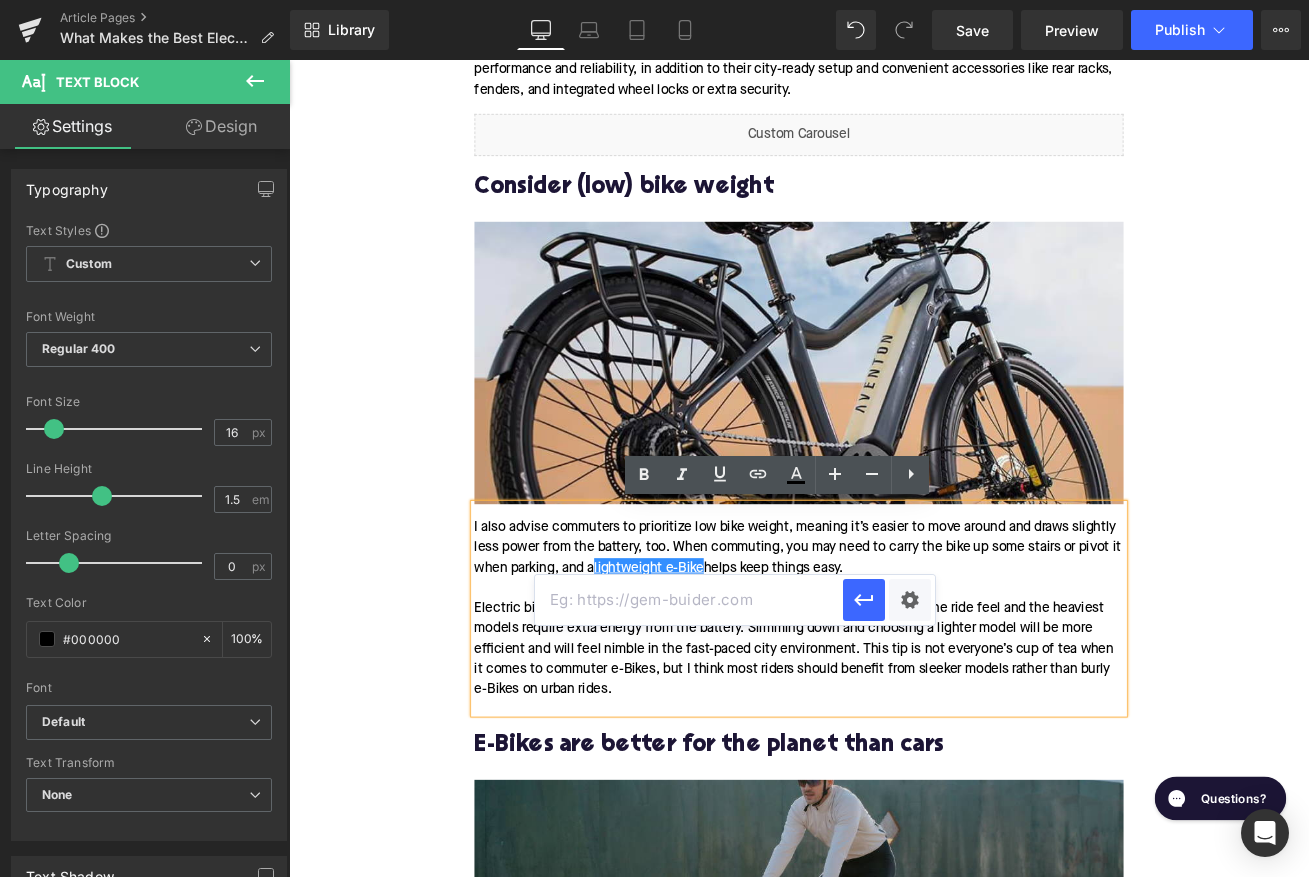 click at bounding box center [689, 600] 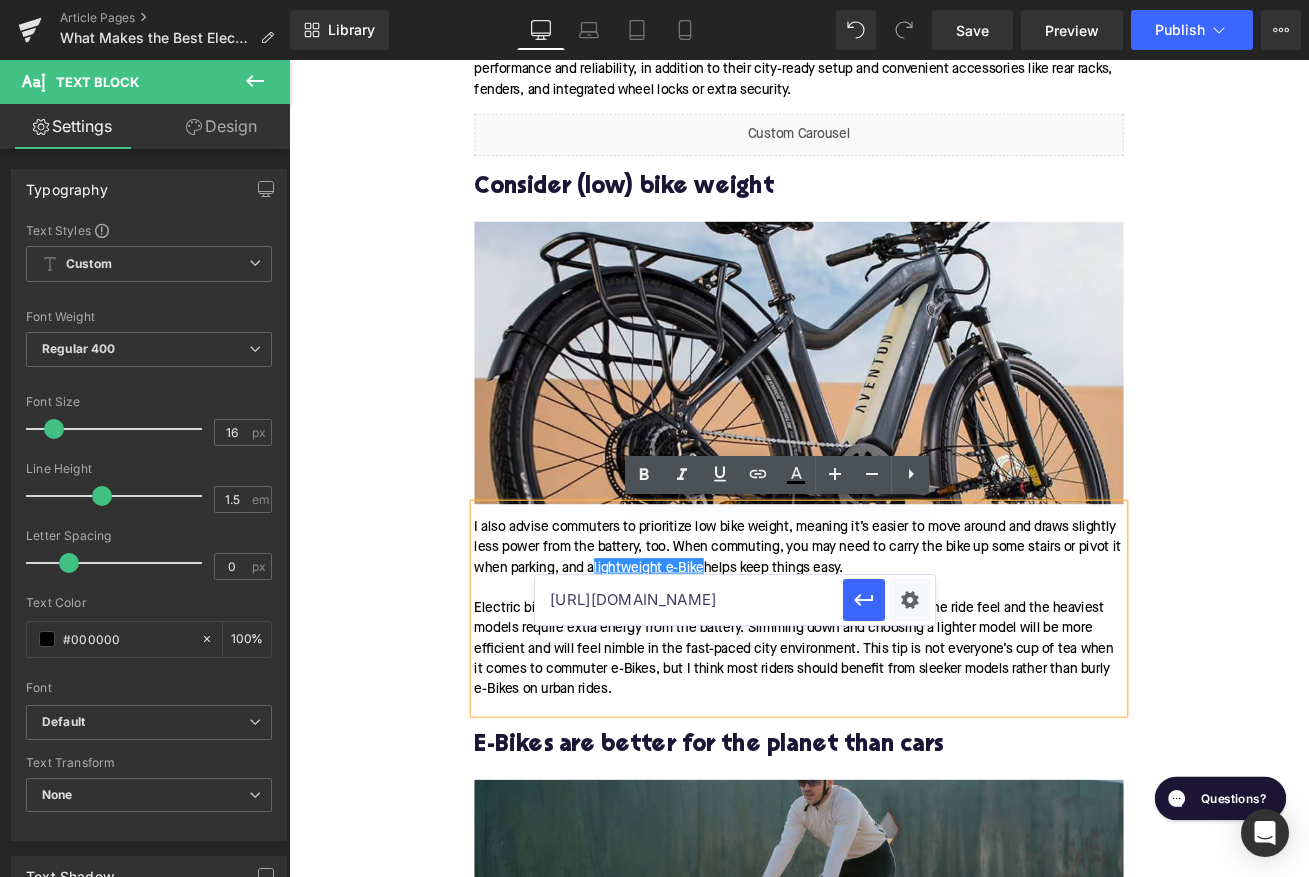 scroll, scrollTop: 0, scrollLeft: 109, axis: horizontal 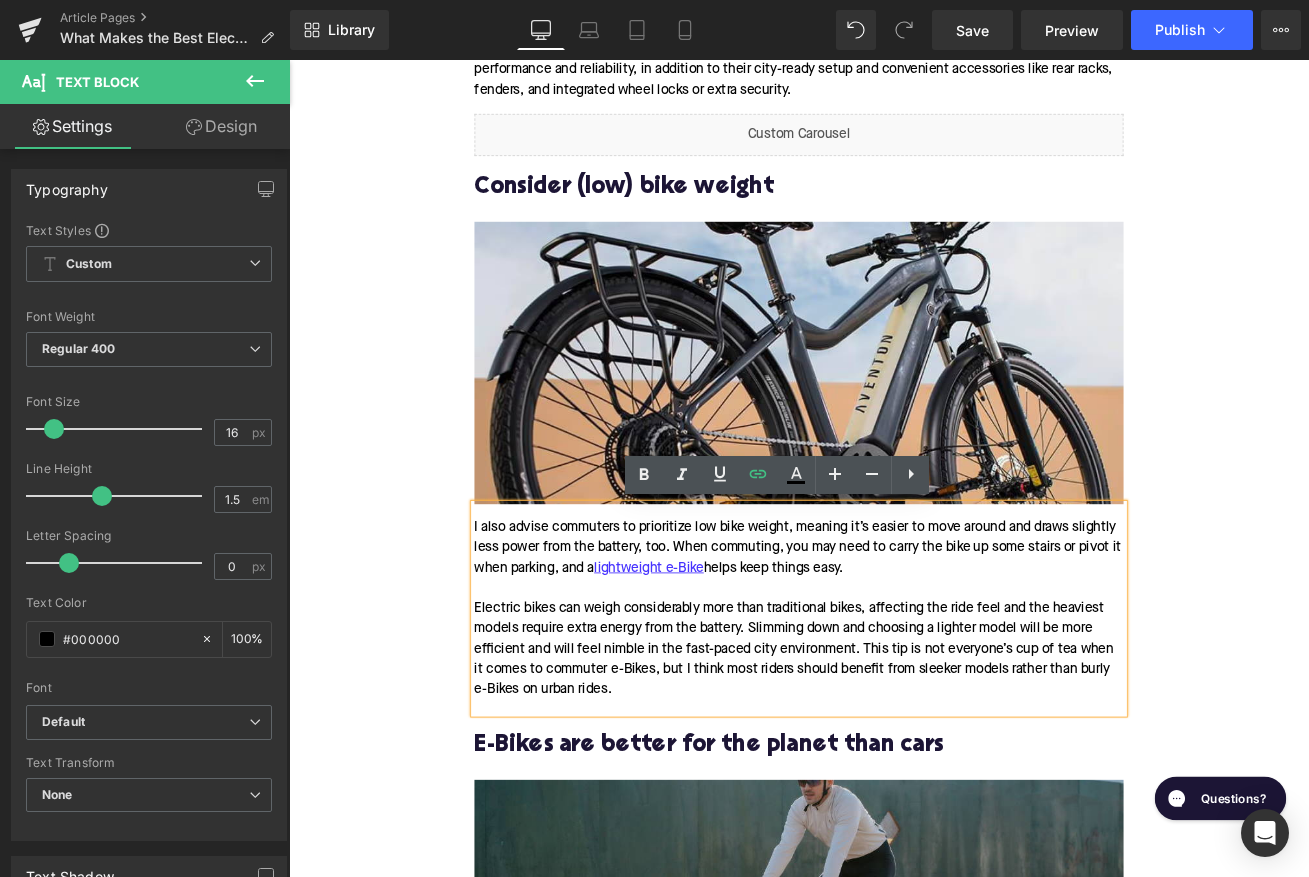 click on "E-Bikes are better for the planet than cars" at bounding box center (894, 874) 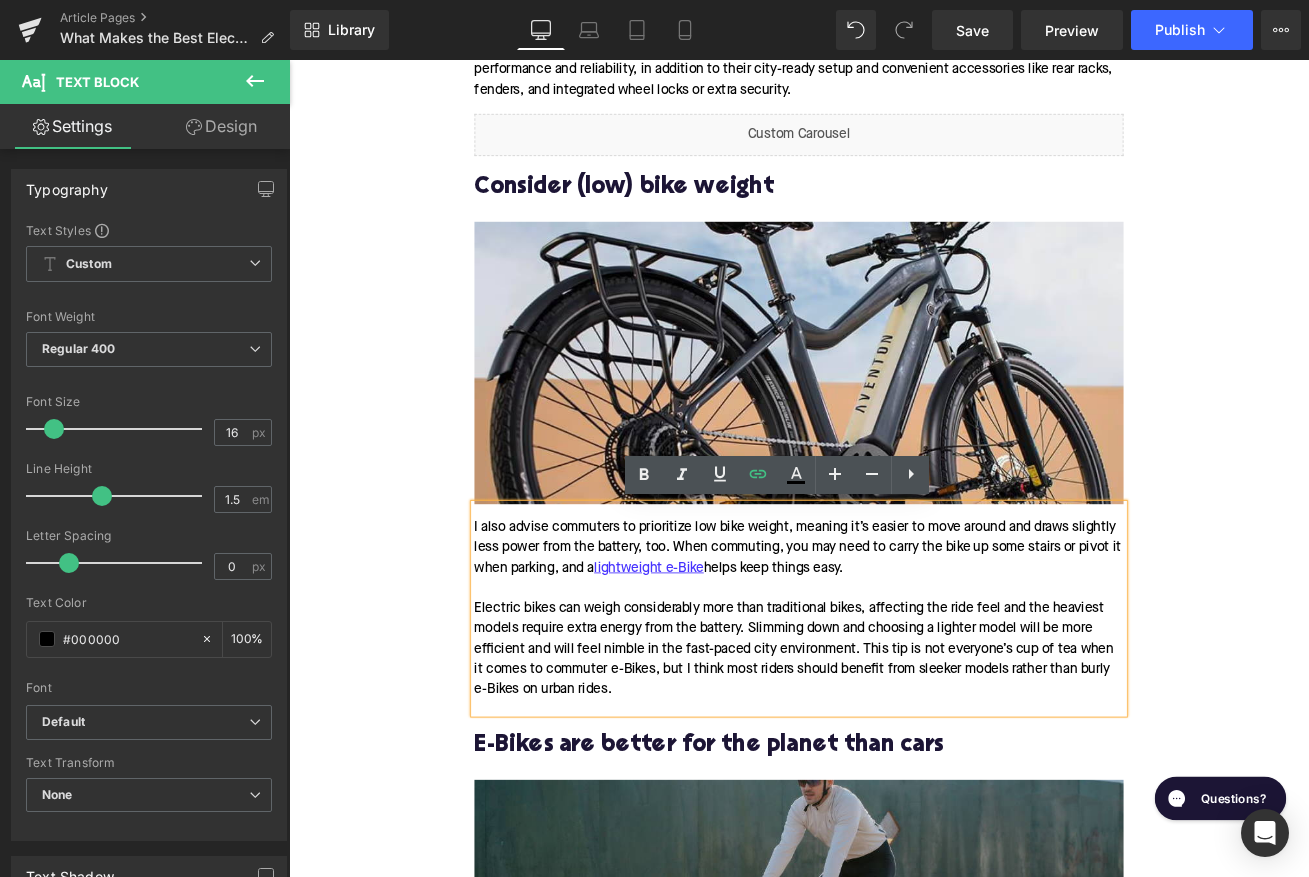 click on "E-Bikes are better for the planet than cars" at bounding box center [894, 874] 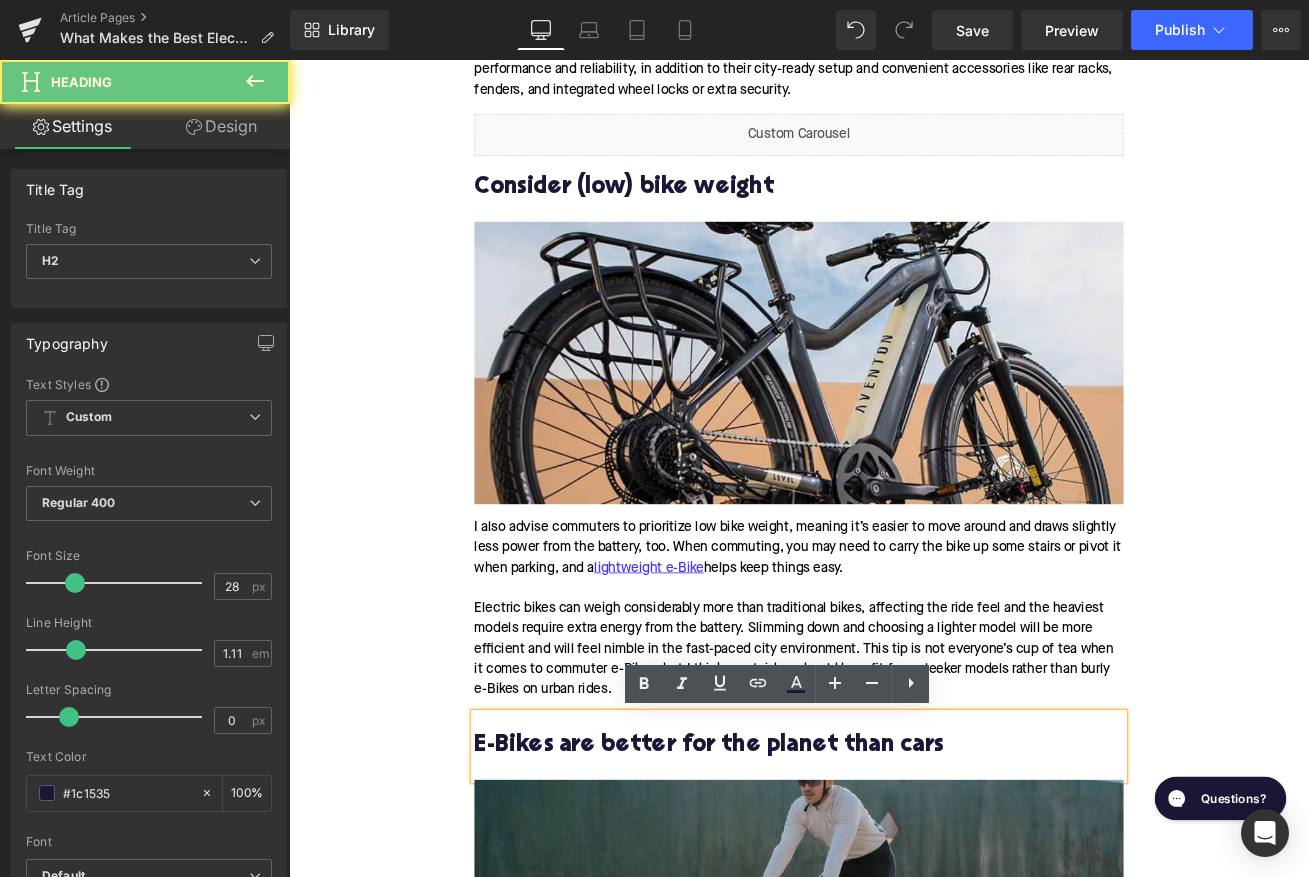 type 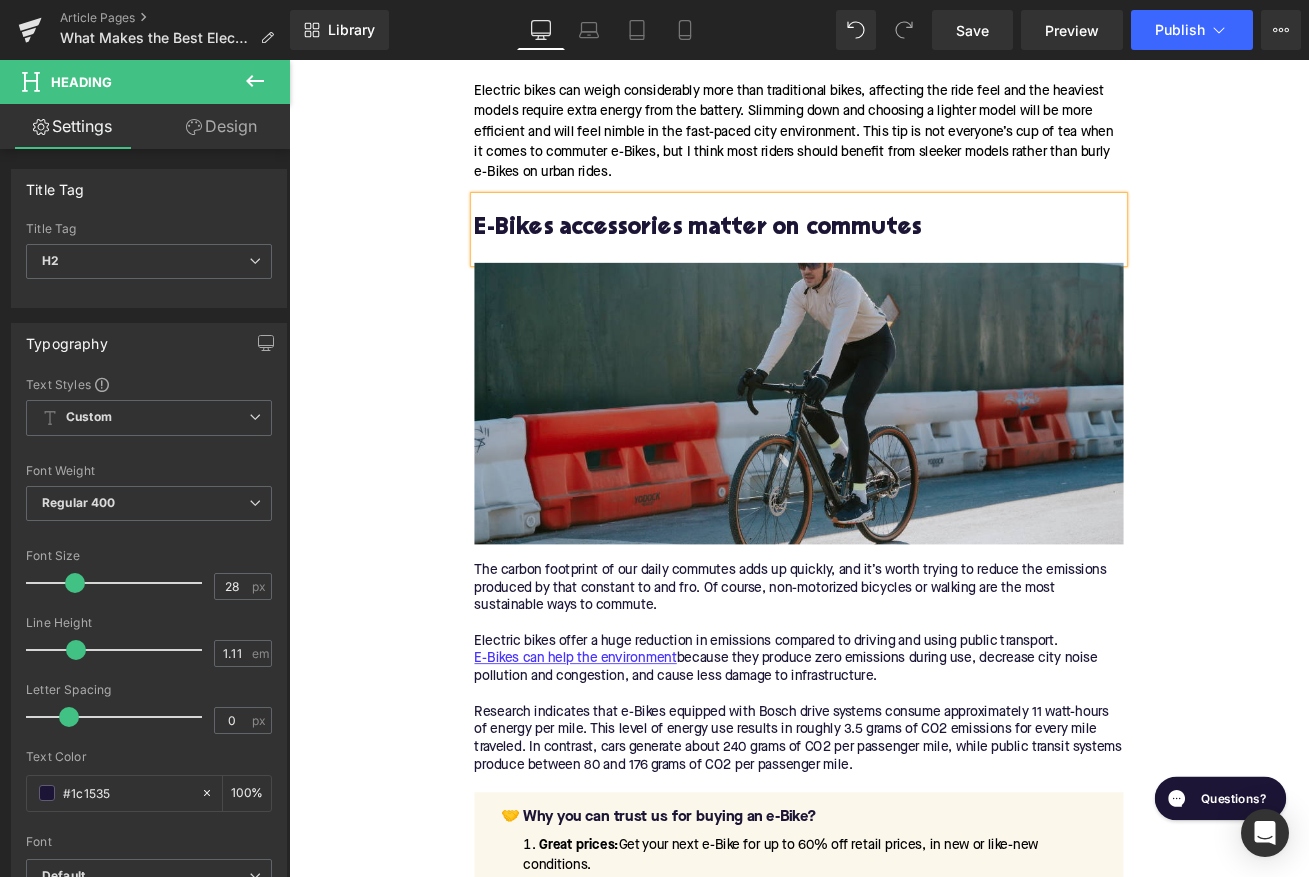 scroll, scrollTop: 3728, scrollLeft: 0, axis: vertical 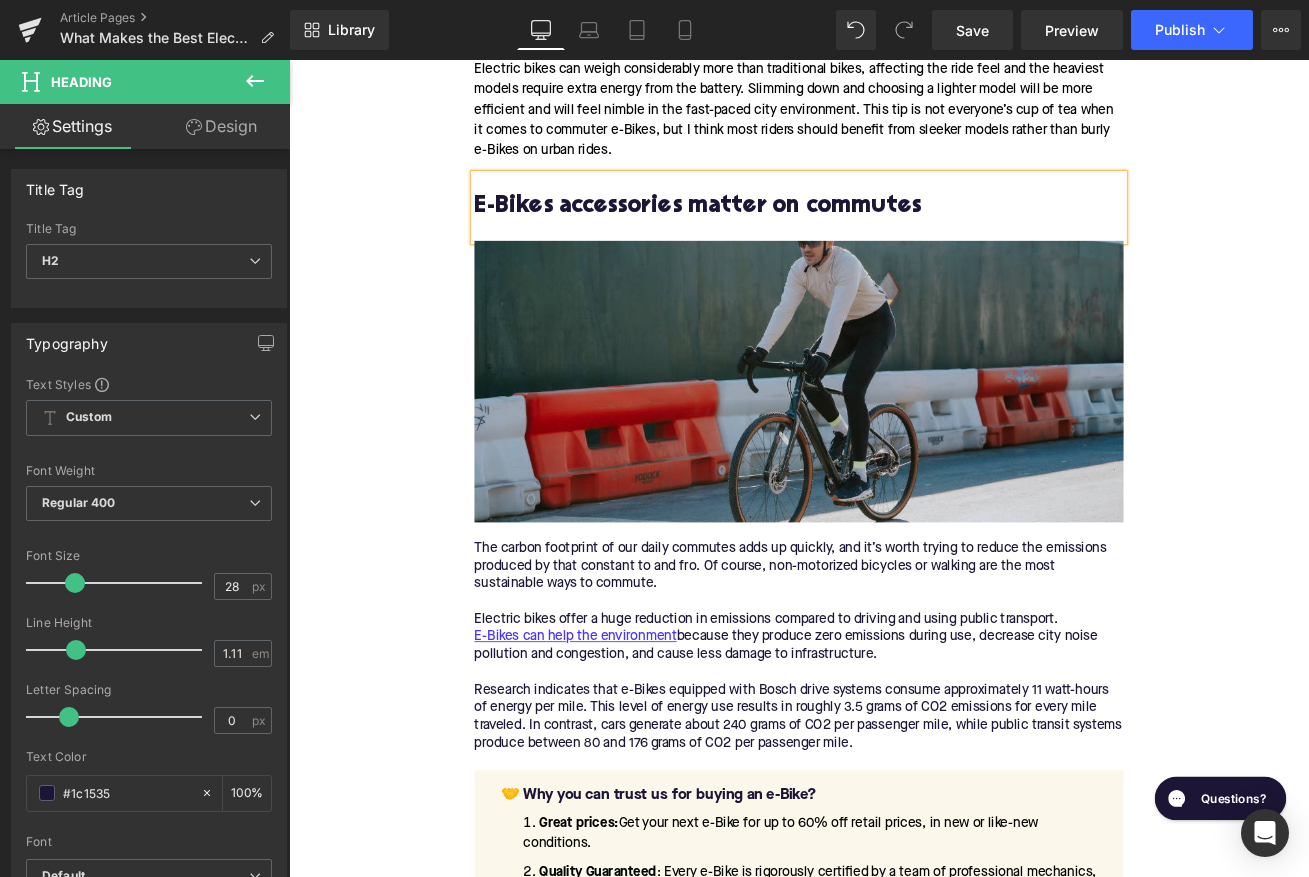 click on "The carbon footprint of our daily commutes adds up quickly, and it’s worth trying to reduce the emissions produced by that constant to and fro. Of course, non-motorized bicycles or walking are the most sustainable ways to commute.  Electric bikes offer a huge reduction in emissions compared to driving and using public transport.  E-Bikes can help the environment  because they produce zero emissions during use, decrease city noise pollution and congestion, and cause less damage to infrastructure. Research indicates that e-Bikes equipped with Bosch drive systems consume approximately 11 watt-hours of energy per mile. This level of energy use results in roughly 3.5 grams of CO2 emissions for every mile traveled. In contrast, cars generate about 240 grams of CO2 per passenger mile, while public transit systems produce between 80 and 176 grams of CO2 per passenger mile." at bounding box center (894, 756) 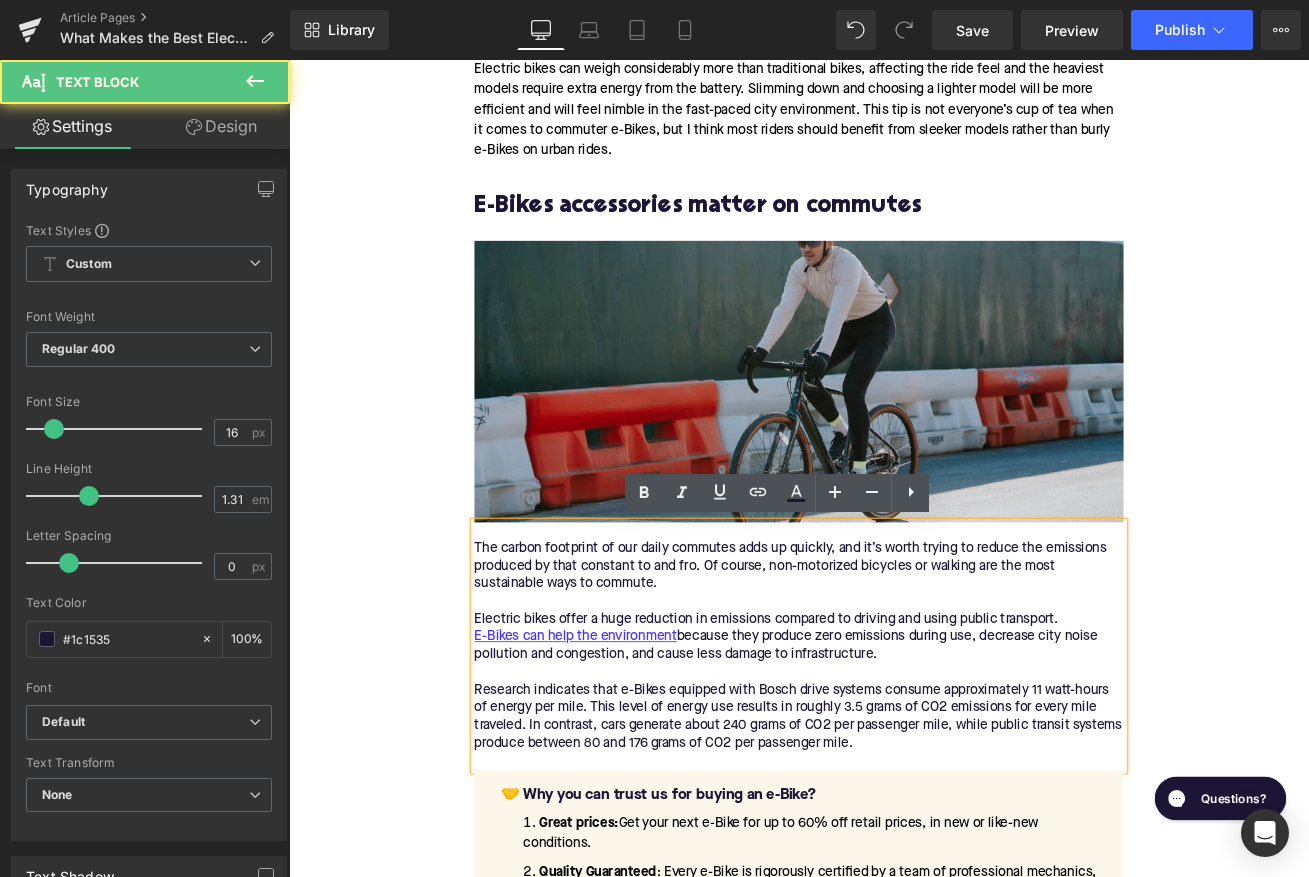 click on "The carbon footprint of our daily commutes adds up quickly, and it’s worth trying to reduce the emissions produced by that constant to and fro. Of course, non-motorized bicycles or walking are the most sustainable ways to commute.  Electric bikes offer a huge reduction in emissions compared to driving and using public transport.  E-Bikes can help the environment  because they produce zero emissions during use, decrease city noise pollution and congestion, and cause less damage to infrastructure. Research indicates that e-Bikes equipped with Bosch drive systems consume approximately 11 watt-hours of energy per mile. This level of energy use results in roughly 3.5 grams of CO2 emissions for every mile traveled. In contrast, cars generate about 240 grams of CO2 per passenger mile, while public transit systems produce between 80 and 176 grams of CO2 per passenger mile." at bounding box center (894, 756) 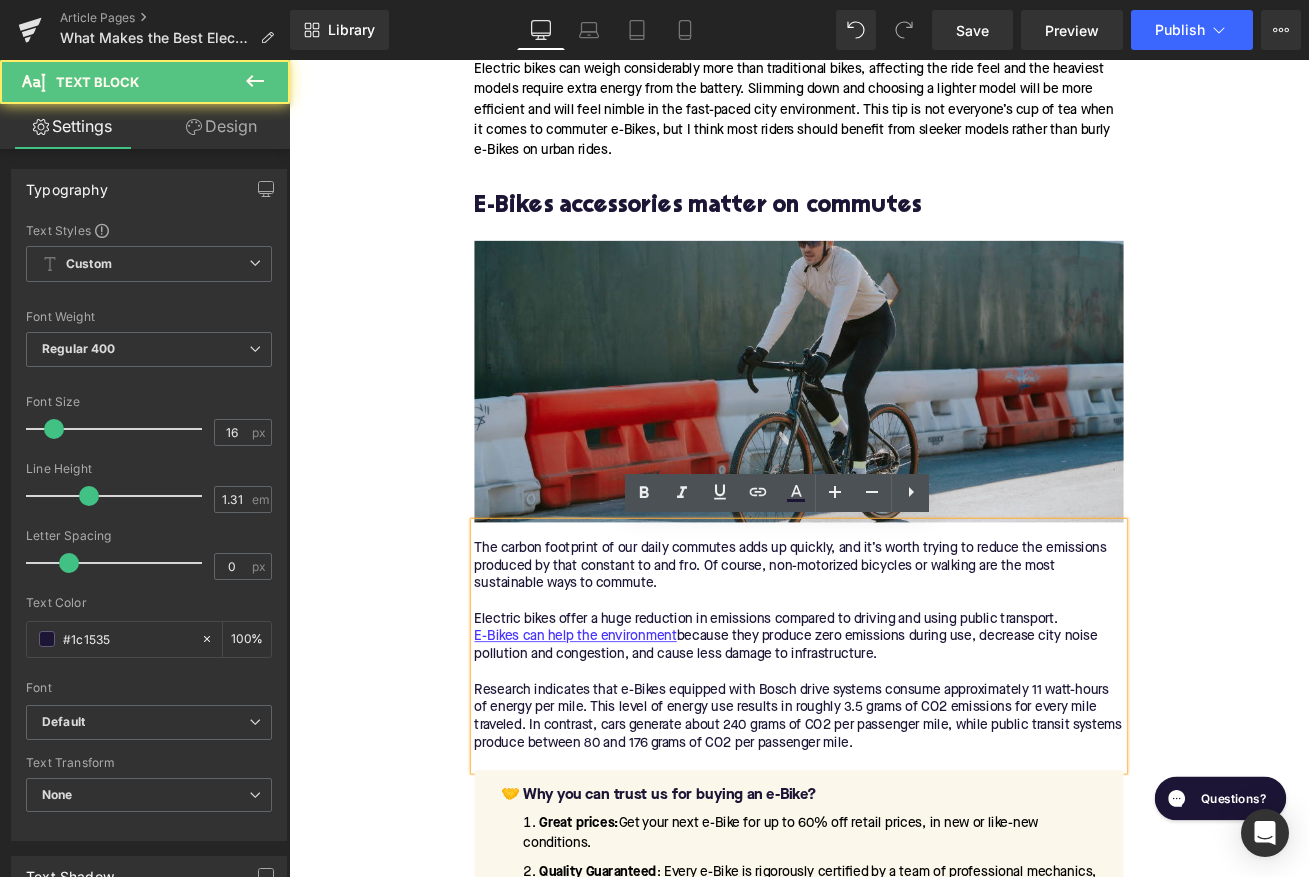 click on "The carbon footprint of our daily commutes adds up quickly, and it’s worth trying to reduce the emissions produced by that constant to and fro. Of course, non-motorized bicycles or walking are the most sustainable ways to commute.  Electric bikes offer a huge reduction in emissions compared to driving and using public transport.  E-Bikes can help the environment  because they produce zero emissions during use, decrease city noise pollution and congestion, and cause less damage to infrastructure. Research indicates that e-Bikes equipped with Bosch drive systems consume approximately 11 watt-hours of energy per mile. This level of energy use results in roughly 3.5 grams of CO2 emissions for every mile traveled. In contrast, cars generate about 240 grams of CO2 per passenger mile, while public transit systems produce between 80 and 176 grams of CO2 per passenger mile." at bounding box center (894, 756) 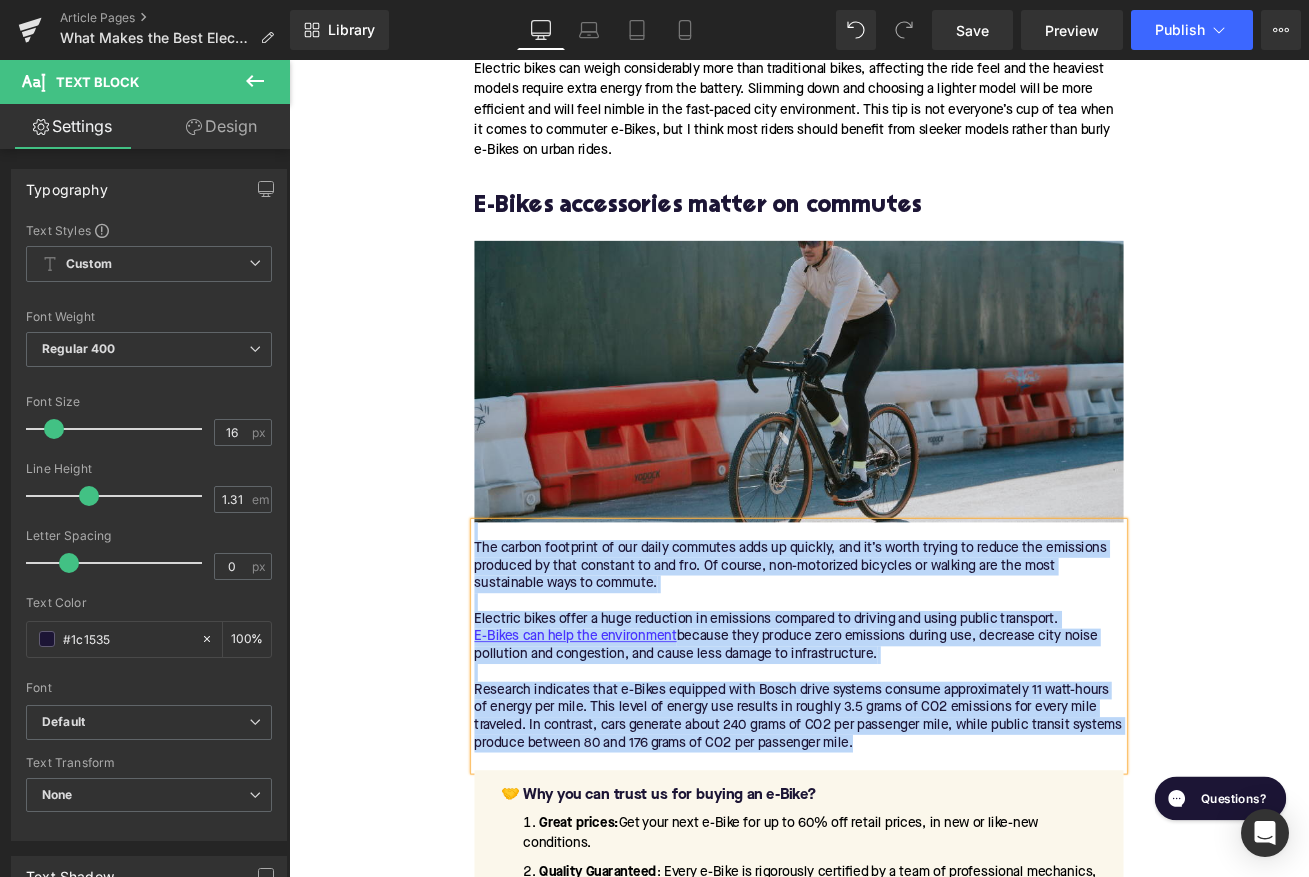 paste 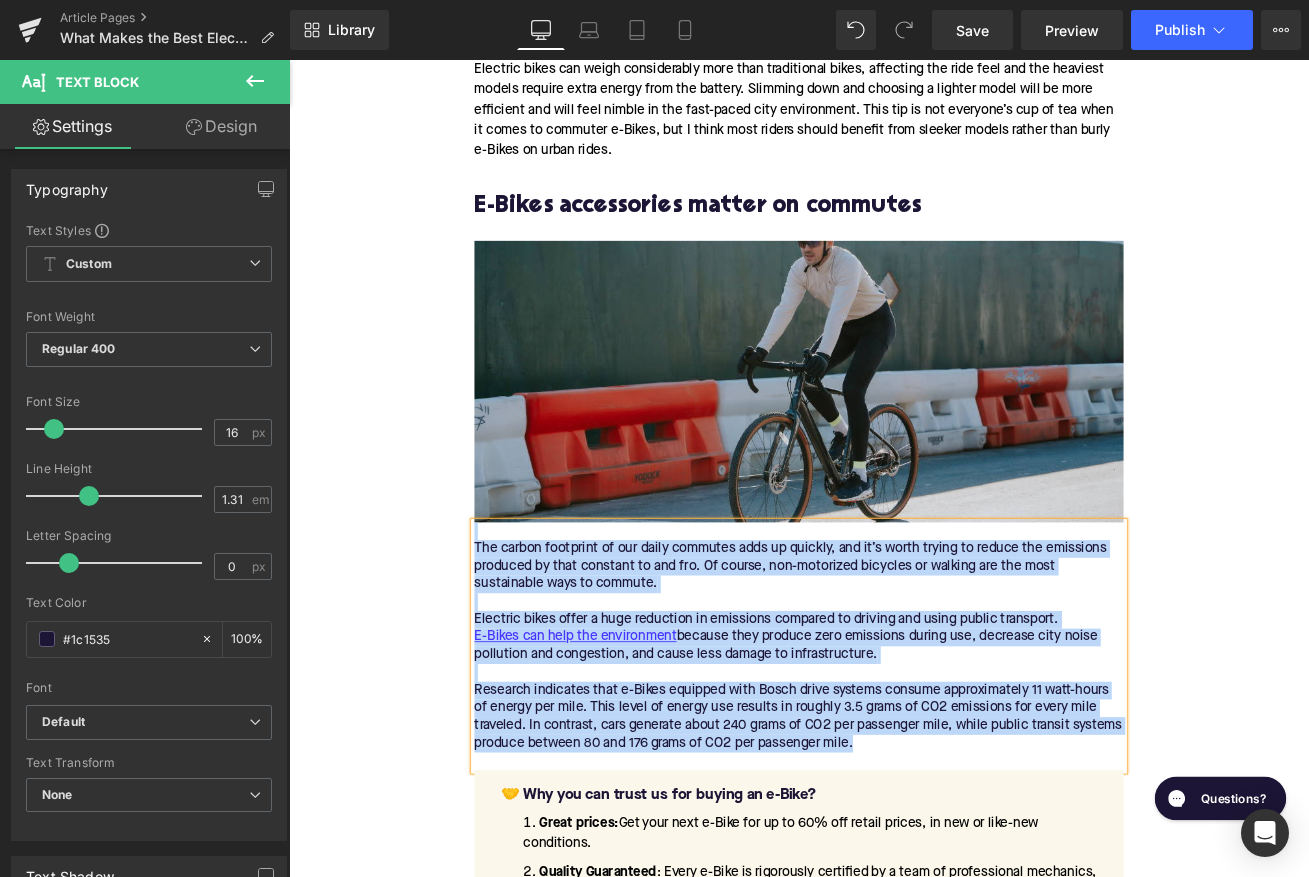 type 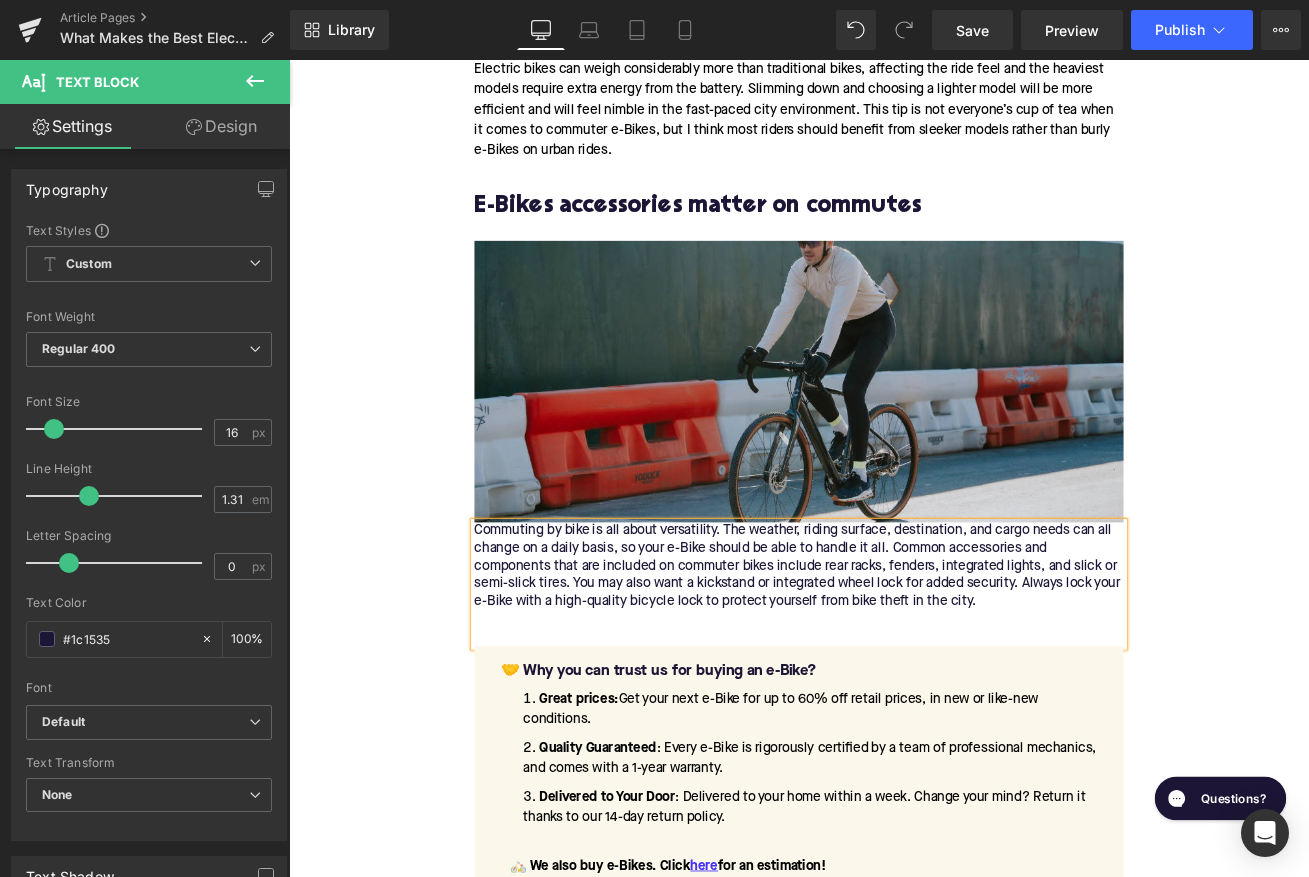 click on "Commuting by bike is all about versatility. The weather, riding surface, destination, and cargo needs can all change on a daily basis, so your e-Bike should be able to handle it all. Common accessories and components that are included on commuter bikes include rear racks, fenders, integrated lights, and slick or semi-slick tires. You may also want a kickstand or integrated wheel lock for added security. Always lock your e-Bike with a high-quality bicycle lock to protect yourself from bike theft in the city." at bounding box center (894, 682) 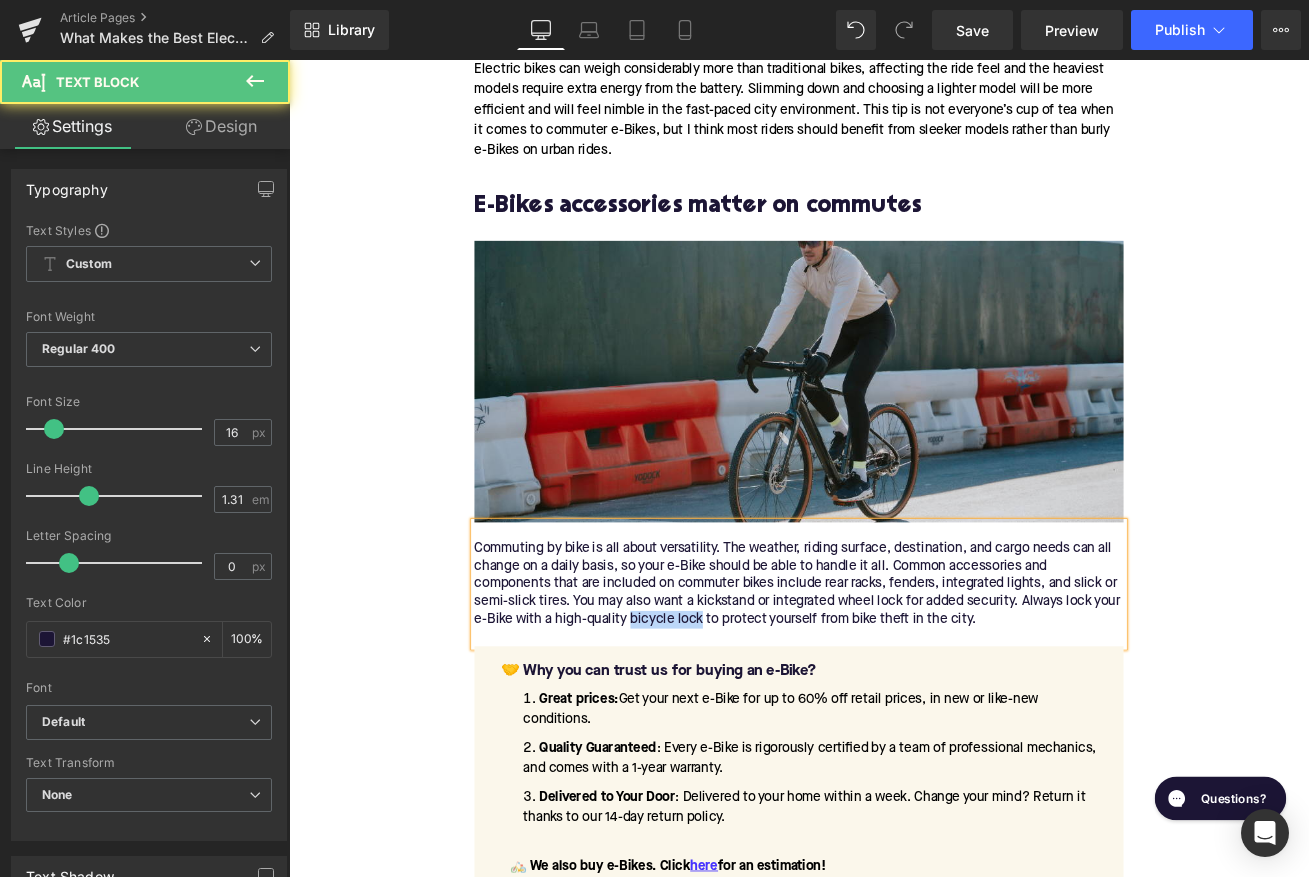drag, startPoint x: 694, startPoint y: 723, endPoint x: 778, endPoint y: 722, distance: 84.00595 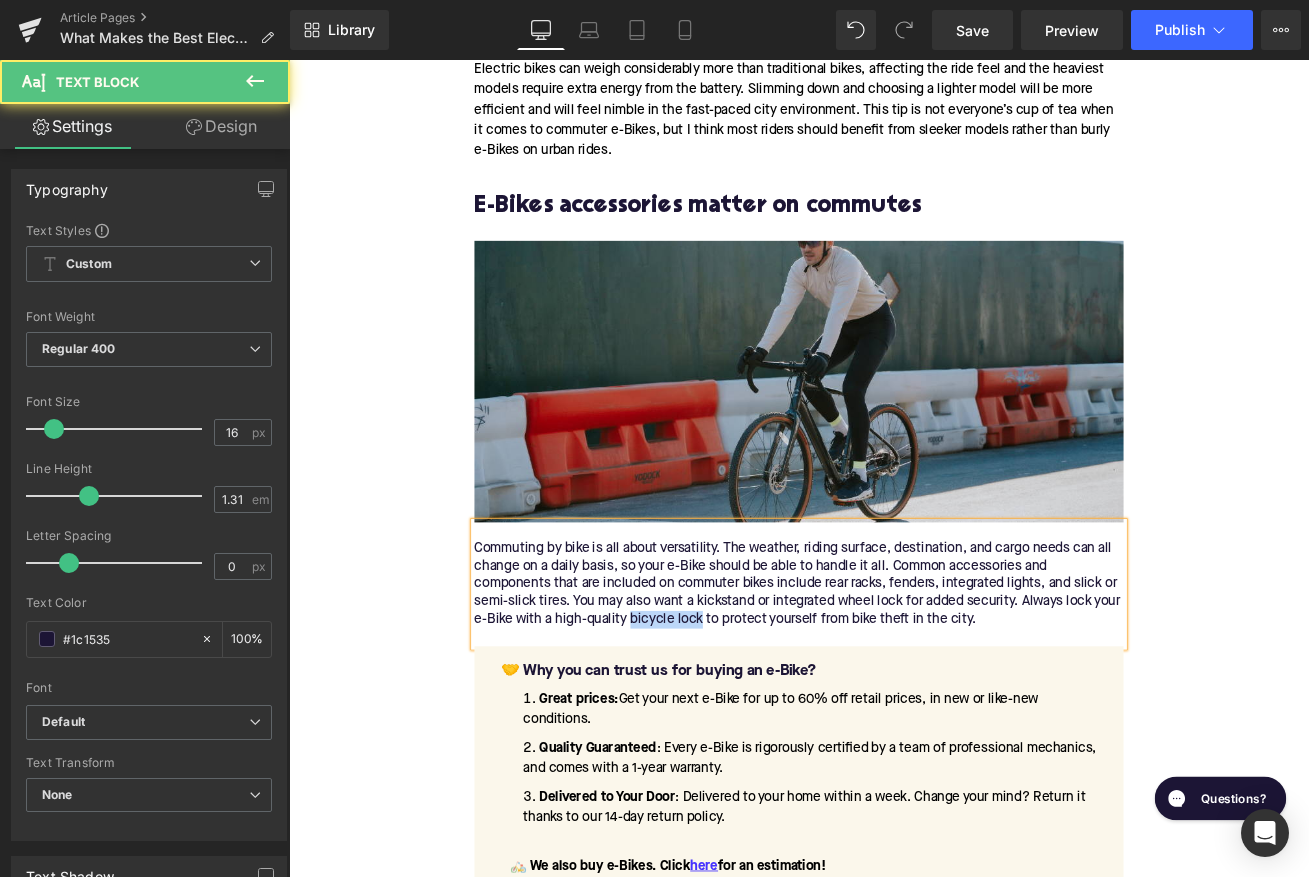 click on "Commuting by bike is all about versatility. The weather, riding surface, destination, and cargo needs can all change on a daily basis, so your e-Bike should be able to handle it all. Common accessories and components that are included on commuter bikes include rear racks, fenders, integrated lights, and slick or semi-slick tires. You may also want a kickstand or integrated wheel lock for added security. Always lock your e-Bike with a high-quality bicycle lock to protect yourself from bike theft in the city." at bounding box center (894, 682) 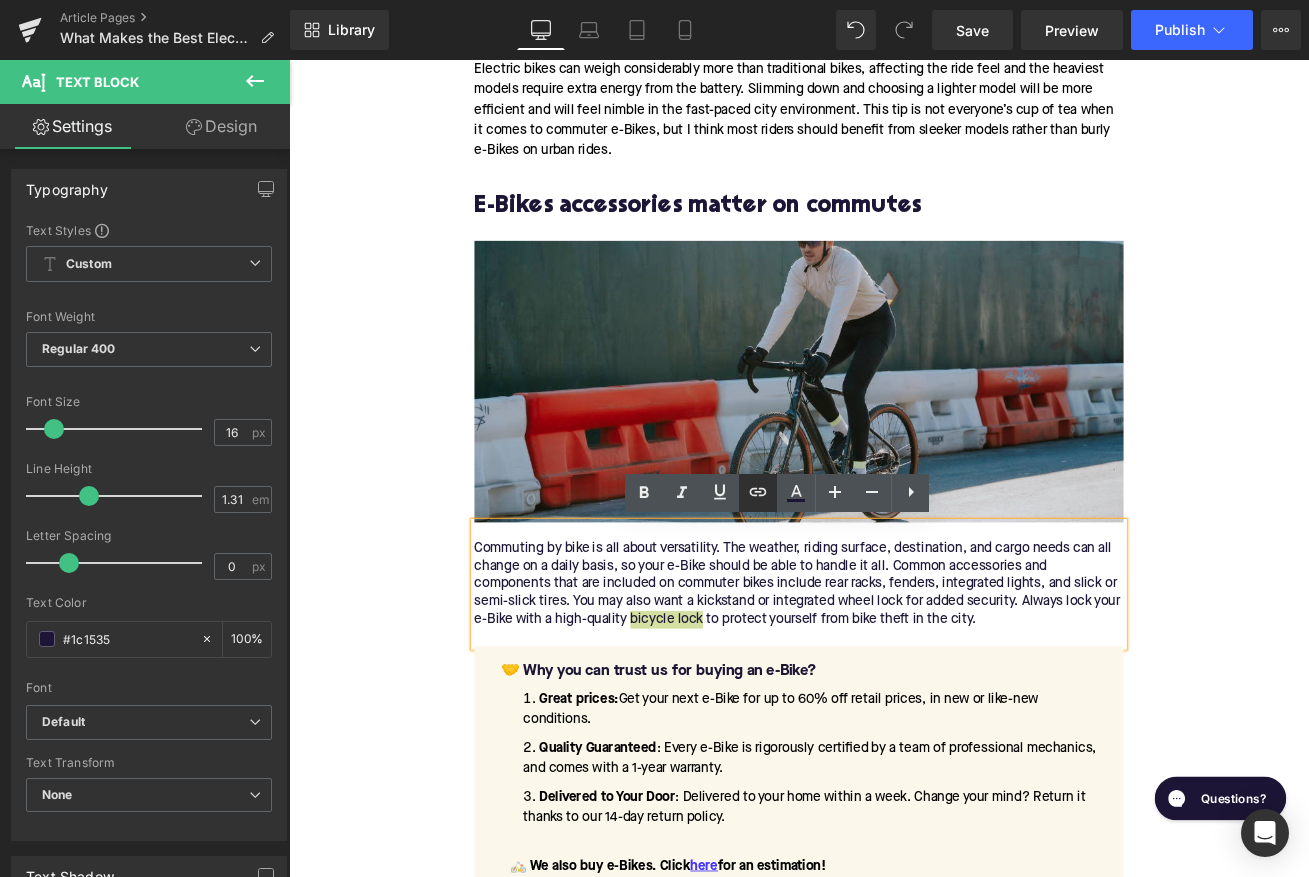 click at bounding box center [758, 493] 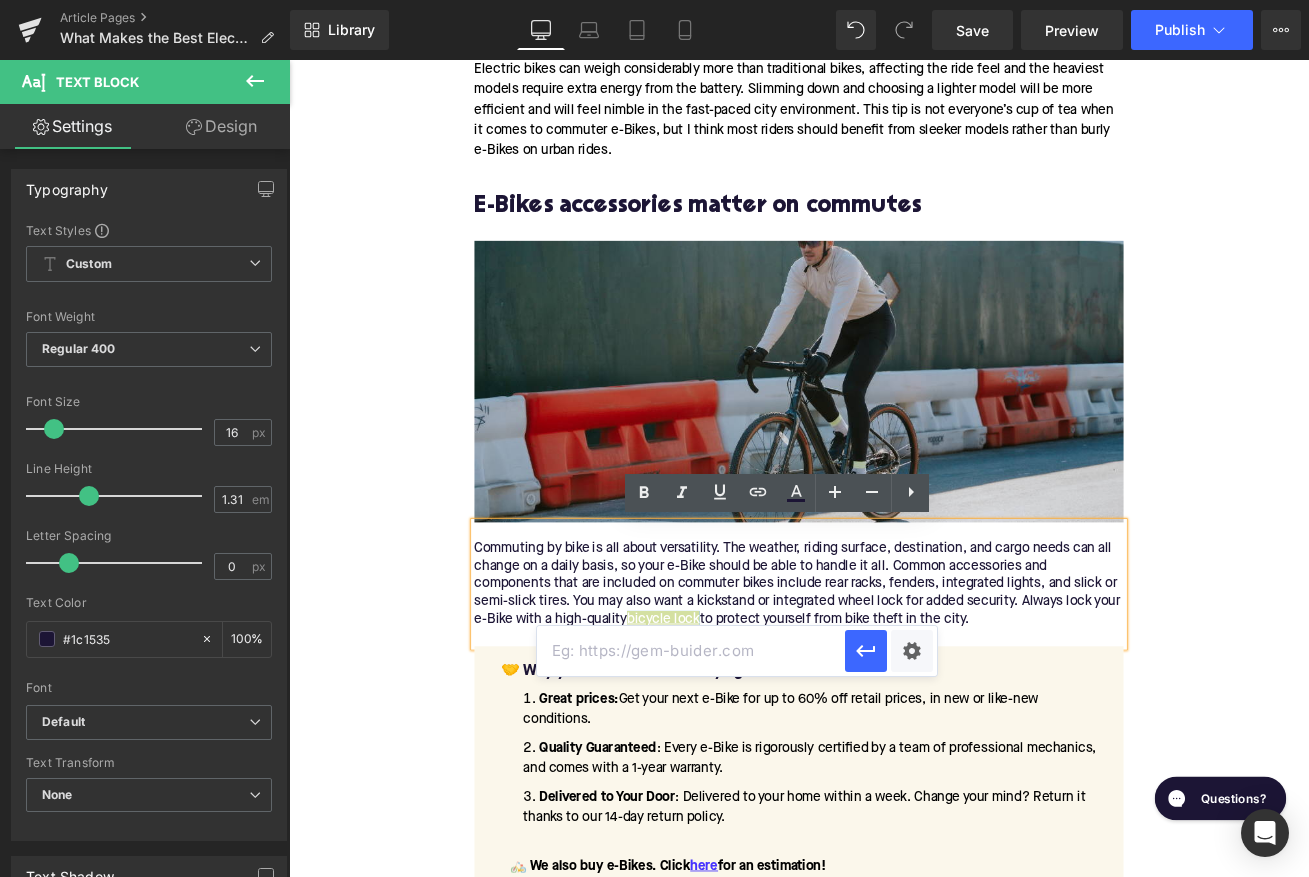 click at bounding box center (691, 651) 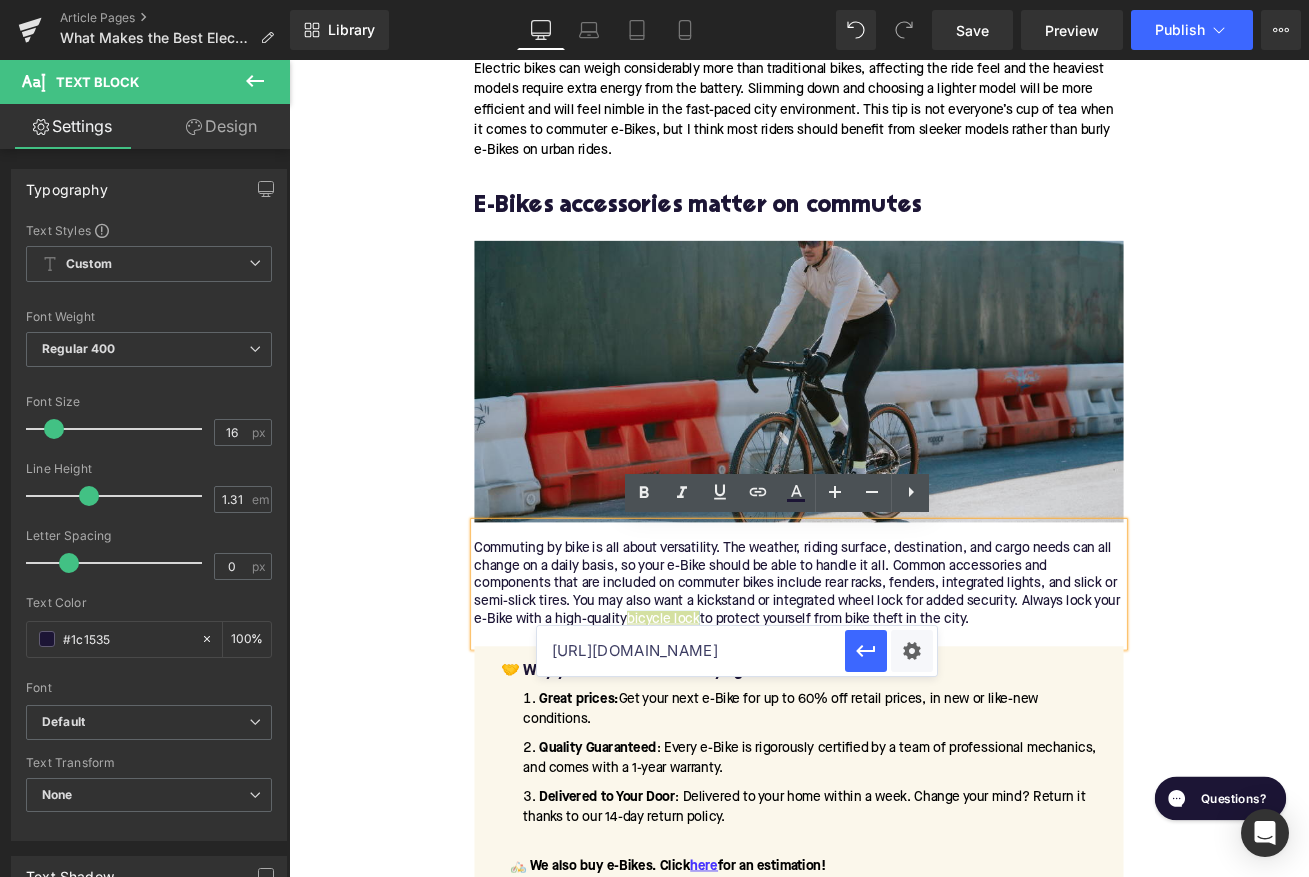 type on "[URL][DOMAIN_NAME]" 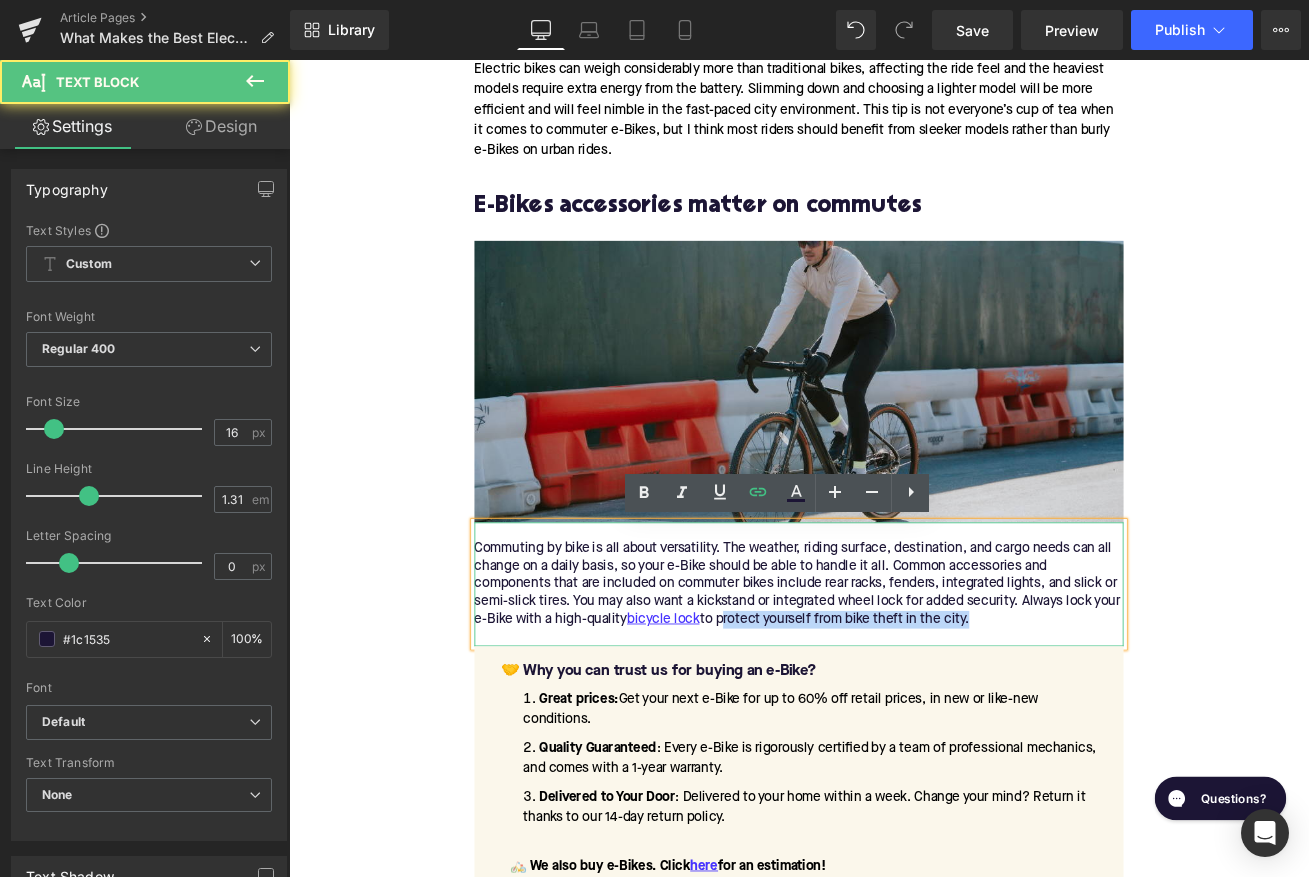 drag, startPoint x: 800, startPoint y: 724, endPoint x: 1098, endPoint y: 715, distance: 298.13586 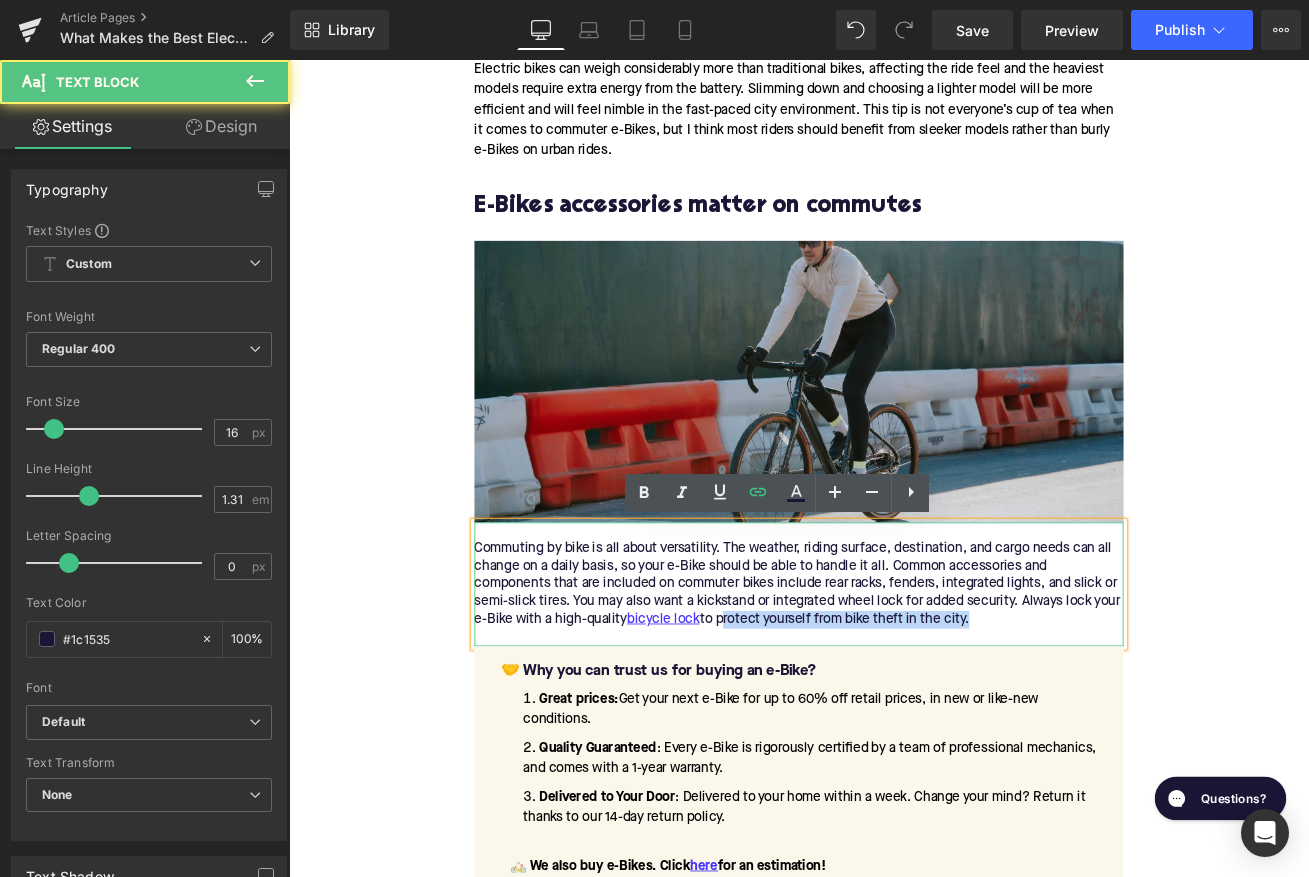 click on "Commuting by bike is all about versatility. The weather, riding surface, destination, and cargo needs can all change on a daily basis, so your e-Bike should be able to handle it all. Common accessories and components that are included on commuter bikes include rear racks, fenders, integrated lights, and slick or semi-slick tires. You may also want a kickstand or integrated wheel lock for added security. Always lock your e-Bike with a high-quality  bicycle lock  to protect yourself from bike theft in the city." at bounding box center (894, 682) 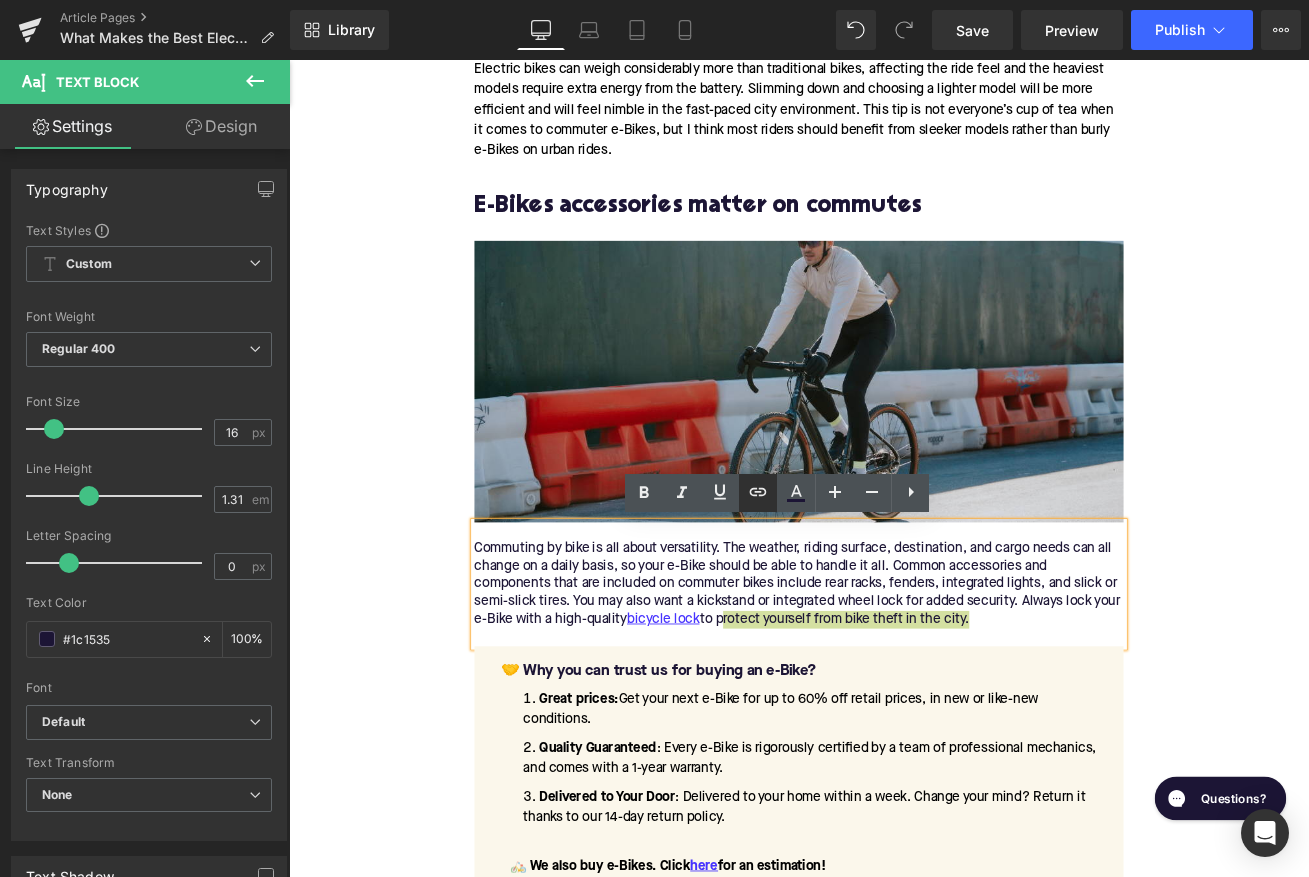 click 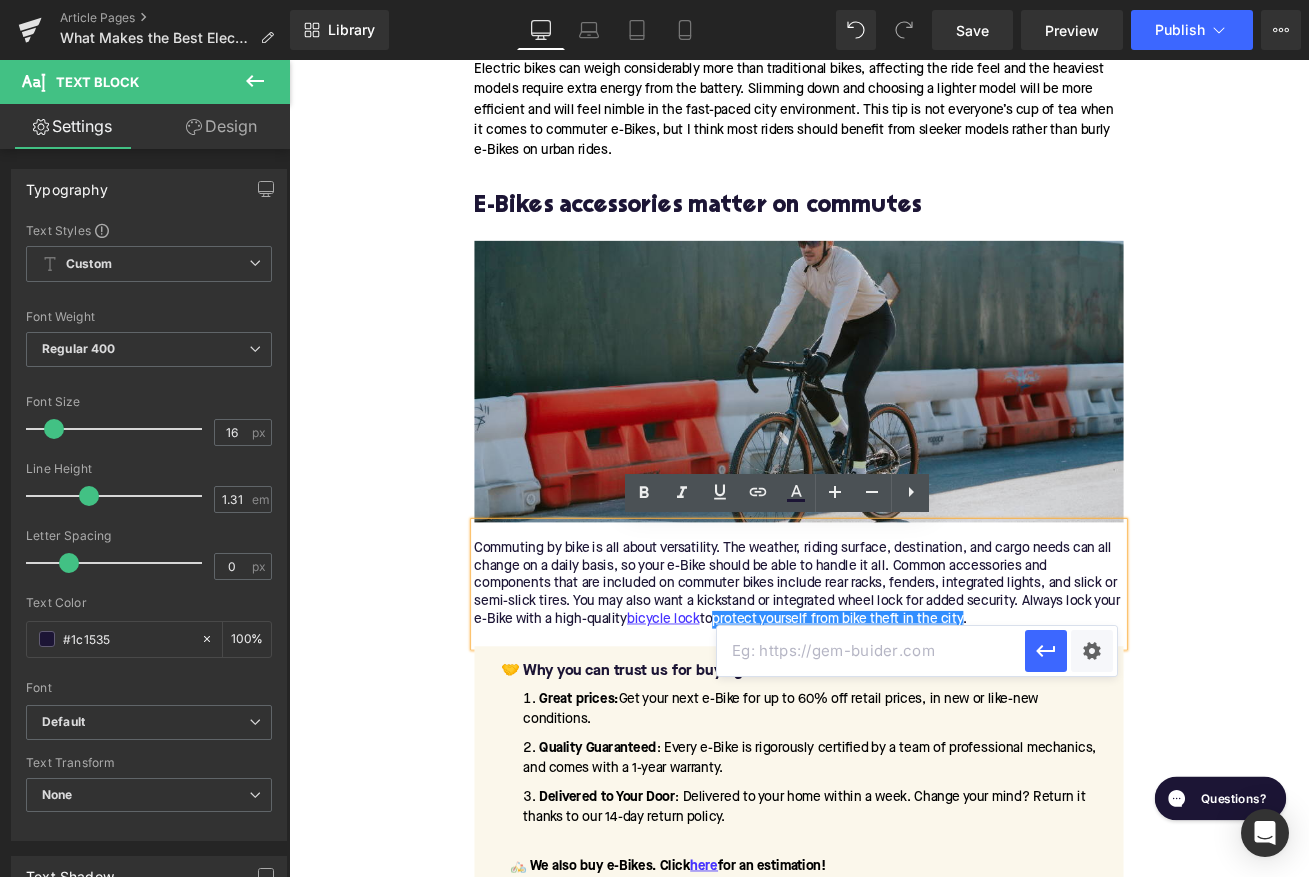 click at bounding box center (871, 651) 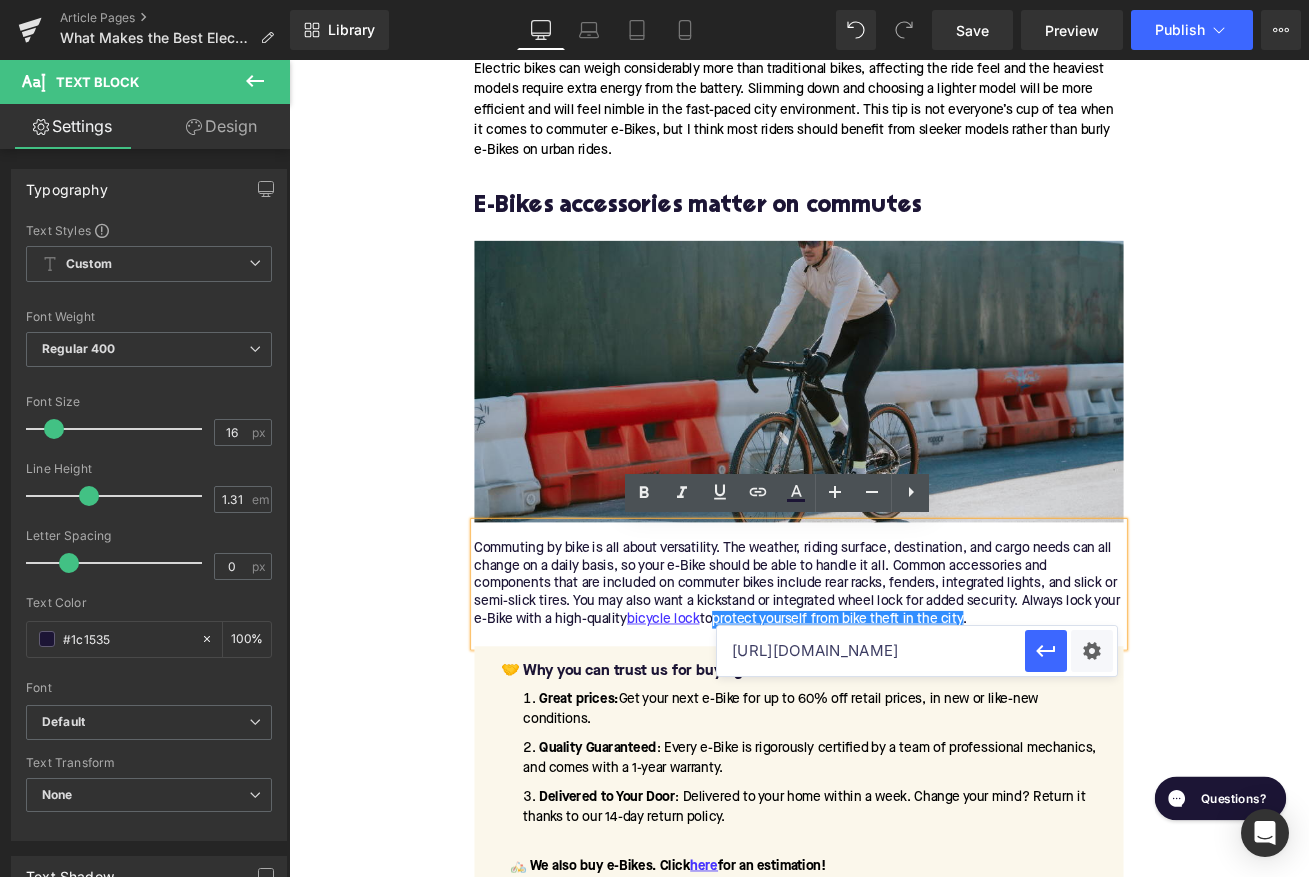 scroll, scrollTop: 0, scrollLeft: 278, axis: horizontal 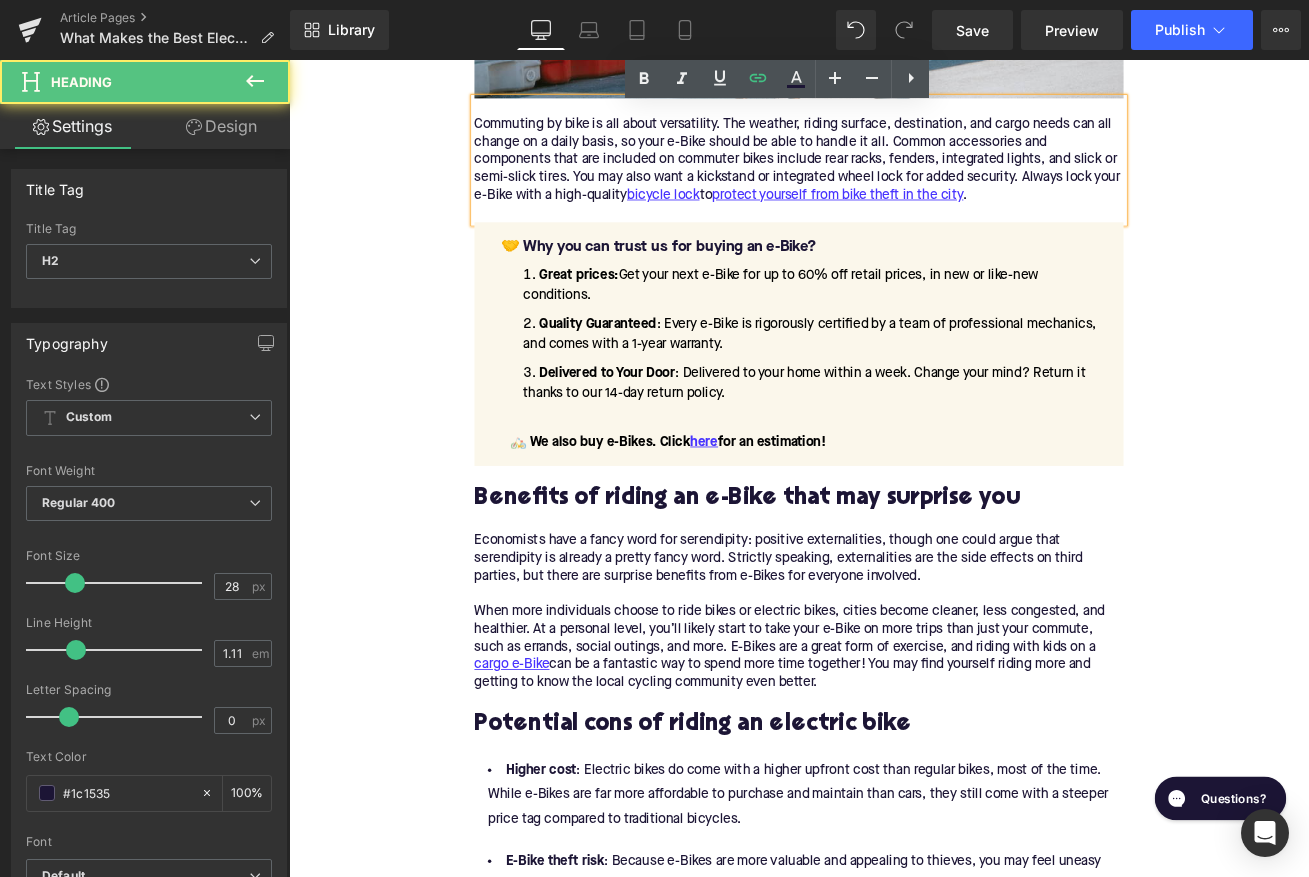 click on "Benefits of riding an e-Bike that may surprise you" at bounding box center [894, 581] 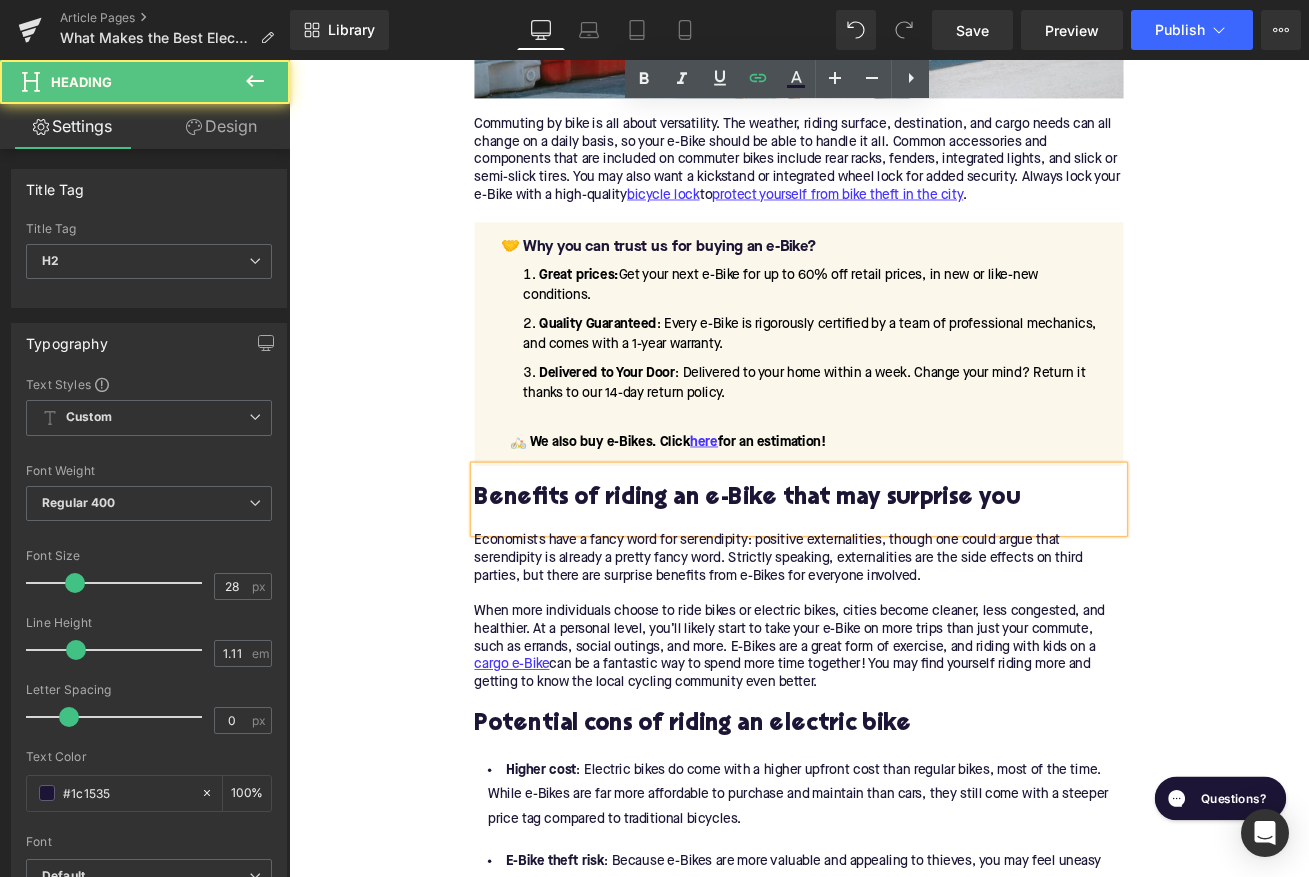 click on "Benefits of riding an e-Bike that may surprise you" at bounding box center [894, 581] 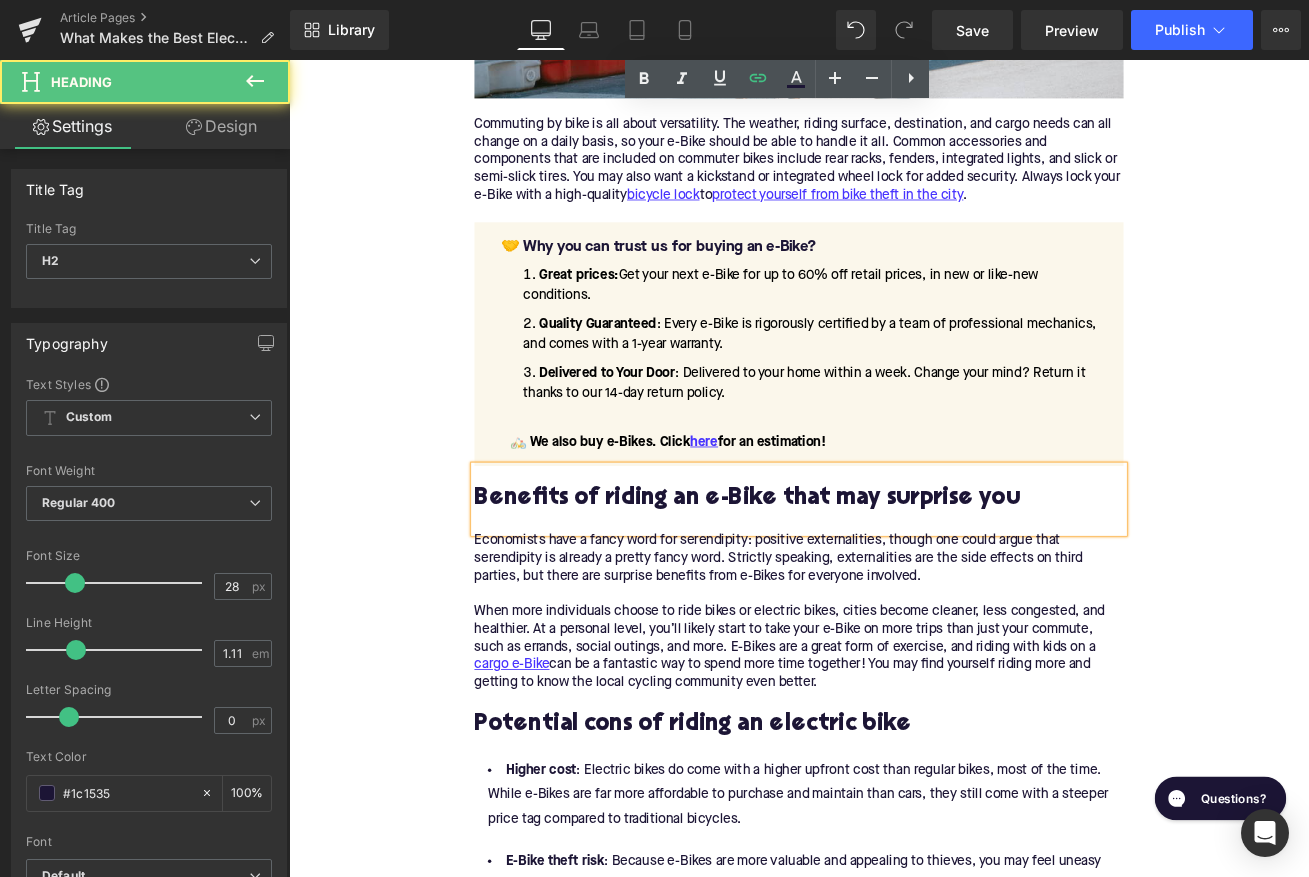 click on "Benefits of riding an e-Bike that may surprise you" at bounding box center [894, 581] 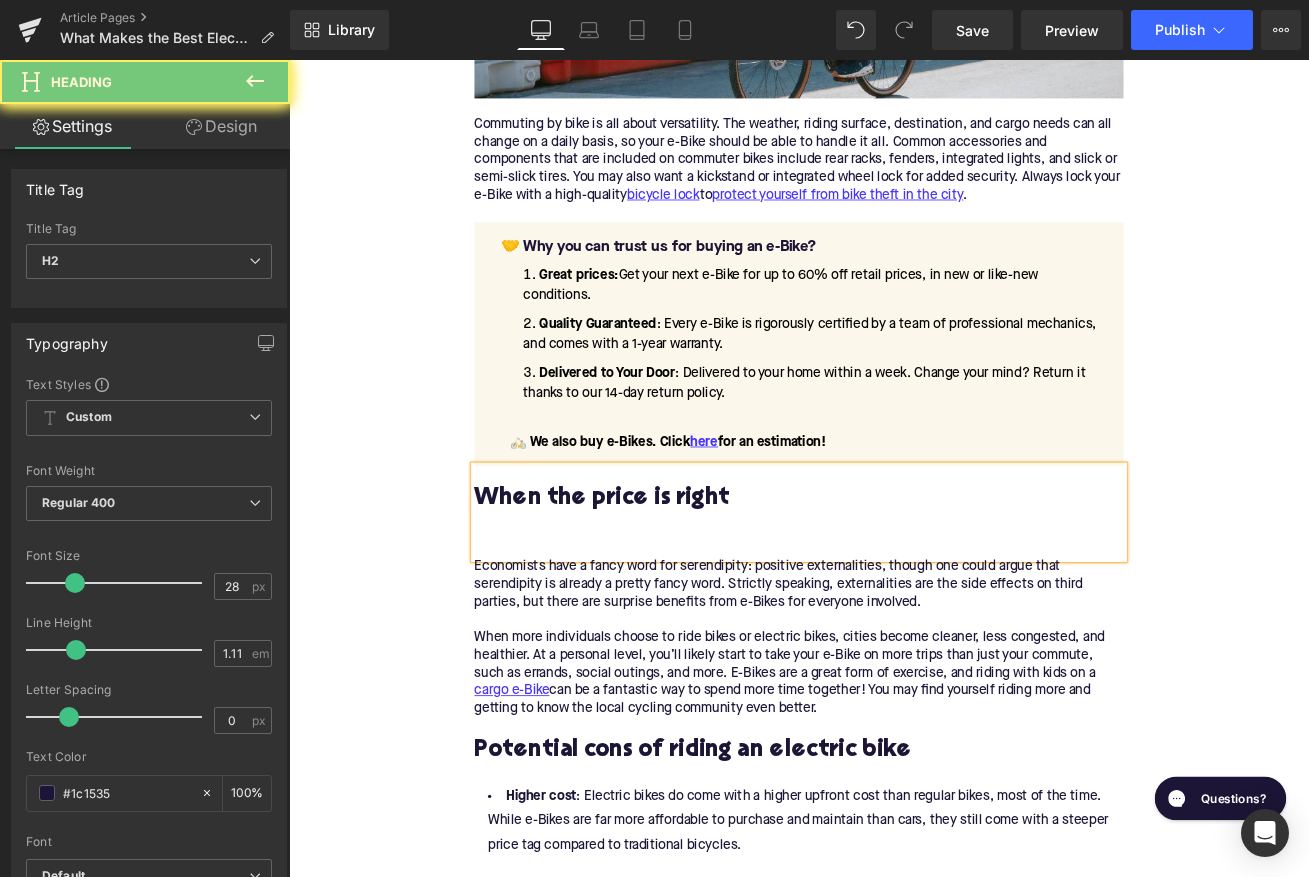 type 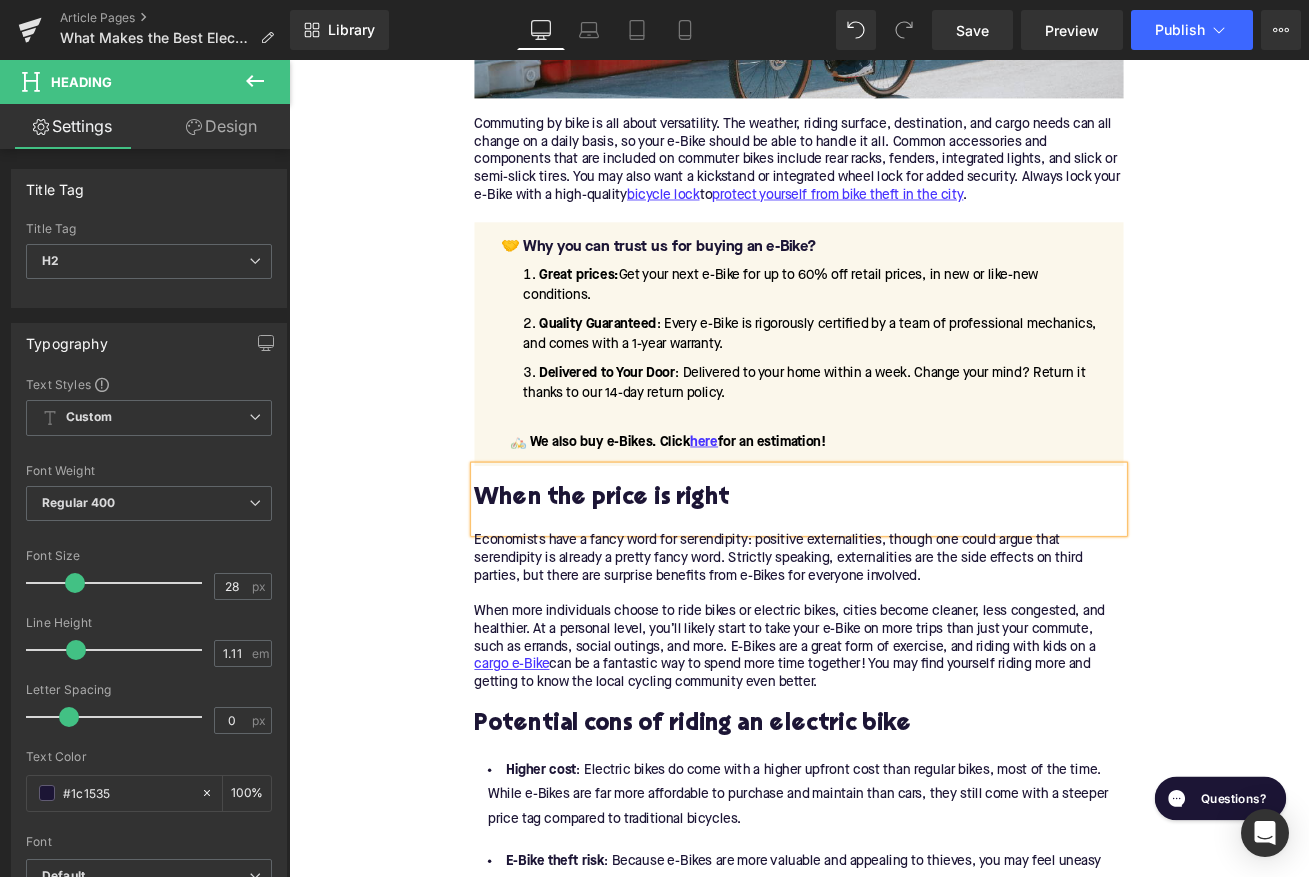 click on "Economists have a fancy word for serendipity: positive externalities, though one could argue that serendipity is already a pretty fancy word. Strictly speaking, externalities are the side effects on third parties, but there are surprise benefits from e-Bikes for everyone involved.  When more individuals choose to ride bikes or electric bikes, cities become cleaner, less congested, and healthier. At a personal level, you’ll likely start to take your e-Bike on more trips than just your commute, such as errands, social outings, and more. E-Bikes are a great form of exercise, and riding with kids on a  cargo e-Bike  can be a fantastic way to spend more time together! You may find yourself riding more and getting to know the local cycling community even better." at bounding box center (894, 715) 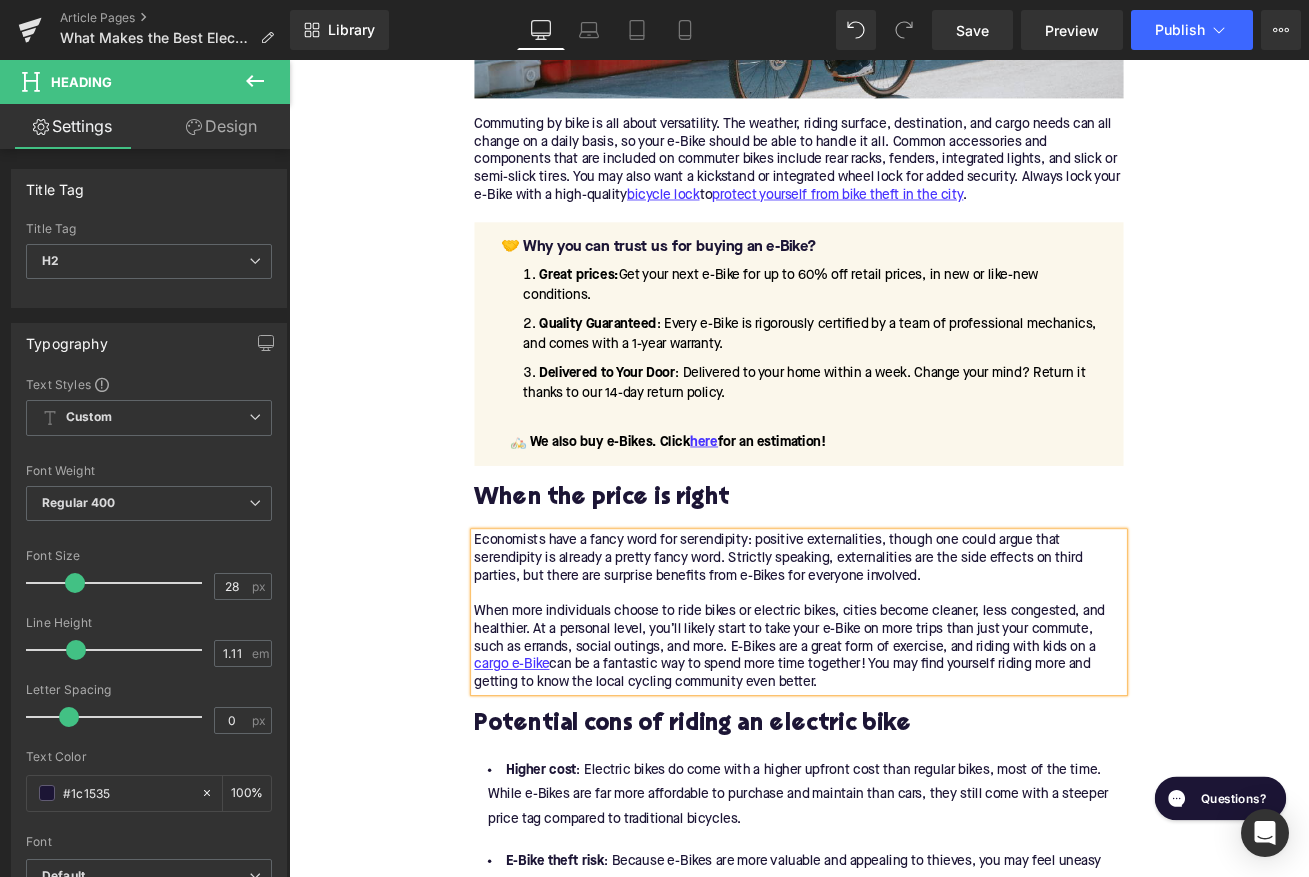 click on "Economists have a fancy word for serendipity: positive externalities, though one could argue that serendipity is already a pretty fancy word. Strictly speaking, externalities are the side effects on third parties, but there are surprise benefits from e-Bikes for everyone involved.  When more individuals choose to ride bikes or electric bikes, cities become cleaner, less congested, and healthier. At a personal level, you’ll likely start to take your e-Bike on more trips than just your commute, such as errands, social outings, and more. E-Bikes are a great form of exercise, and riding with kids on a  cargo e-Bike  can be a fantastic way to spend more time together! You may find yourself riding more and getting to know the local cycling community even better." at bounding box center (894, 715) 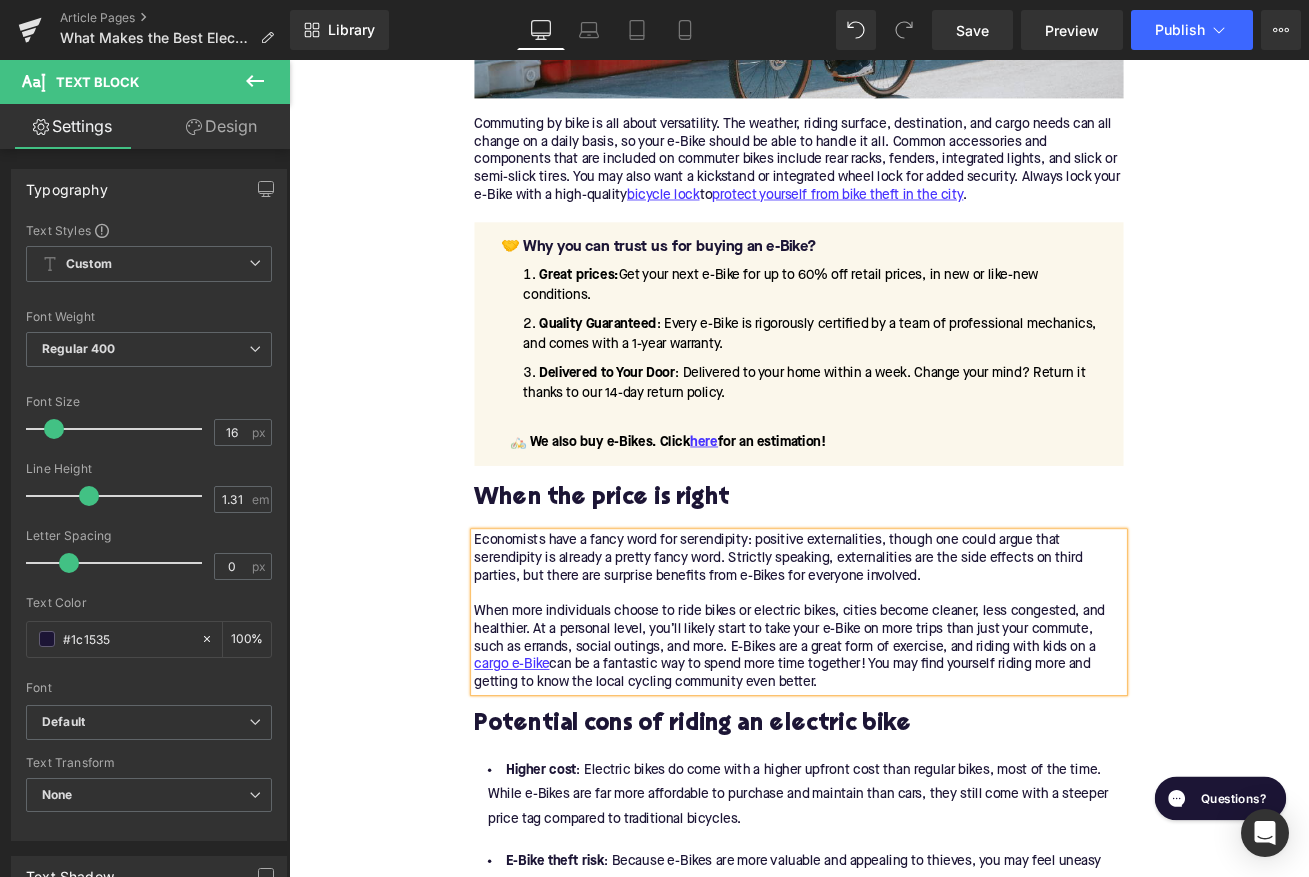 paste 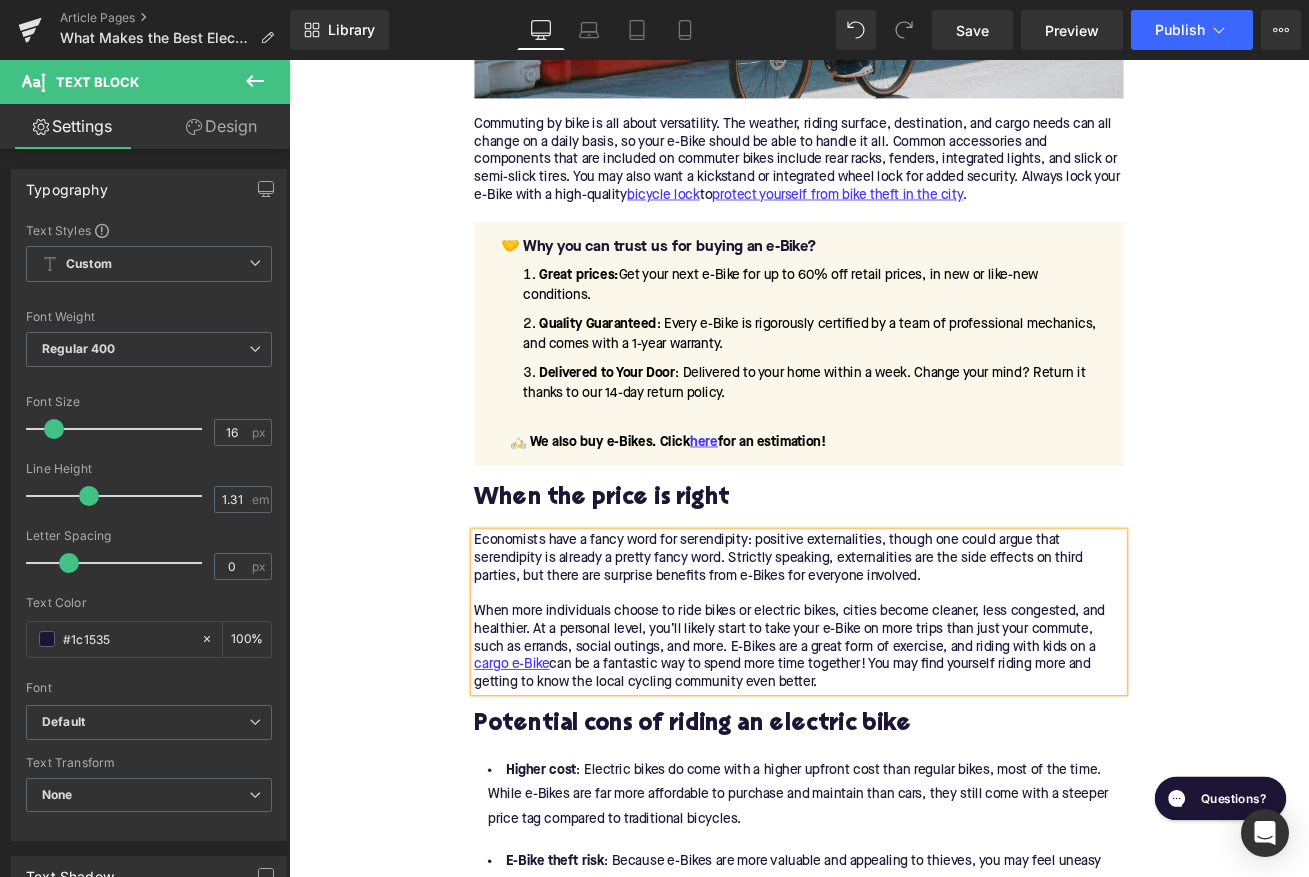 type 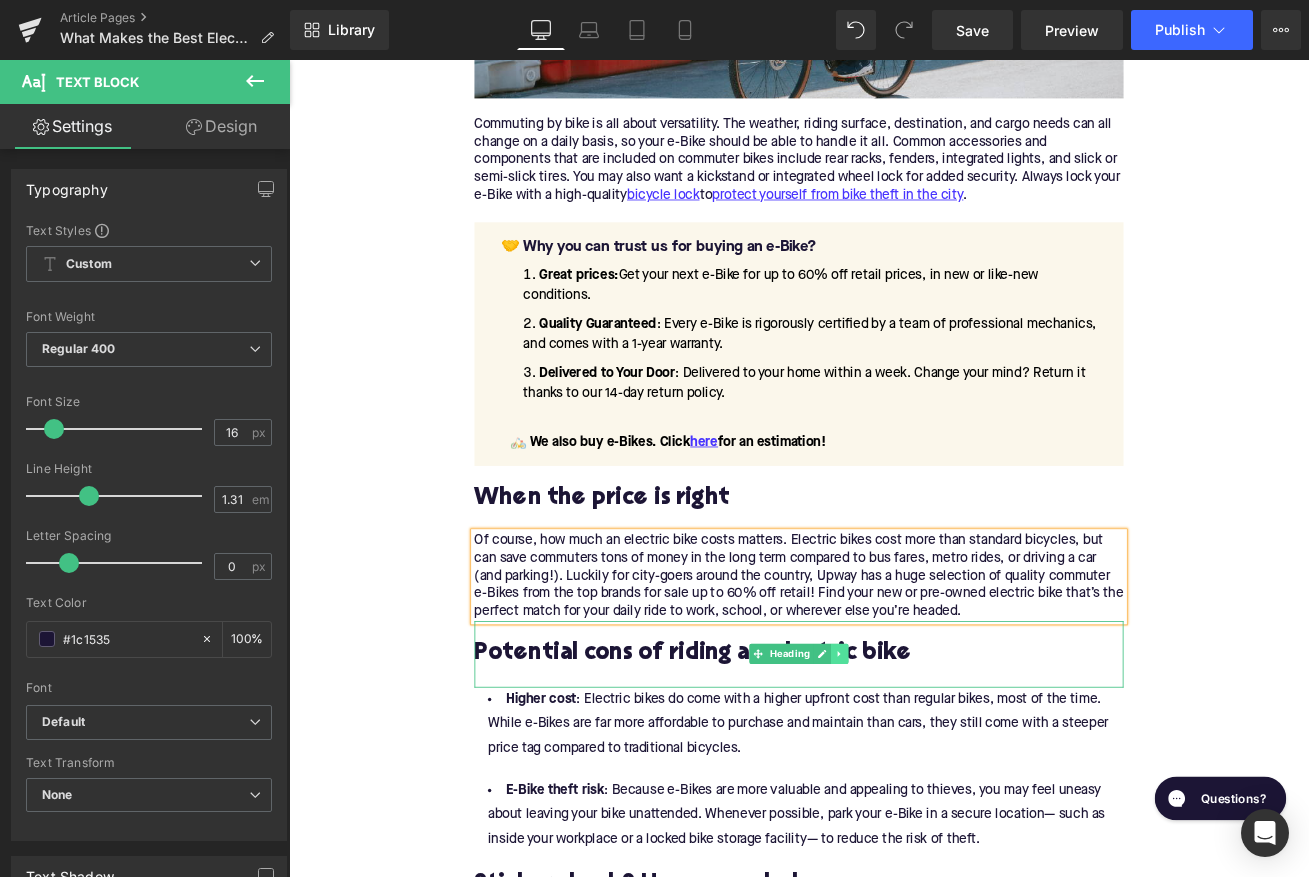 click 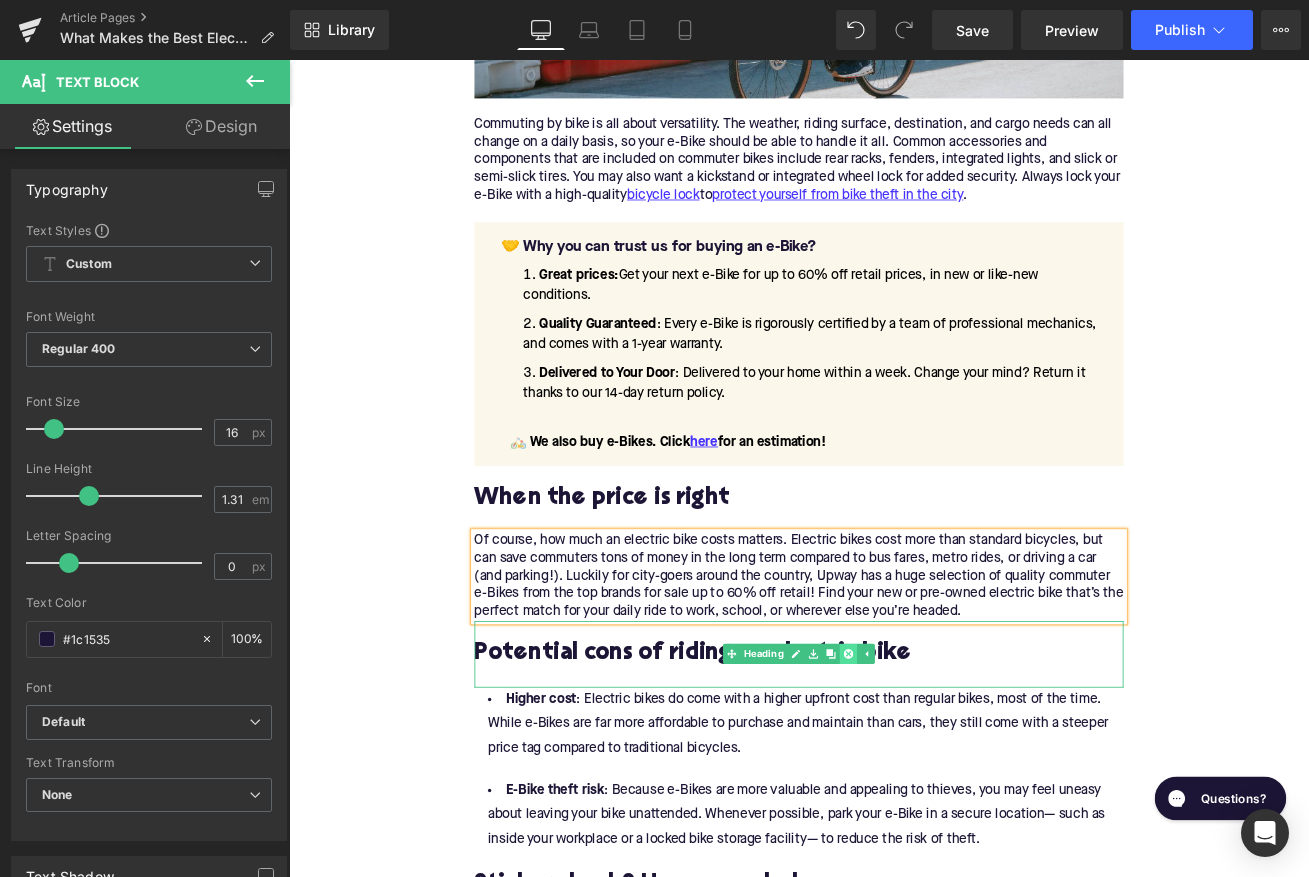 click 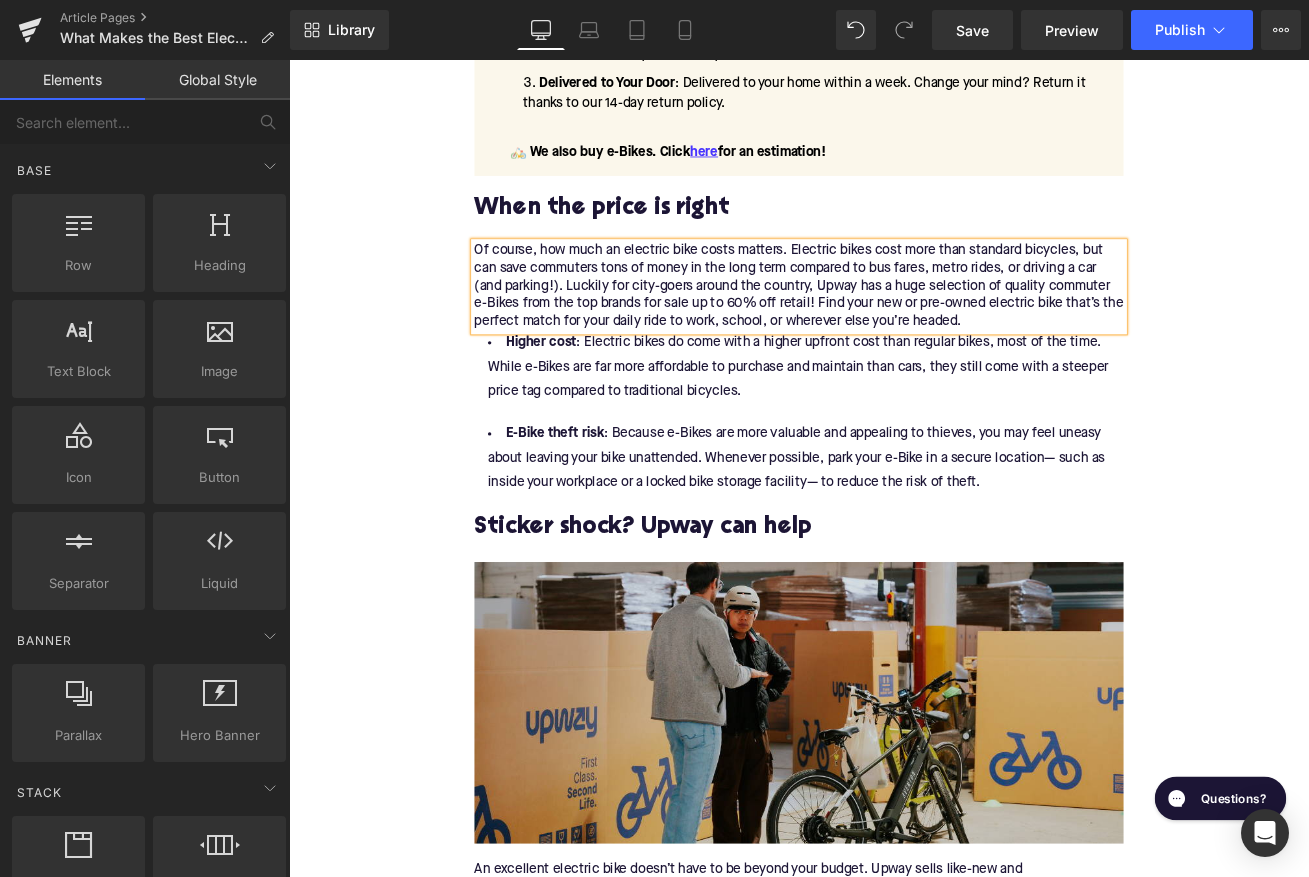 scroll, scrollTop: 4593, scrollLeft: 0, axis: vertical 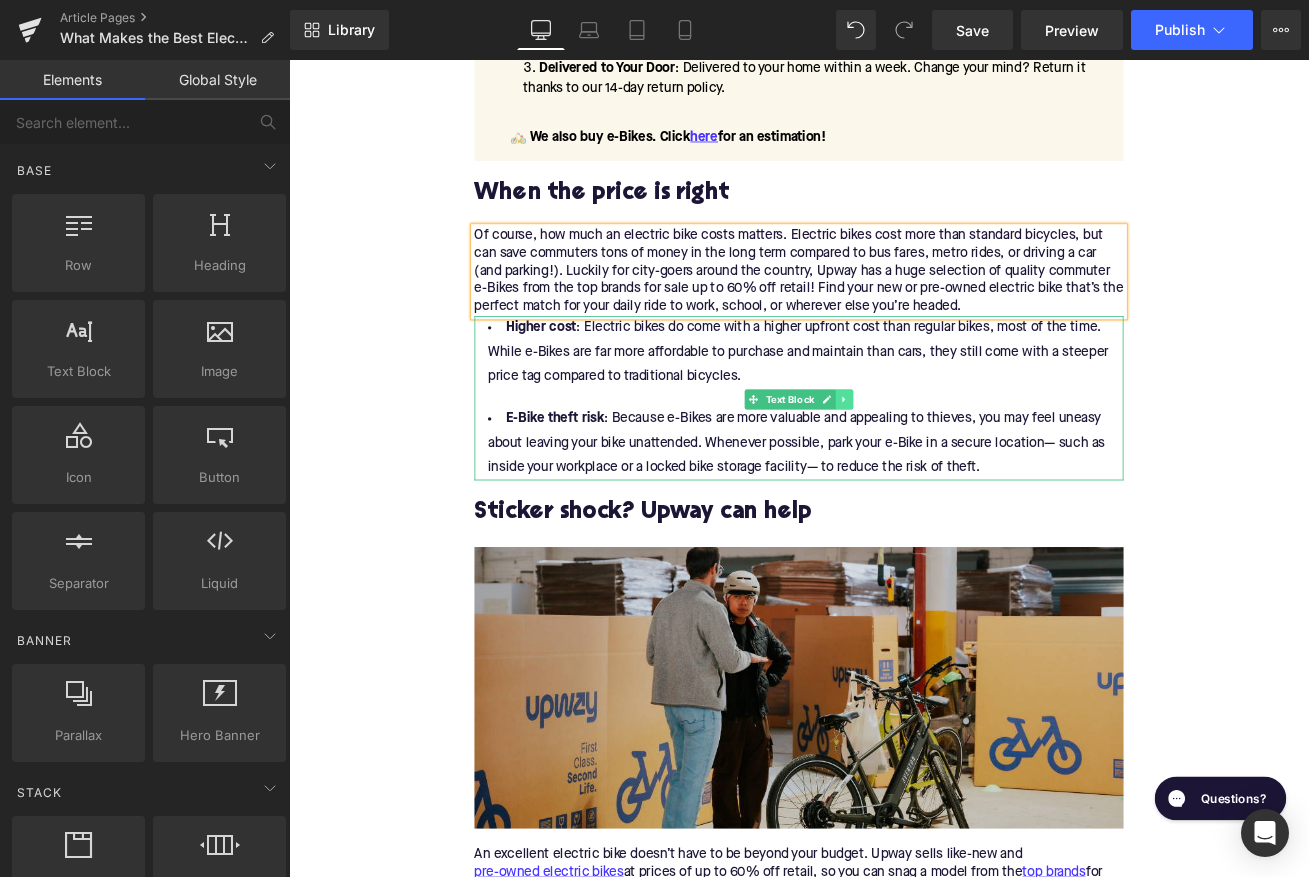 click 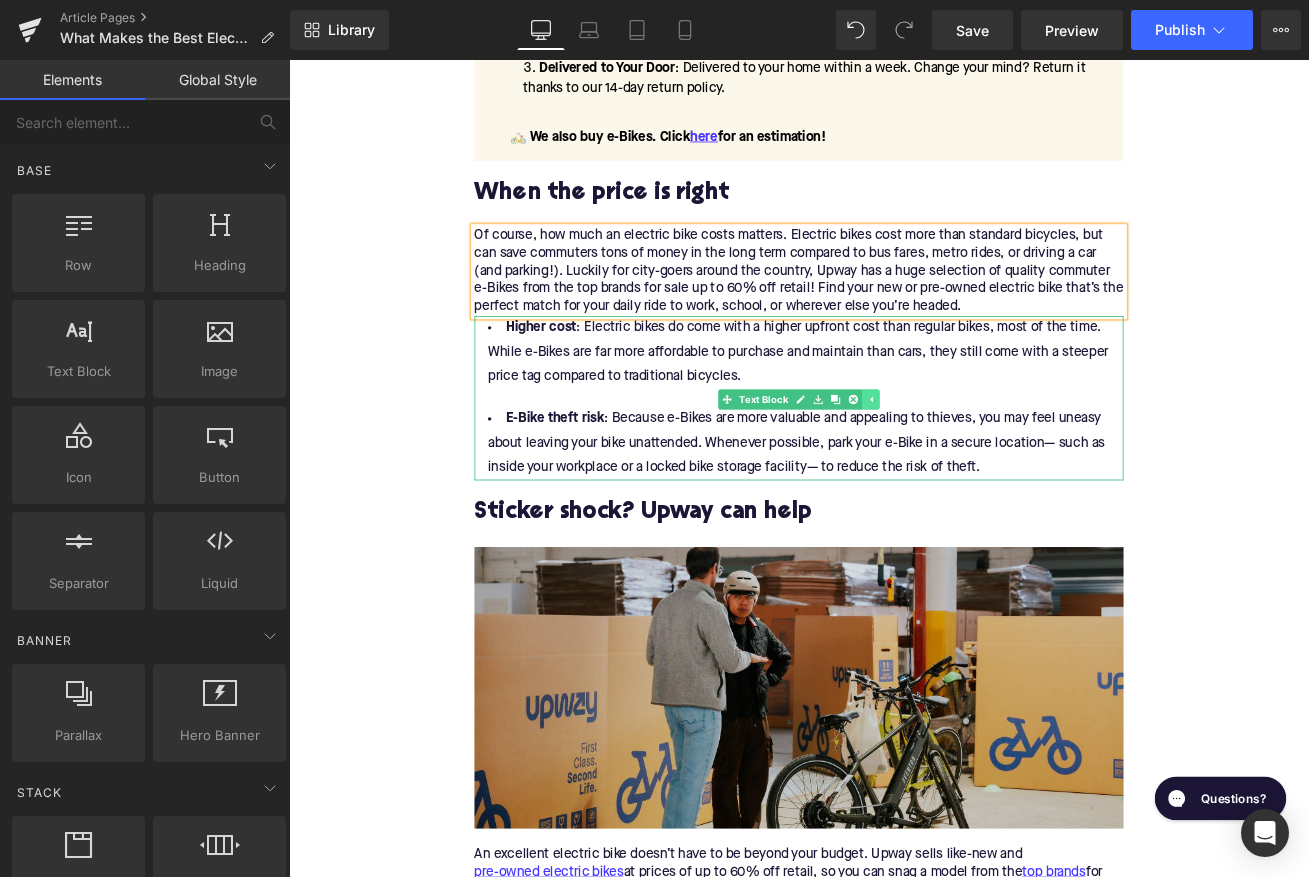 click at bounding box center (958, 463) 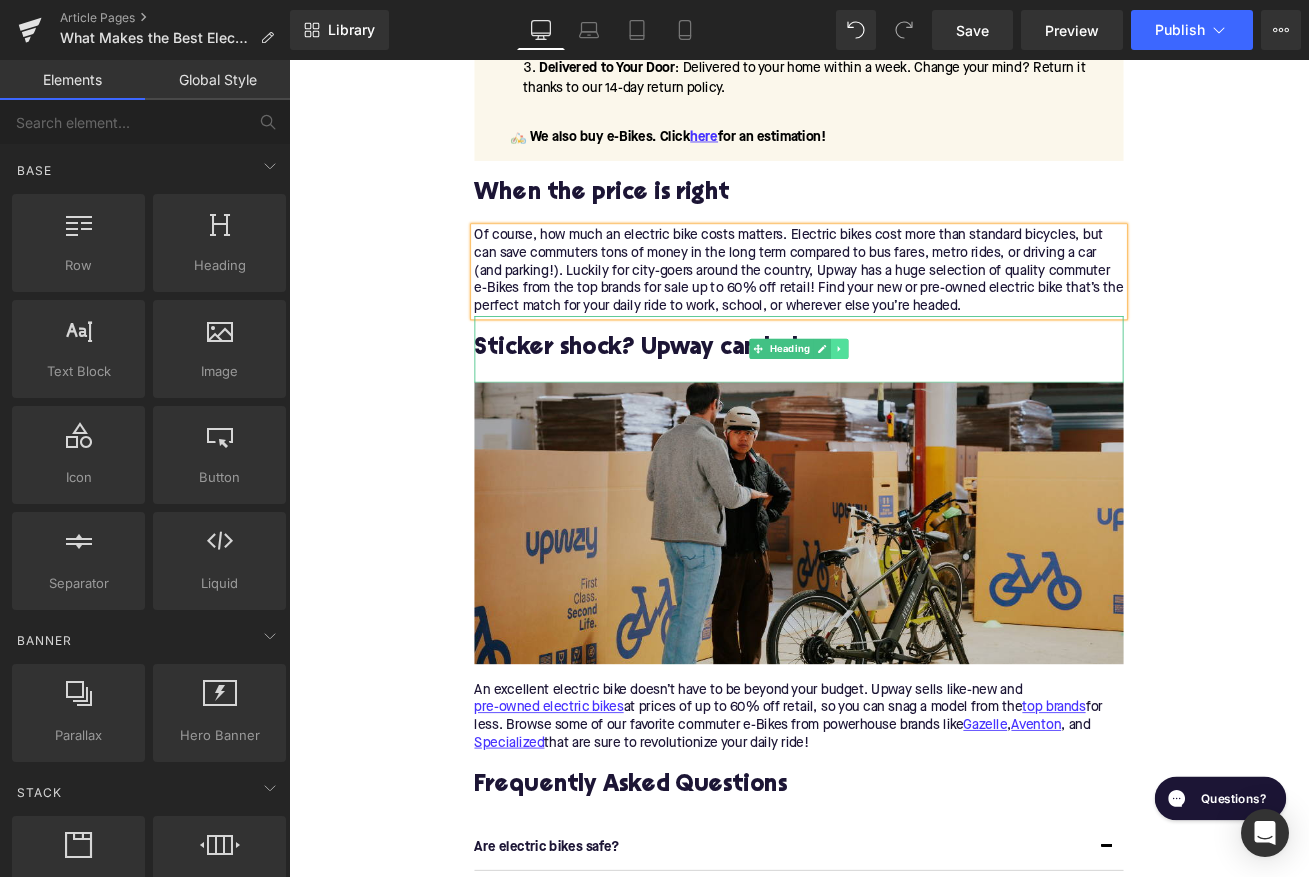 click 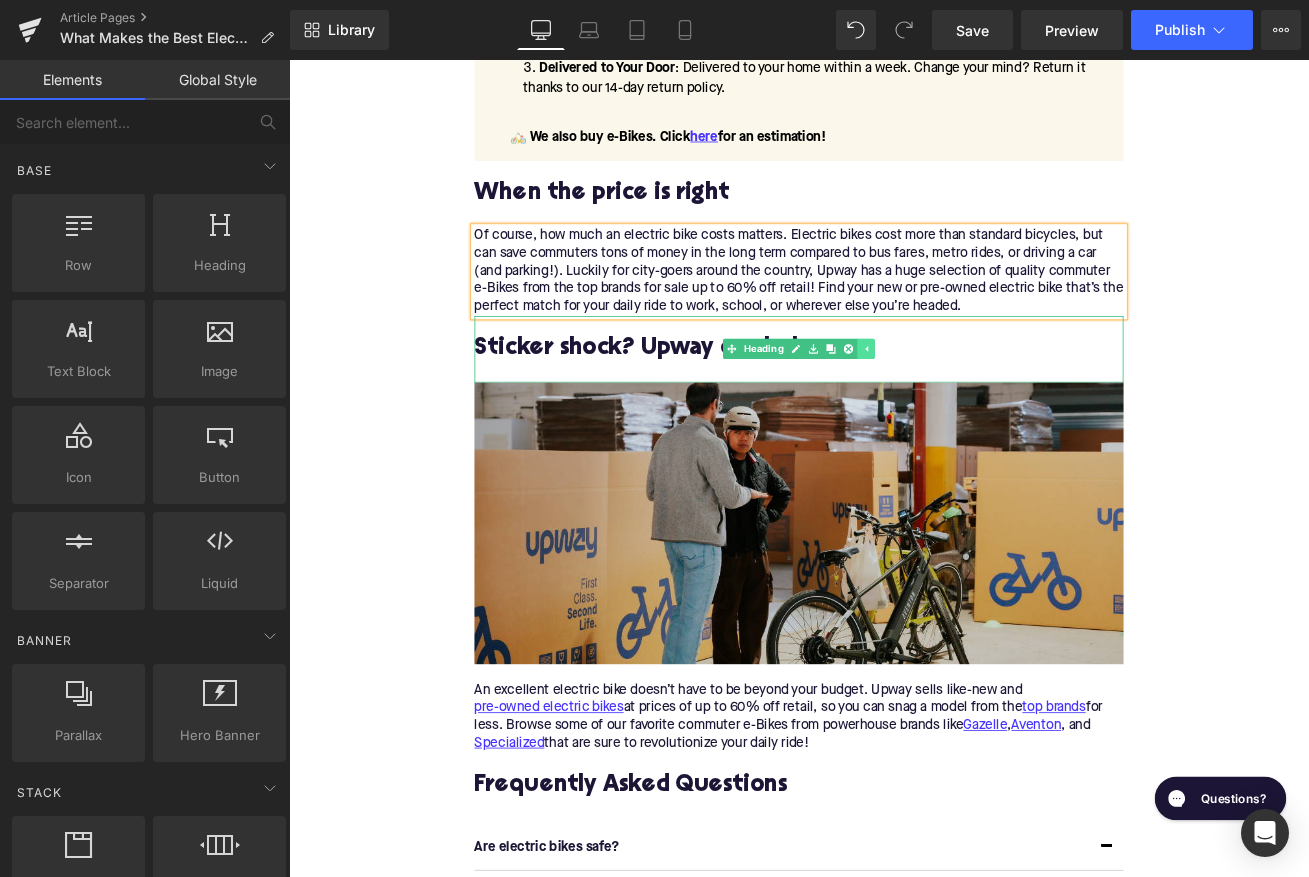 click 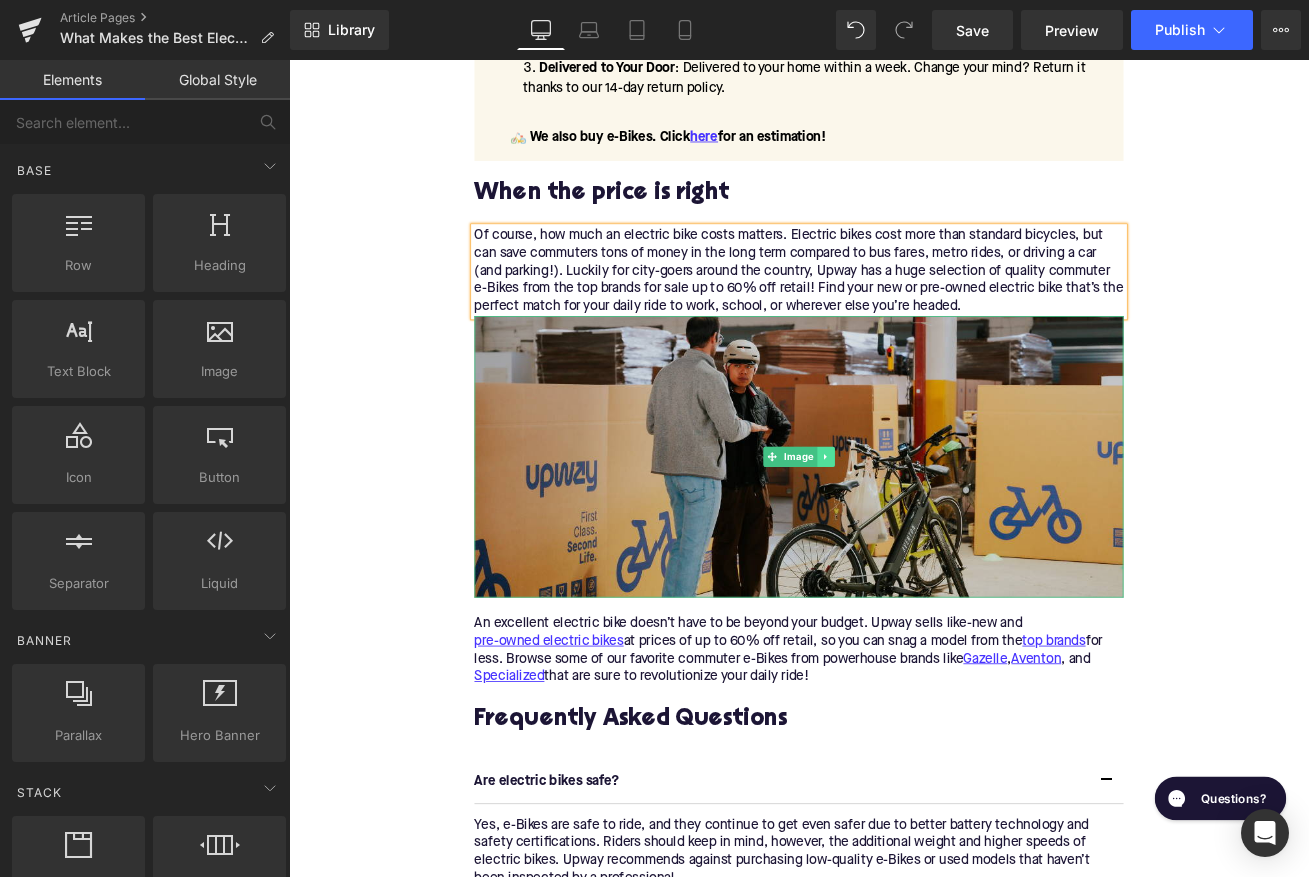 click 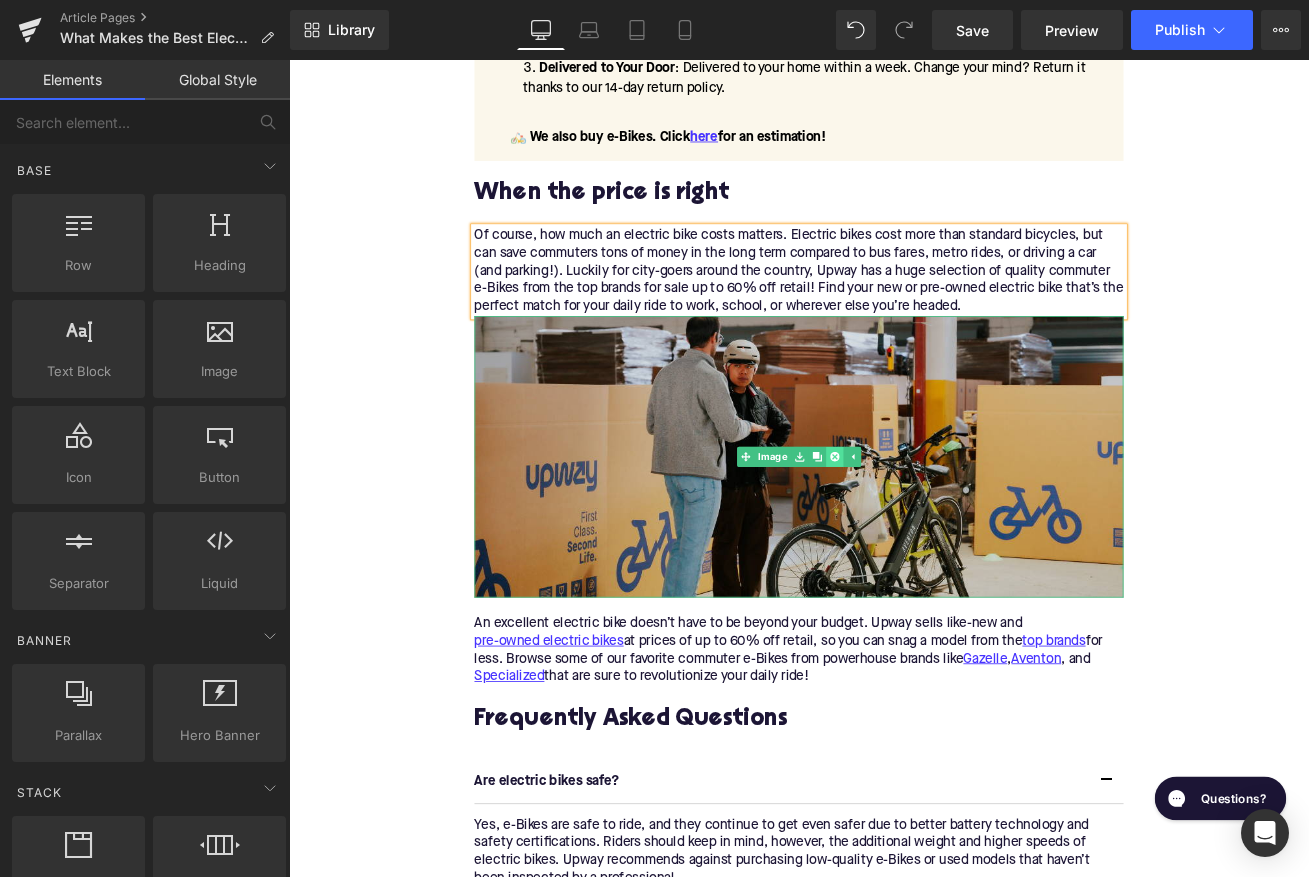 click 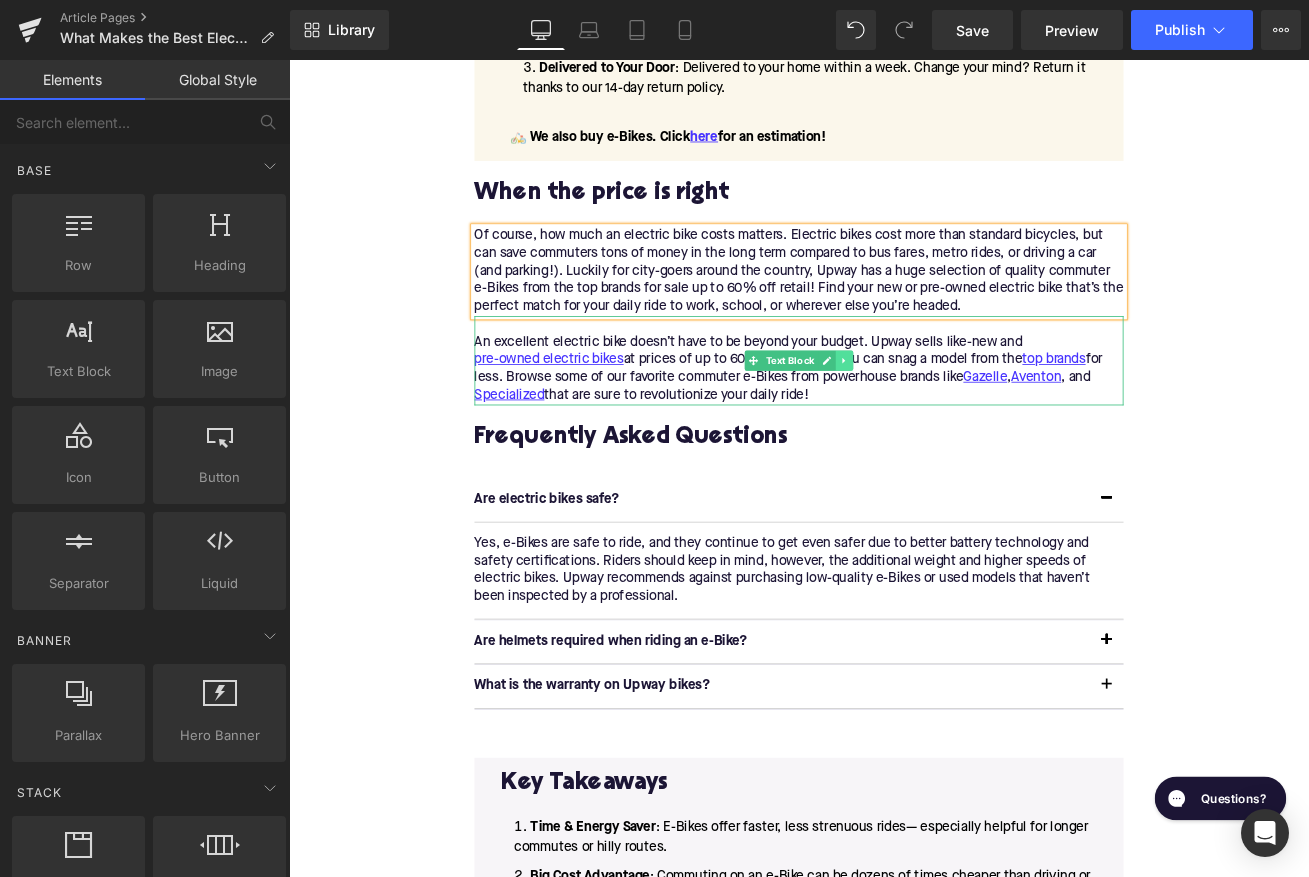 click 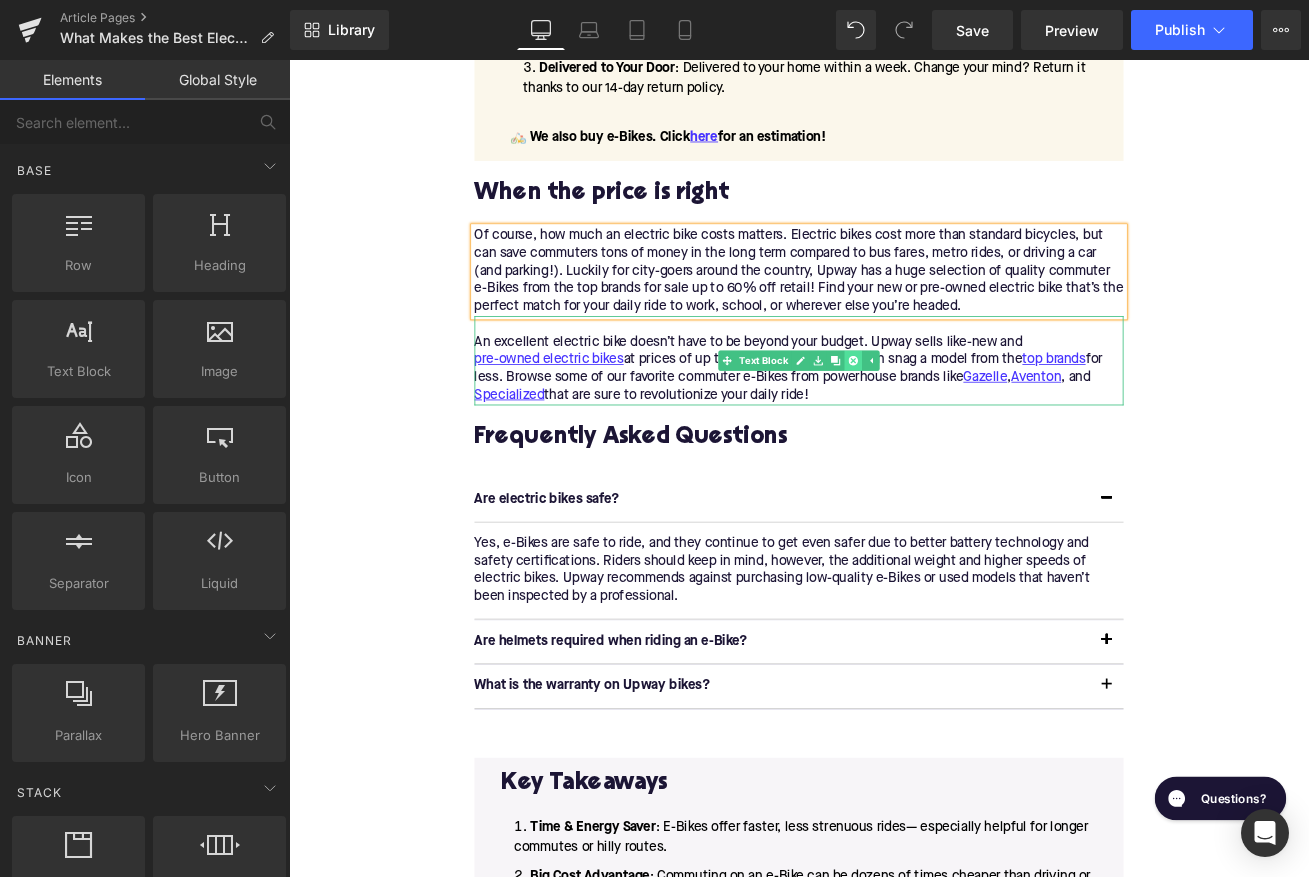click 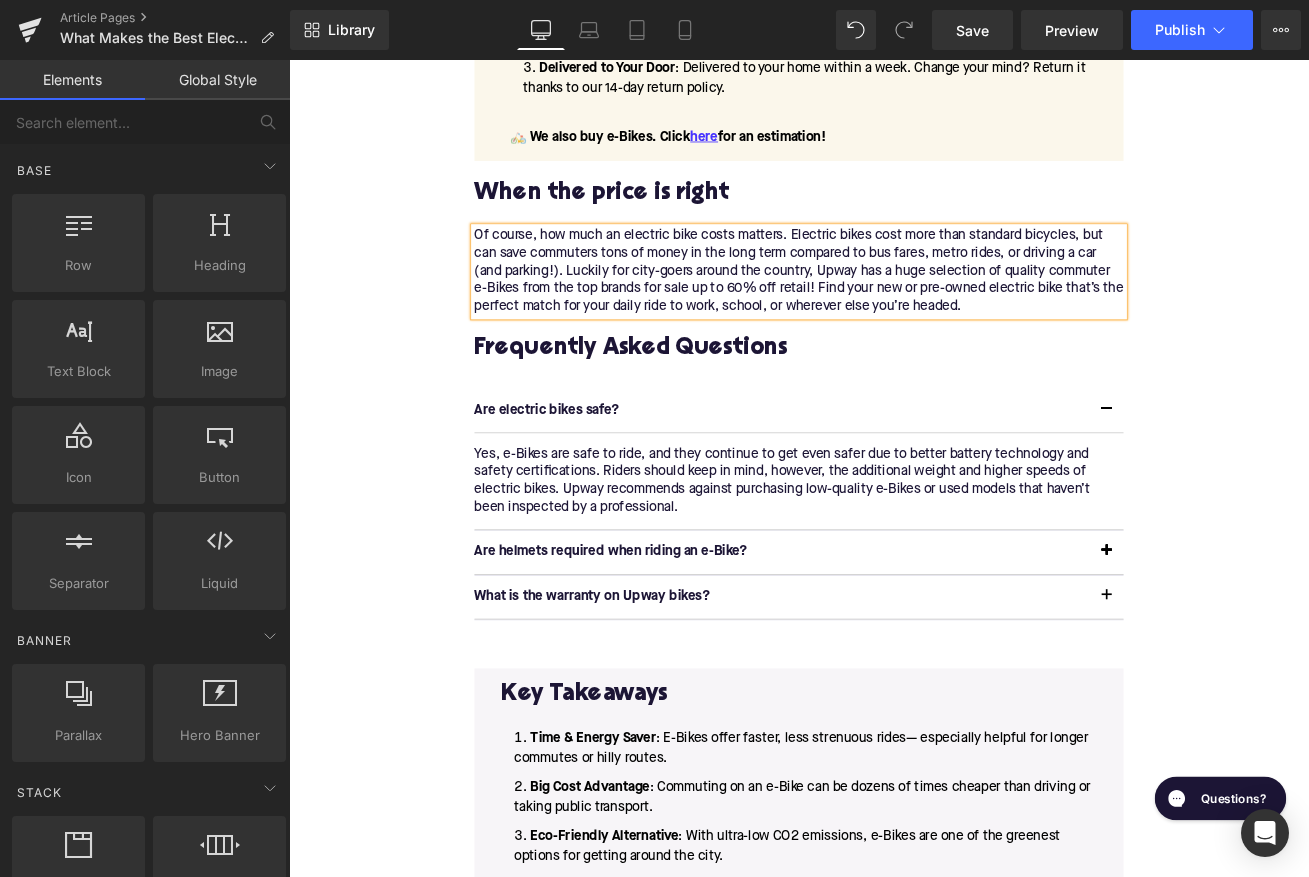 scroll, scrollTop: 4921, scrollLeft: 0, axis: vertical 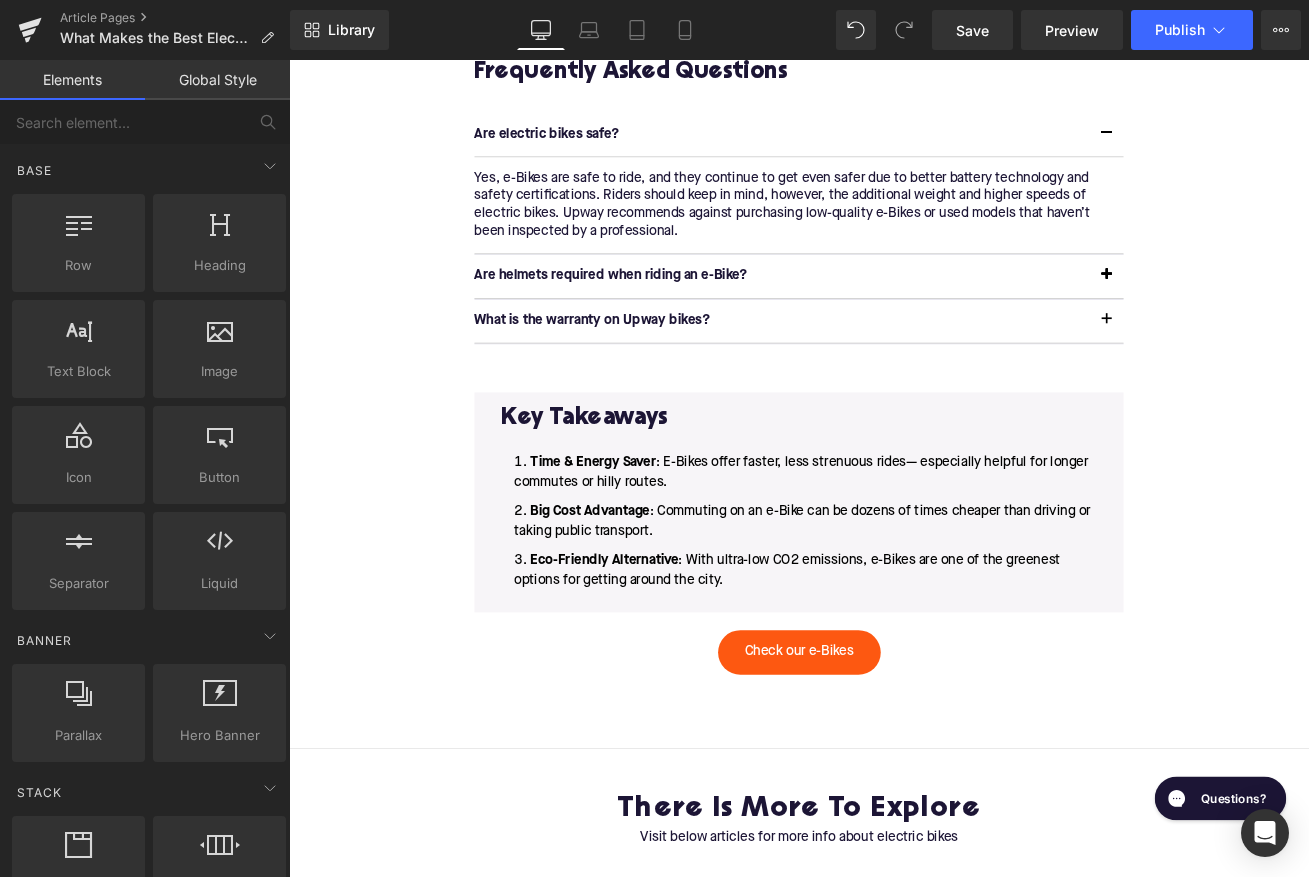 click on "Eco-Friendly Alternative : With ultra-low CO2 emissions, e-Bikes are one of the greenest options for getting around the city." at bounding box center [894, 665] 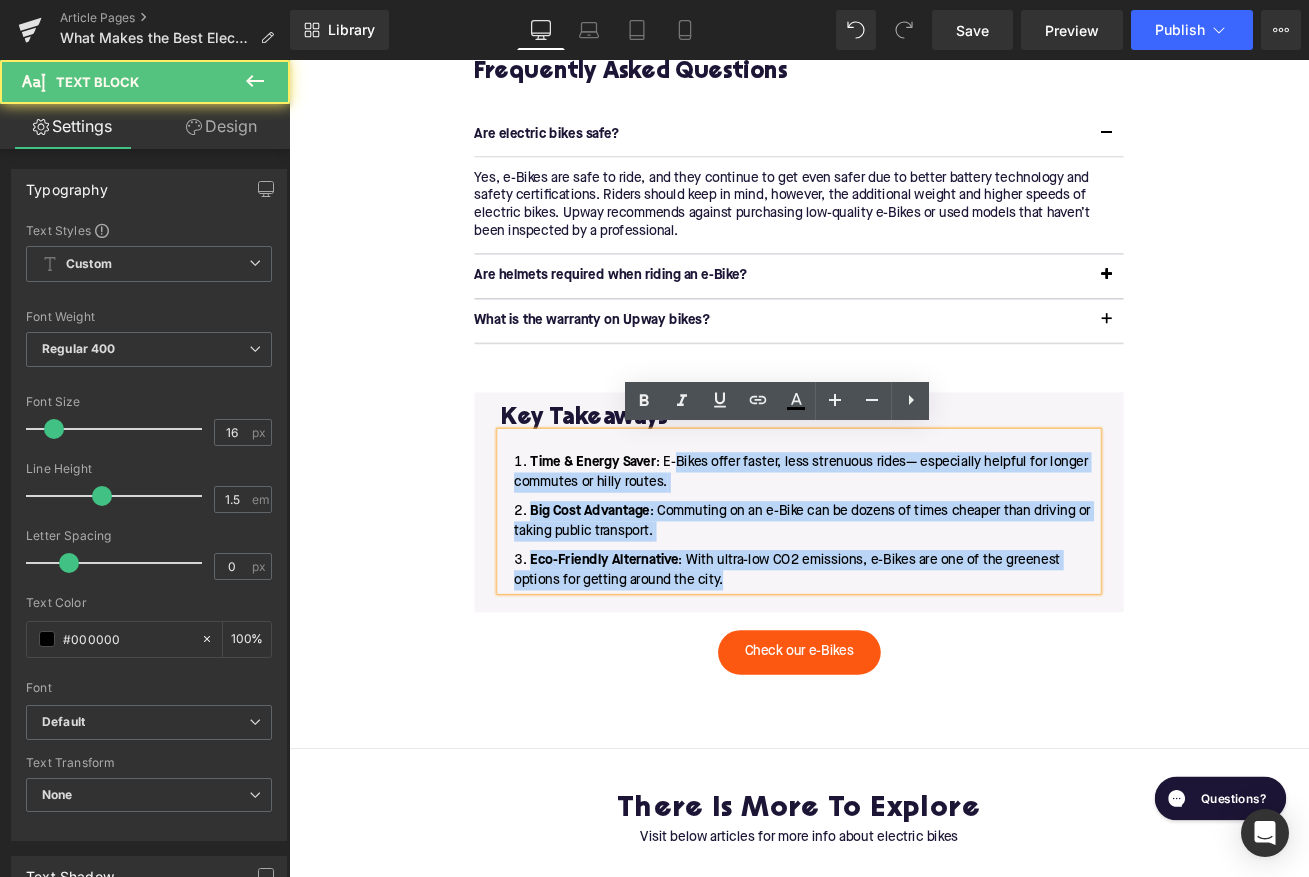 drag, startPoint x: 812, startPoint y: 677, endPoint x: 745, endPoint y: 532, distance: 159.73102 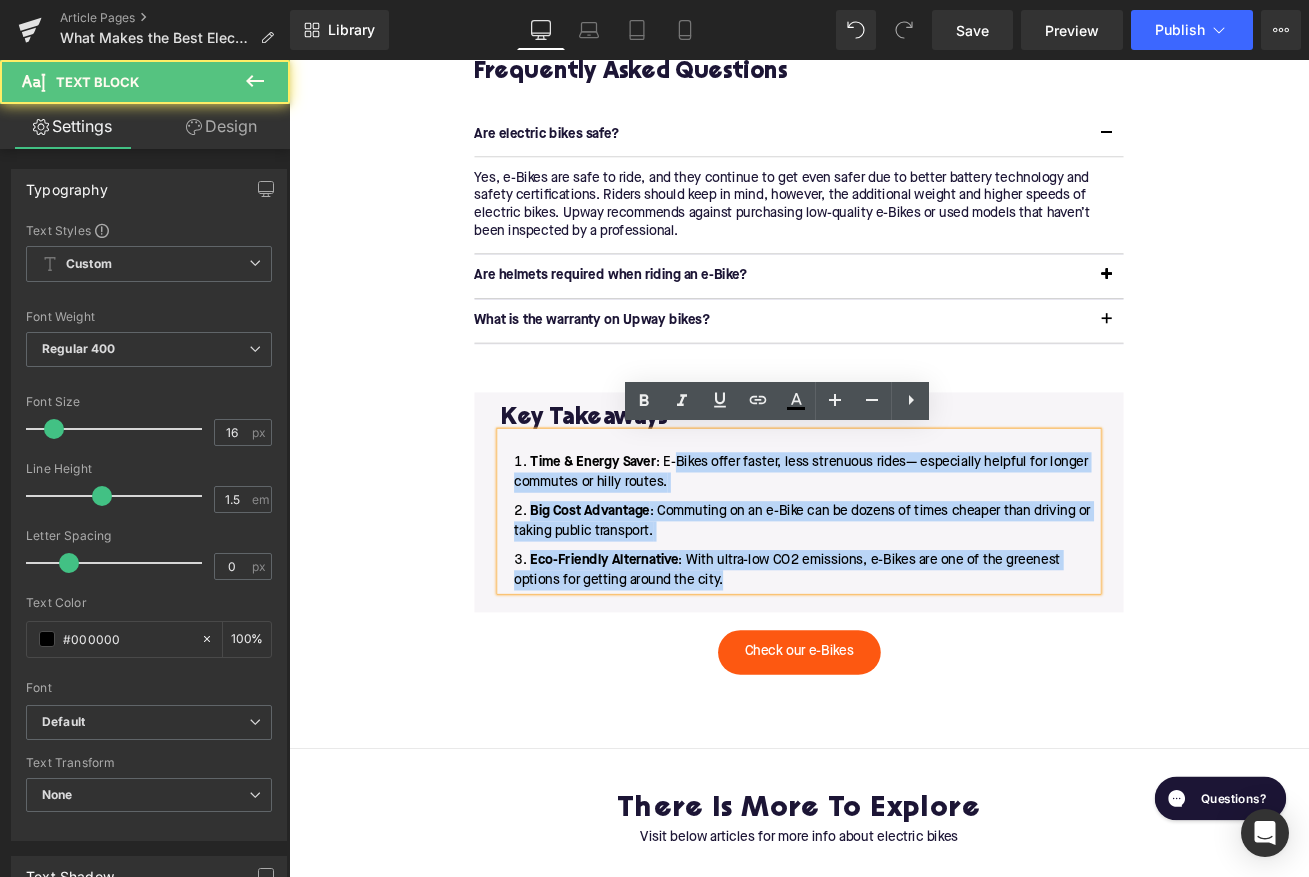 click on "Time & Energy Saver : E-Bikes offer faster, less strenuous rides— especially helpful for longer commutes or hilly routes. Big Cost Advantage : Commuting on an e-Bike can be dozens of times cheaper than driving or taking public transport. Eco-Friendly Alternative : With ultra-low CO2 emissions, e-Bikes are one of the greenest options for getting around the city." at bounding box center [894, 607] 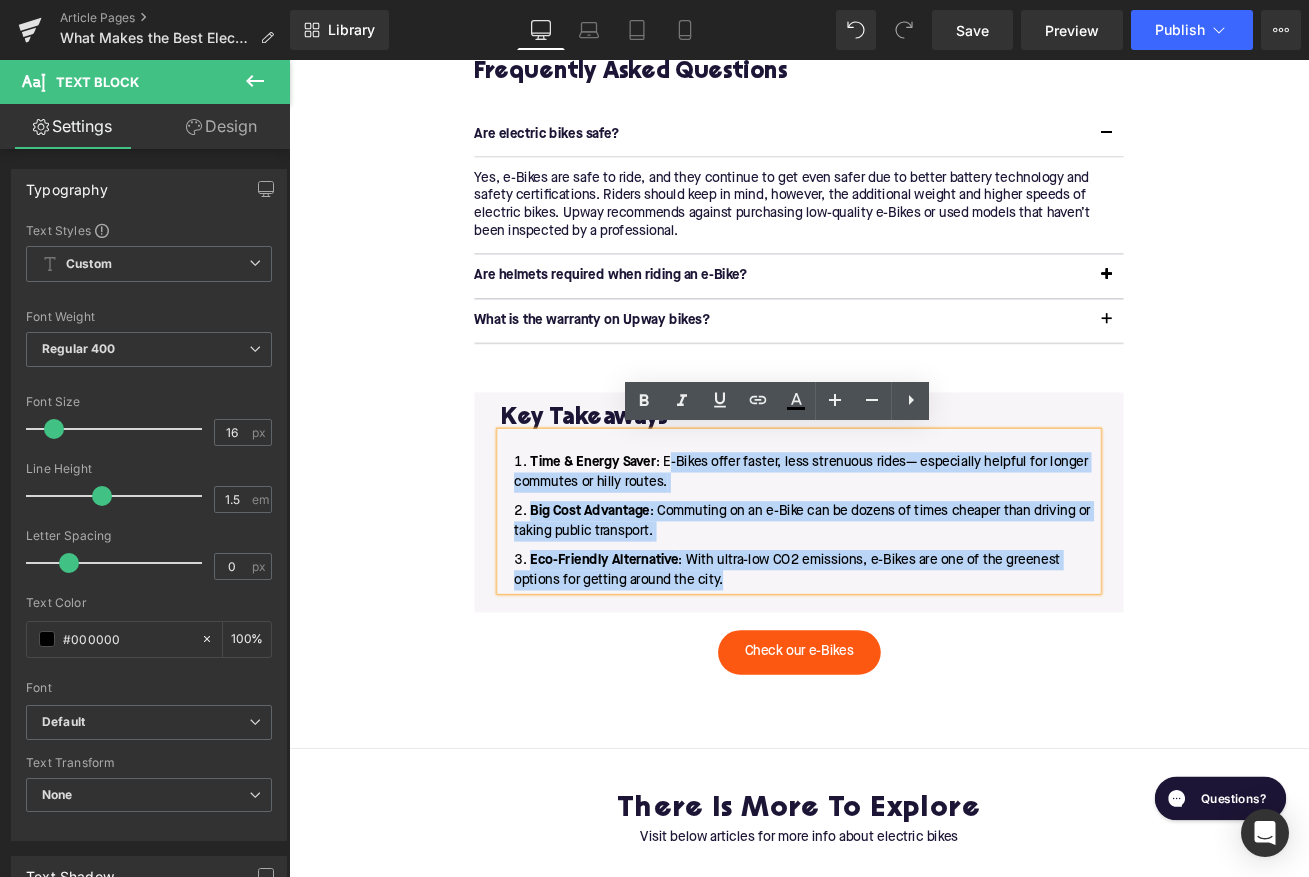 type 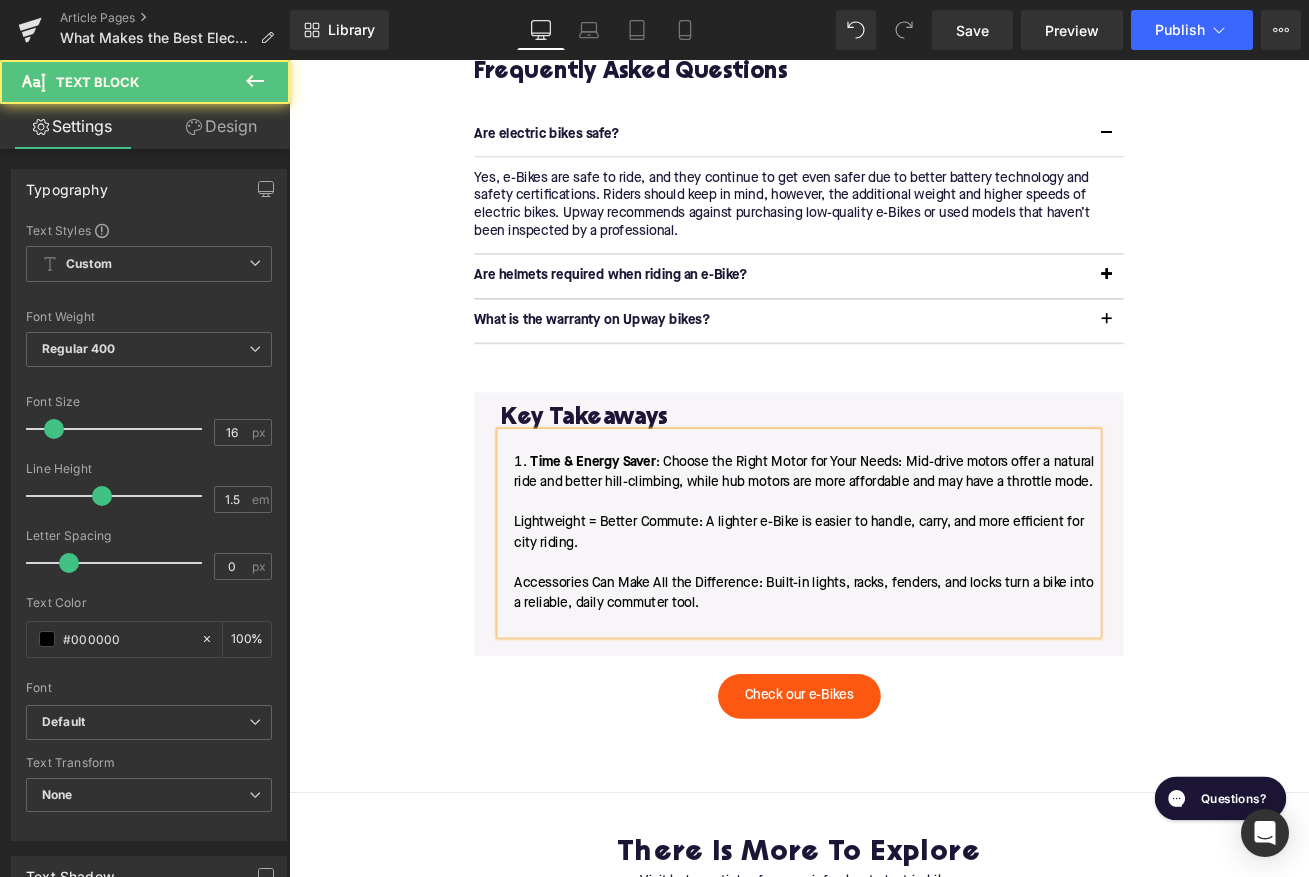 drag, startPoint x: 736, startPoint y: 529, endPoint x: 563, endPoint y: 530, distance: 173.00288 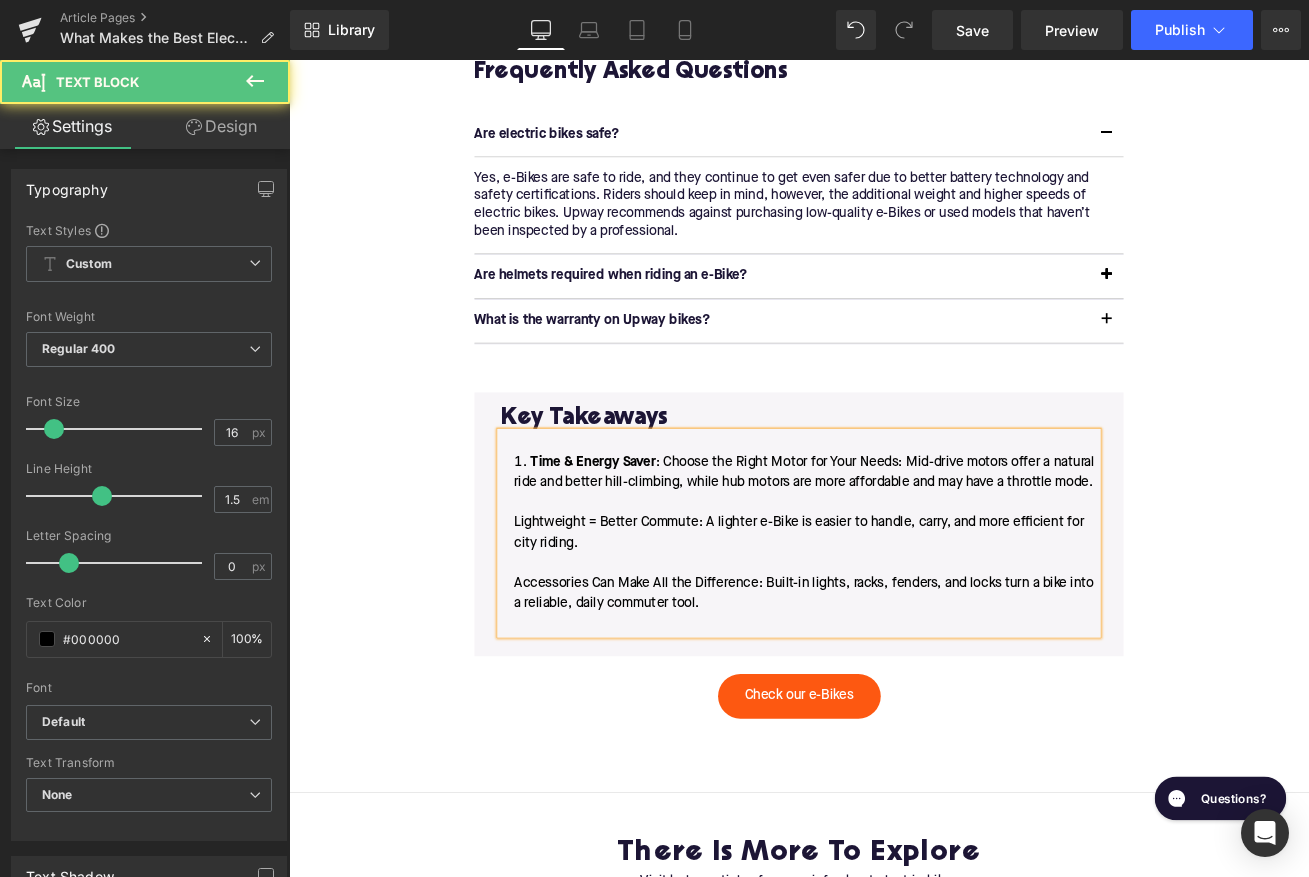click on "Time & Energy Saver : Choose the Right Motor for Your Needs: Mid-drive motors offer a natural ride and better hill-climbing, while hub motors are more affordable and may have a throttle mode. Lightweight = Better Commute: A lighter e-Bike is easier to handle, carry, and more efficient for city riding. Accessories Can Make All the Difference: Built-in lights, racks, fenders, and locks turn a bike into a reliable, daily commuter tool." at bounding box center (894, 633) 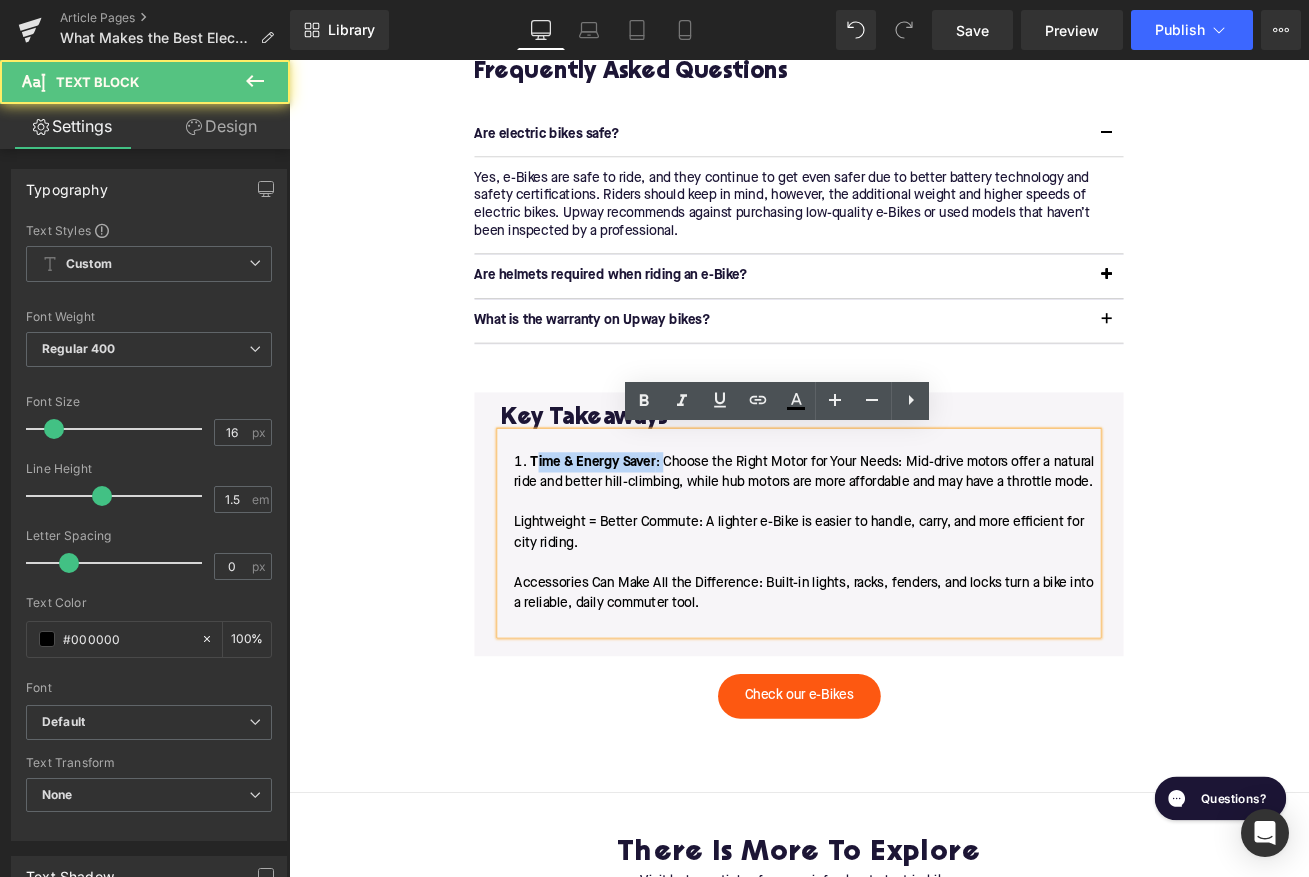 drag, startPoint x: 736, startPoint y: 533, endPoint x: 581, endPoint y: 532, distance: 155.00322 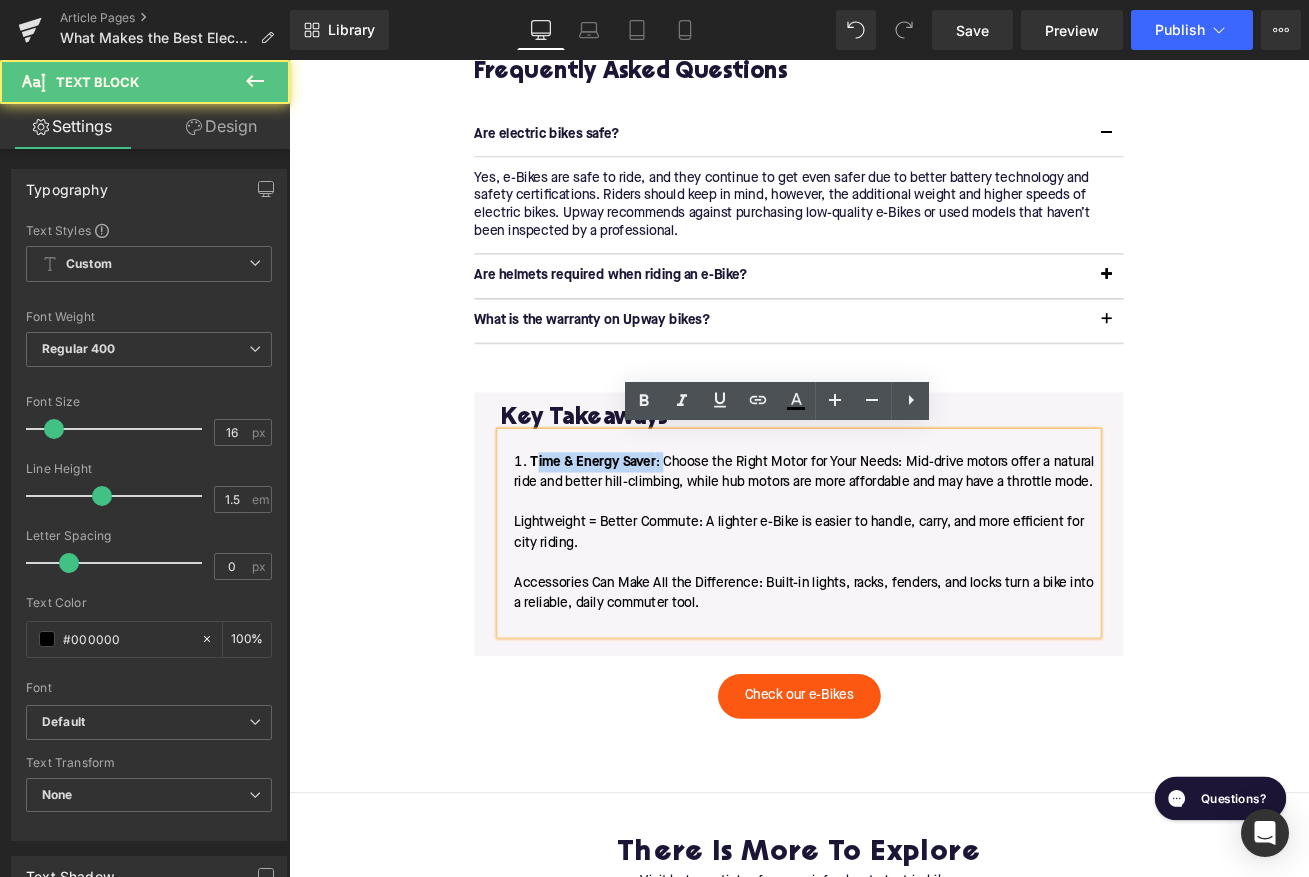 click on "Time & Energy Saver : Choose the Right Motor for Your Needs: Mid-drive motors offer a natural ride and better hill-climbing, while hub motors are more affordable and may have a throttle mode. Lightweight = Better Commute: A lighter e-Bike is easier to handle, carry, and more efficient for city riding. Accessories Can Make All the Difference: Built-in lights, racks, fenders, and locks turn a bike into a reliable, daily commuter tool." at bounding box center (894, 633) 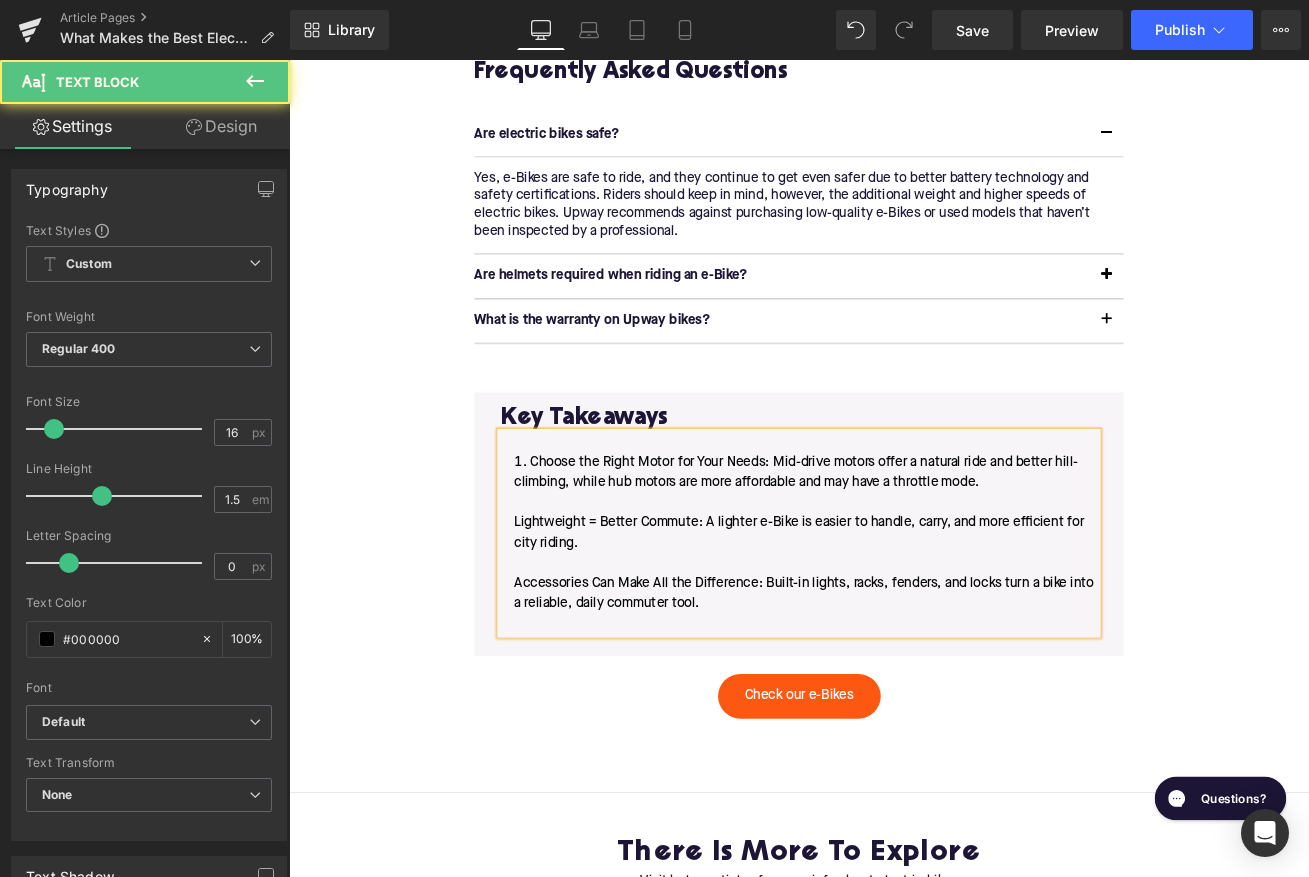 click on "Choose the Right Motor for Your Needs: Mid-drive motors offer a natural ride and better hill-climbing, while hub motors are more affordable and may have a throttle mode. Lightweight = Better Commute: A lighter e-Bike is easier to handle, carry, and more efficient for city riding. Accessories Can Make All the Difference: Built-in lights, racks, fenders, and locks turn a bike into a reliable, daily commuter tool." at bounding box center (894, 633) 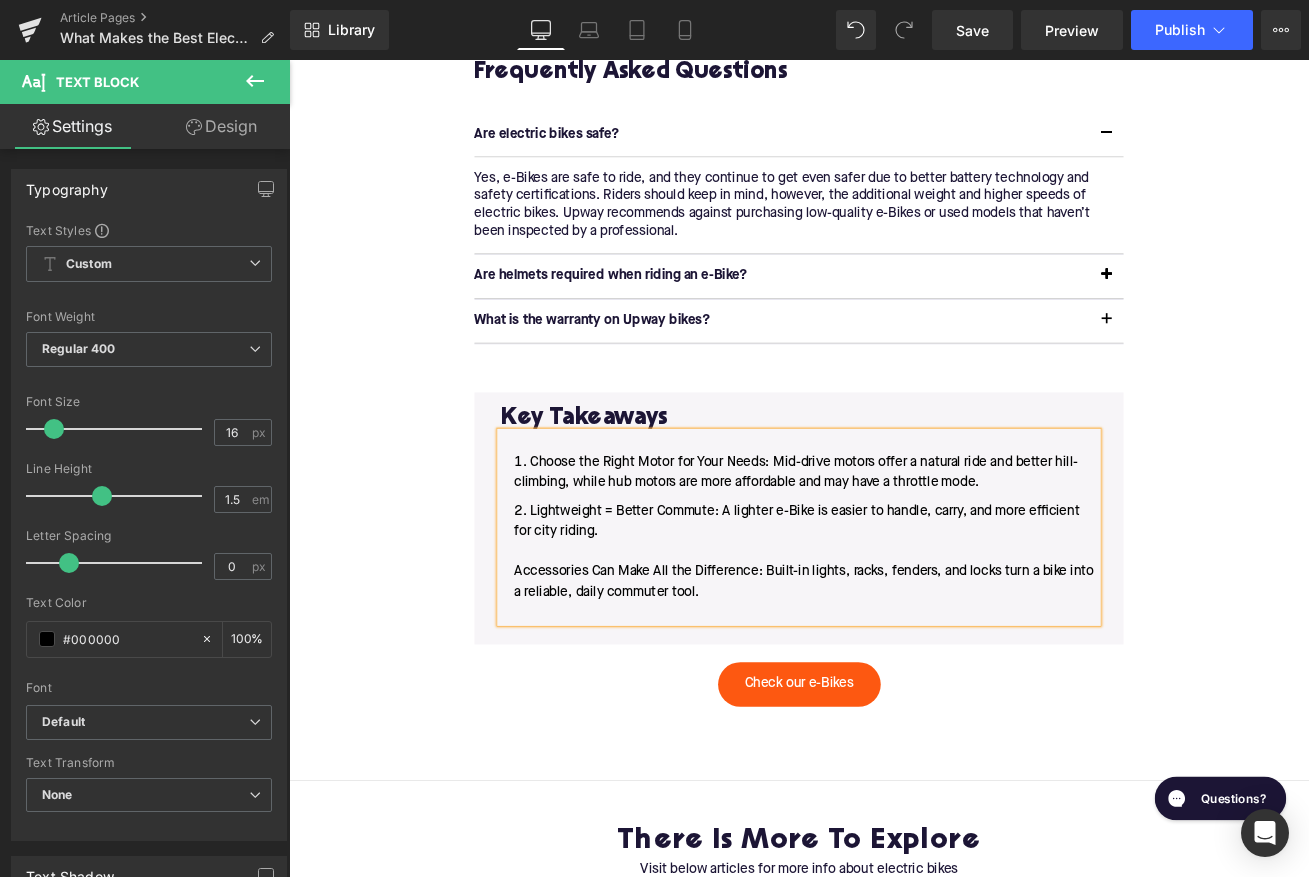 click on "Lightweight = Better Commute: A lighter e-Bike is easier to handle, carry, and more efficient for city riding. Accessories Can Make All the Difference: Built-in lights, racks, fenders, and locks turn a bike into a reliable, daily commuter tool." at bounding box center [894, 655] 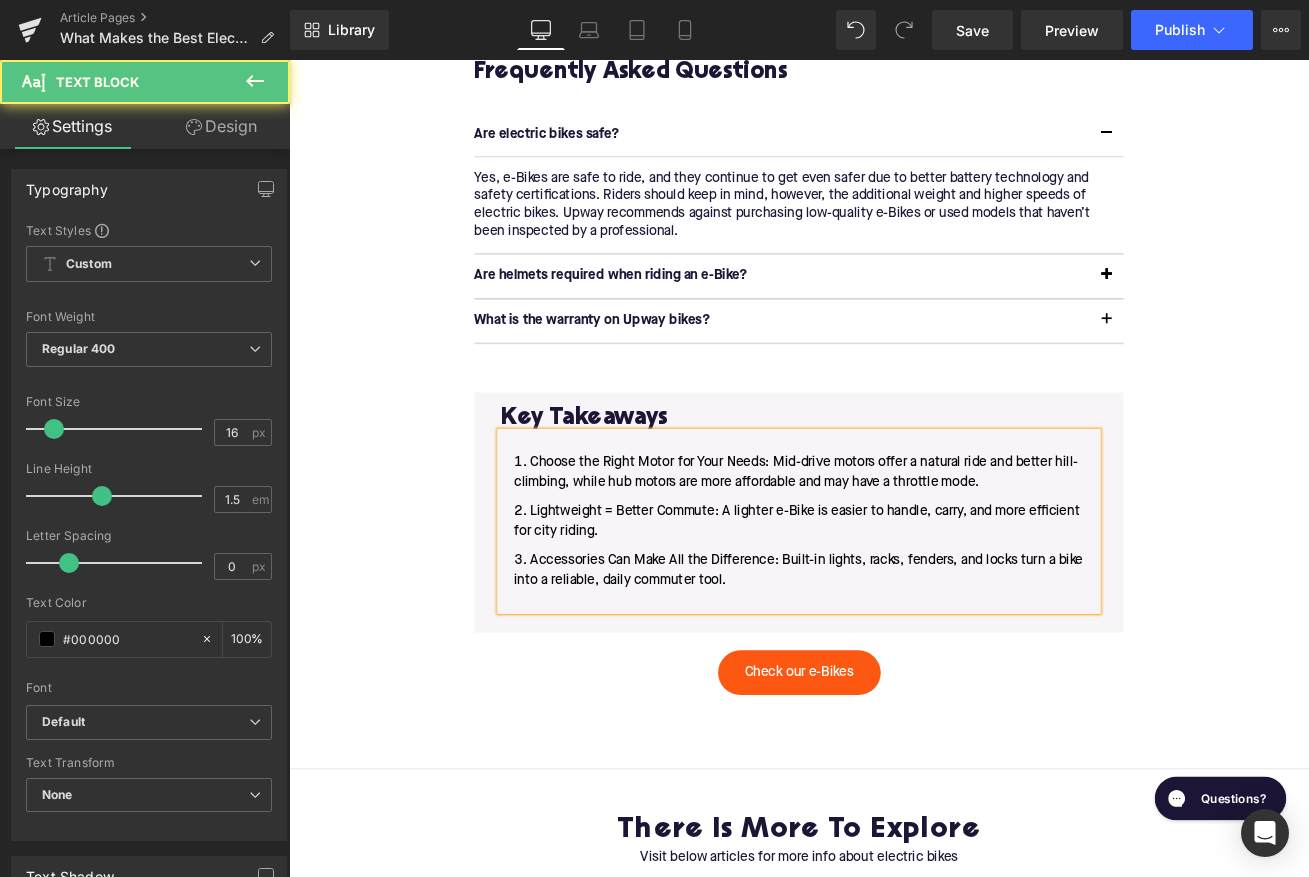 click on "Accessories Can Make All the Difference: Built-in lights, racks, fenders, and locks turn a bike into a reliable, daily commuter tool." at bounding box center (894, 677) 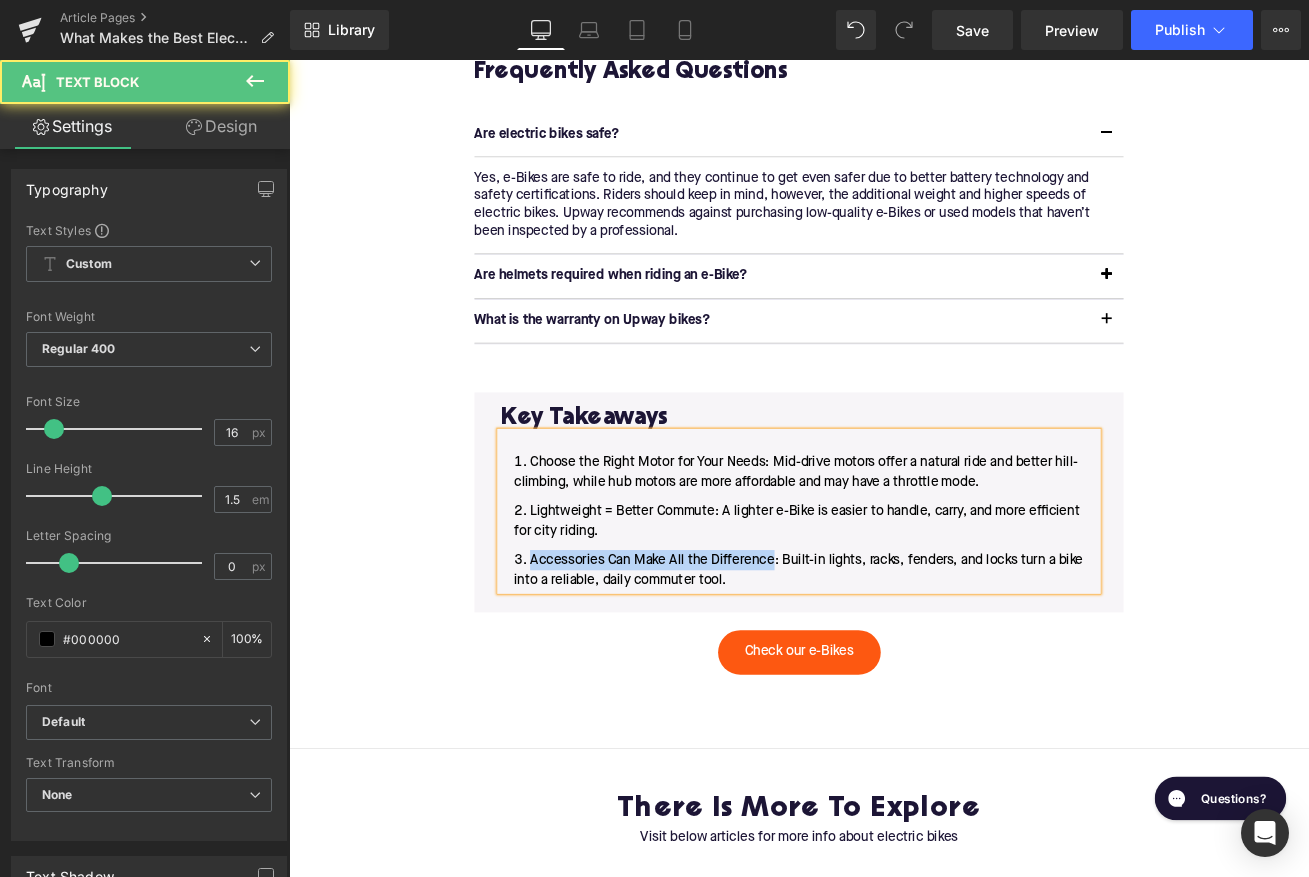 drag, startPoint x: 864, startPoint y: 648, endPoint x: 577, endPoint y: 647, distance: 287.00174 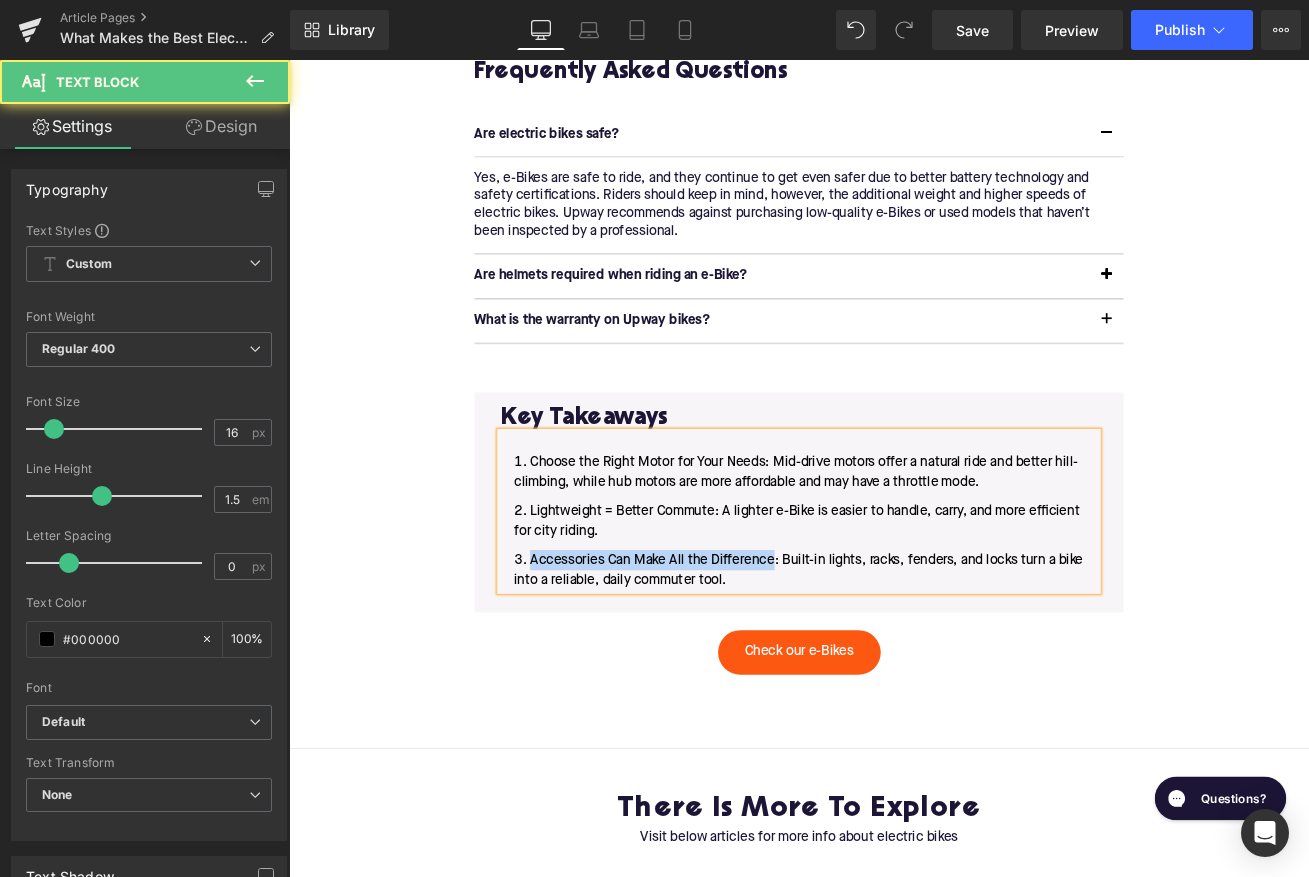 click on "Accessories Can Make All the Difference: Built-in lights, racks, fenders, and locks turn a bike into a reliable, daily commuter tool." at bounding box center [894, 665] 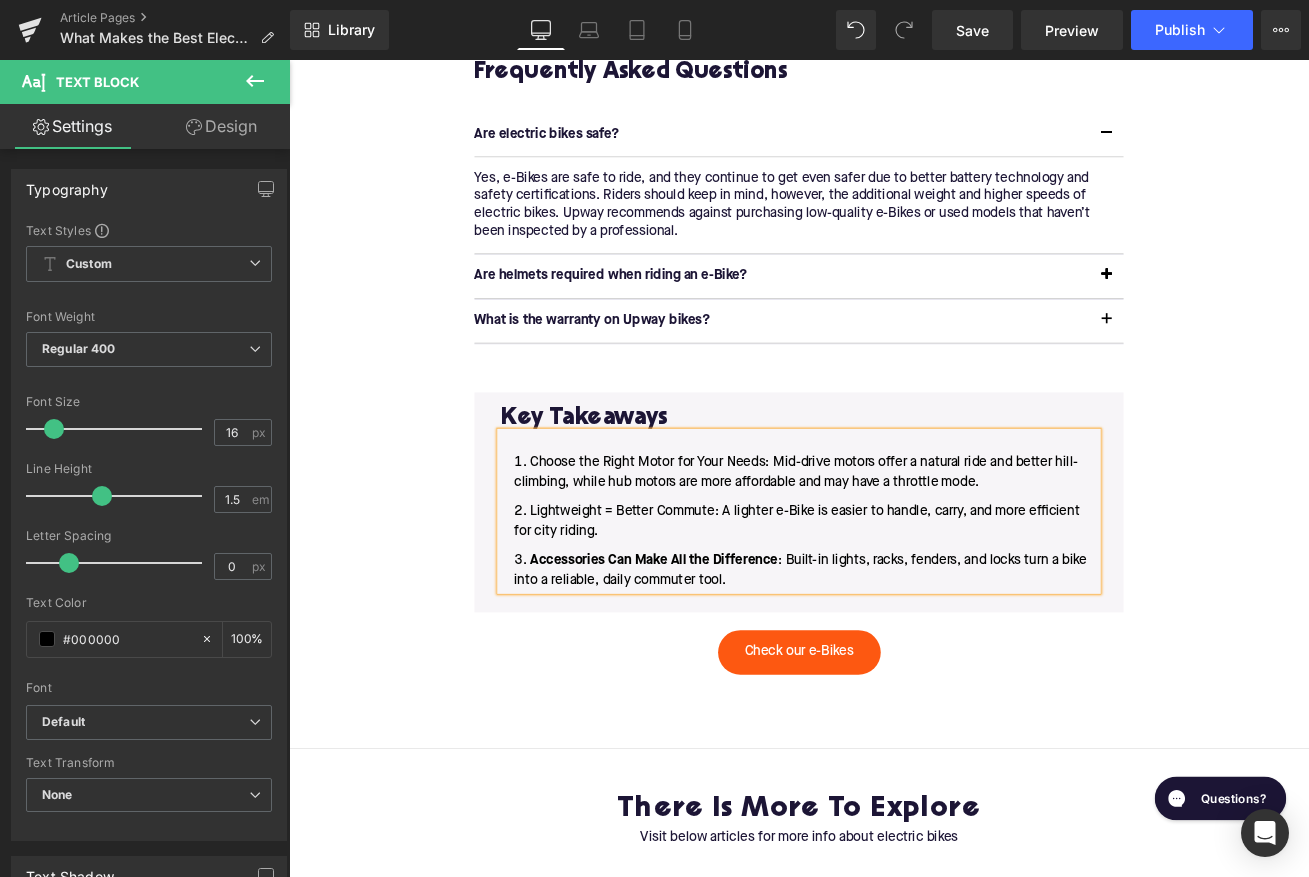 scroll, scrollTop: 4920, scrollLeft: 0, axis: vertical 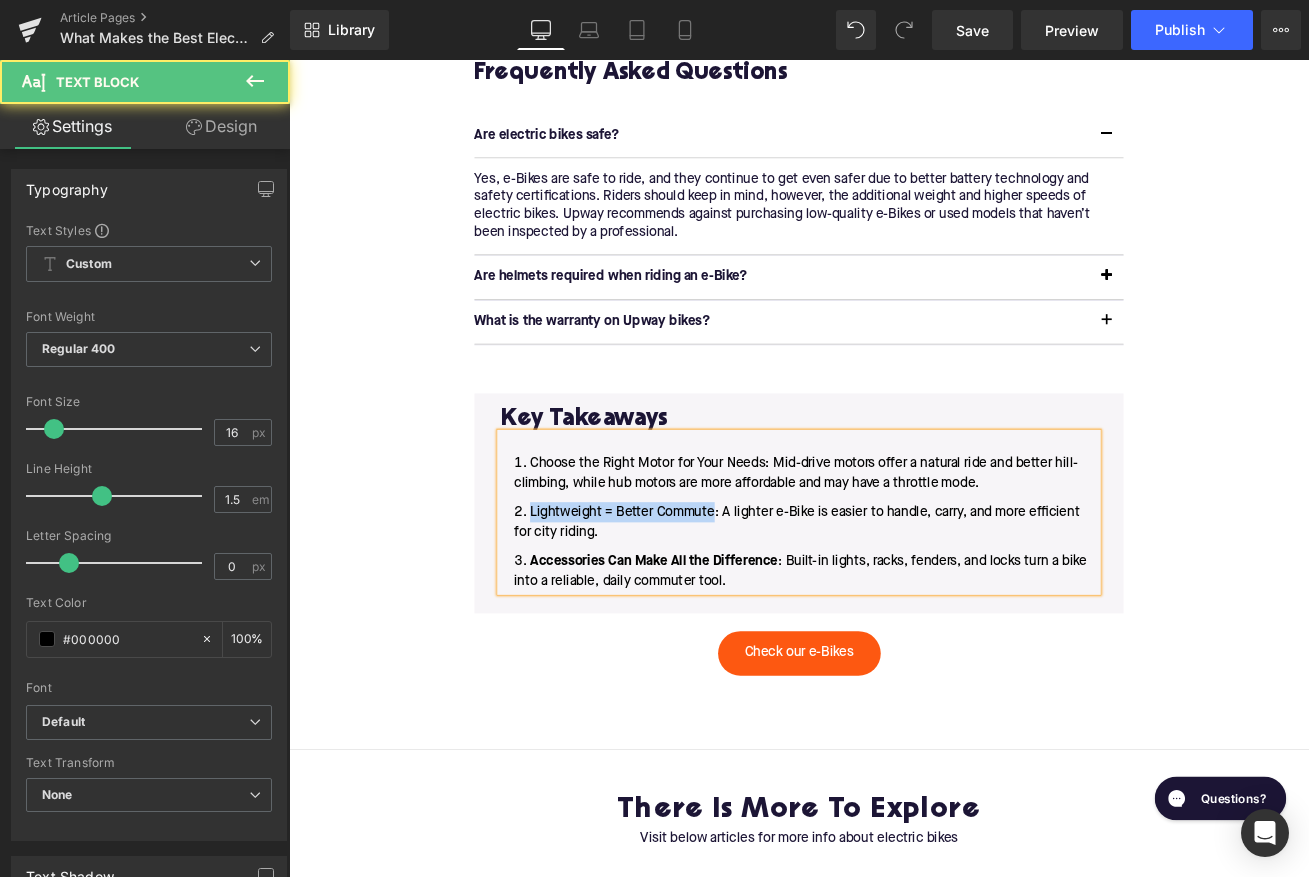 drag, startPoint x: 792, startPoint y: 594, endPoint x: 568, endPoint y: 591, distance: 224.0201 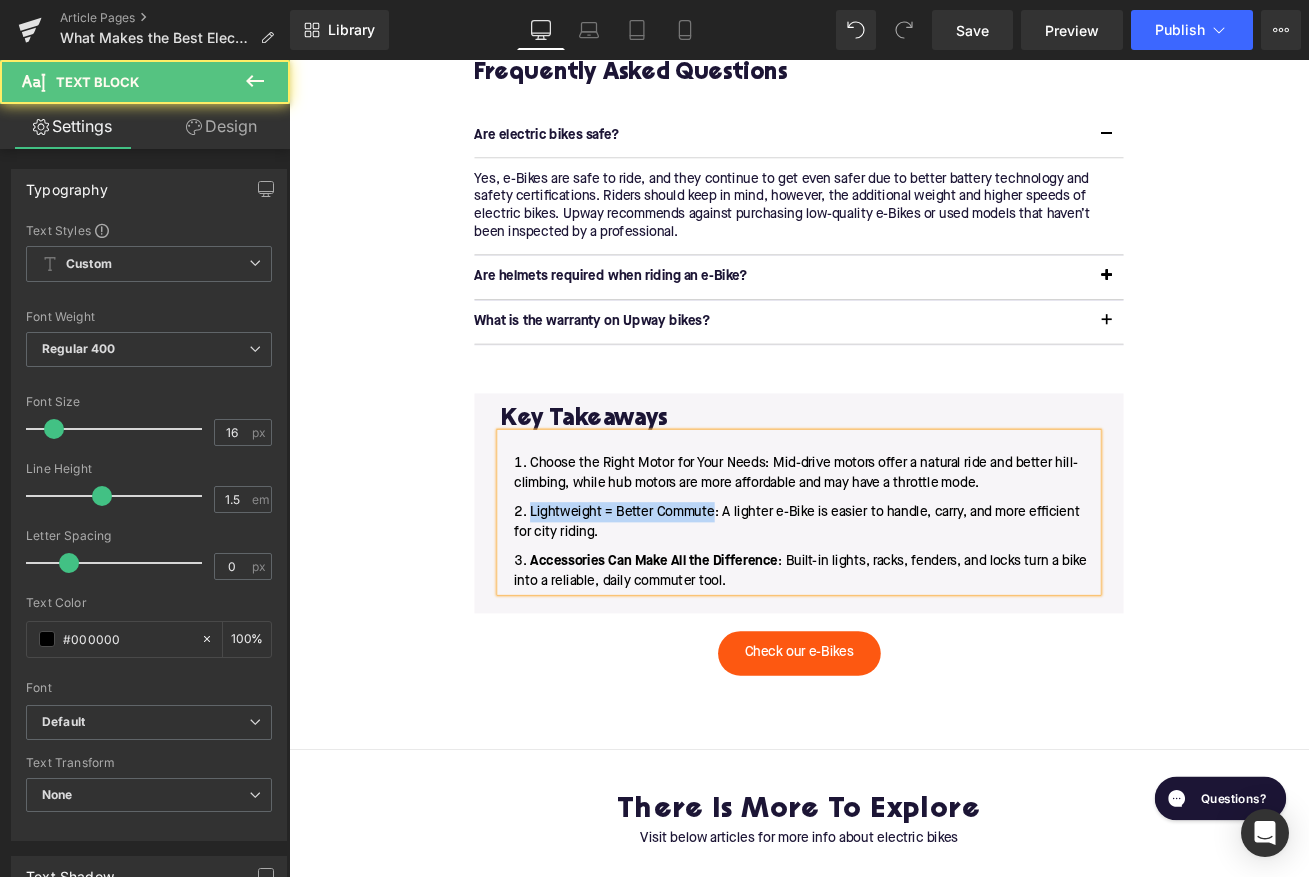 click on "Lightweight = Better Commute: A lighter e-Bike is easier to handle, carry, and more efficient for city riding." at bounding box center (894, 608) 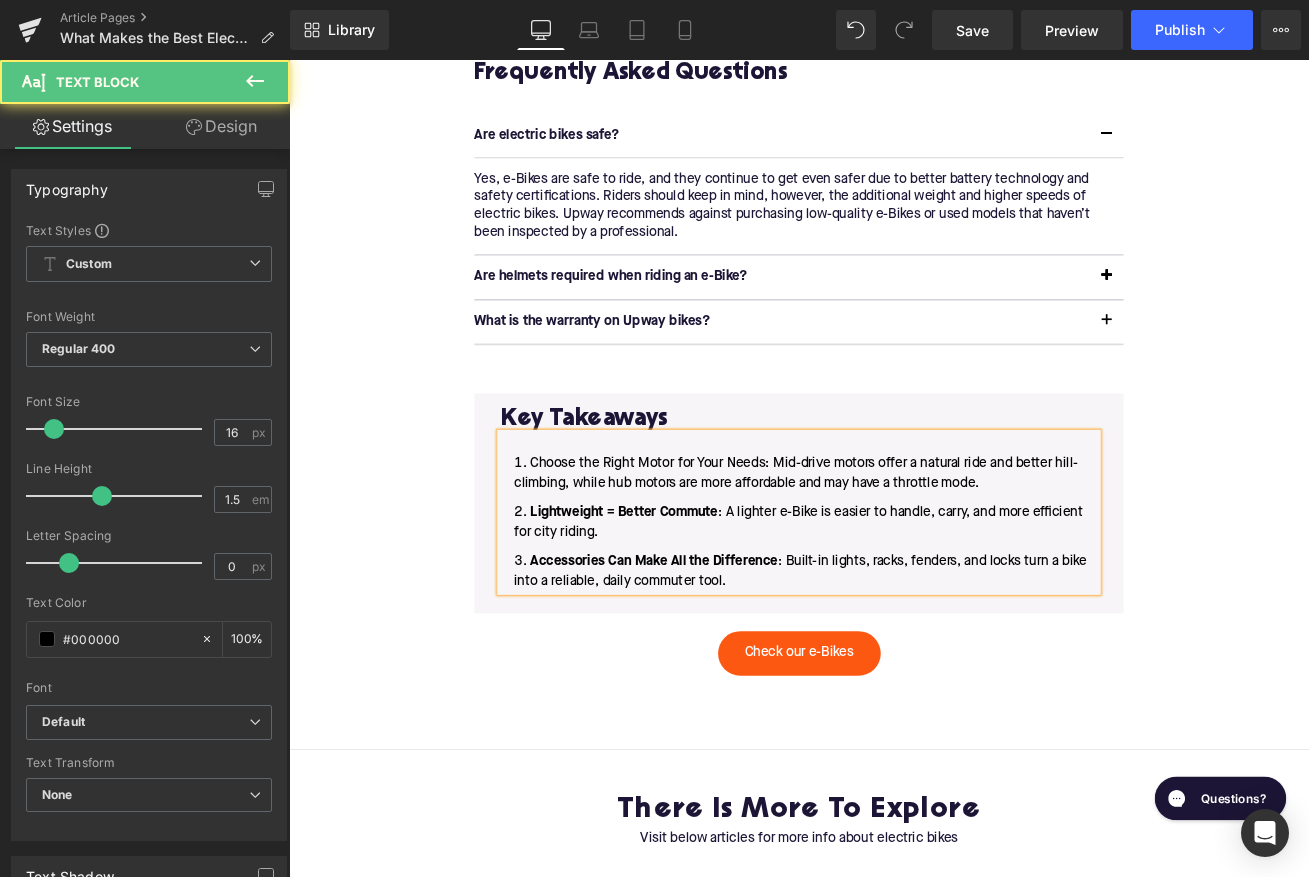 scroll, scrollTop: 4919, scrollLeft: 0, axis: vertical 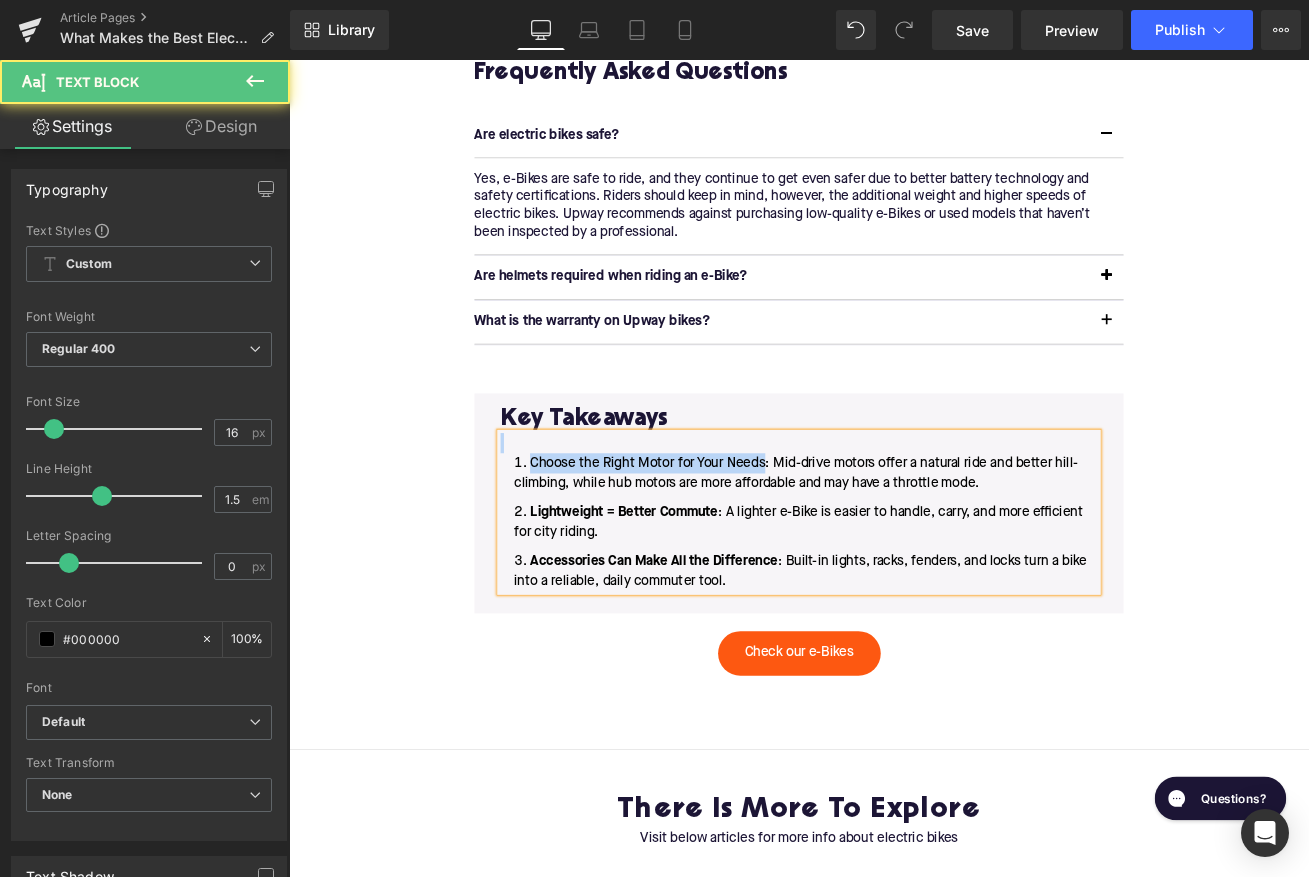 drag, startPoint x: 856, startPoint y: 539, endPoint x: 523, endPoint y: 524, distance: 333.33768 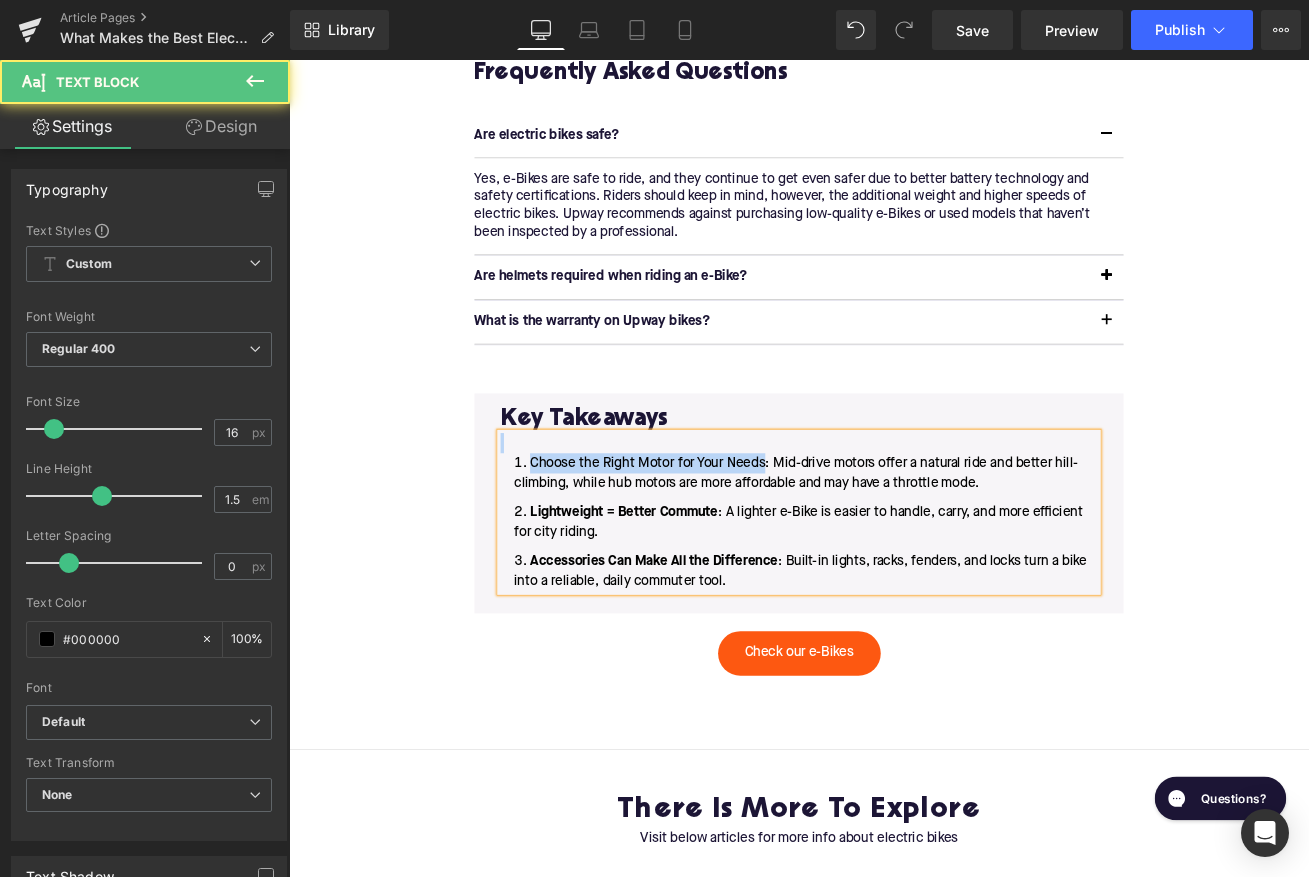 click on "Key Takeaways Heading         Choose the Right Motor for Your Needs: Mid-drive motors offer a natural ride and better hill-climbing, while hub motors are more affordable and may have a throttle mode. Lightweight = Better Commute : A lighter e-Bike is easier to handle, carry, and more efficient for city riding. Accessories Can Make All the Difference : Built-in lights, racks, fenders, and locks turn a bike into a reliable, daily commuter tool. Text Block         Row" at bounding box center (894, 586) 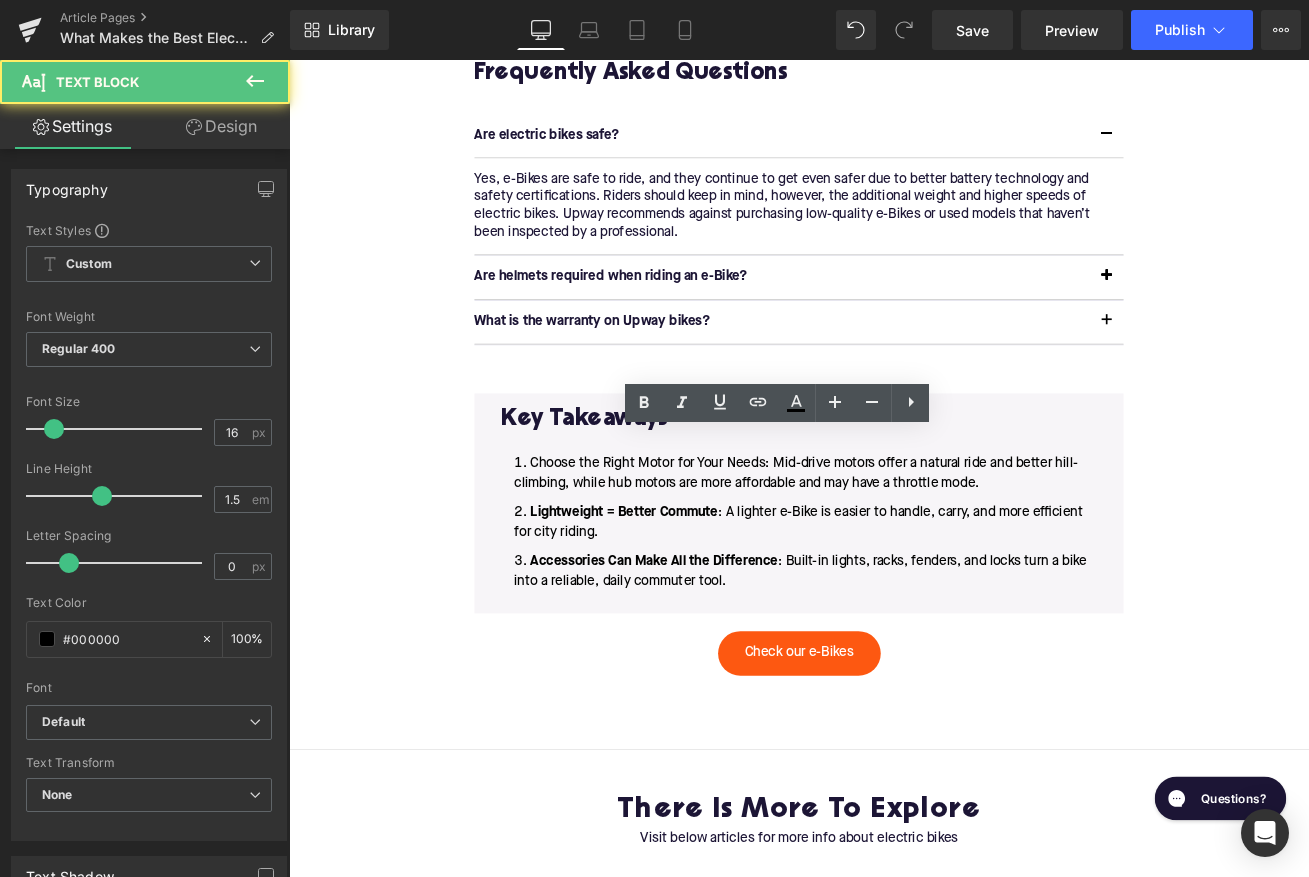 scroll, scrollTop: 4919, scrollLeft: 0, axis: vertical 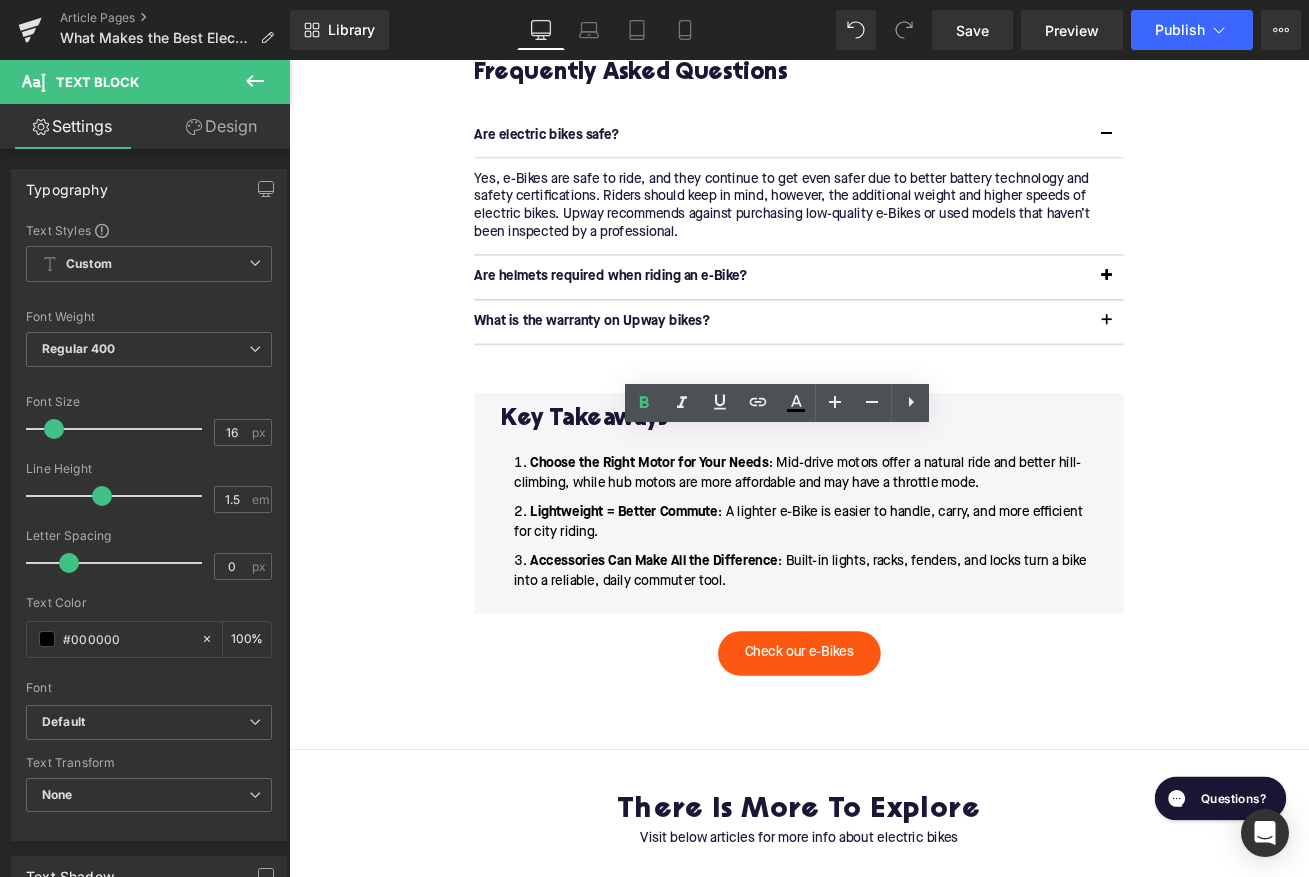 click on "Home / What Makes the Best Electric Bike for Commuting? Breadcrumbs         What Makes the Best Electric Bike for Commuting? Heading         Written by: [PERSON_NAME]  | [DATE]  |  Time to read 6 min Text Block         The right e-Bike won’t just get you to work— it’ll make you look forward to the ride. Here’s what to look for in an electric commuter bike. Text Block         Image         More about the Author: [PERSON_NAME] Text Block         [PERSON_NAME] is a bike writer, mechanic, and educator who got his start in community-based bike shops and co-ops. With a decade in the industry, he still wrenches on bikes when he can and plays bike polo on a fixie. Text Block         Row         Image         Row         While you can technically treat any bike as a commuter bike, there are certain things that will elevate your daily ride. Finding the perfect  electric bike Text Block         🤝 Considering  buying an e-Bike? Trade in your old electric bike for an even bigger discount! Click  here" at bounding box center (894, -1412) 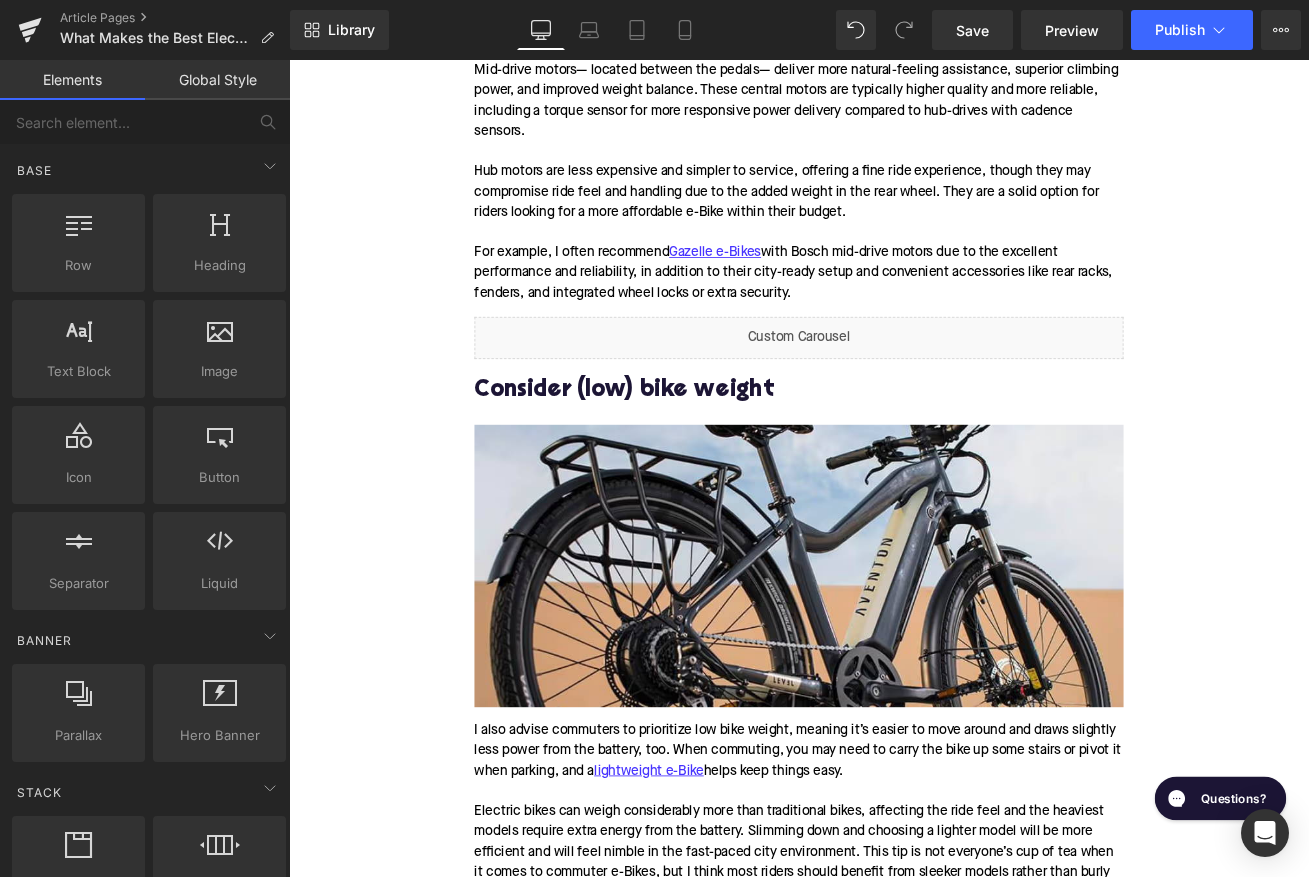 scroll, scrollTop: 2846, scrollLeft: 0, axis: vertical 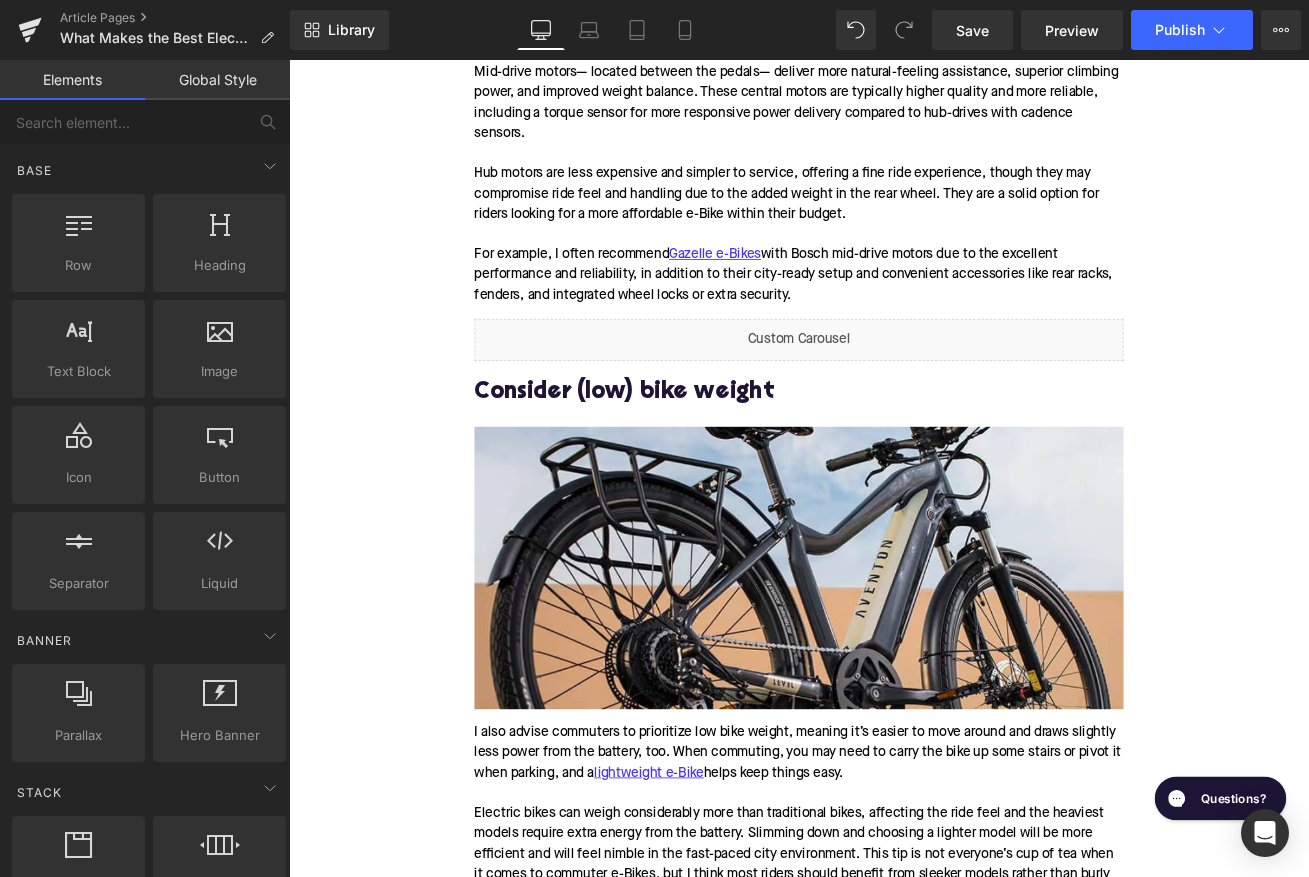 click on "Home / What Makes the Best Electric Bike for Commuting? Breadcrumbs         What Makes the Best Electric Bike for Commuting? Heading         Written by: [PERSON_NAME]  | [DATE]  |  Time to read 6 min Text Block         The right e-Bike won’t just get you to work— it’ll make you look forward to the ride. Here’s what to look for in an electric commuter bike. Text Block         Image         More about the Author: [PERSON_NAME] Text Block         [PERSON_NAME] is a bike writer, mechanic, and educator who got his start in community-based bike shops and co-ops. With a decade in the industry, he still wrenches on bikes when he can and plays bike polo on a fixie. Text Block         Row         Image         Row         While you can technically treat any bike as a commuter bike, there are certain things that will elevate your daily ride. Finding the perfect  electric bike Text Block         🤝 Considering  buying an e-Bike? Trade in your old electric bike for an even bigger discount! Click  here" at bounding box center (894, 661) 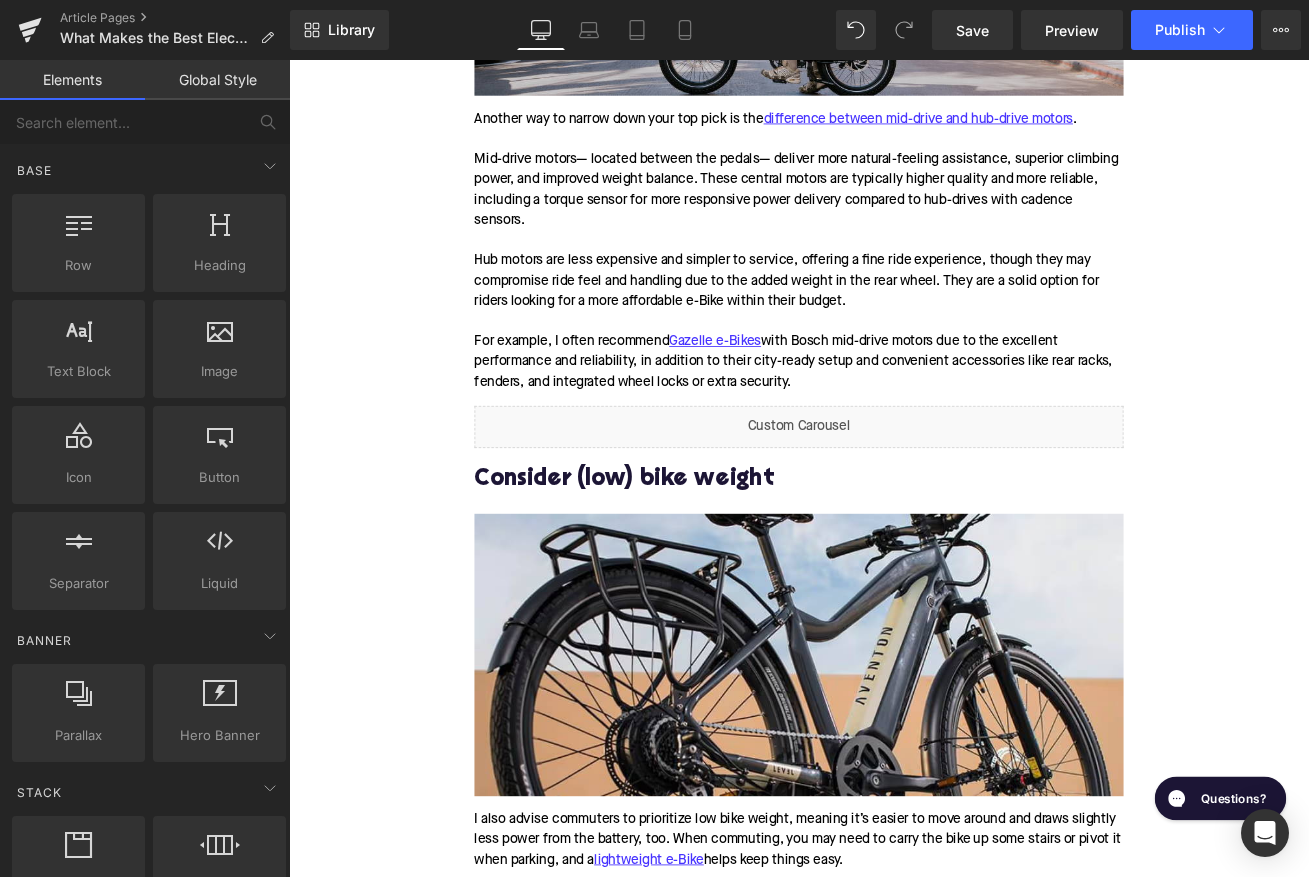 scroll, scrollTop: 2574, scrollLeft: 0, axis: vertical 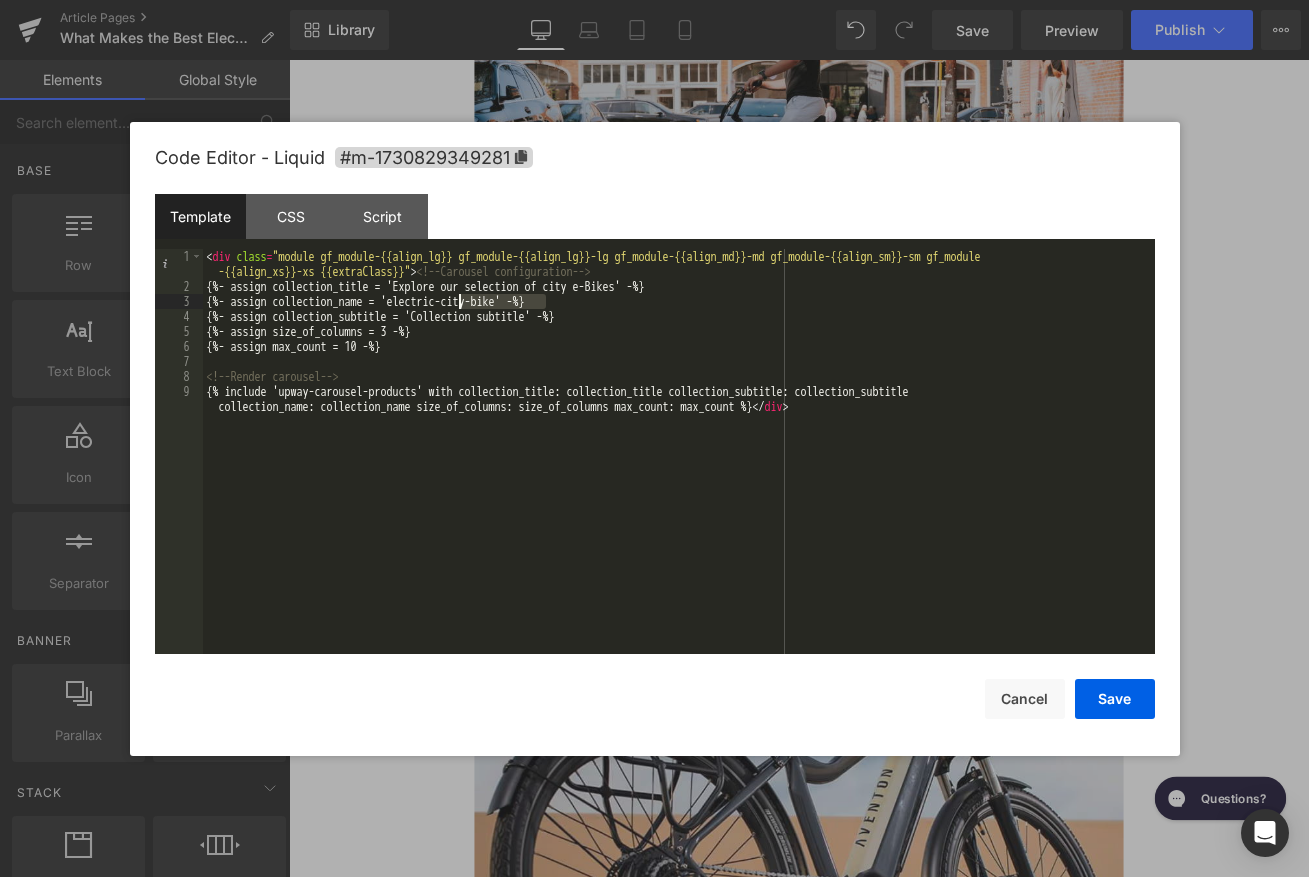 drag, startPoint x: 549, startPoint y: 305, endPoint x: 452, endPoint y: 304, distance: 97.00516 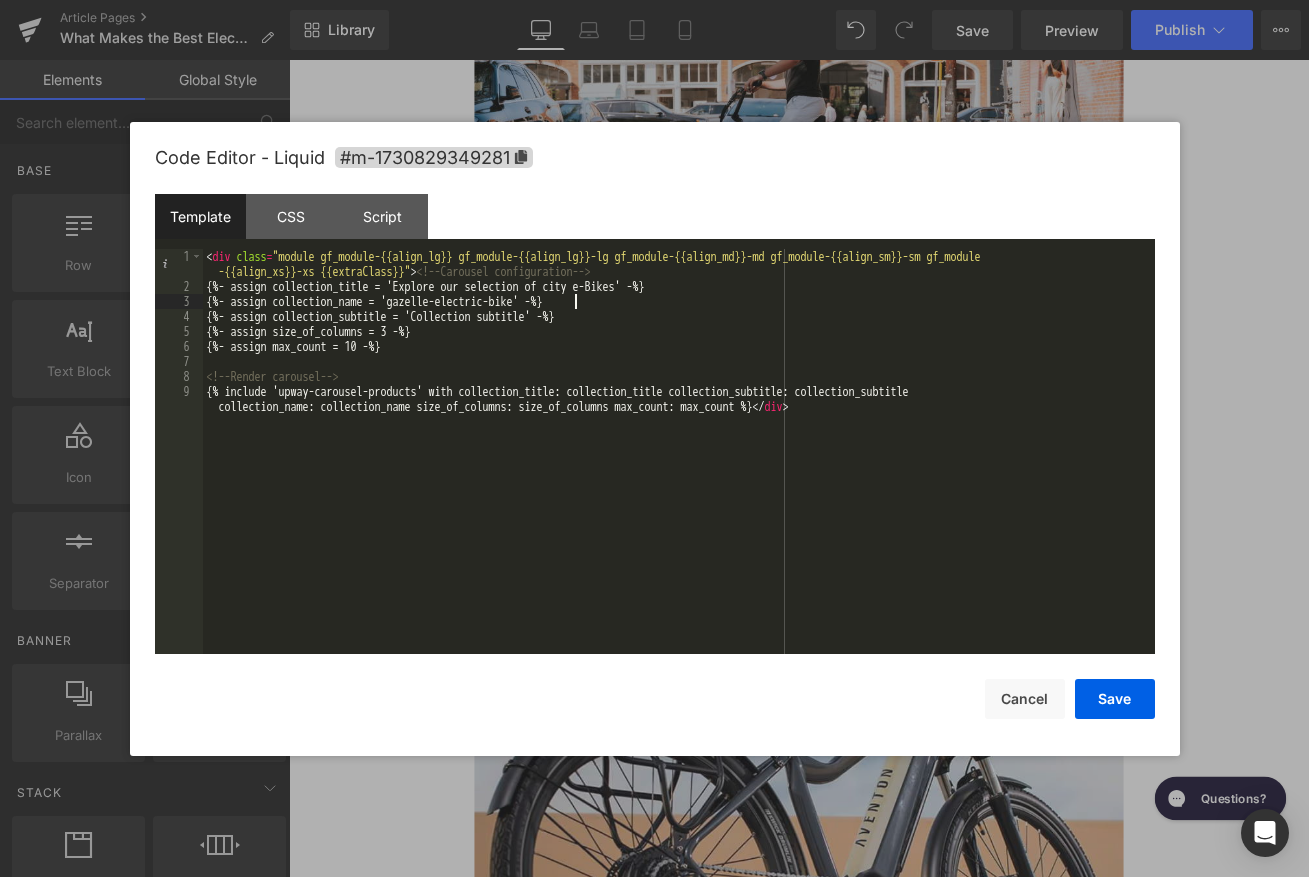 click on "< div   class = "module gf_module-{{align_lg}} gf_module-{{align_lg}}-lg gf_module-{{align_md}}-md gf_module-{{align_sm}}-sm gf_module    -{{align_xs}}-xs {{extraClass}}" > <!--  Carousel configuration  --> {%- assign collection_title = 'Explore our selection of city e-Bikes' -%} {%- assign collection_name = 'gazelle-electric-bike' -%} {%- assign collection_subtitle = 'Collection subtitle' -%} {%- assign size_of_columns = 3 -%} {%- assign max_count = 10 -%} <!--  Render carousel  --> {% include 'upway-carousel-products' with collection_title: collection_title collection_subtitle: collection_subtitle     collection_name: collection_name size_of_columns: size_of_columns max_count: max_count %} </ div >" at bounding box center [679, 481] 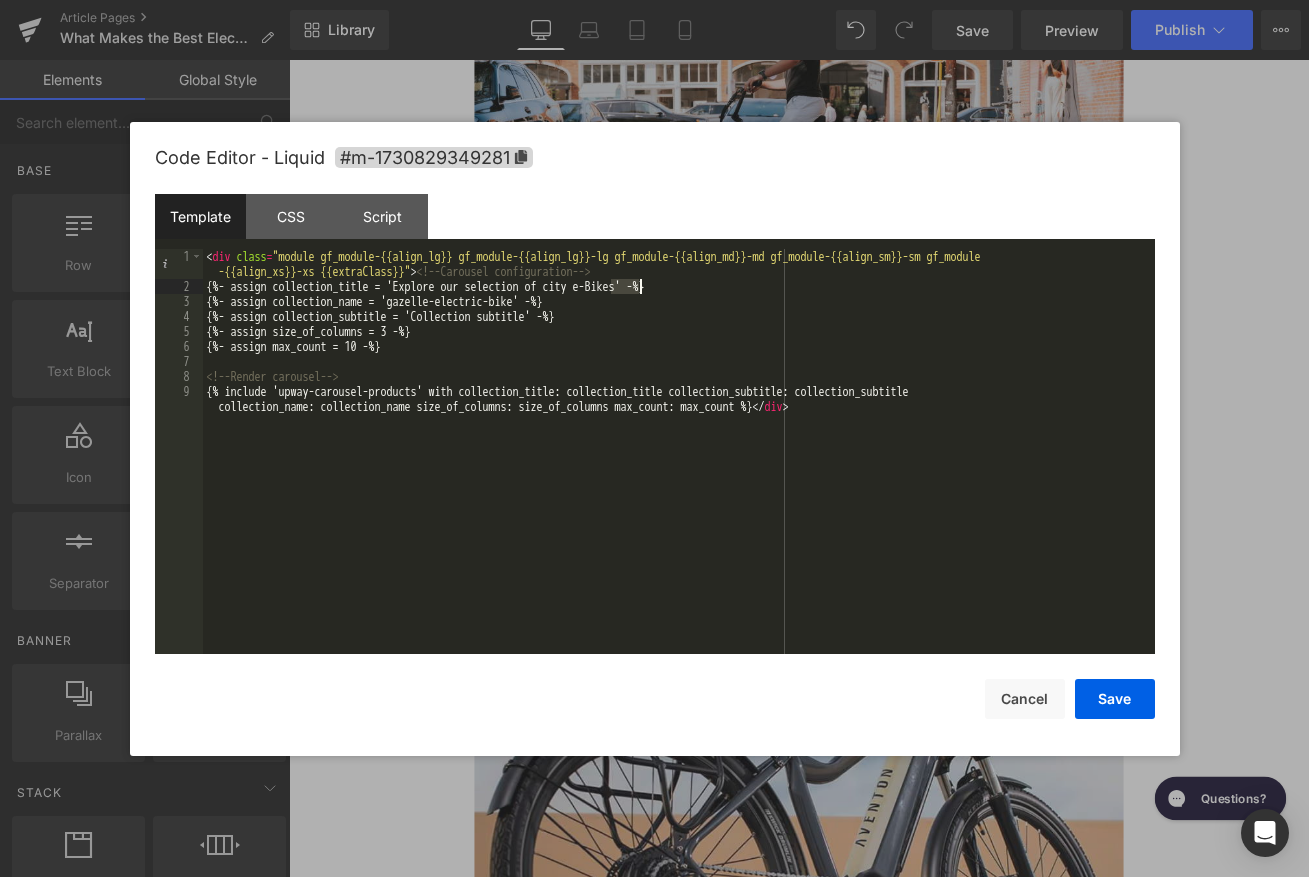 click on "< div   class = "module gf_module-{{align_lg}} gf_module-{{align_lg}}-lg gf_module-{{align_md}}-md gf_module-{{align_sm}}-sm gf_module    -{{align_xs}}-xs {{extraClass}}" > <!--  Carousel configuration  --> {%- assign collection_title = 'Explore our selection of city e-Bikes' -%} {%- assign collection_name = 'gazelle-electric-bike' -%} {%- assign collection_subtitle = 'Collection subtitle' -%} {%- assign size_of_columns = 3 -%} {%- assign max_count = 10 -%} <!--  Render carousel  --> {% include 'upway-carousel-products' with collection_title: collection_title collection_subtitle: collection_subtitle     collection_name: collection_name size_of_columns: size_of_columns max_count: max_count %} </ div >" at bounding box center (679, 481) 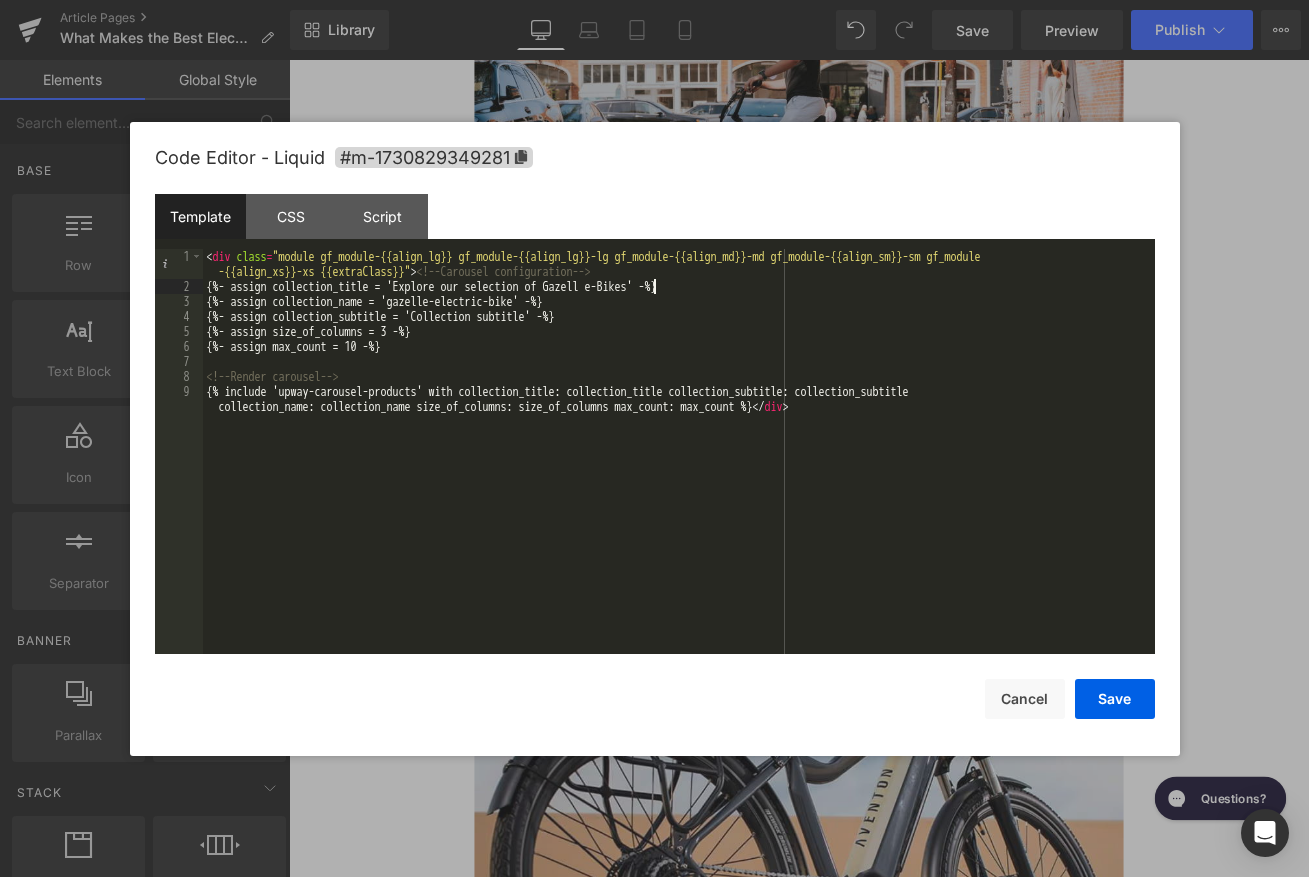 type 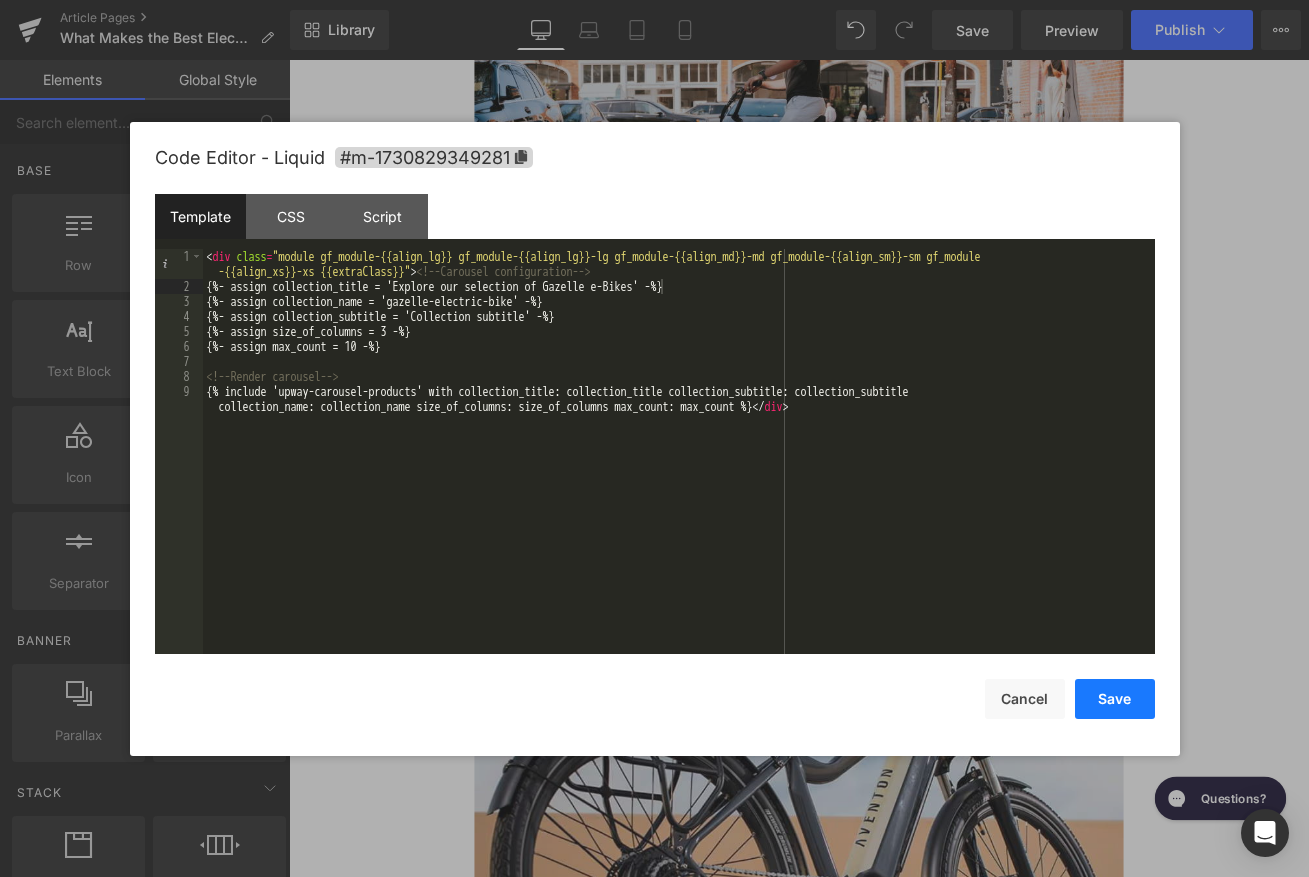 click on "Save" at bounding box center (1115, 699) 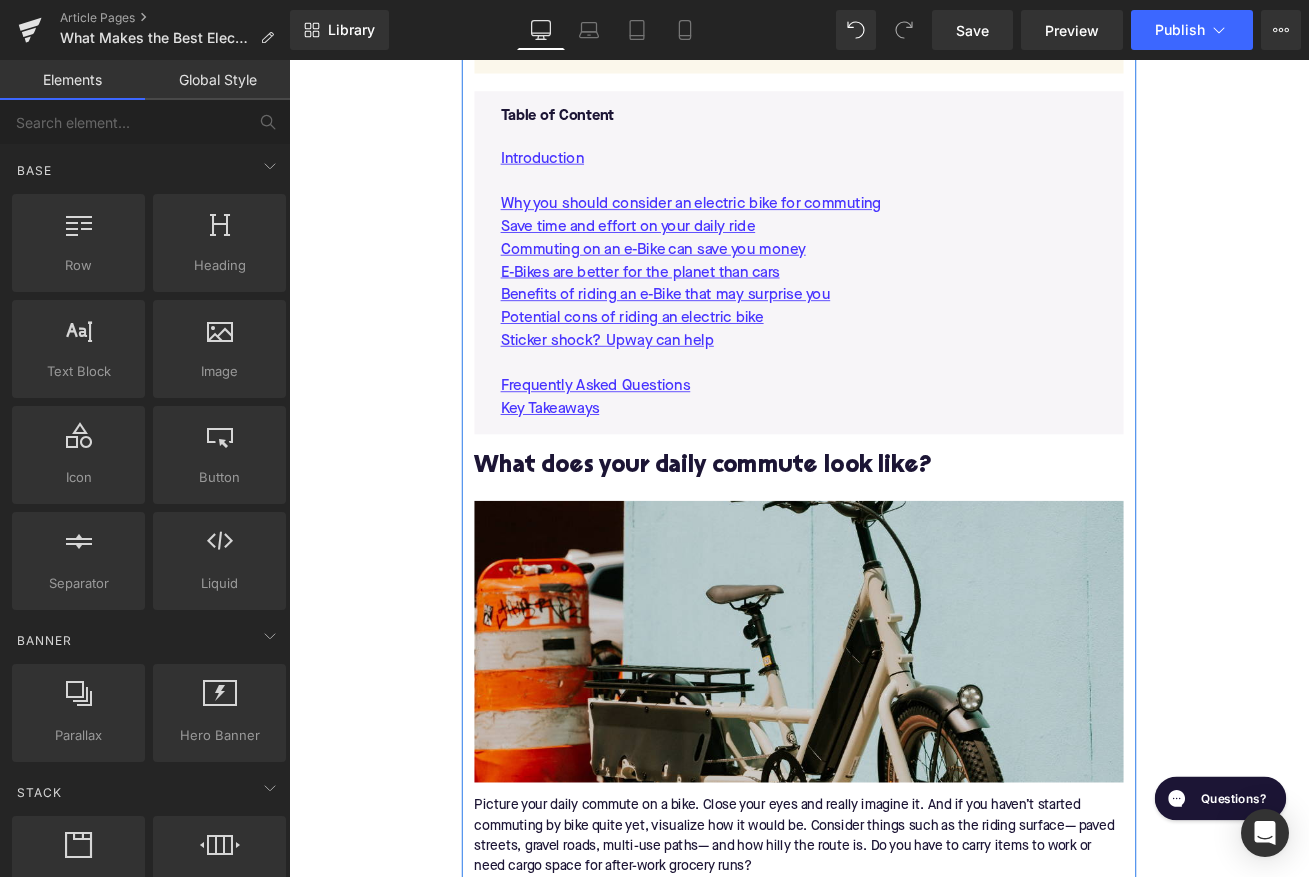 scroll, scrollTop: 911, scrollLeft: 0, axis: vertical 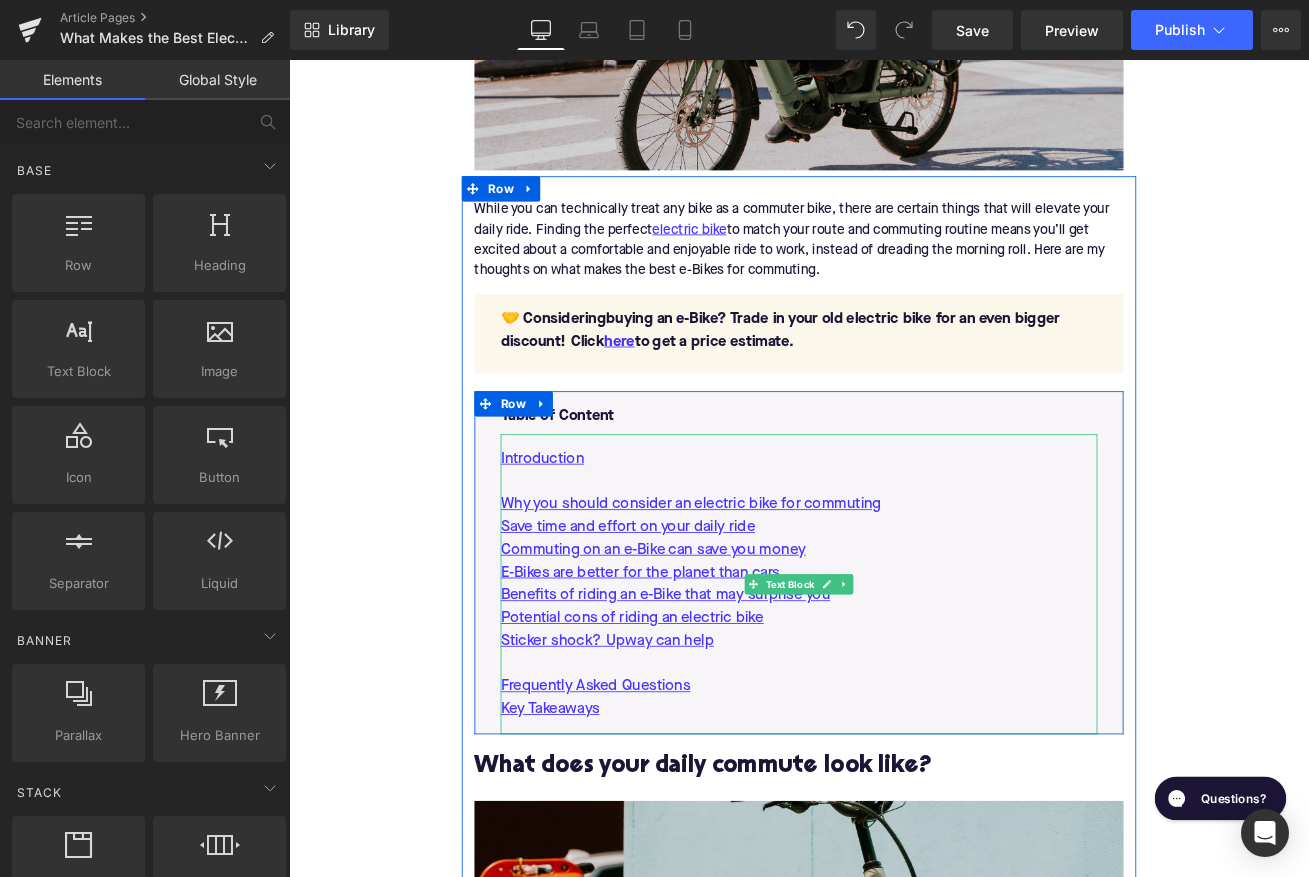 click on "Sticker shock? Upway can help" at bounding box center [894, 749] 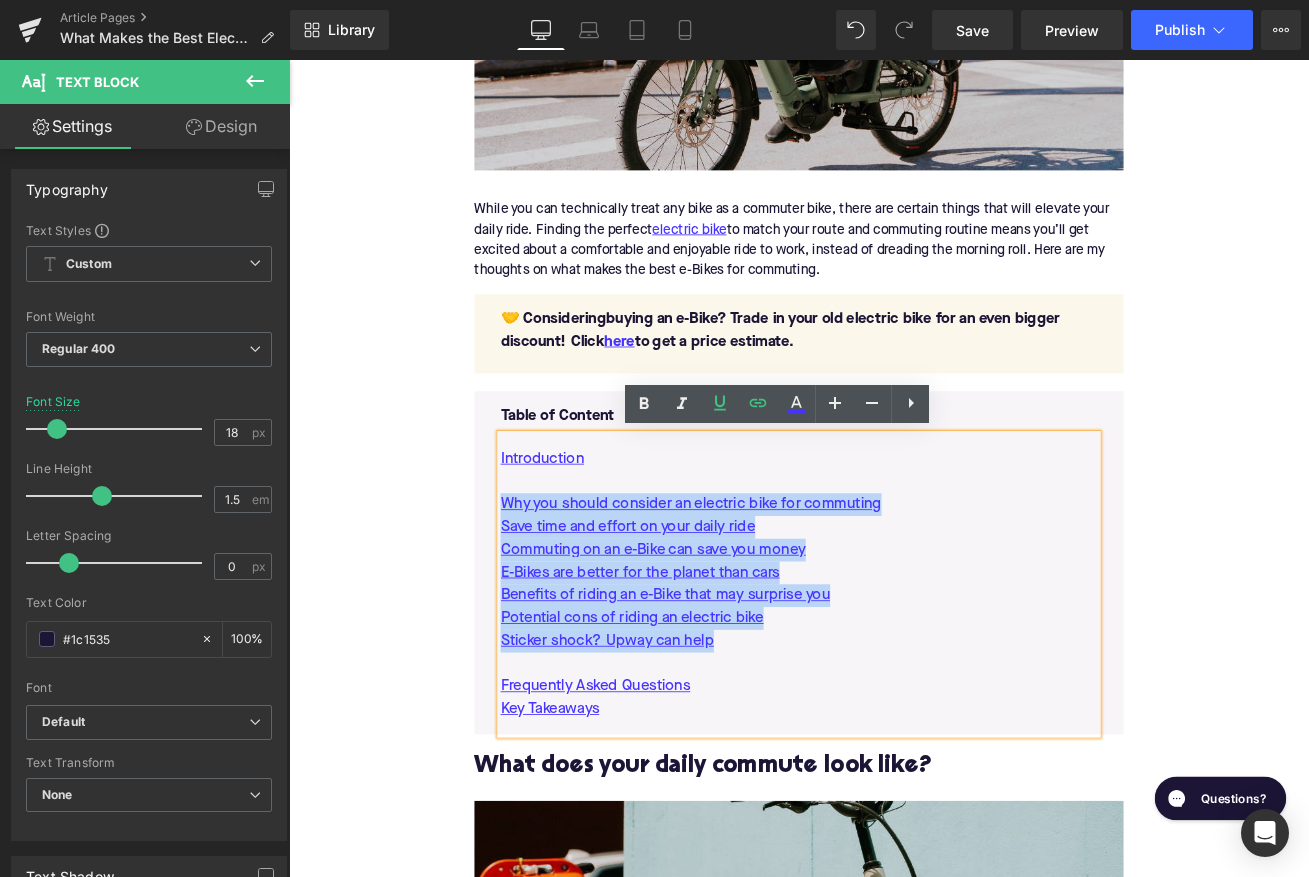 drag, startPoint x: 843, startPoint y: 747, endPoint x: 479, endPoint y: 586, distance: 398.01633 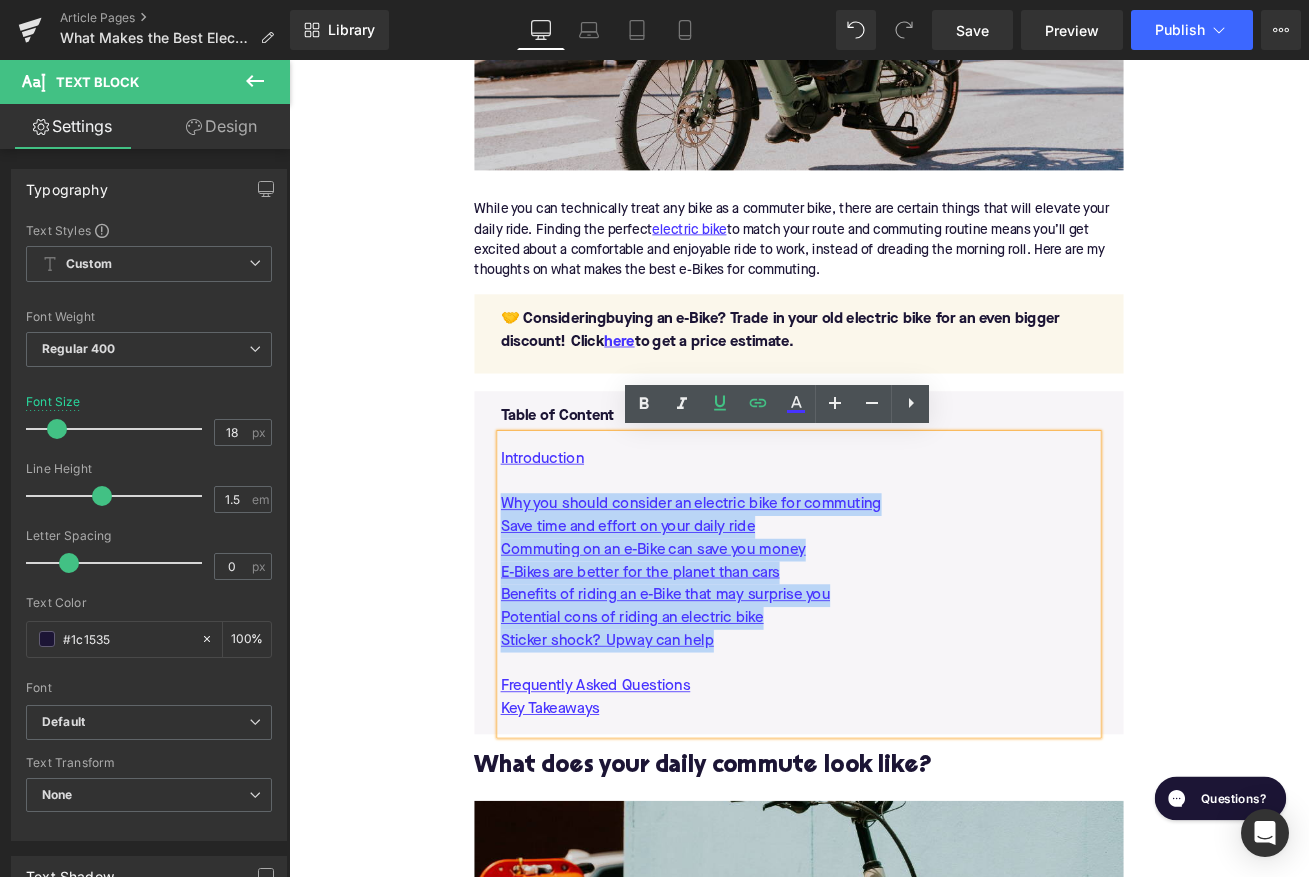click on "Home / What Makes the Best Electric Bike for Commuting? Breadcrumbs         What Makes the Best Electric Bike for Commuting? Heading         Written by: [PERSON_NAME]  | [DATE]  |  Time to read 6 min Text Block         The right e-Bike won’t just get you to work— it’ll make you look forward to the ride. Here’s what to look for in an electric commuter bike. Text Block         Image         More about the Author: [PERSON_NAME] Text Block         [PERSON_NAME] is a bike writer, mechanic, and educator who got his start in community-based bike shops and co-ops. With a decade in the industry, he still wrenches on bikes when he can and plays bike polo on a fixie. Text Block         Row         Image         Row         While you can technically treat any bike as a commuter bike, there are certain things that will elevate your daily ride. Finding the perfect  electric bike Text Block         🤝 Considering  buying an e-Bike? Trade in your old electric bike for an even bigger discount! Click  here" at bounding box center (894, 2596) 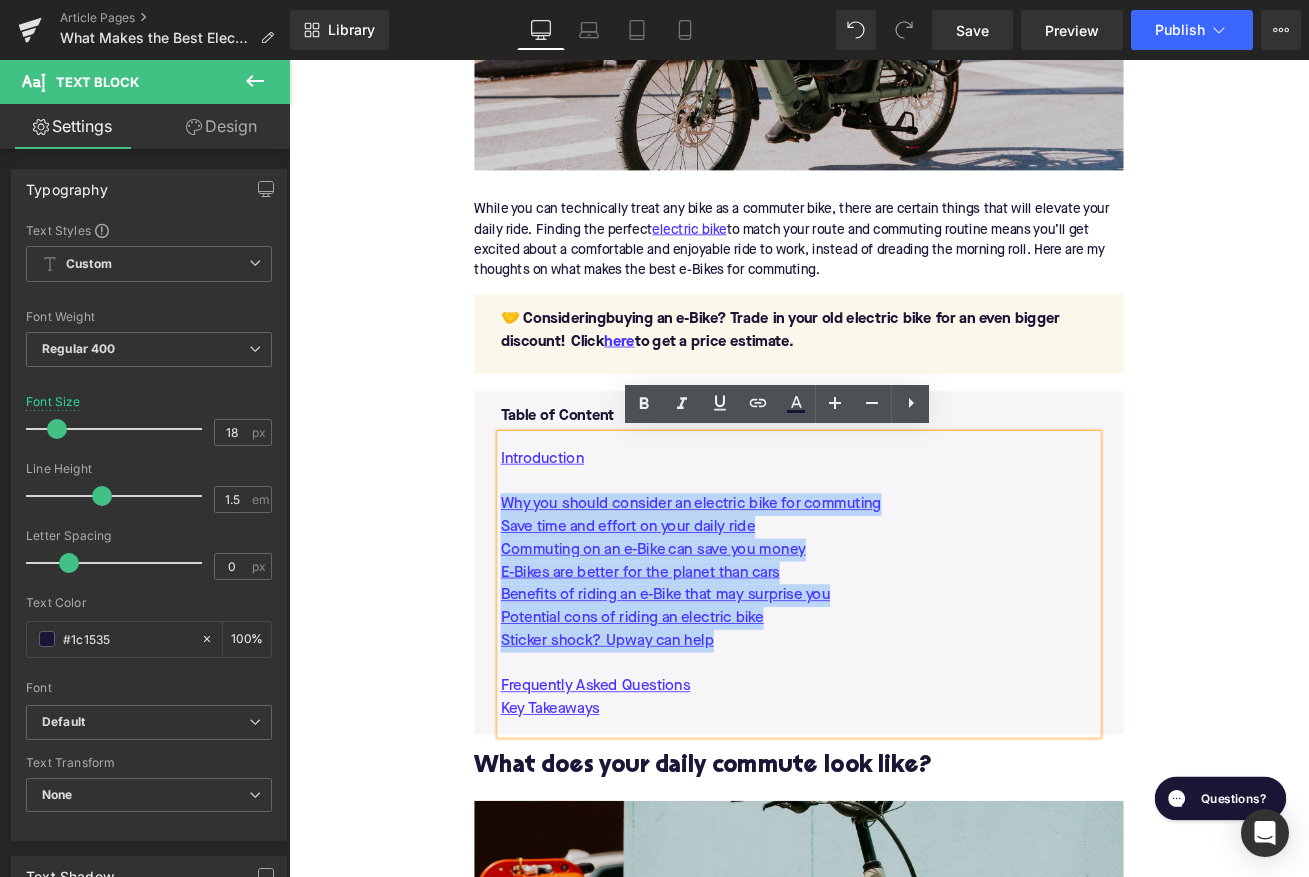 type 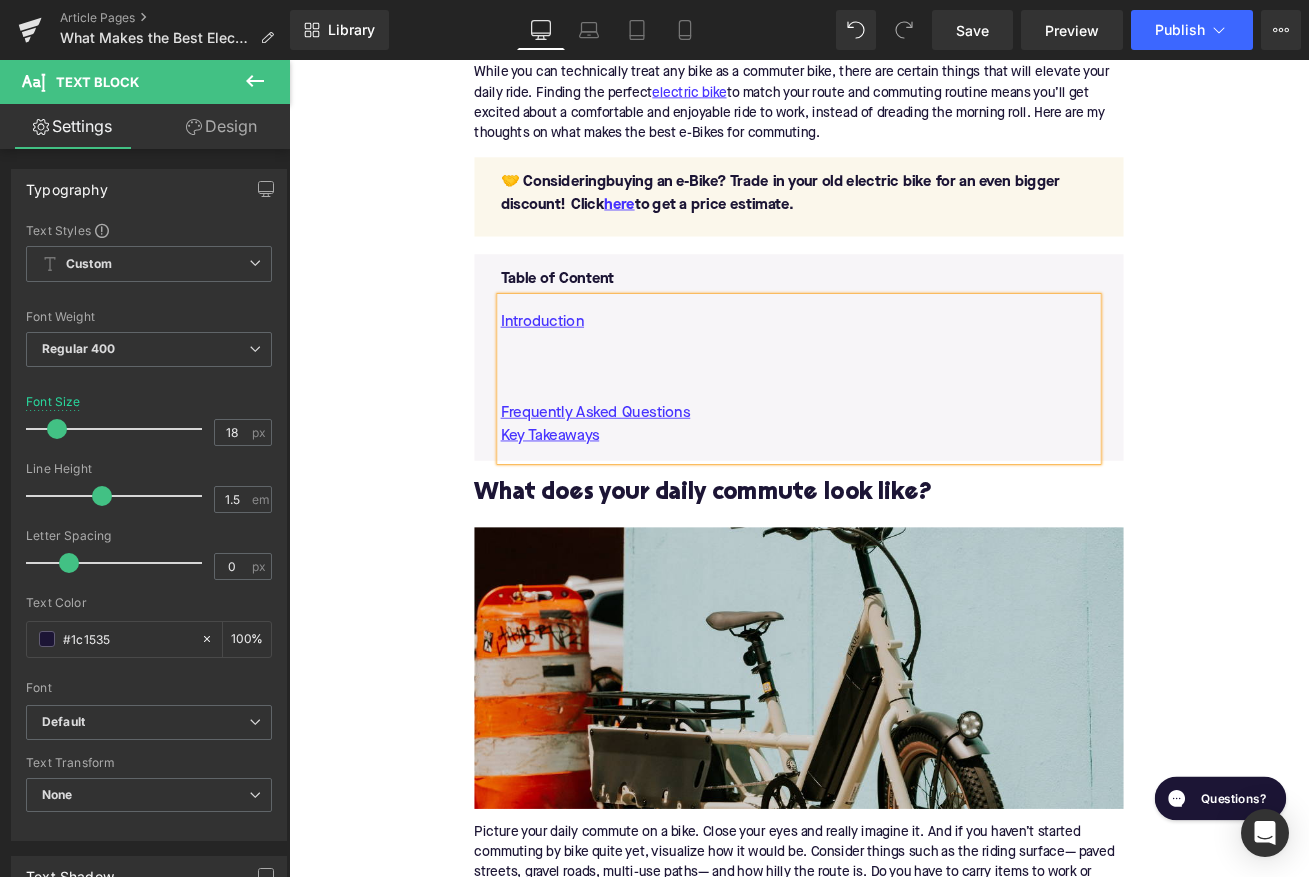 scroll, scrollTop: 1071, scrollLeft: 0, axis: vertical 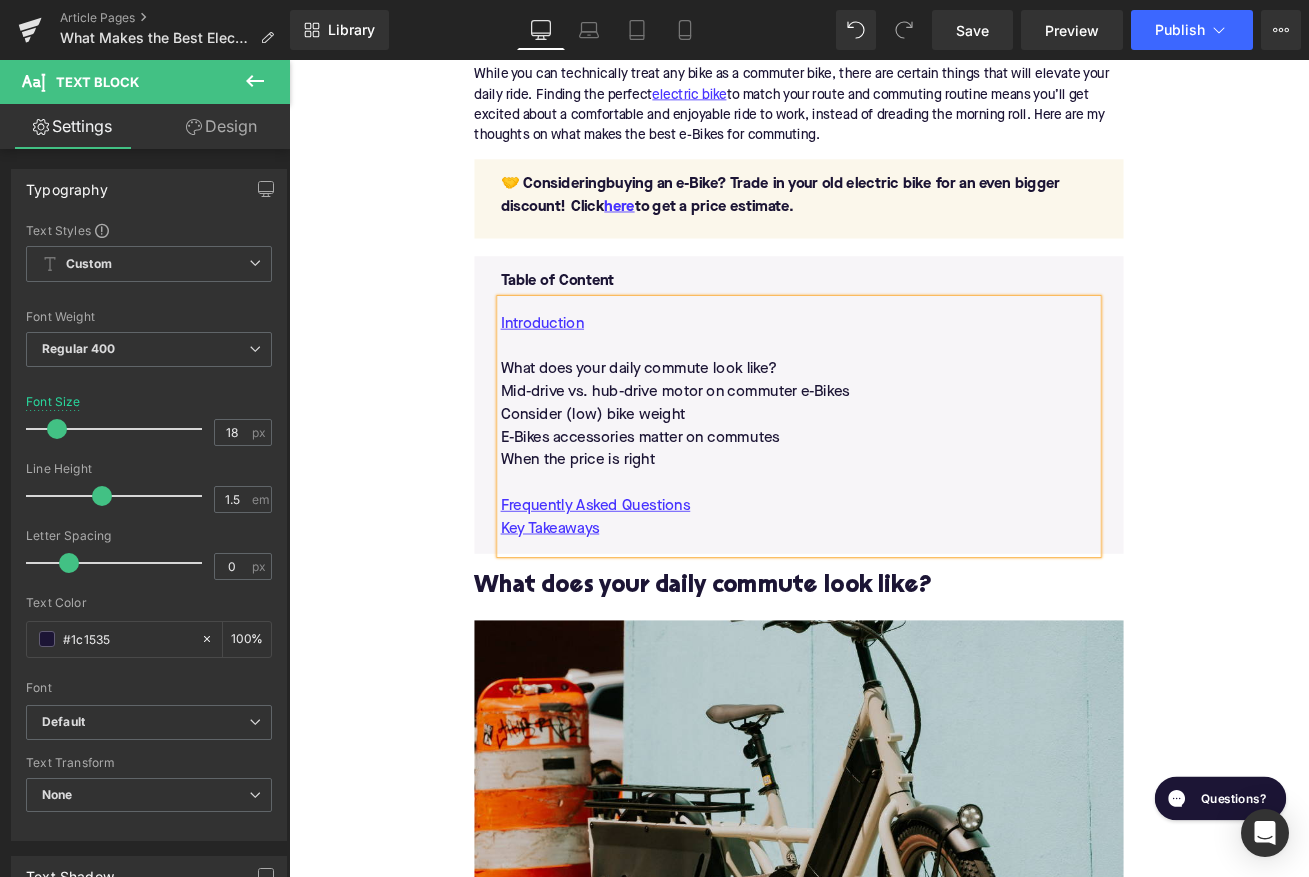 click on "What does your daily commute look like?" at bounding box center (894, 685) 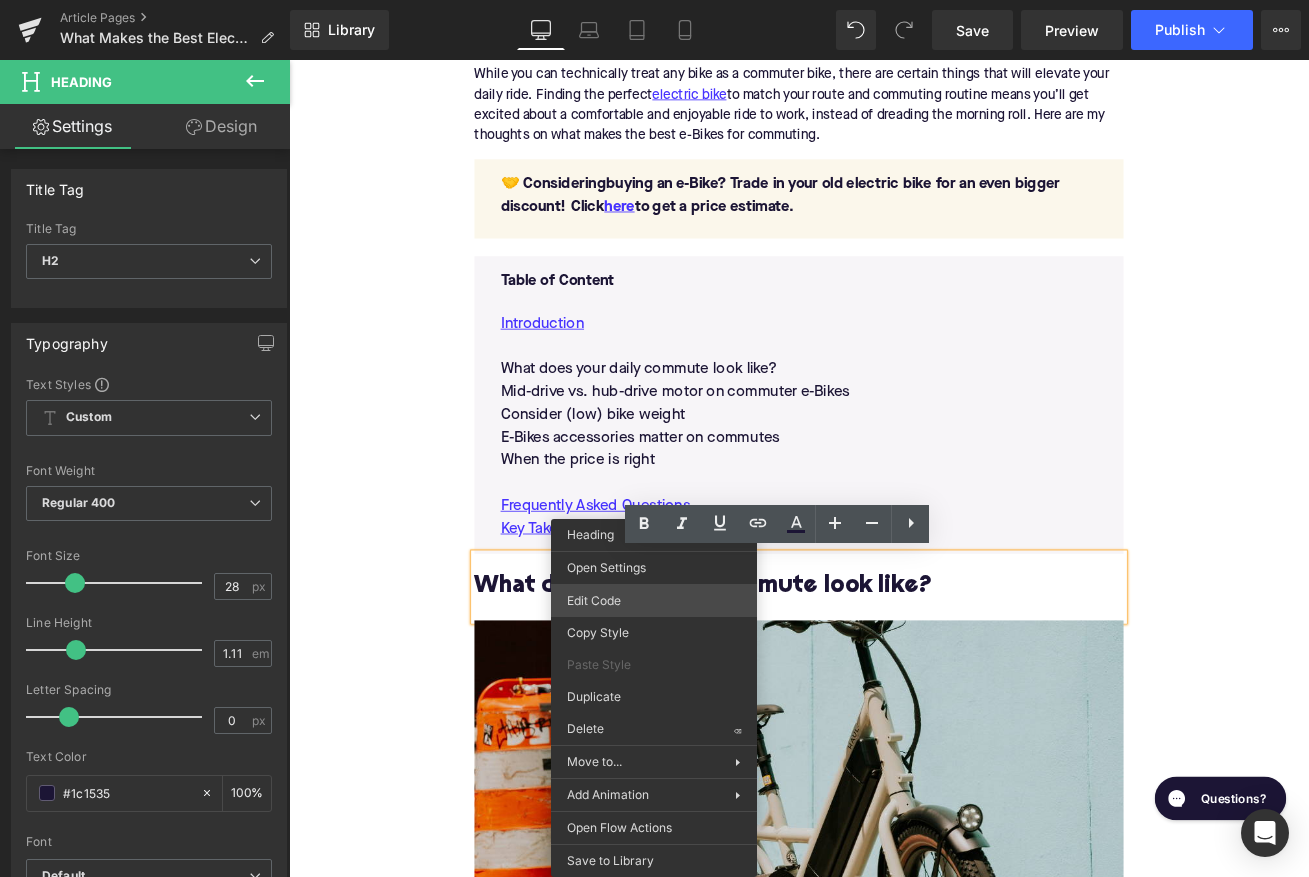 click on "You are previewing how the   will restyle your page. You can not edit Elements in Preset Preview Mode.  Article Pages What Makes the Best Electric Bike for Commuting? Library Desktop Desktop Laptop Tablet Mobile Save Preview Publish Scheduled View Live Page View with current Template Save Template to Library Schedule Publish  Optimize  Publish Settings Shortcuts  Your page can’t be published   You've reached the maximum number of published pages on your plan  (383/999999).  You need to upgrade your plan or unpublish all your pages to get 1 publish slot.   Unpublish pages   Upgrade plan  Elements Global Style Base Row  rows, columns, layouts, div Heading  headings, titles, h1,h2,h3,h4,h5,h6 Text Block  texts, paragraphs, contents, blocks Image  images, photos, alts, uploads Icon  icons, symbols Button  button, call to action, cta Separator  separators, dividers, horizontal lines Liquid  liquid, custom code, html, javascript, css, reviews, apps, applications, embeded, iframe Banner Parallax  Hero Banner  app" at bounding box center [654, 0] 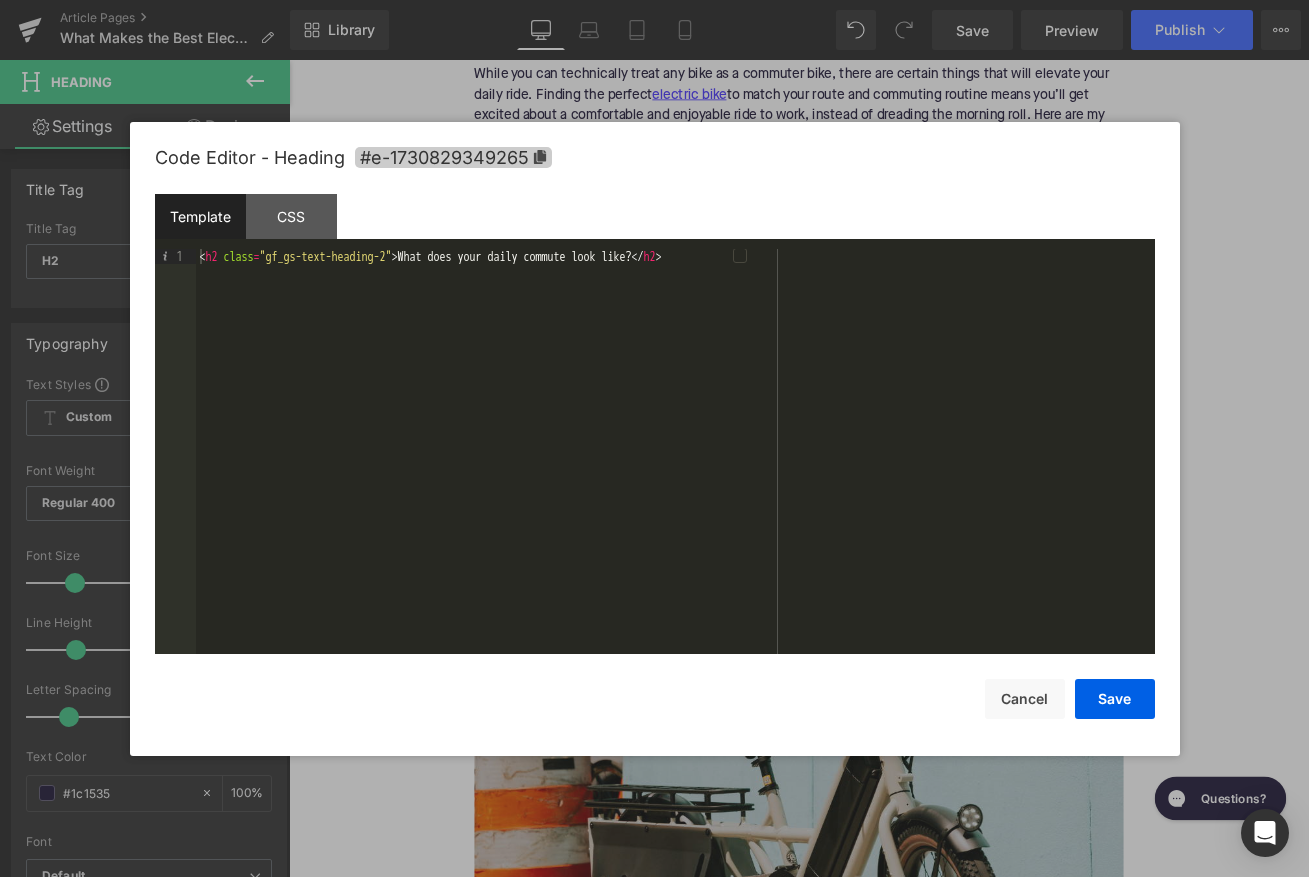 click on "#e-1730829349265" at bounding box center [453, 157] 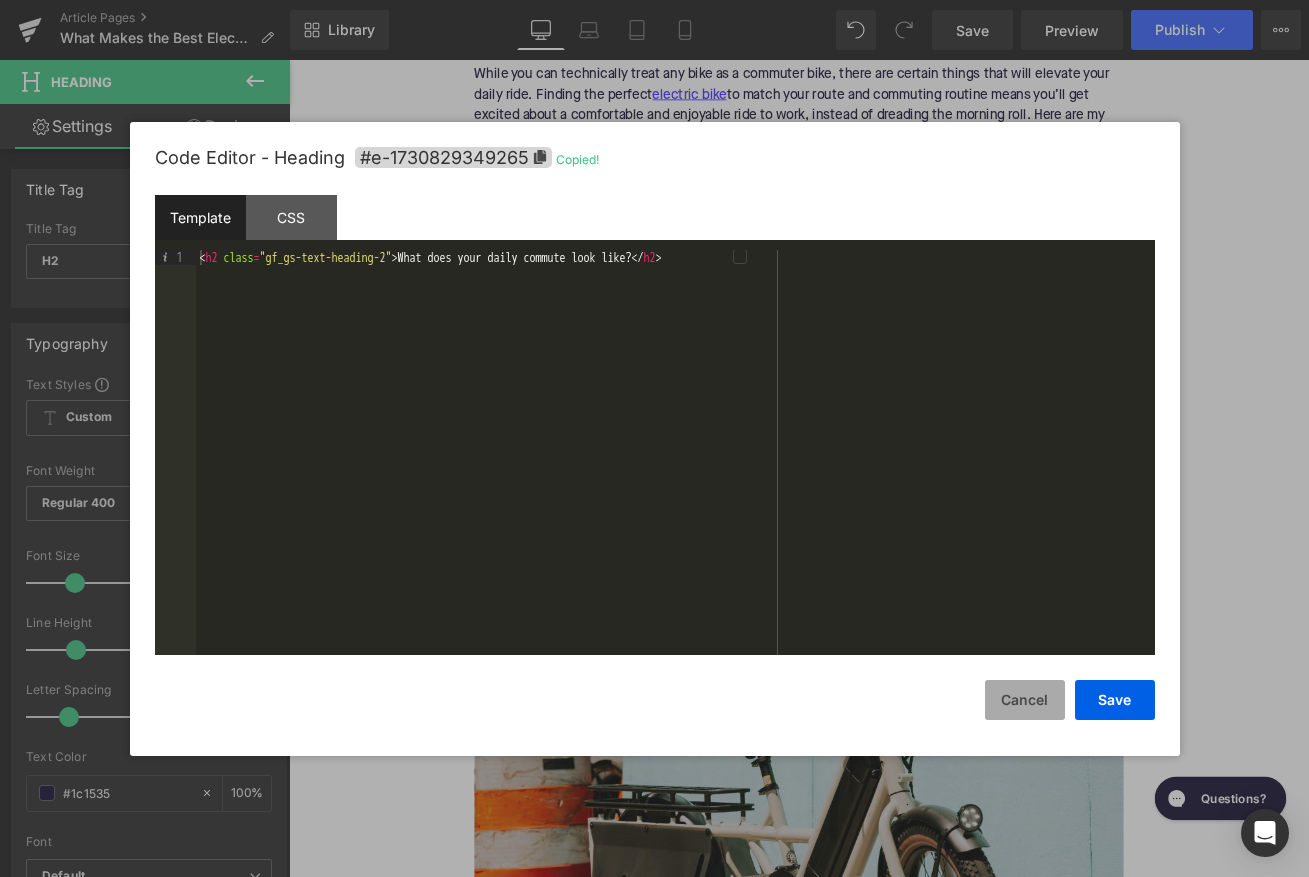 click on "Cancel" at bounding box center (1025, 700) 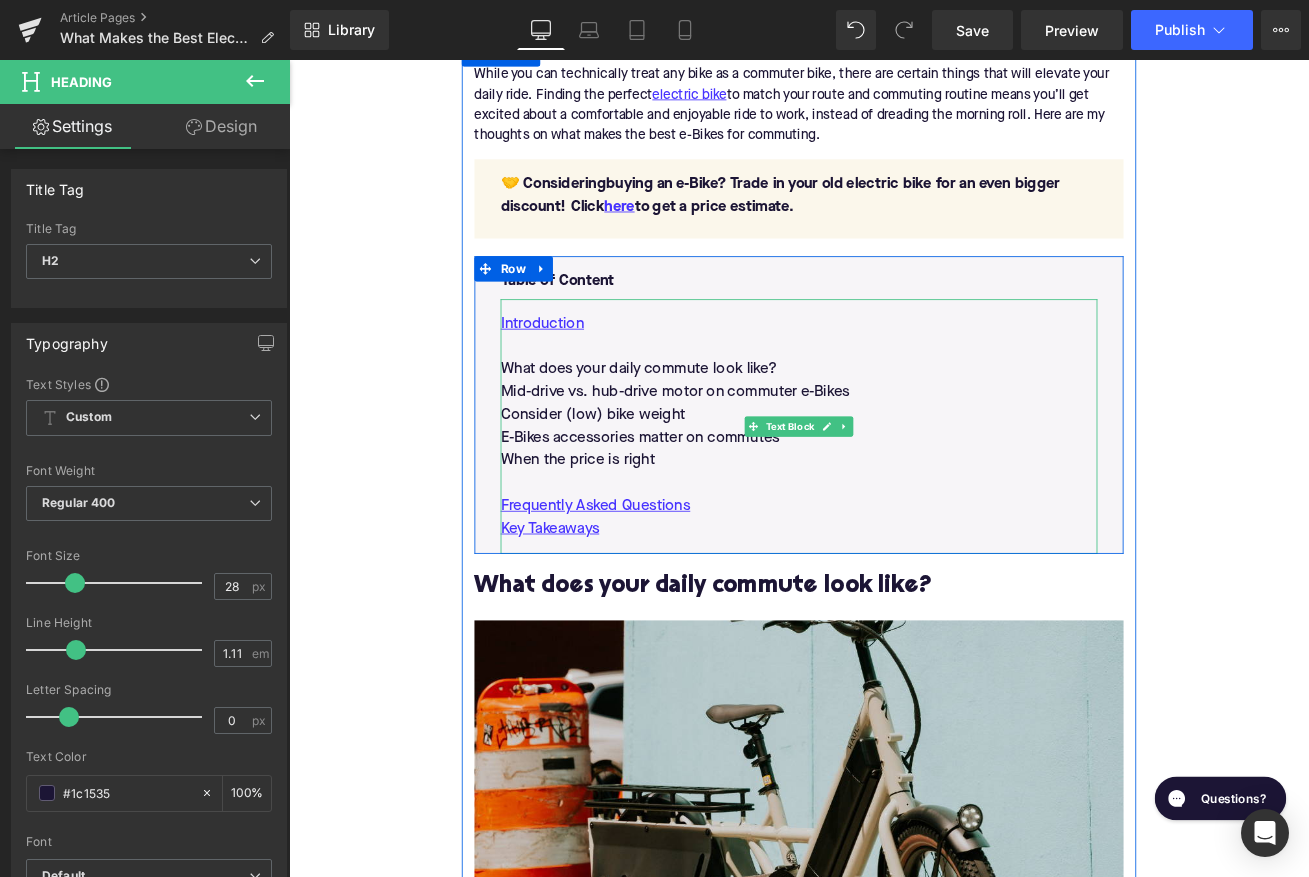 click on "What does your daily commute look like?" at bounding box center [894, 427] 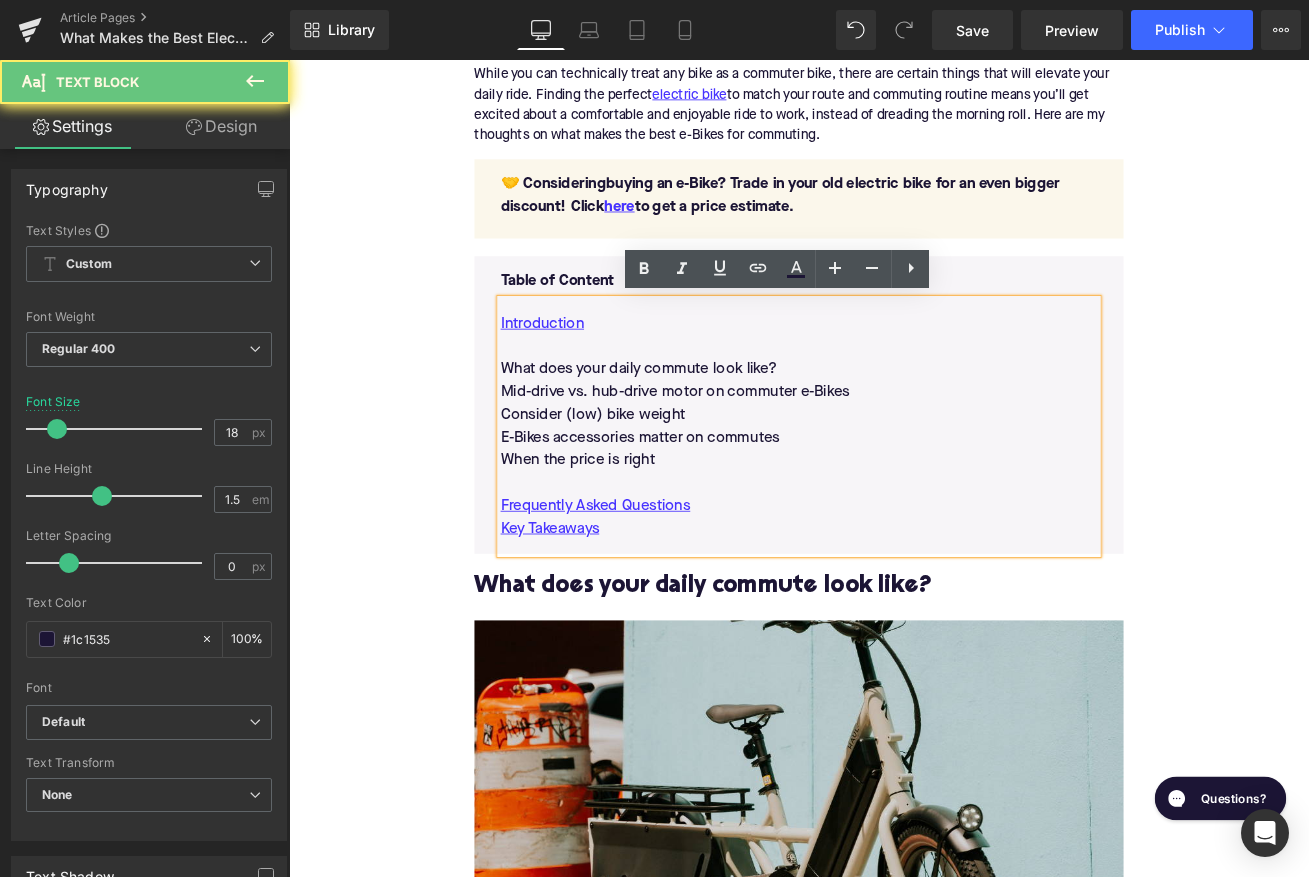 click on "What does your daily commute look like?" at bounding box center [894, 427] 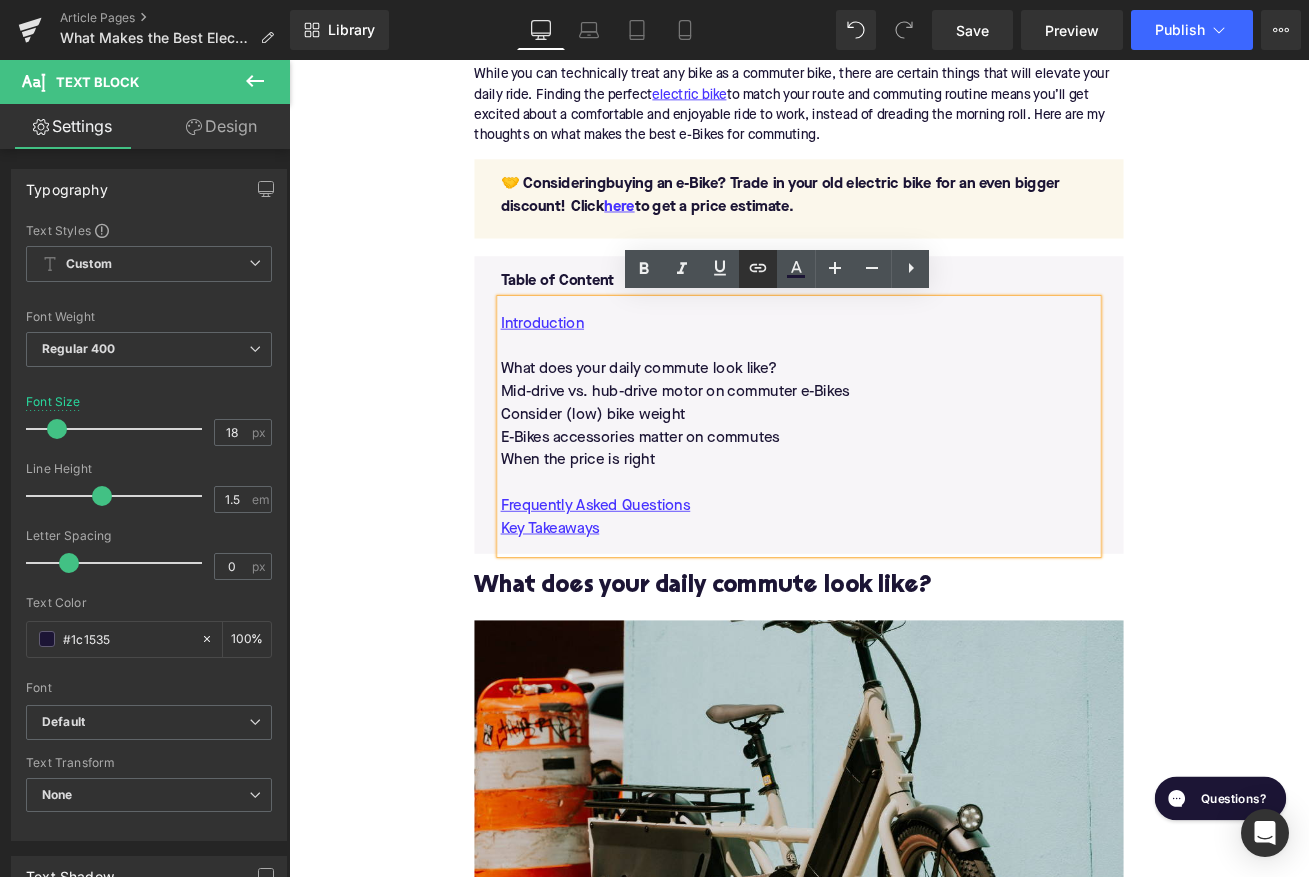 click 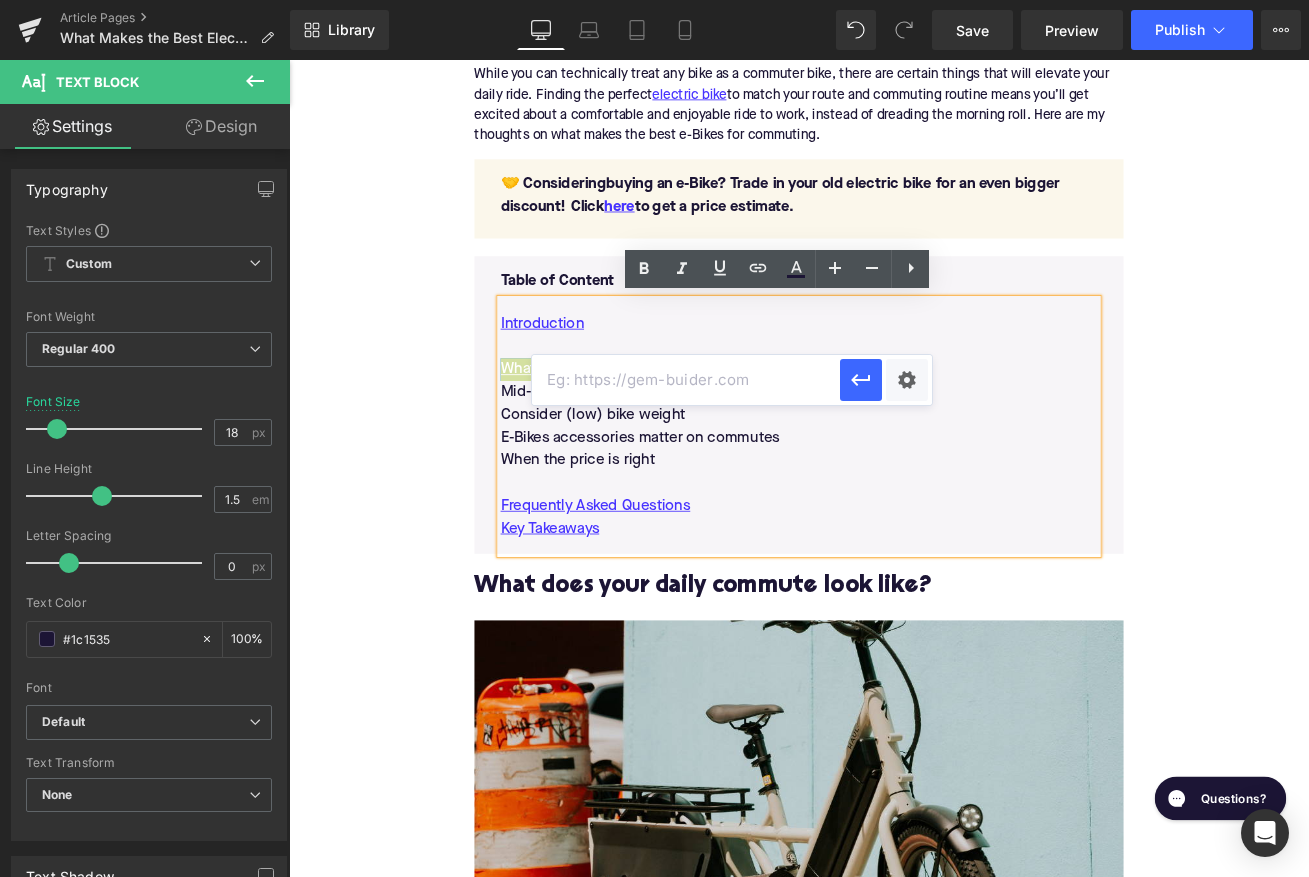 click at bounding box center (686, 380) 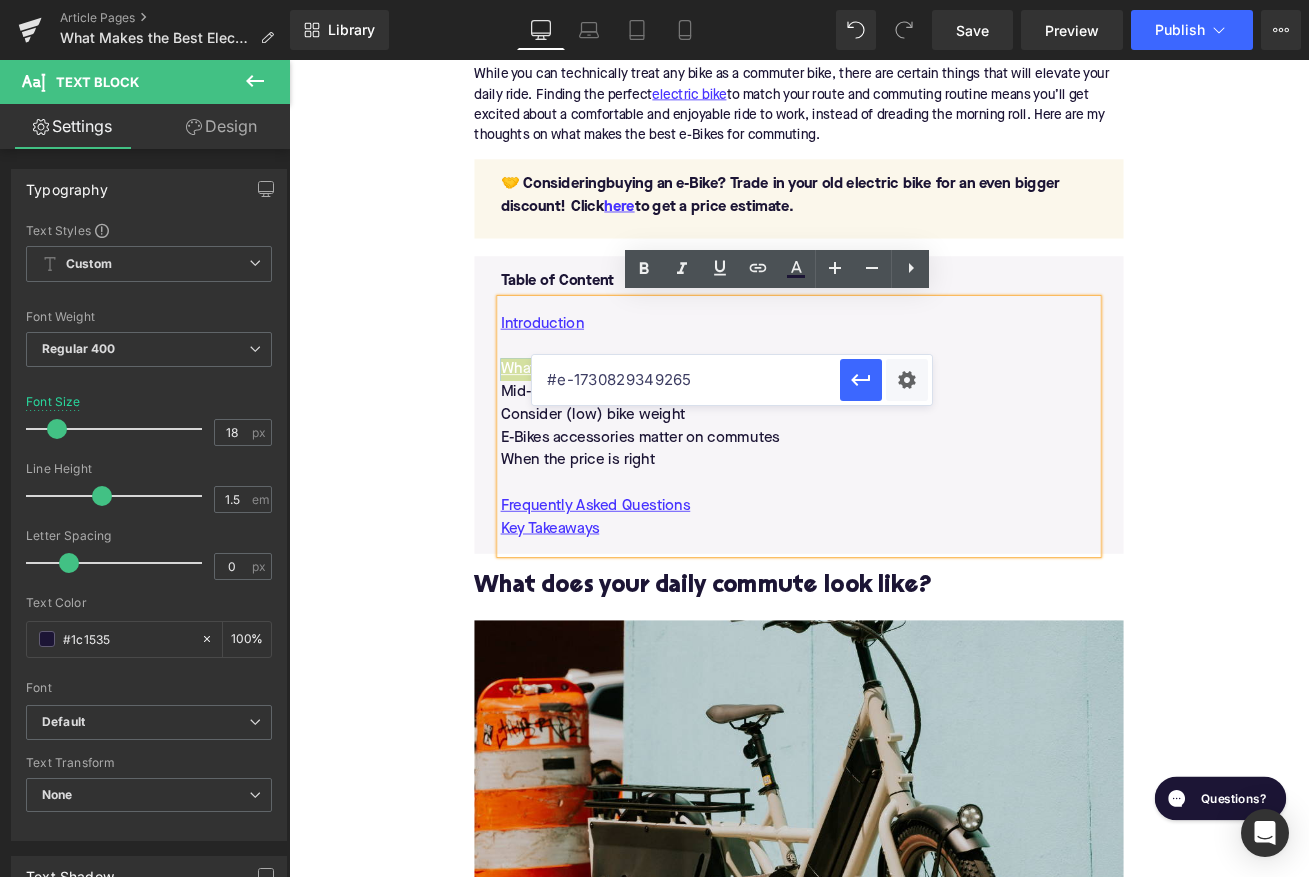 type on "#e-1730829349265" 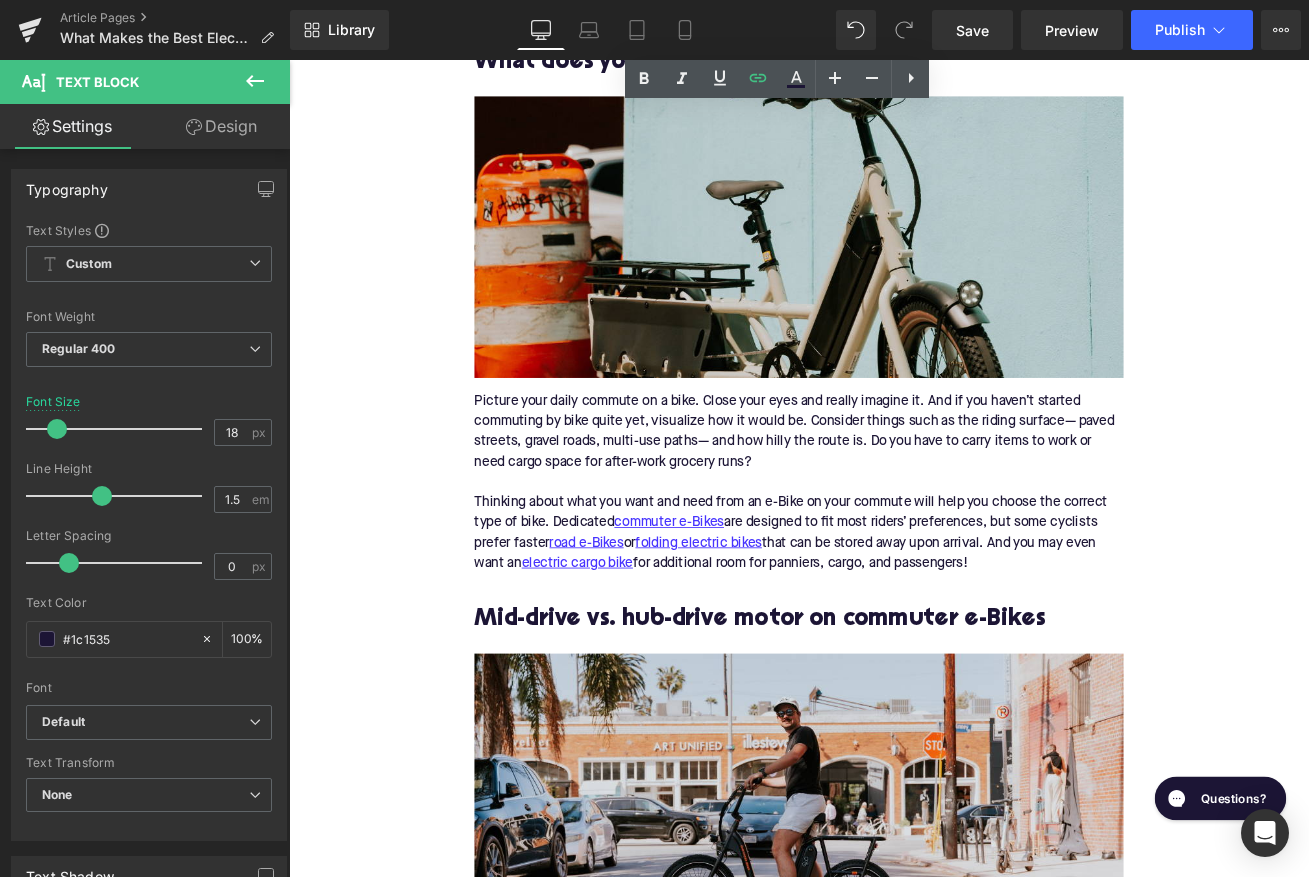 scroll, scrollTop: 1720, scrollLeft: 0, axis: vertical 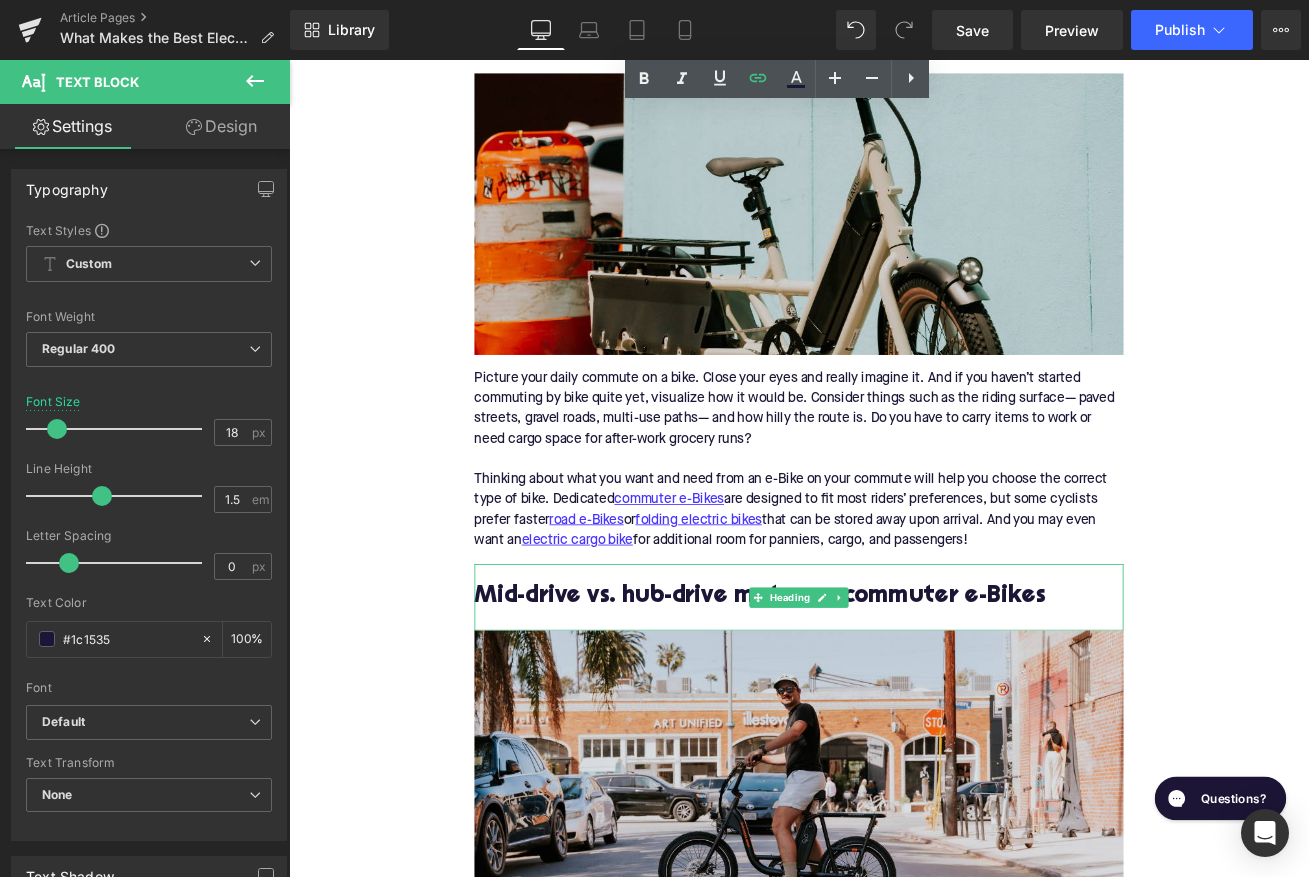 click on "Mid-drive vs. hub-drive motor on commuter e-Bikes" at bounding box center [894, 697] 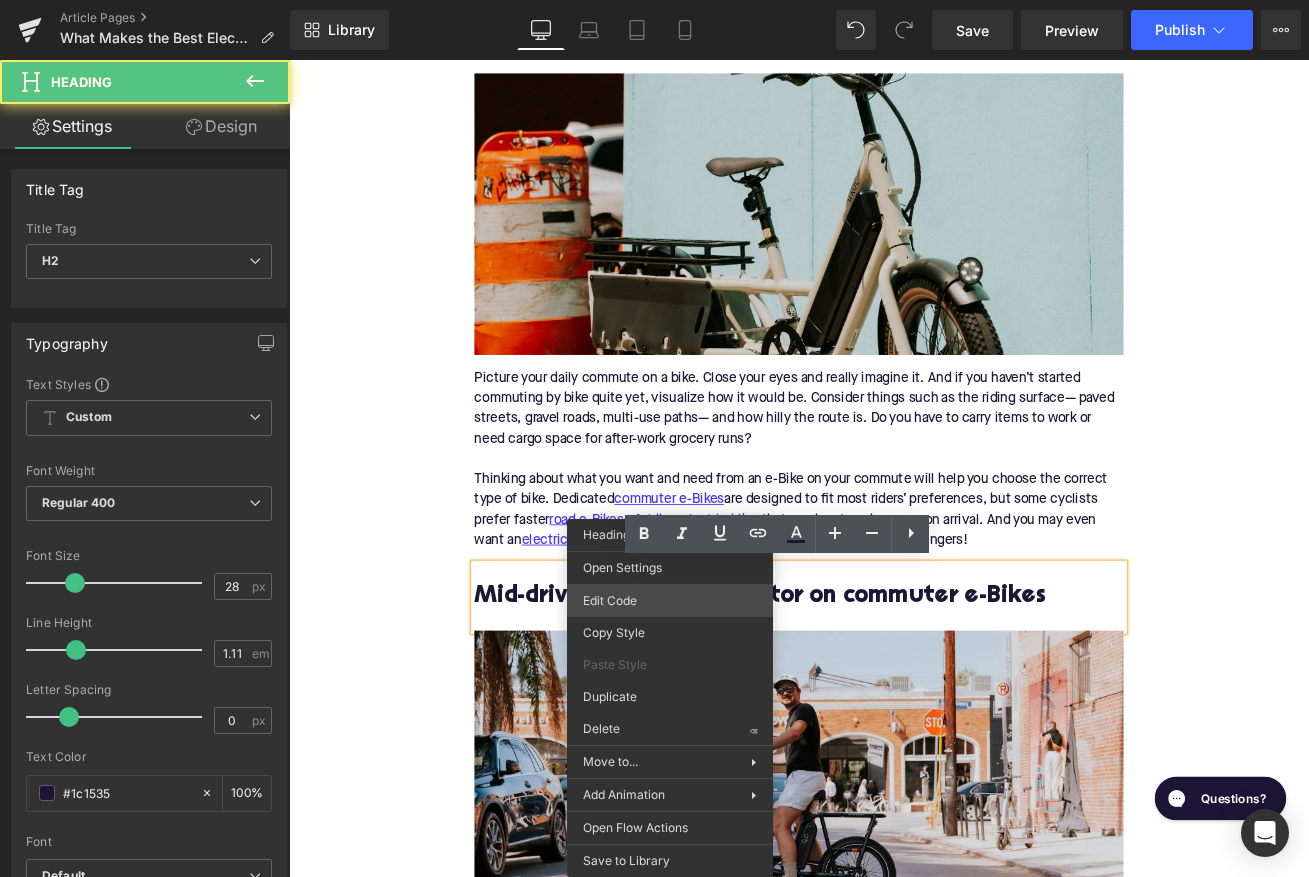 click on "You are previewing how the   will restyle your page. You can not edit Elements in Preset Preview Mode.  Article Pages What Makes the Best Electric Bike for Commuting? Library Desktop Desktop Laptop Tablet Mobile Save Preview Publish Scheduled View Live Page View with current Template Save Template to Library Schedule Publish  Optimize  Publish Settings Shortcuts  Your page can’t be published   You've reached the maximum number of published pages on your plan  (383/999999).  You need to upgrade your plan or unpublish all your pages to get 1 publish slot.   Unpublish pages   Upgrade plan  Elements Global Style Base Row  rows, columns, layouts, div Heading  headings, titles, h1,h2,h3,h4,h5,h6 Text Block  texts, paragraphs, contents, blocks Image  images, photos, alts, uploads Icon  icons, symbols Button  button, call to action, cta Separator  separators, dividers, horizontal lines Liquid  liquid, custom code, html, javascript, css, reviews, apps, applications, embeded, iframe Banner Parallax  Hero Banner  app" at bounding box center [654, 0] 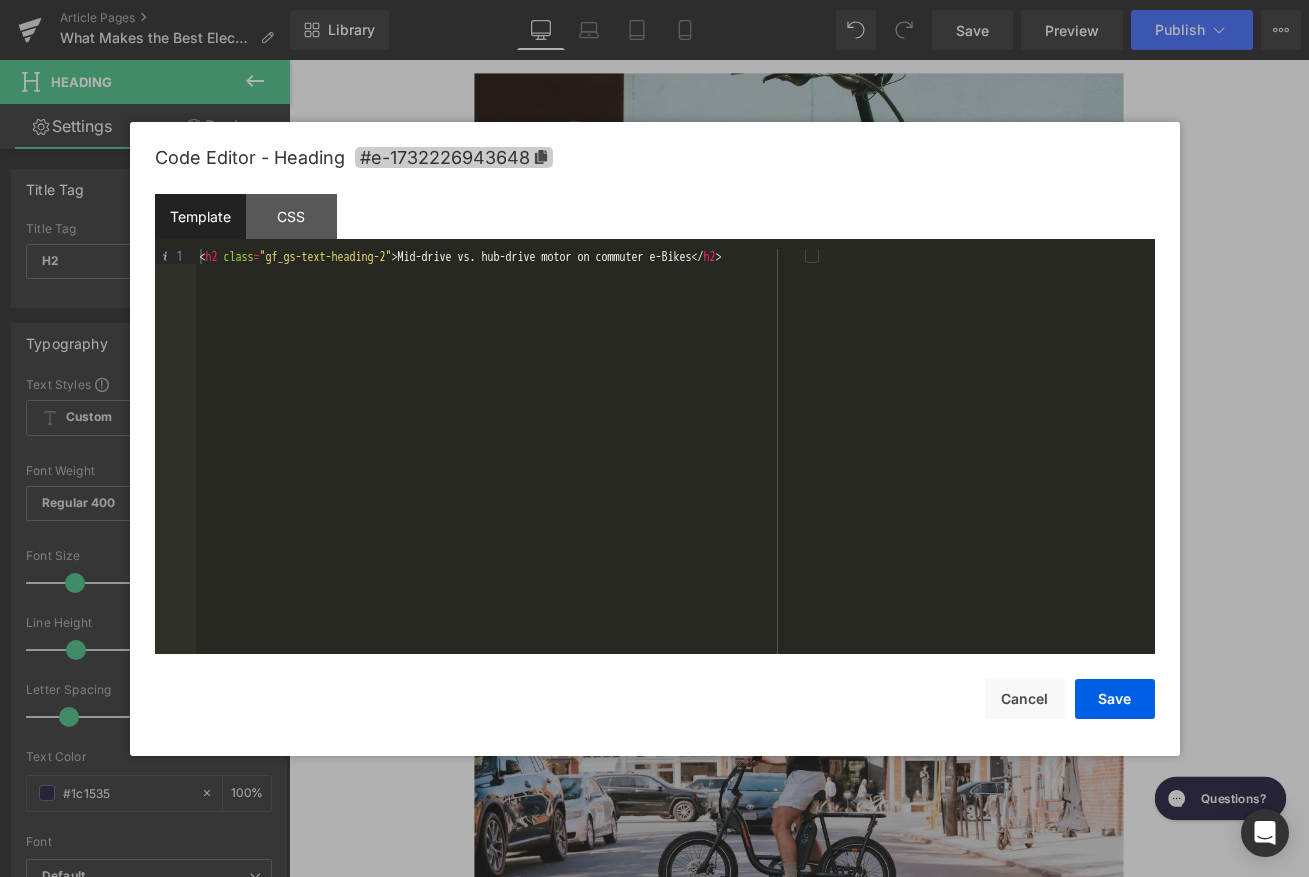click on "#e-1732226943648" at bounding box center (454, 157) 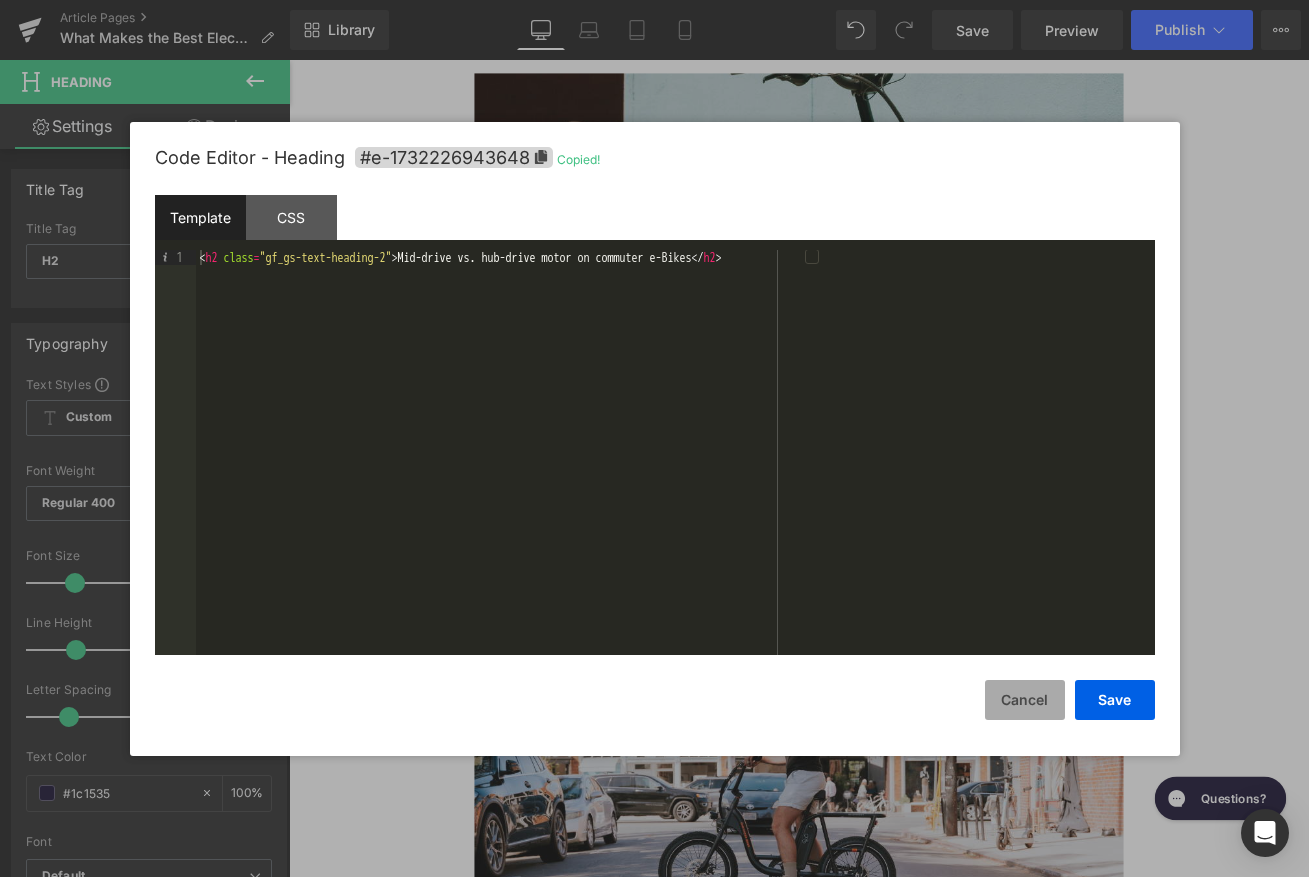 click on "Cancel" at bounding box center (1025, 700) 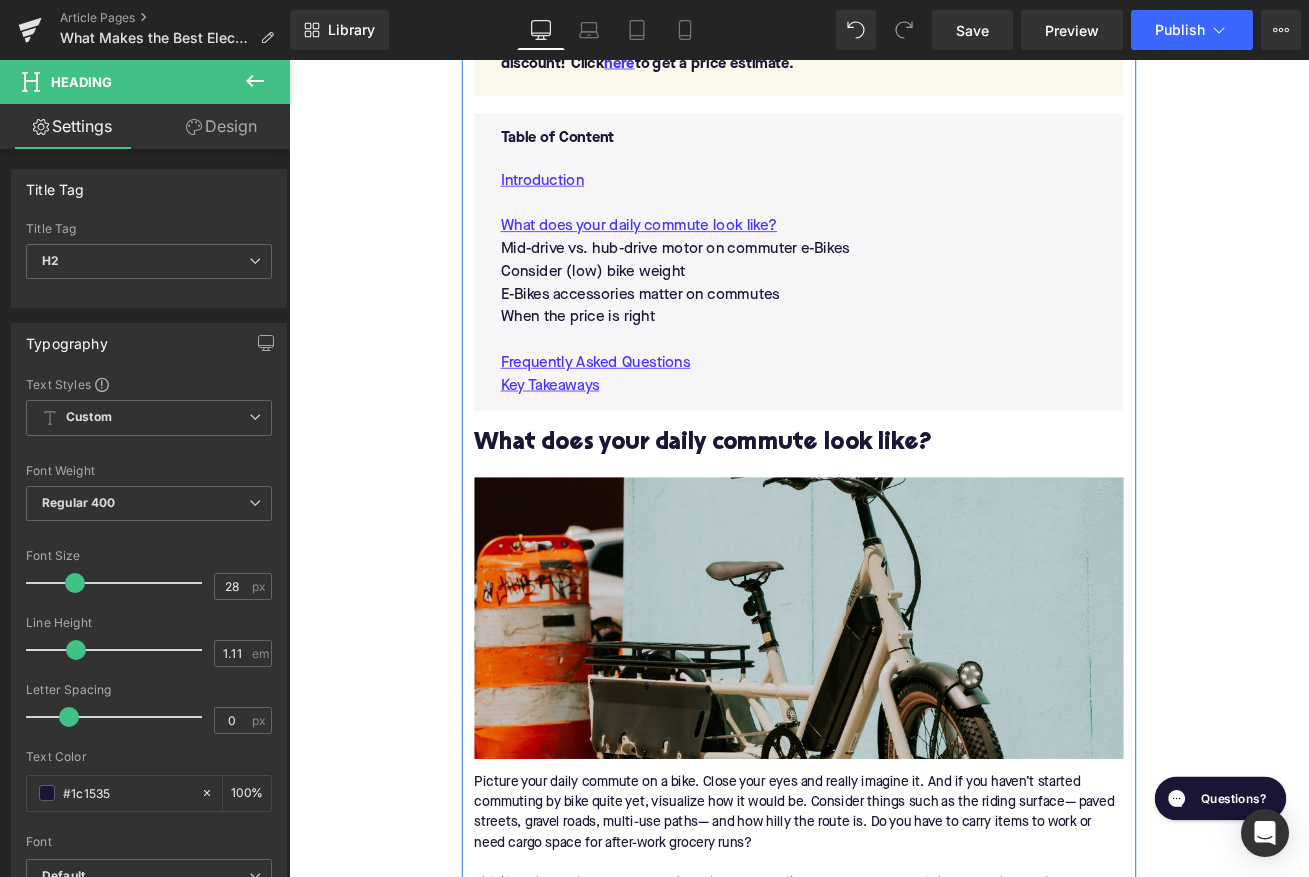 scroll, scrollTop: 998, scrollLeft: 0, axis: vertical 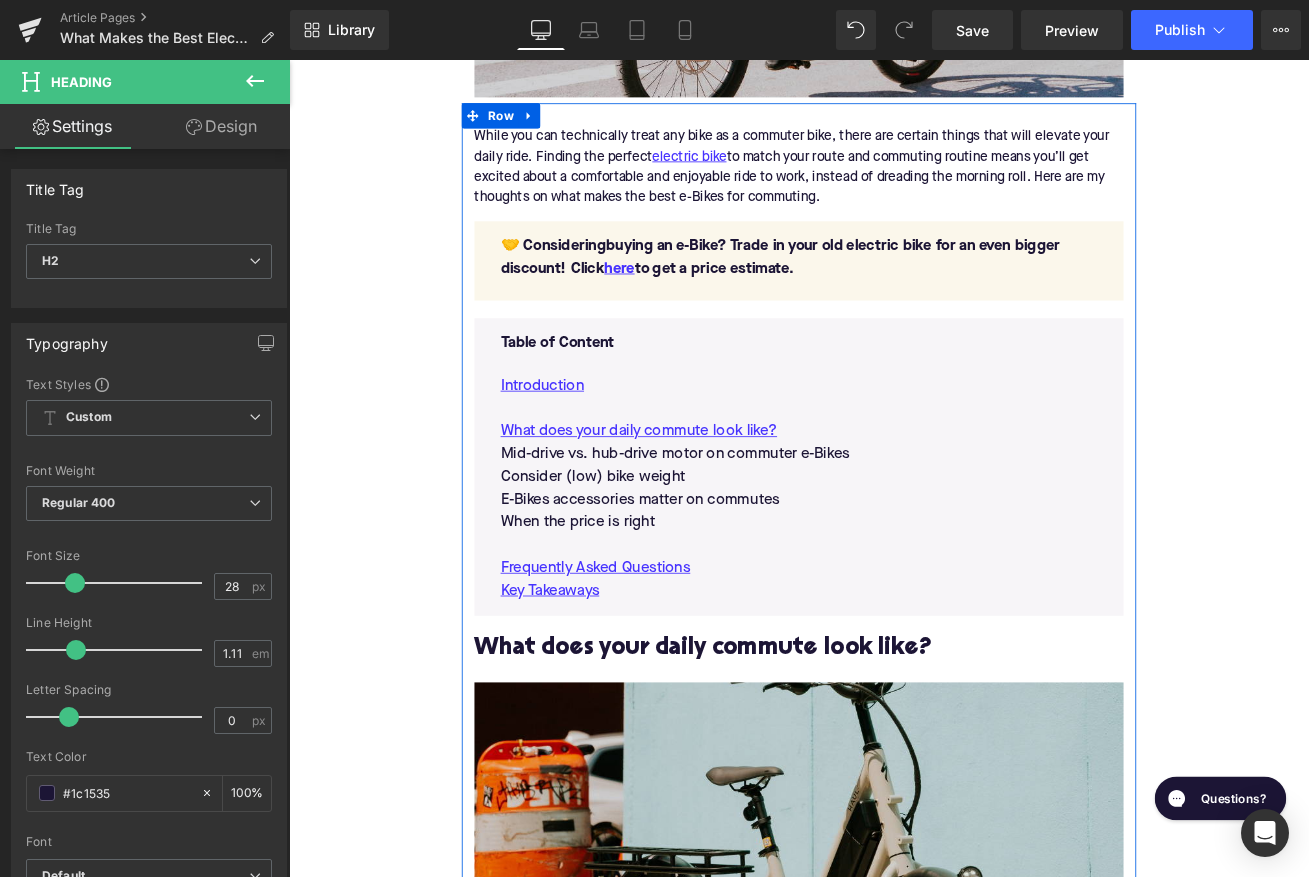 click on "Mid-drive vs. hub-drive motor on commuter e-Bikes" at bounding box center (894, 527) 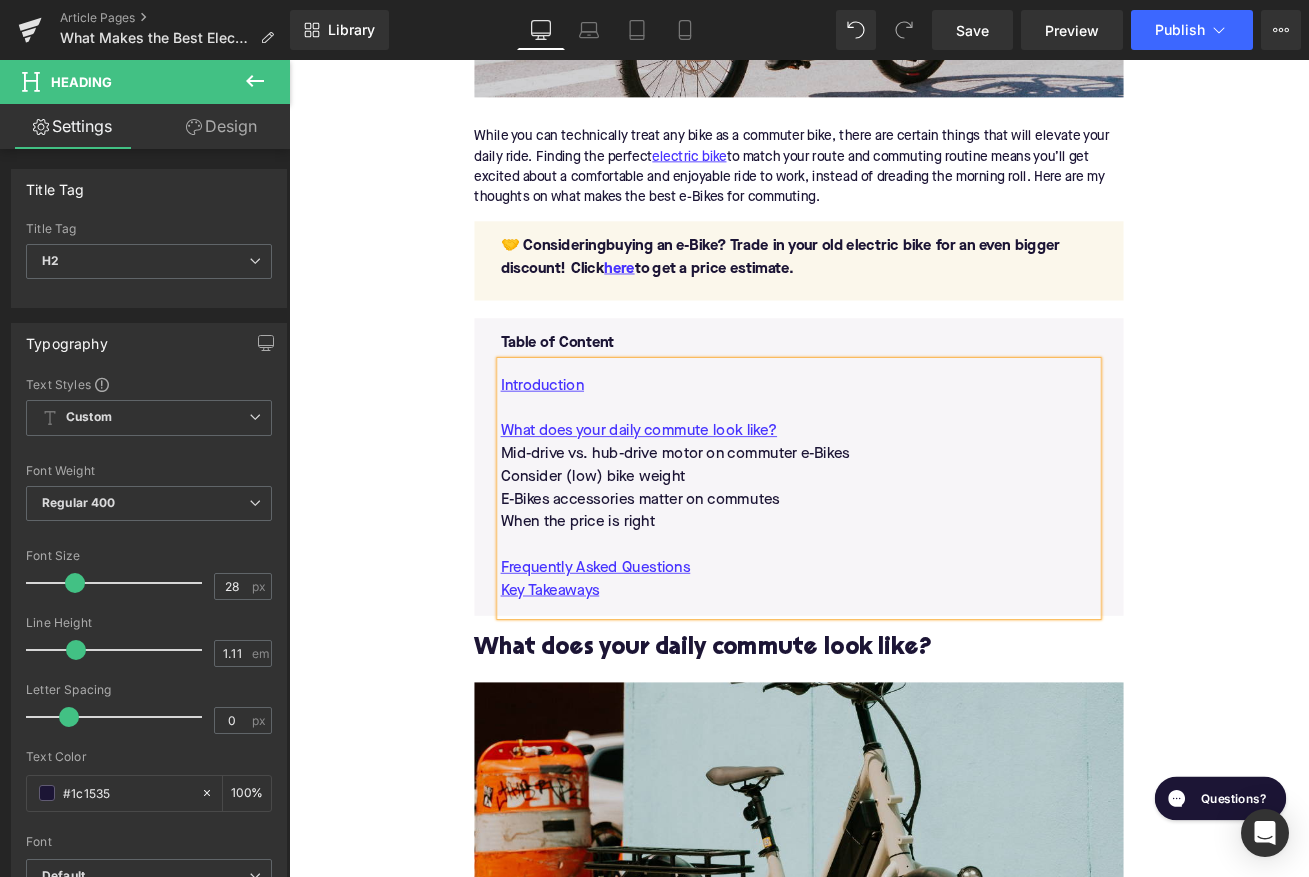 click on "Mid-drive vs. hub-drive motor on commuter e-Bikes" at bounding box center (894, 527) 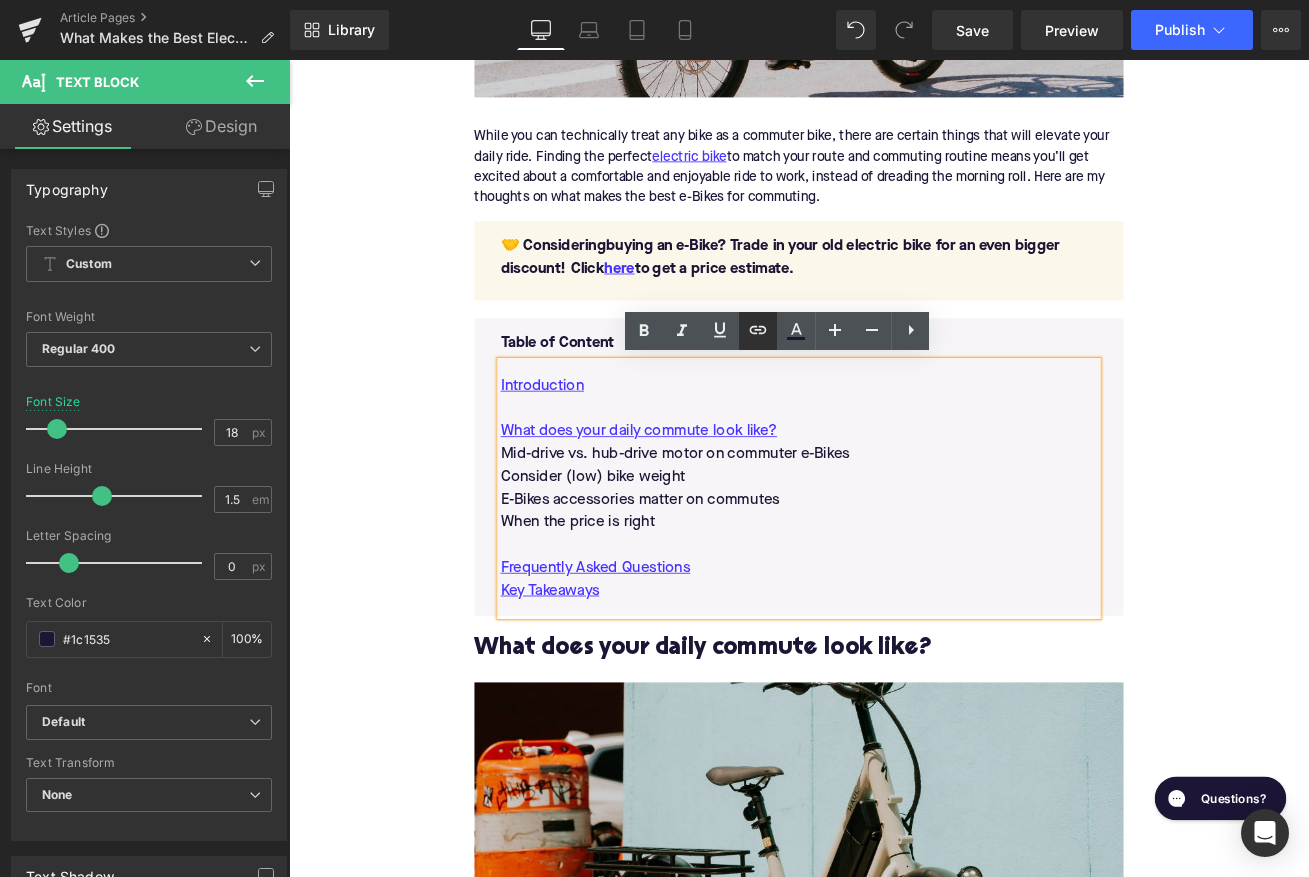 click 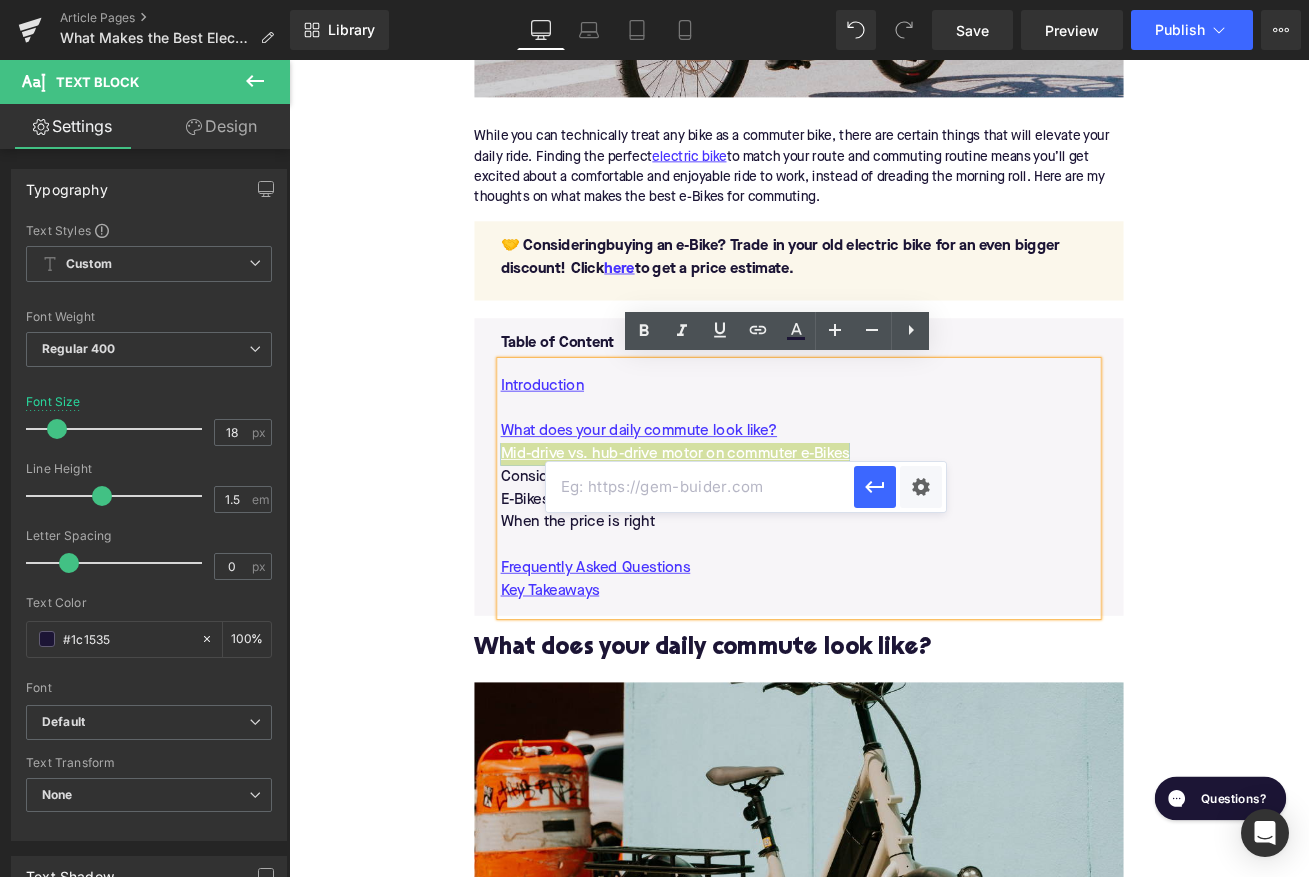 click at bounding box center [700, 487] 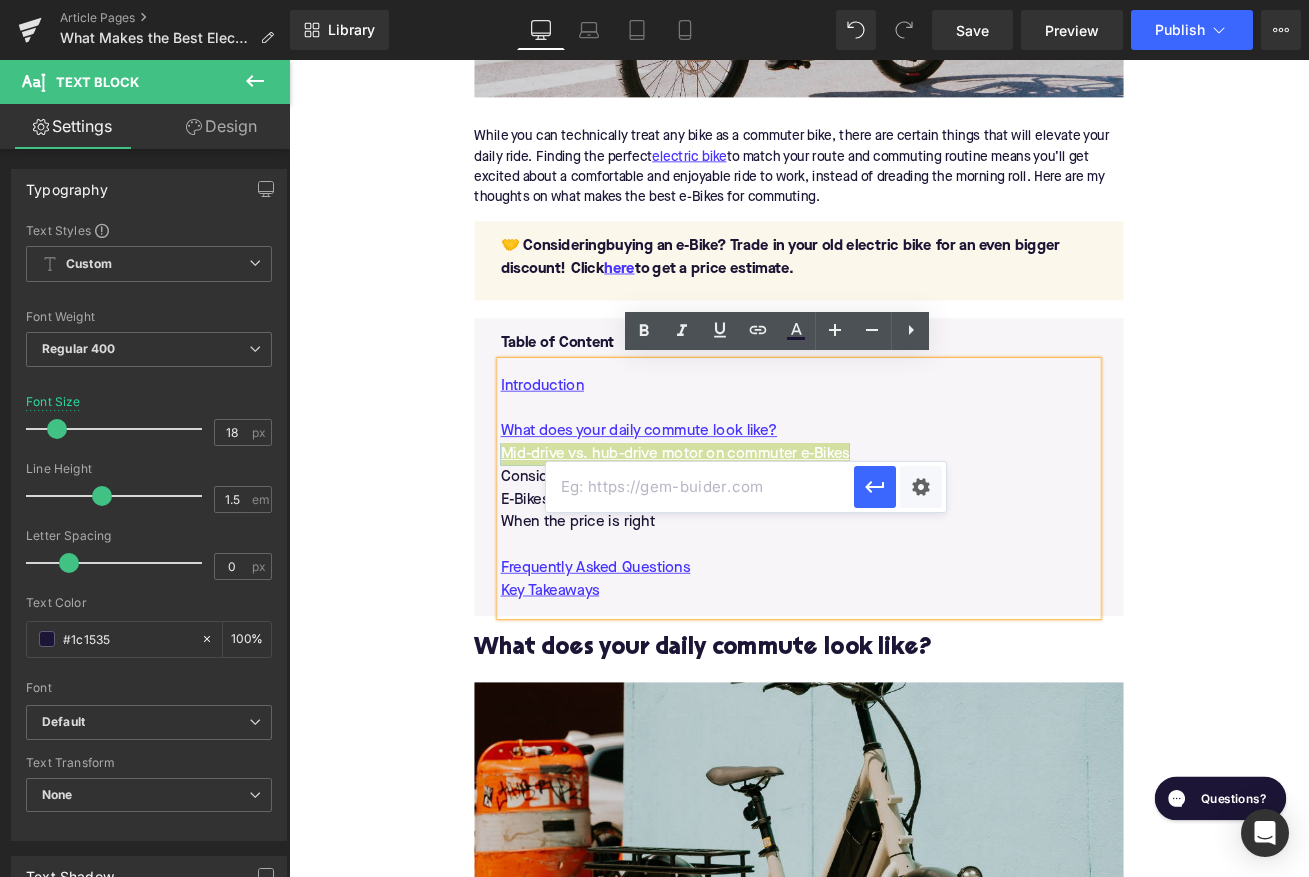 paste on "#e-1732226943648" 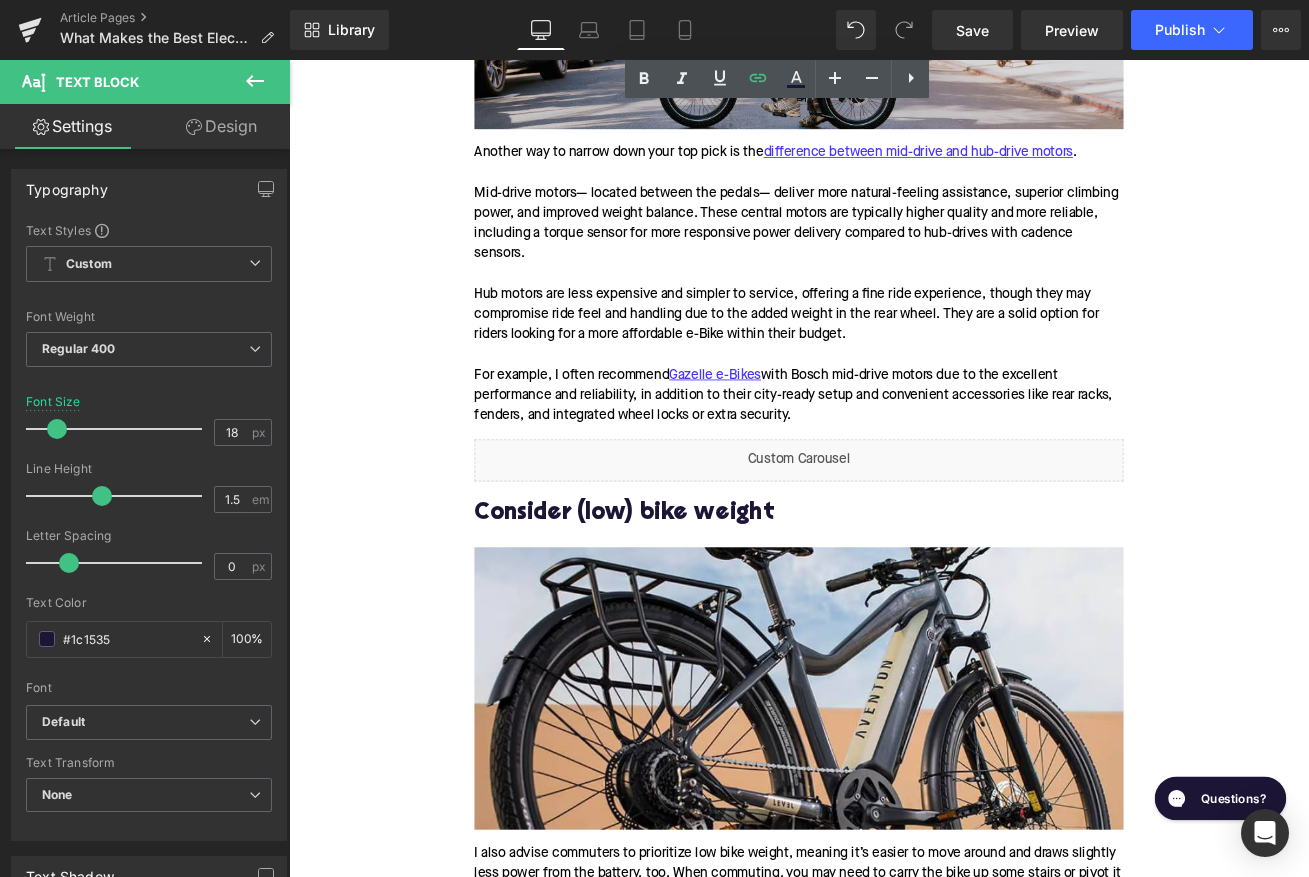 scroll, scrollTop: 2659, scrollLeft: 0, axis: vertical 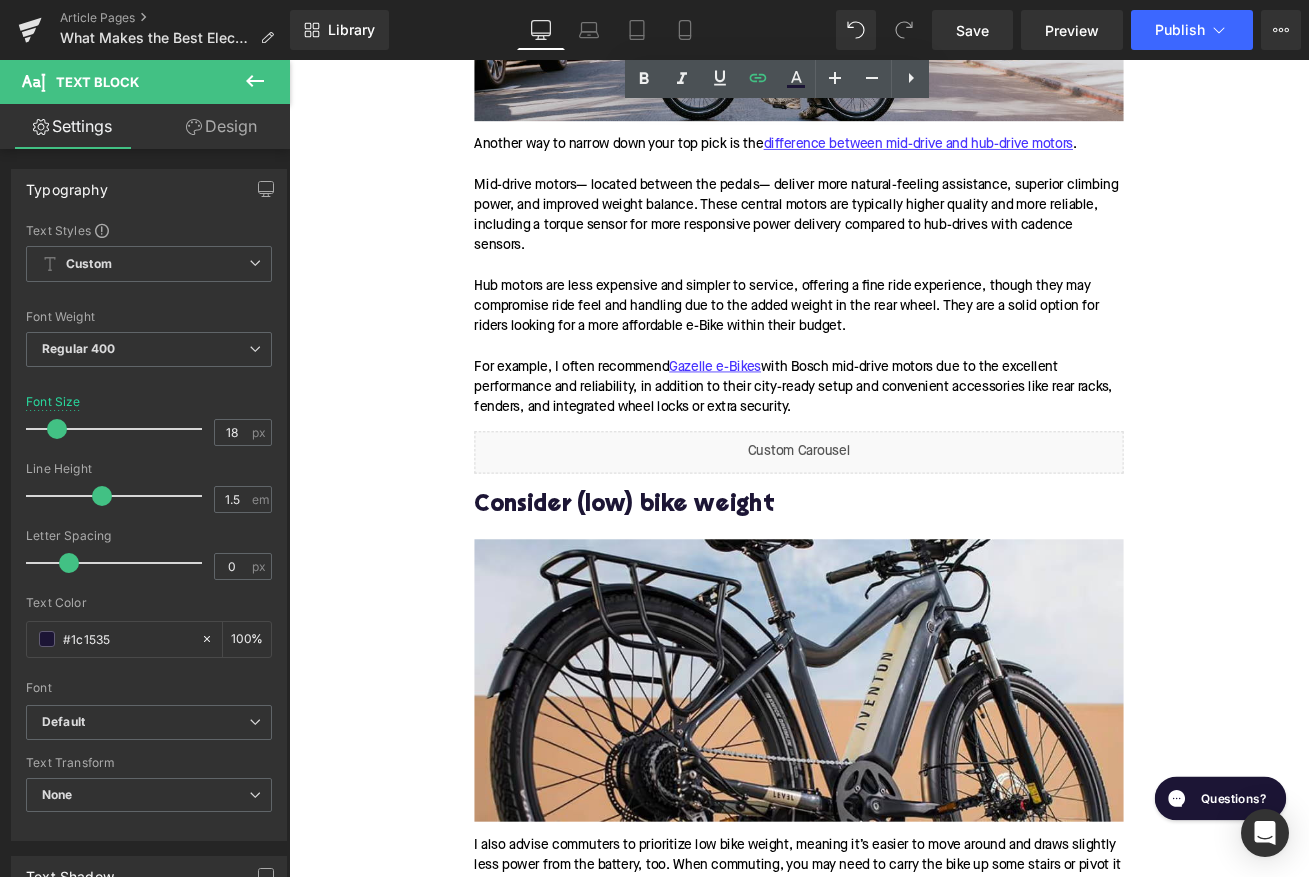 click on "Consider (low) bike weight" at bounding box center (894, 588) 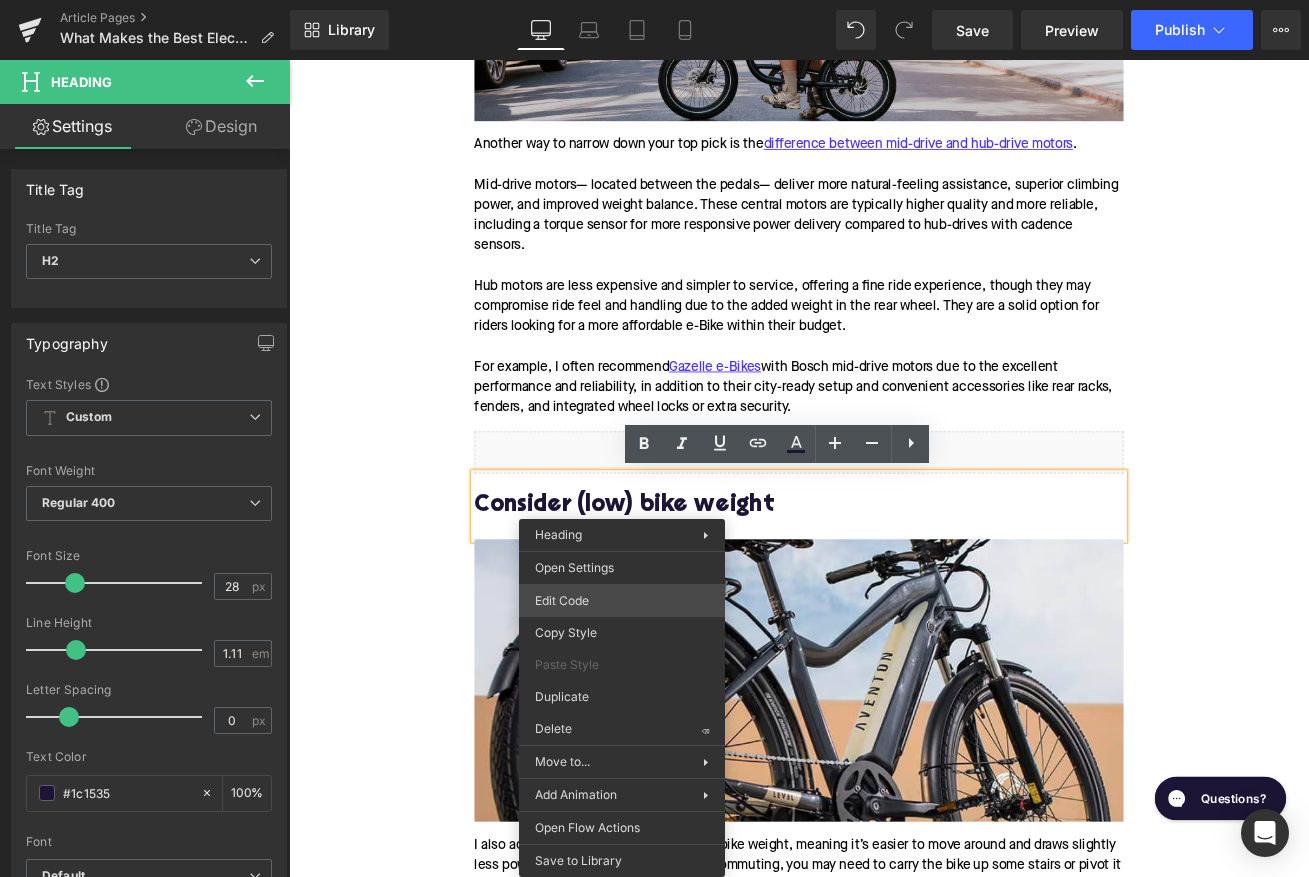 click on "You are previewing how the   will restyle your page. You can not edit Elements in Preset Preview Mode.  Article Pages What Makes the Best Electric Bike for Commuting? Library Desktop Desktop Laptop Tablet Mobile Save Preview Publish Scheduled View Live Page View with current Template Save Template to Library Schedule Publish  Optimize  Publish Settings Shortcuts  Your page can’t be published   You've reached the maximum number of published pages on your plan  (383/999999).  You need to upgrade your plan or unpublish all your pages to get 1 publish slot.   Unpublish pages   Upgrade plan  Elements Global Style Base Row  rows, columns, layouts, div Heading  headings, titles, h1,h2,h3,h4,h5,h6 Text Block  texts, paragraphs, contents, blocks Image  images, photos, alts, uploads Icon  icons, symbols Button  button, call to action, cta Separator  separators, dividers, horizontal lines Liquid  liquid, custom code, html, javascript, css, reviews, apps, applications, embeded, iframe Banner Parallax  Hero Banner  app" at bounding box center [654, 0] 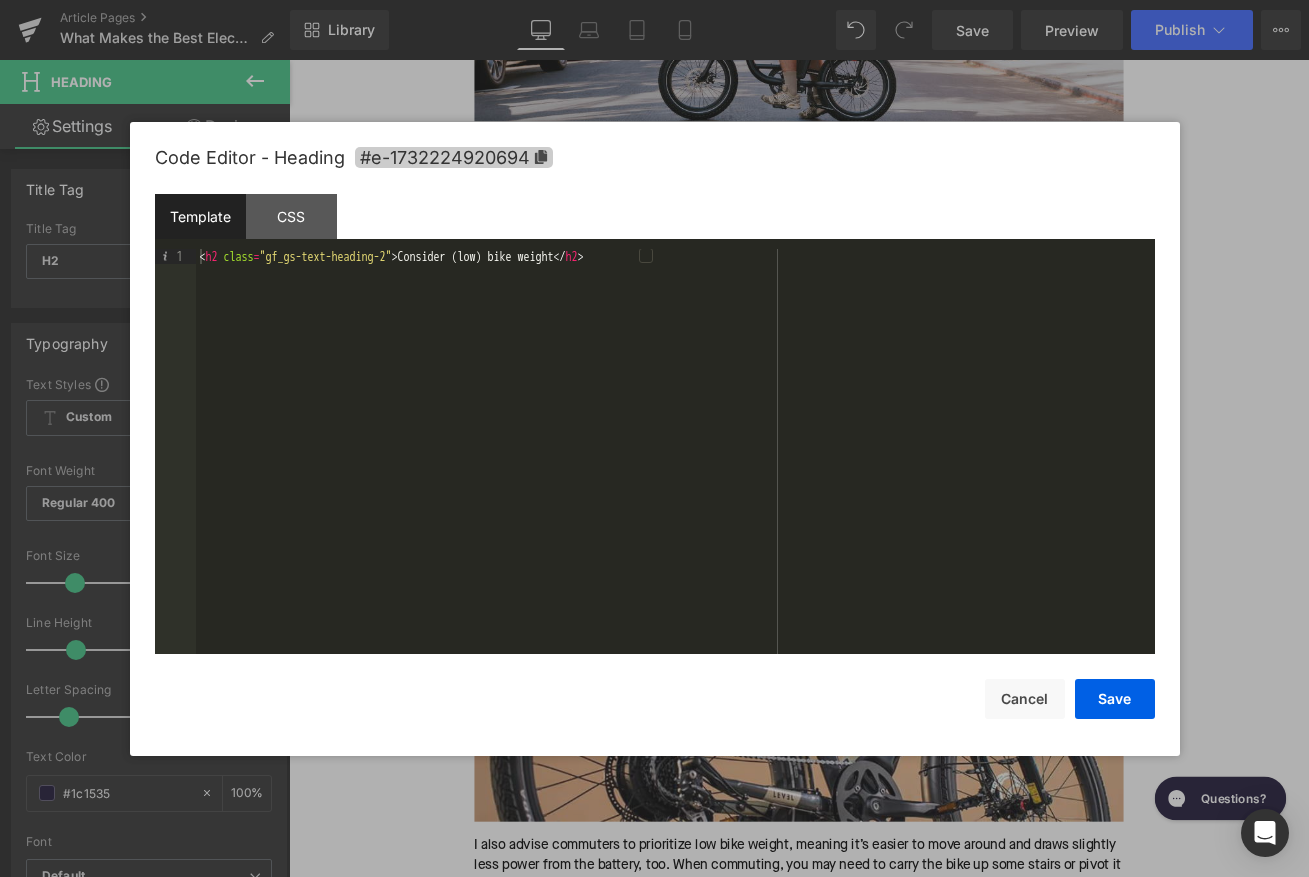 click on "#e-1732224920694" at bounding box center [454, 157] 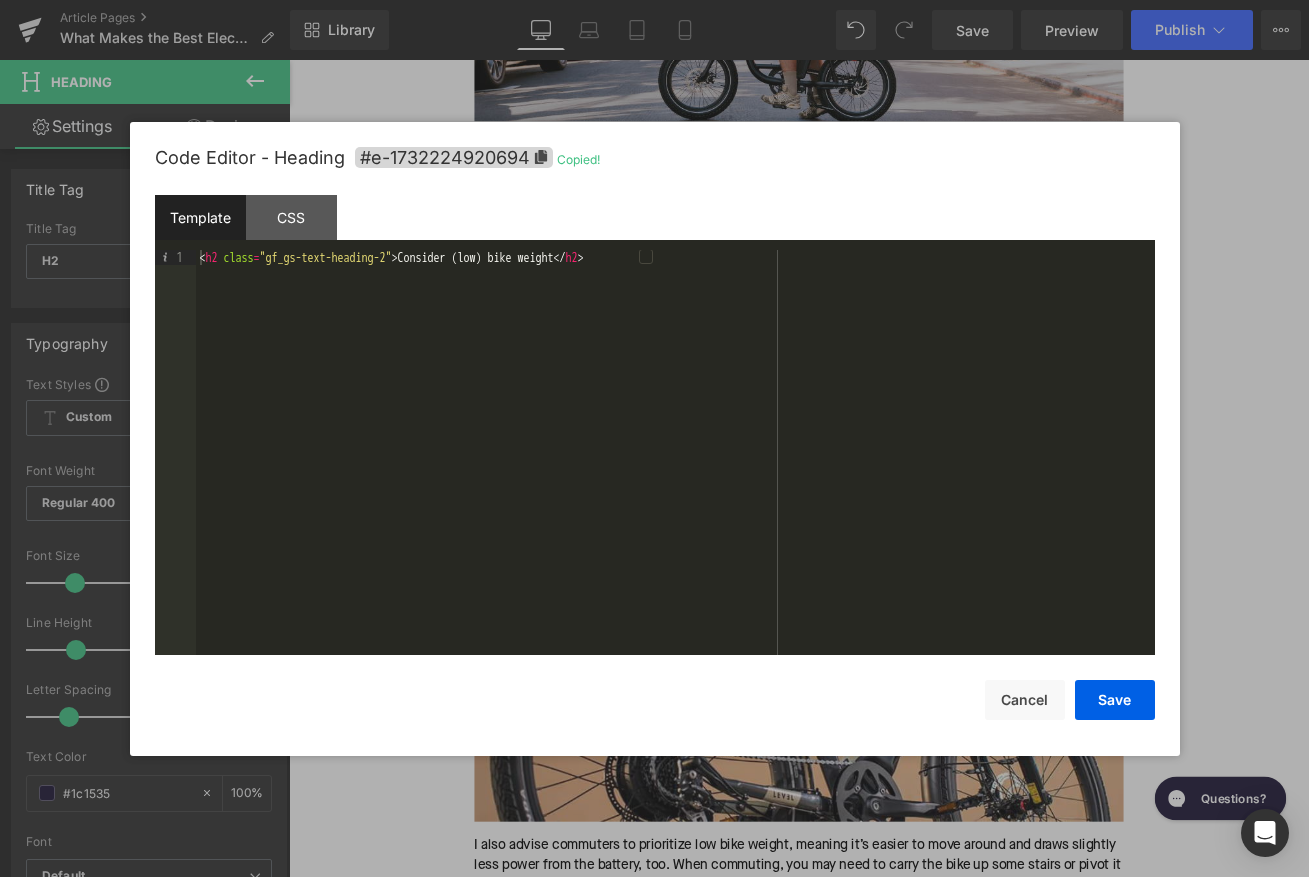 click on "Code Editor - Heading #e-1732224920694 Copied! Template CSS 1 < h2   class = "gf_gs-text-heading-2" > Consider (low) bike weight </ h2 > XXXXXXXXXXXXXXXXXXXXXXXXXXXXXXXXXXXXXXXXXXXXXXXXXX Save Cancel" at bounding box center (655, 439) 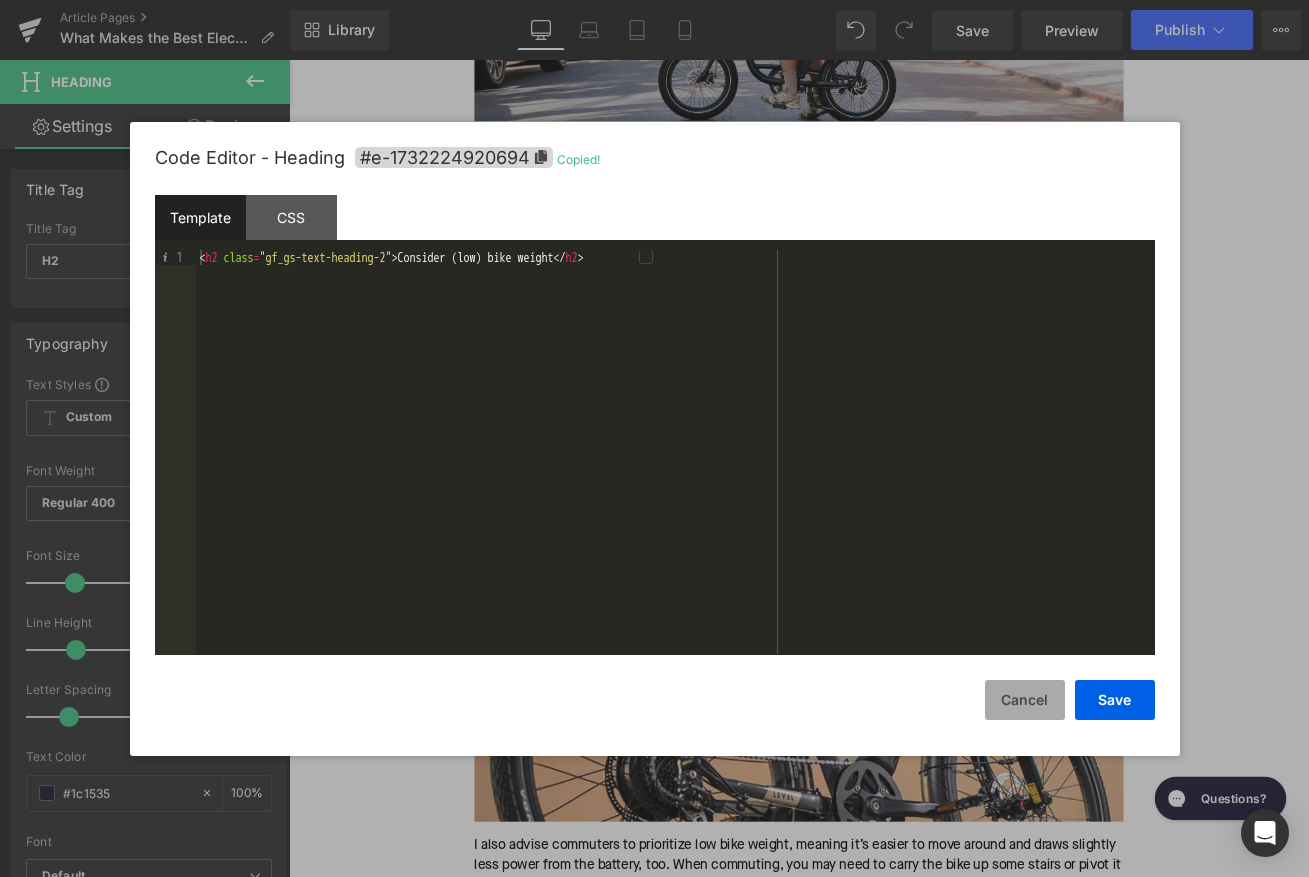 click on "Cancel" at bounding box center [1025, 700] 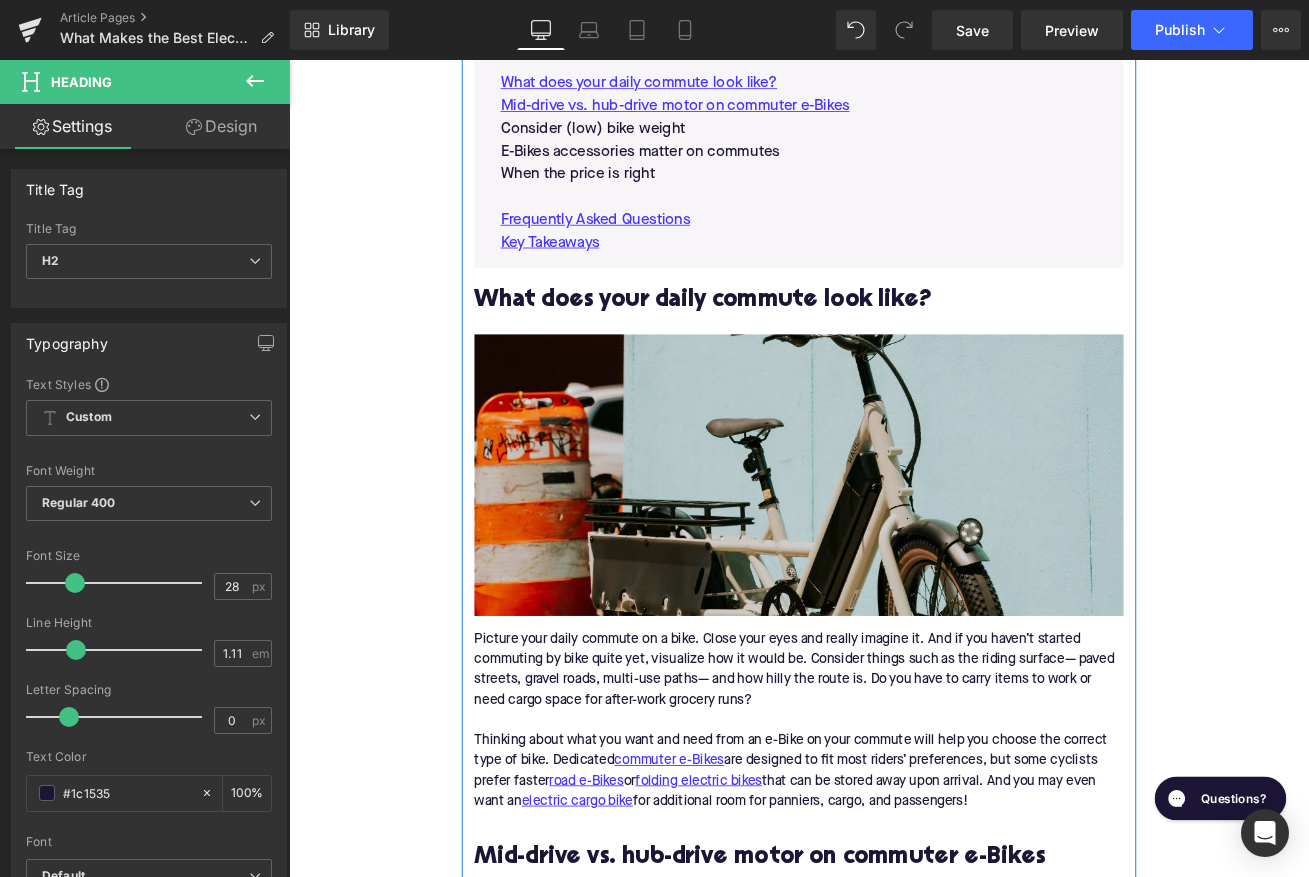 scroll, scrollTop: 1372, scrollLeft: 0, axis: vertical 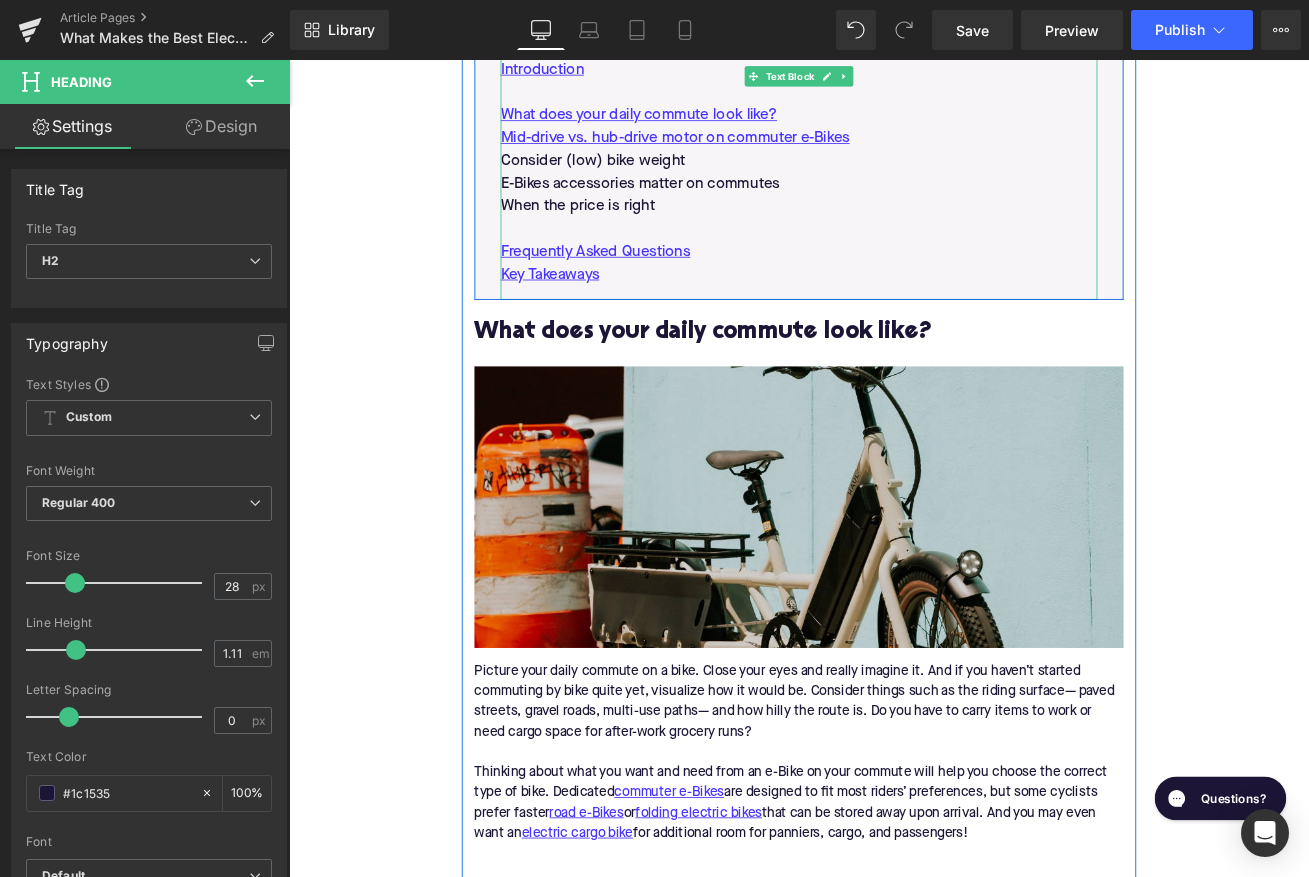 click on "Consider (low) bike weight" at bounding box center (894, 180) 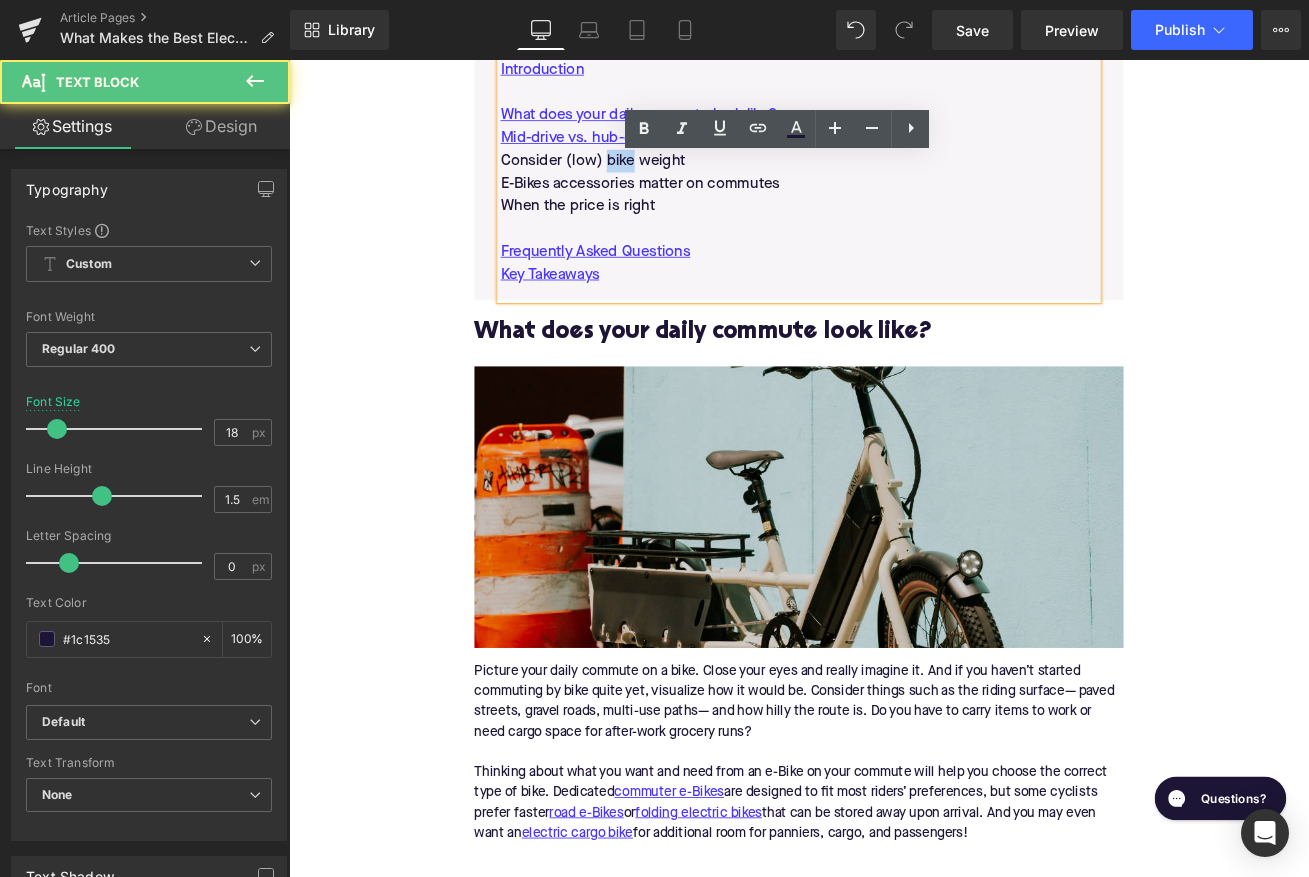 click on "Consider (low) bike weight" at bounding box center [894, 180] 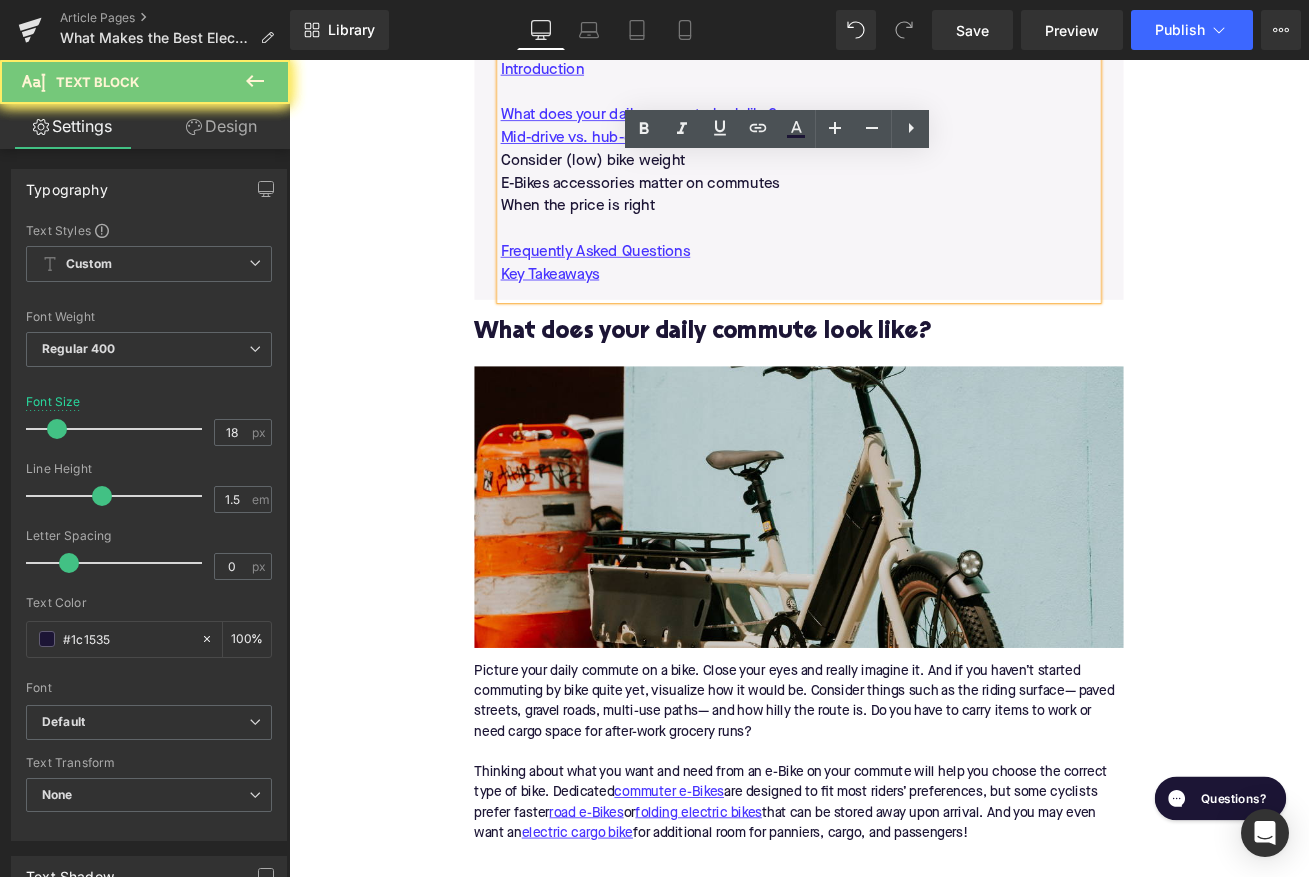 click on "Consider (low) bike weight" at bounding box center [894, 180] 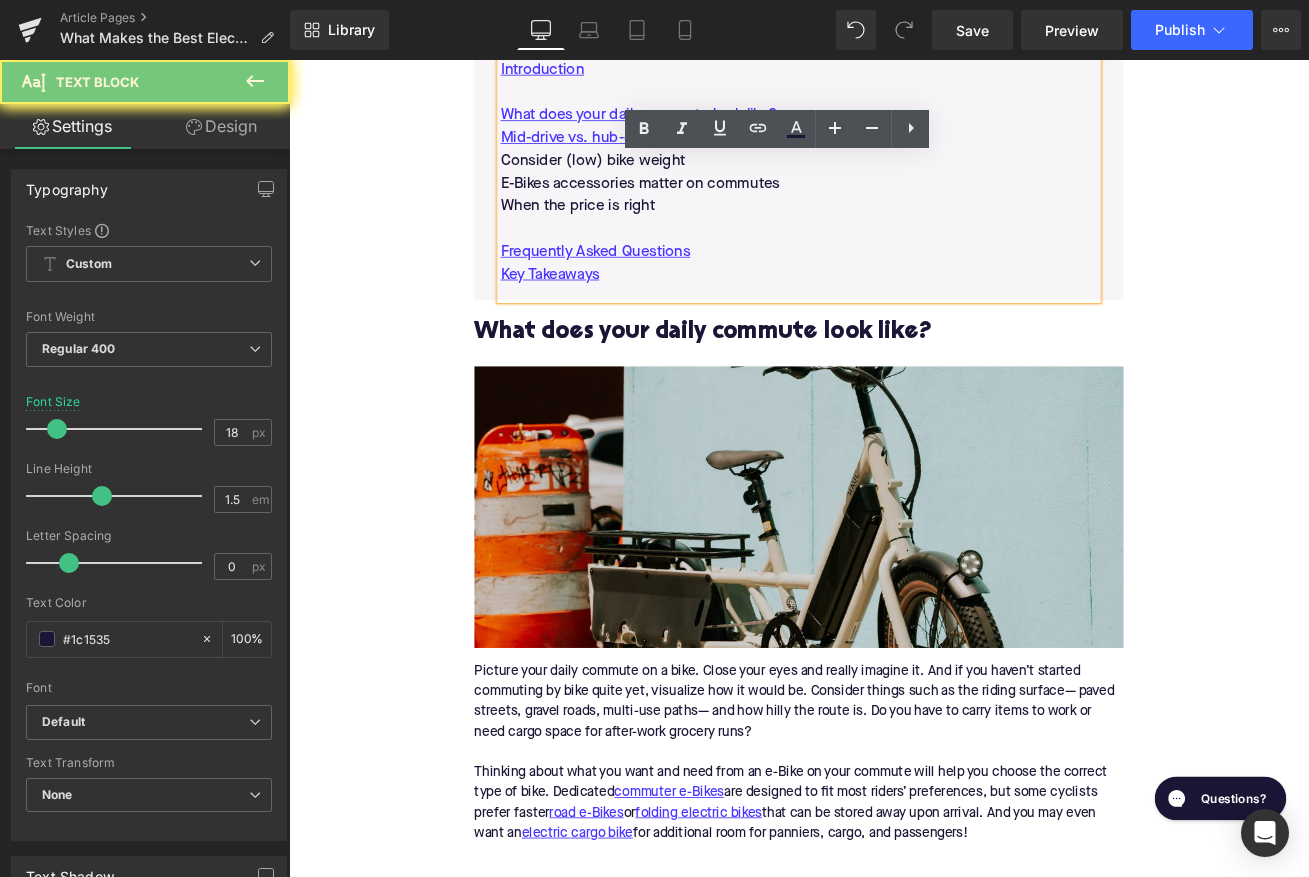 click on "Text Color Highlight Color #333333" at bounding box center [777, 129] 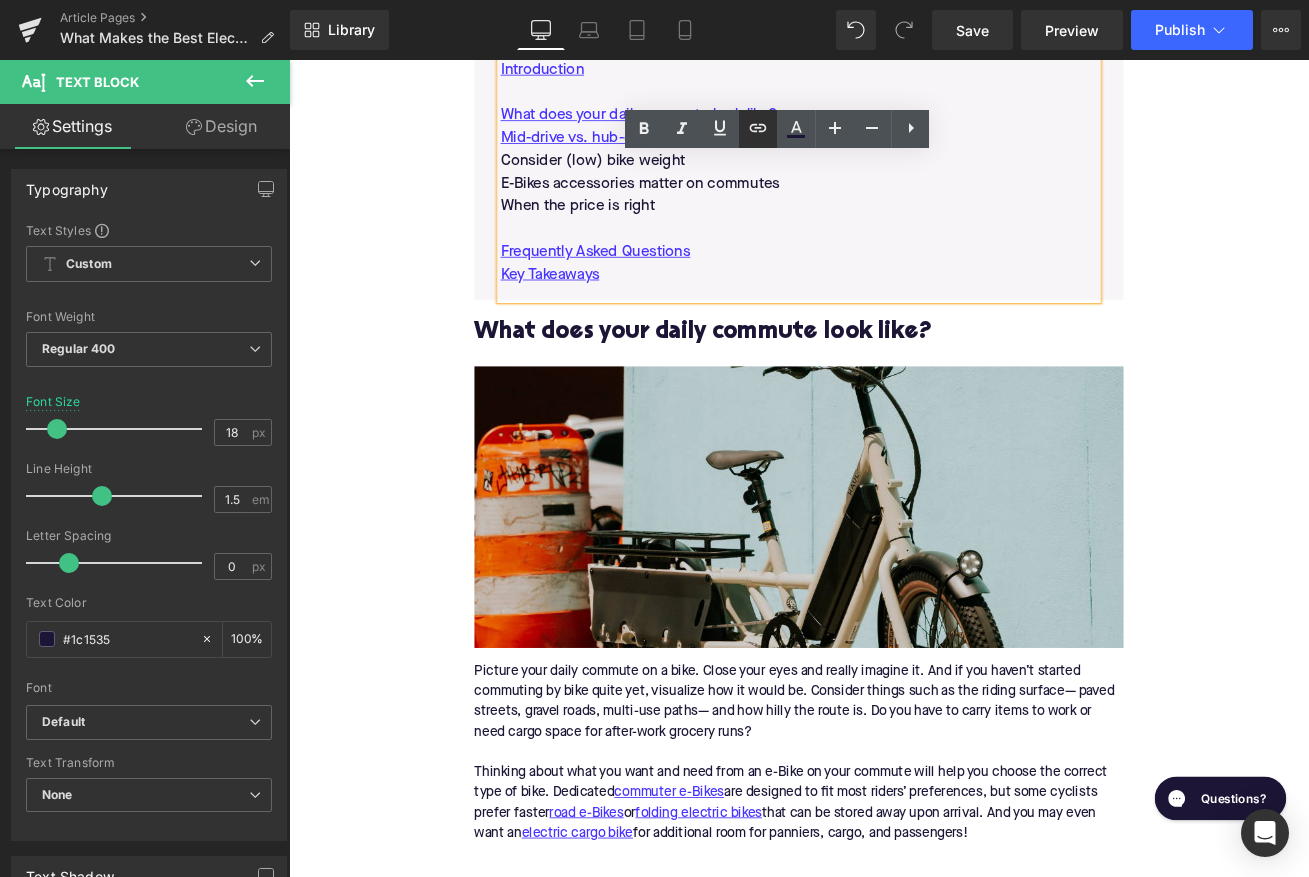 click 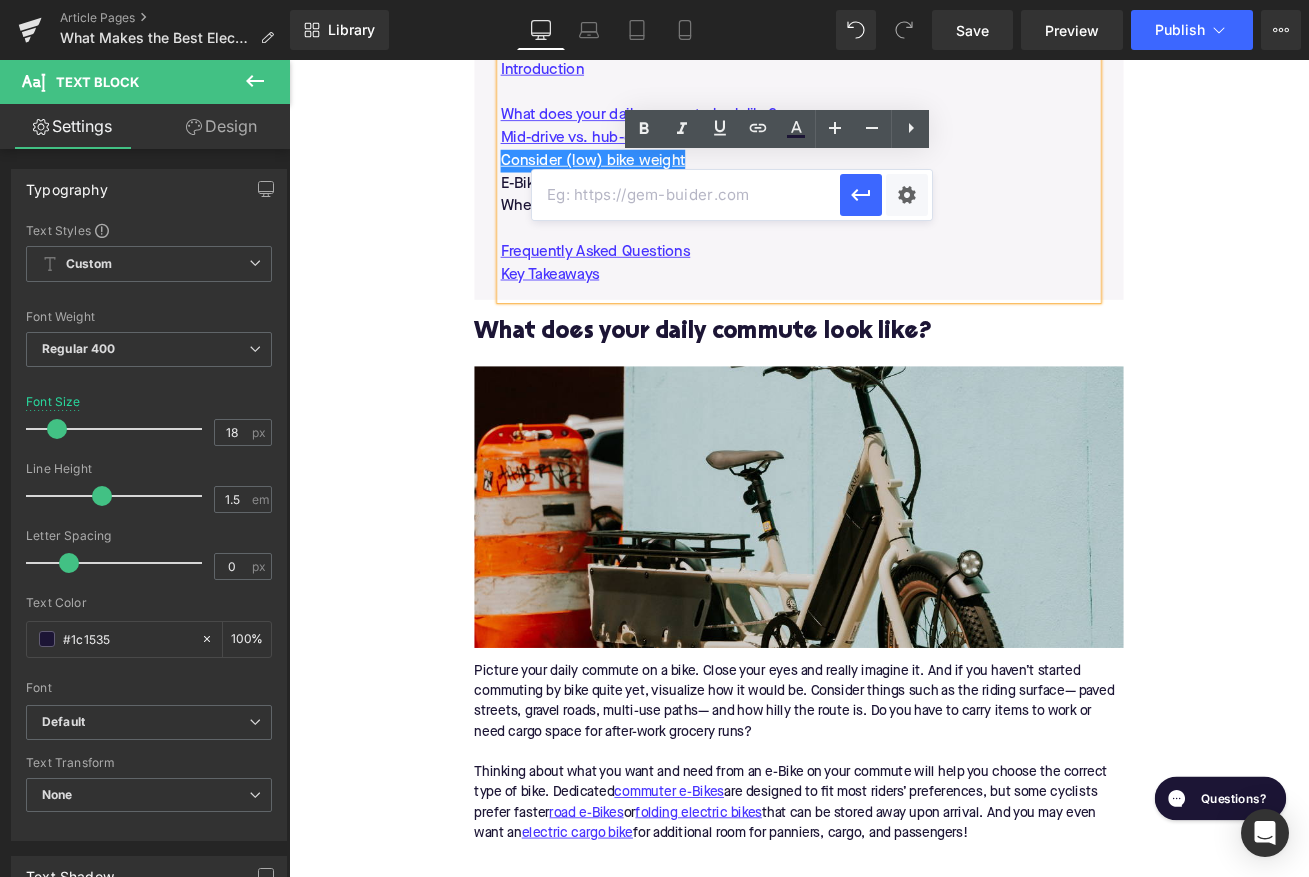 click at bounding box center [686, 195] 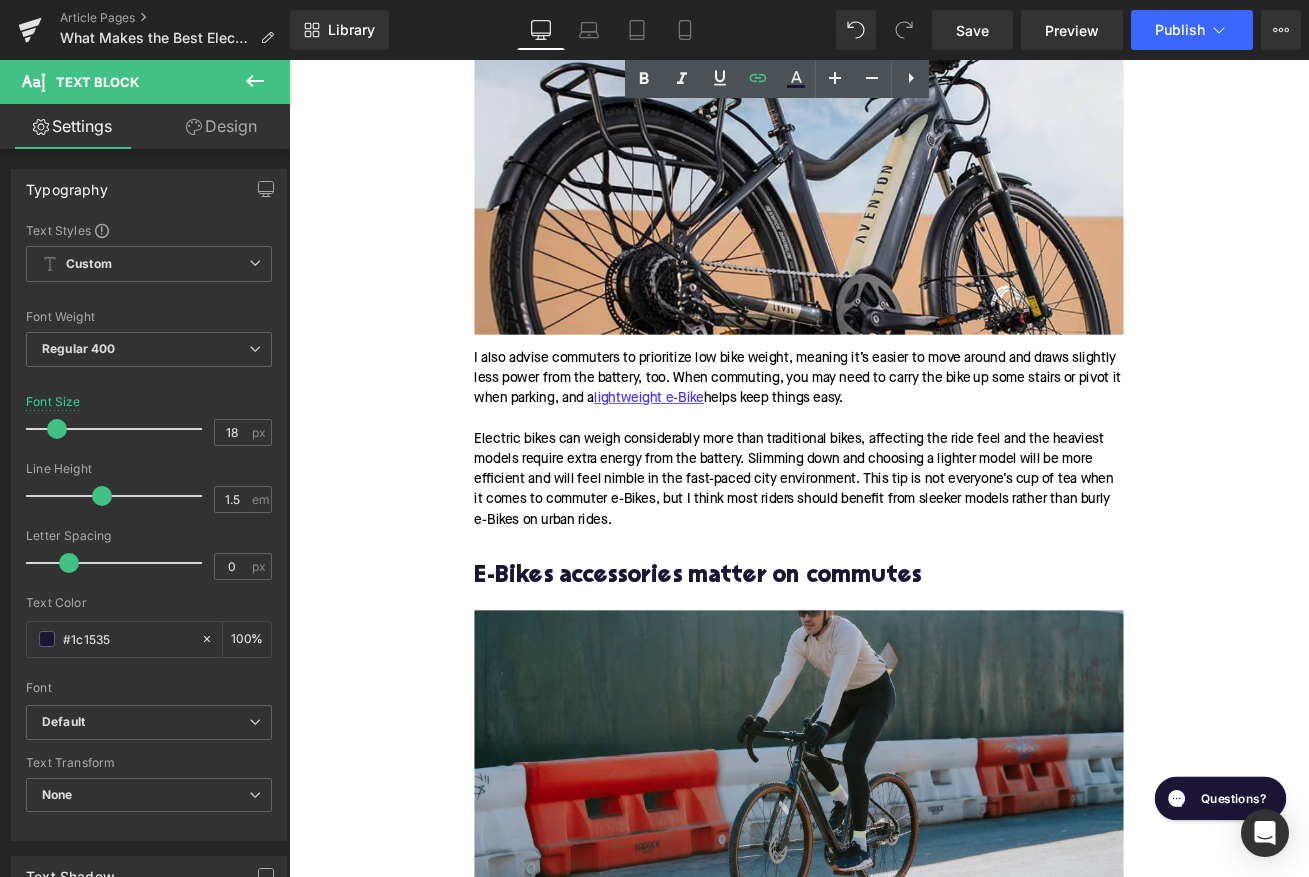 scroll, scrollTop: 3353, scrollLeft: 0, axis: vertical 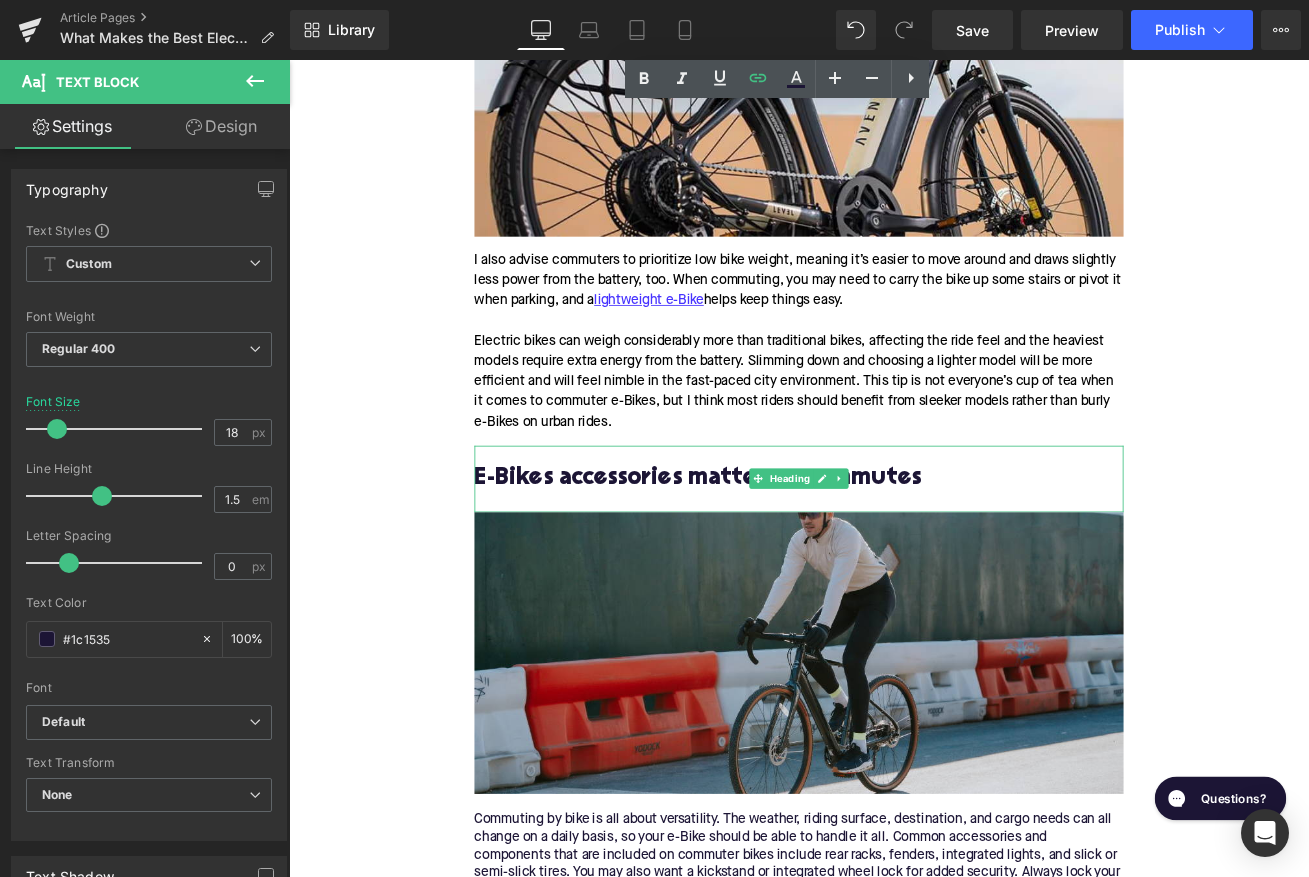 click on "E-Bikes accessories matter on commutes" at bounding box center [894, 556] 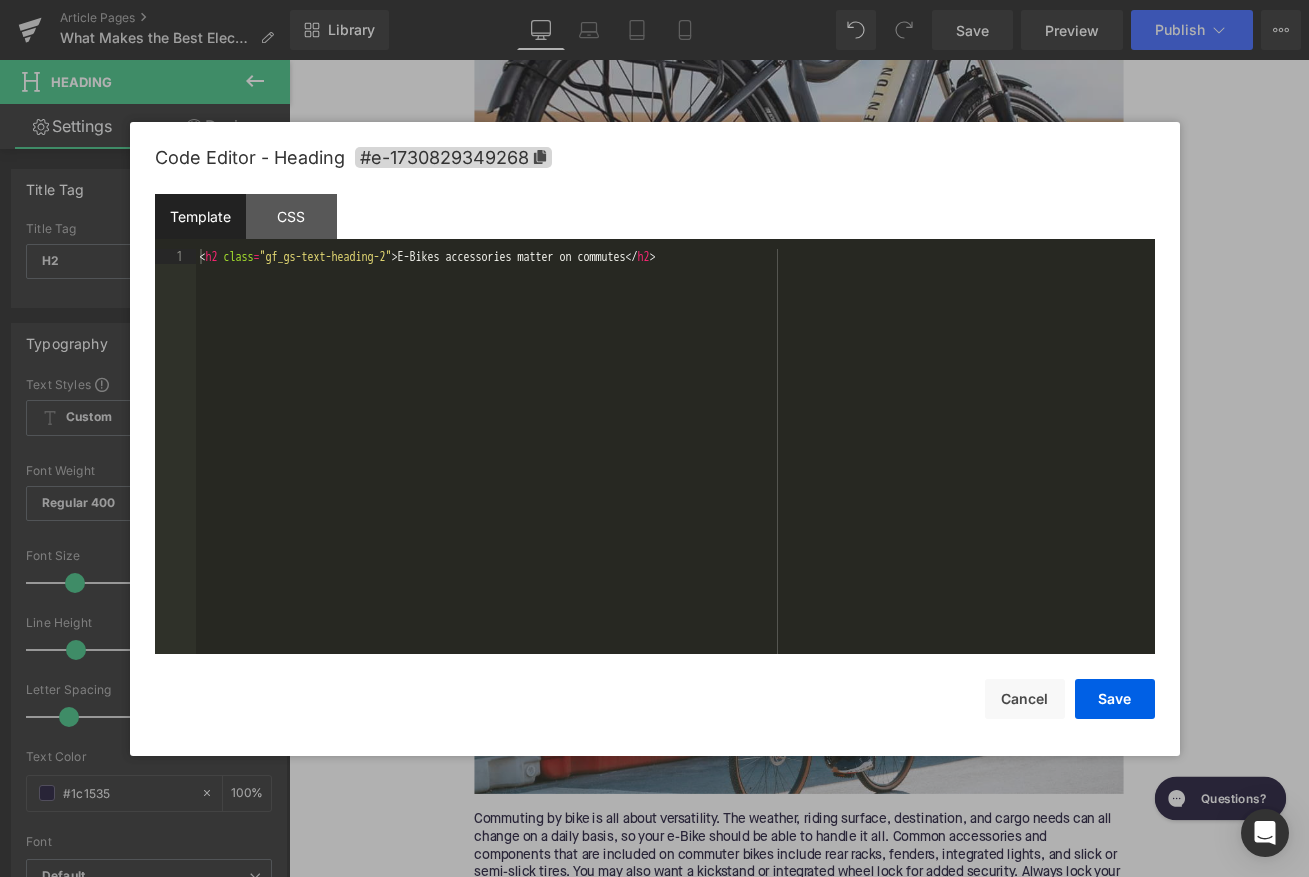 click on "You are previewing how the   will restyle your page. You can not edit Elements in Preset Preview Mode.  Article Pages What Makes the Best Electric Bike for Commuting? Library Desktop Desktop Laptop Tablet Mobile Save Preview Publish Scheduled View Live Page View with current Template Save Template to Library Schedule Publish  Optimize  Publish Settings Shortcuts  Your page can’t be published   You've reached the maximum number of published pages on your plan  (383/999999).  You need to upgrade your plan or unpublish all your pages to get 1 publish slot.   Unpublish pages   Upgrade plan  Elements Global Style Base Row  rows, columns, layouts, div Heading  headings, titles, h1,h2,h3,h4,h5,h6 Text Block  texts, paragraphs, contents, blocks Image  images, photos, alts, uploads Icon  icons, symbols Button  button, call to action, cta Separator  separators, dividers, horizontal lines Liquid  liquid, custom code, html, javascript, css, reviews, apps, applications, embeded, iframe Banner Parallax  Hero Banner  app" at bounding box center [654, 0] 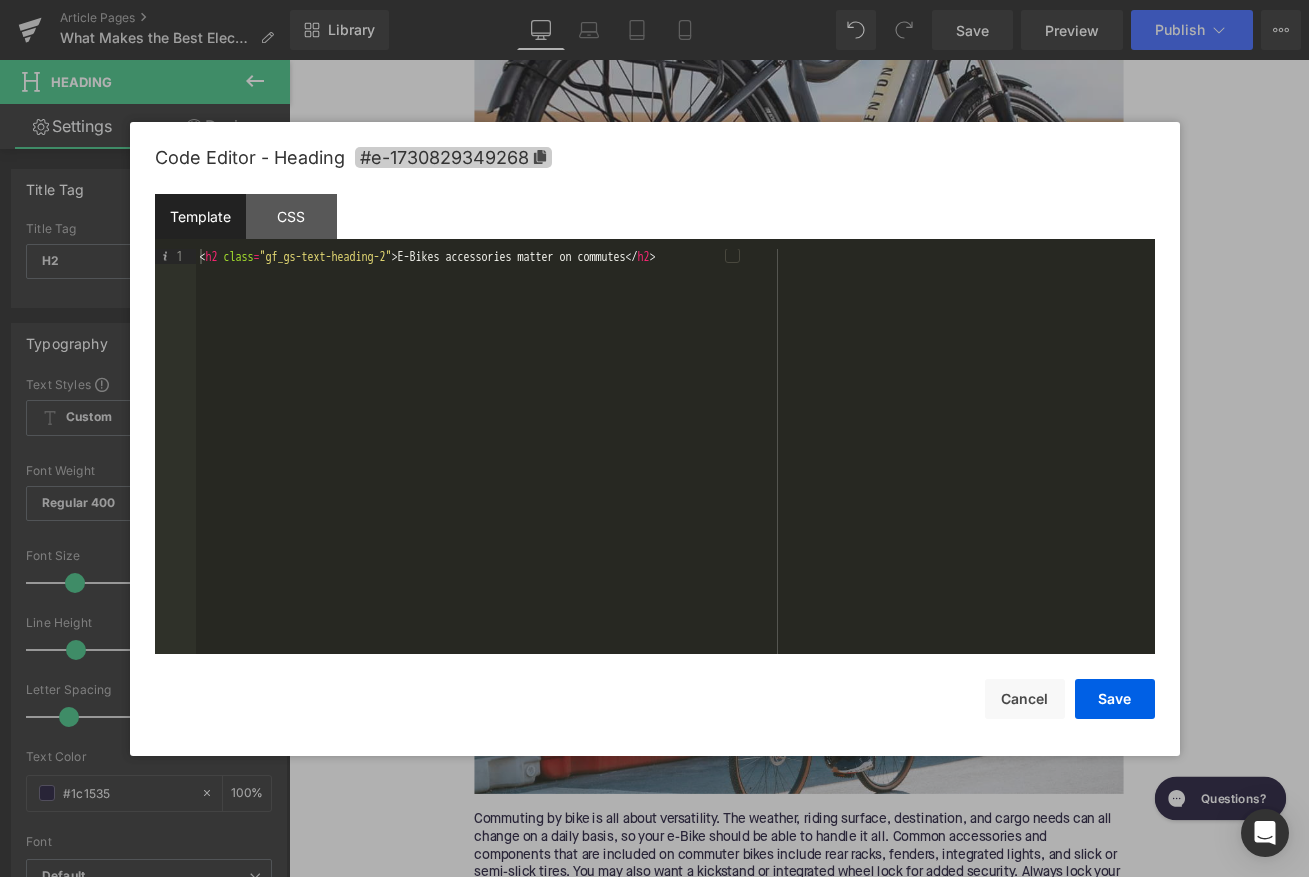 click on "#e-1730829349268" at bounding box center (453, 157) 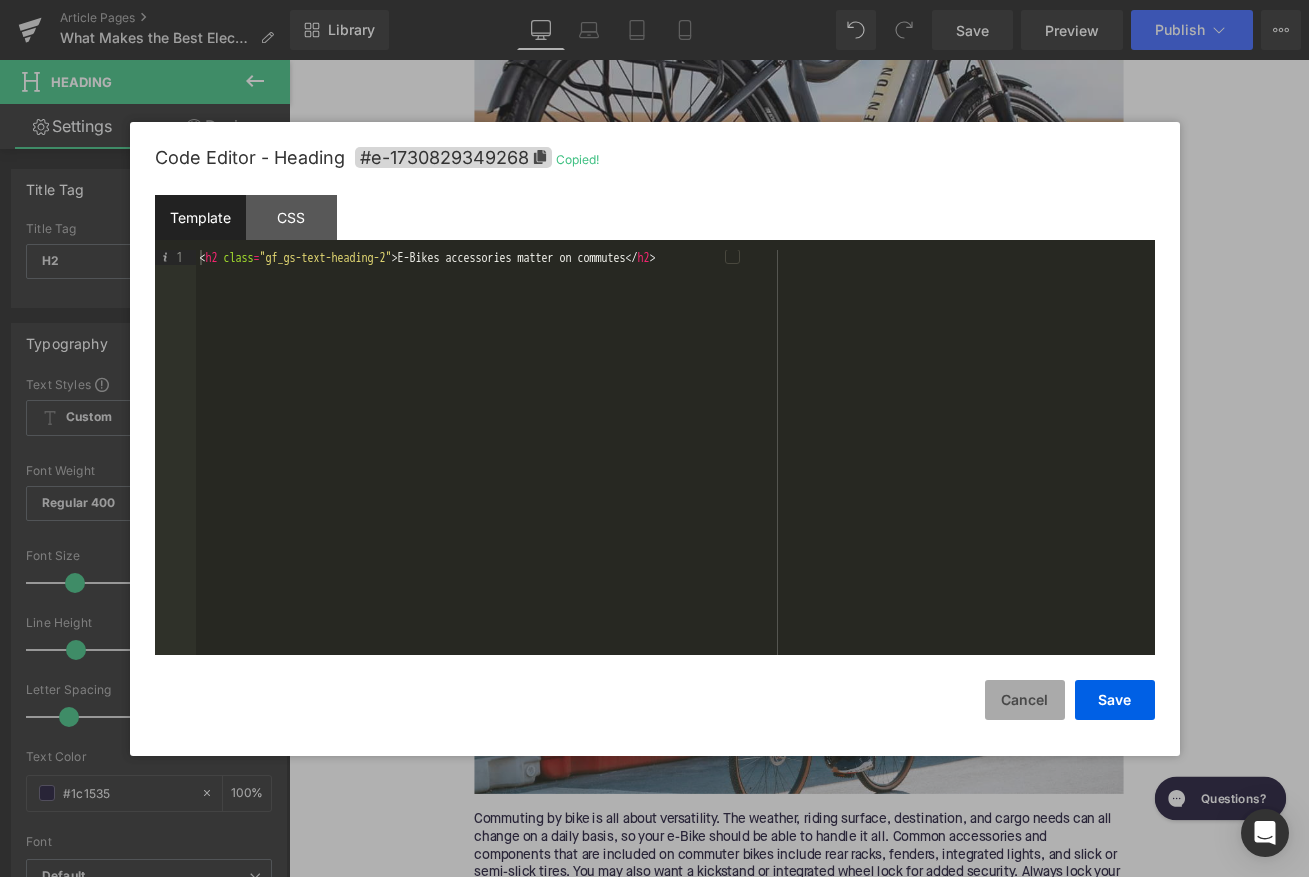 click on "Cancel" at bounding box center (1025, 700) 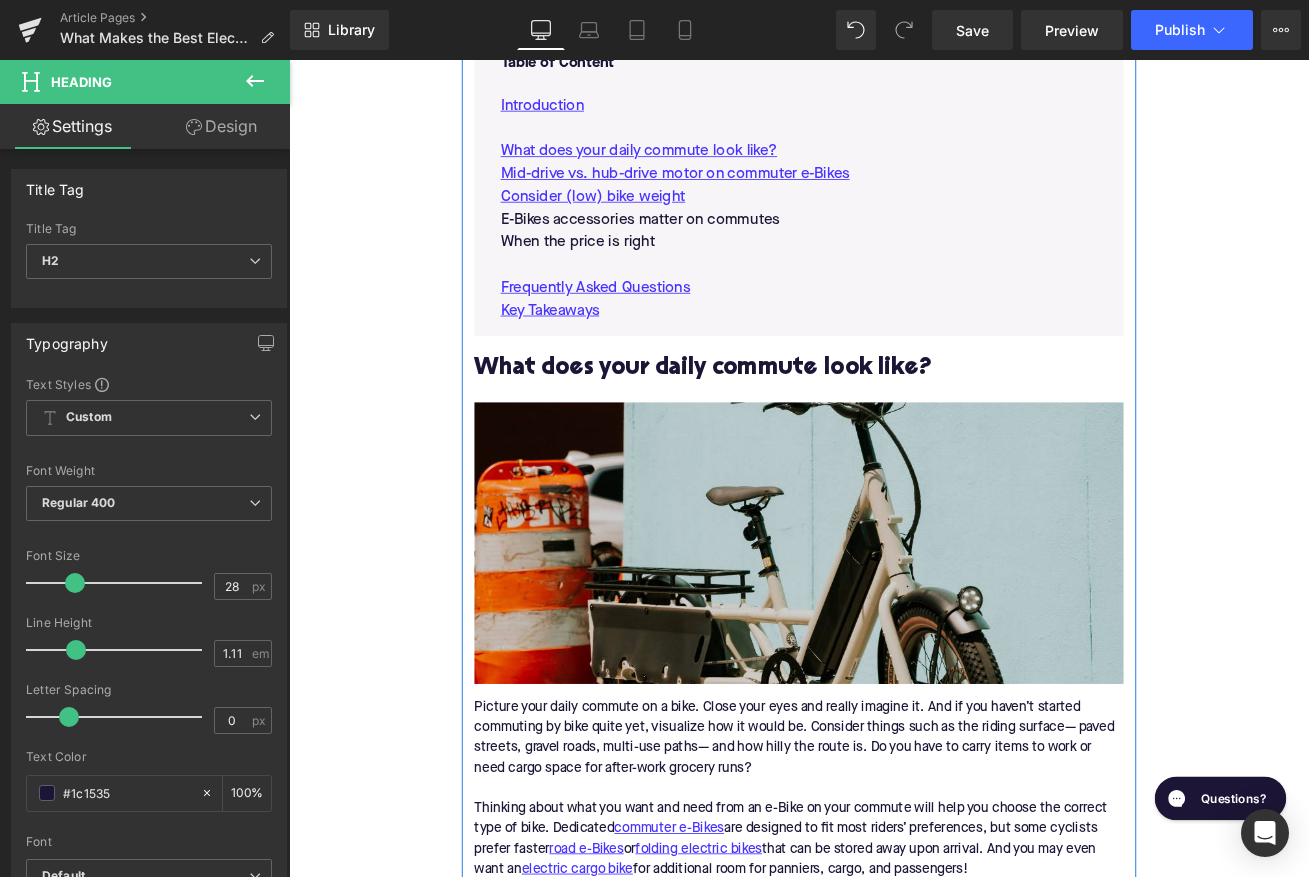 scroll, scrollTop: 1198, scrollLeft: 0, axis: vertical 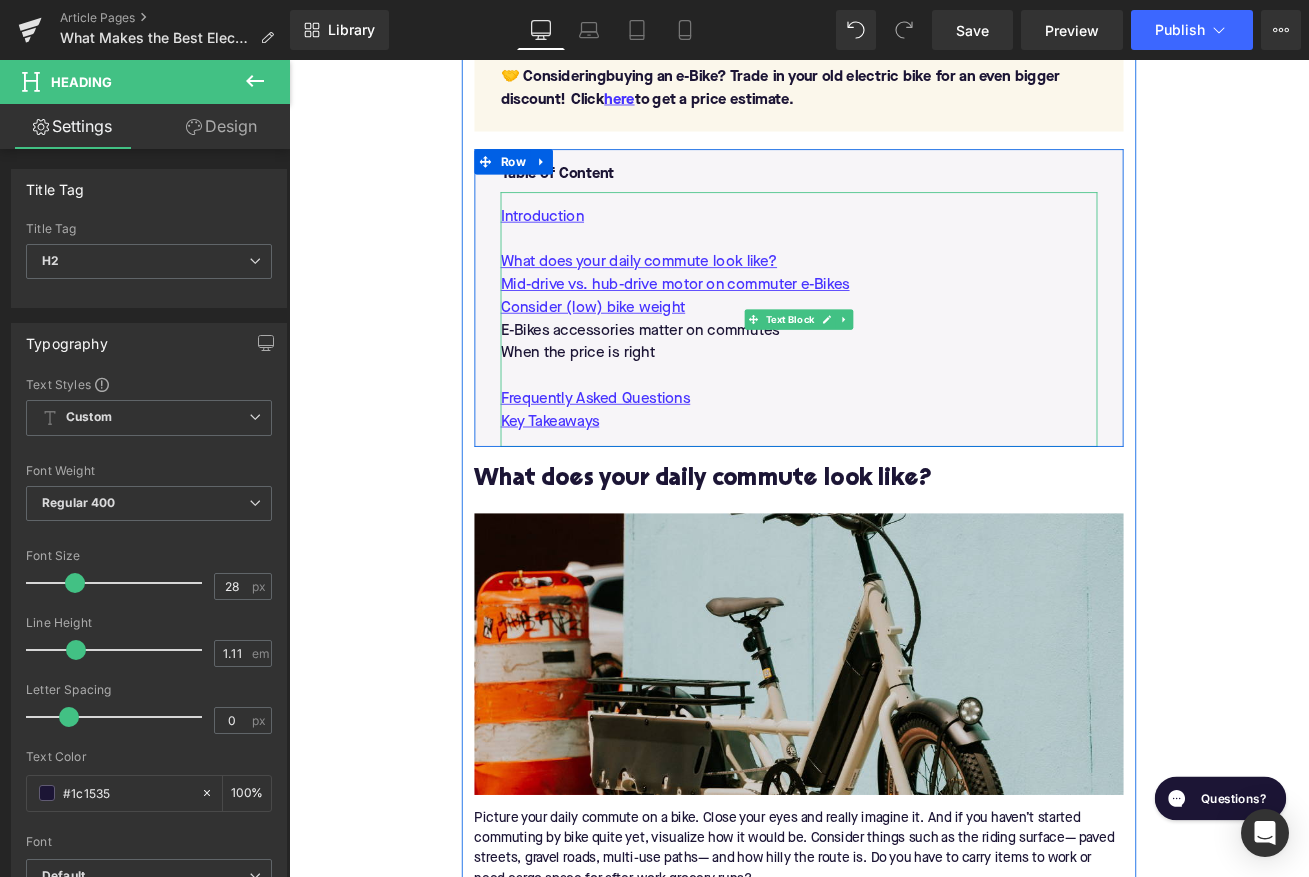 click on "E-Bikes accessories matter on commutes" at bounding box center [894, 381] 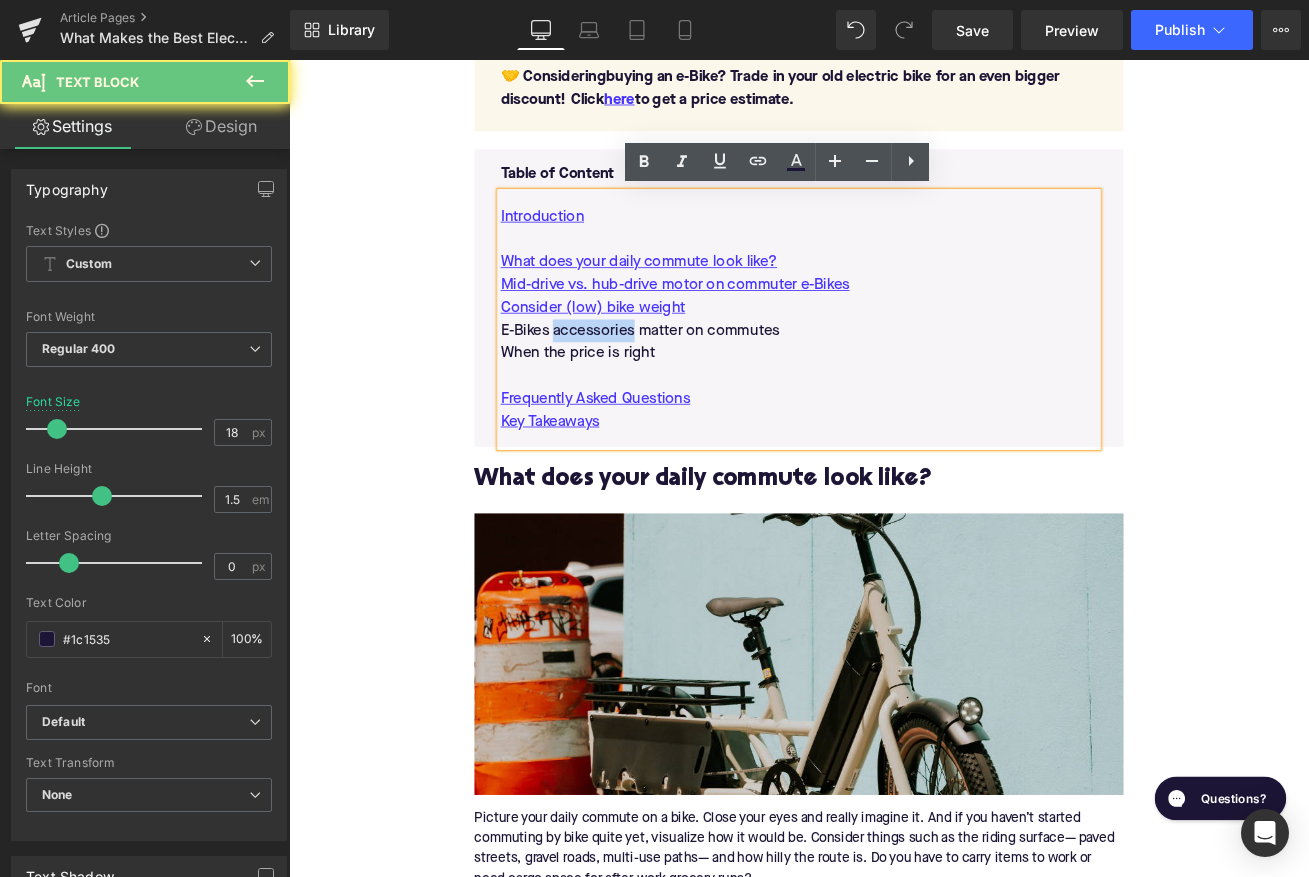 click on "E-Bikes accessories matter on commutes" at bounding box center [894, 381] 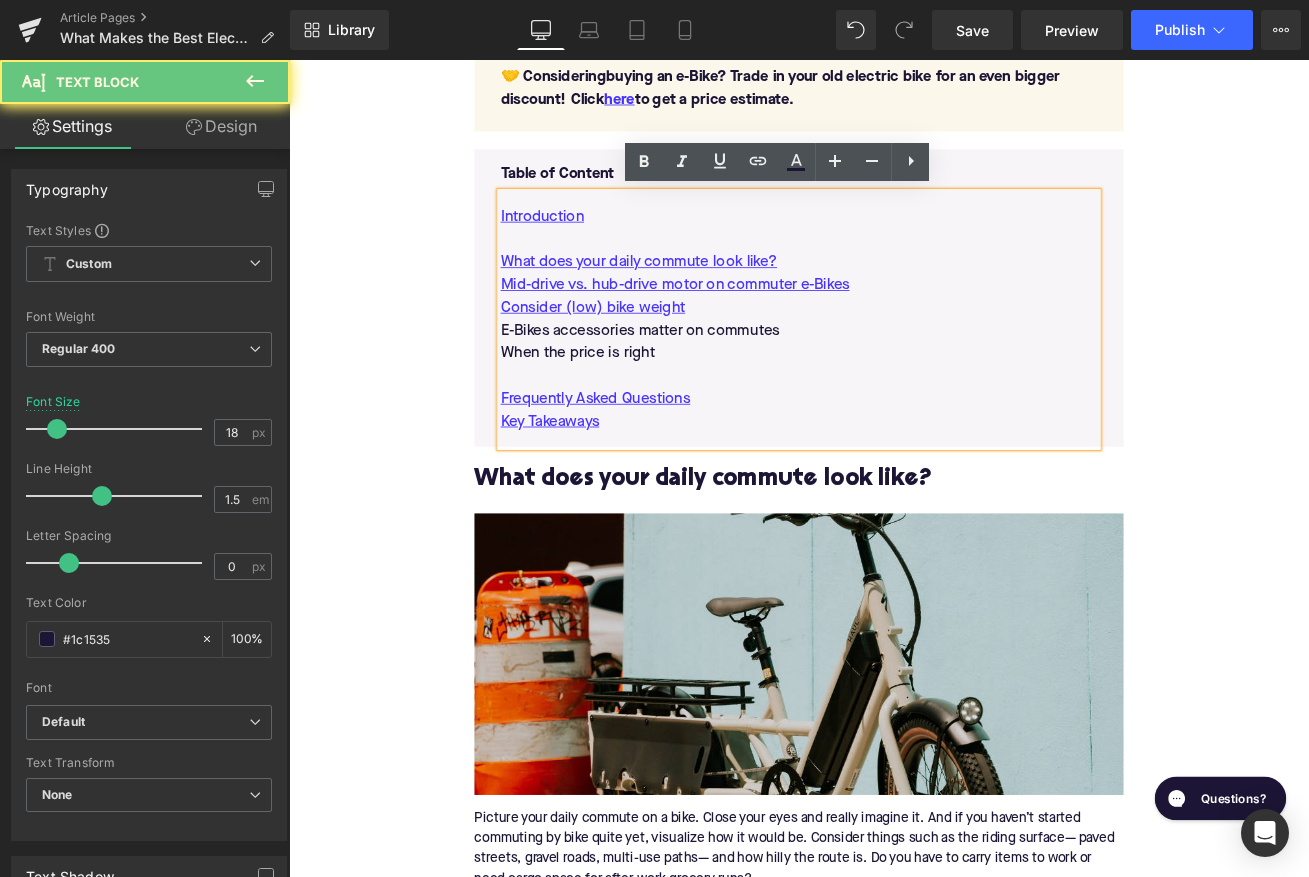 click on "E-Bikes accessories matter on commutes" at bounding box center (894, 381) 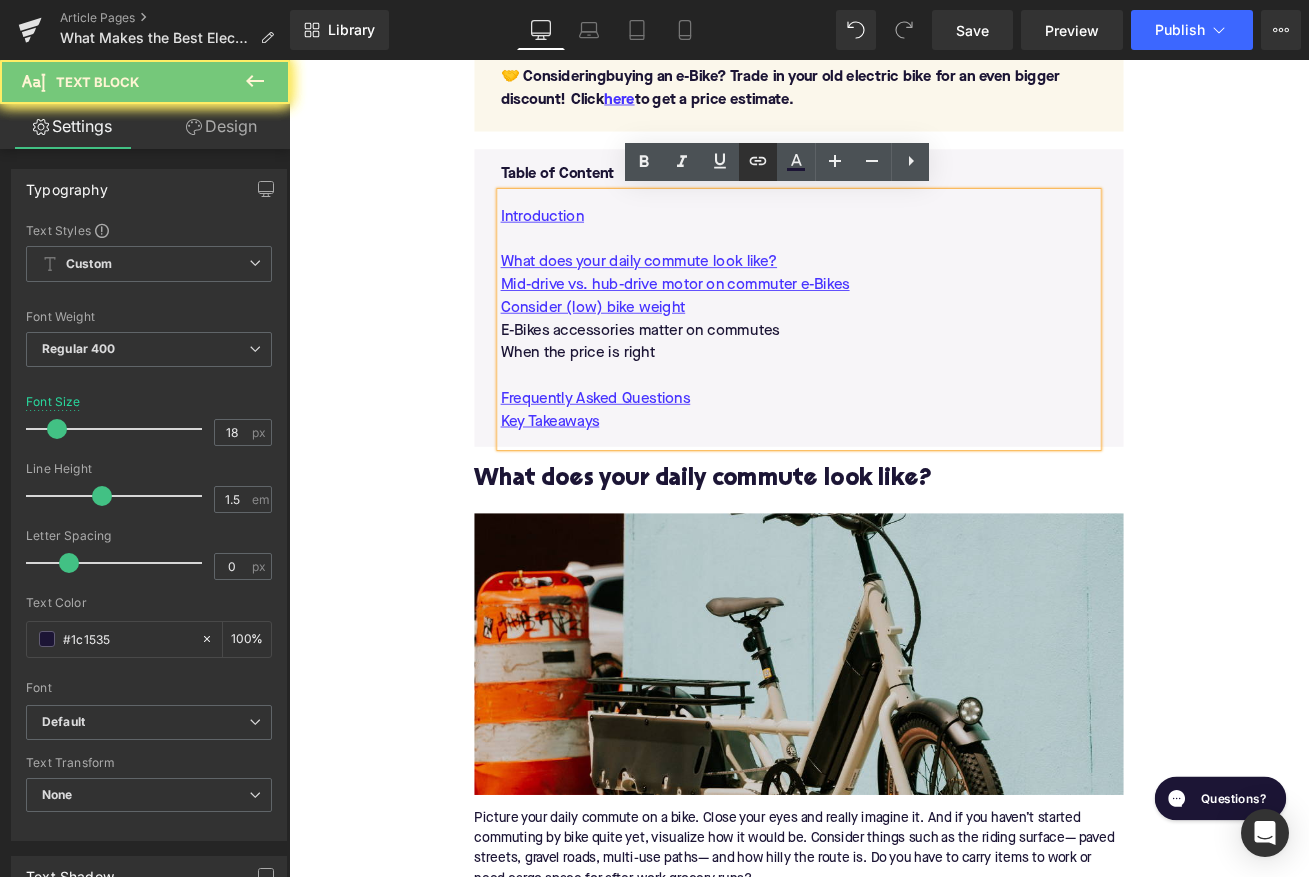 click at bounding box center (758, 162) 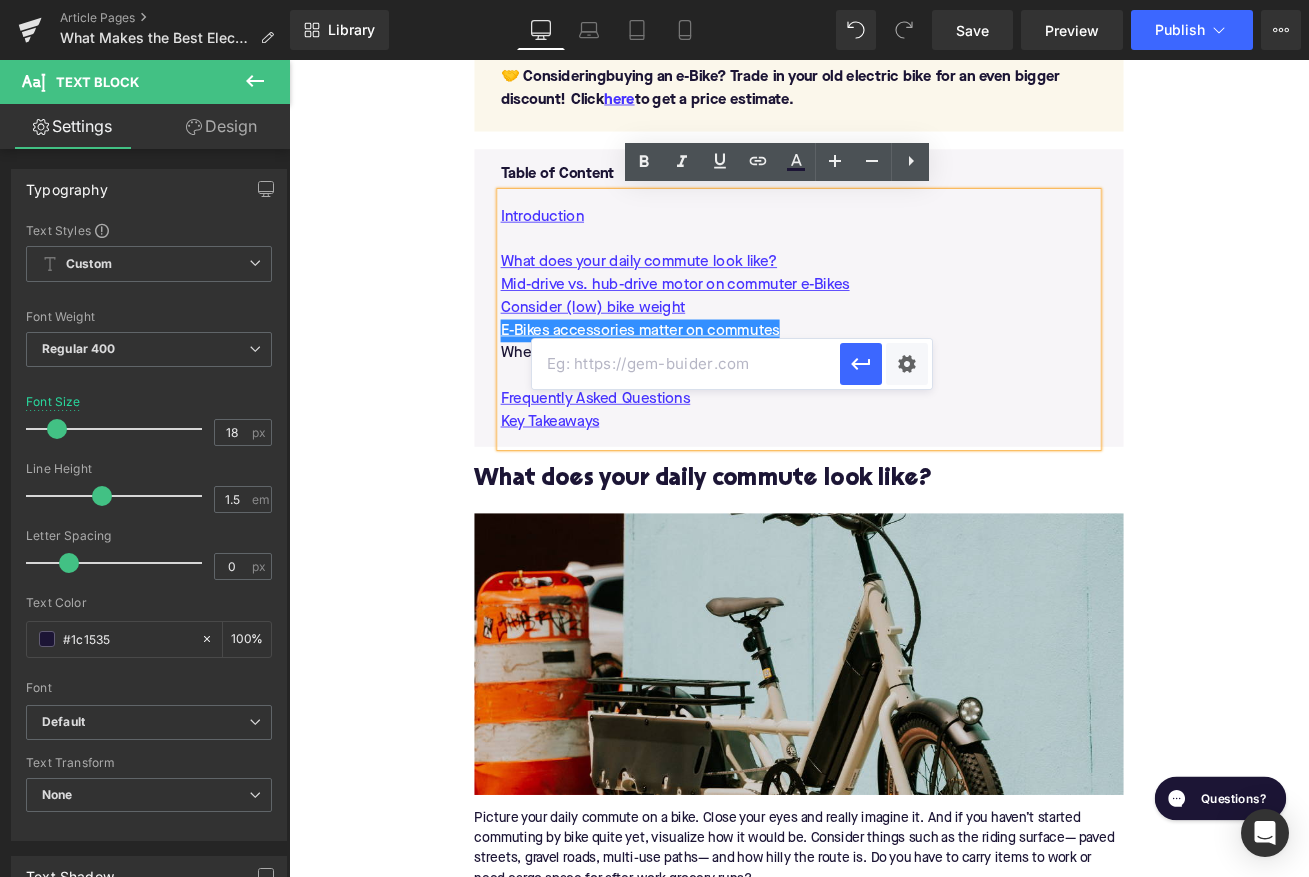 click at bounding box center [686, 364] 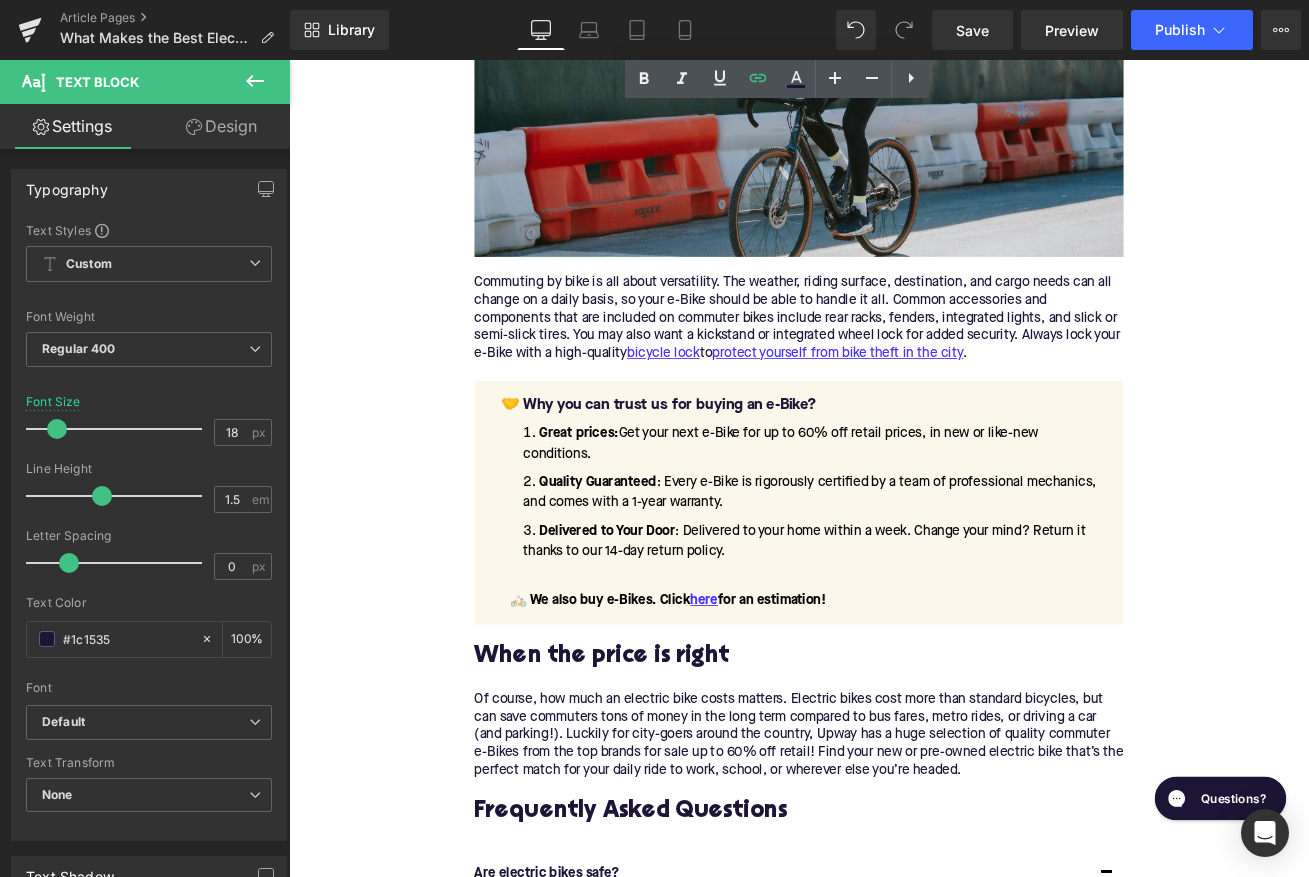 scroll, scrollTop: 4245, scrollLeft: 0, axis: vertical 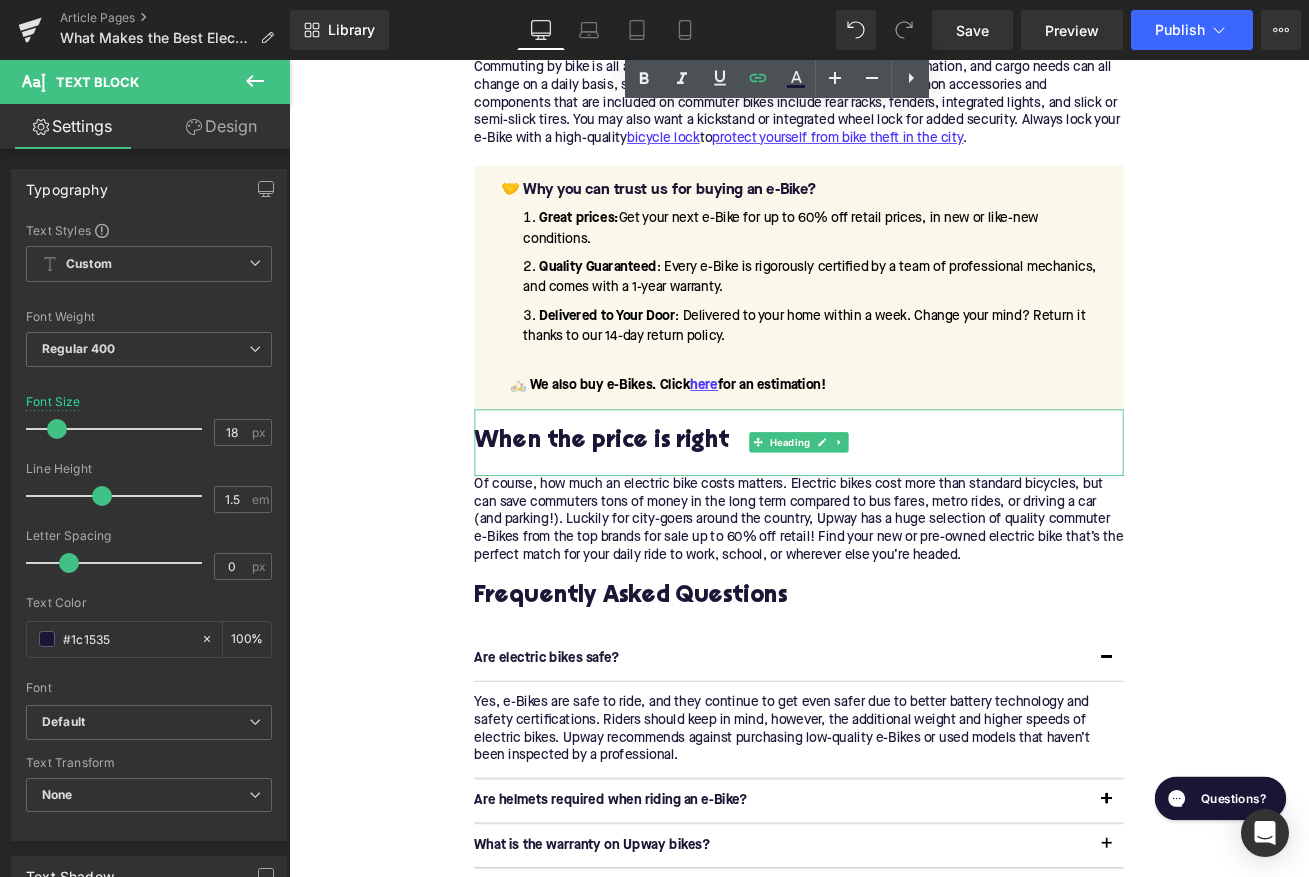 click on "When the price is right" at bounding box center (894, 513) 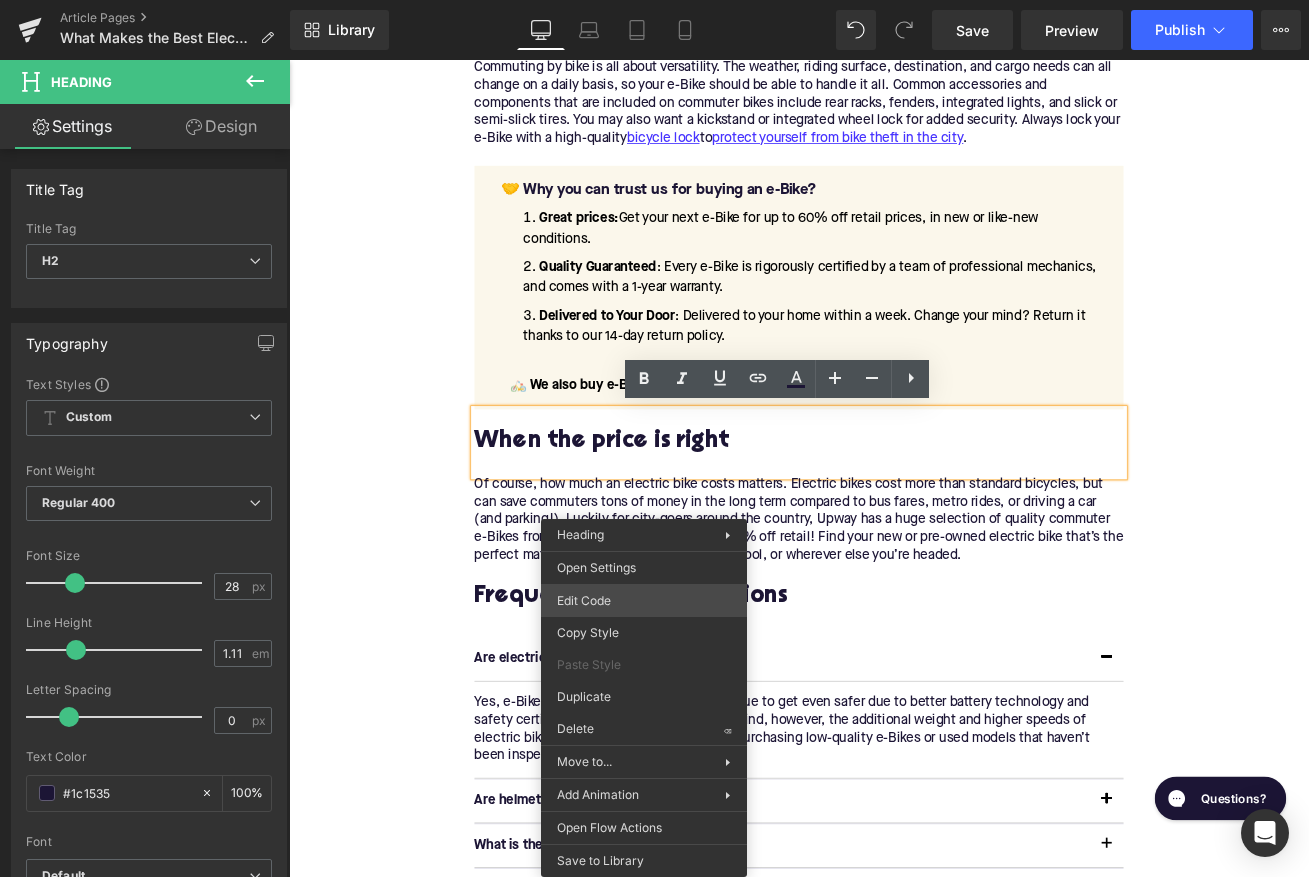 click on "You are previewing how the   will restyle your page. You can not edit Elements in Preset Preview Mode.  Article Pages What Makes the Best Electric Bike for Commuting? Library Desktop Desktop Laptop Tablet Mobile Save Preview Publish Scheduled View Live Page View with current Template Save Template to Library Schedule Publish  Optimize  Publish Settings Shortcuts  Your page can’t be published   You've reached the maximum number of published pages on your plan  (383/999999).  You need to upgrade your plan or unpublish all your pages to get 1 publish slot.   Unpublish pages   Upgrade plan  Elements Global Style Base Row  rows, columns, layouts, div Heading  headings, titles, h1,h2,h3,h4,h5,h6 Text Block  texts, paragraphs, contents, blocks Image  images, photos, alts, uploads Icon  icons, symbols Button  button, call to action, cta Separator  separators, dividers, horizontal lines Liquid  liquid, custom code, html, javascript, css, reviews, apps, applications, embeded, iframe Banner Parallax  Hero Banner  app" at bounding box center [654, 0] 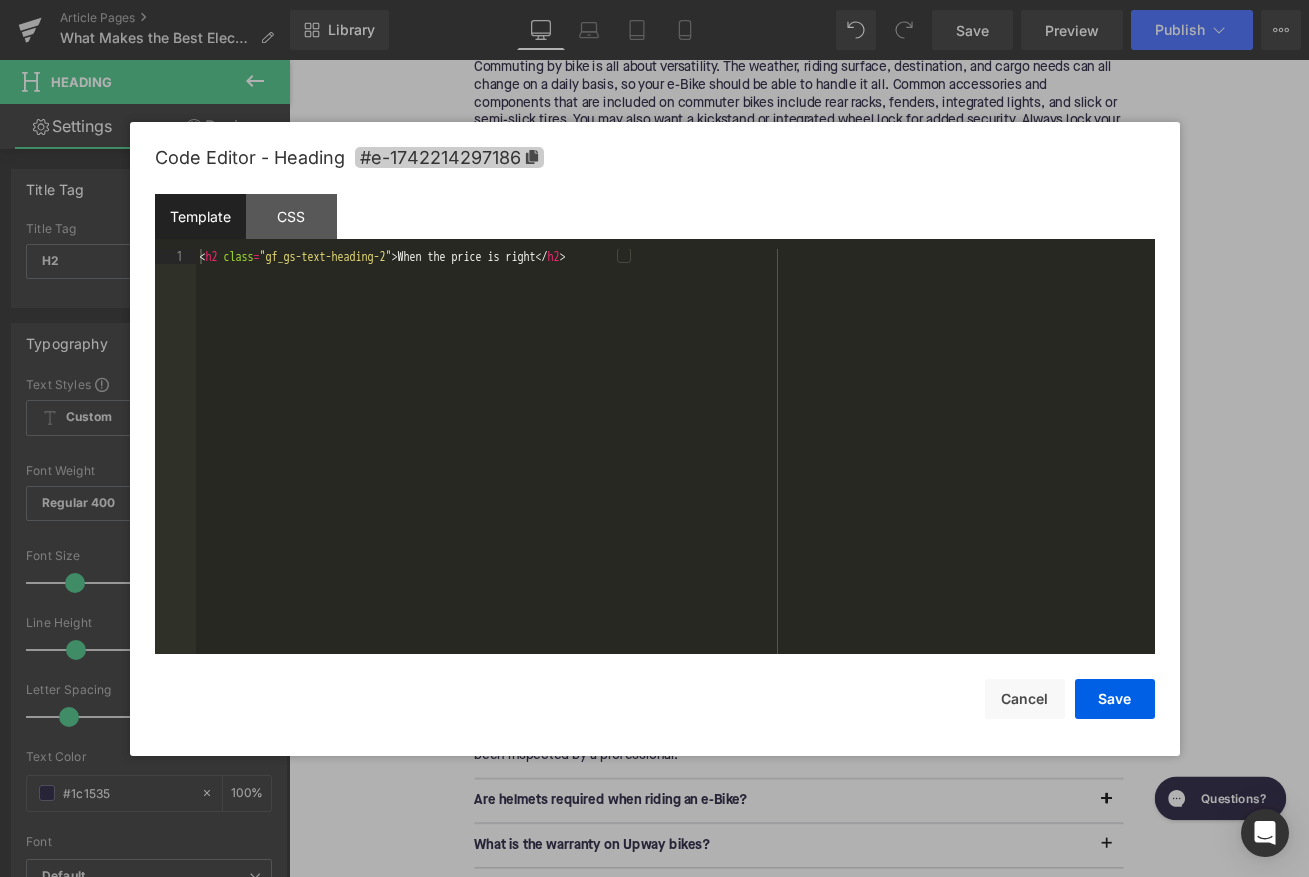 click on "#e-1742214297186" at bounding box center (449, 157) 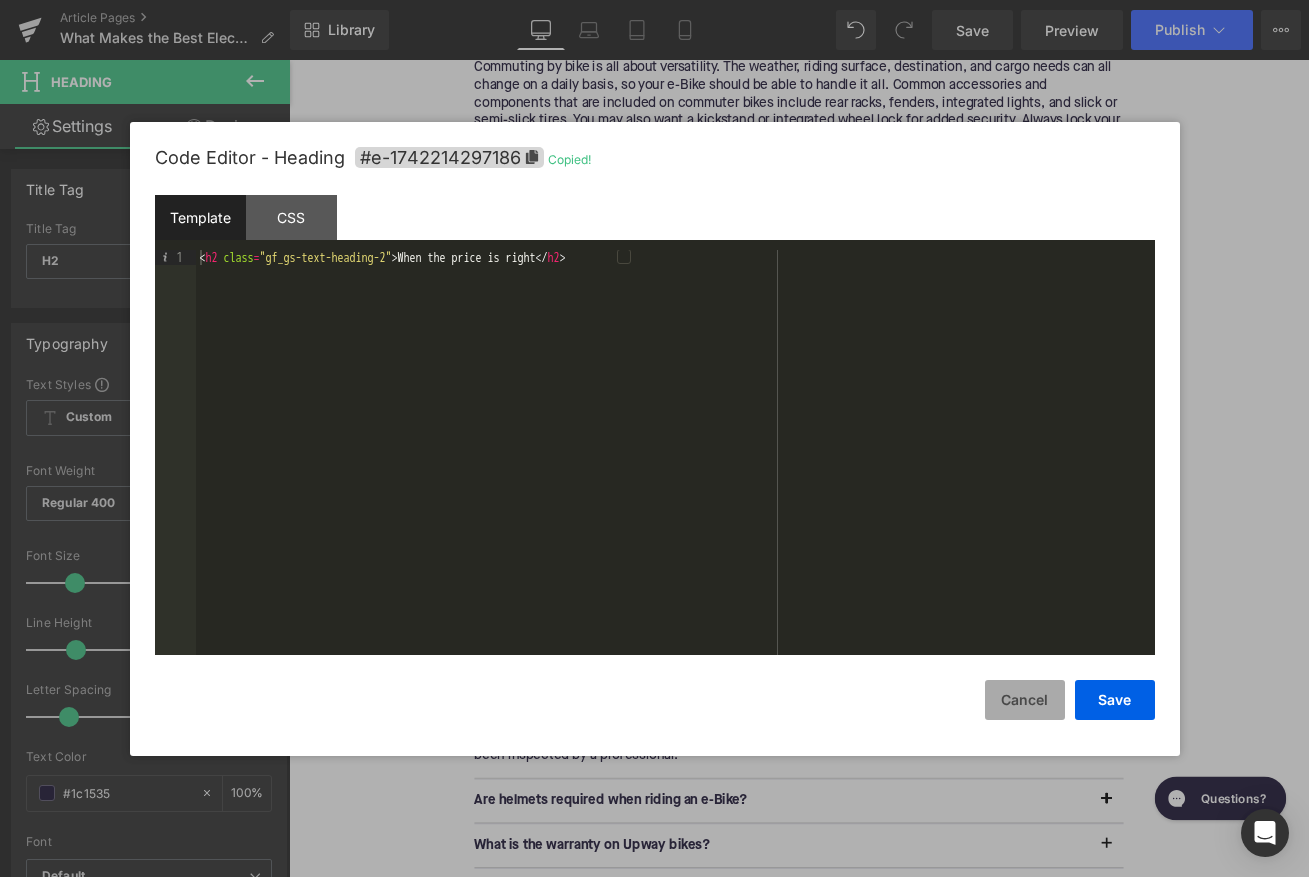 click on "Cancel" at bounding box center (1025, 700) 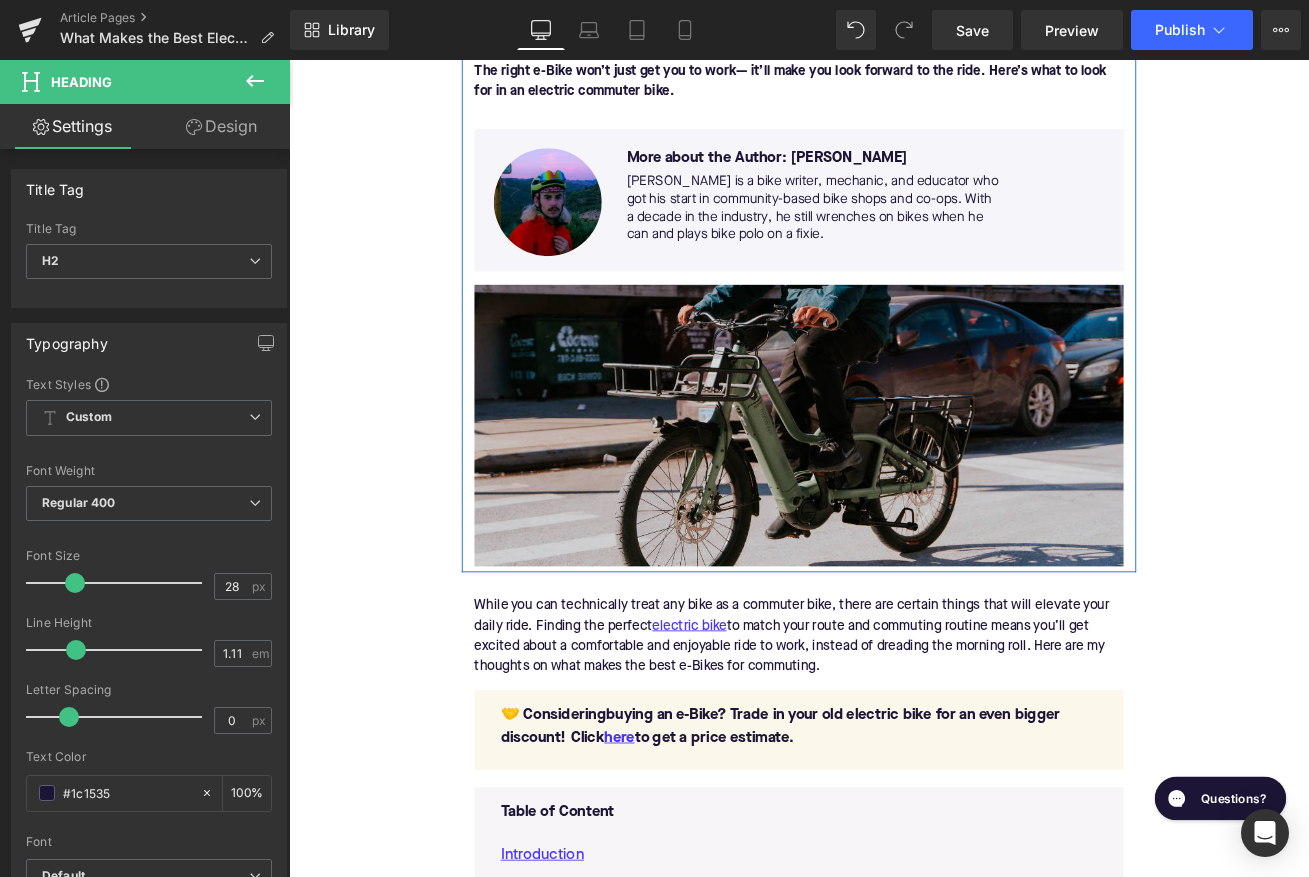 scroll, scrollTop: 997, scrollLeft: 0, axis: vertical 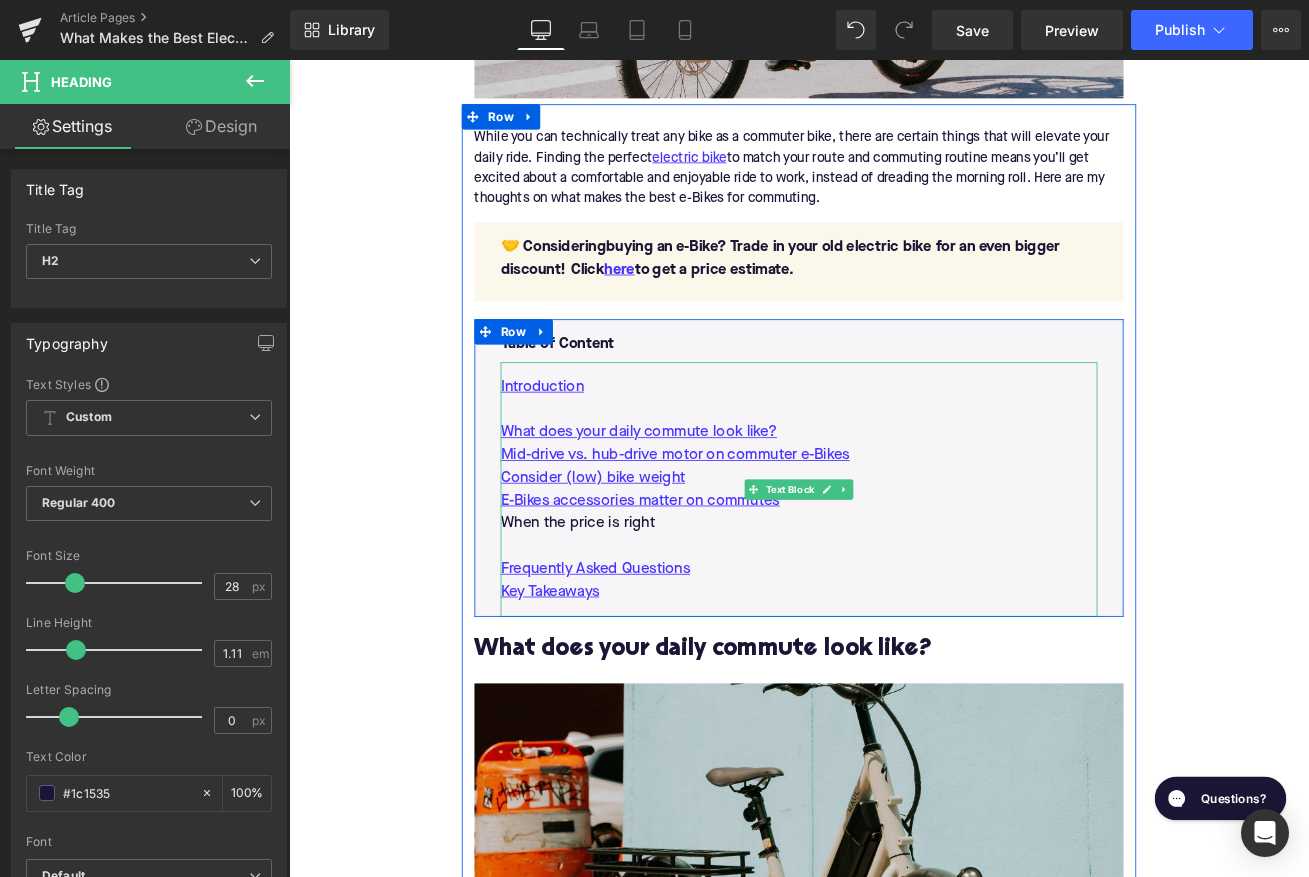 click on "When the price is right" at bounding box center (894, 609) 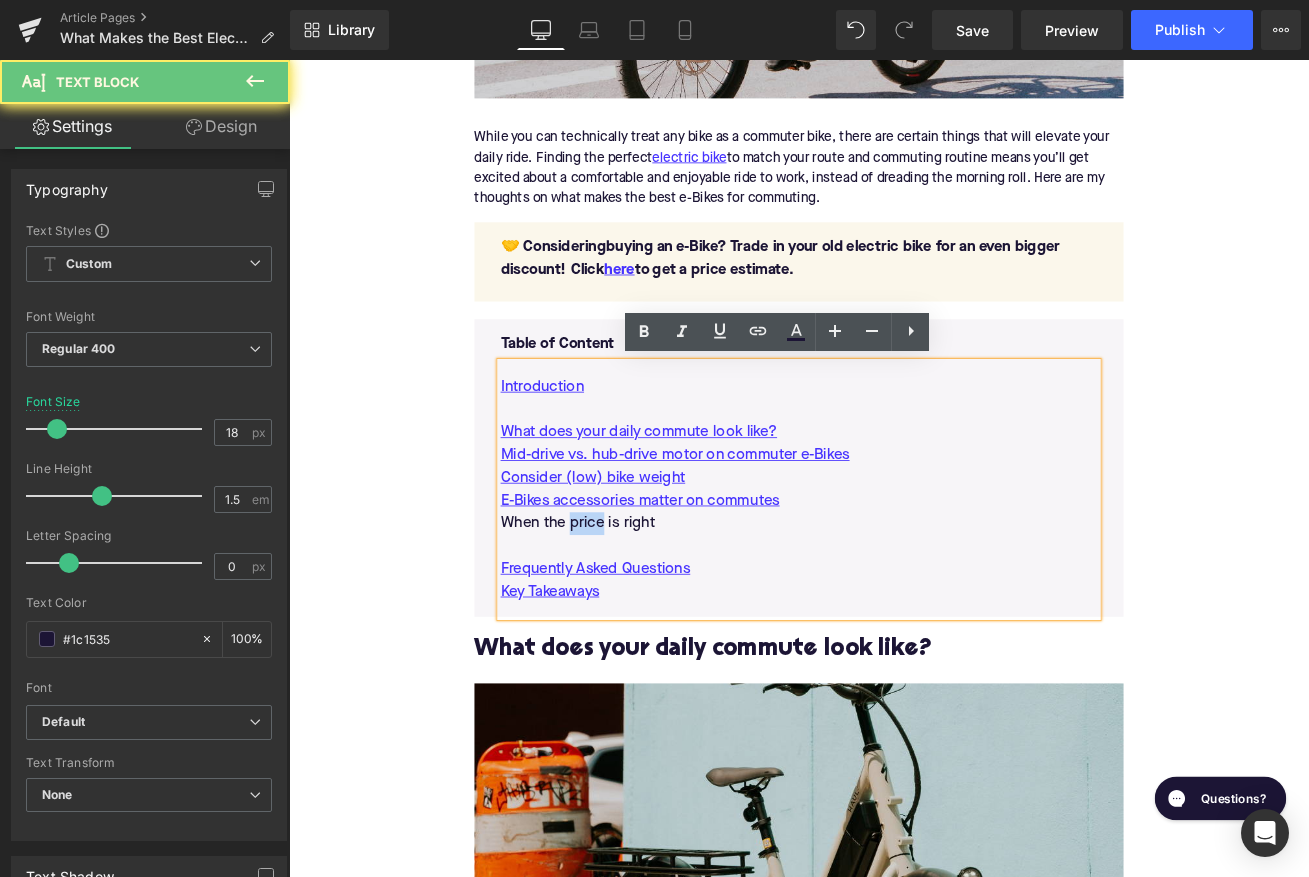 click on "When the price is right" at bounding box center (894, 609) 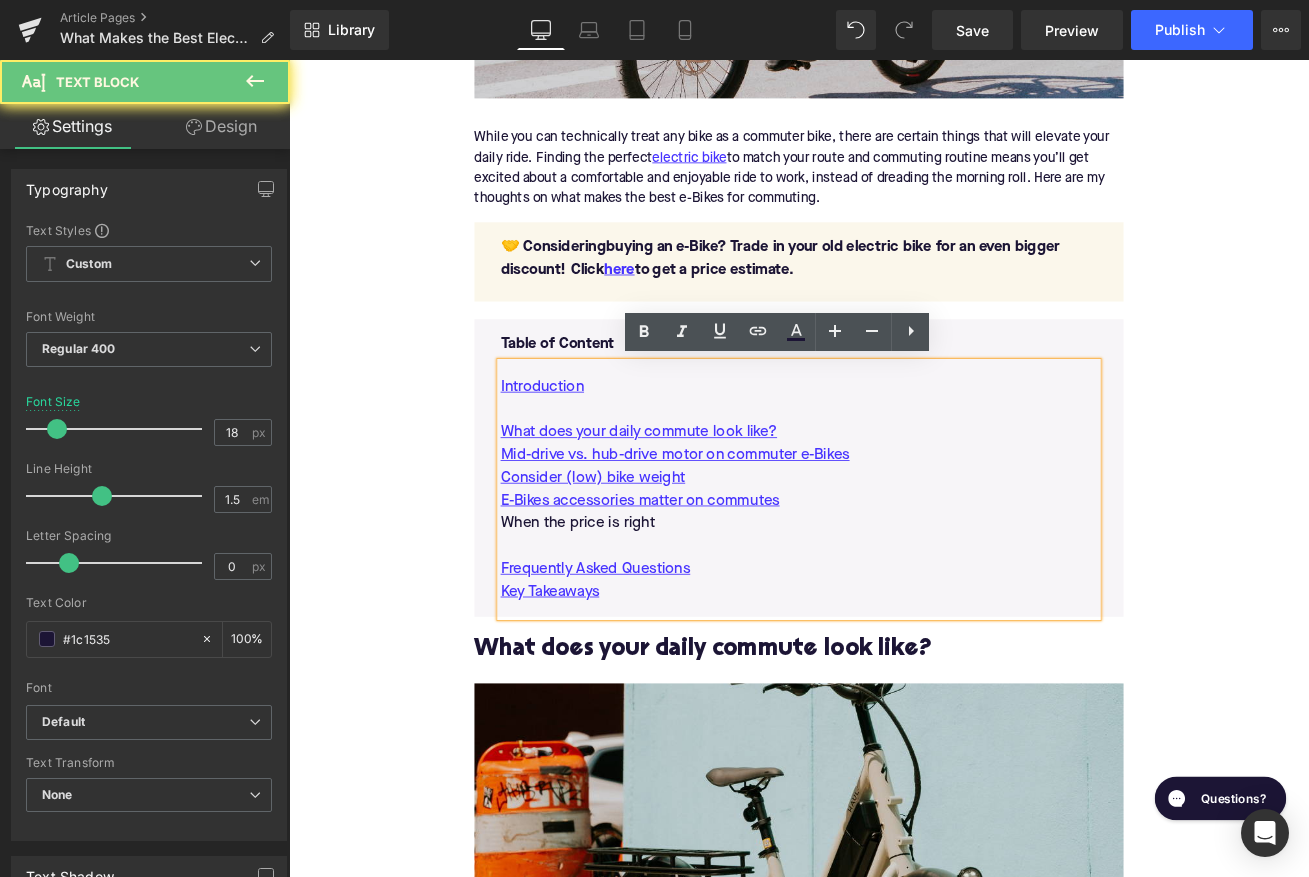 click on "When the price is right" at bounding box center [894, 609] 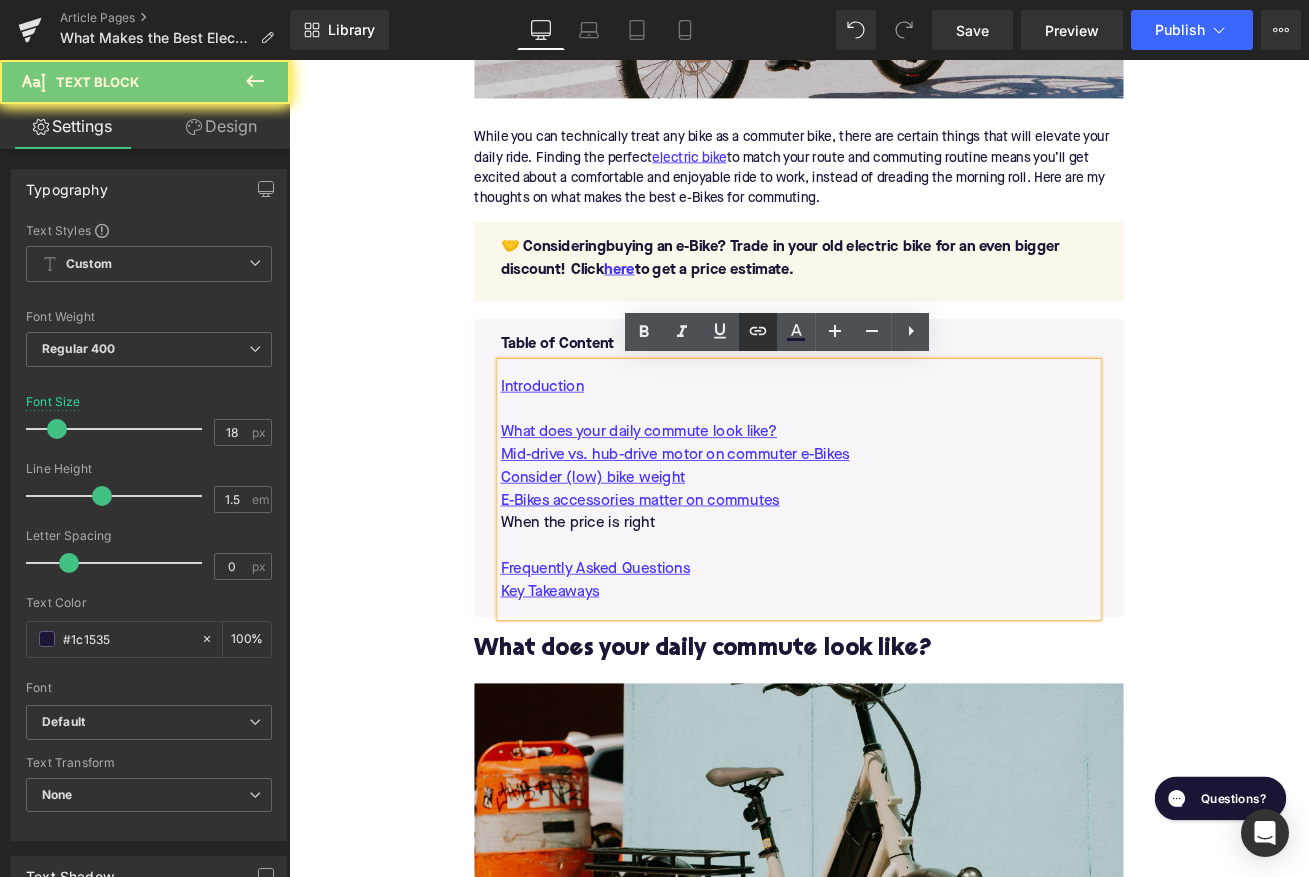 click at bounding box center [758, 332] 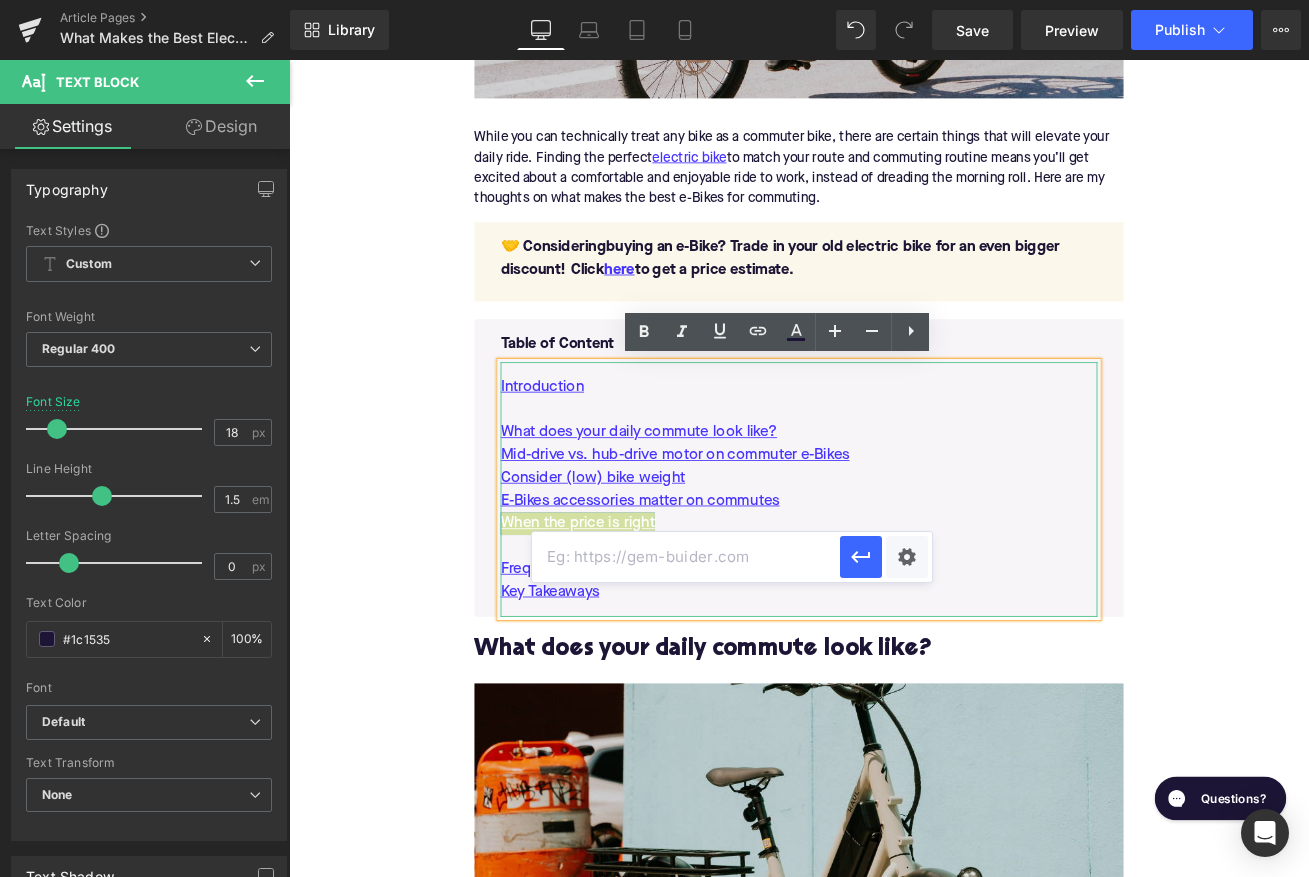 click at bounding box center [686, 557] 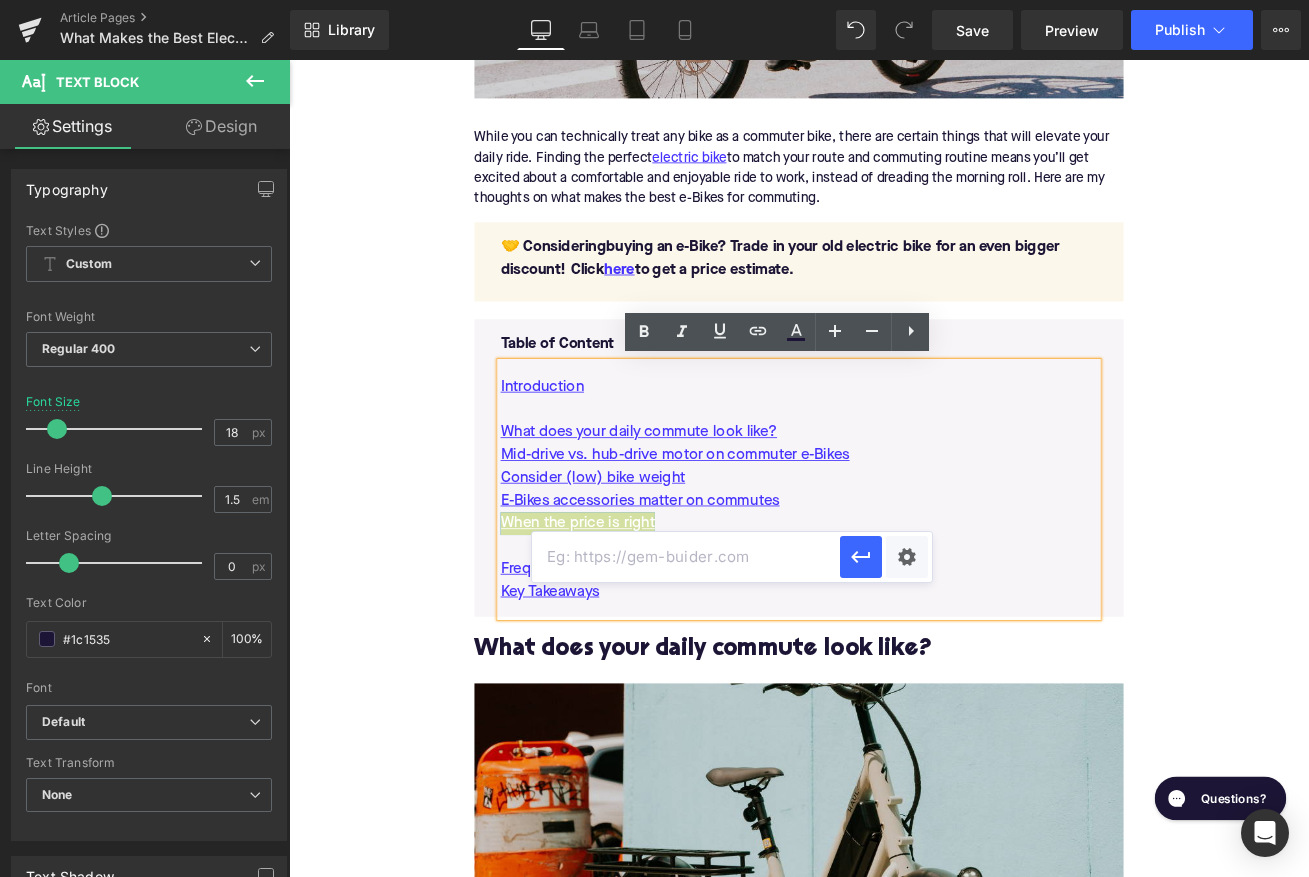 paste on "#e-1742214297186" 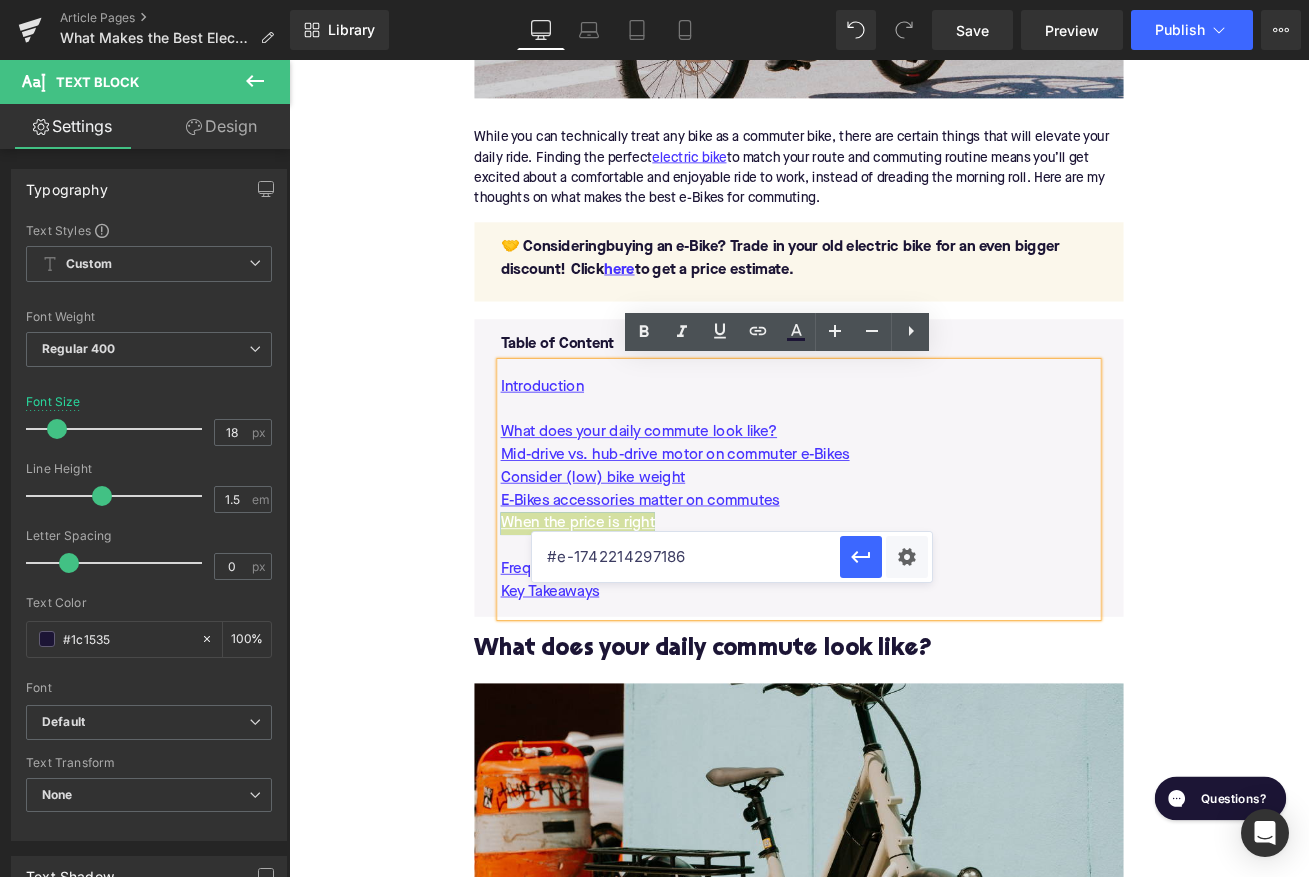 type on "#e-1742214297186" 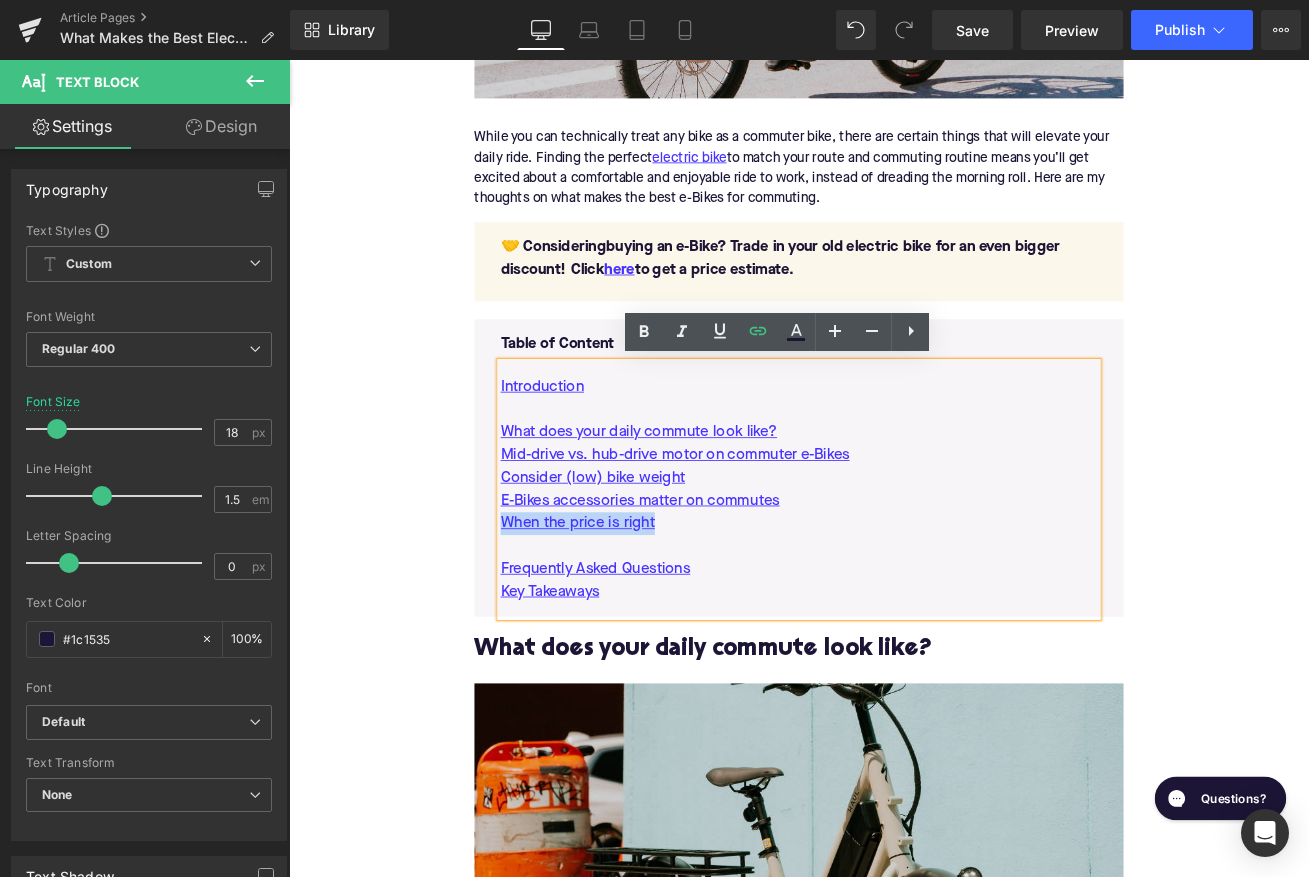 click on "Home / What Makes the Best Electric Bike for Commuting? Breadcrumbs         What Makes the Best Electric Bike for Commuting? Heading         Written by: [PERSON_NAME]  | [DATE]  |  Time to read 6 min Text Block         The right e-Bike won’t just get you to work— it’ll make you look forward to the ride. Here’s what to look for in an electric commuter bike. Text Block         Image         More about the Author: [PERSON_NAME] Text Block         [PERSON_NAME] is a bike writer, mechanic, and educator who got his start in community-based bike shops and co-ops. With a decade in the industry, he still wrenches on bikes when he can and plays bike polo on a fixie. Text Block         Row         Image         Row         While you can technically treat any bike as a commuter bike, there are certain things that will elevate your daily ride. Finding the perfect  electric bike Text Block         🤝 Considering  buying an e-Bike? Trade in your old electric bike for an even bigger discount! Click  here" at bounding box center (894, 2483) 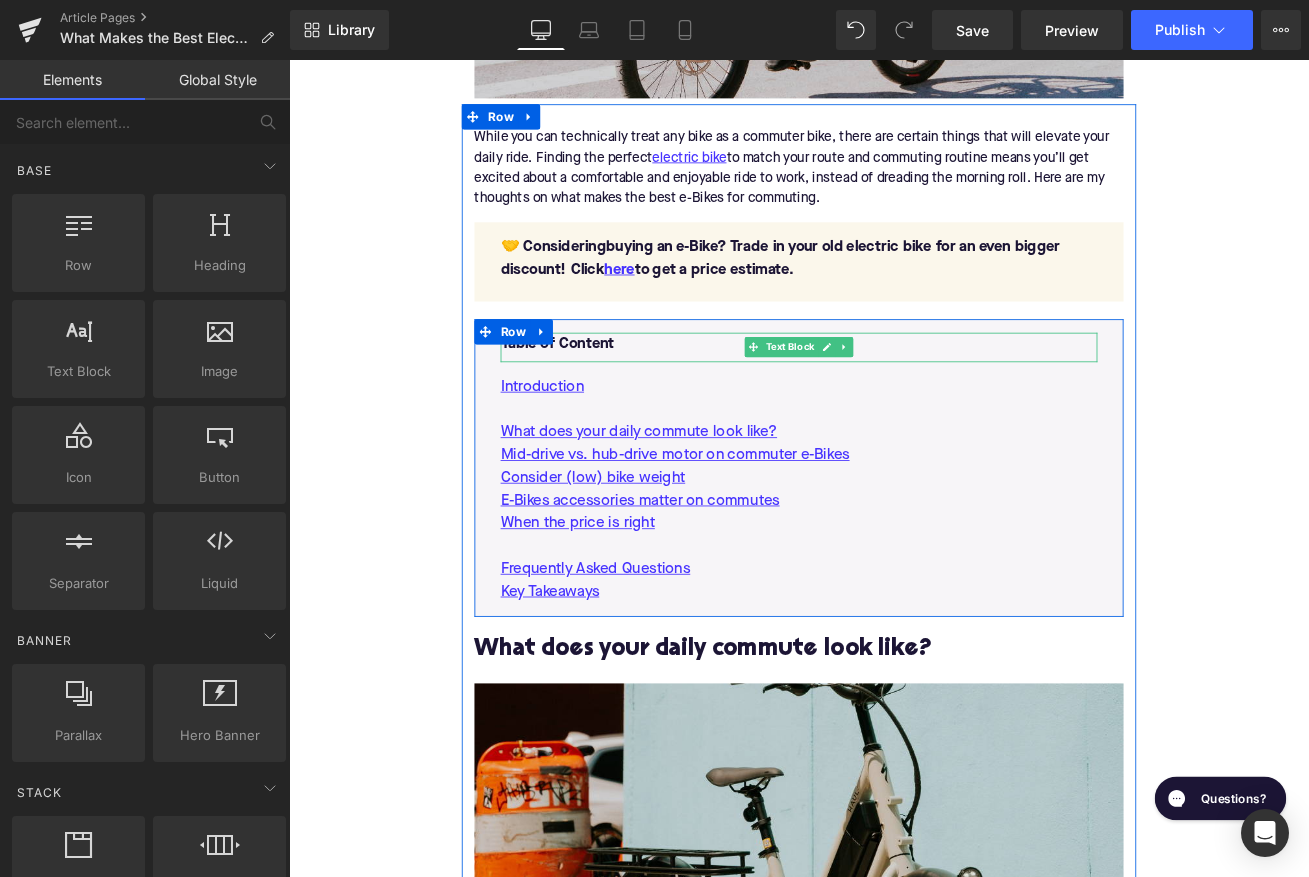 click on "Table of Content" at bounding box center [894, 396] 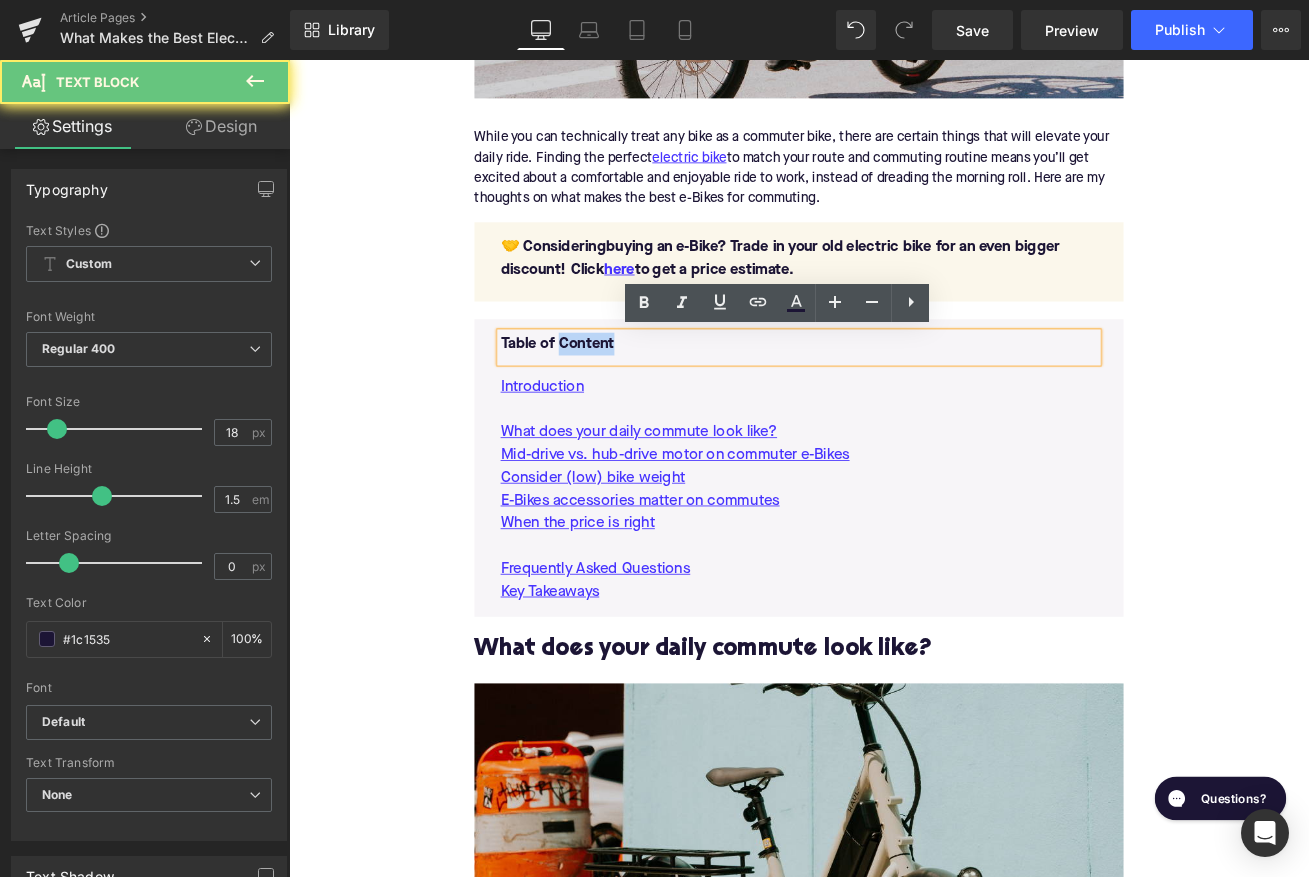 click on "Table of Content" at bounding box center (894, 396) 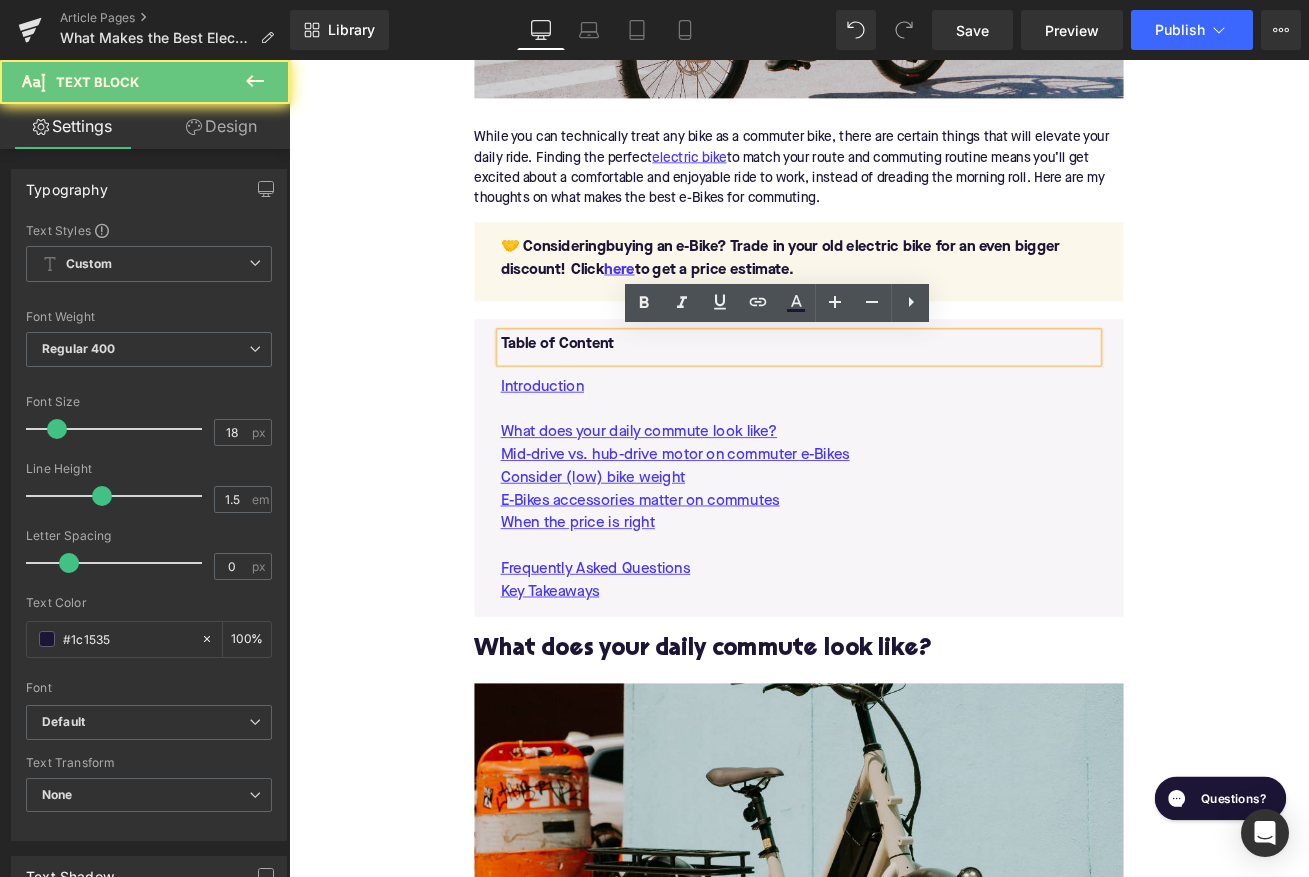click on "Table of Content" at bounding box center [894, 396] 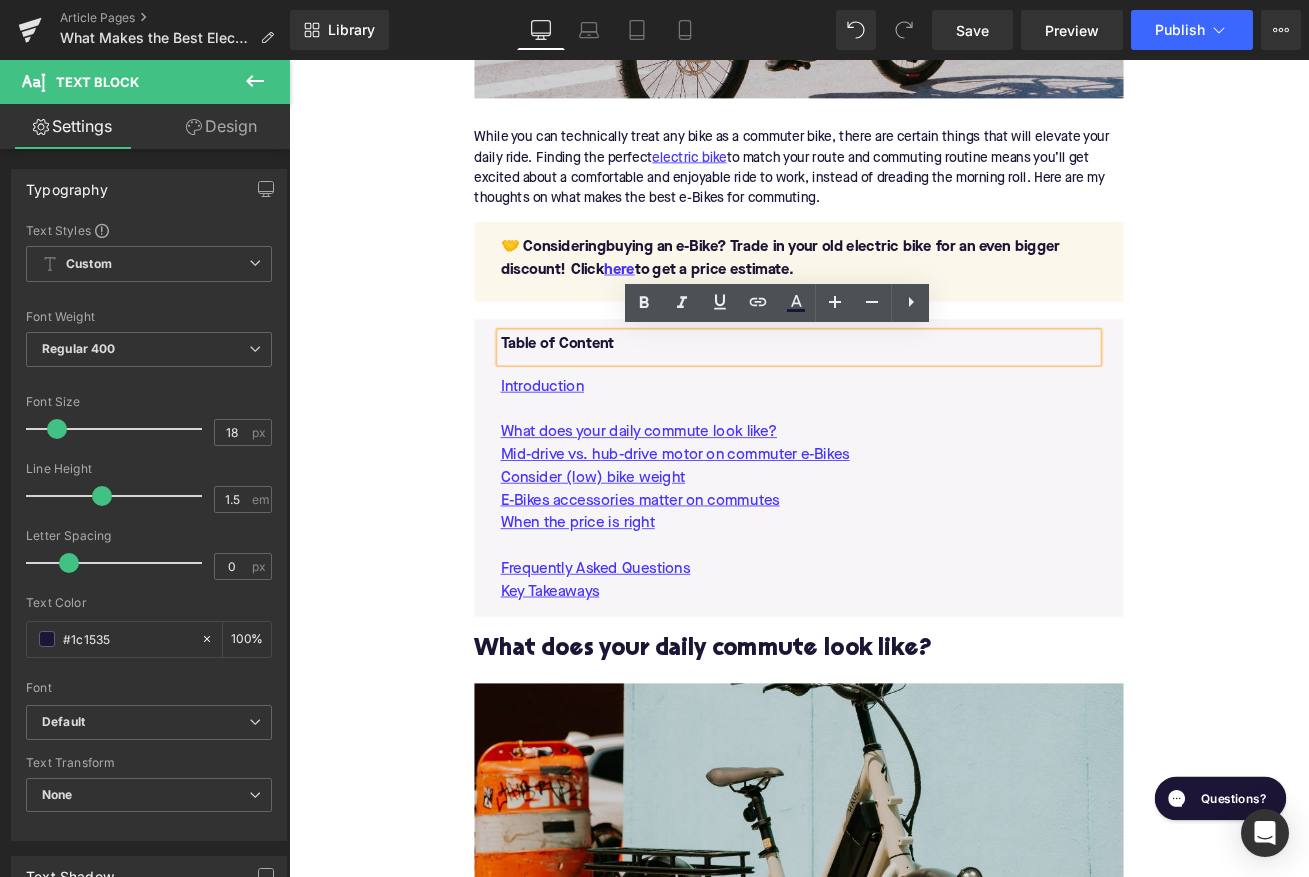 type 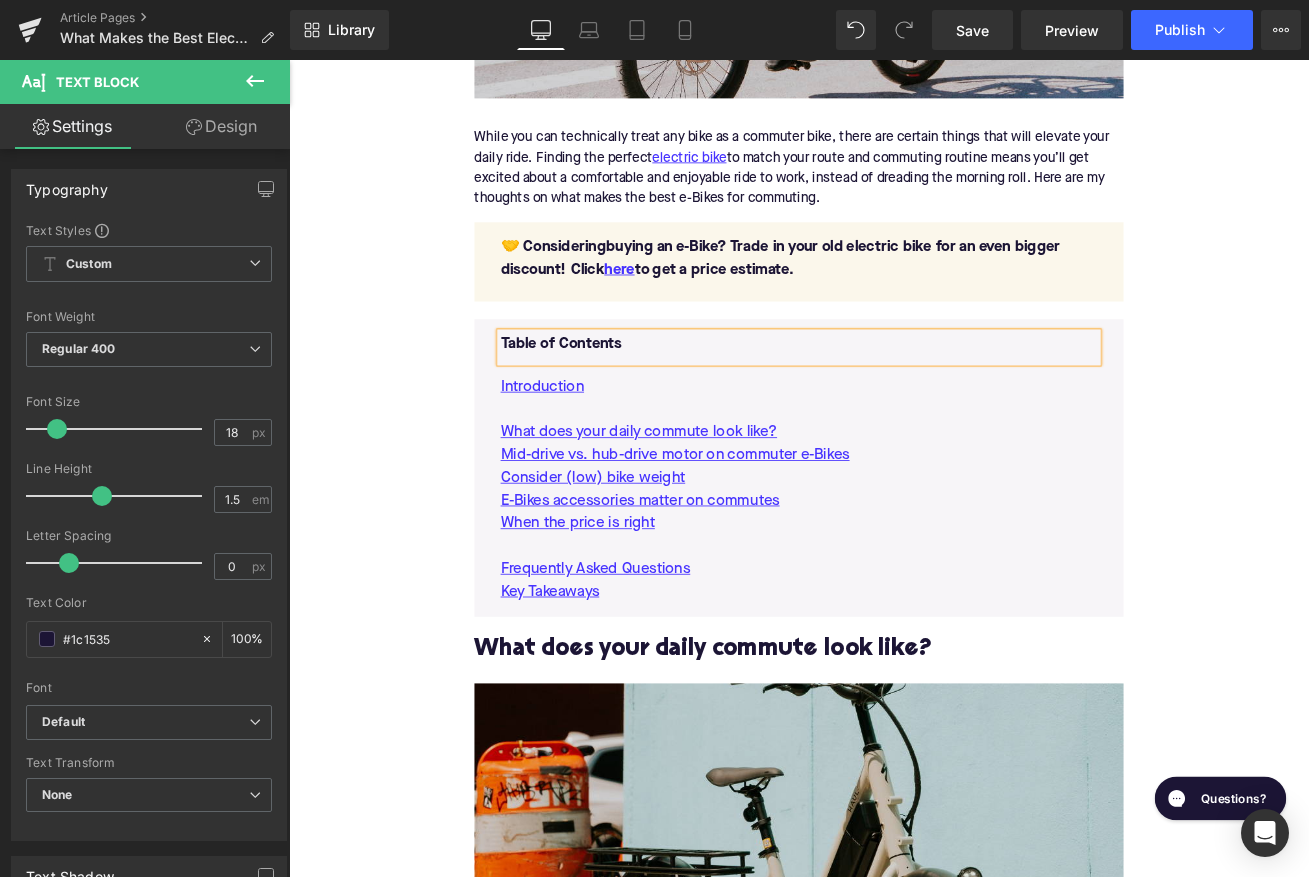 click on "Home / What Makes the Best Electric Bike for Commuting? Breadcrumbs         What Makes the Best Electric Bike for Commuting? Heading         Written by: [PERSON_NAME]  | [DATE]  |  Time to read 6 min Text Block         The right e-Bike won’t just get you to work— it’ll make you look forward to the ride. Here’s what to look for in an electric commuter bike. Text Block         Image         More about the Author: [PERSON_NAME] Text Block         [PERSON_NAME] is a bike writer, mechanic, and educator who got his start in community-based bike shops and co-ops. With a decade in the industry, he still wrenches on bikes when he can and plays bike polo on a fixie. Text Block         Row         Image         Row         While you can technically treat any bike as a commuter bike, there are certain things that will elevate your daily ride. Finding the perfect  electric bike Text Block         🤝 Considering  buying an e-Bike? Trade in your old electric bike for an even bigger discount! Click  here" at bounding box center (894, 2483) 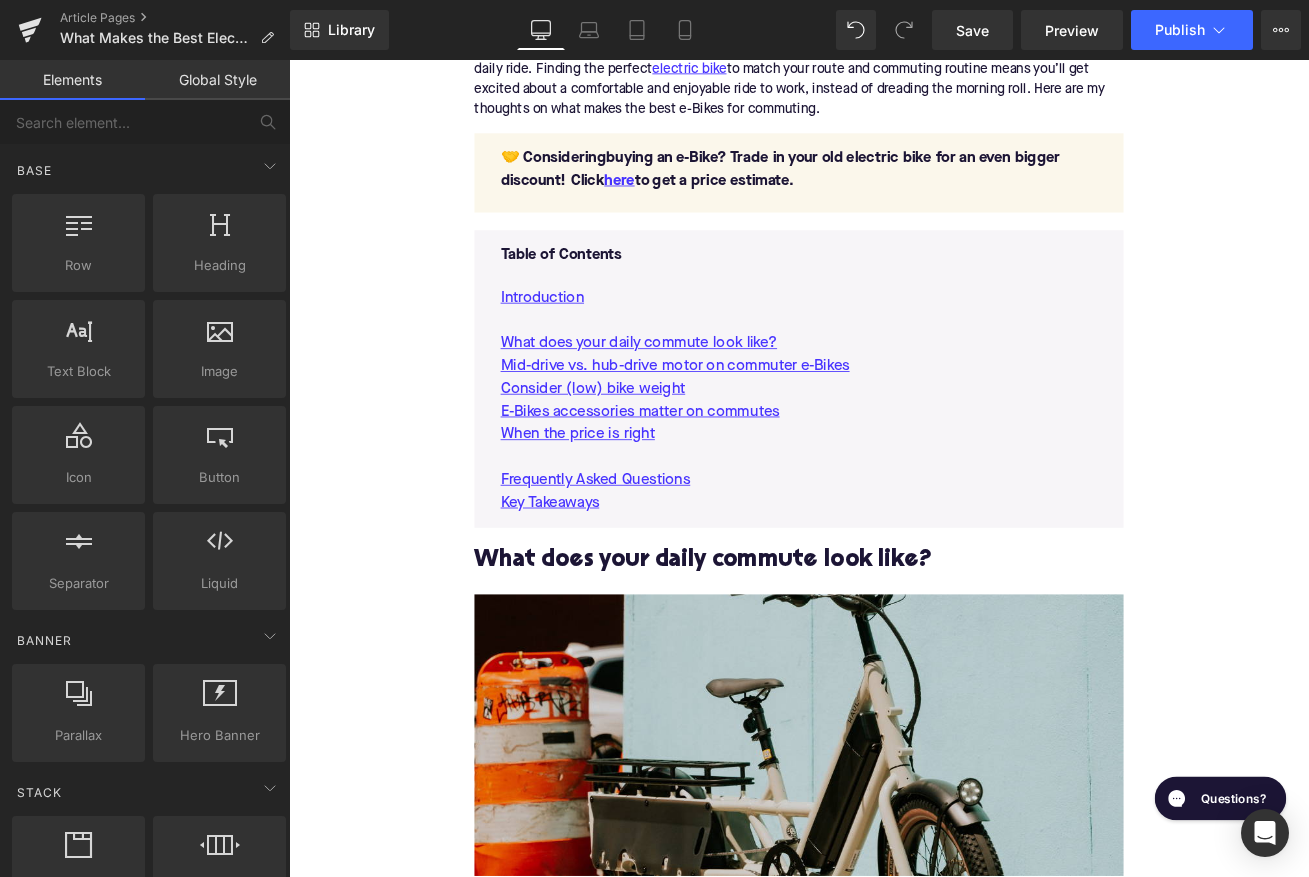scroll, scrollTop: 976, scrollLeft: 0, axis: vertical 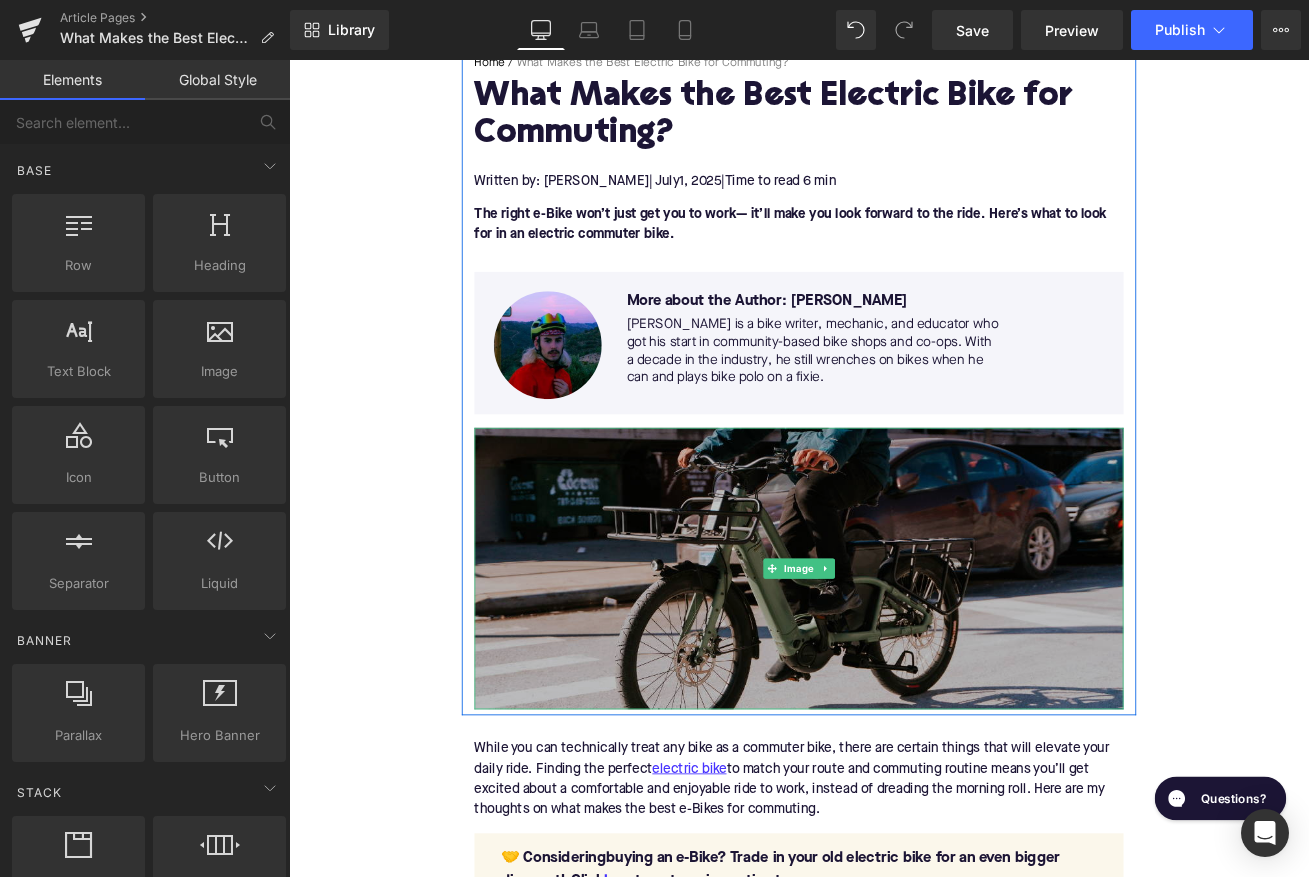 click at bounding box center (894, 663) 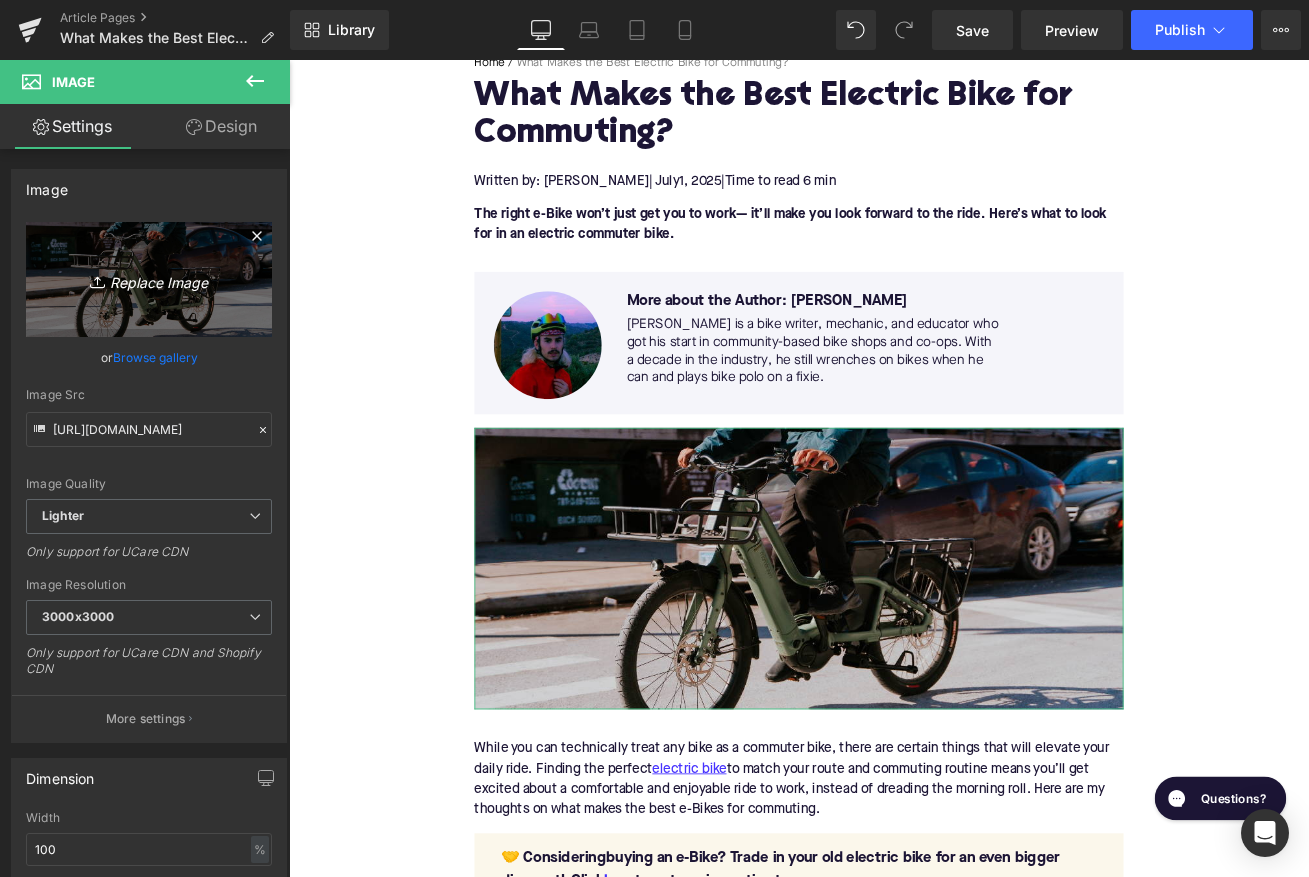 click on "Replace Image" at bounding box center [149, 279] 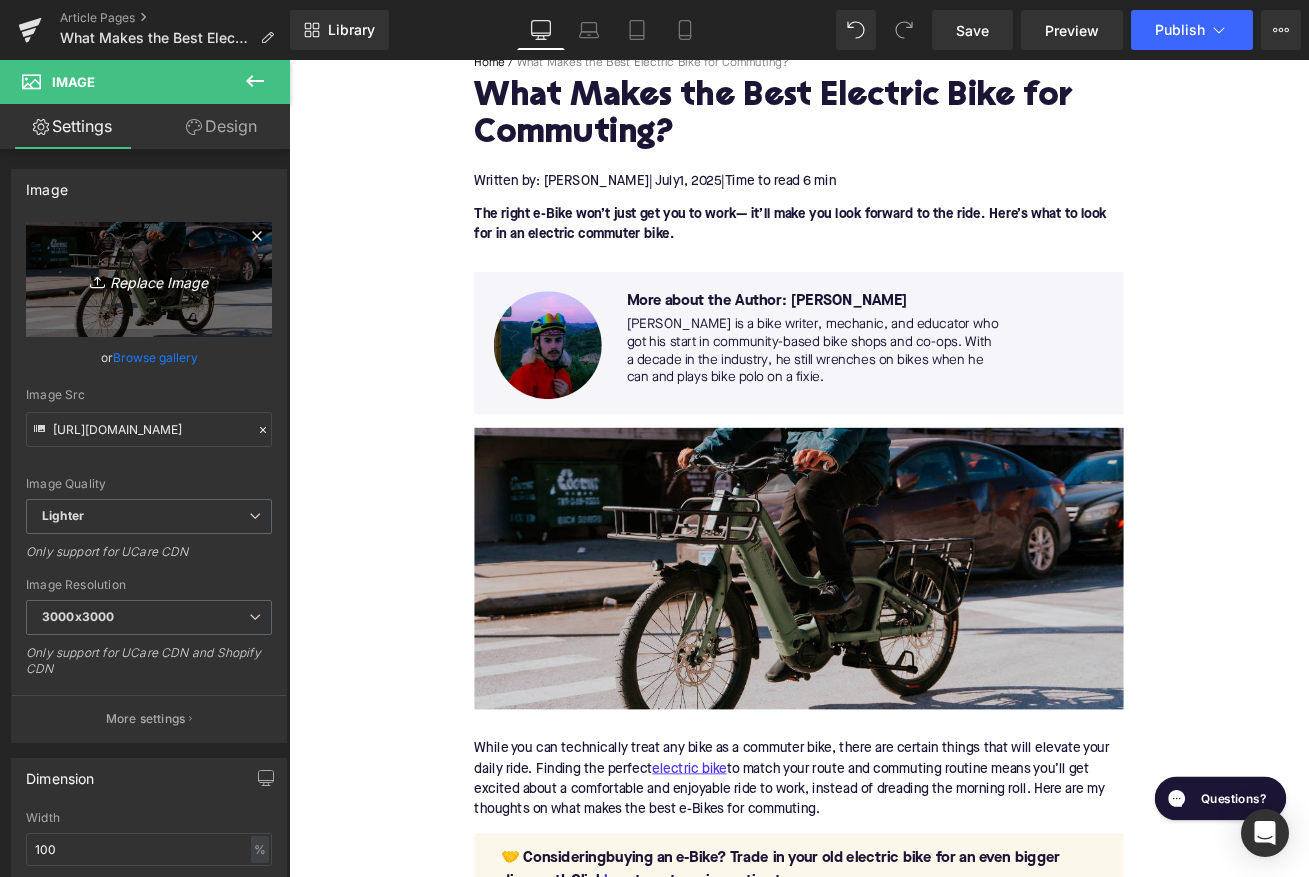type on "C:\fakepath\305.png" 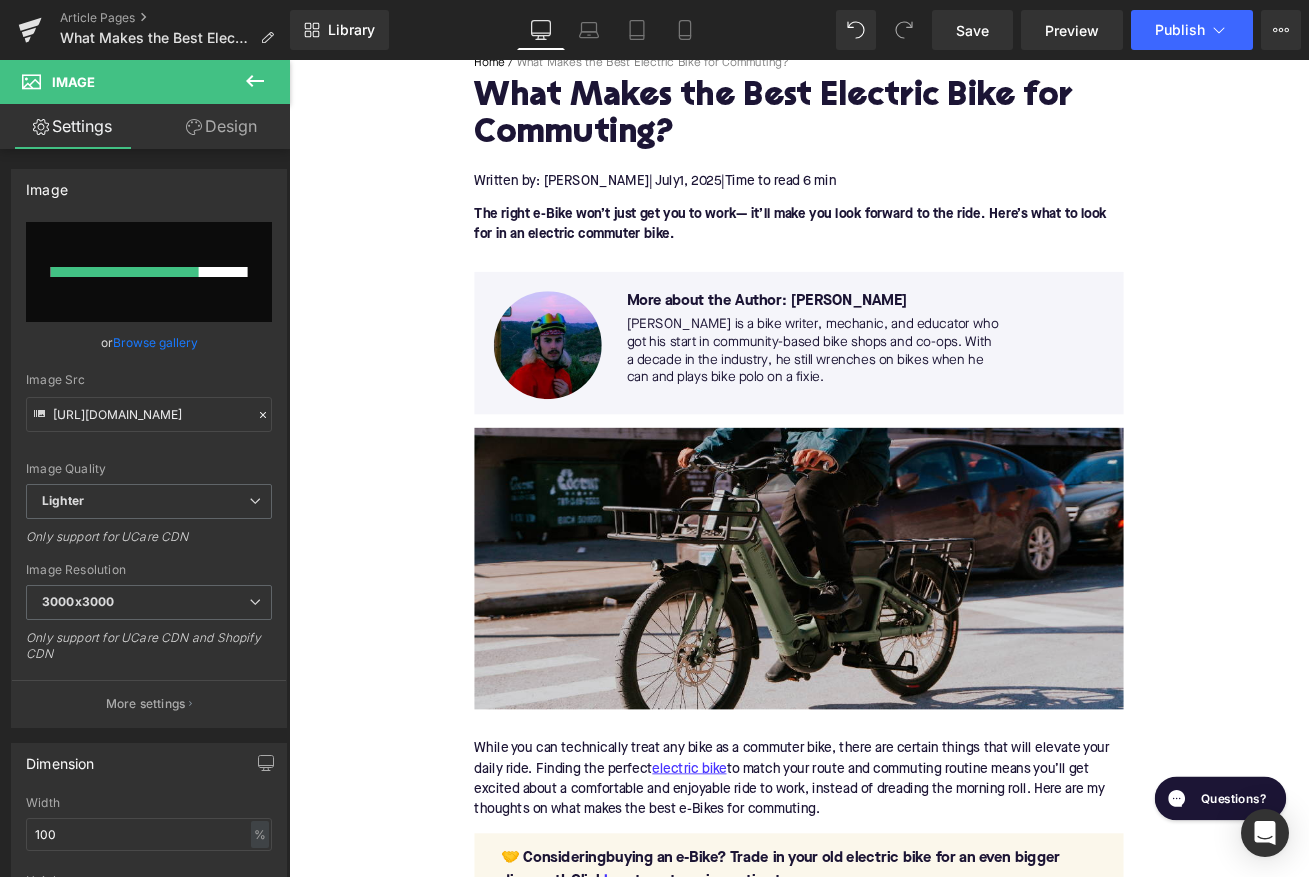 type 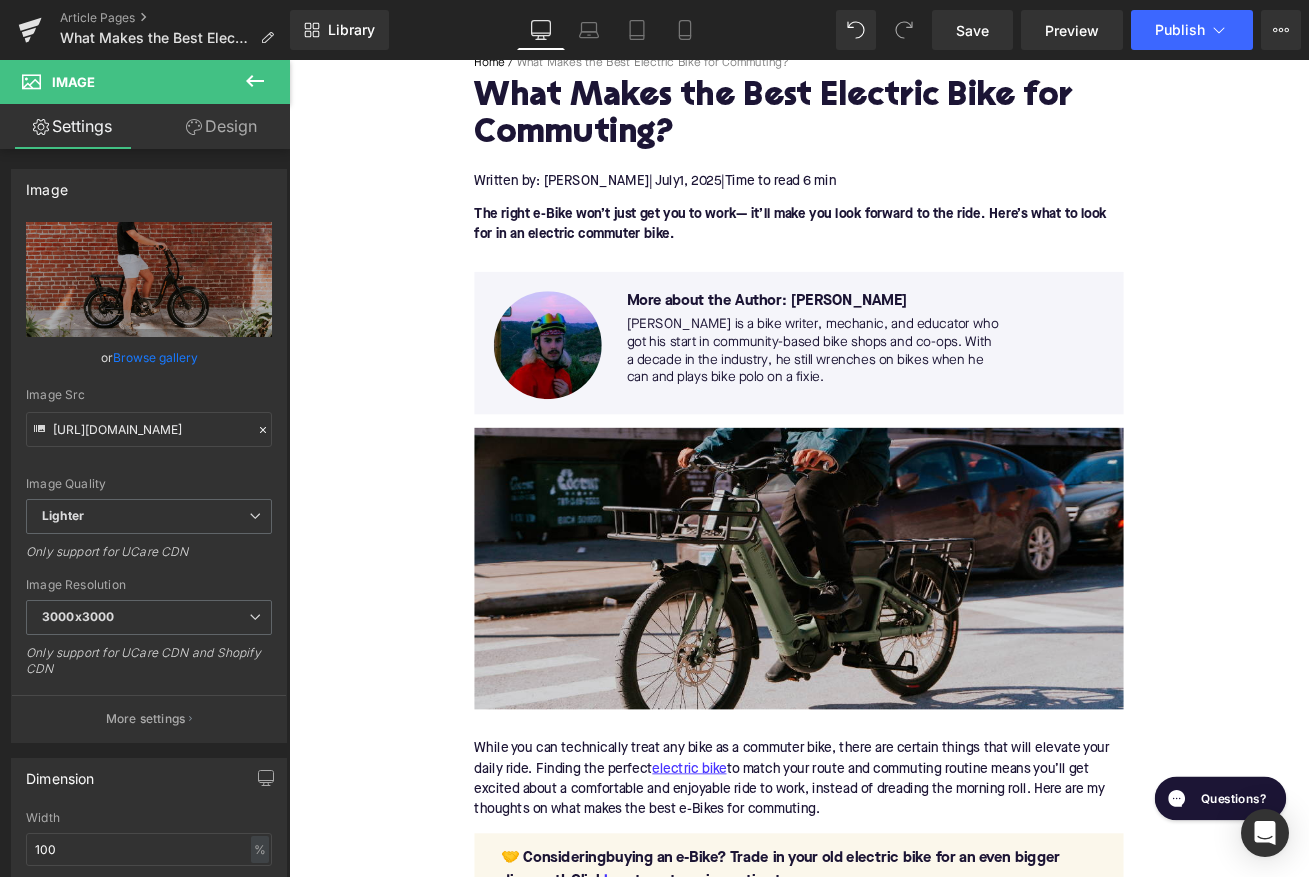 type on "[URL][DOMAIN_NAME]" 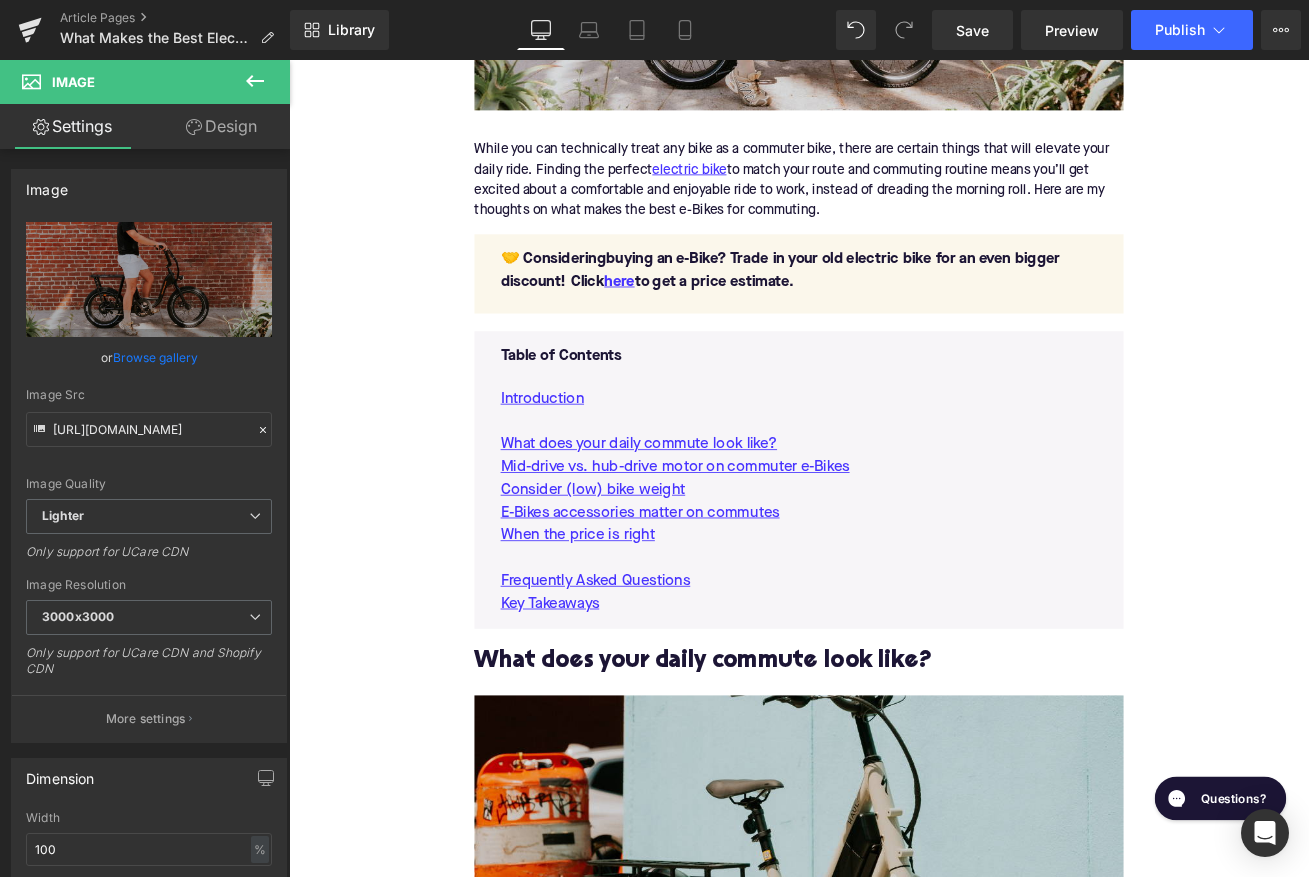 scroll, scrollTop: 1354, scrollLeft: 0, axis: vertical 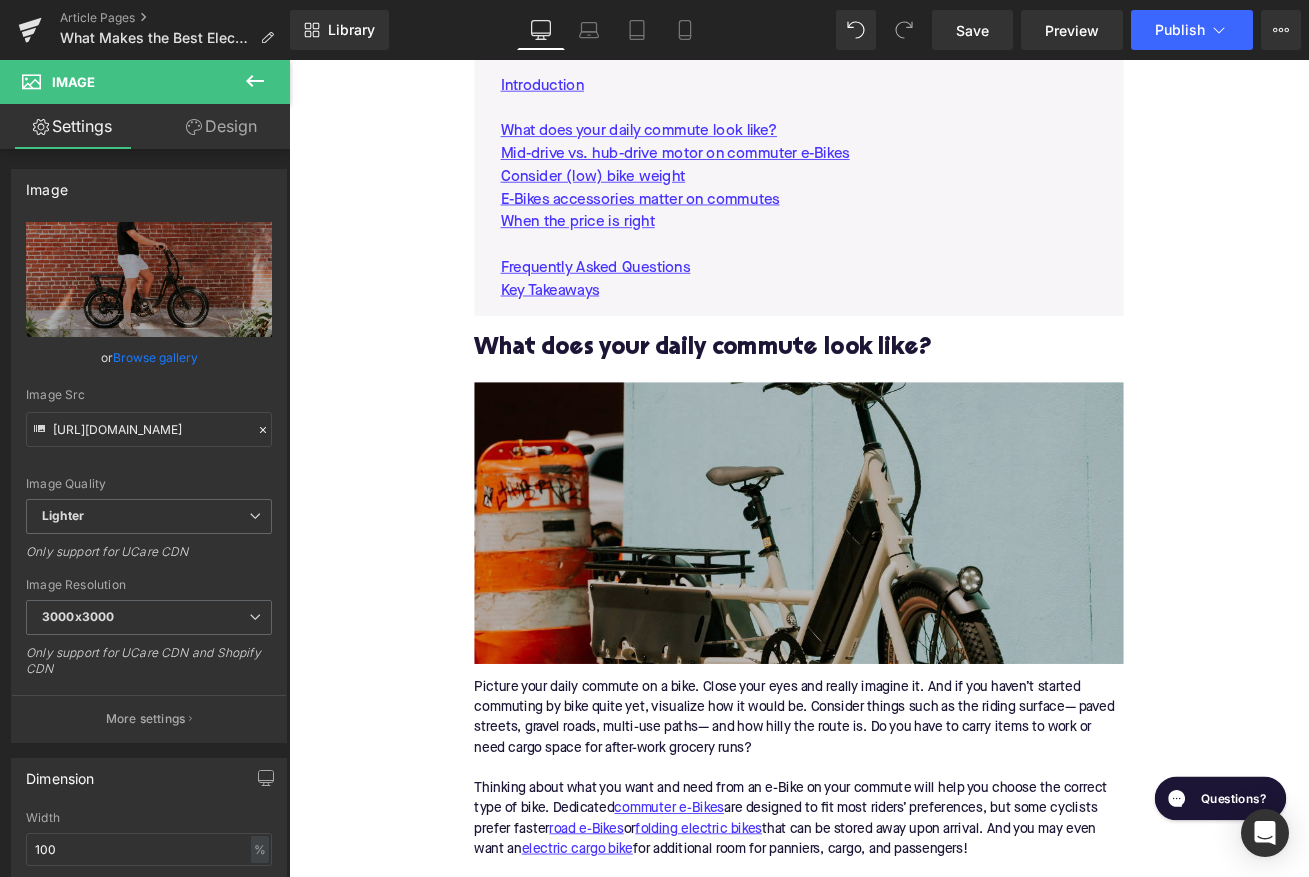 click at bounding box center (894, 609) 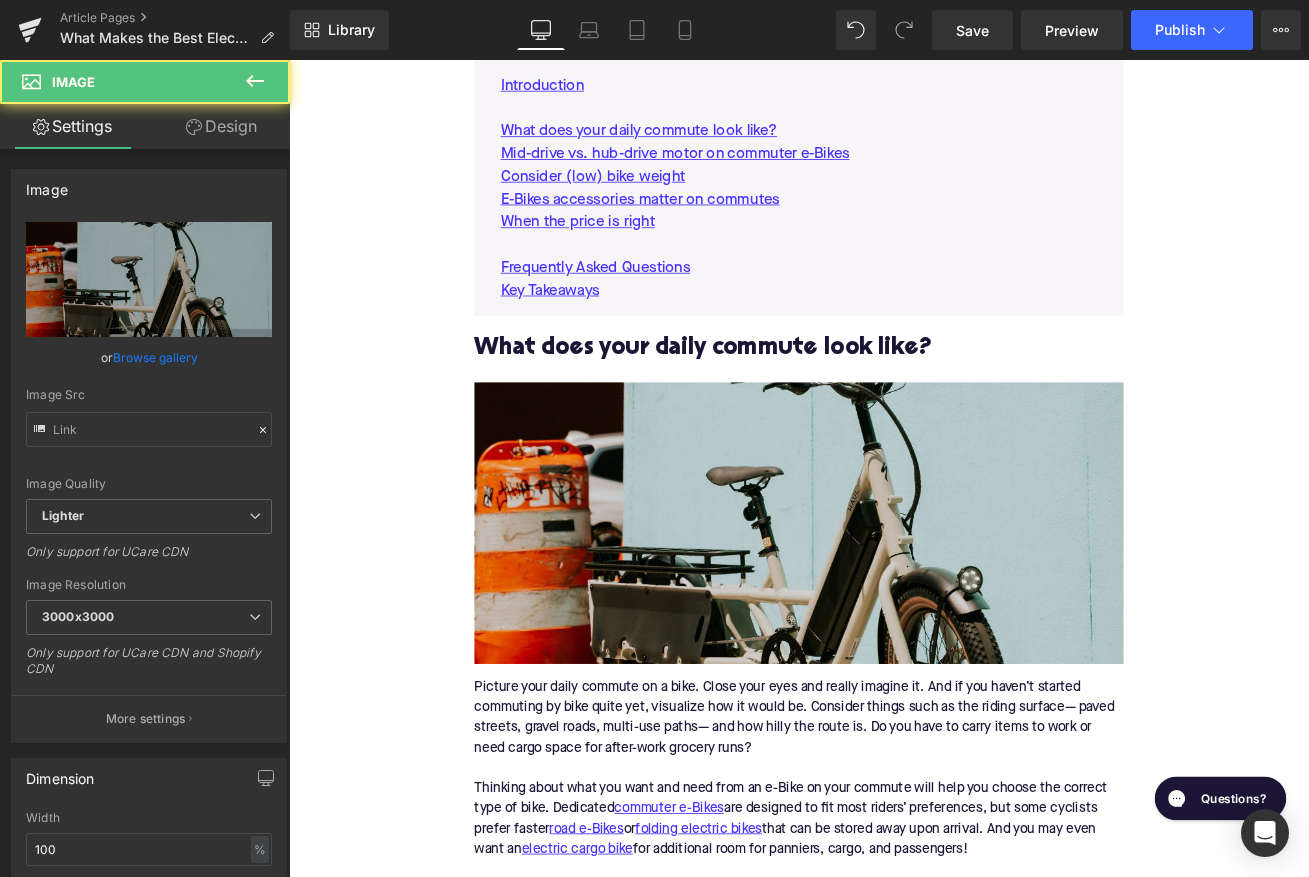 type on "[URL][DOMAIN_NAME]" 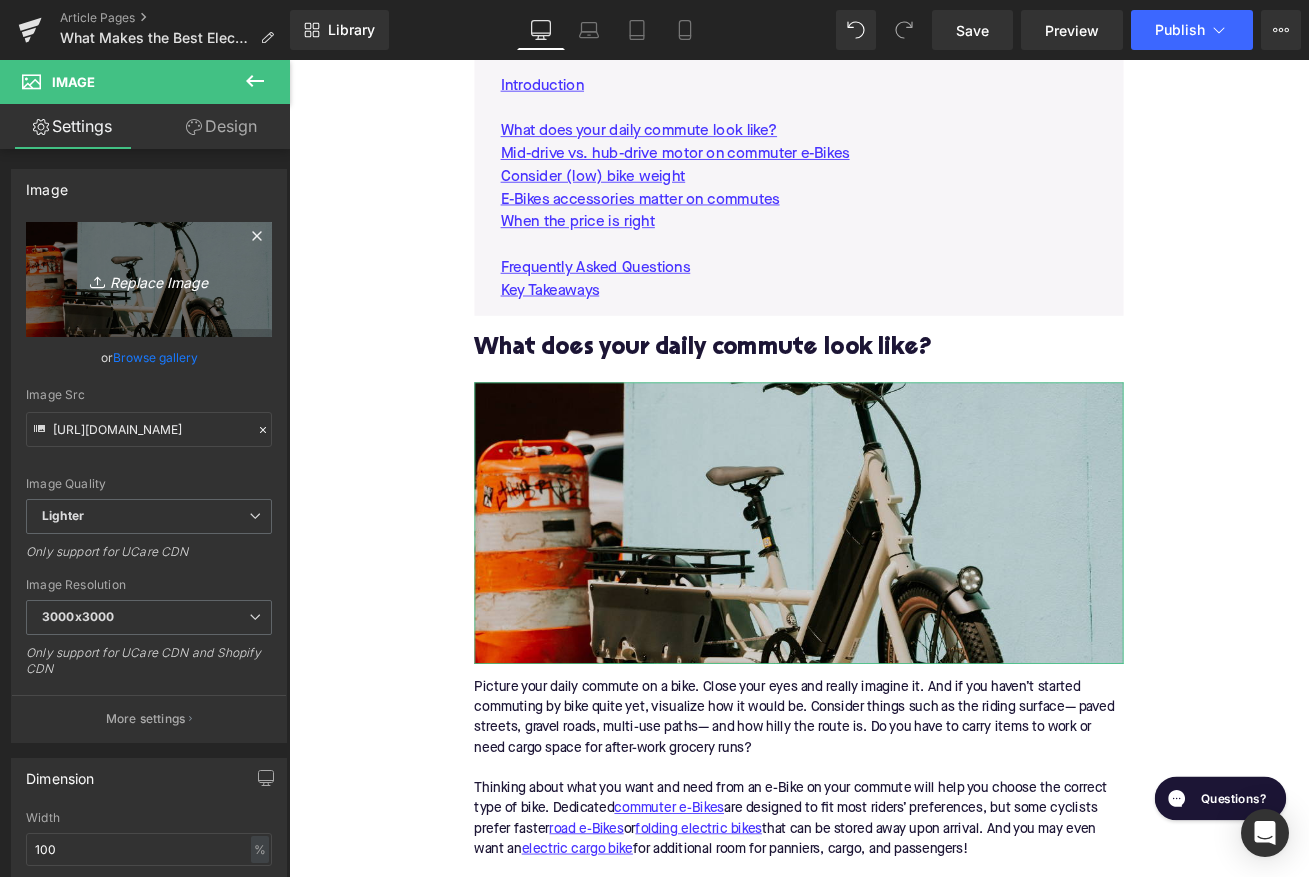 click on "Replace Image" at bounding box center (149, 279) 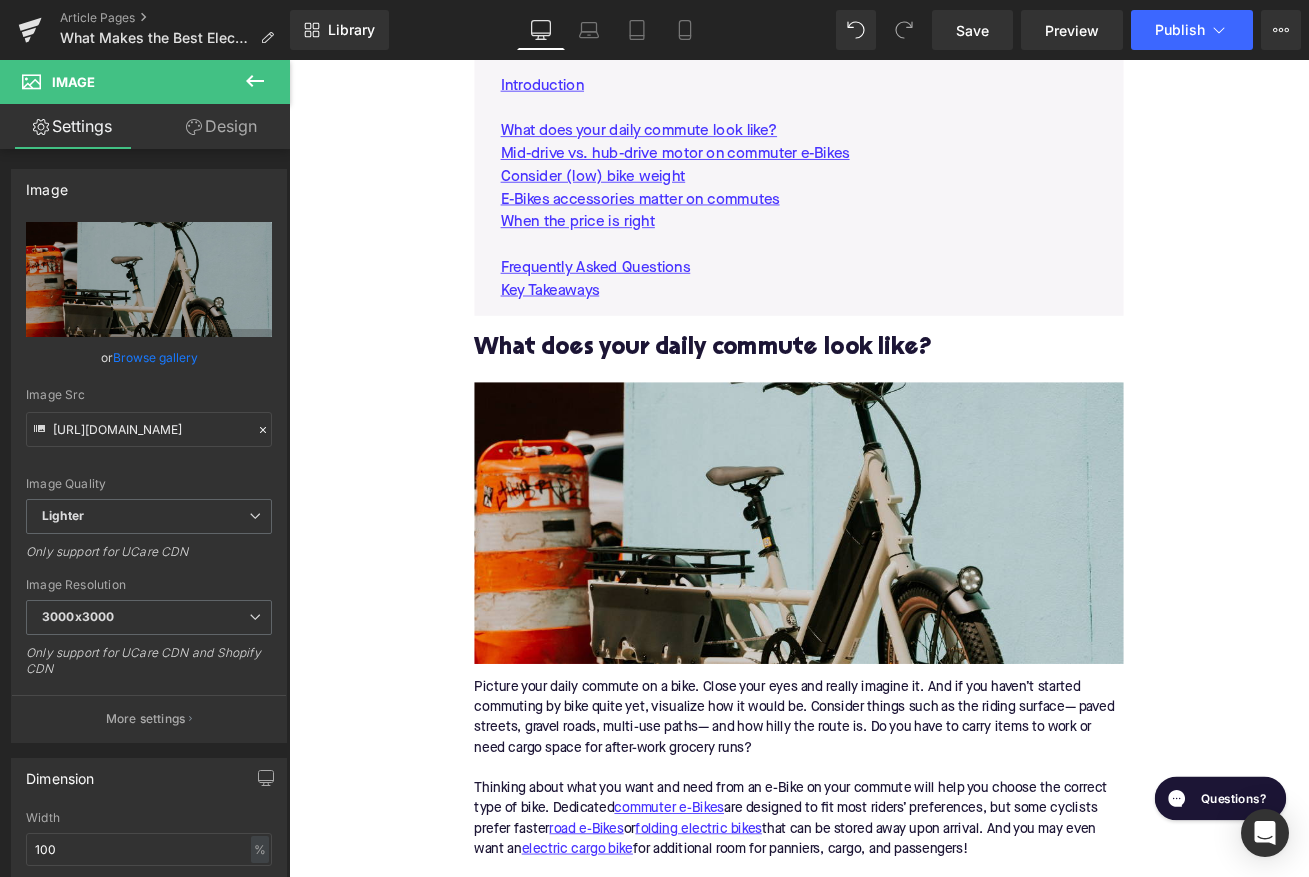 type on "C:\fakepath\303.png" 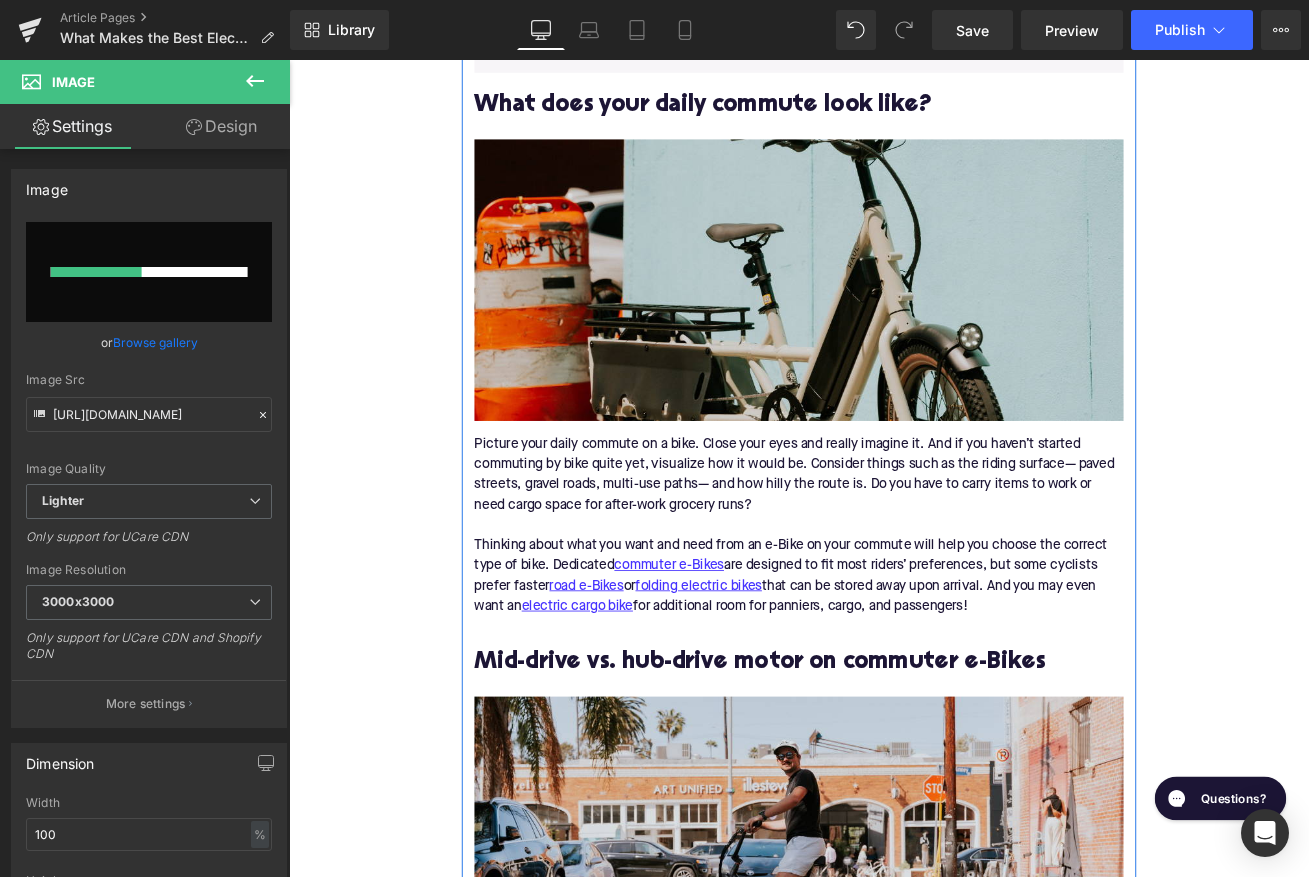 scroll, scrollTop: 1656, scrollLeft: 0, axis: vertical 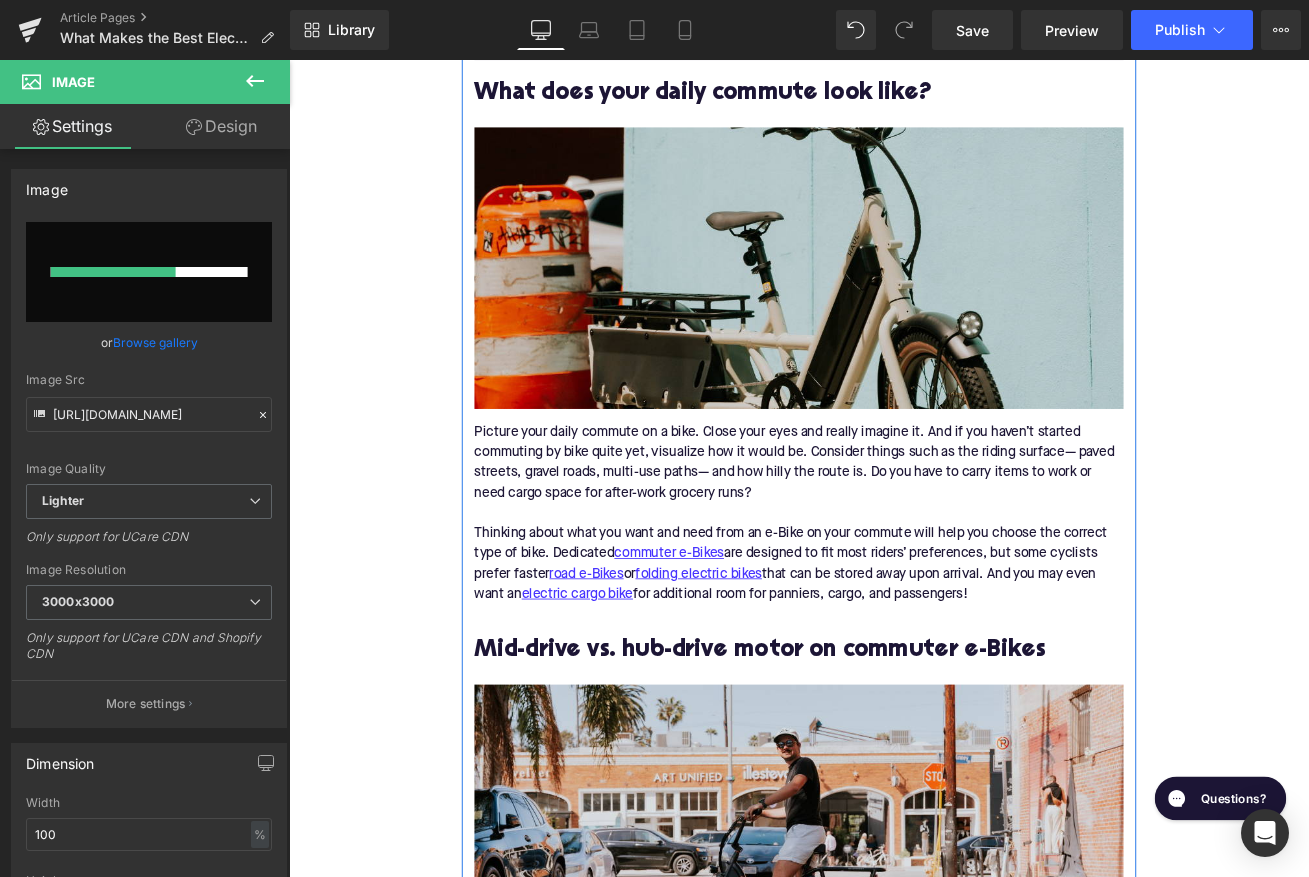type 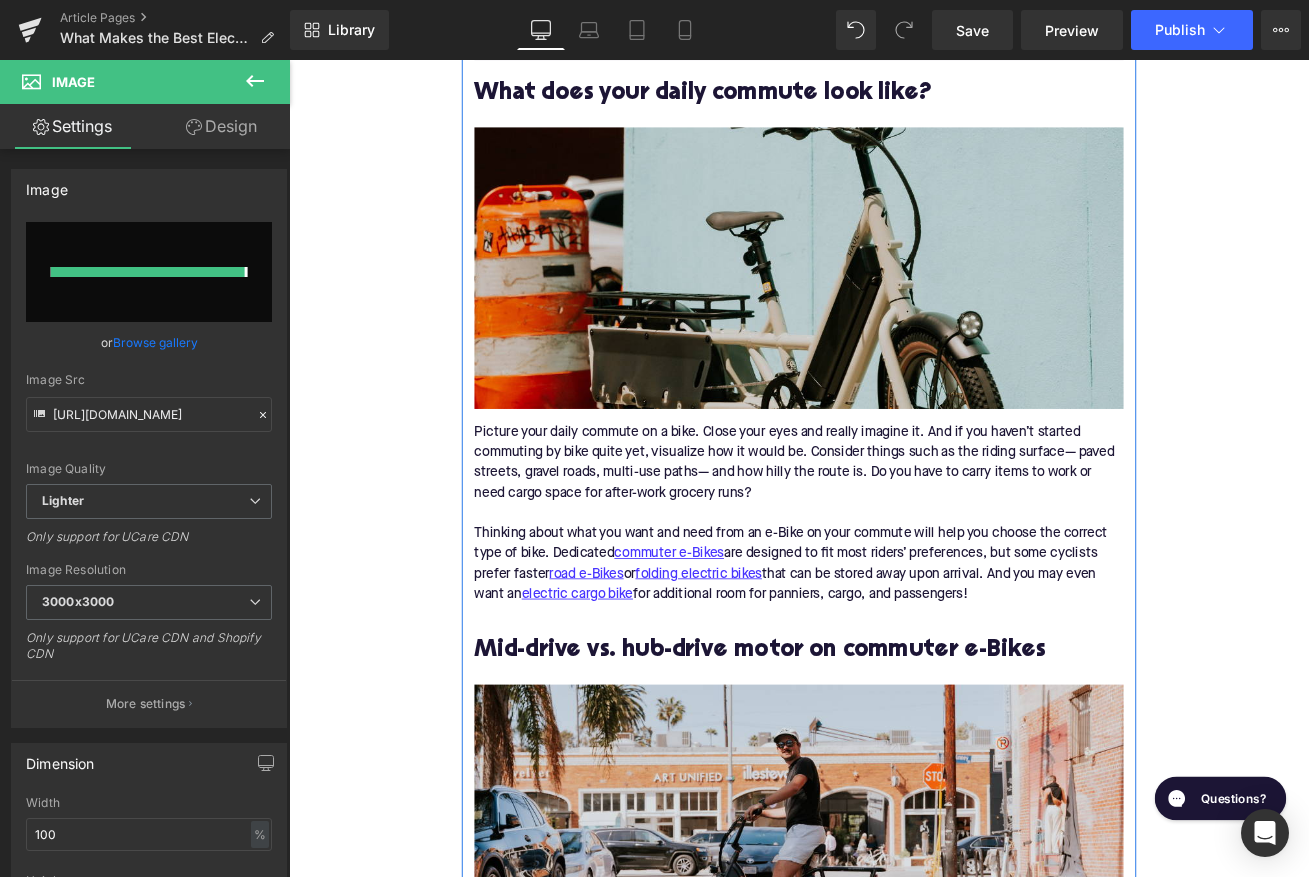 type on "[URL][DOMAIN_NAME]" 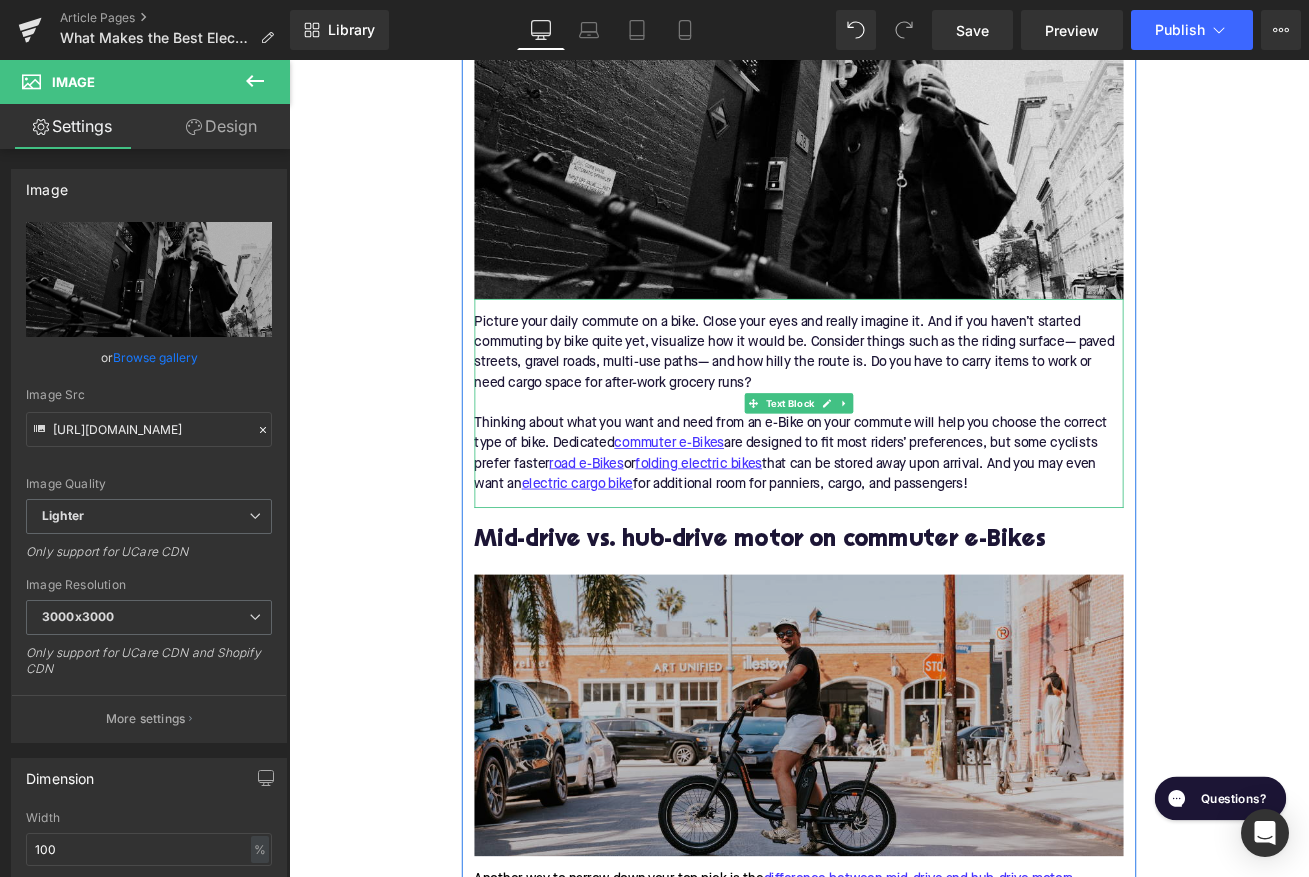 scroll, scrollTop: 1956, scrollLeft: 0, axis: vertical 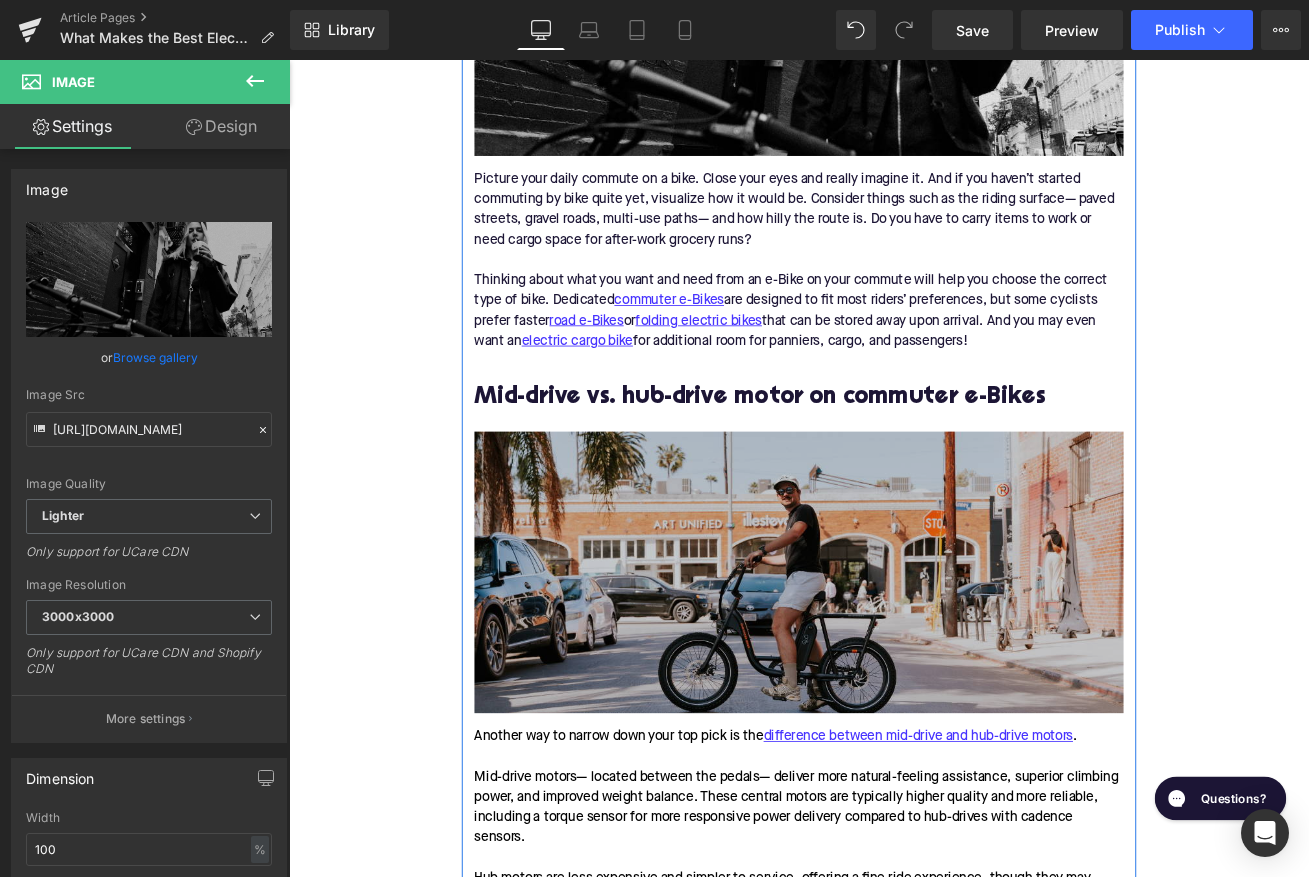 click at bounding box center [894, 668] 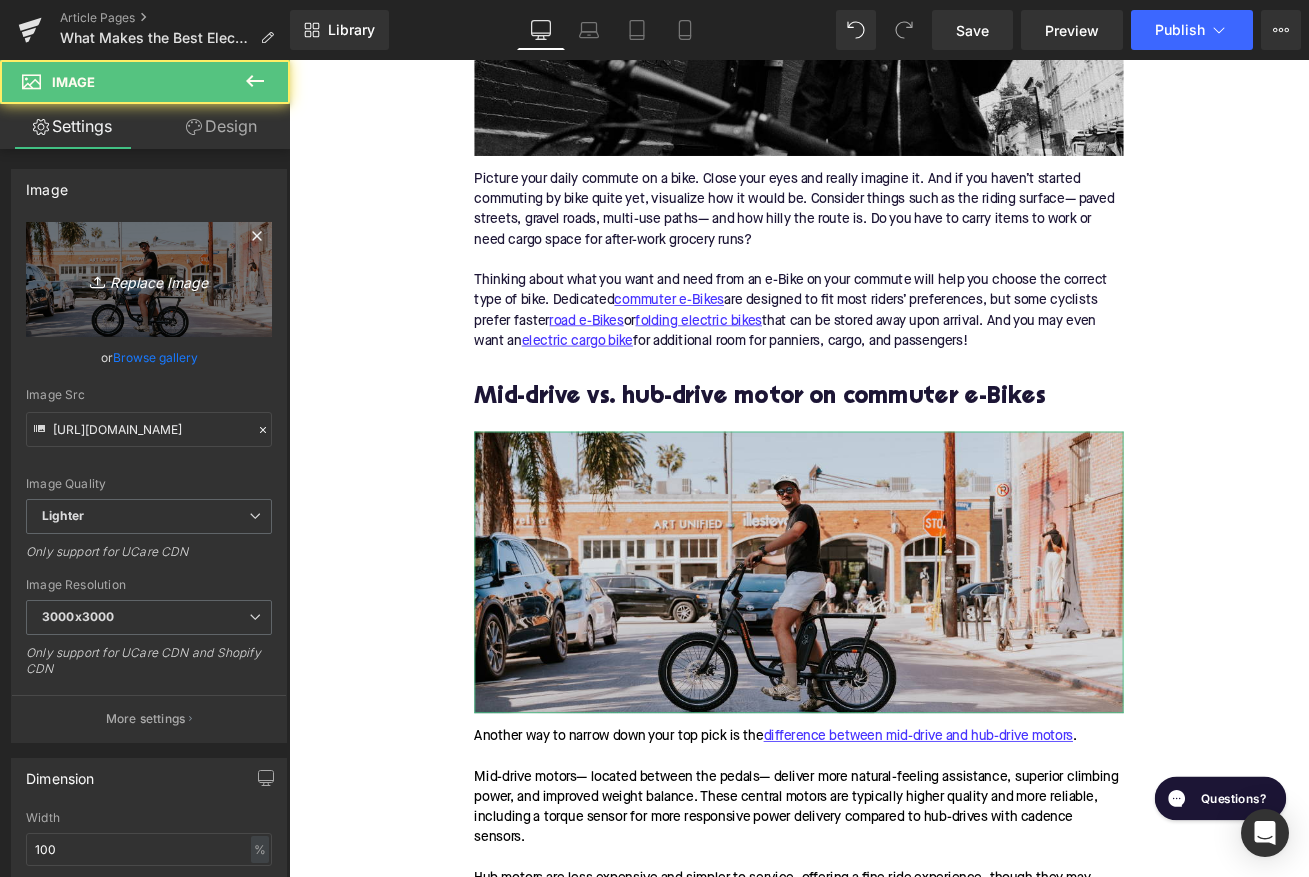 click on "Replace Image" at bounding box center (149, 279) 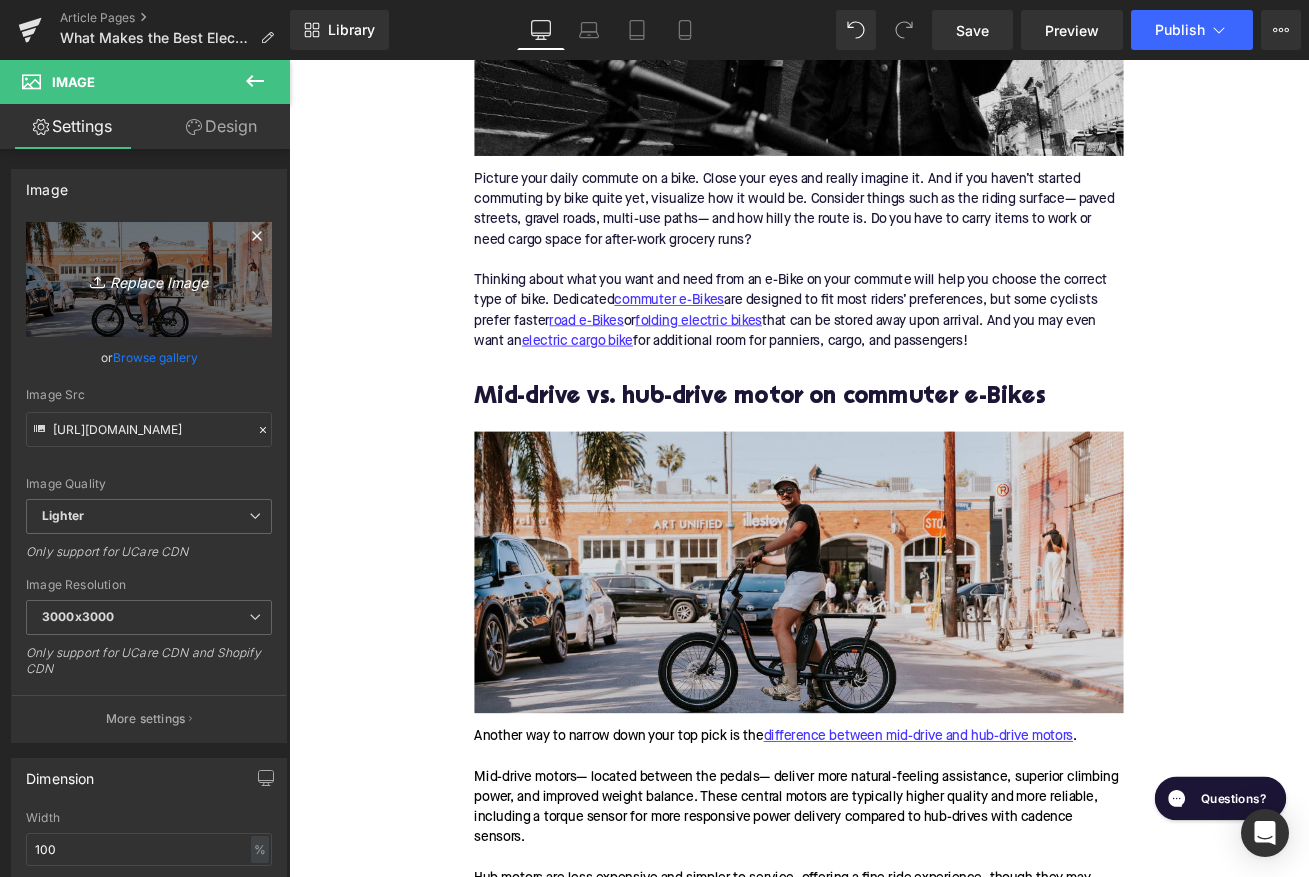type on "C:\fakepath\301.png" 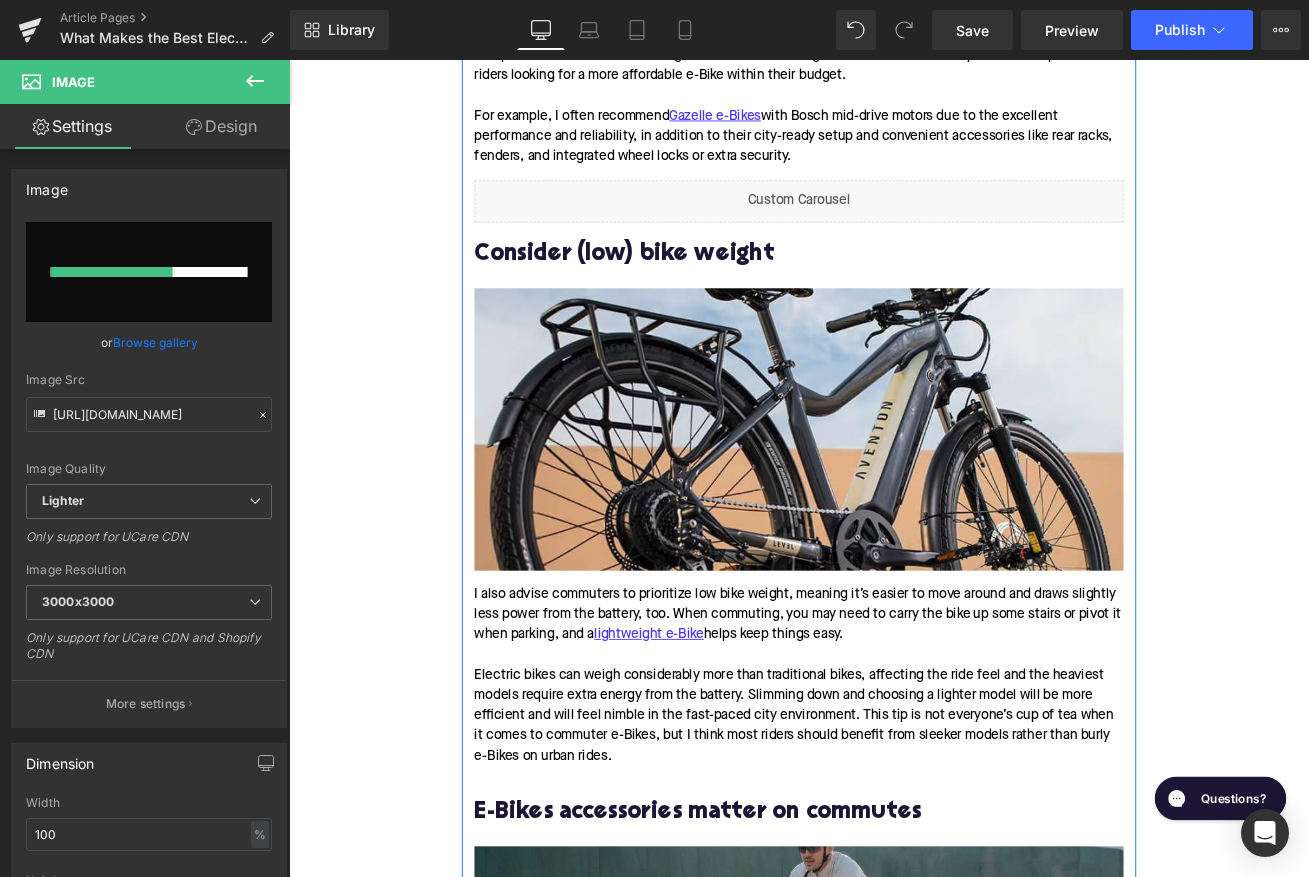scroll, scrollTop: 2751, scrollLeft: 0, axis: vertical 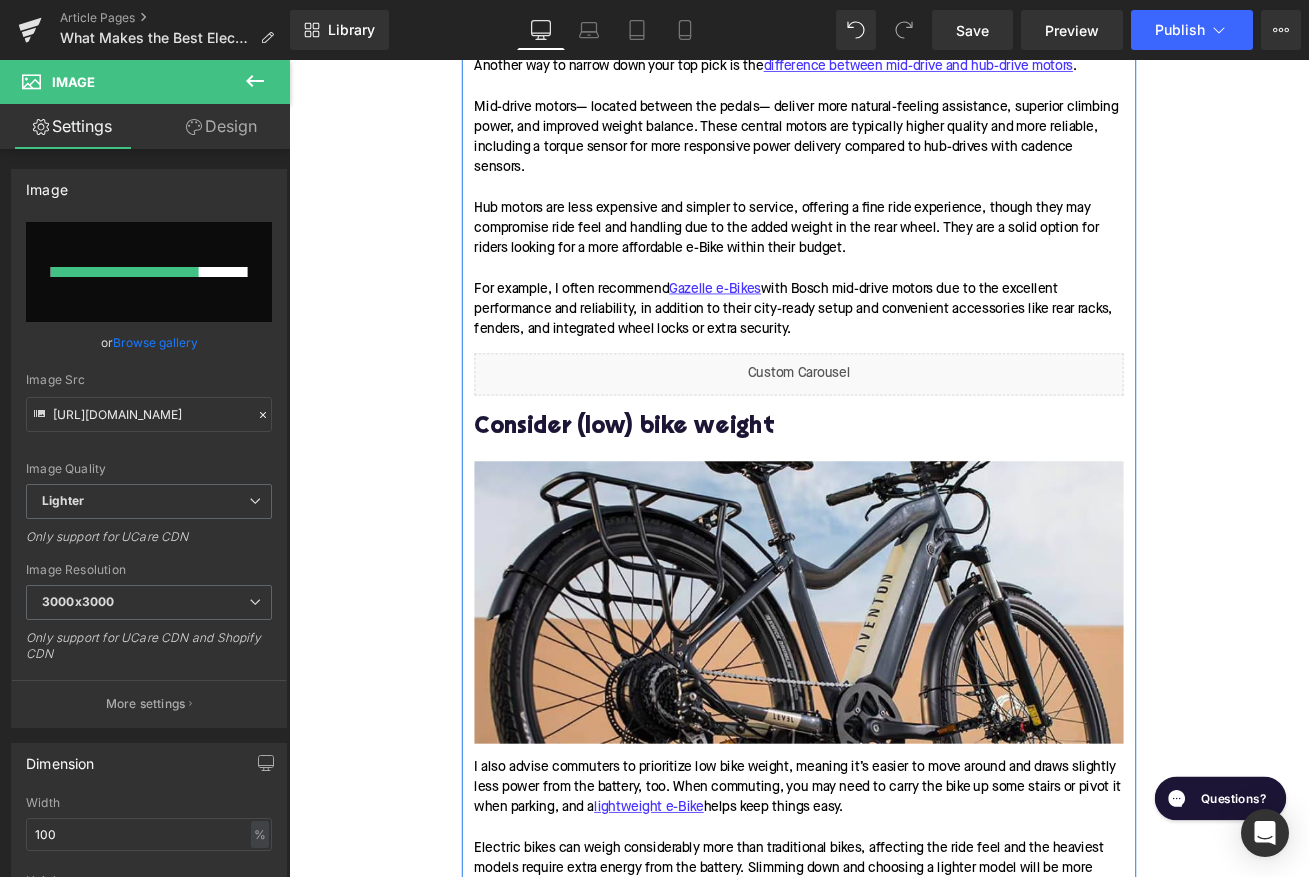 type 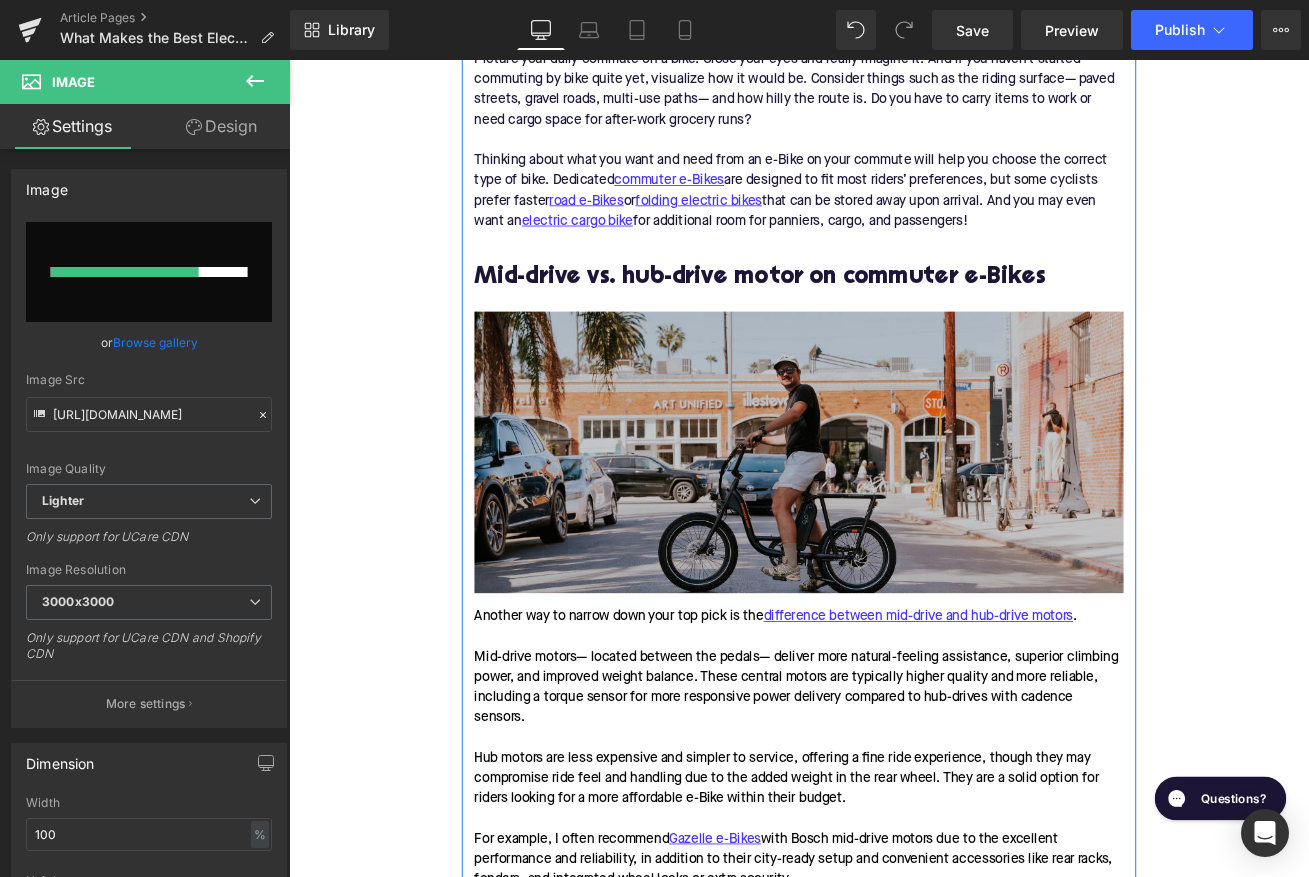 scroll, scrollTop: 2012, scrollLeft: 0, axis: vertical 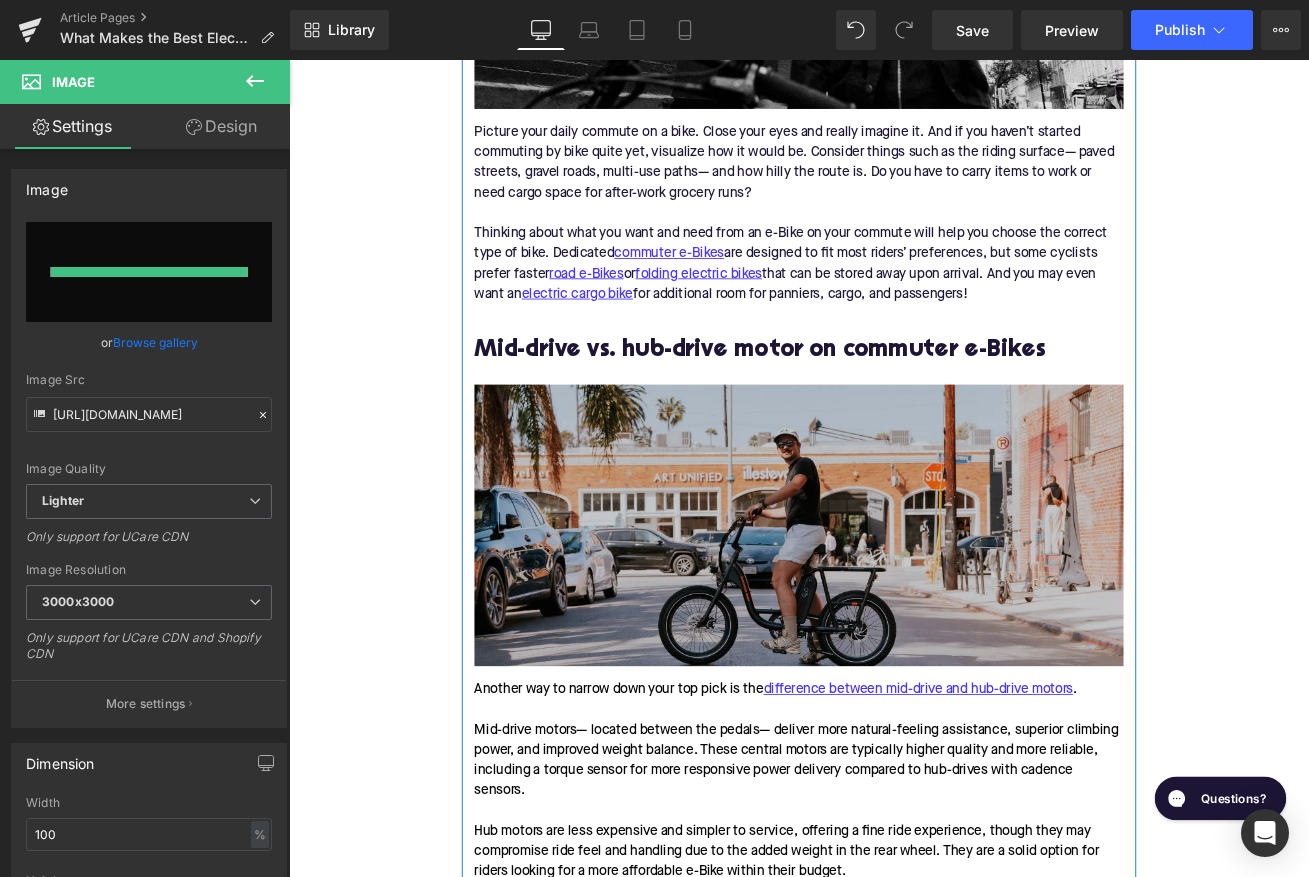 type on "[URL][DOMAIN_NAME]" 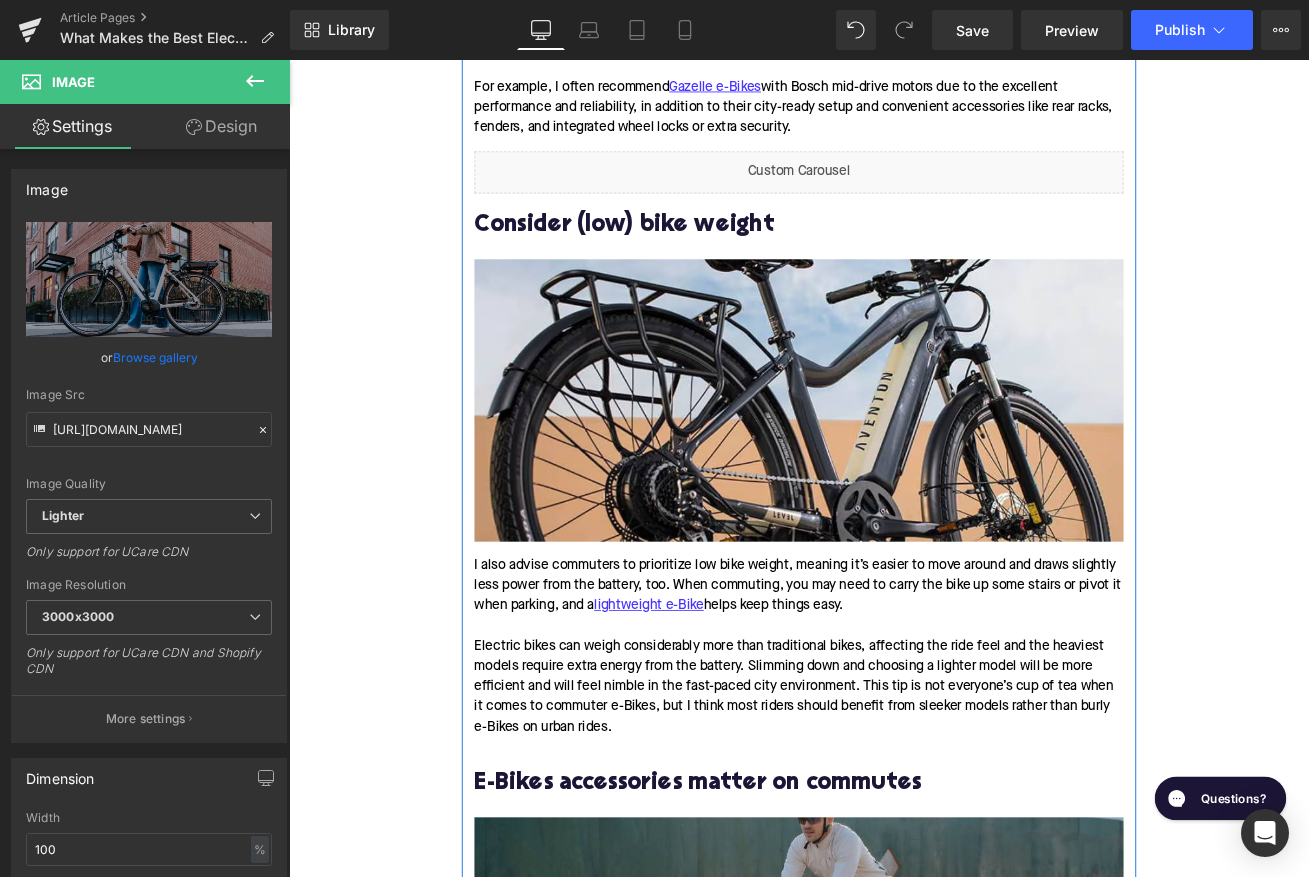 scroll, scrollTop: 3054, scrollLeft: 0, axis: vertical 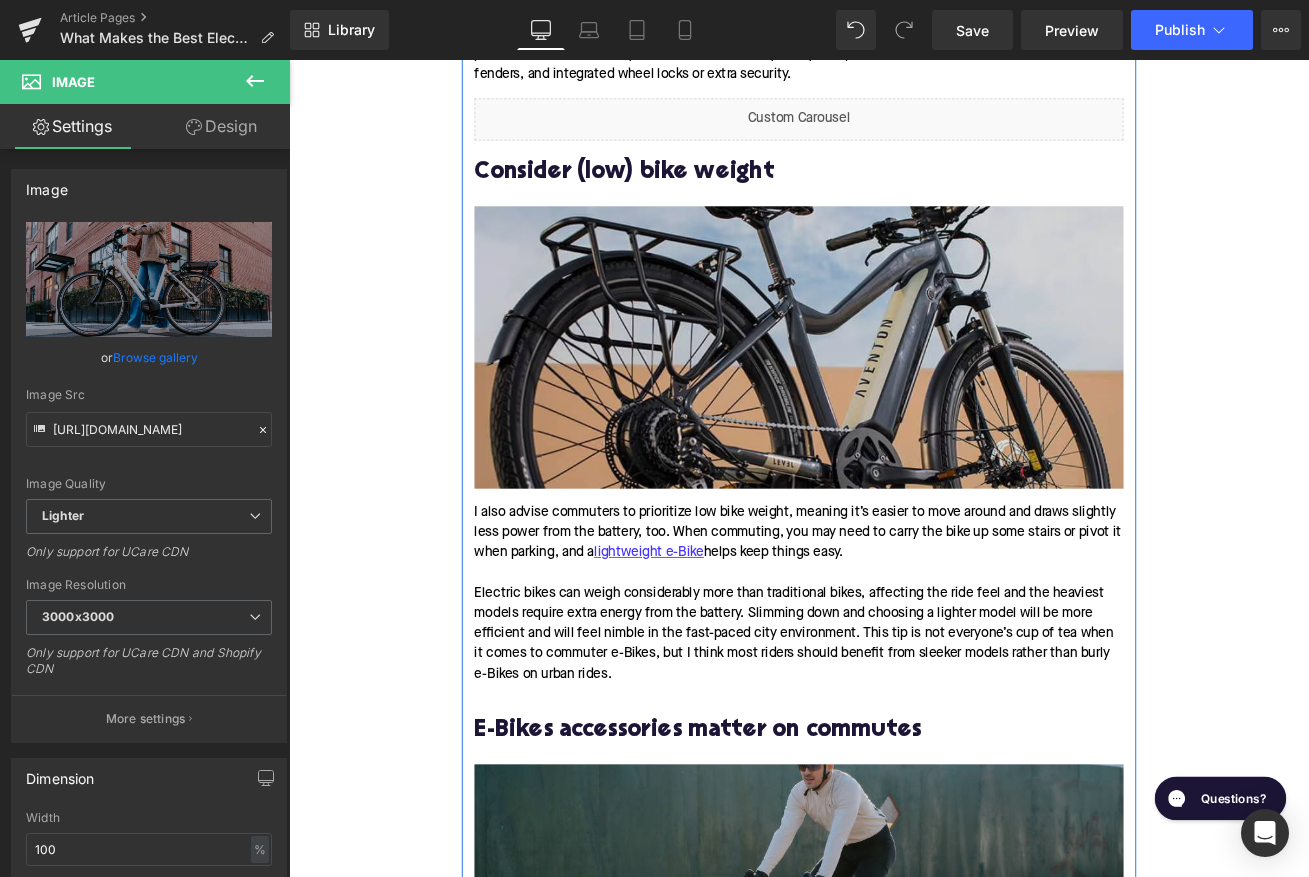 click at bounding box center [894, 400] 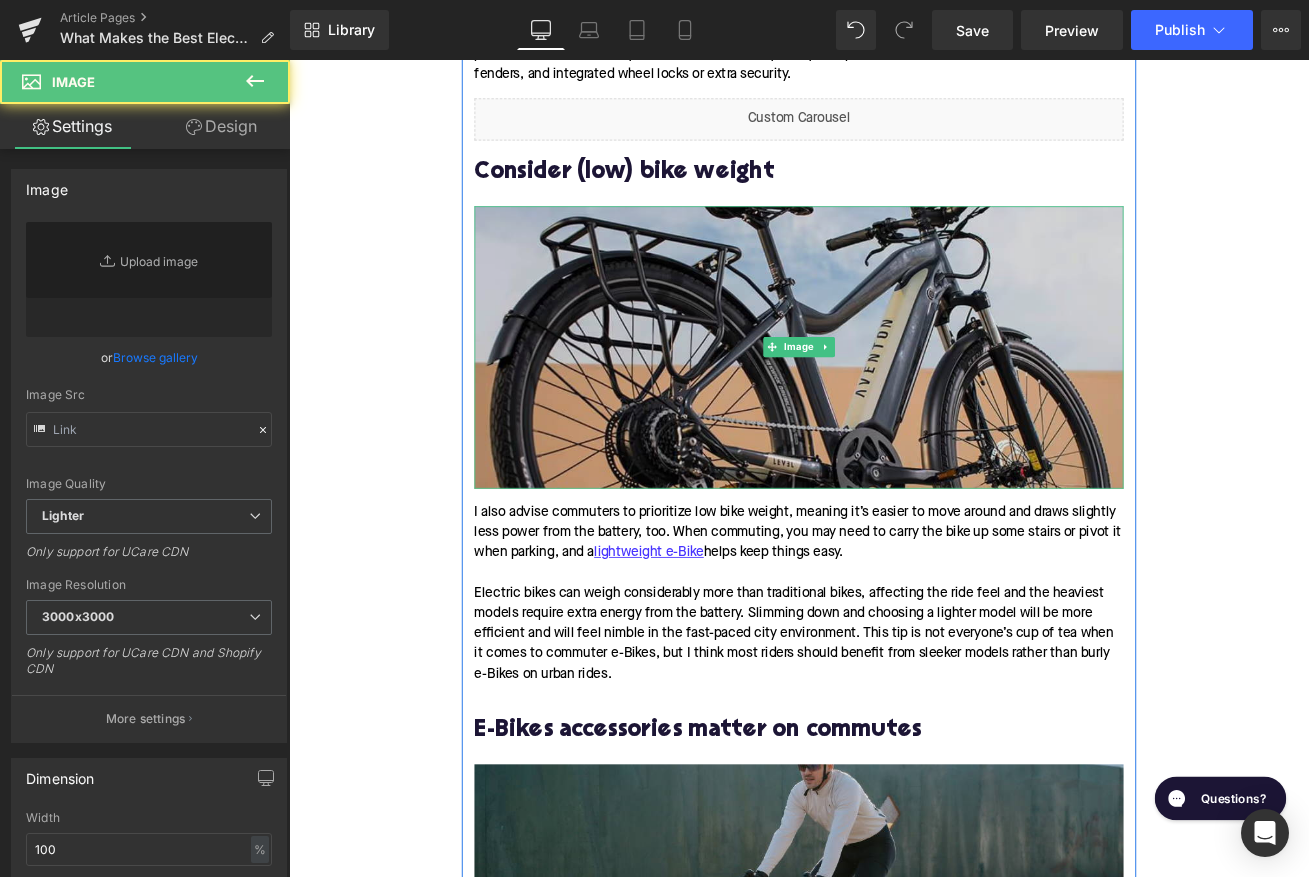 type on "[URL][DOMAIN_NAME]" 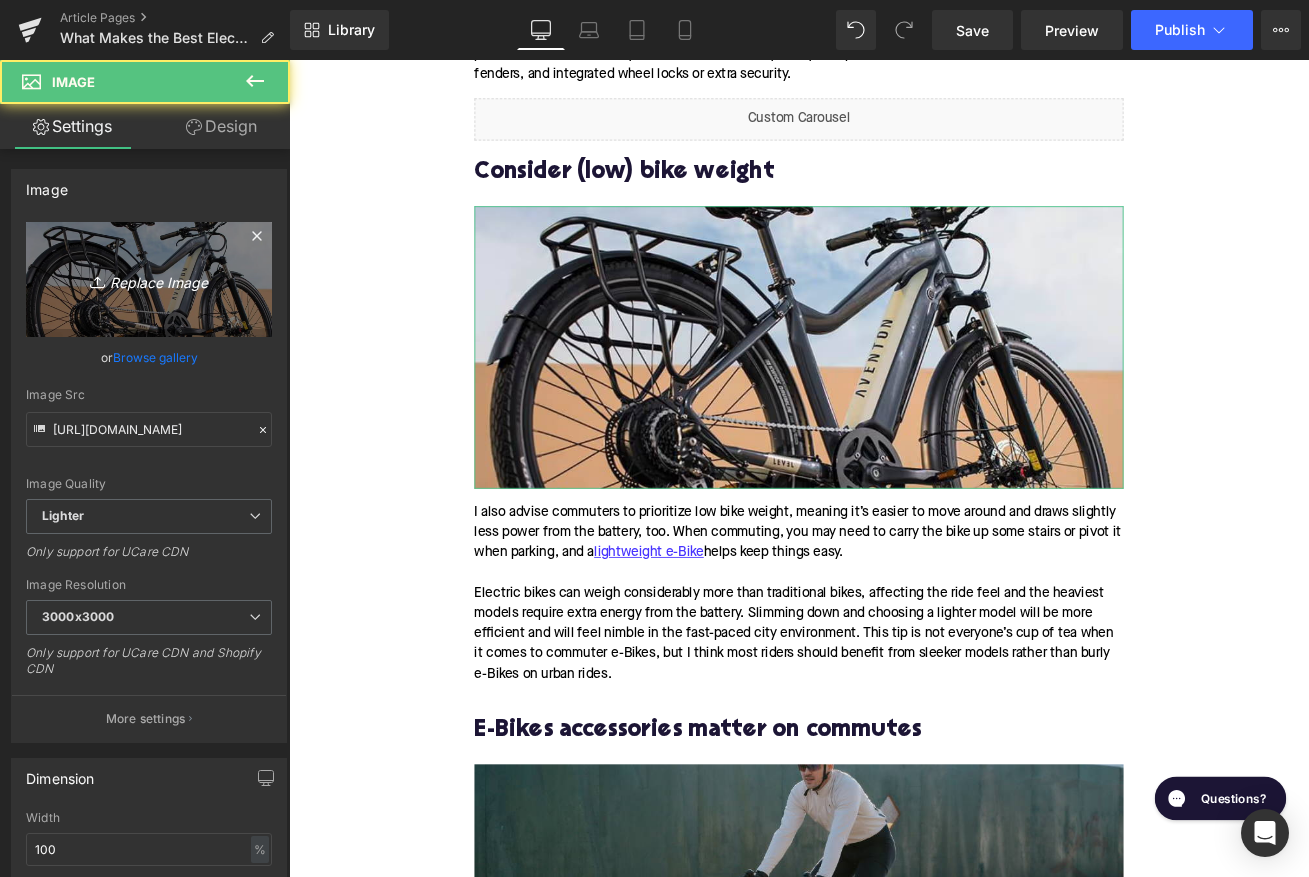 click on "Replace Image" at bounding box center [149, 279] 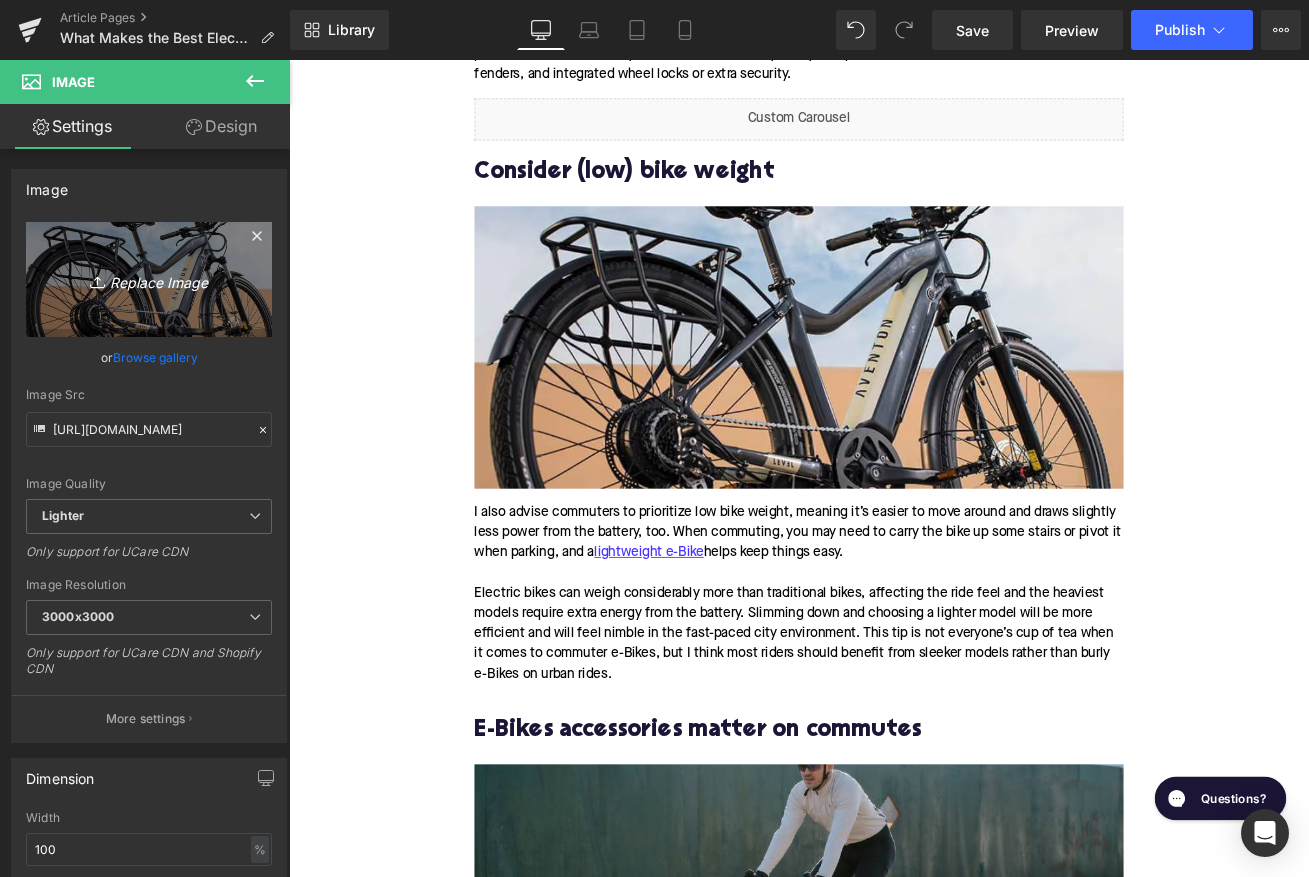 type on "C:\fakepath\304.png" 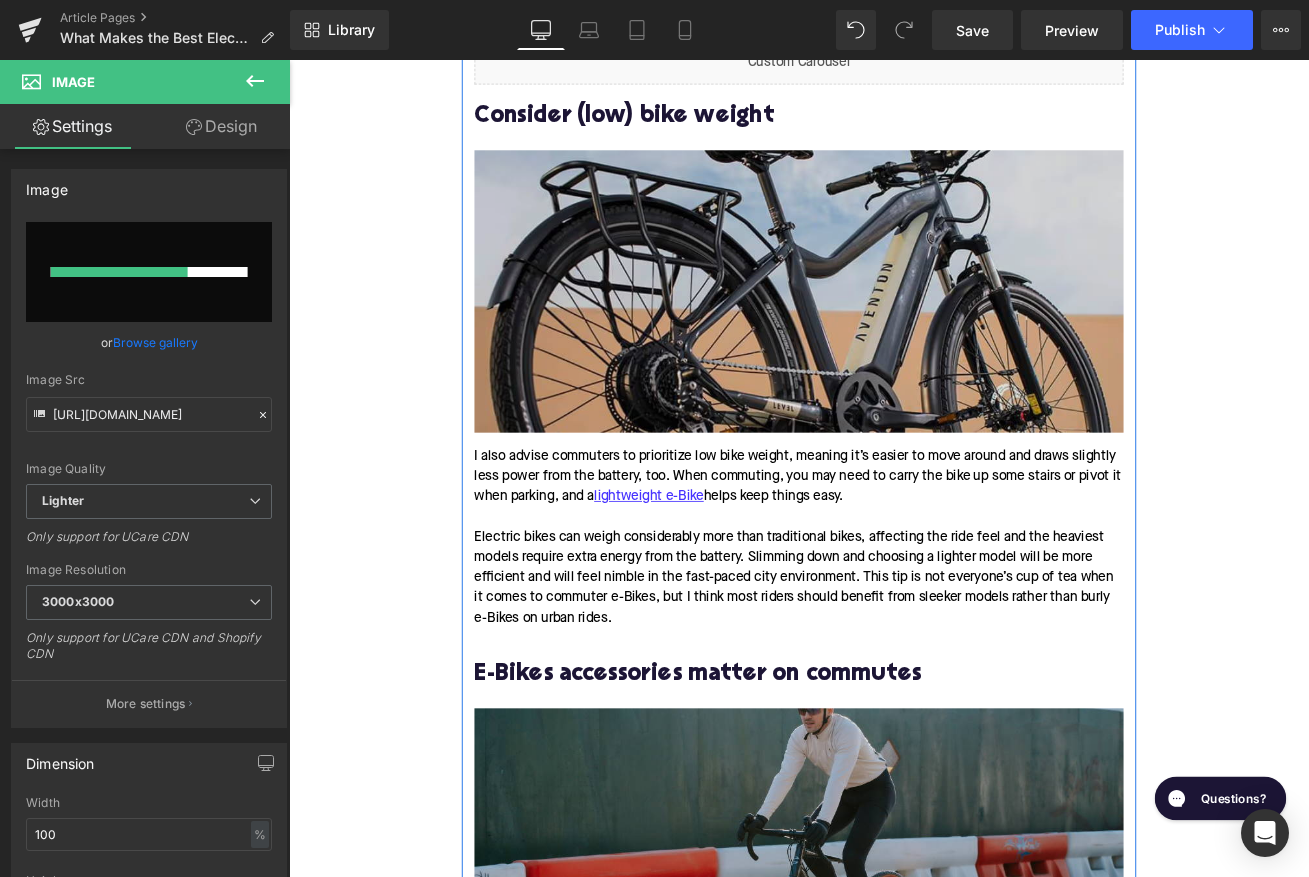 scroll, scrollTop: 3248, scrollLeft: 0, axis: vertical 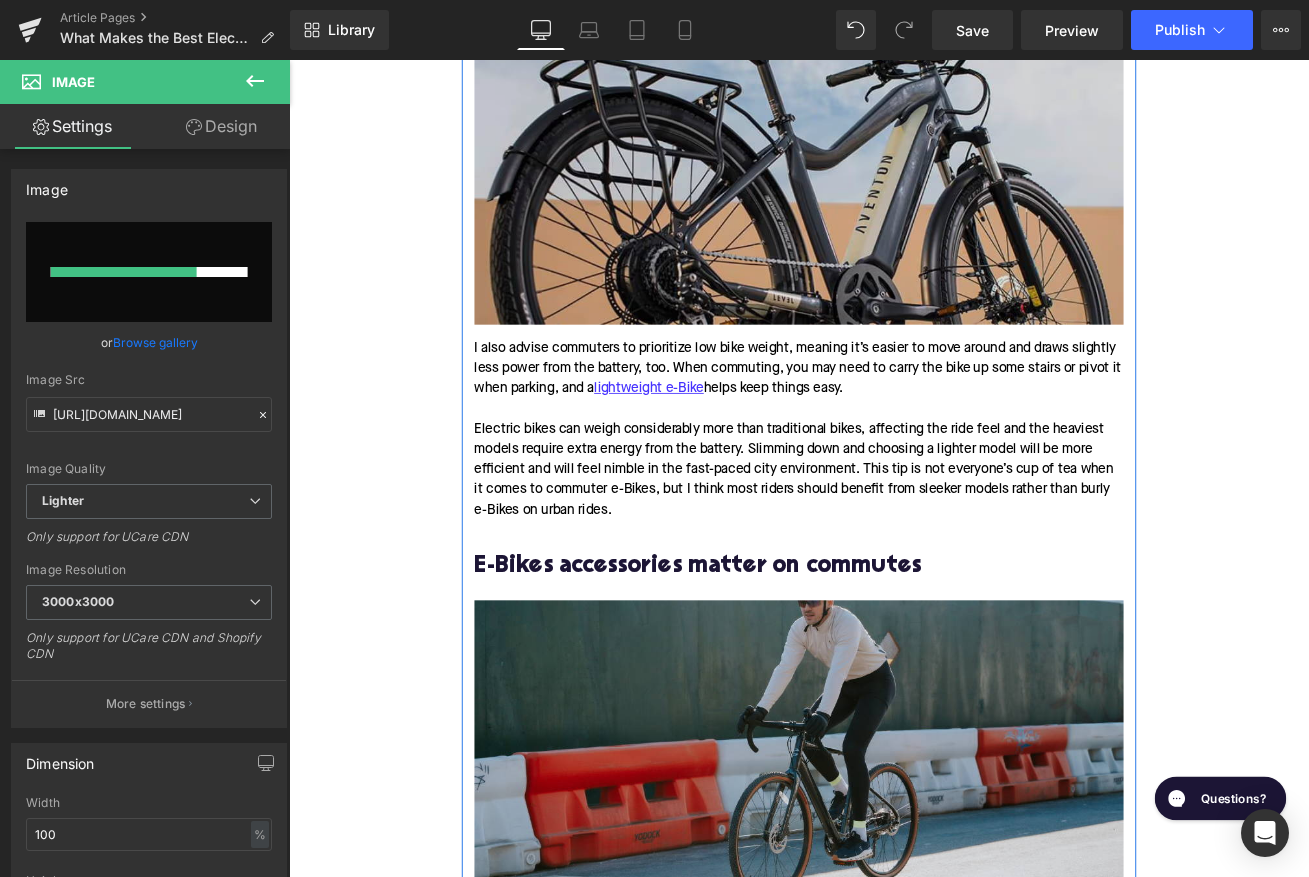 type 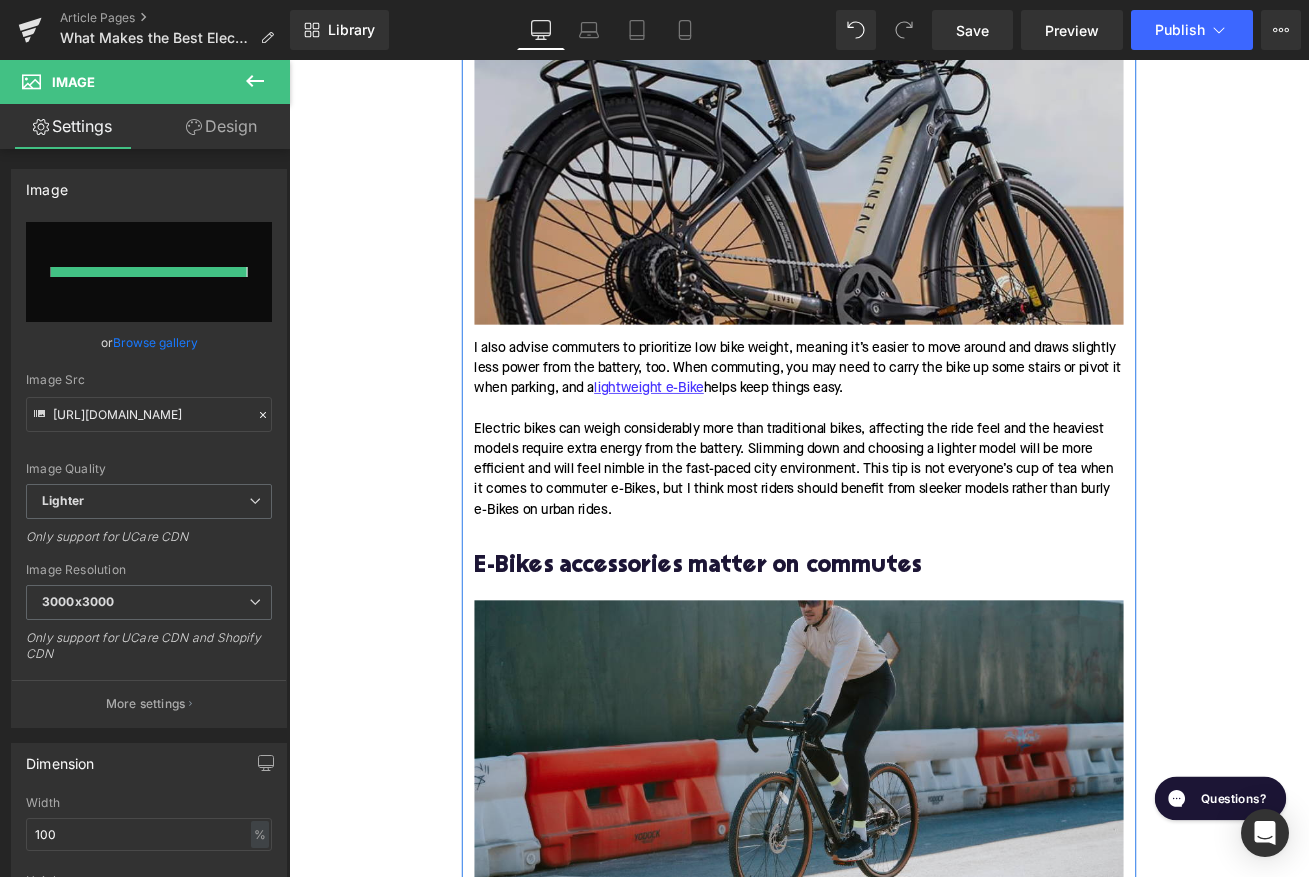 type on "[URL][DOMAIN_NAME]" 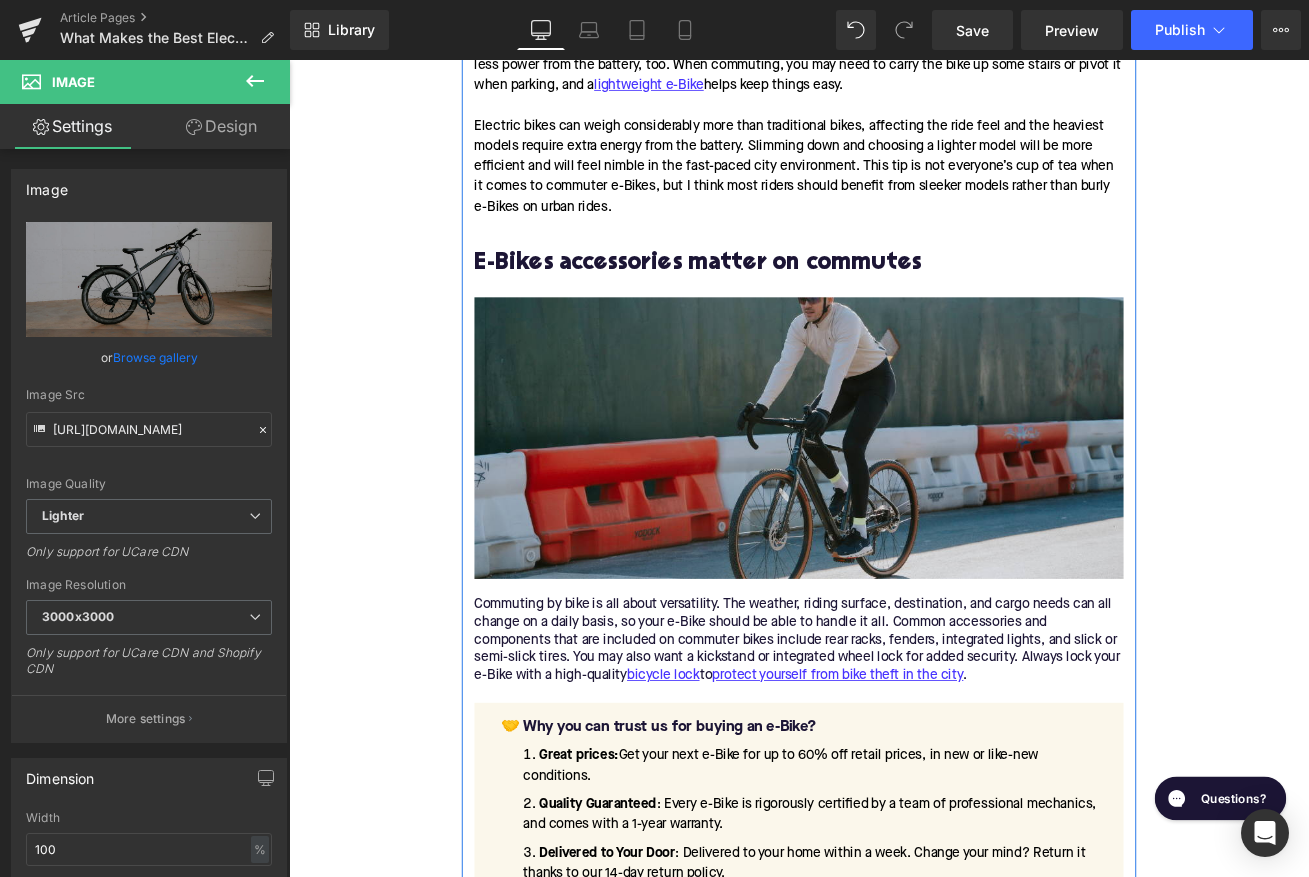scroll, scrollTop: 3684, scrollLeft: 0, axis: vertical 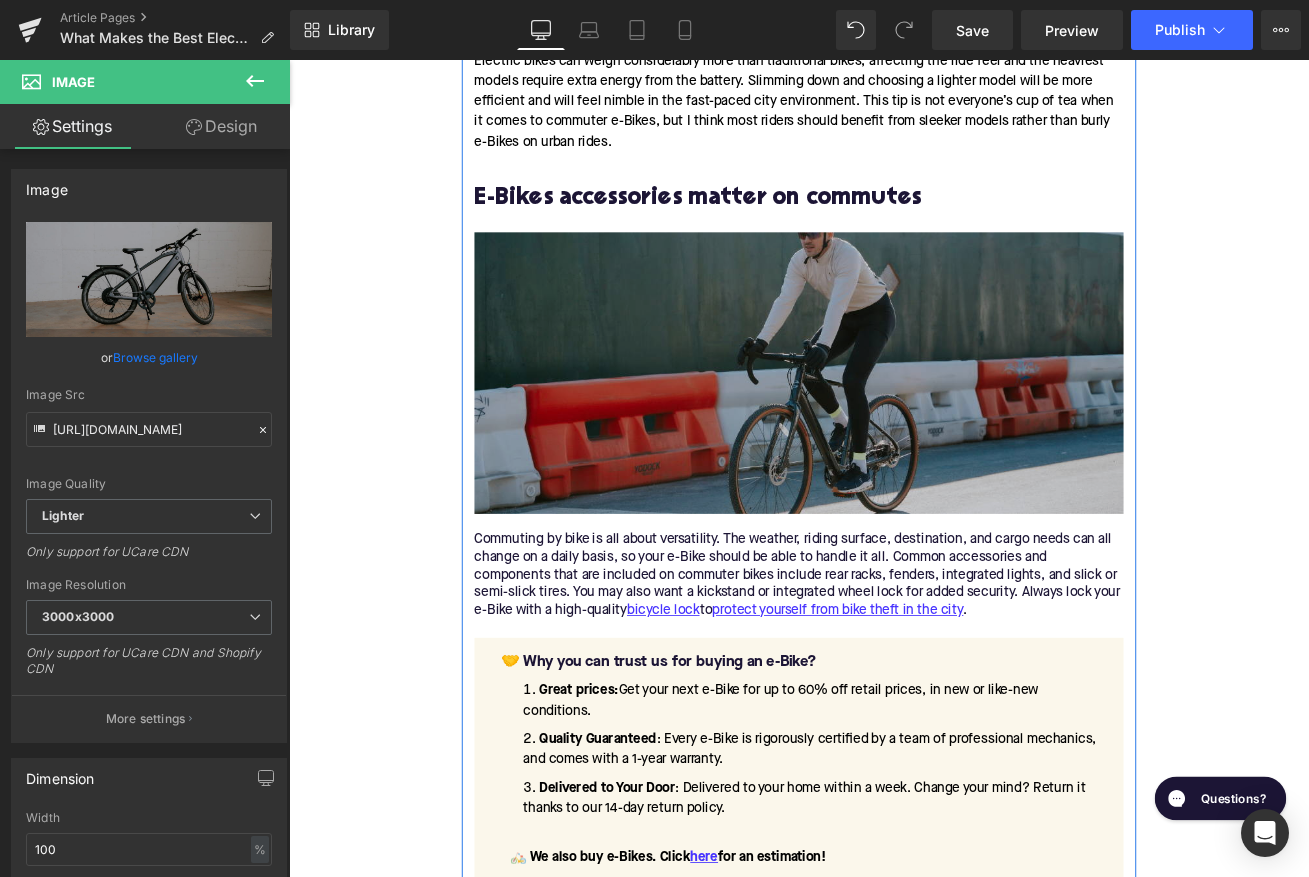 click at bounding box center [894, 432] 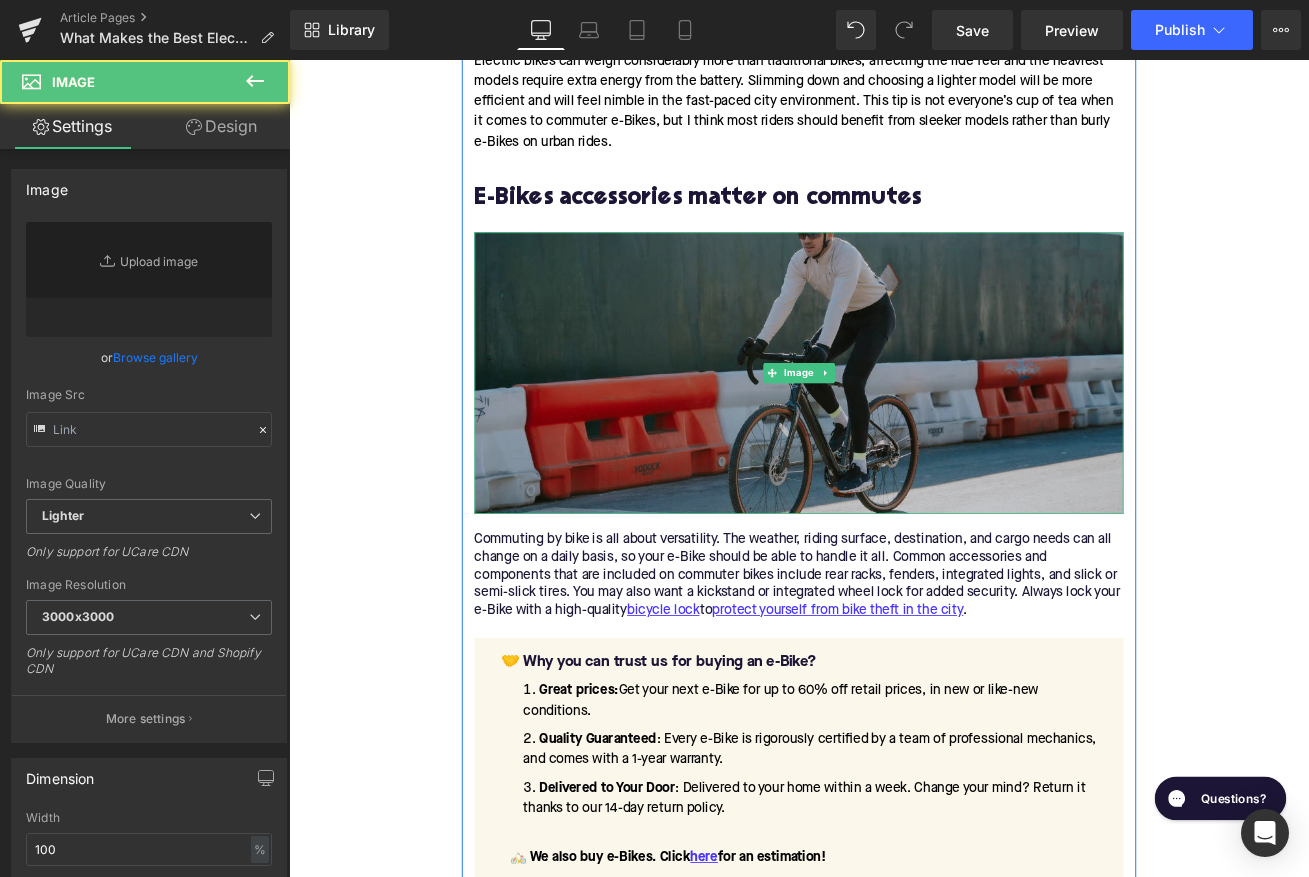 type on "[URL][DOMAIN_NAME]" 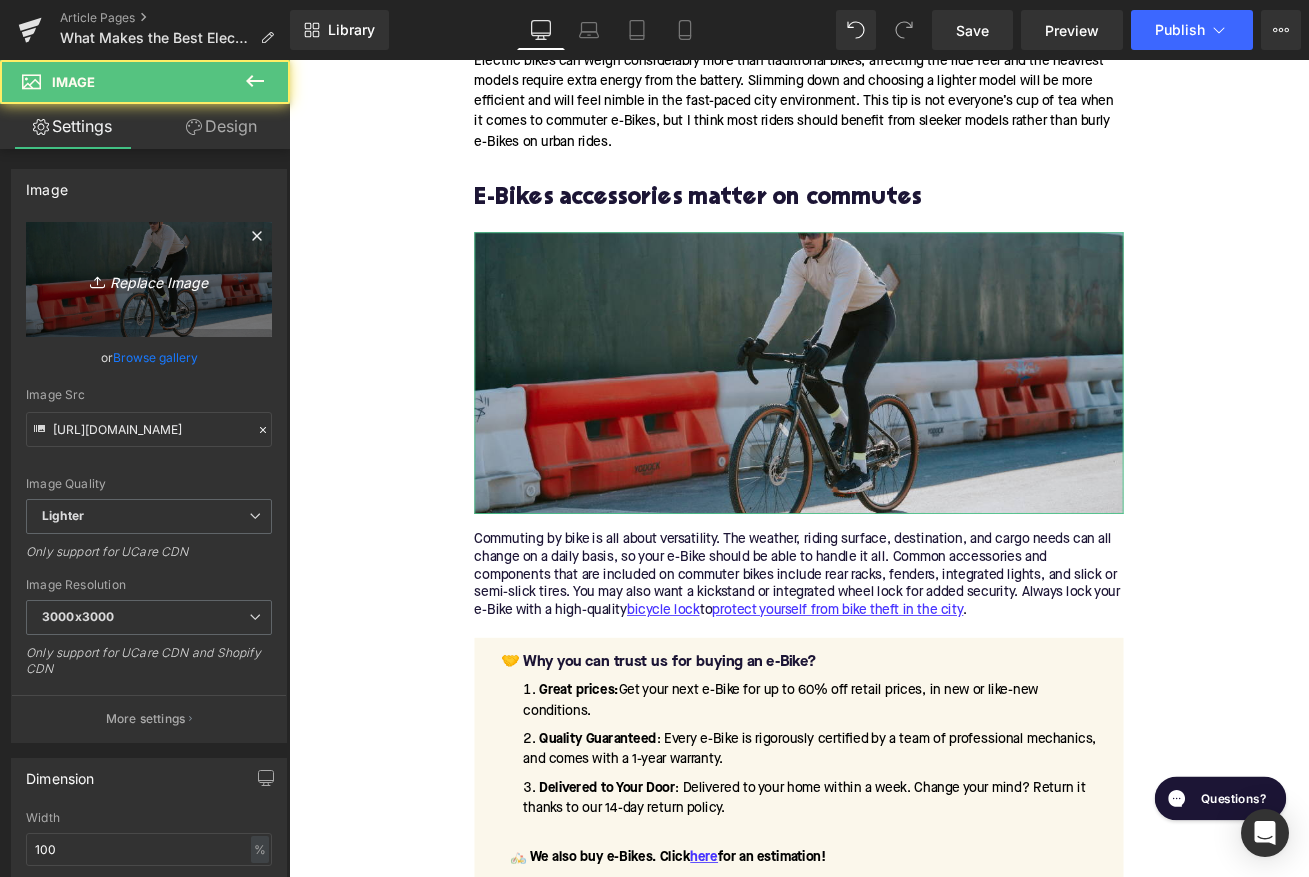 click on "Replace Image" at bounding box center (149, 279) 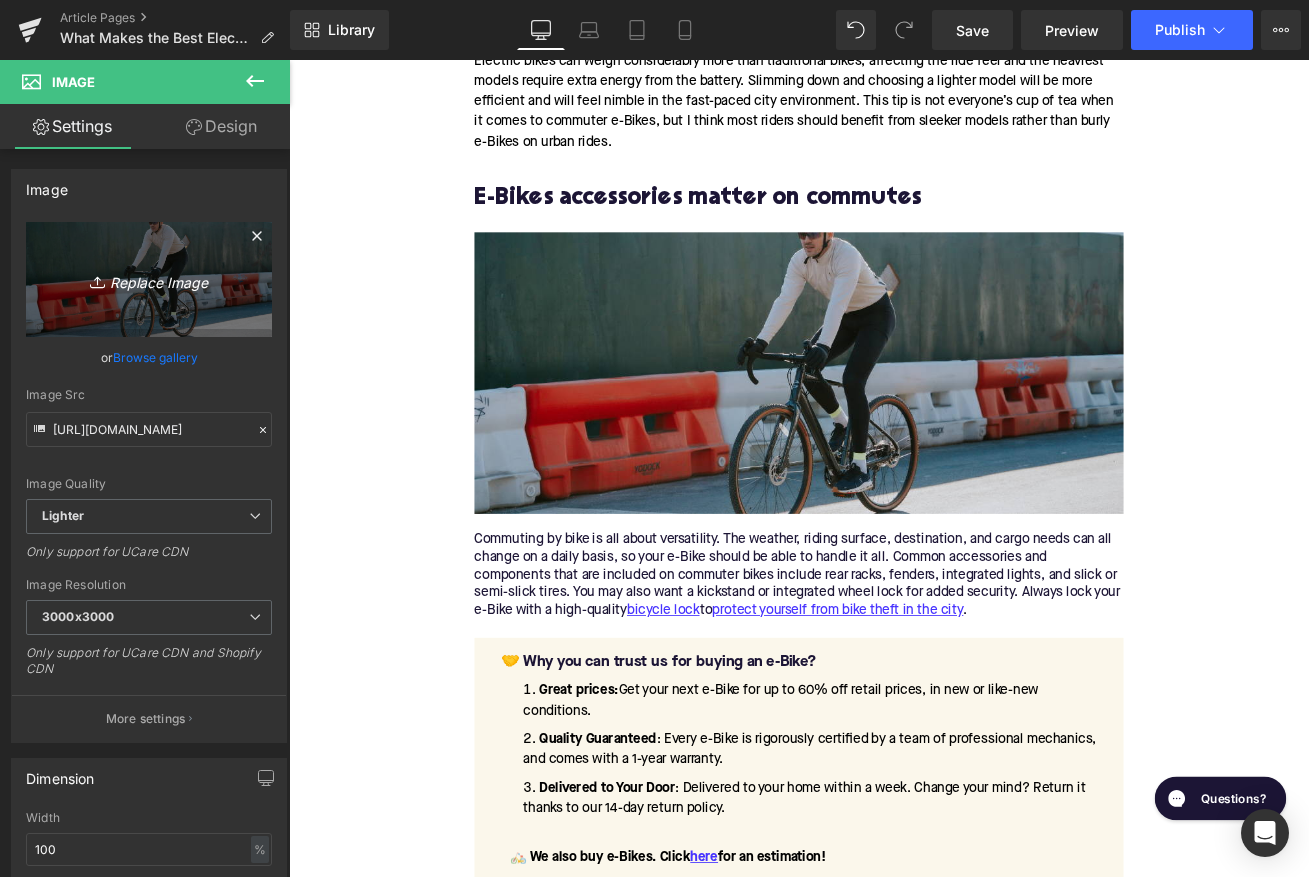 type on "C:\fakepath\302.png" 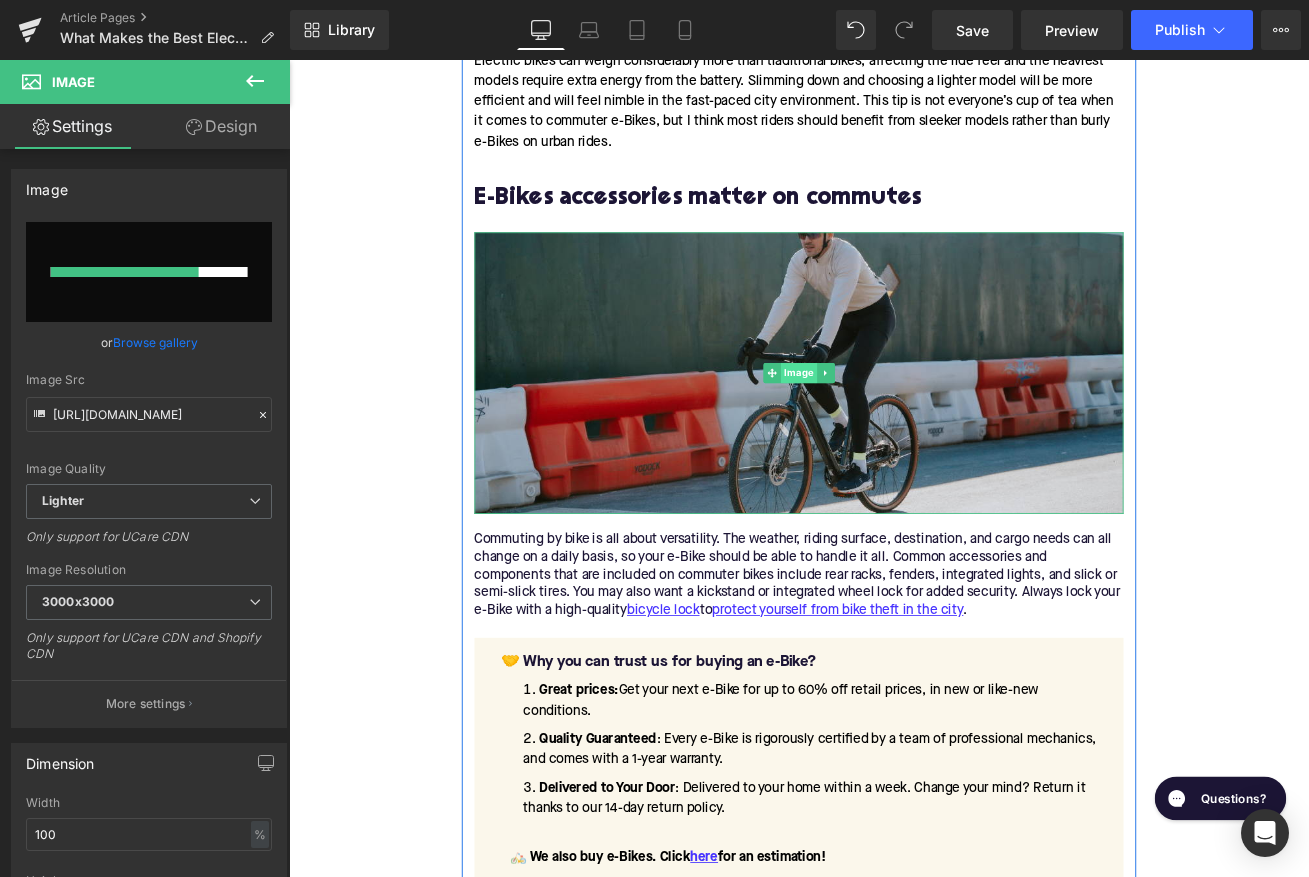 type 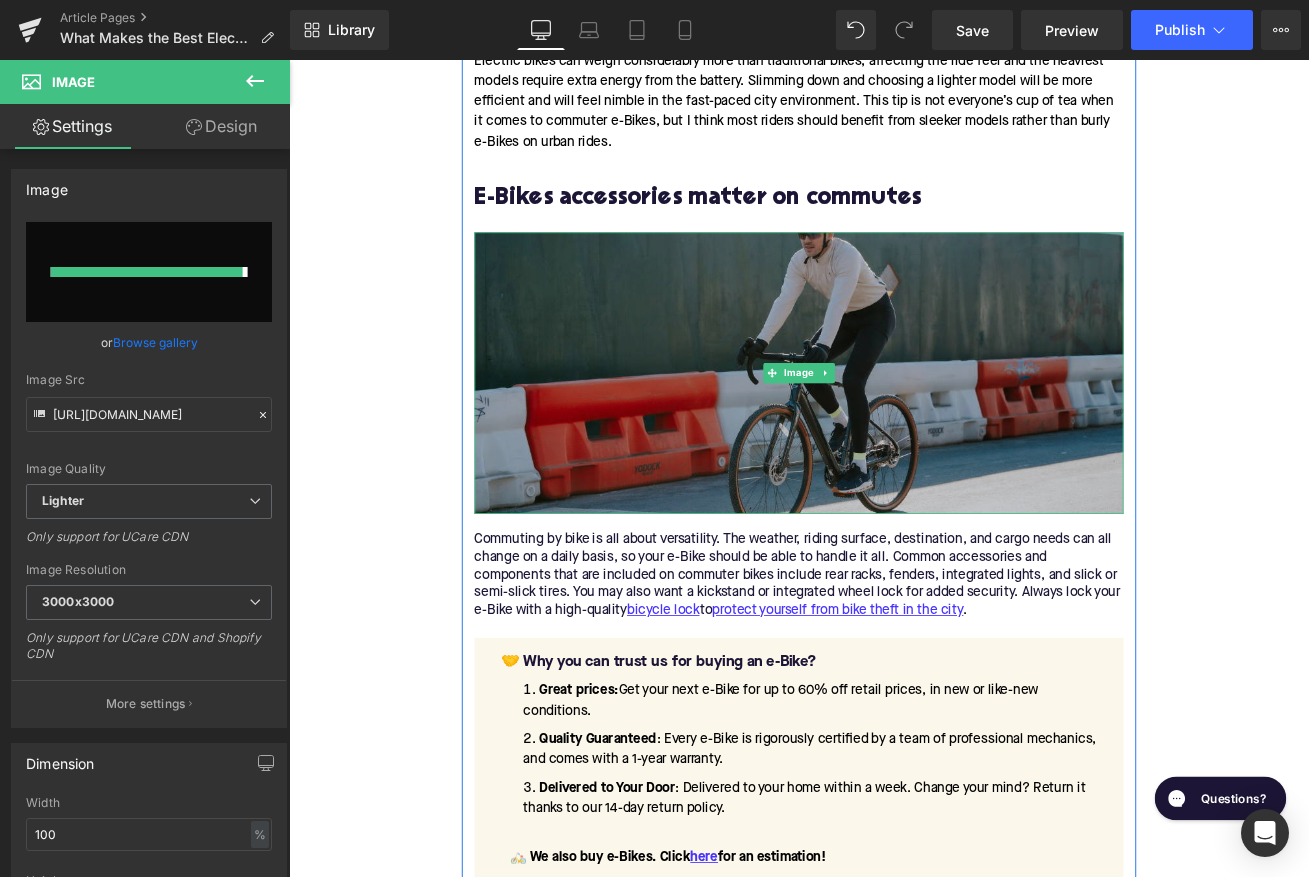type on "[URL][DOMAIN_NAME]" 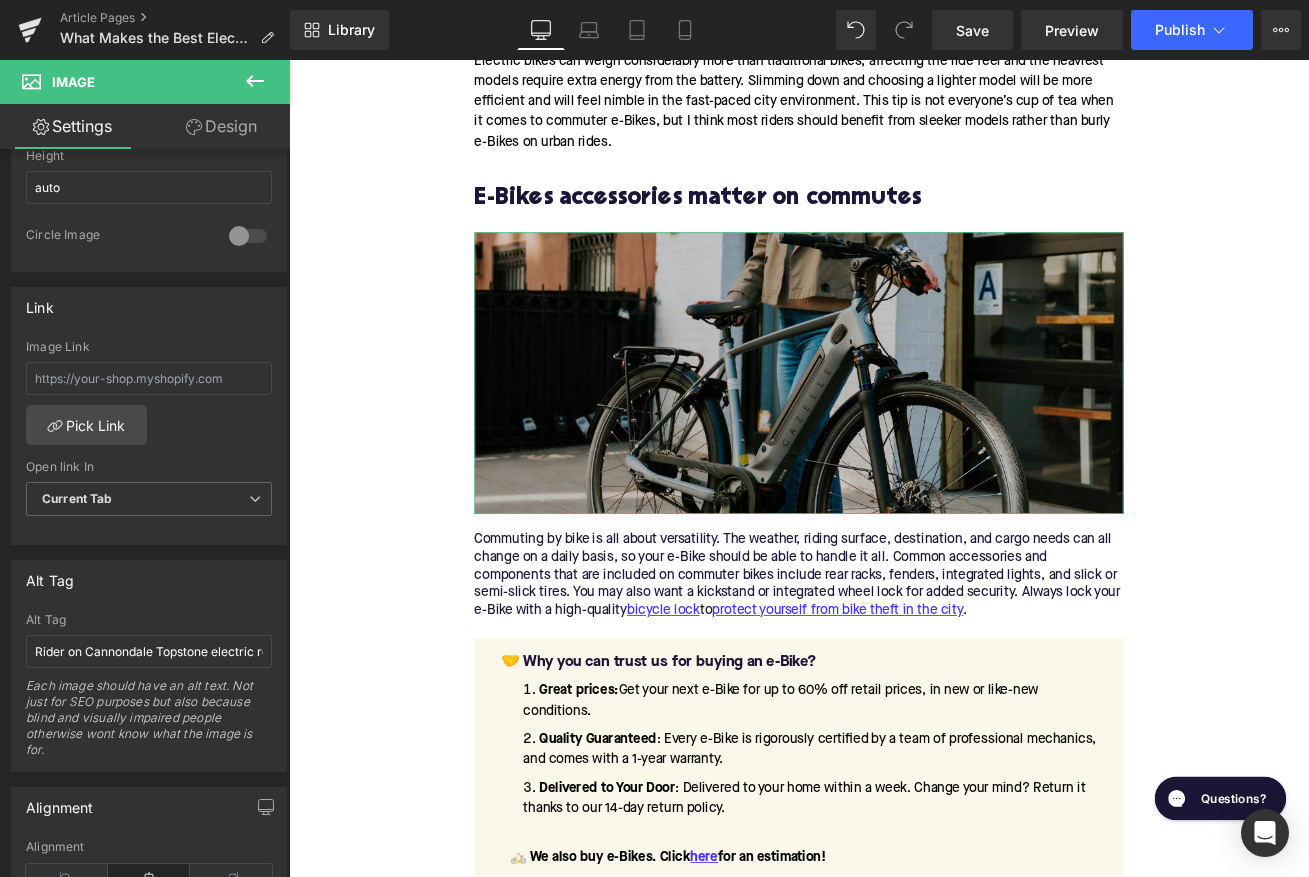 scroll, scrollTop: 736, scrollLeft: 0, axis: vertical 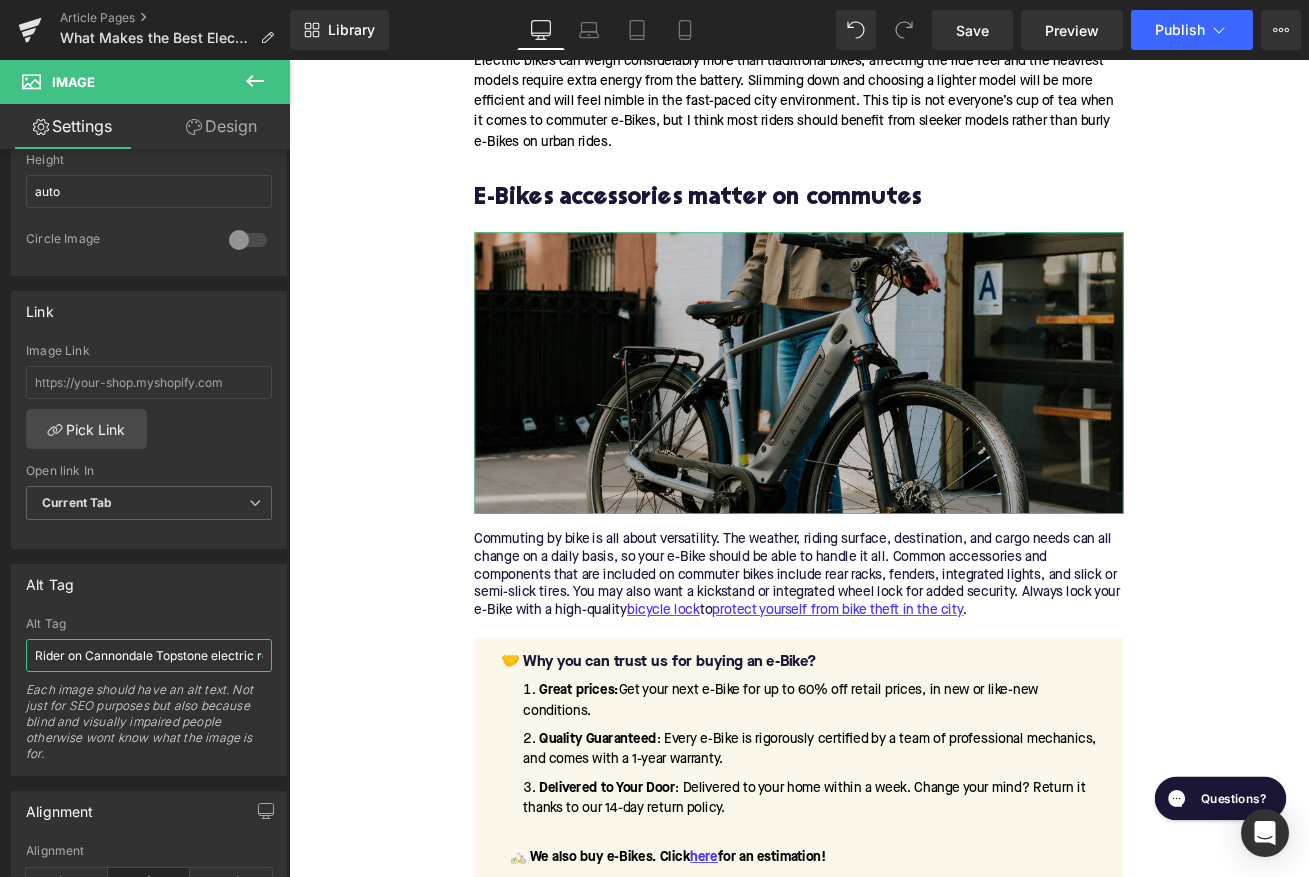 click on "Rider on Cannondale Topstone electric road bike" at bounding box center [149, 655] 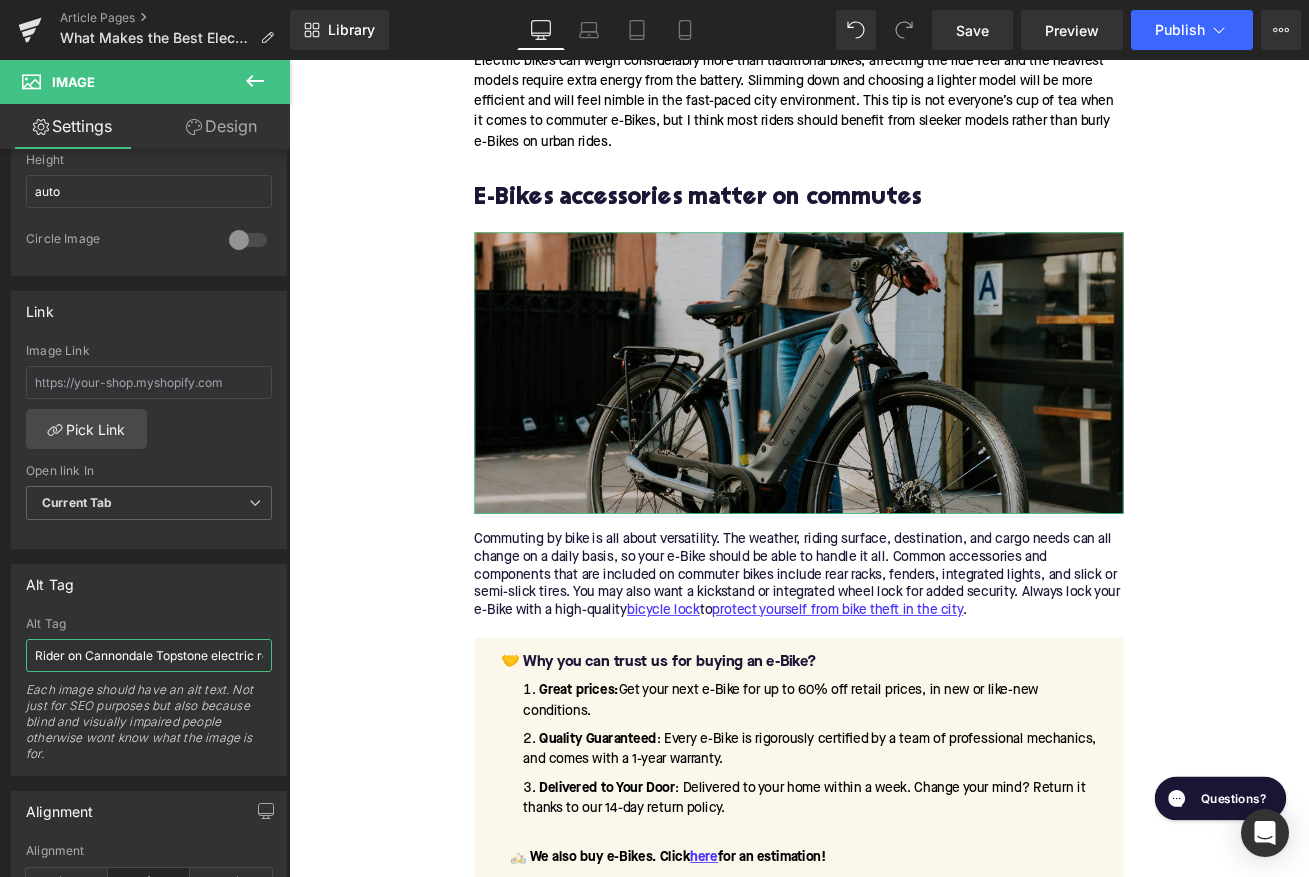 click on "Rider on Cannondale Topstone electric road bike" at bounding box center [149, 655] 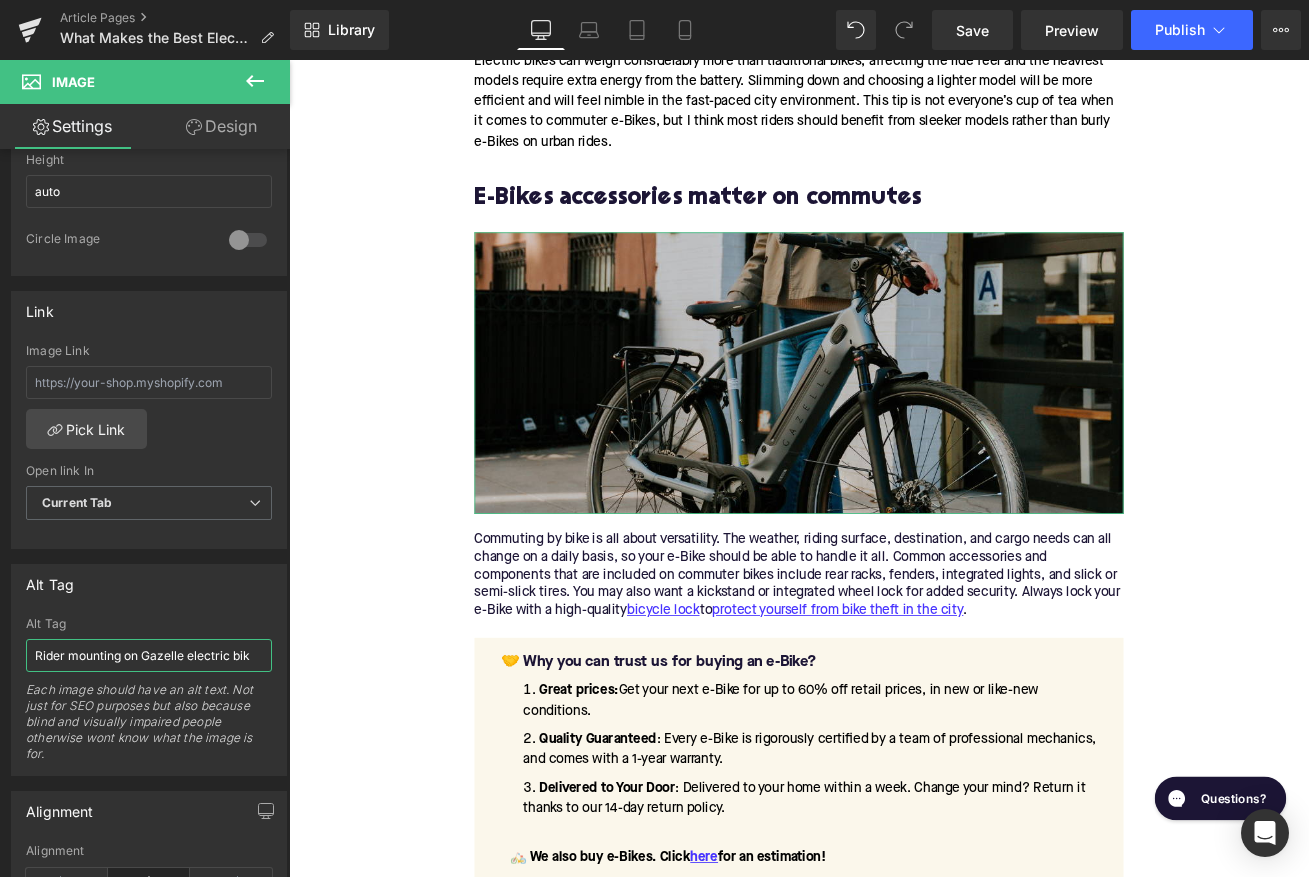 type on "Rider mounting on Gazelle electric bike" 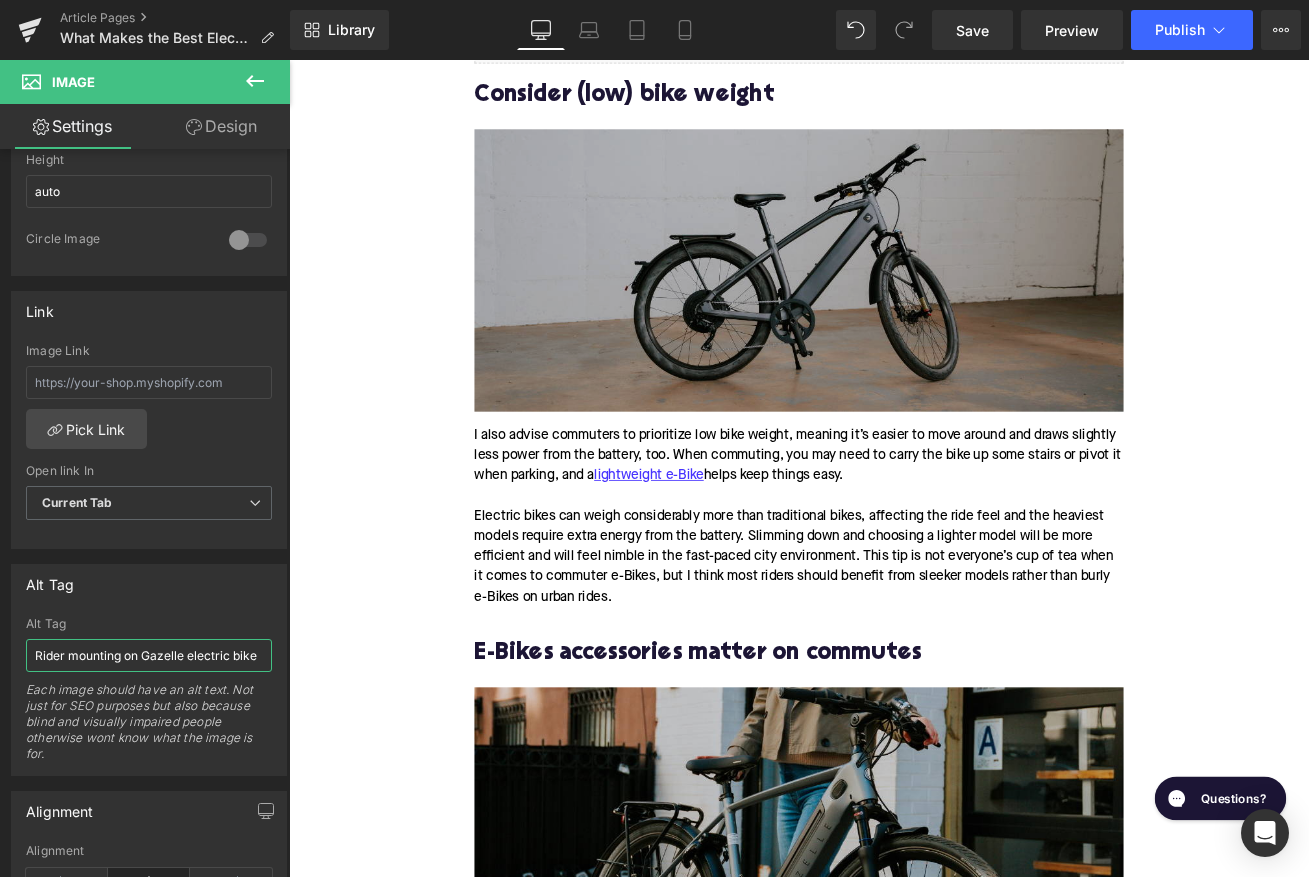 scroll, scrollTop: 3102, scrollLeft: 0, axis: vertical 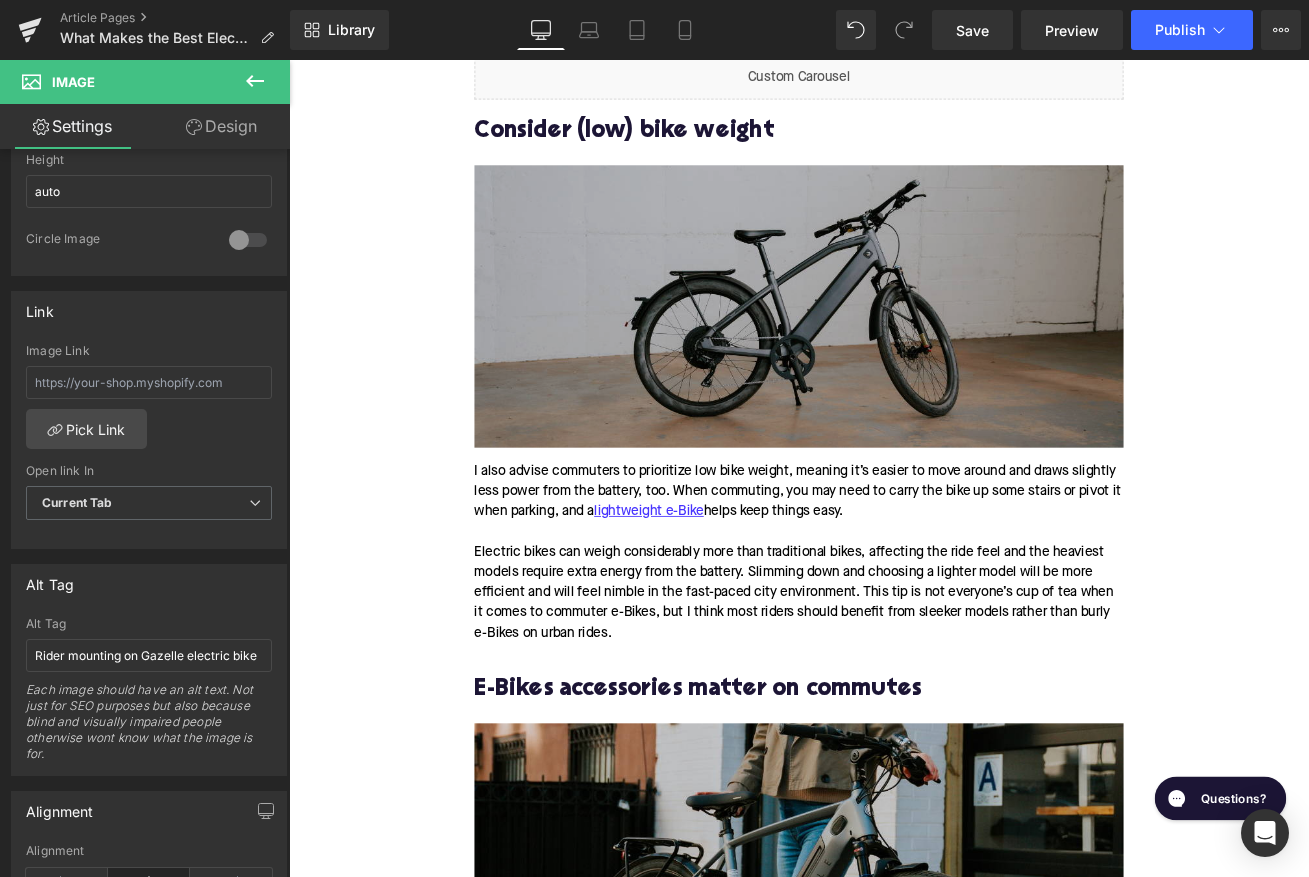 click at bounding box center (894, 352) 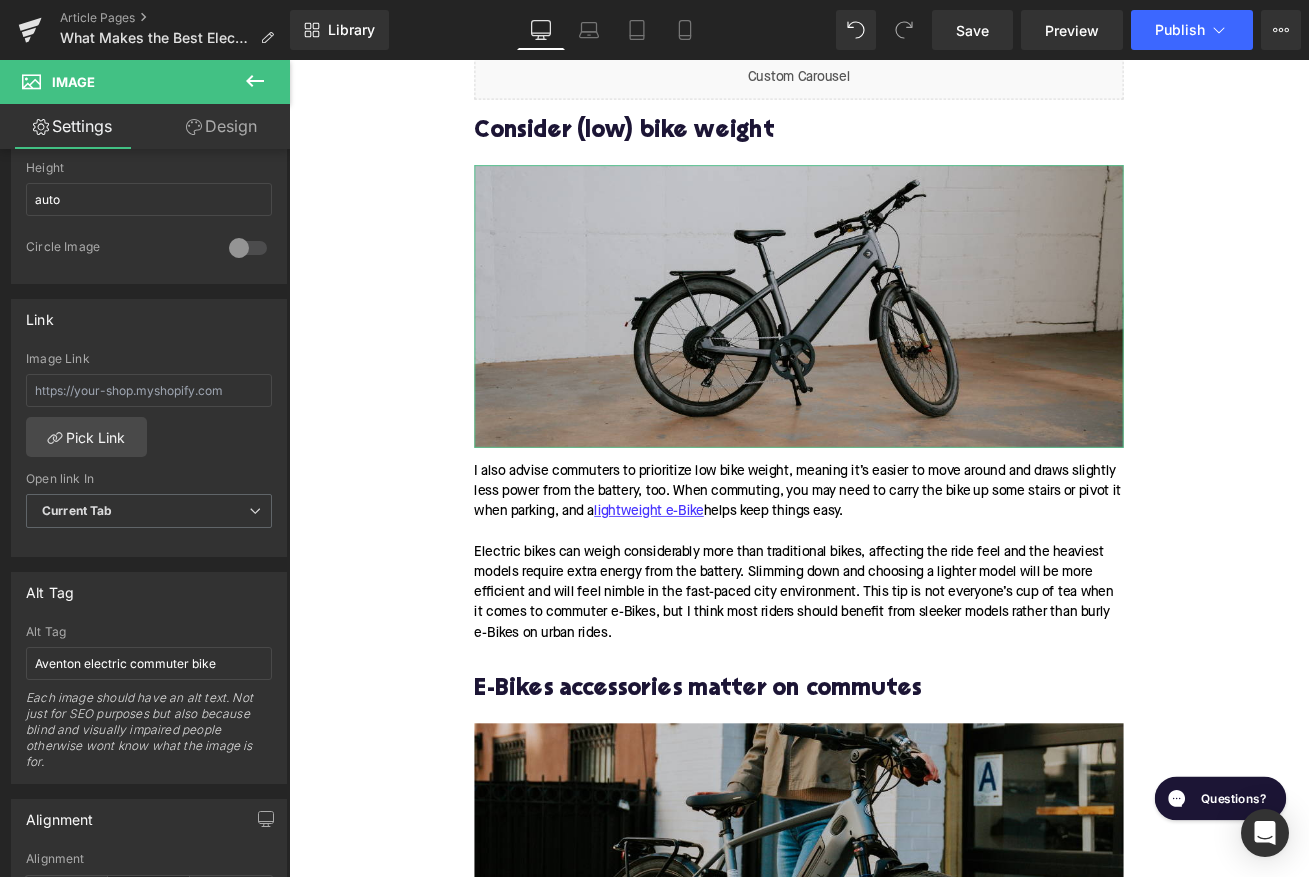 scroll, scrollTop: 729, scrollLeft: 0, axis: vertical 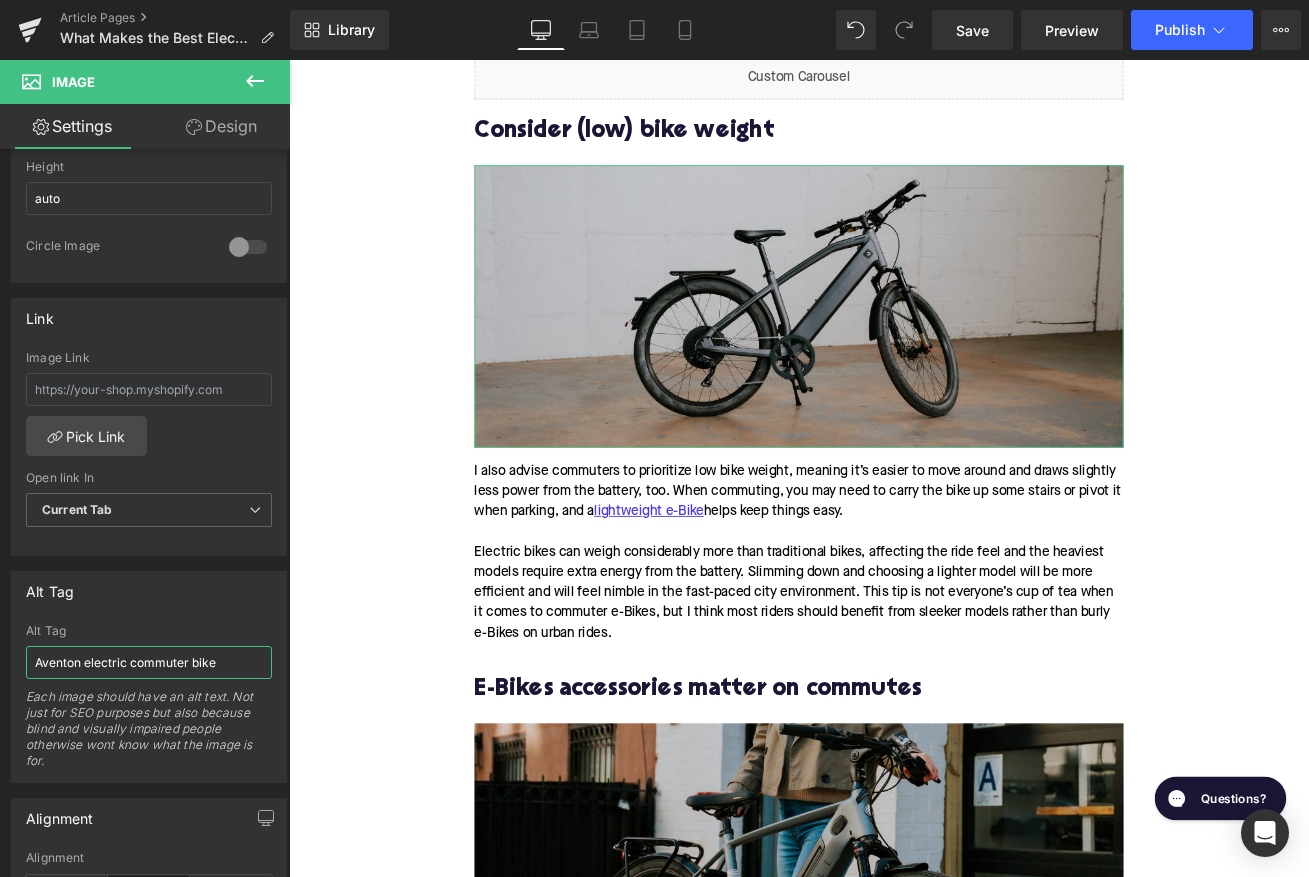 click on "Aventon electric commuter bike" at bounding box center (149, 662) 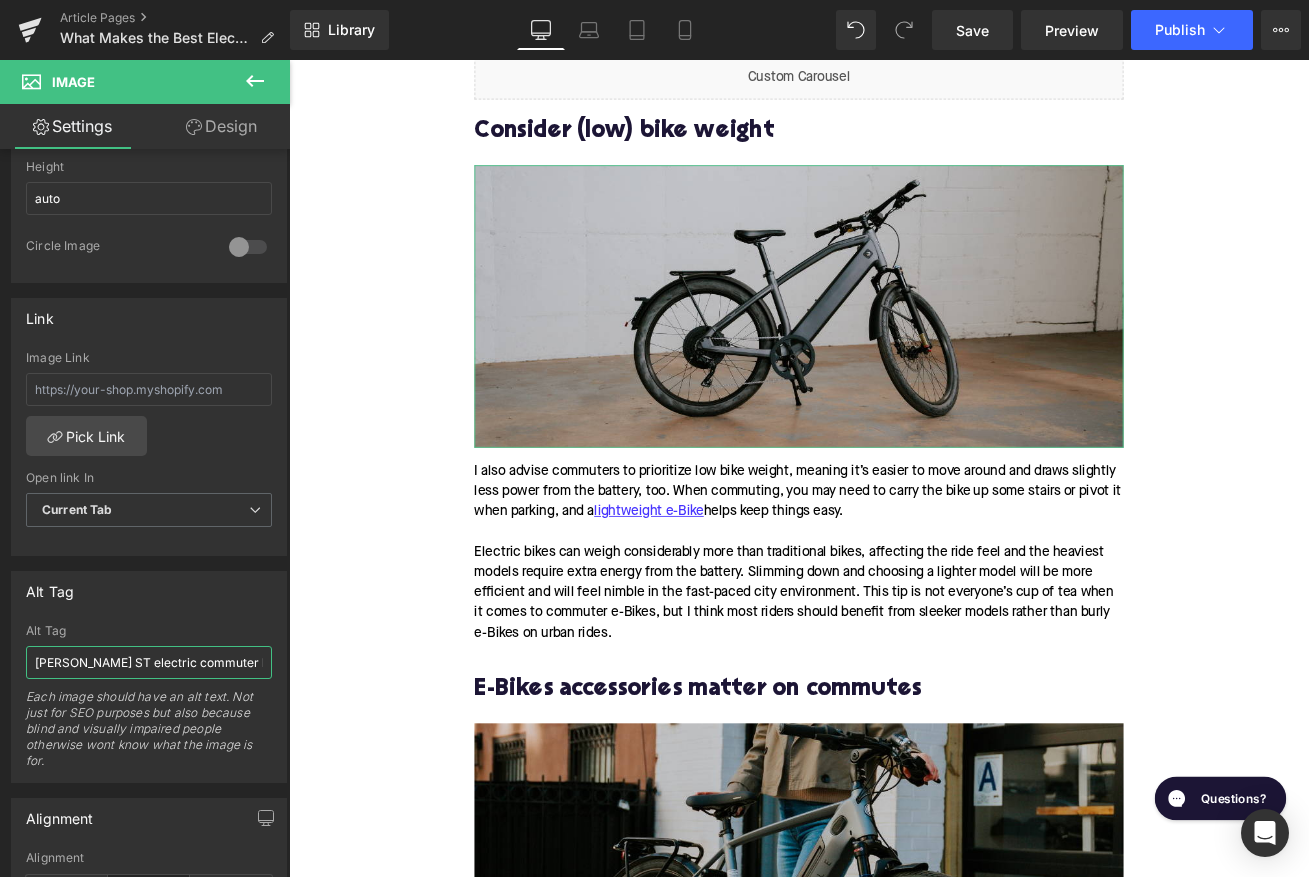 type on "[PERSON_NAME] ST2 electric commuter bike" 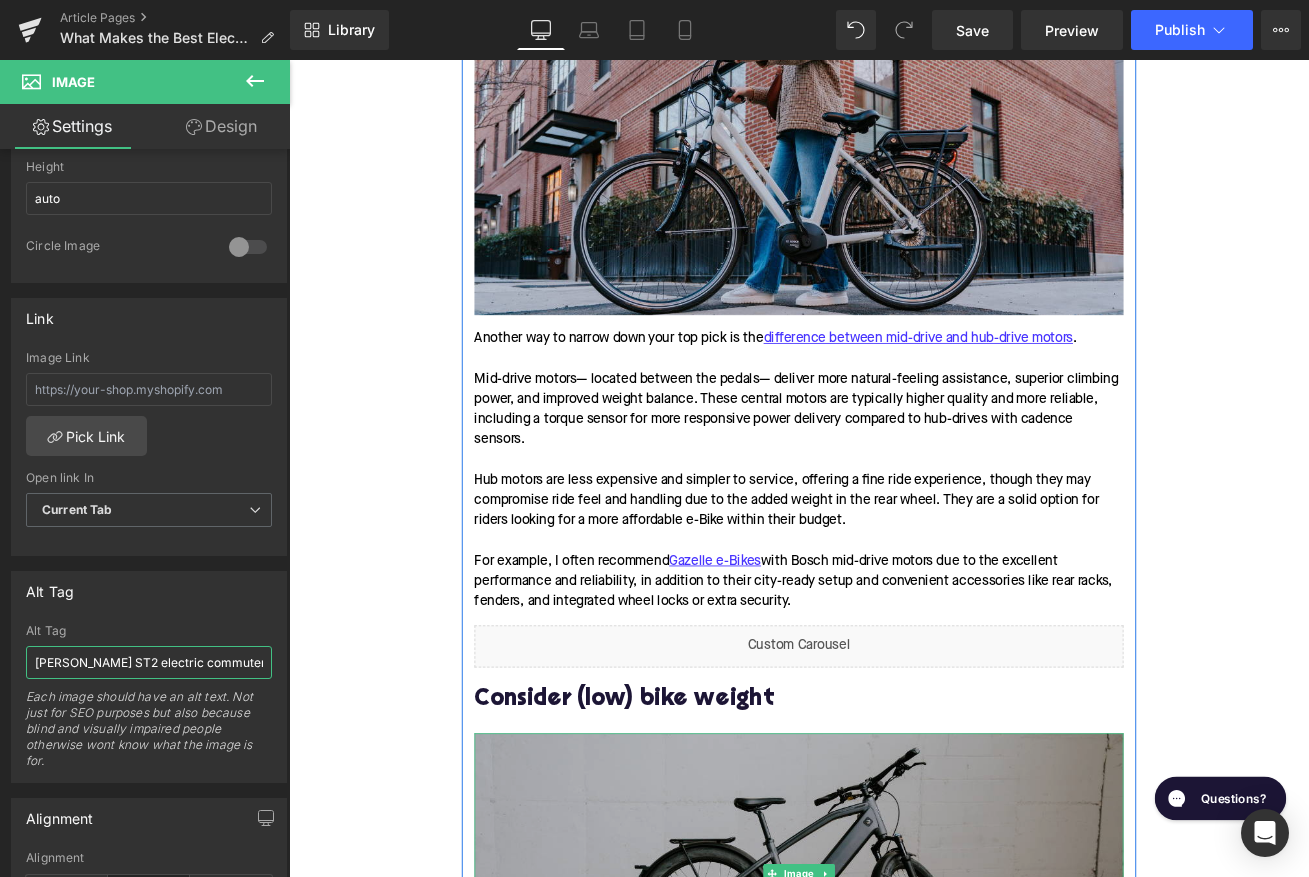 scroll, scrollTop: 2191, scrollLeft: 0, axis: vertical 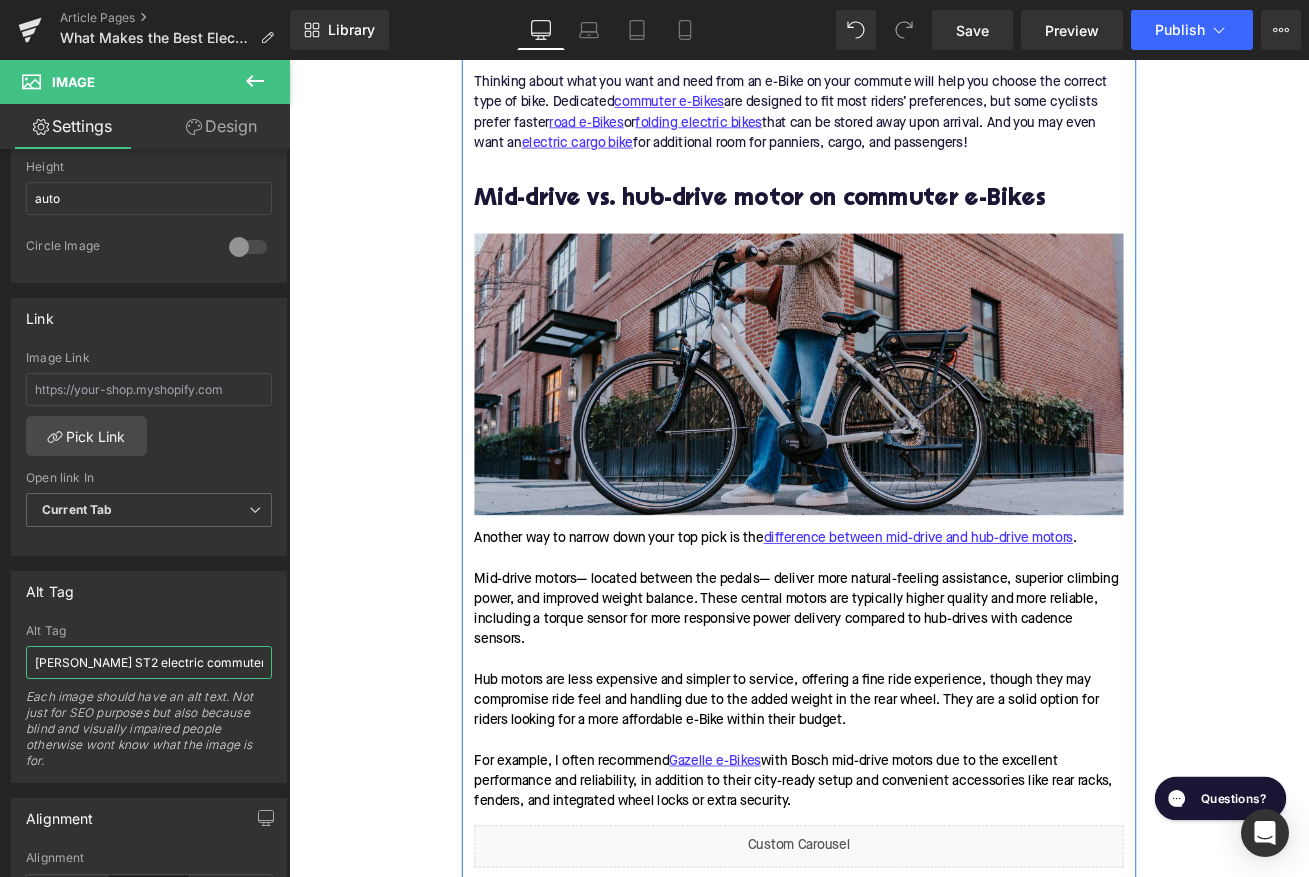 click at bounding box center [894, 433] 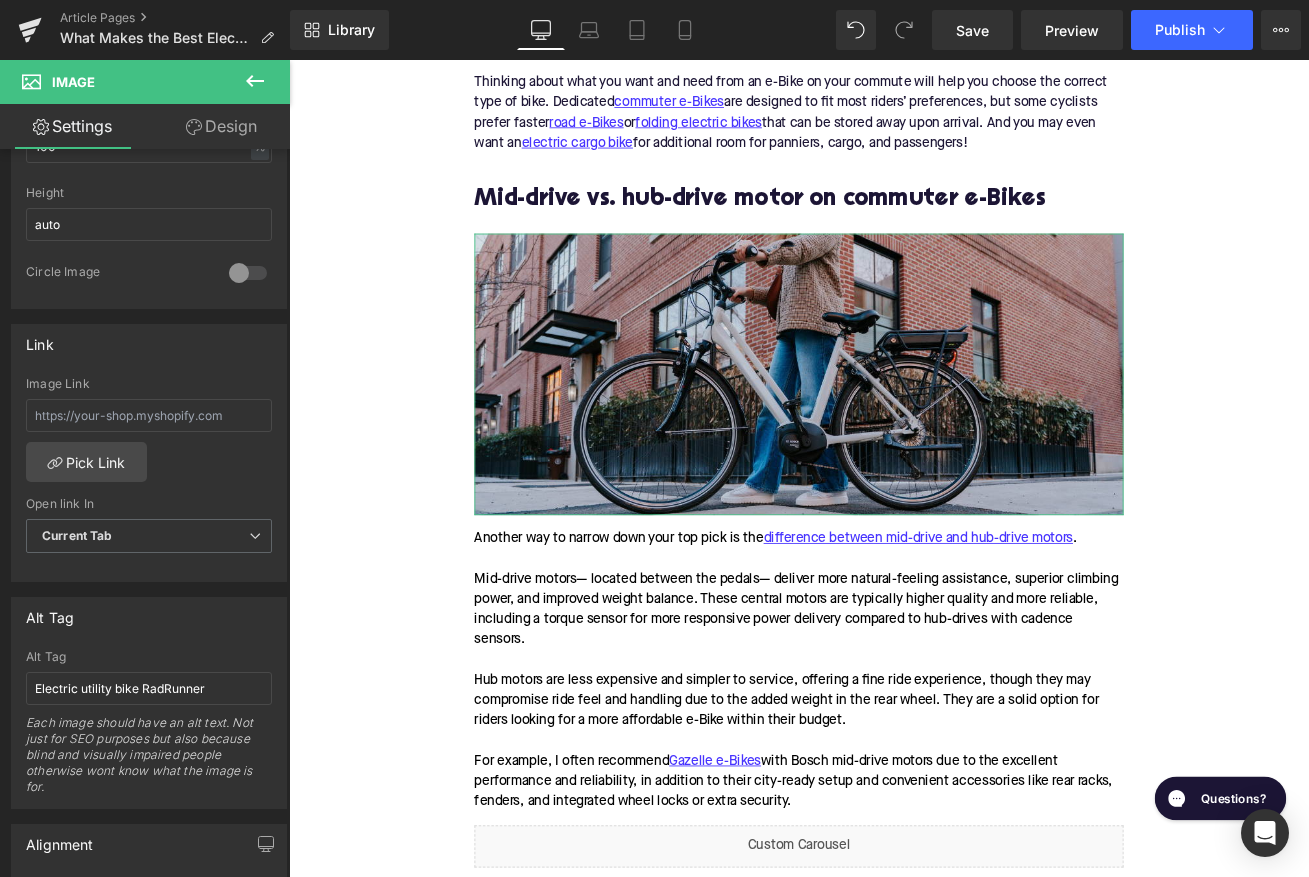 scroll, scrollTop: 809, scrollLeft: 0, axis: vertical 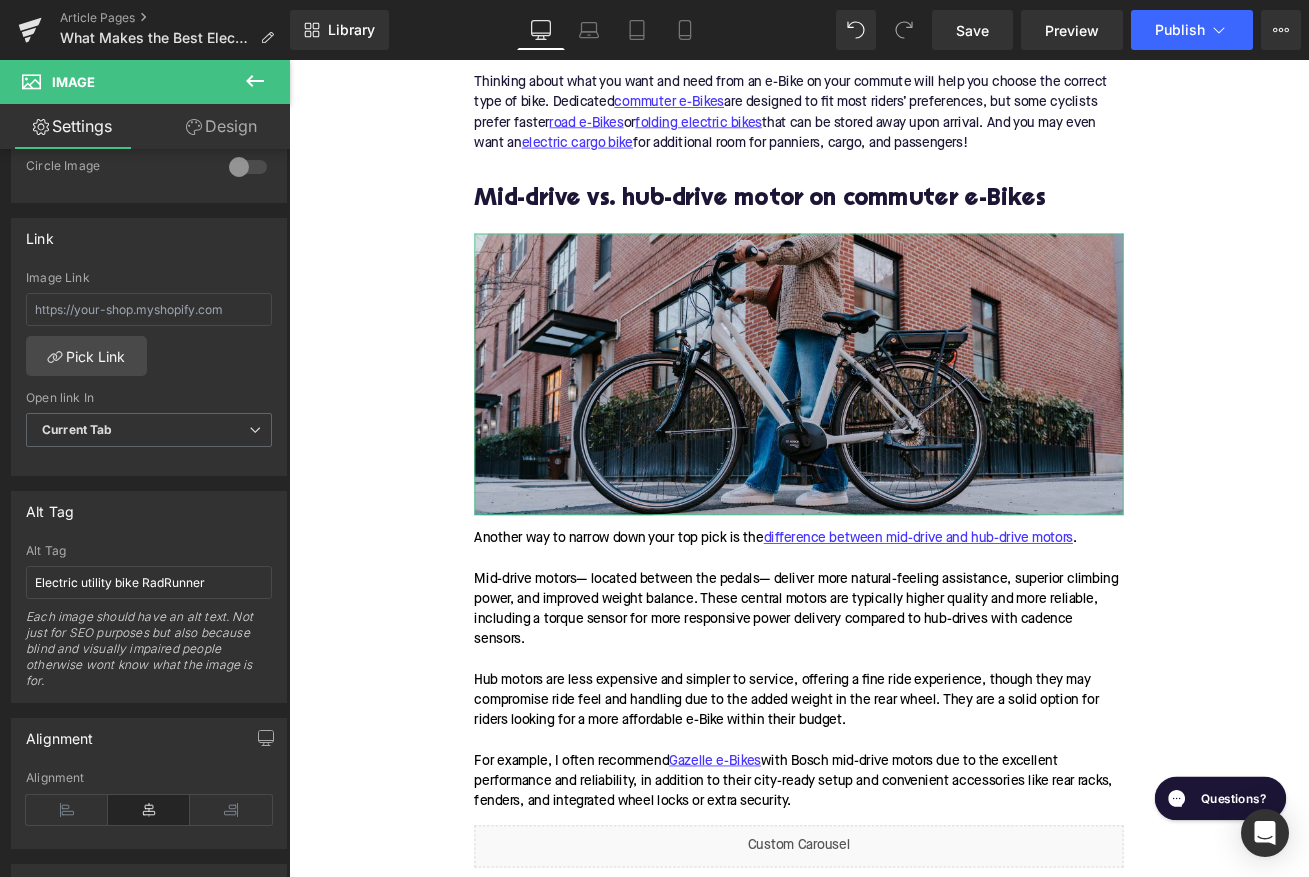 click on "Alt Tag Electric utility bike RadRunner Each image should have an alt text. Not just for SEO purposes but also because blind and visually impaired people otherwise wont know what the image is for." at bounding box center [149, 623] 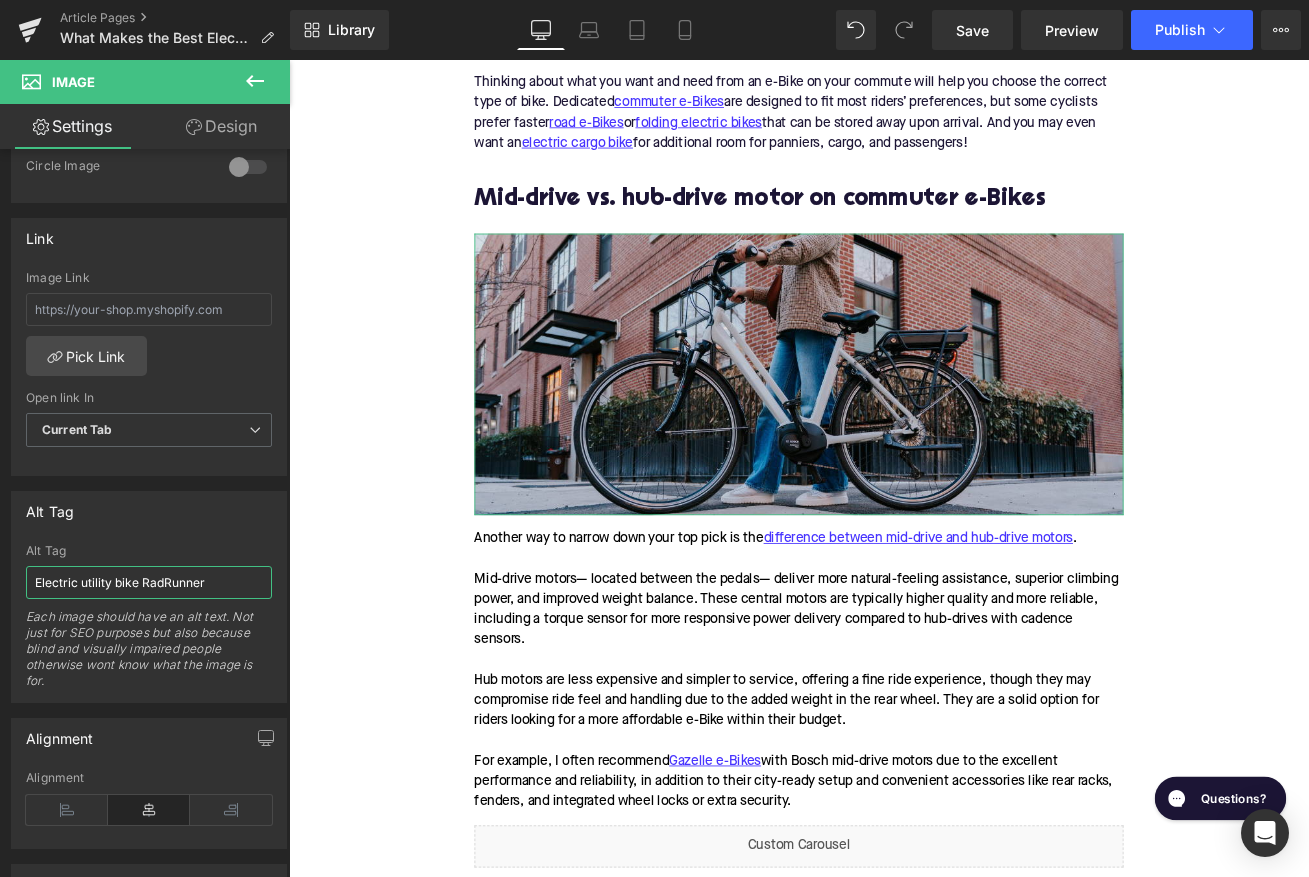 click on "Electric utility bike RadRunner" at bounding box center [149, 582] 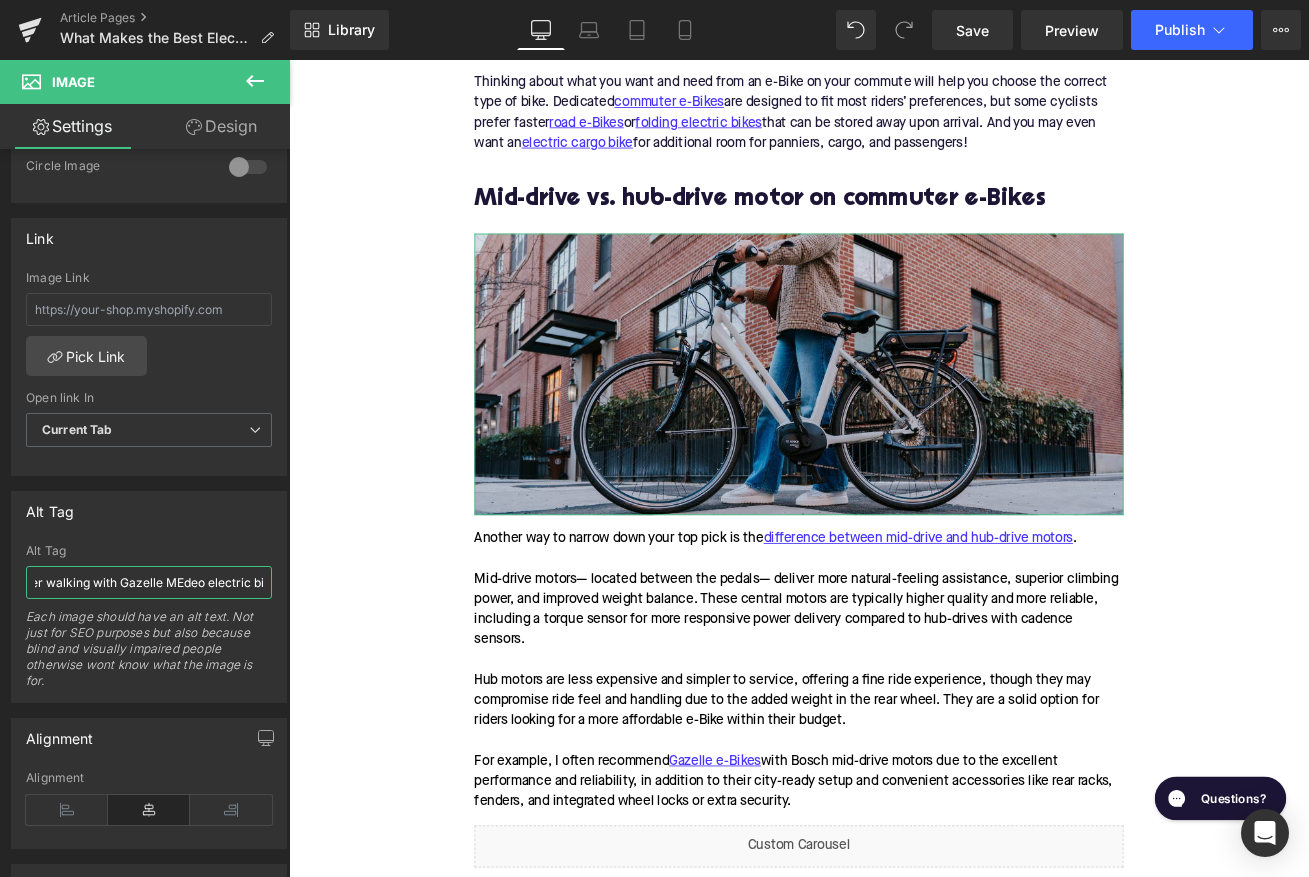 type on "Rider walking with Gazelle MEdeo electric bike" 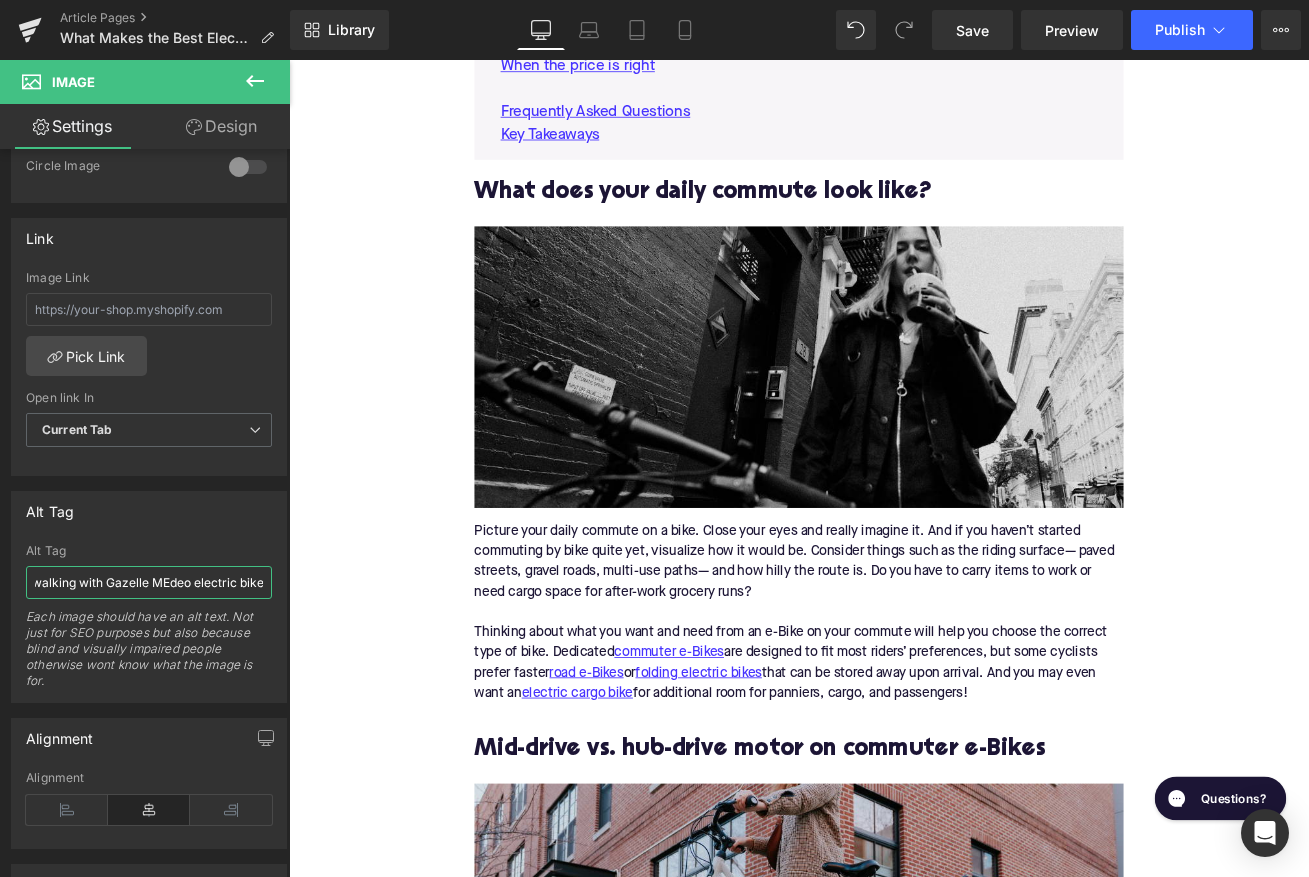 scroll, scrollTop: 1507, scrollLeft: 0, axis: vertical 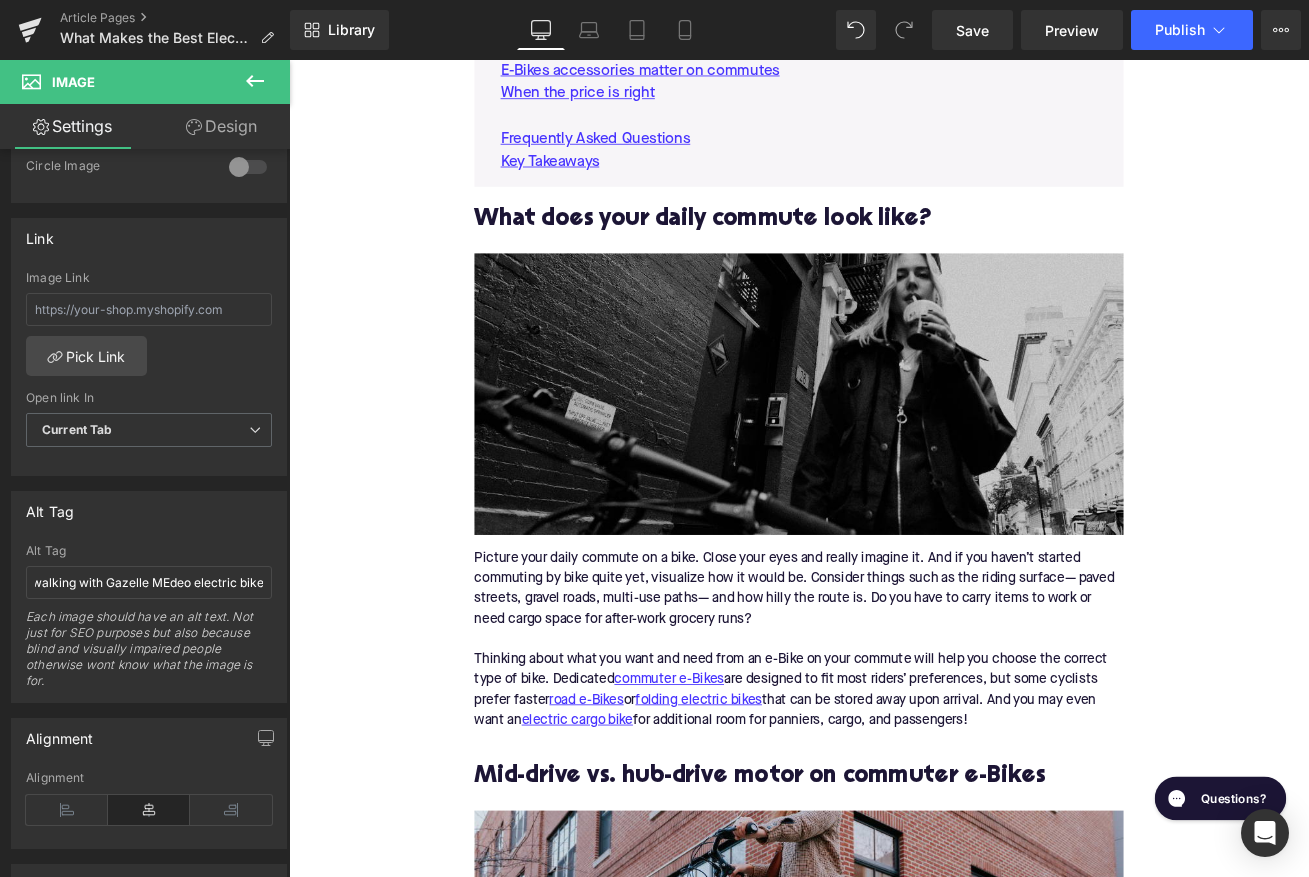 click at bounding box center [894, 456] 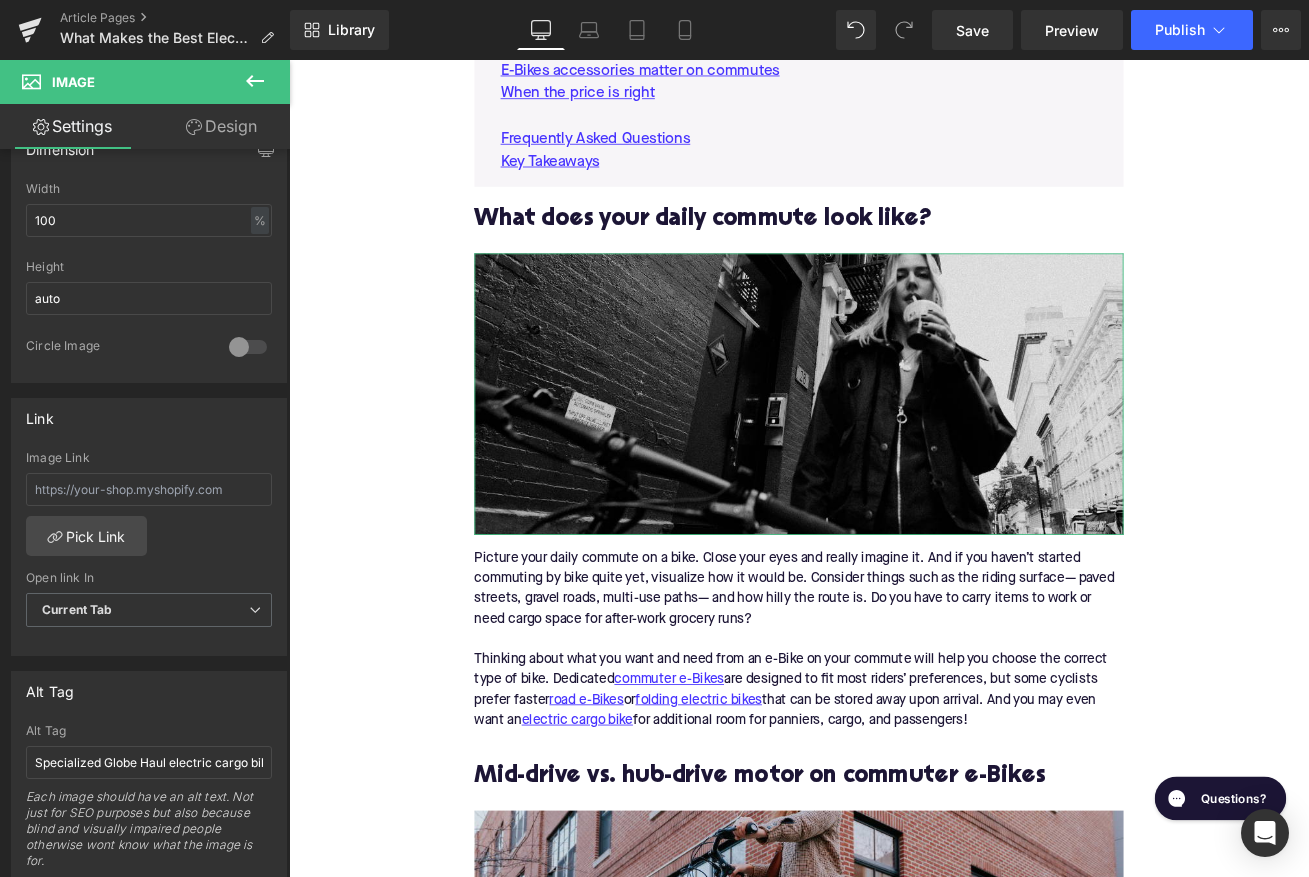 scroll, scrollTop: 771, scrollLeft: 0, axis: vertical 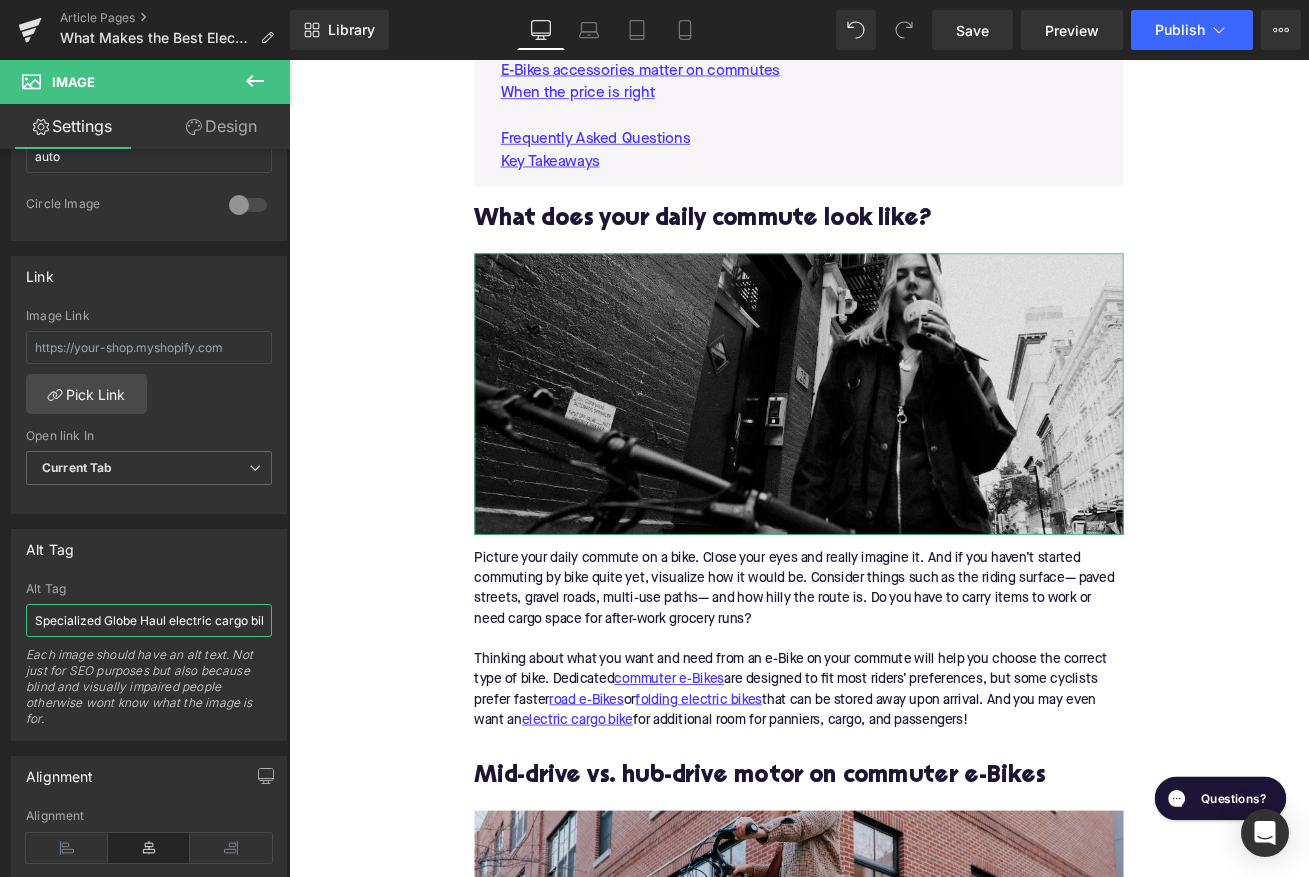 click on "Specialized Globe Haul electric cargo bike" at bounding box center (149, 620) 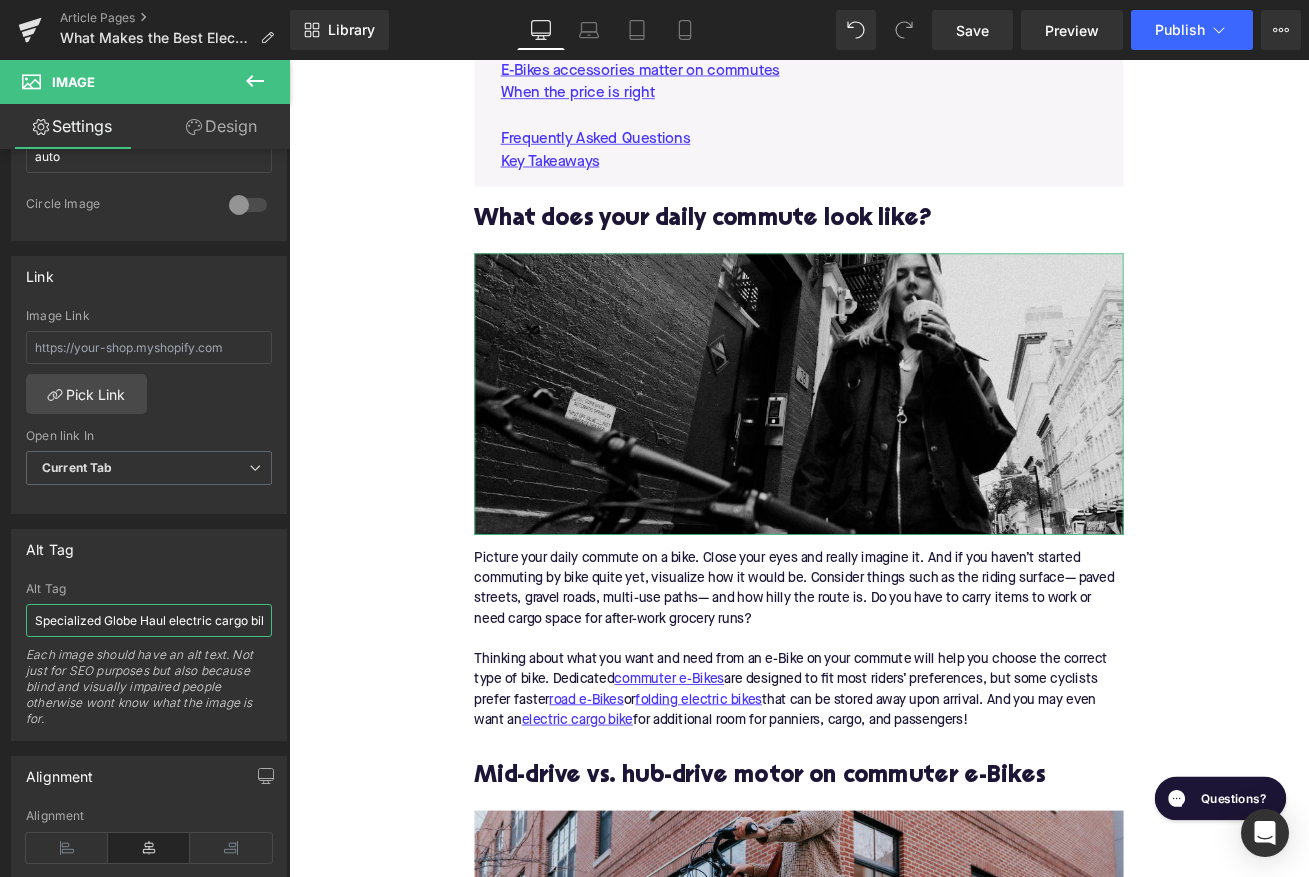 click on "Specialized Globe Haul electric cargo bike" at bounding box center (149, 620) 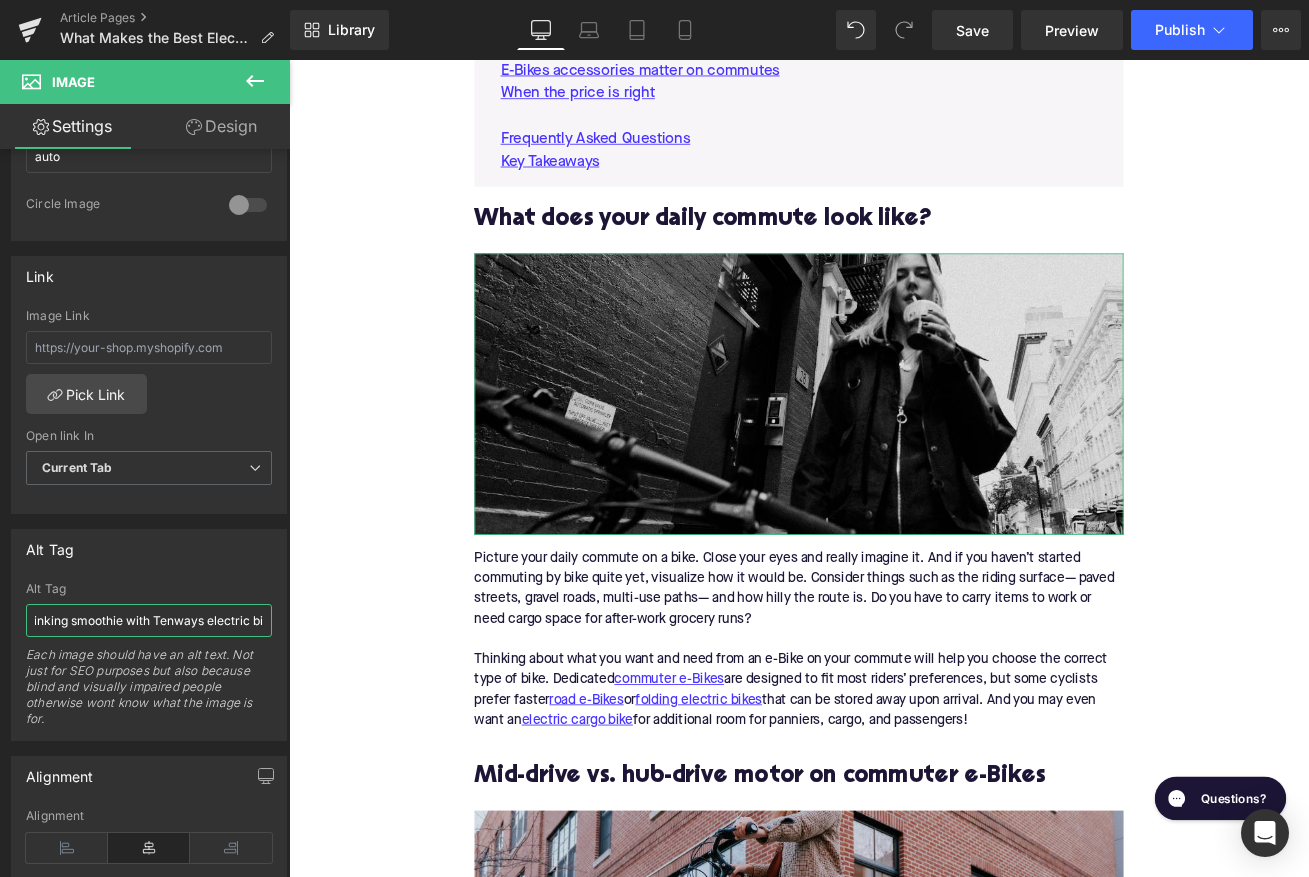 scroll, scrollTop: 0, scrollLeft: 72, axis: horizontal 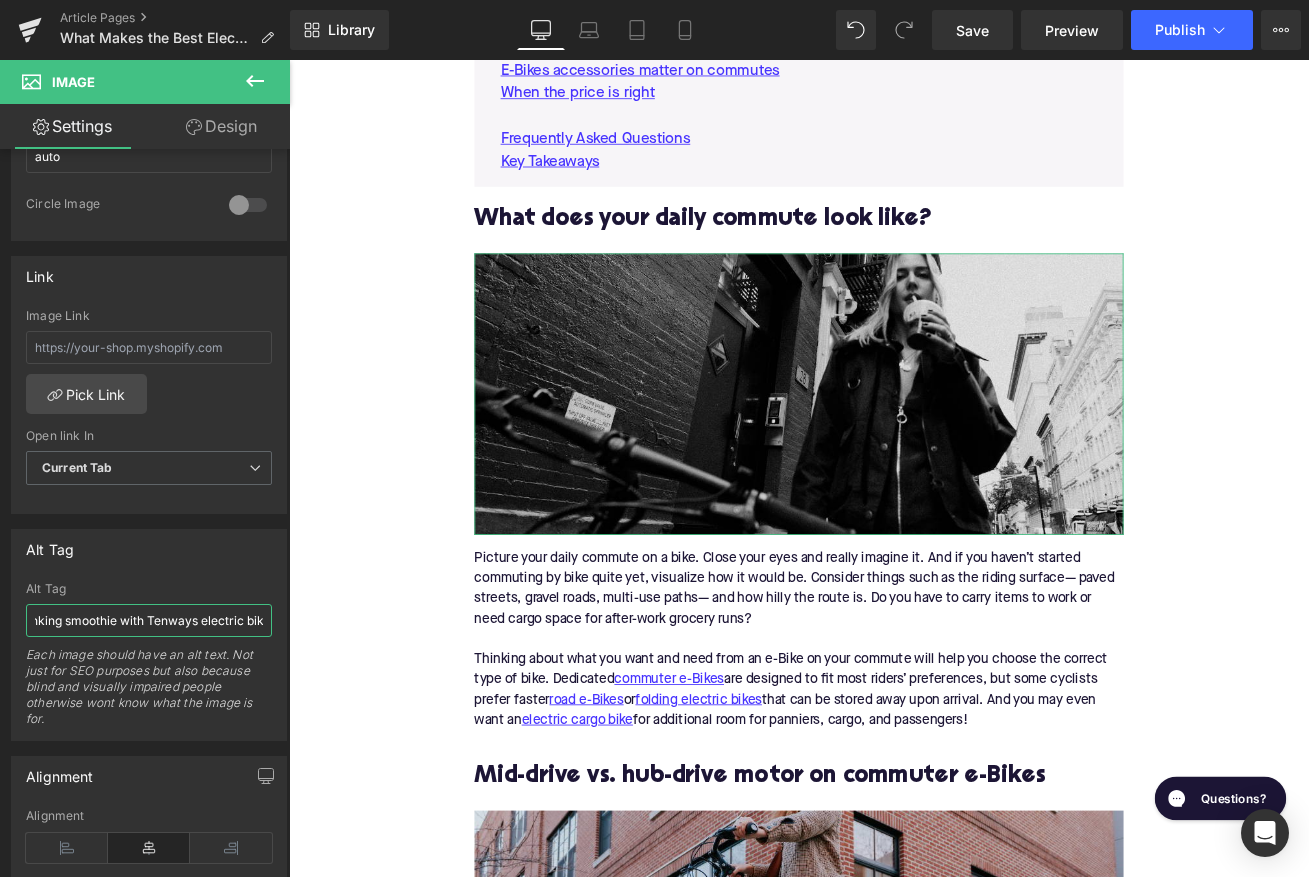 type on "Woman drinking smoothie with Tenways electric bike" 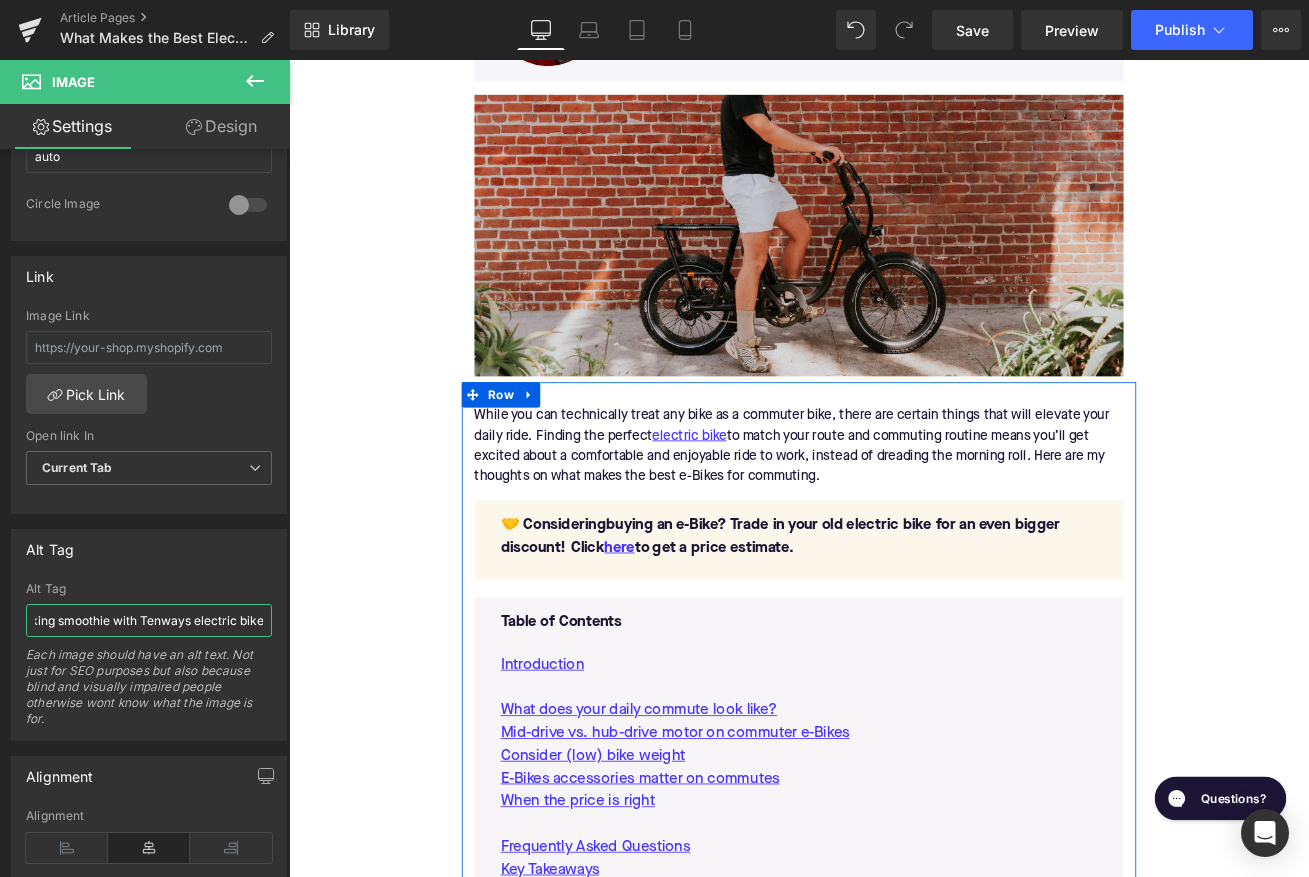 scroll, scrollTop: 463, scrollLeft: 0, axis: vertical 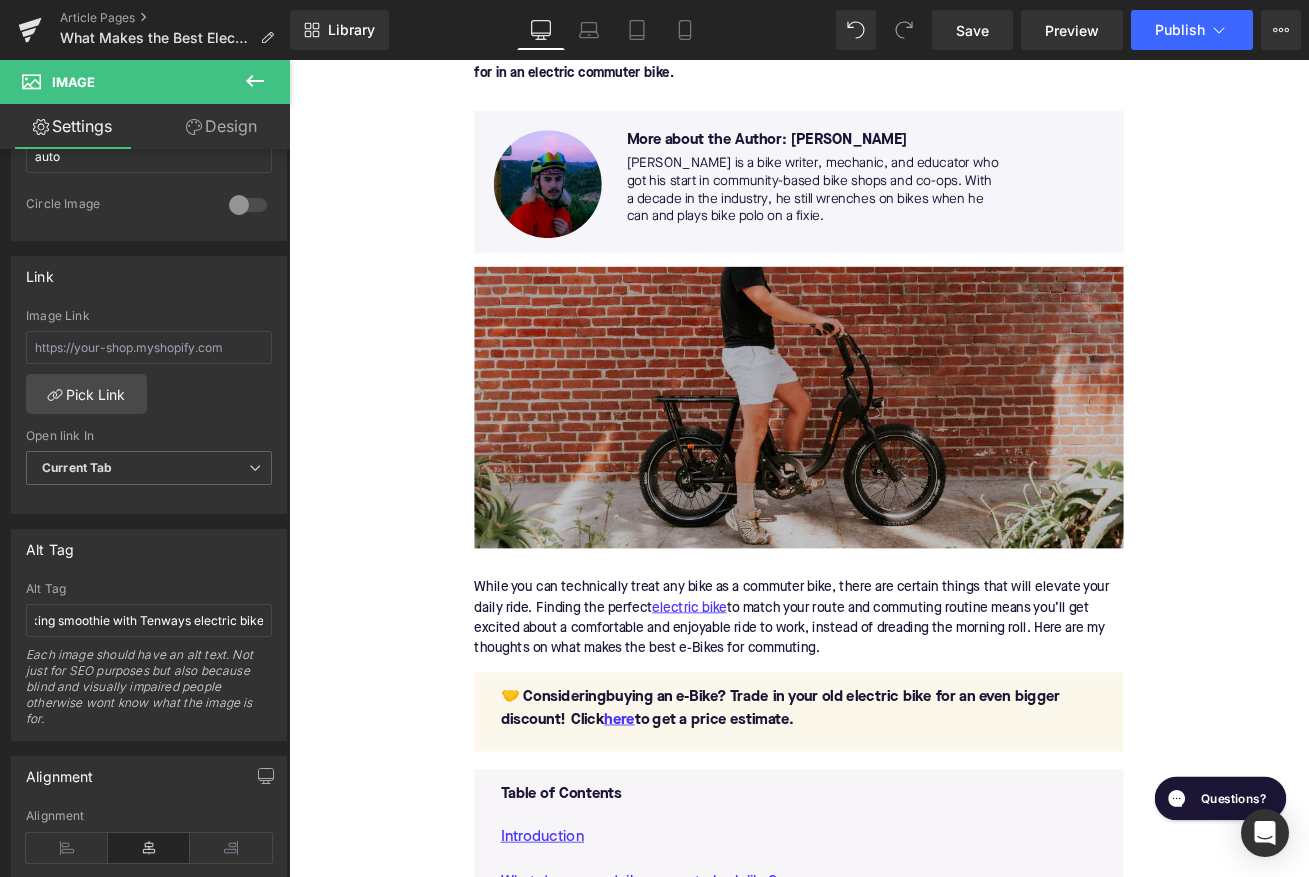 click at bounding box center [894, 472] 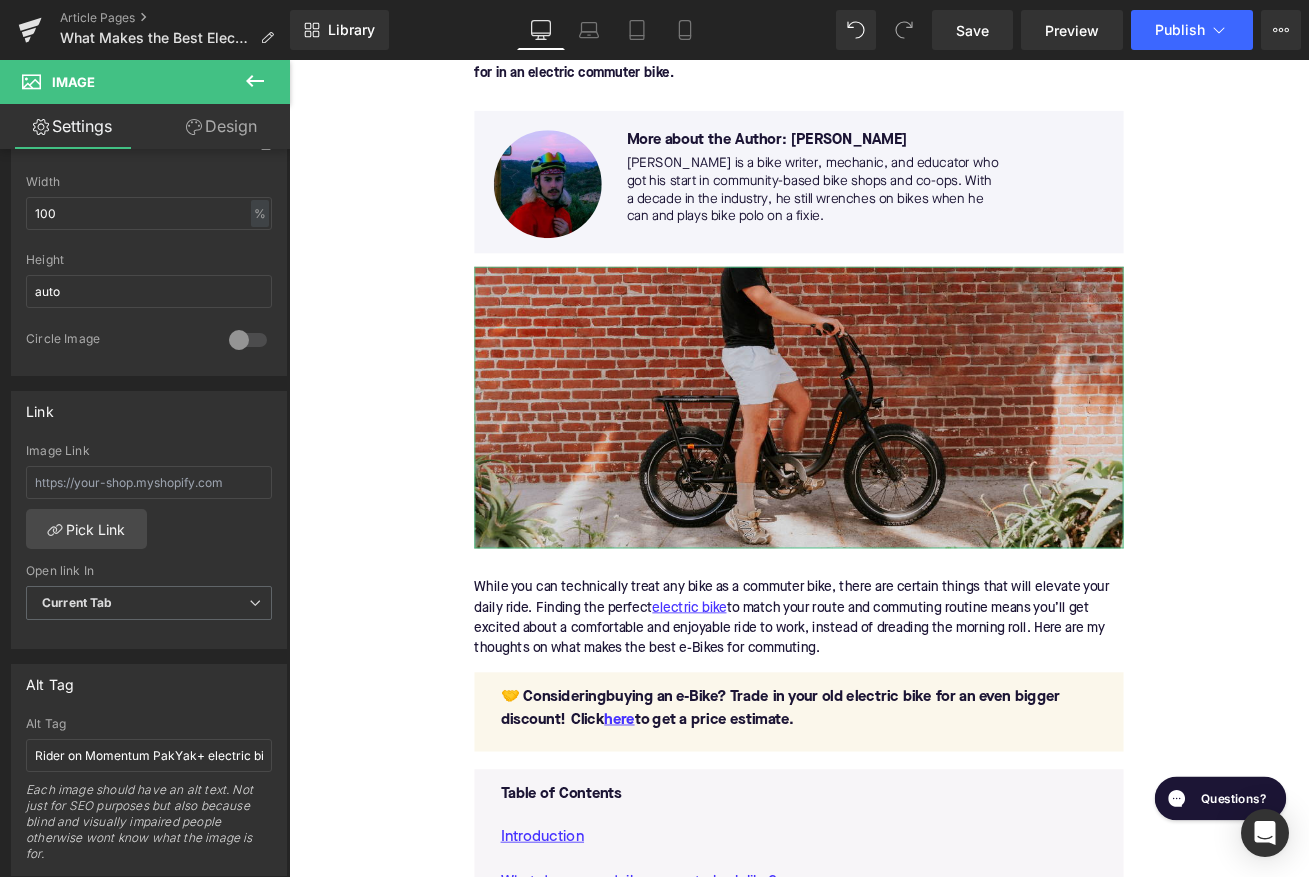 scroll, scrollTop: 752, scrollLeft: 0, axis: vertical 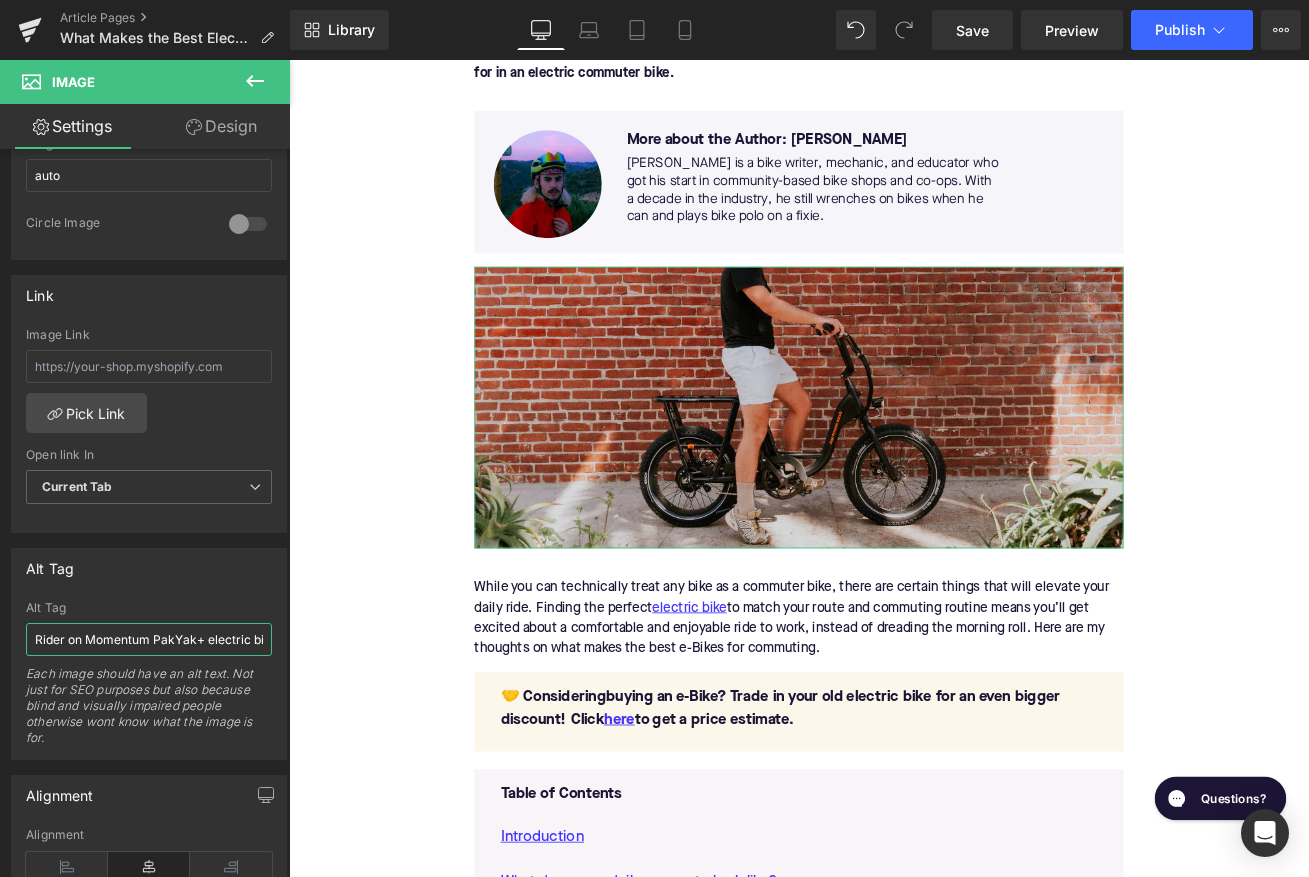 click on "Rider on Momentum PakYak+ electric bike in [GEOGRAPHIC_DATA]" at bounding box center [149, 639] 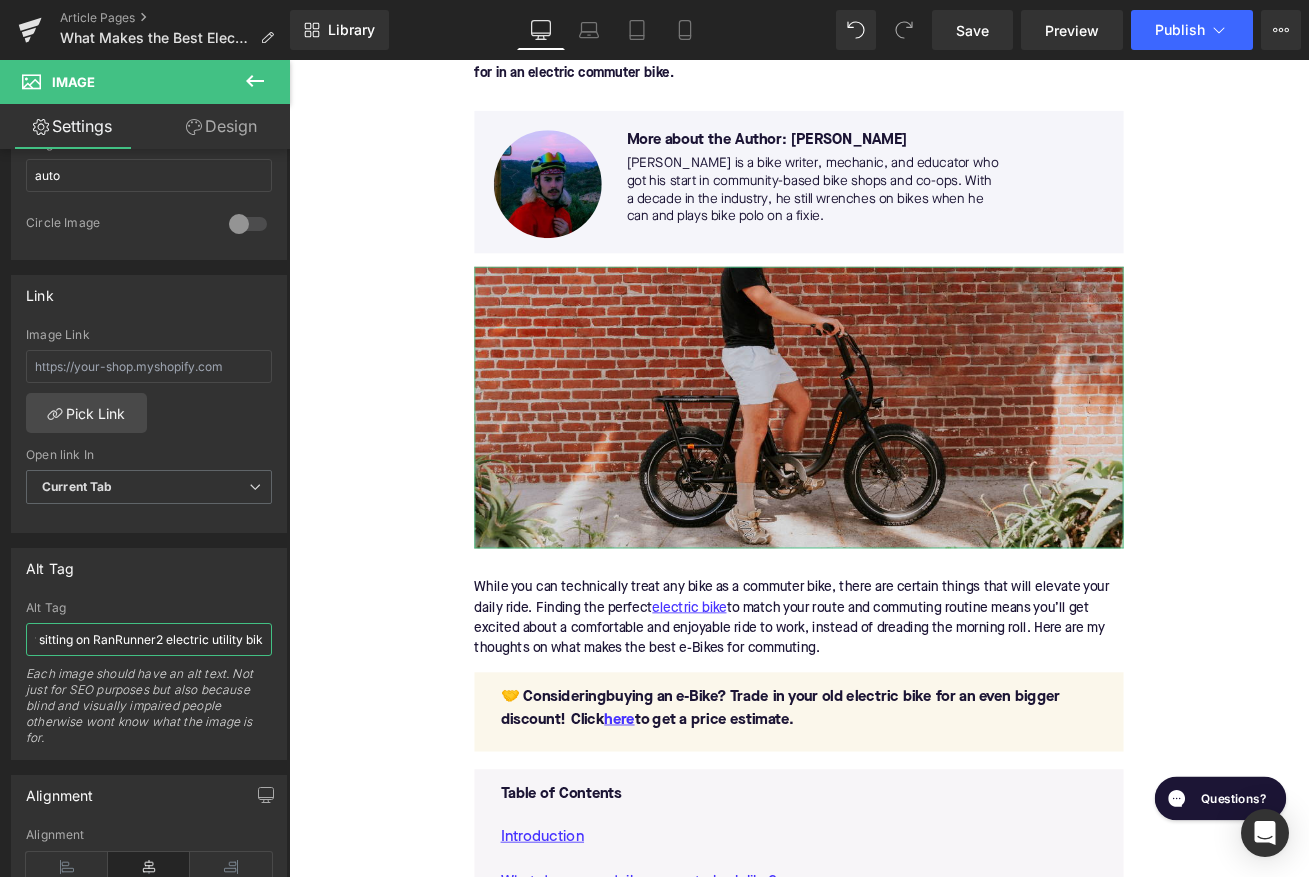 scroll, scrollTop: 0, scrollLeft: 36, axis: horizontal 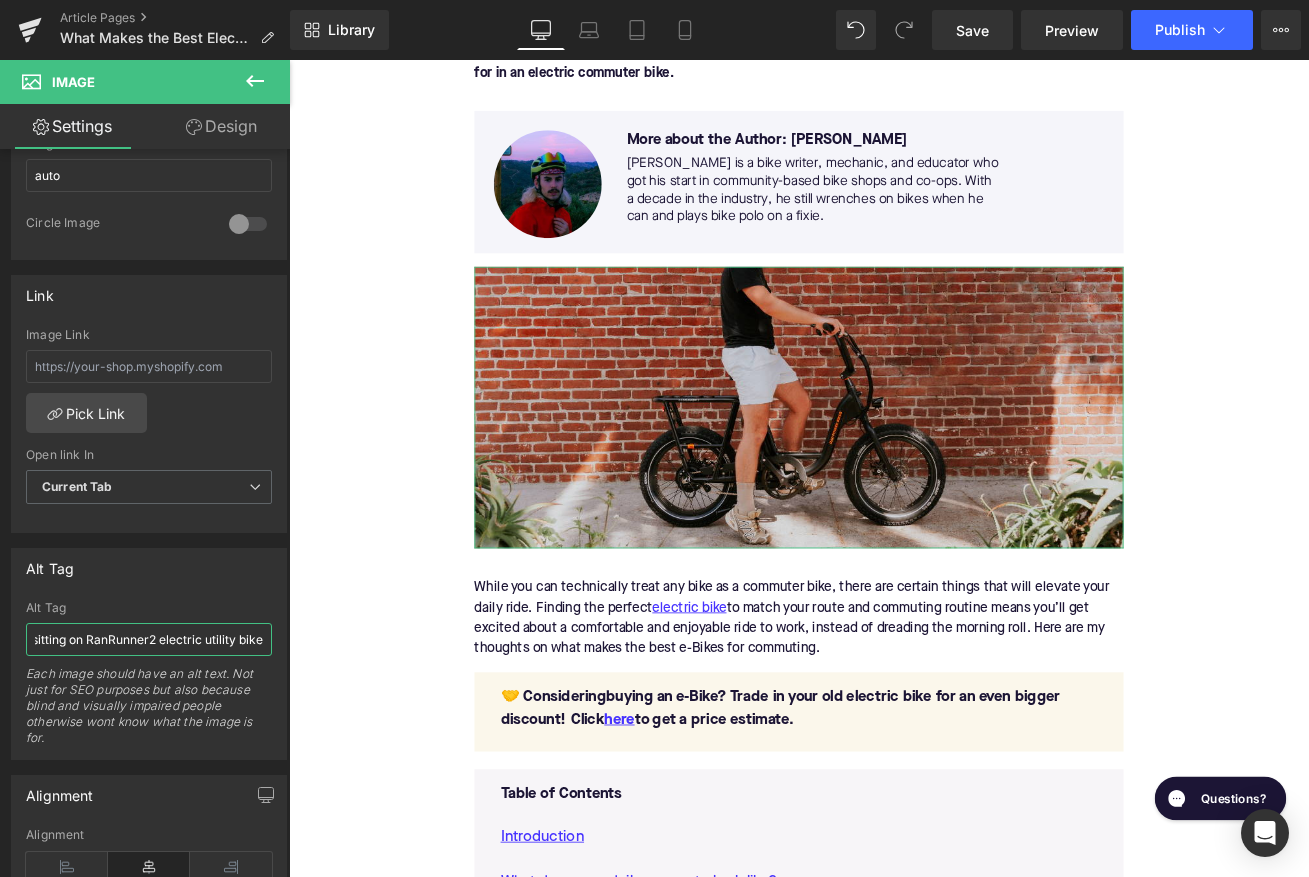 click on "Rider sitting on RanRunner2 electric utility bike" at bounding box center [149, 639] 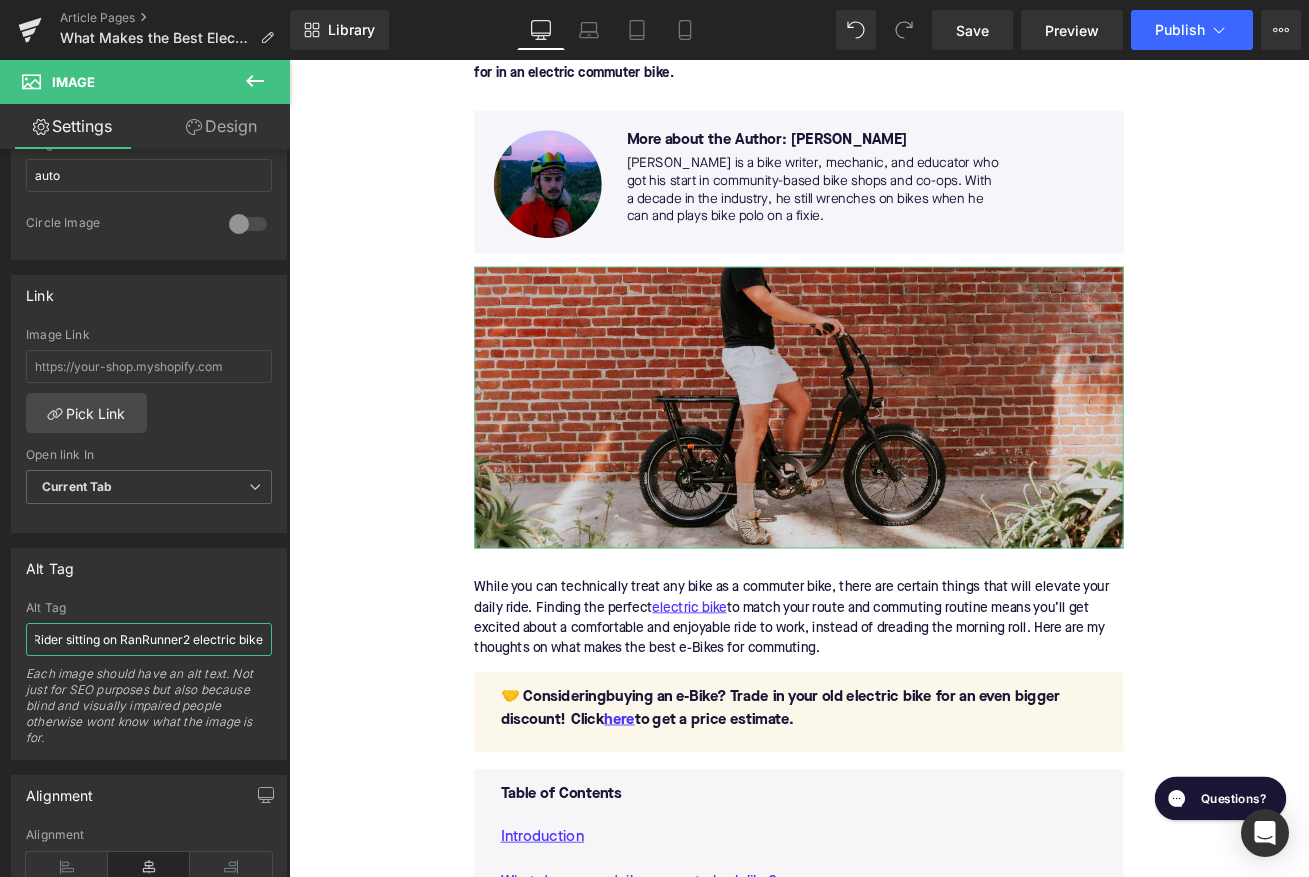 scroll, scrollTop: 0, scrollLeft: 2, axis: horizontal 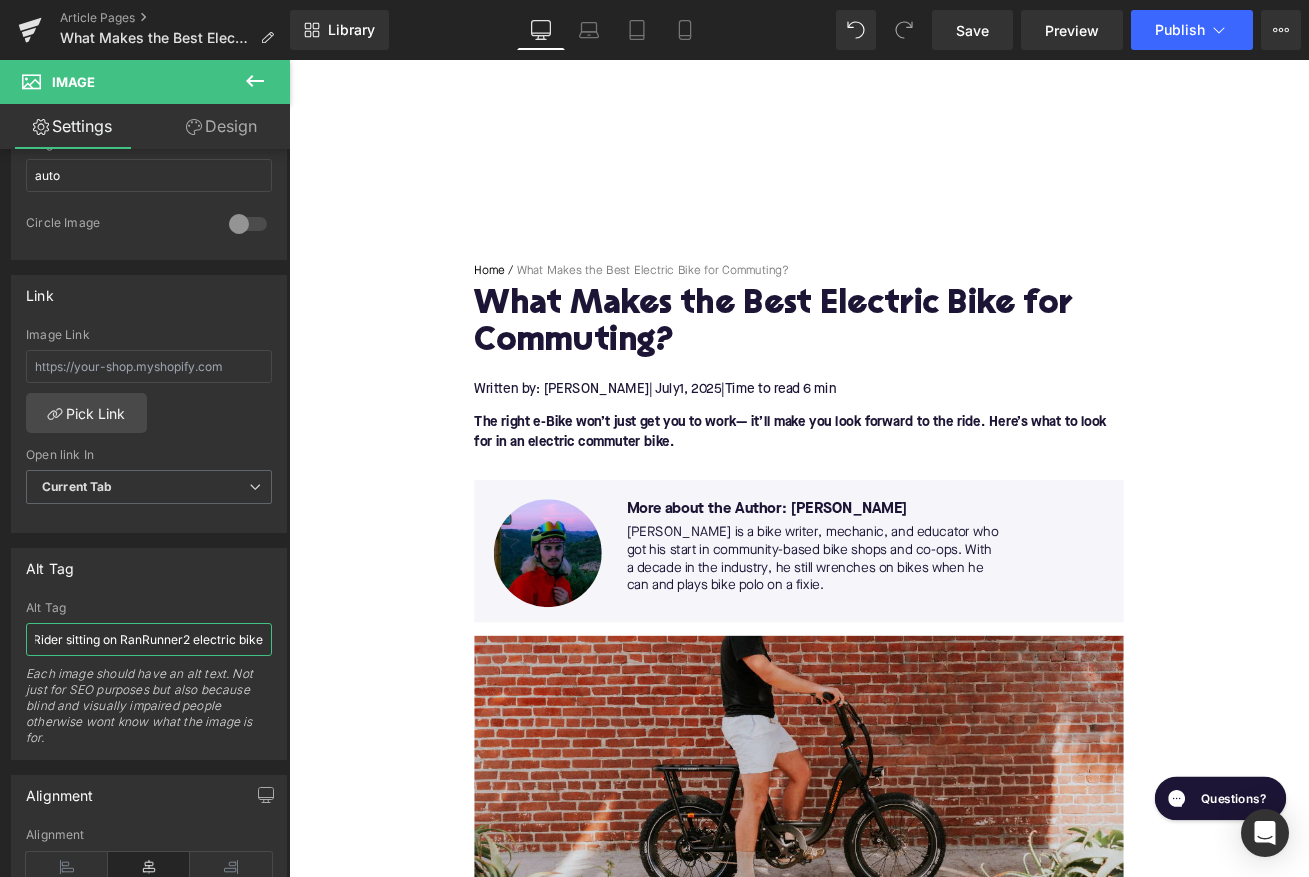 type on "Rider sitting on RanRunner2 electric bike" 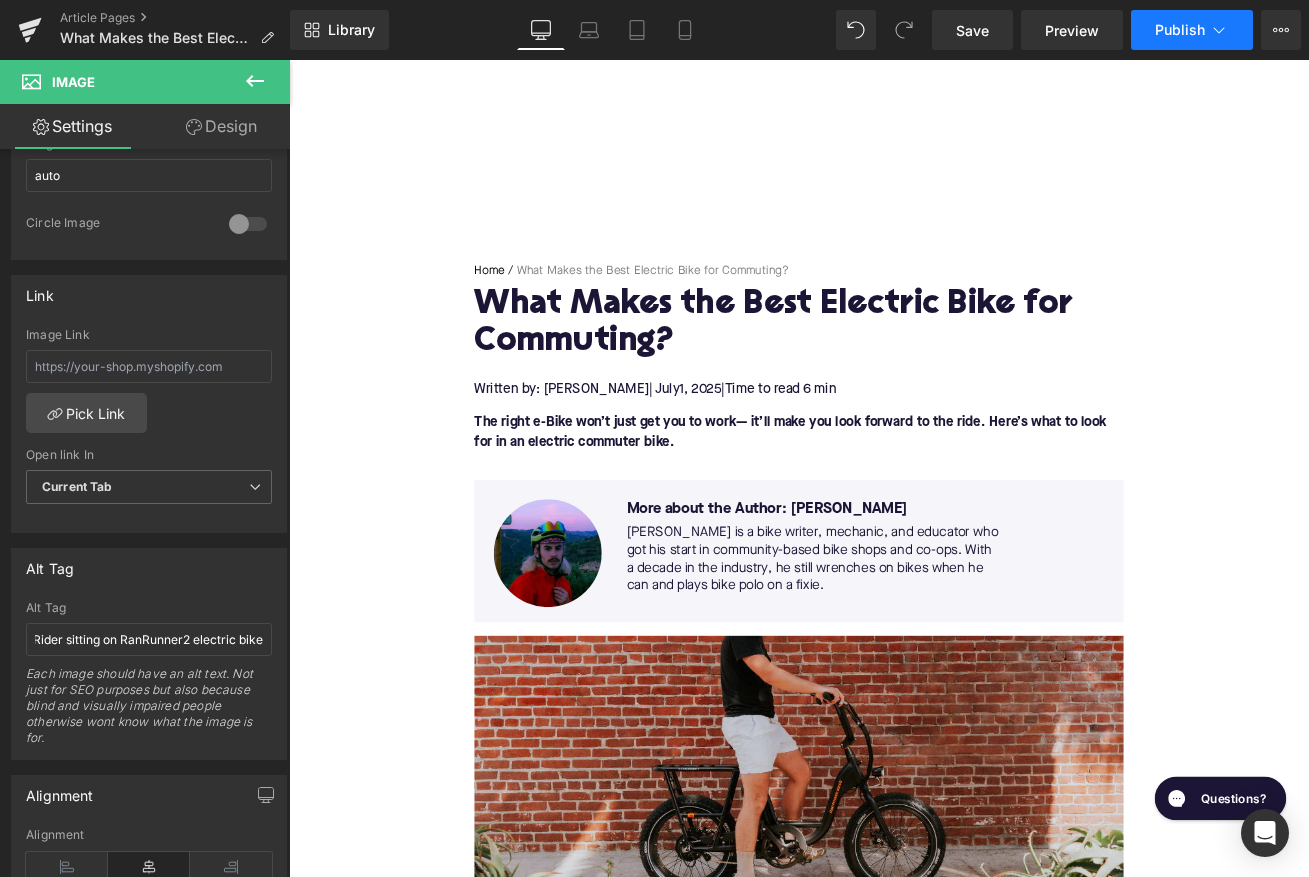 click on "Publish" at bounding box center [1192, 30] 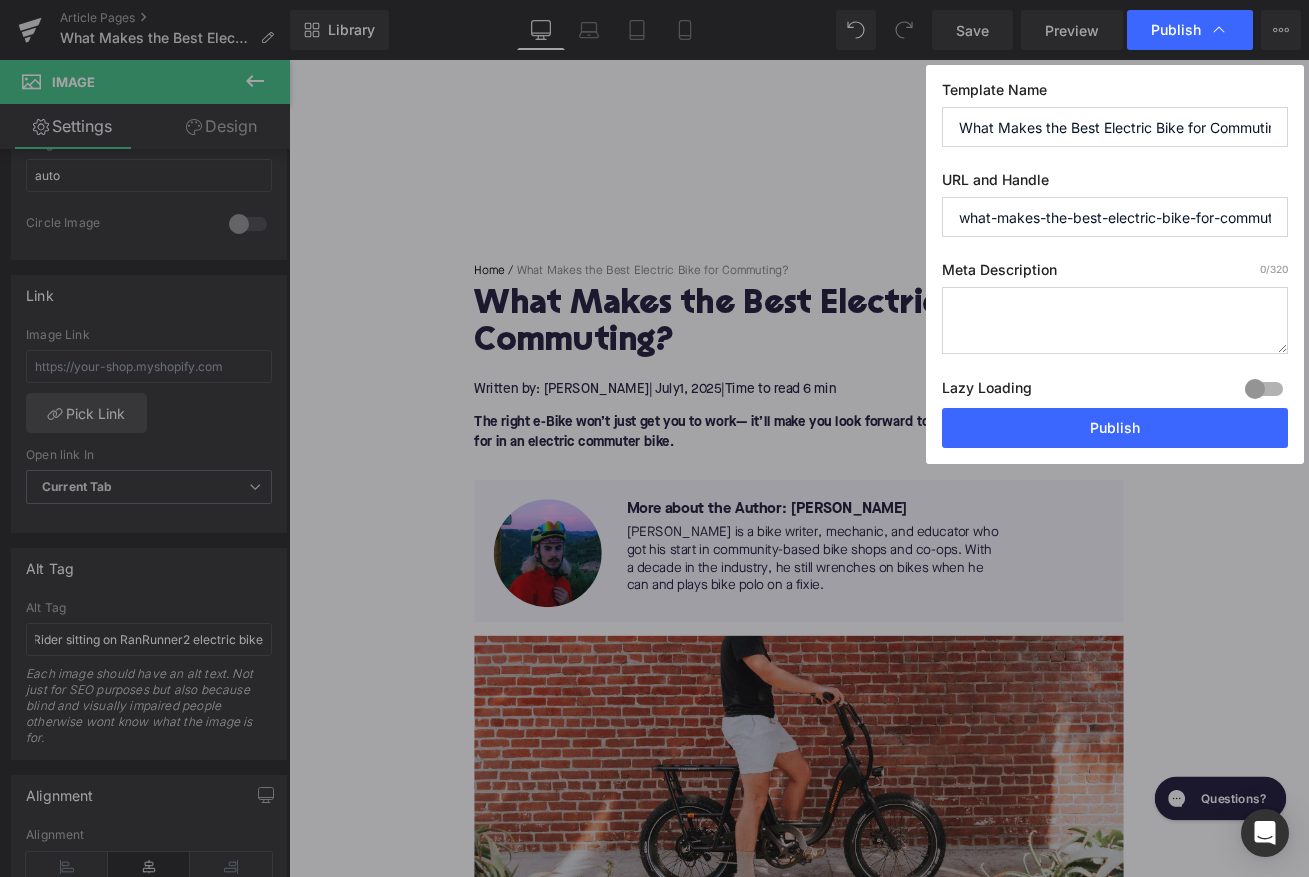 scroll, scrollTop: 0, scrollLeft: 27, axis: horizontal 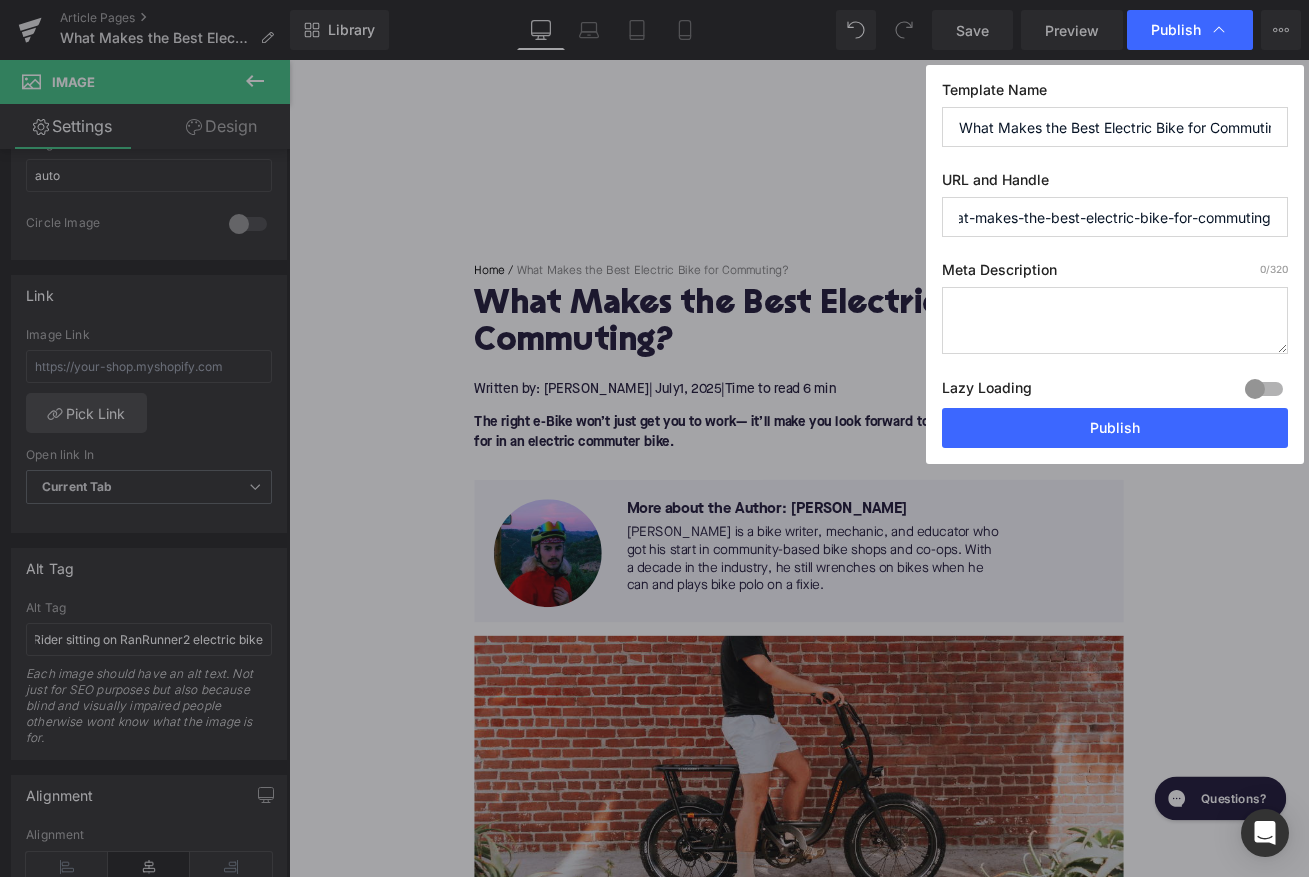 drag, startPoint x: 1184, startPoint y: 219, endPoint x: 1315, endPoint y: 222, distance: 131.03435 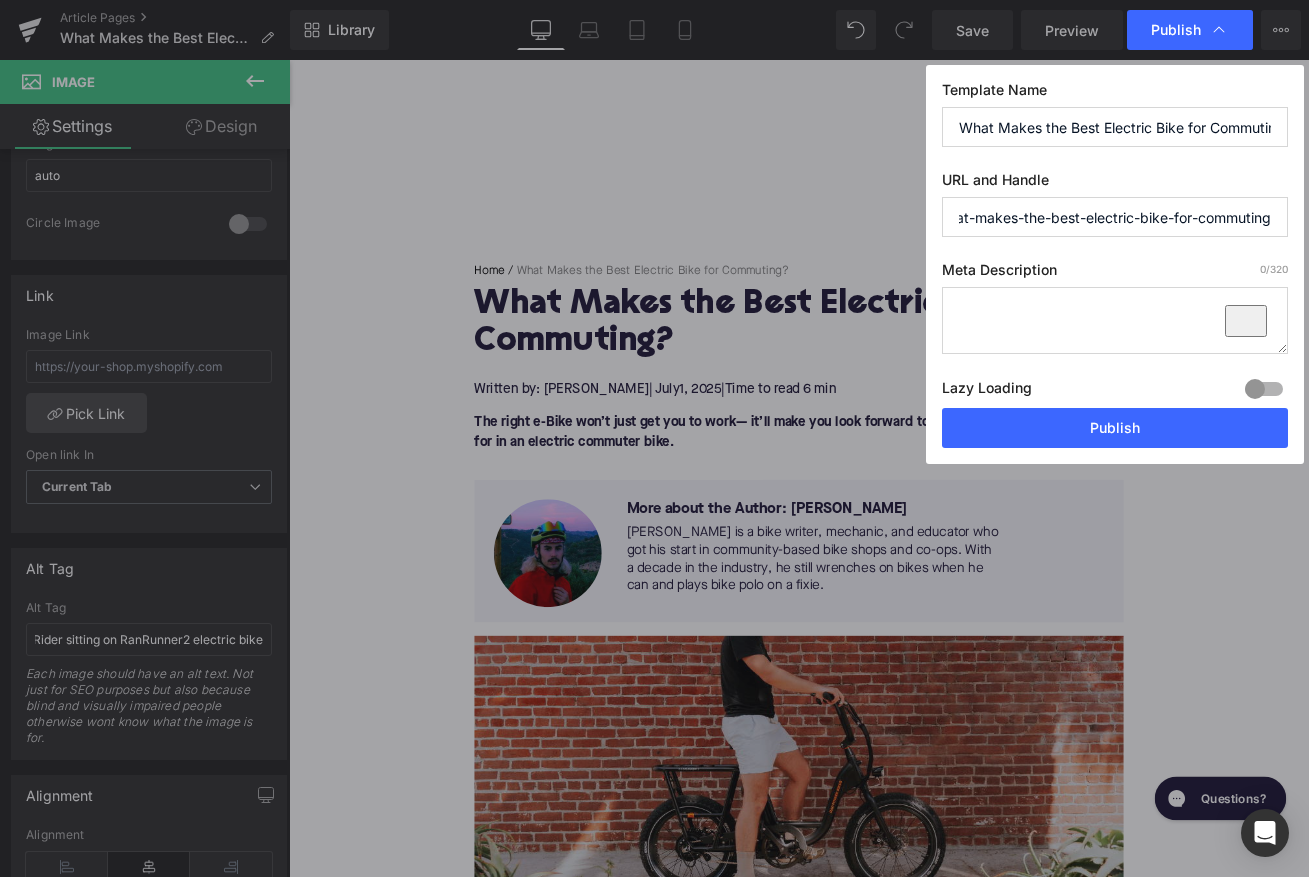 paste on "Discover what features make an electric bike ideal for commuting—from motor type to weight and accessories—plus Upway’s prices at up to 60% off." 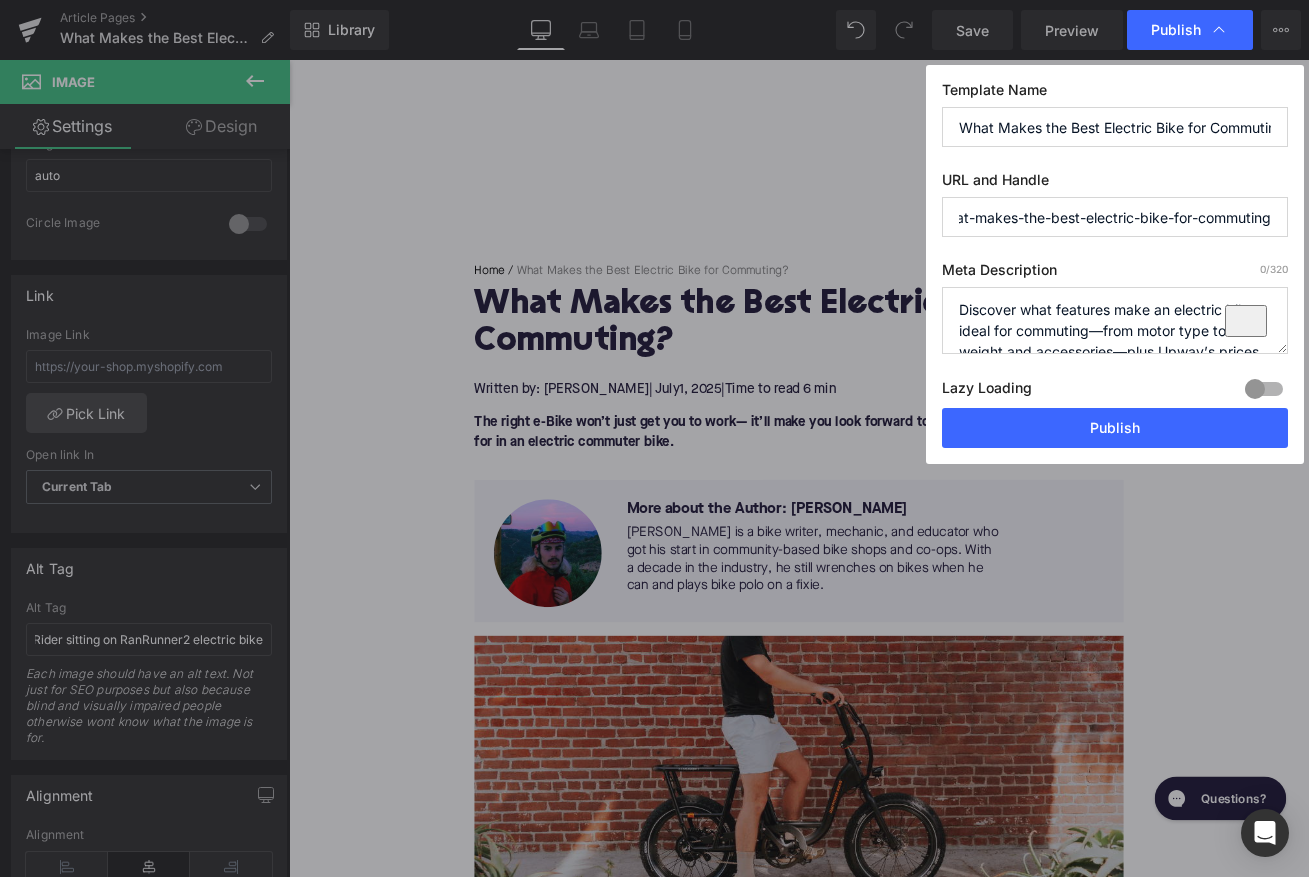 scroll, scrollTop: 29, scrollLeft: 0, axis: vertical 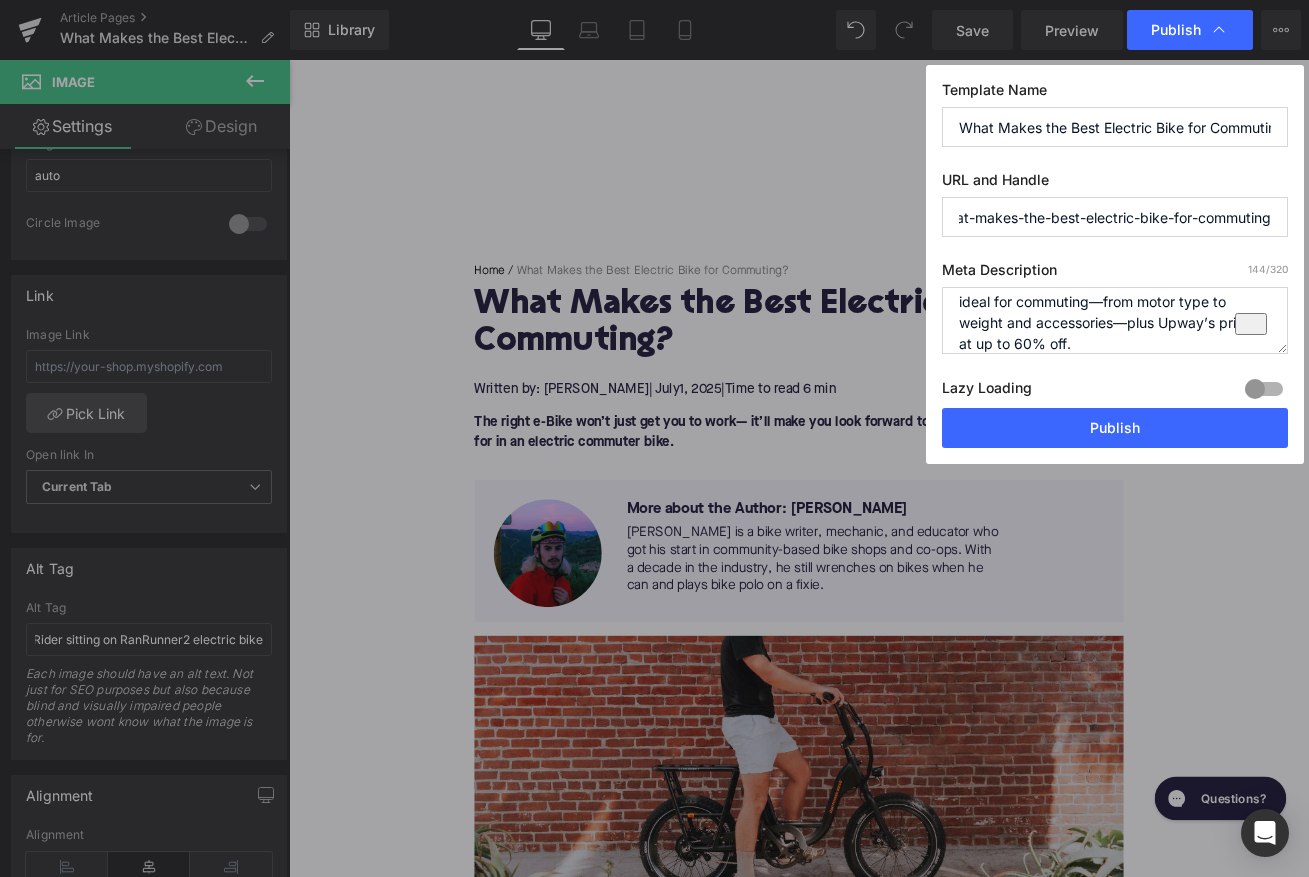 click on "Discover what features make an electric bike ideal for commuting—from motor type to weight and accessories—plus Upway’s prices at up to 60% off." at bounding box center [1115, 320] 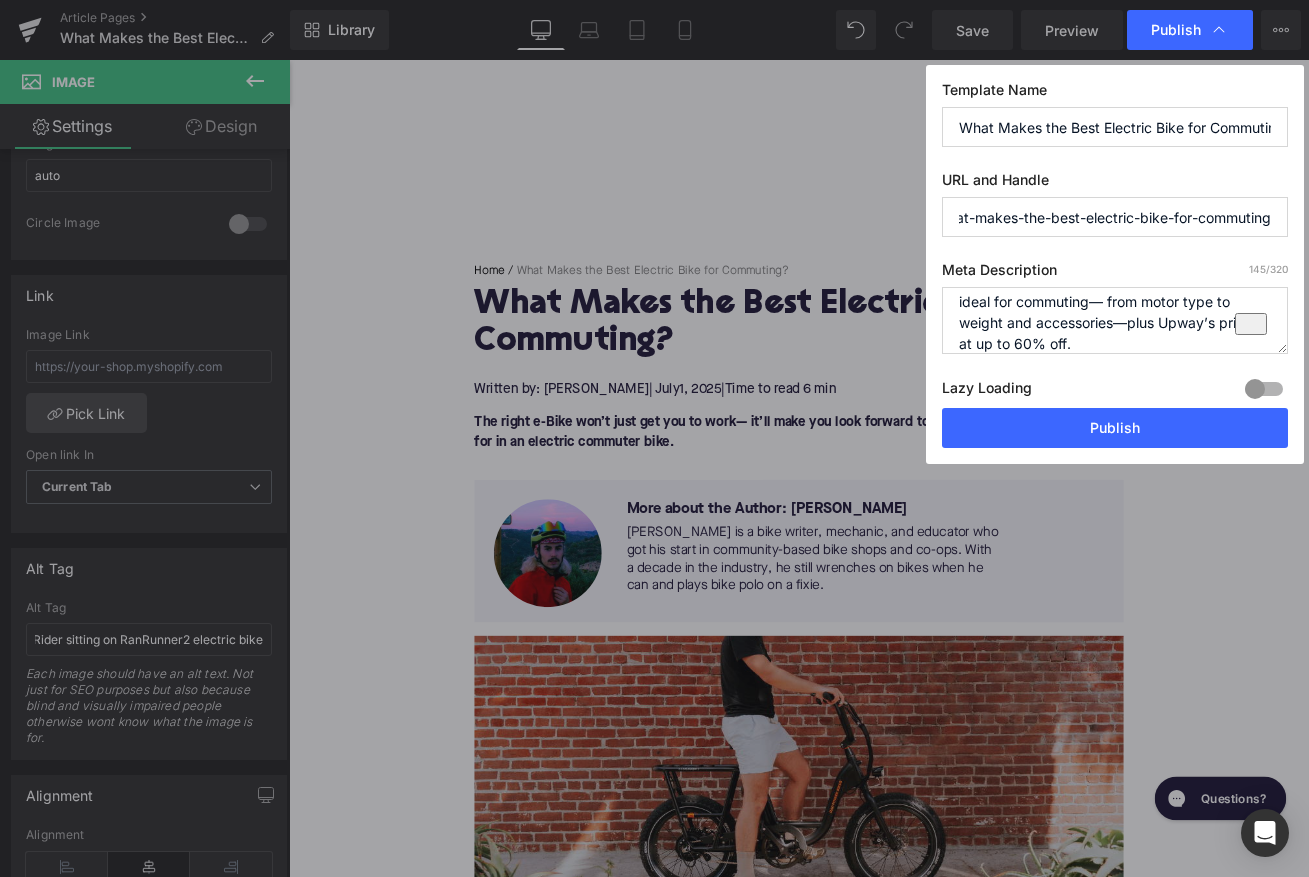 click on "Discover what features make an electric bike ideal for commuting— from motor type to weight and accessories—plus Upway’s prices at up to 60% off." at bounding box center [1115, 320] 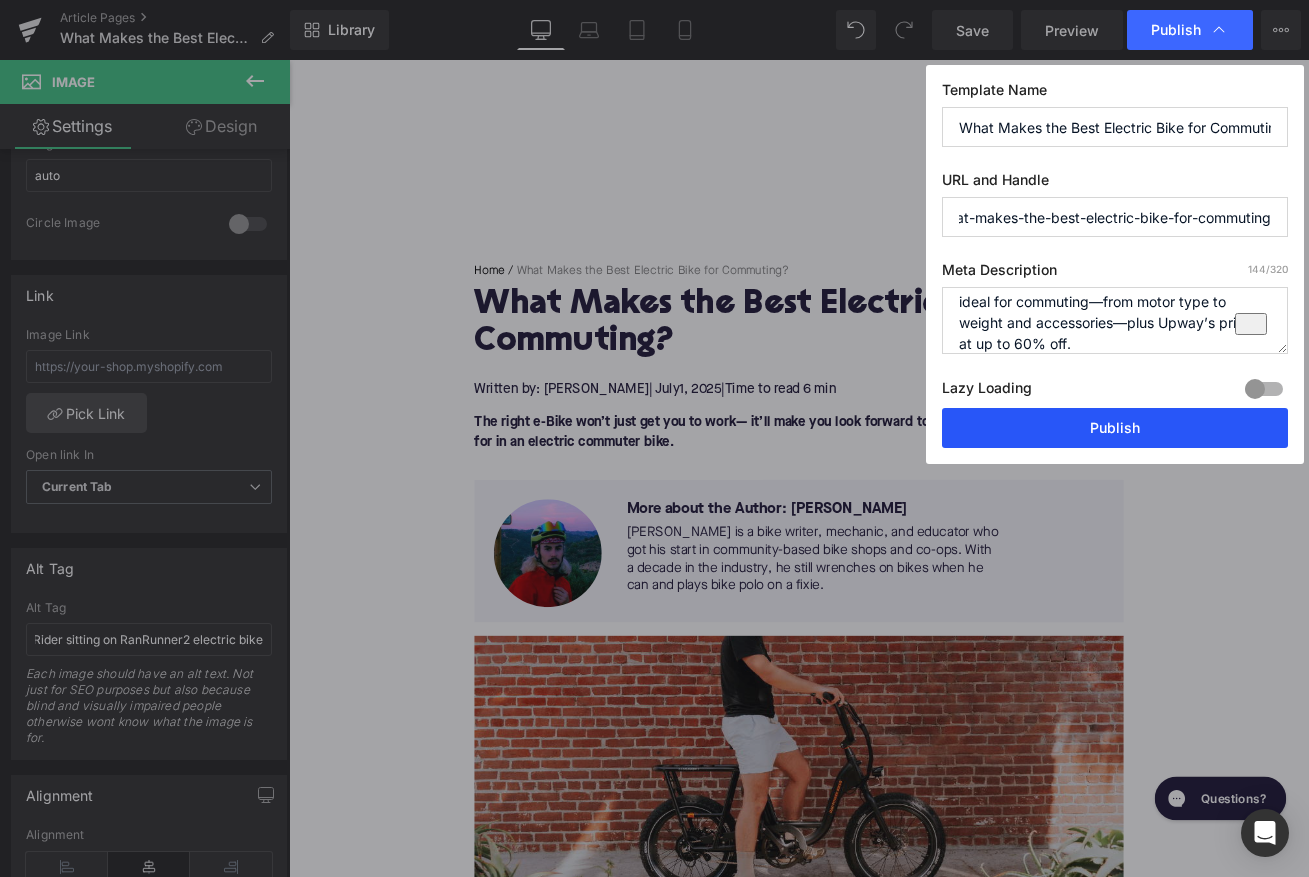 type on "Discover what features make an electric bike ideal for commuting—from motor type to weight and accessories—plus Upway’s prices at up to 60% off." 